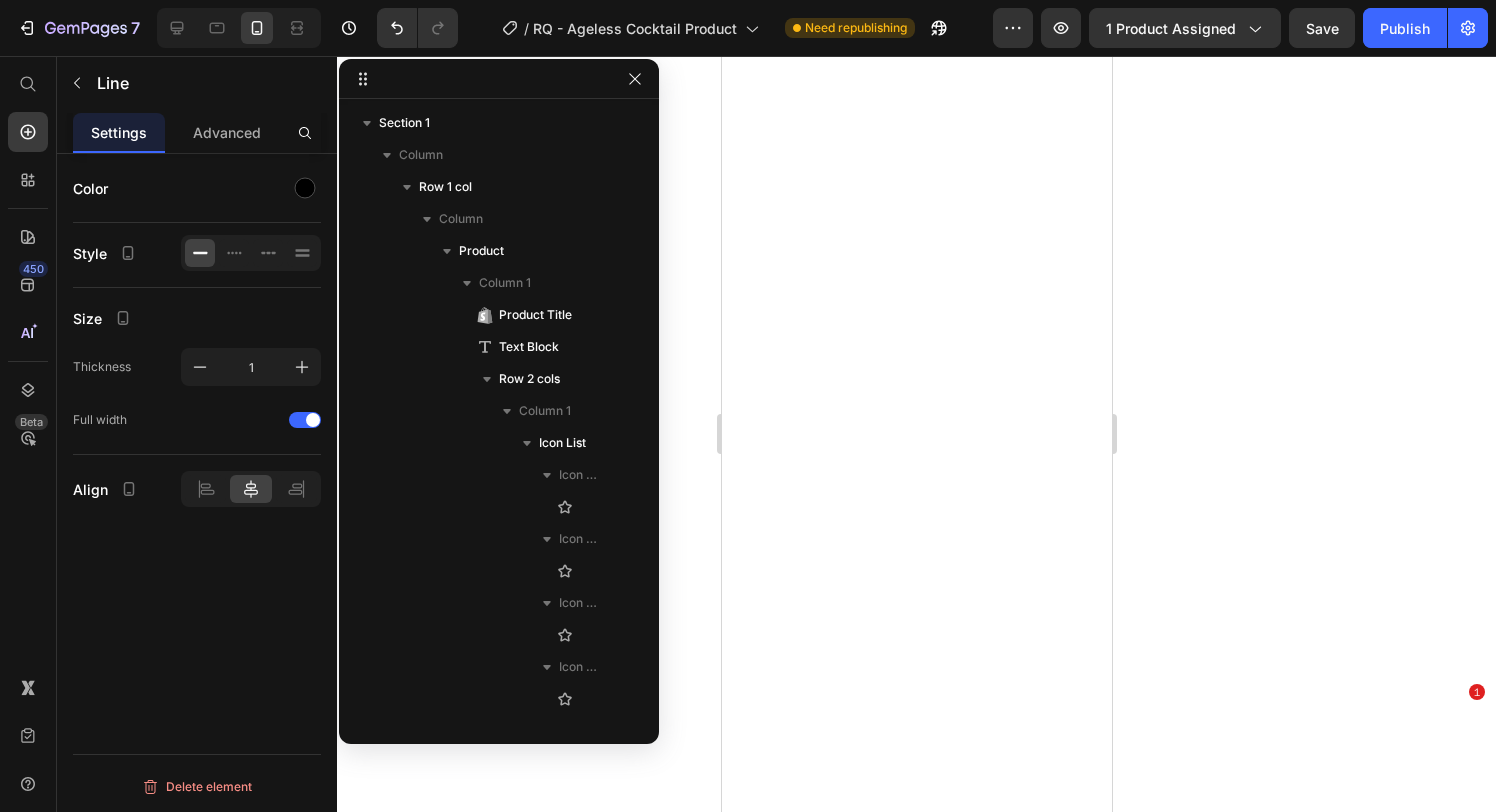 scroll, scrollTop: 0, scrollLeft: 0, axis: both 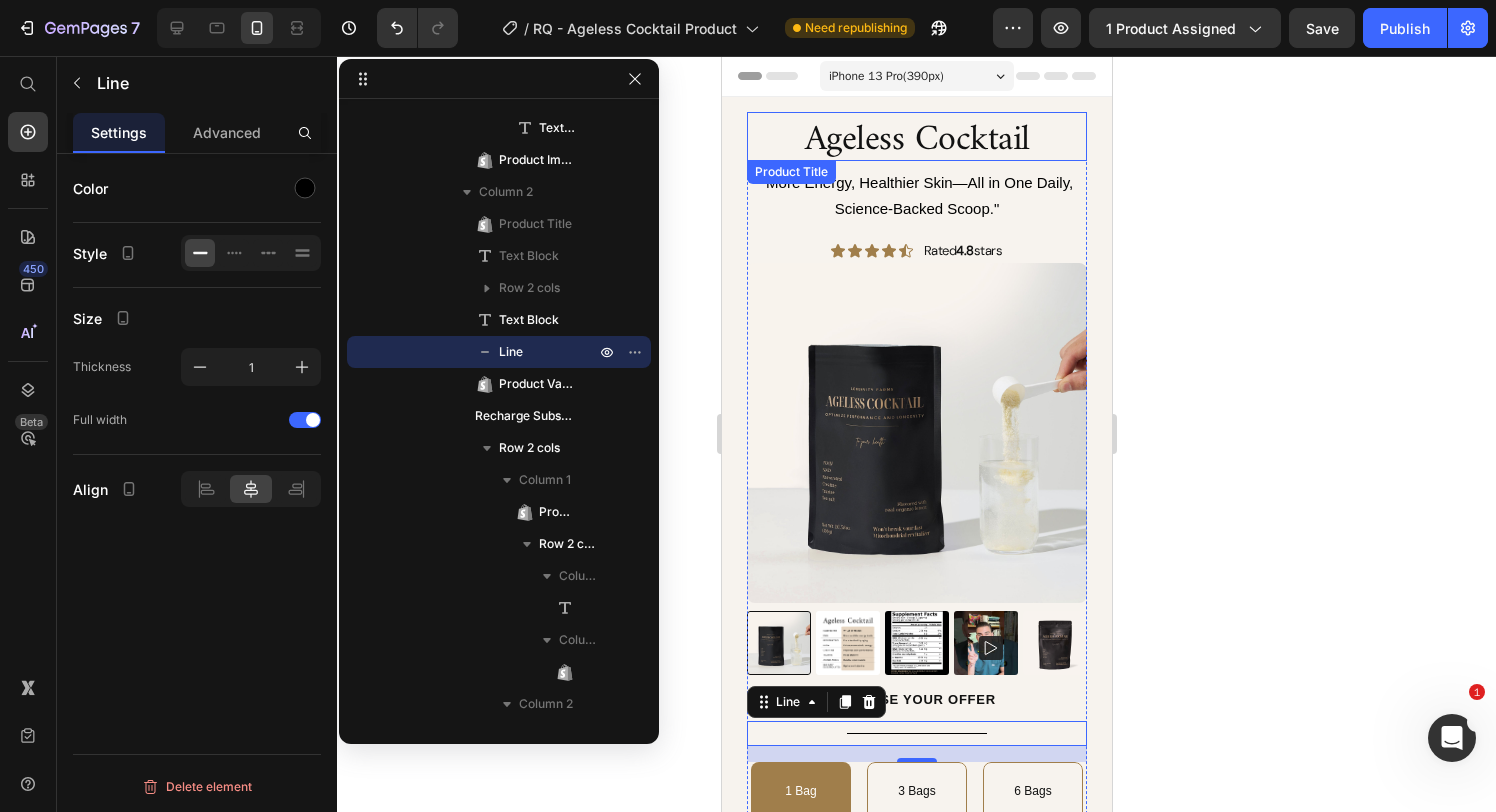 click on "Ageless Cocktail" at bounding box center (916, 141) 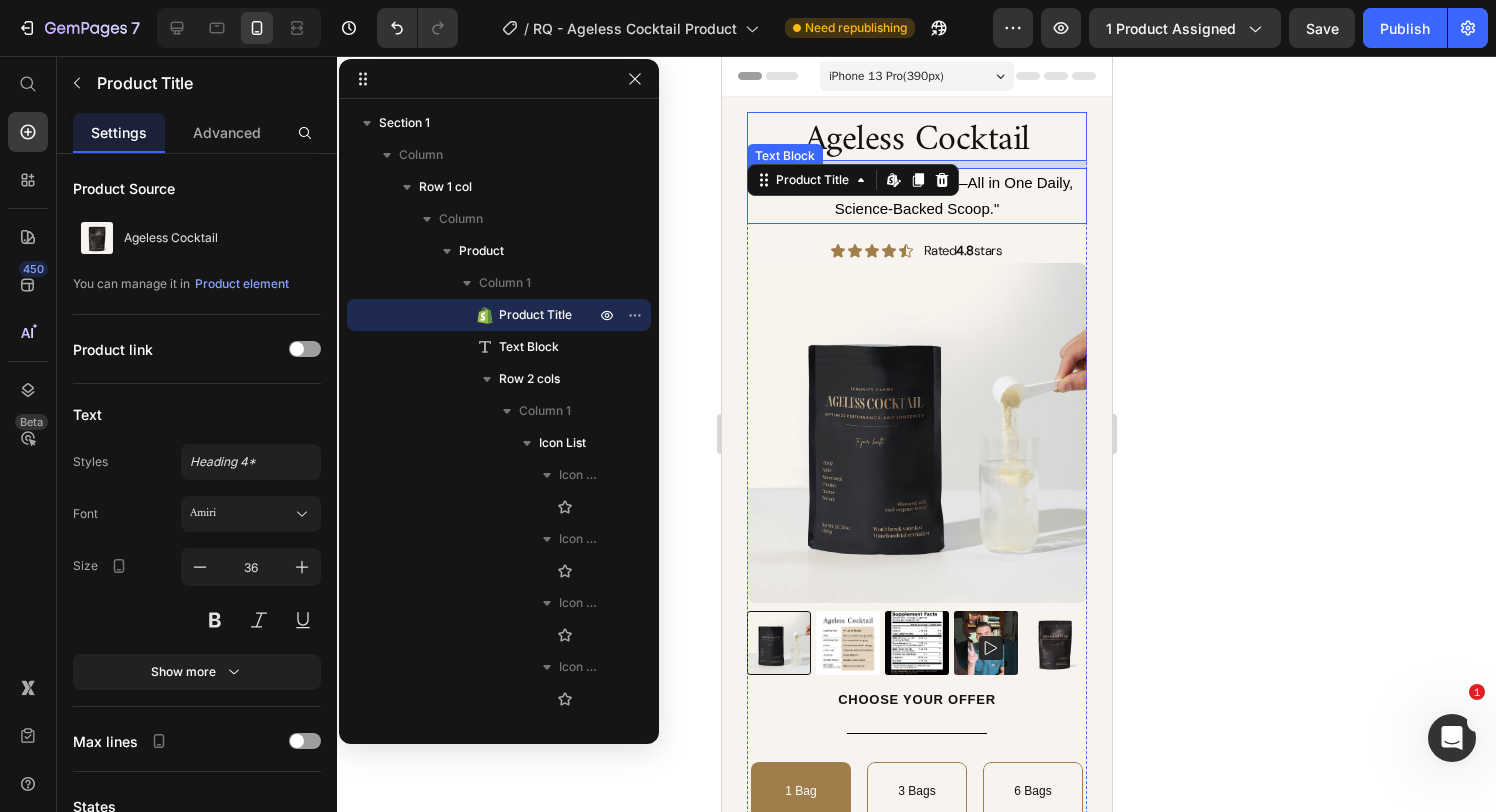 click on ""More Energy, Healthier Skin—All in One Daily, Science-Backed Scoop."" at bounding box center [916, 196] 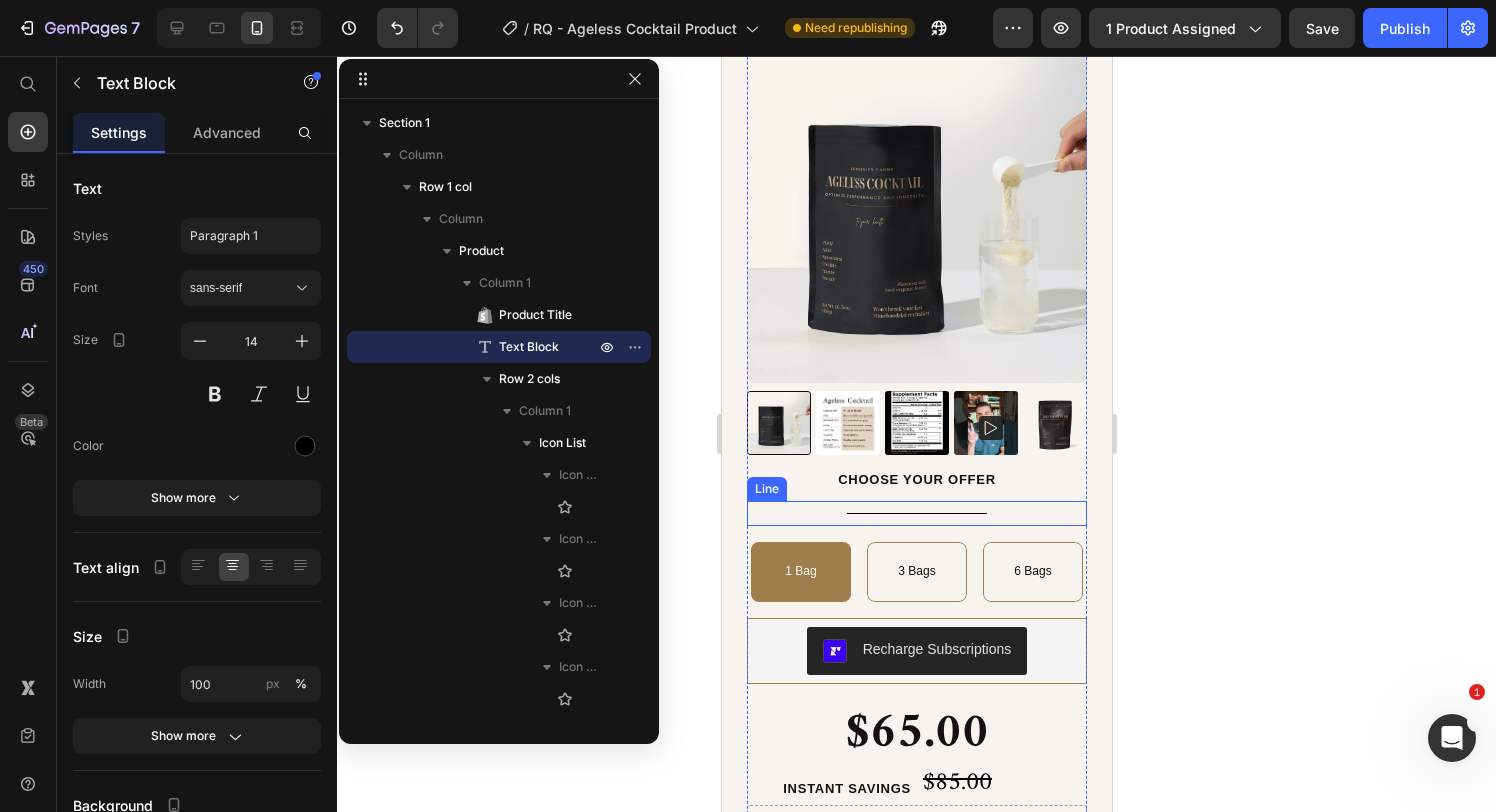 scroll, scrollTop: 276, scrollLeft: 0, axis: vertical 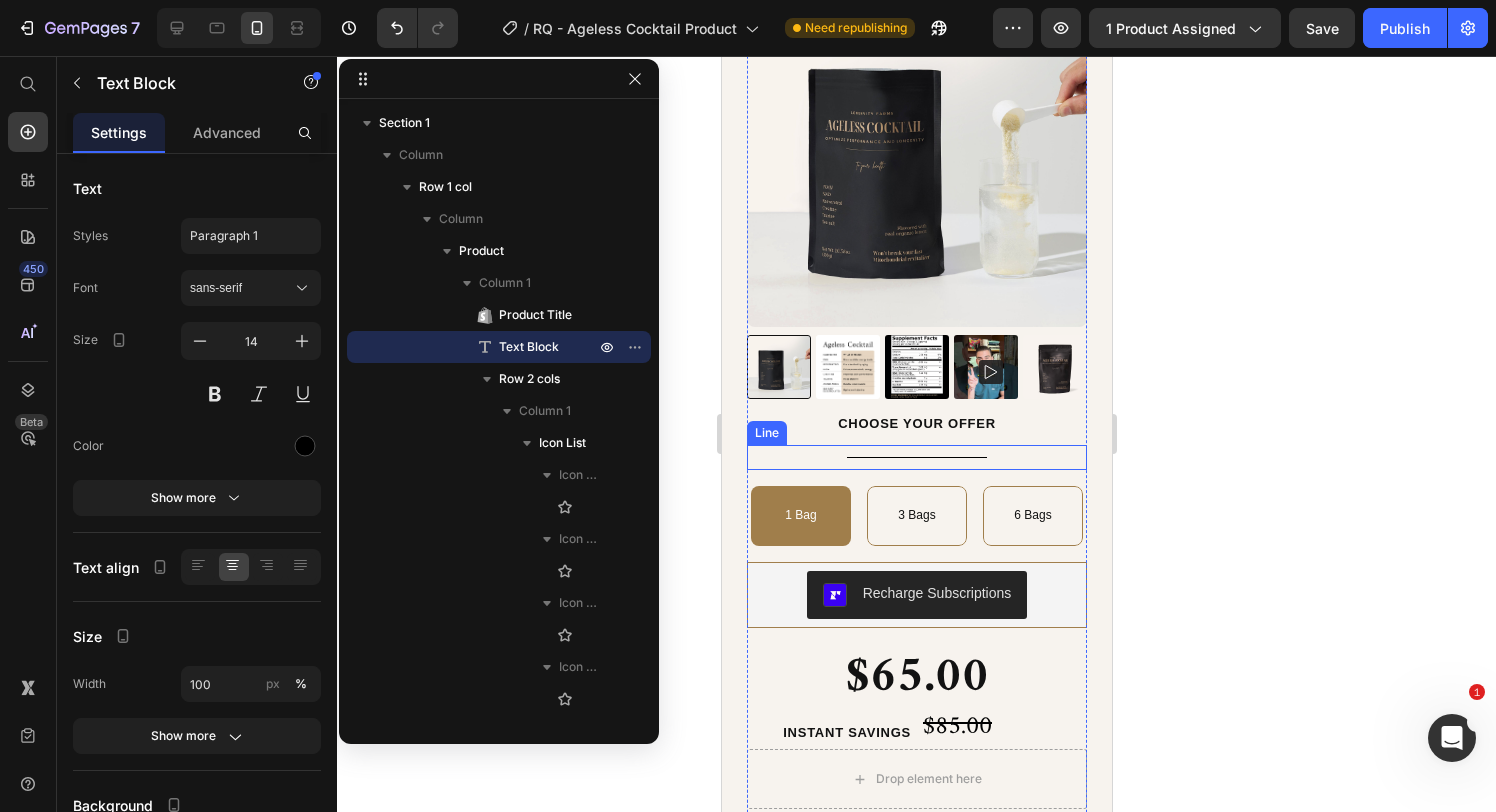 click on "Title Line" at bounding box center [916, 457] 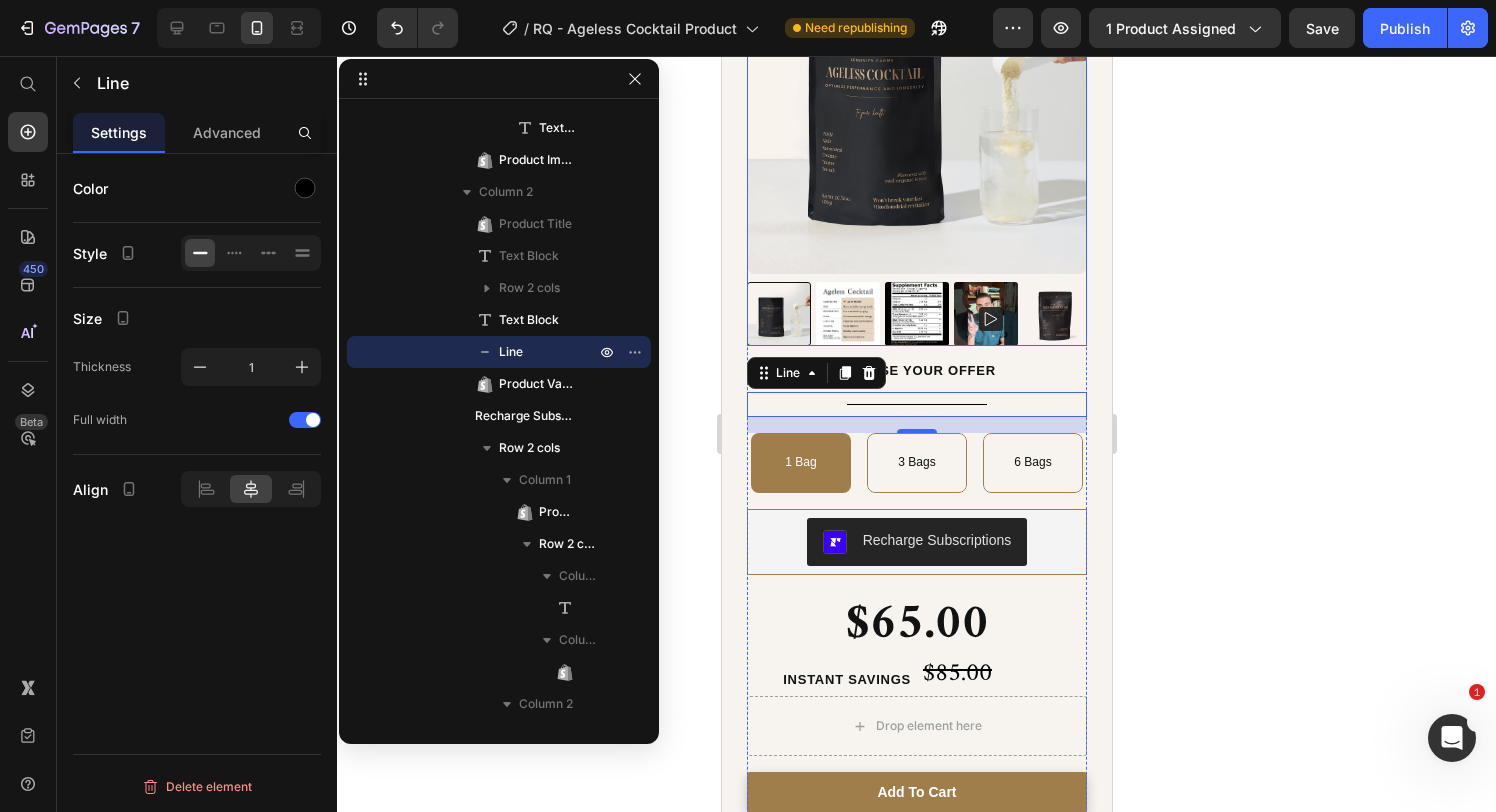 scroll, scrollTop: 342, scrollLeft: 0, axis: vertical 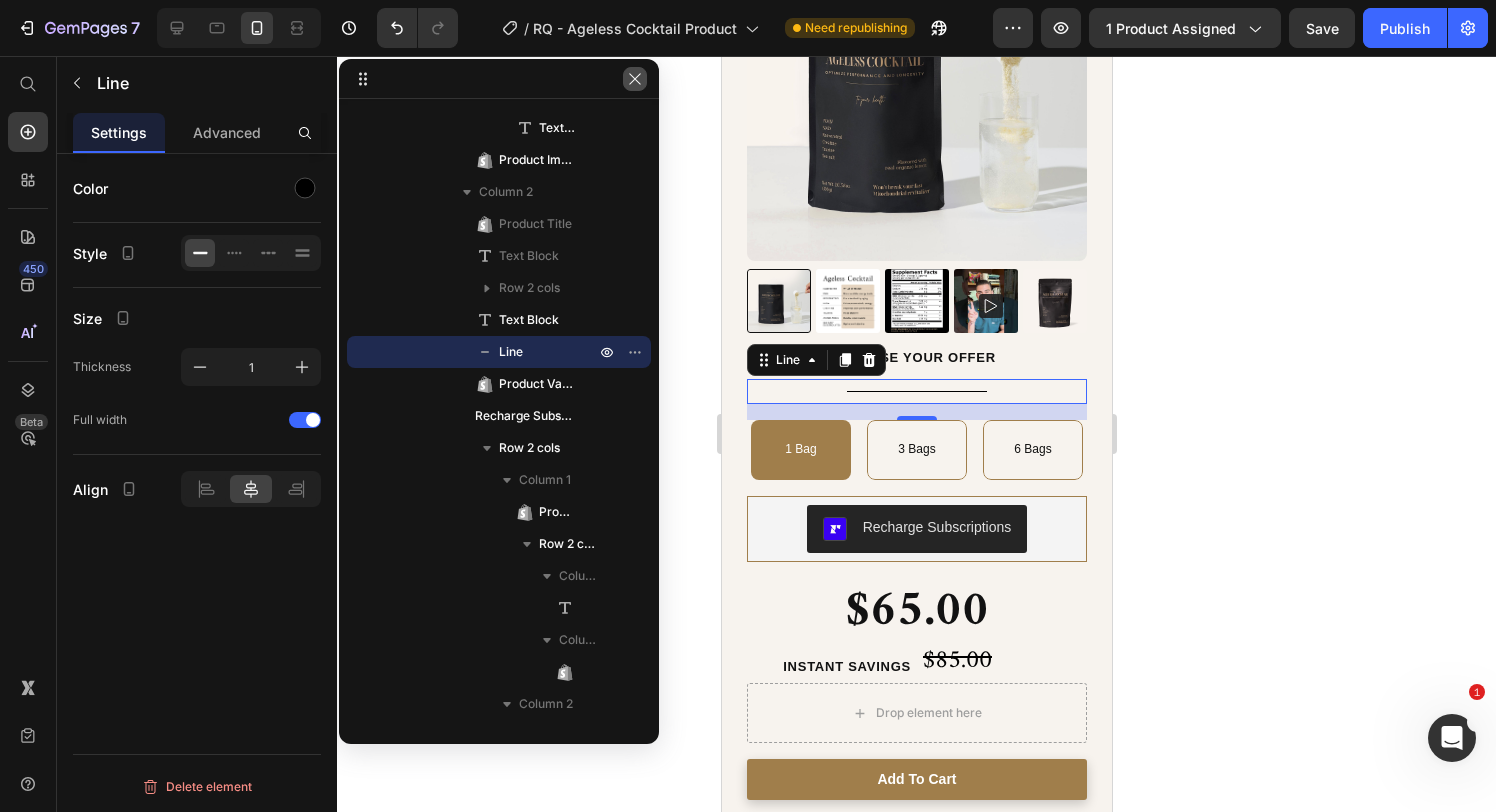 click at bounding box center (635, 79) 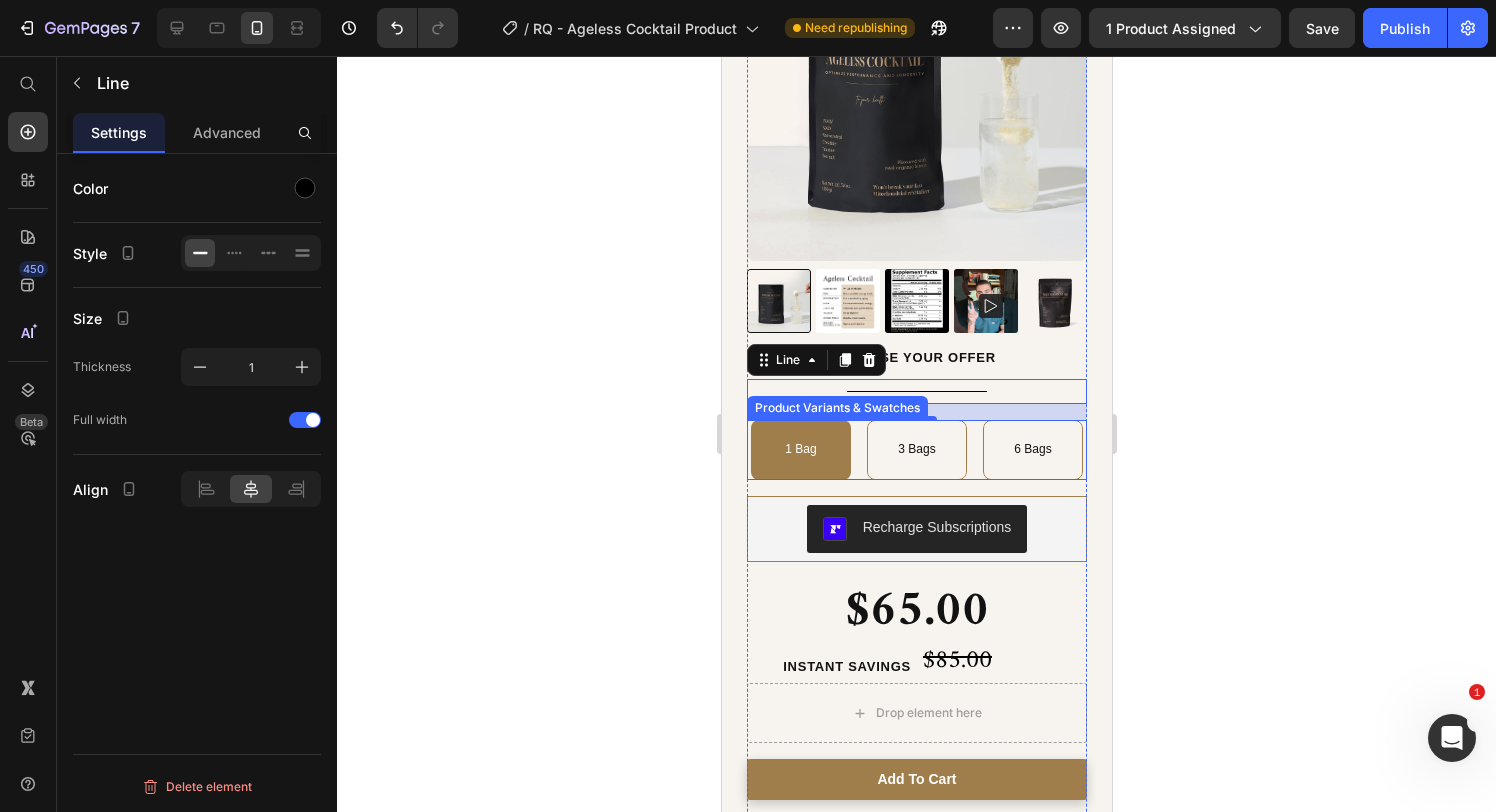 click on "1 Bag 1 Bag 1 Bag 3 Bags 3 Bags 3 Bags 6 Bags 6 Bags 6 Bags" at bounding box center [916, 450] 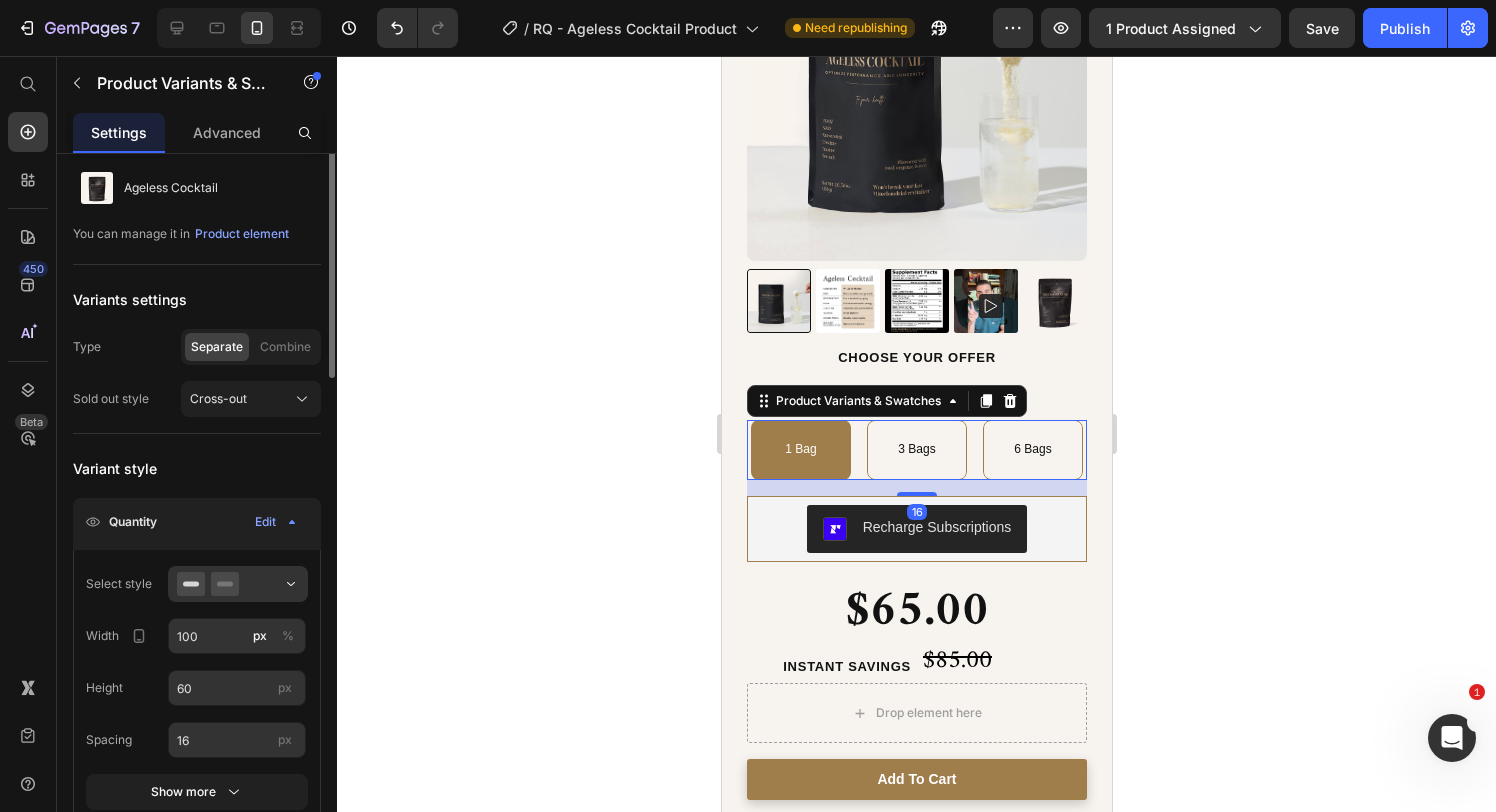 scroll, scrollTop: 54, scrollLeft: 0, axis: vertical 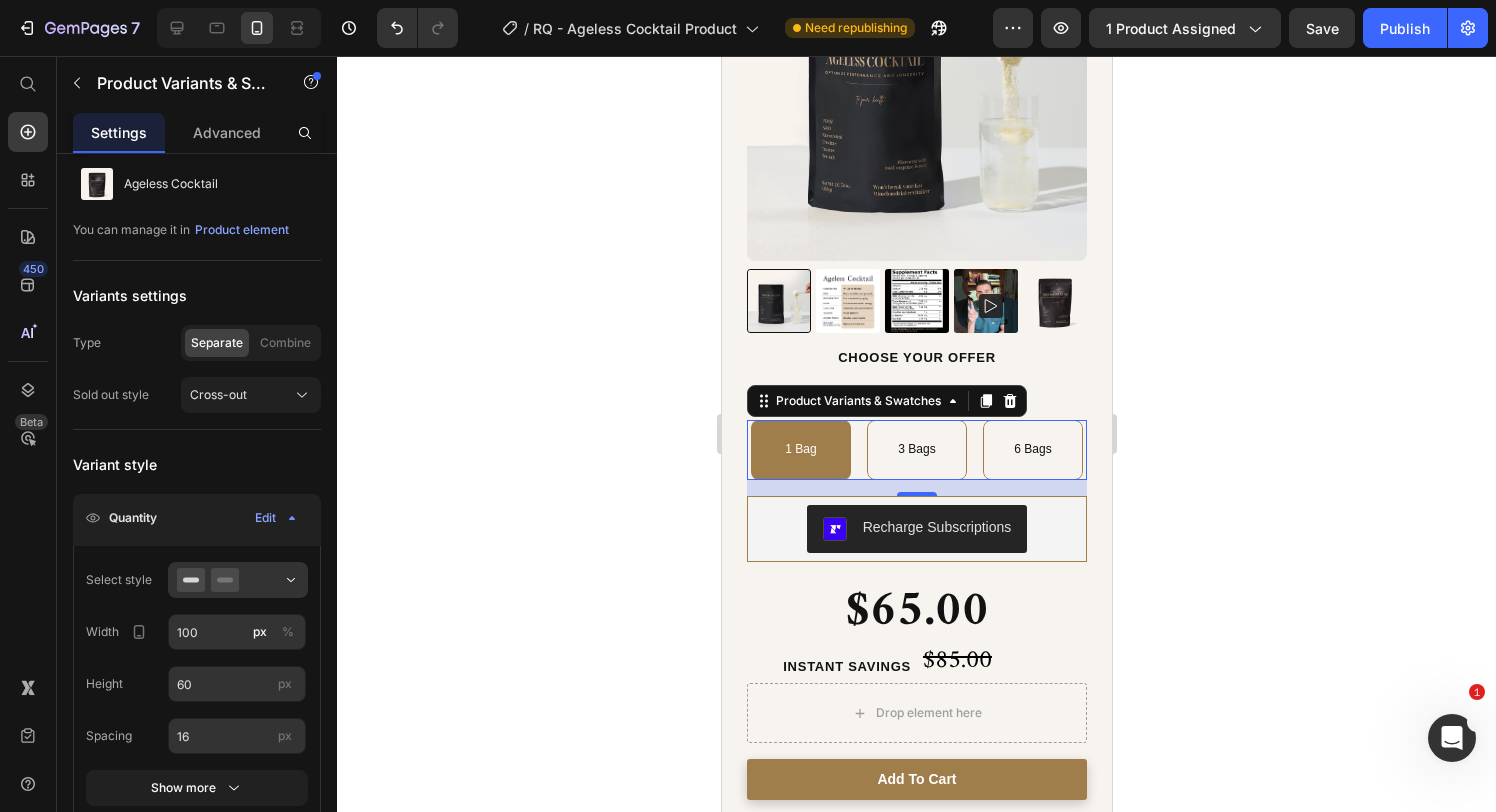 click on "1 Bag" at bounding box center [799, 450] 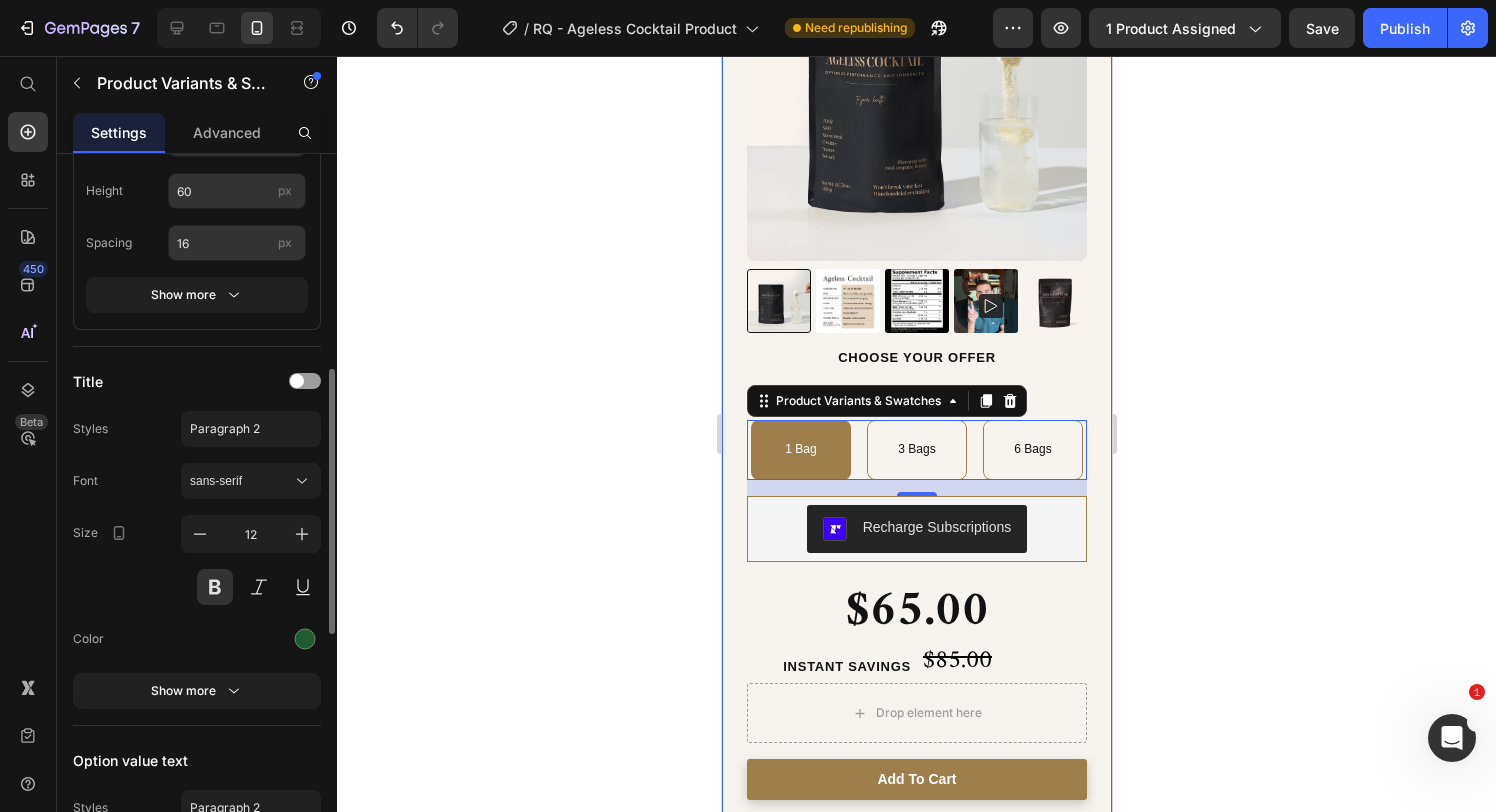 scroll, scrollTop: 568, scrollLeft: 0, axis: vertical 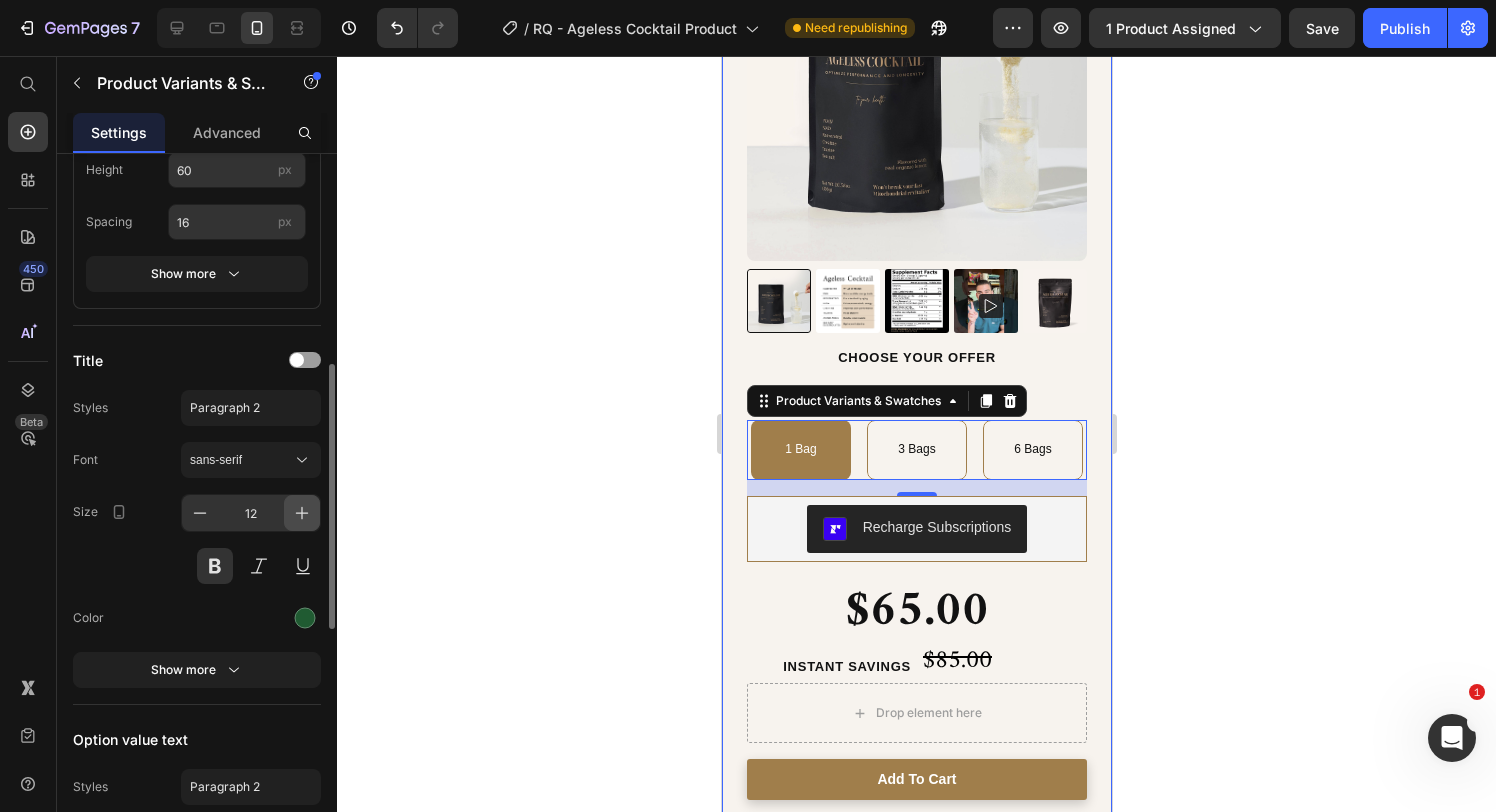 click 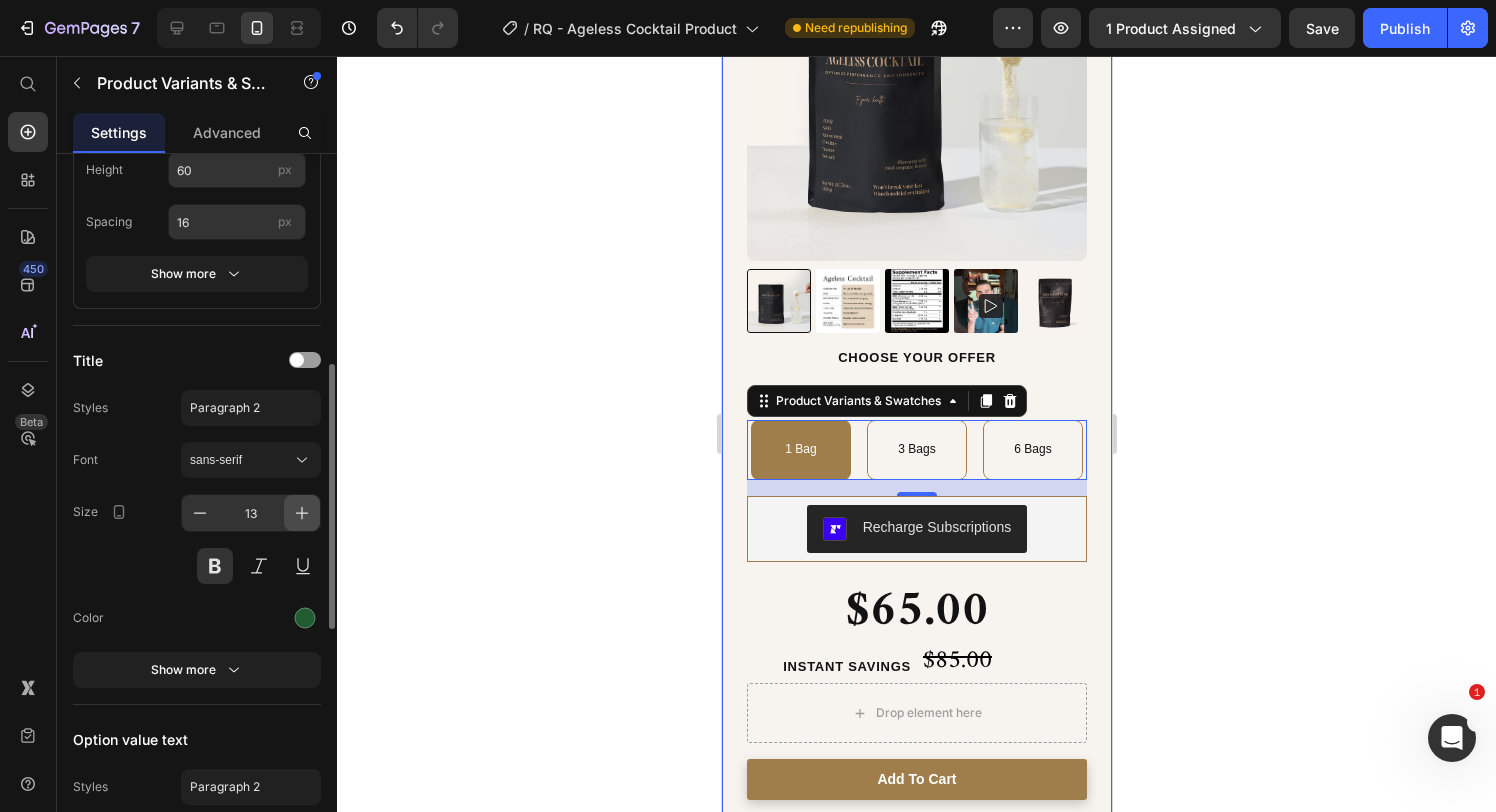 click 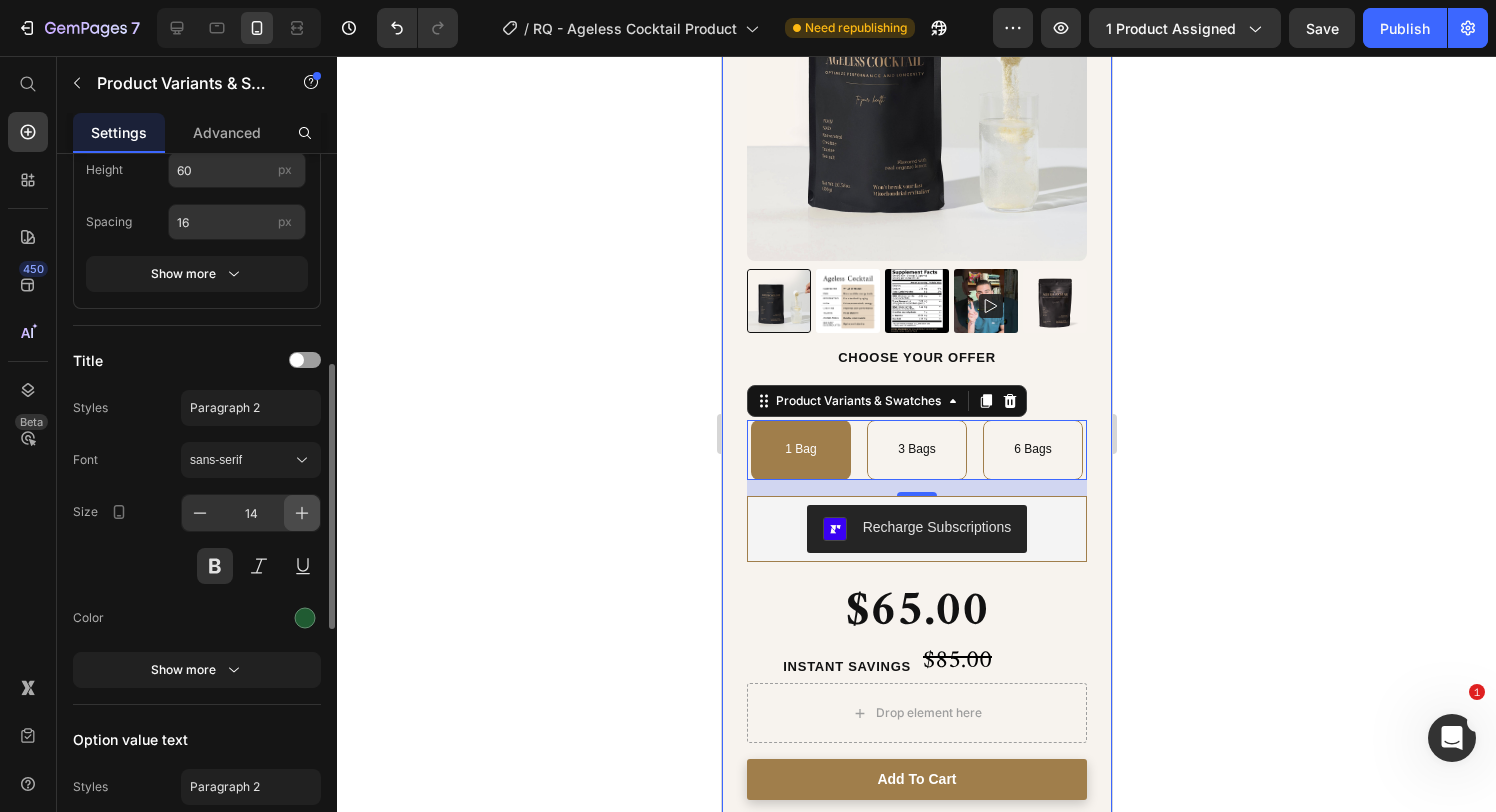 click 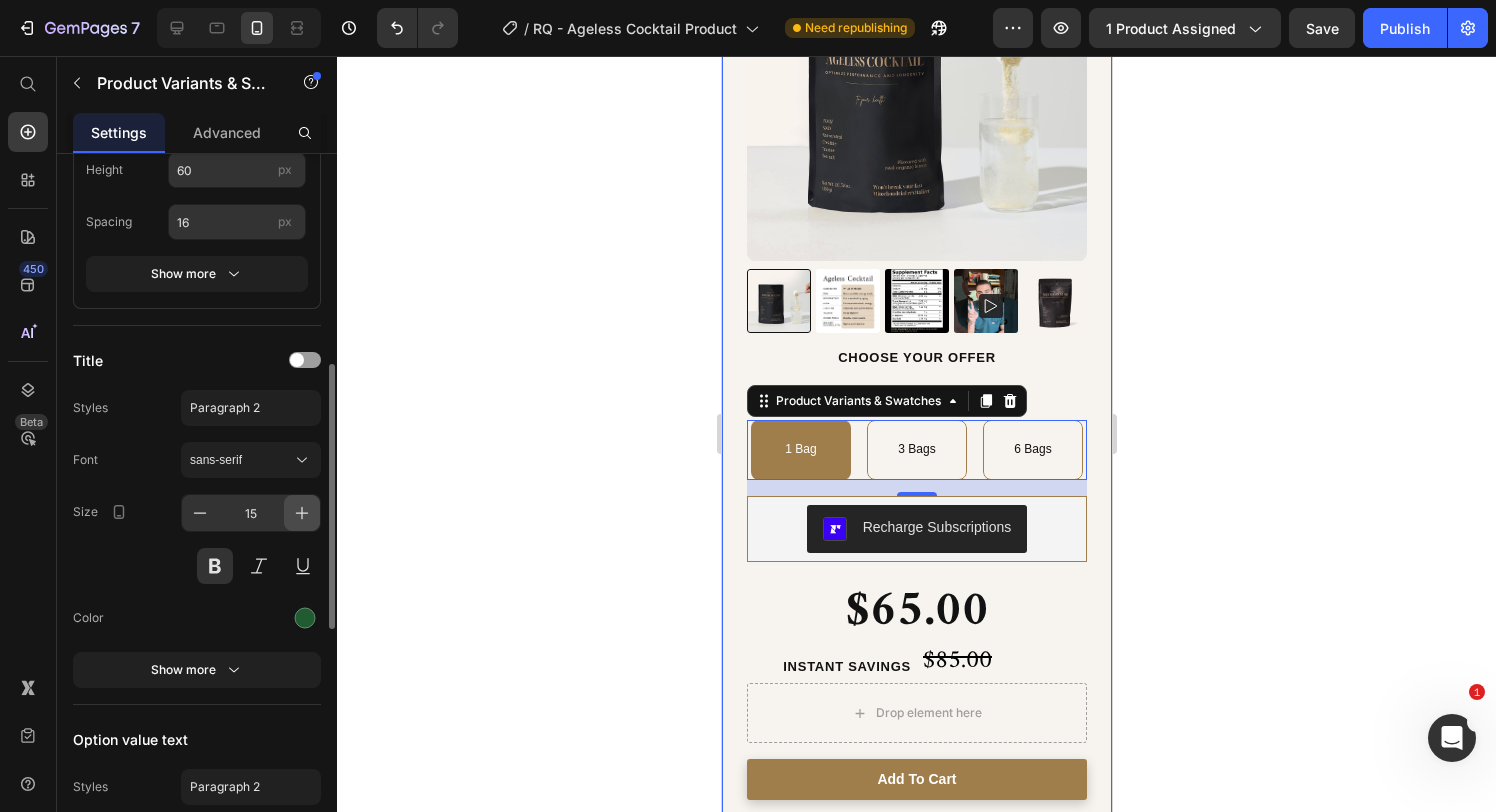 click 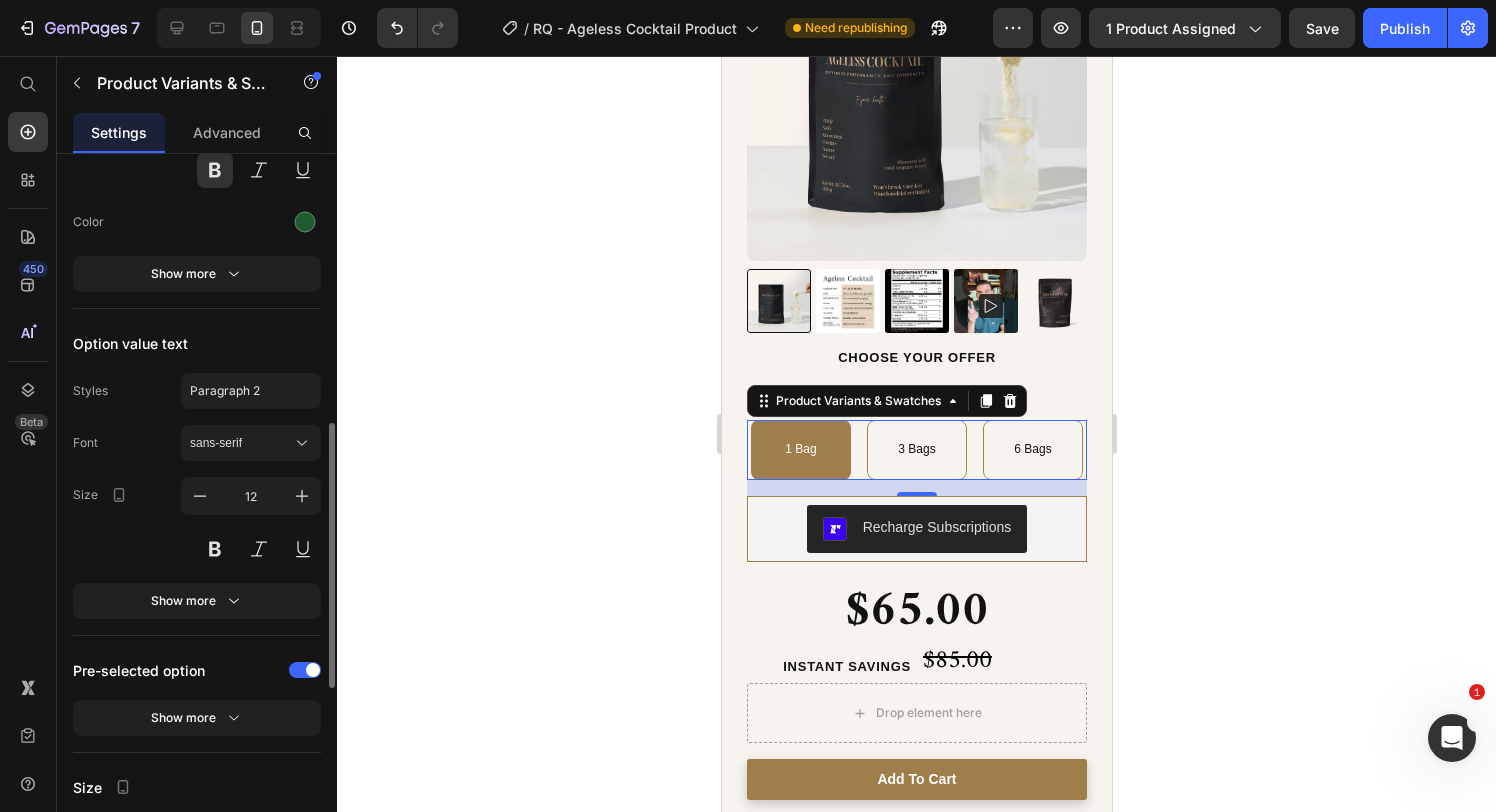 scroll, scrollTop: 991, scrollLeft: 0, axis: vertical 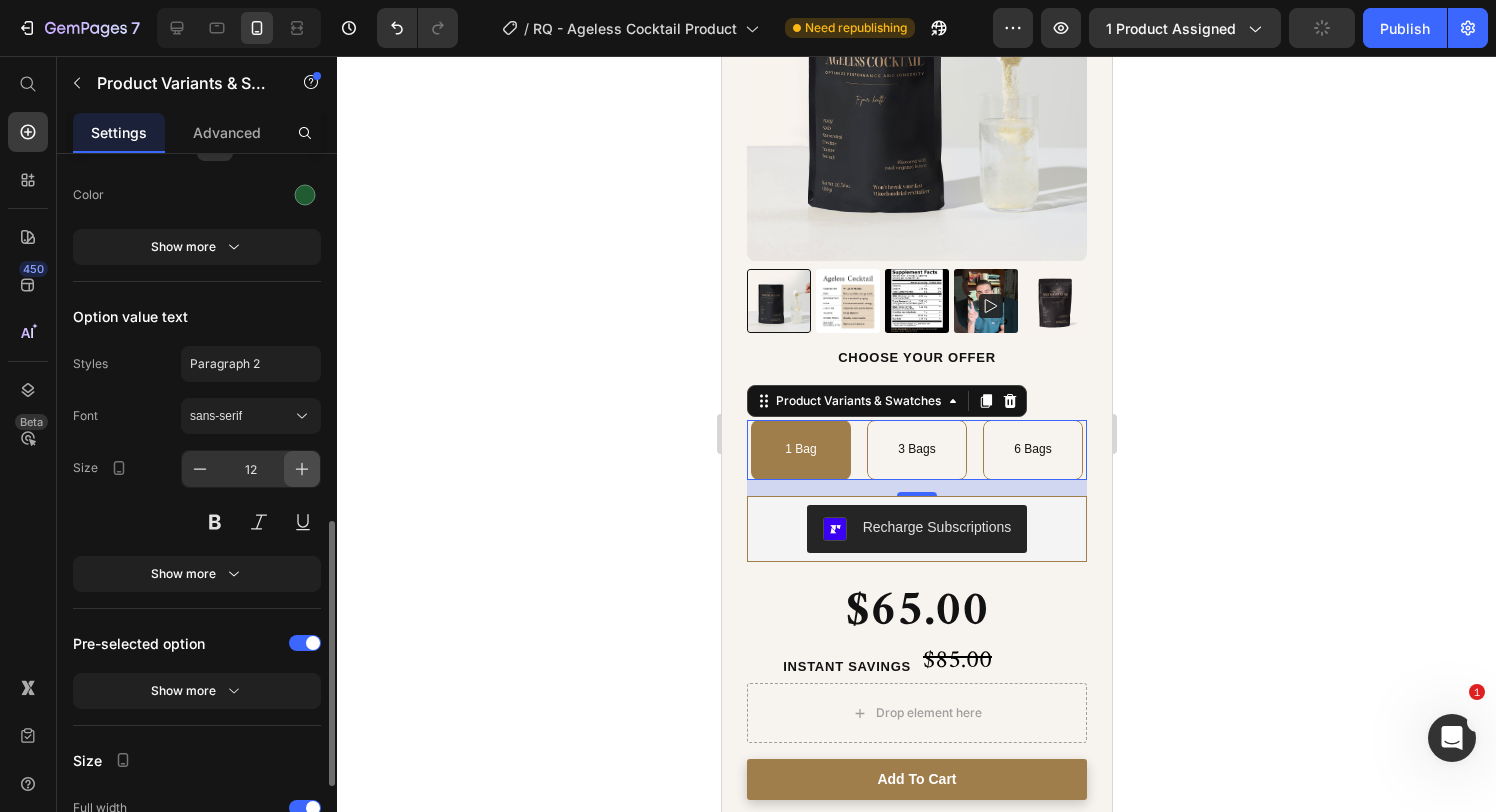 click 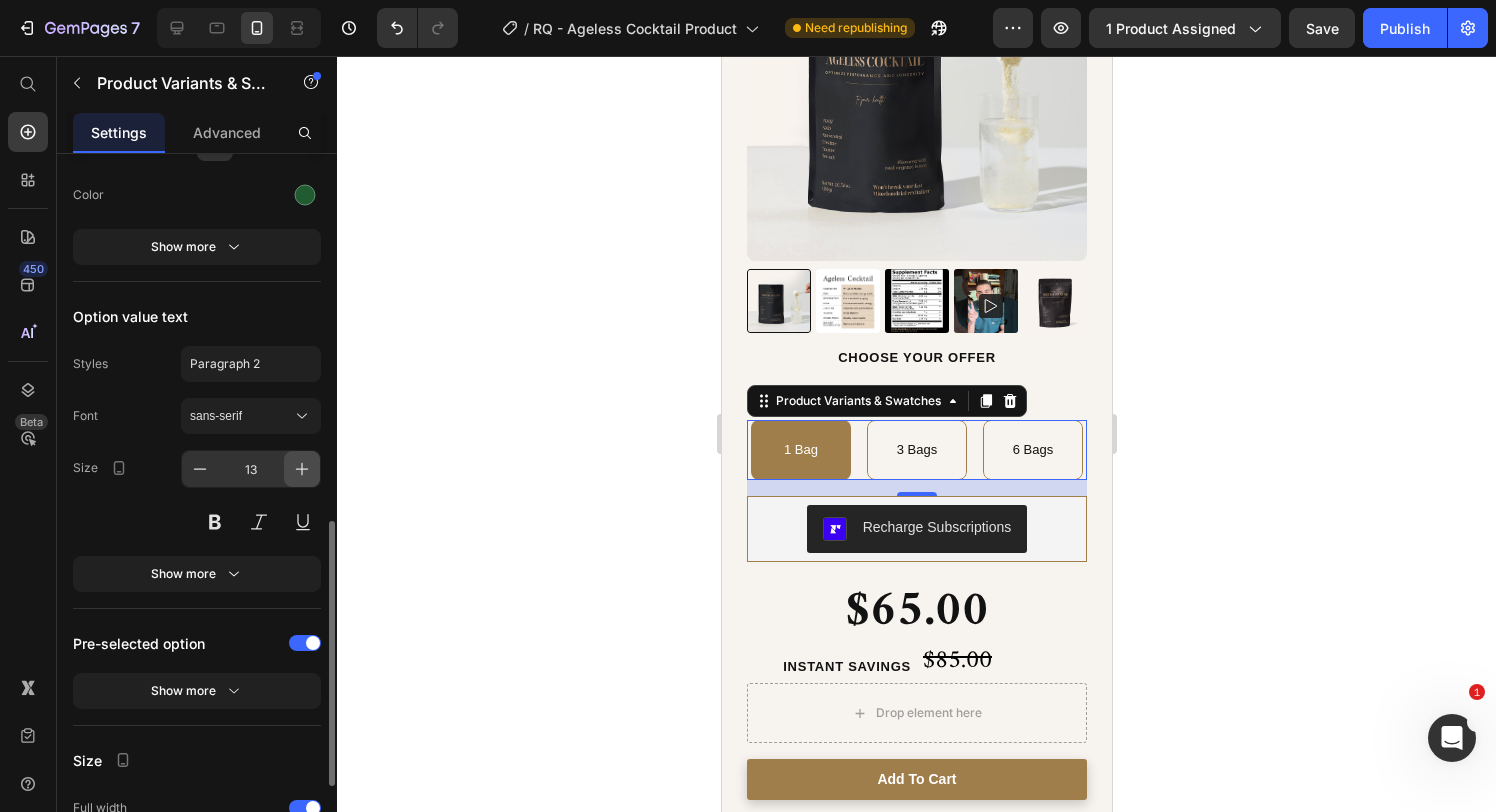 click 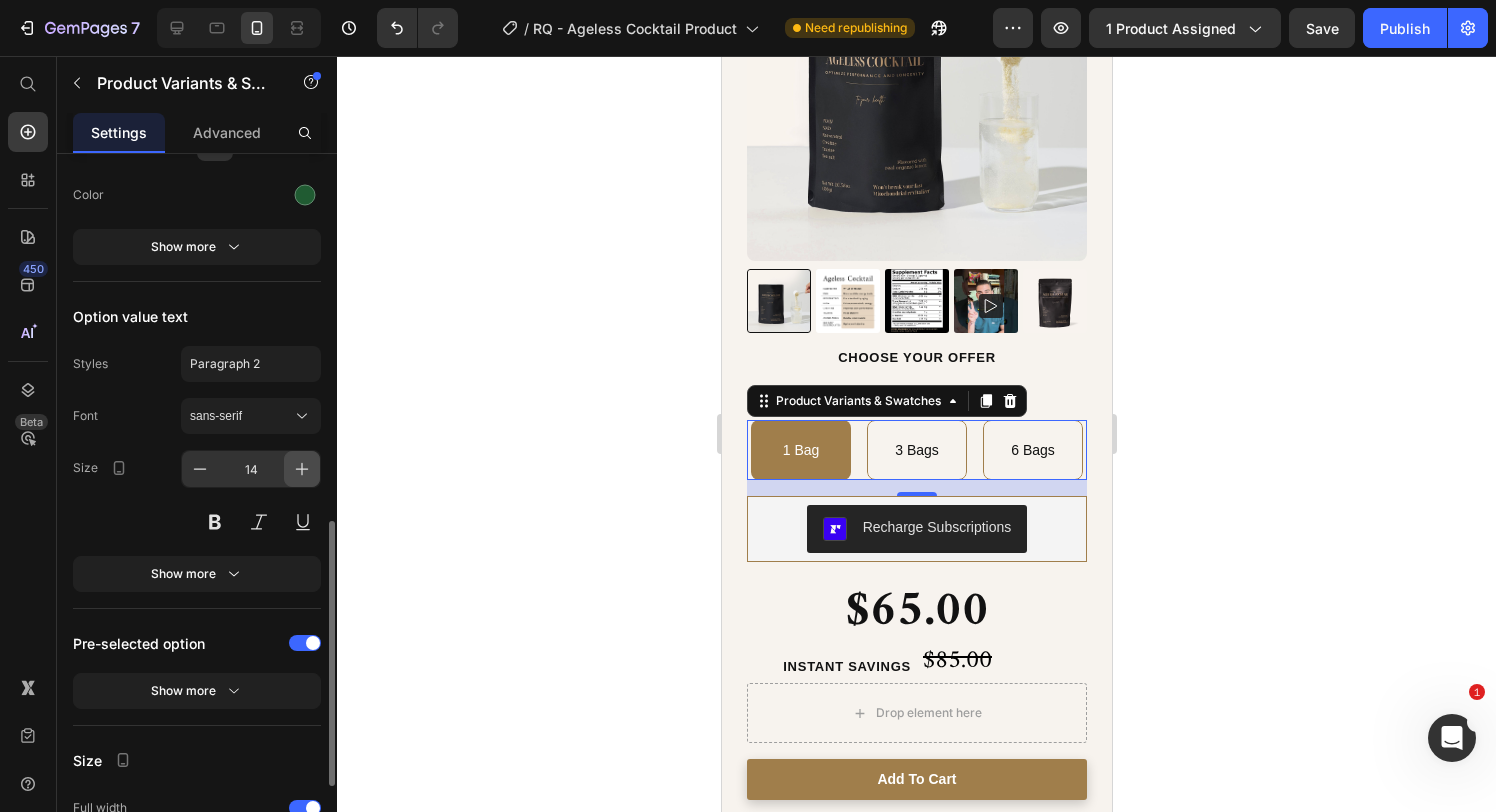 click 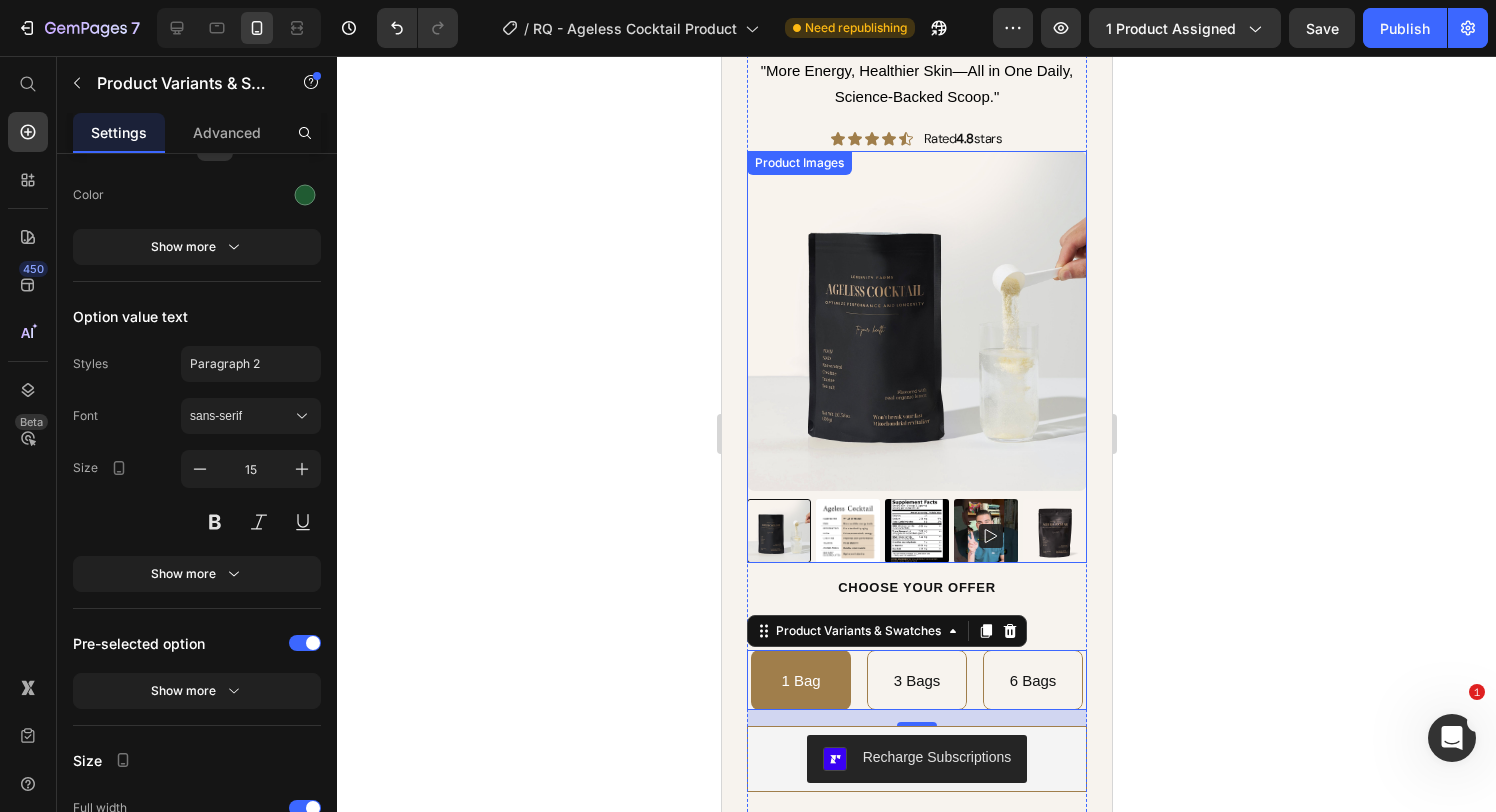 scroll, scrollTop: 0, scrollLeft: 0, axis: both 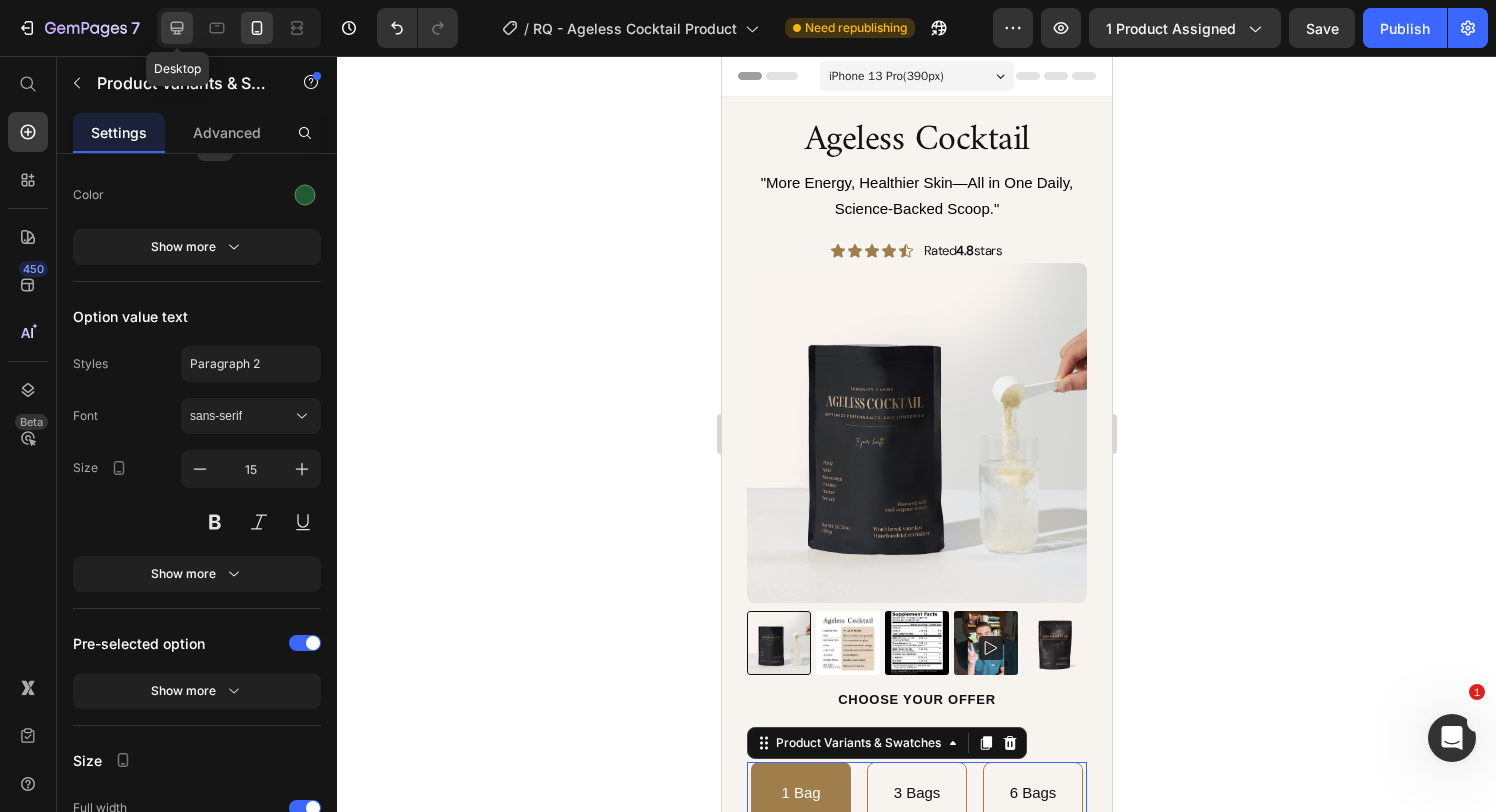 click 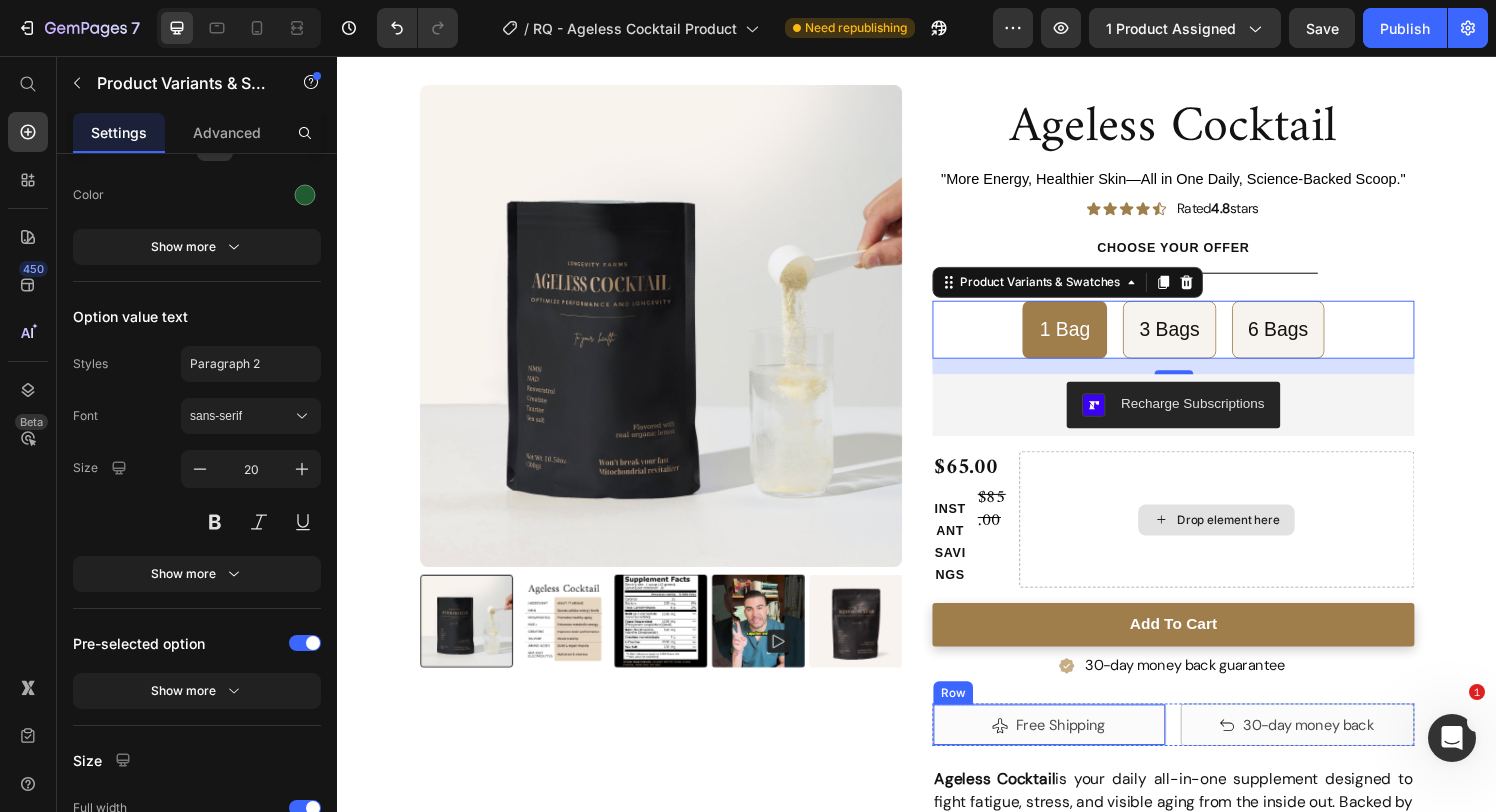 scroll, scrollTop: 0, scrollLeft: 0, axis: both 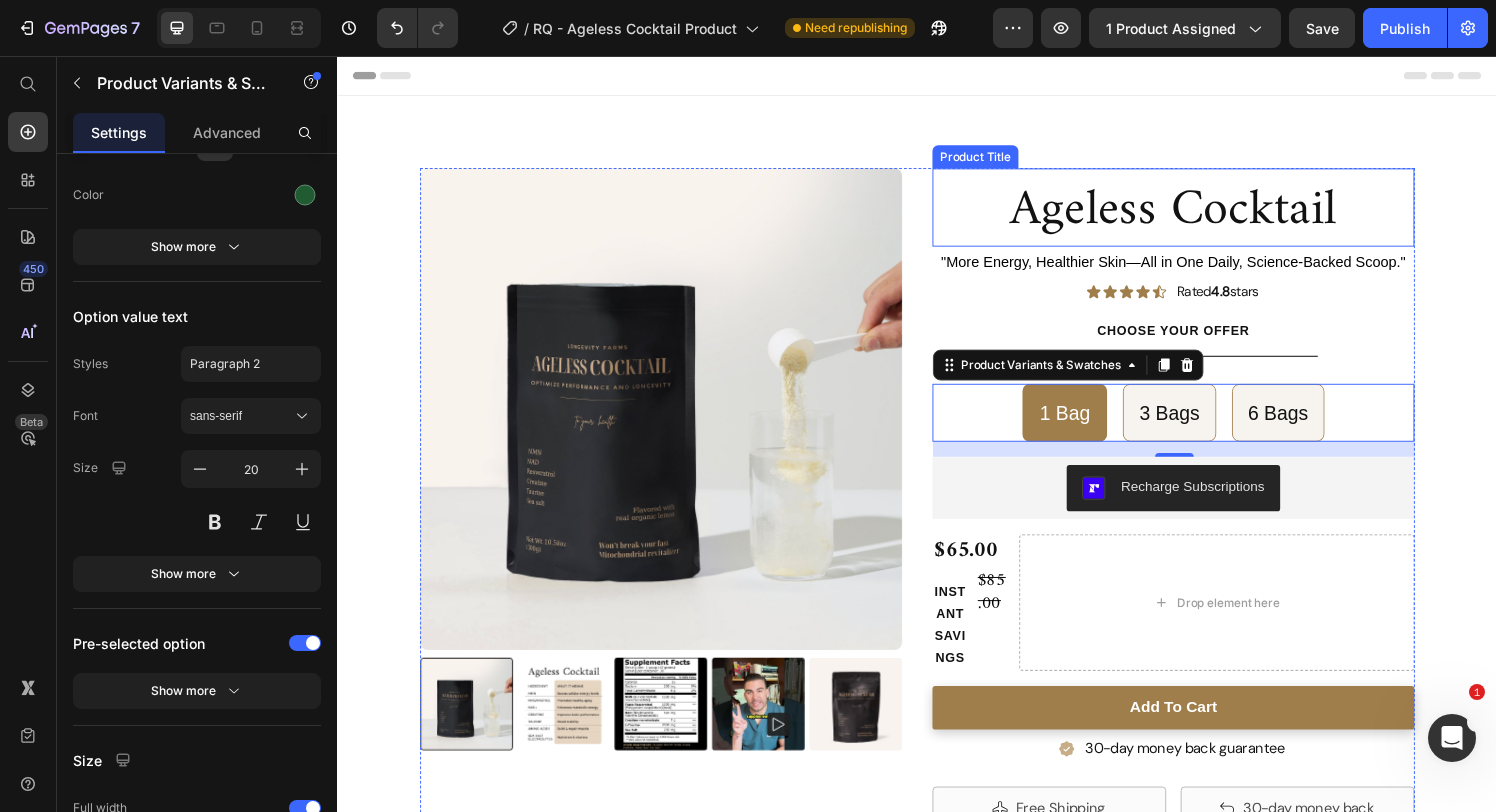 click on "Ageless Cocktail" at bounding box center [1202, 217] 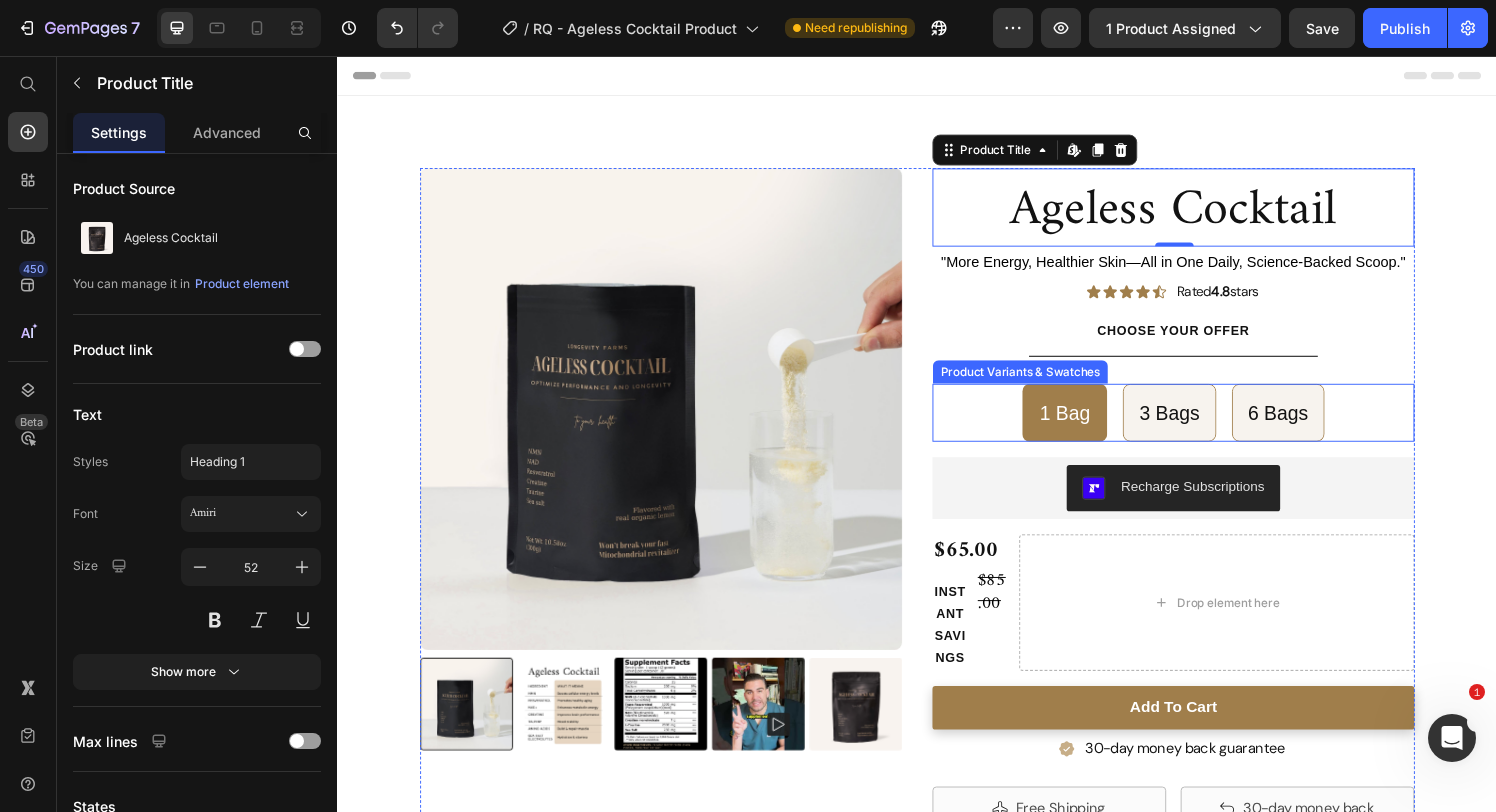 click on "1 Bag 1 Bag 1 Bag 3 Bags 3 Bags 3 Bags 6 Bags 6 Bags 6 Bags" at bounding box center (1202, 425) 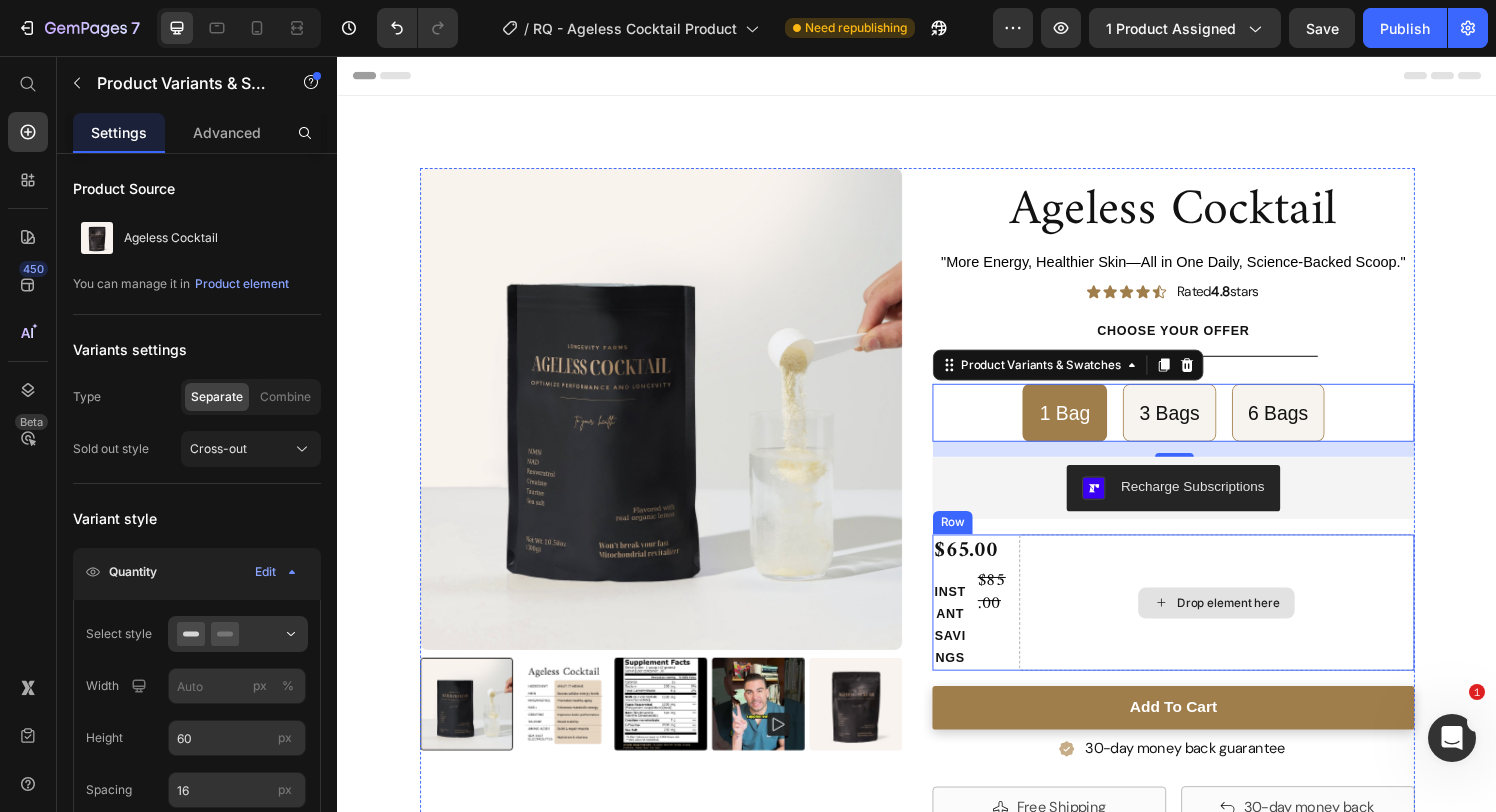 click on "Drop element here" at bounding box center (1247, 621) 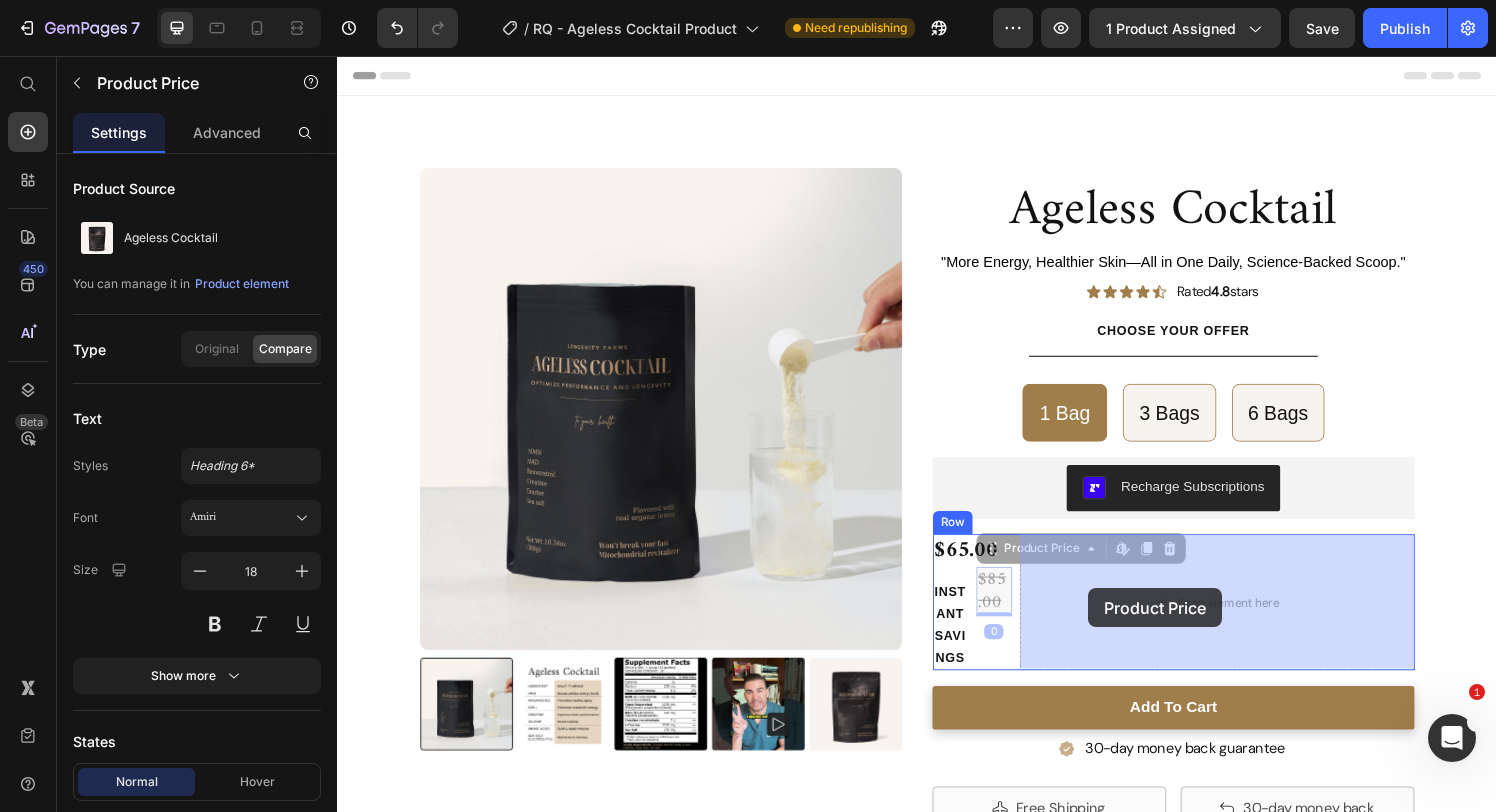 drag, startPoint x: 1015, startPoint y: 608, endPoint x: 1115, endPoint y: 607, distance: 100.005 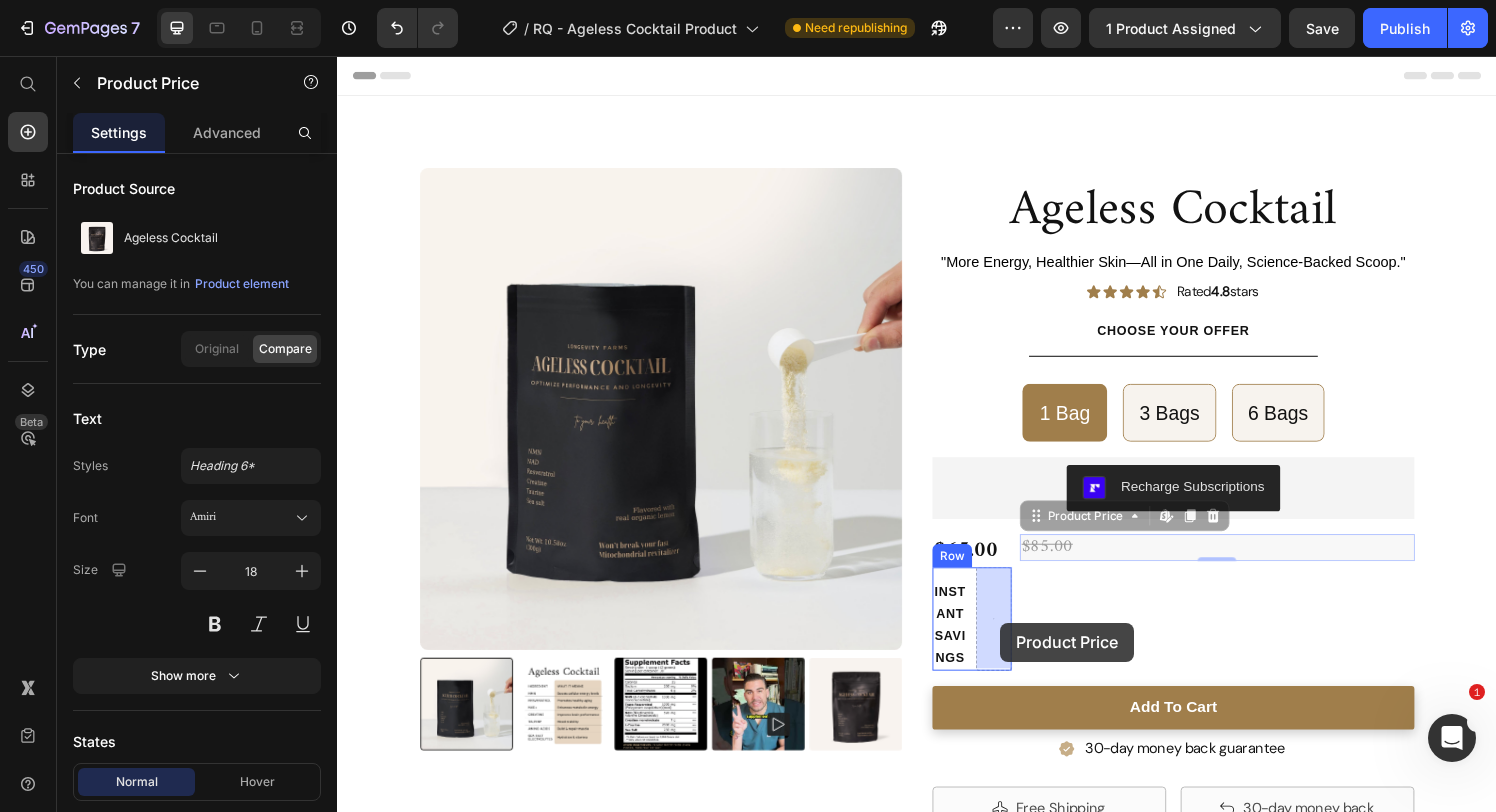 drag, startPoint x: 1090, startPoint y: 560, endPoint x: 1023, endPoint y: 643, distance: 106.66771 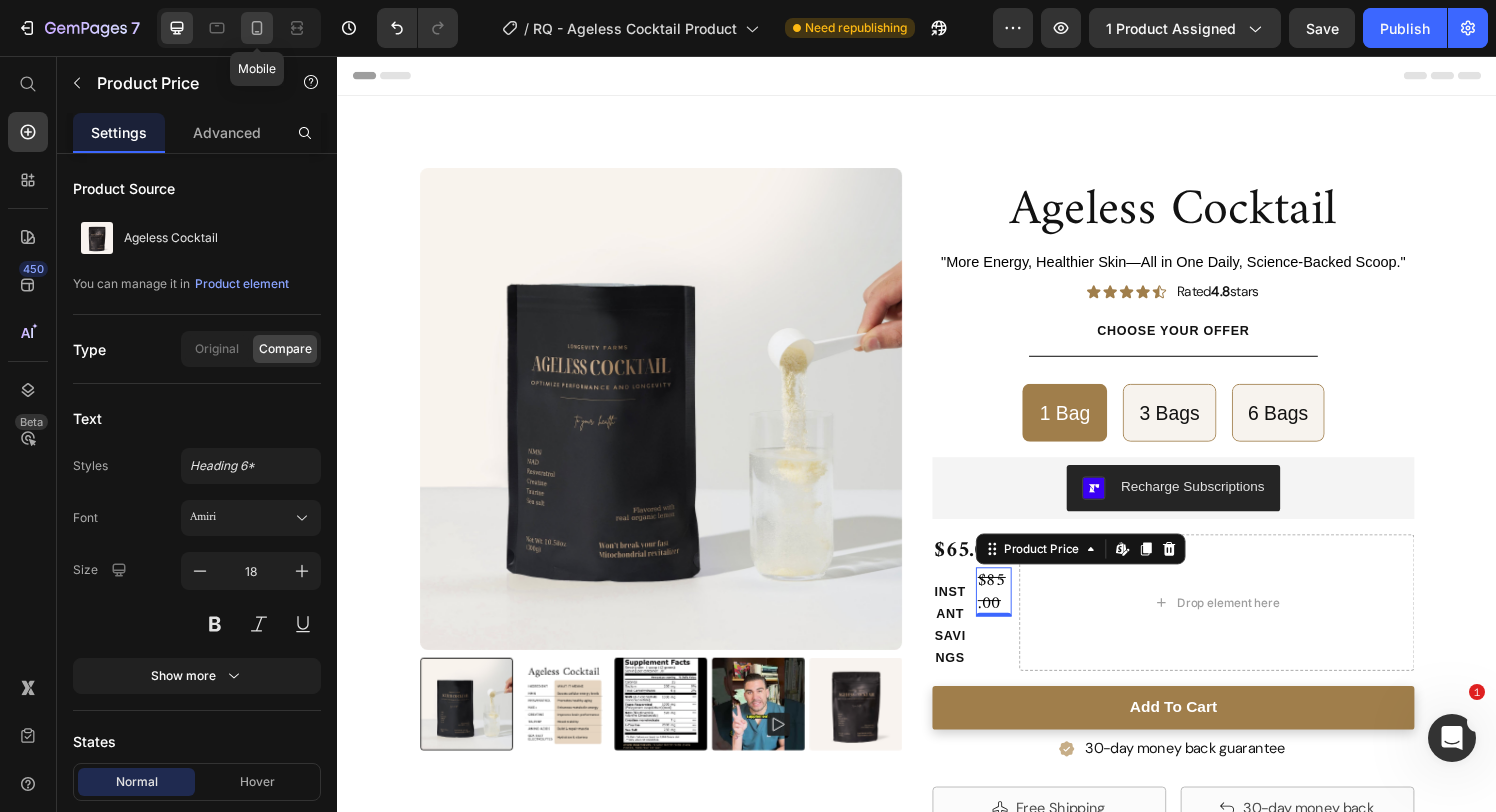 click 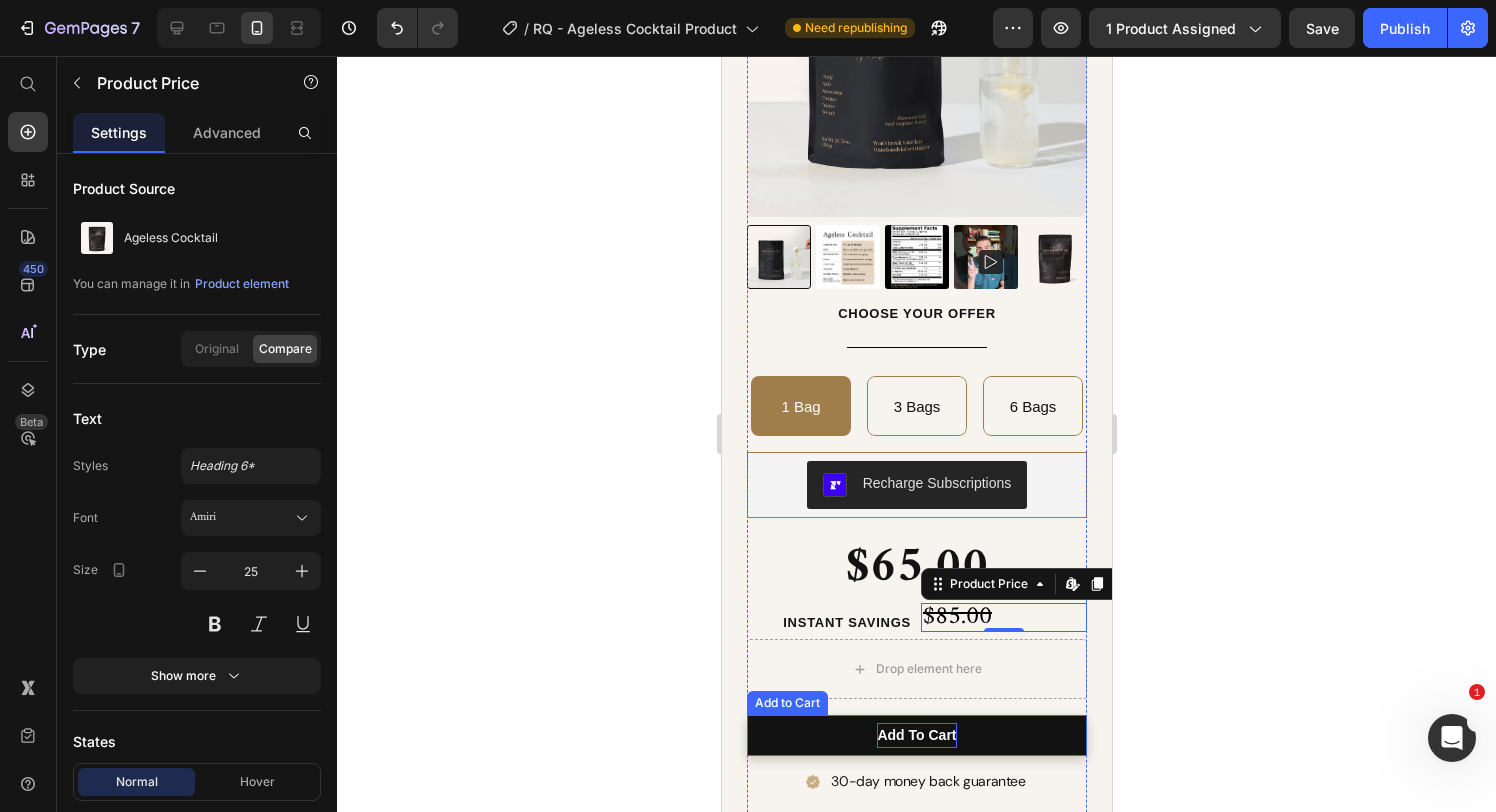 scroll, scrollTop: 383, scrollLeft: 0, axis: vertical 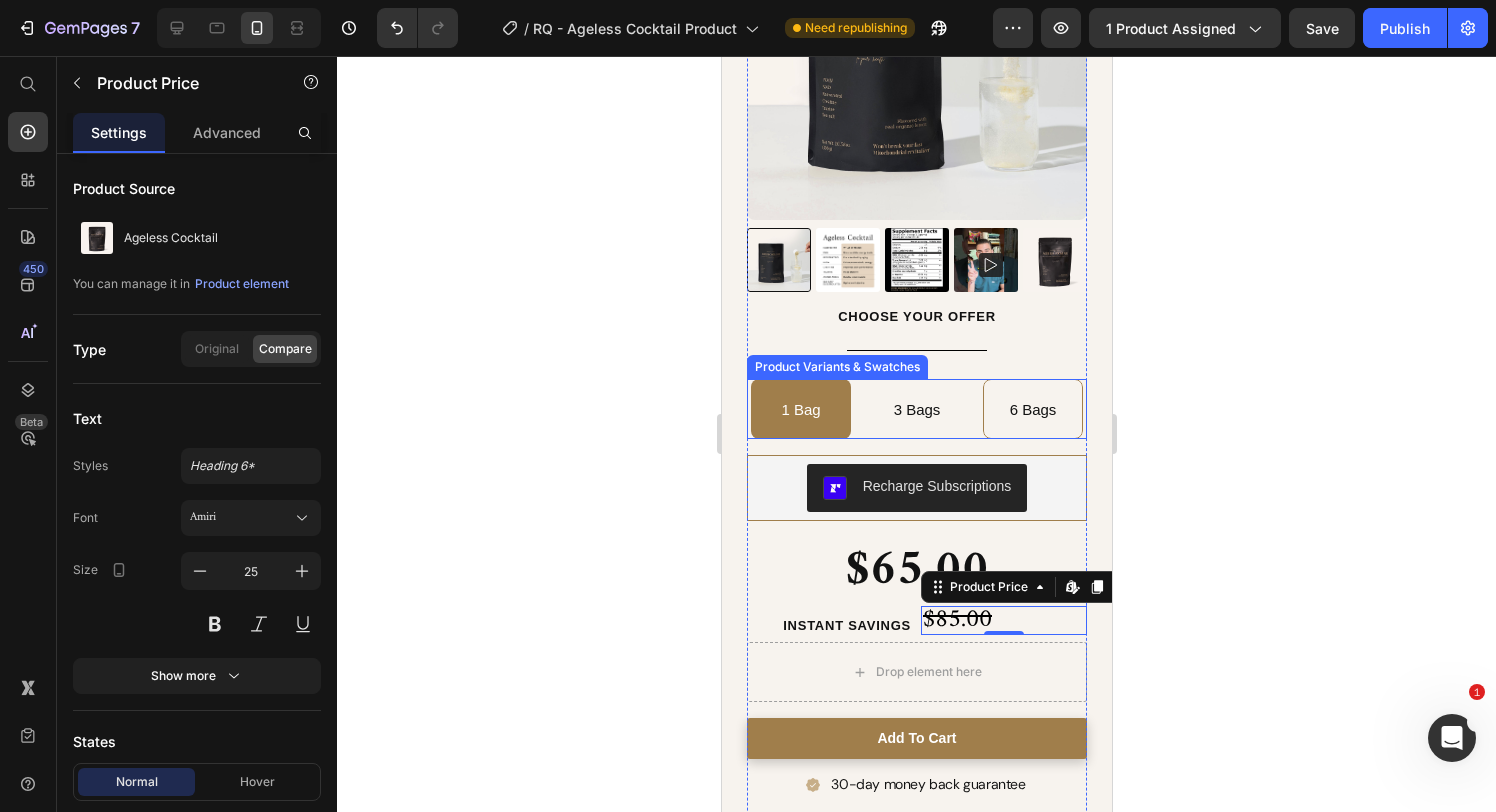 click on "3 Bags" at bounding box center (916, 409) 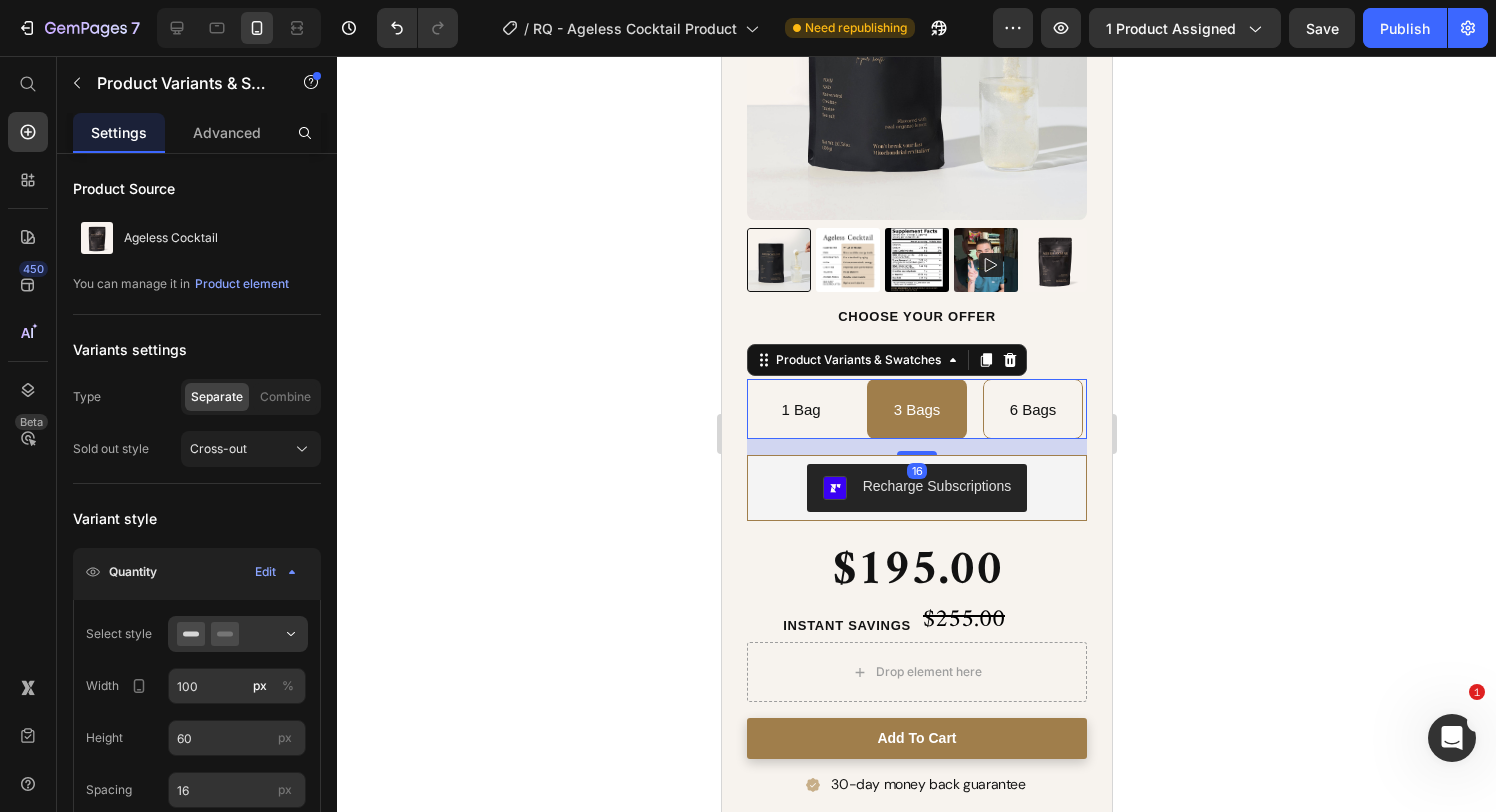 click on "1 Bag" at bounding box center (800, 409) 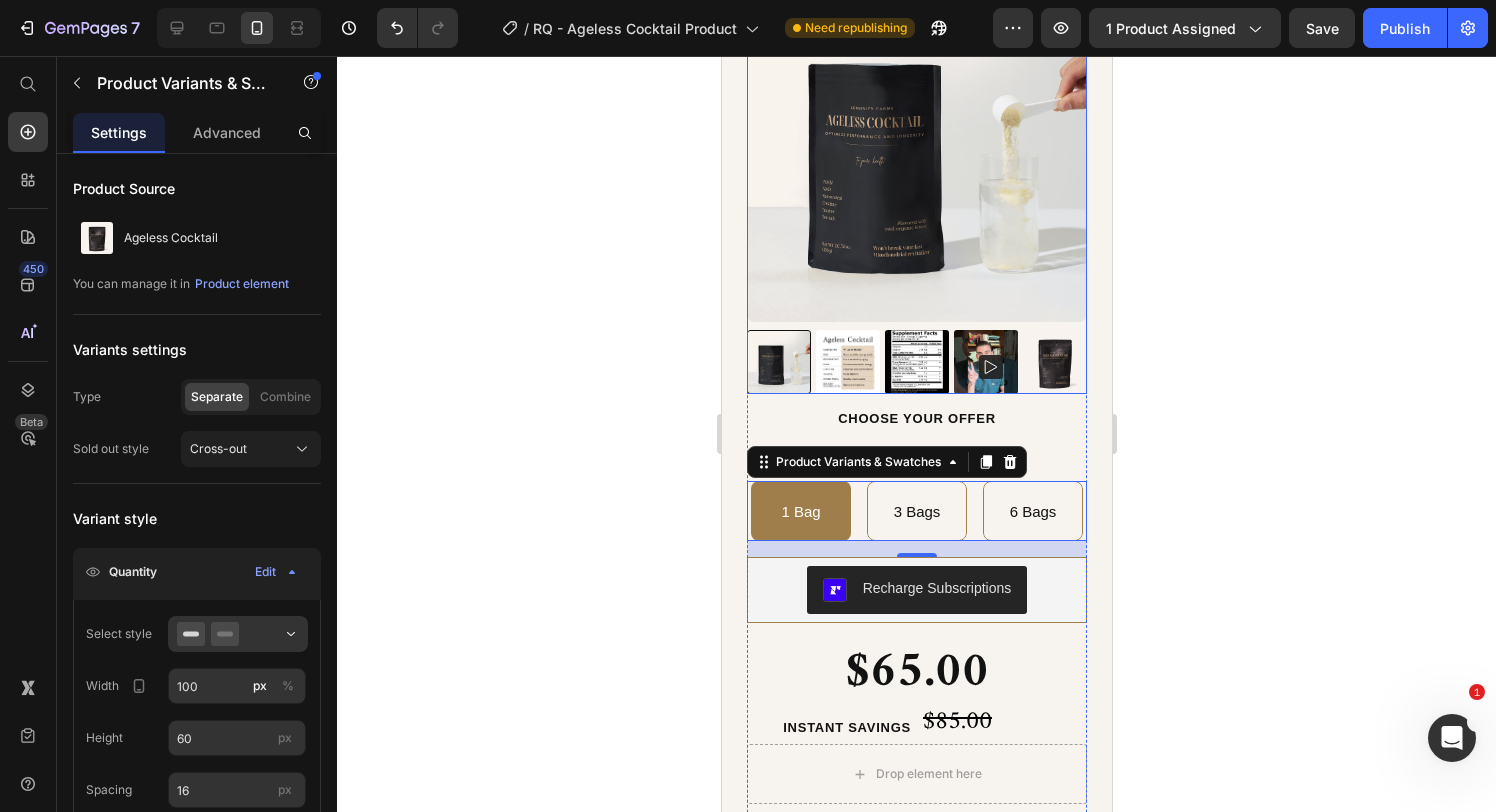 scroll, scrollTop: 313, scrollLeft: 0, axis: vertical 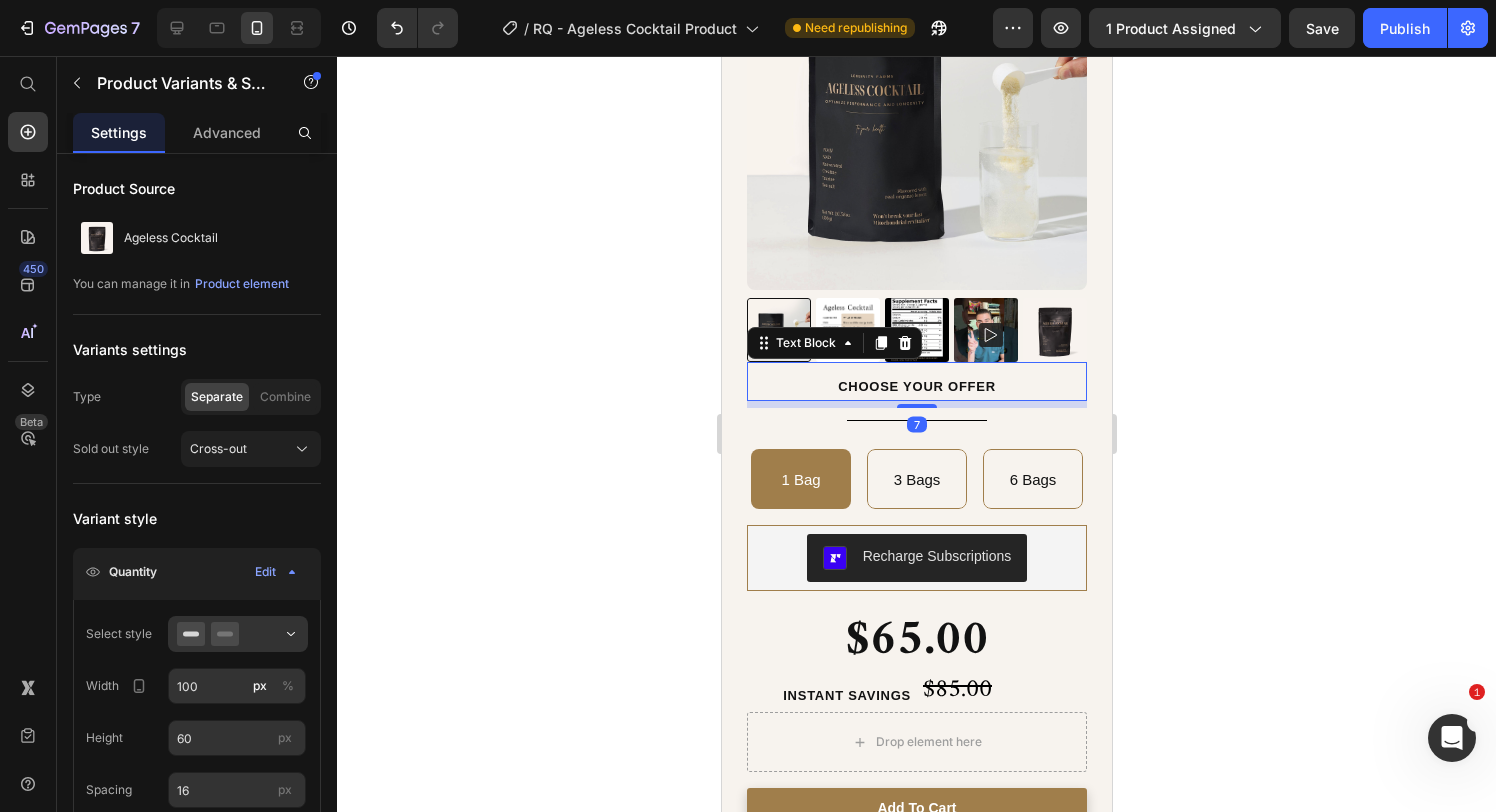 click on "Choose your offer" at bounding box center [916, 386] 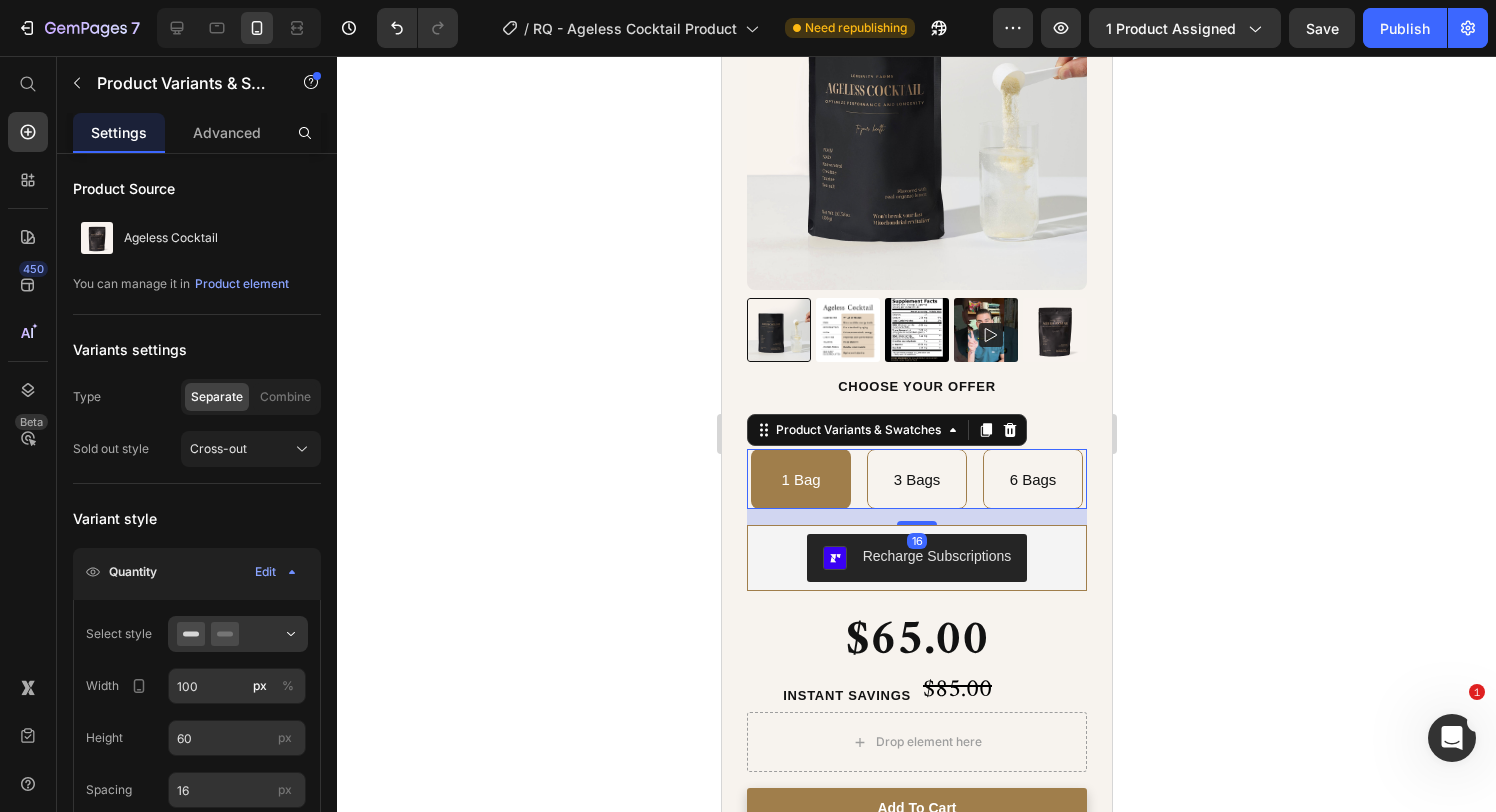 click on "1 Bag 1 Bag 1 Bag 3 Bags 3 Bags 3 Bags 6 Bags 6 Bags 6 Bags" at bounding box center (916, 479) 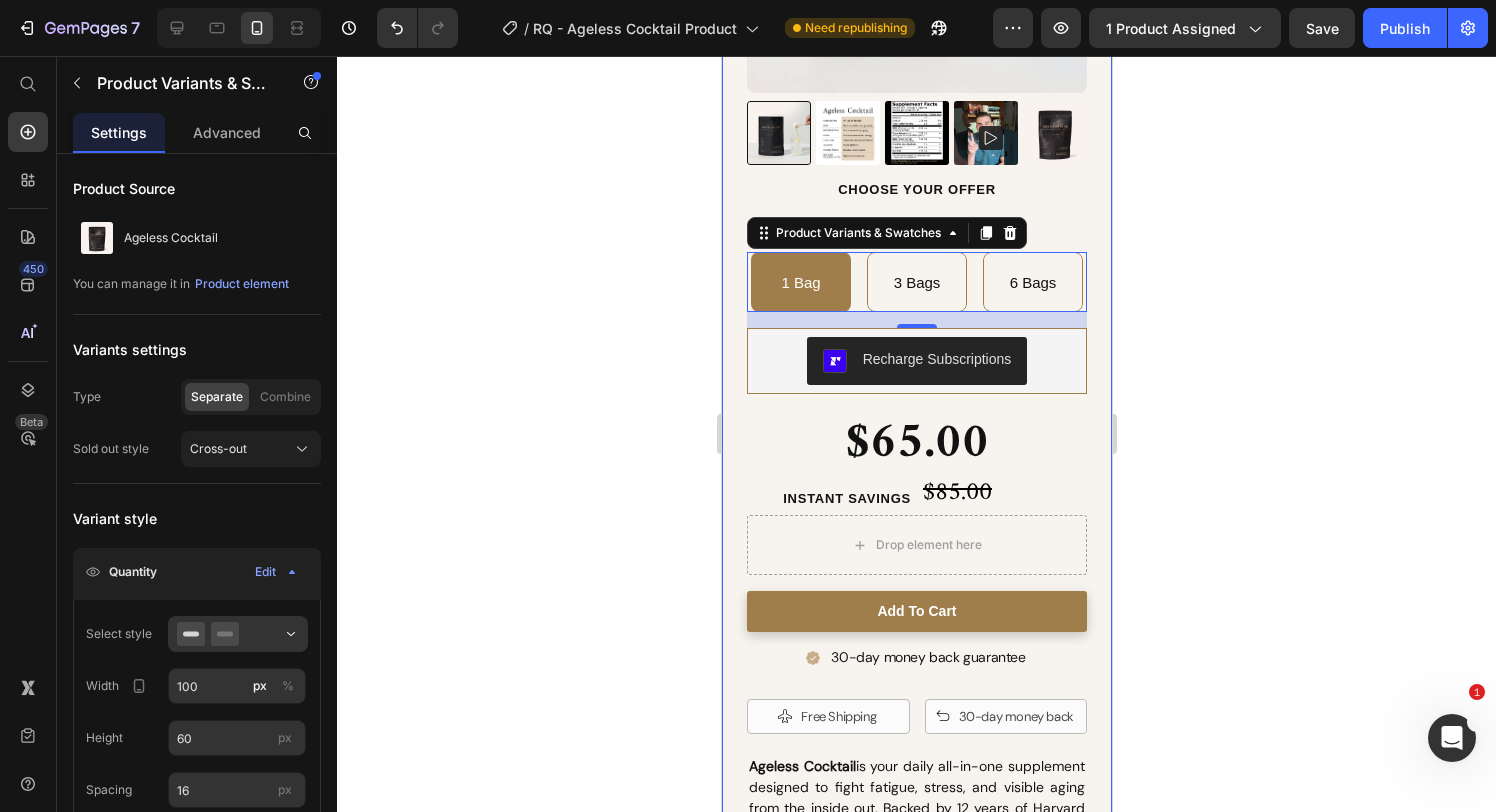 scroll, scrollTop: 532, scrollLeft: 0, axis: vertical 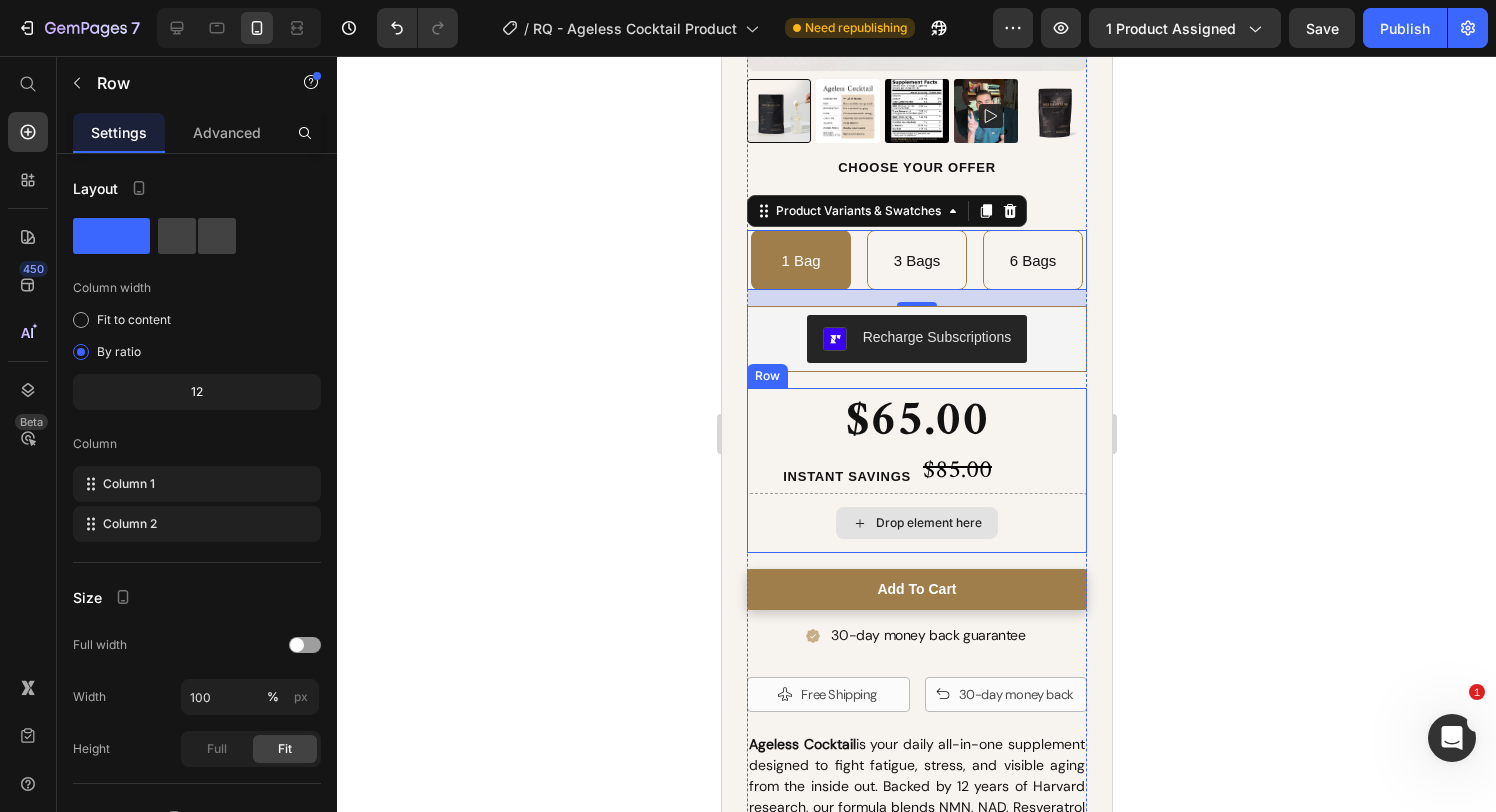 click on "Drop element here" at bounding box center [916, 523] 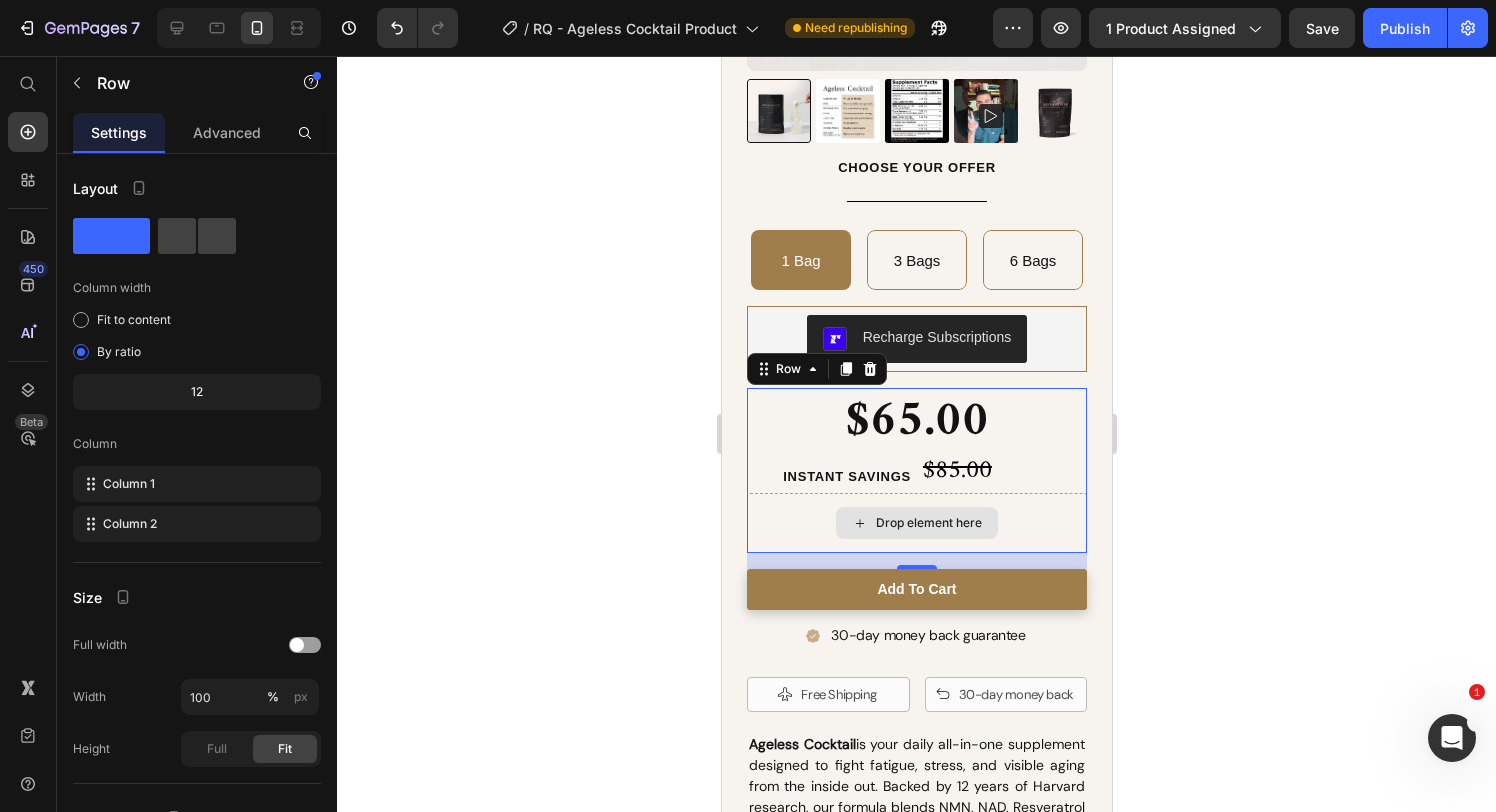 click on "Drop element here" at bounding box center [916, 523] 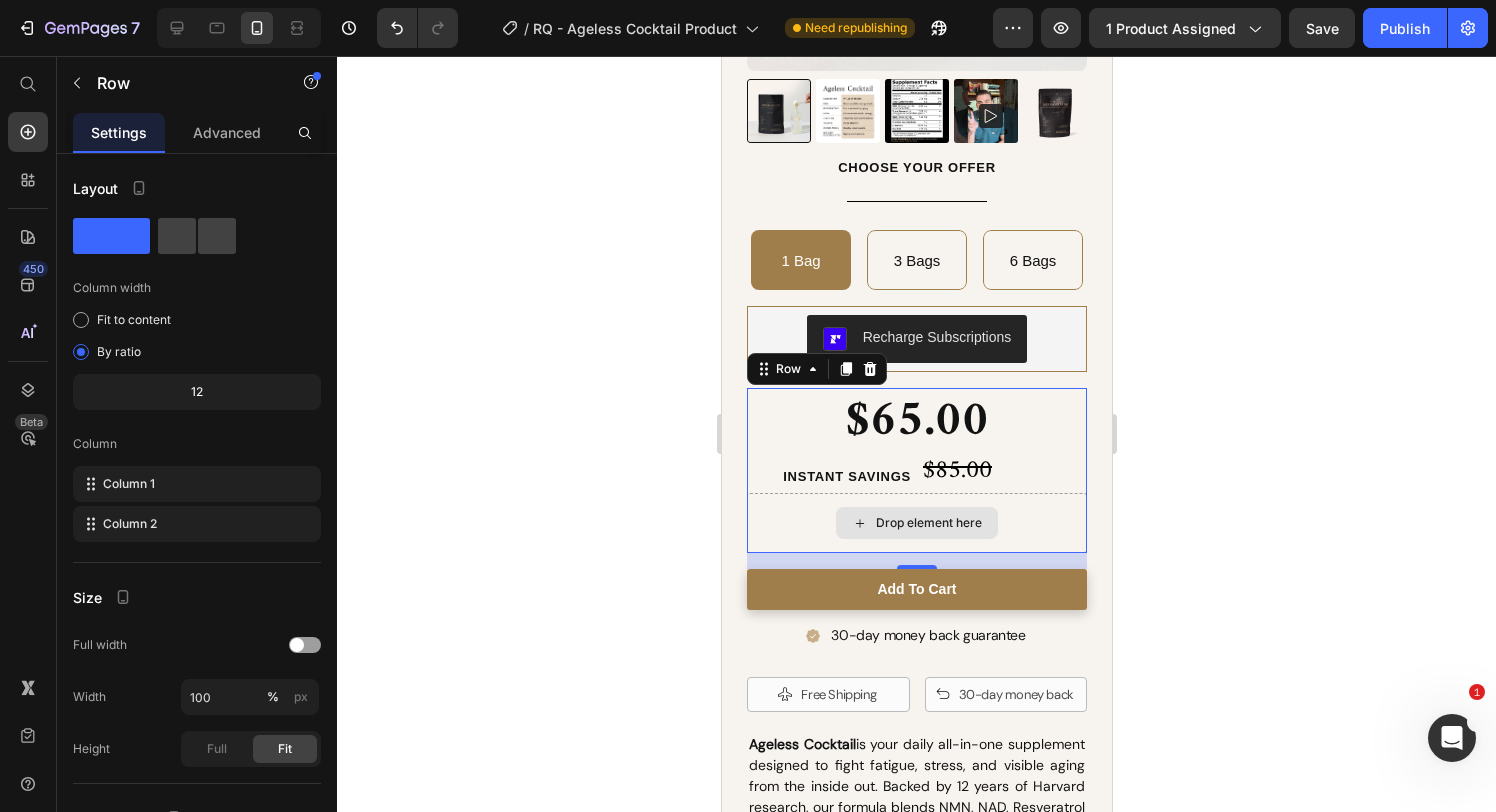 click on "Drop element here" at bounding box center [928, 523] 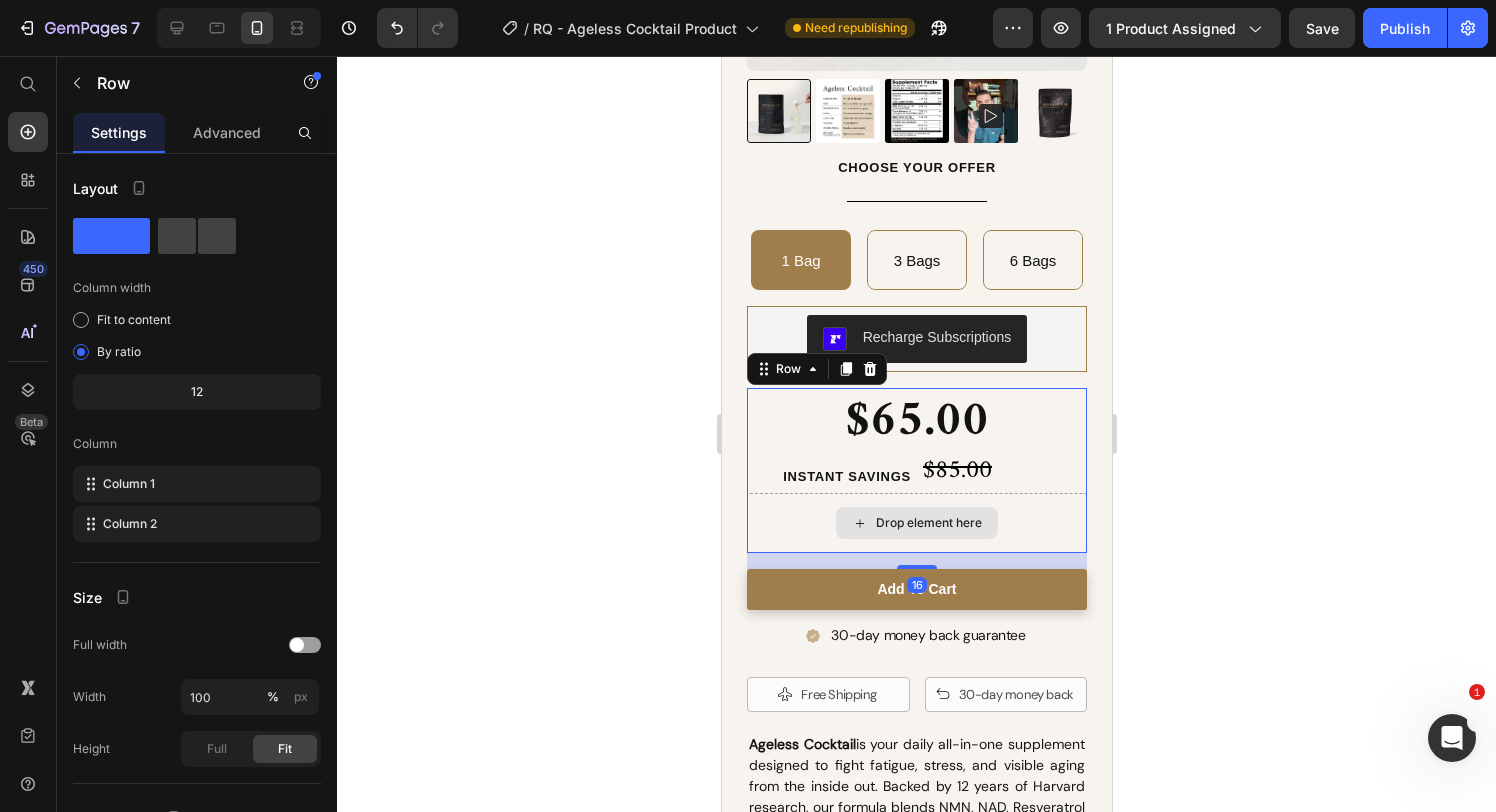 click on "Drop element here" at bounding box center (916, 523) 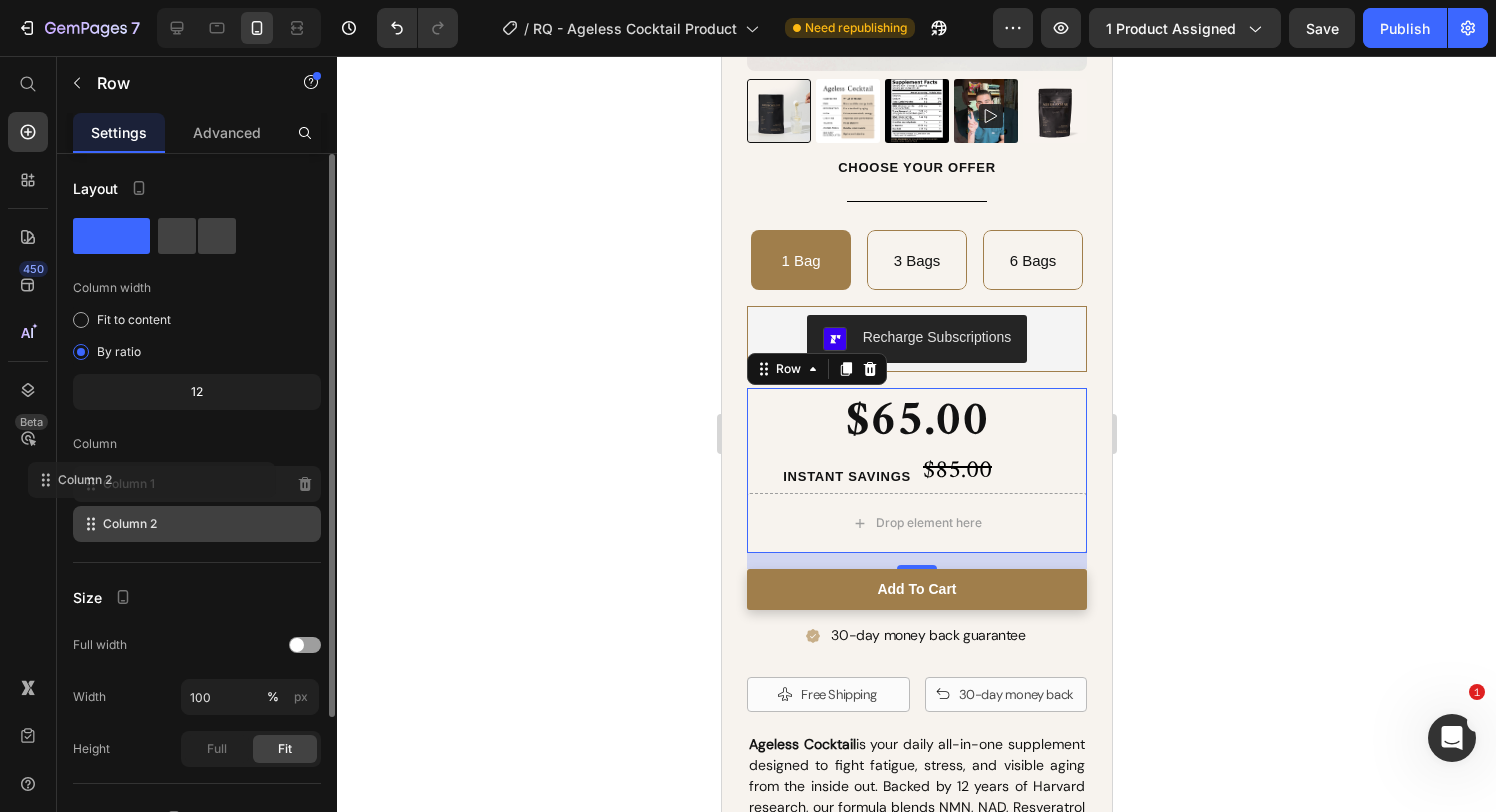 type 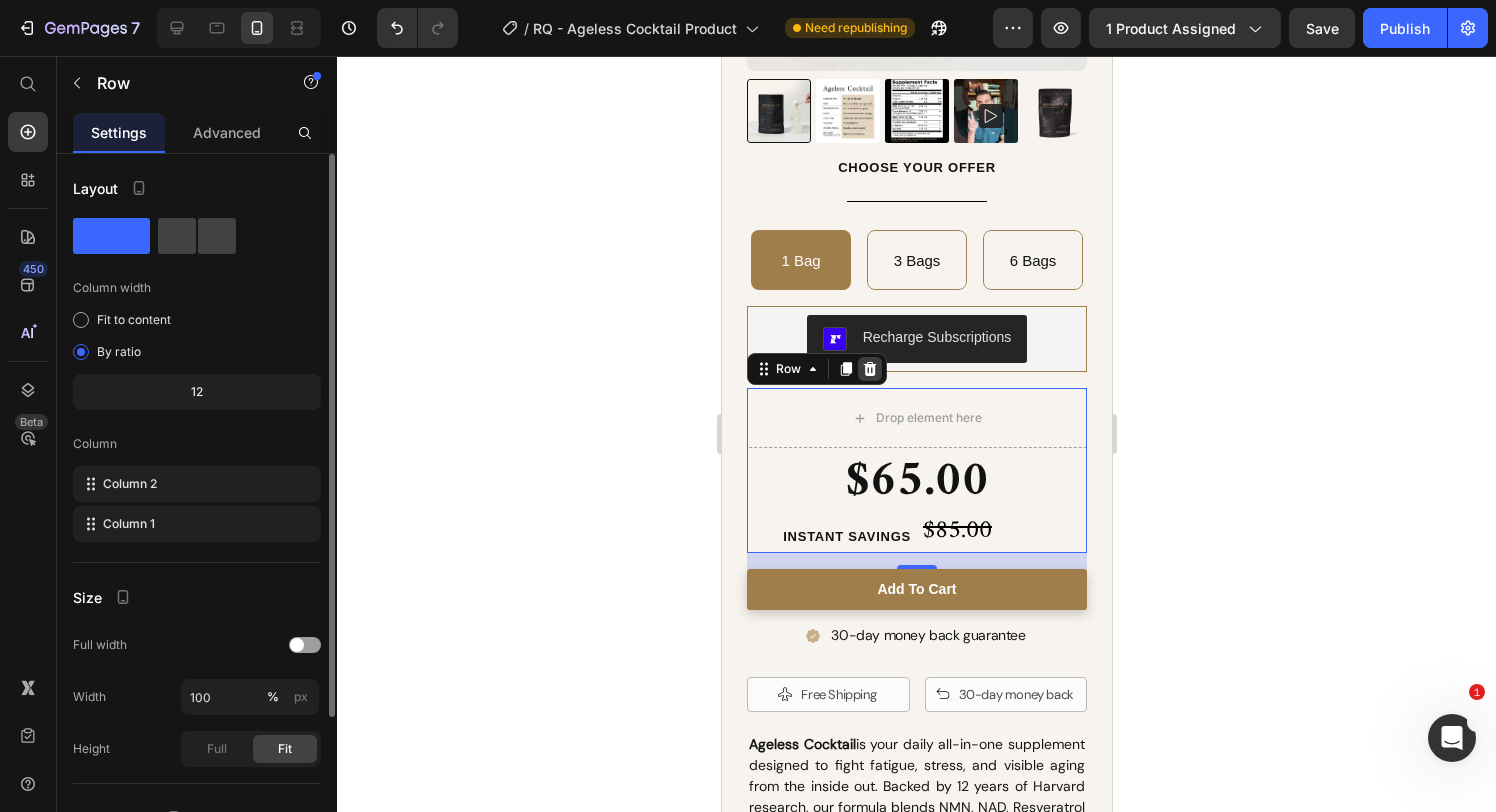 click 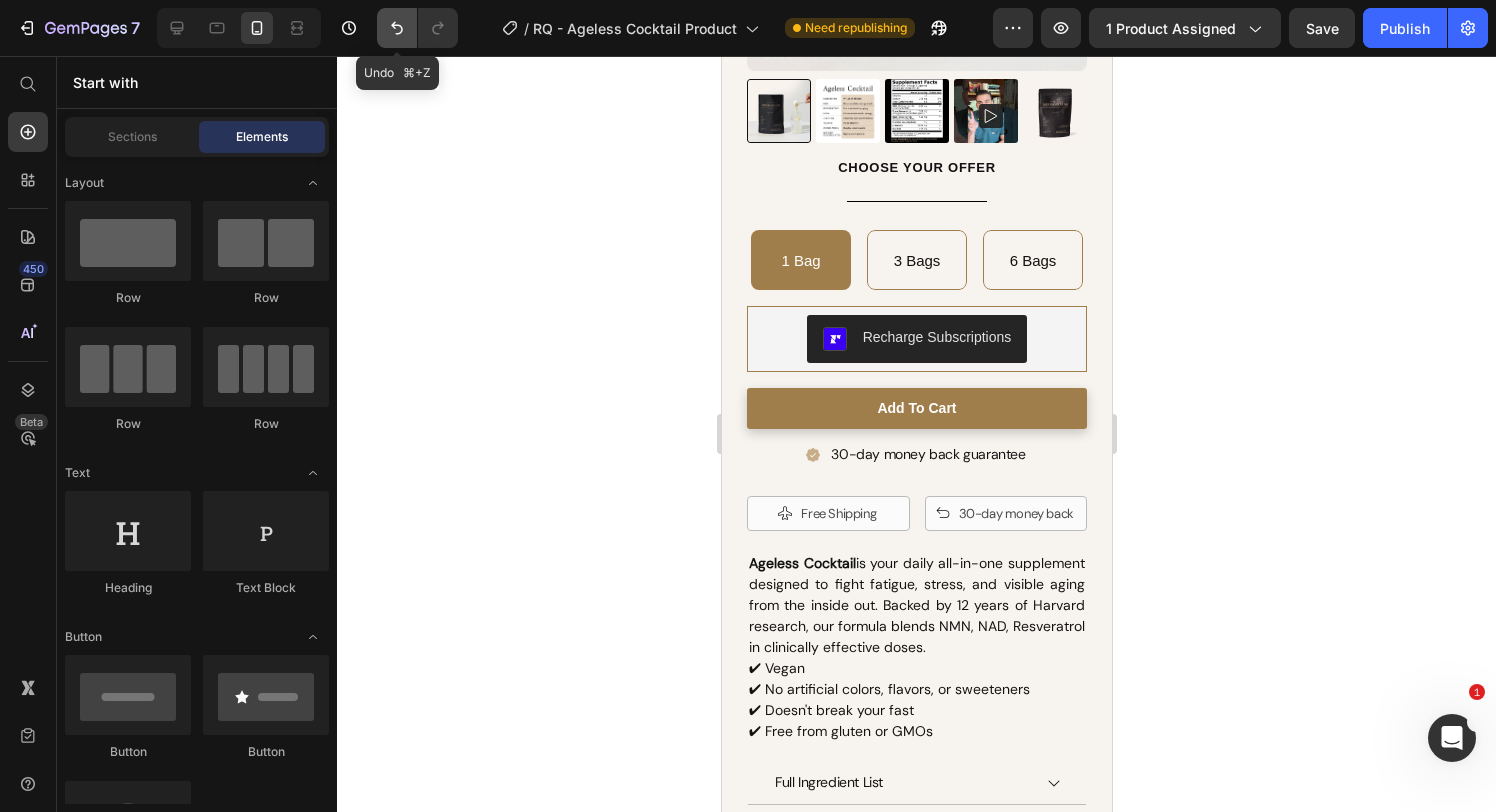 click 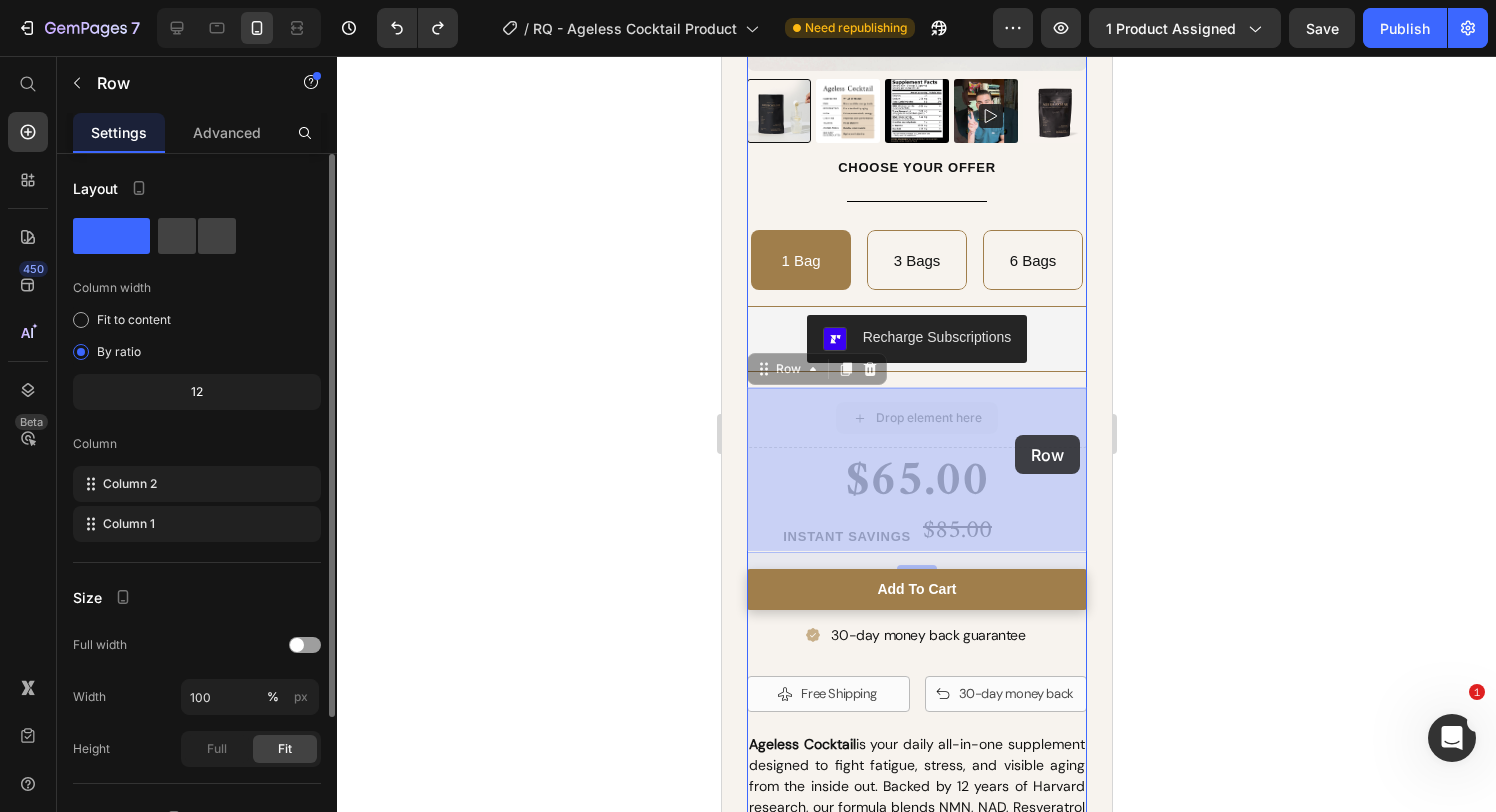 drag, startPoint x: 1044, startPoint y: 423, endPoint x: 1014, endPoint y: 435, distance: 32.31099 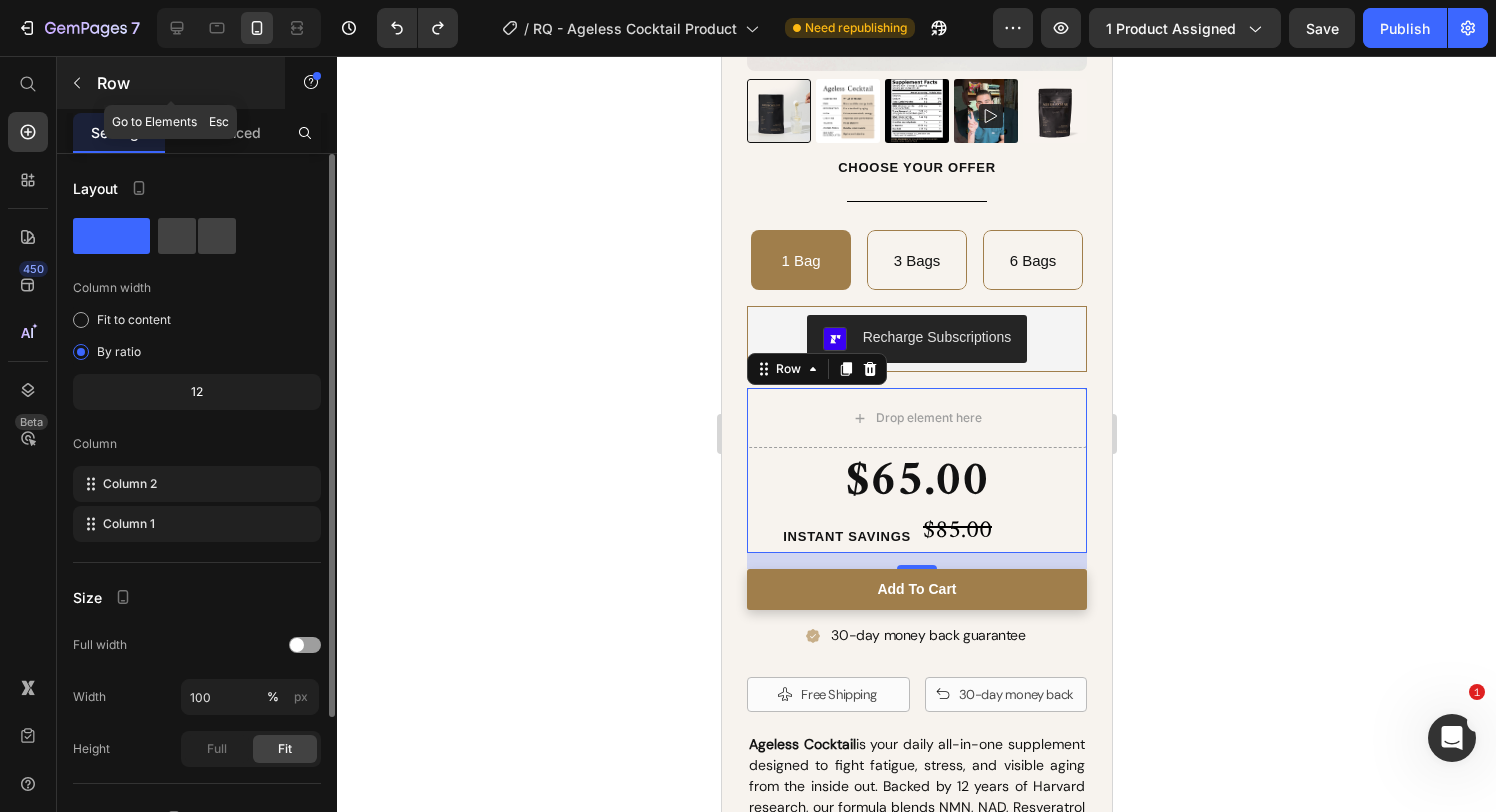 click 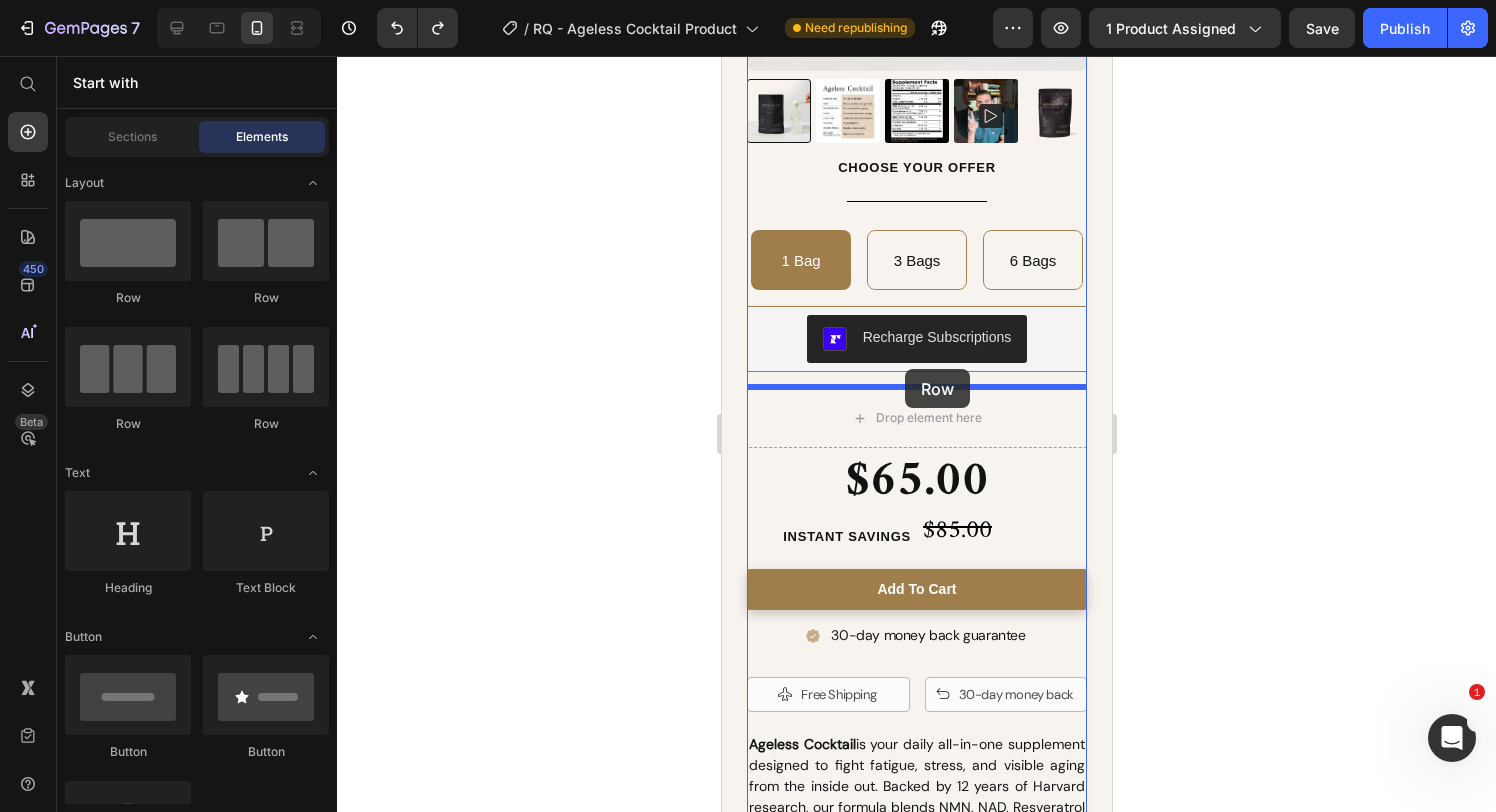drag, startPoint x: 844, startPoint y: 301, endPoint x: 904, endPoint y: 369, distance: 90.68627 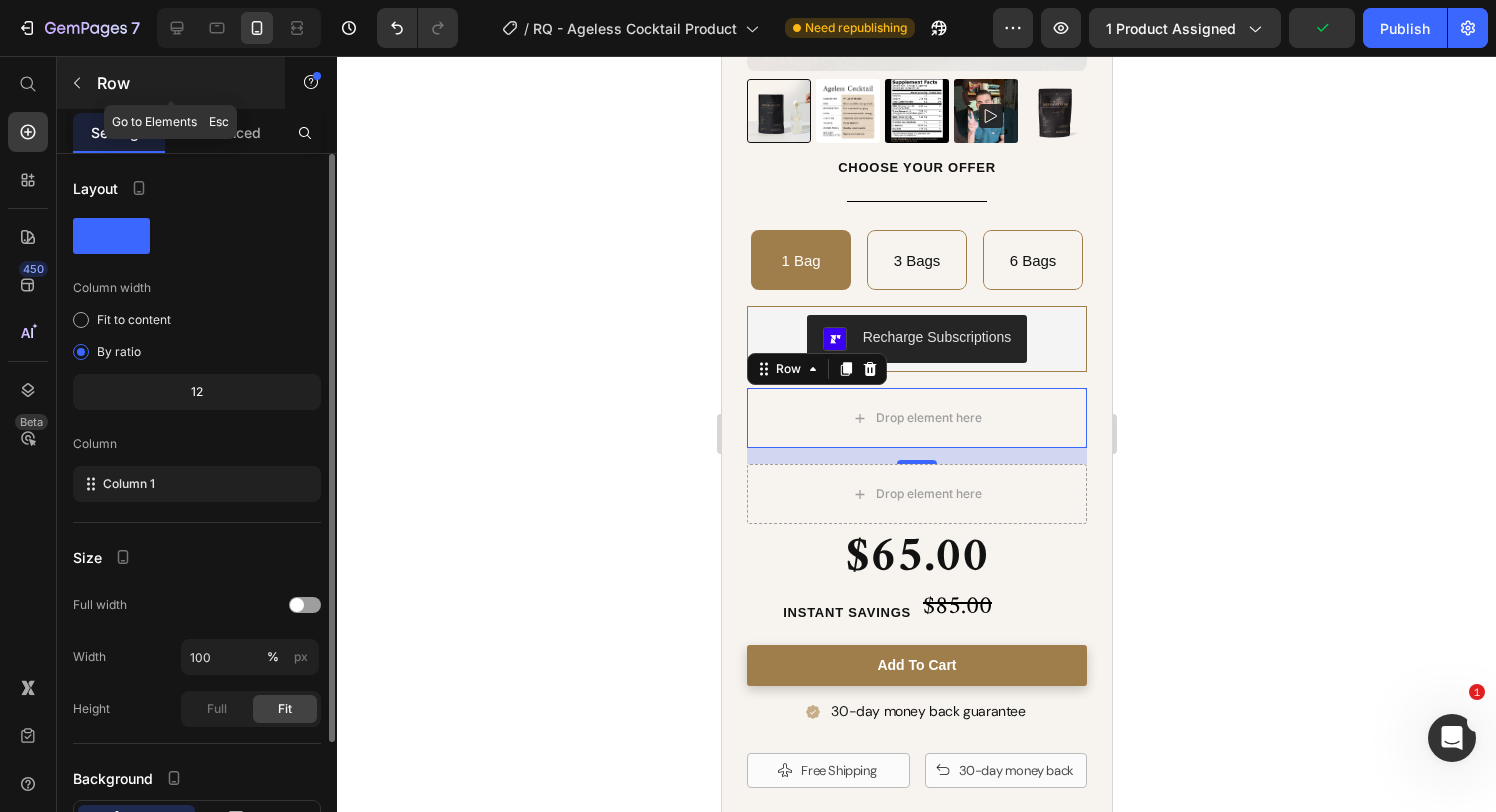 click on "Row" at bounding box center [171, 83] 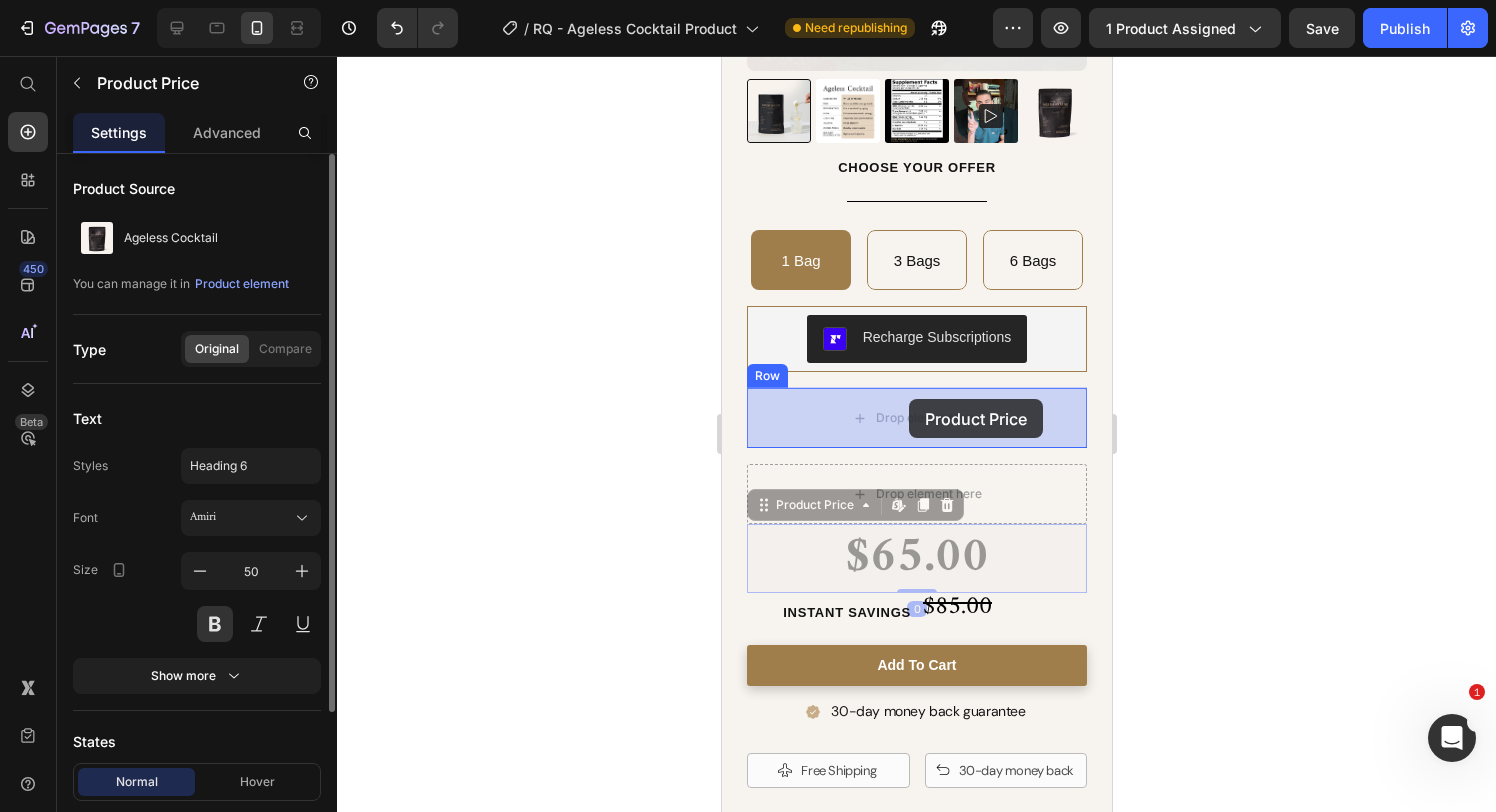 drag, startPoint x: 908, startPoint y: 551, endPoint x: 908, endPoint y: 400, distance: 151 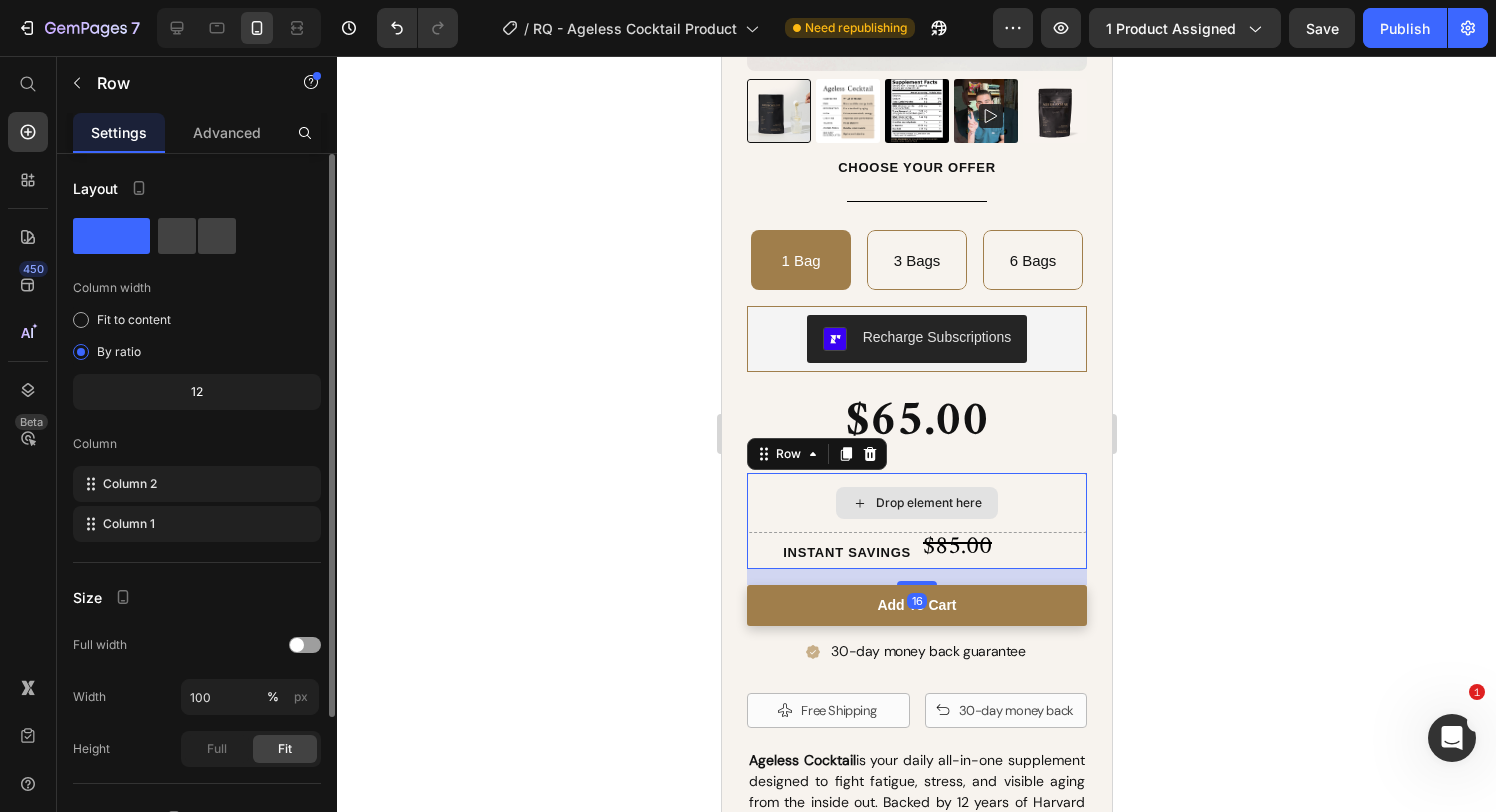 click on "Drop element here" at bounding box center (916, 503) 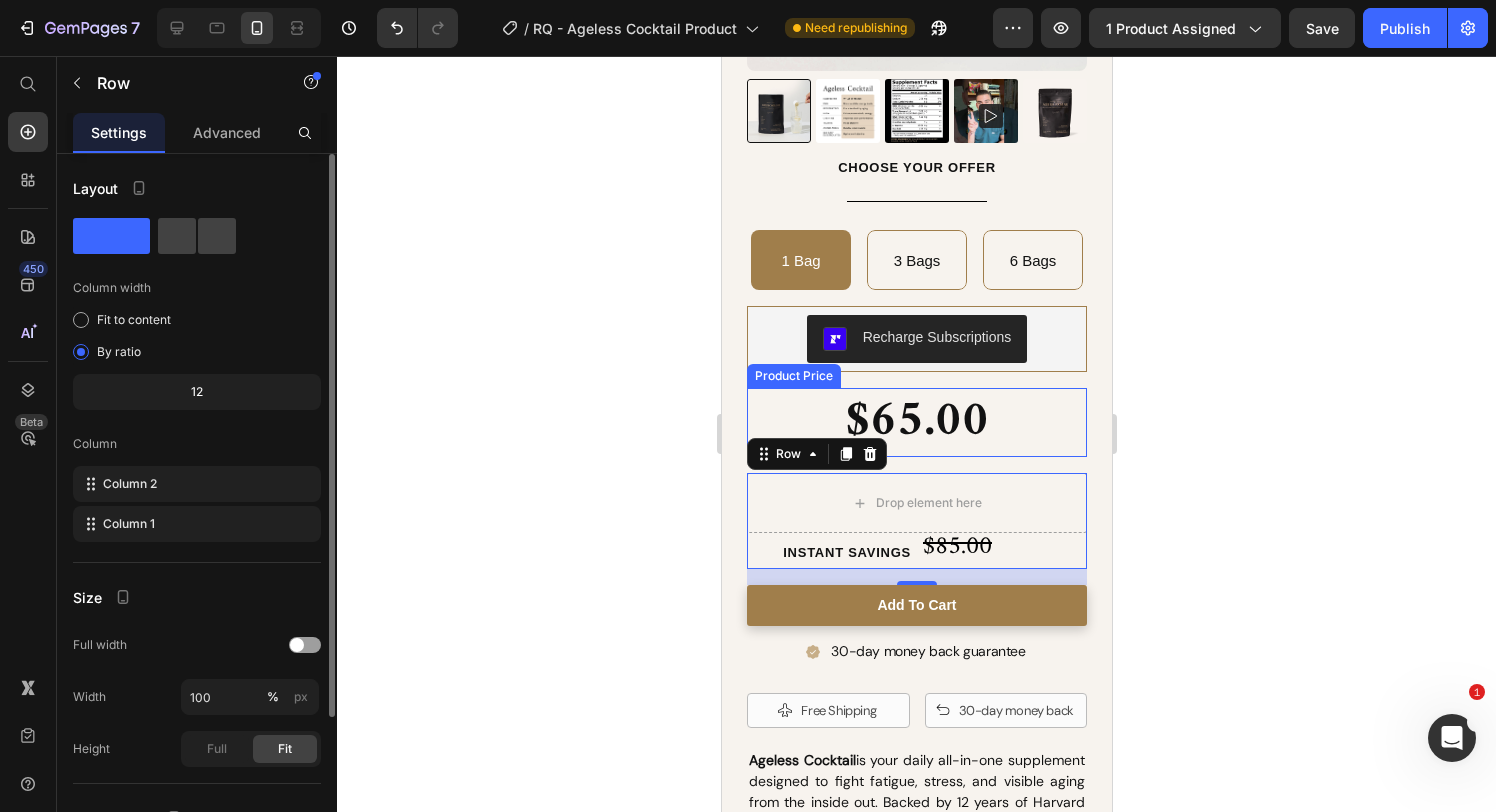 click on "$65.00" at bounding box center [916, 422] 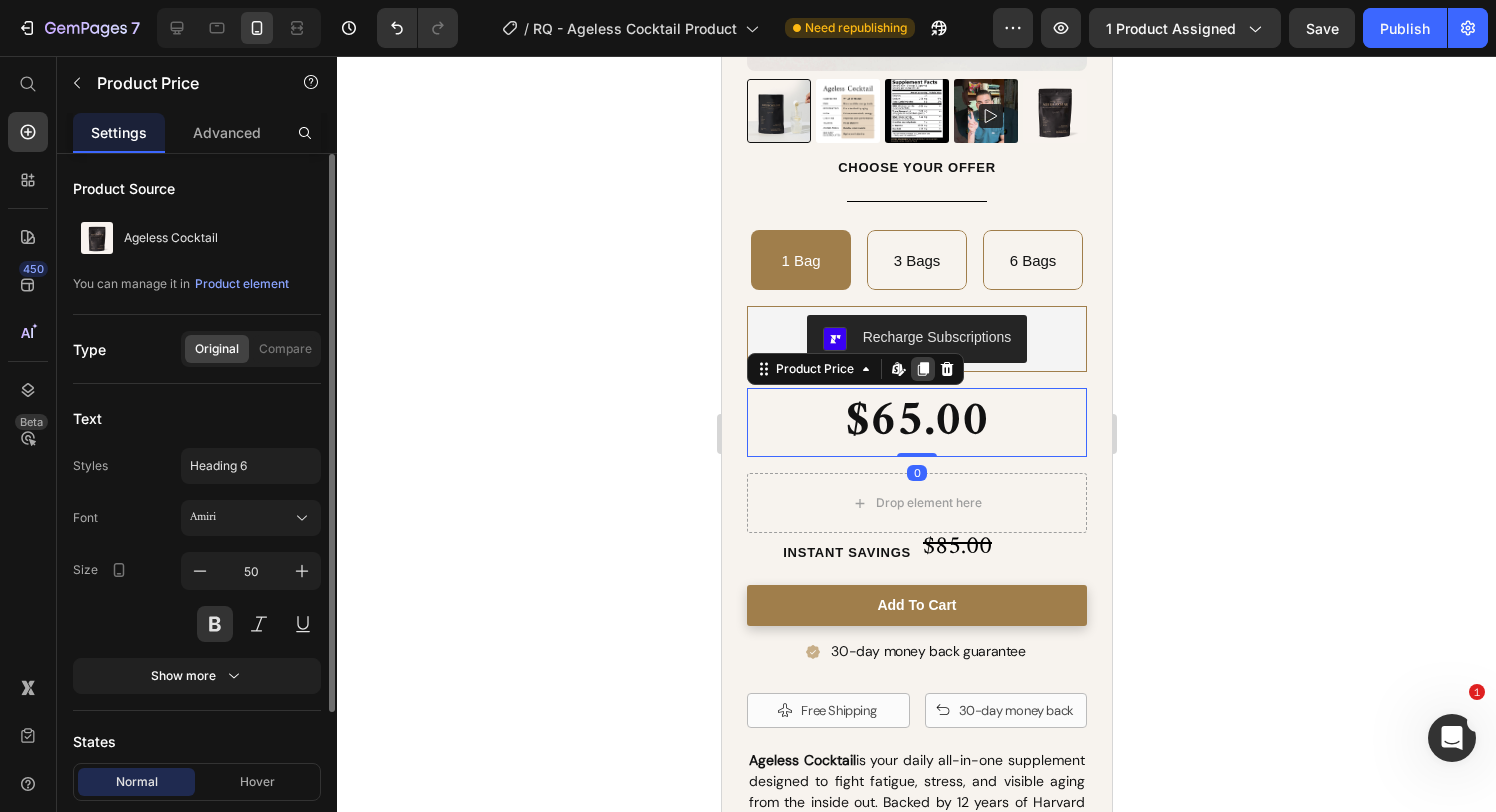 click 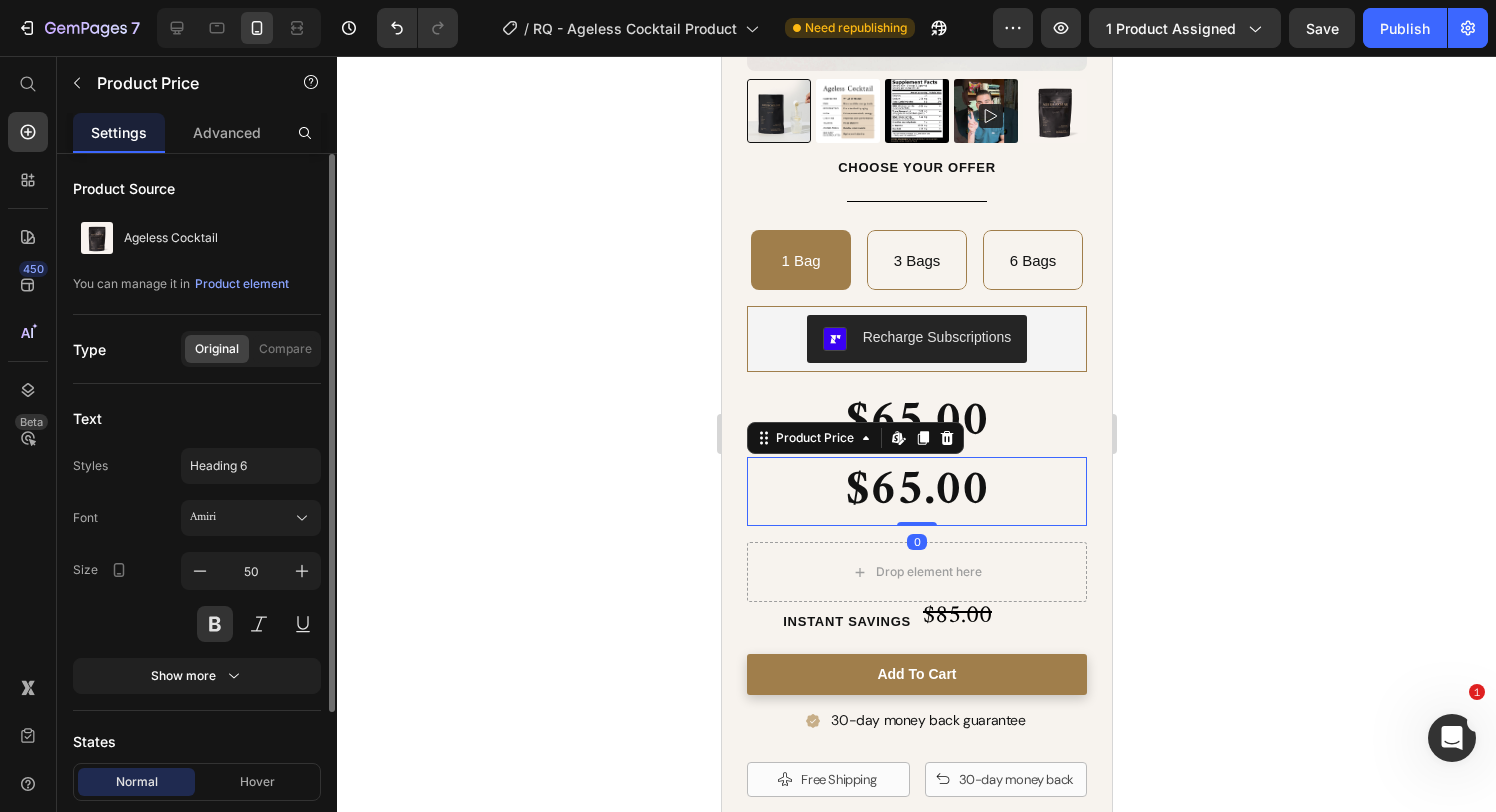 click on "$65.00" at bounding box center (916, 491) 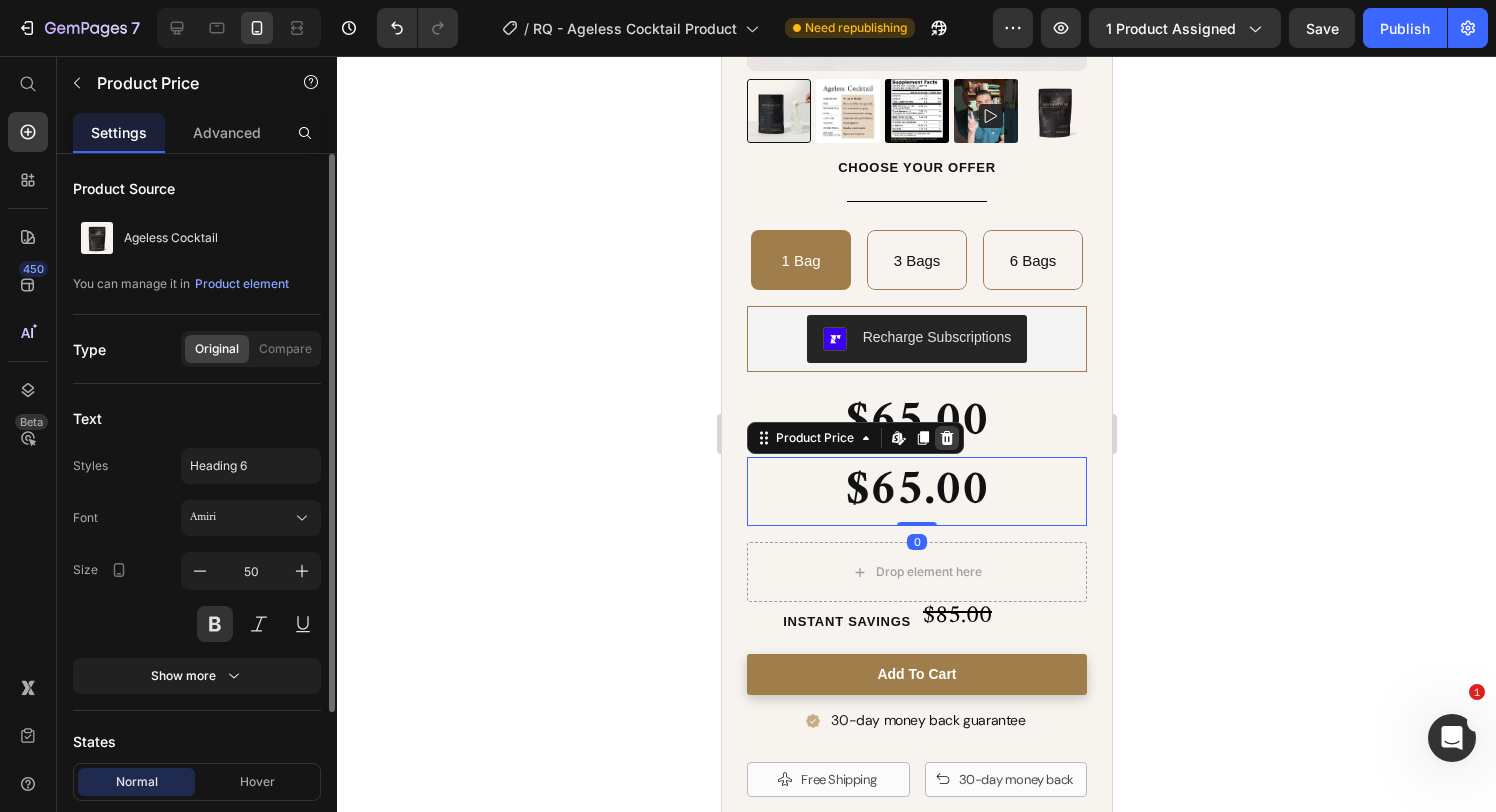 click 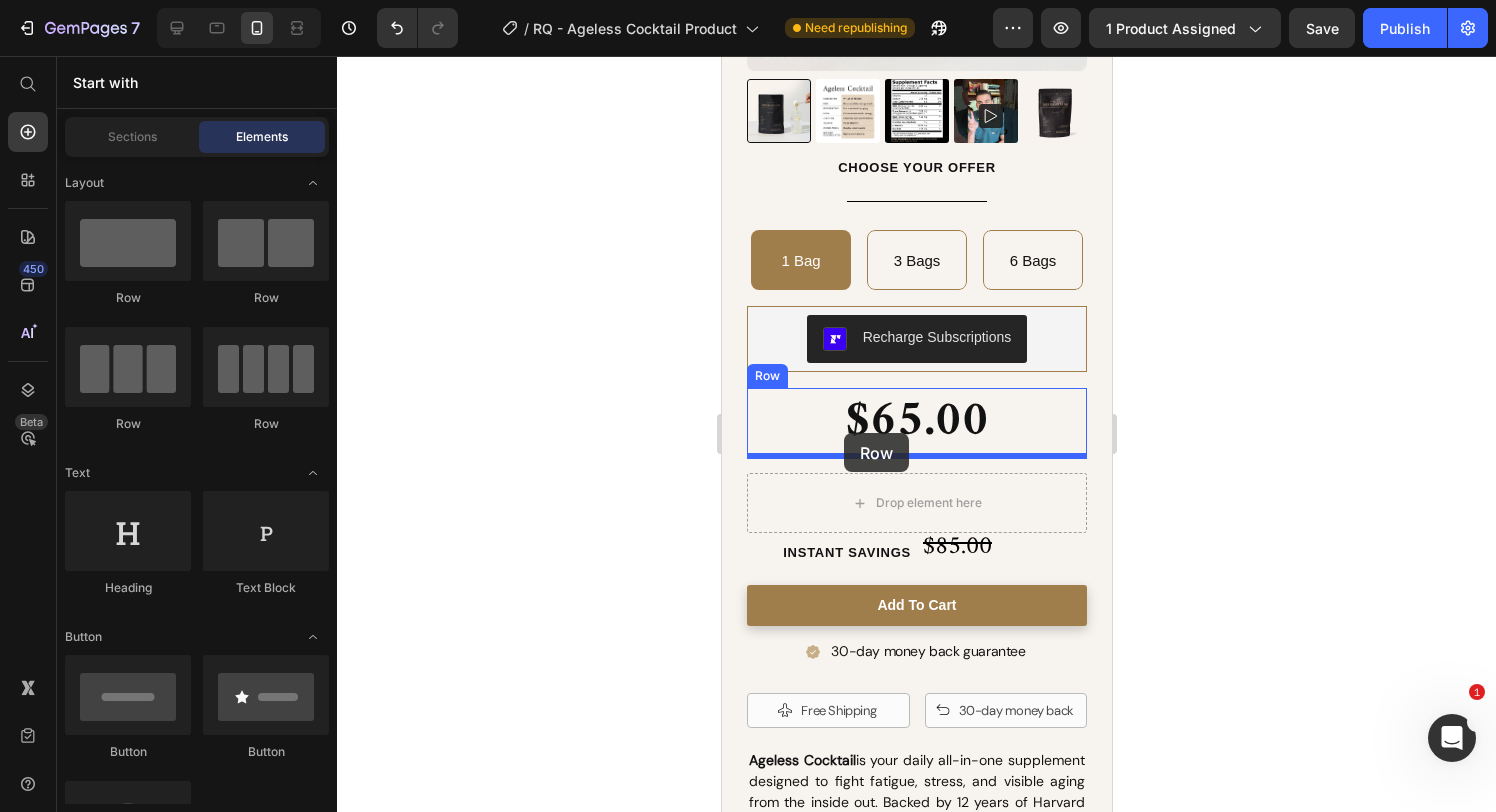 drag, startPoint x: 884, startPoint y: 293, endPoint x: 843, endPoint y: 433, distance: 145.88008 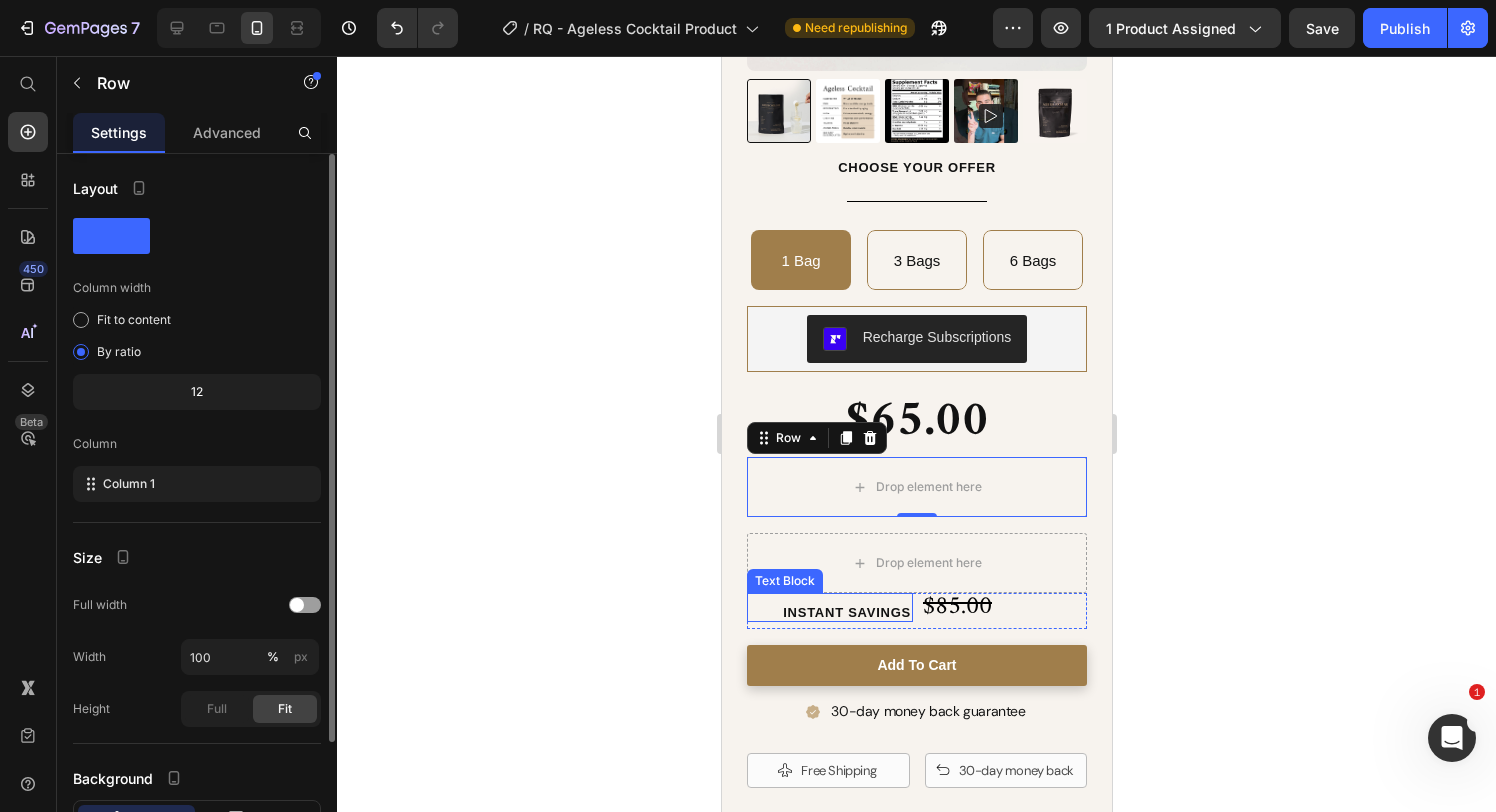 click on "Instant Savings Text Block $85.00 Product Price Row
Drop element here Row" at bounding box center (916, 581) 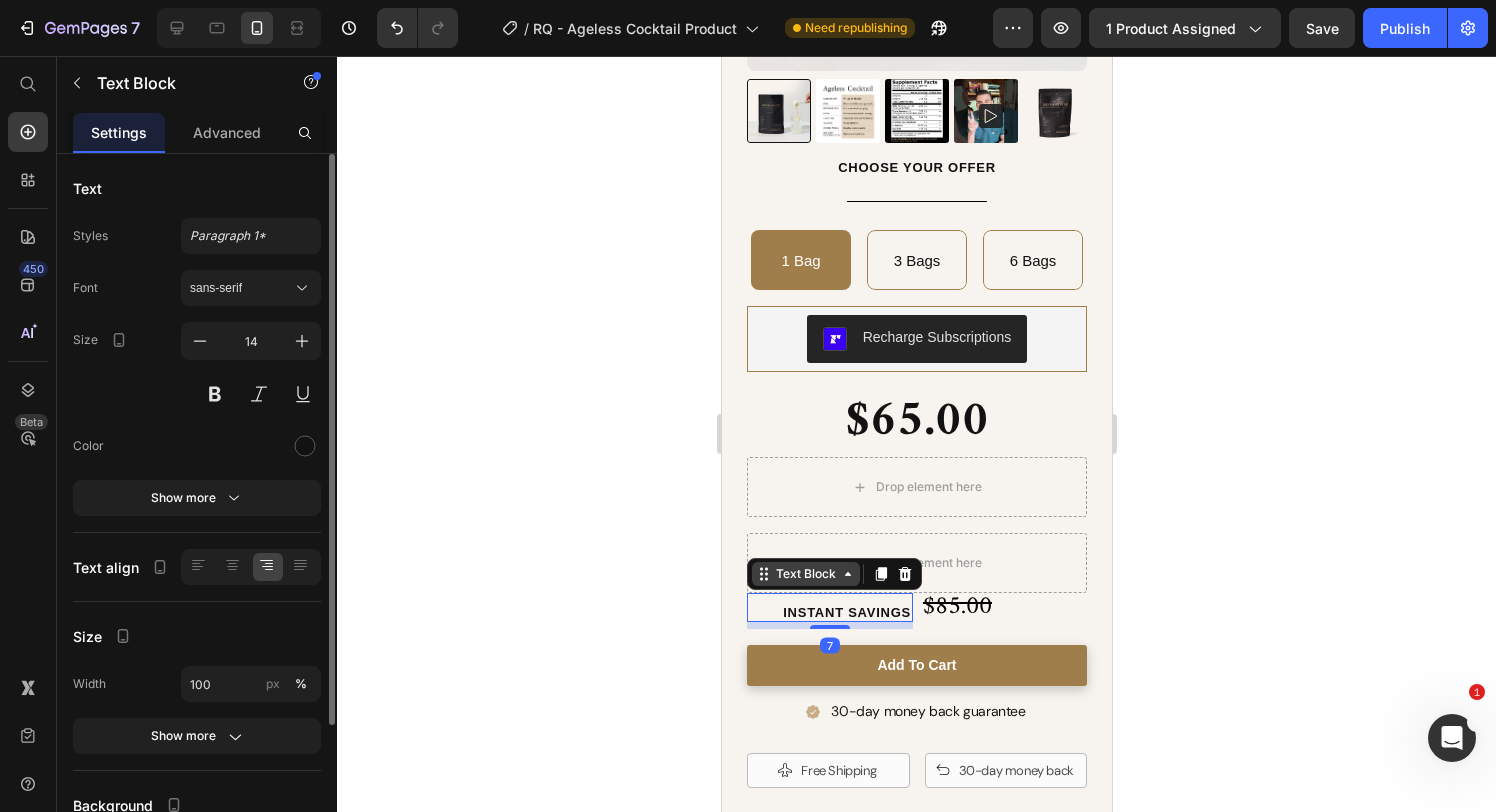 click on "Text Block" at bounding box center [805, 574] 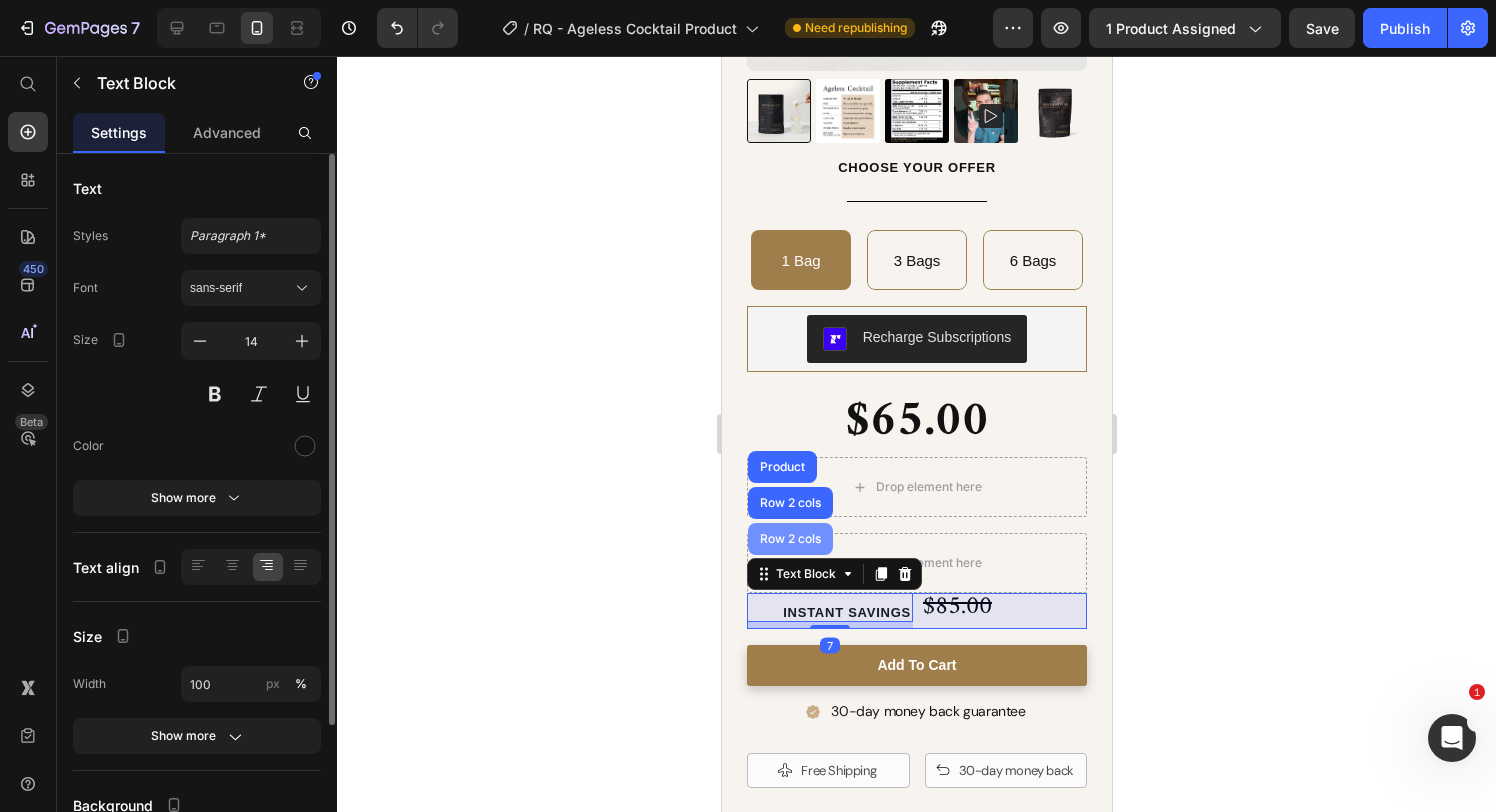 click on "Row 2 cols" at bounding box center [789, 539] 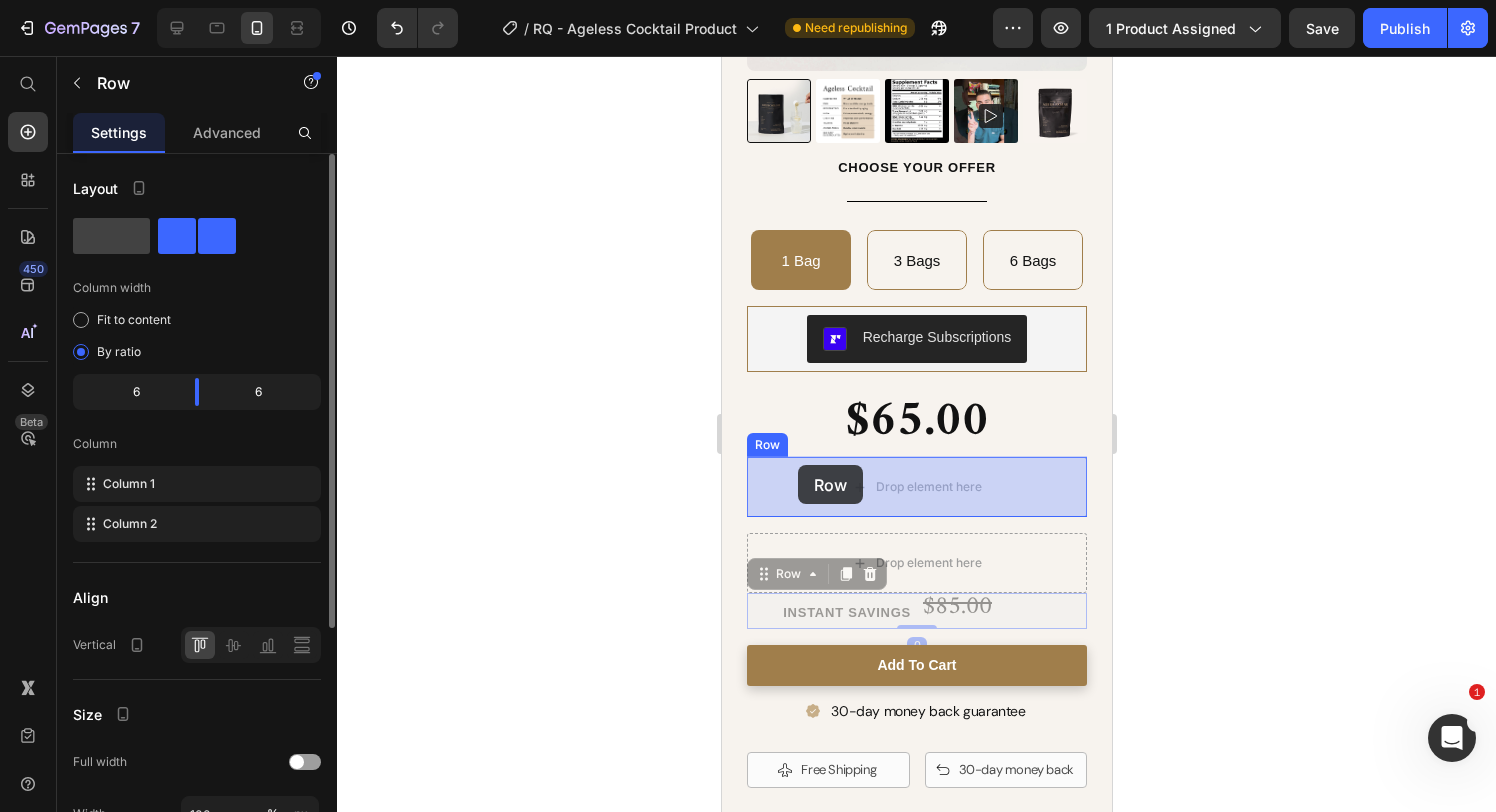 drag, startPoint x: 779, startPoint y: 572, endPoint x: 797, endPoint y: 465, distance: 108.503456 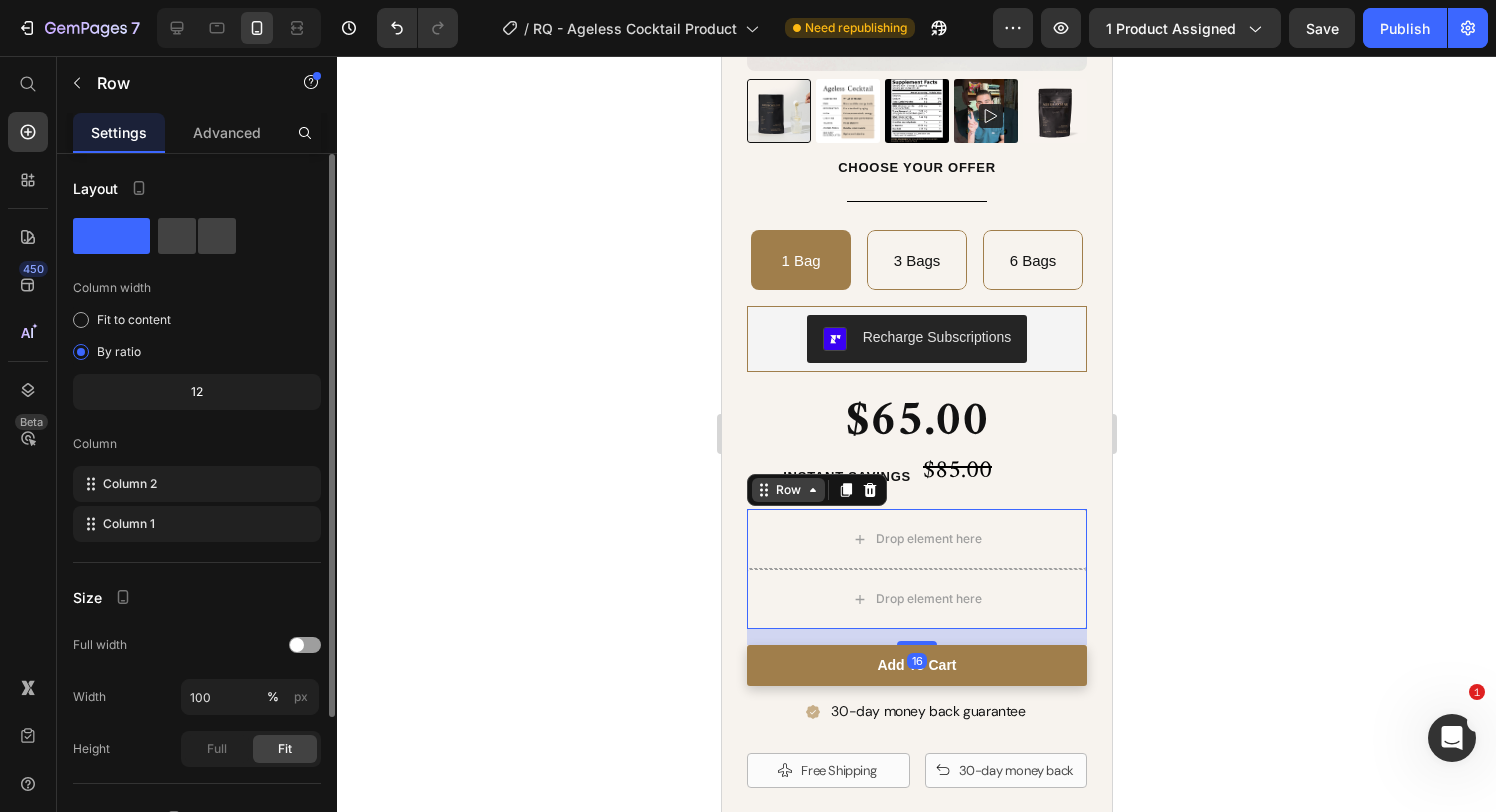 click on "Row" at bounding box center [787, 490] 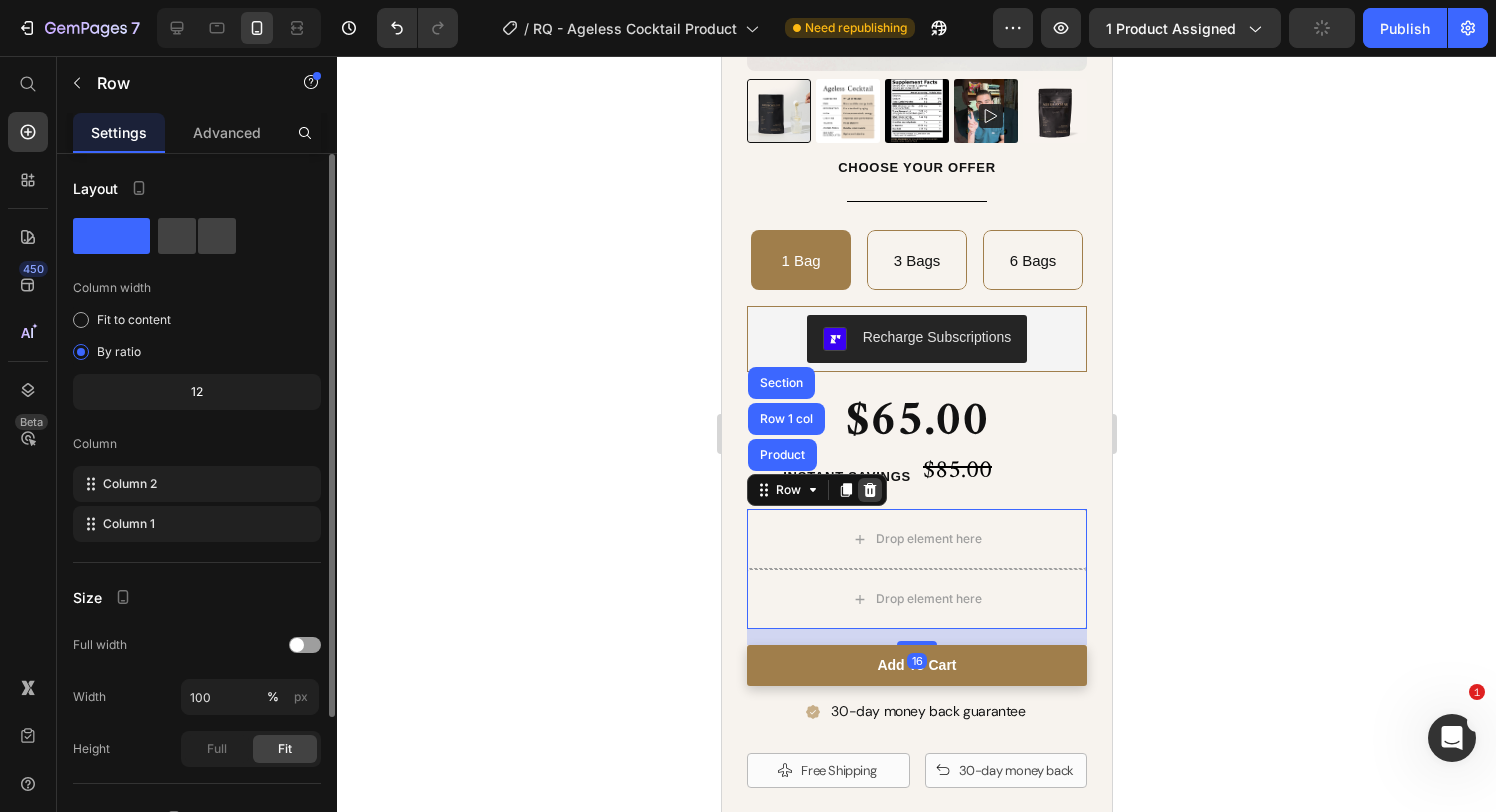 click 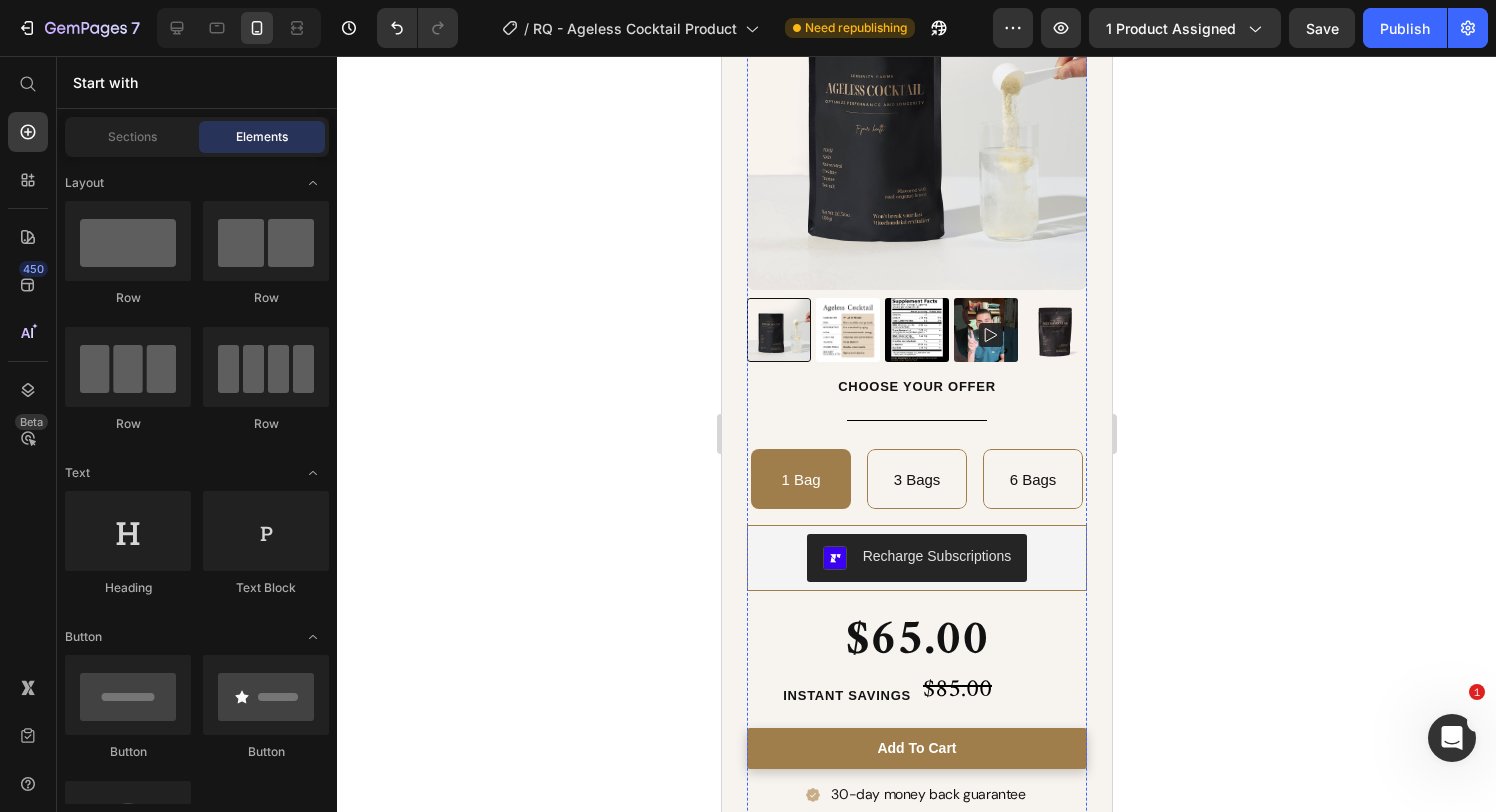 scroll, scrollTop: 312, scrollLeft: 0, axis: vertical 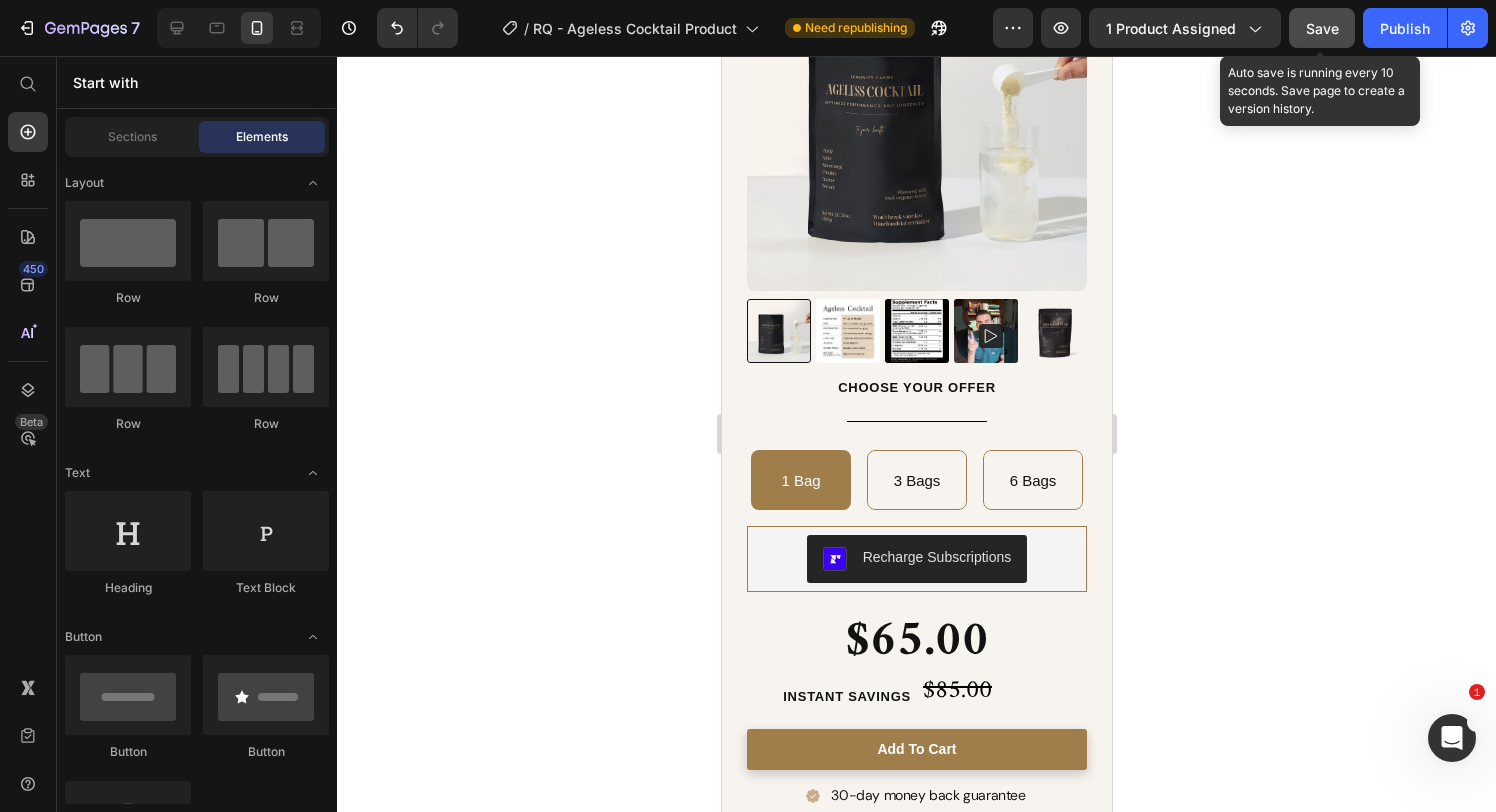 click on "Save" at bounding box center (1322, 28) 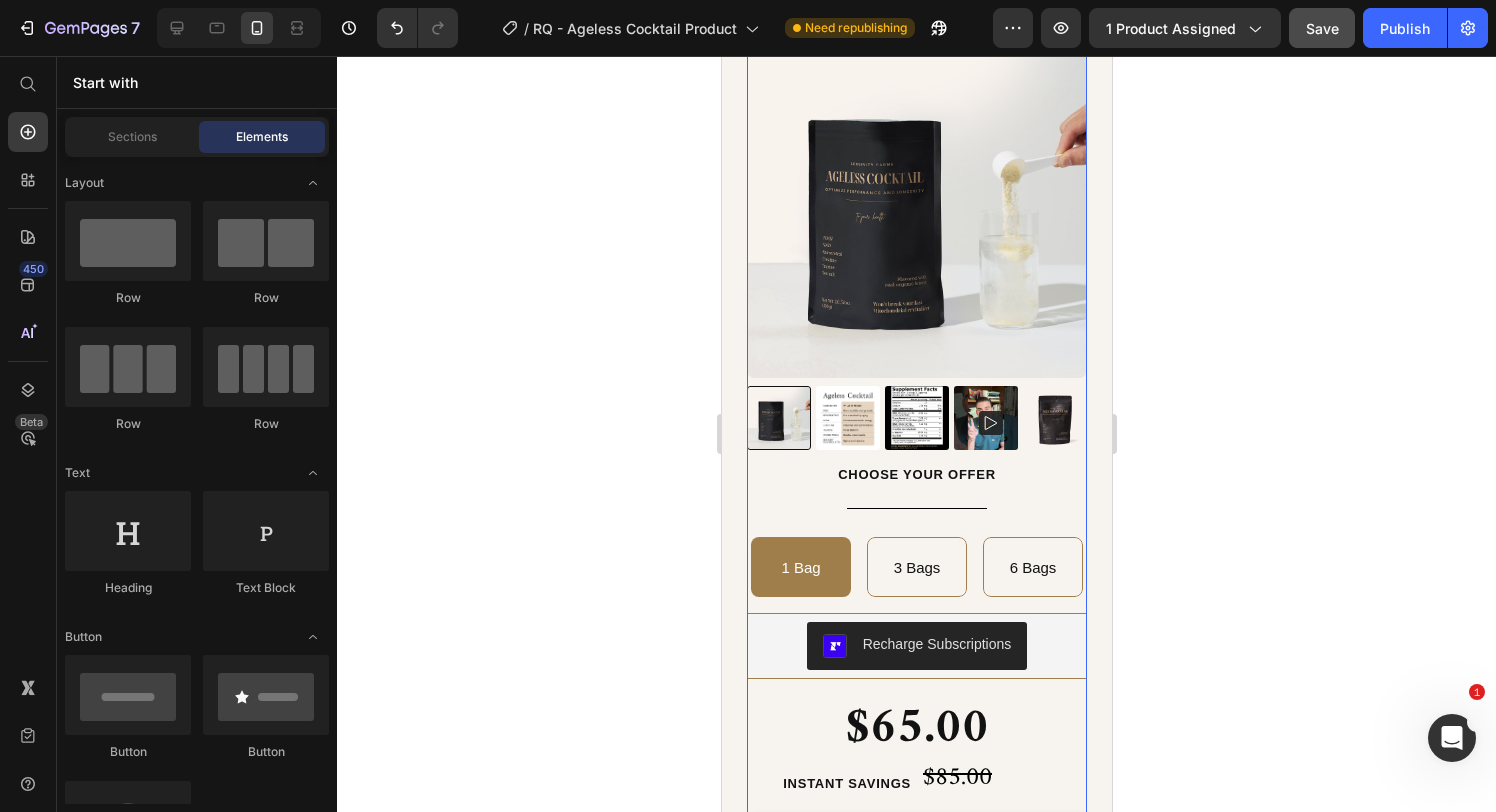 scroll, scrollTop: 292, scrollLeft: 0, axis: vertical 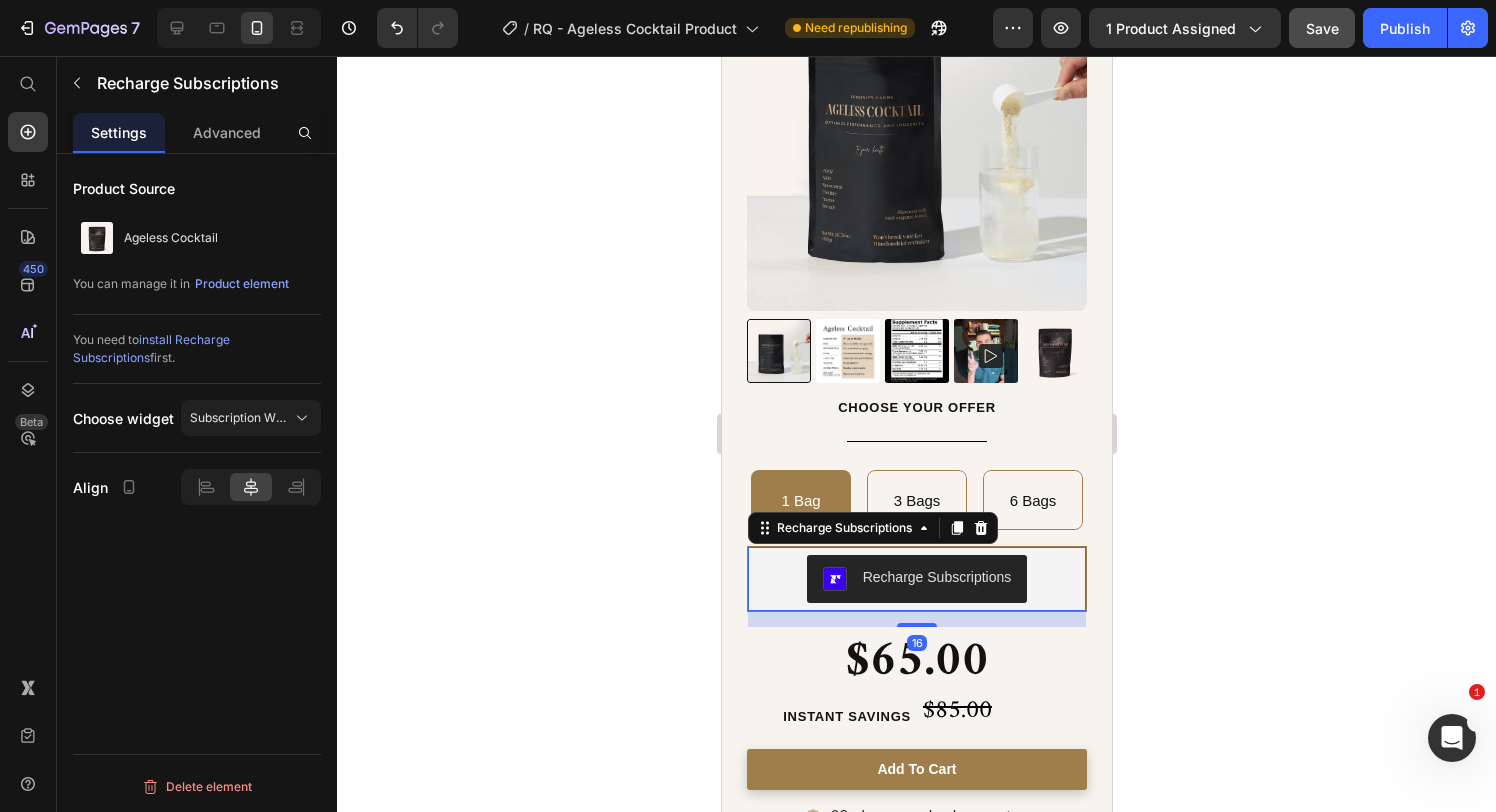 click on "Recharge Subscriptions" at bounding box center (916, 579) 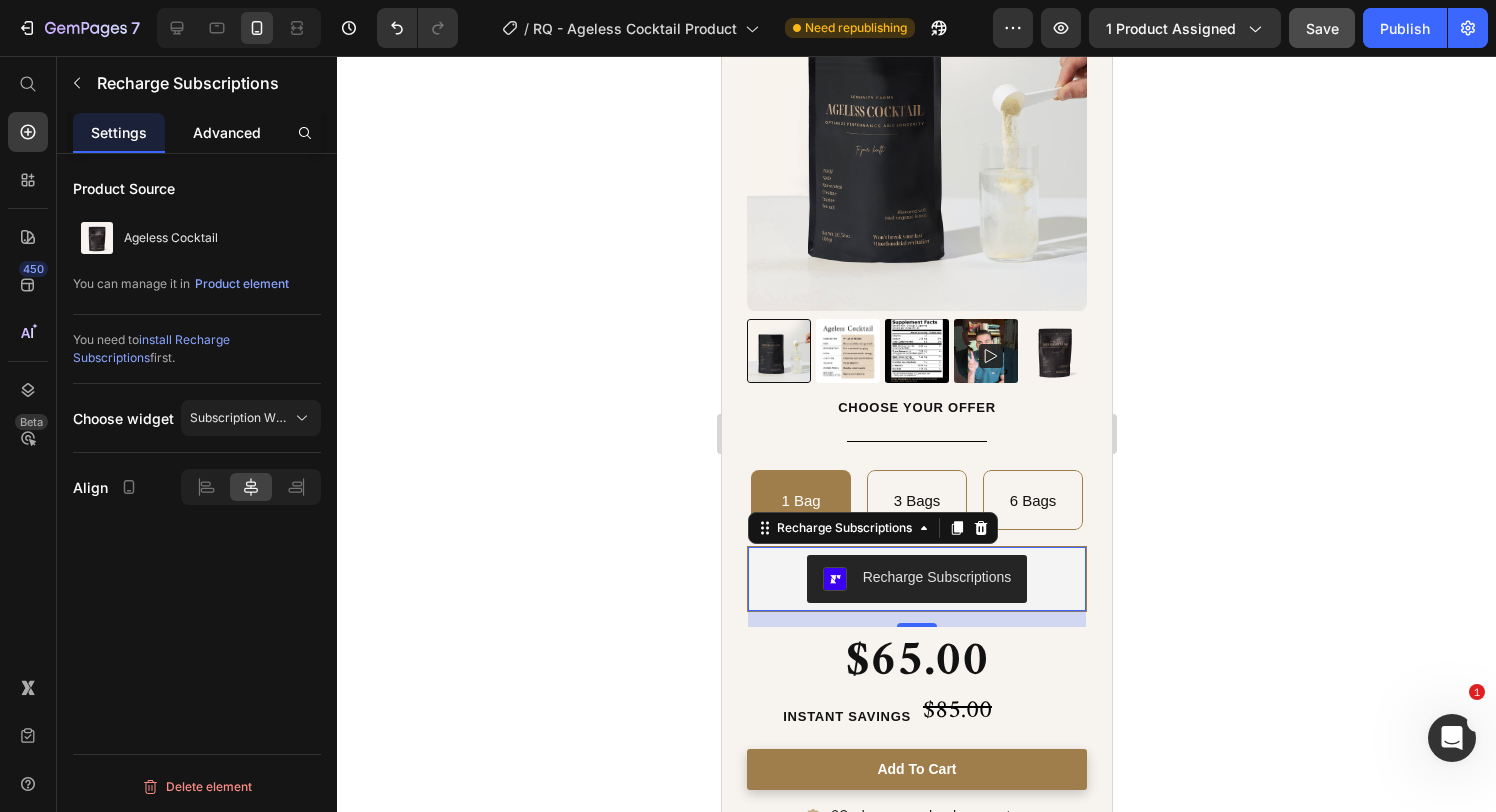 click on "Advanced" at bounding box center (227, 132) 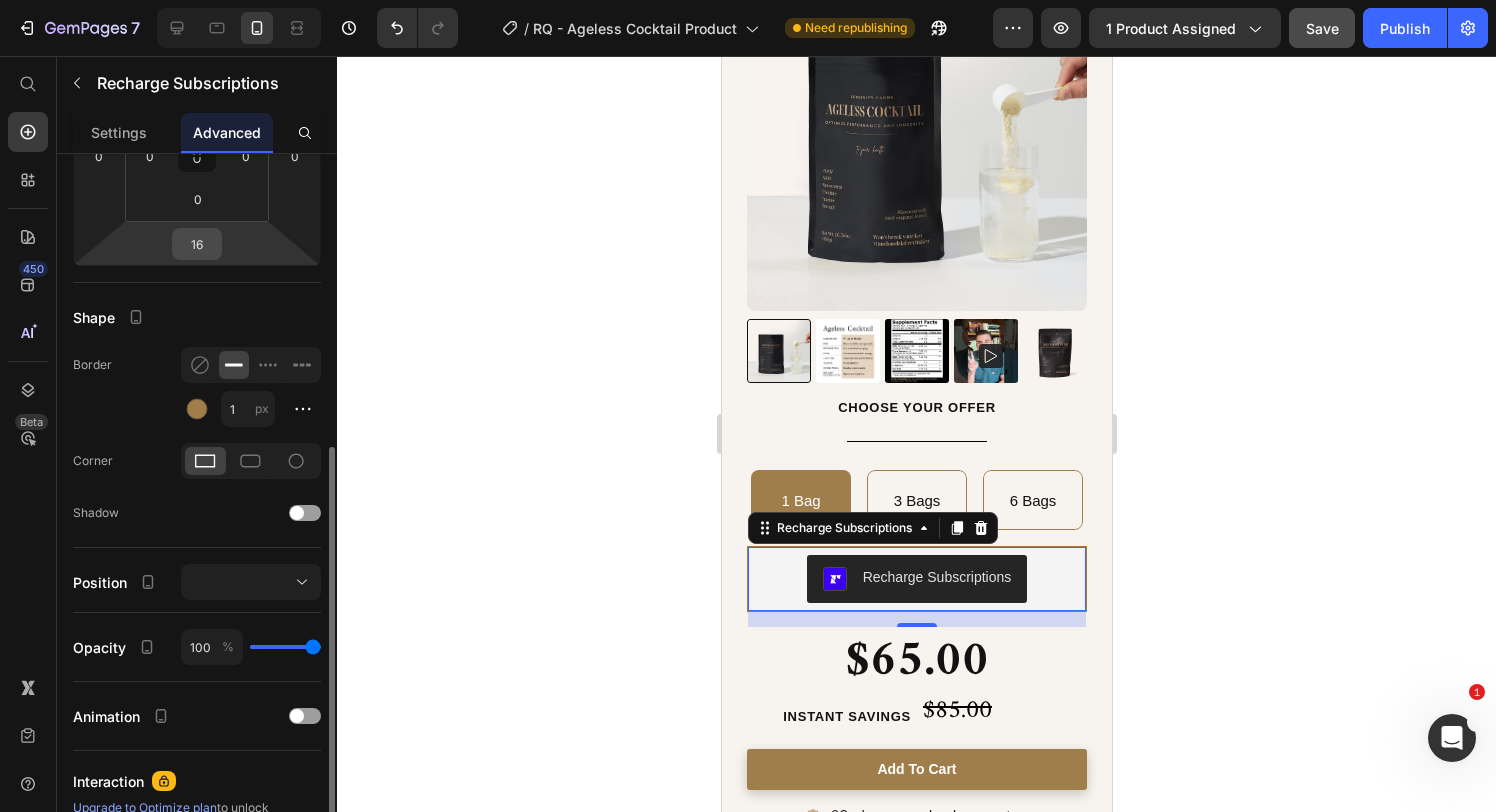 scroll, scrollTop: 598, scrollLeft: 0, axis: vertical 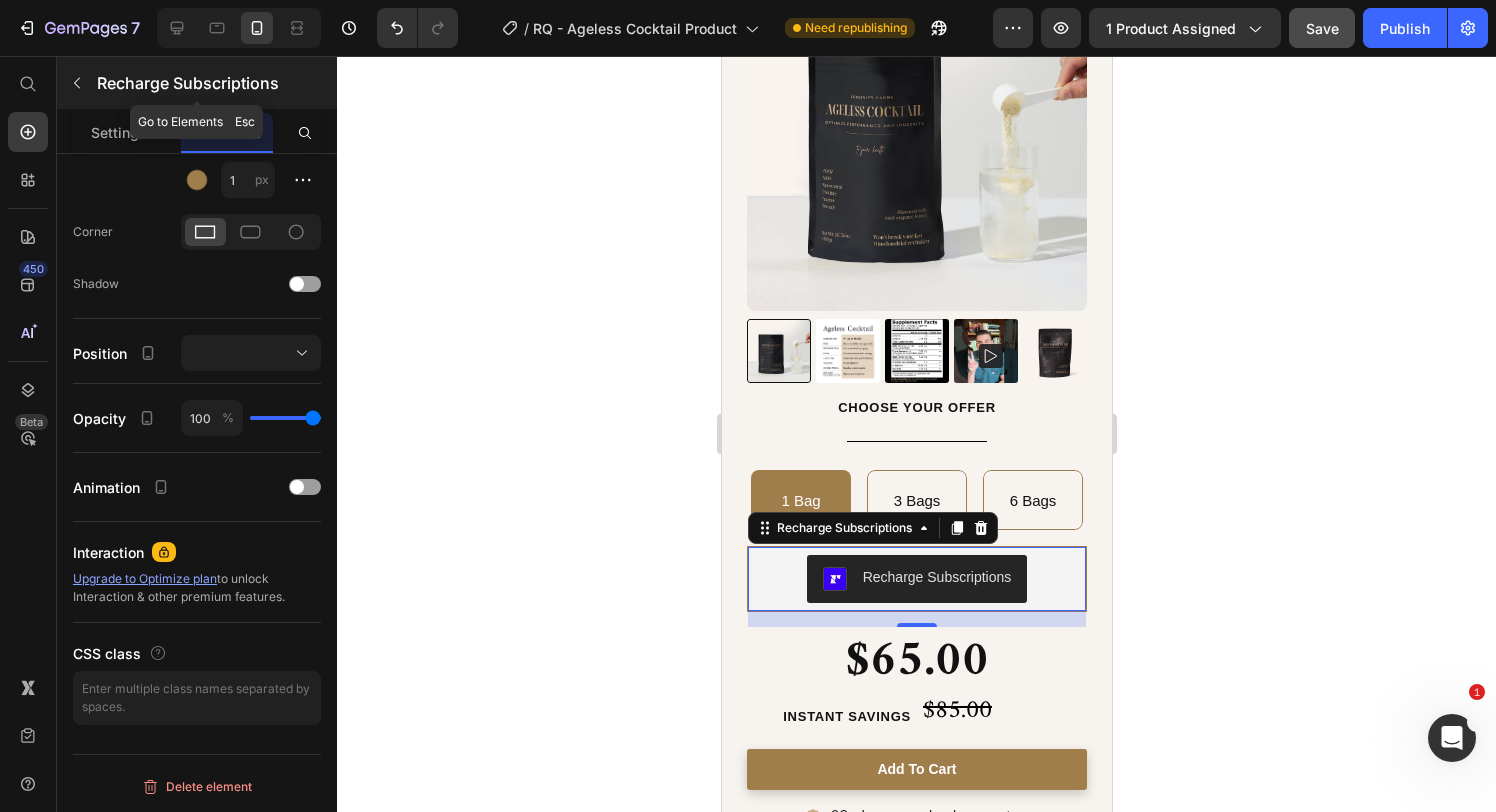 click 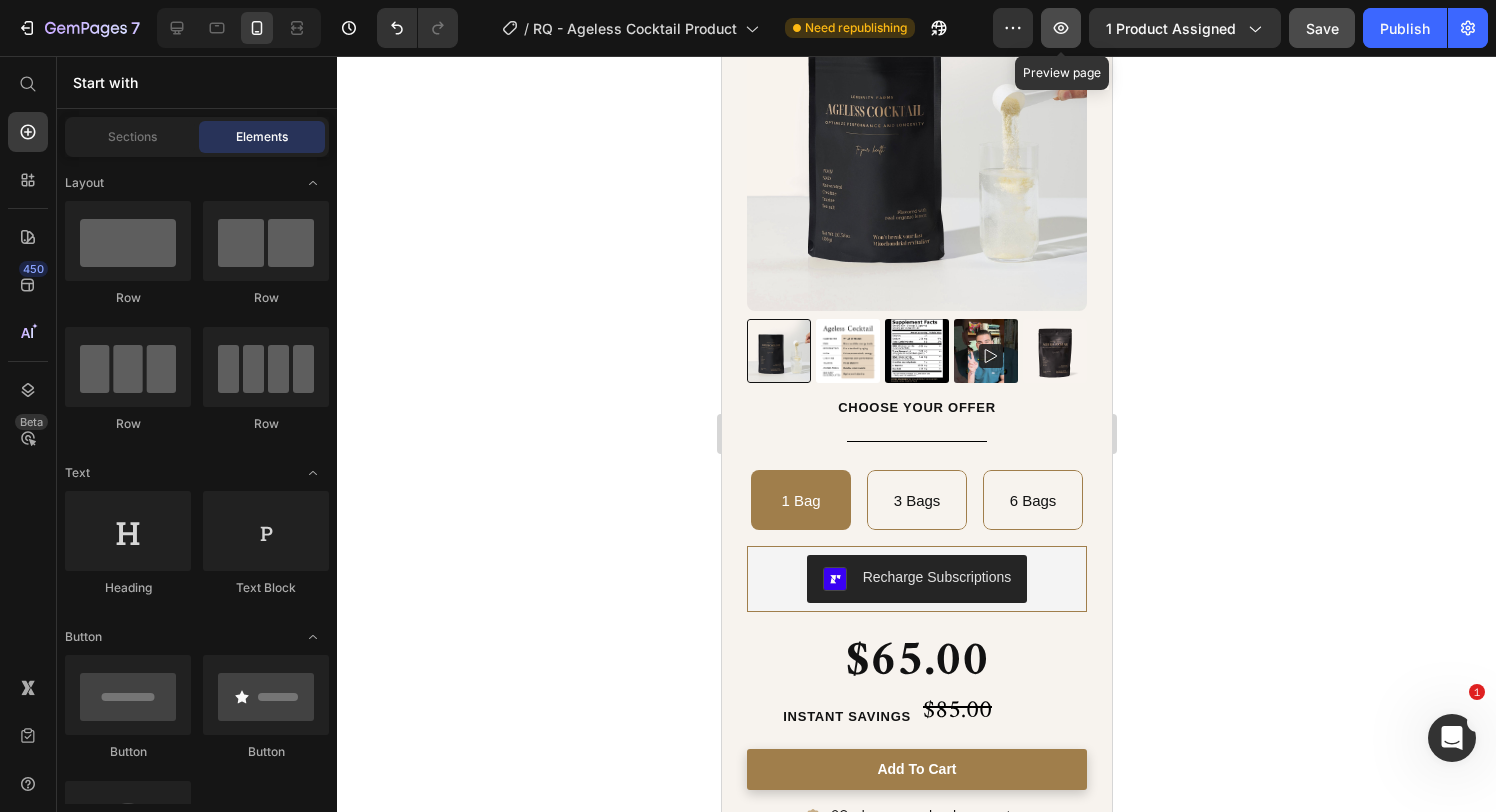 click 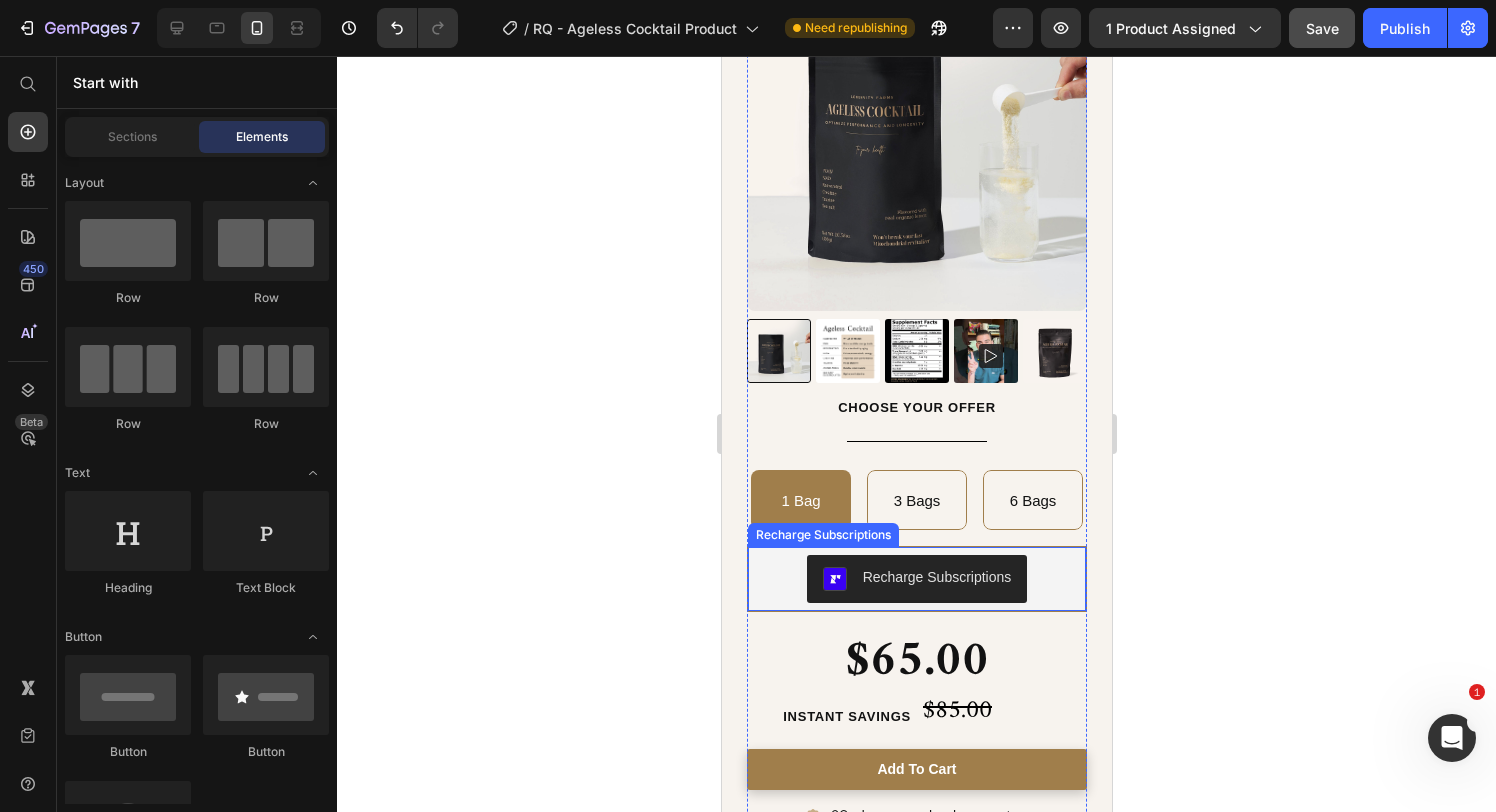 click on "Recharge Subscriptions" at bounding box center [916, 579] 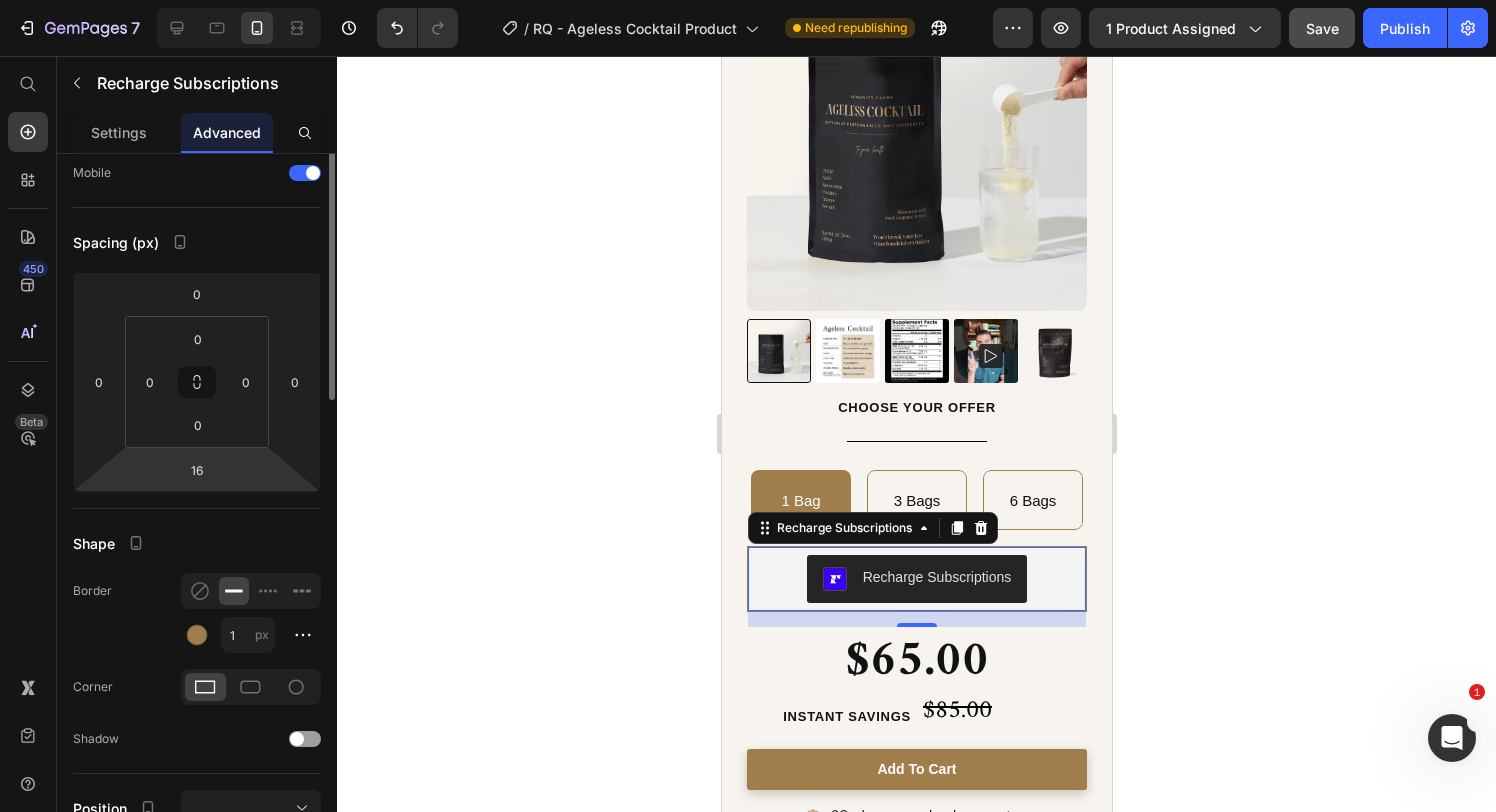 scroll, scrollTop: 0, scrollLeft: 0, axis: both 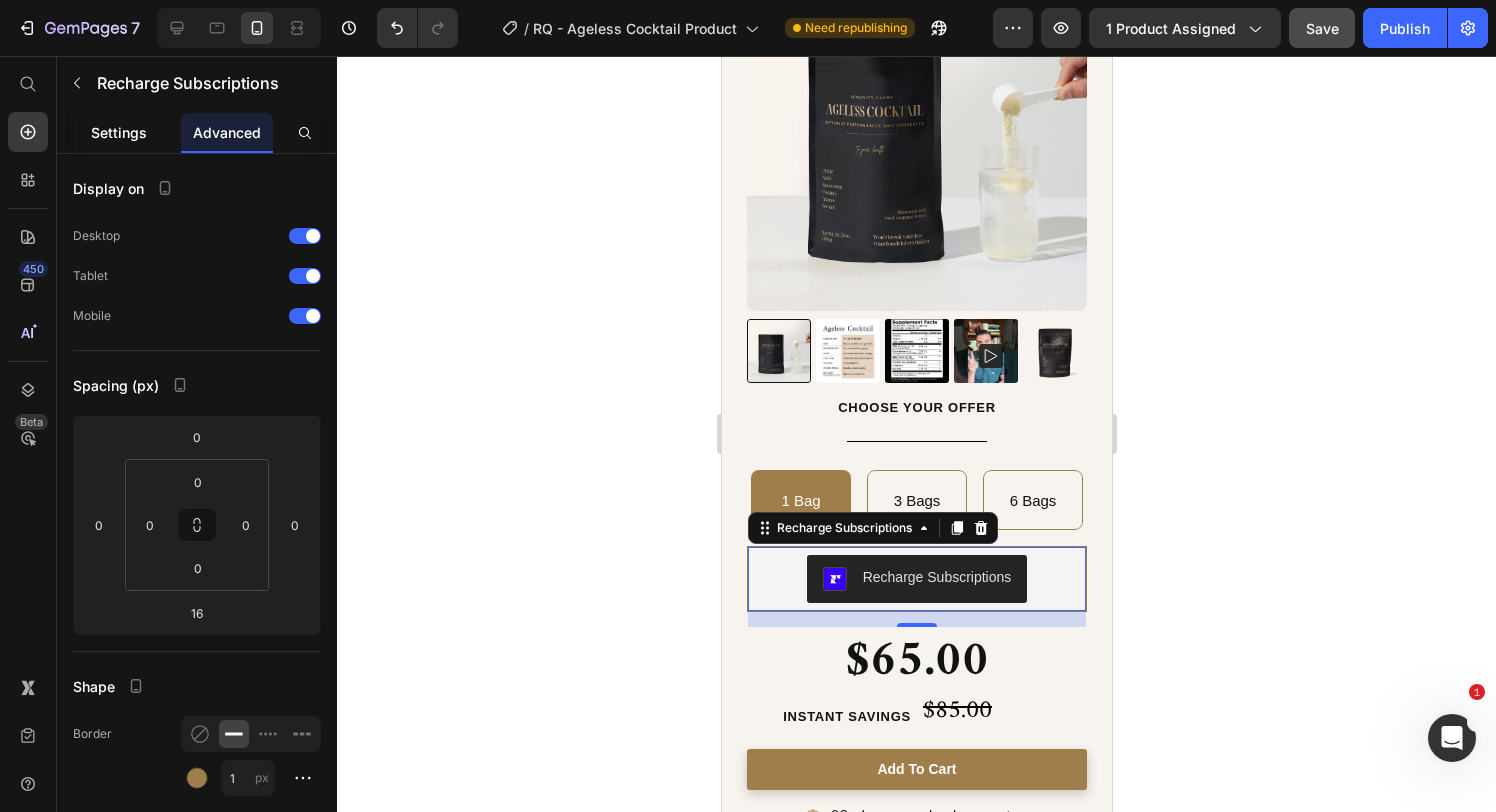 click on "Settings" at bounding box center (119, 132) 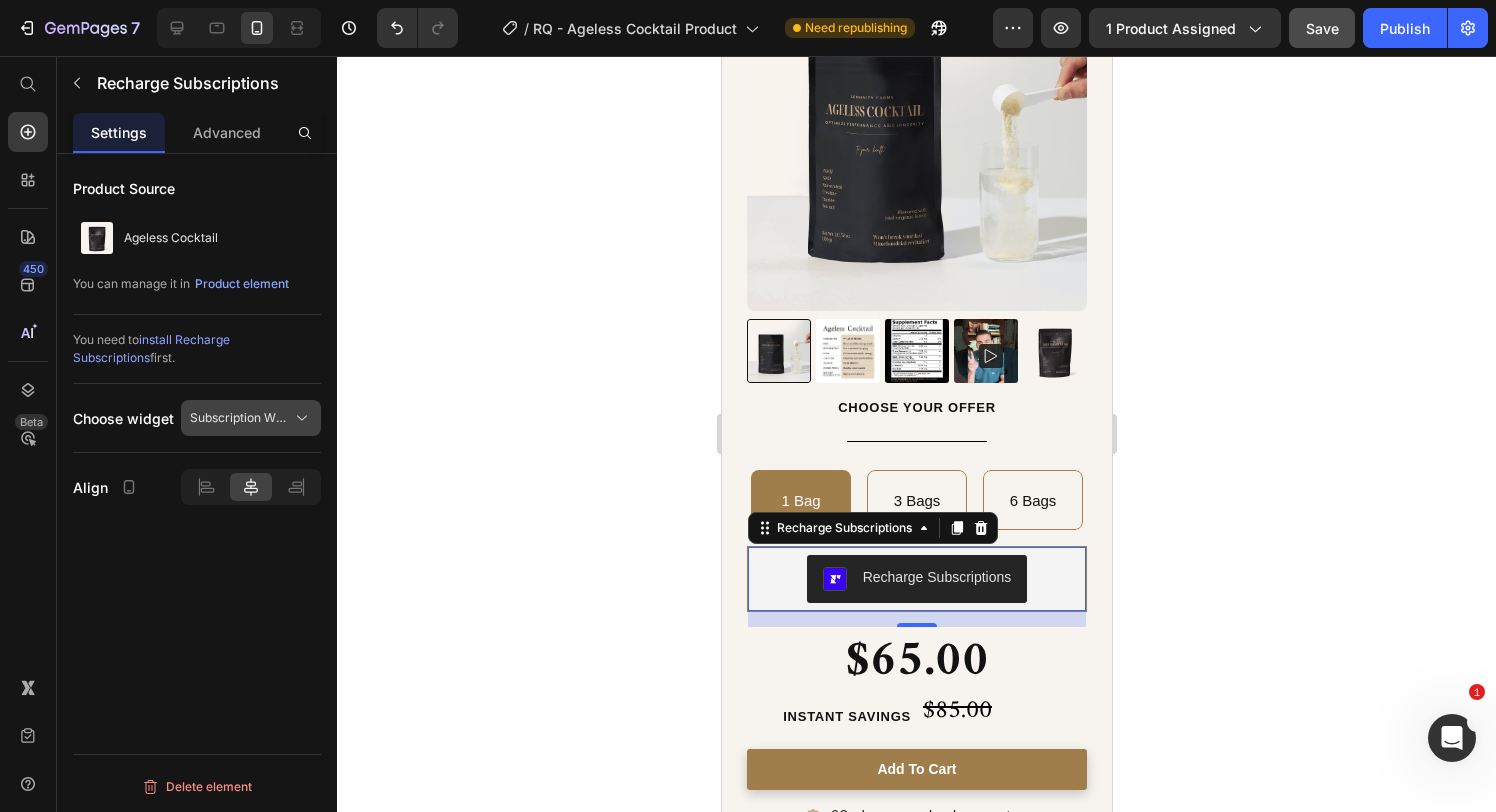click on "Subscription Widget" at bounding box center (251, 418) 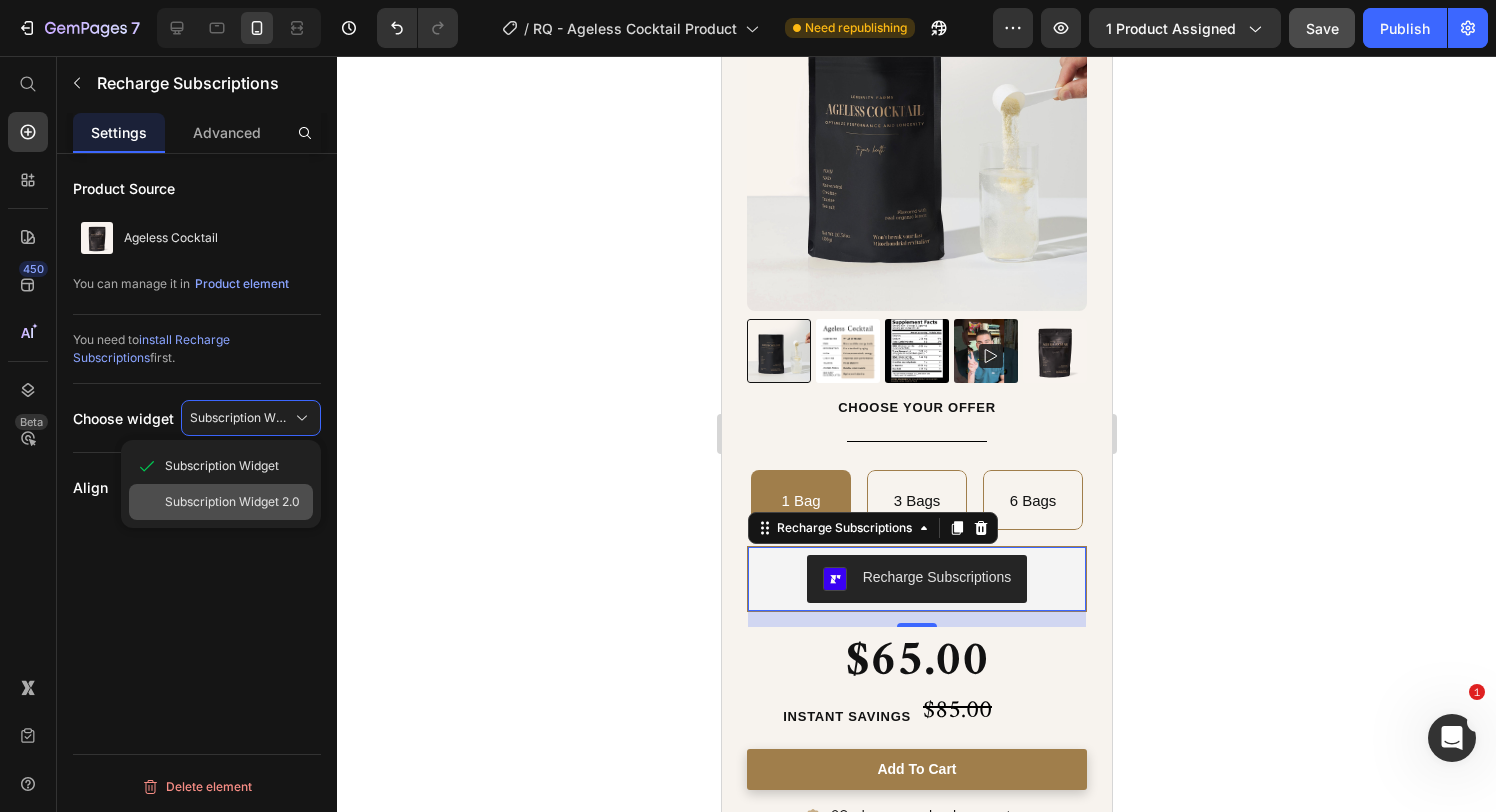 click on "Subscription Widget 2.0" at bounding box center (232, 502) 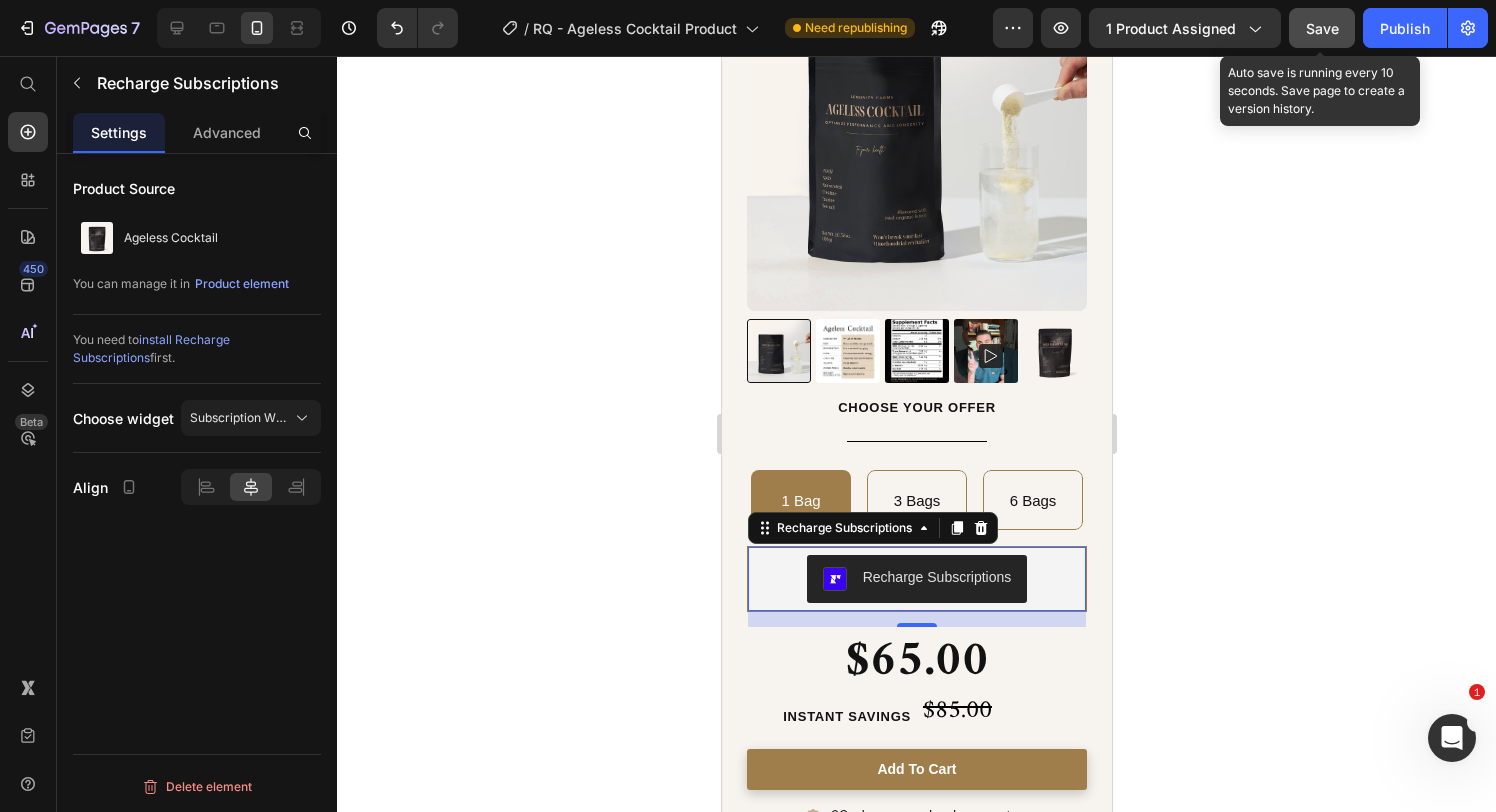 click on "Save" 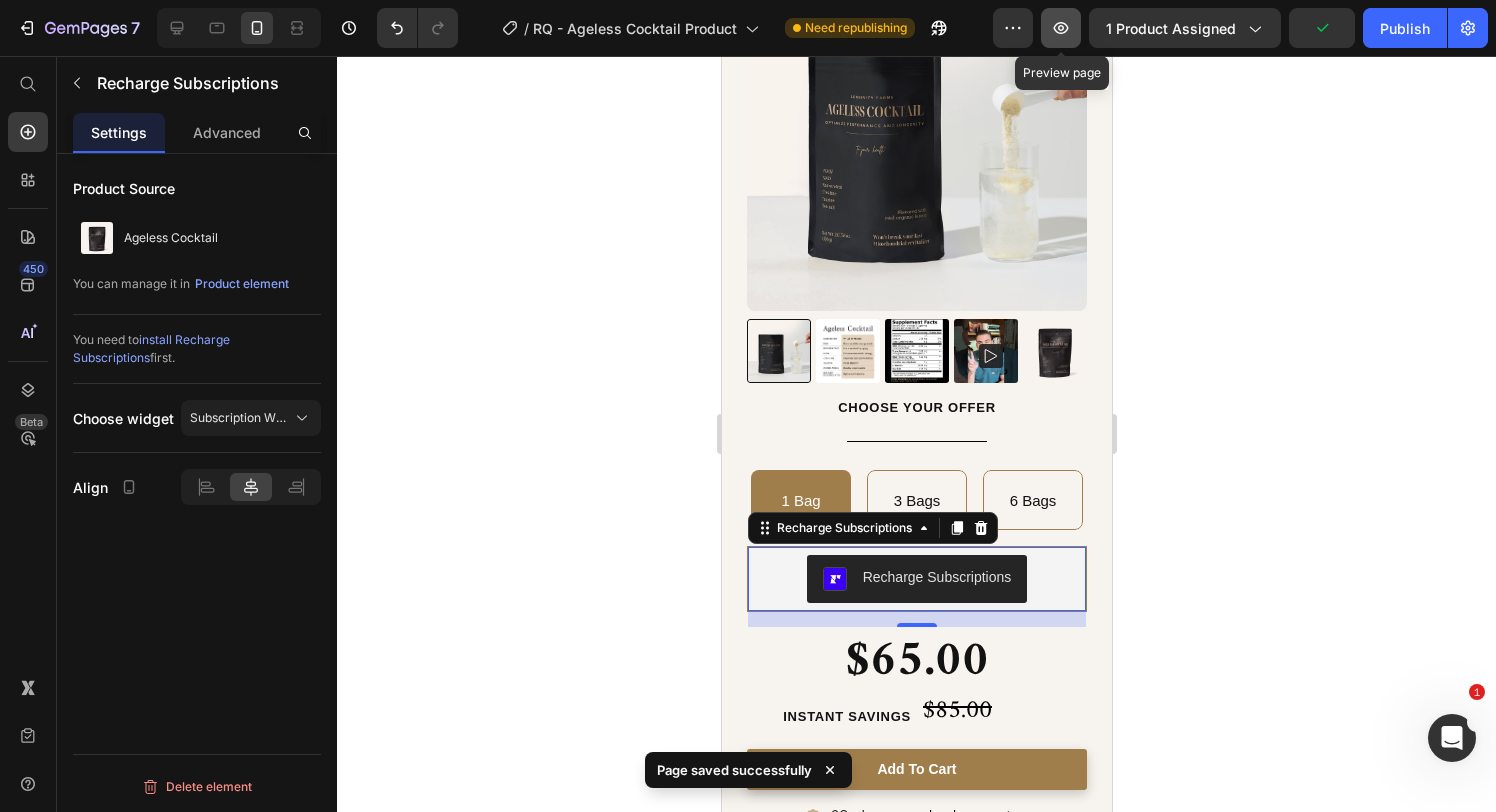 click 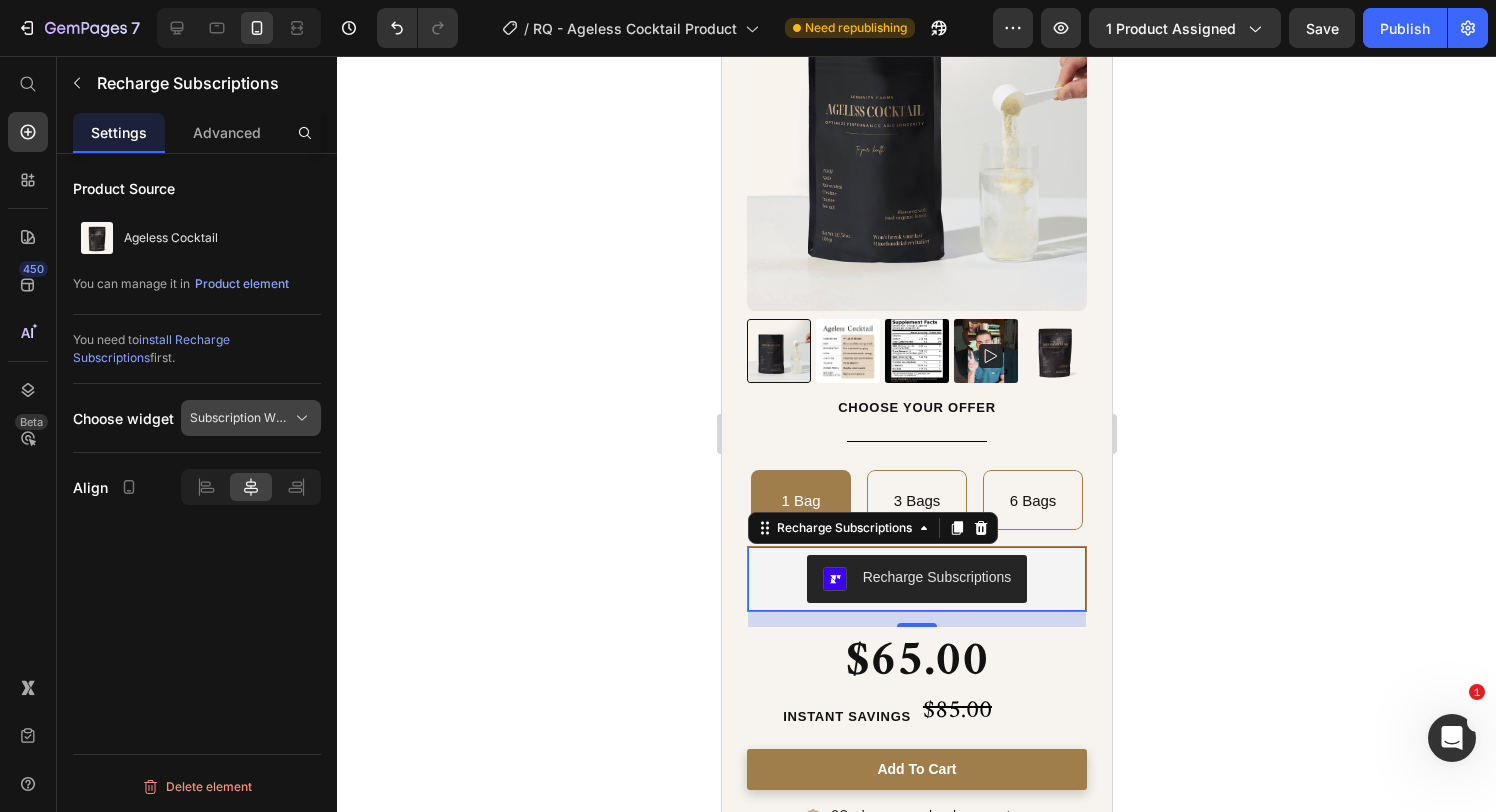 click on "Subscription Widget 2.0" at bounding box center (239, 418) 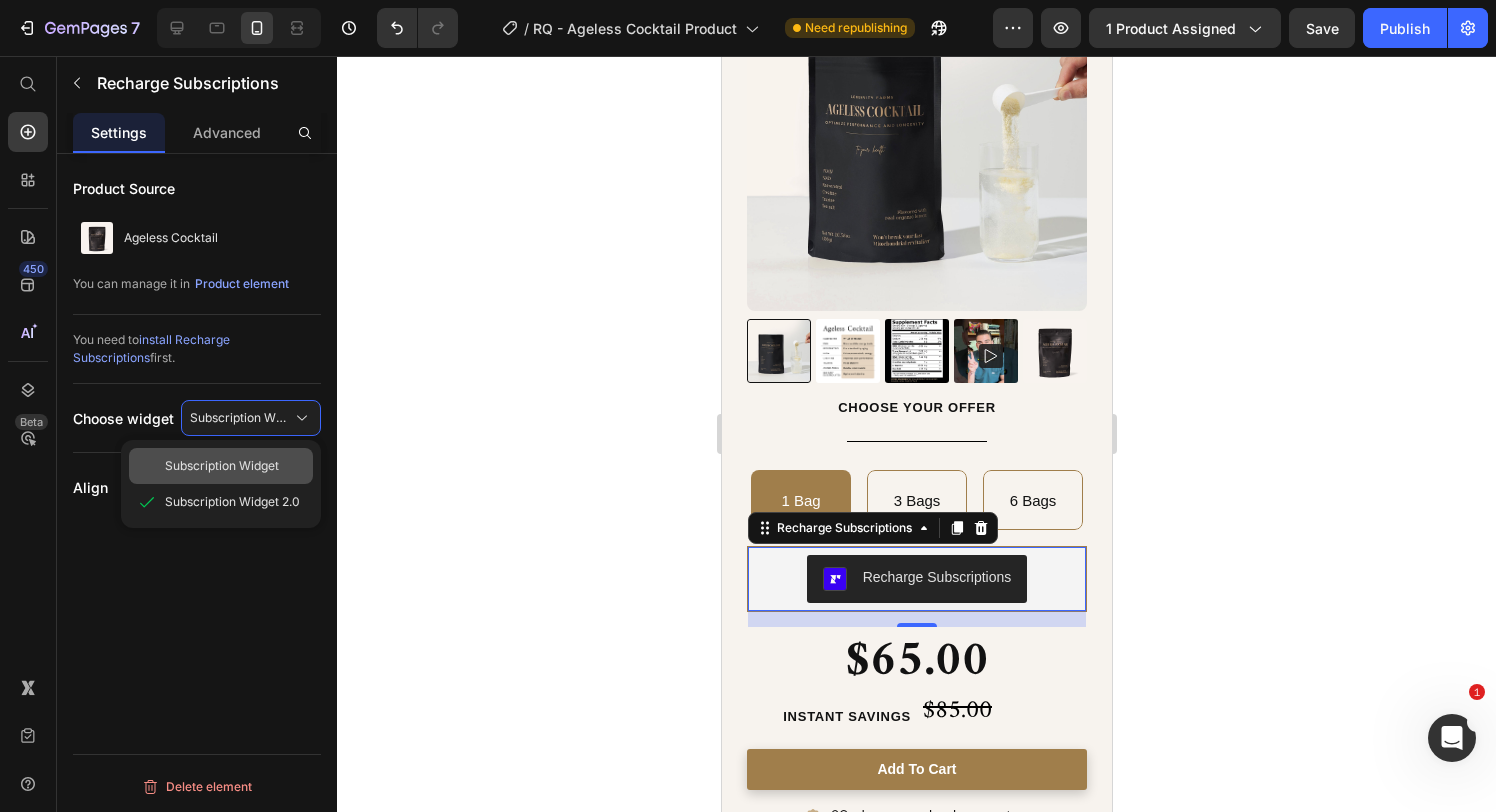 click on "Subscription Widget" at bounding box center [222, 466] 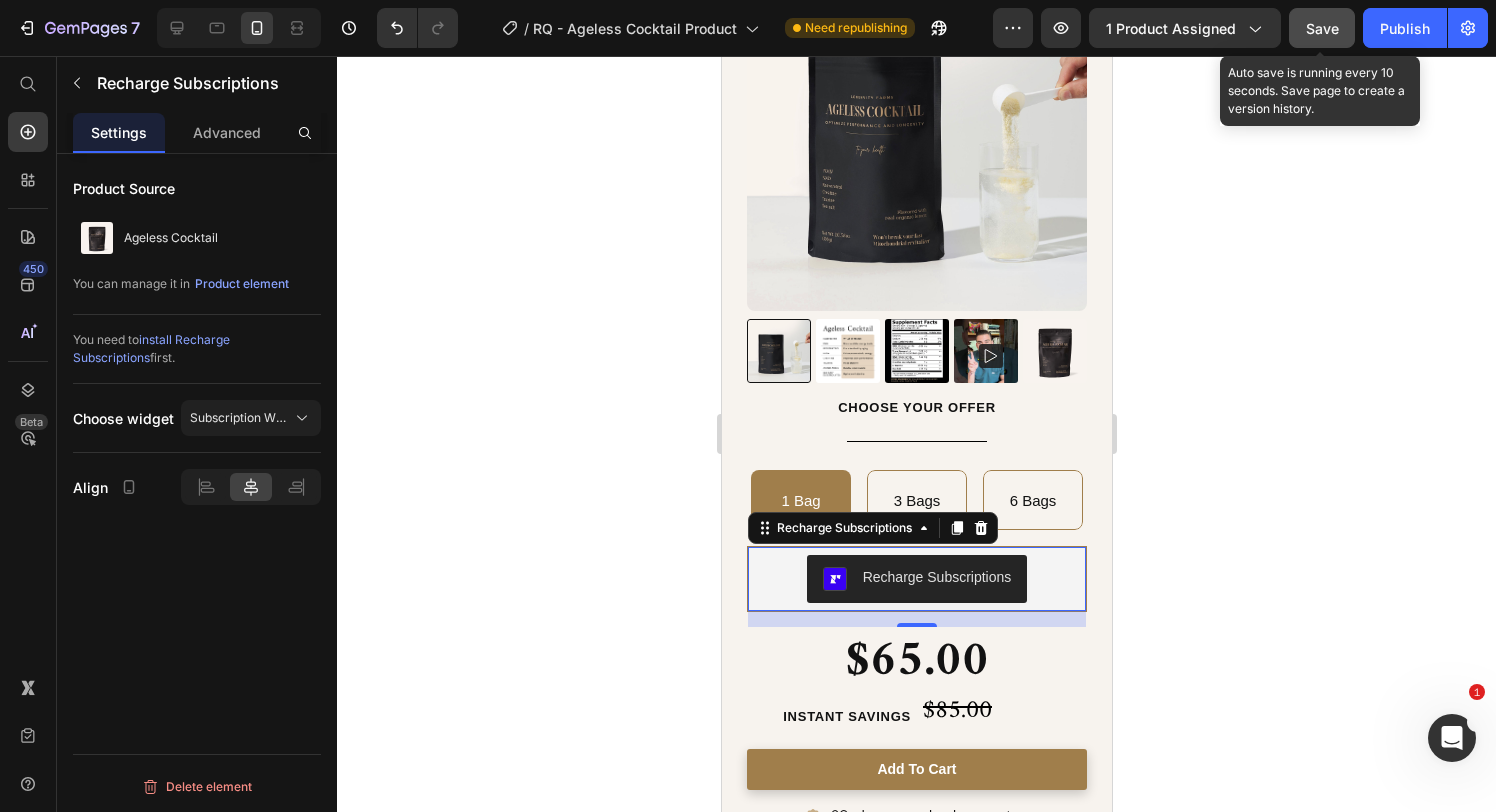 click on "Save" 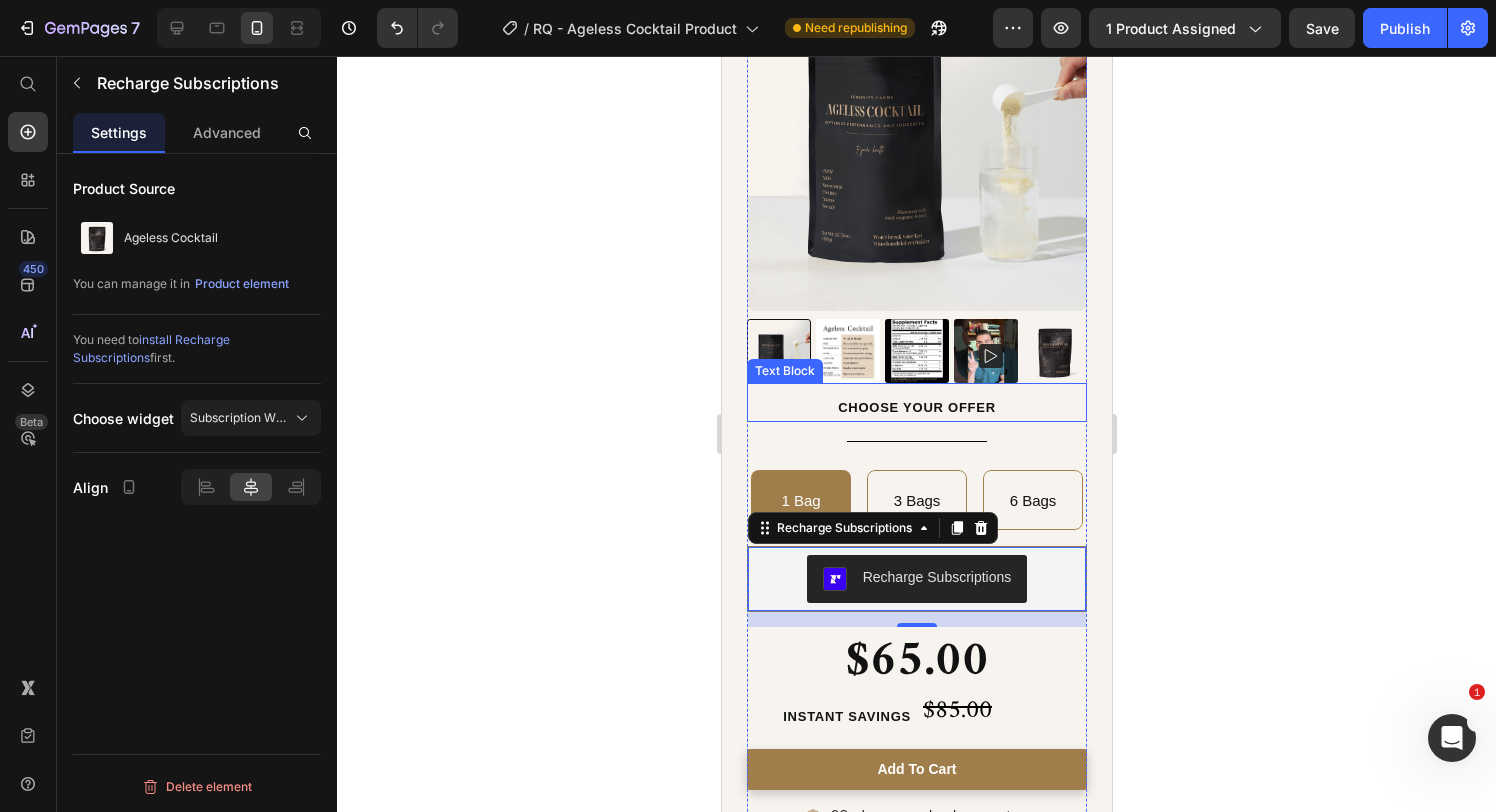 scroll, scrollTop: 0, scrollLeft: 0, axis: both 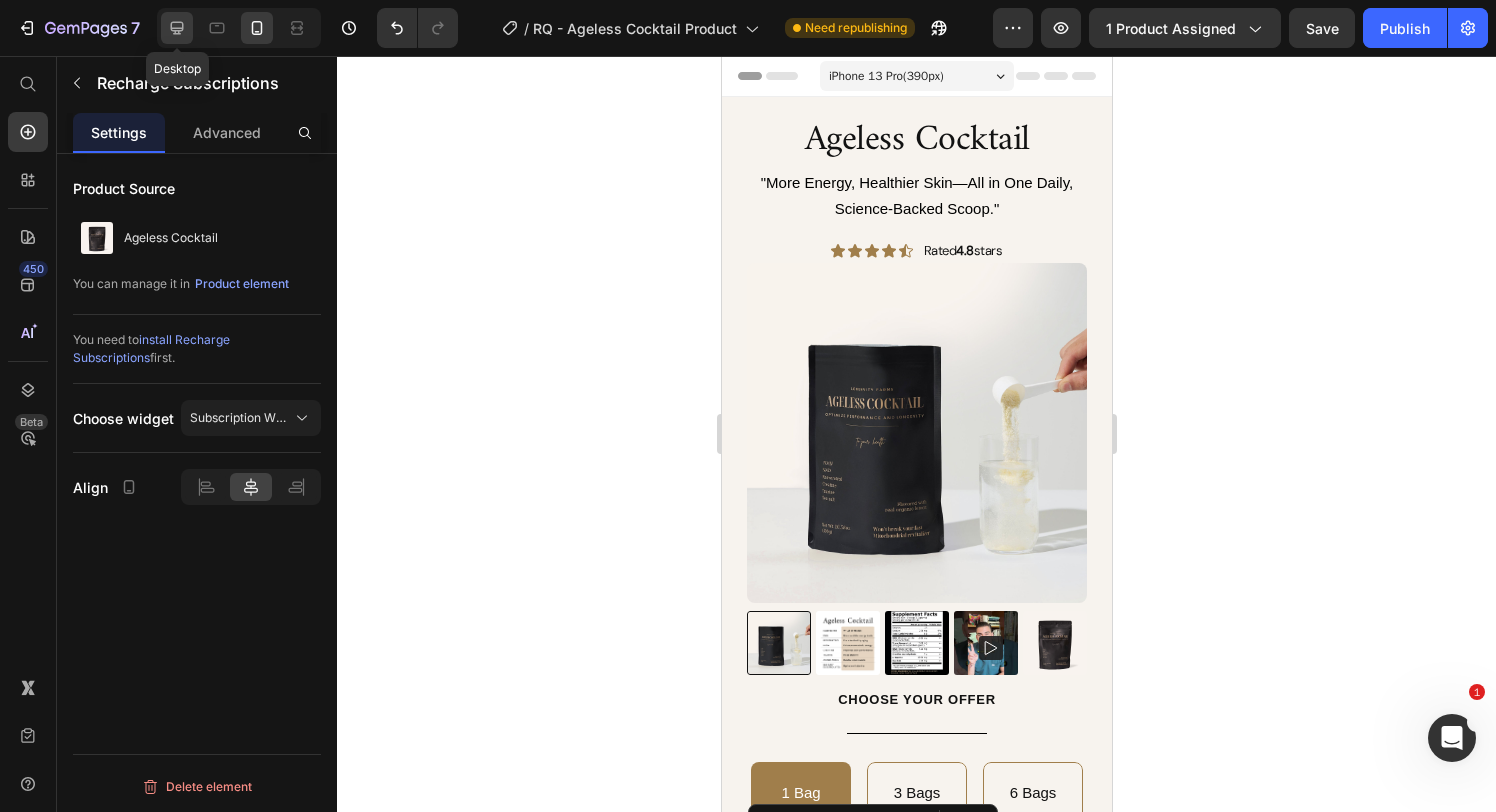 click 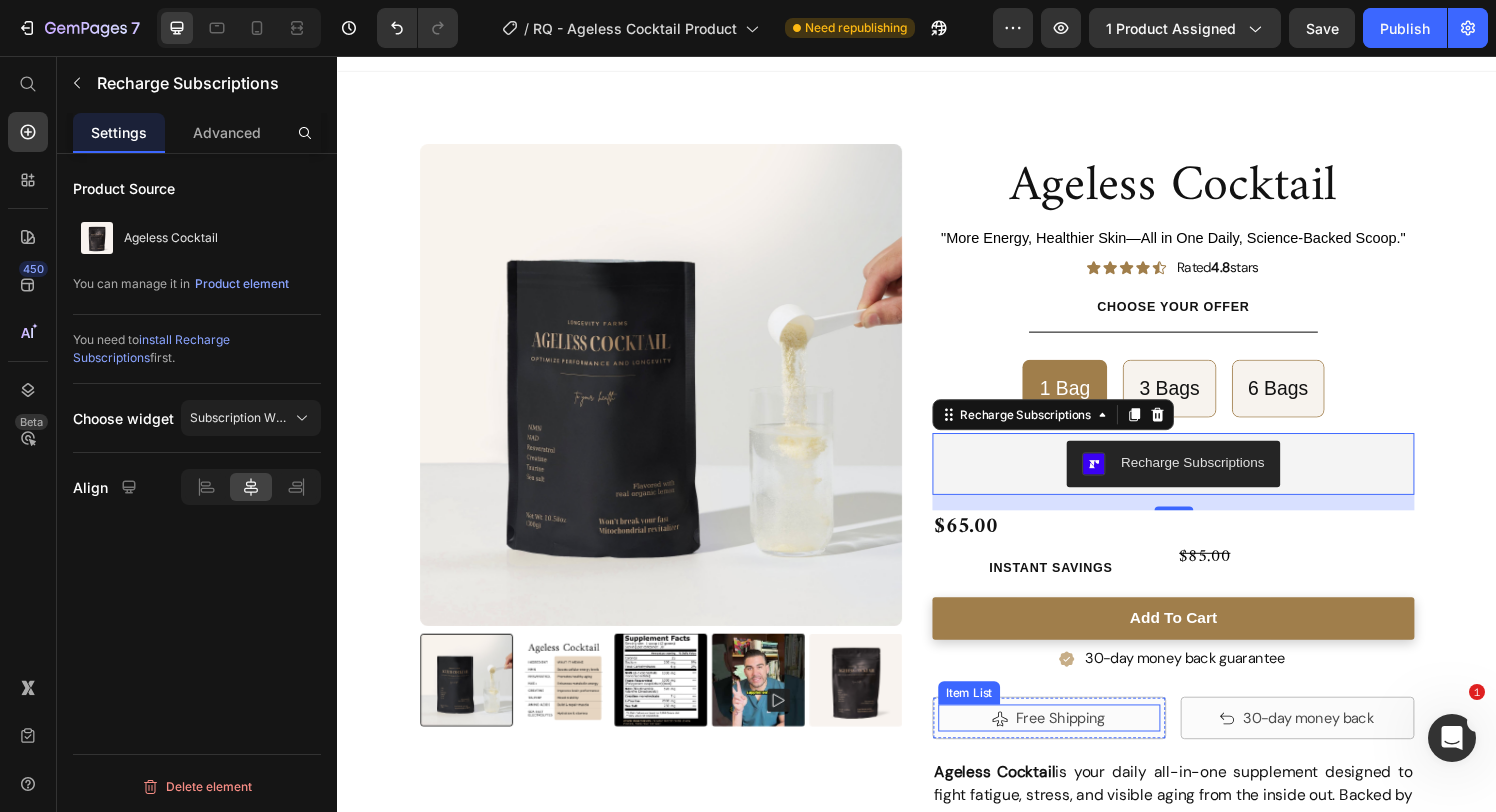scroll, scrollTop: 0, scrollLeft: 0, axis: both 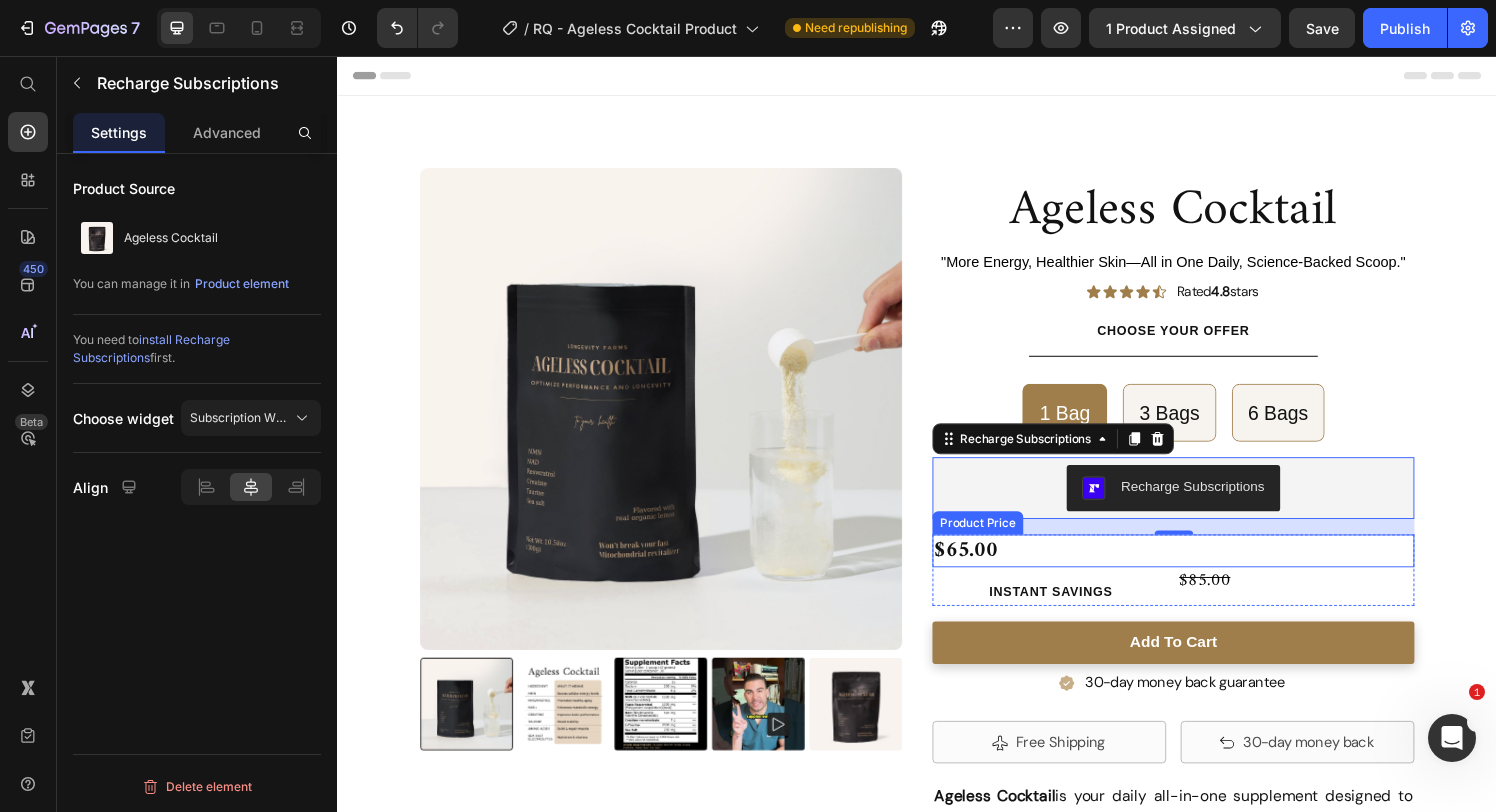 click on "$65.00" at bounding box center (1202, 568) 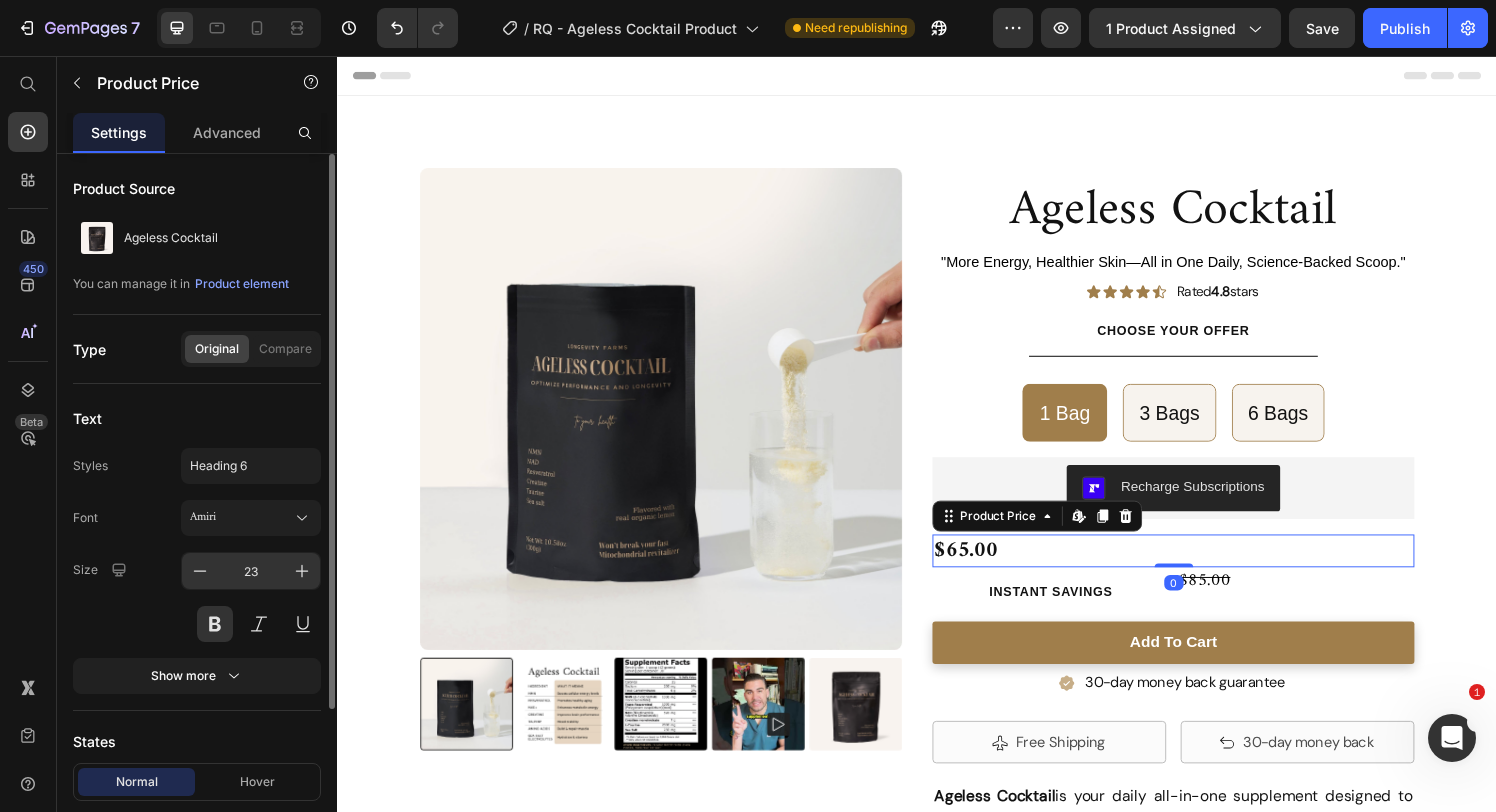 click on "23" at bounding box center [251, 571] 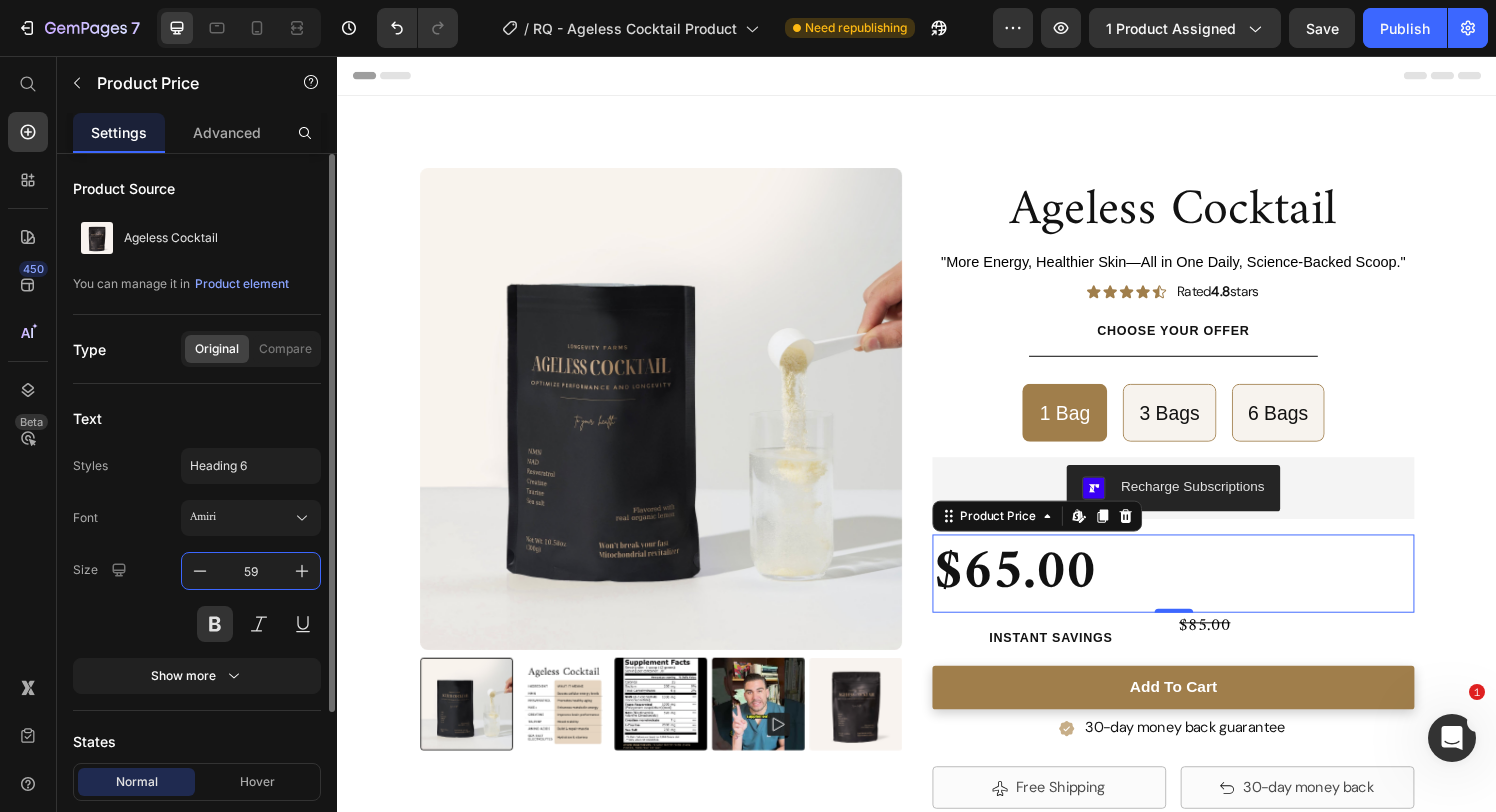drag, startPoint x: 248, startPoint y: 573, endPoint x: 260, endPoint y: 573, distance: 12 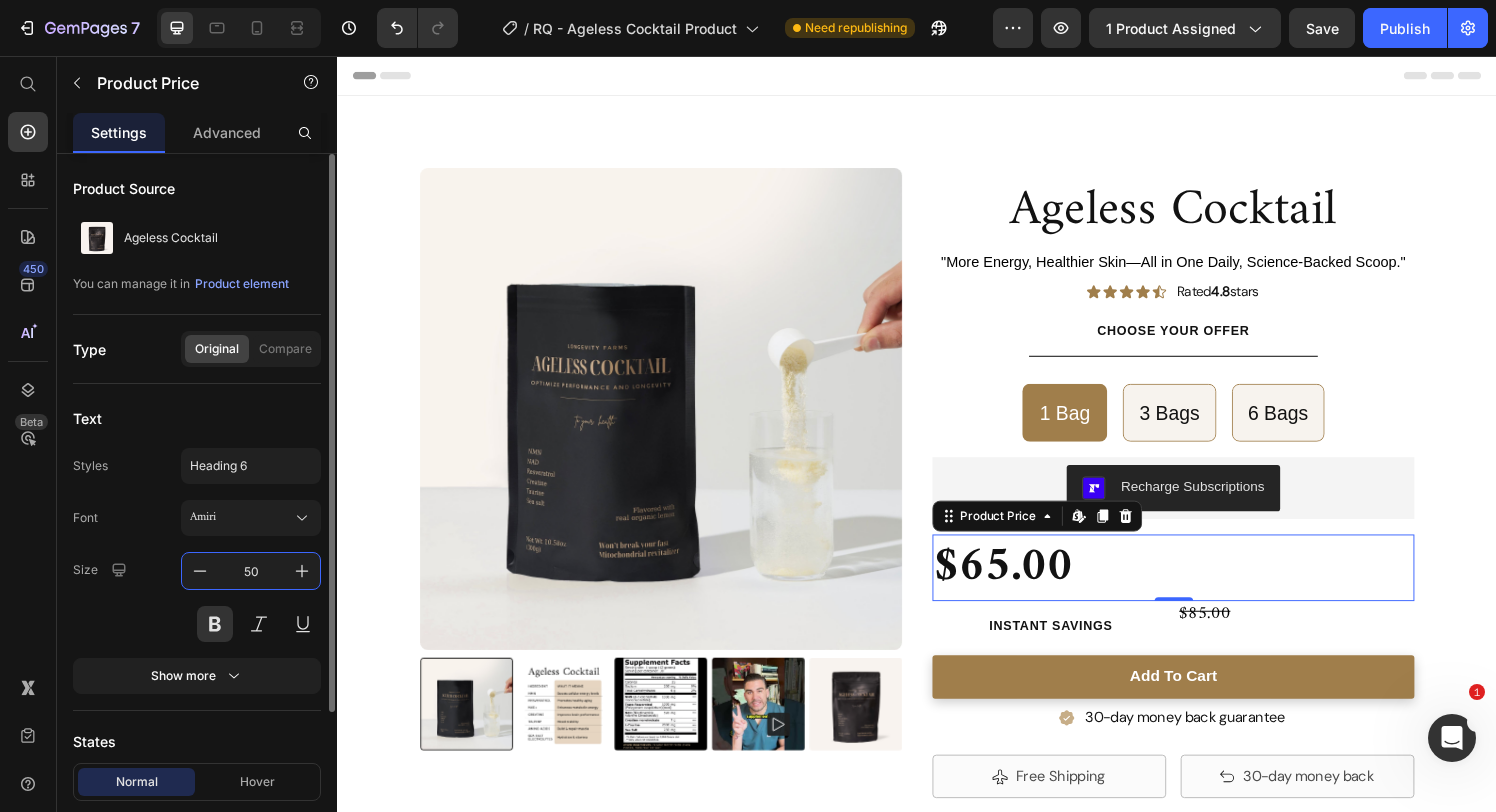 type on "50" 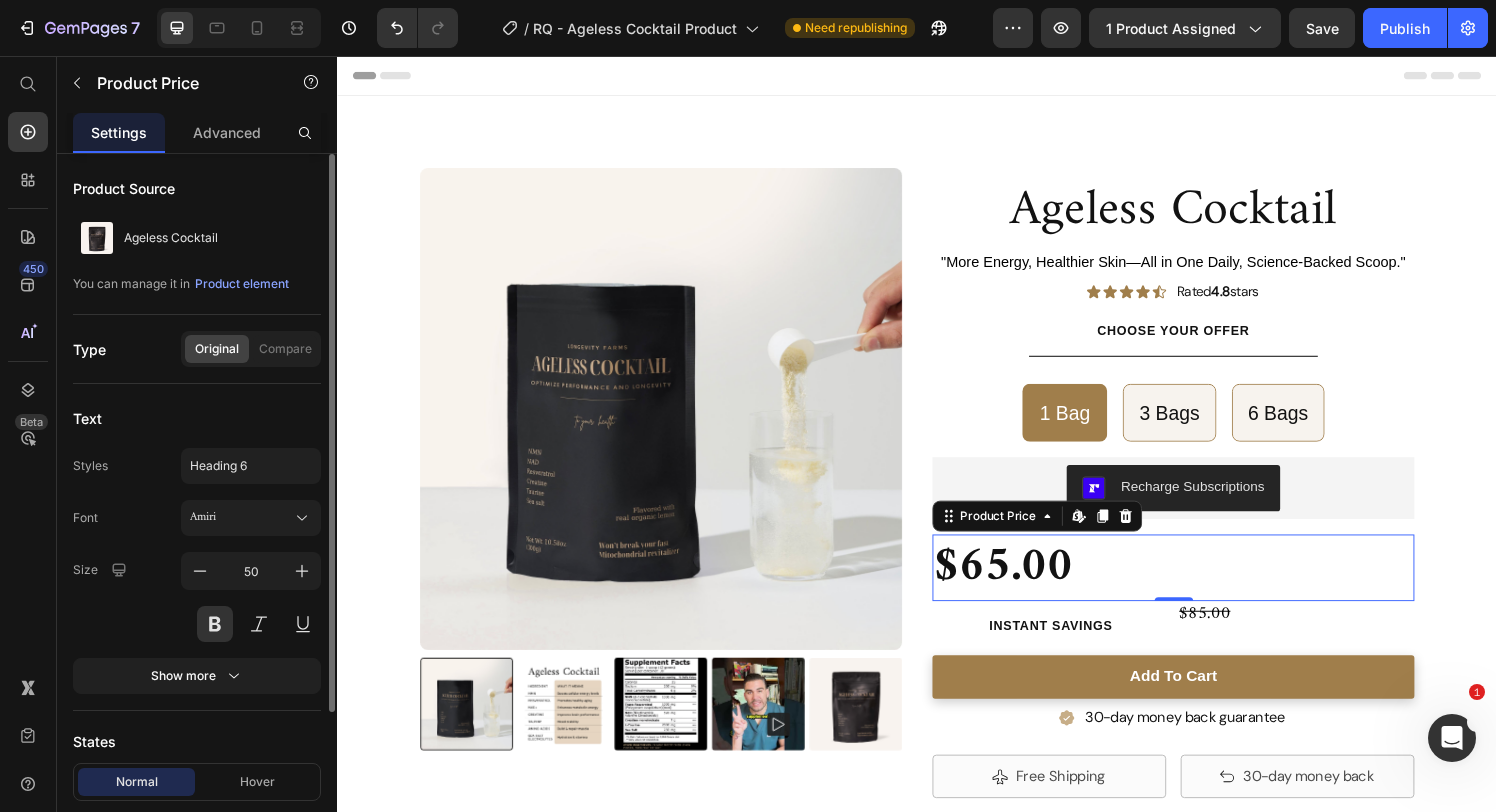 click on "Size 50" at bounding box center [197, 597] 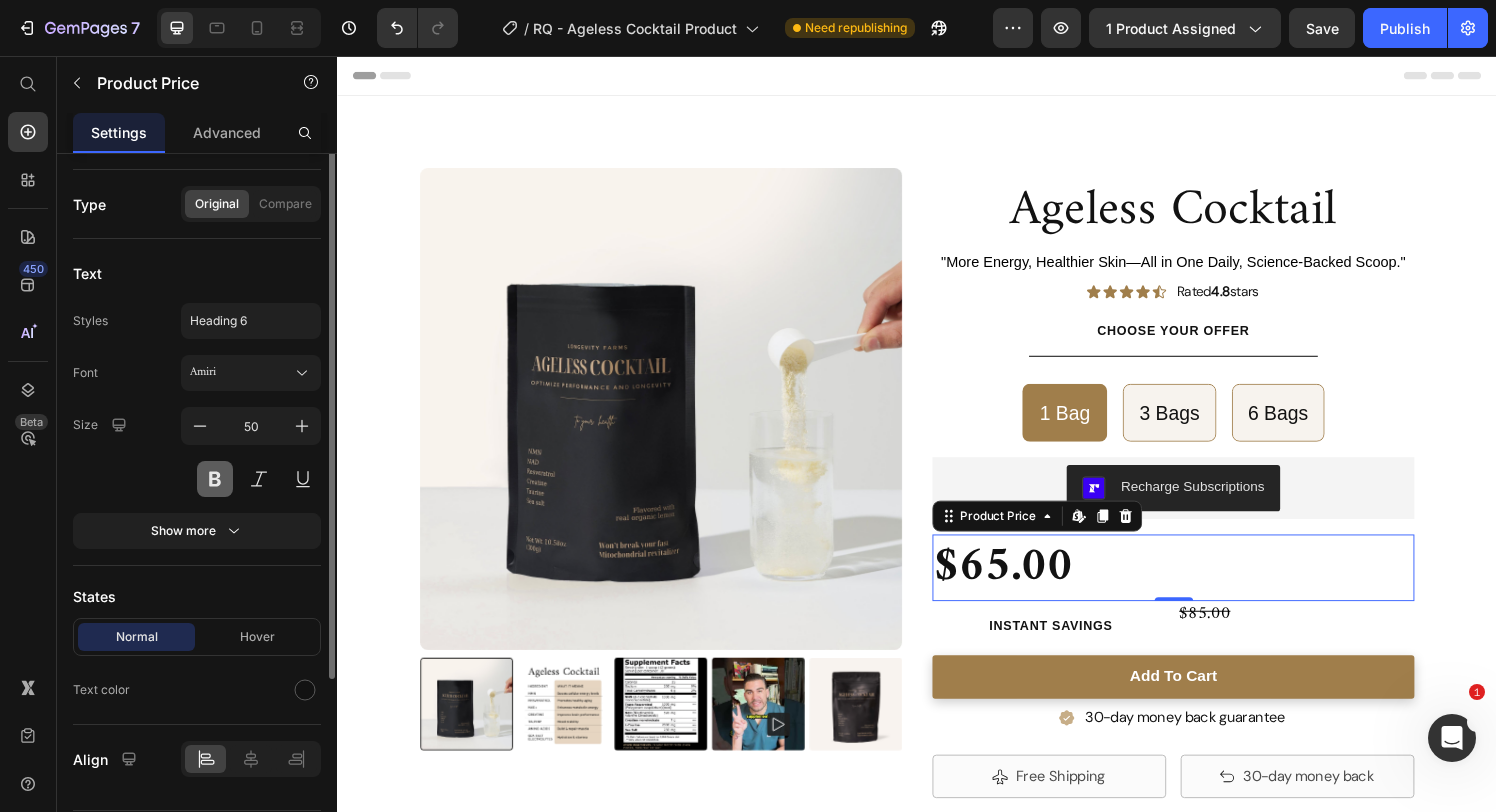 scroll, scrollTop: 201, scrollLeft: 0, axis: vertical 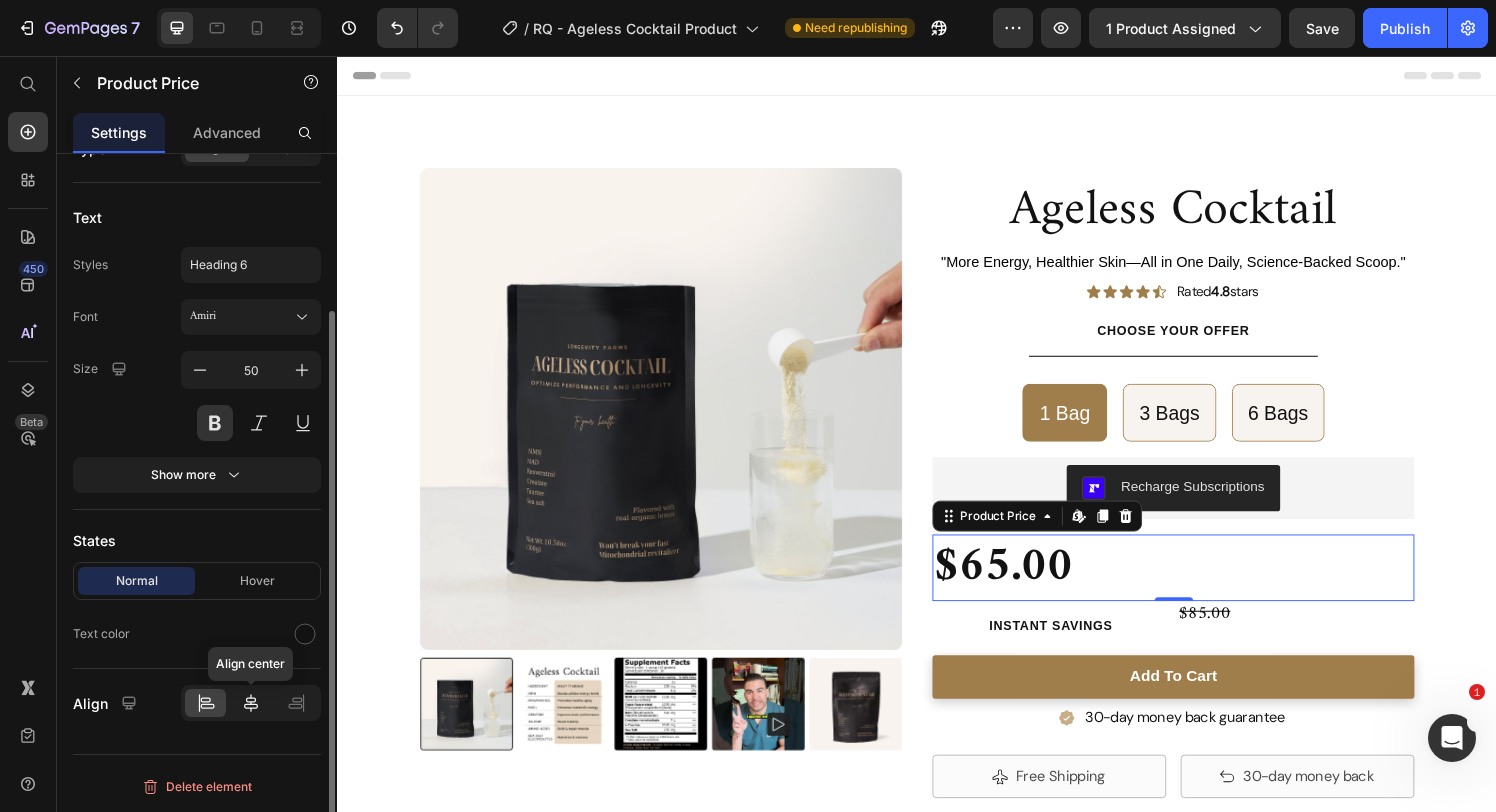 click 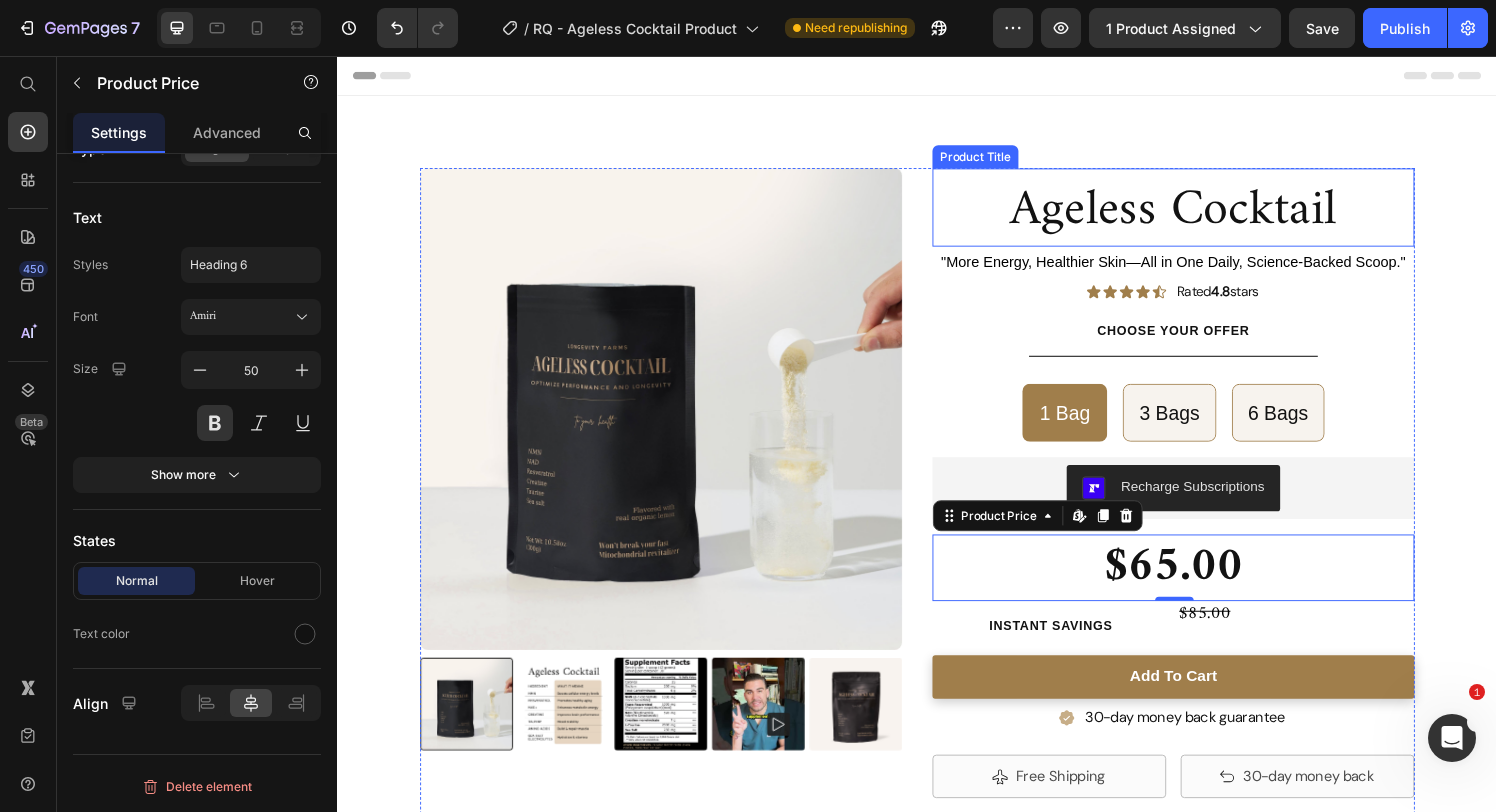 click on "Ageless Cocktail" at bounding box center [1202, 217] 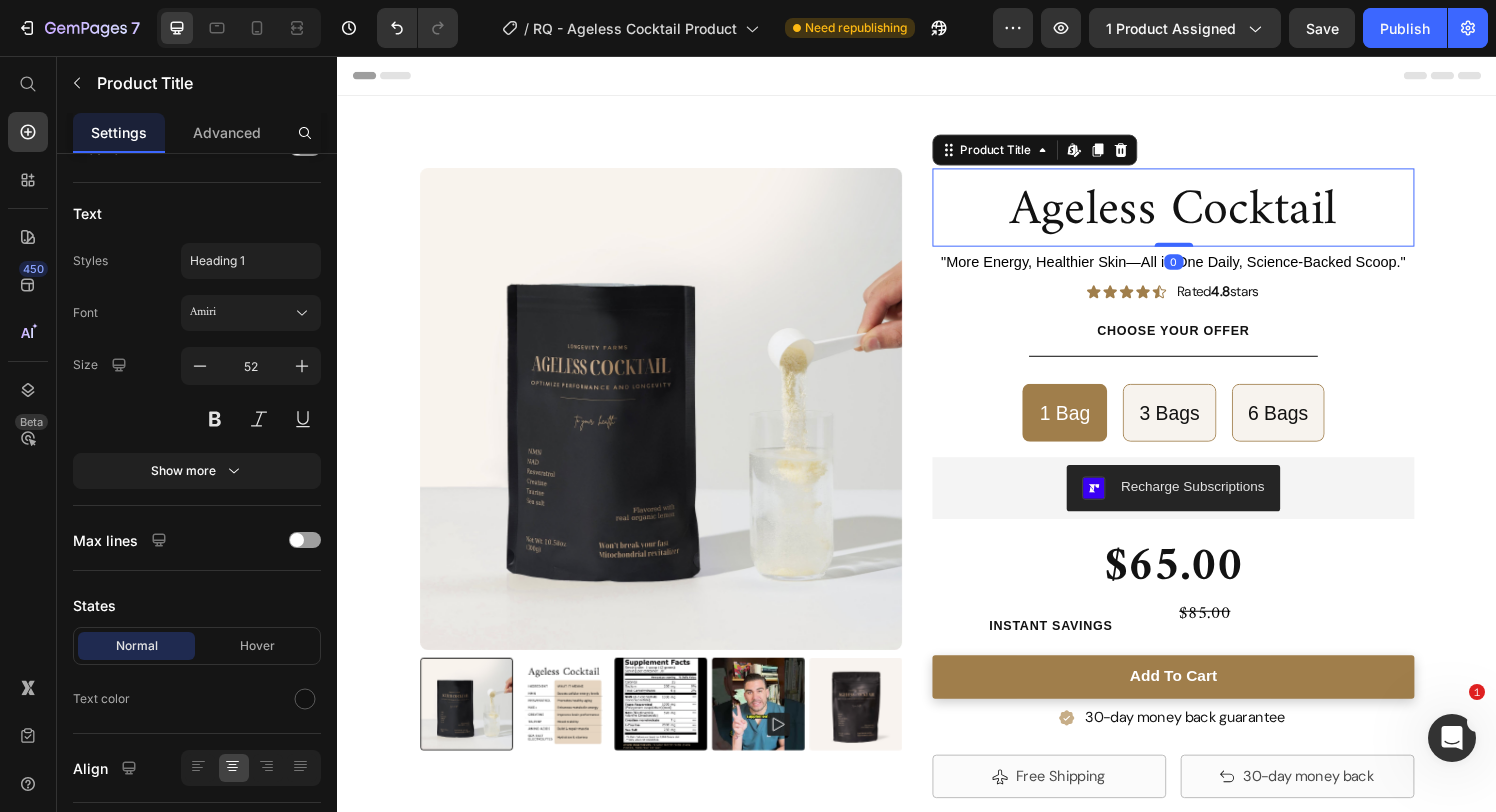 scroll, scrollTop: 0, scrollLeft: 0, axis: both 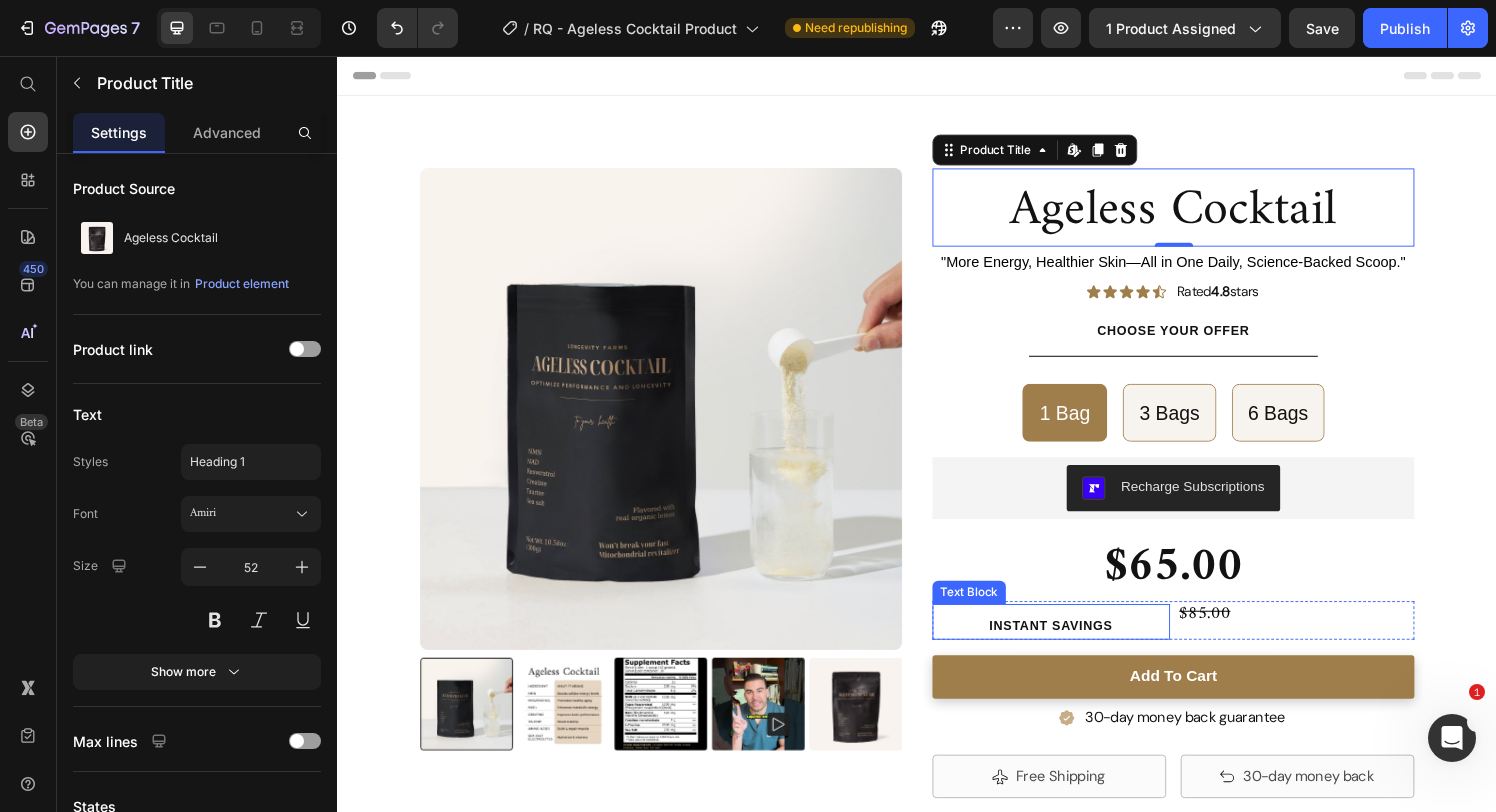 click on "Text Block" at bounding box center (991, 611) 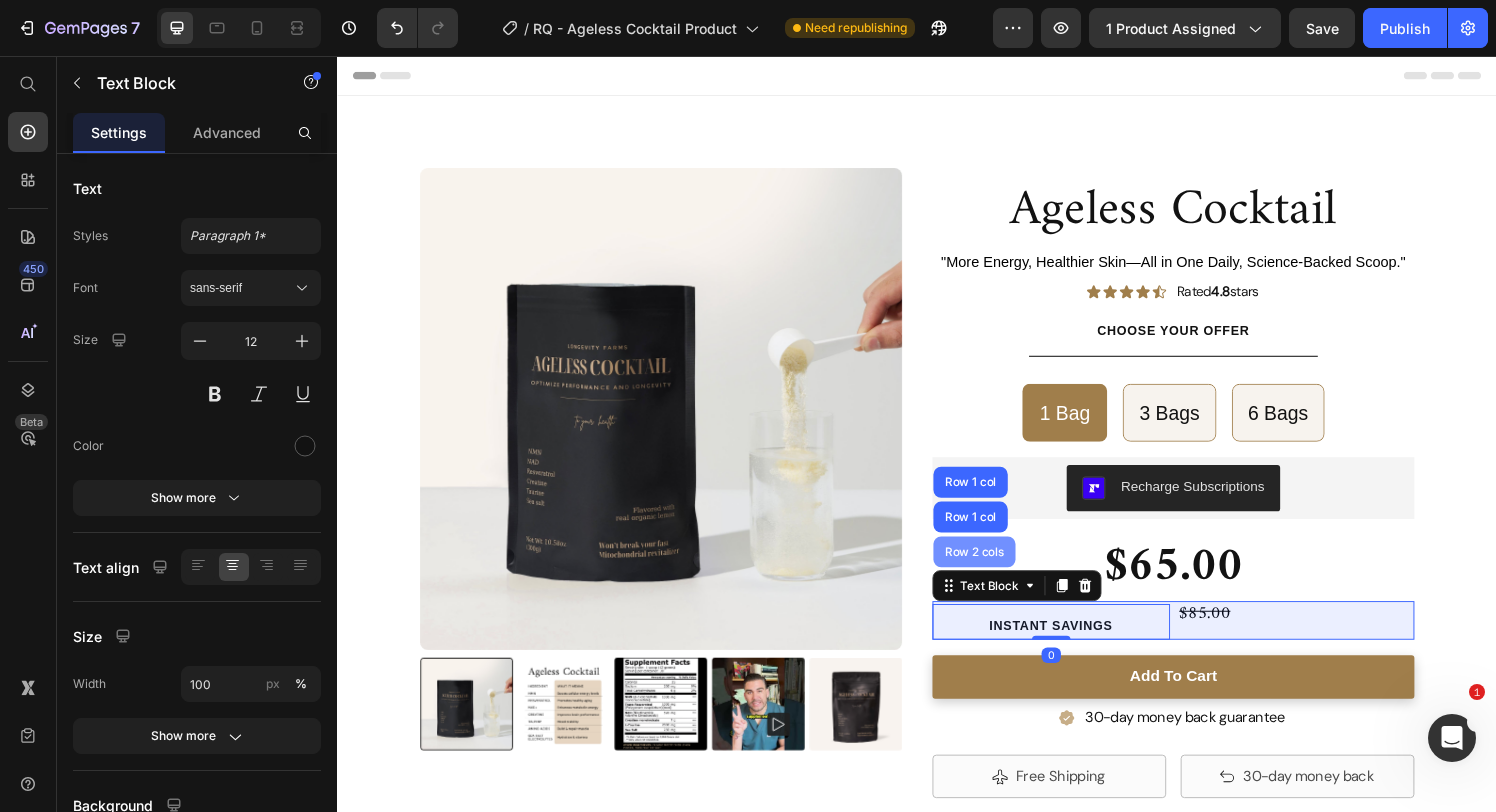 click on "Row 2 cols" at bounding box center [996, 569] 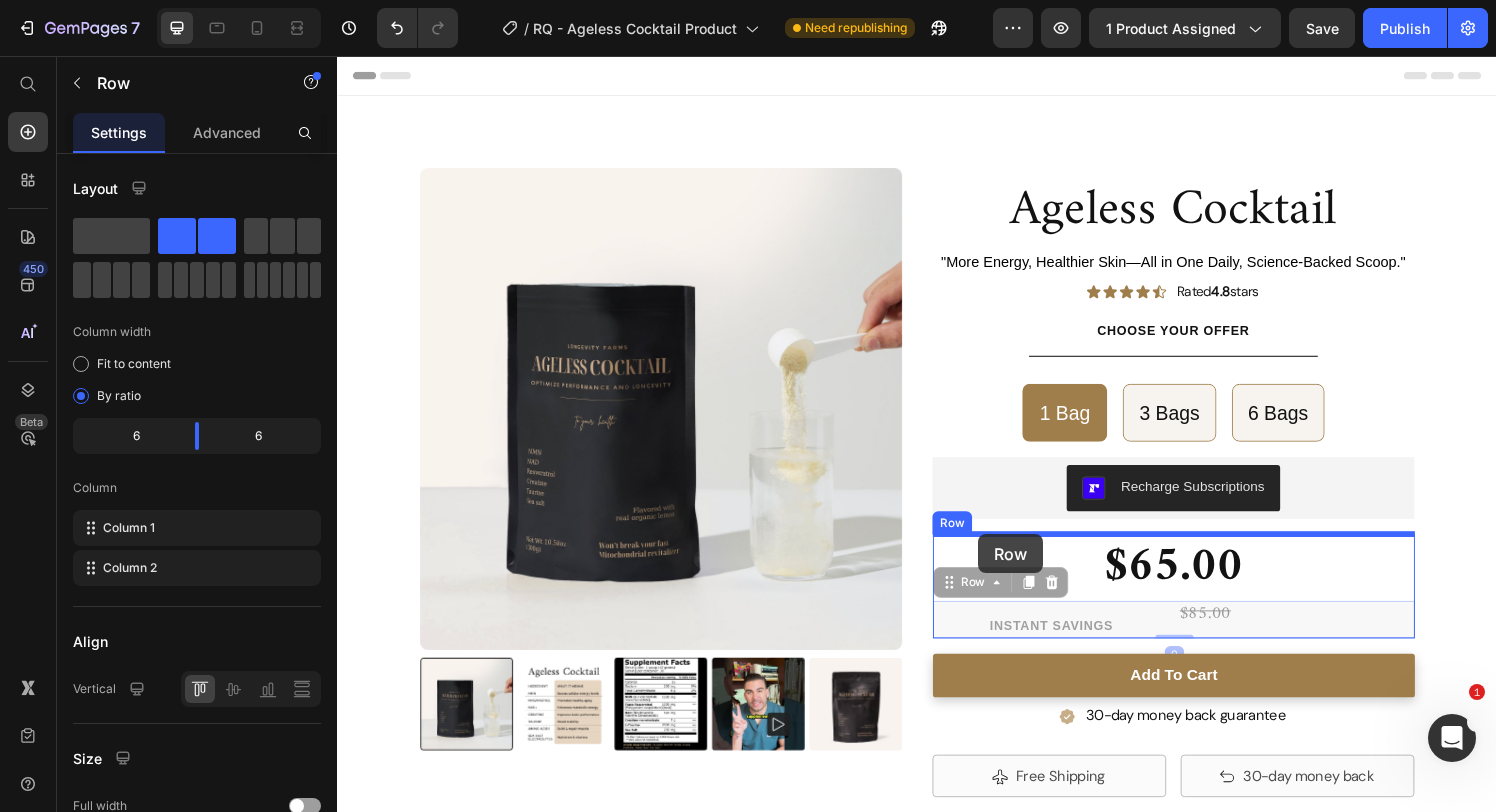 drag, startPoint x: 995, startPoint y: 604, endPoint x: 1001, endPoint y: 551, distance: 53.338543 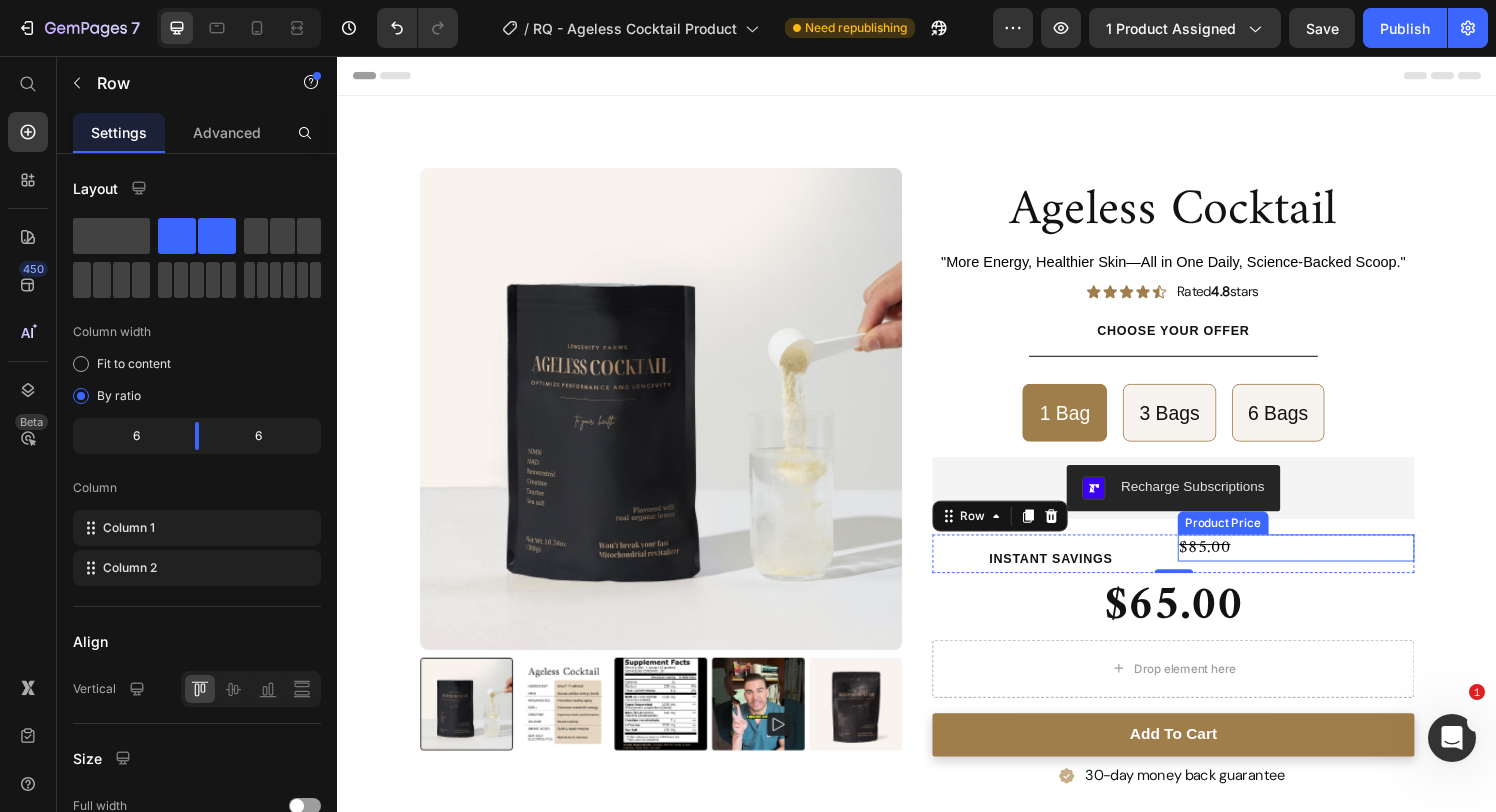 click on "$85.00" at bounding box center [1330, 564] 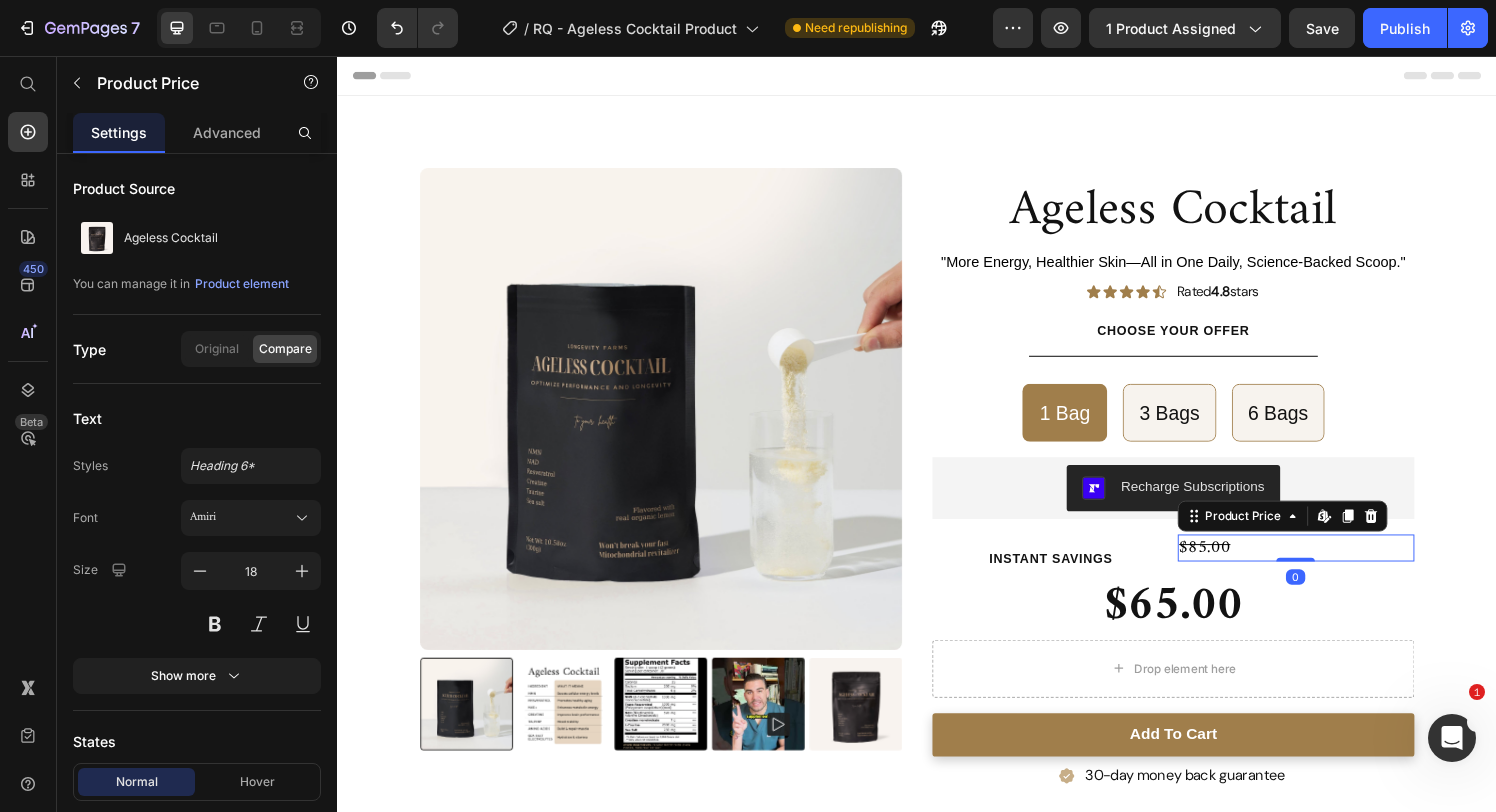 click on "$85.00" at bounding box center [1330, 564] 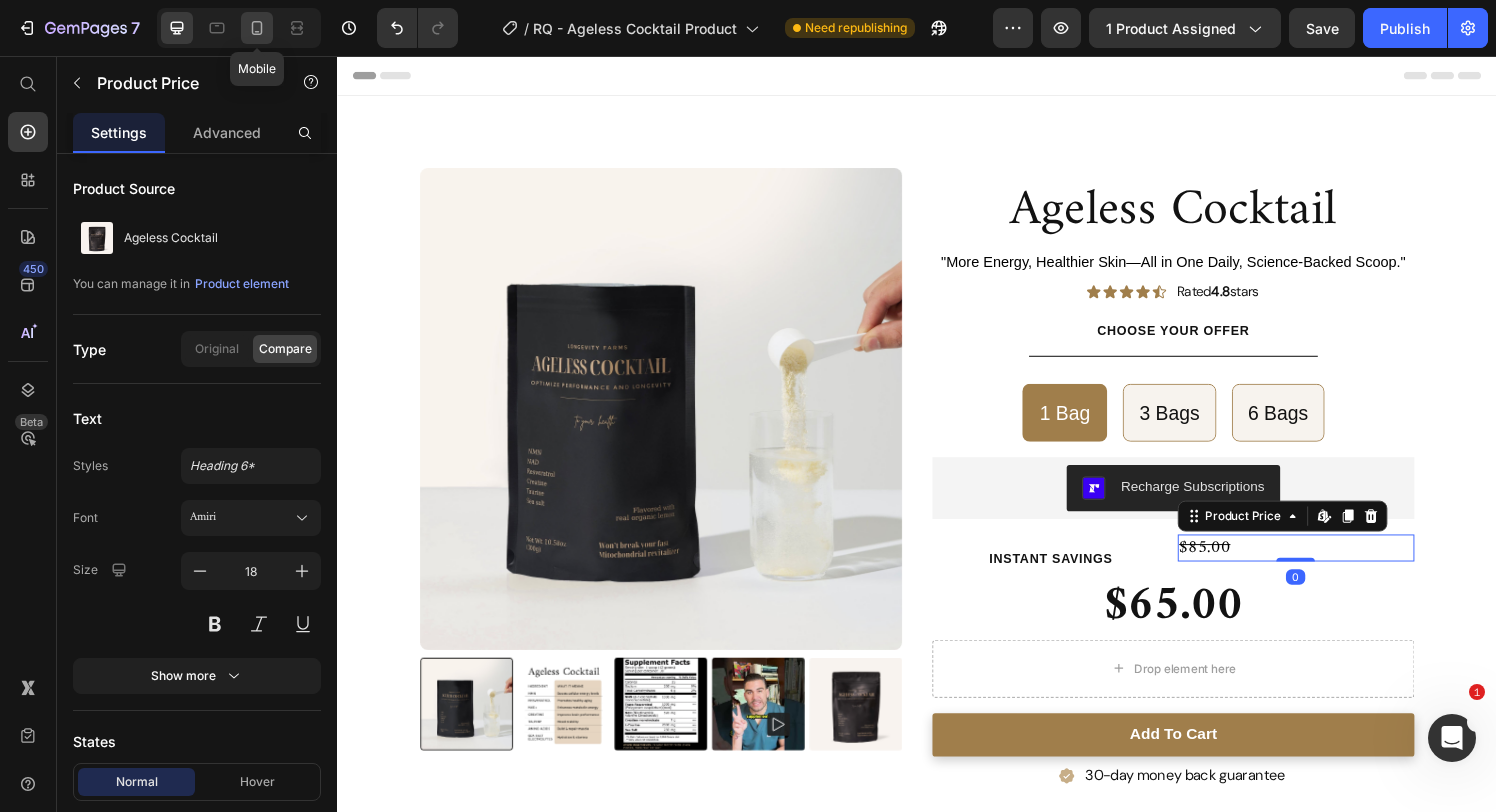 click 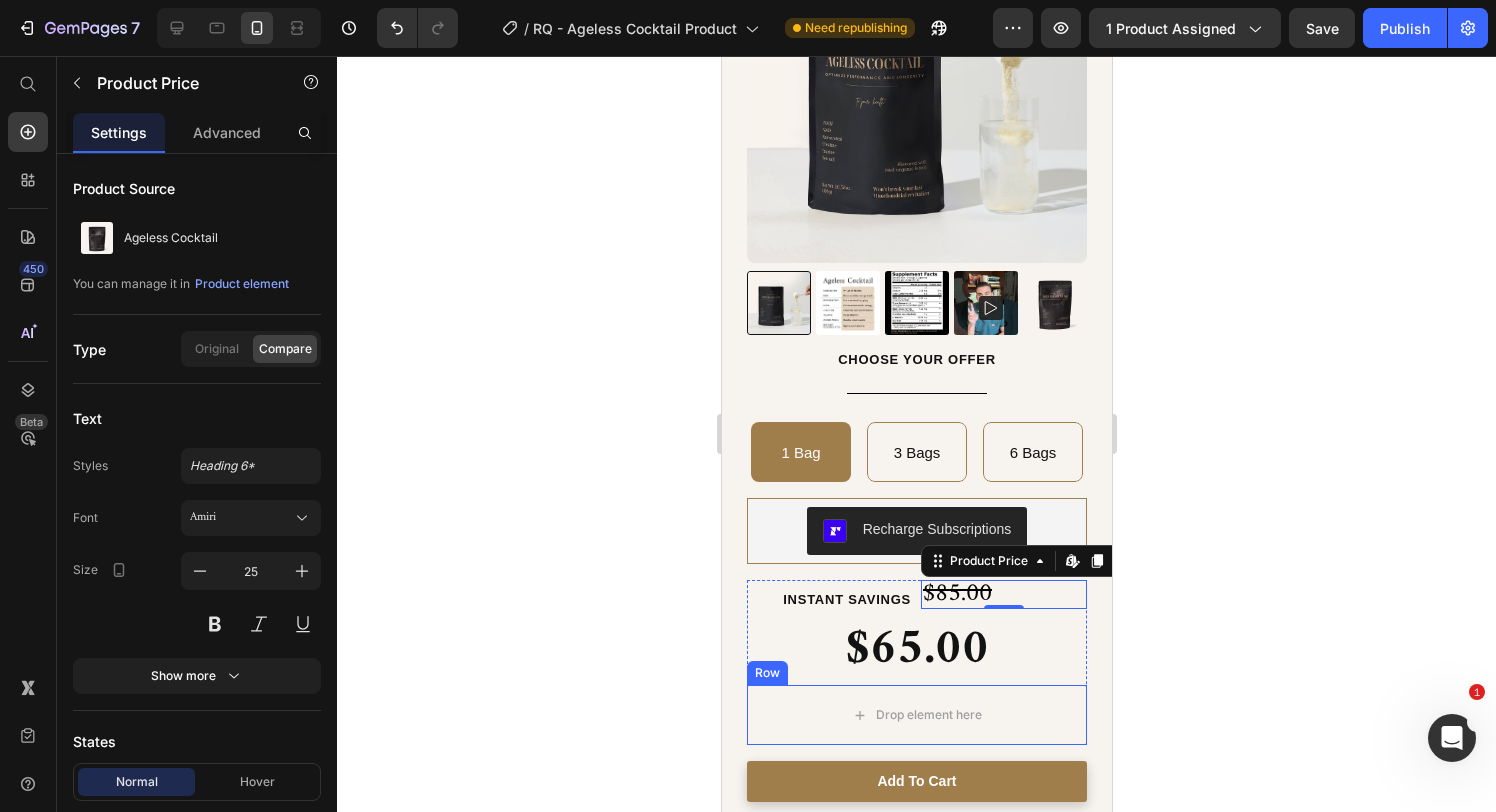 scroll, scrollTop: 312, scrollLeft: 0, axis: vertical 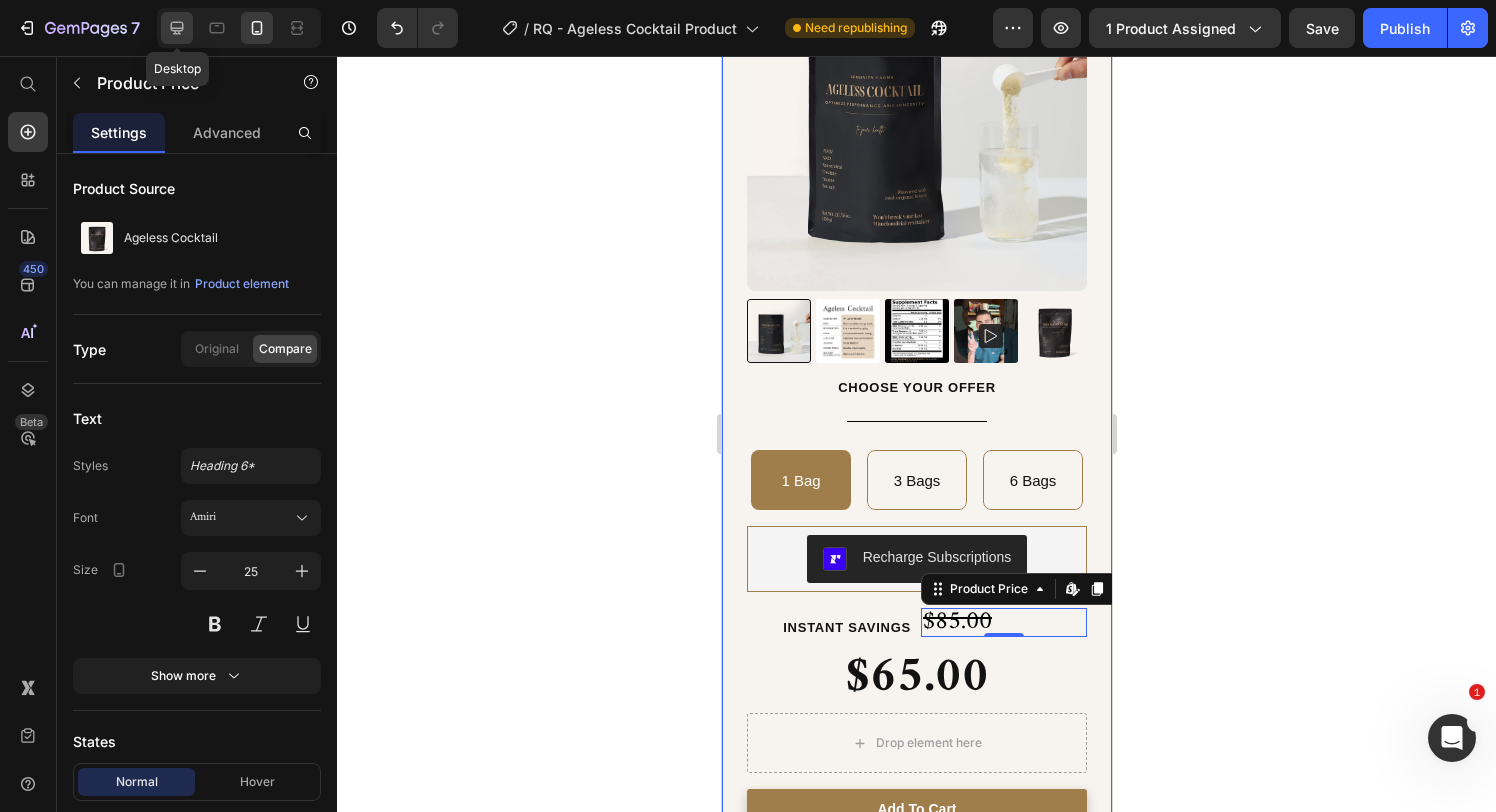 click 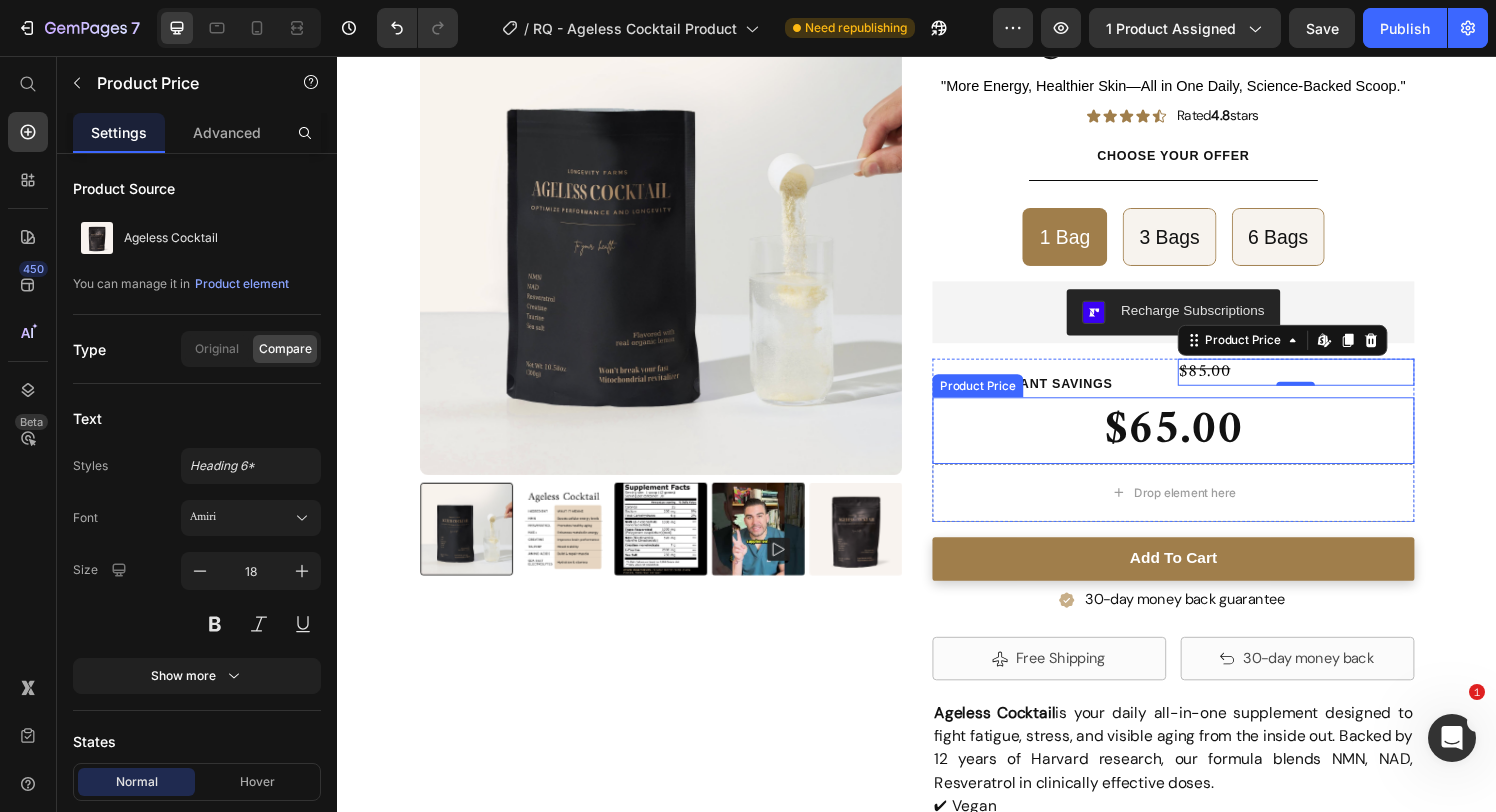 scroll, scrollTop: 140, scrollLeft: 0, axis: vertical 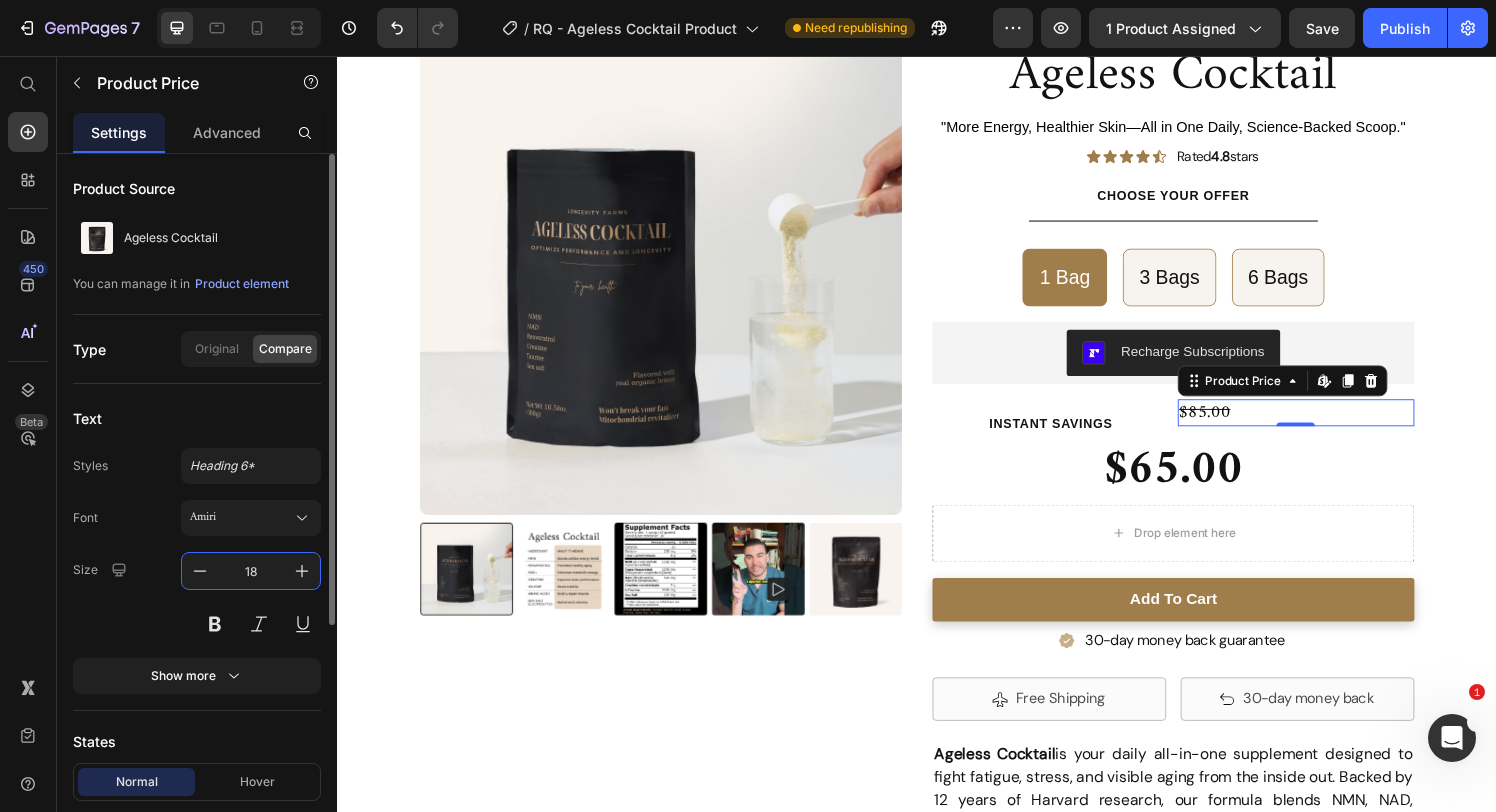 click on "18" at bounding box center (251, 571) 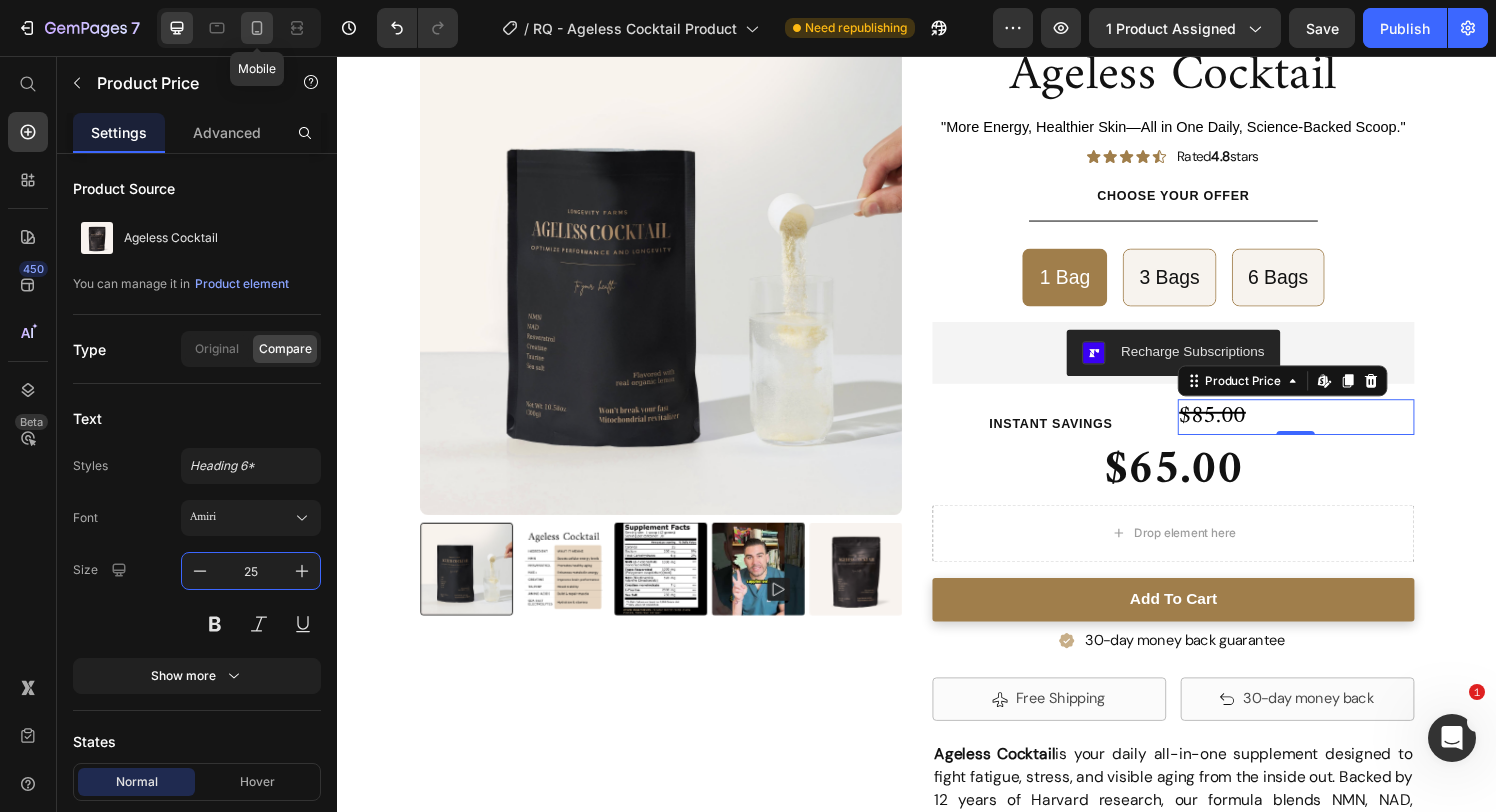 type on "25" 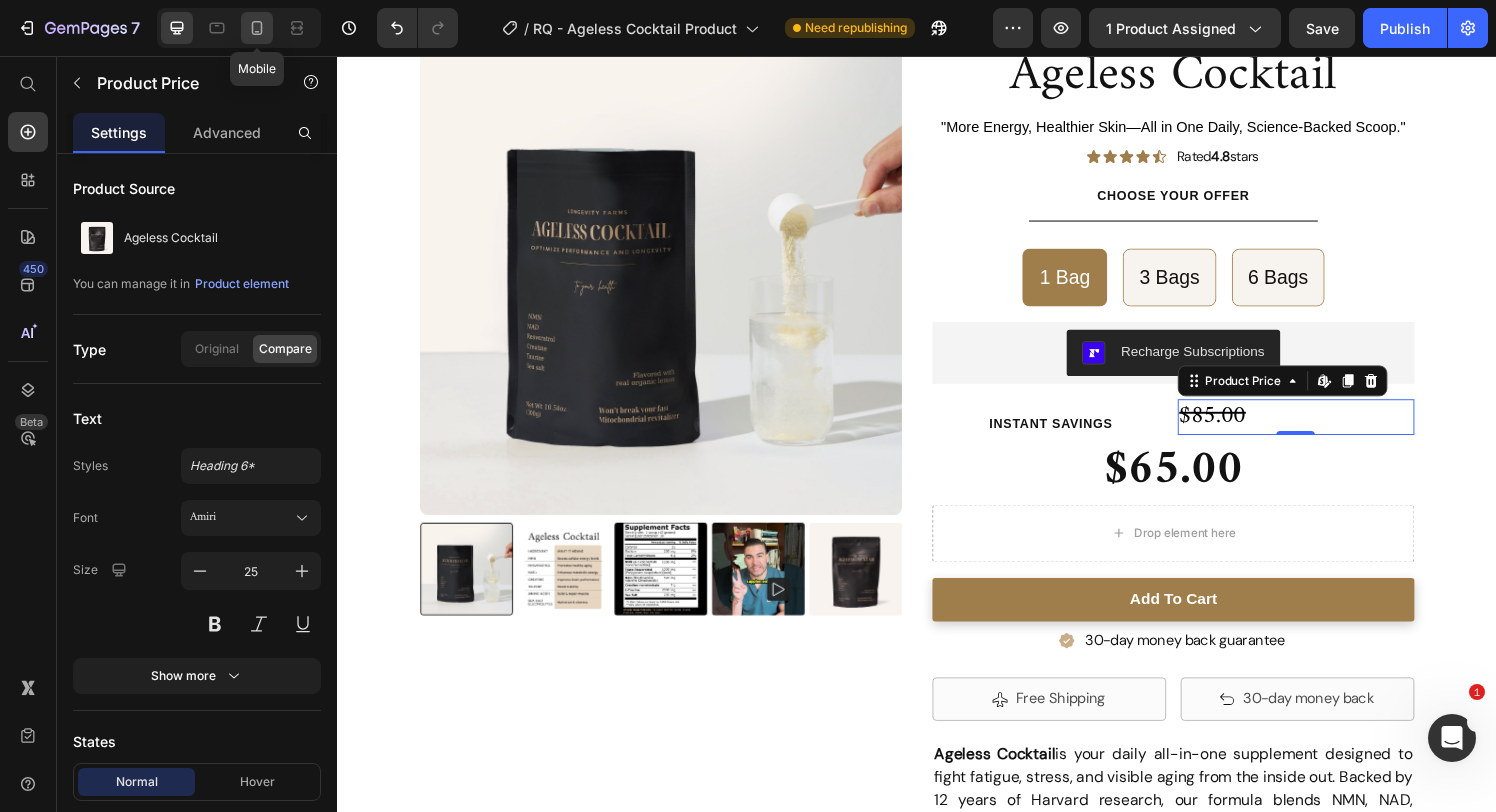 click 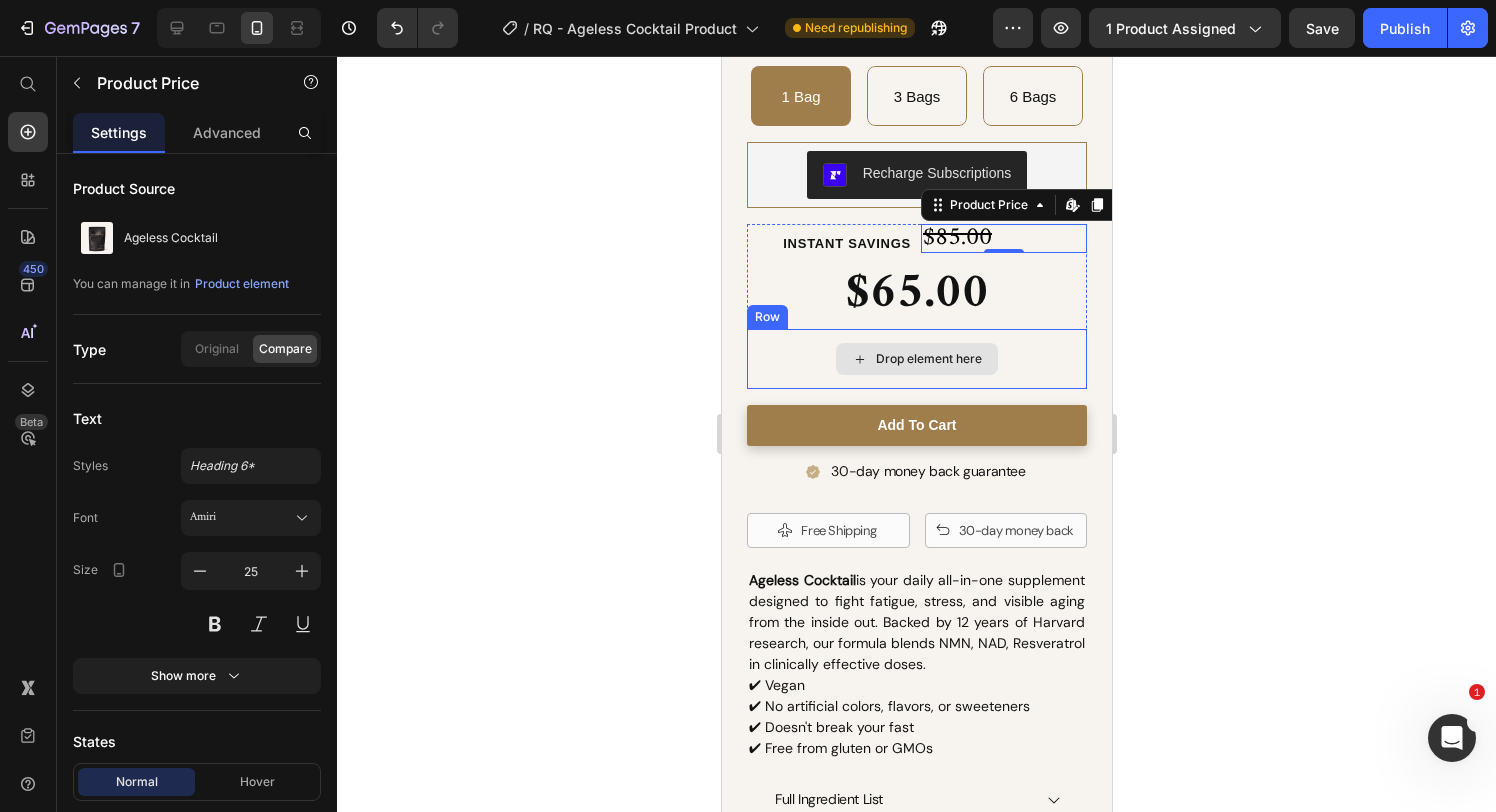 scroll, scrollTop: 792, scrollLeft: 0, axis: vertical 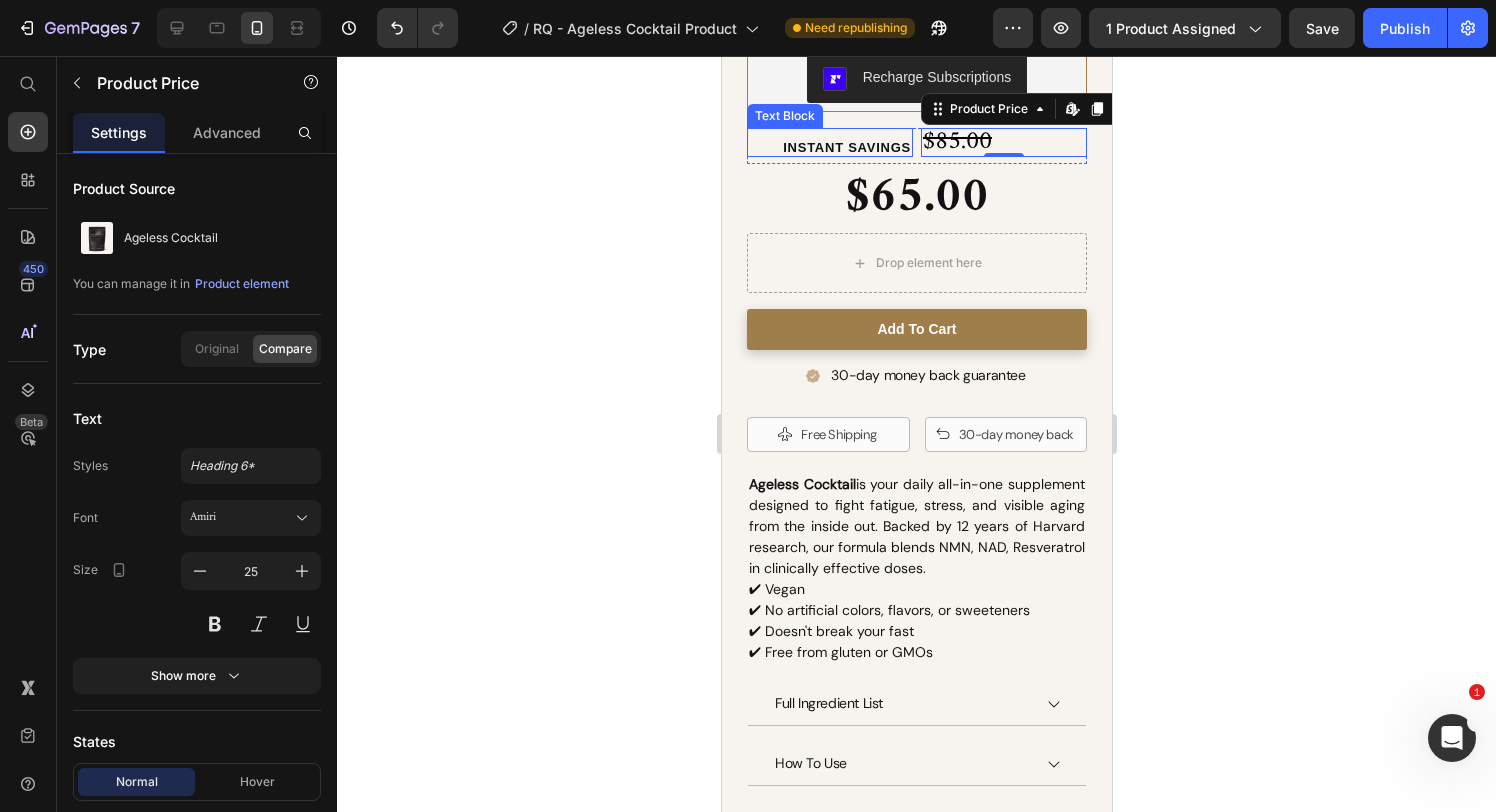 click on "Instant Savings" at bounding box center (846, 147) 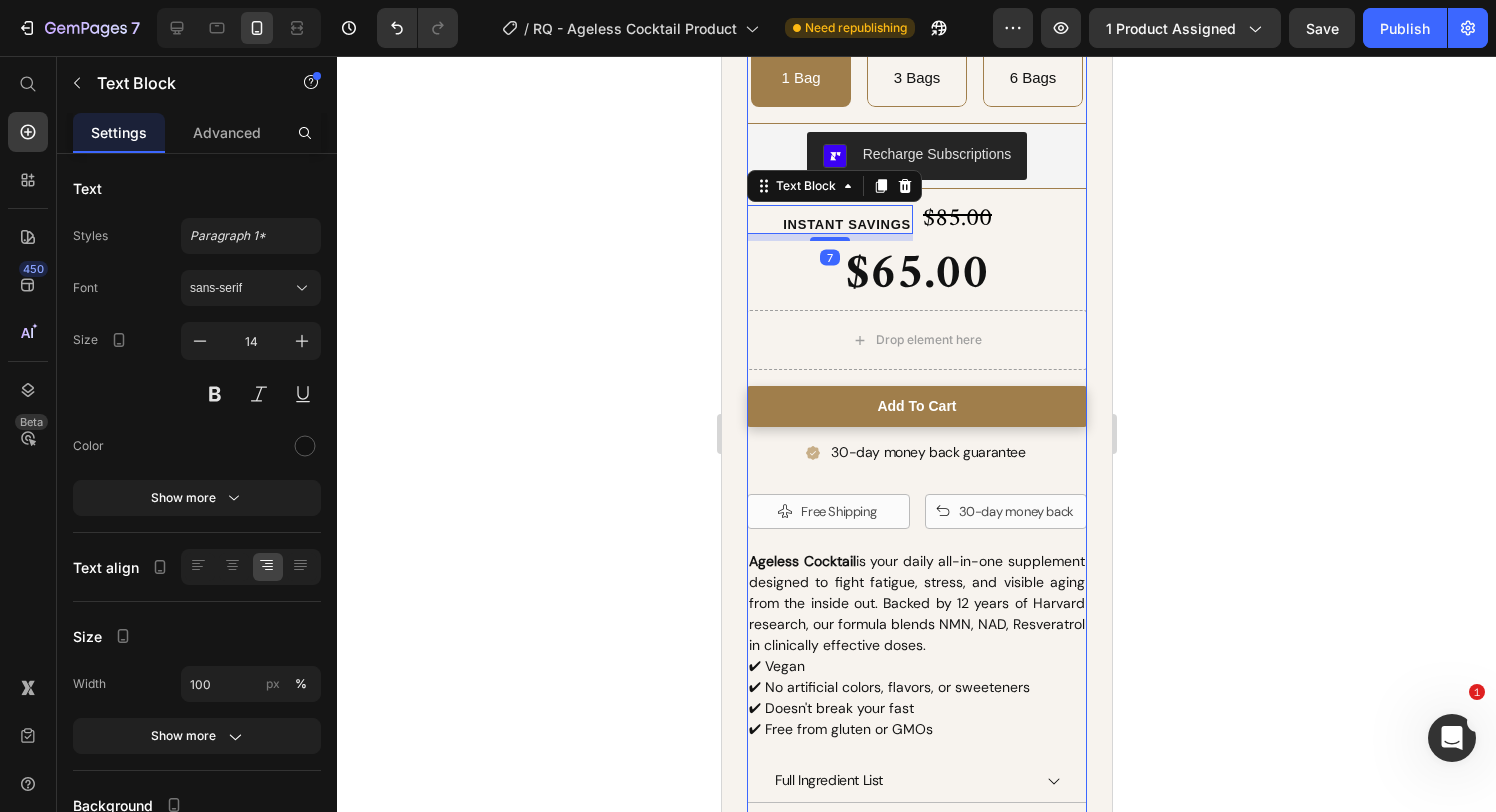 scroll, scrollTop: 635, scrollLeft: 0, axis: vertical 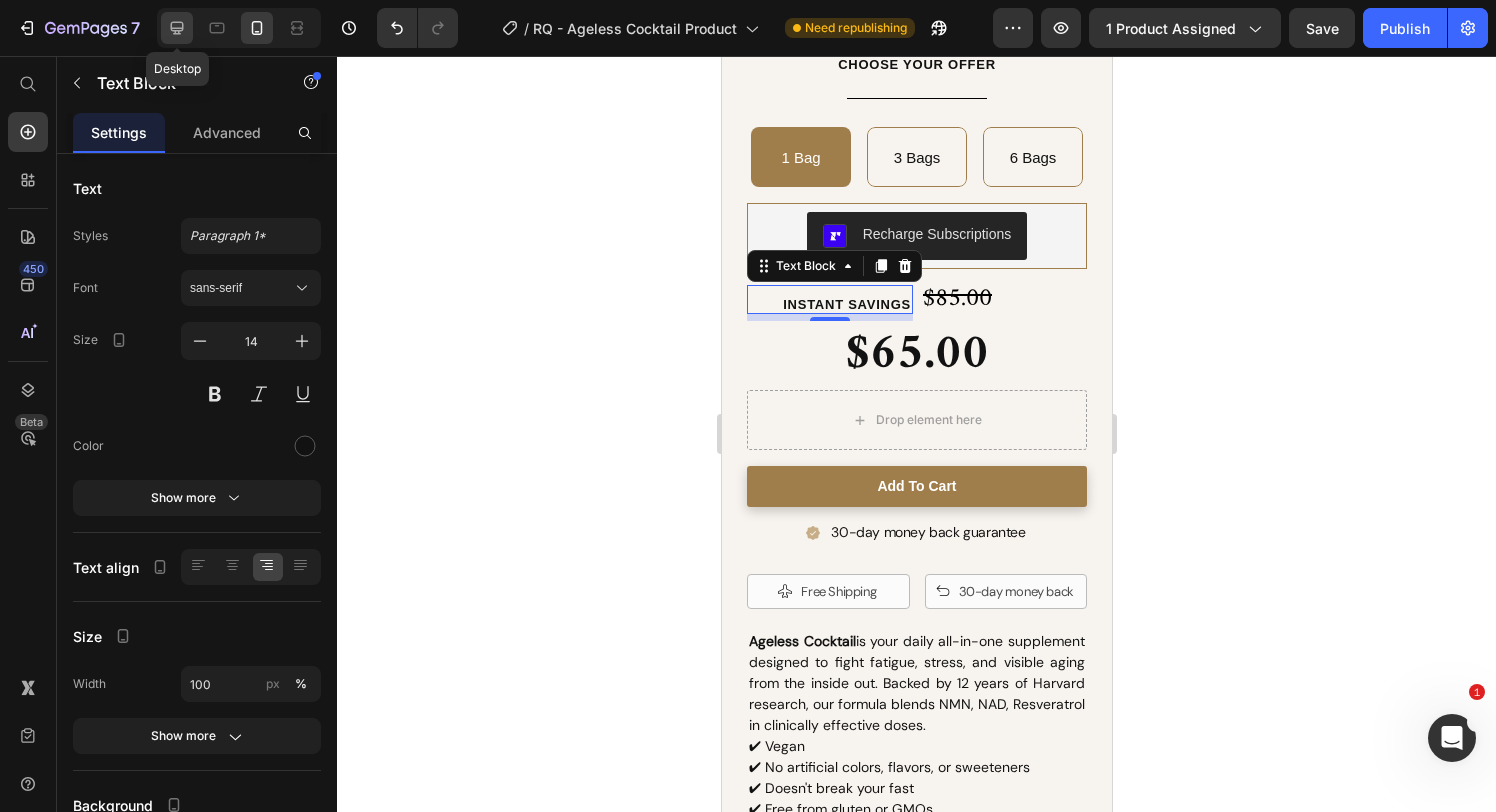 click 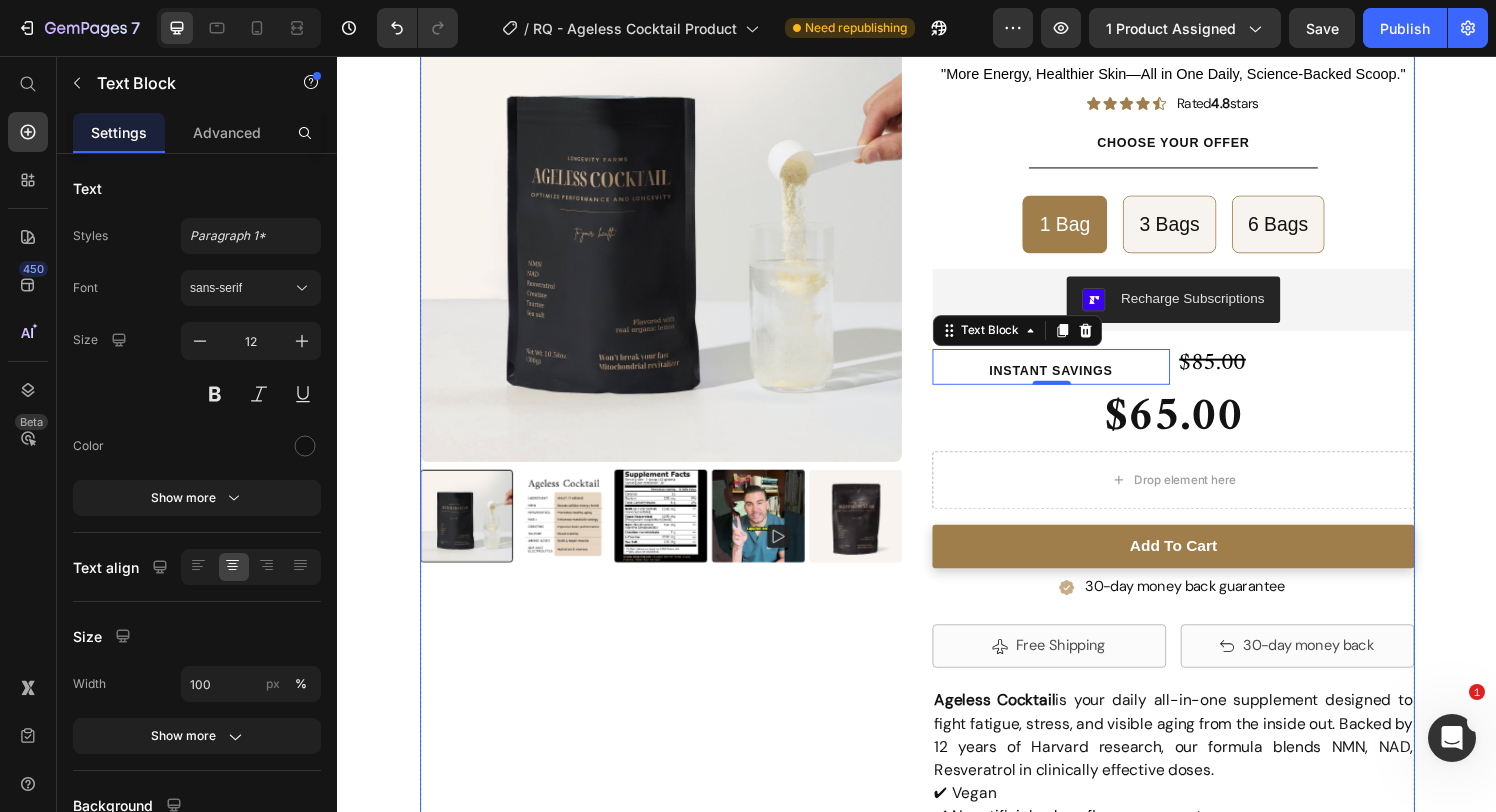 scroll, scrollTop: 179, scrollLeft: 0, axis: vertical 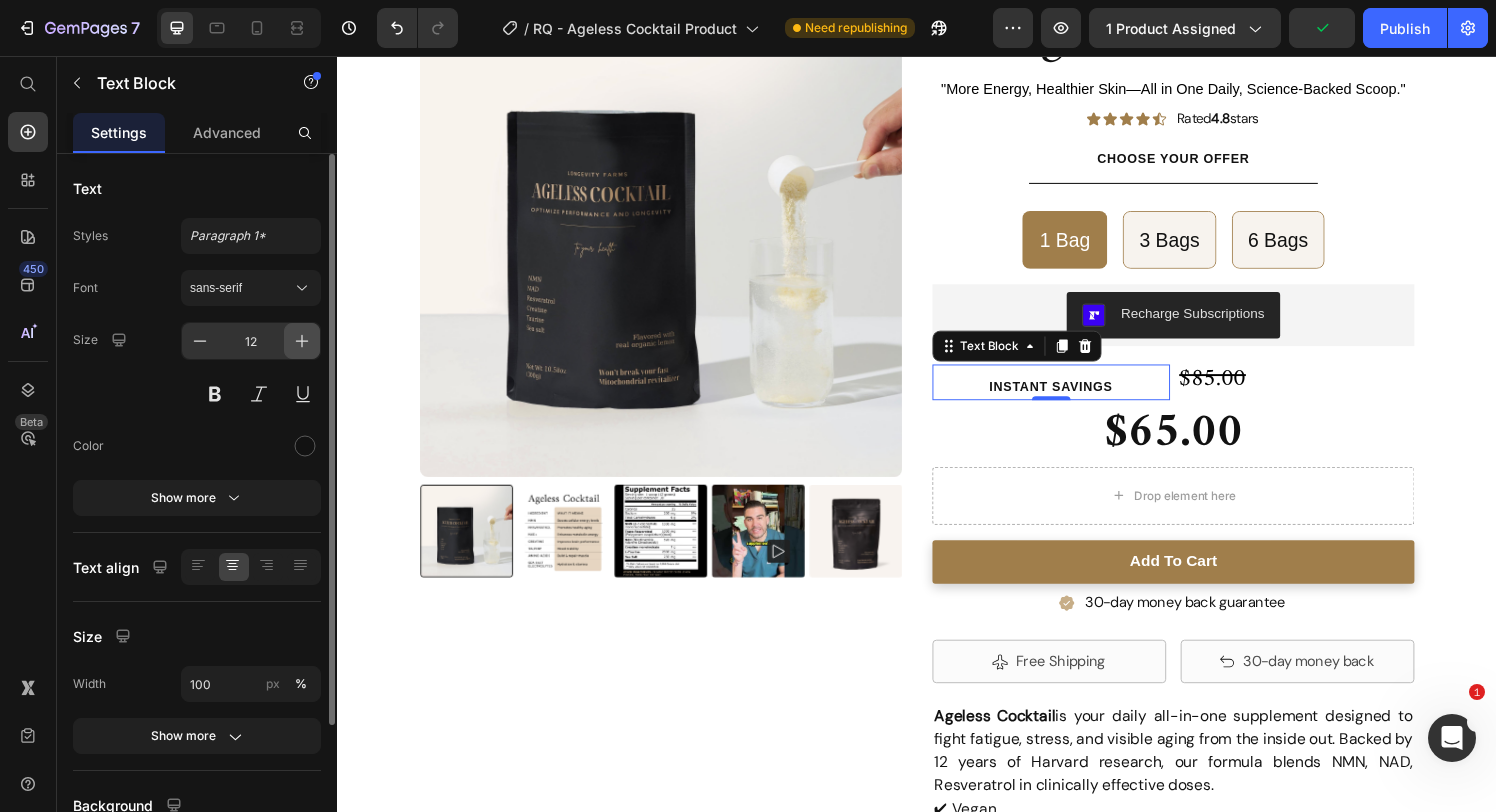 click 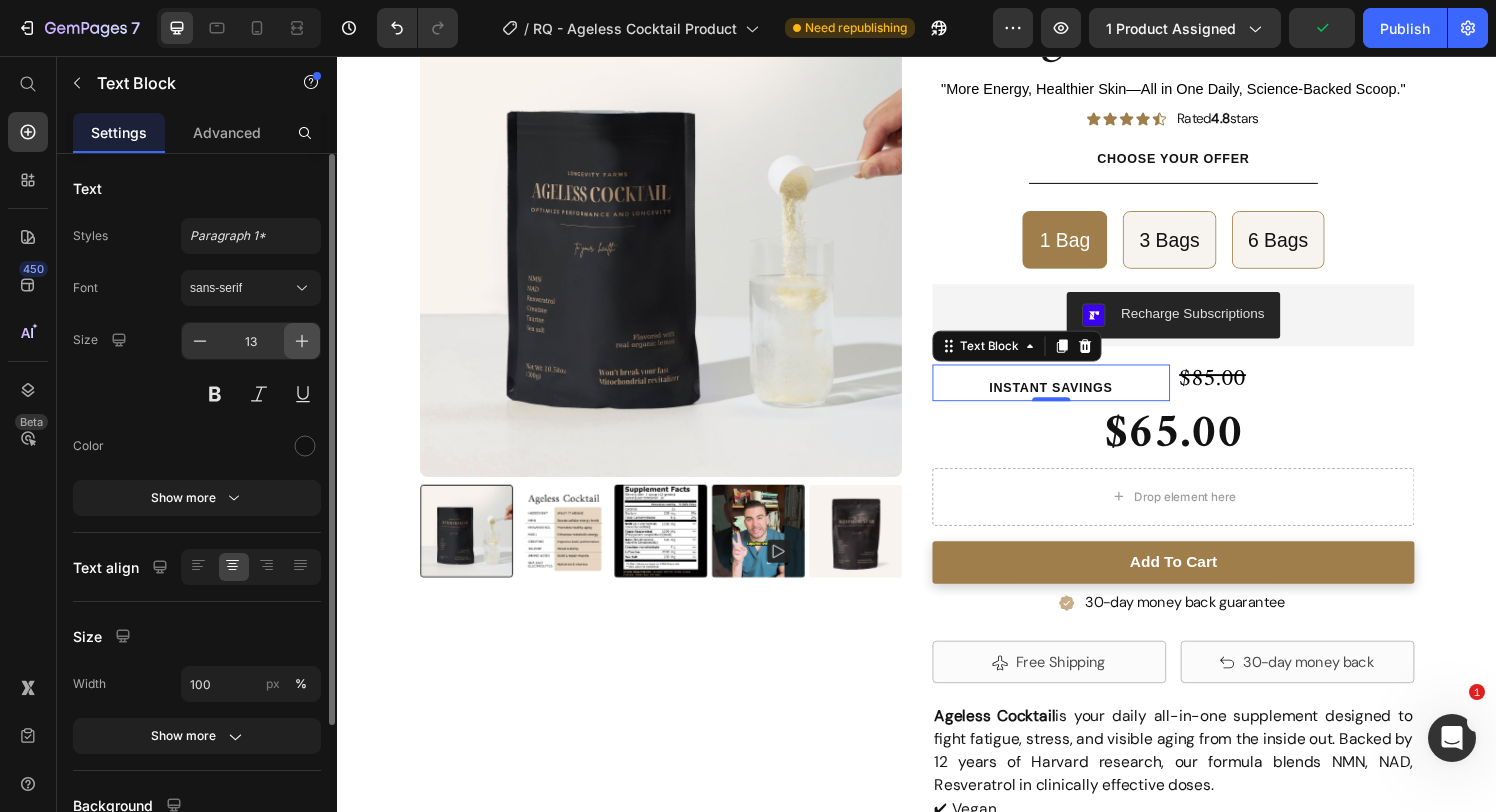 click 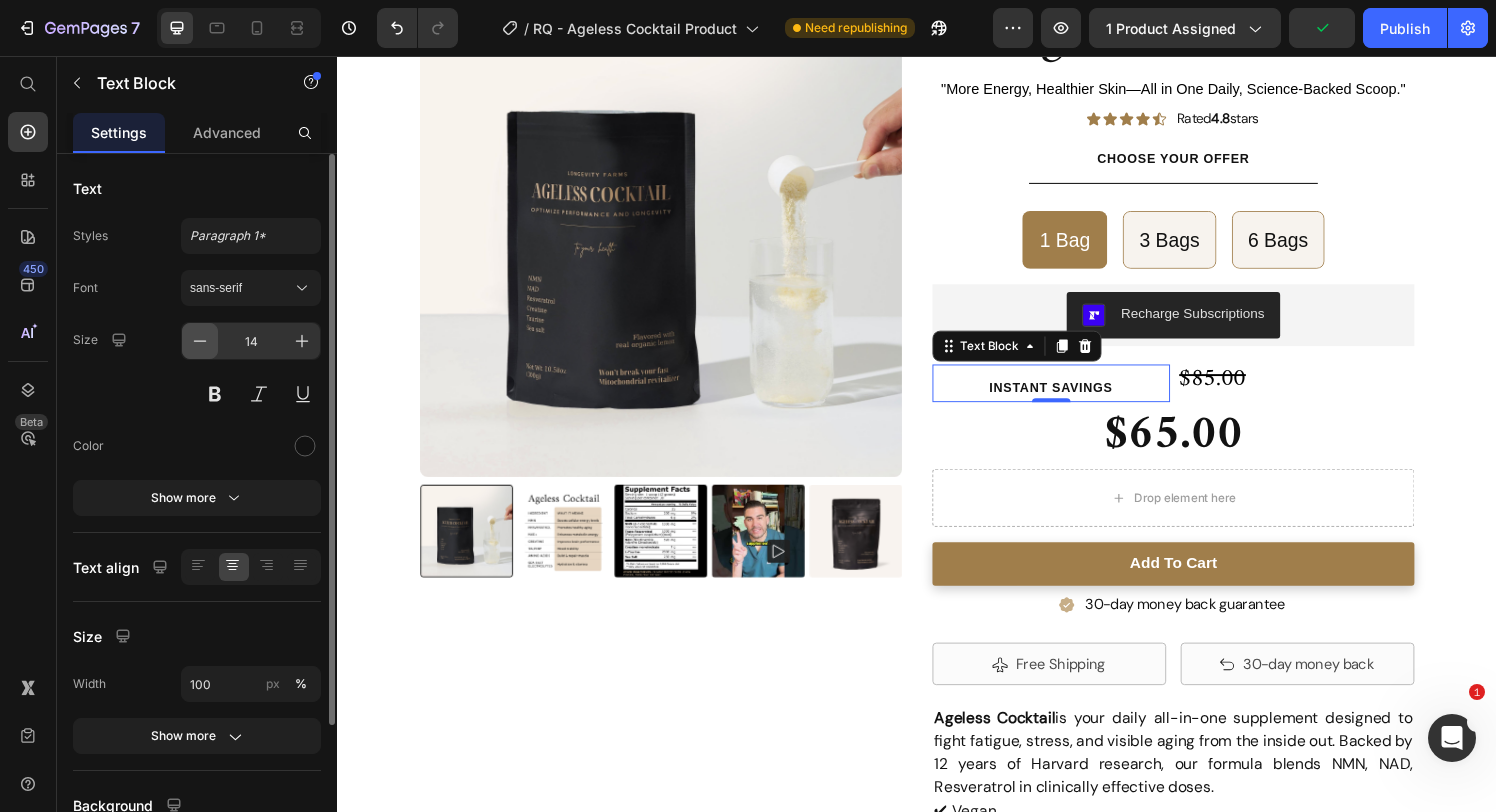 click 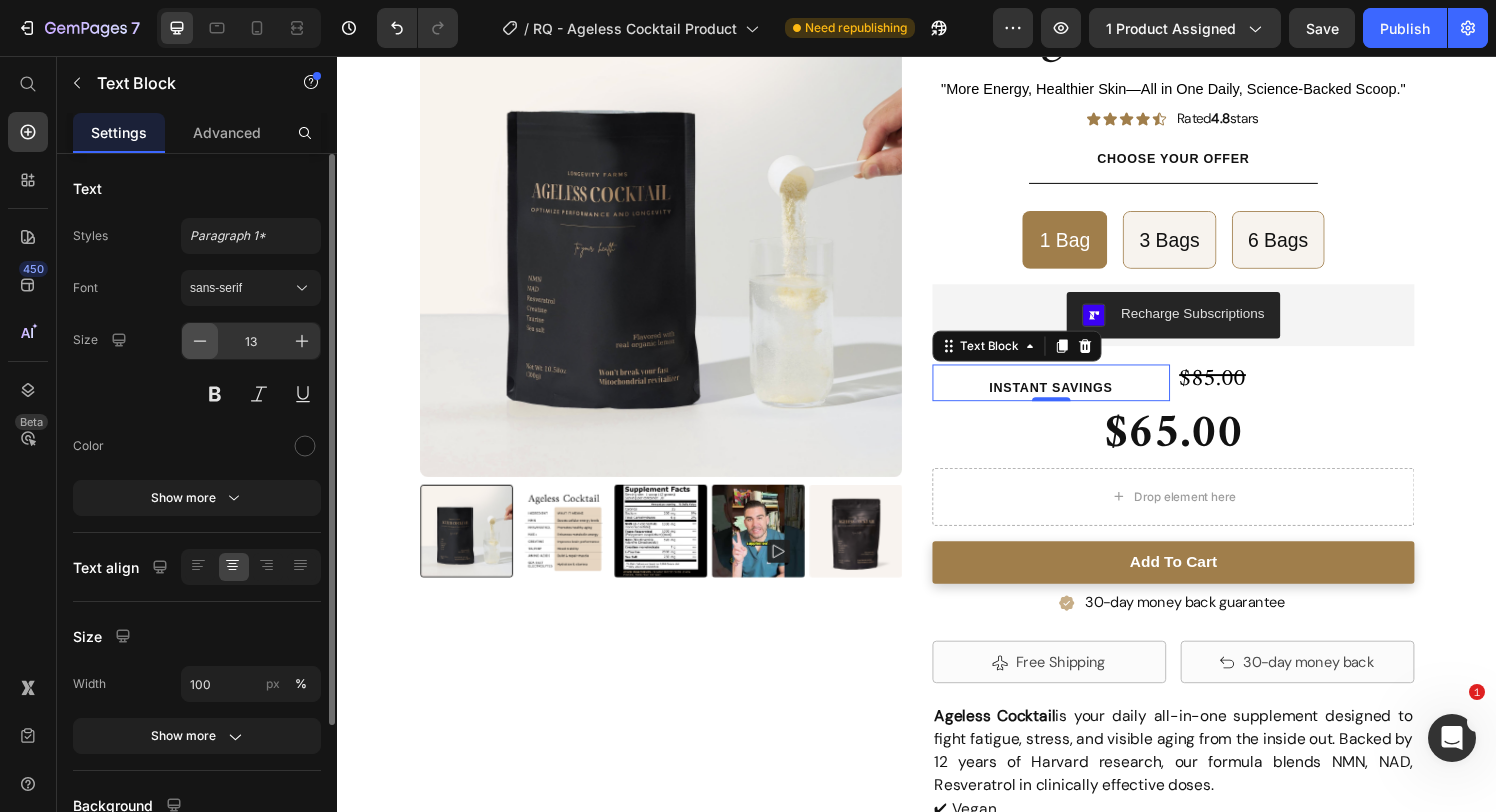 click 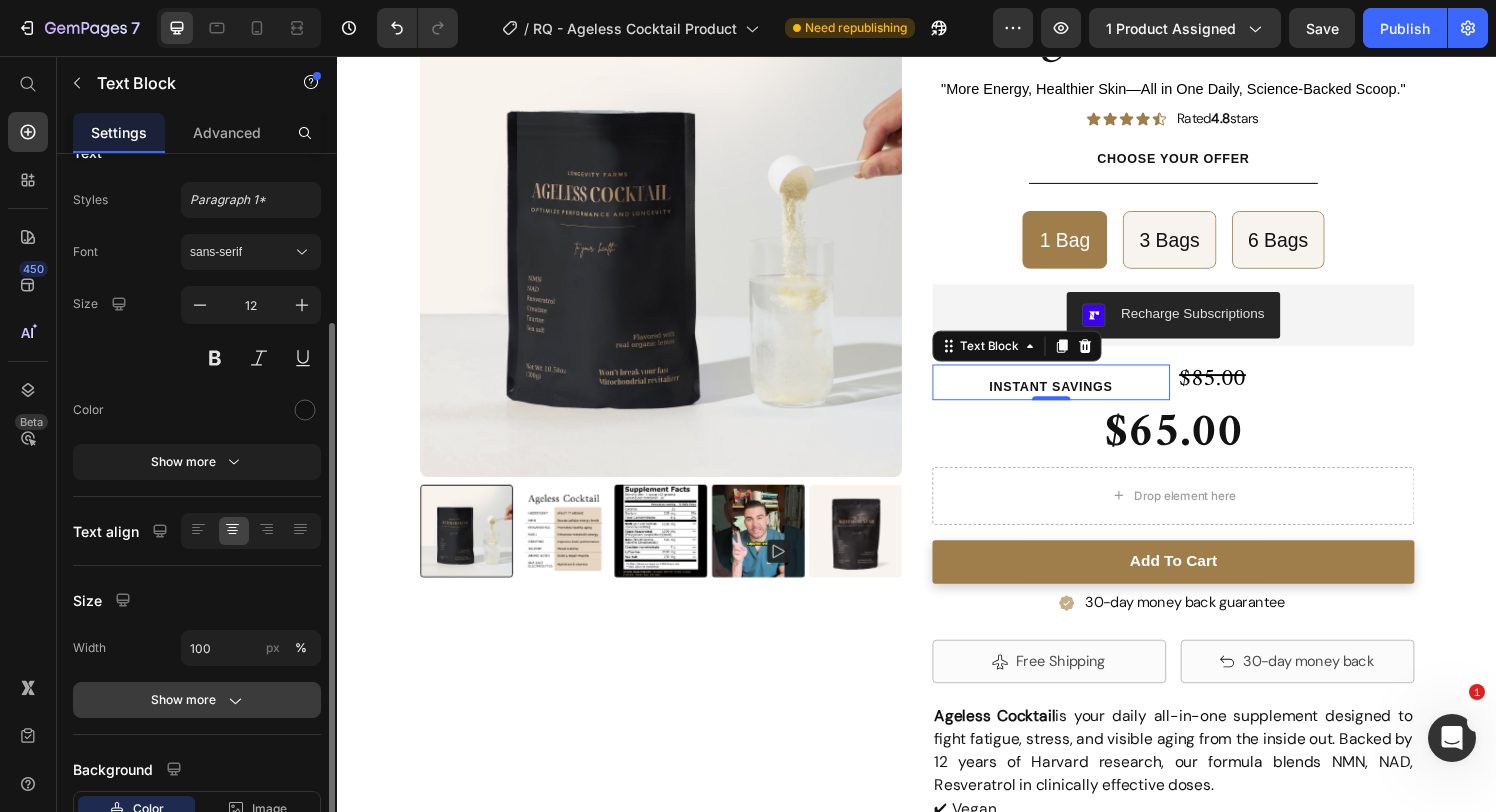 scroll, scrollTop: 0, scrollLeft: 0, axis: both 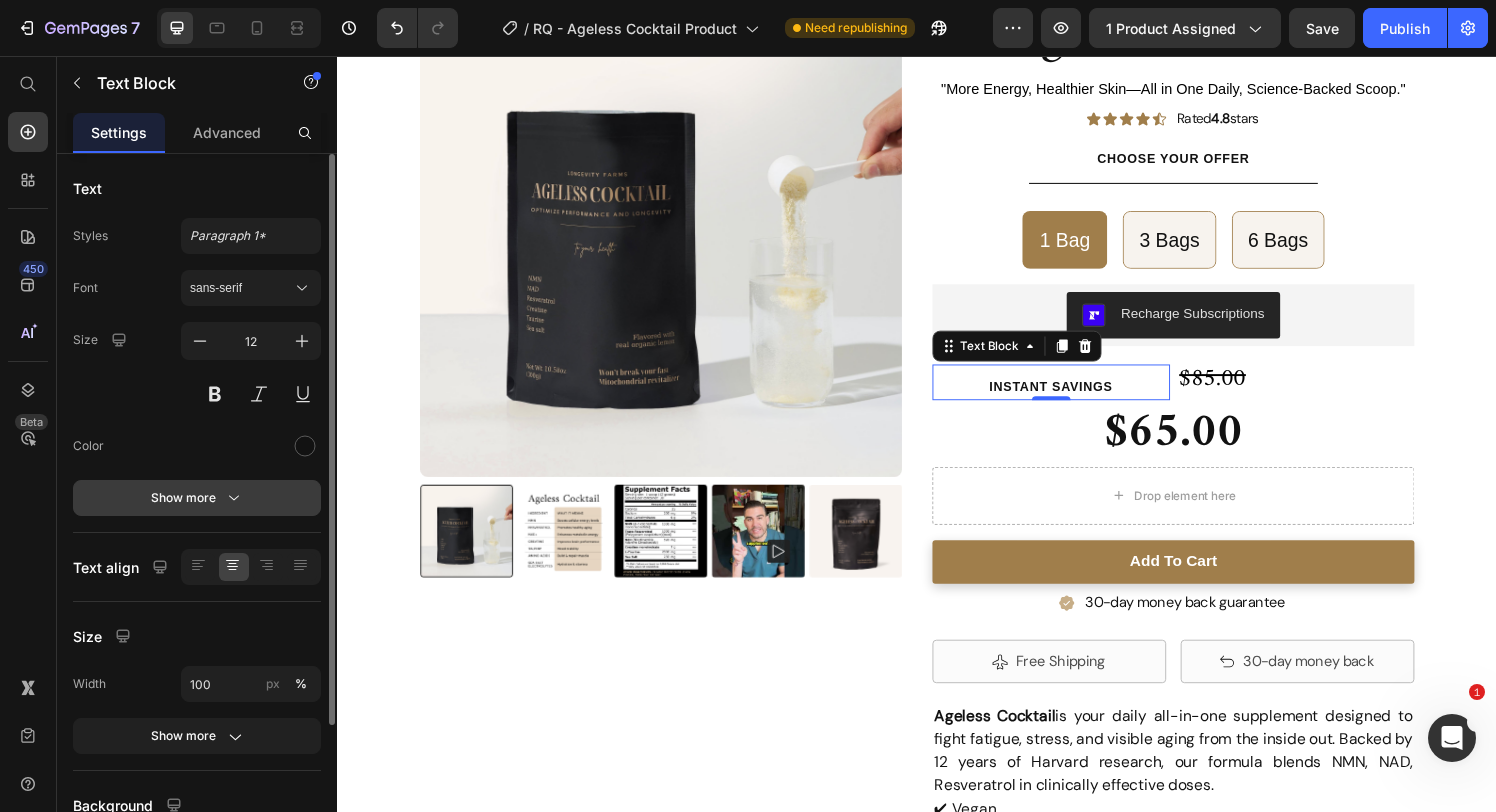 click on "Show more" at bounding box center [197, 498] 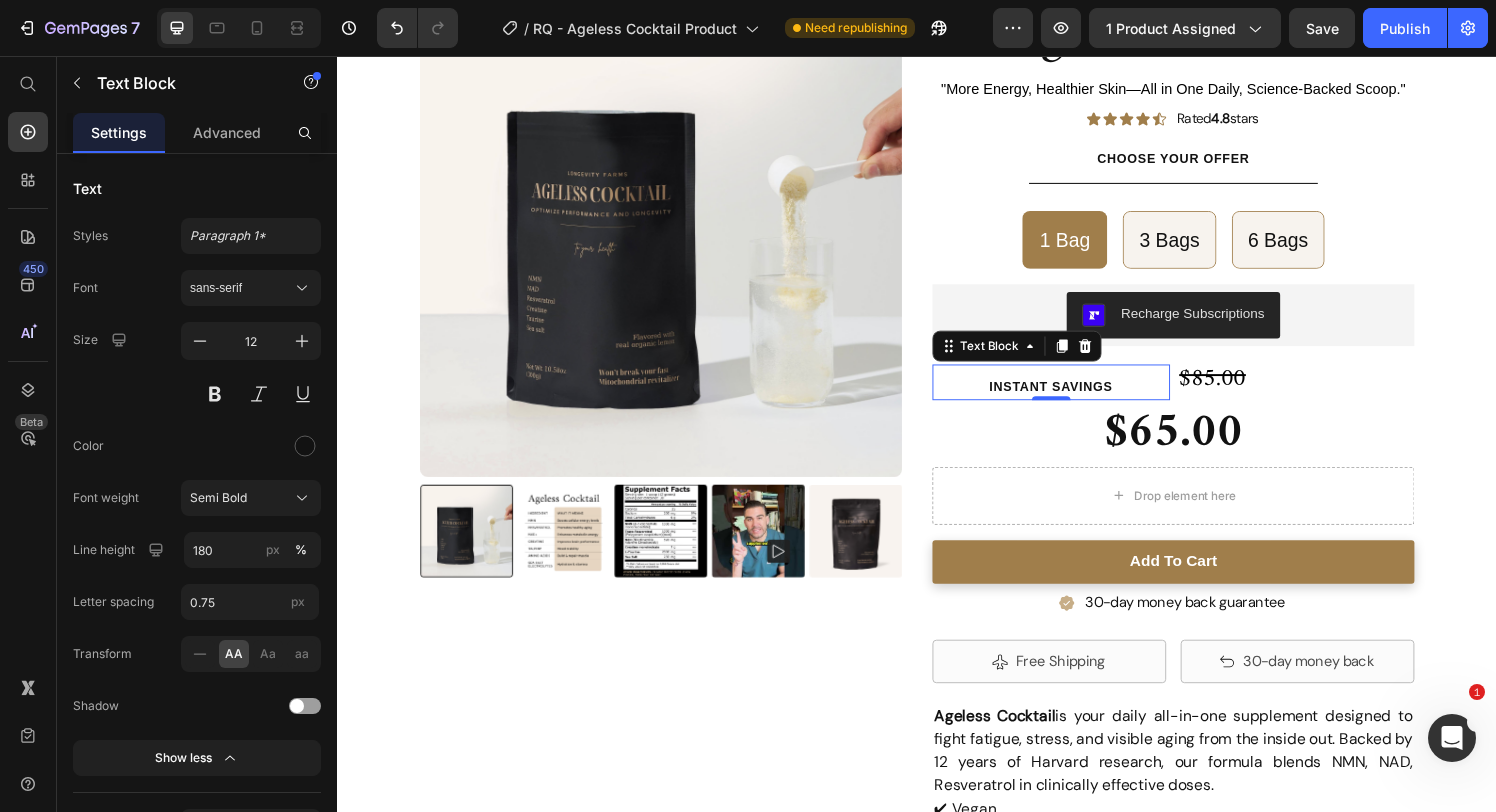 click on "Instant Savings" at bounding box center (1076, 397) 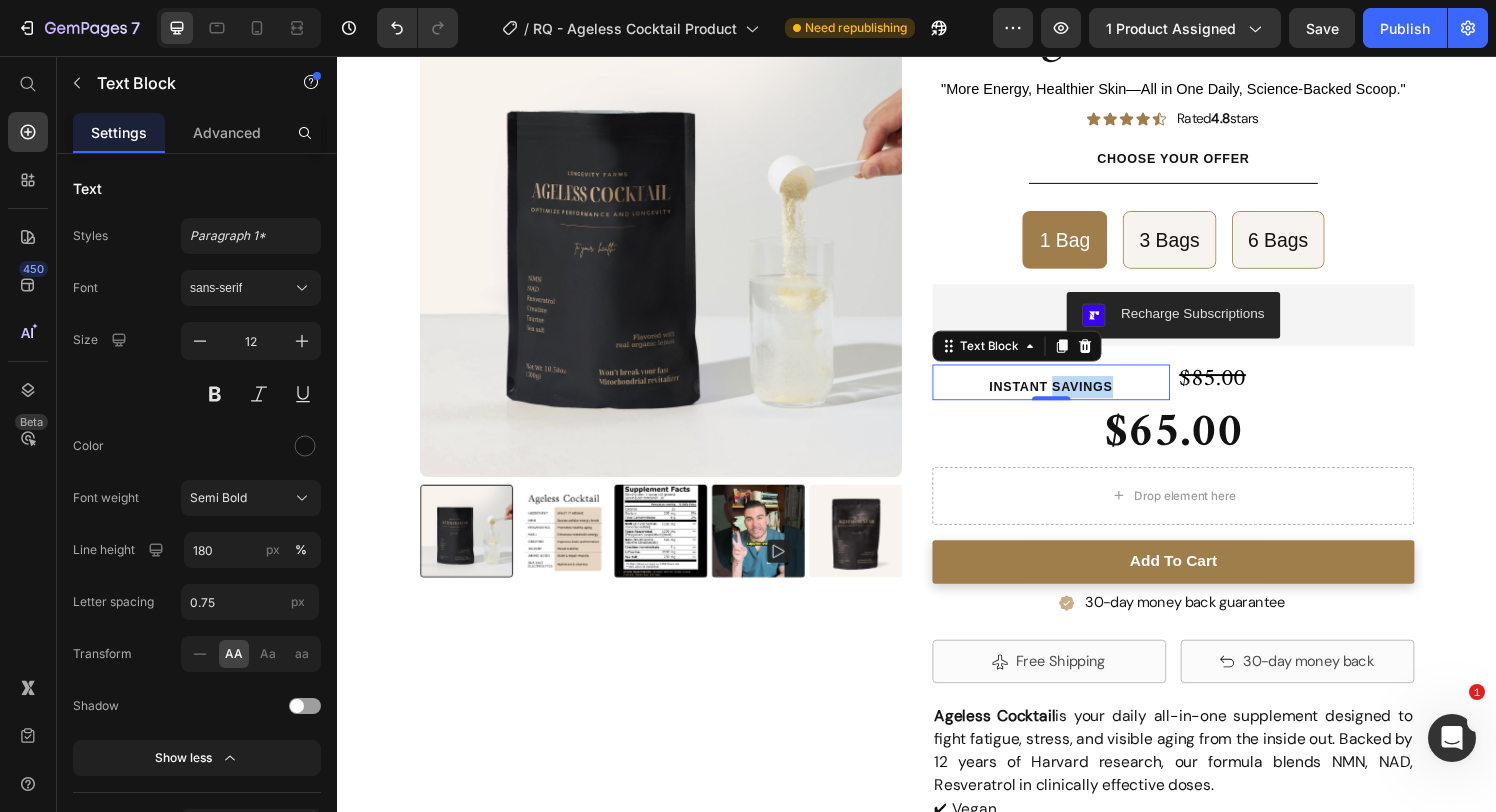 click on "Instant Savings" at bounding box center (1076, 397) 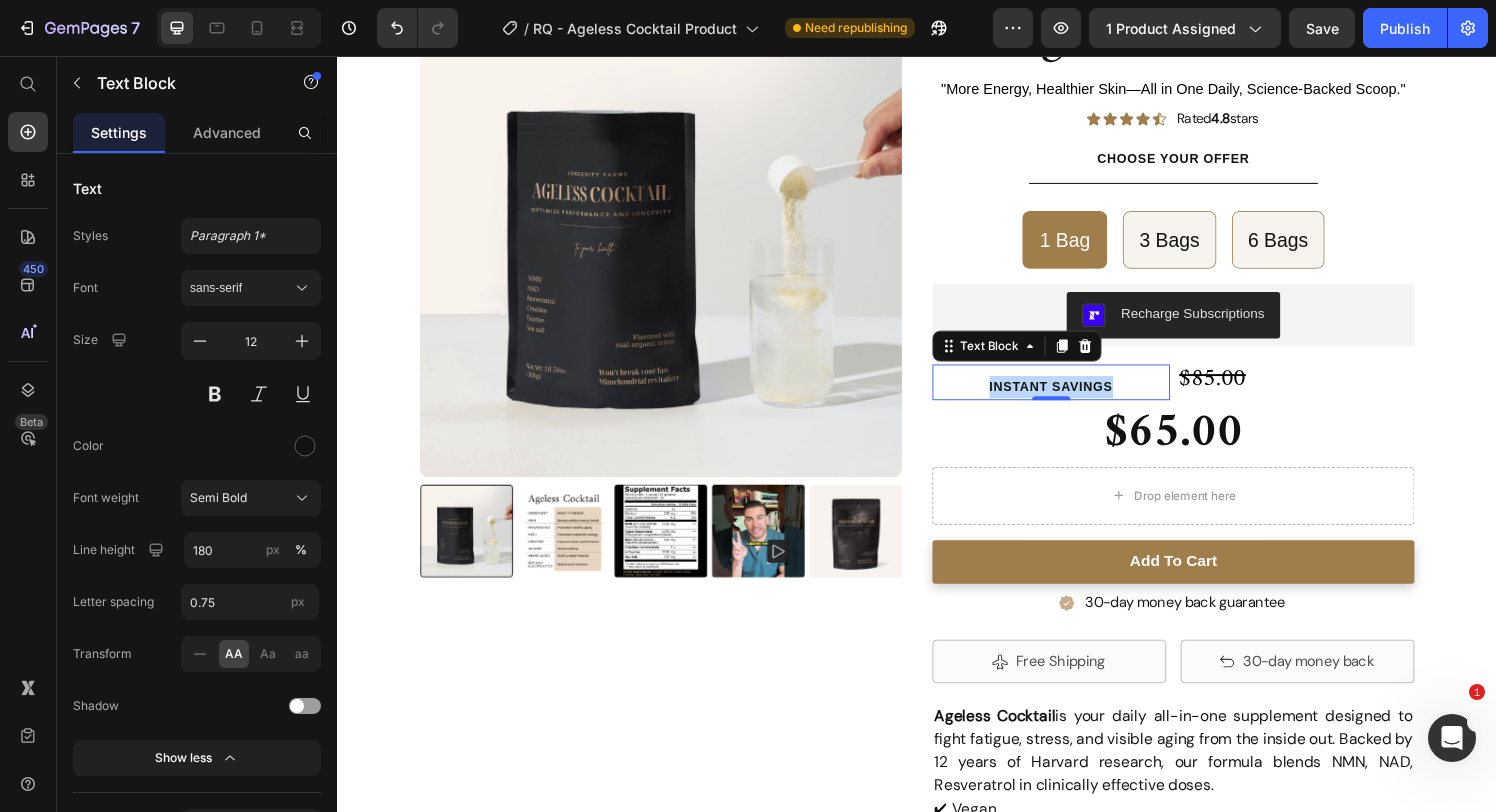 click on "Instant Savings" at bounding box center (1076, 397) 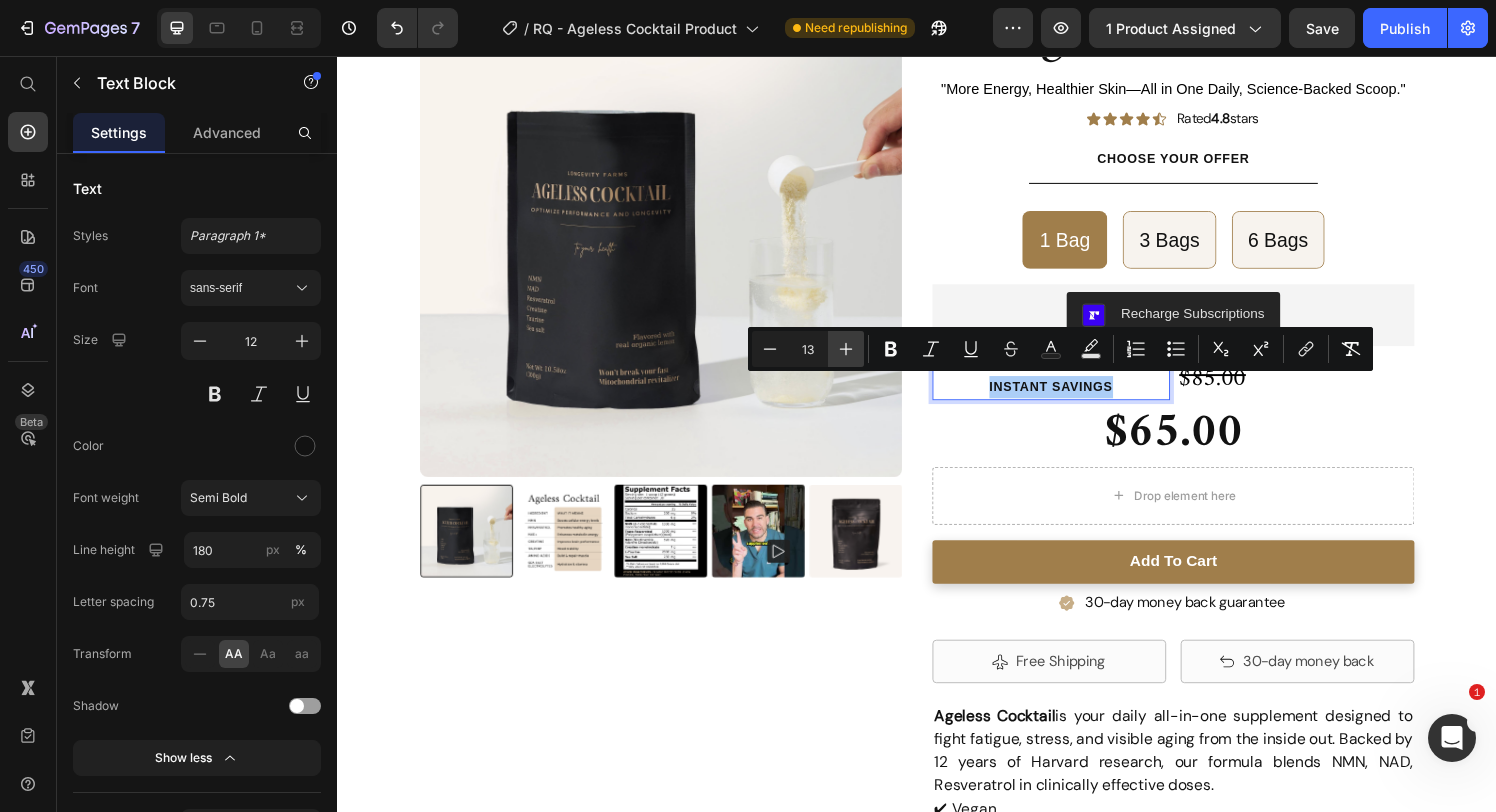 click 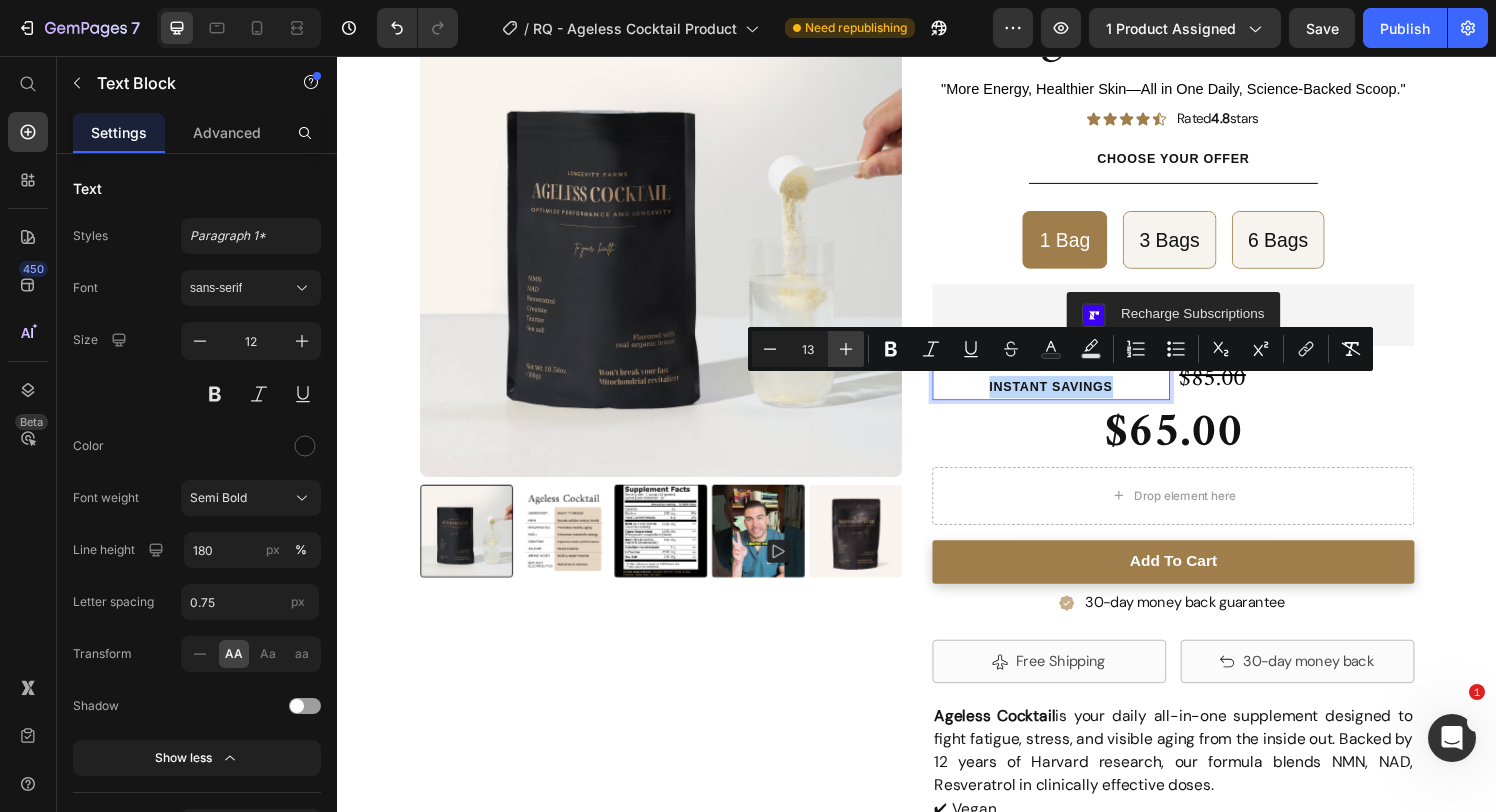 type on "14" 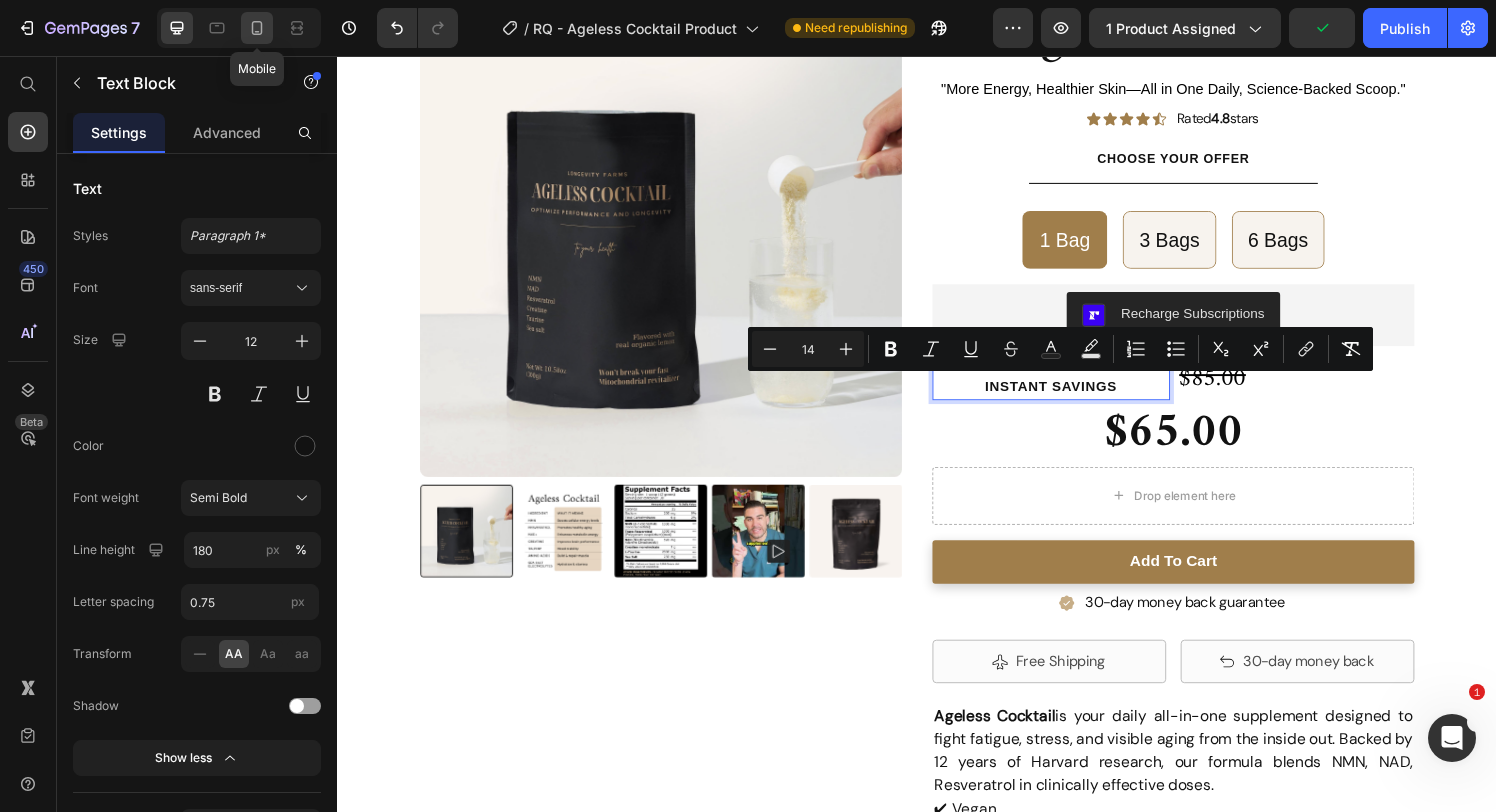 click 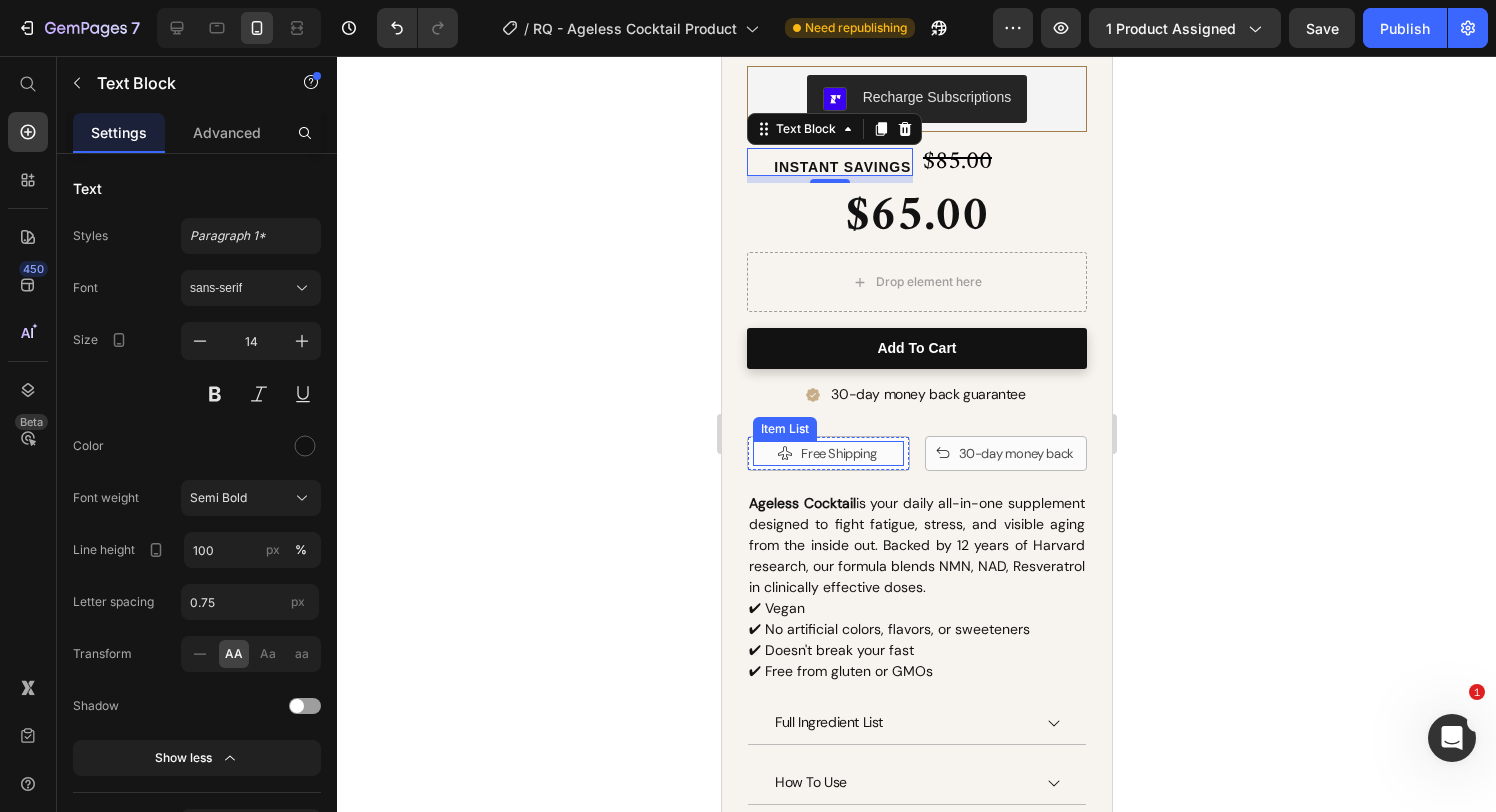 scroll, scrollTop: 792, scrollLeft: 0, axis: vertical 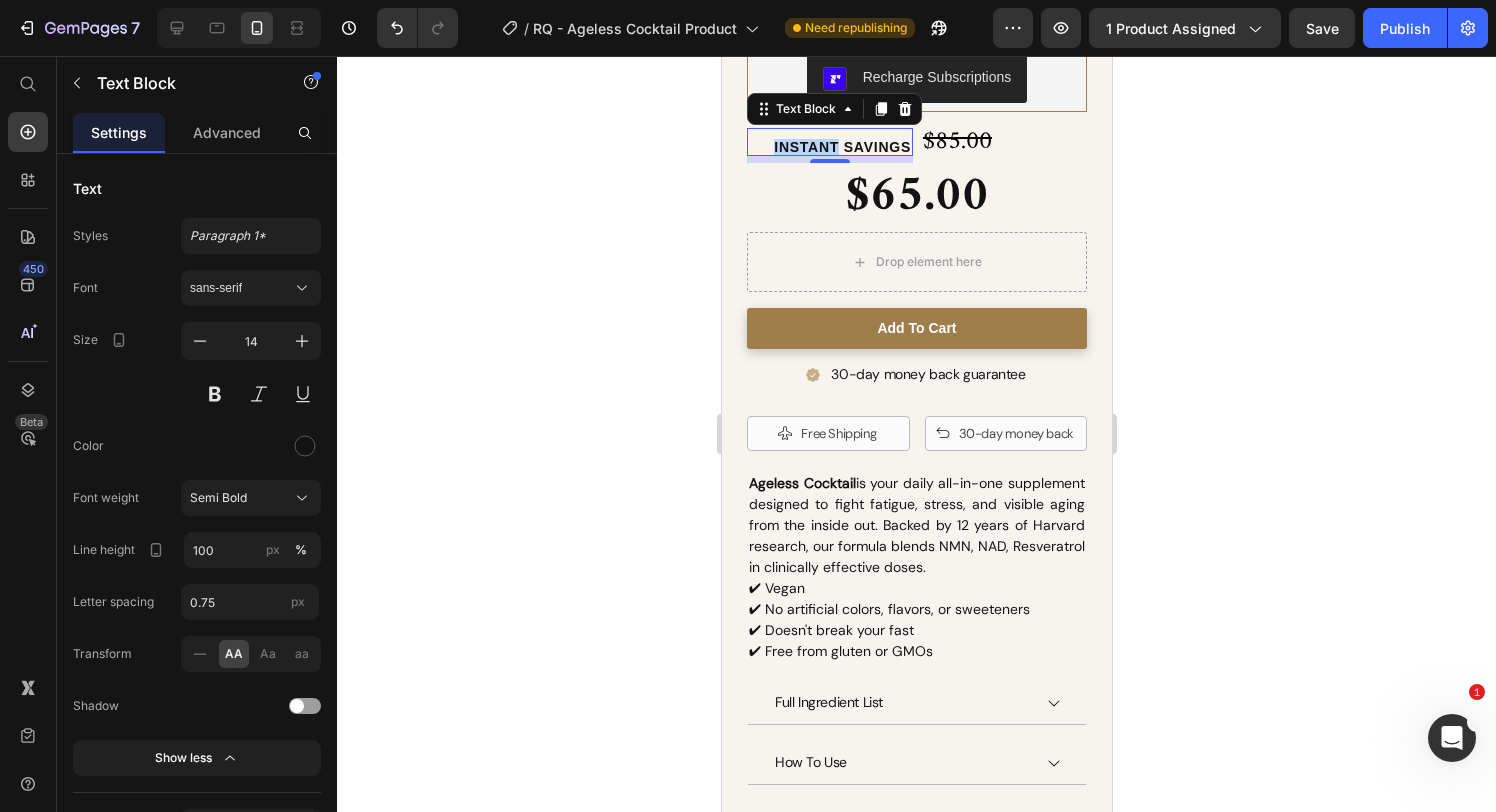 click on "Instant Savings" at bounding box center [841, 147] 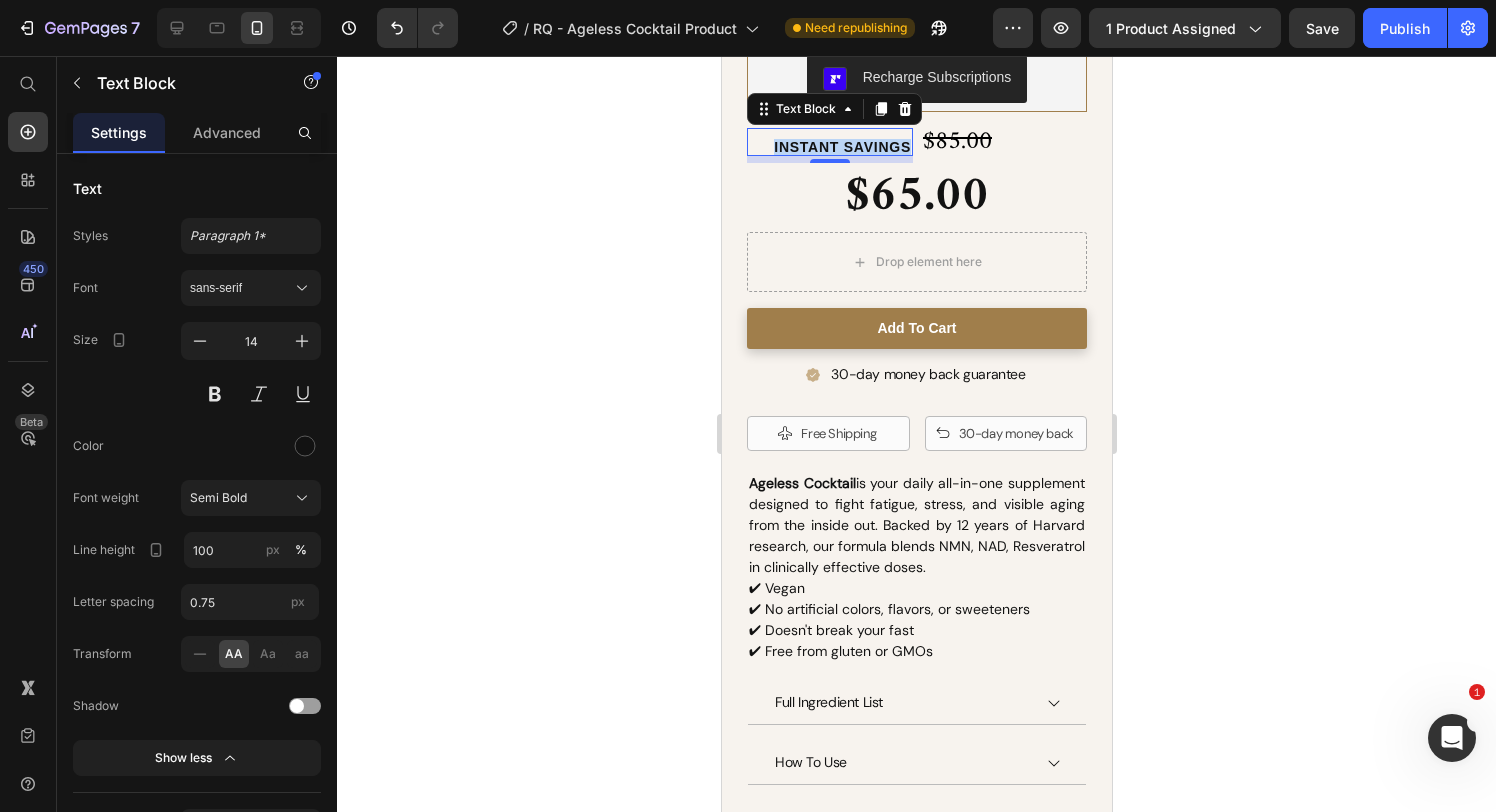 click on "Instant Savings" at bounding box center [841, 147] 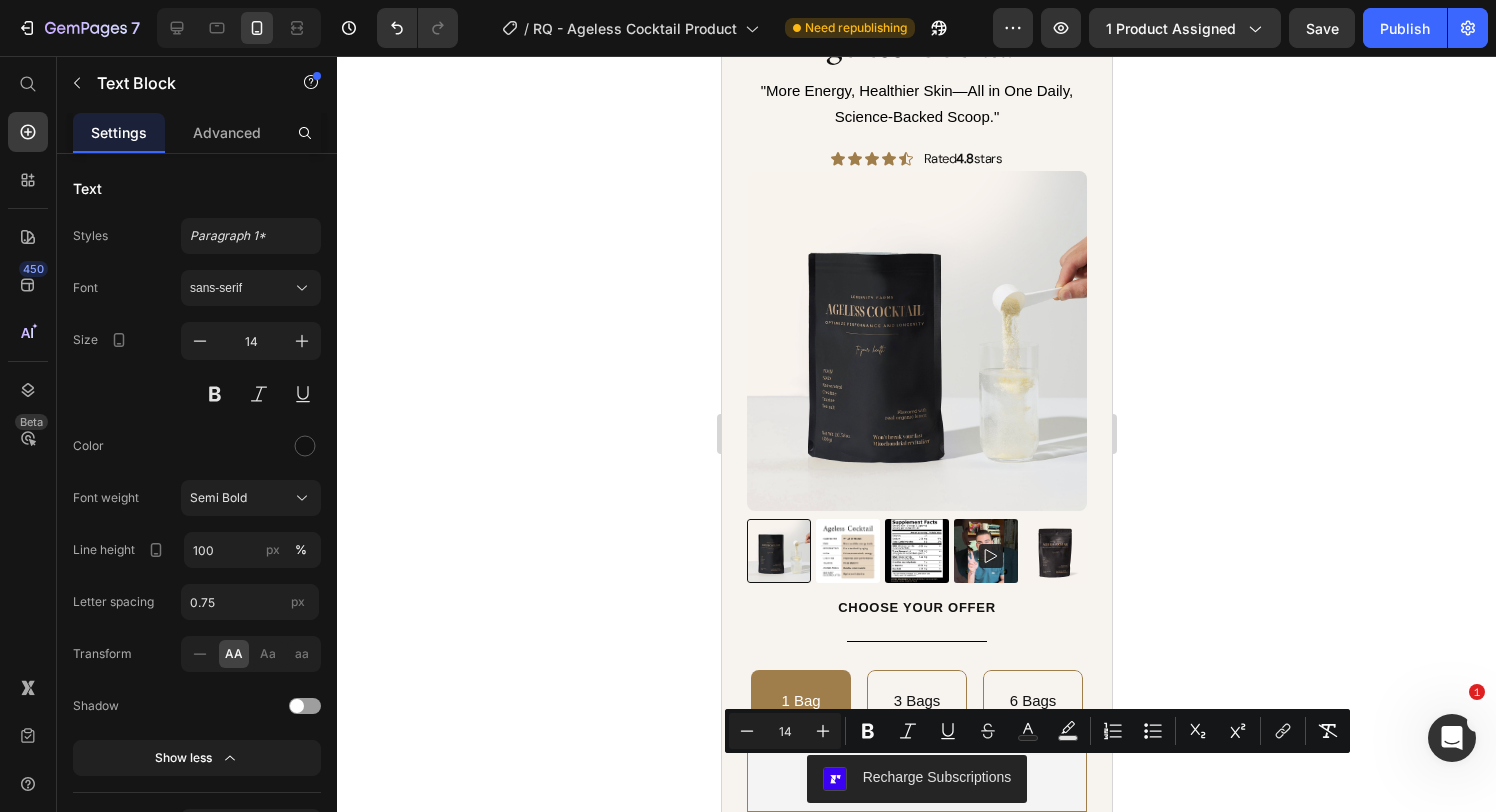 scroll, scrollTop: 35, scrollLeft: 0, axis: vertical 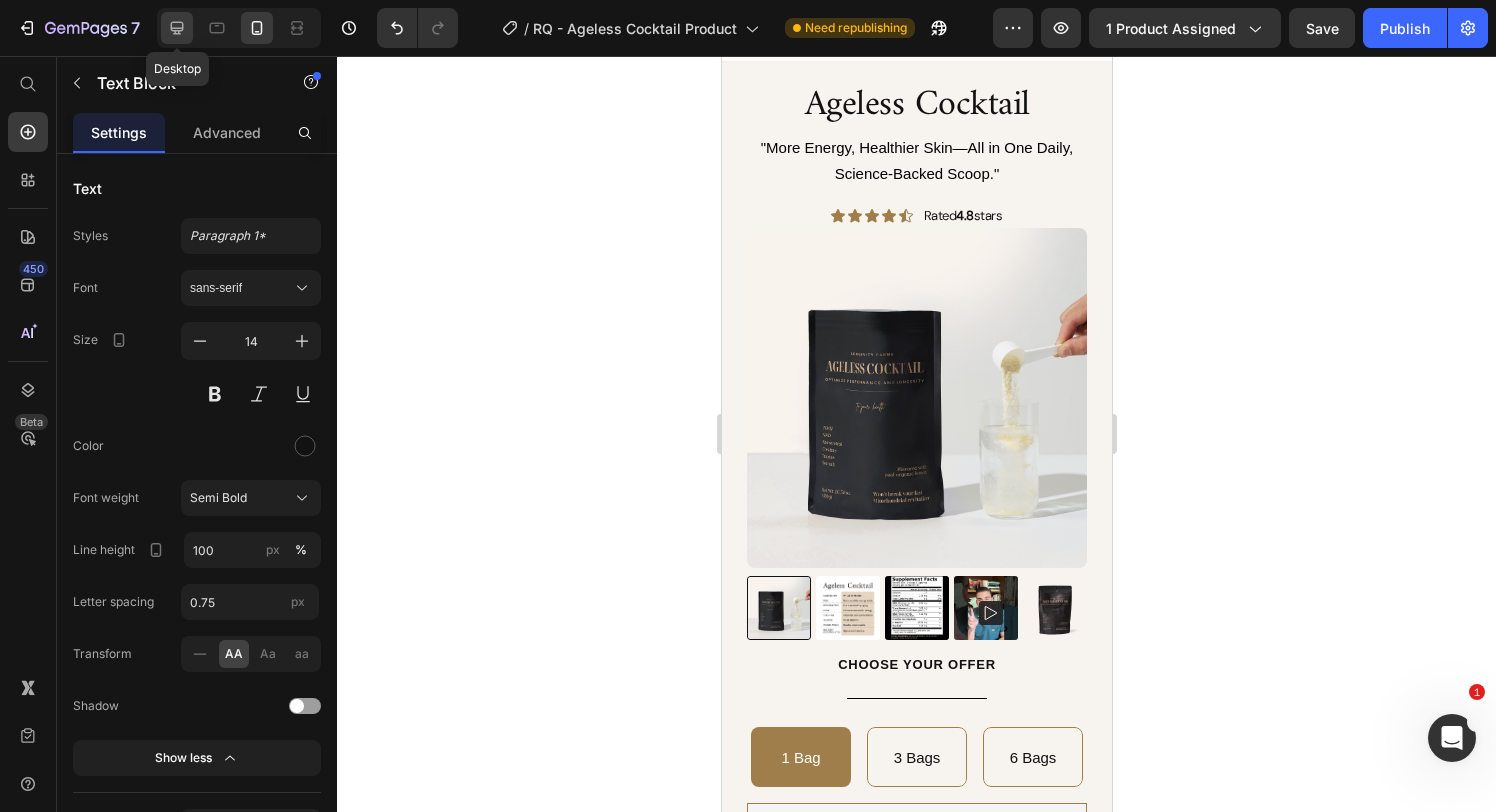 click 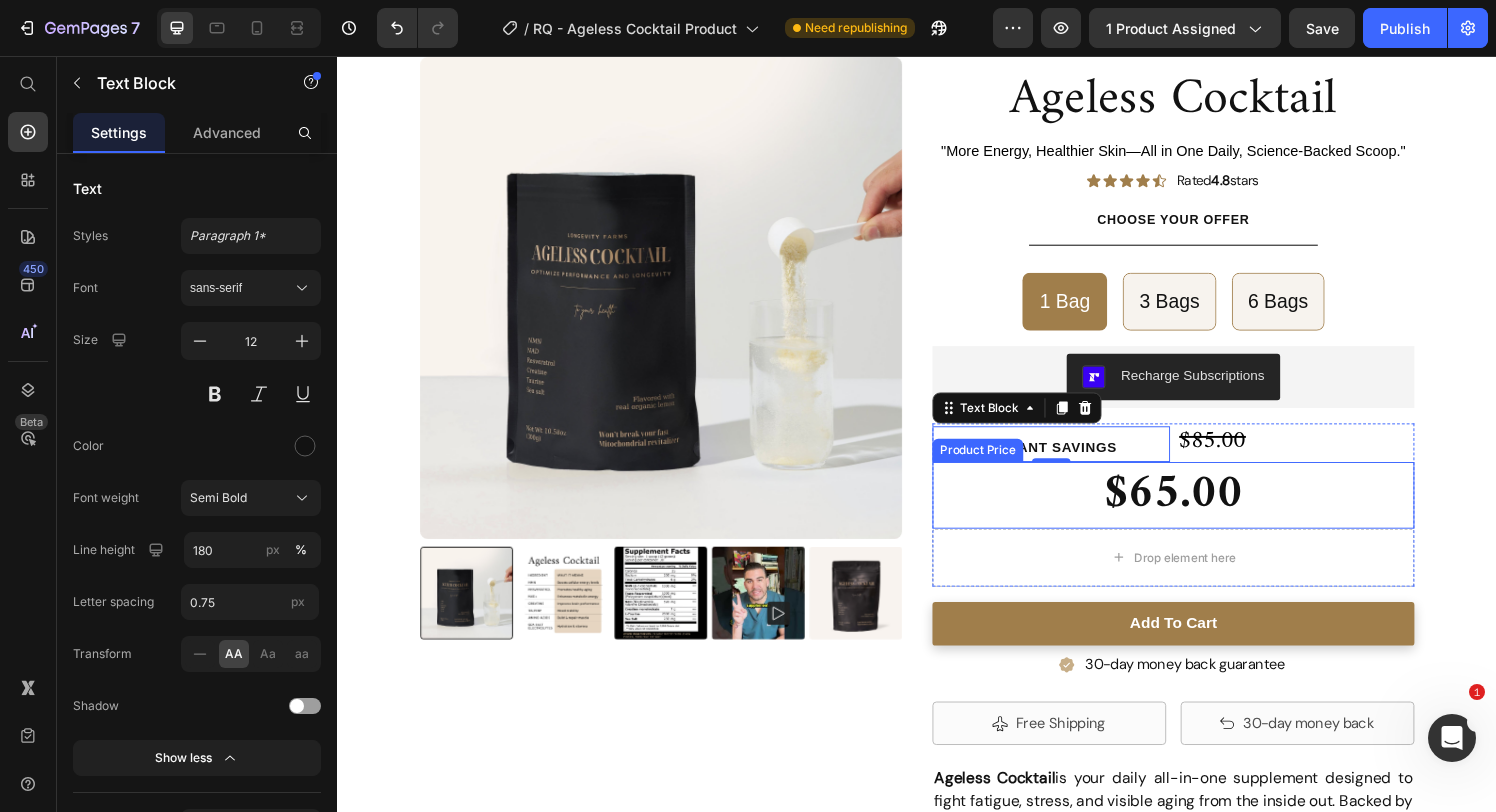 scroll, scrollTop: 40, scrollLeft: 0, axis: vertical 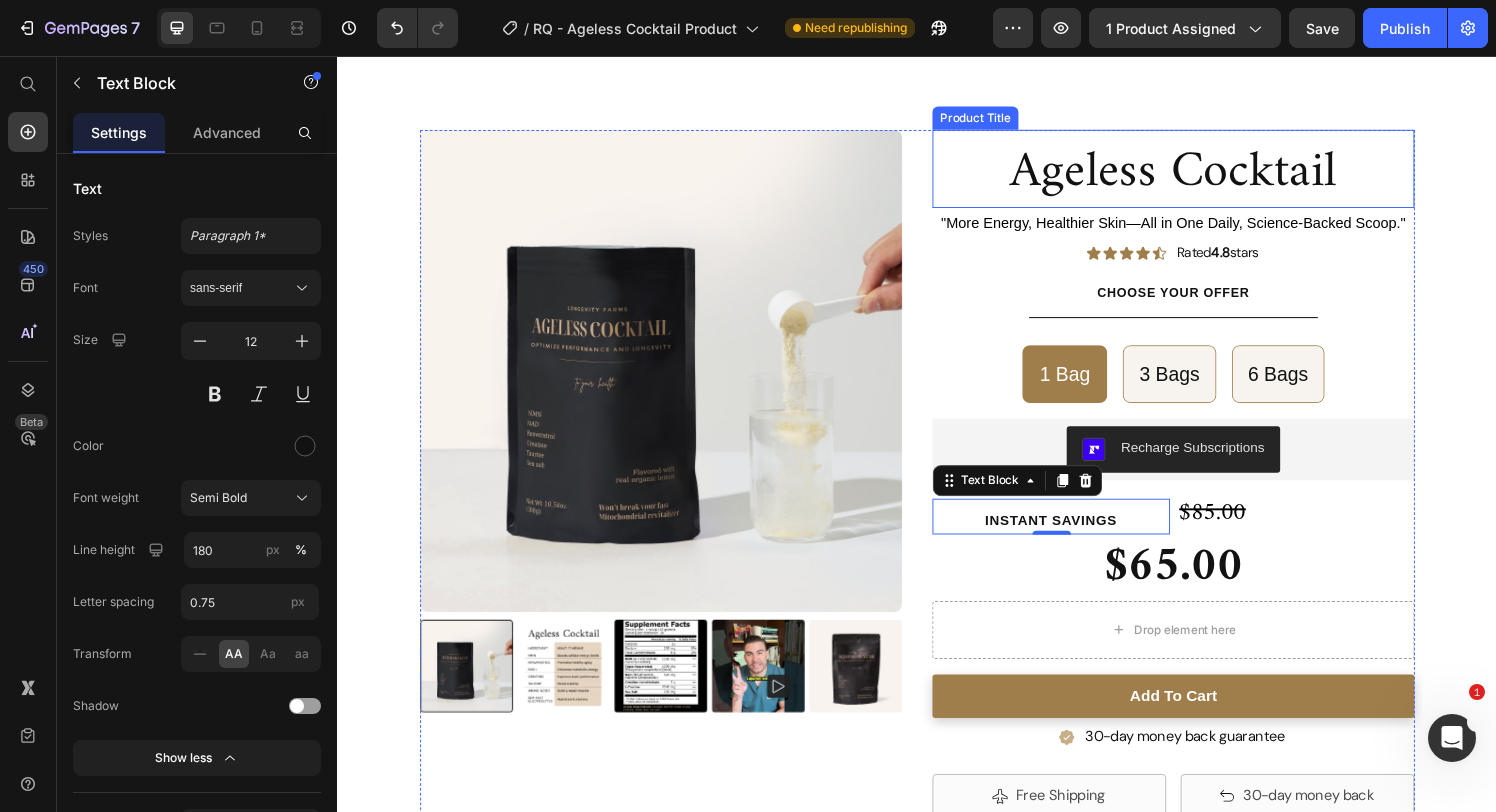 click on "Ageless Cocktail" at bounding box center (1202, 177) 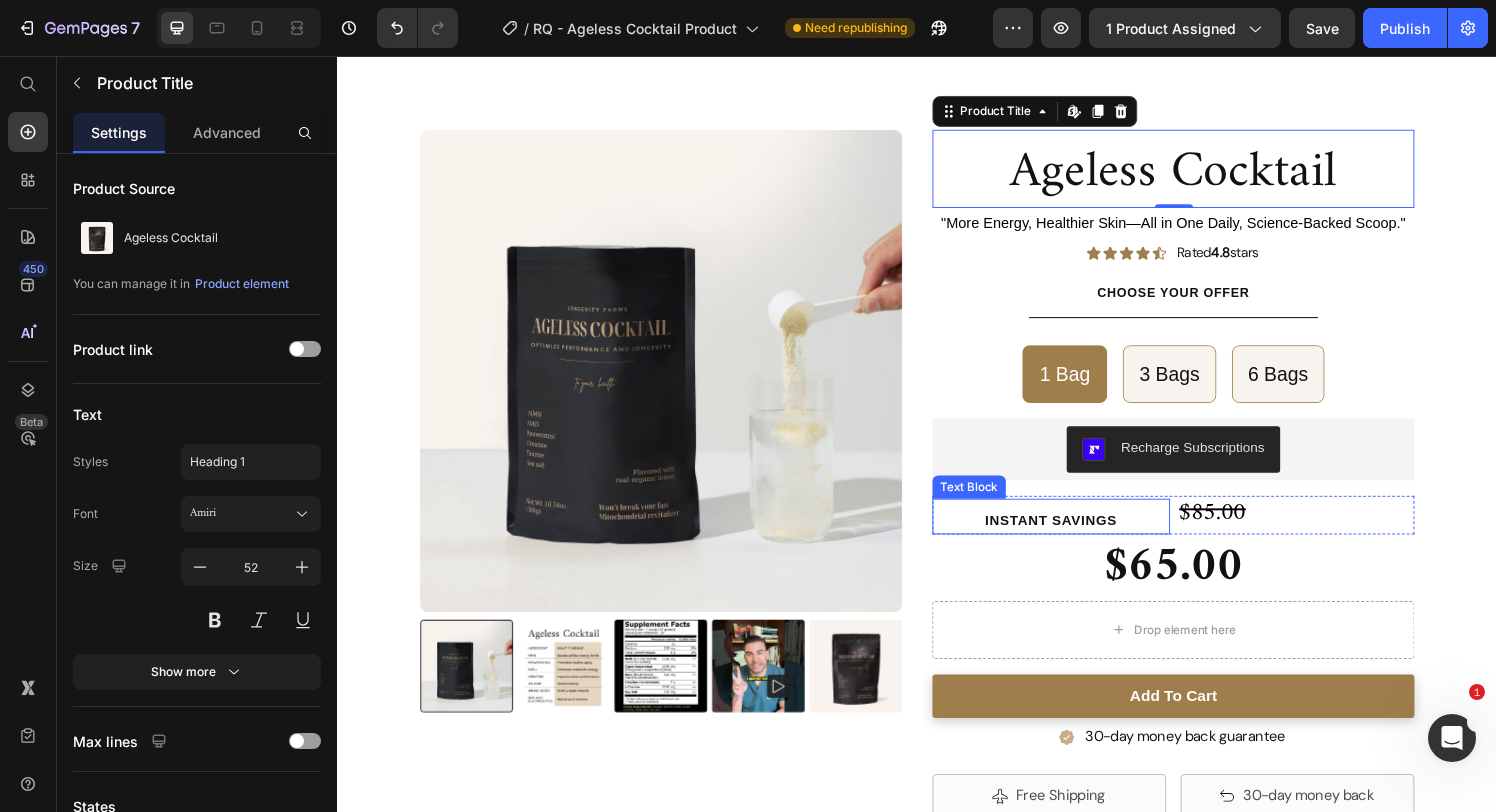 click on "Instant Savings" at bounding box center (1076, 537) 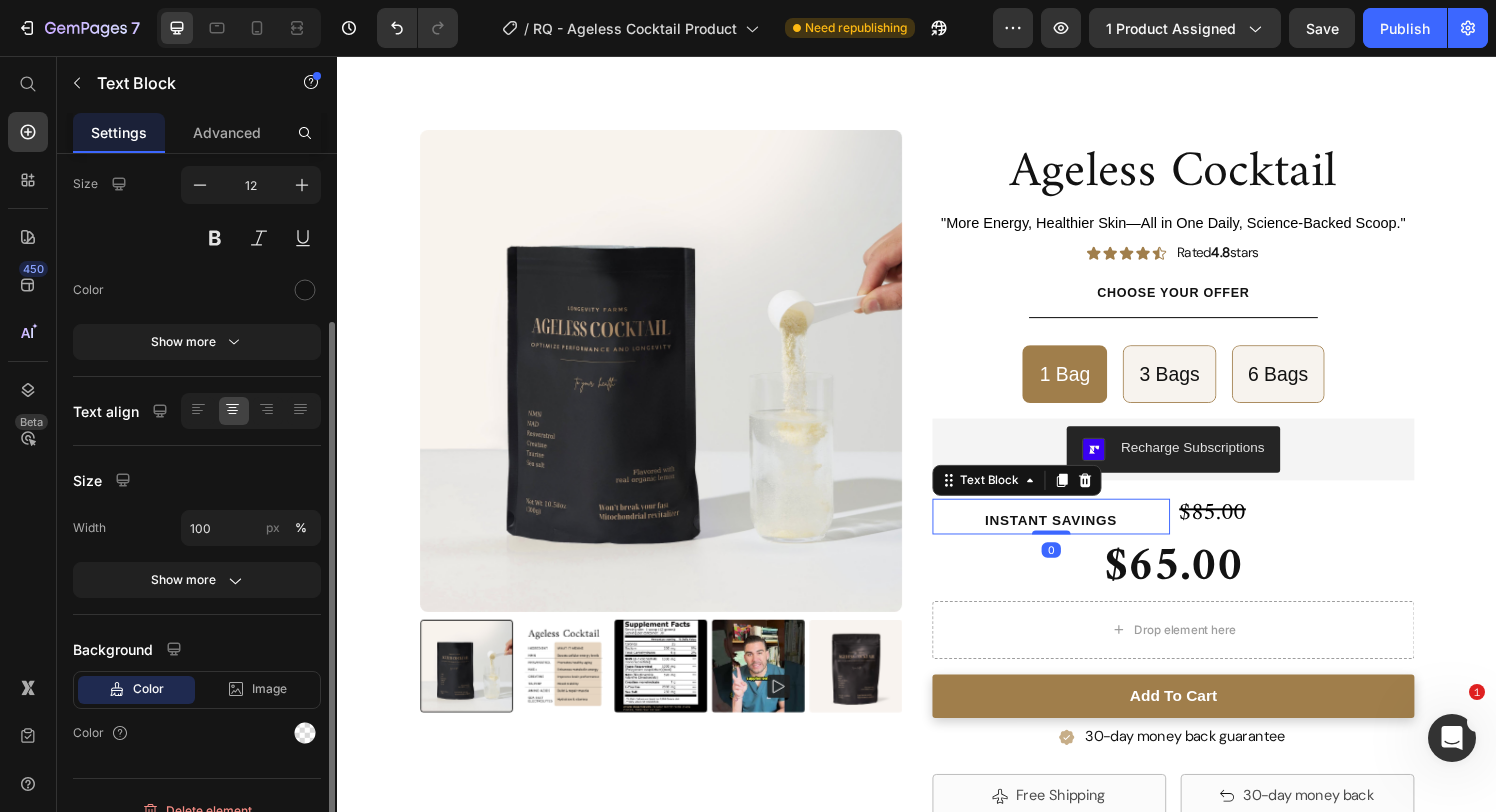 scroll, scrollTop: 180, scrollLeft: 0, axis: vertical 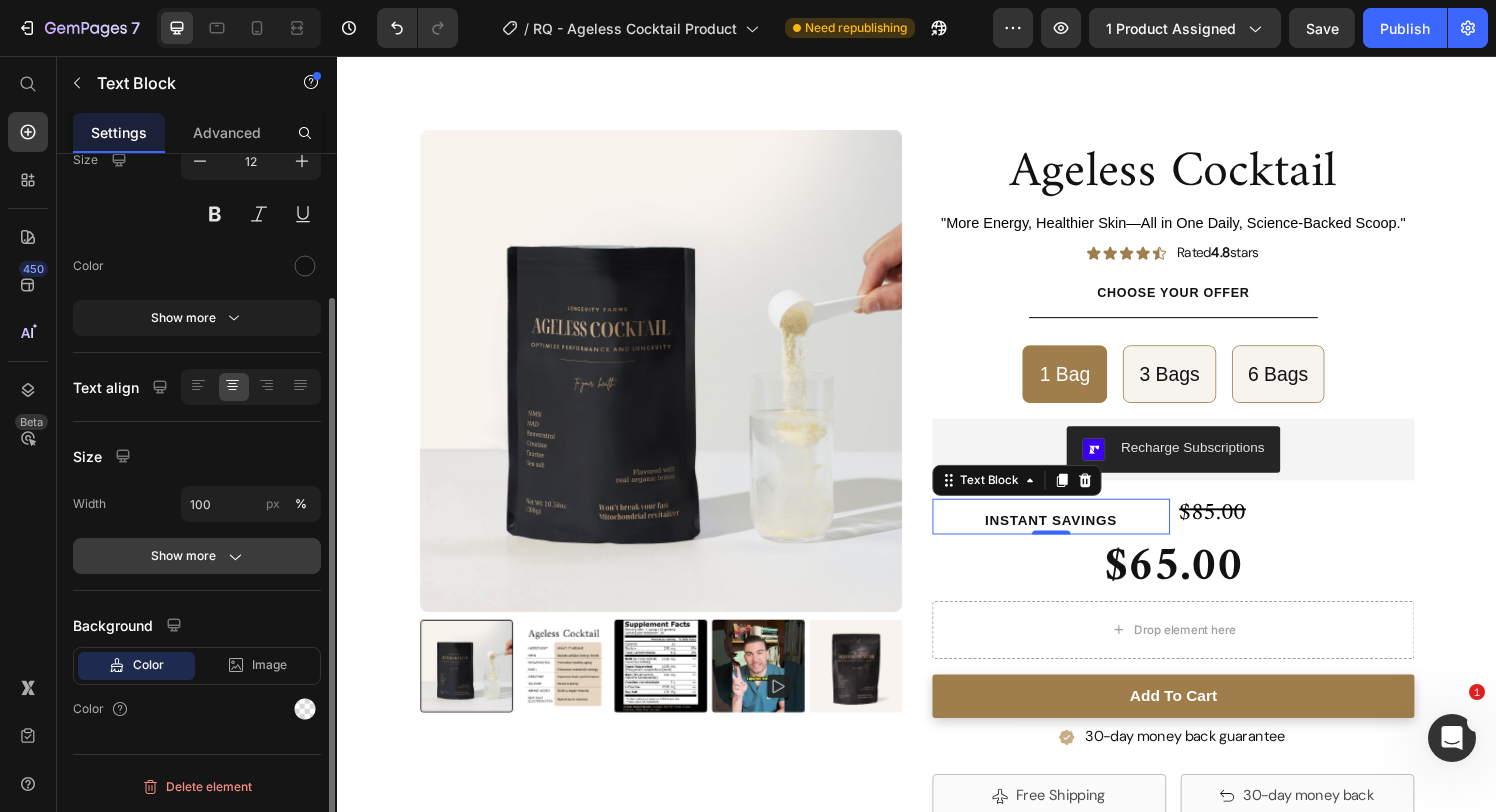click on "Show more" at bounding box center [197, 556] 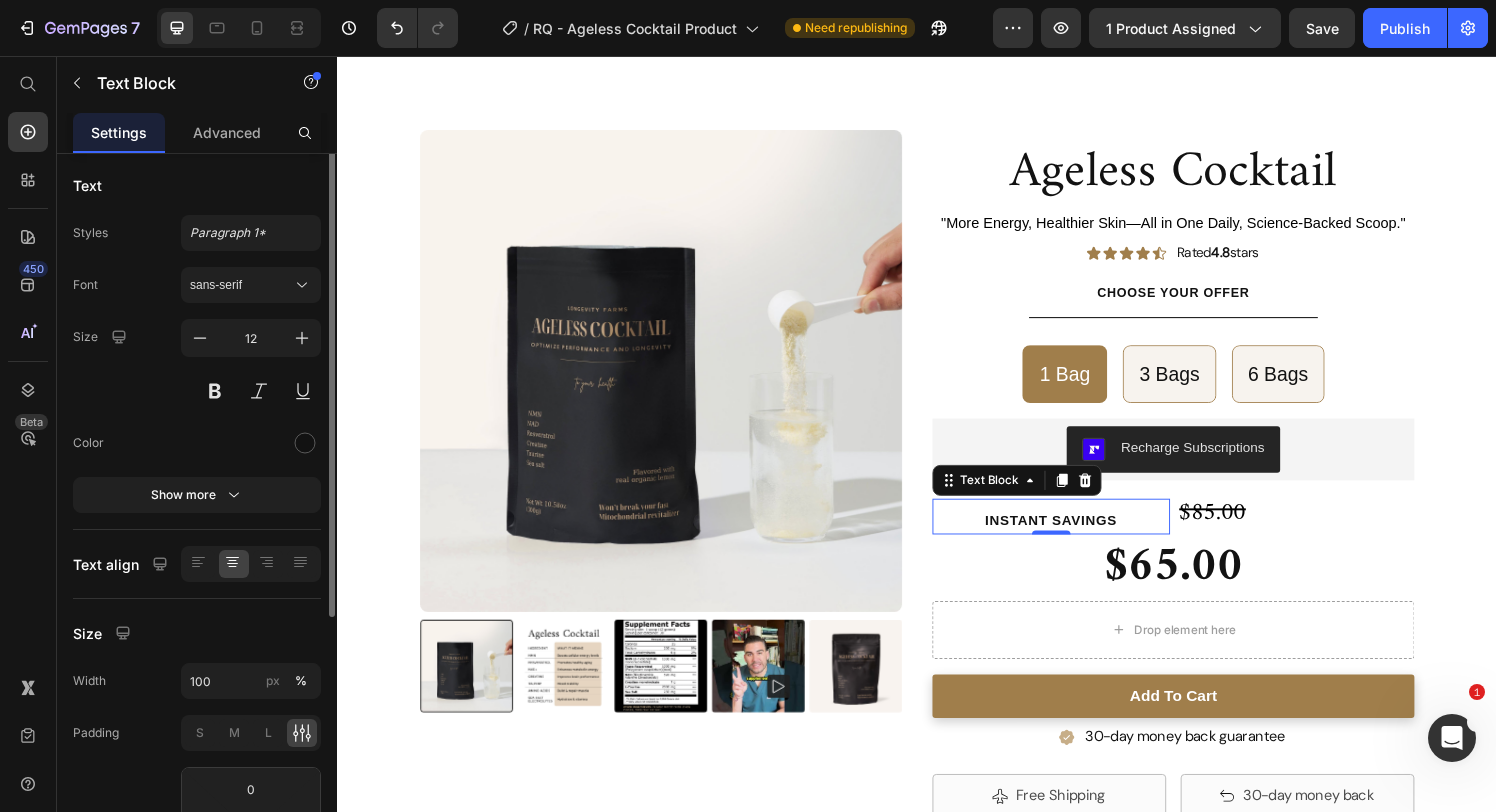 scroll, scrollTop: 0, scrollLeft: 0, axis: both 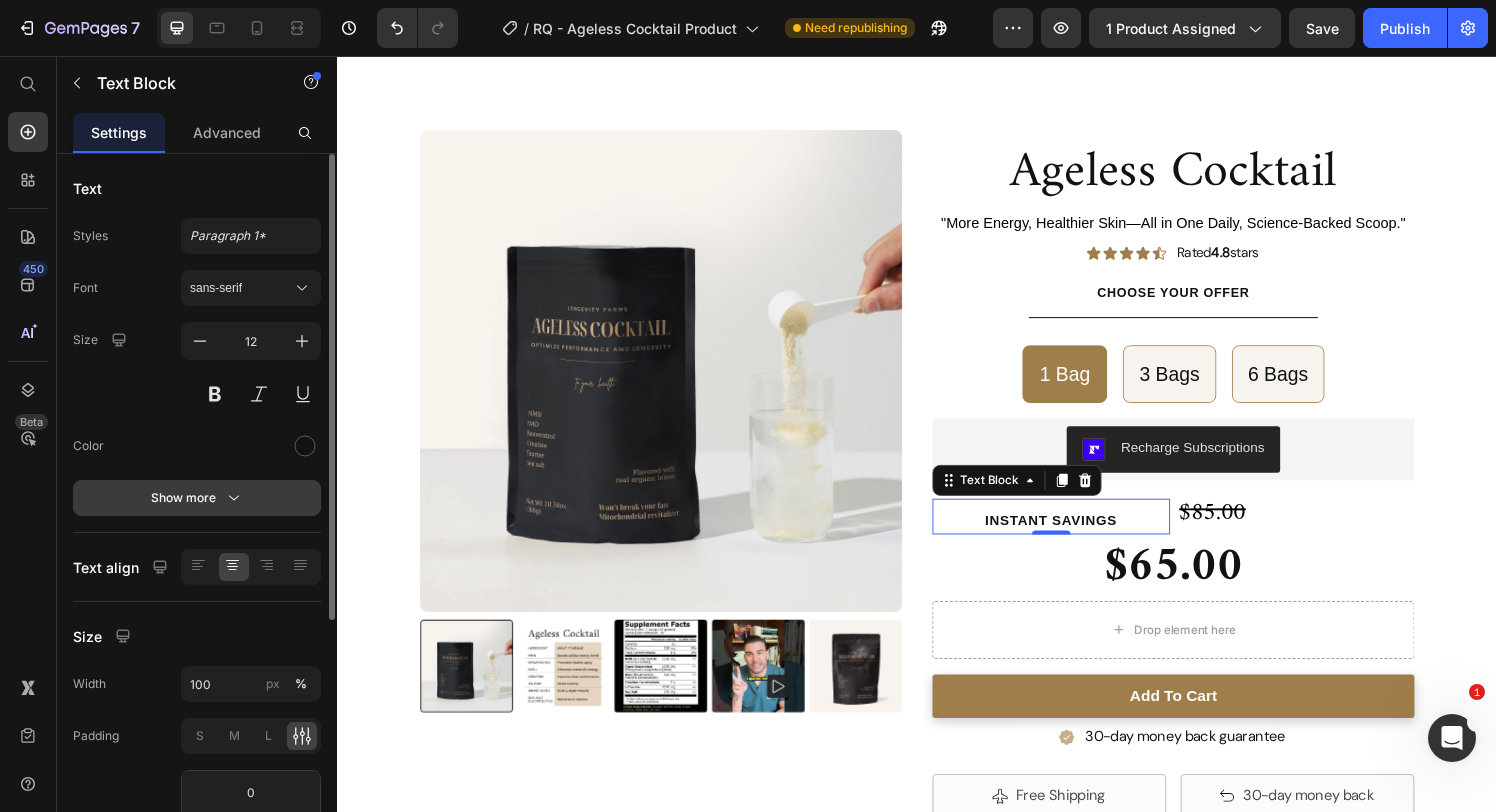 click on "Show more" at bounding box center (197, 498) 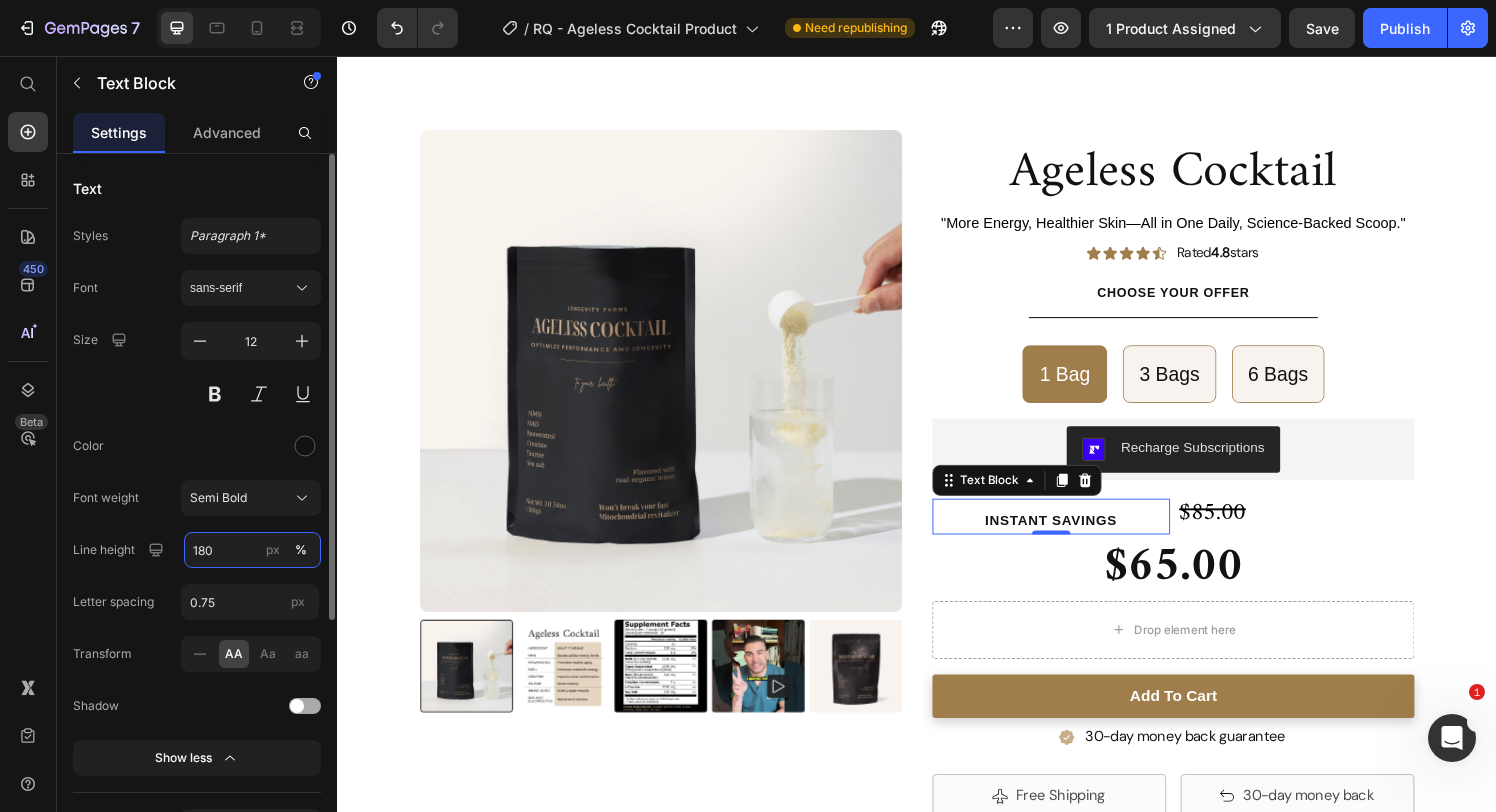 click on "180" at bounding box center (252, 550) 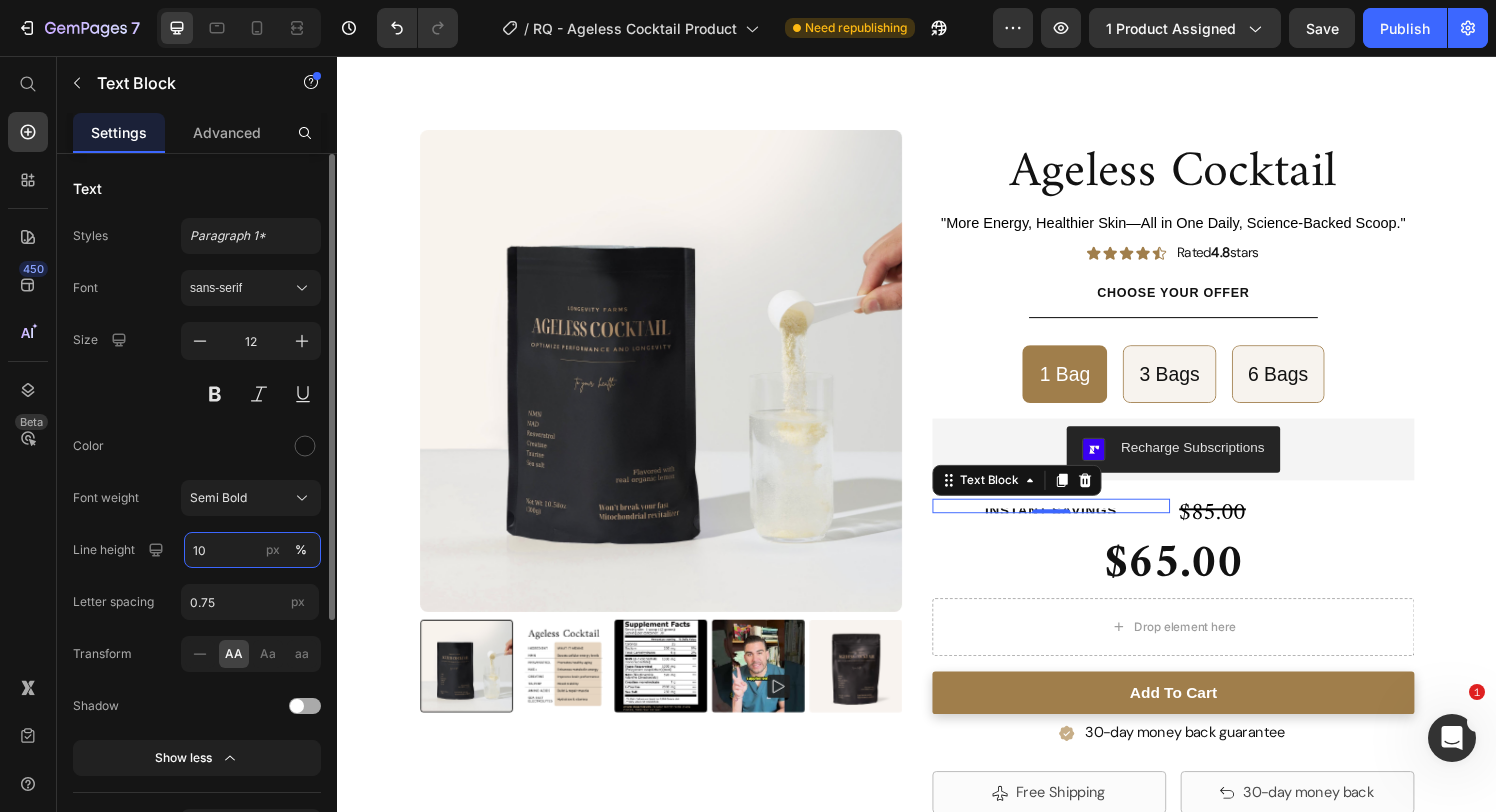 type on "100" 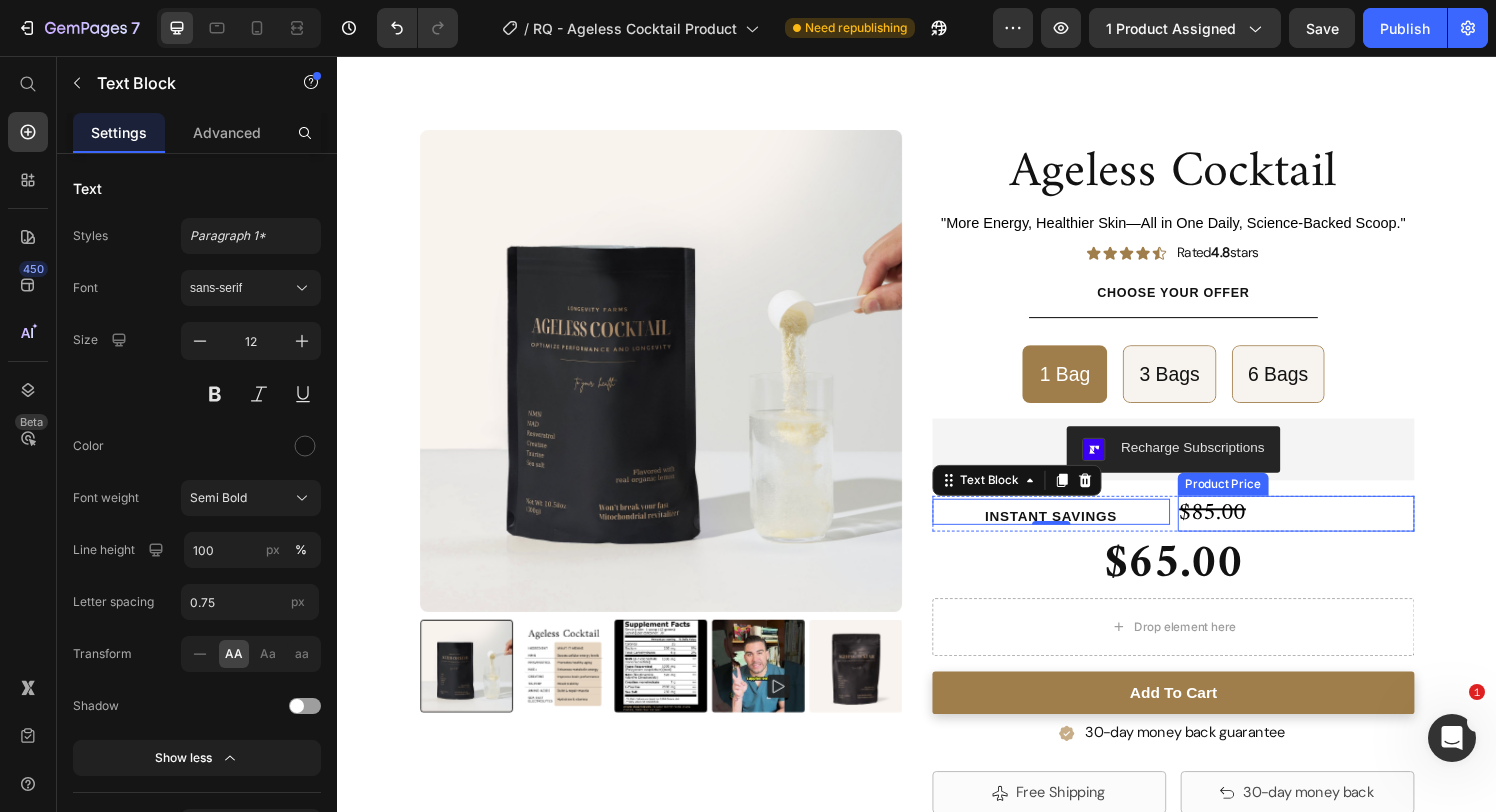 click on "$85.00" at bounding box center [1330, 529] 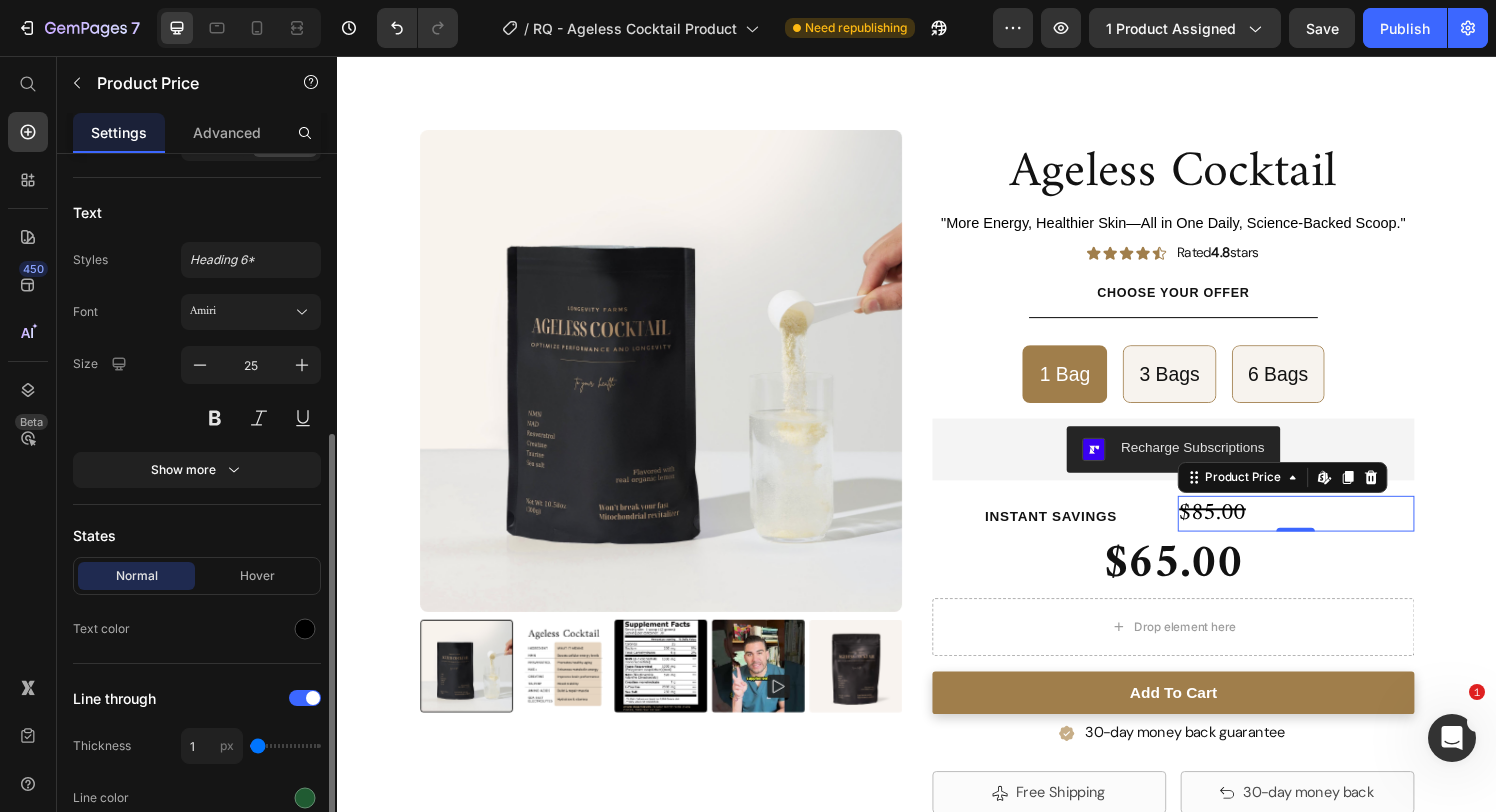 scroll, scrollTop: 370, scrollLeft: 0, axis: vertical 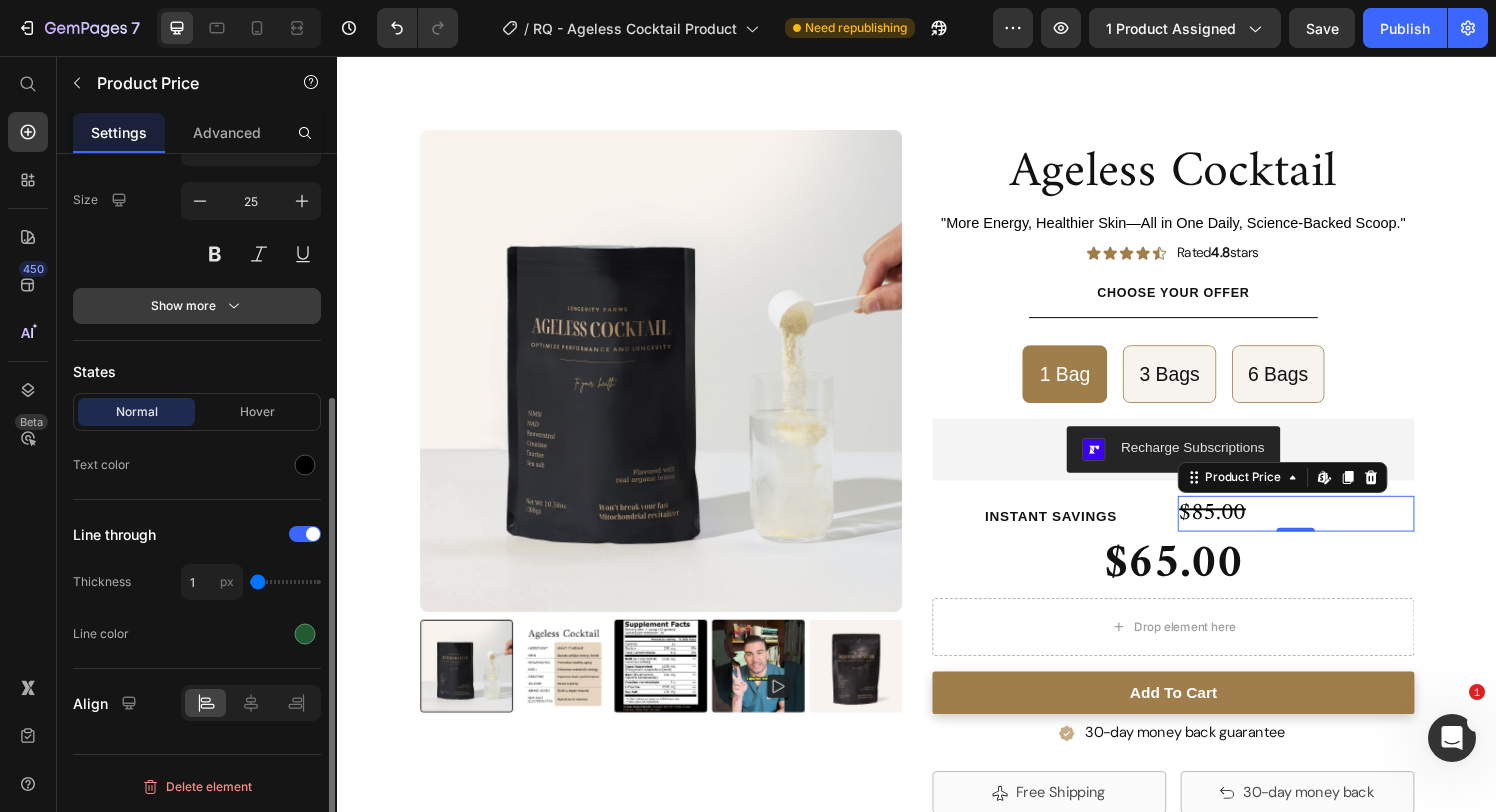 click on "Show more" at bounding box center [197, 306] 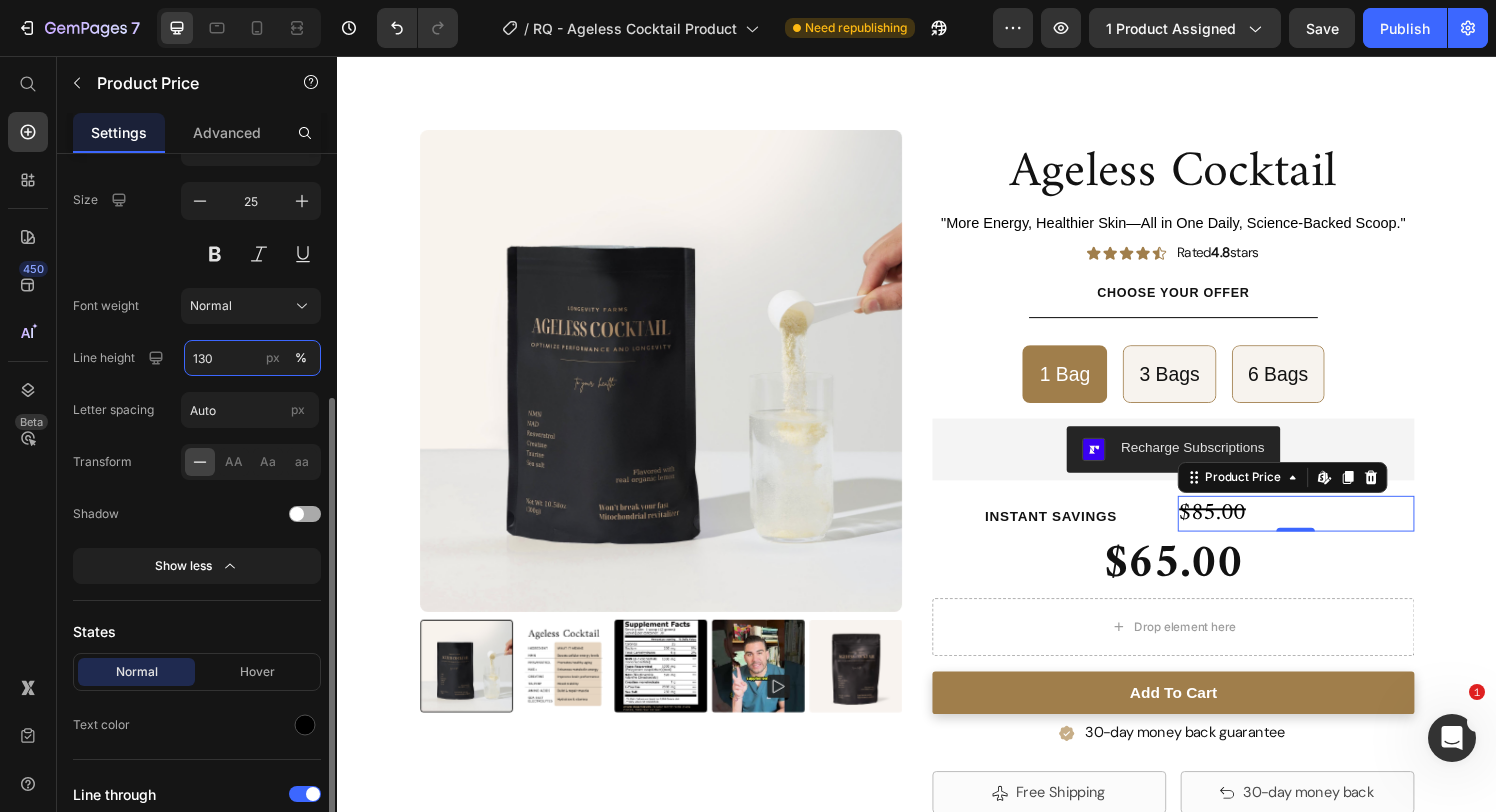 click on "130" at bounding box center (252, 358) 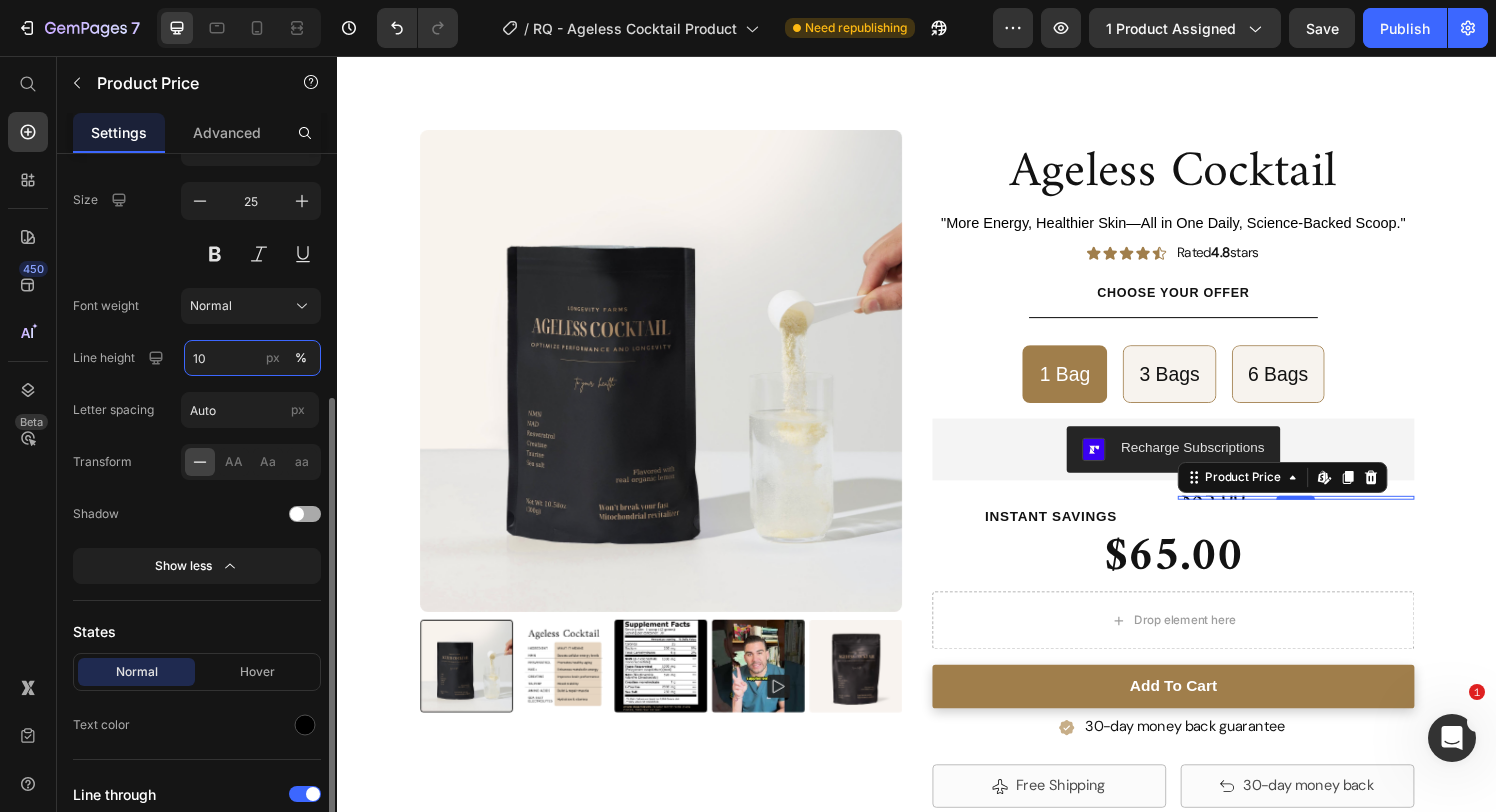 type on "100" 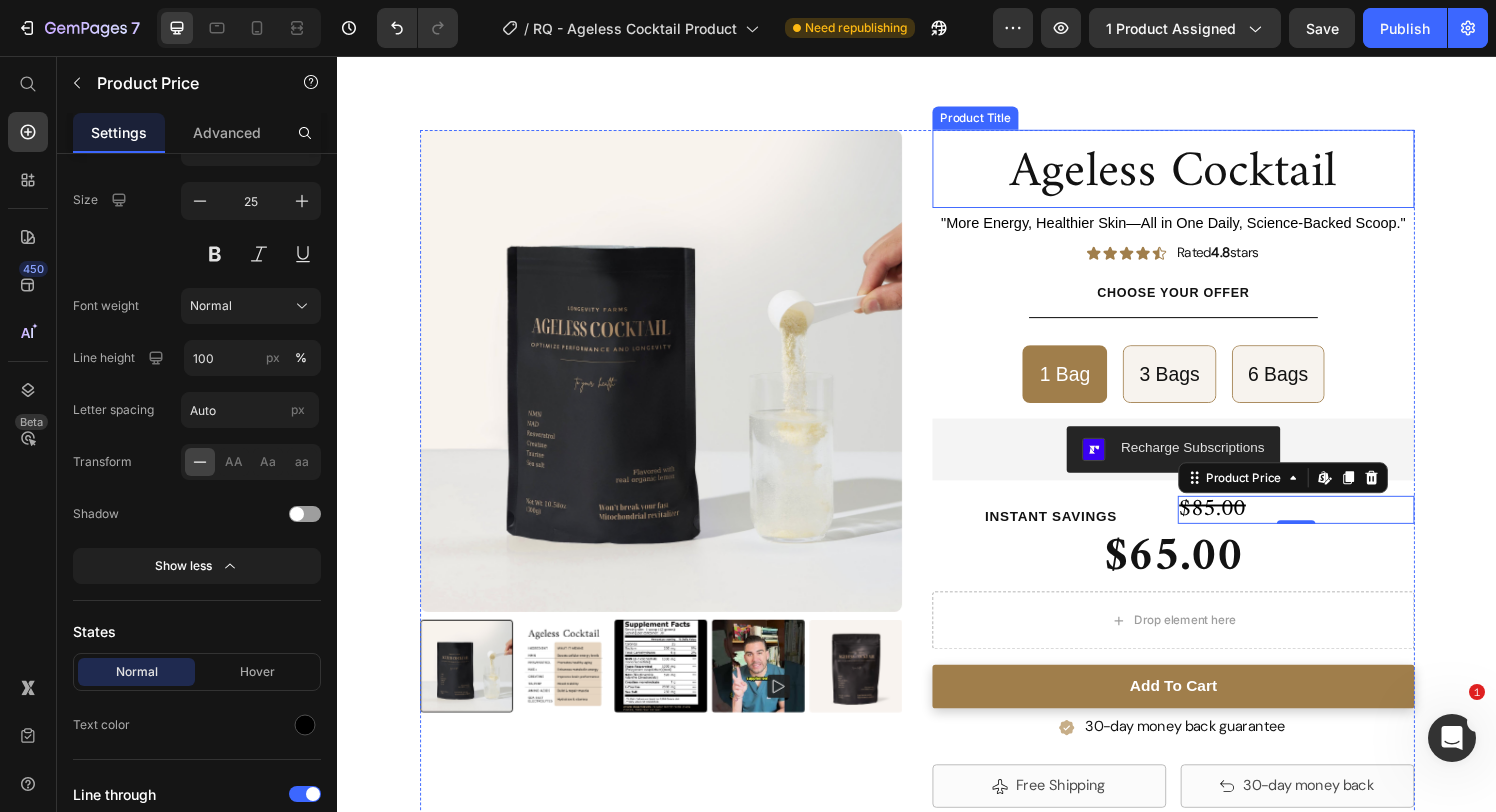 click on "Ageless Cocktail" at bounding box center (1202, 177) 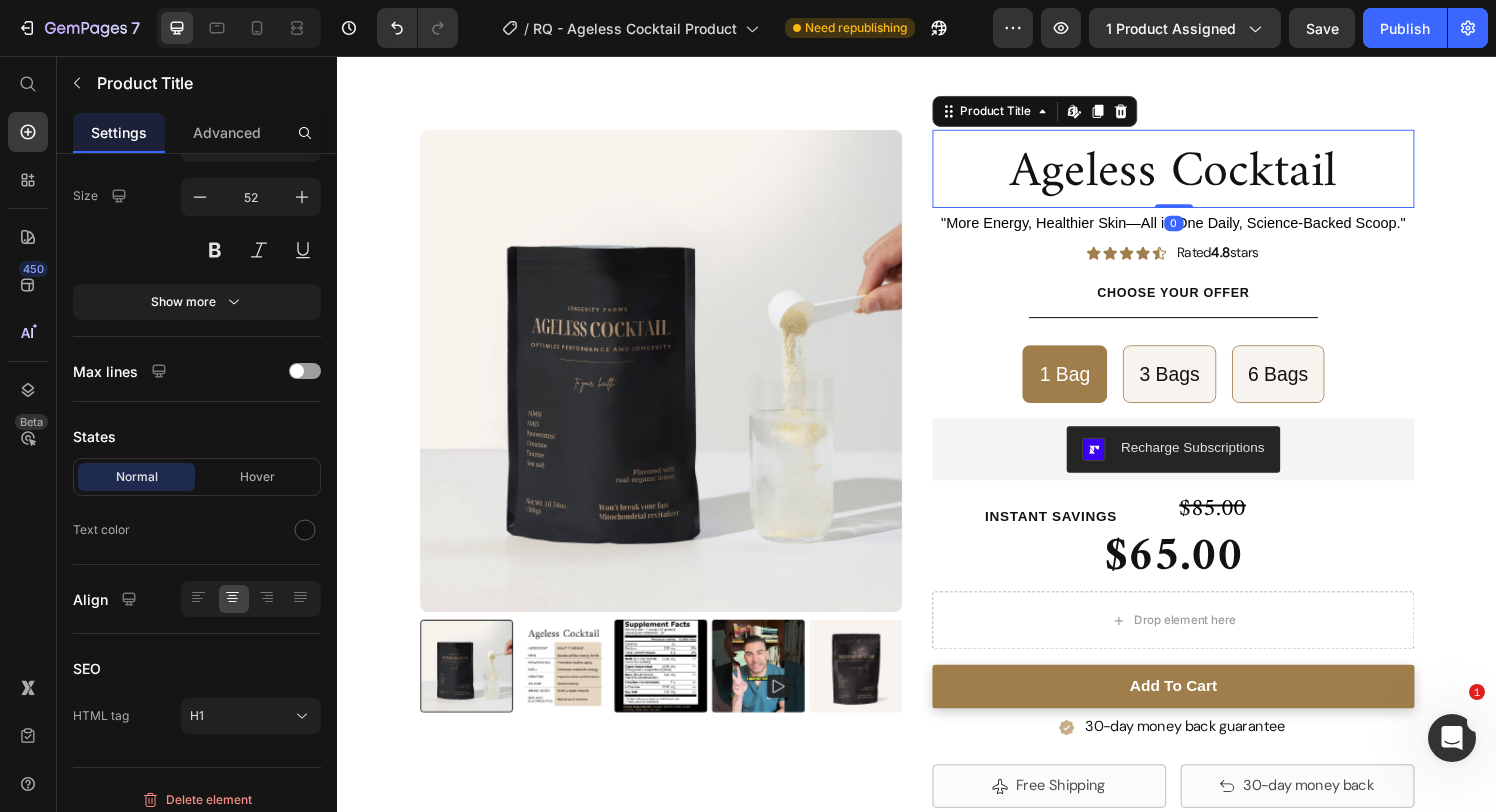 scroll, scrollTop: 0, scrollLeft: 0, axis: both 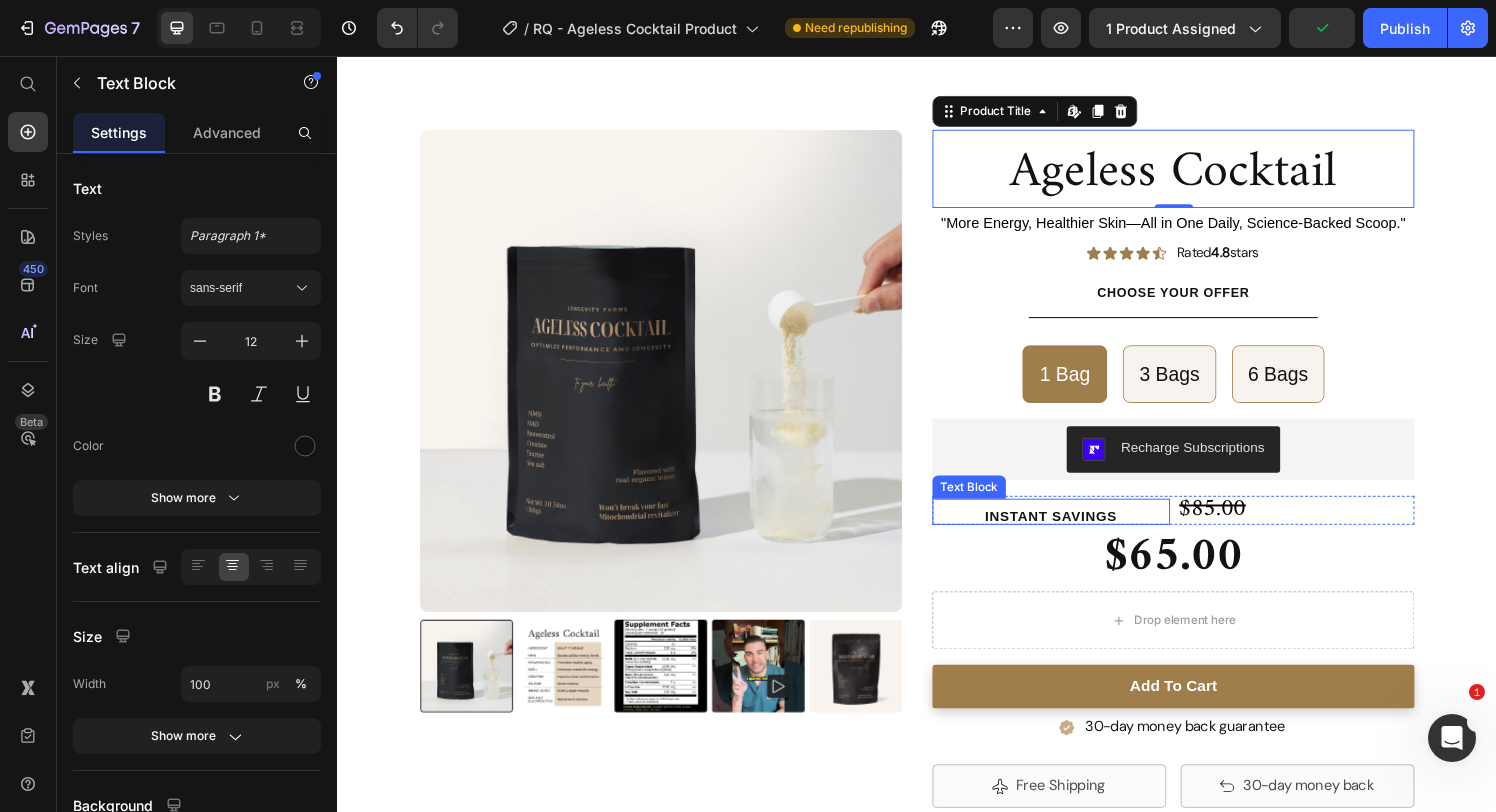 click on "Instant Savings" at bounding box center (1076, 532) 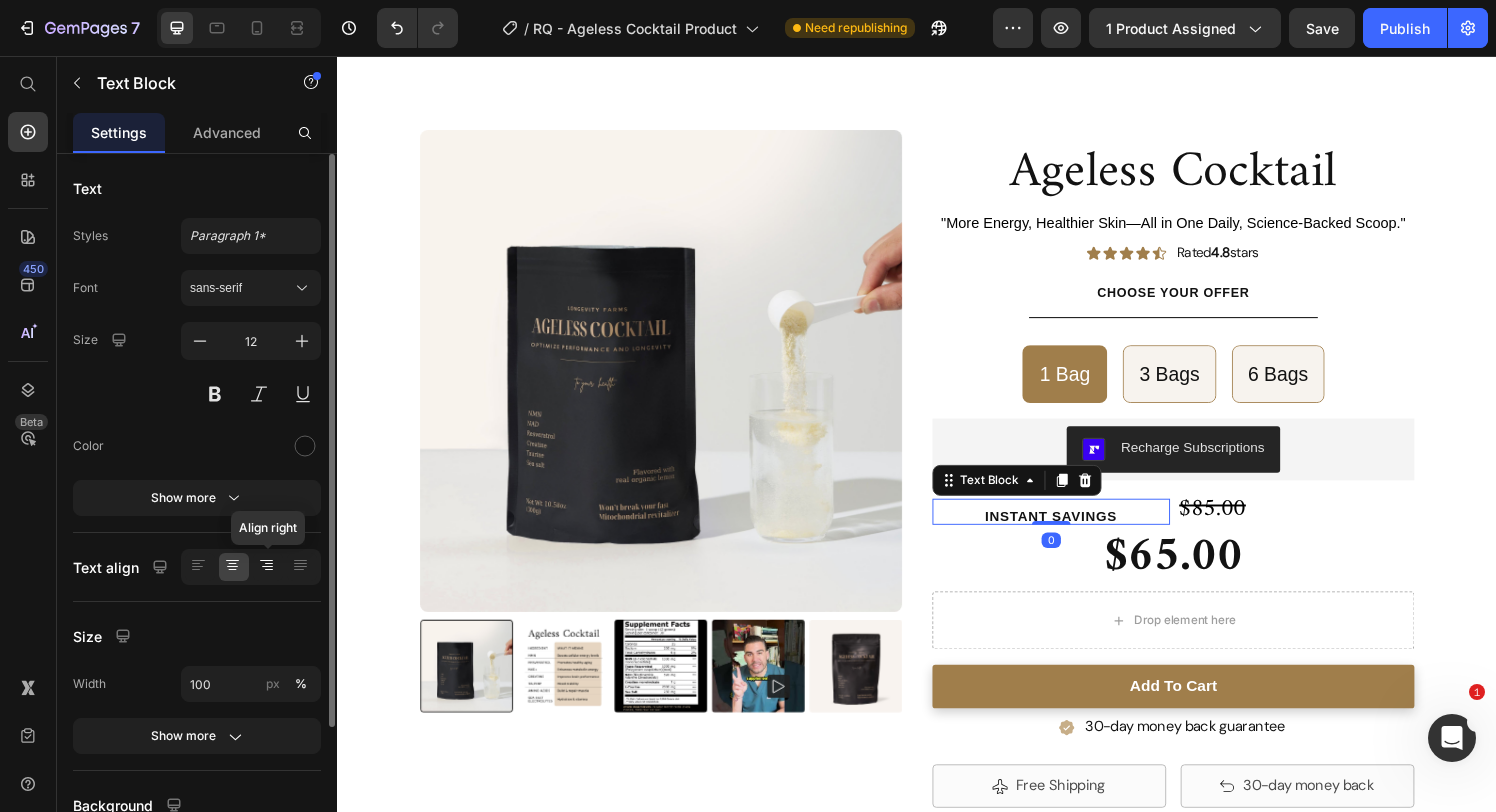click 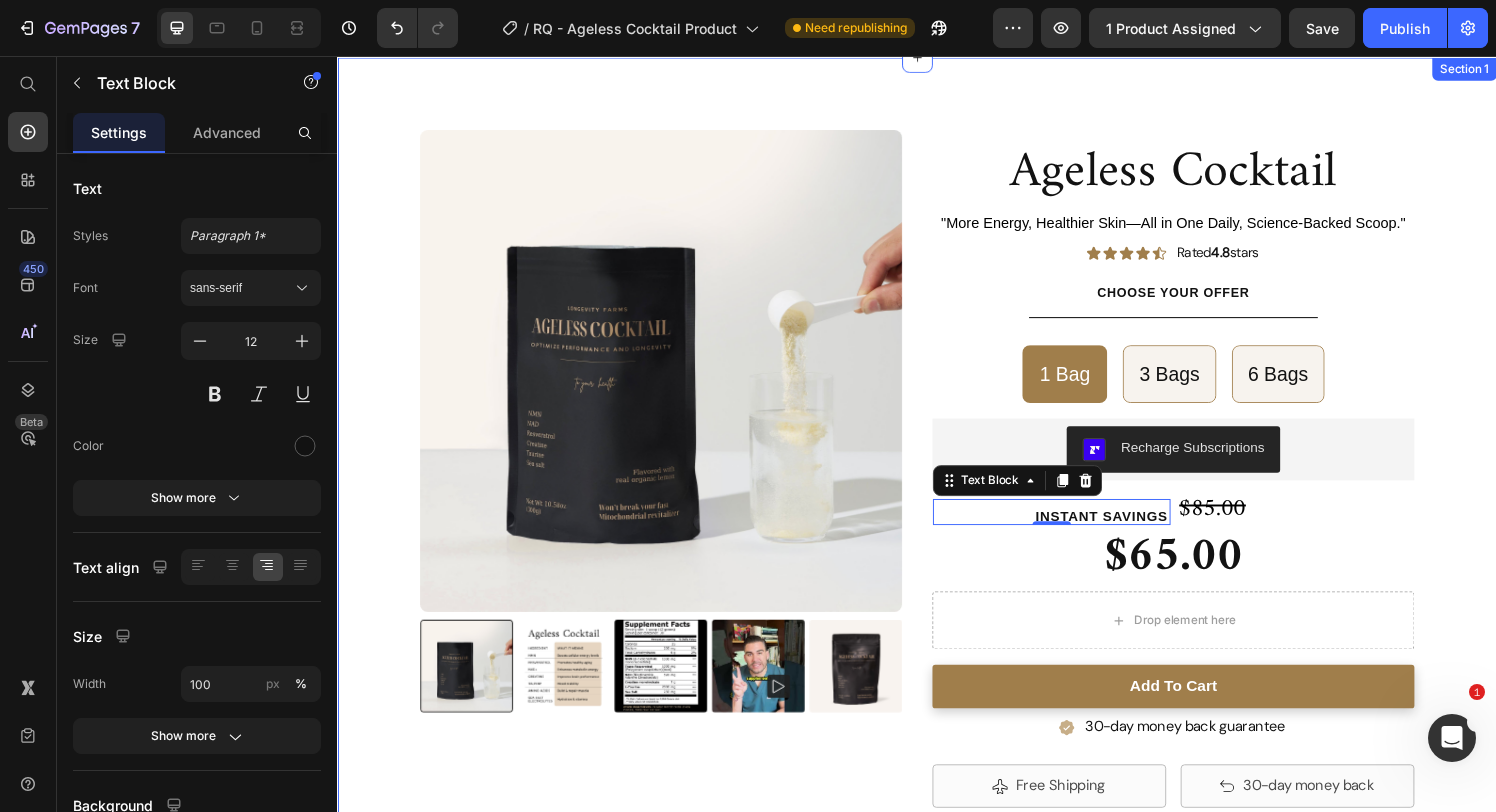 click on "Ageless Cocktail Product Title "More Energy, Healthier Skin—All in One Daily, Science-Backed Scoop." Text Block Icon Icon Icon Icon
Icon Icon List Rated  4.8  stars Text Block Row Product Images Ageless Cocktail Product Title "More Energy, Healthier Skin—All in One Daily, Science-Backed Scoop." Text Block Icon Icon Icon Icon
Icon Icon List Rated  4.8  stars Text Block Row Choose your offer Text Block                Title Line 1 Bag 1 Bag 1 Bag 3 Bags 3 Bags 3 Bags 6 Bags 6 Bags 6 Bags Product Variants & Swatches Recharge Subscriptions Recharge Subscriptions Instant Savings Text Block   0 $85.00 Product Price Row $65.00 Product Price
Drop element here Row Row add to cart Add to Cart
30-day money back guarantee Item List
Free Shipping Item List Row
30-day money back Item List Row Row Ageless Cocktail ✔ Vegan ✔ No artificial colors, flavors, or sweeteners ✔ Doesn't break your fast Text Block How To Use Row" at bounding box center [937, 702] 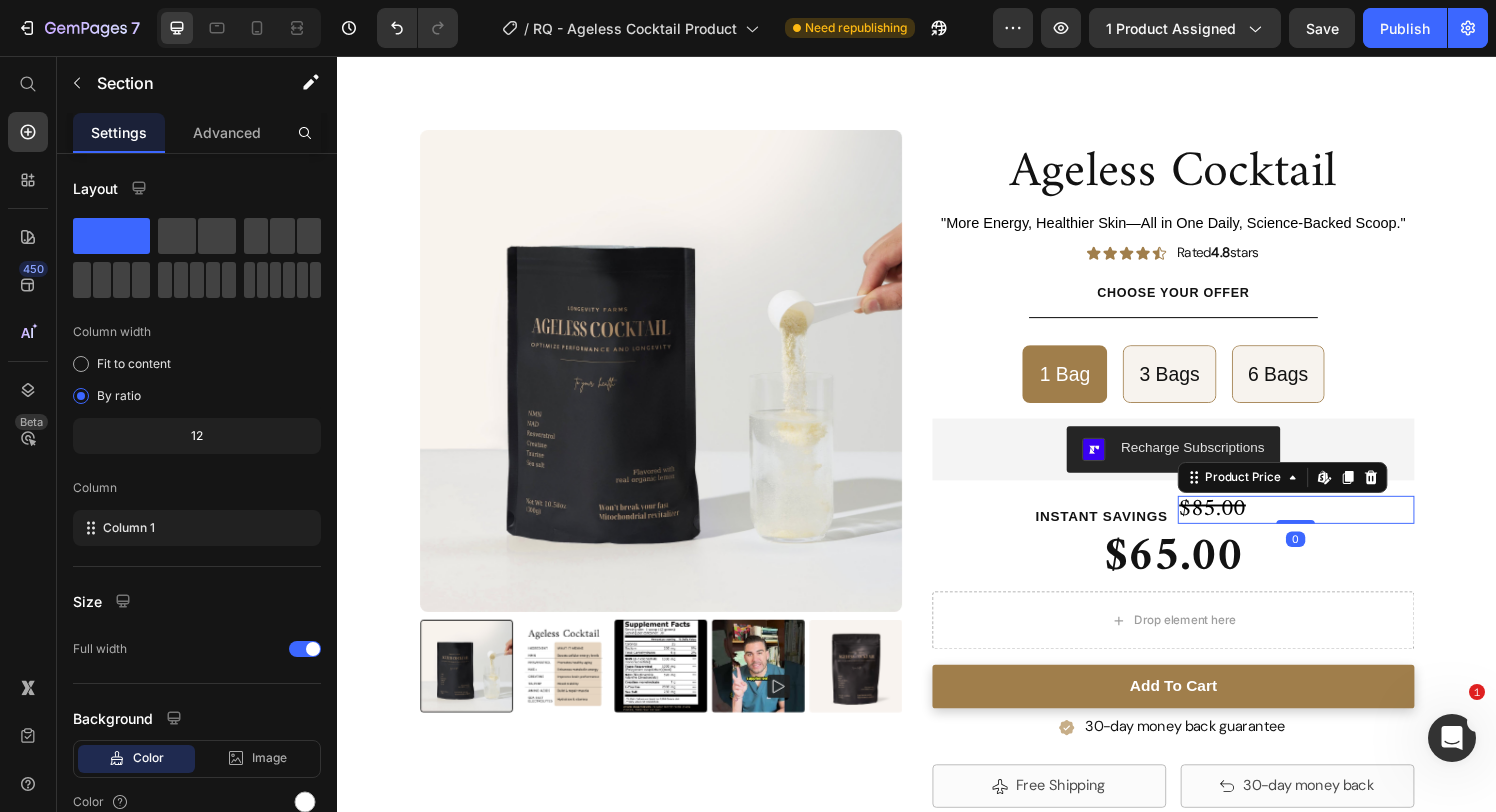 click on "$85.00" at bounding box center (1330, 525) 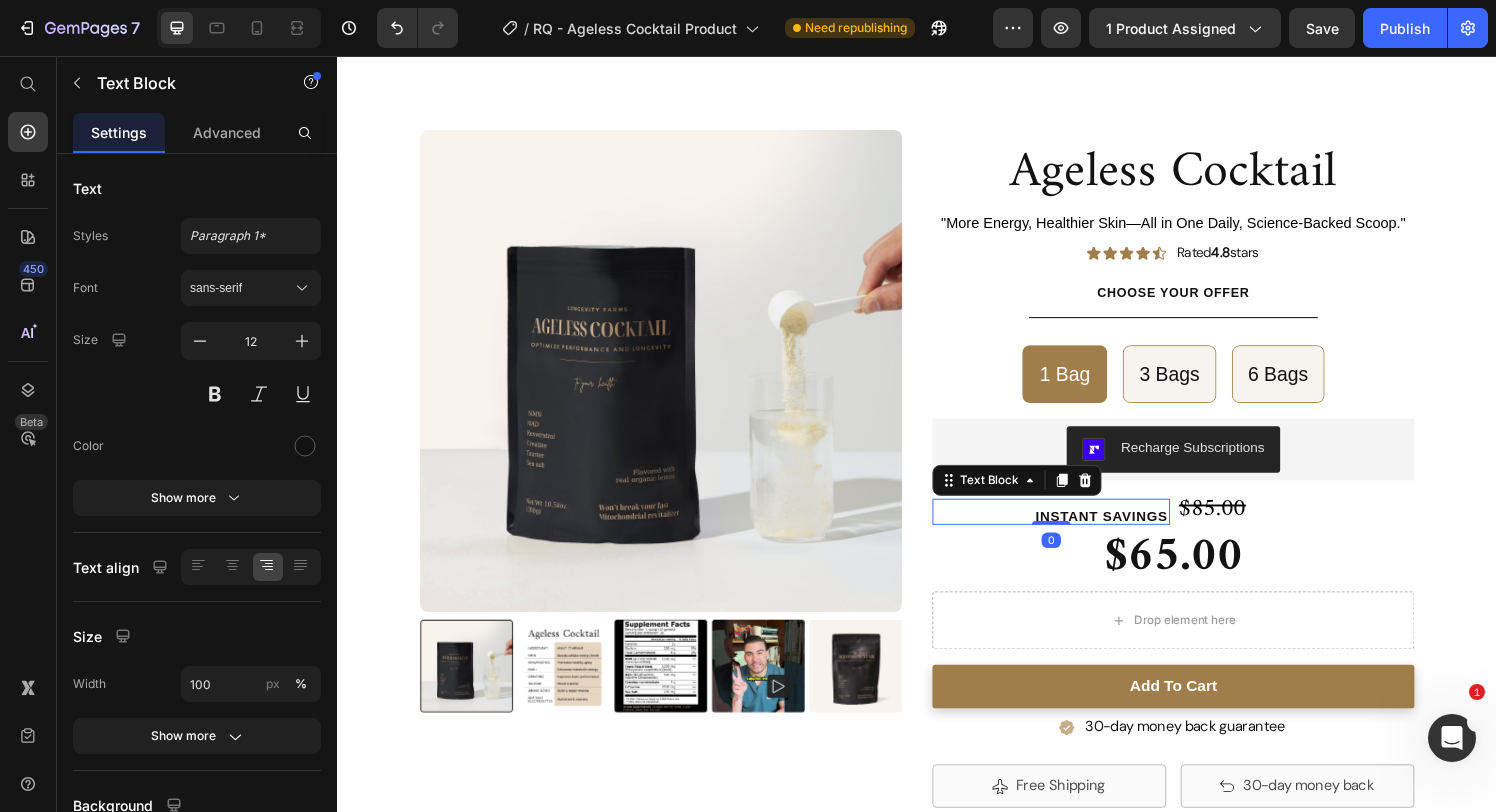 click on "Instant Savings Text Block   0" at bounding box center (1076, 527) 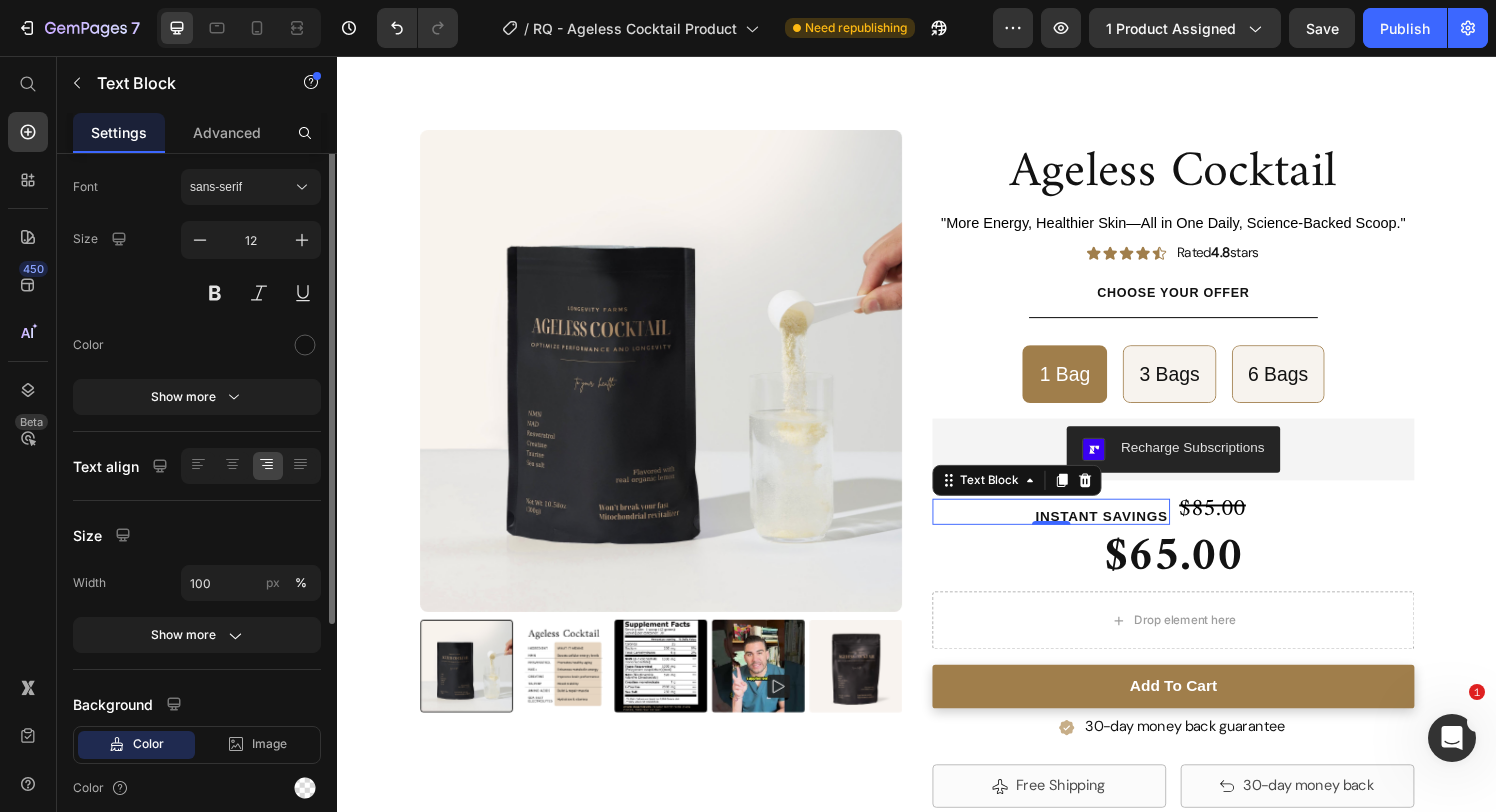 scroll, scrollTop: 0, scrollLeft: 0, axis: both 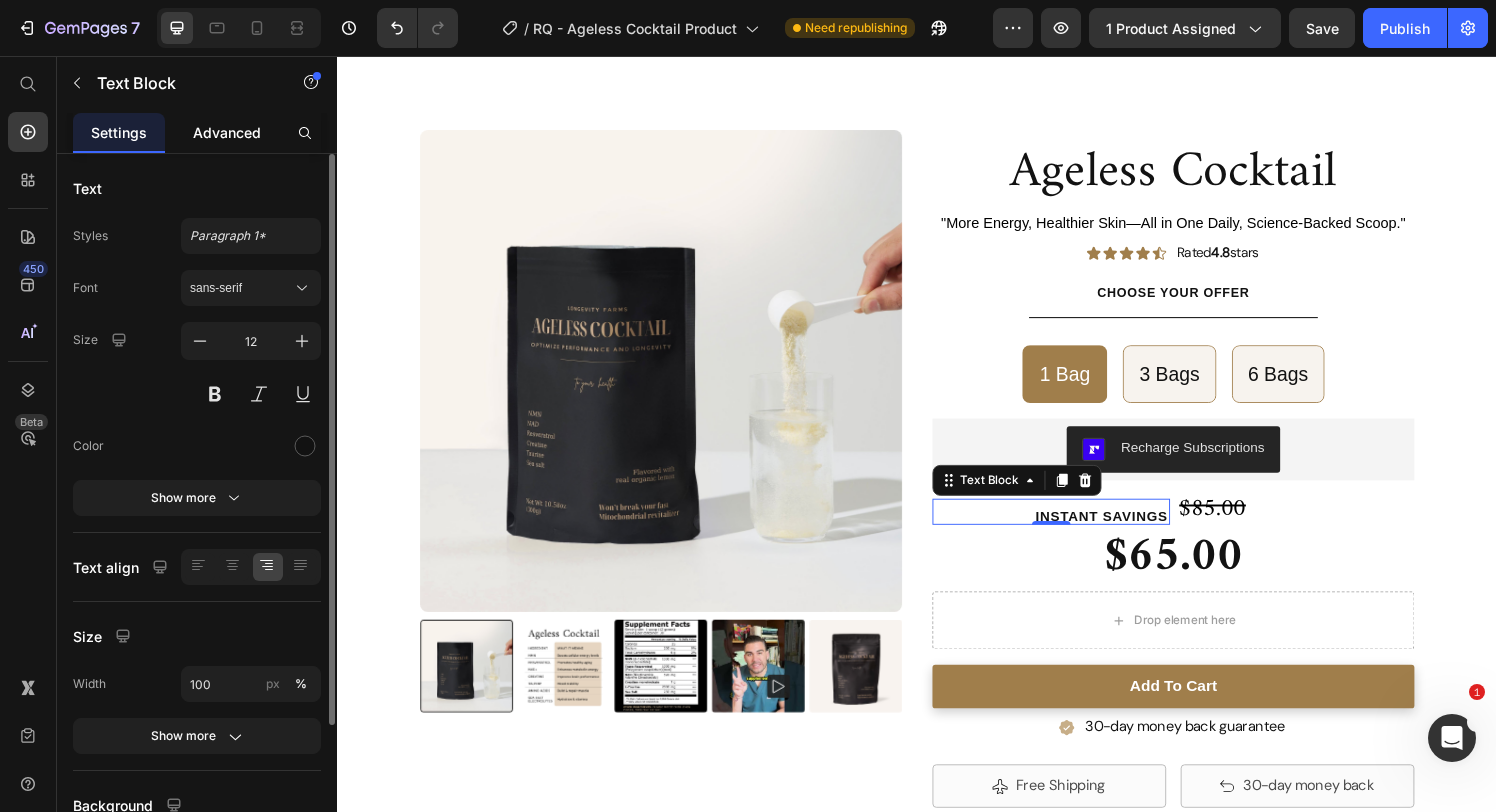 click on "Advanced" at bounding box center [227, 132] 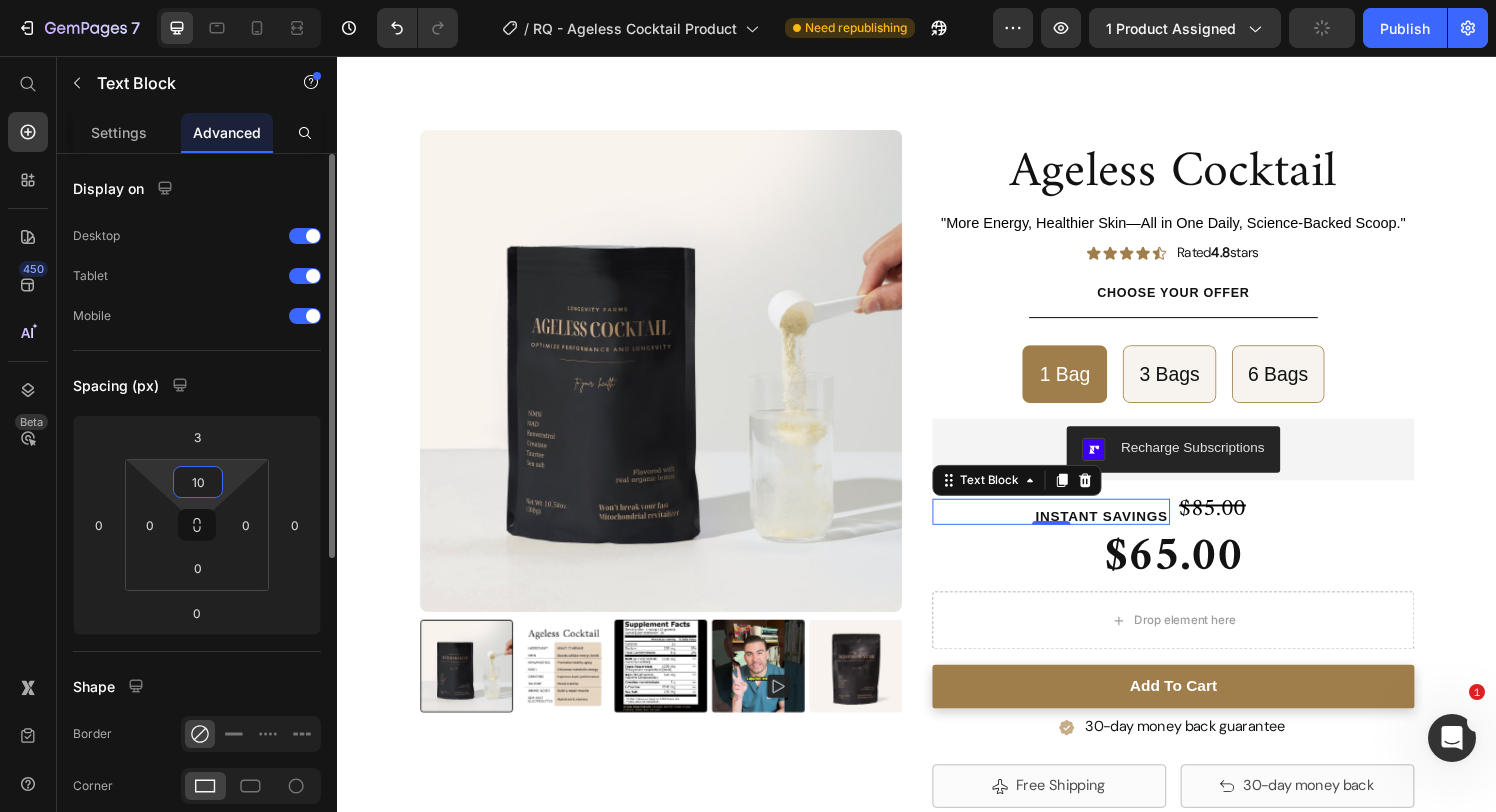 click on "10" at bounding box center [198, 482] 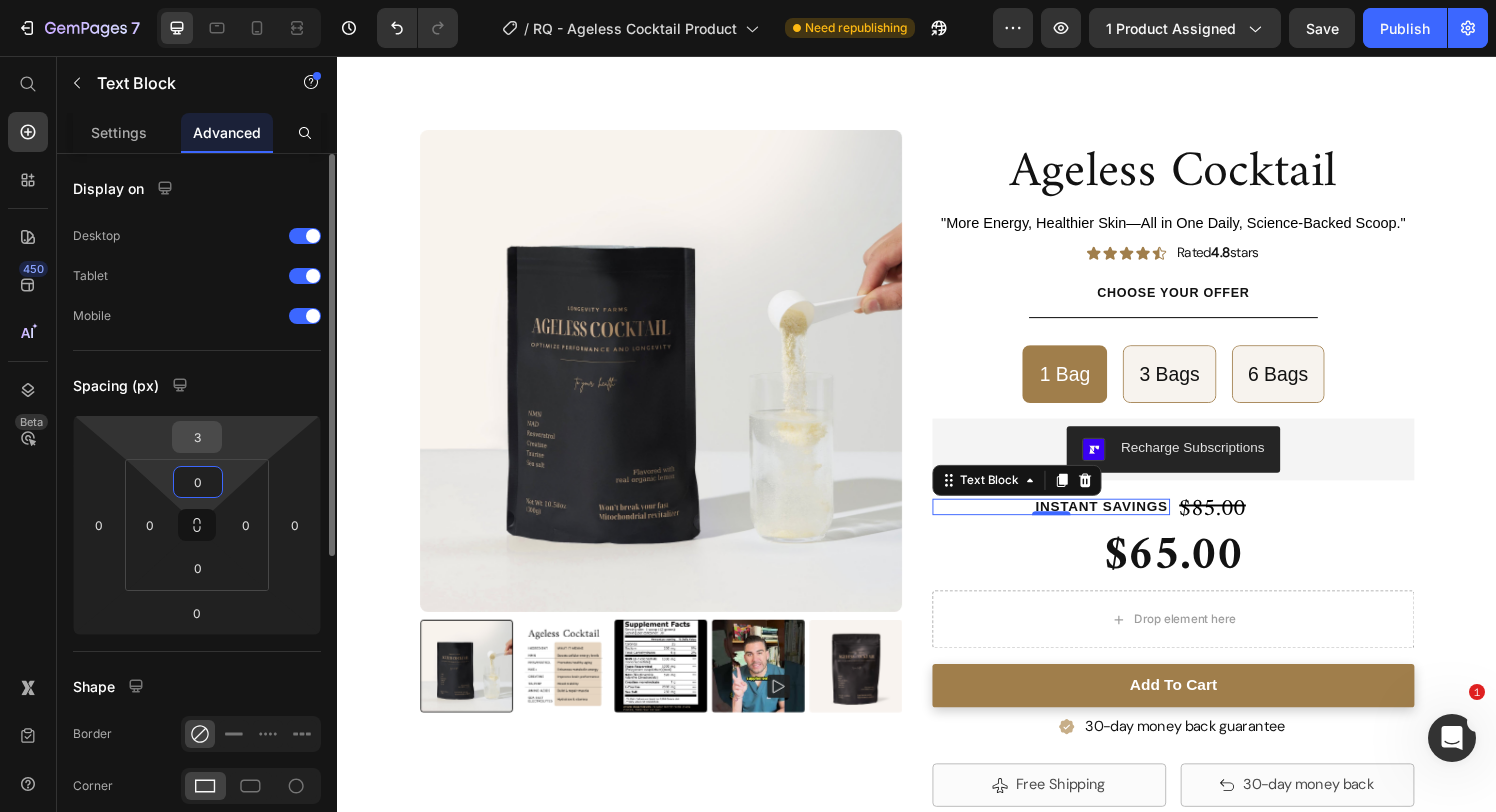 type on "0" 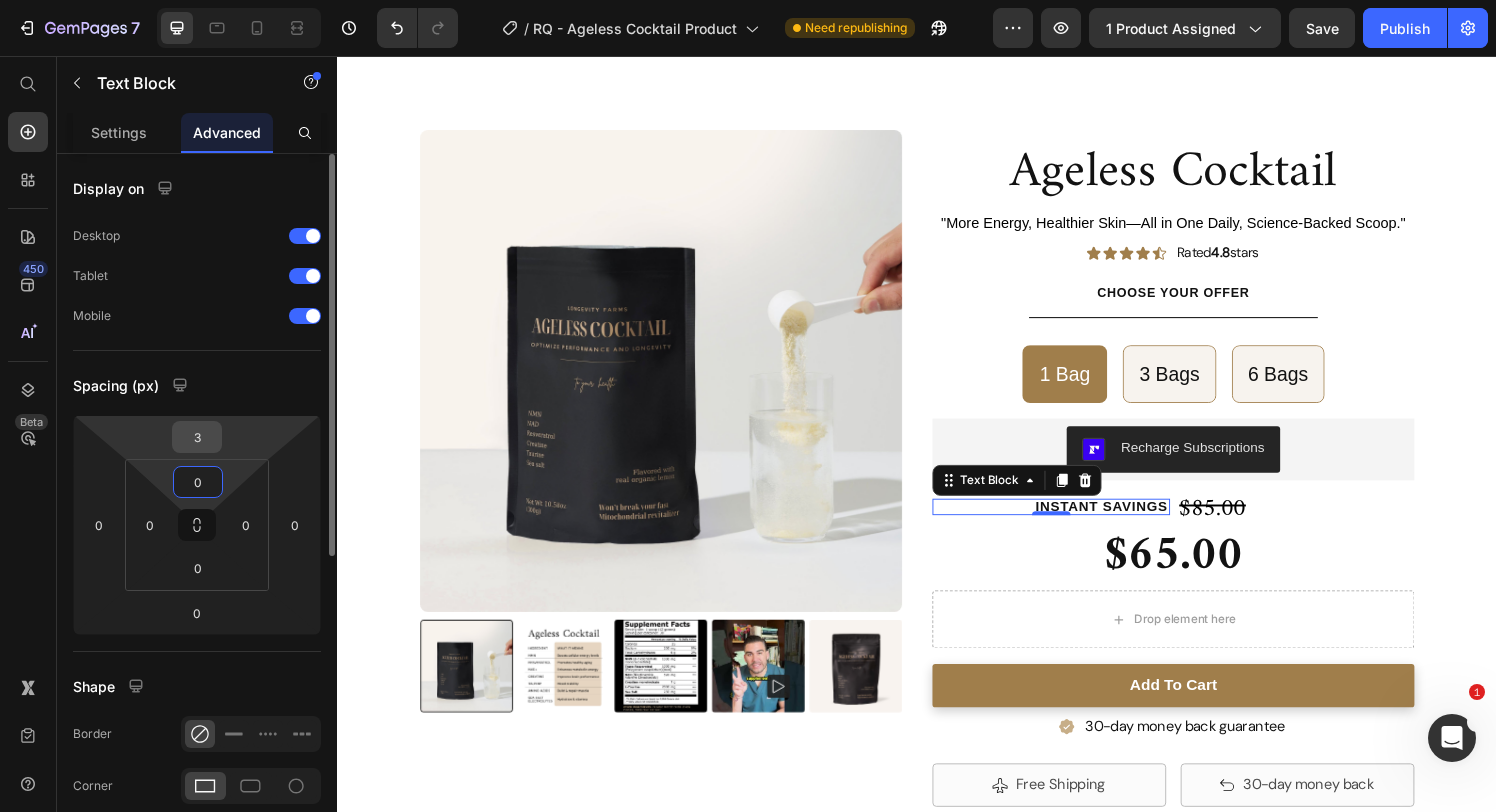 click on "3" at bounding box center (197, 437) 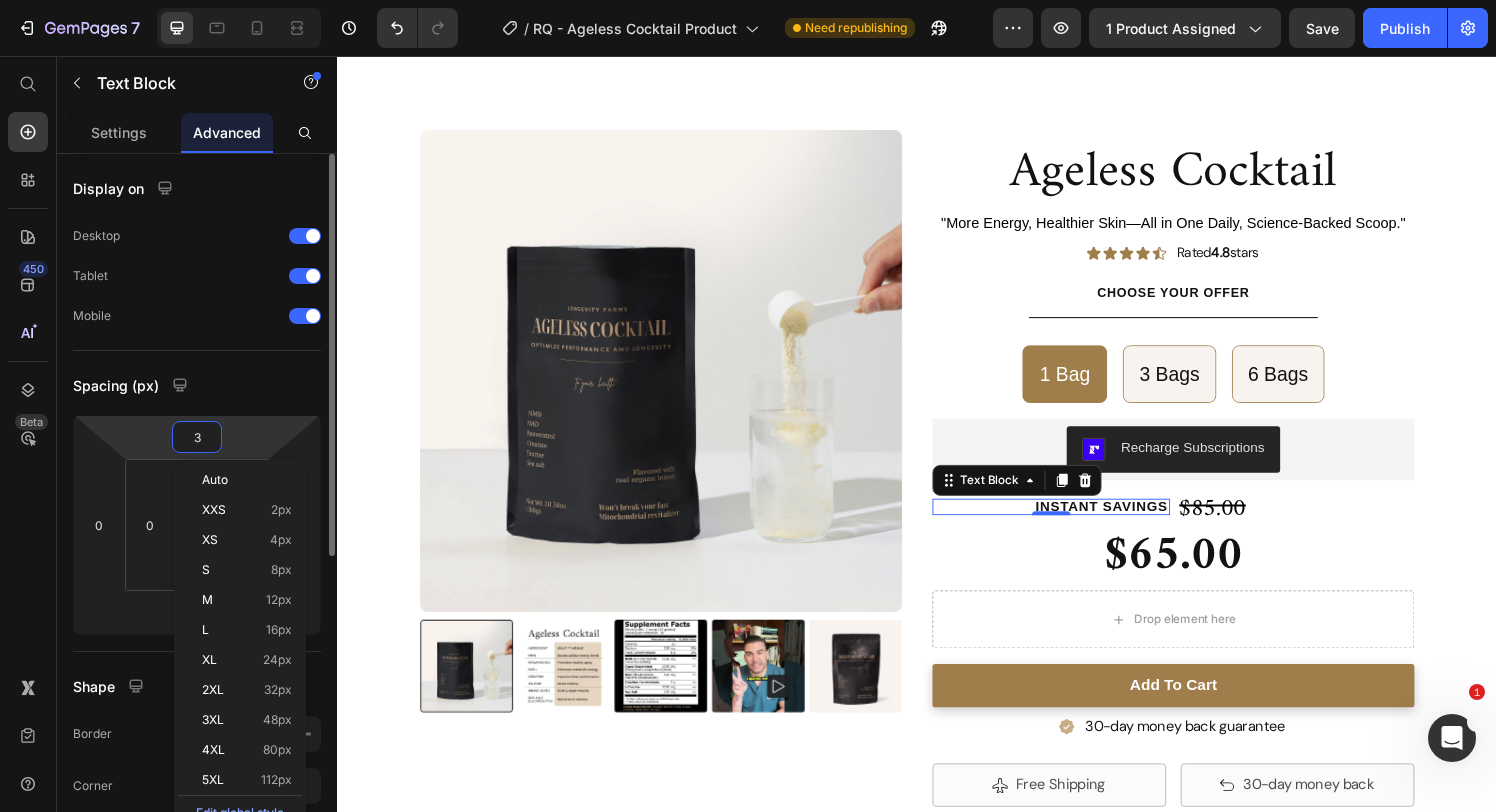type on "0" 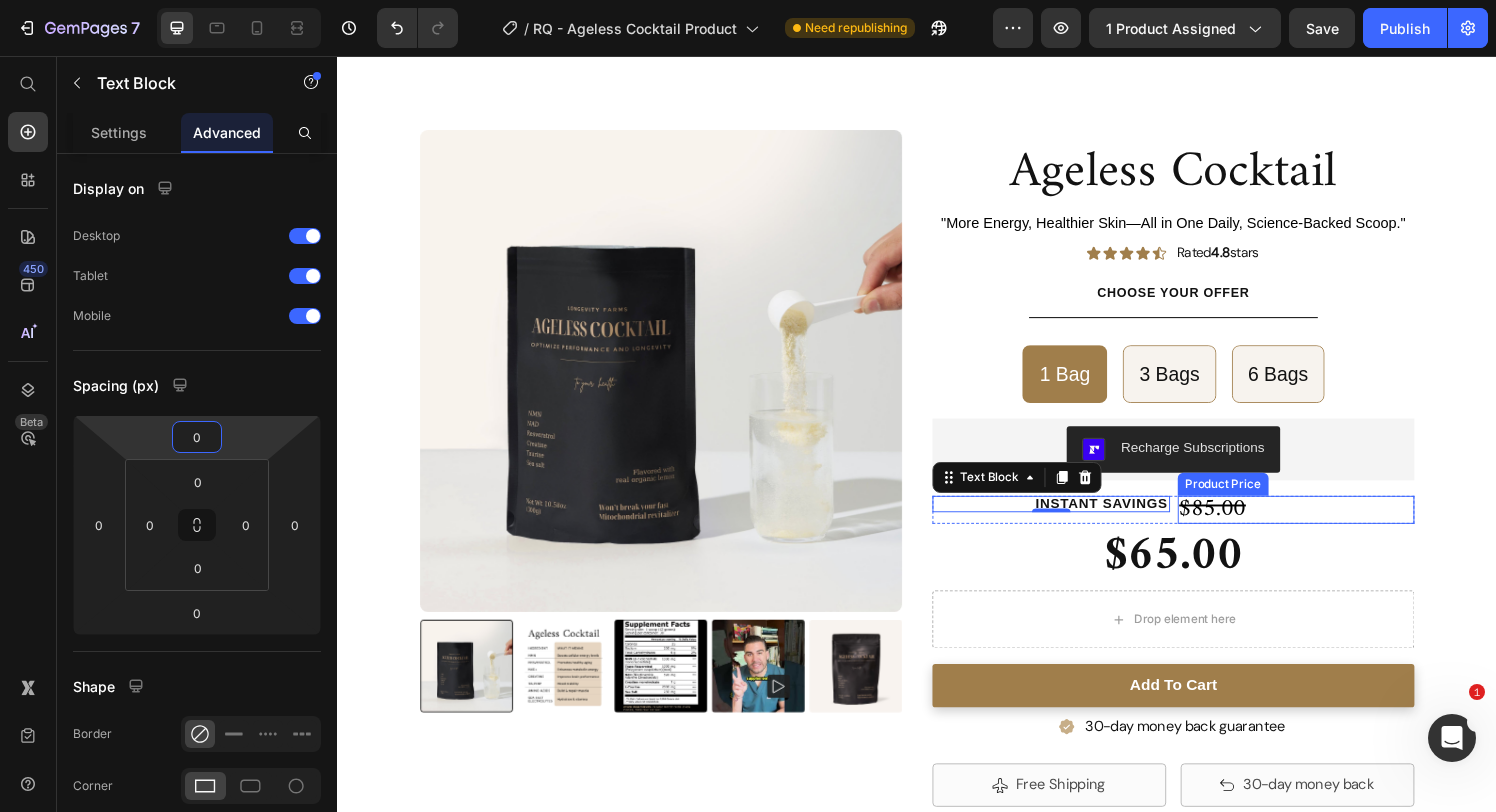 click on "$85.00" at bounding box center (1330, 525) 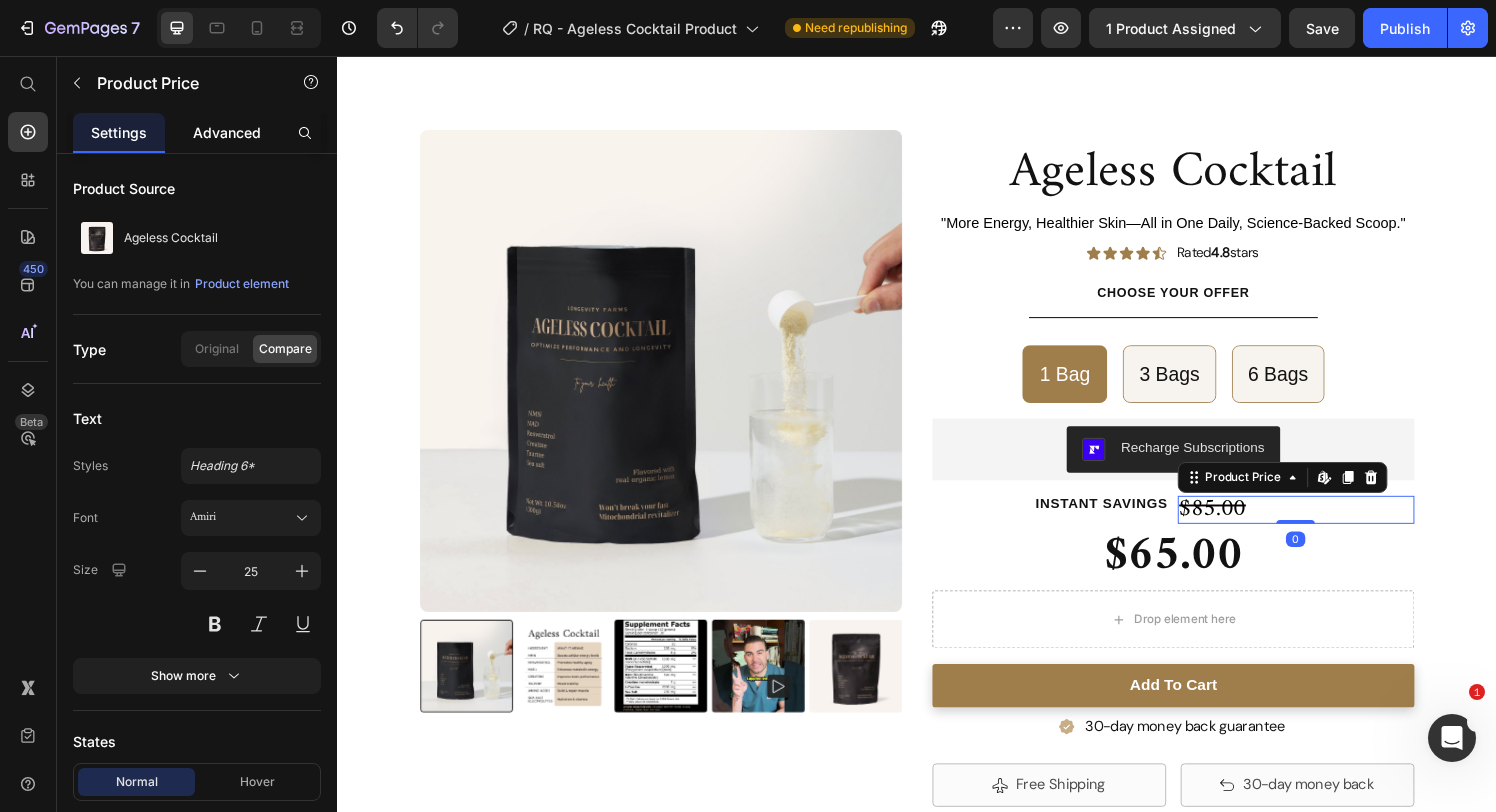 click on "Advanced" 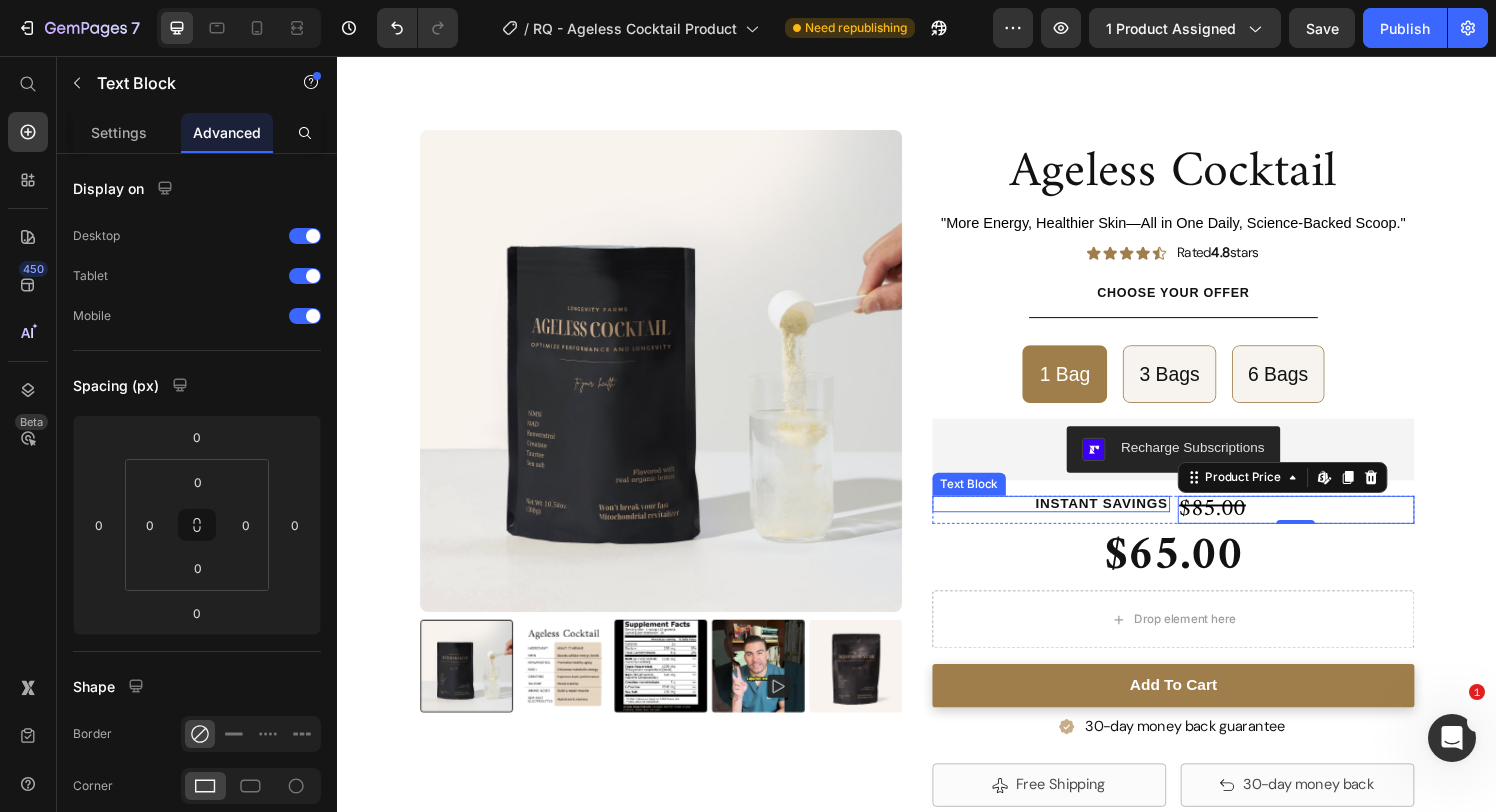 click on "Instant Savings" at bounding box center [1128, 519] 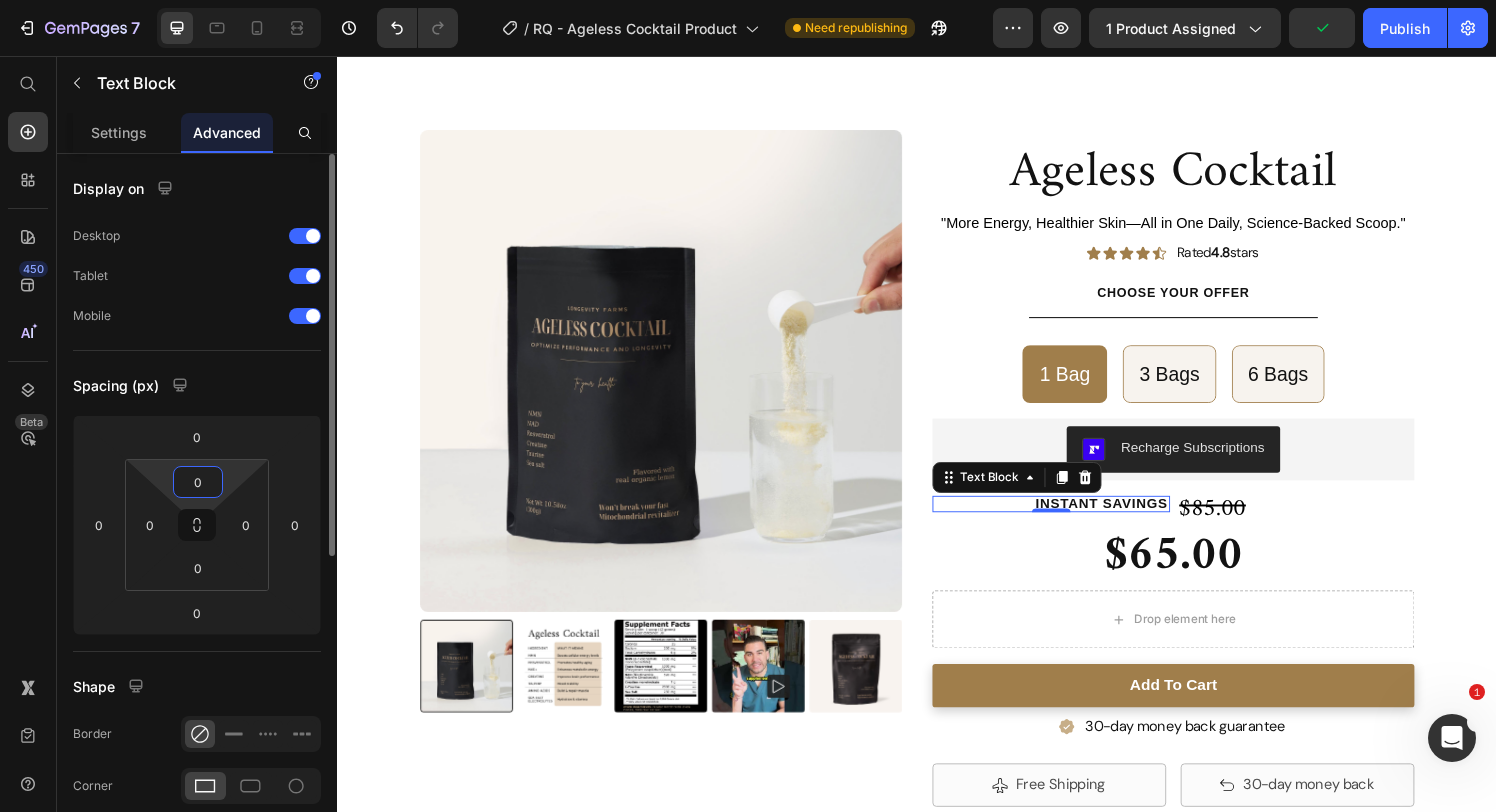 click on "0" at bounding box center (198, 482) 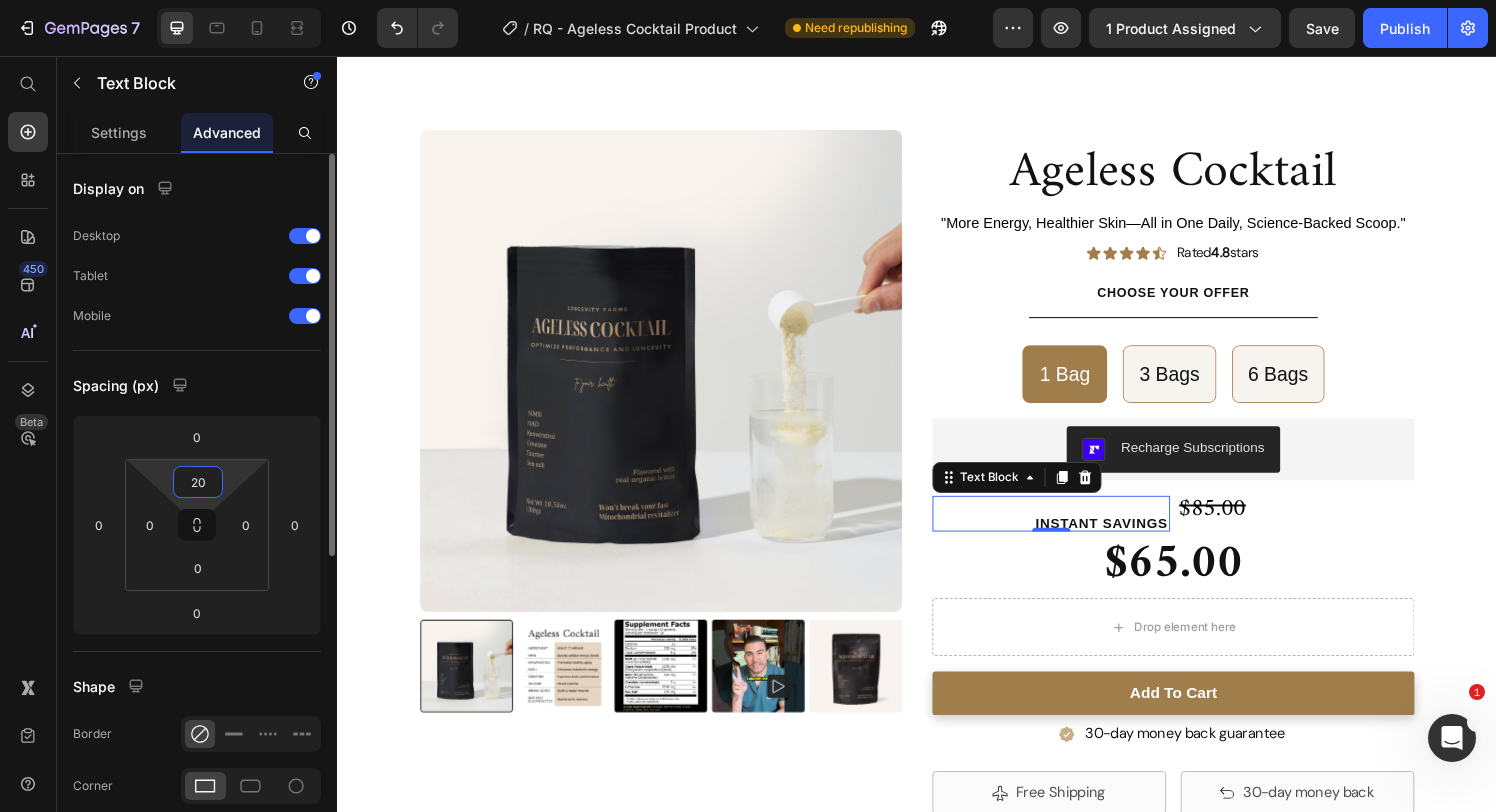 type on "2" 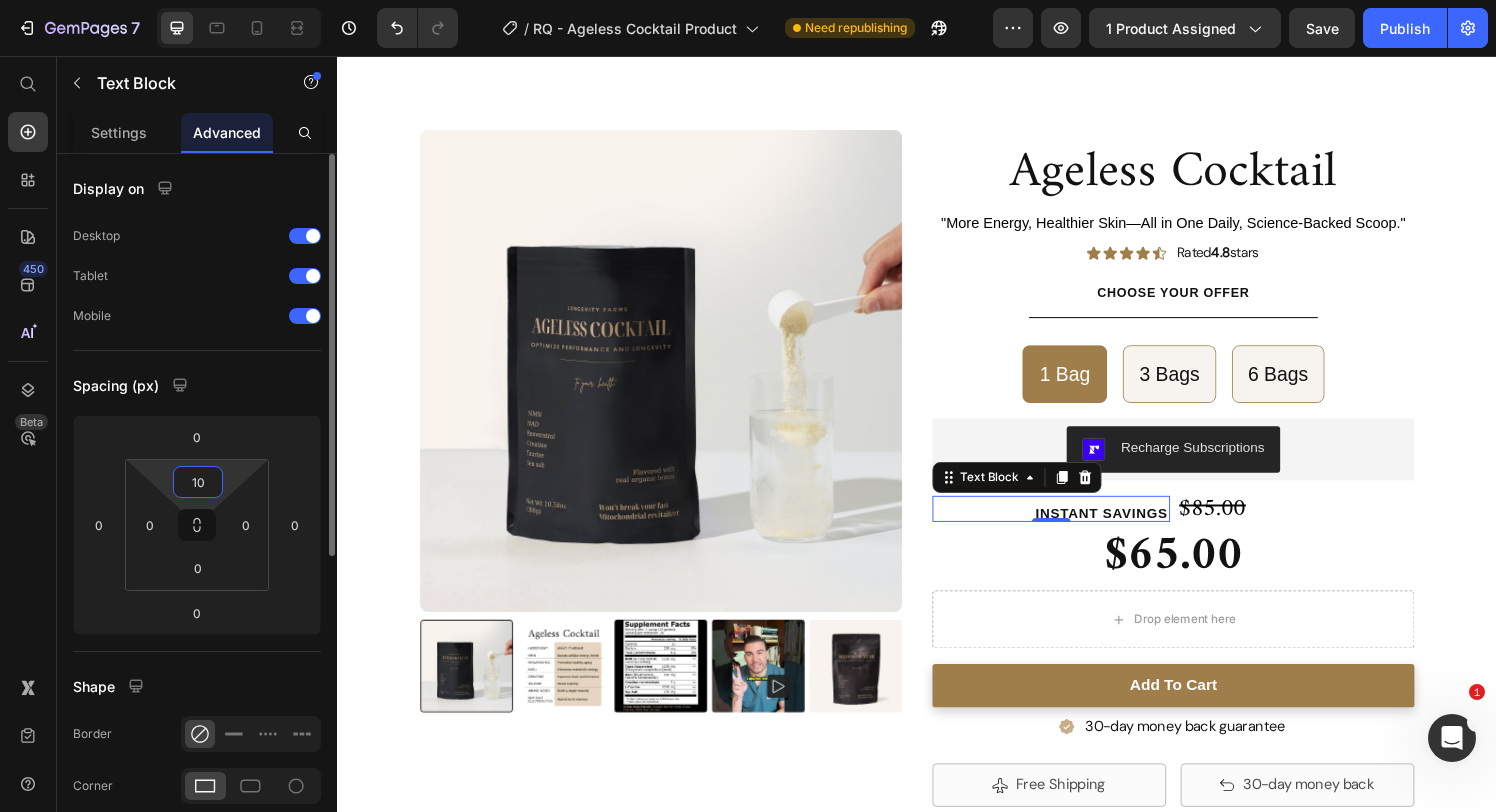 type on "1" 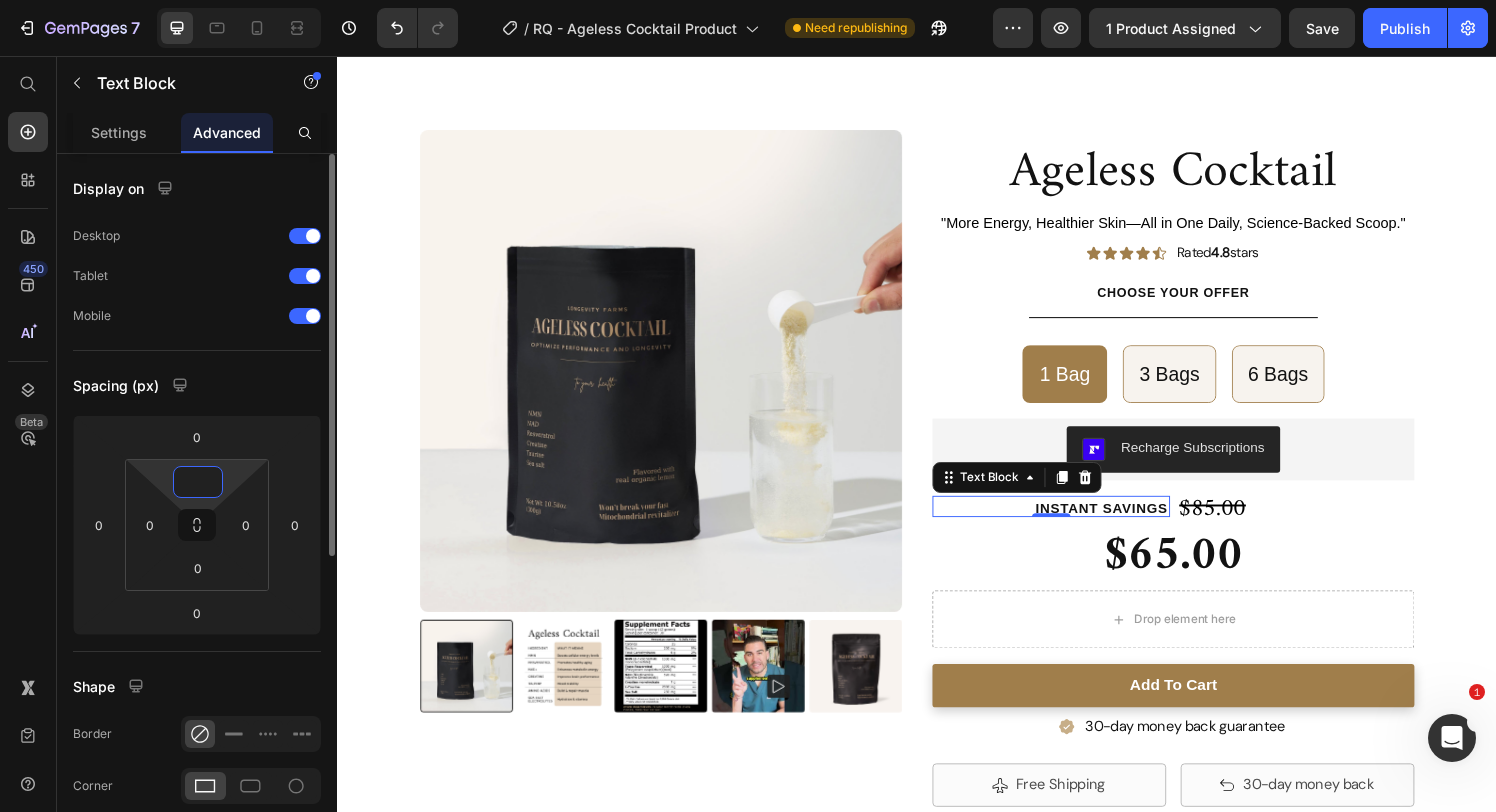 type on "5" 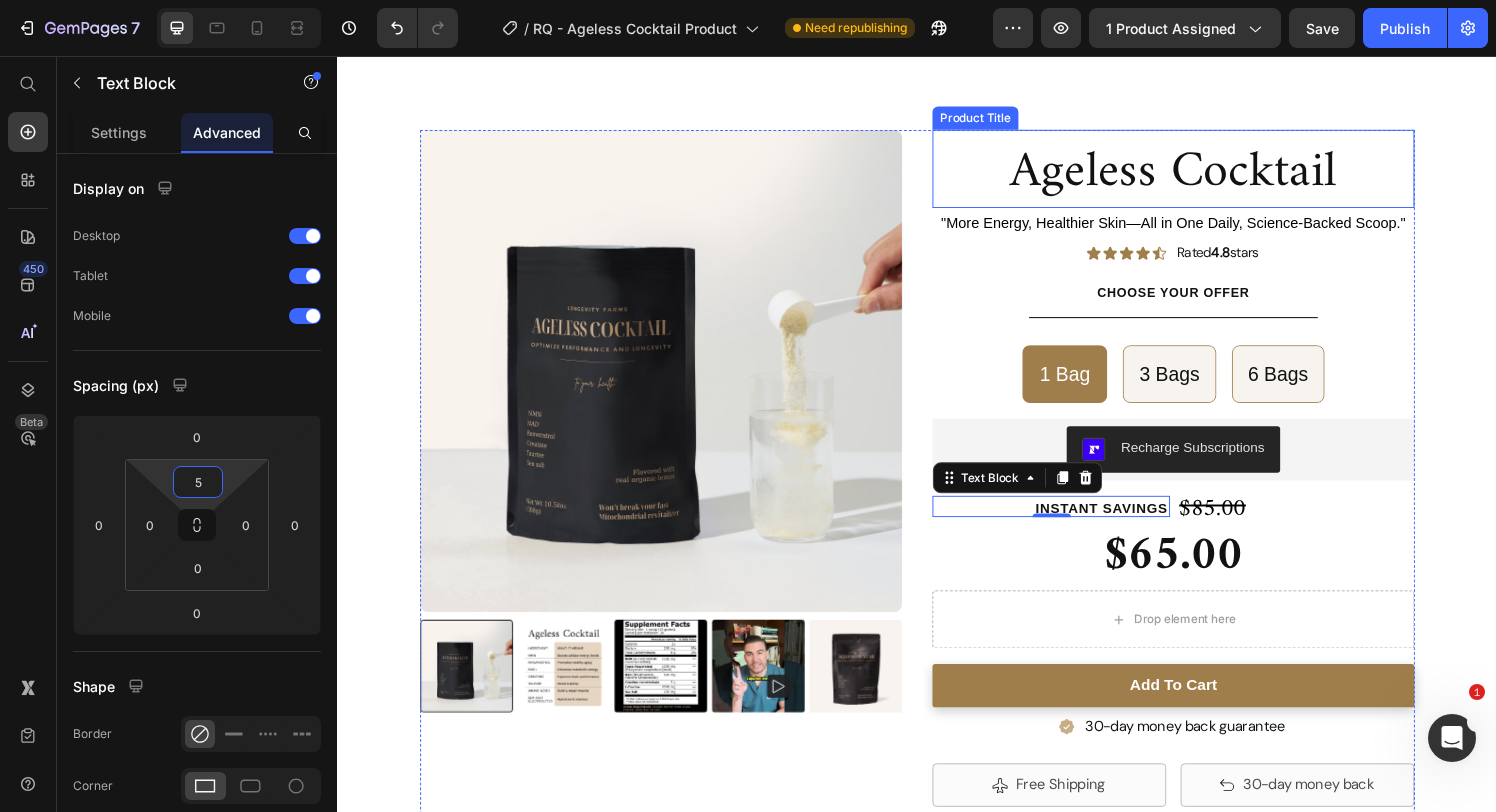 click on "Ageless Cocktail" at bounding box center [1202, 177] 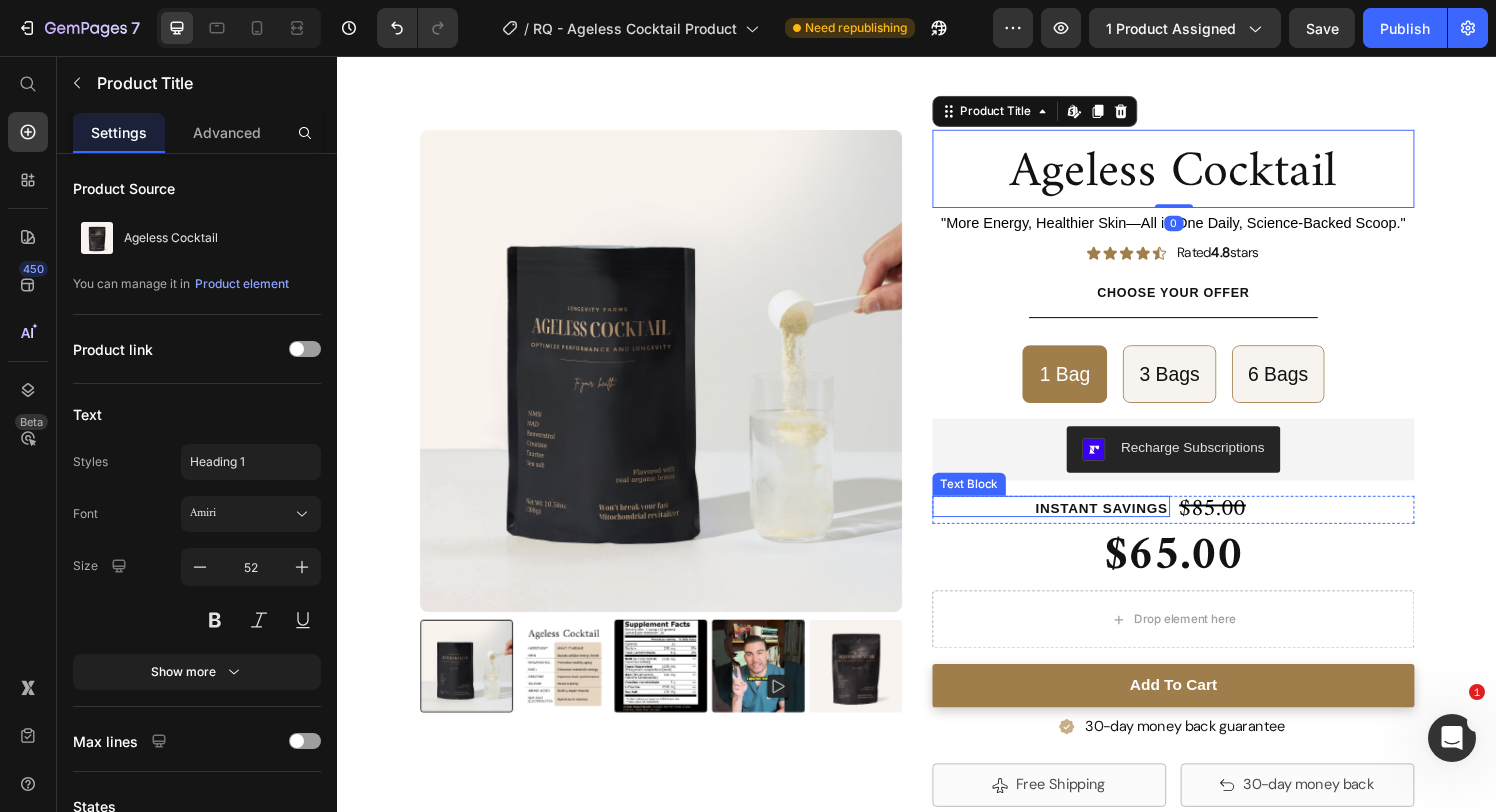 click on "Instant Savings" at bounding box center [1128, 524] 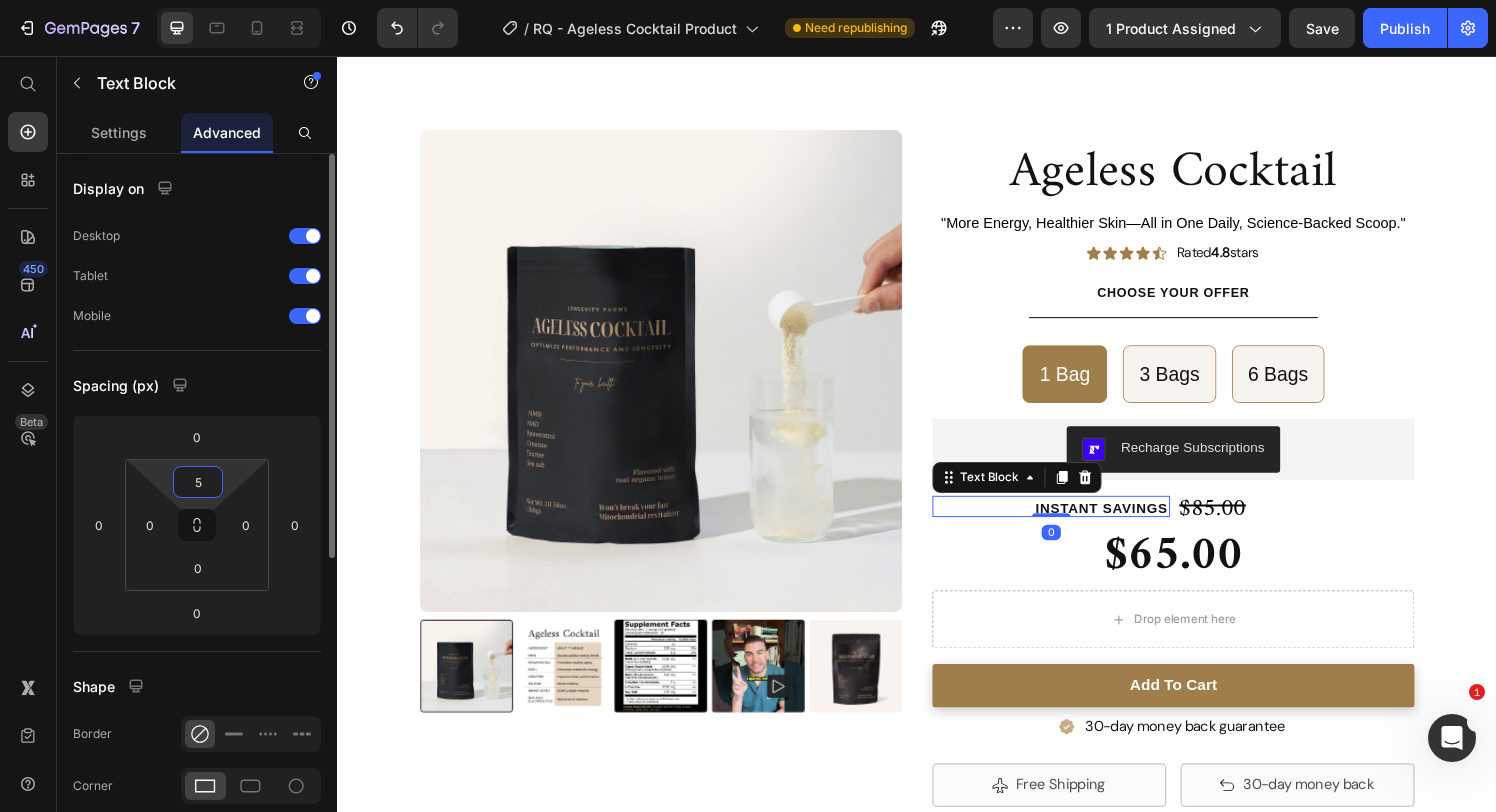 click on "5" at bounding box center [198, 482] 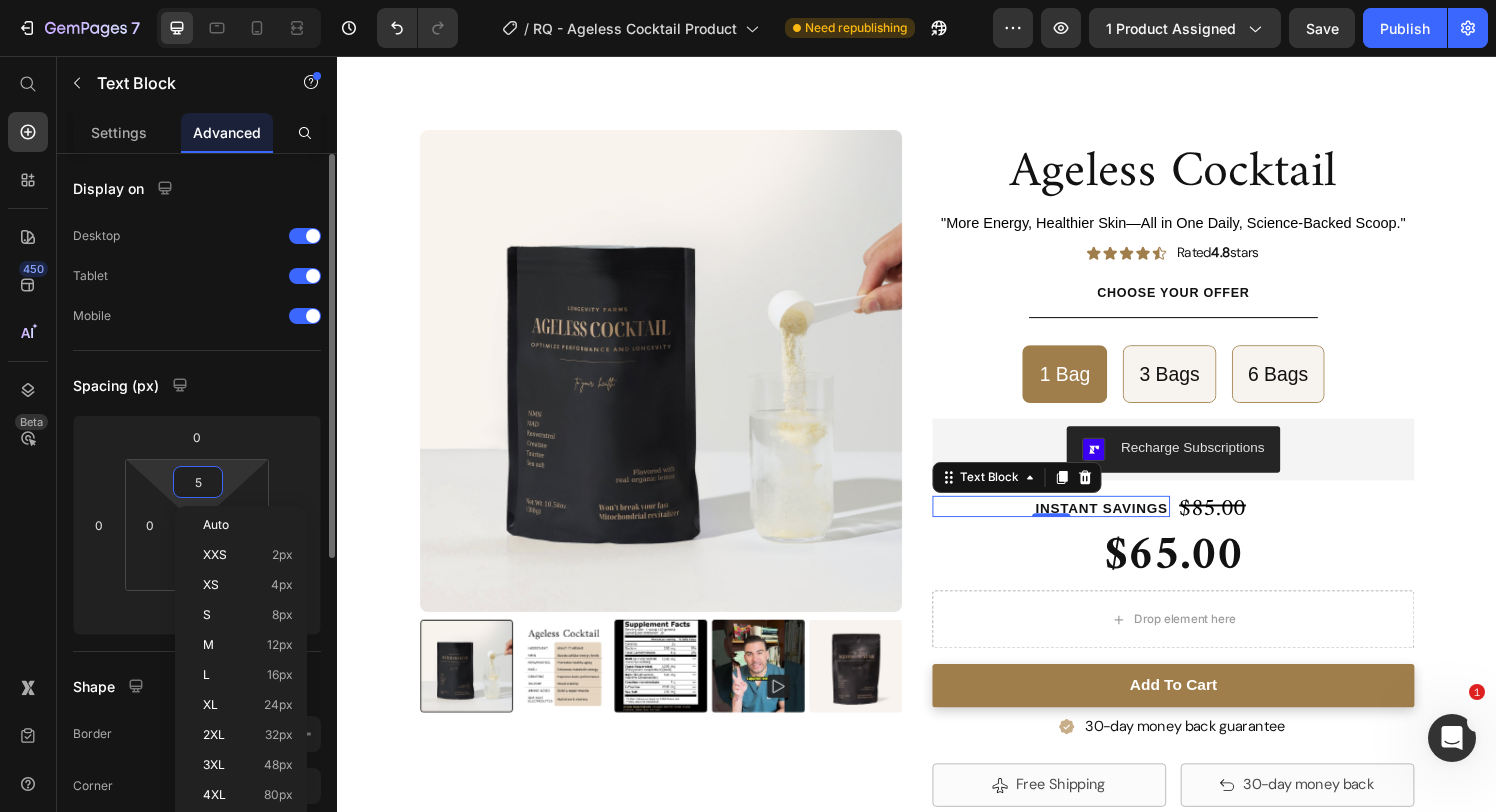 type on "6" 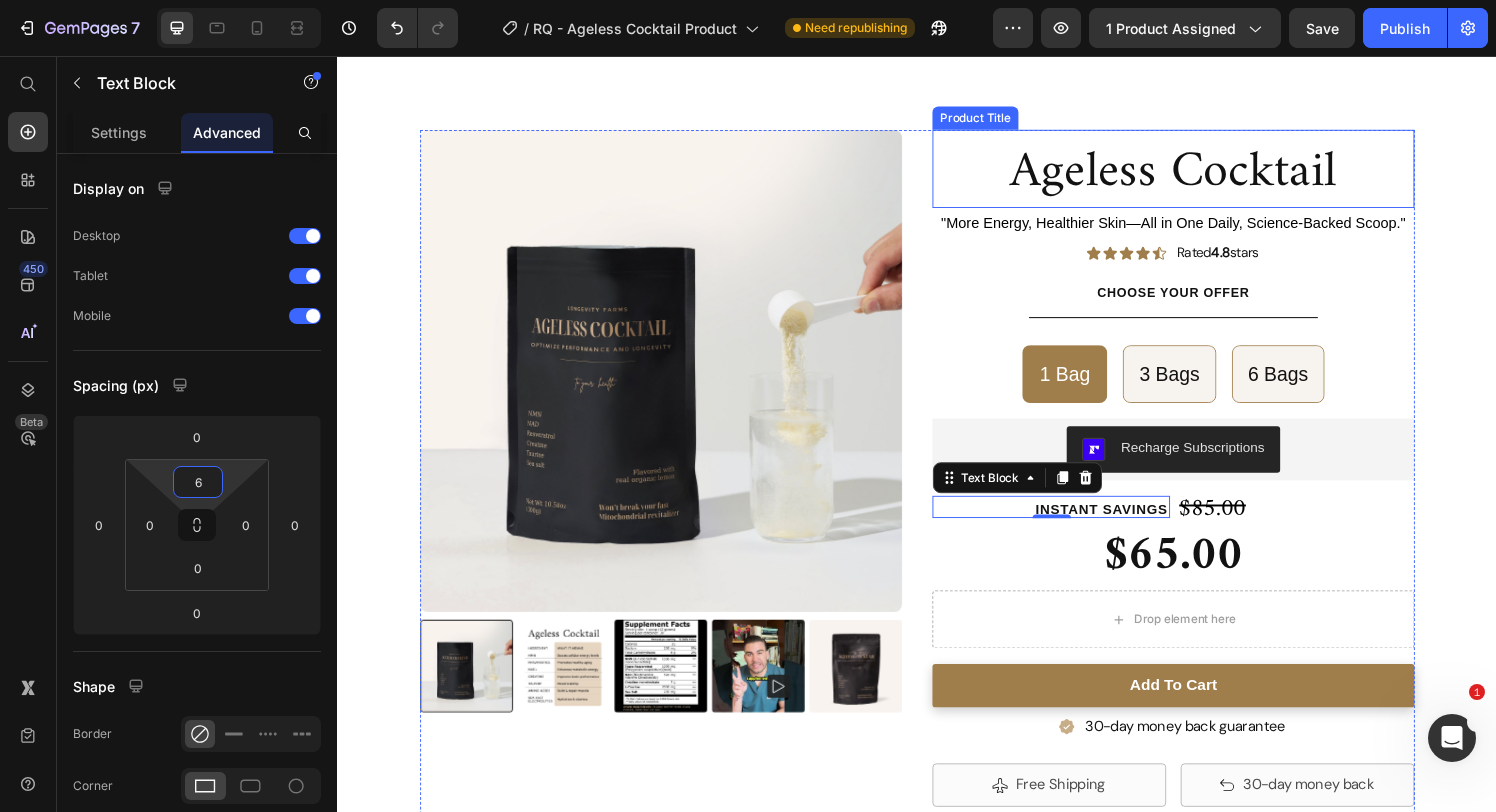 click on "Ageless Cocktail" at bounding box center (1202, 177) 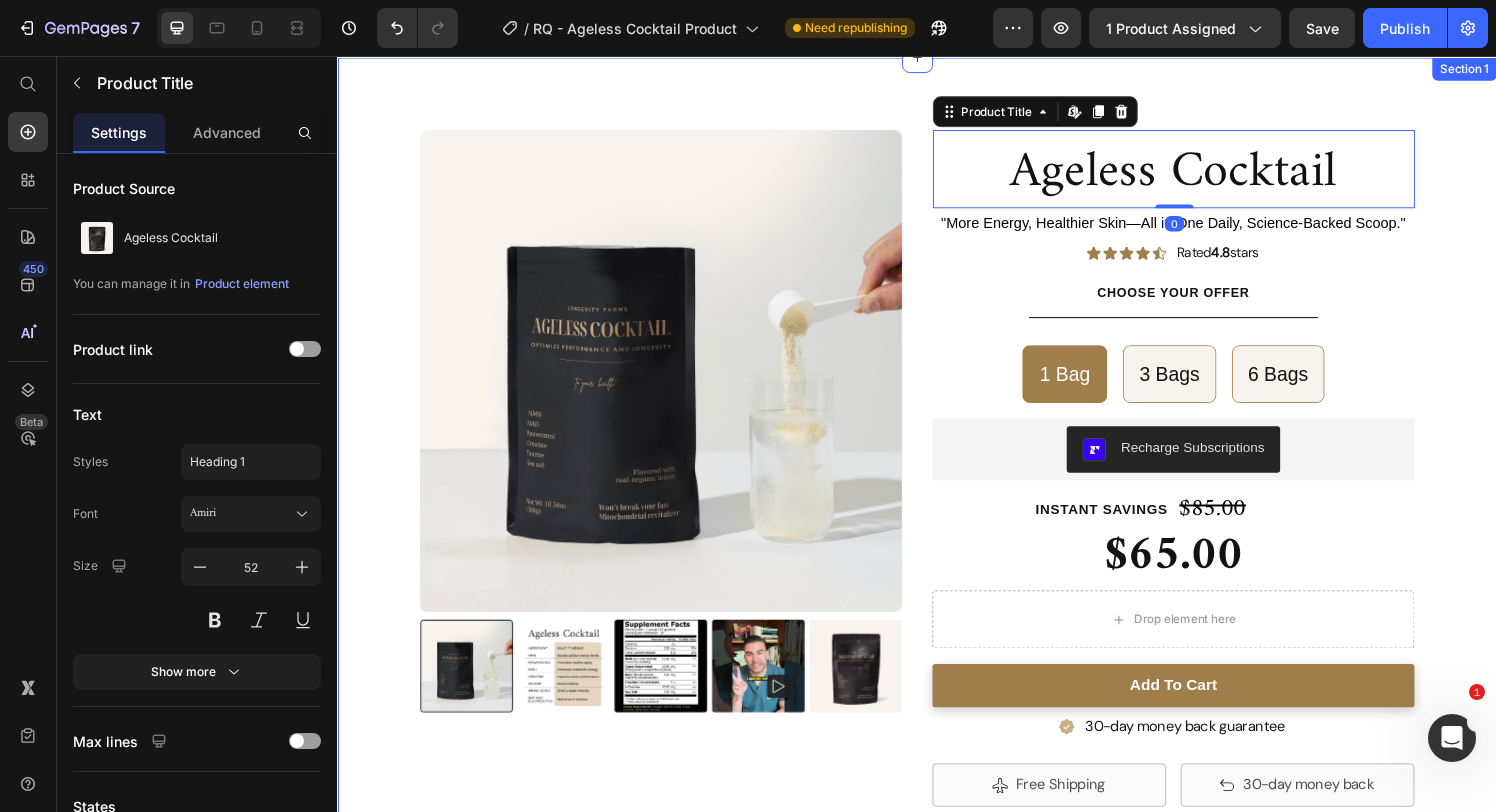 click on "Ageless Cocktail Product Title "More Energy, Healthier Skin—All in One Daily, Science-Backed Scoop." Text Block Icon Icon Icon Icon
Icon Icon List Rated  4.8  stars Text Block Row Product Images Ageless Cocktail Product Title   Edit content in Shopify 0 "More Energy, Healthier Skin—All in One Daily, Science-Backed Scoop." Text Block Icon Icon Icon Icon
Icon Icon List Rated  4.8  stars Text Block Row Choose your offer Text Block                Title Line 1 Bag 1 Bag 1 Bag 3 Bags 3 Bags 3 Bags 6 Bags 6 Bags 6 Bags Product Variants & Swatches Recharge Subscriptions Recharge Subscriptions Instant Savings Text Block $85.00 Product Price Row $65.00 Product Price
Drop element here Row Row add to cart Add to Cart
30-day money back guarantee Item List
Free Shipping Item List Row
30-day money back Item List Row Row Ageless Cocktail ✔ Vegan ✔ No artificial colors, flavors, or sweeteners ✔ Doesn't break your fast" at bounding box center (937, 701) 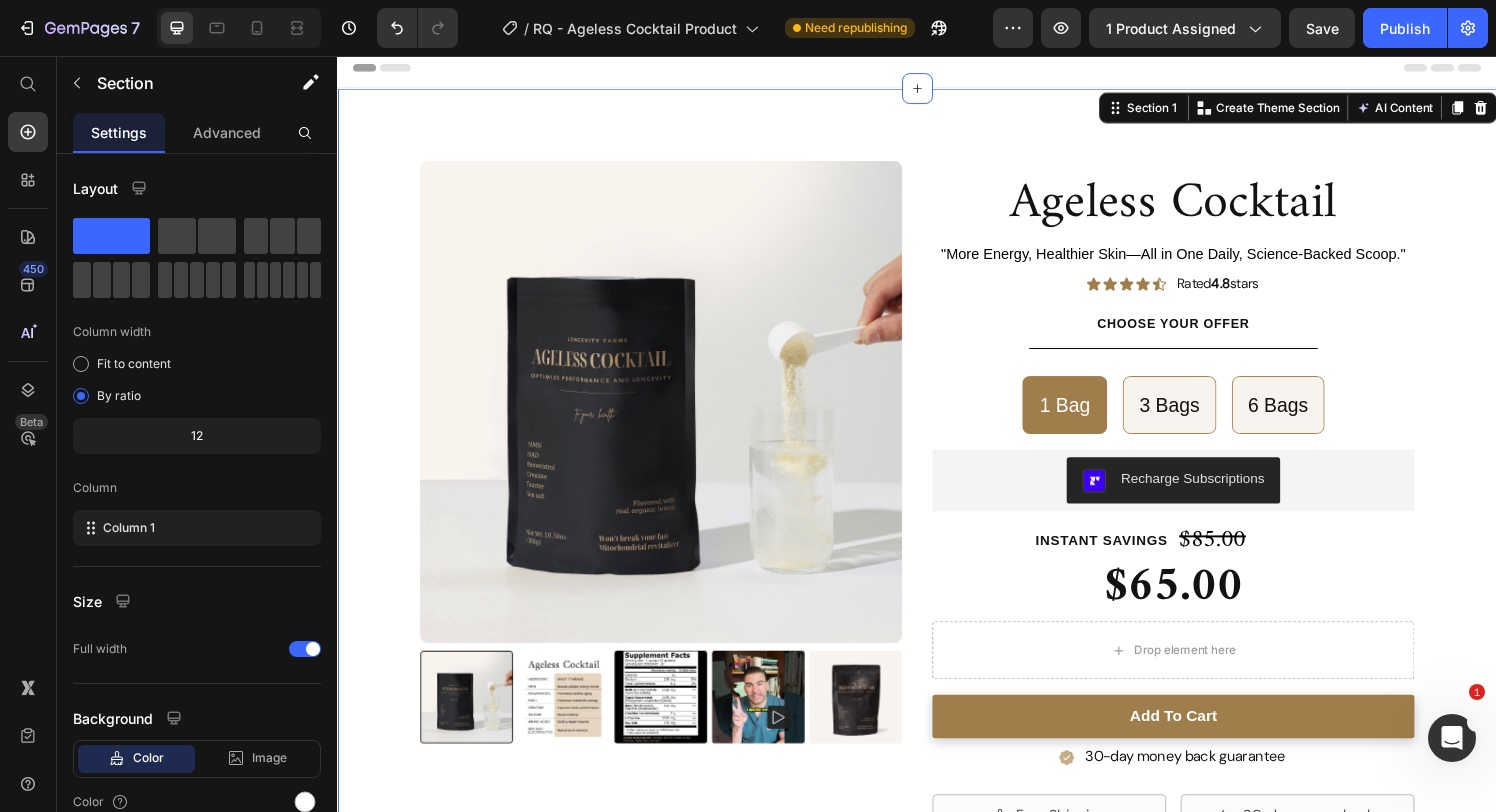 scroll, scrollTop: 0, scrollLeft: 0, axis: both 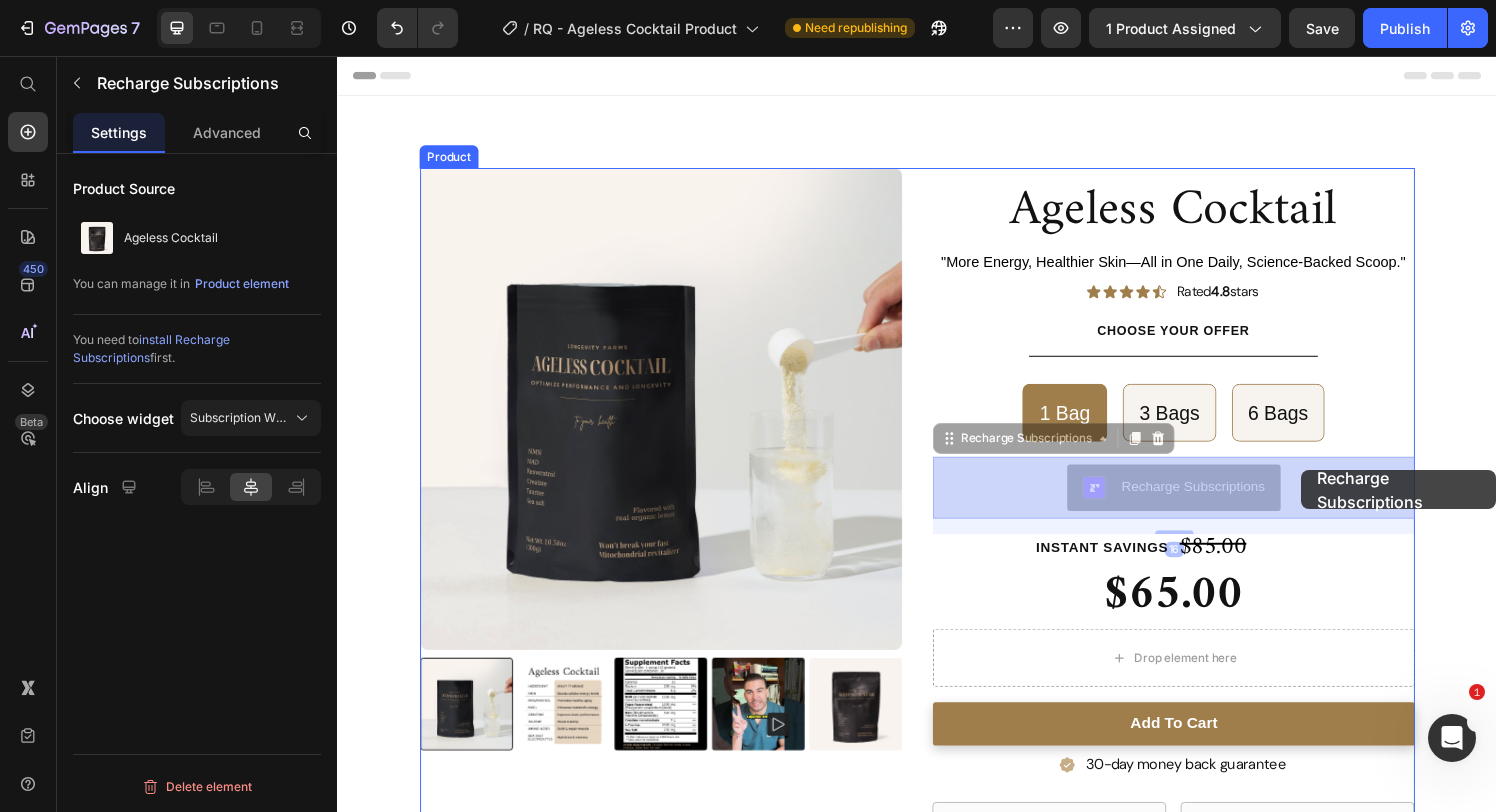 drag, startPoint x: 1369, startPoint y: 490, endPoint x: 1335, endPoint y: 485, distance: 34.36568 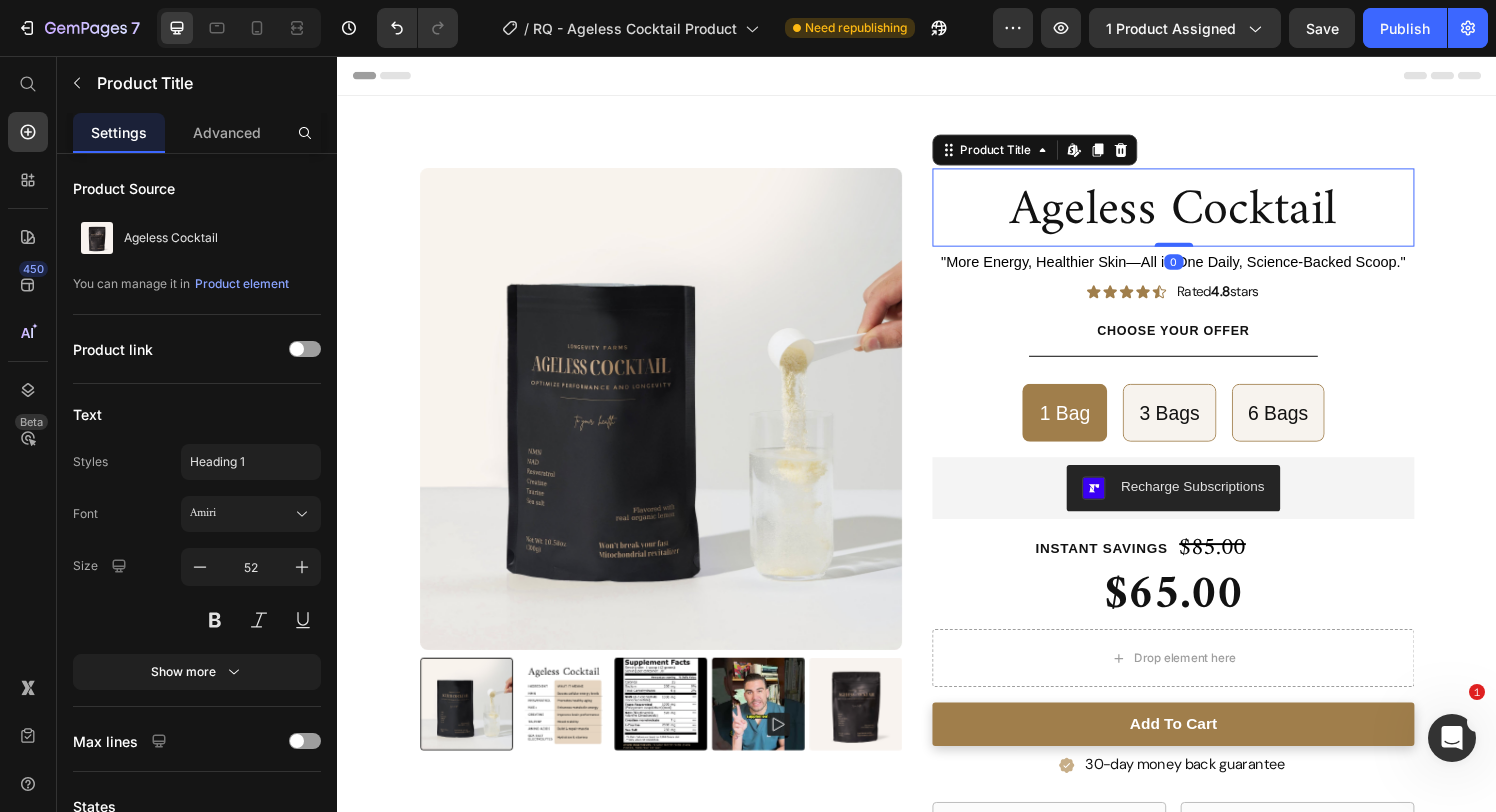 click on "Ageless Cocktail" at bounding box center [1202, 217] 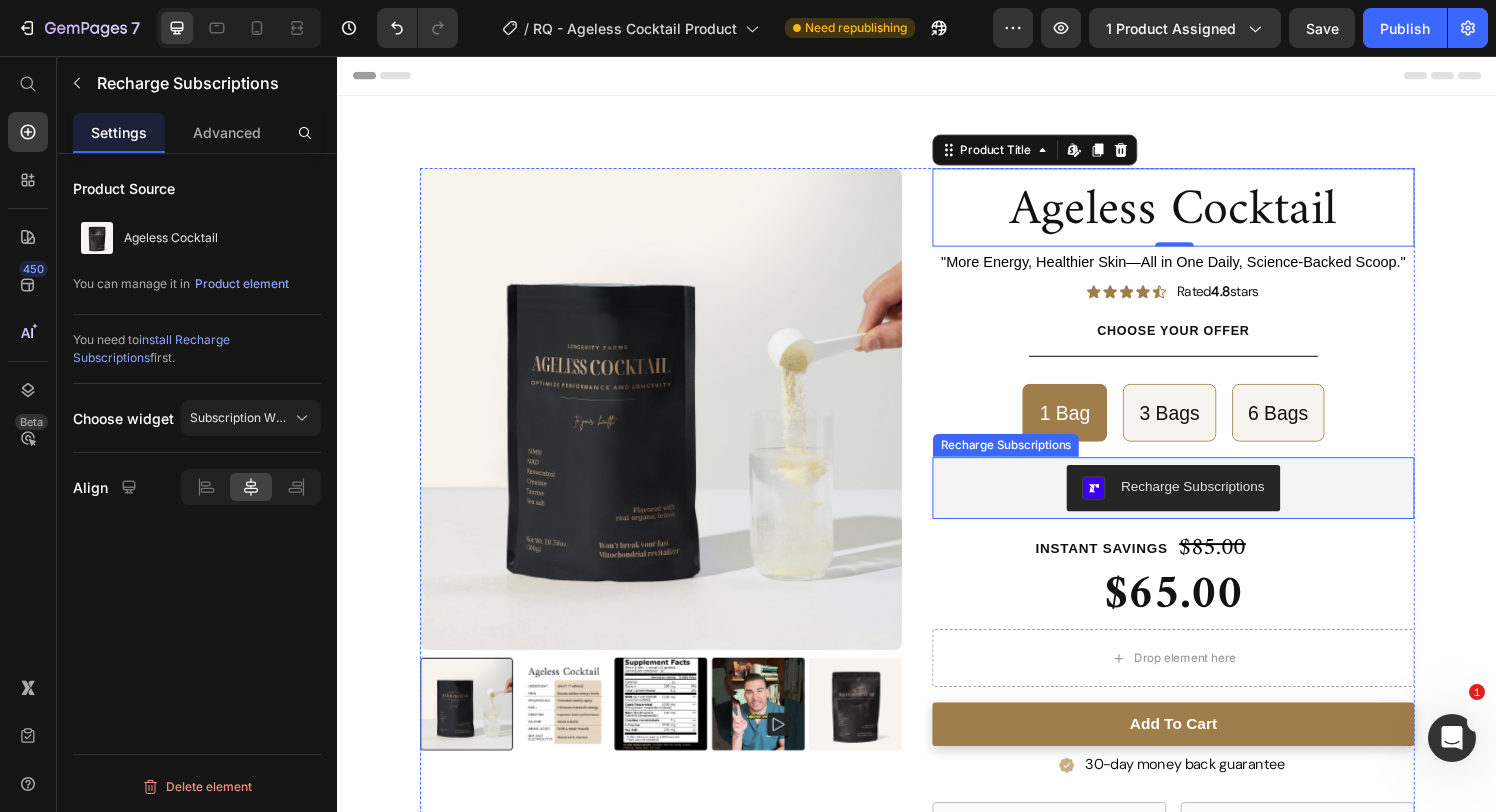 click on "Recharge Subscriptions" at bounding box center [1202, 503] 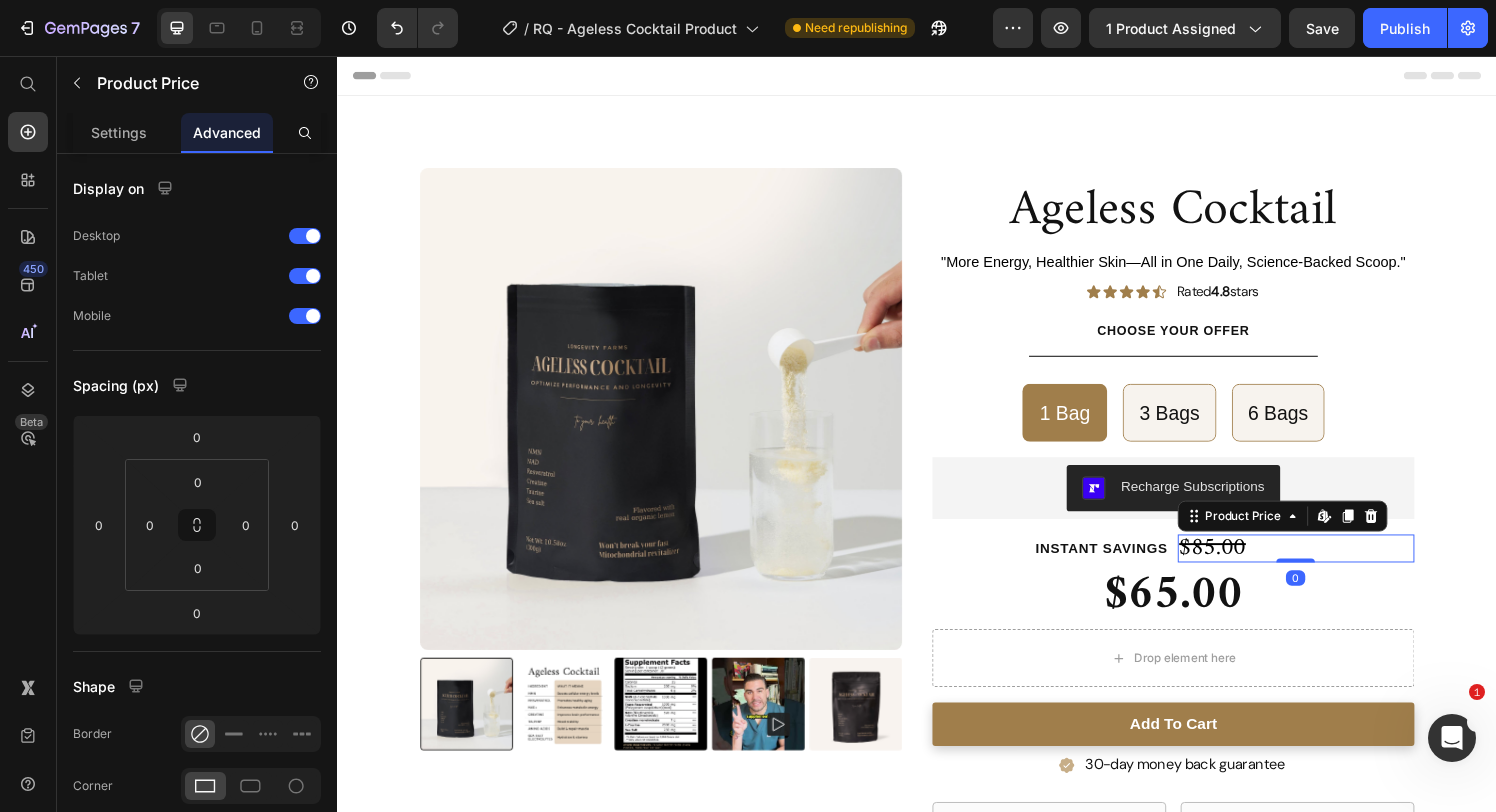 click on "$85.00" at bounding box center (1330, 565) 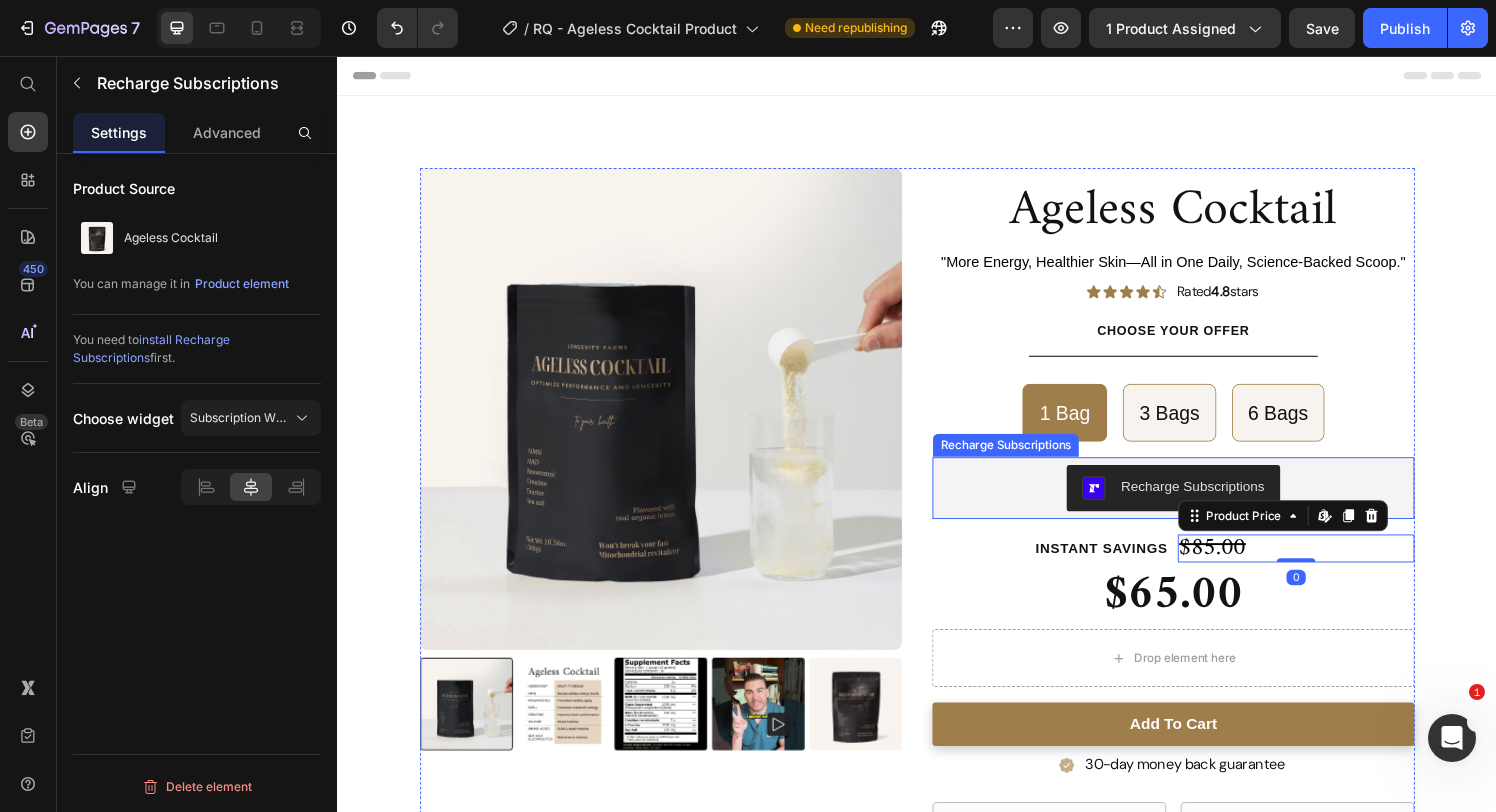 click on "Recharge Subscriptions" at bounding box center [1202, 503] 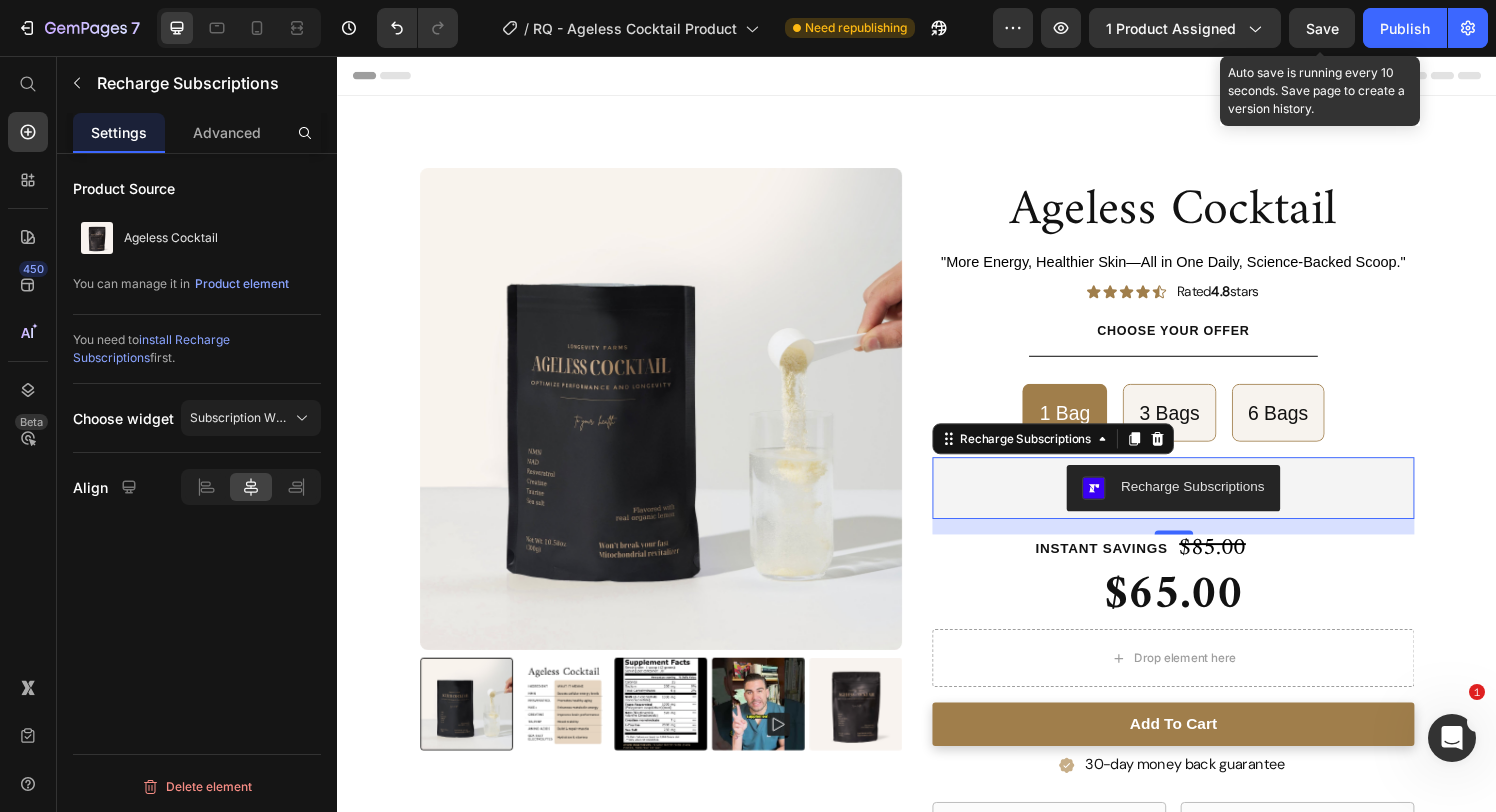 click on "Save" at bounding box center (1322, 28) 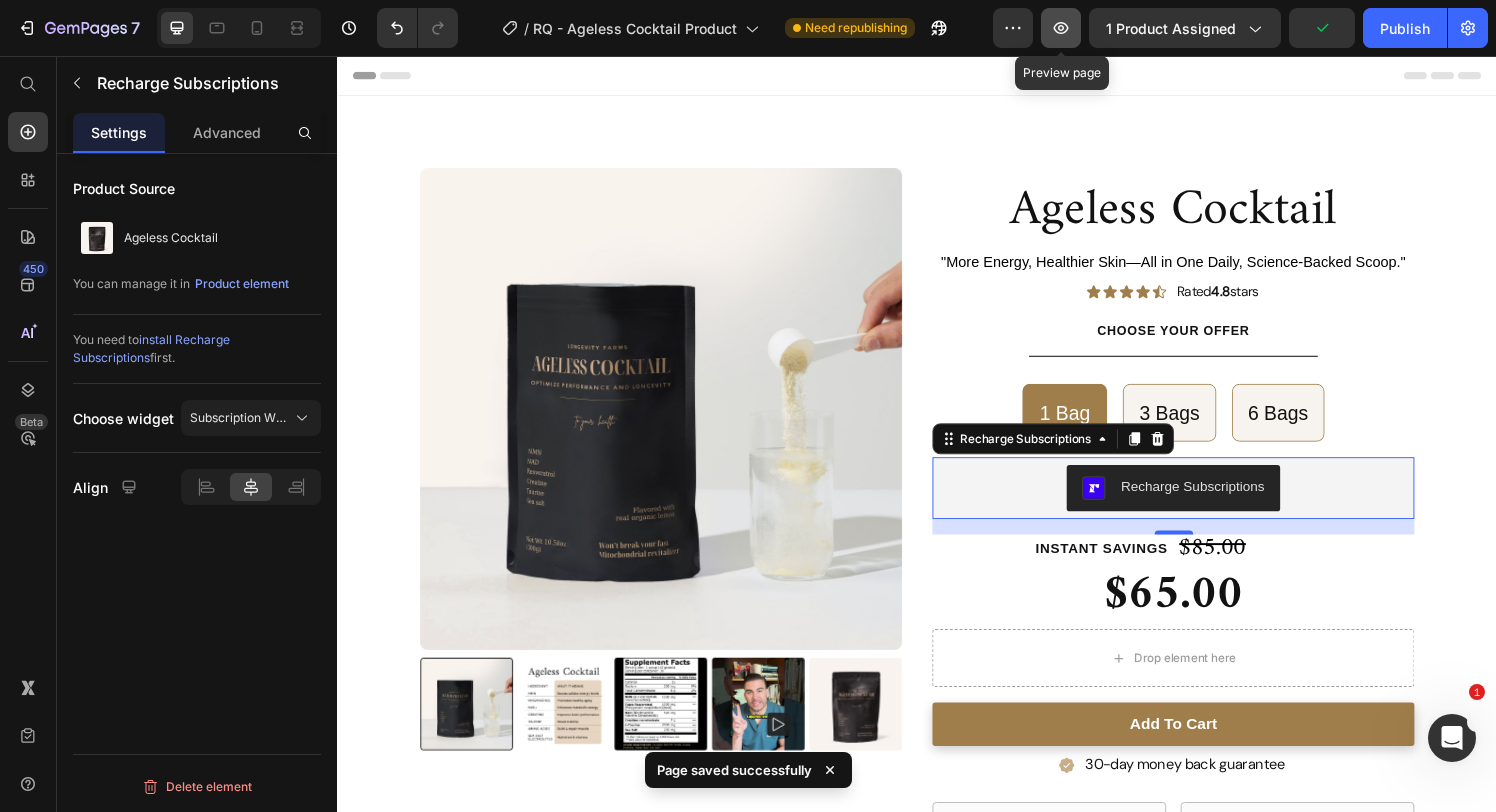 click 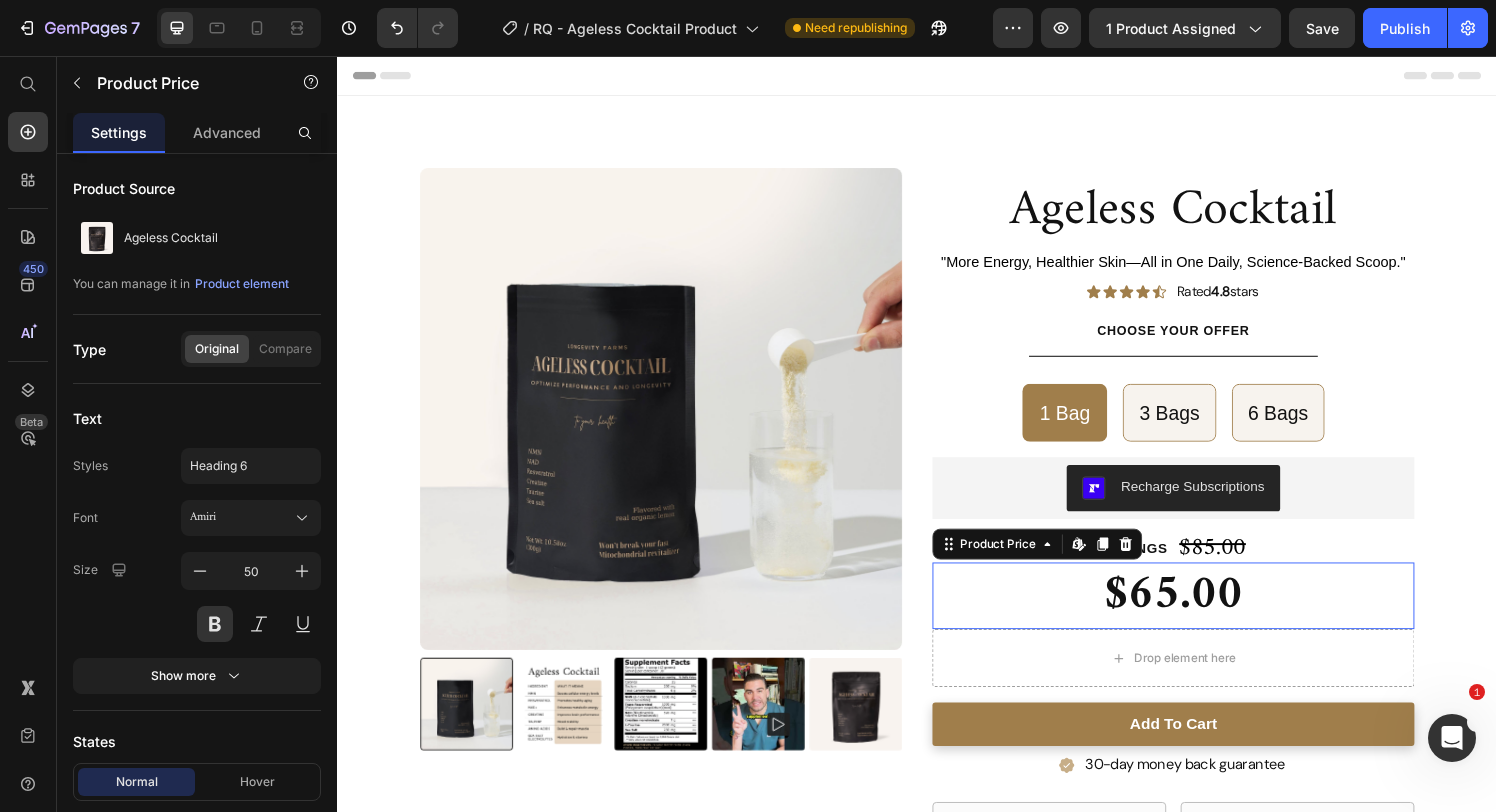 click on "$65.00" at bounding box center [1202, 614] 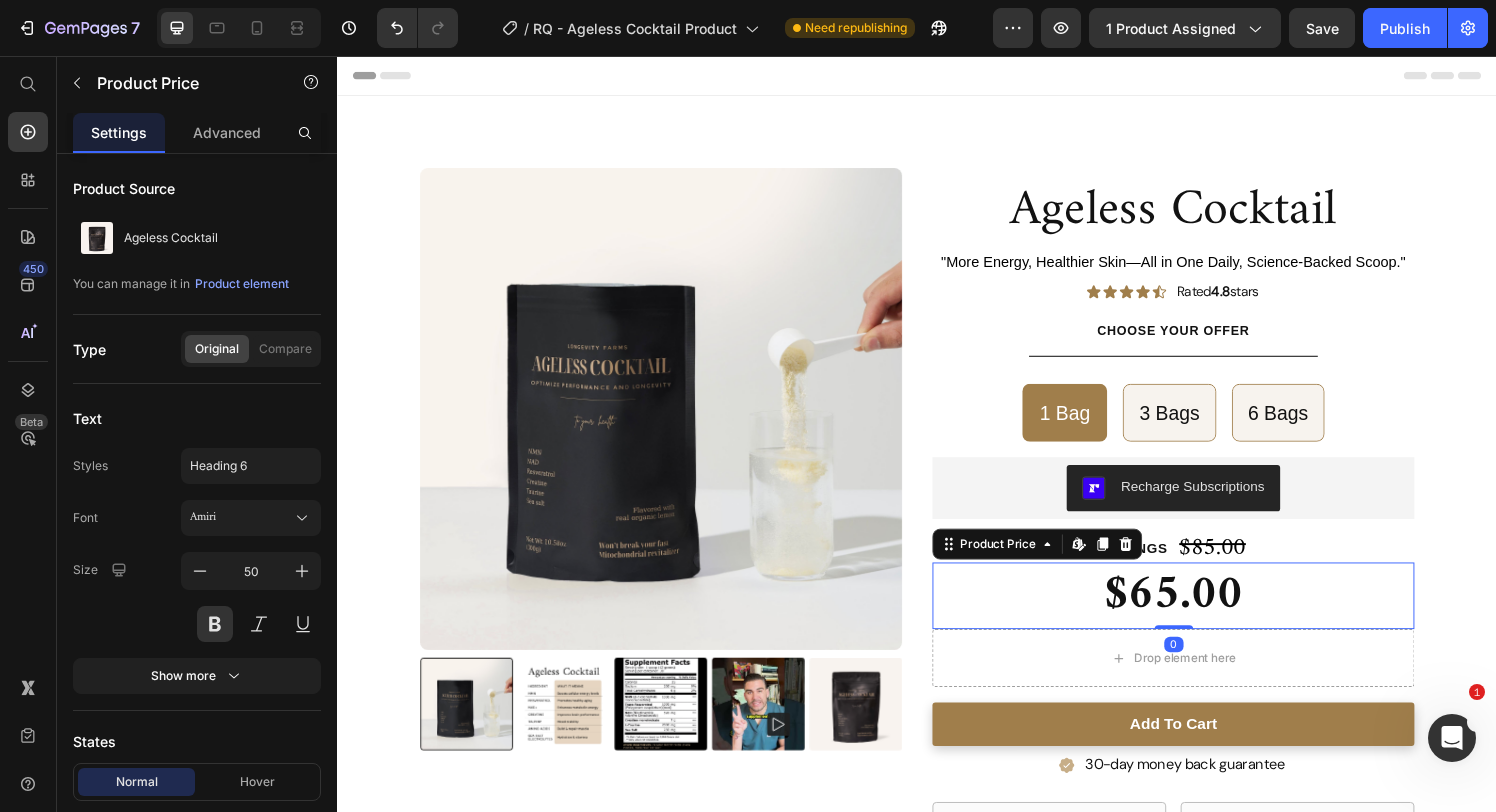 click on "$65.00" at bounding box center (1202, 614) 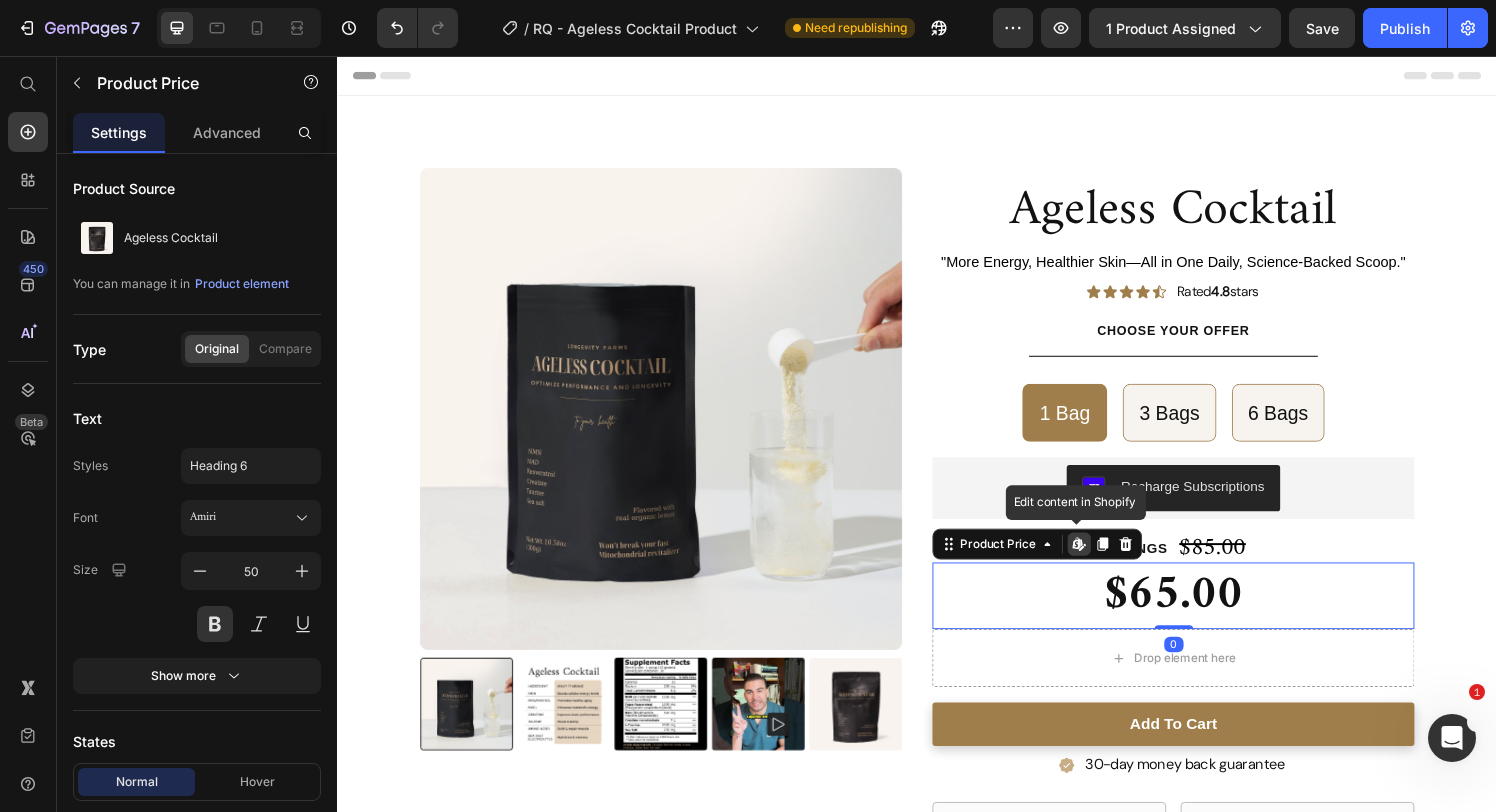 click on "$65.00" at bounding box center (1202, 614) 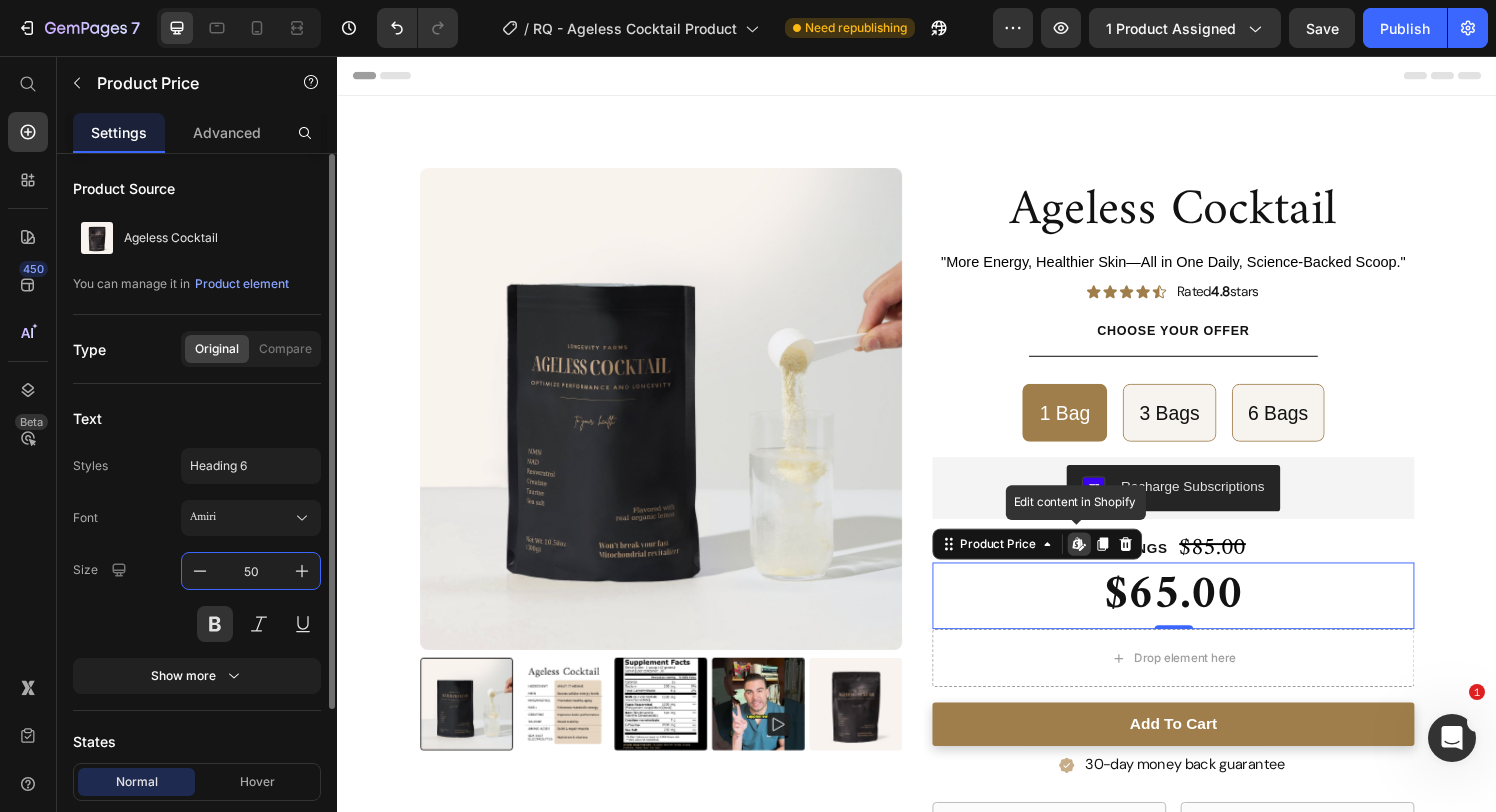 click on "50" at bounding box center [251, 571] 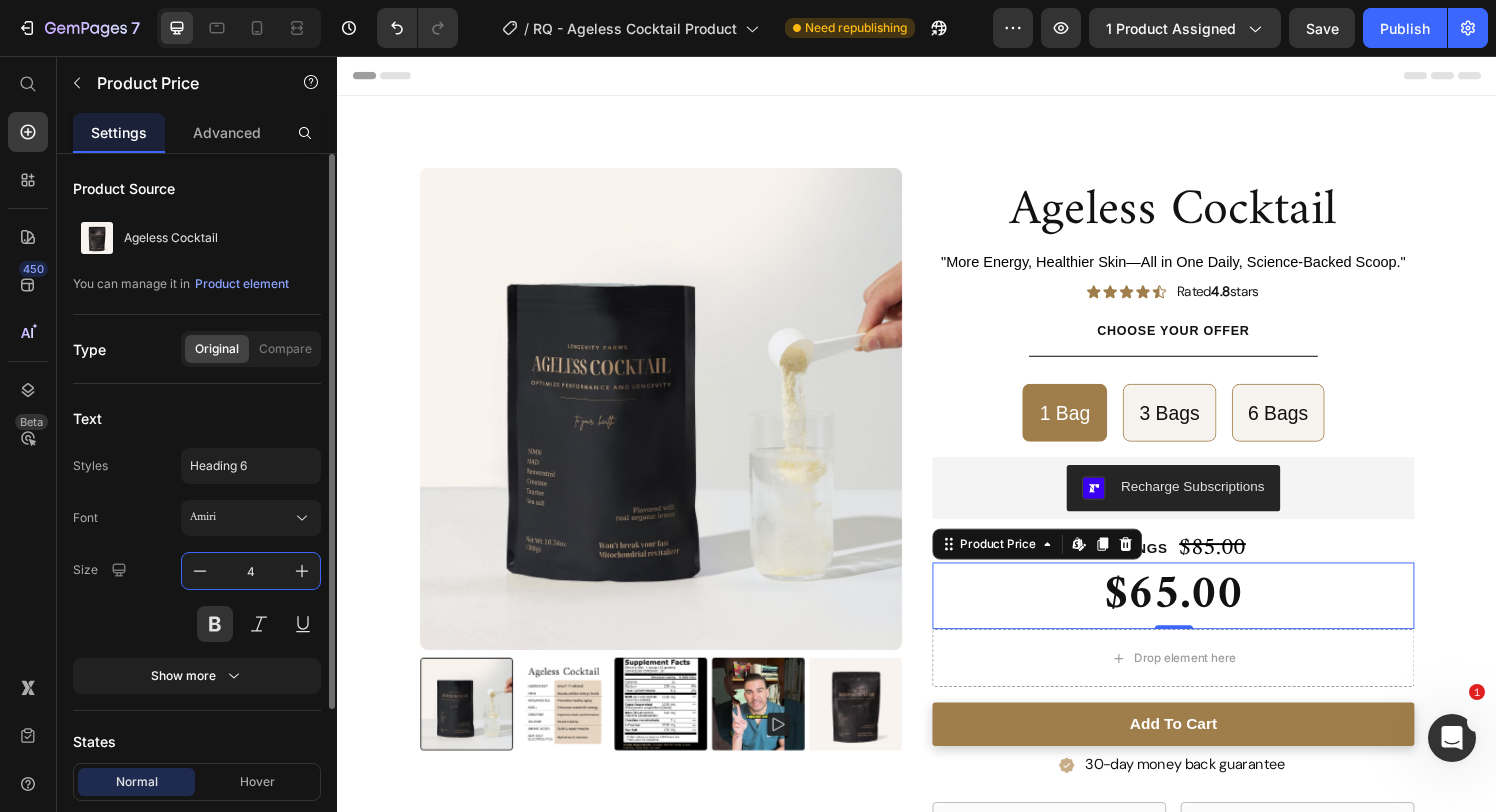 type on "40" 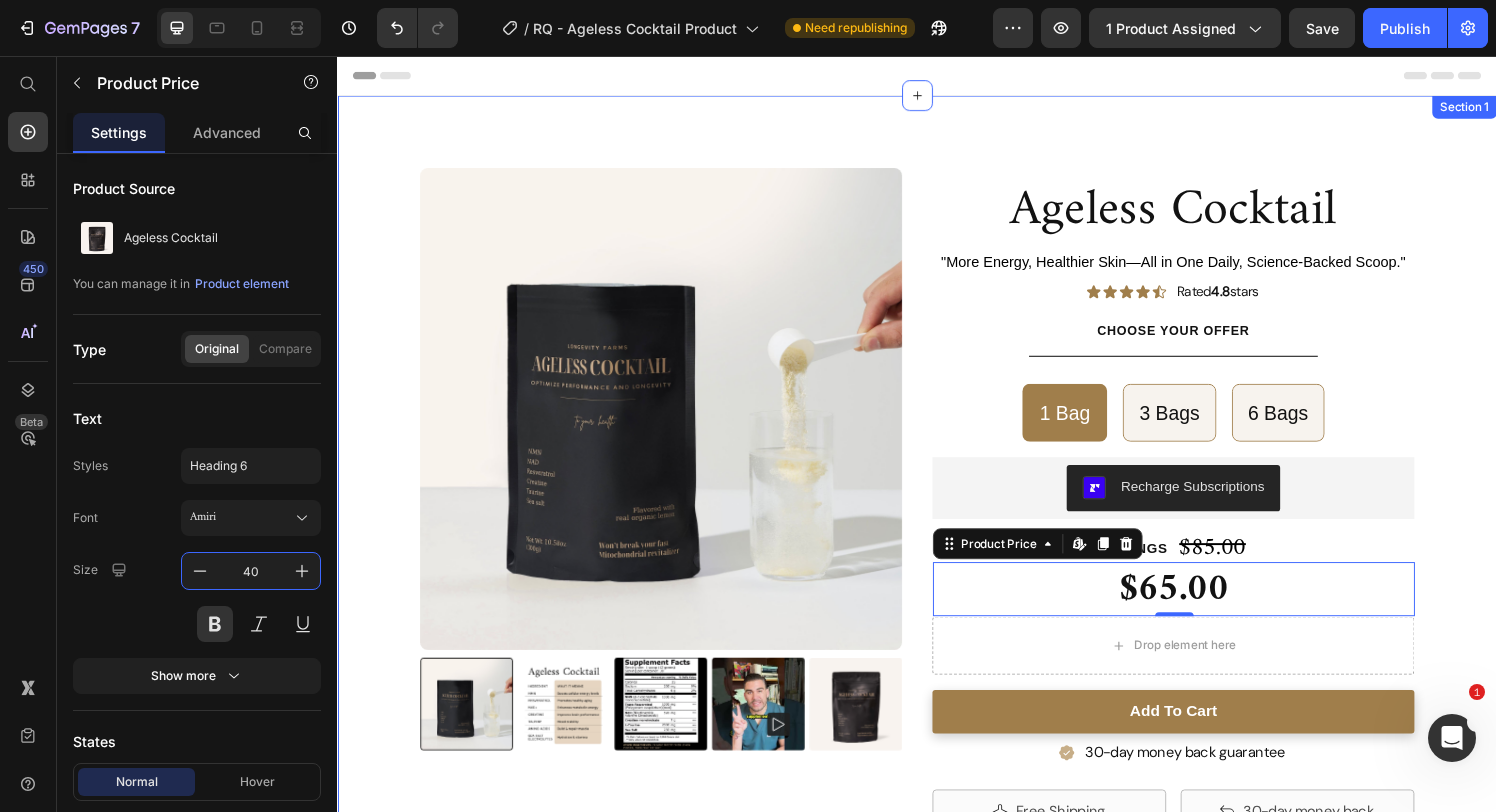 click on "Ageless Cocktail Product Title "More Energy, Healthier Skin—All in One Daily, Science-Backed Scoop." Text Block Icon Icon Icon Icon
Icon Icon List Rated  4.8  stars Text Block Row Product Images Ageless Cocktail Product Title "More Energy, Healthier Skin—All in One Daily, Science-Backed Scoop." Text Block Icon Icon Icon Icon
Icon Icon List Rated  4.8  stars Text Block Row Choose your offer Text Block                Title Line 1 Bag 1 Bag 1 Bag 3 Bags 3 Bags 3 Bags 6 Bags 6 Bags 6 Bags Product Variants & Swatches Recharge Subscriptions Recharge Subscriptions Instant Savings Text Block $85.00 Product Price Row $65.00 Product Price   Edit content in Shopify 0
Drop element here Row Row add to cart Add to Cart
30-day money back guarantee Item List
Free Shipping Item List Row
30-day money back Item List Row Row Ageless Cocktail ✔ Vegan ✔ No artificial colors, flavors, or sweeteners ✔ Doesn't break your fast" at bounding box center (937, 735) 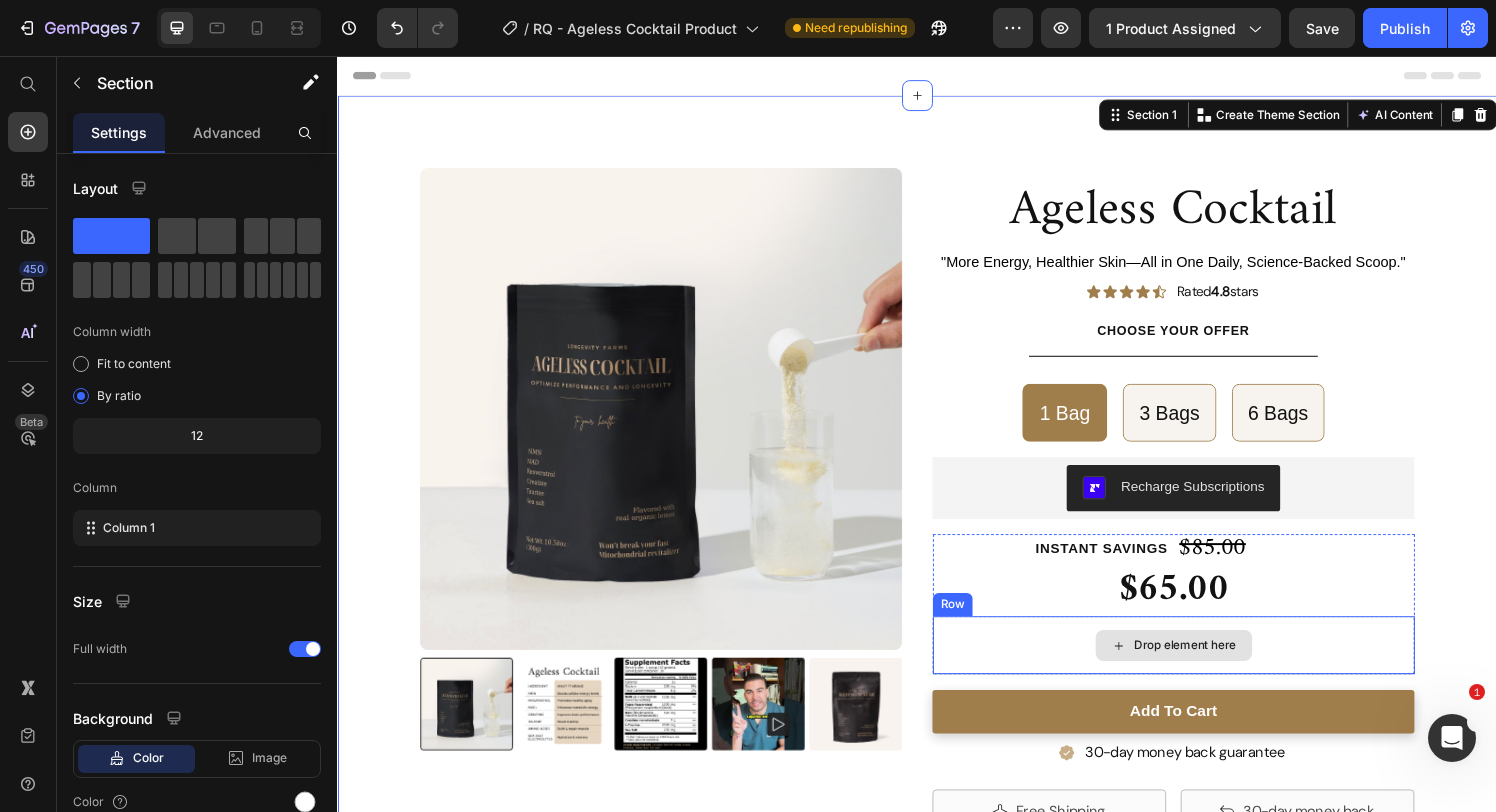 click on "Drop element here" at bounding box center (1202, 666) 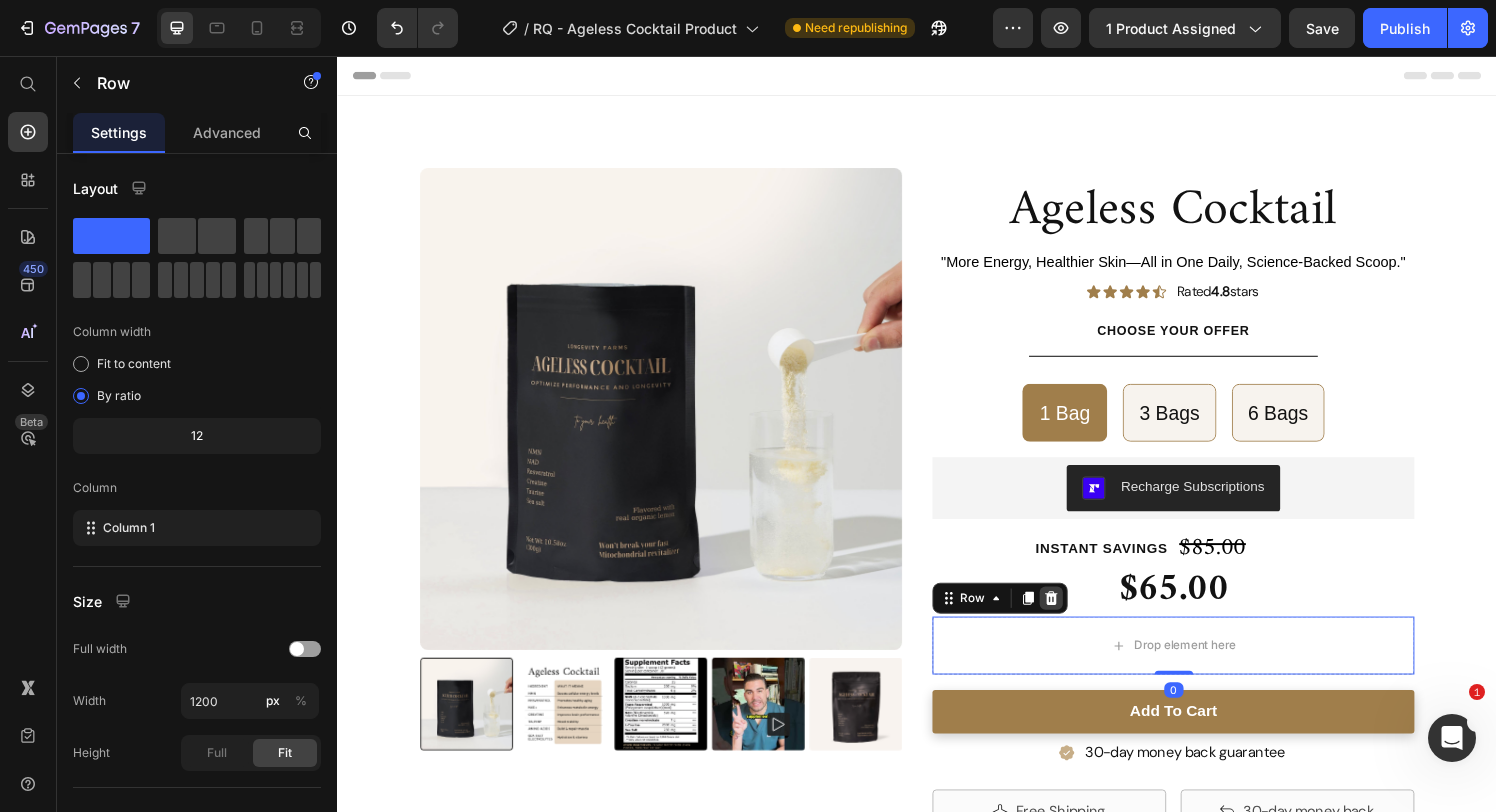 click 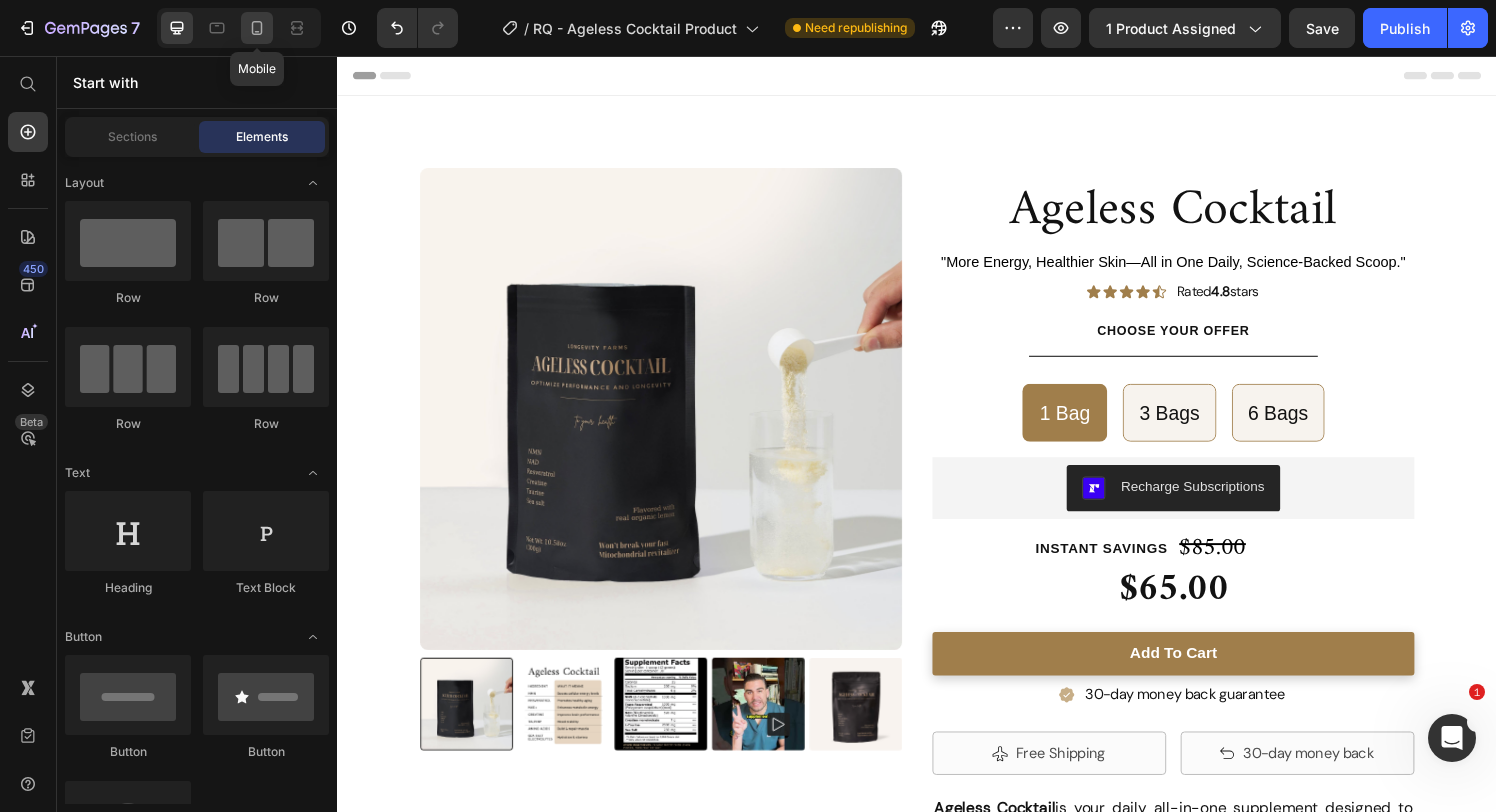 click 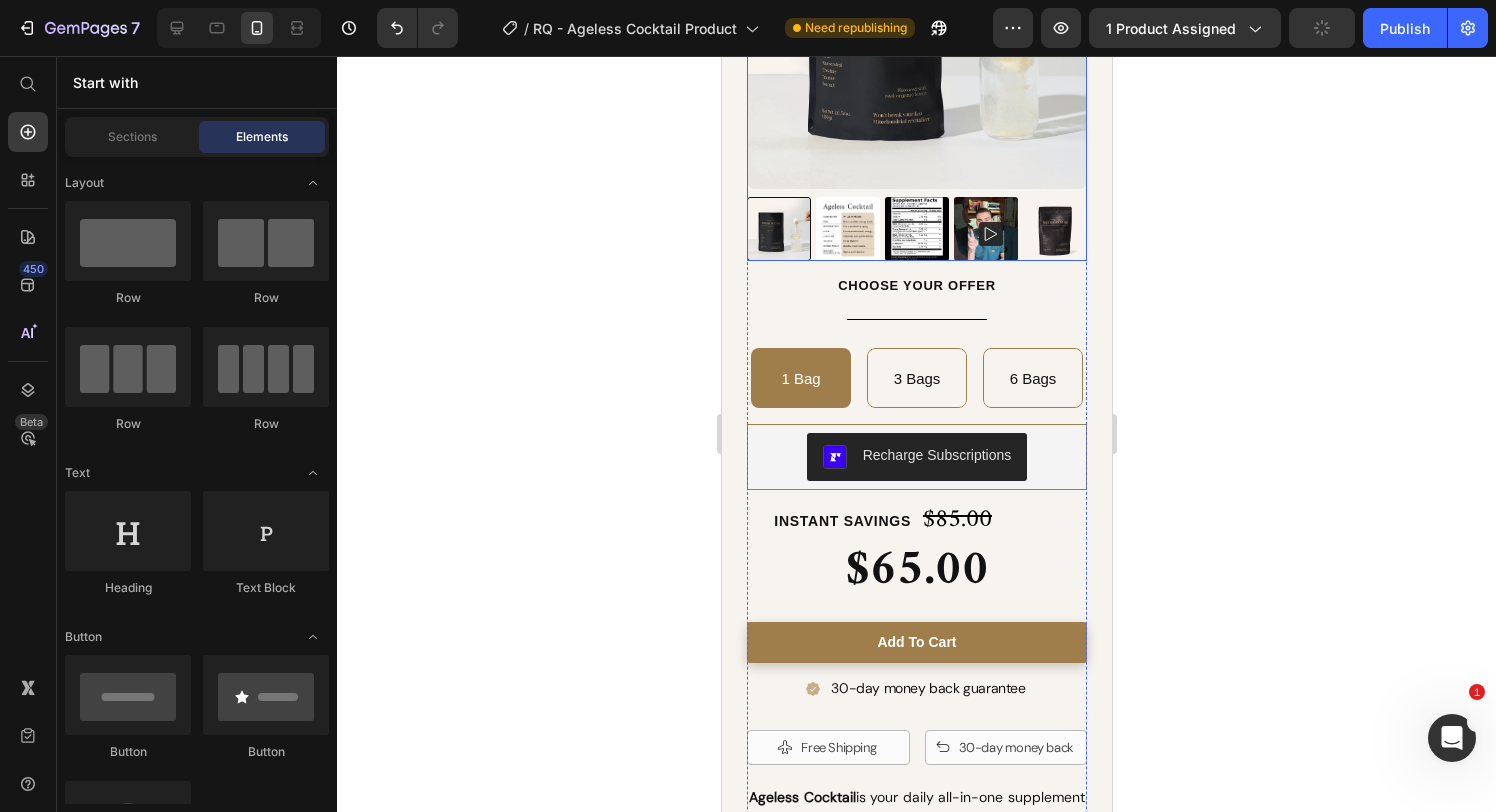 scroll, scrollTop: 430, scrollLeft: 0, axis: vertical 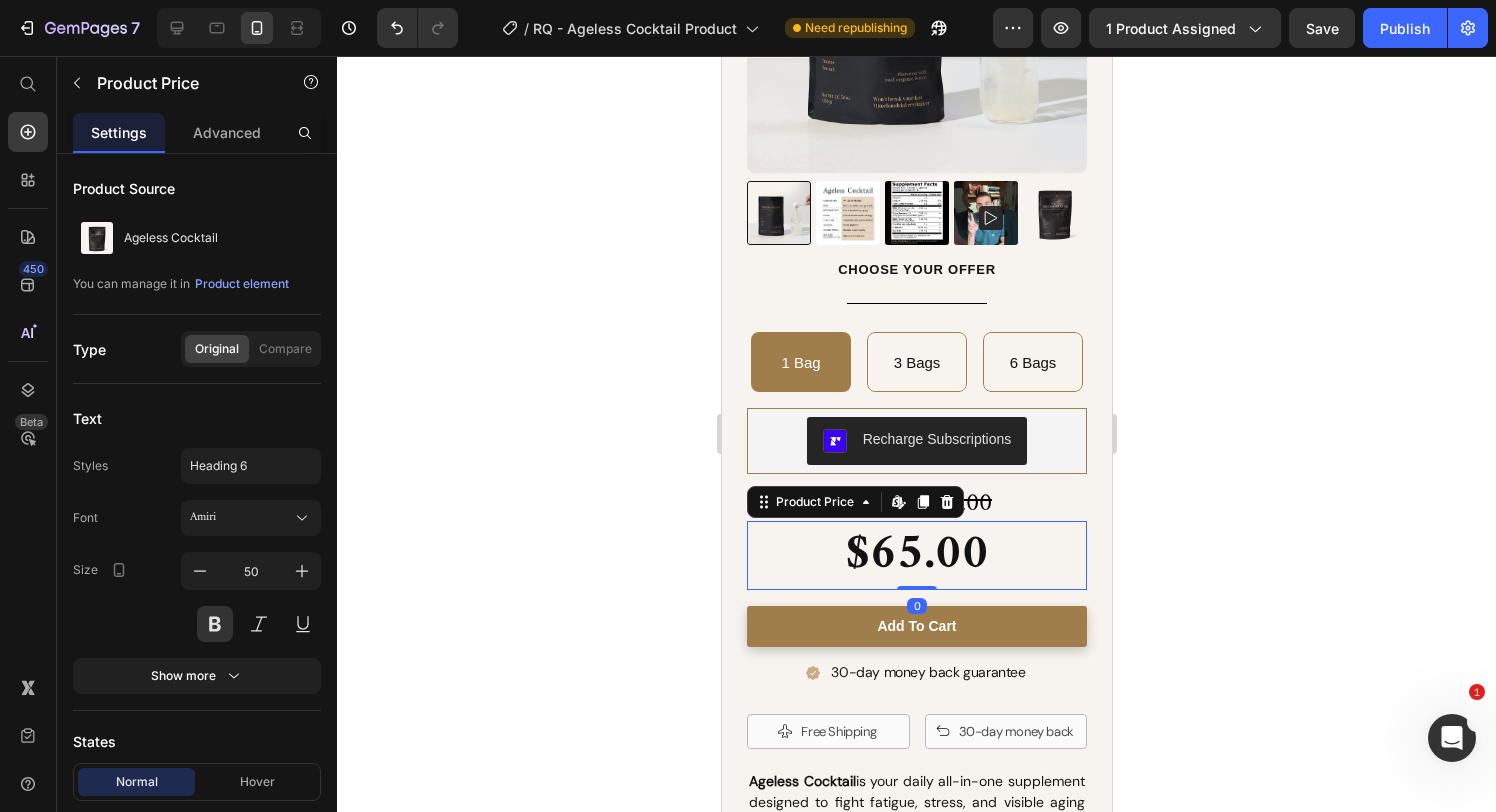 click on "$65.00" at bounding box center [916, 555] 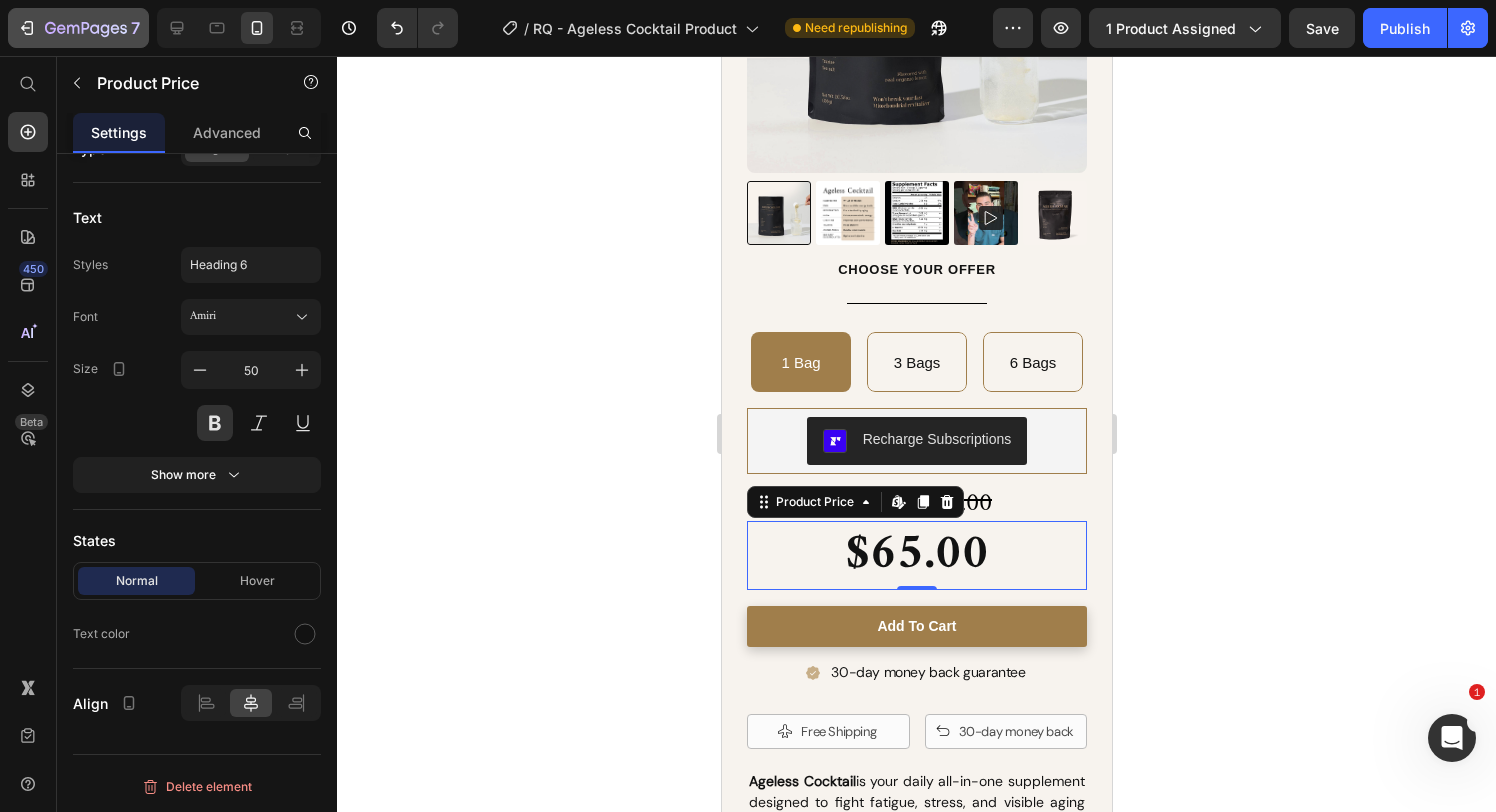 scroll, scrollTop: 0, scrollLeft: 0, axis: both 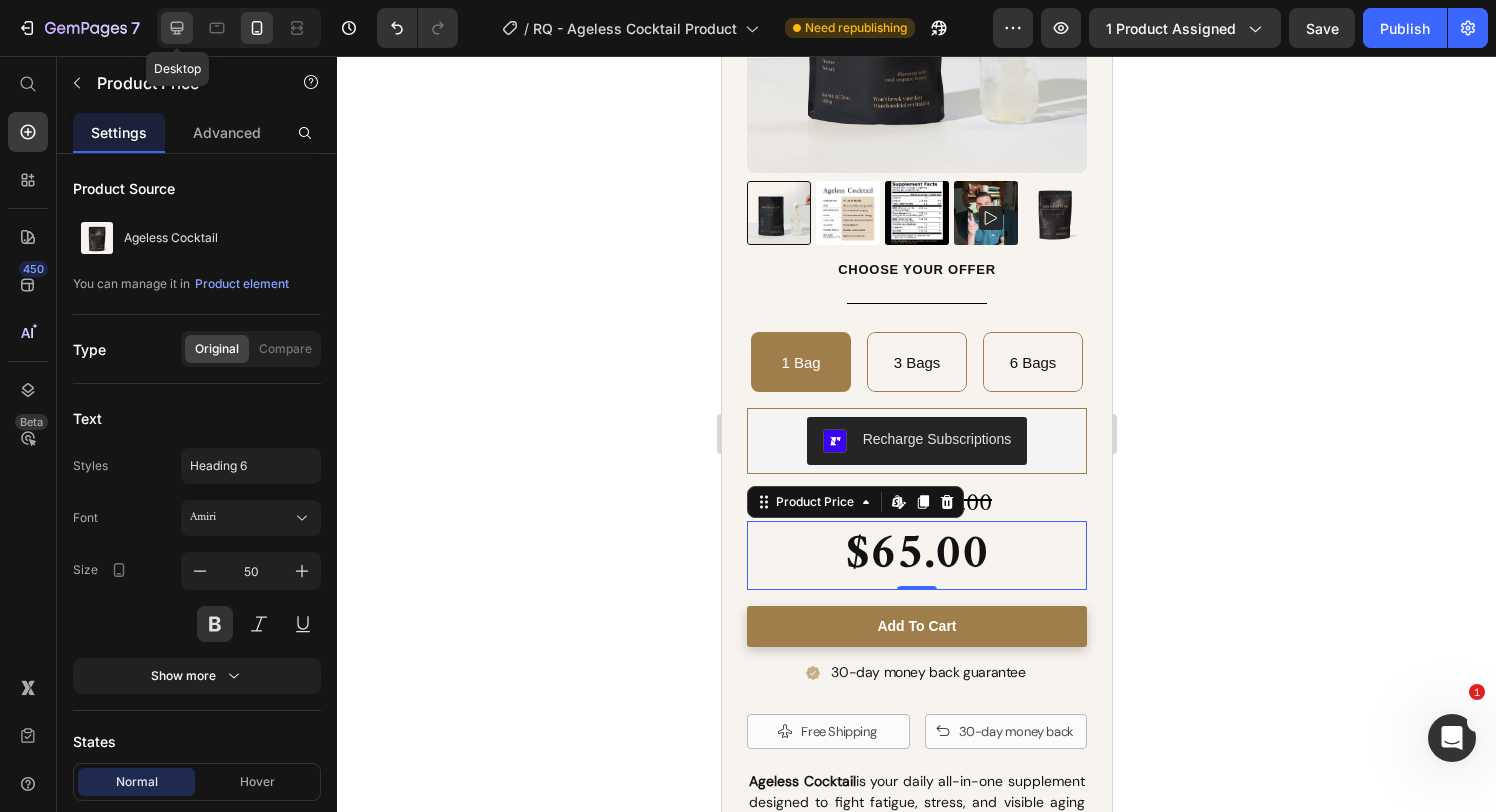 click 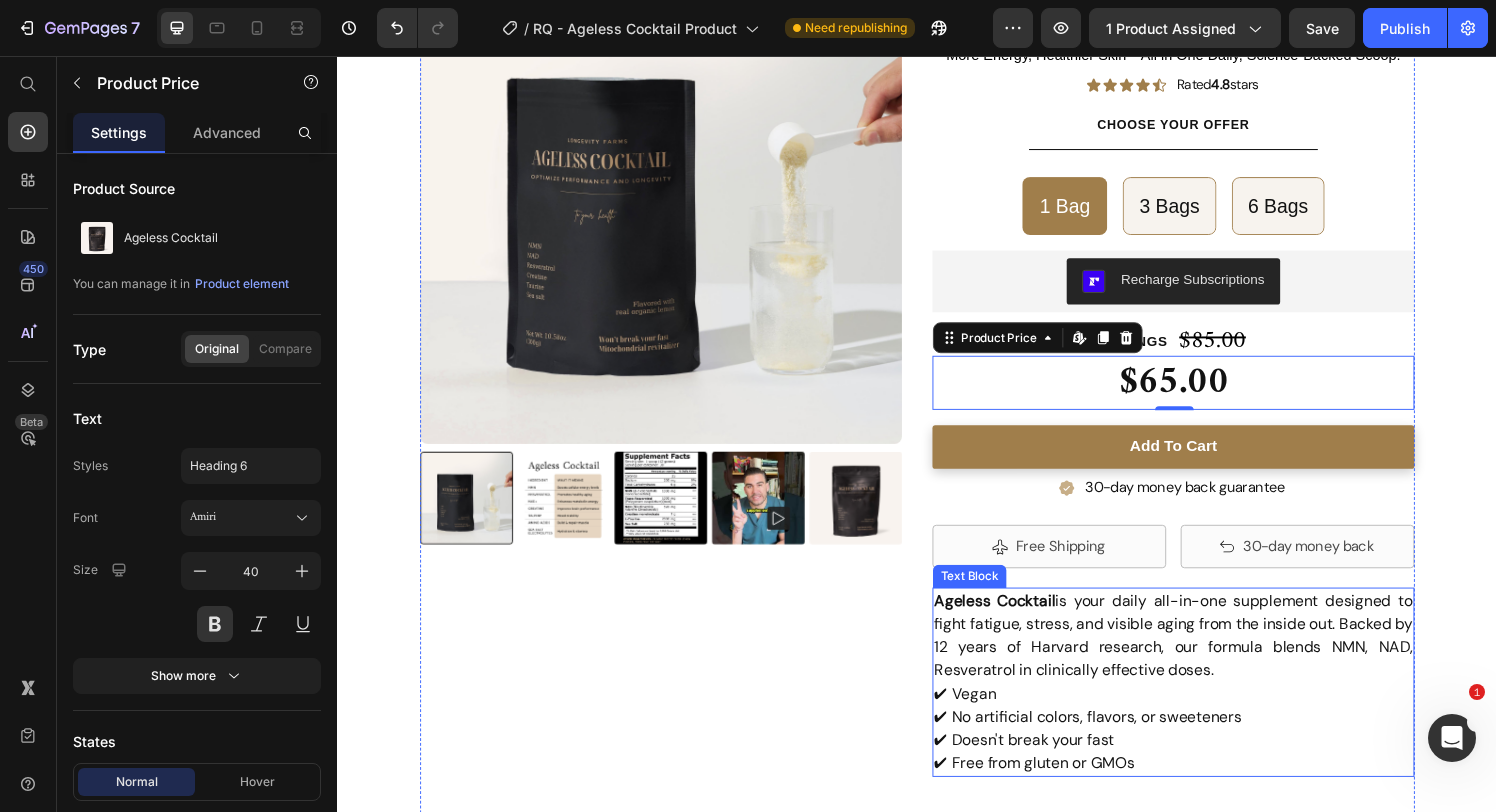 scroll, scrollTop: 0, scrollLeft: 0, axis: both 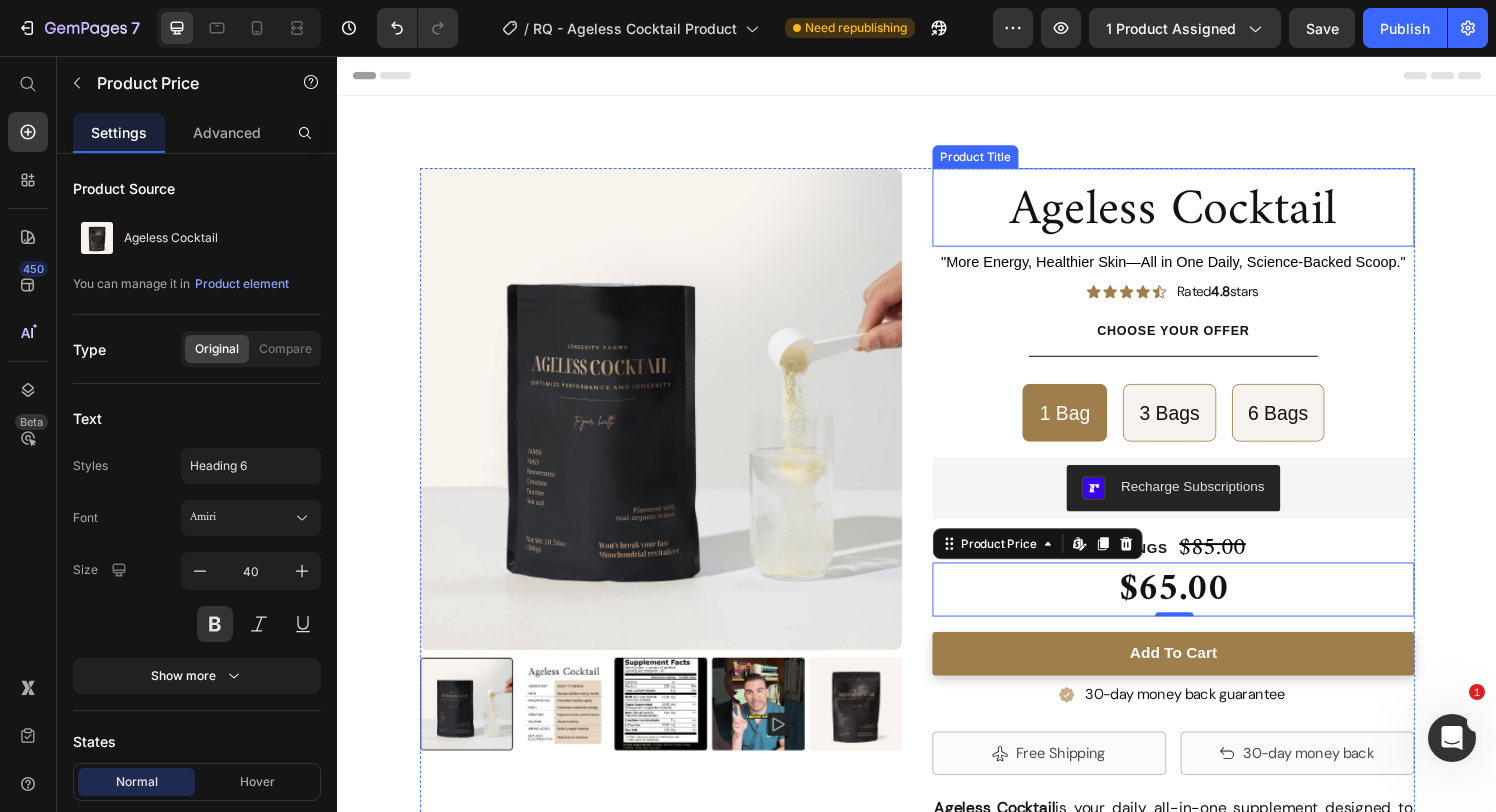 click on "Ageless Cocktail" at bounding box center (1202, 217) 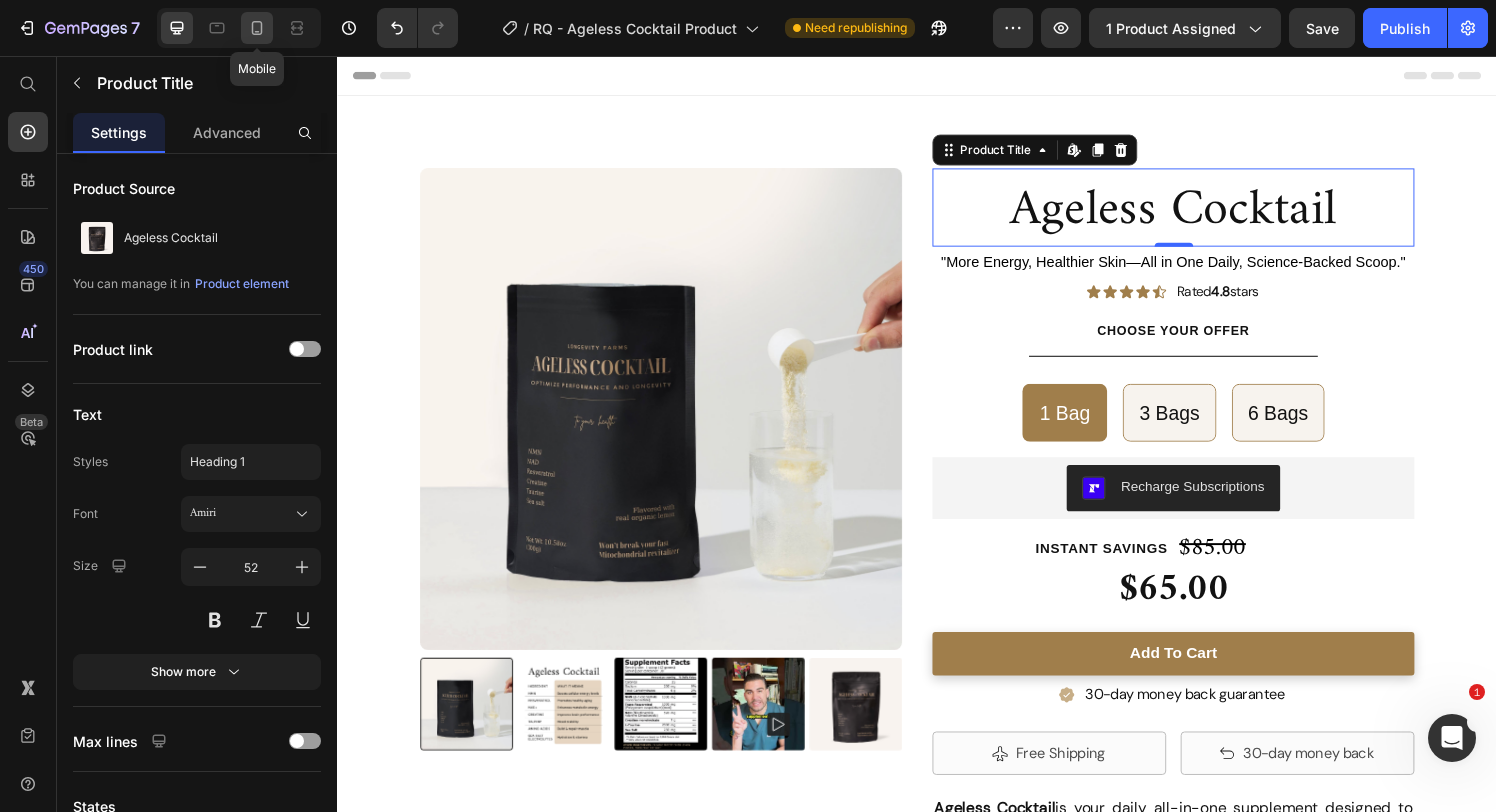 click 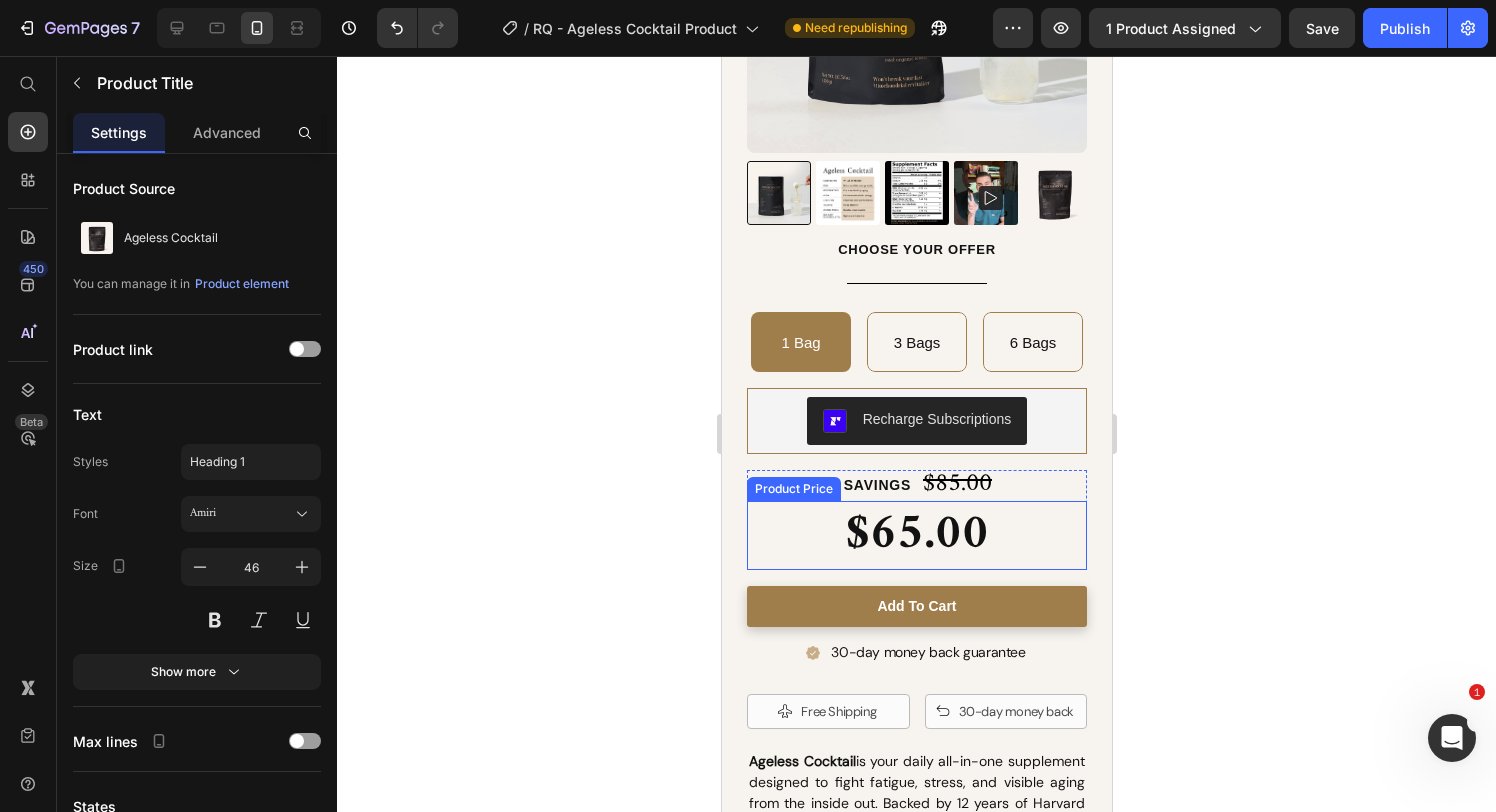 scroll, scrollTop: 464, scrollLeft: 0, axis: vertical 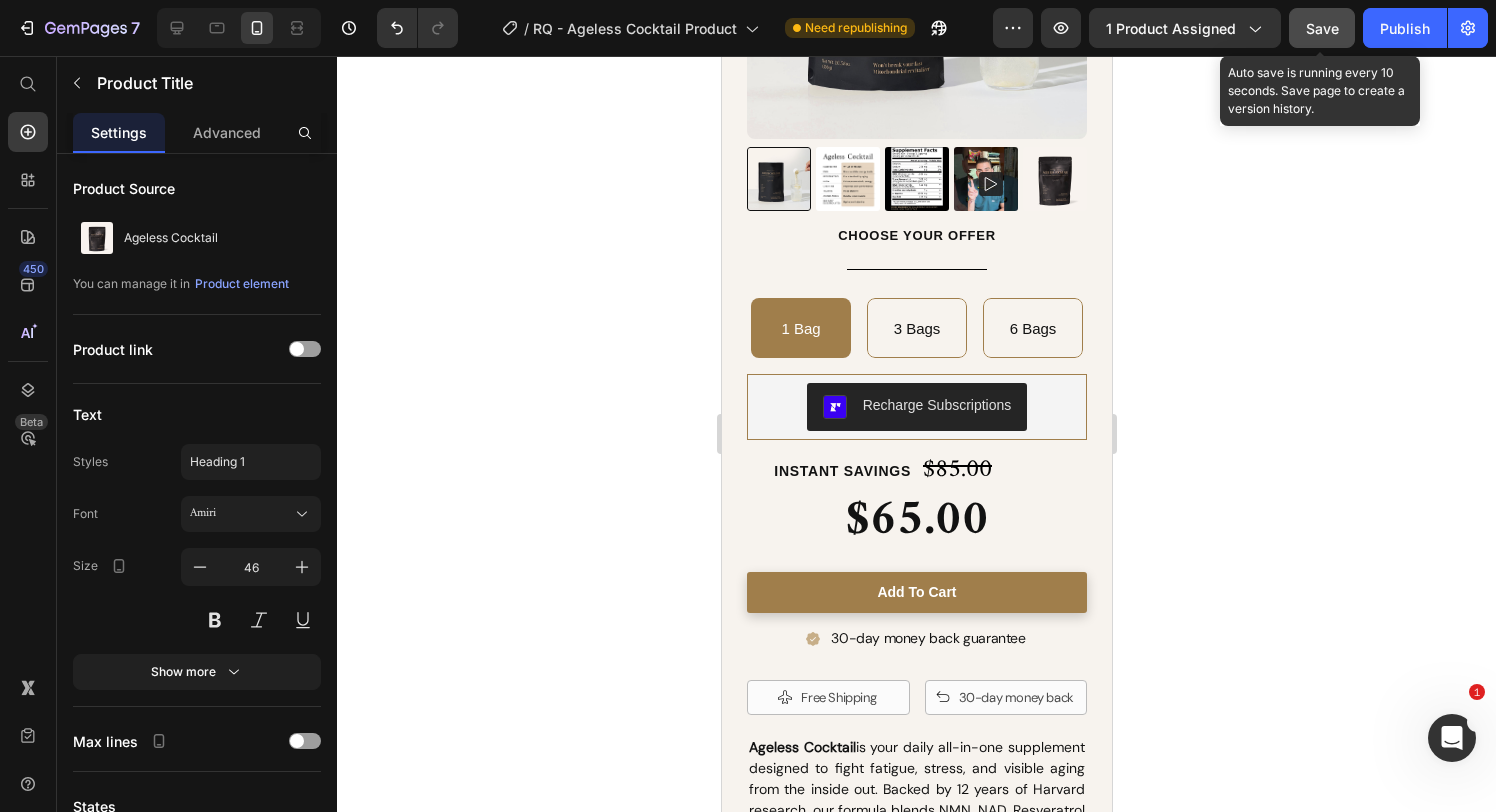 click on "Save" 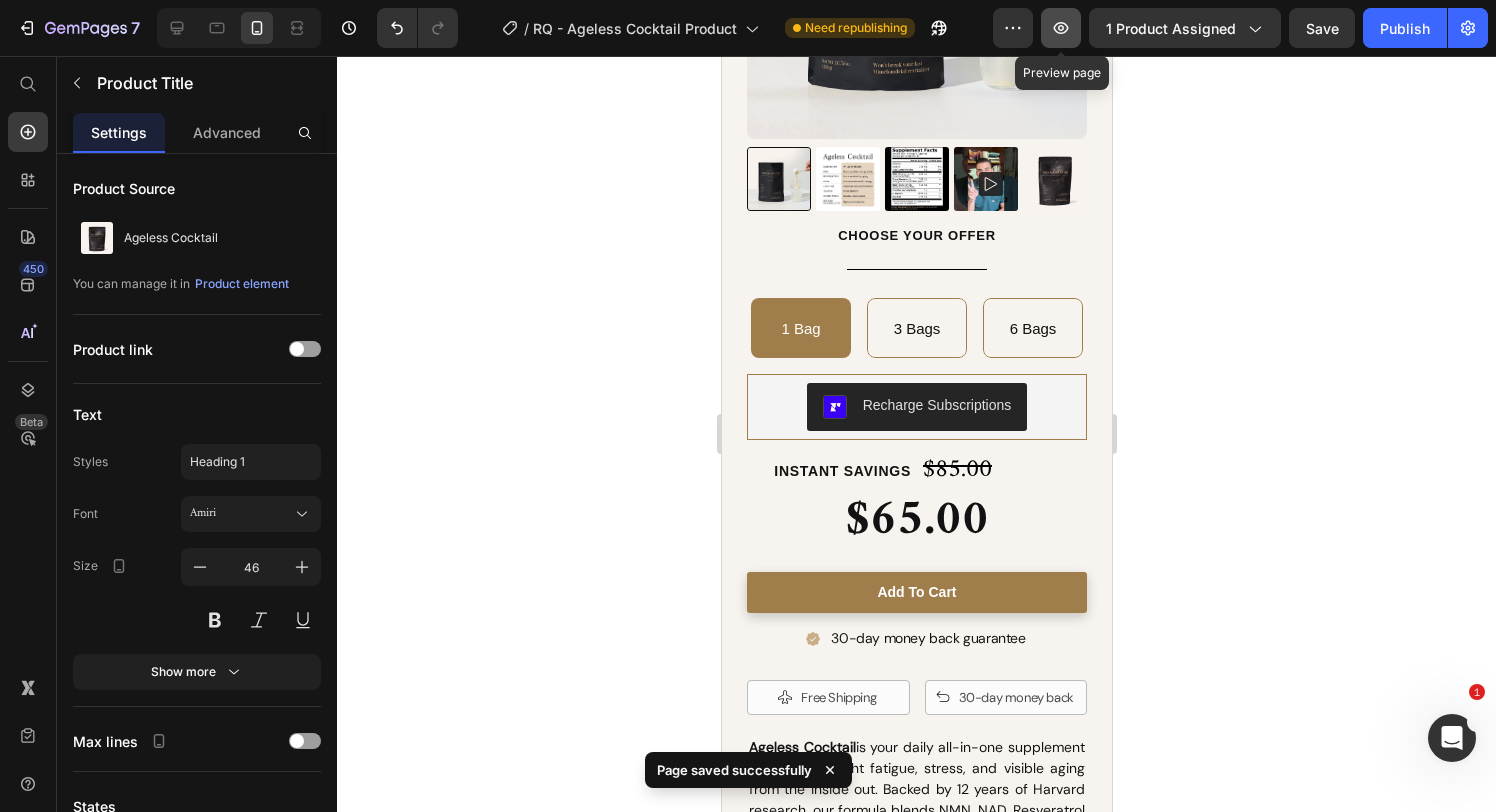 click 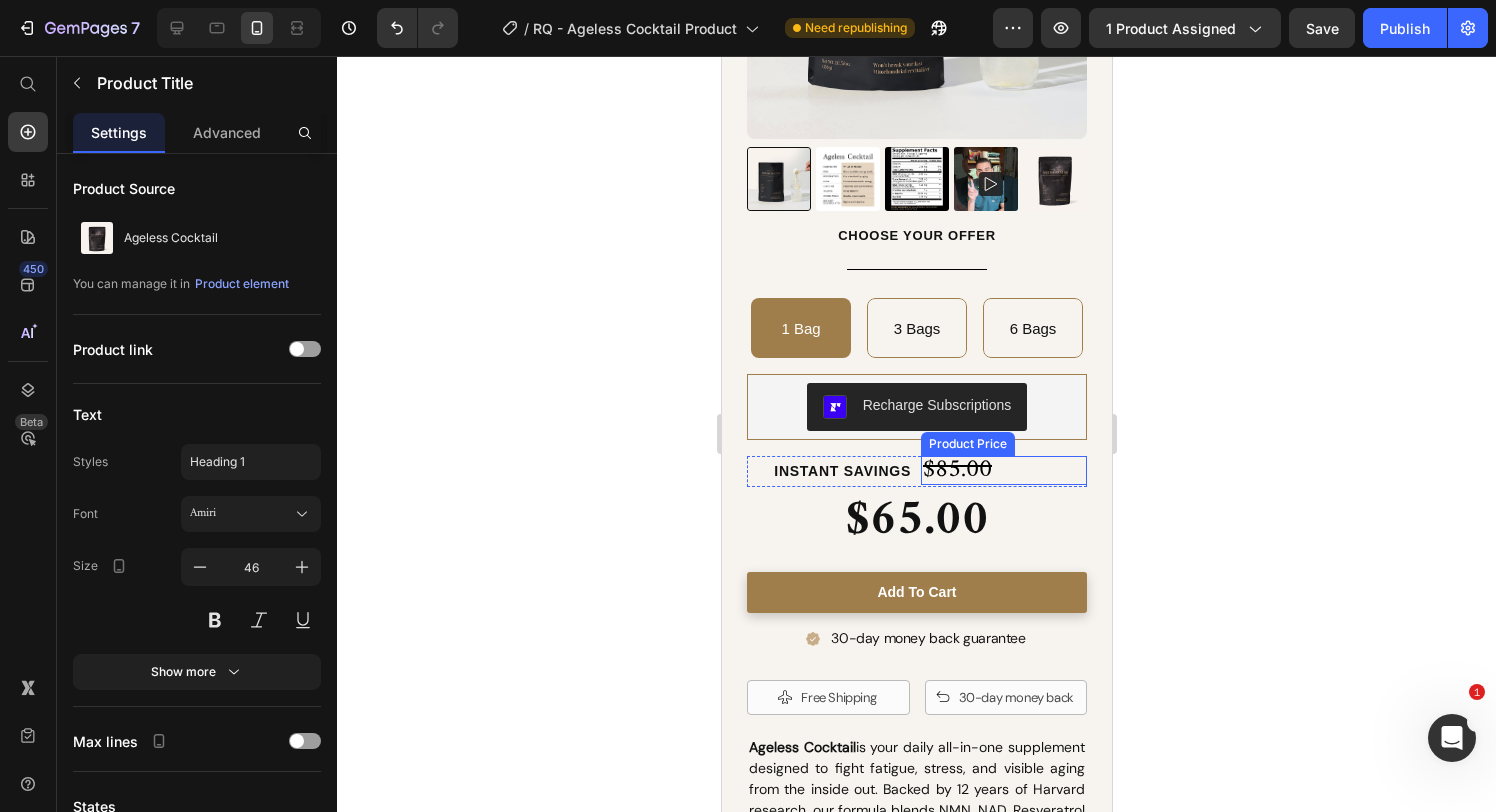 click on "$85.00" at bounding box center [1003, 470] 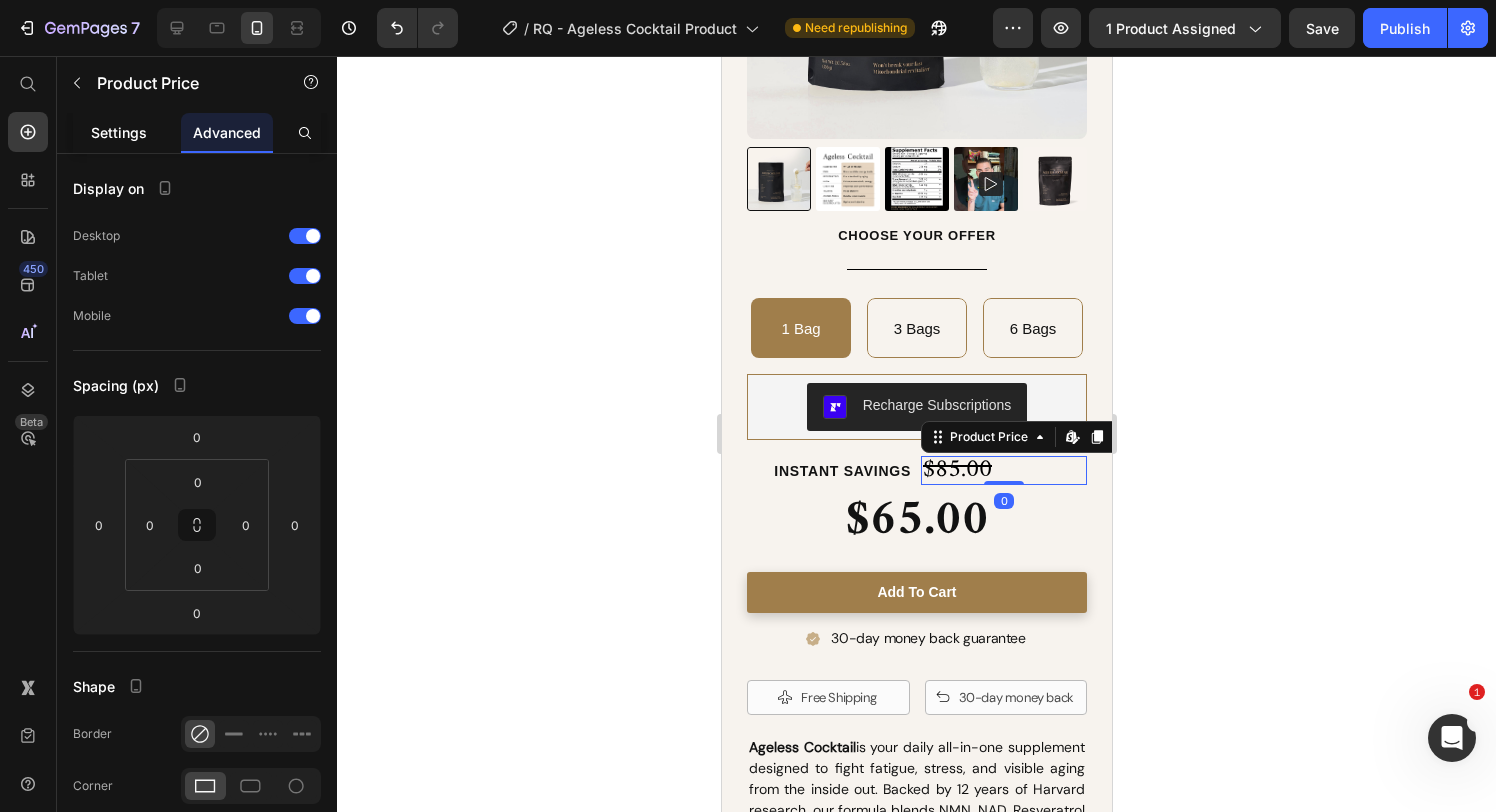 click on "Settings" 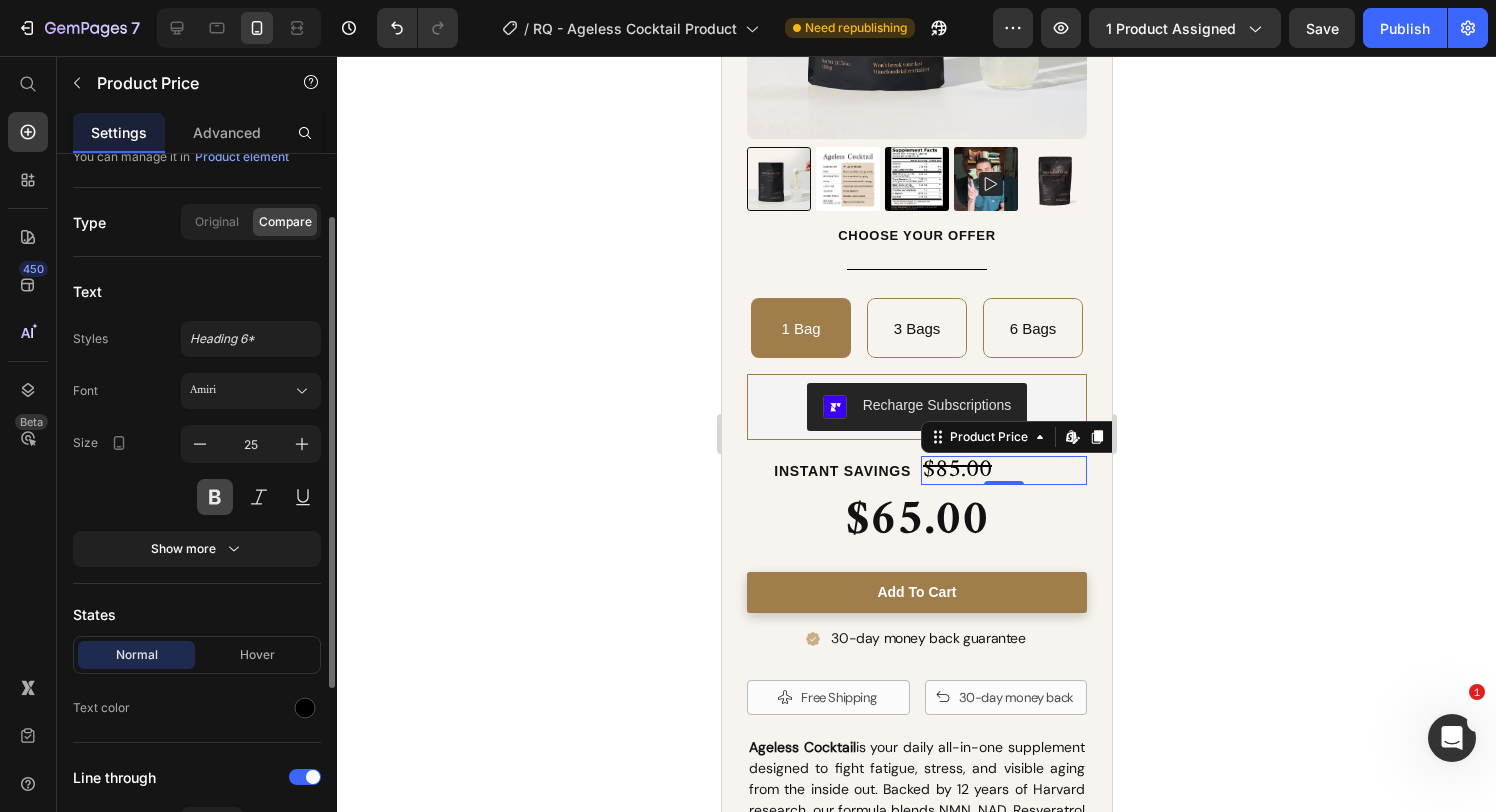 scroll, scrollTop: 115, scrollLeft: 0, axis: vertical 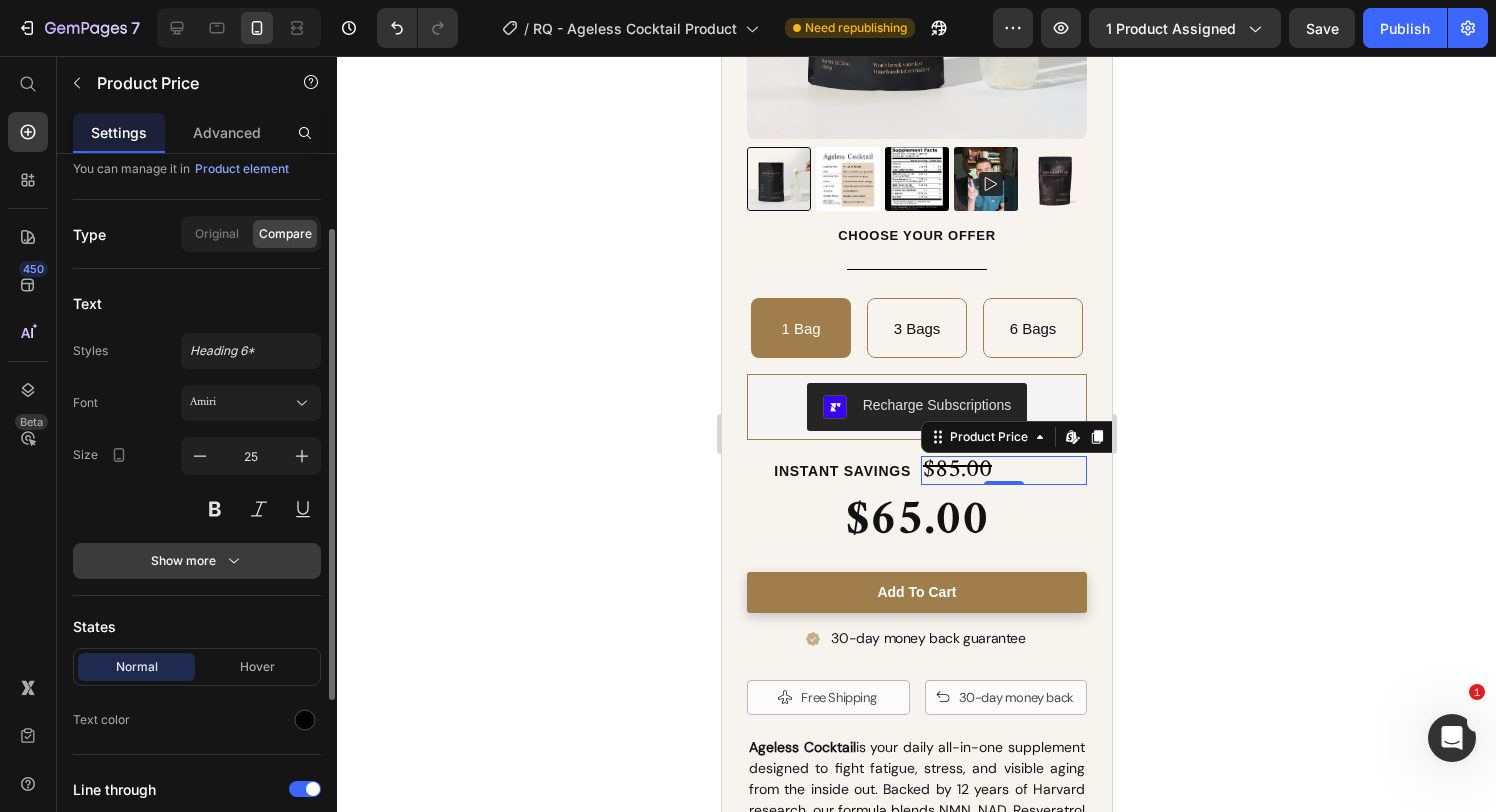 click on "Show more" at bounding box center (197, 561) 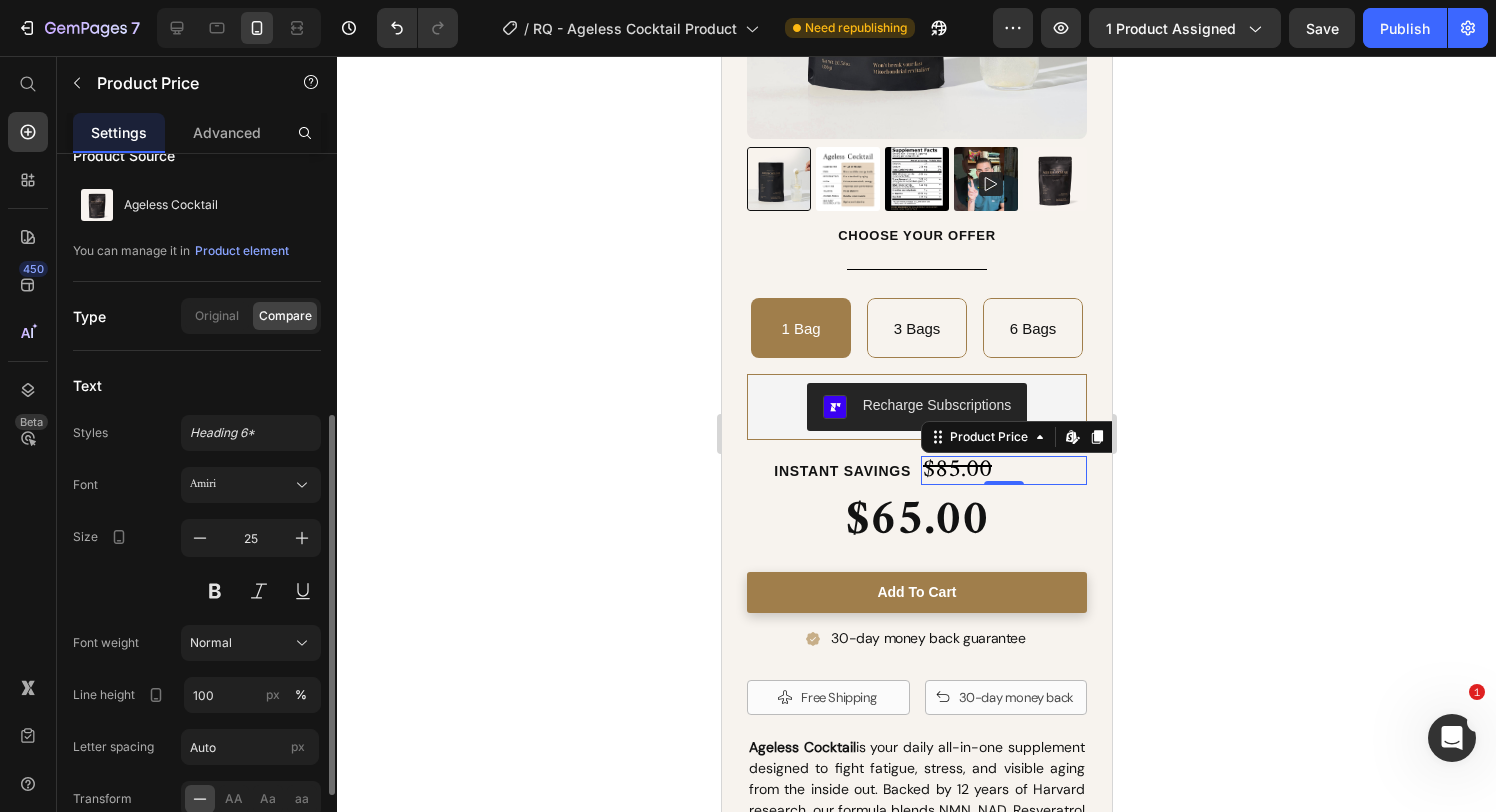 scroll, scrollTop: 0, scrollLeft: 0, axis: both 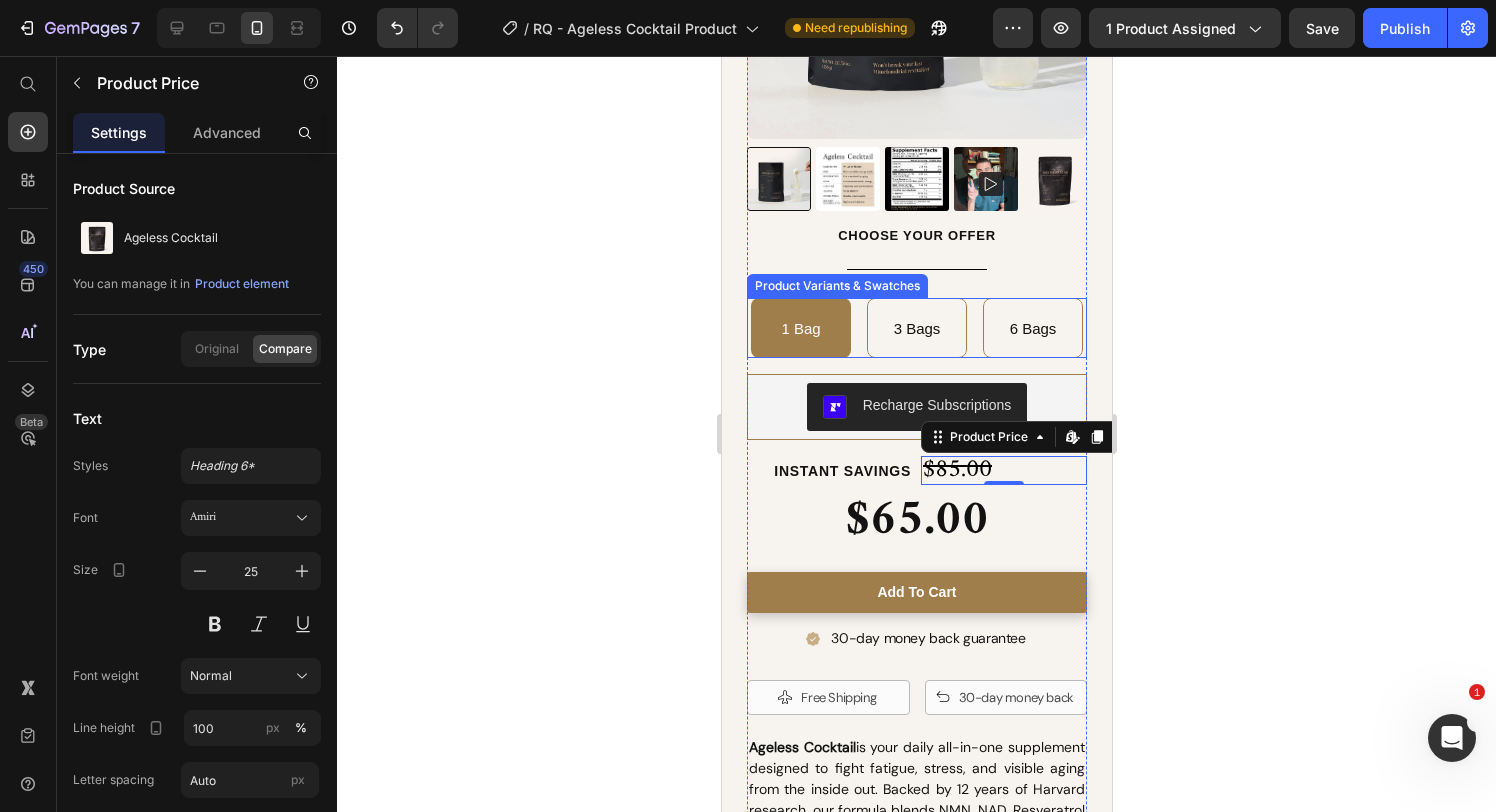 click on "1 Bag 1 Bag 1 Bag 3 Bags 3 Bags 3 Bags 6 Bags 6 Bags 6 Bags" at bounding box center [916, 328] 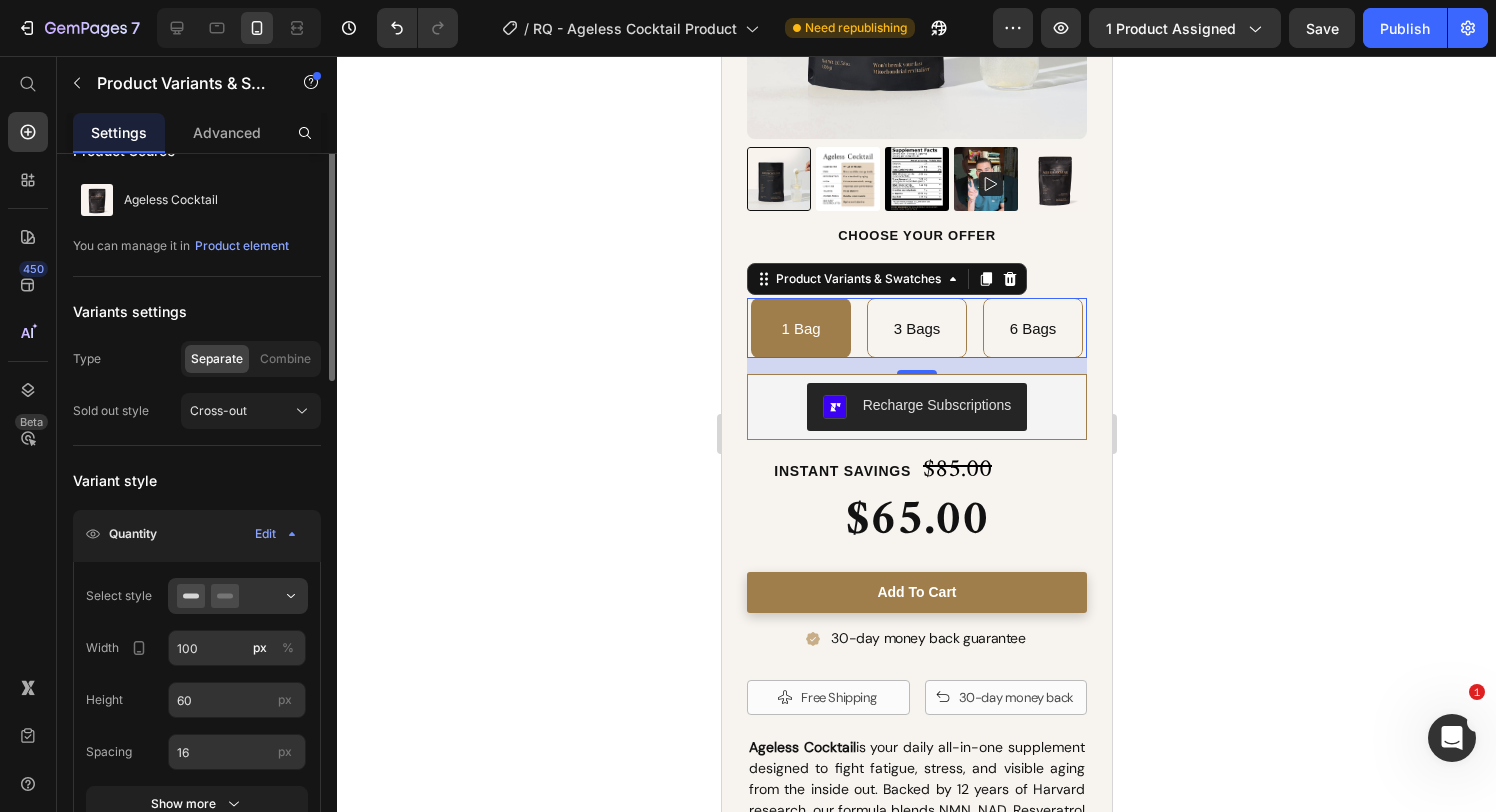 scroll, scrollTop: 0, scrollLeft: 0, axis: both 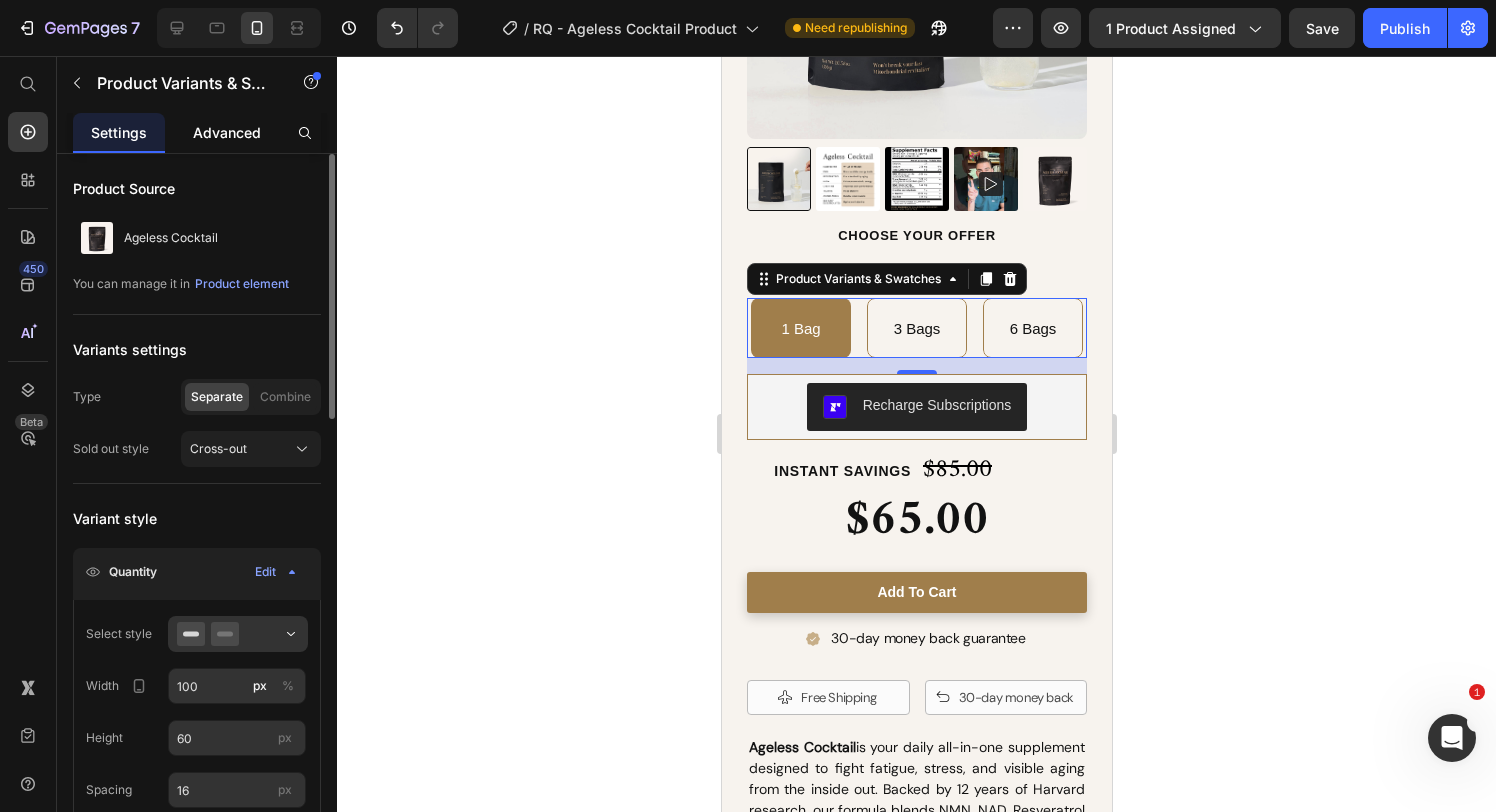 click on "Advanced" at bounding box center (227, 132) 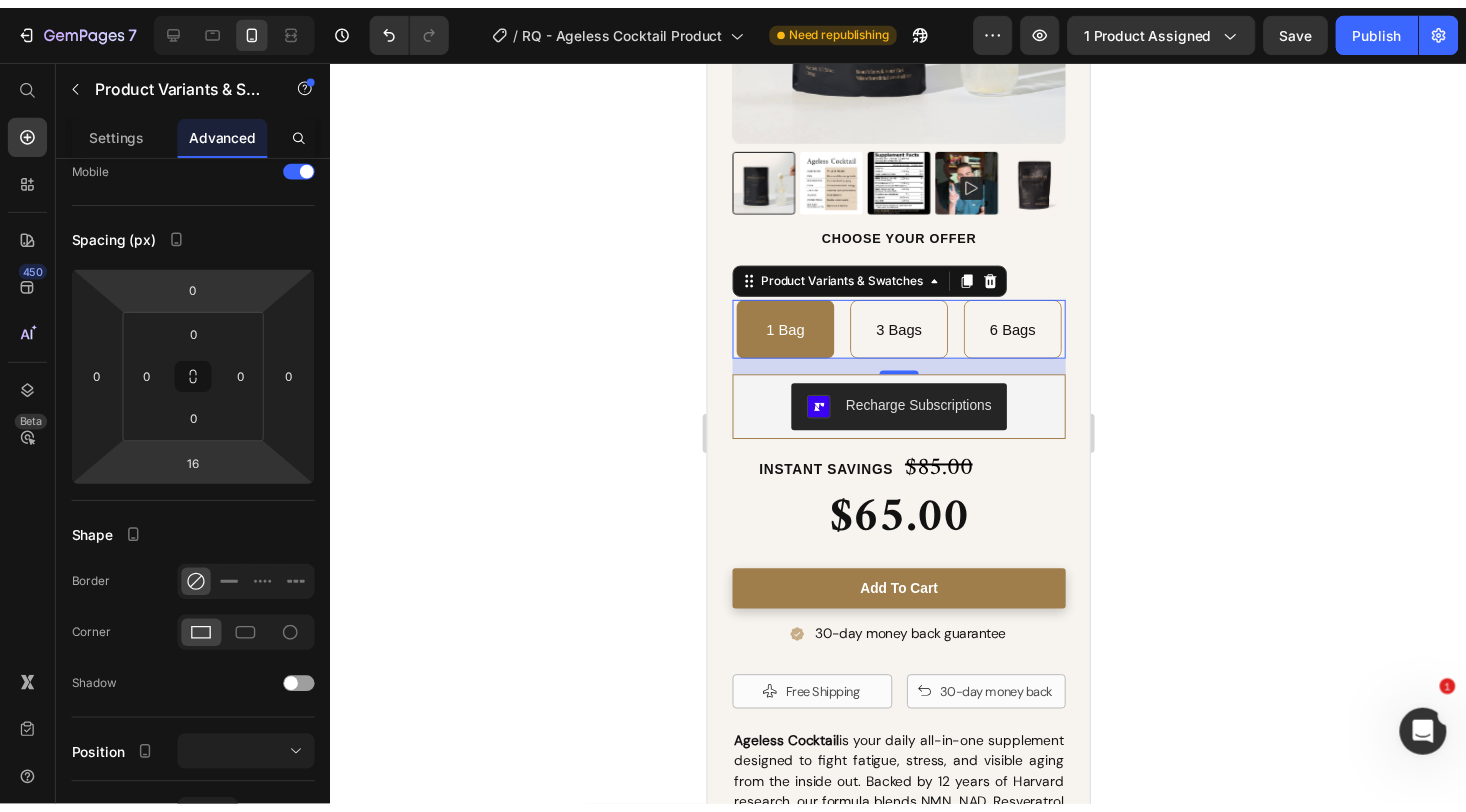 scroll, scrollTop: 554, scrollLeft: 0, axis: vertical 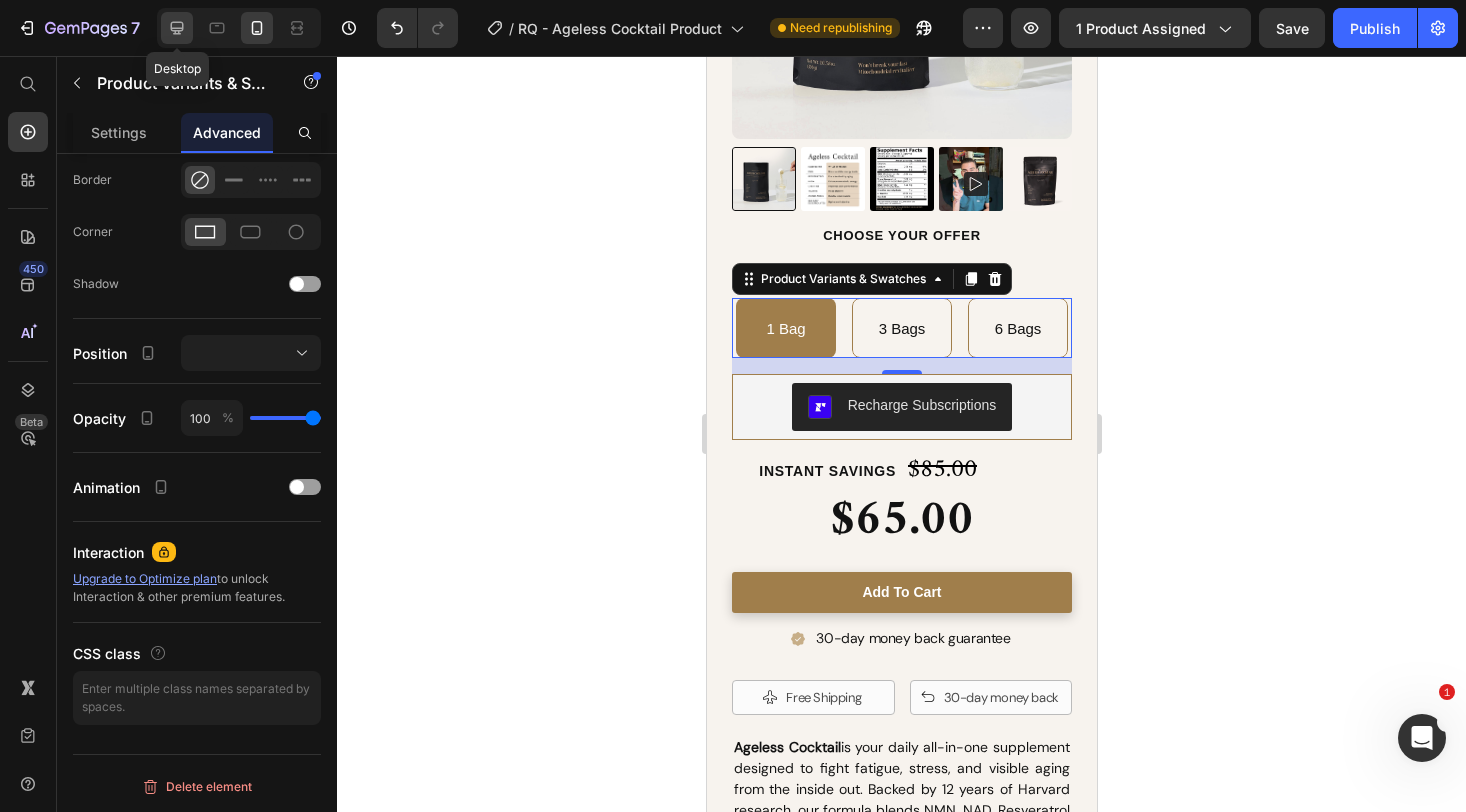 click 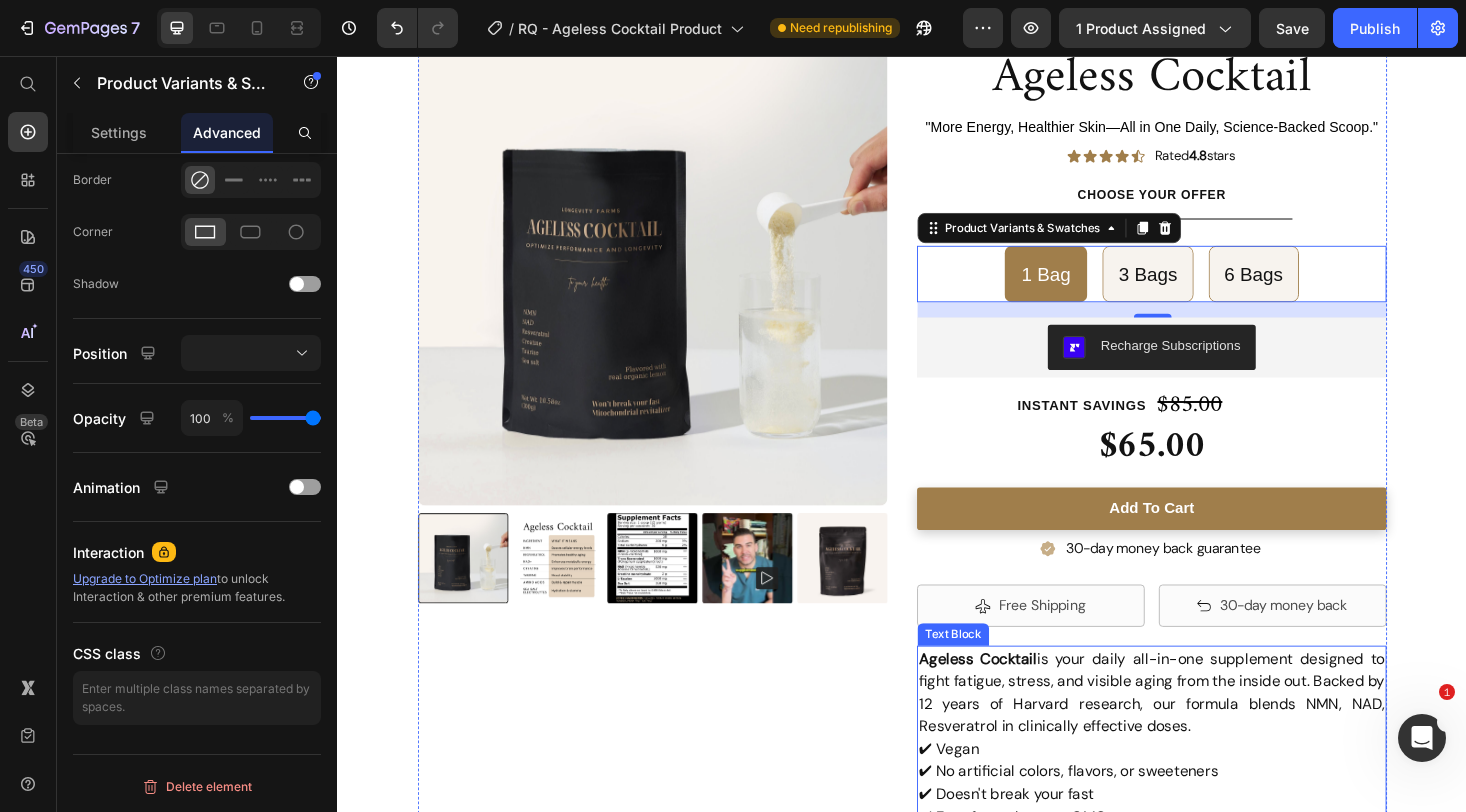 scroll, scrollTop: 0, scrollLeft: 0, axis: both 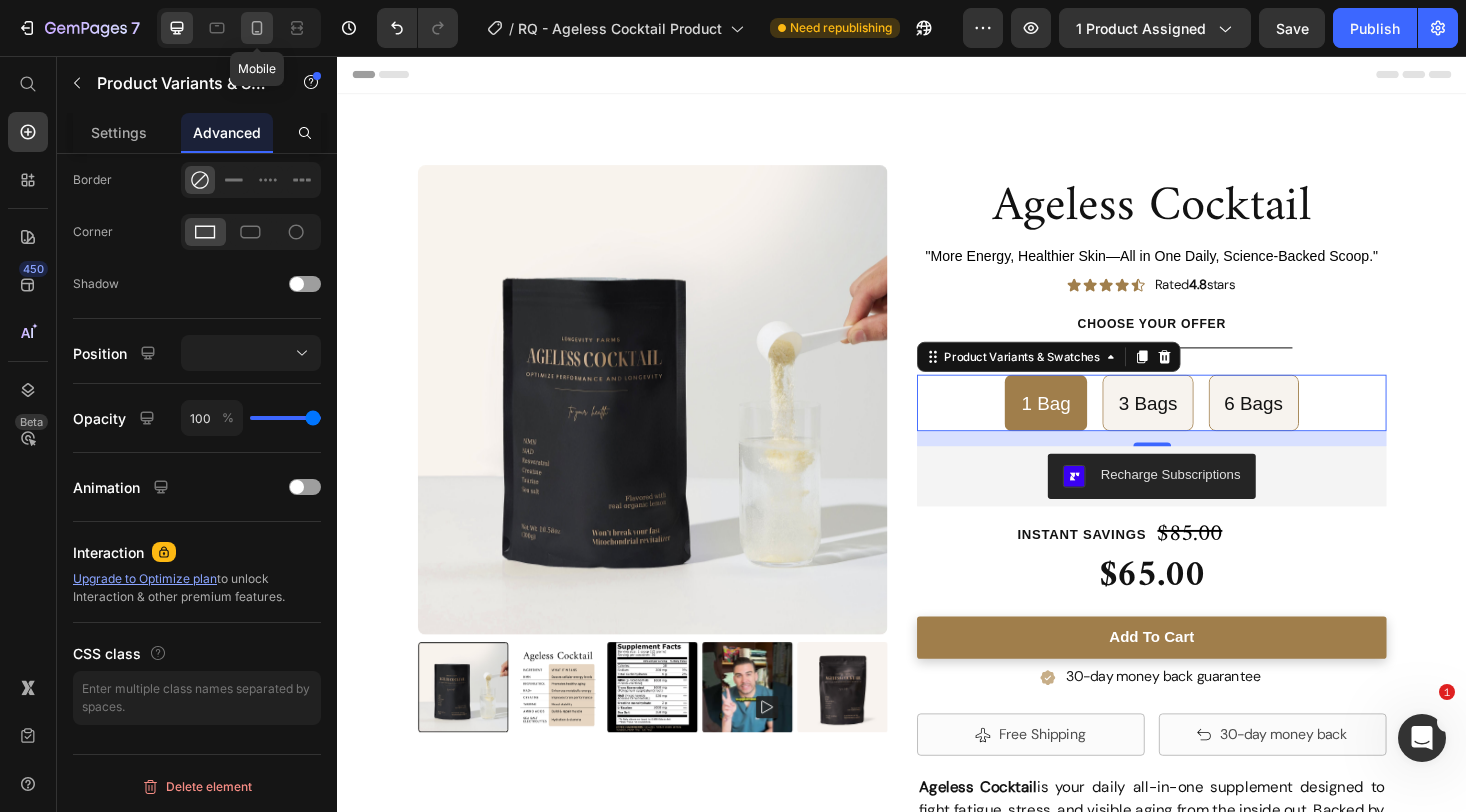click 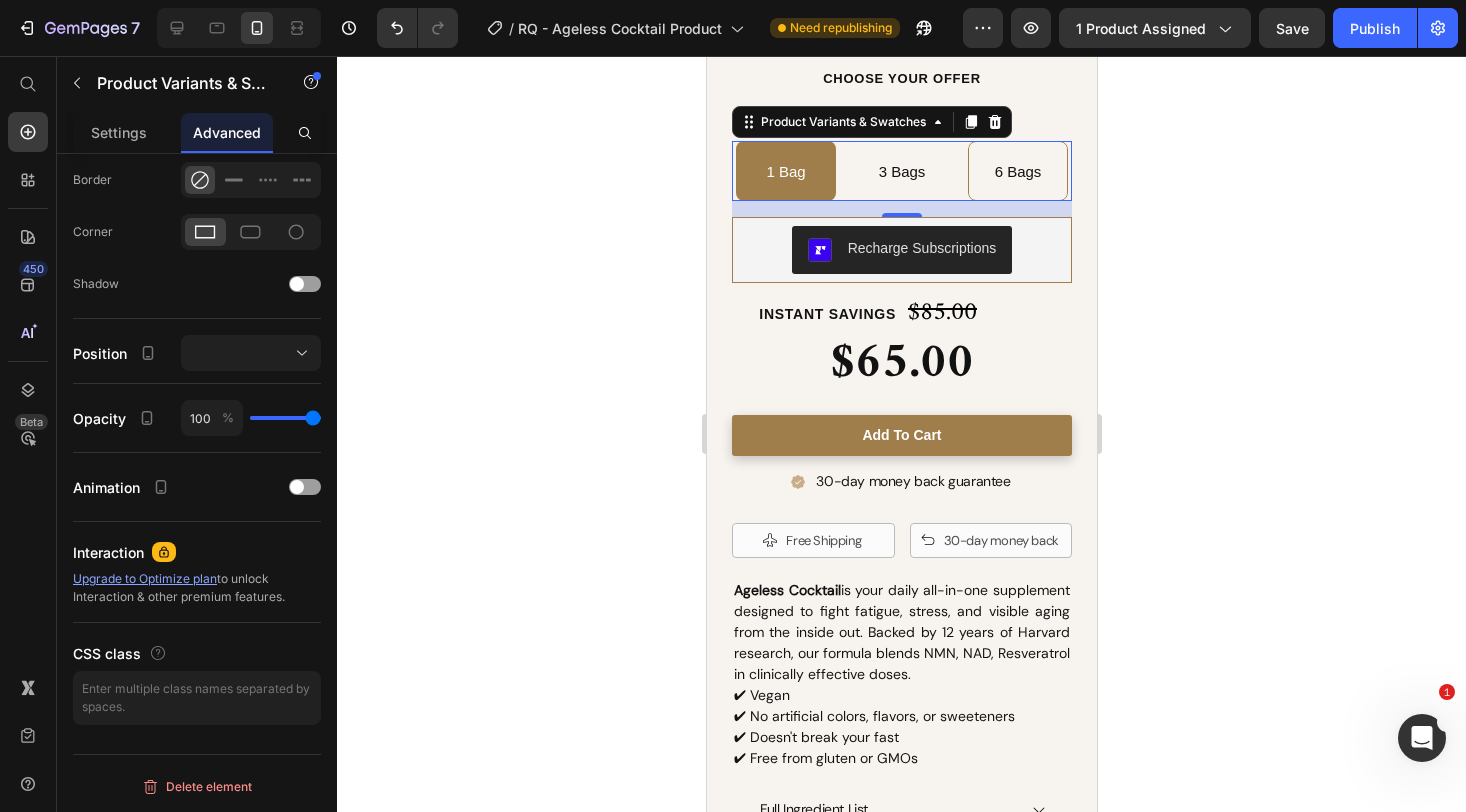 scroll, scrollTop: 634, scrollLeft: 0, axis: vertical 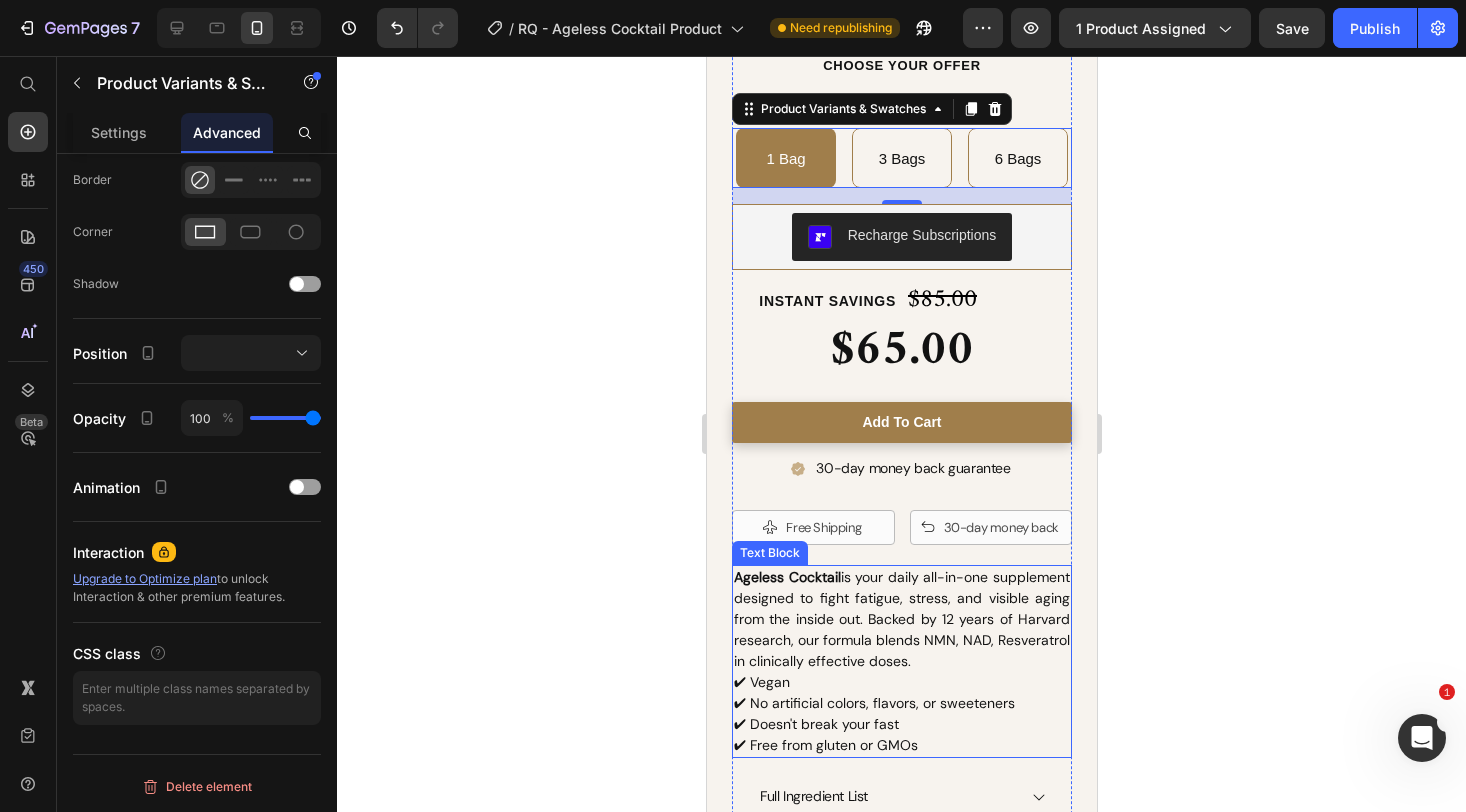 click on "Ageless Cocktail  is your daily all-in-one supplement designed to fight fatigue, stress, and visible aging from the inside out. Backed by 12 years of Harvard research, our formula blends NMN, NAD, Resveratrol in clinically effective doses. ✔ Vegan" at bounding box center [901, 630] 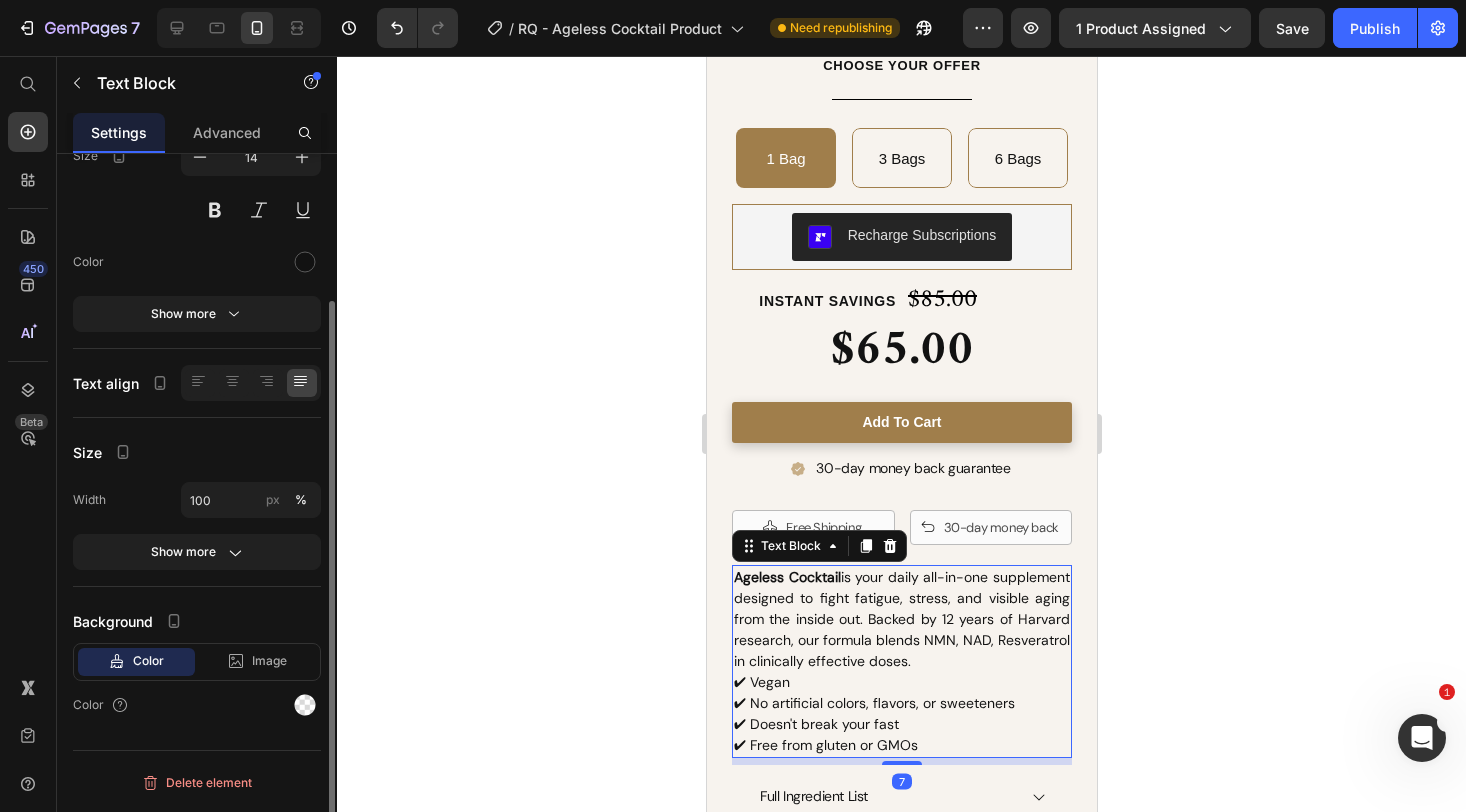 scroll, scrollTop: 0, scrollLeft: 0, axis: both 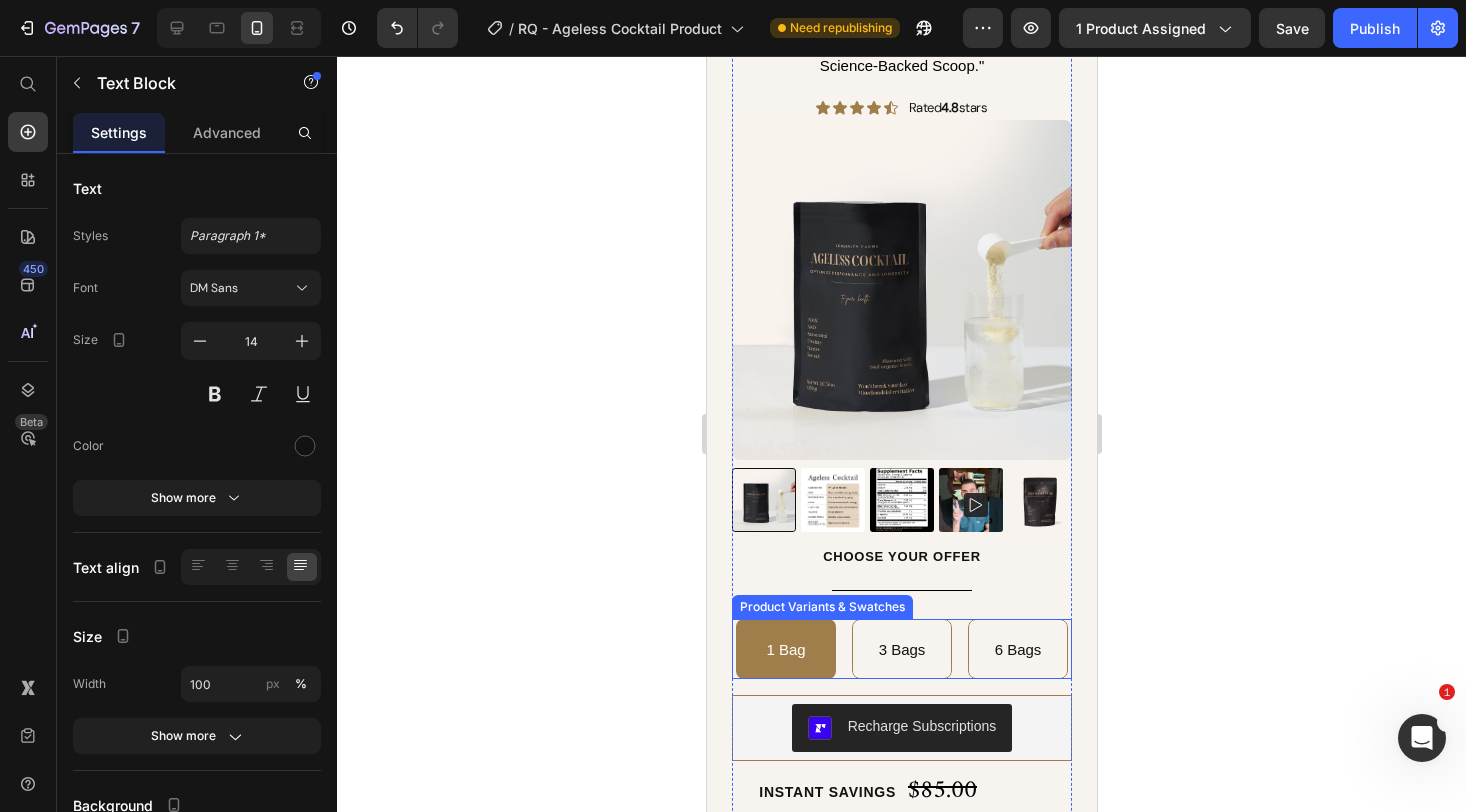 click on "Product Variants & Swatches" at bounding box center [821, 607] 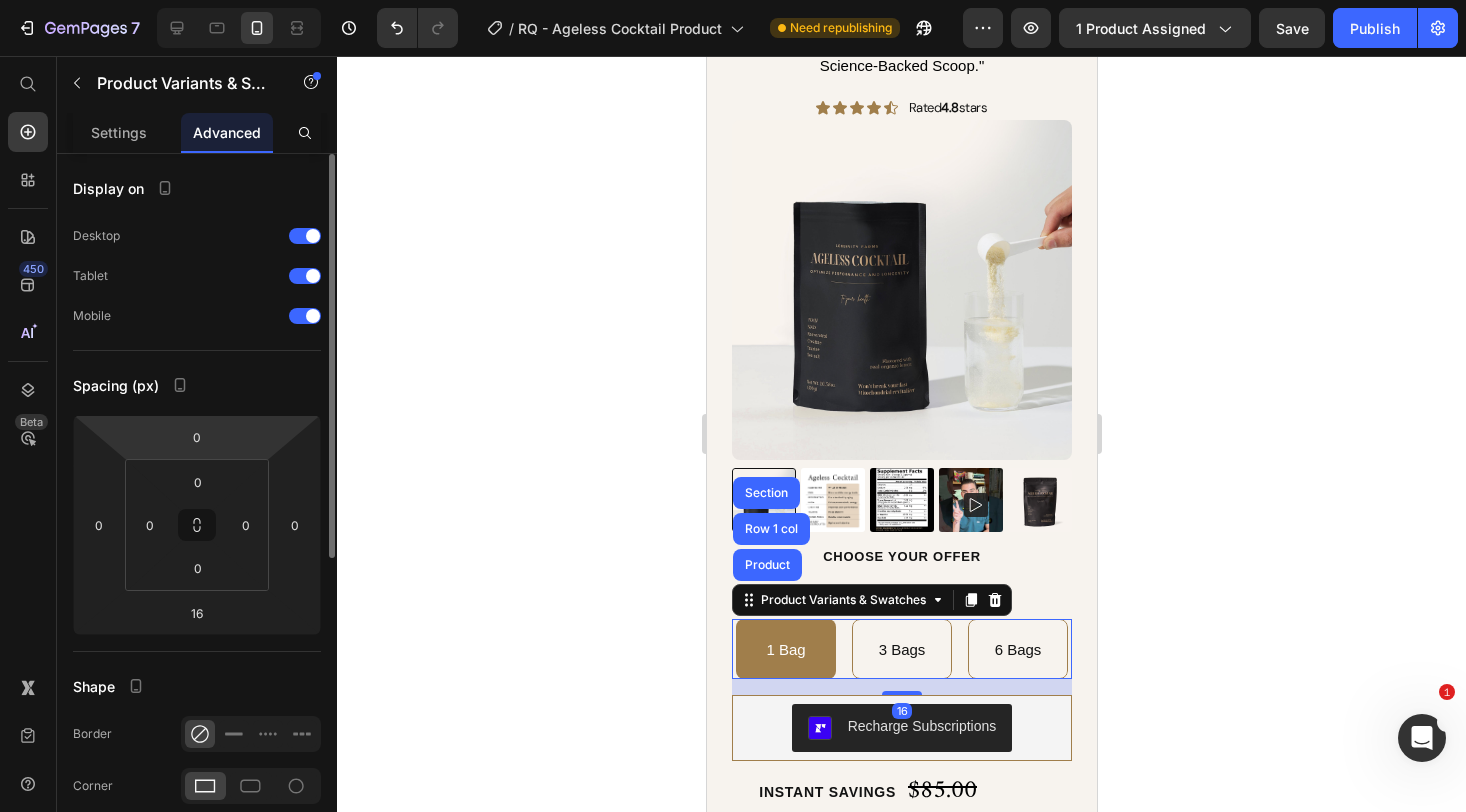 scroll, scrollTop: 554, scrollLeft: 0, axis: vertical 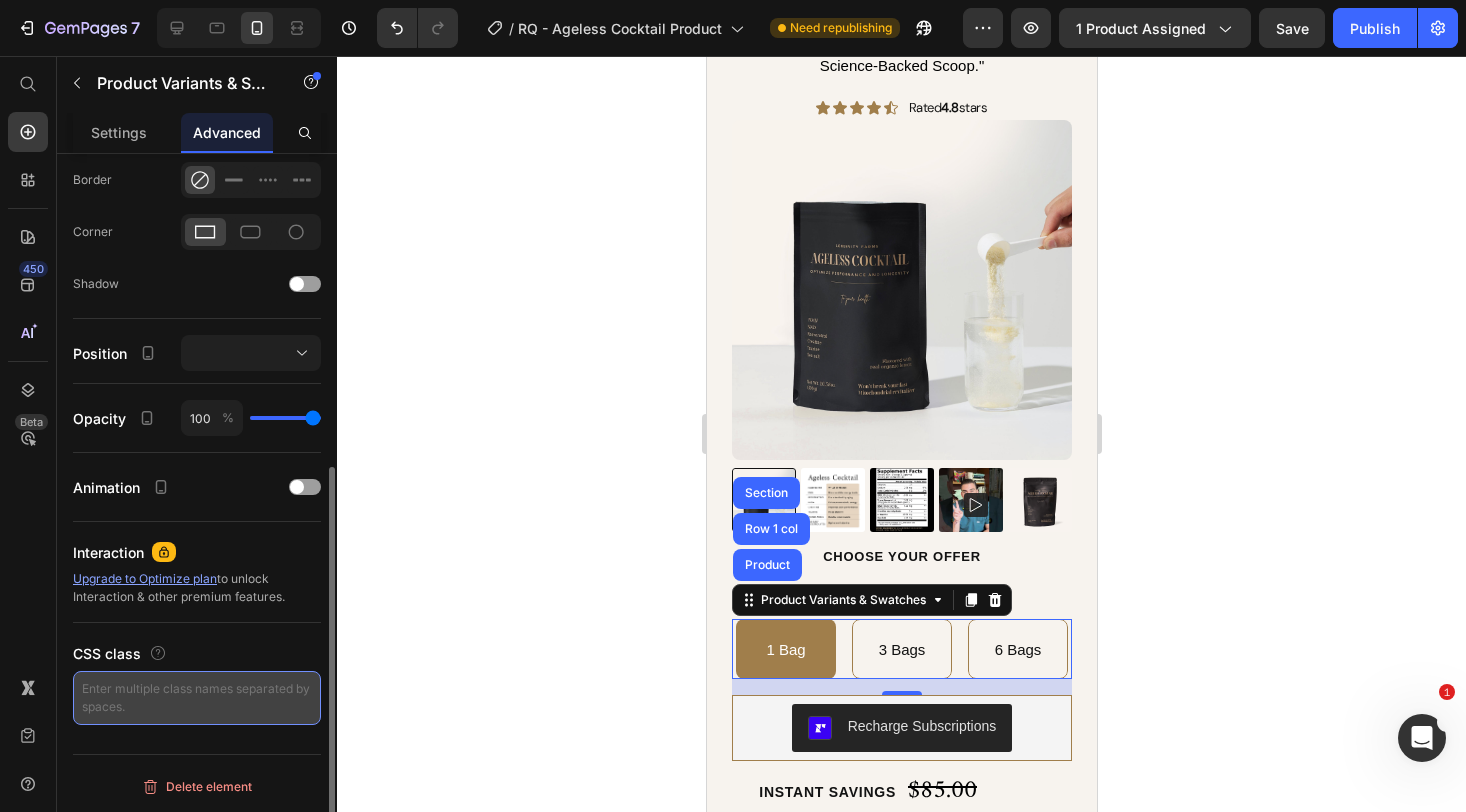 click at bounding box center [197, 698] 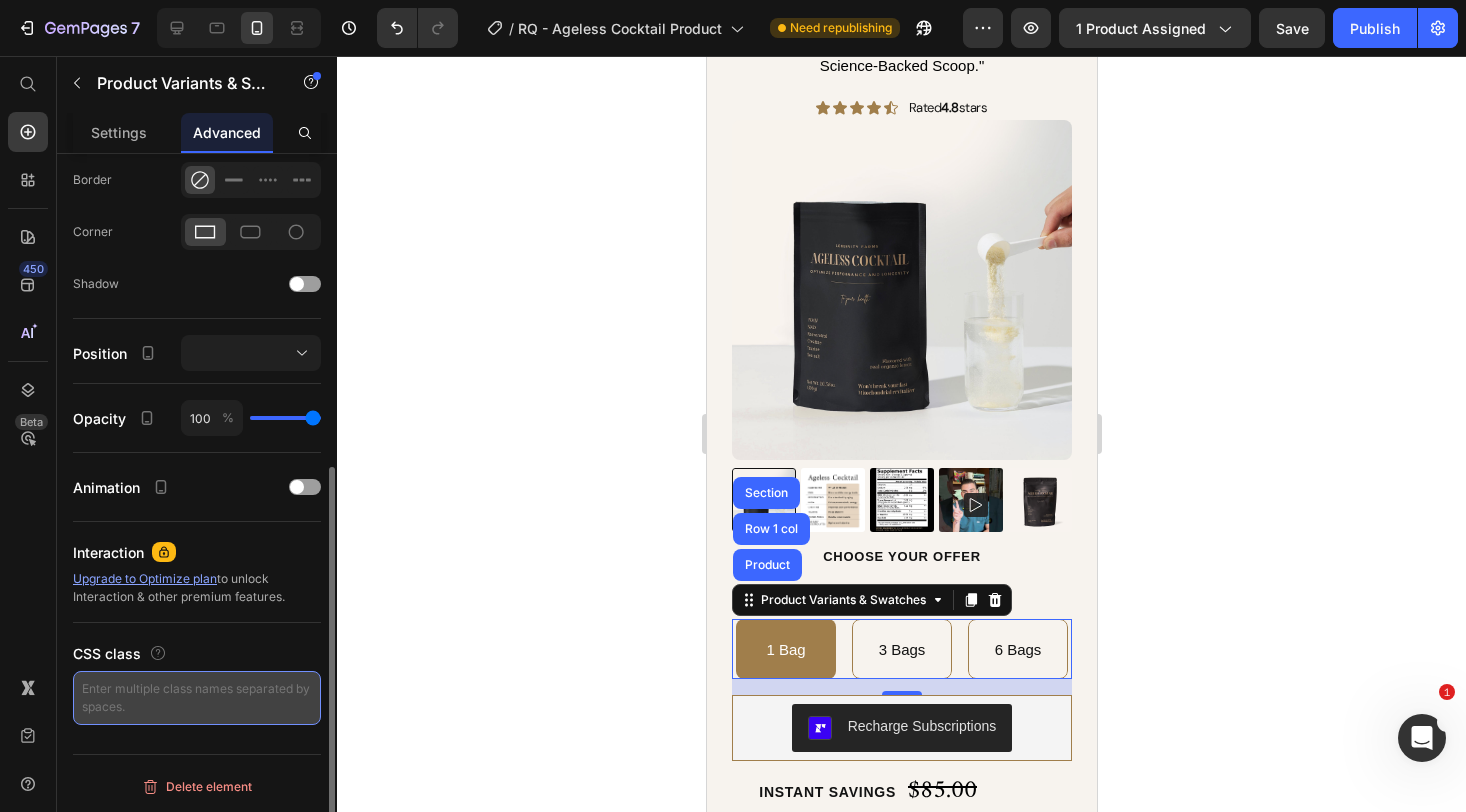 paste on "/* Badge for 3 Bags - Most Popular */
.gempages-variant-option[data-value="3 Bags"]::before {
content: "Most Popular";
display: block;
background: #FF0050; /* pink/red badge background */
color: white;
font-size: 12px;
font-weight: bold;
text-align: center;
border-radius: 3px;
padding: 2px 6px;
margin-bottom: 4px;
}
/* Badge for 6 Bags - Best Value */
.gempages-variant-option[data-value="6 Bags"]::before {
content: "Best Value";
display: block;
background: #333333; /* dark badge background */
color: white;
font-size: 12px;
font-weight: bold;
text-align: center;
border-radius: 3px;
padding: 2px 6px;
margin-bottom: 4px;
}" 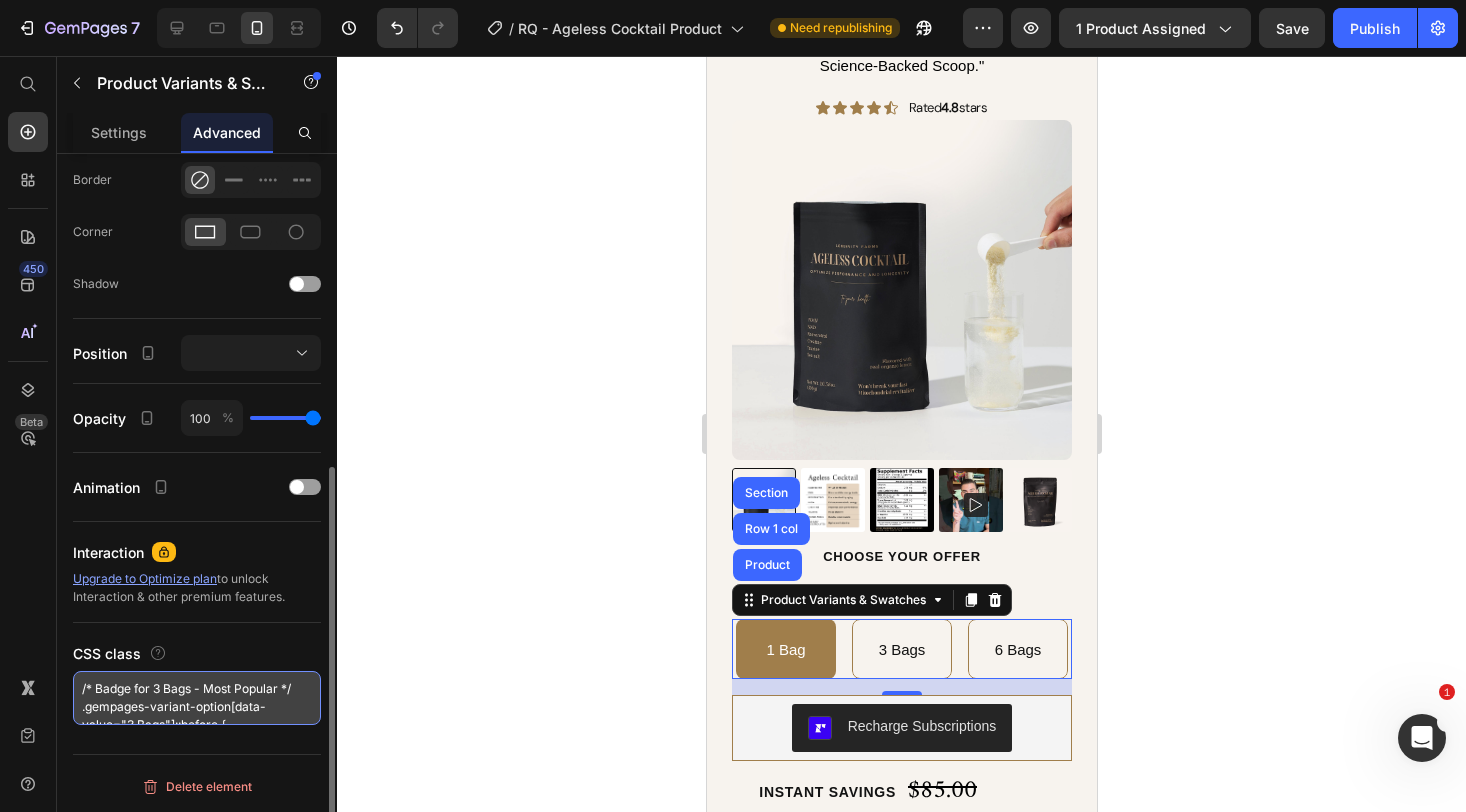 scroll, scrollTop: 530, scrollLeft: 0, axis: vertical 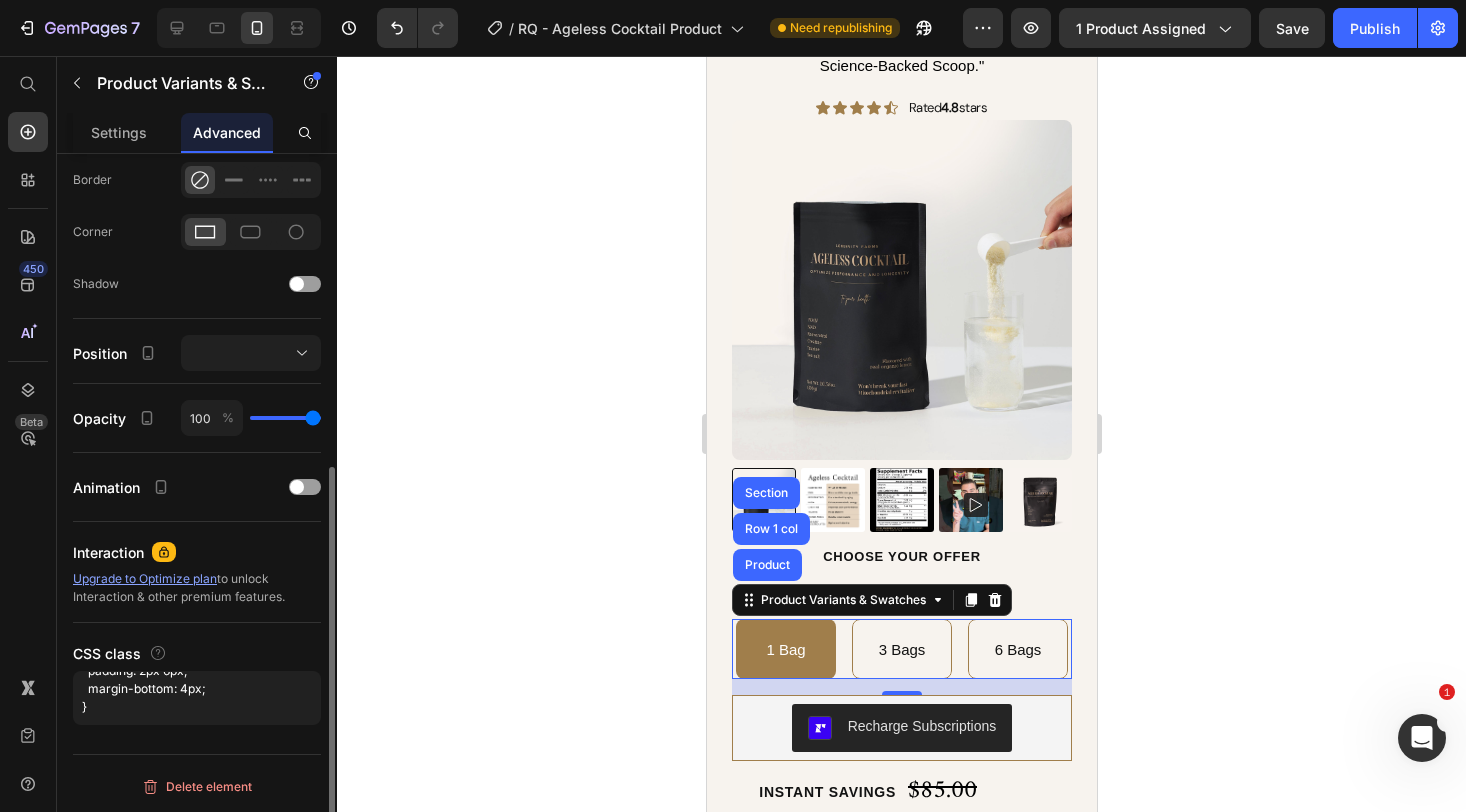 click on "Display on Desktop Tablet Mobile Spacing (px) 0 0 16 0 0 0 0 0 Shape Border Corner Shadow Position Opacity 100 % Animation Interaction Upgrade to Optimize plan  to unlock Interaction & other premium features. CSS class /* Badge for 3 Bags - Most Popular */
.gempages-variant-option[data-value="3 Bags"]::before {
content: "Most Popular";
display: block;
background: #FF0050; /* pink/red badge background */
color: white;
font-size: 12px;
font-weight: bold;
text-align: center;
border-radius: 3px;
padding: 2px 6px;
margin-bottom: 4px;
}
/* Badge for 6 Bags - Best Value */
.gempages-variant-option[data-value="6 Bags"]::before {
content: "Best Value";
display: block;
background: #333333; /* dark badge background */
color: white;
font-size: 12px;
font-weight: bold;
text-align: center;
border-radius: 3px;
padding: 2px 6px;
margin-bottom: 4px;
}" at bounding box center [197, 185] 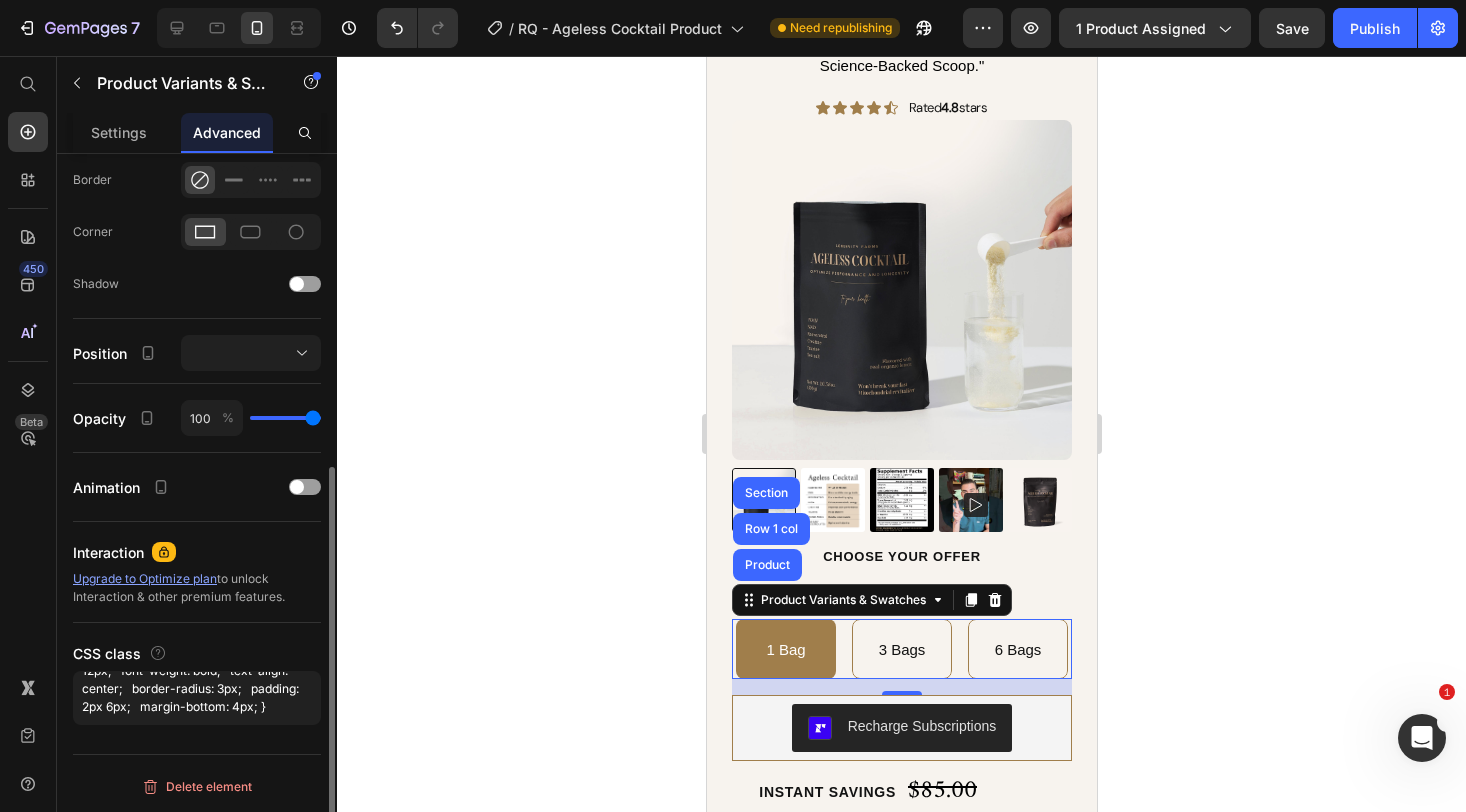 scroll, scrollTop: 288, scrollLeft: 0, axis: vertical 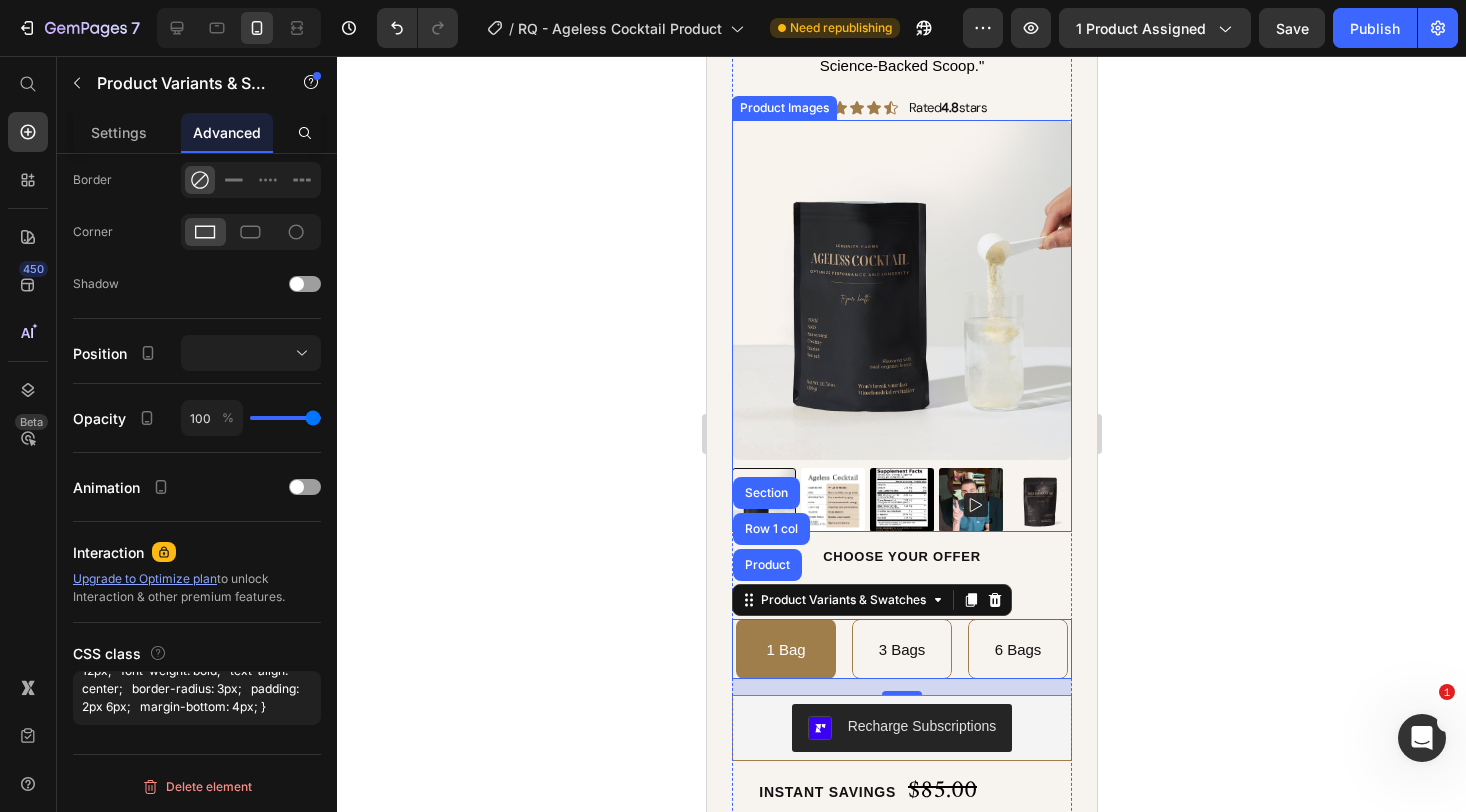 click at bounding box center [901, 500] 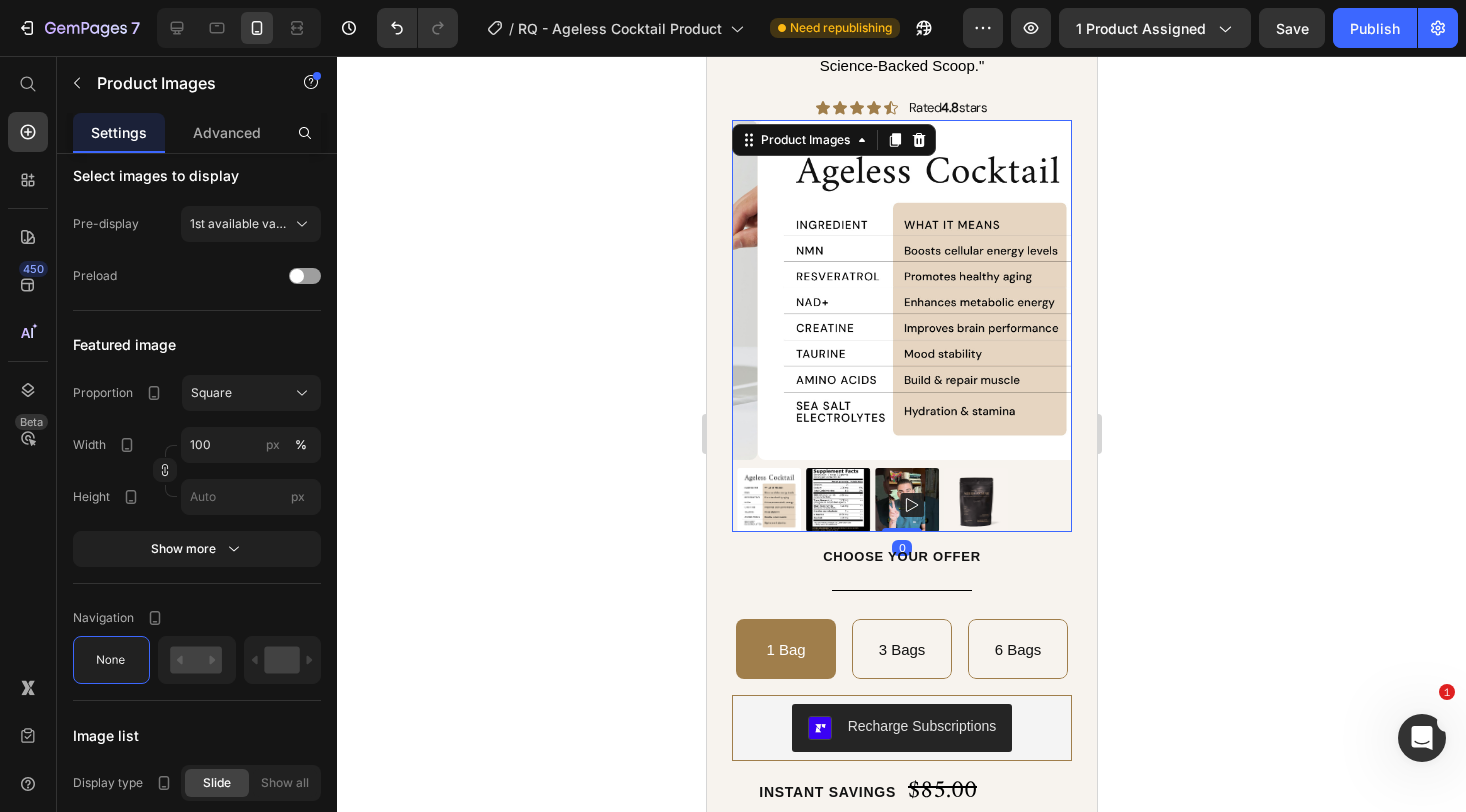scroll, scrollTop: 0, scrollLeft: 0, axis: both 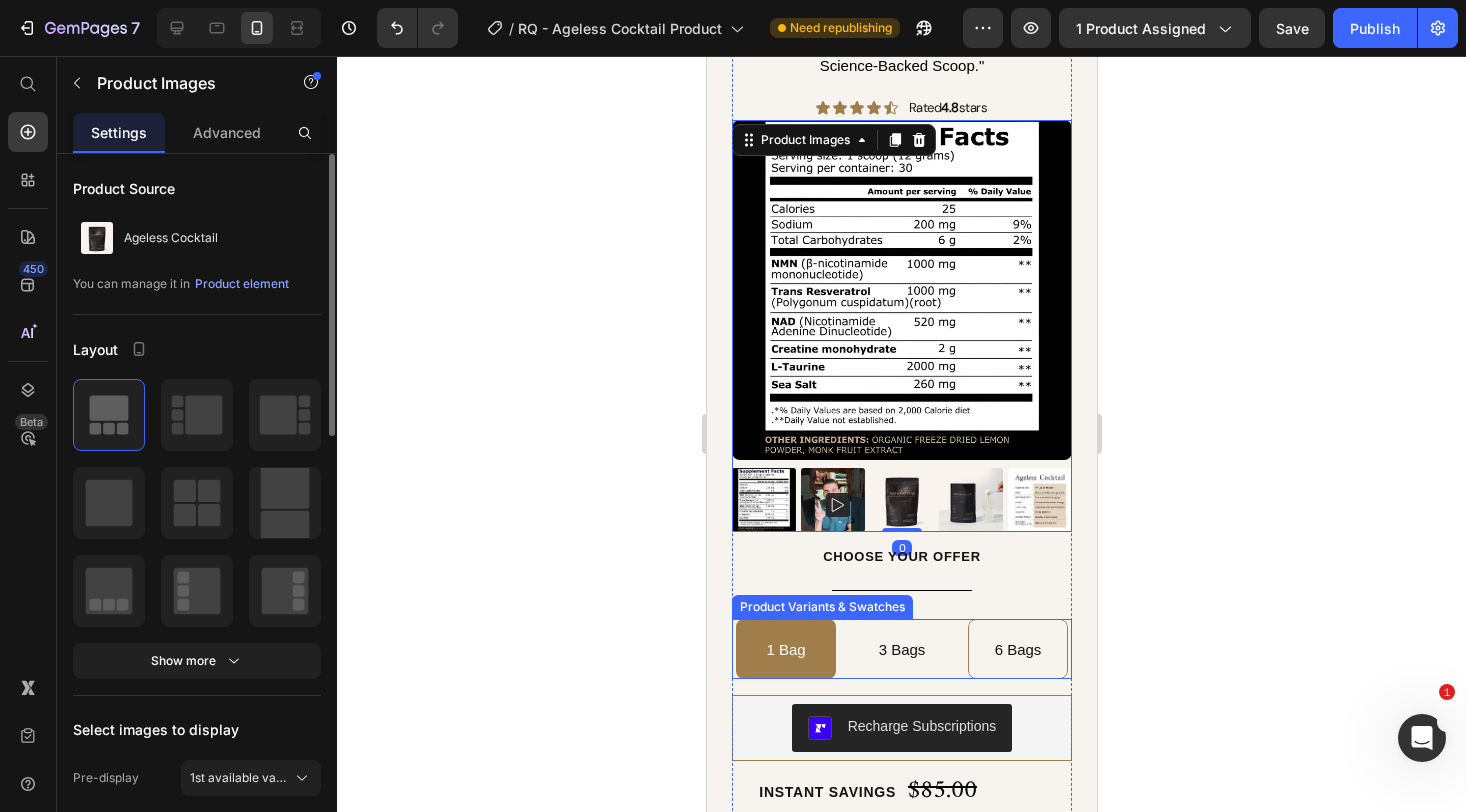 click on "3 Bags" at bounding box center [901, 649] 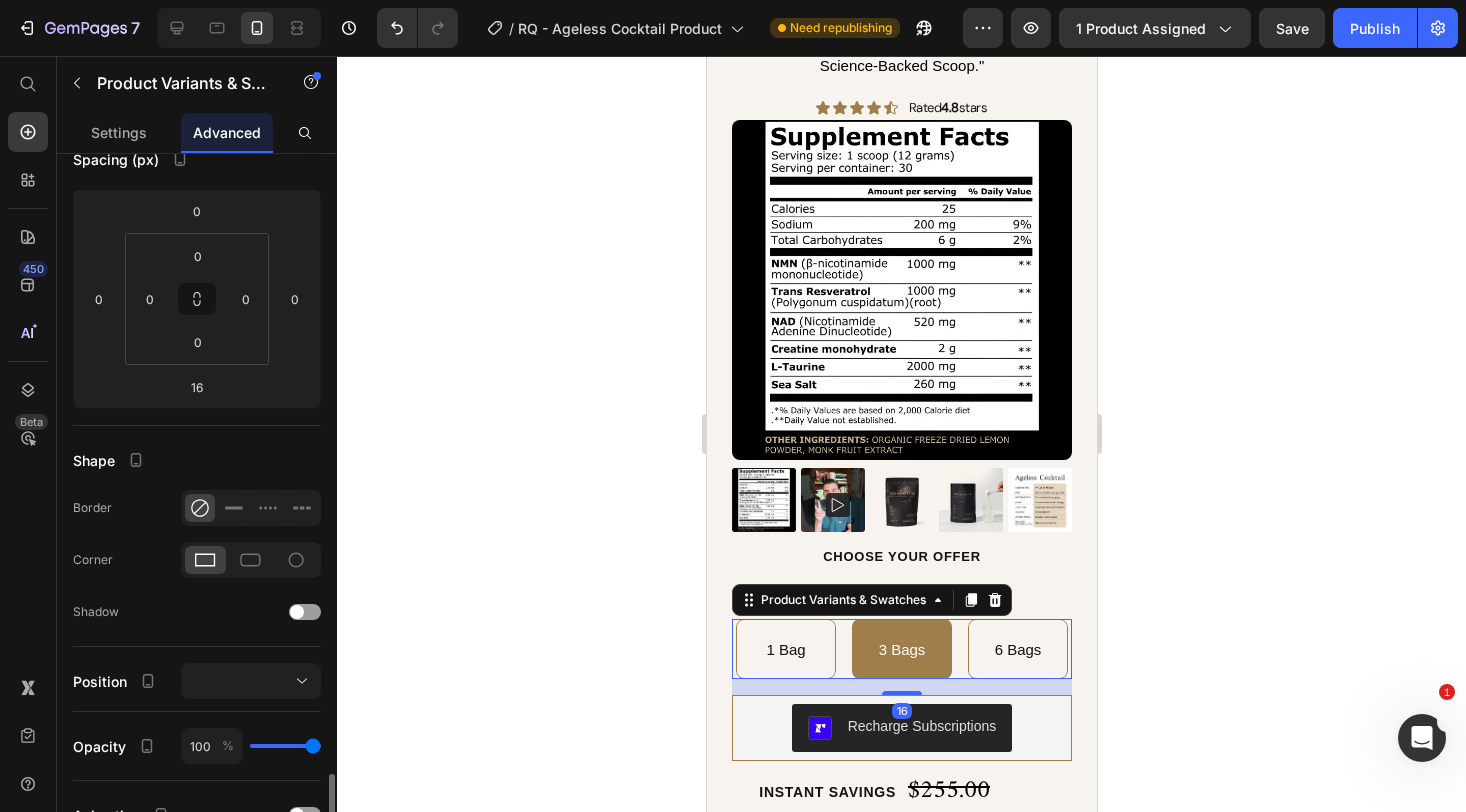 scroll, scrollTop: 554, scrollLeft: 0, axis: vertical 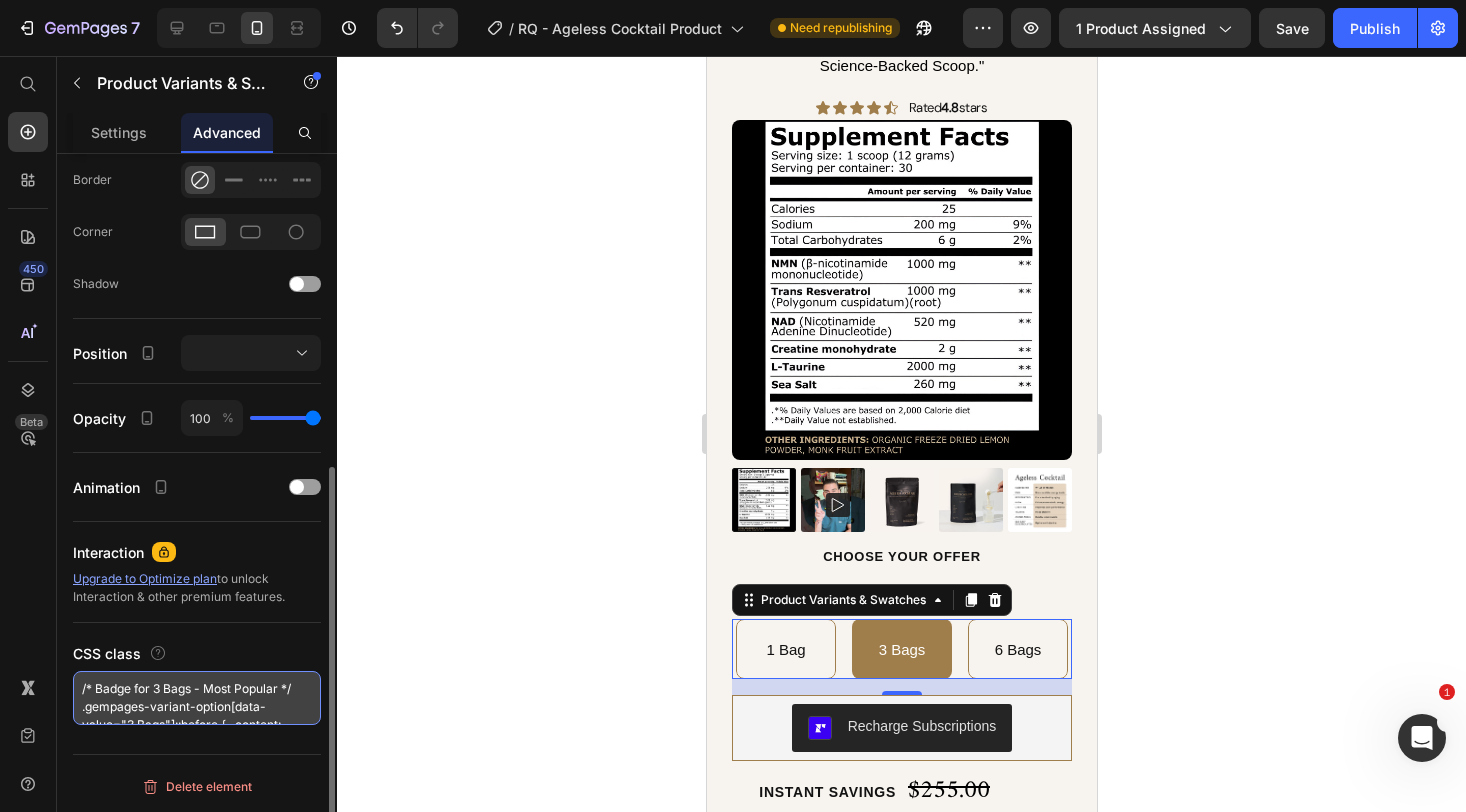 click on "/* Badge for 3 Bags - Most Popular */ .gempages-variant-option[data-value="3 Bags"]::before {   content: "Most Popular";   display: block;   background: #FF0050; /* pink/red badge background */   color: white;   font-size: 12px;   font-weight: bold;   text-align: center;   border-radius: 3px;   padding: 2px 6px;   margin-bottom: 4px; } /* Badge for 6 Bags - Best Value */ .gempages-variant-option[data-value="6 Bags"]::before {   content: "Best Value";   display: block;   background: #333333; /* dark badge background */   color: white;   font-size: 12px;   font-weight: bold;   text-align: center;   border-radius: 3px;   padding: 2px 6px;   margin-bottom: 4px; }" at bounding box center [197, 698] 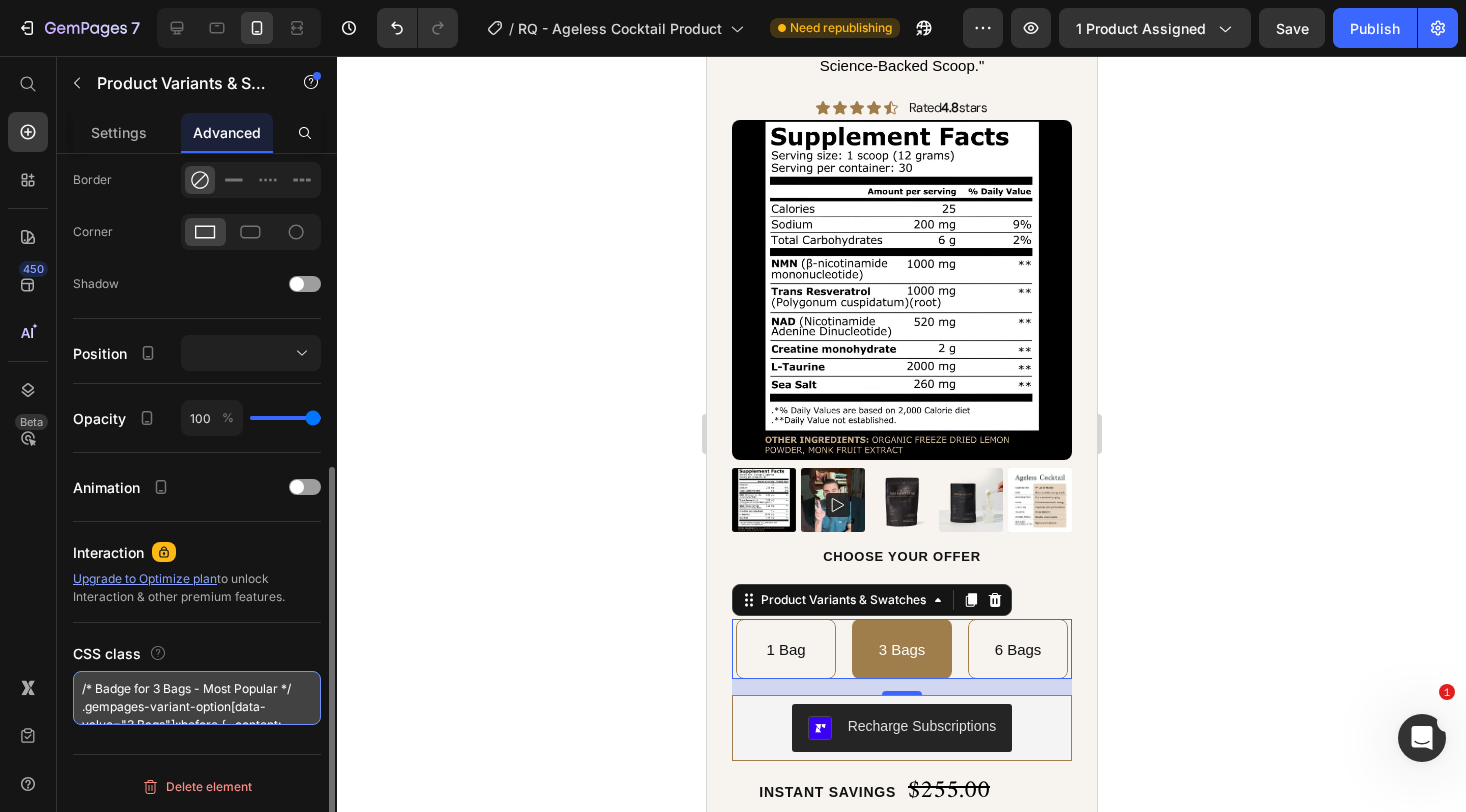 click on "/* Badge for 3 Bags - Most Popular */ .gempages-variant-option[data-value="3 Bags"]::before {   content: "Most Popular";   display: block;   background: #FF0050; /* pink/red badge background */   color: white;   font-size: 12px;   font-weight: bold;   text-align: center;   border-radius: 3px;   padding: 2px 6px;   margin-bottom: 4px; } /* Badge for 6 Bags - Best Value */ .gempages-variant-option[data-value="6 Bags"]::before {   content: "Best Value";   display: block;   background: #333333; /* dark badge background */   color: white;   font-size: 12px;   font-weight: bold;   text-align: center;   border-radius: 3px;   padding: 2px 6px;   margin-bottom: 4px; }" at bounding box center (197, 698) 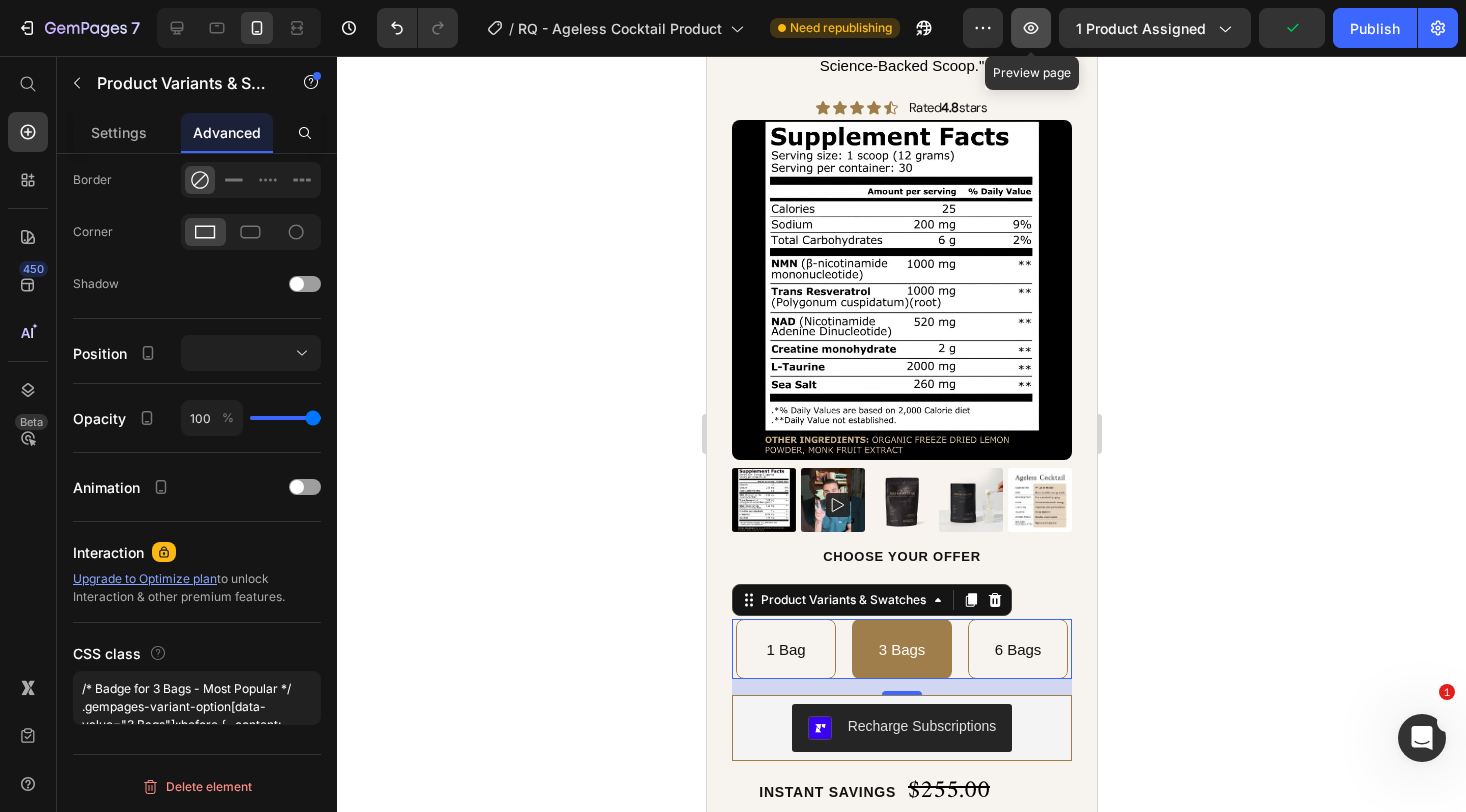 click 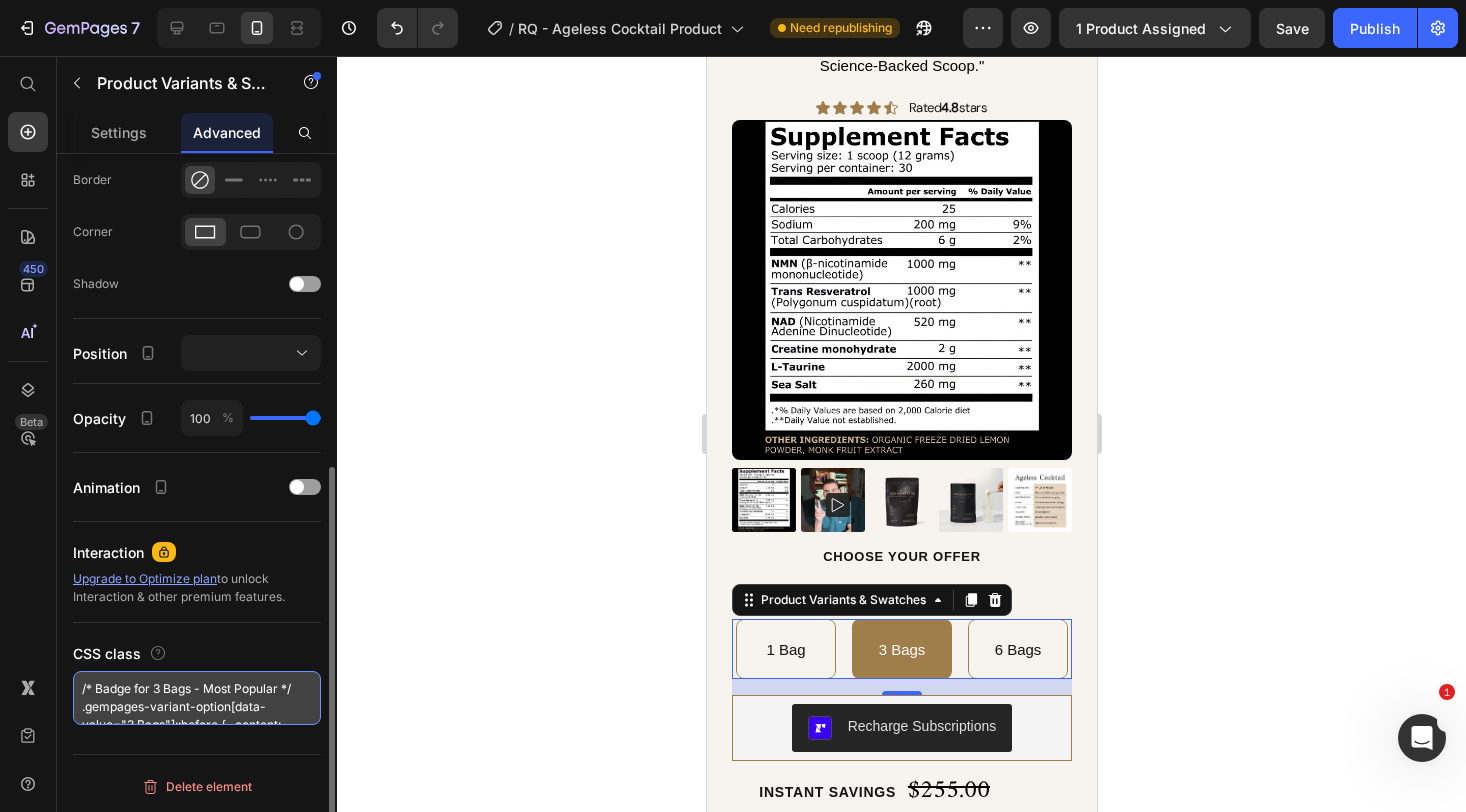 click on "/* Badge for 3 Bags - Most Popular */ .gempages-variant-option[data-value="3 Bags"]::before {   content: "Most Popular";   display: block;   background: #FF0050; /* pink/red badge background */   color: white;   font-size: 12px;   font-weight: bold;   text-align: center;   border-radius: 3px;   padding: 2px 6px;   margin-bottom: 4px; } /* Badge for 6 Bags - Best Value */ .gempages-variant-option[data-value="6 Bags"]::before {   content: "Best Value";   display: block;   background: #333333; /* dark badge background */   color: white;   font-size: 12px;   font-weight: bold;   text-align: center;   border-radius: 3px;   padding: 2px 6px;   margin-bottom: 4px; }" at bounding box center (197, 698) 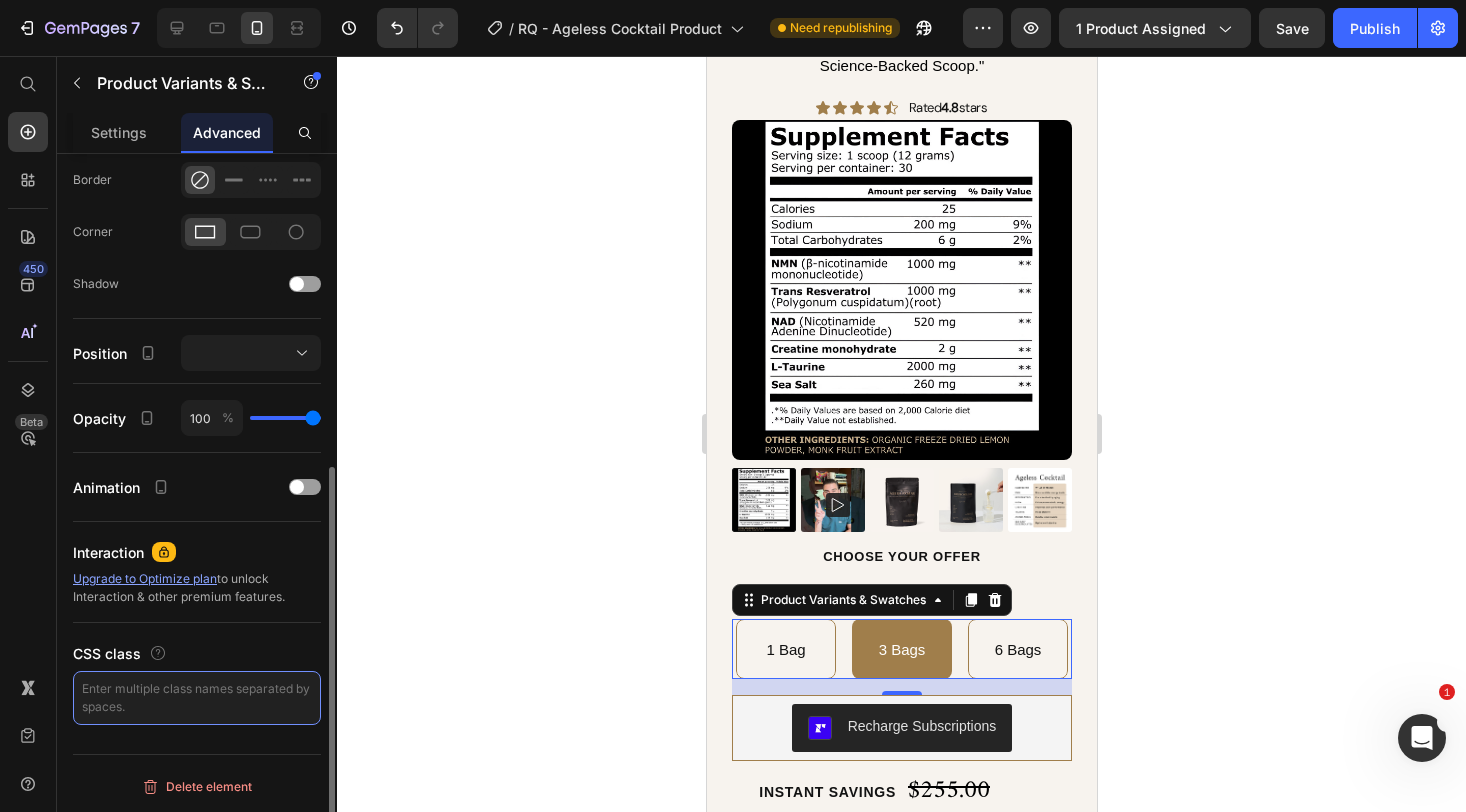 type 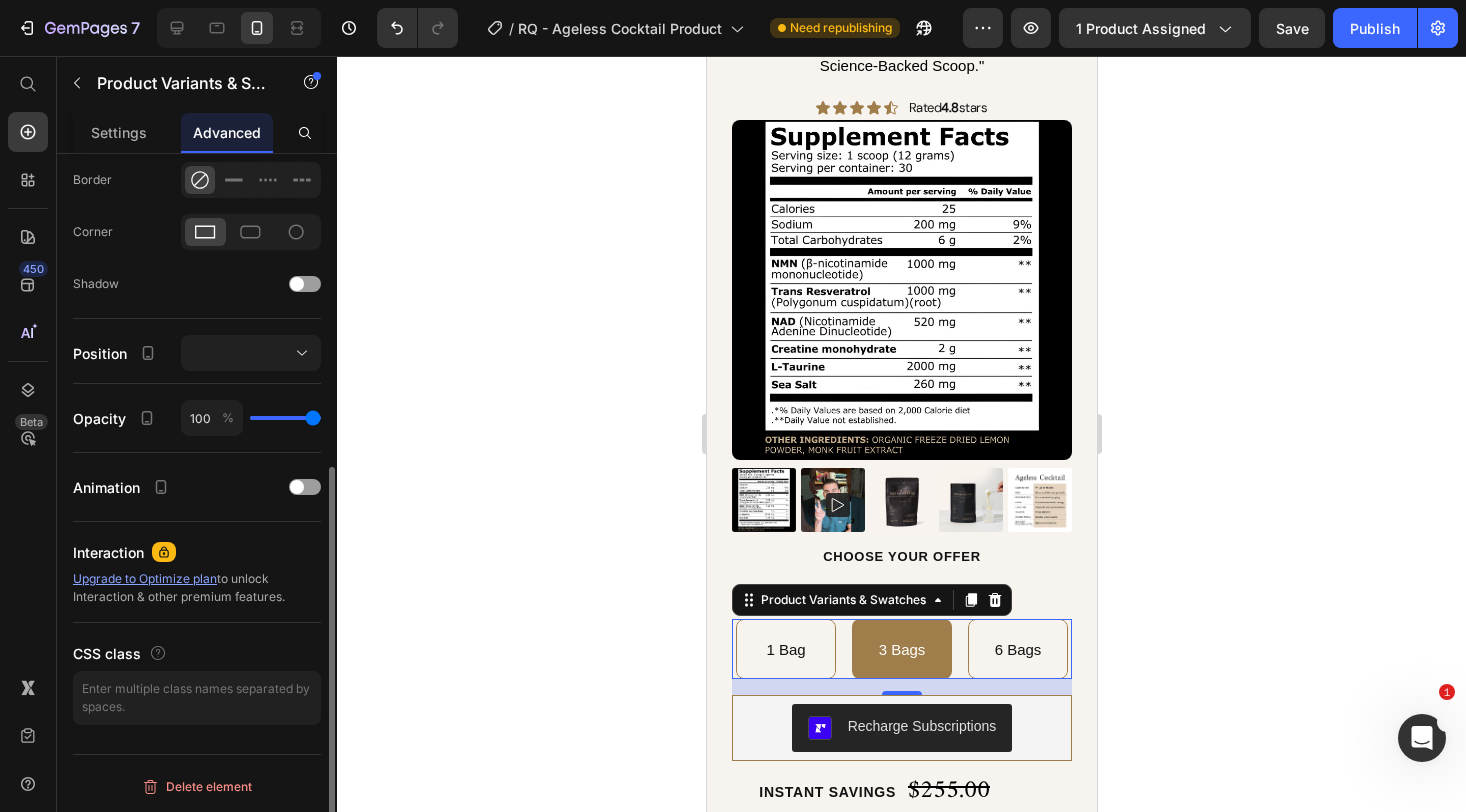 click on "Animation" 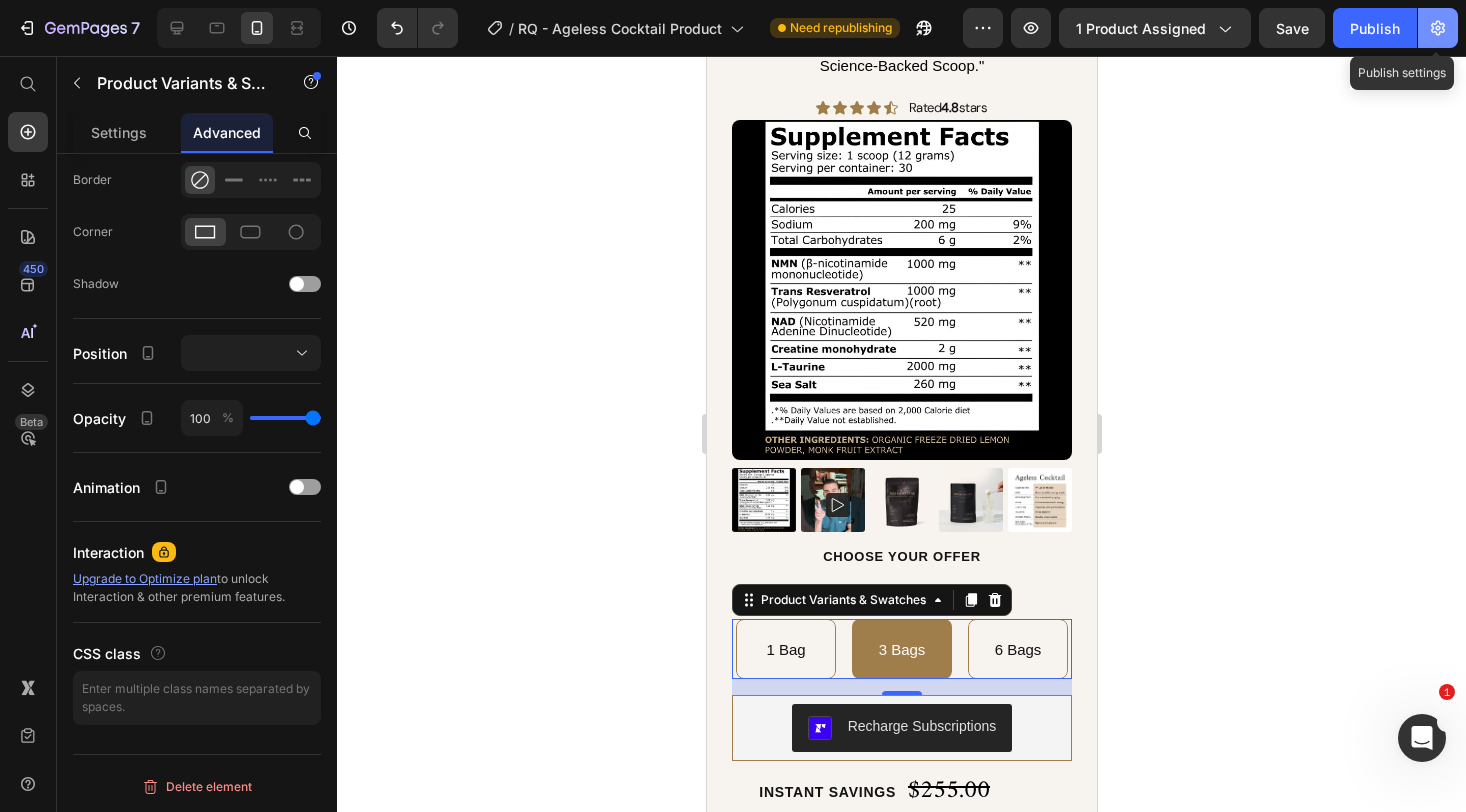 click 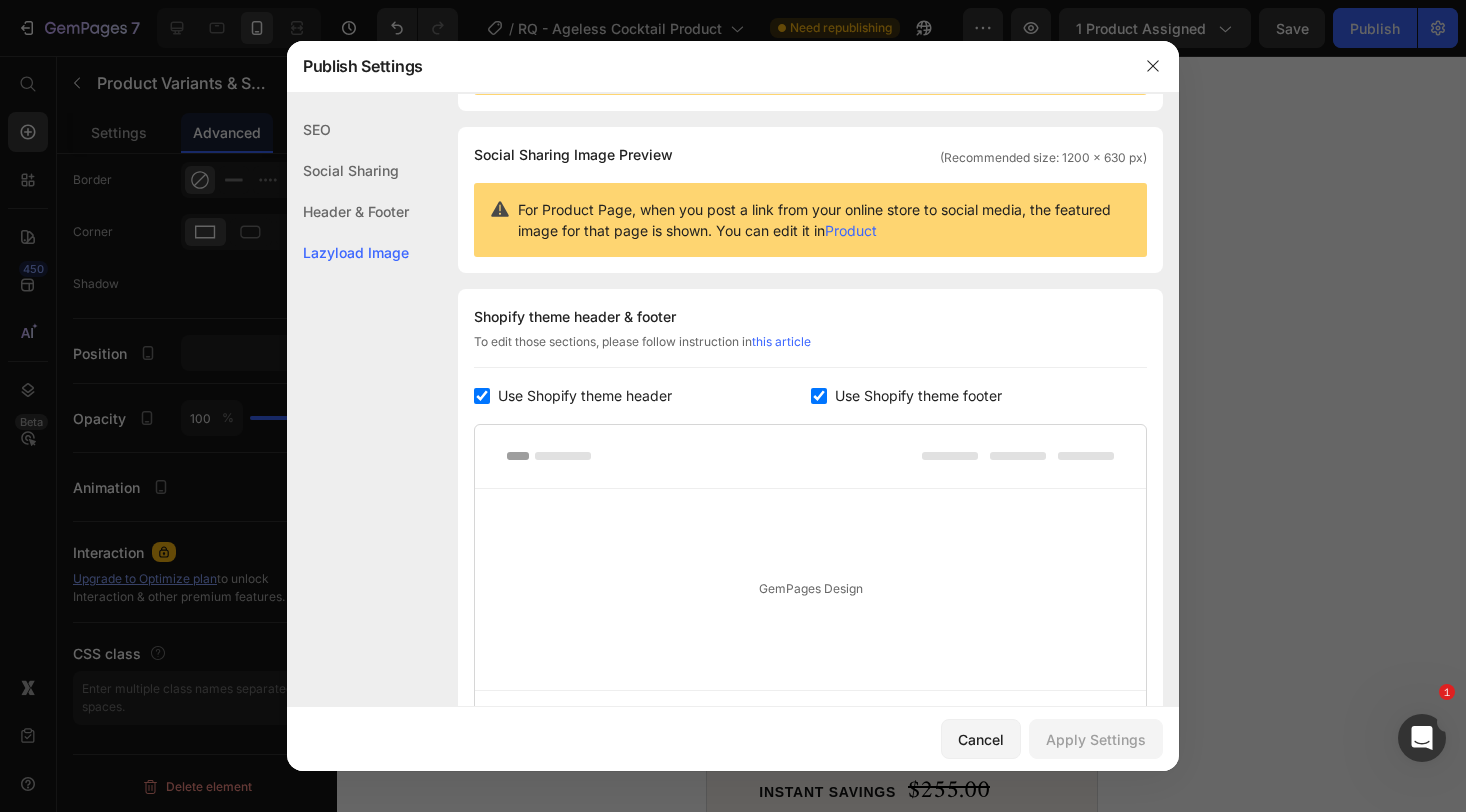 scroll, scrollTop: 0, scrollLeft: 0, axis: both 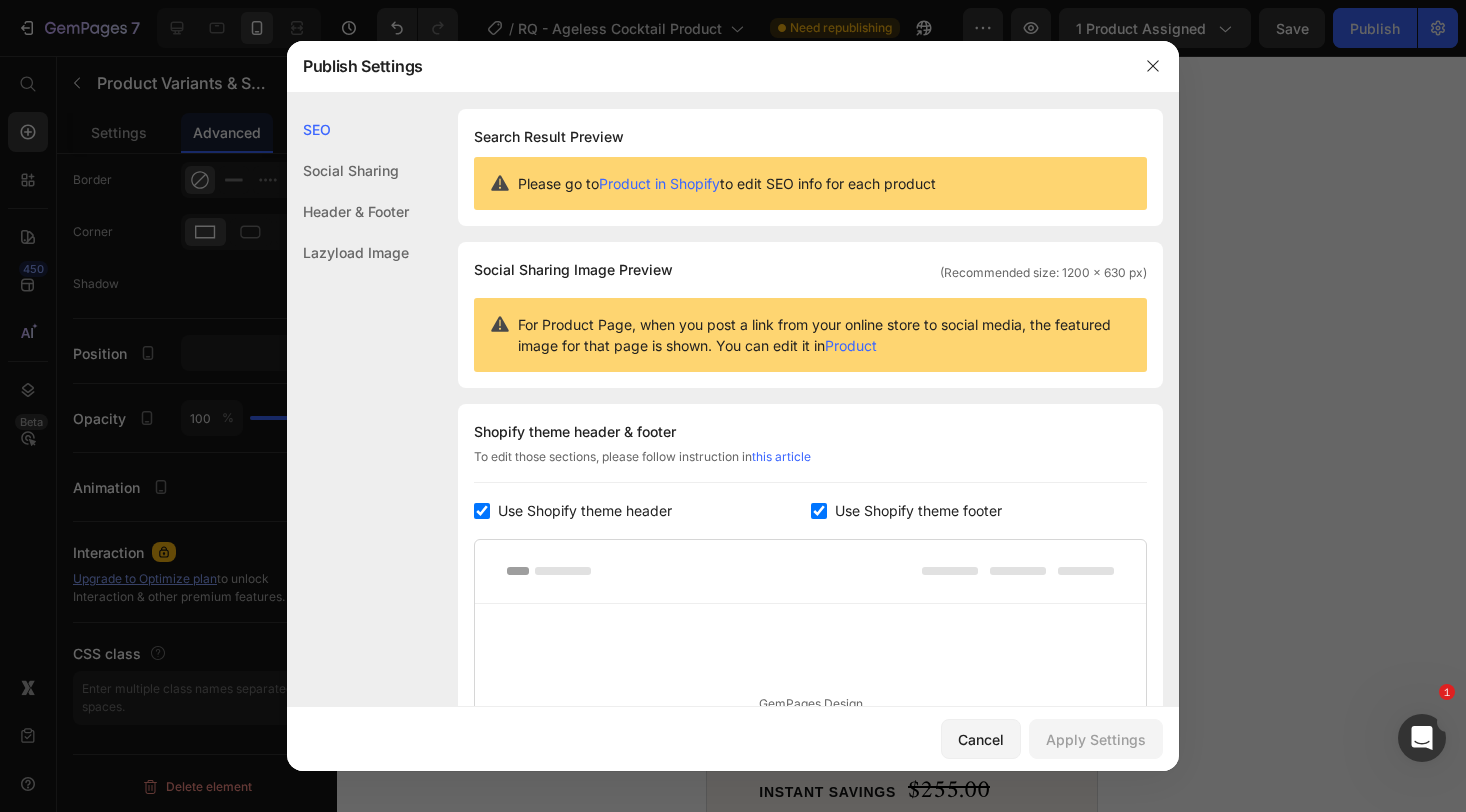 click at bounding box center [733, 406] 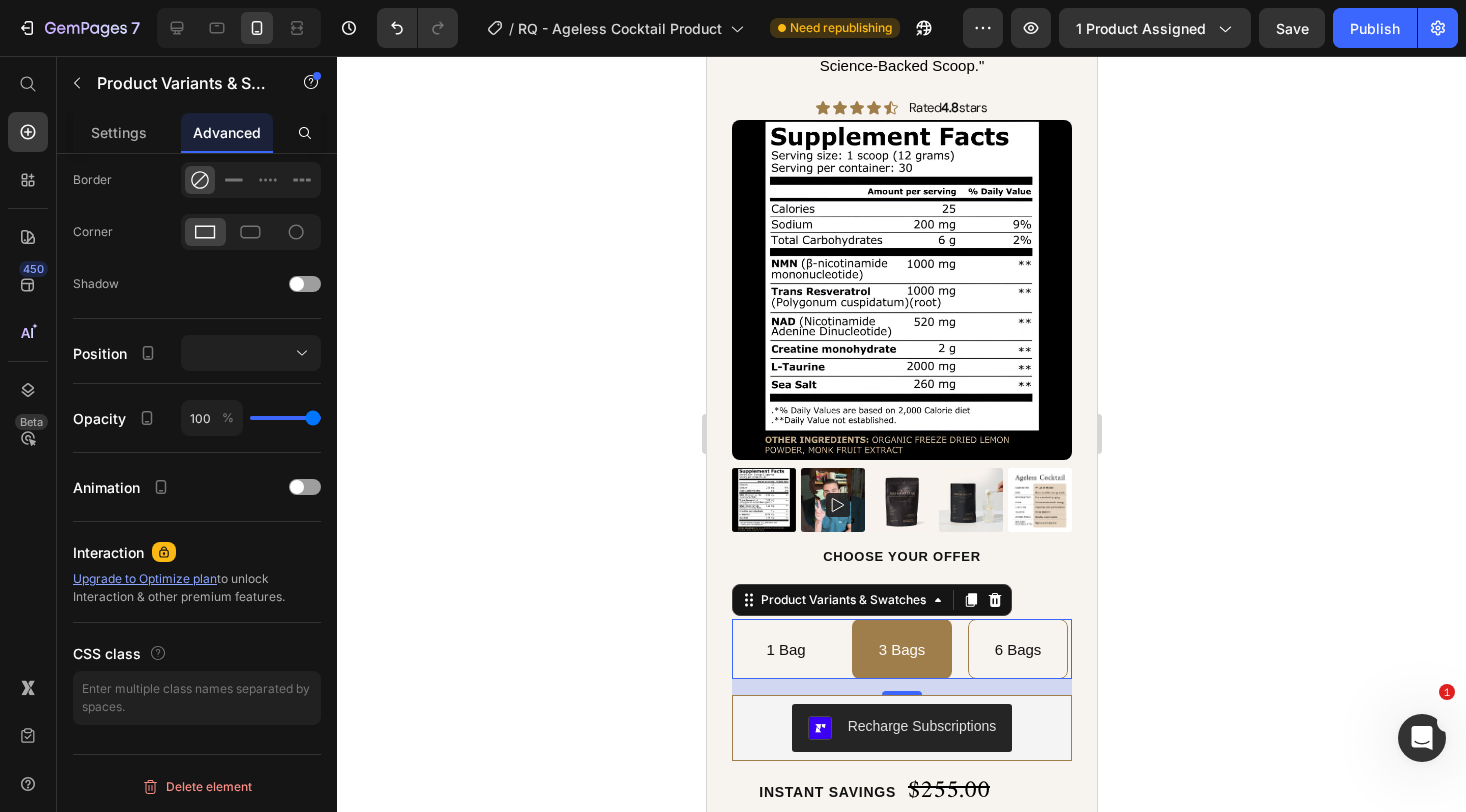 click on "1 Bag" at bounding box center [784, 649] 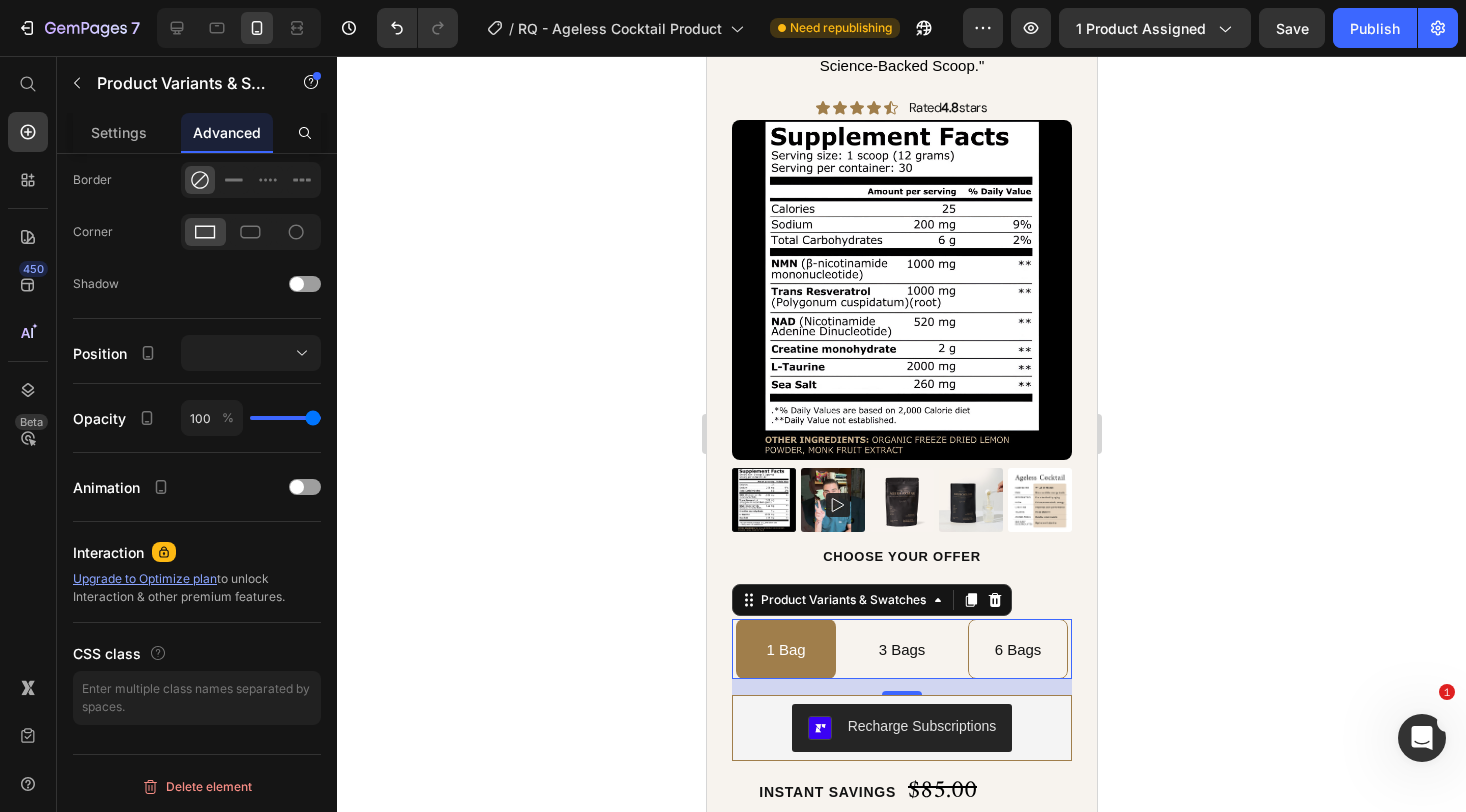click on "3 Bags" at bounding box center [901, 649] 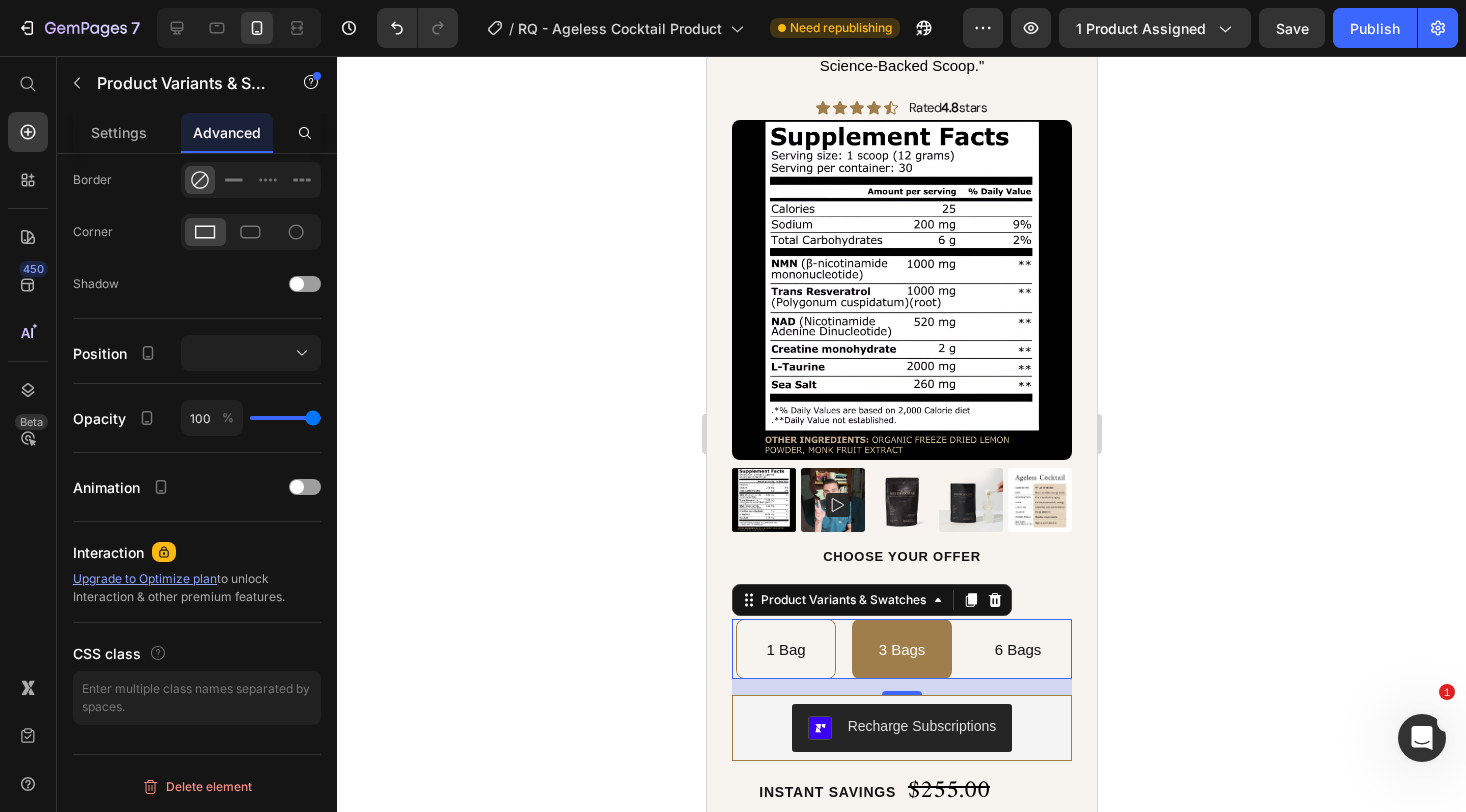 click on "6 Bags" at bounding box center [1017, 649] 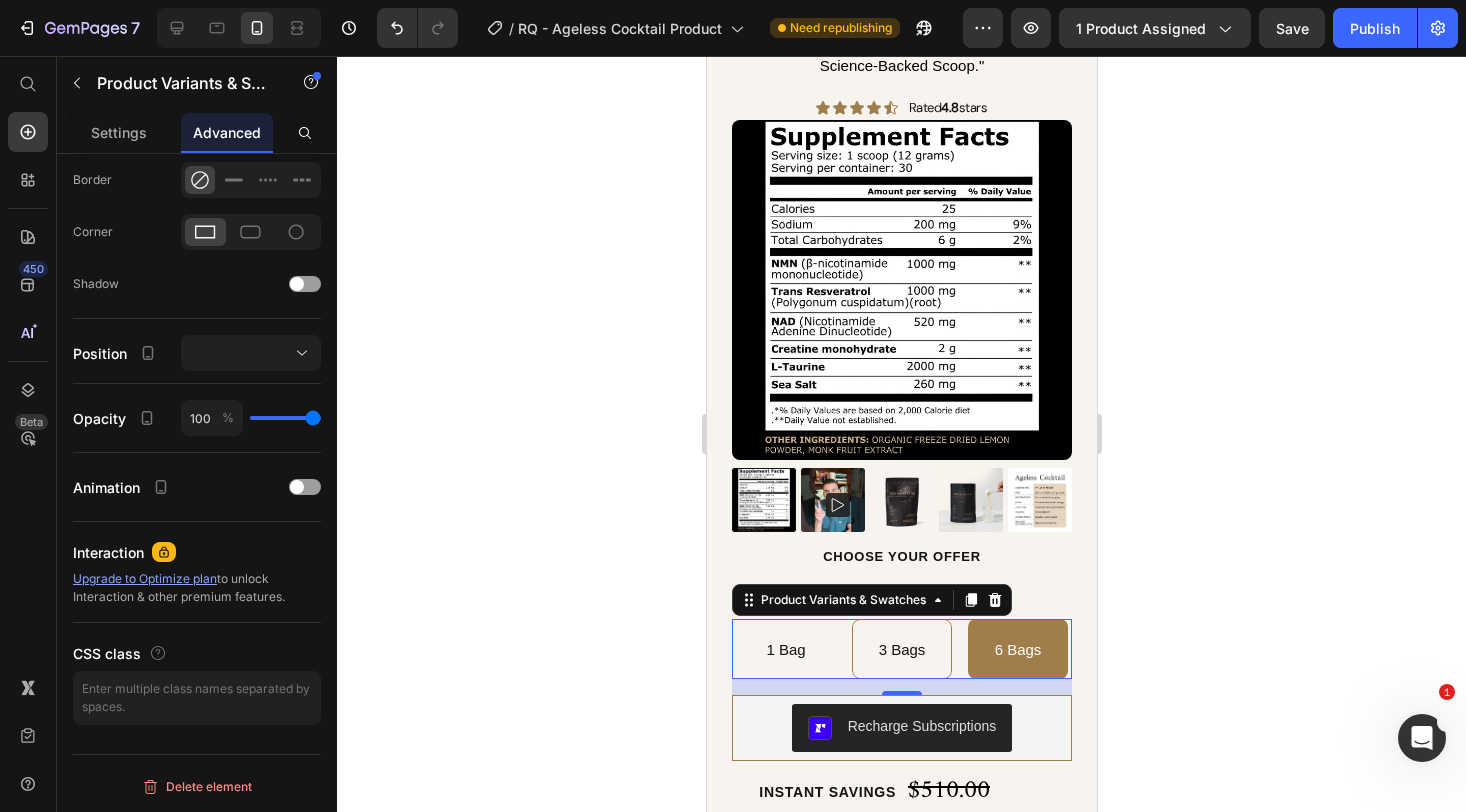 click on "1 Bag" at bounding box center (784, 649) 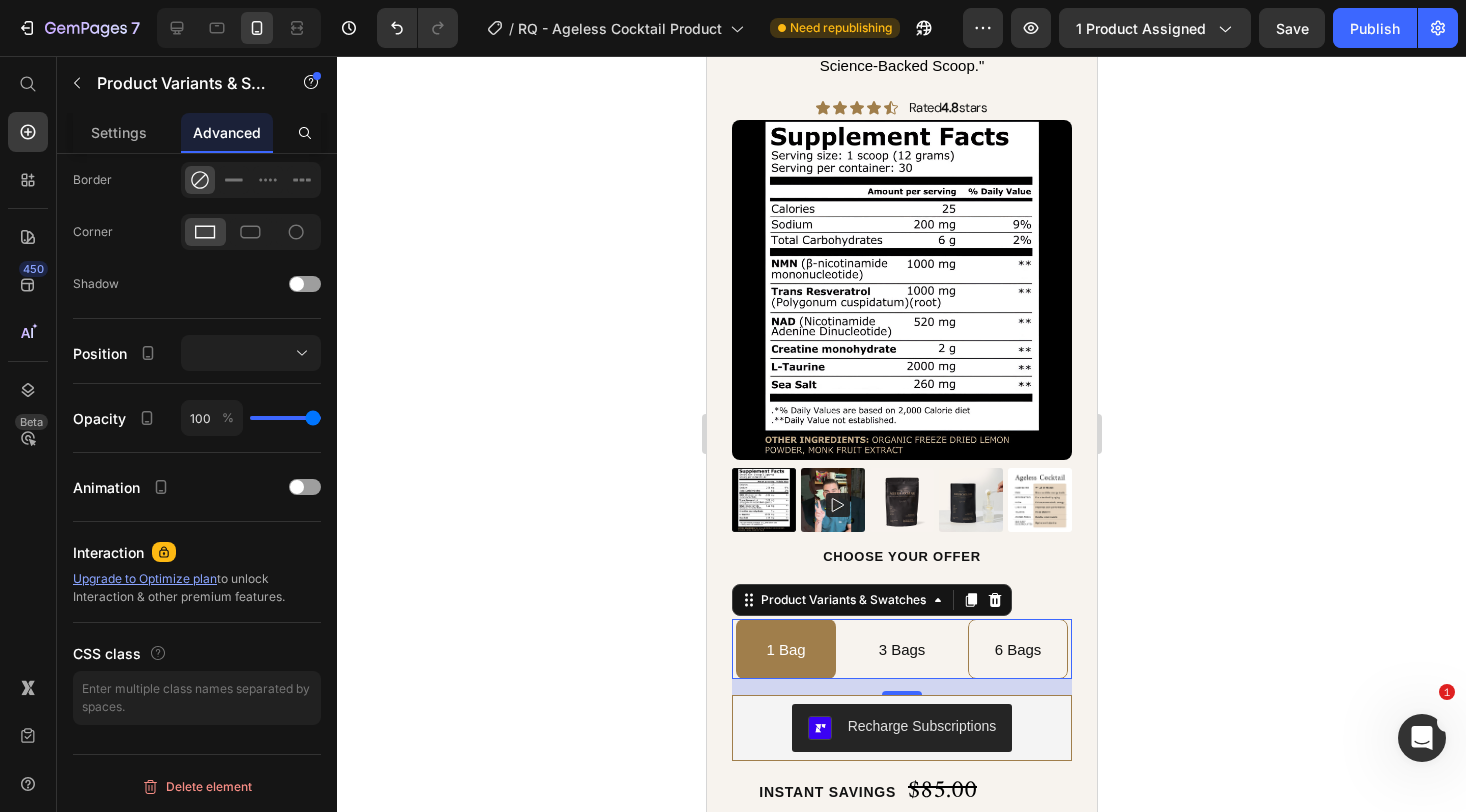 click on "3 Bags" at bounding box center (901, 649) 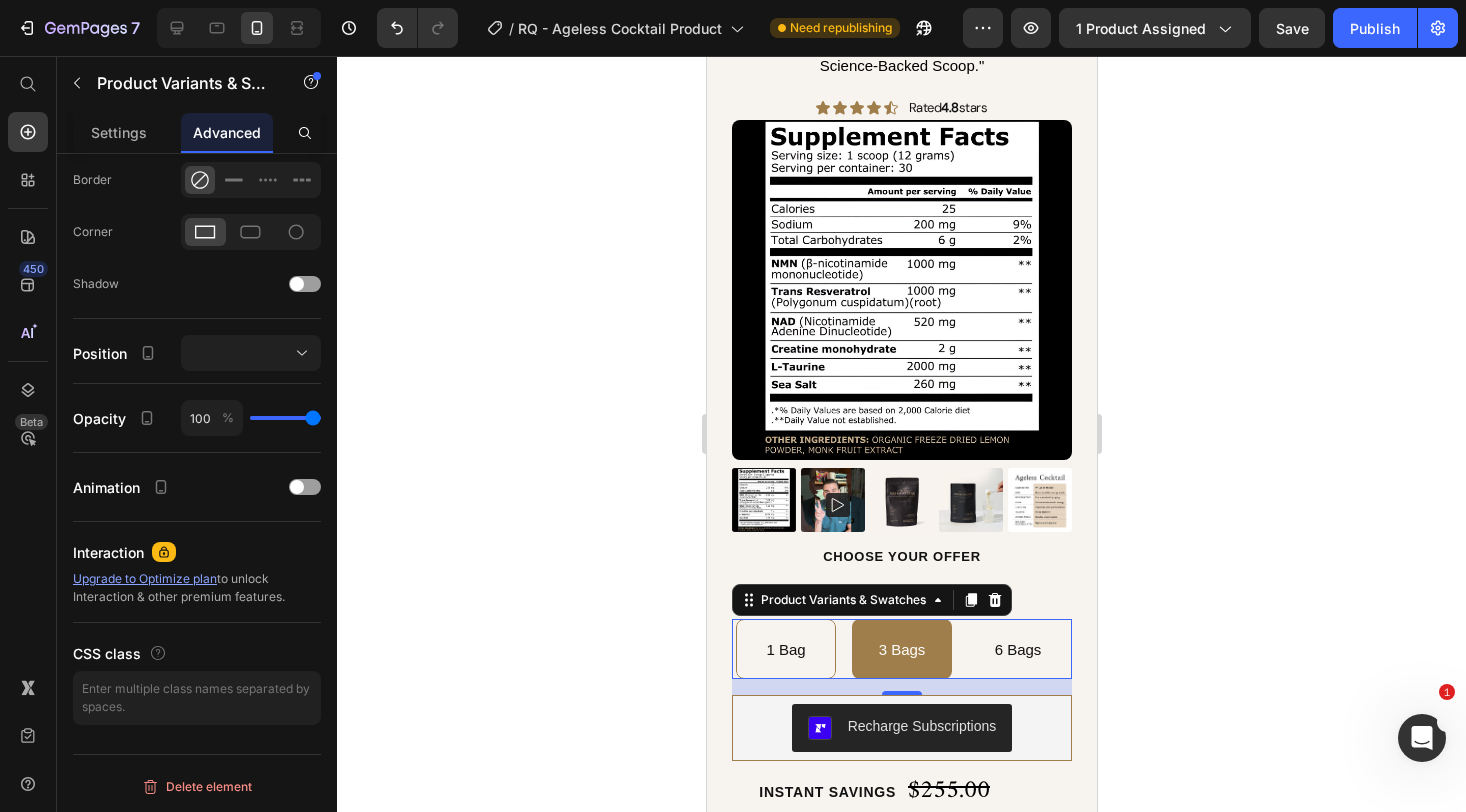 click on "6 Bags" at bounding box center (1017, 649) 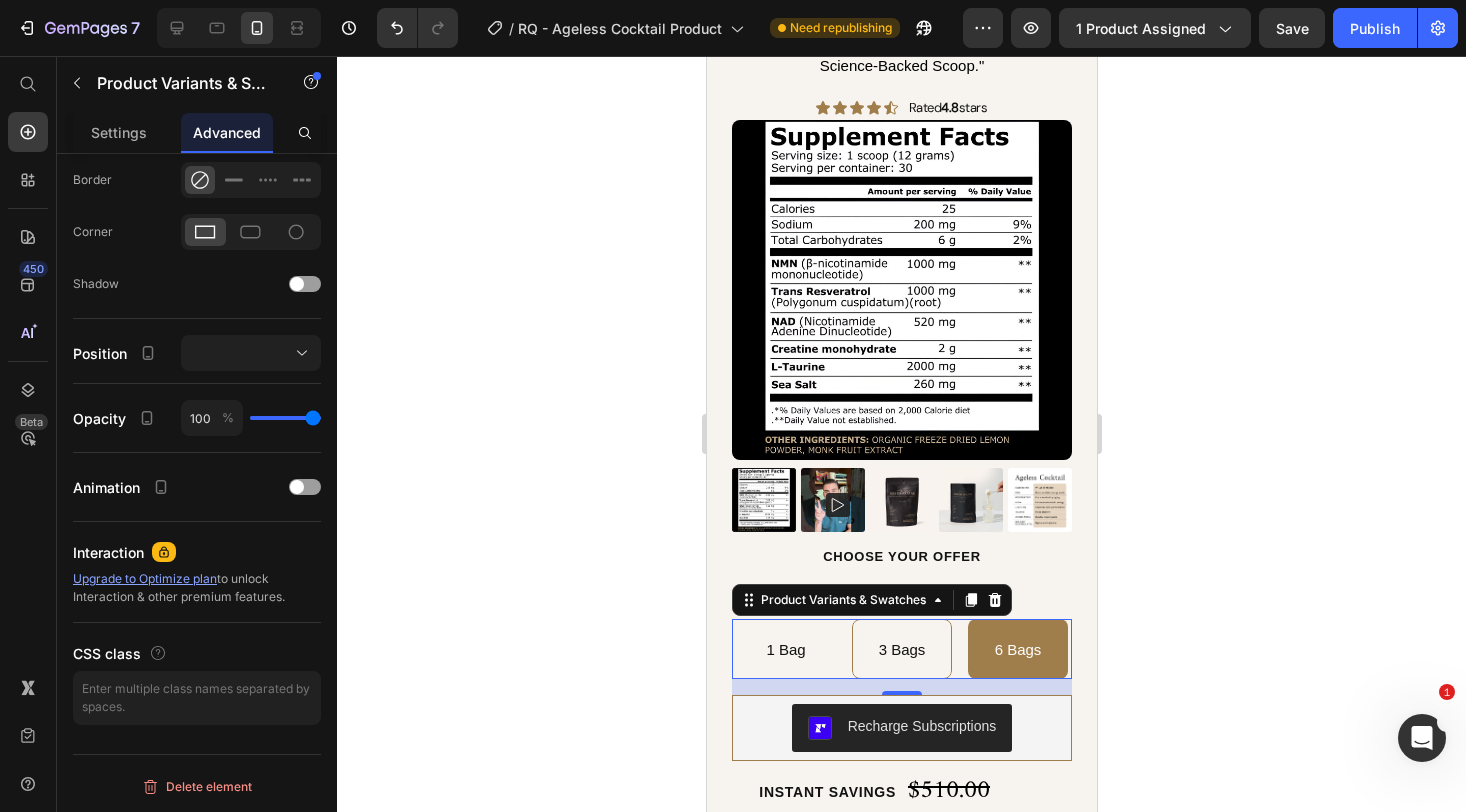 click on "1 Bag" at bounding box center (785, 649) 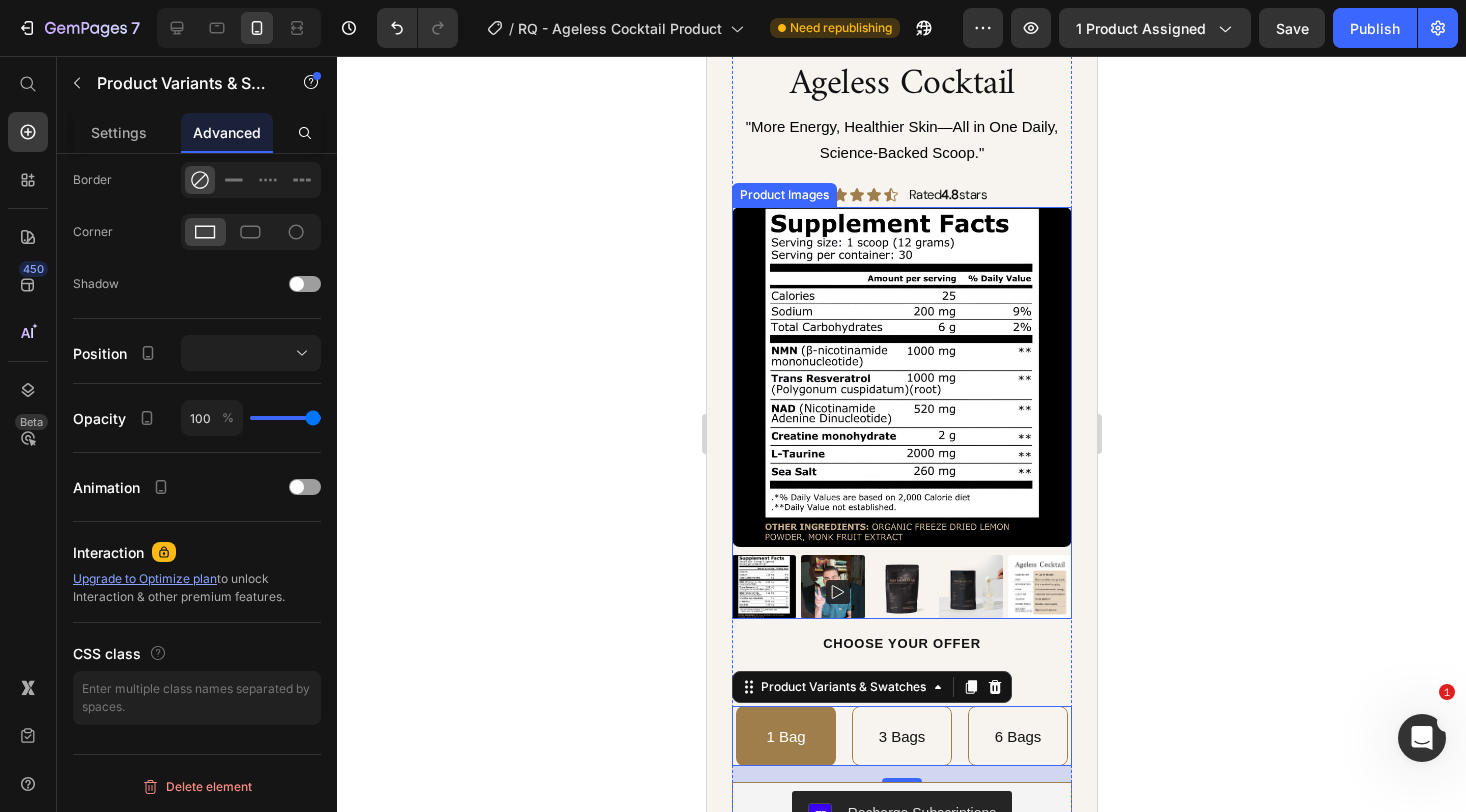 scroll, scrollTop: 0, scrollLeft: 0, axis: both 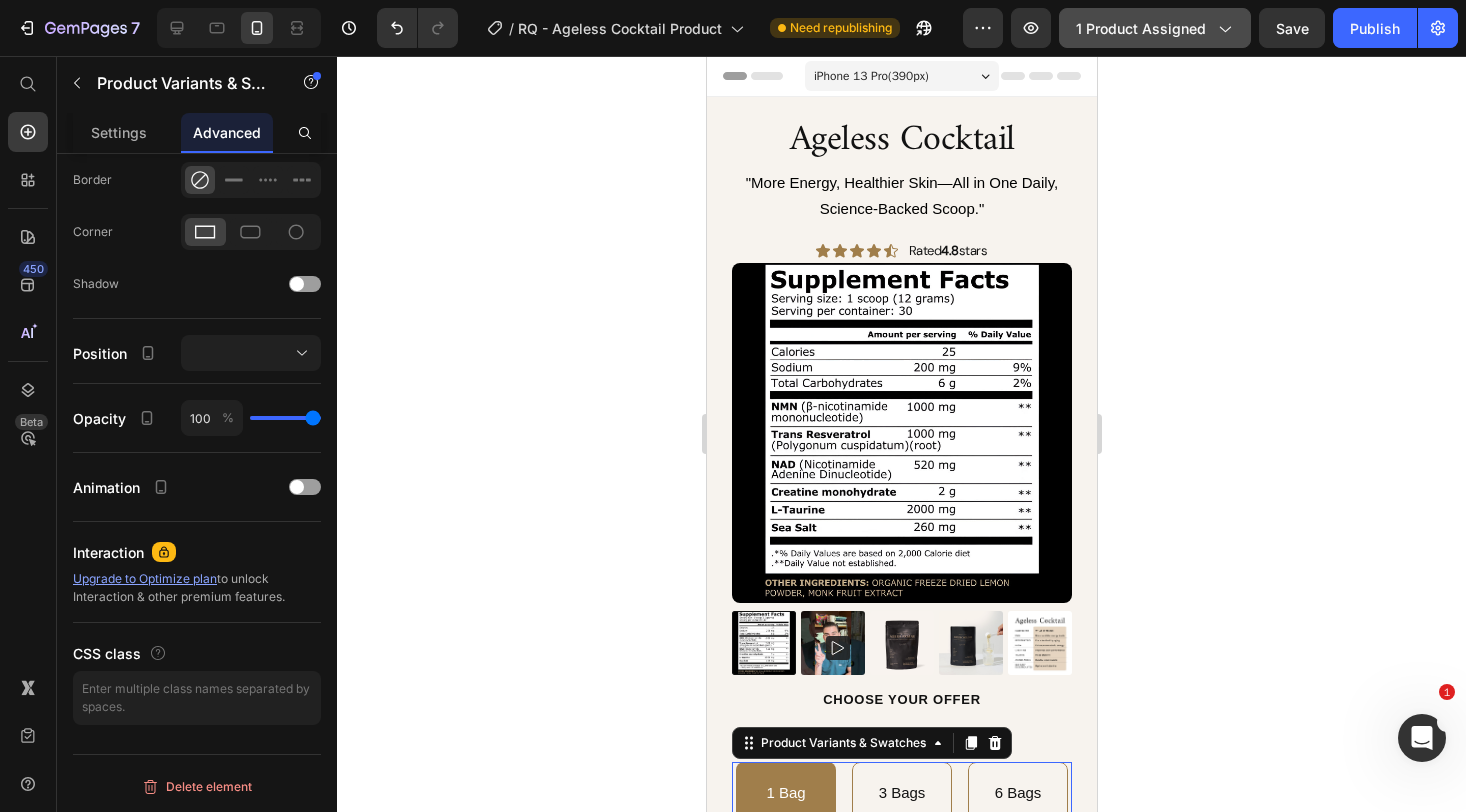 click 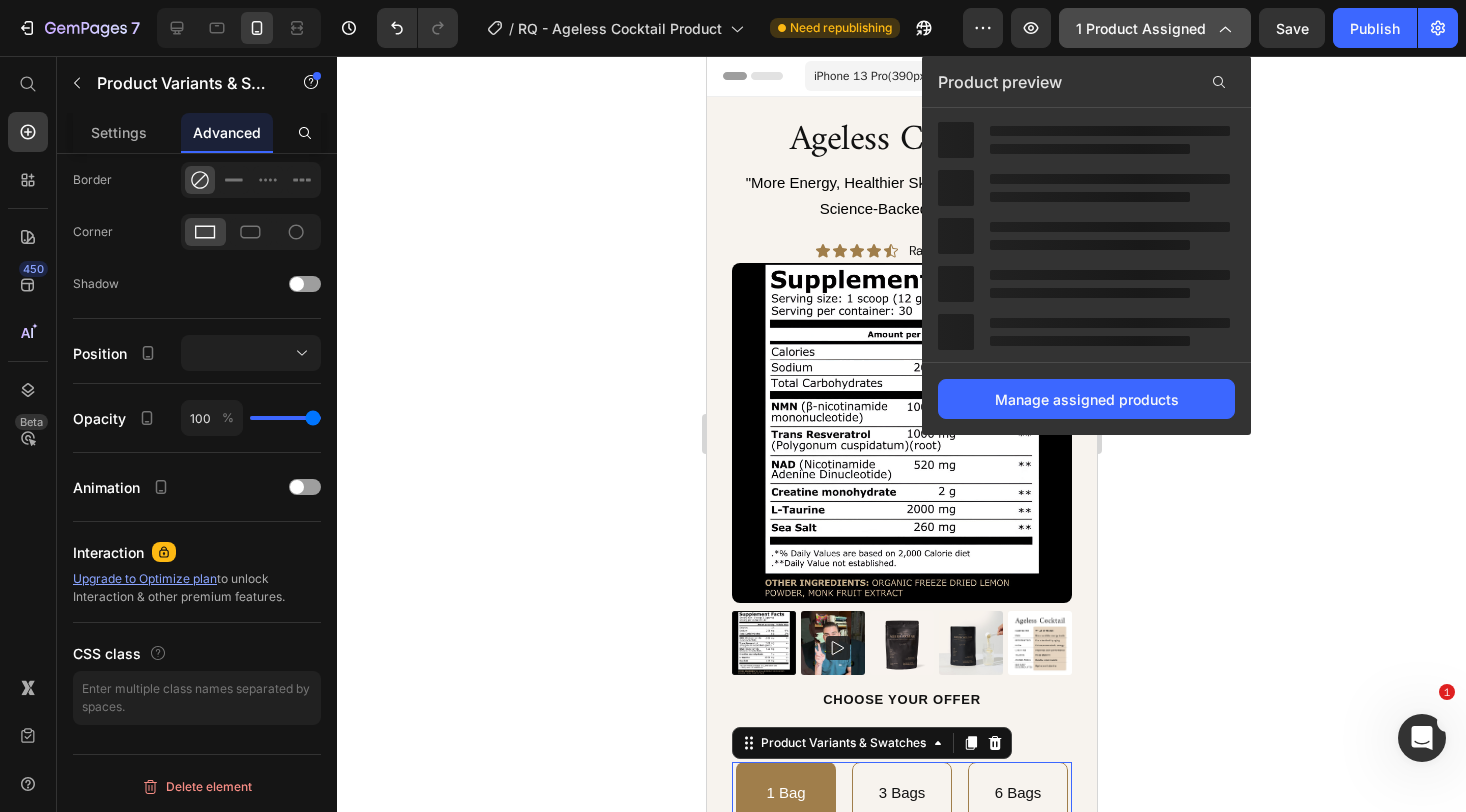 click 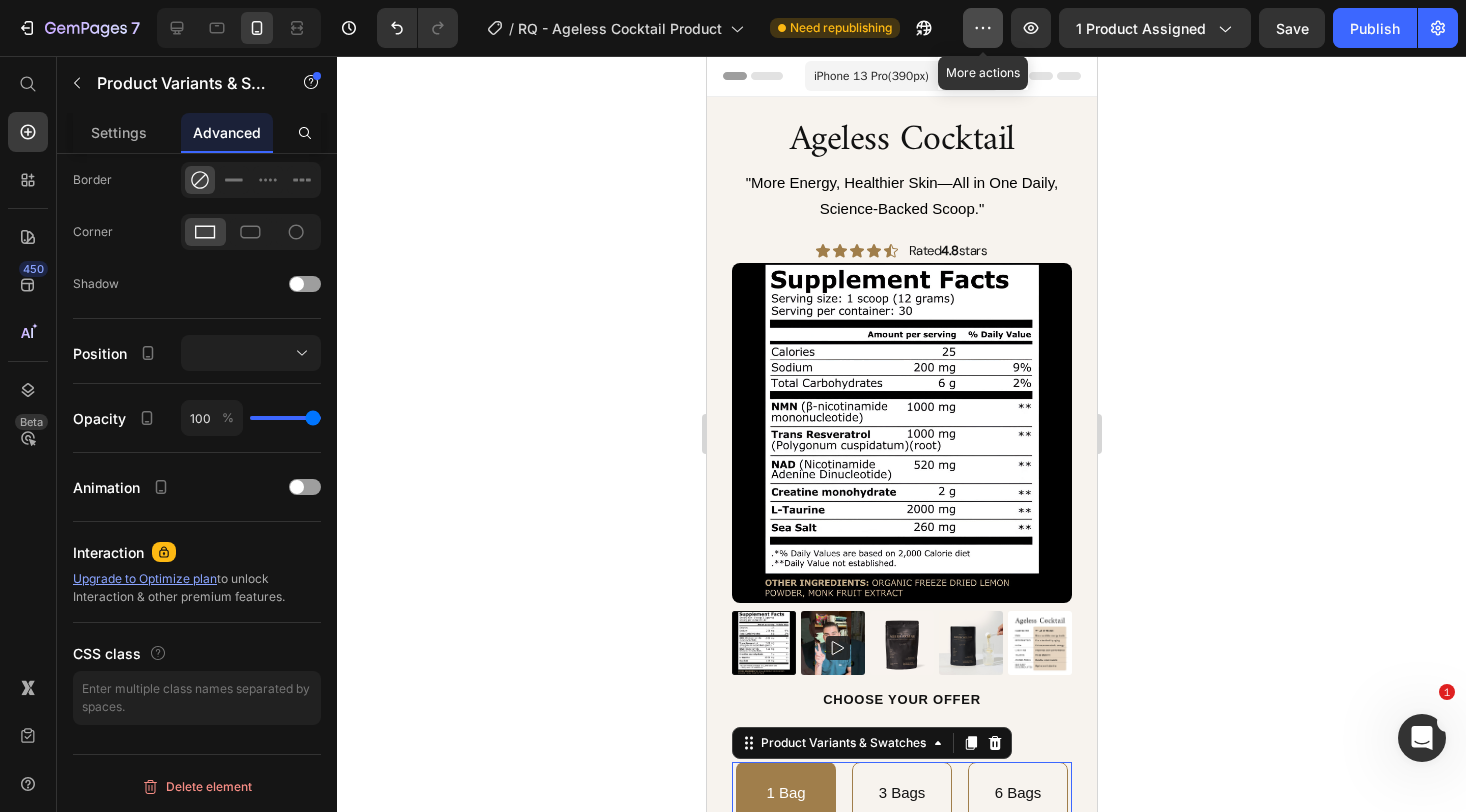 click 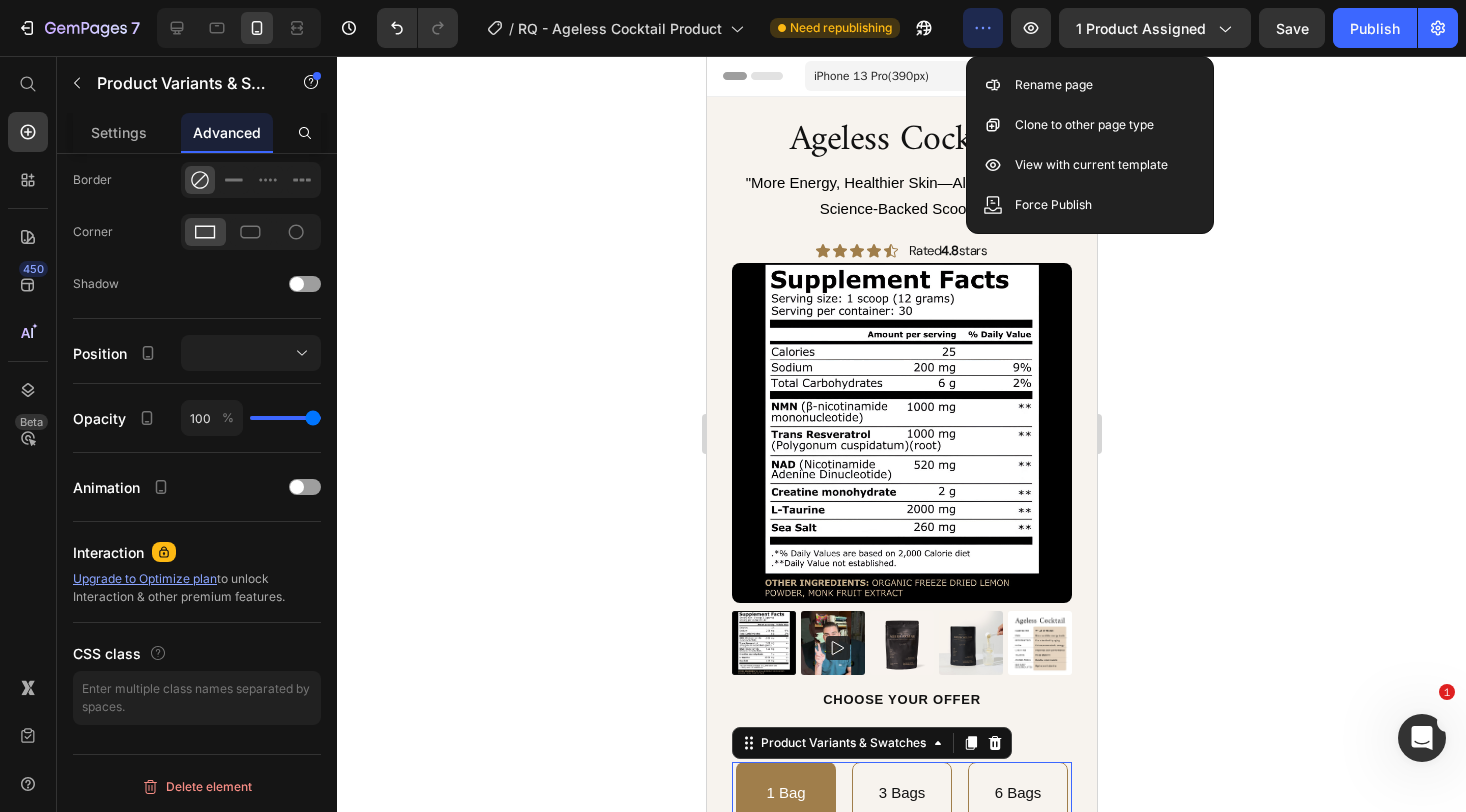 click 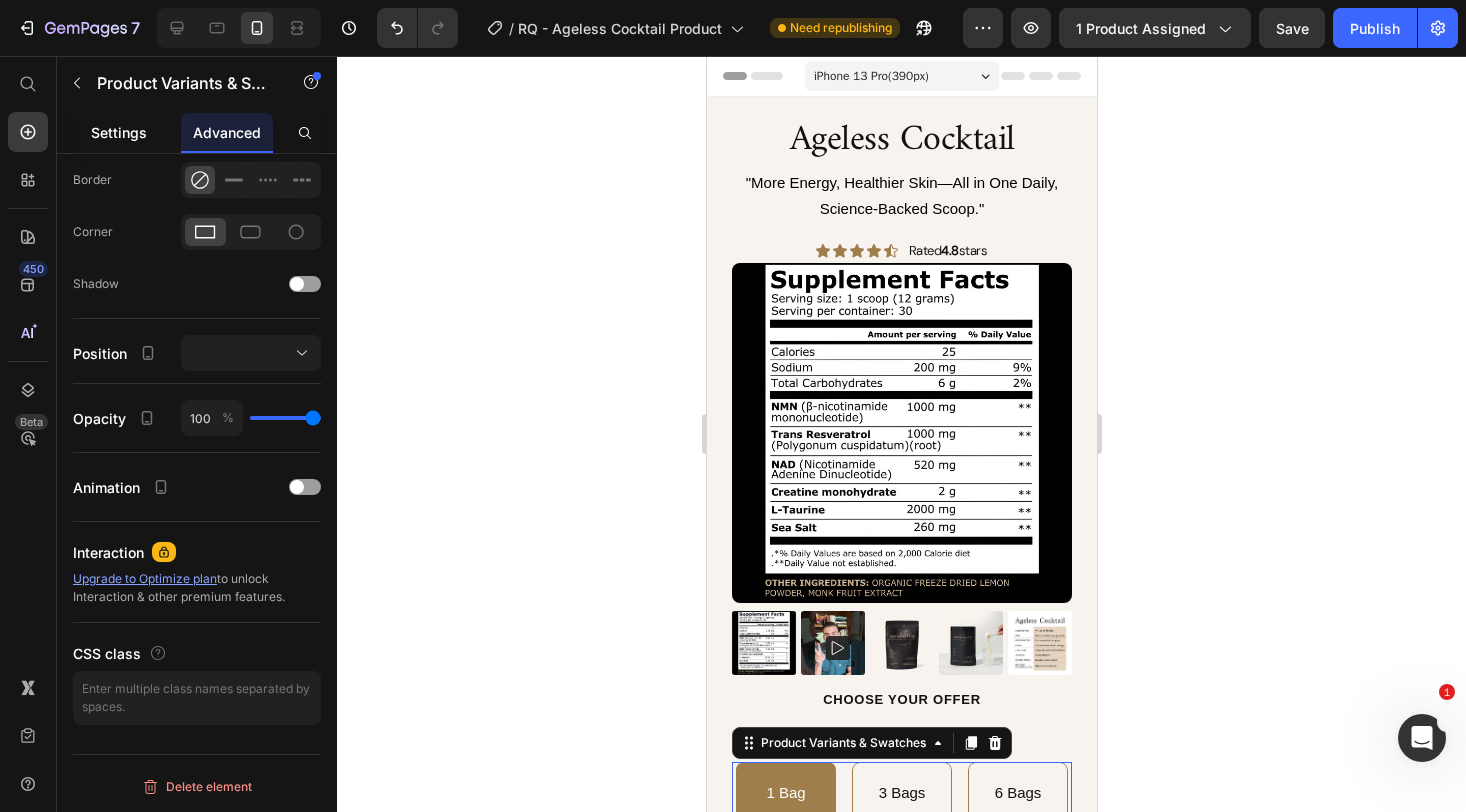click on "Settings" at bounding box center [119, 132] 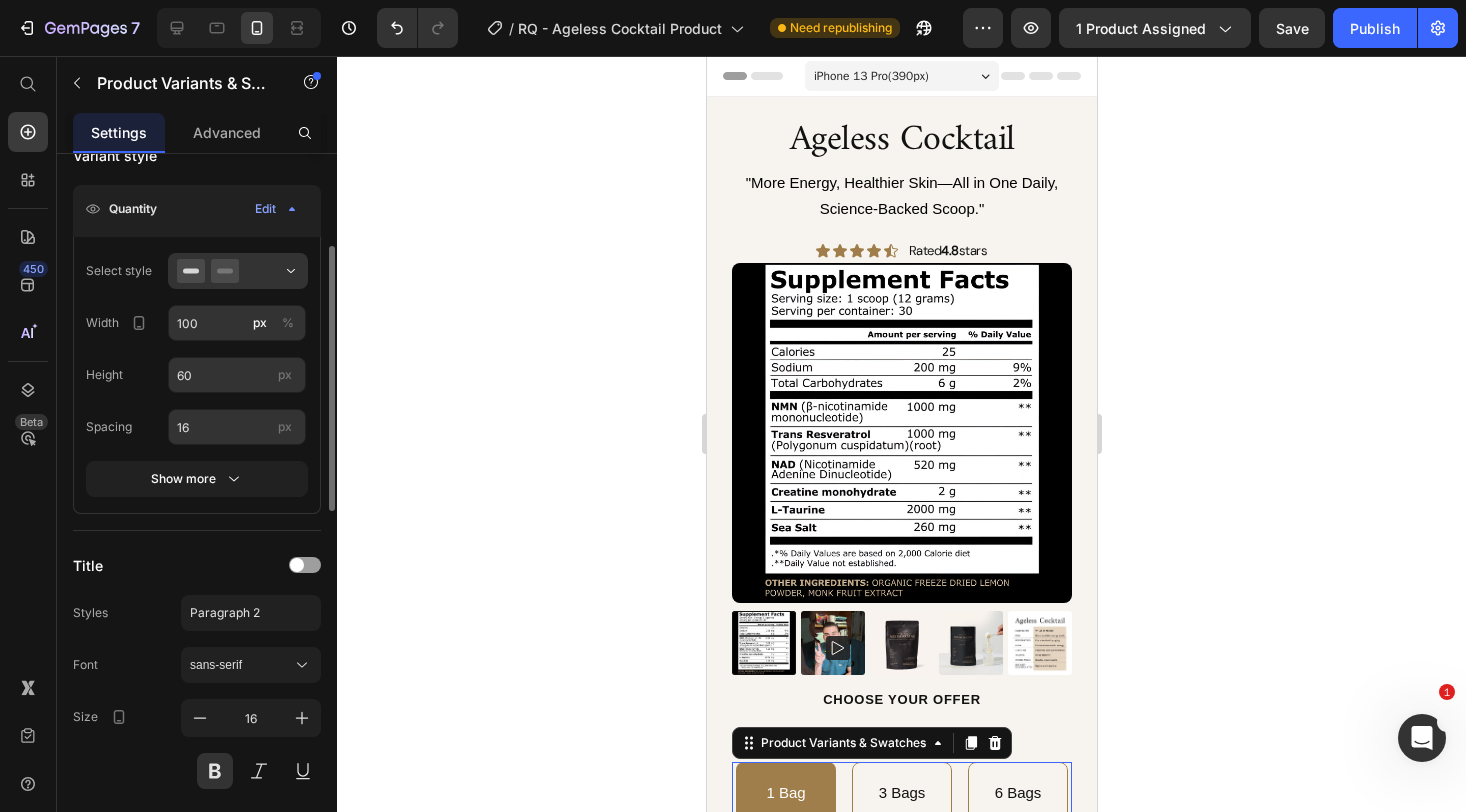 scroll, scrollTop: 393, scrollLeft: 0, axis: vertical 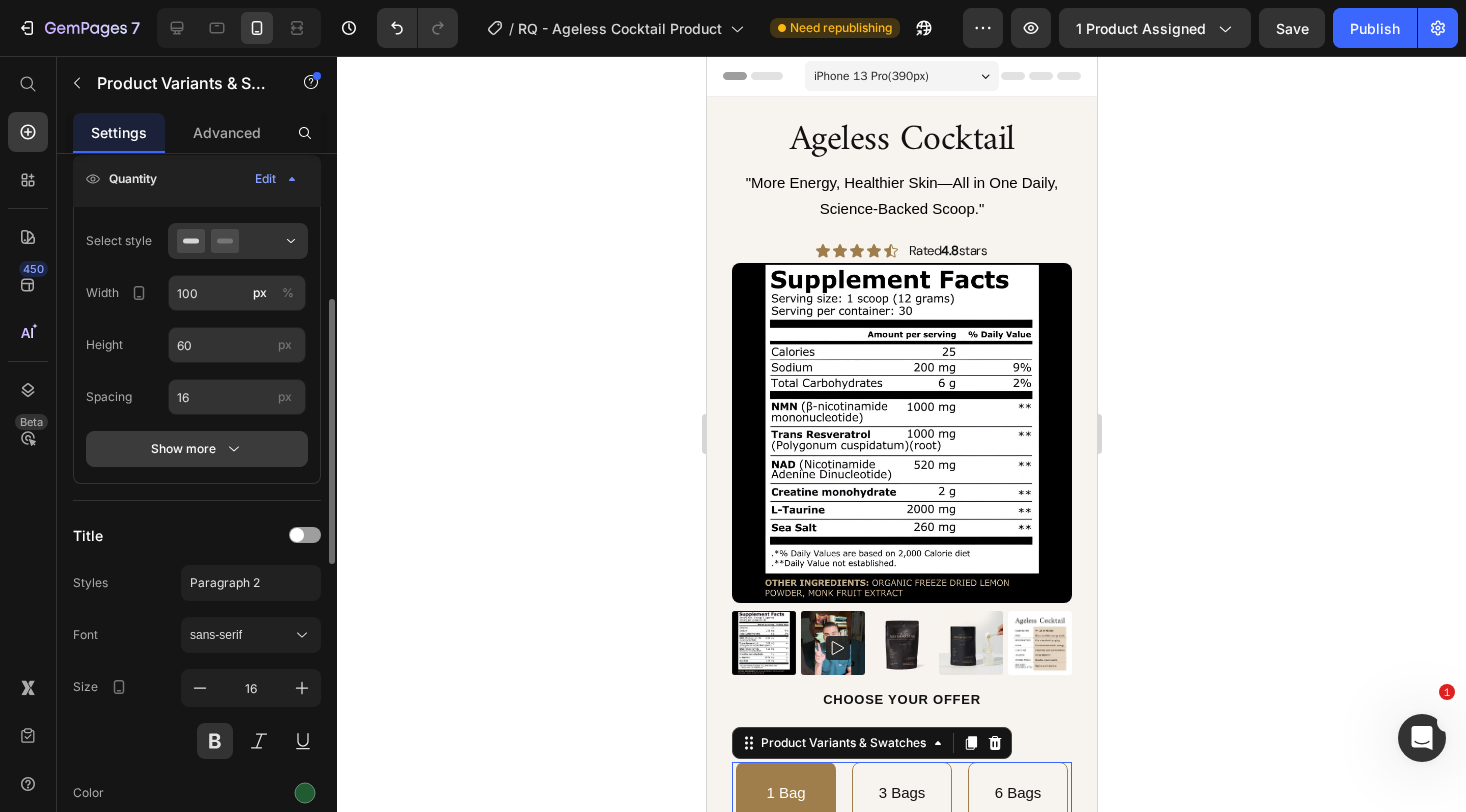click on "Show more" at bounding box center (197, 449) 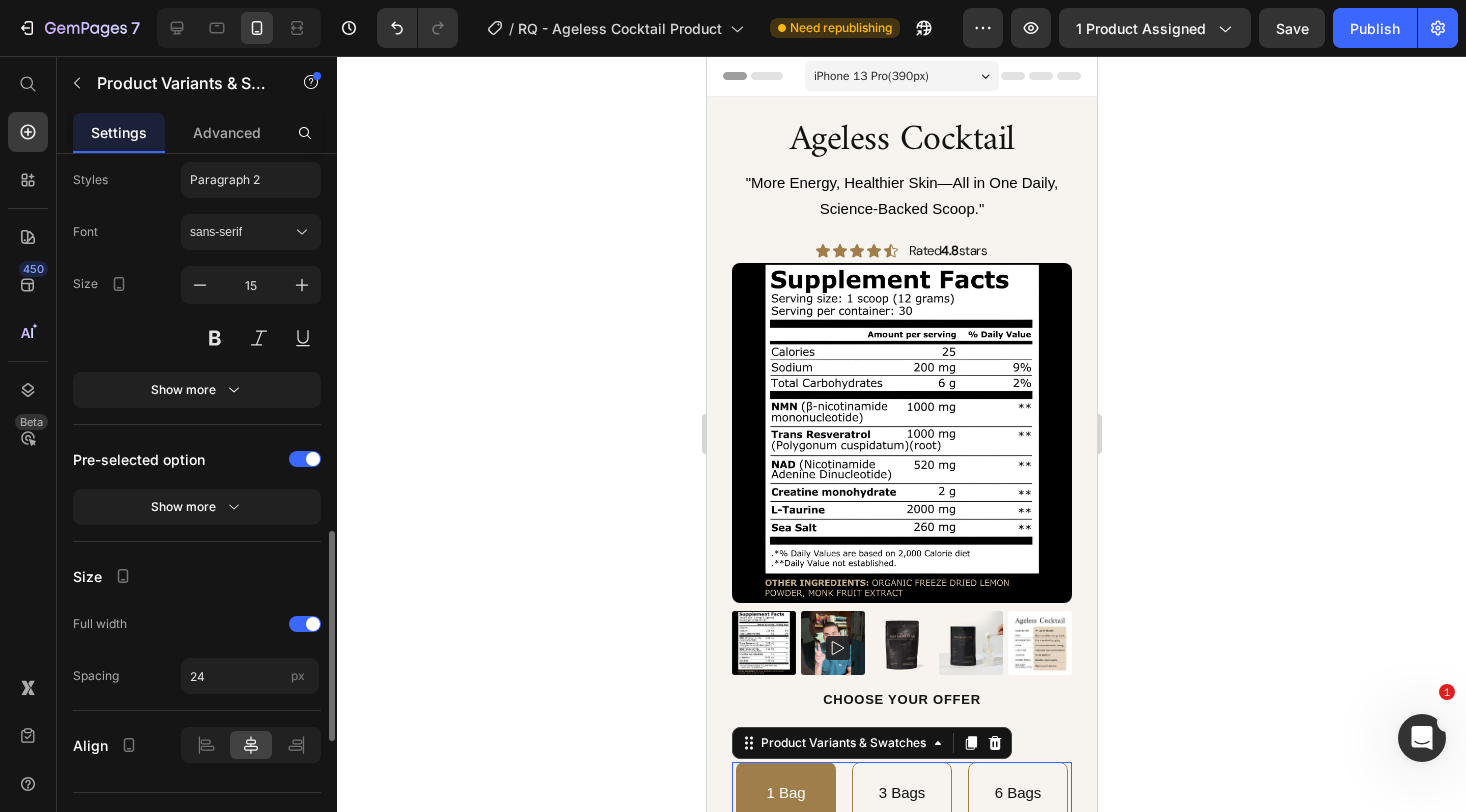 scroll, scrollTop: 1715, scrollLeft: 0, axis: vertical 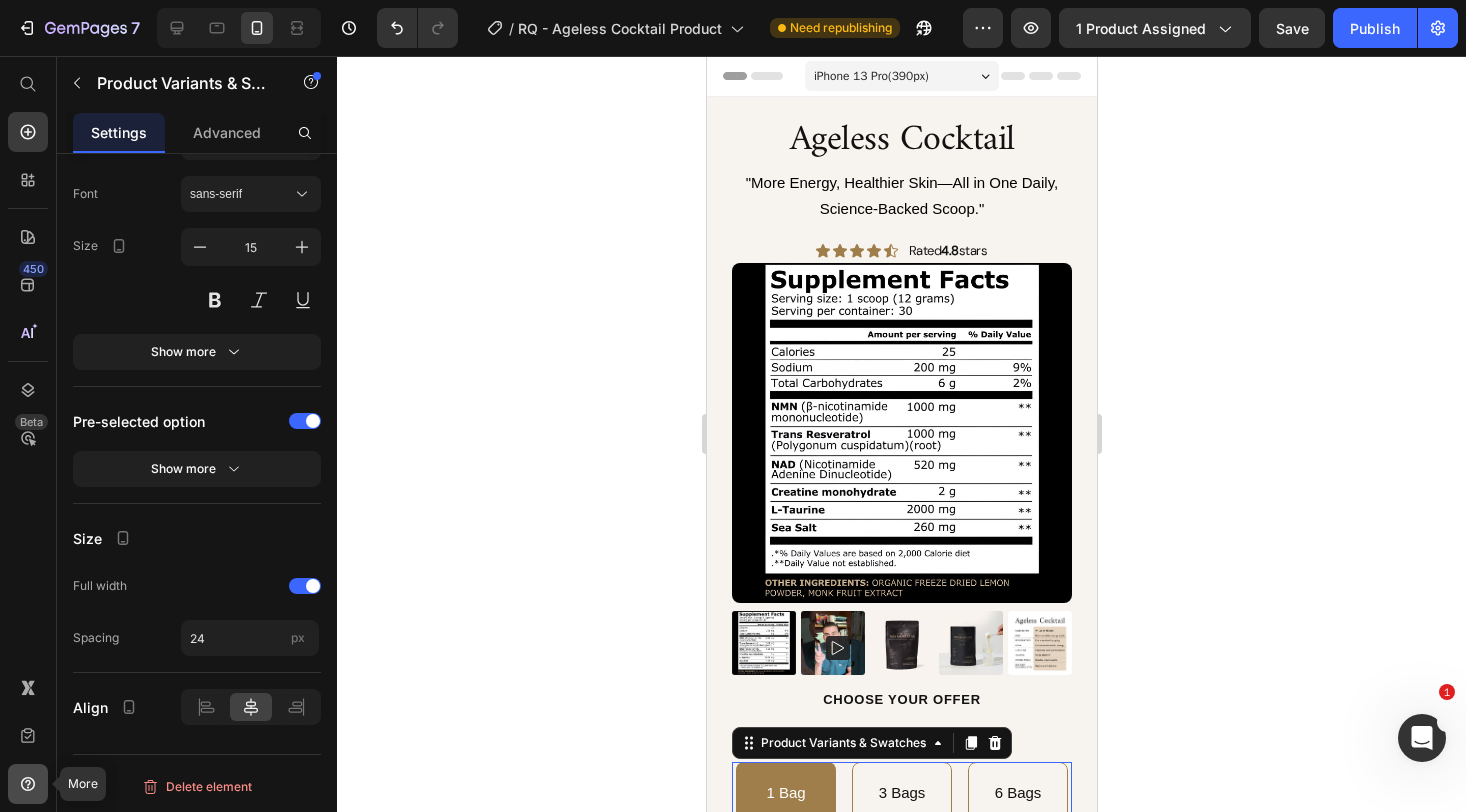 click 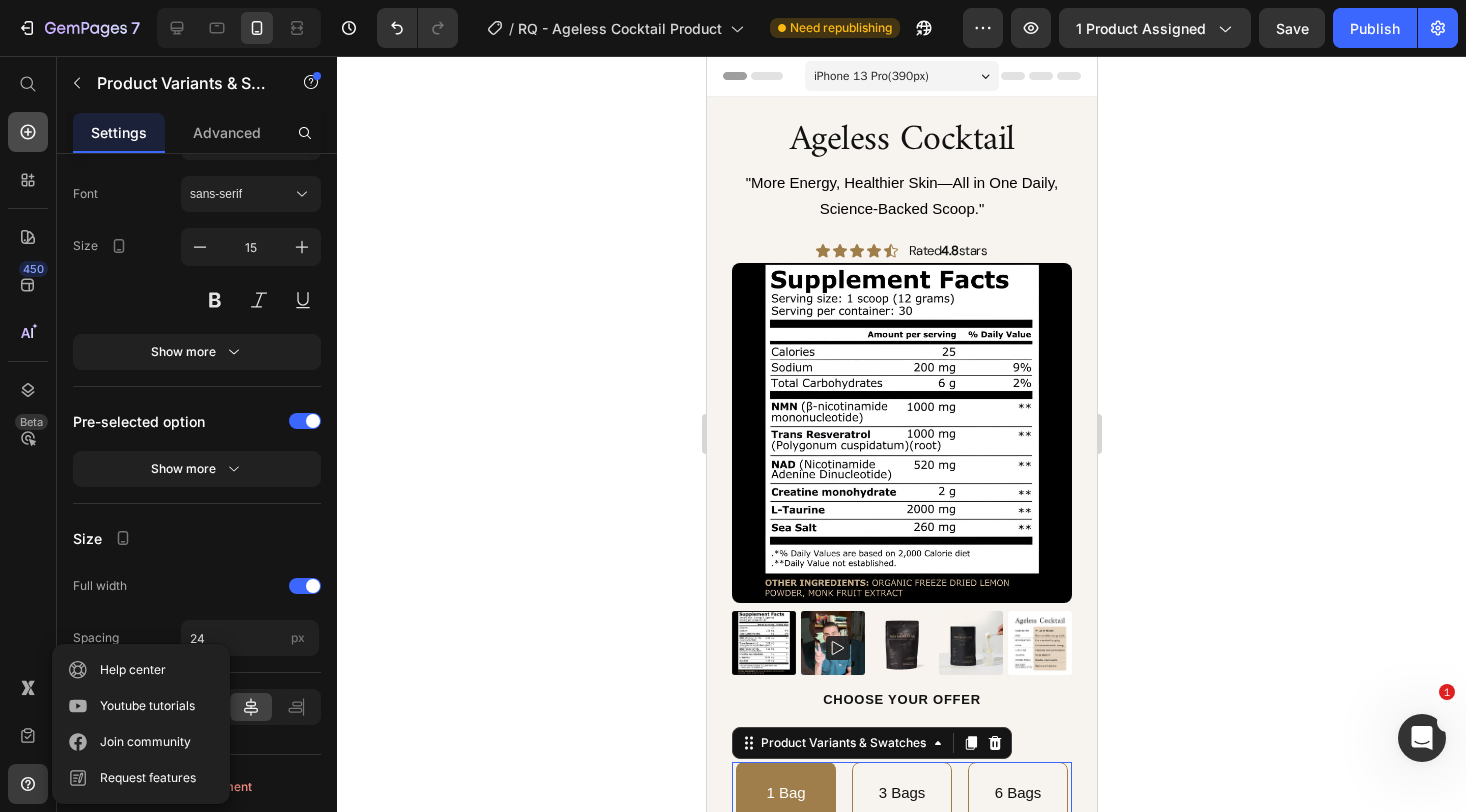 click 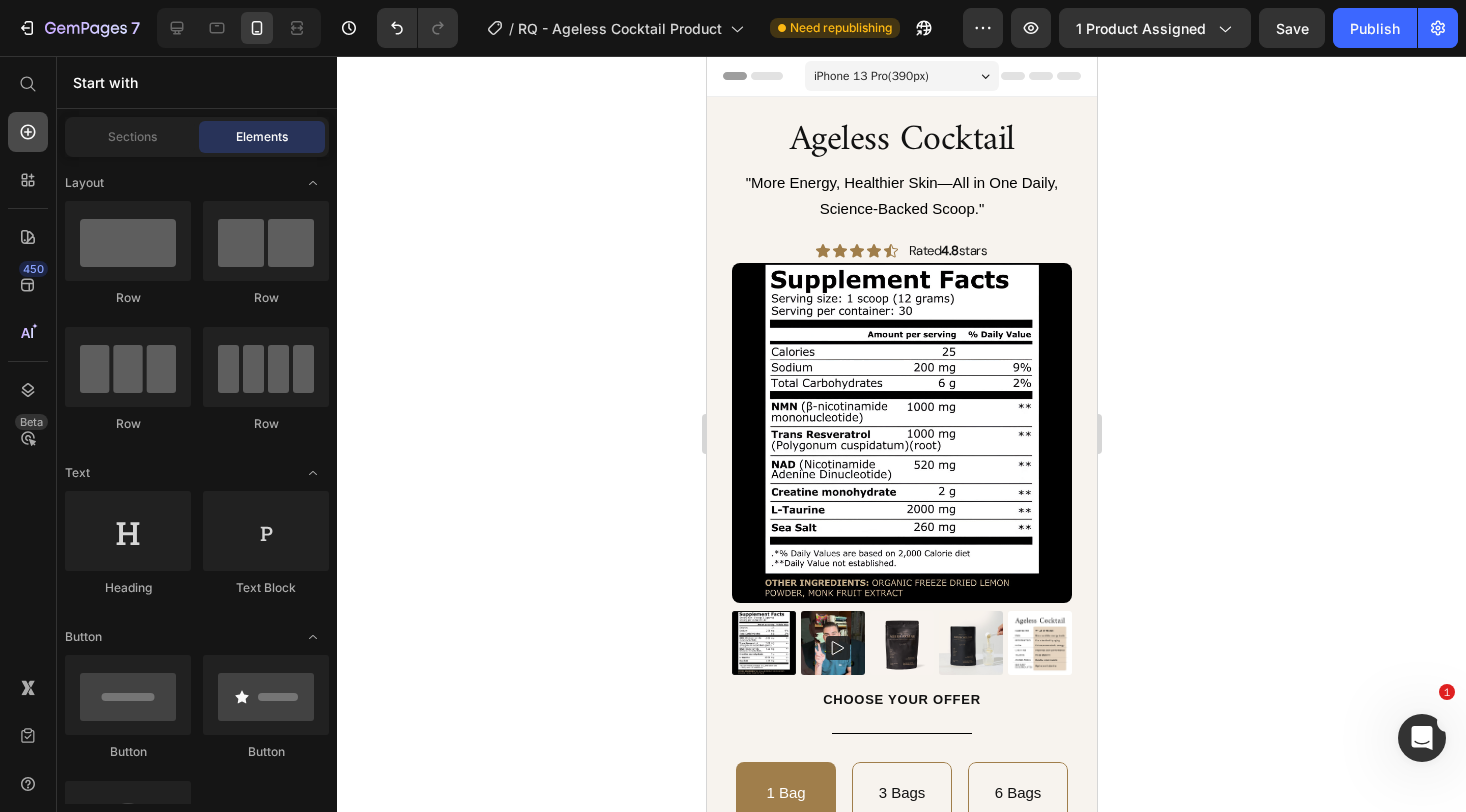 click 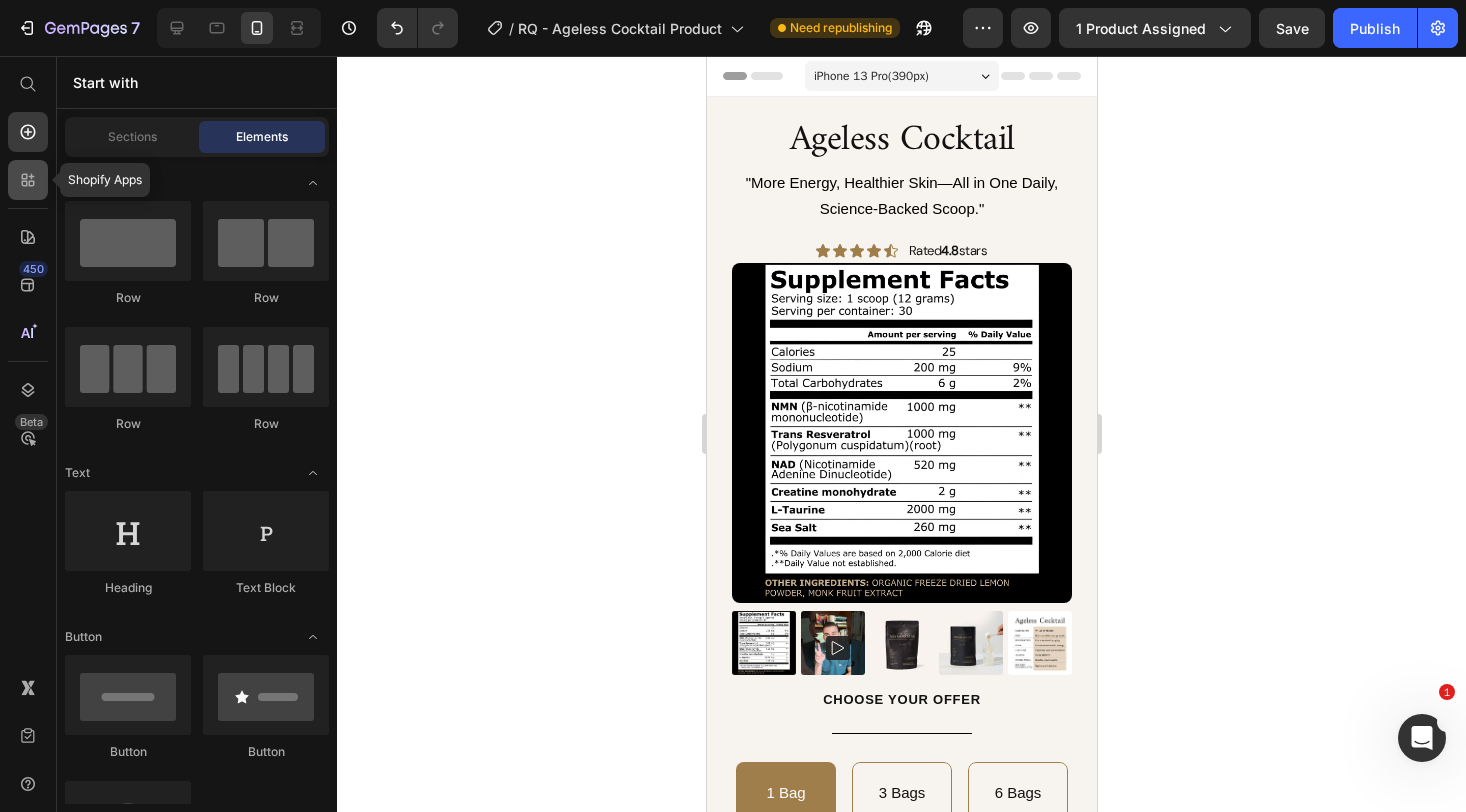 click 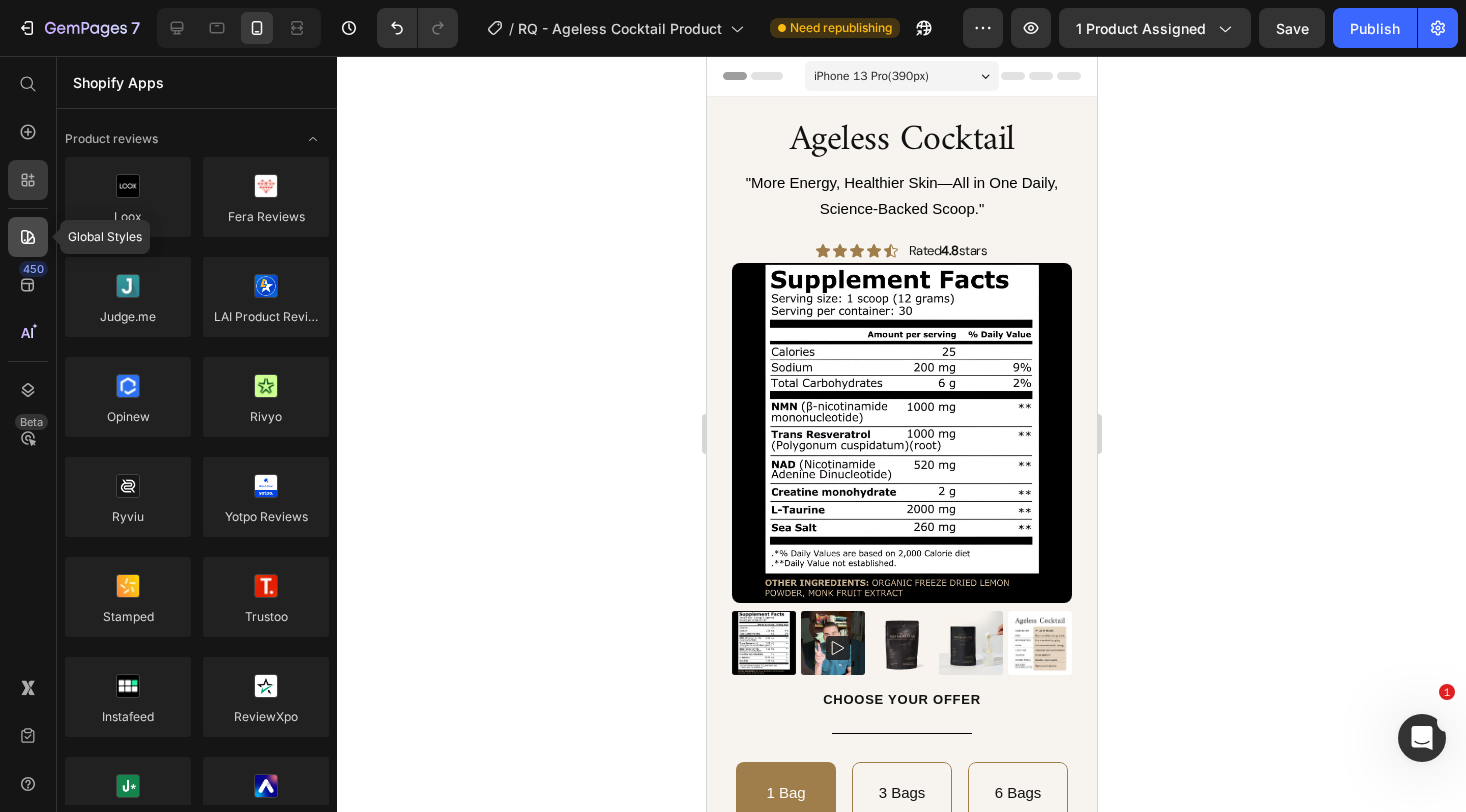 click 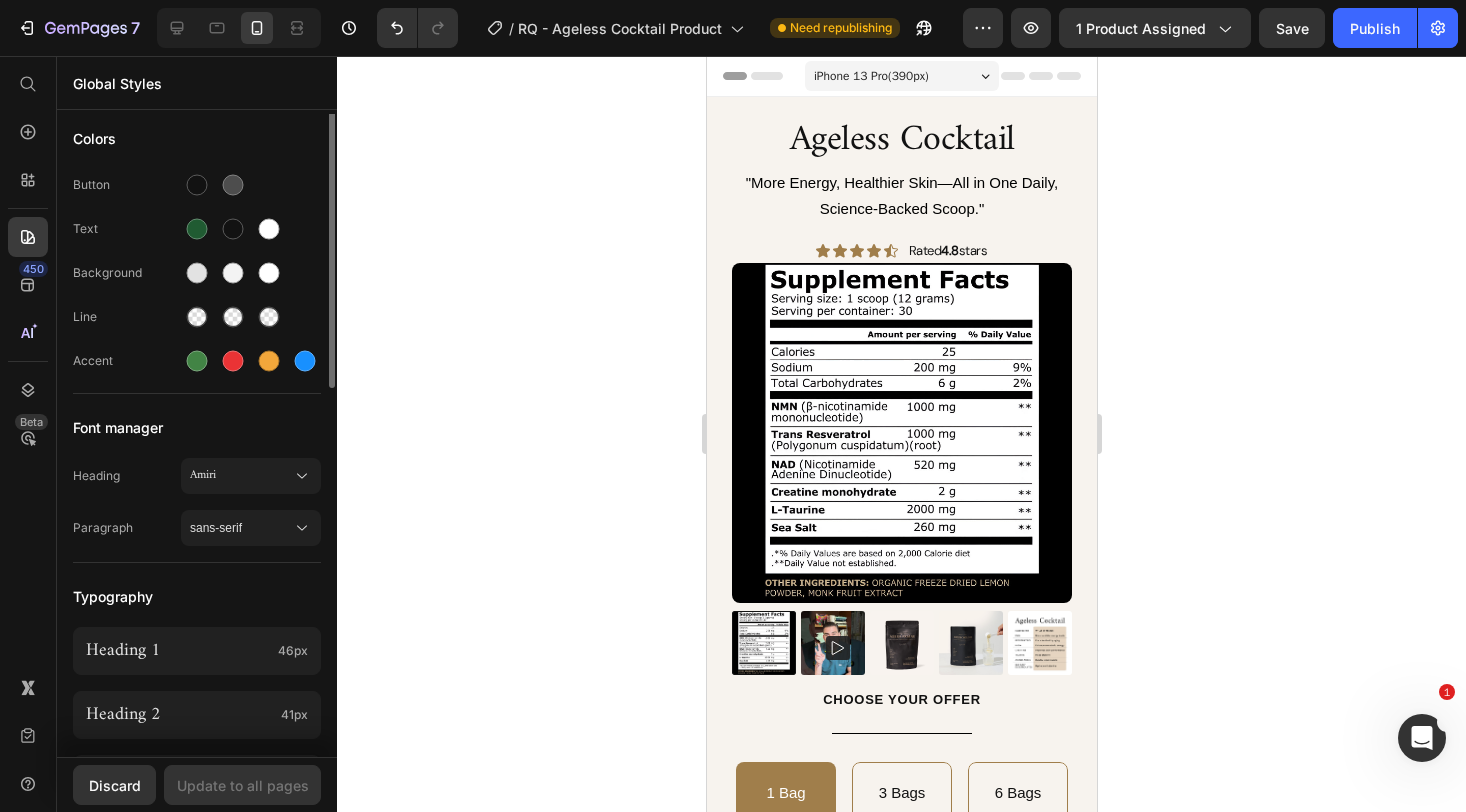 scroll, scrollTop: 0, scrollLeft: 0, axis: both 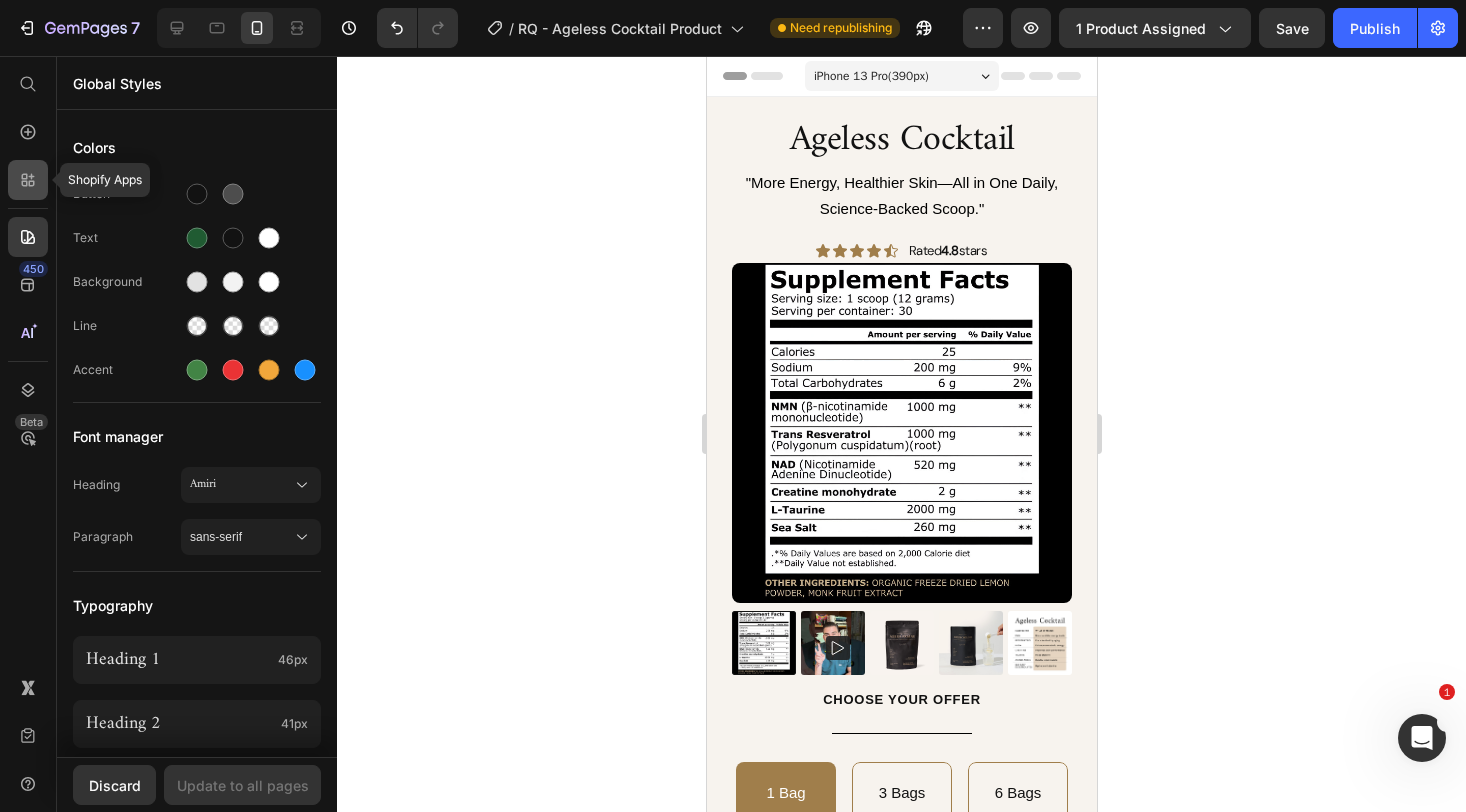 click 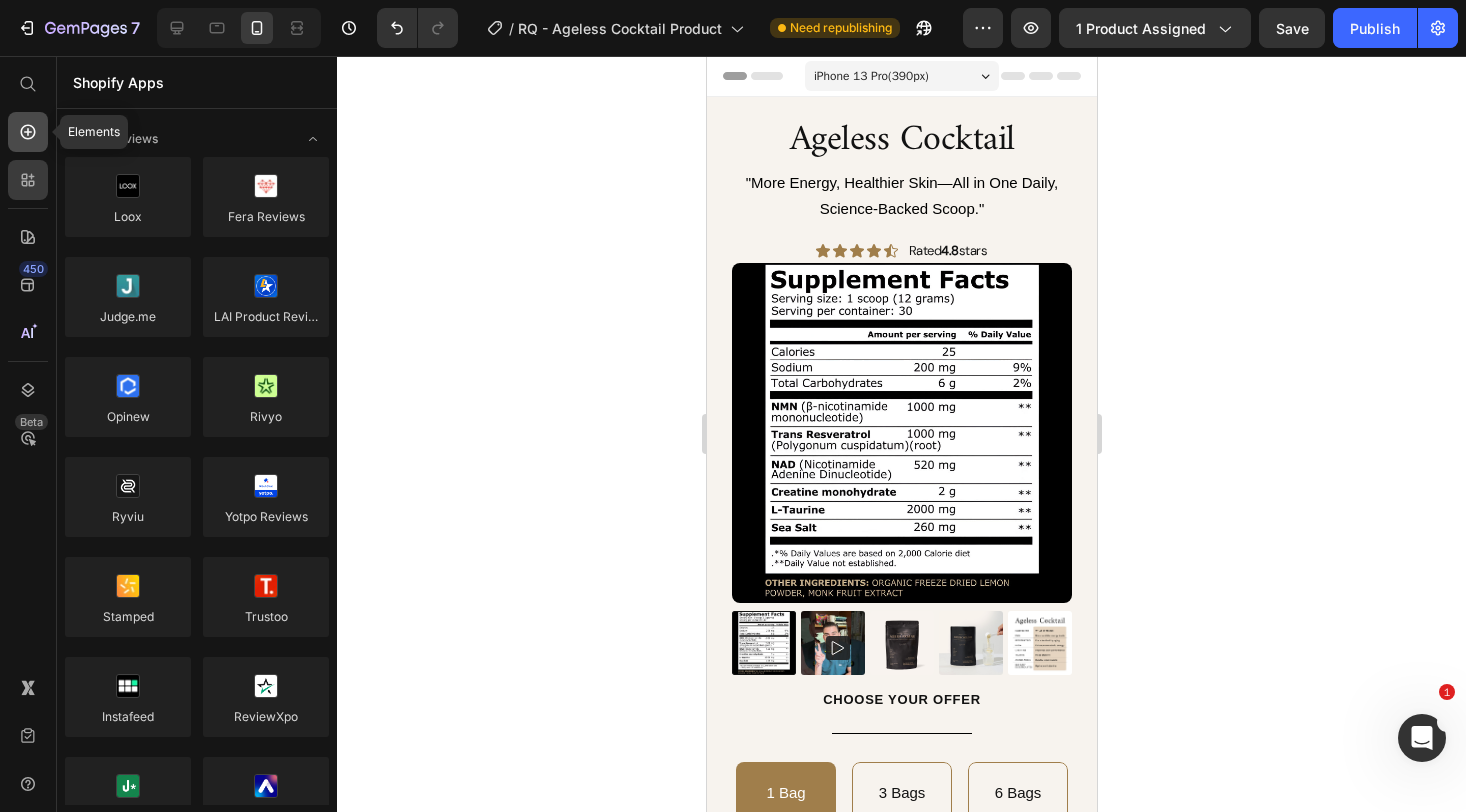 click 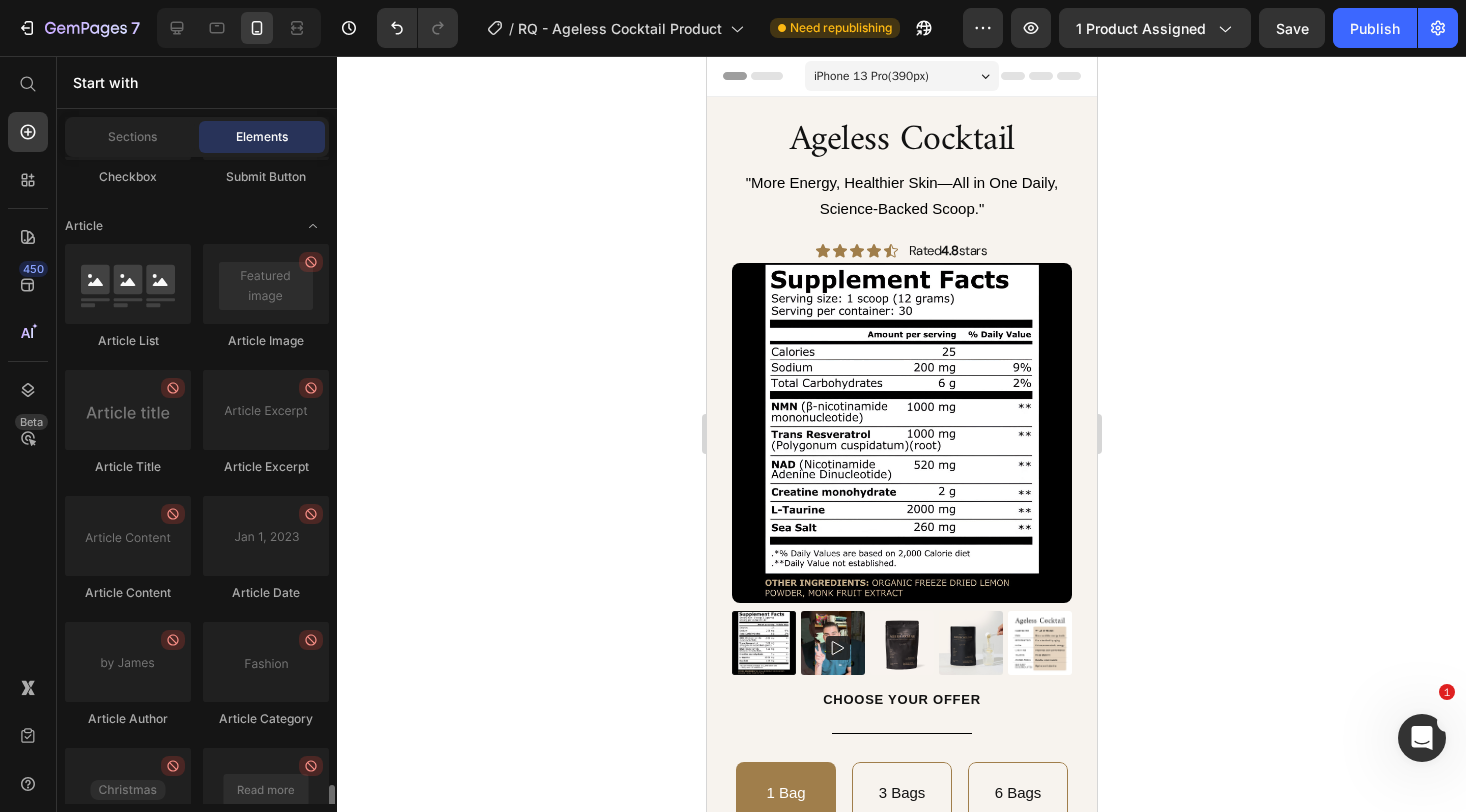 scroll, scrollTop: 5538, scrollLeft: 0, axis: vertical 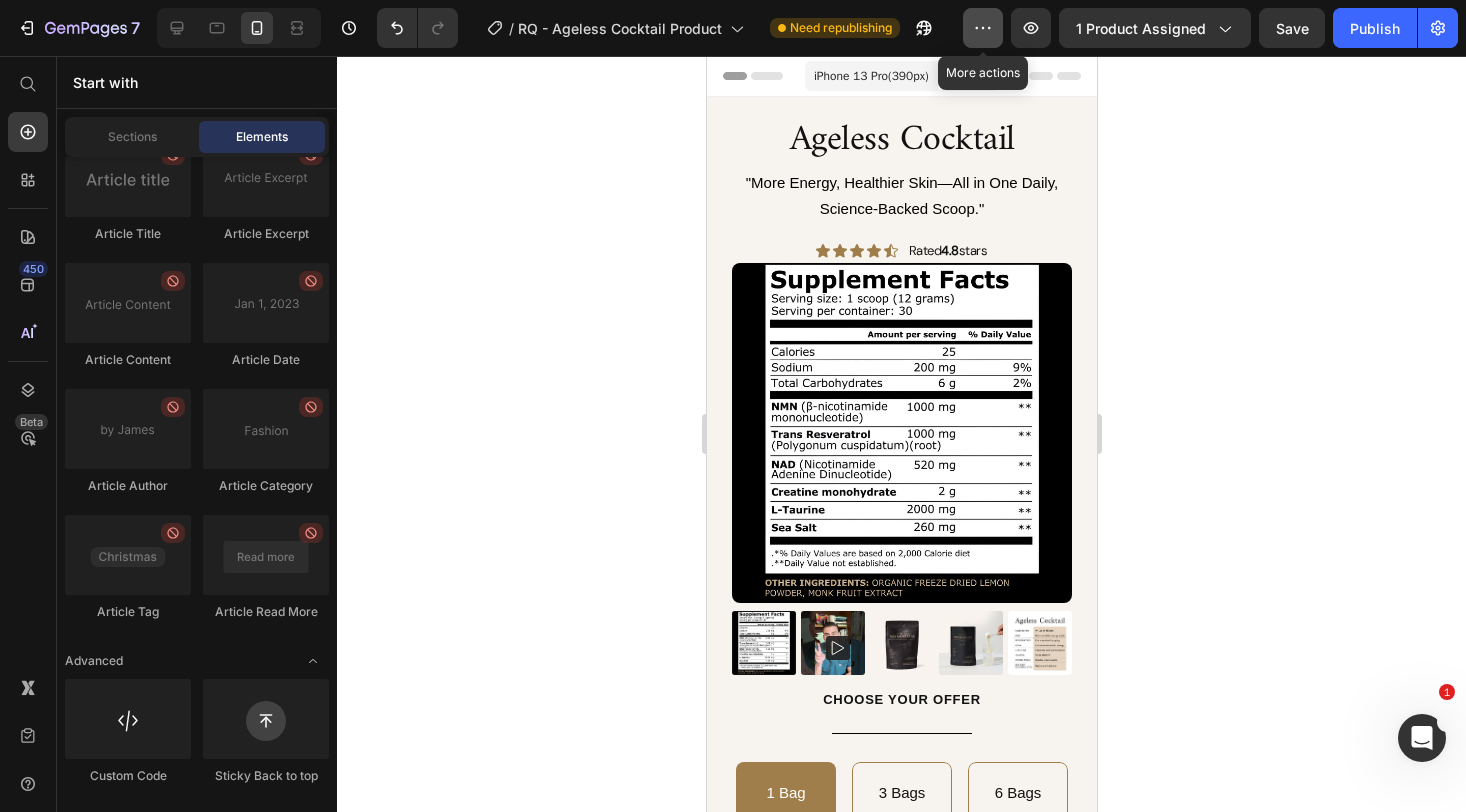click 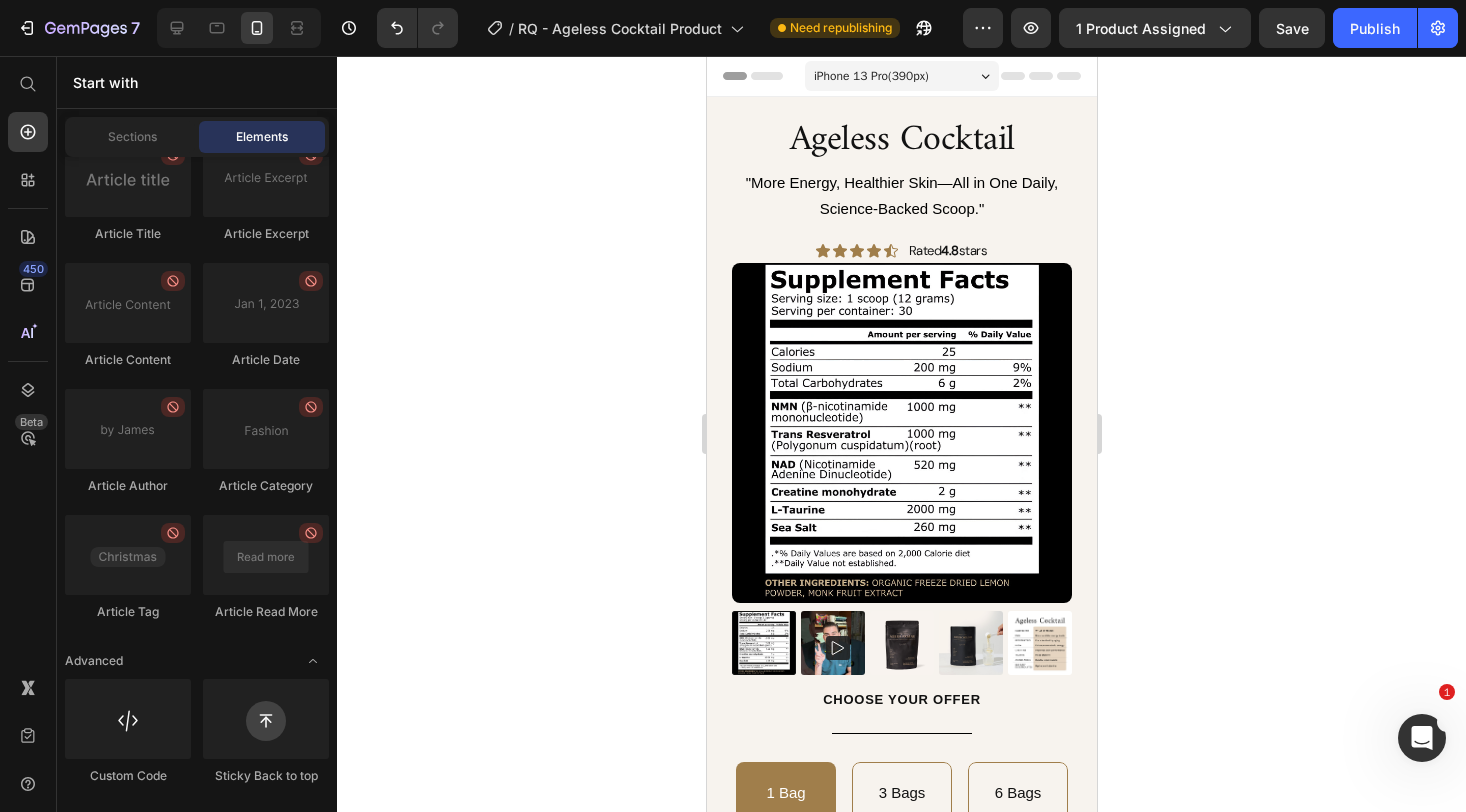 click 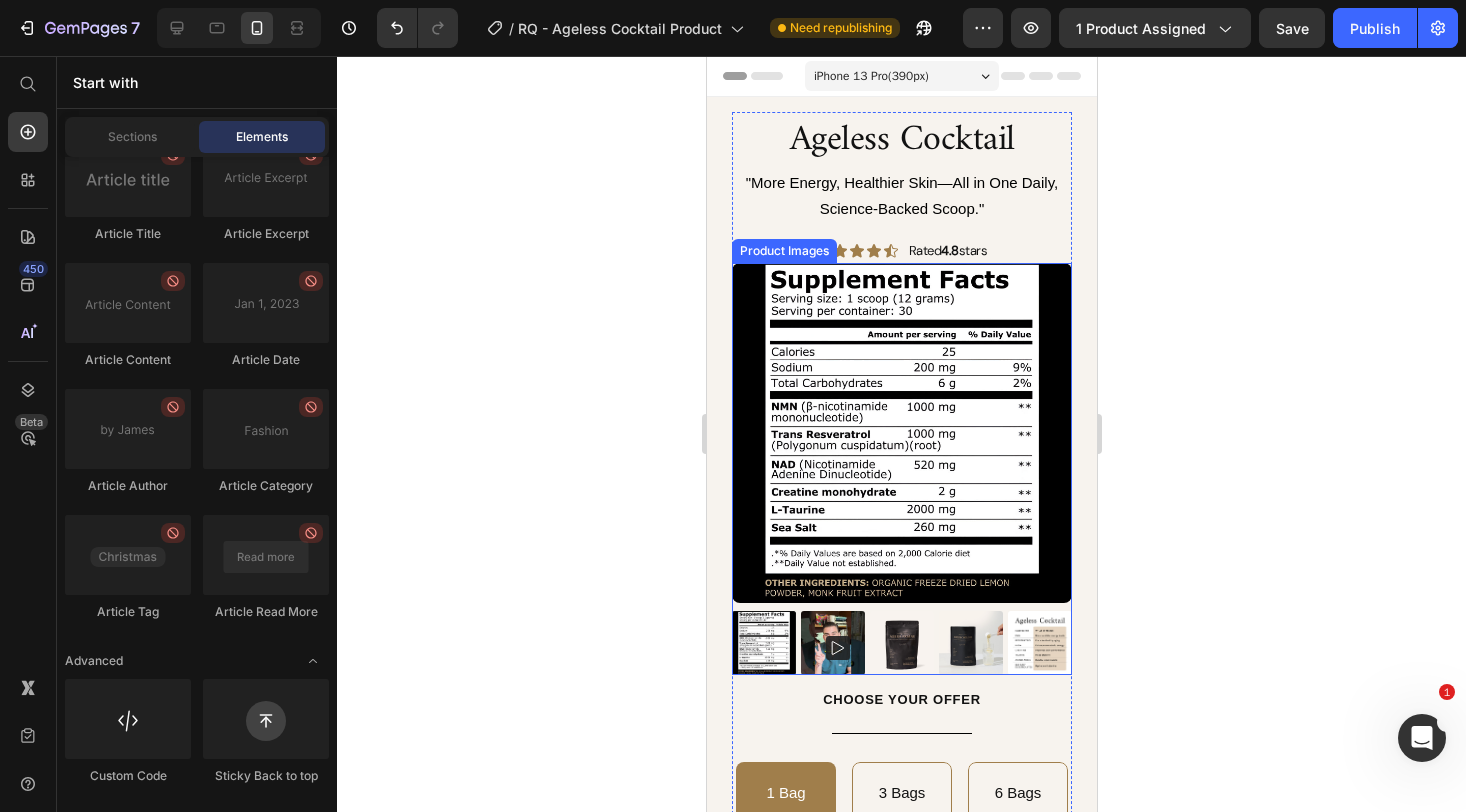 click at bounding box center [970, 643] 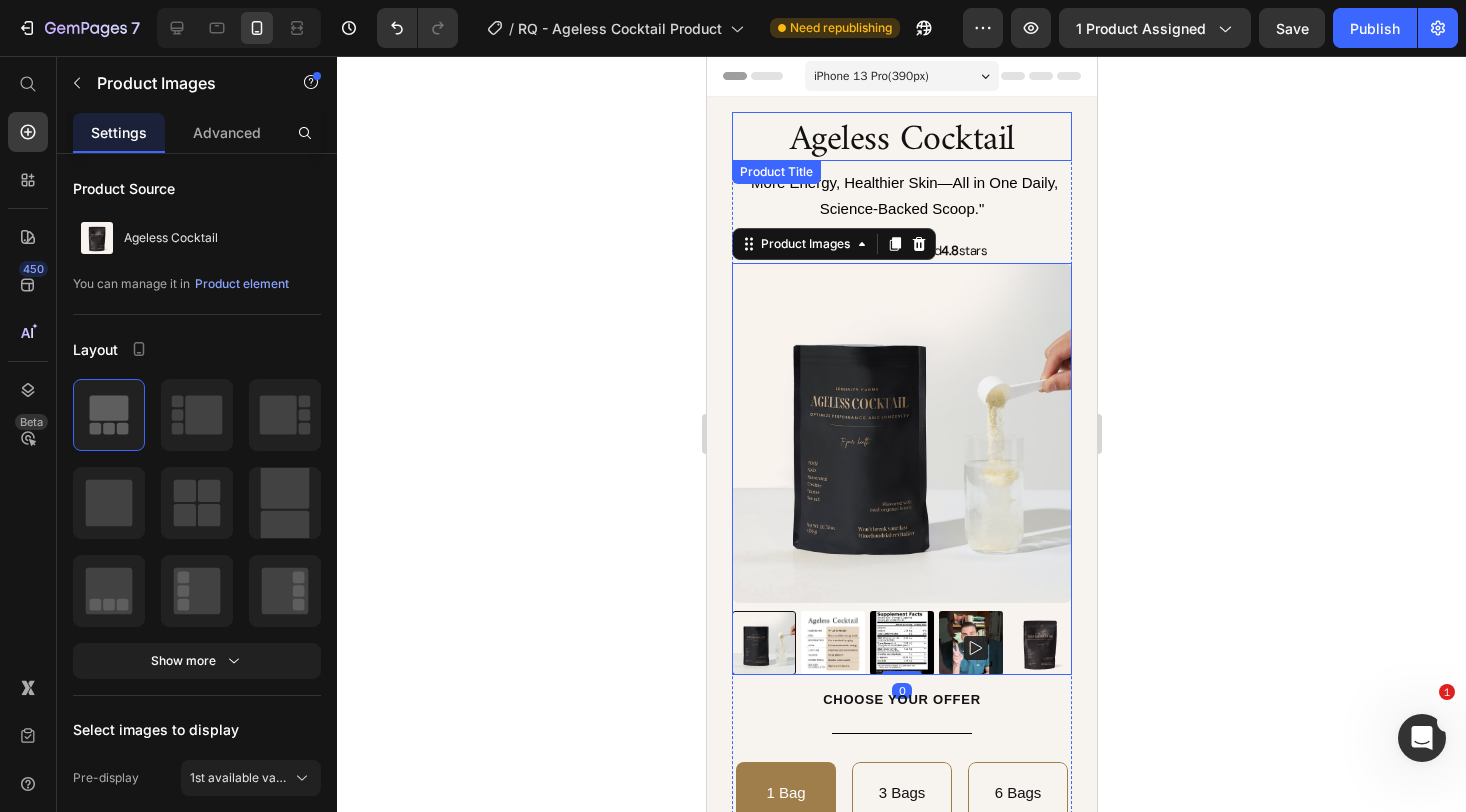 click on "Ageless Cocktail" at bounding box center [901, 141] 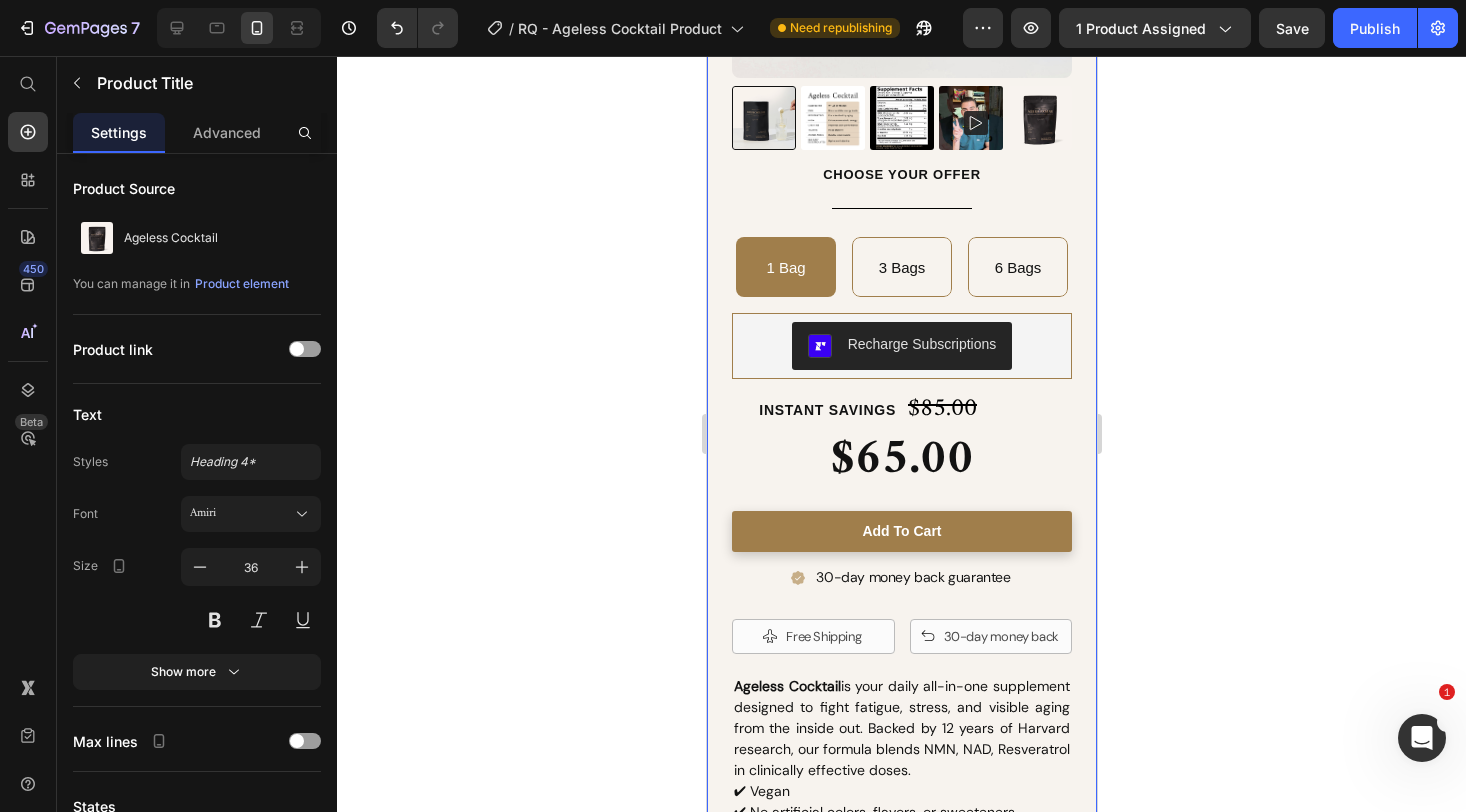 scroll, scrollTop: 549, scrollLeft: 0, axis: vertical 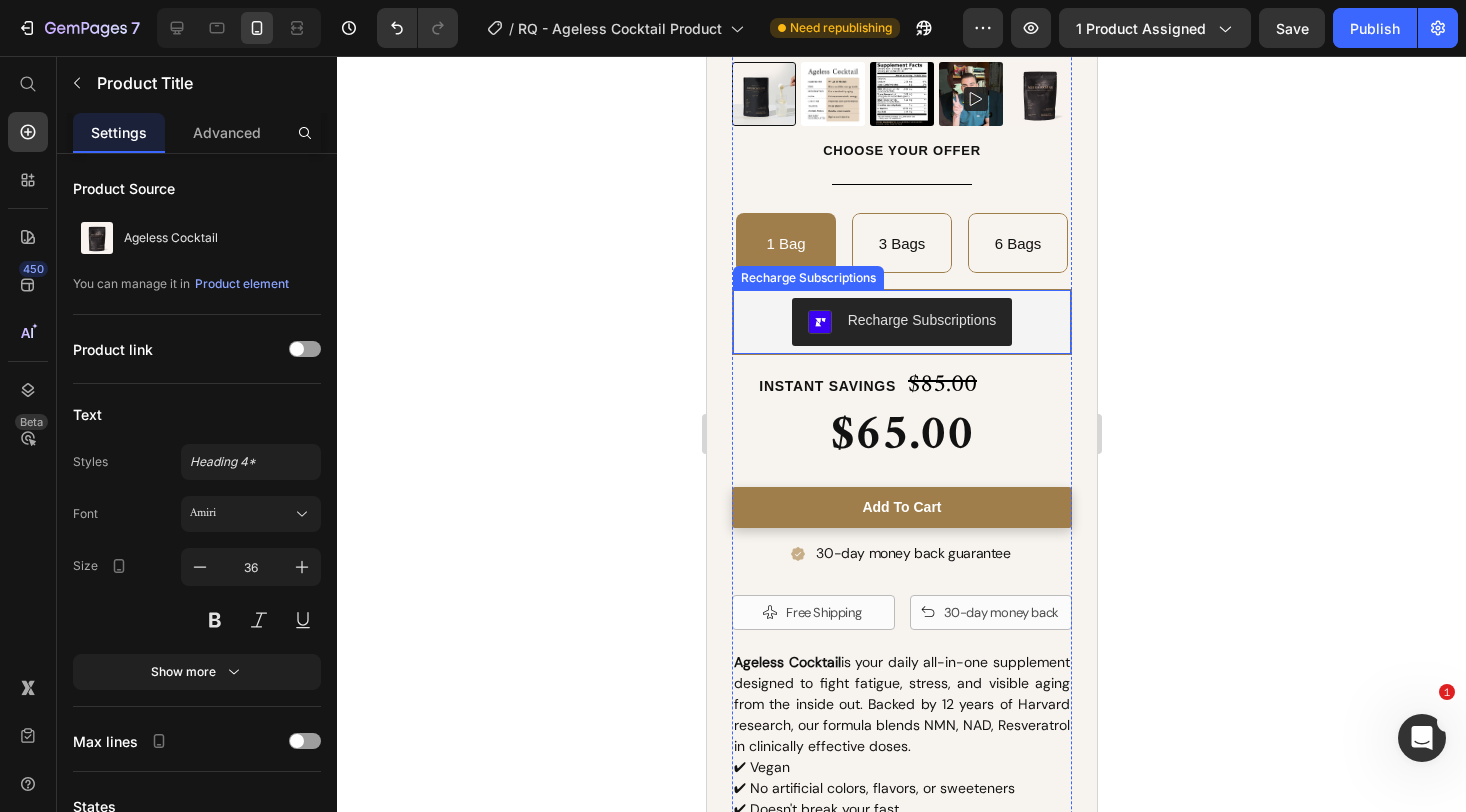 click on "Recharge Subscriptions" at bounding box center (901, 322) 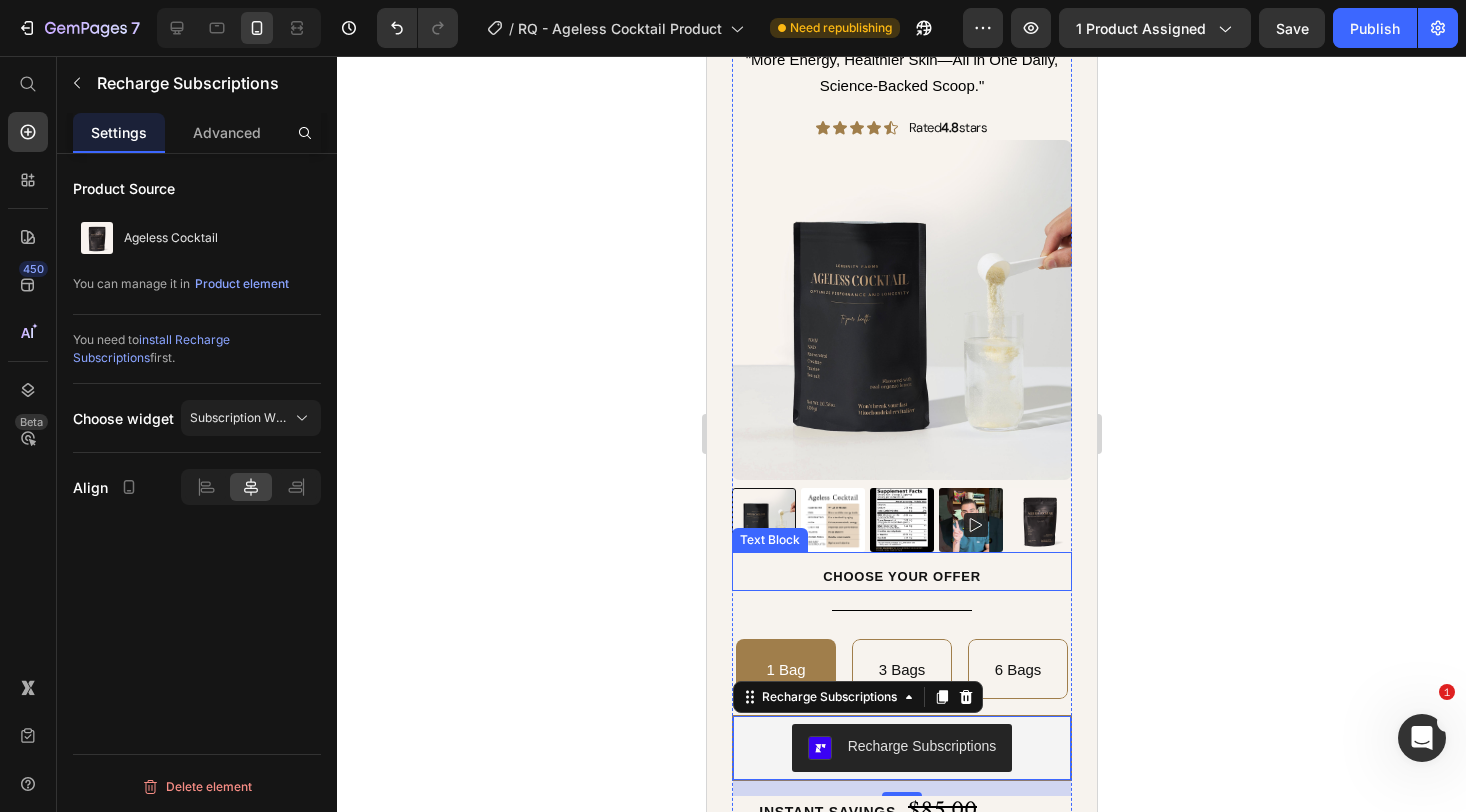scroll, scrollTop: 0, scrollLeft: 0, axis: both 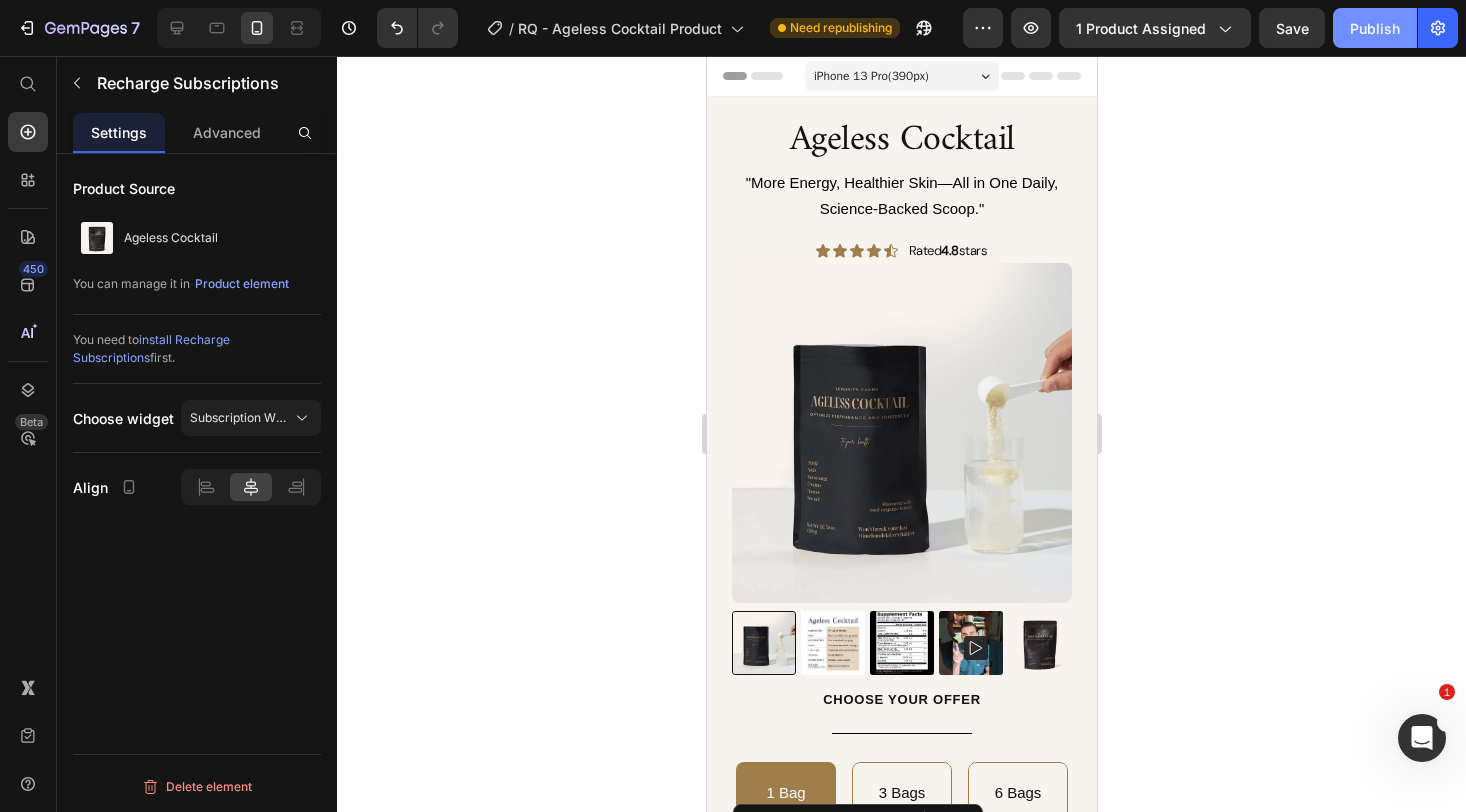 click on "Publish" at bounding box center (1375, 28) 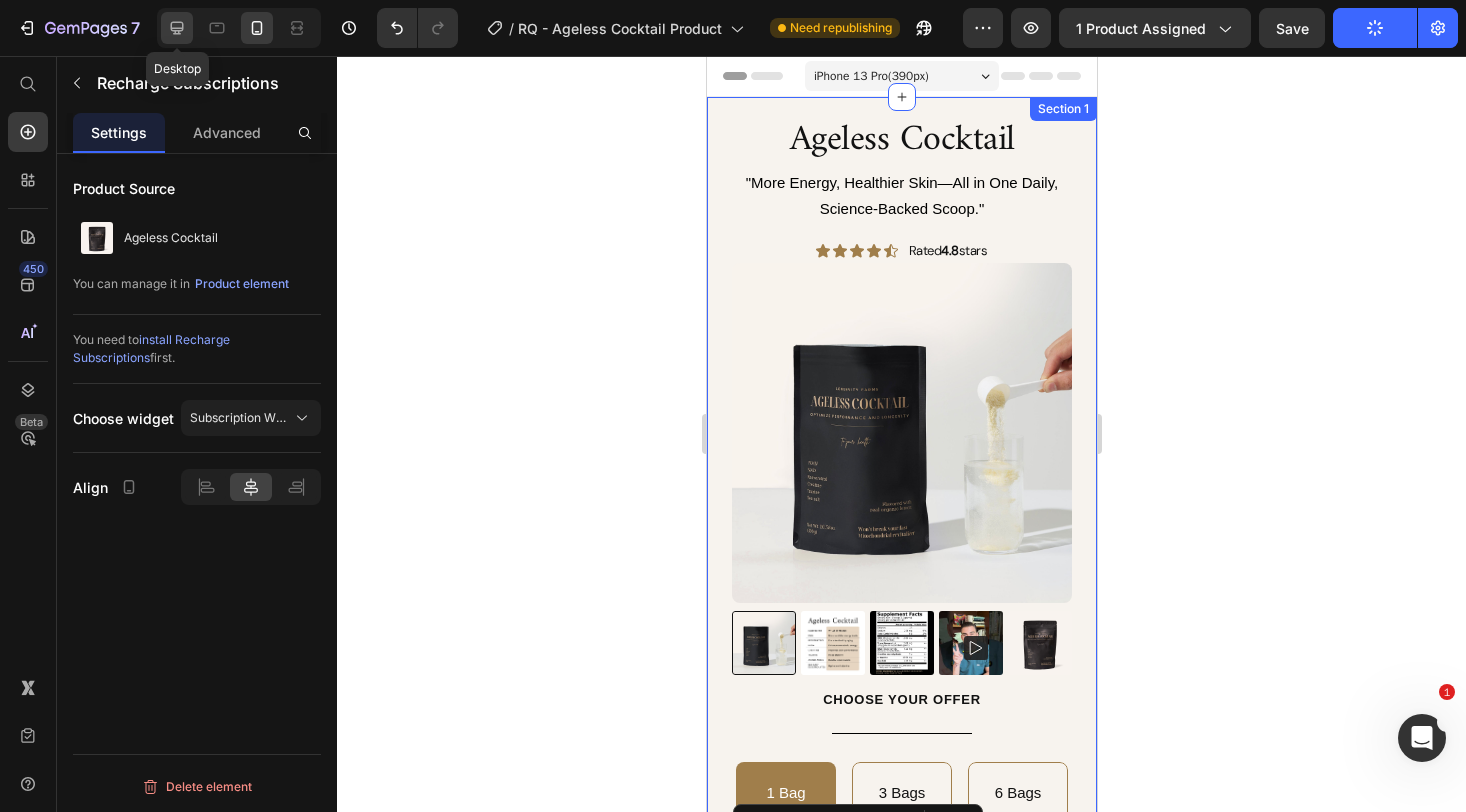 click 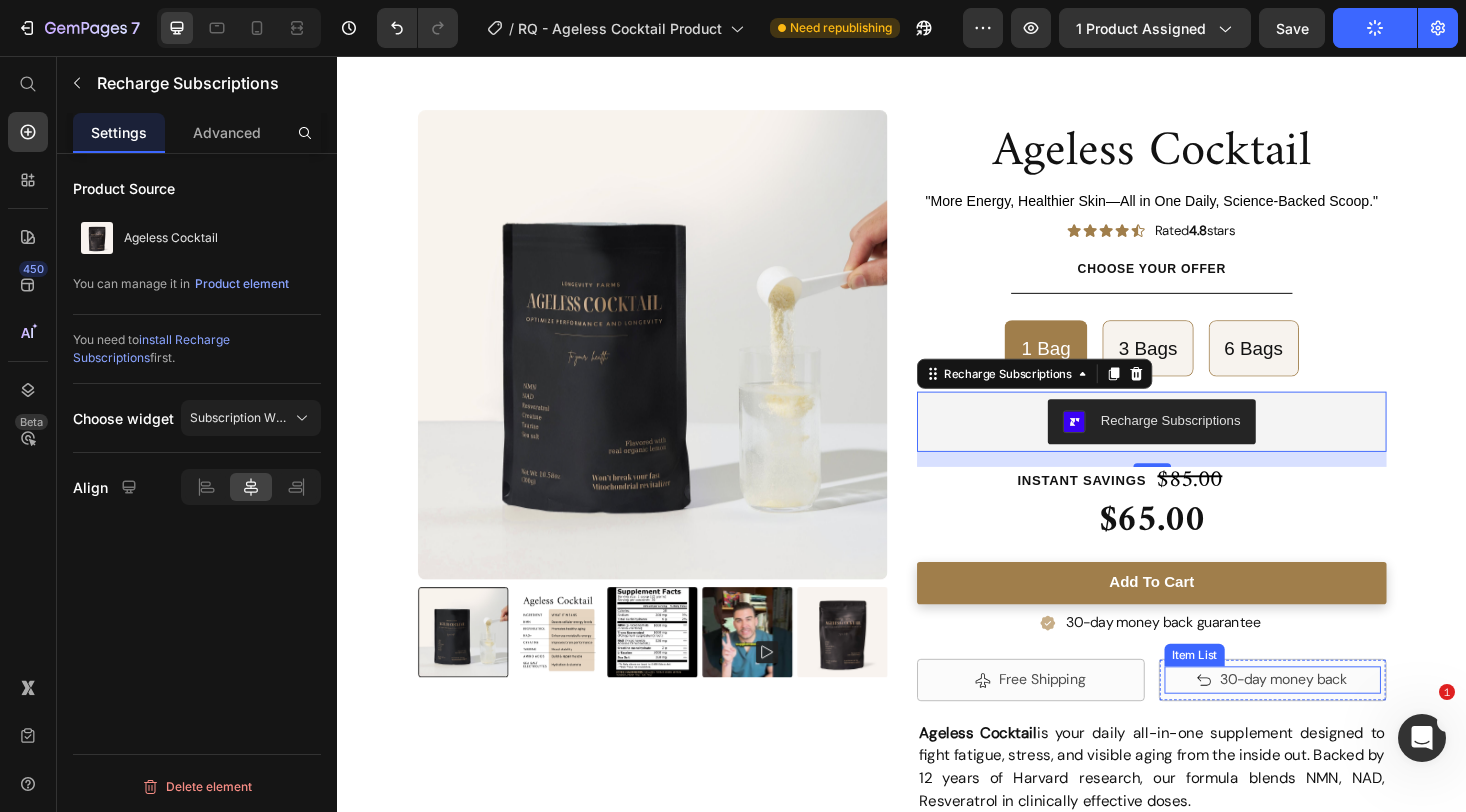 scroll, scrollTop: 0, scrollLeft: 0, axis: both 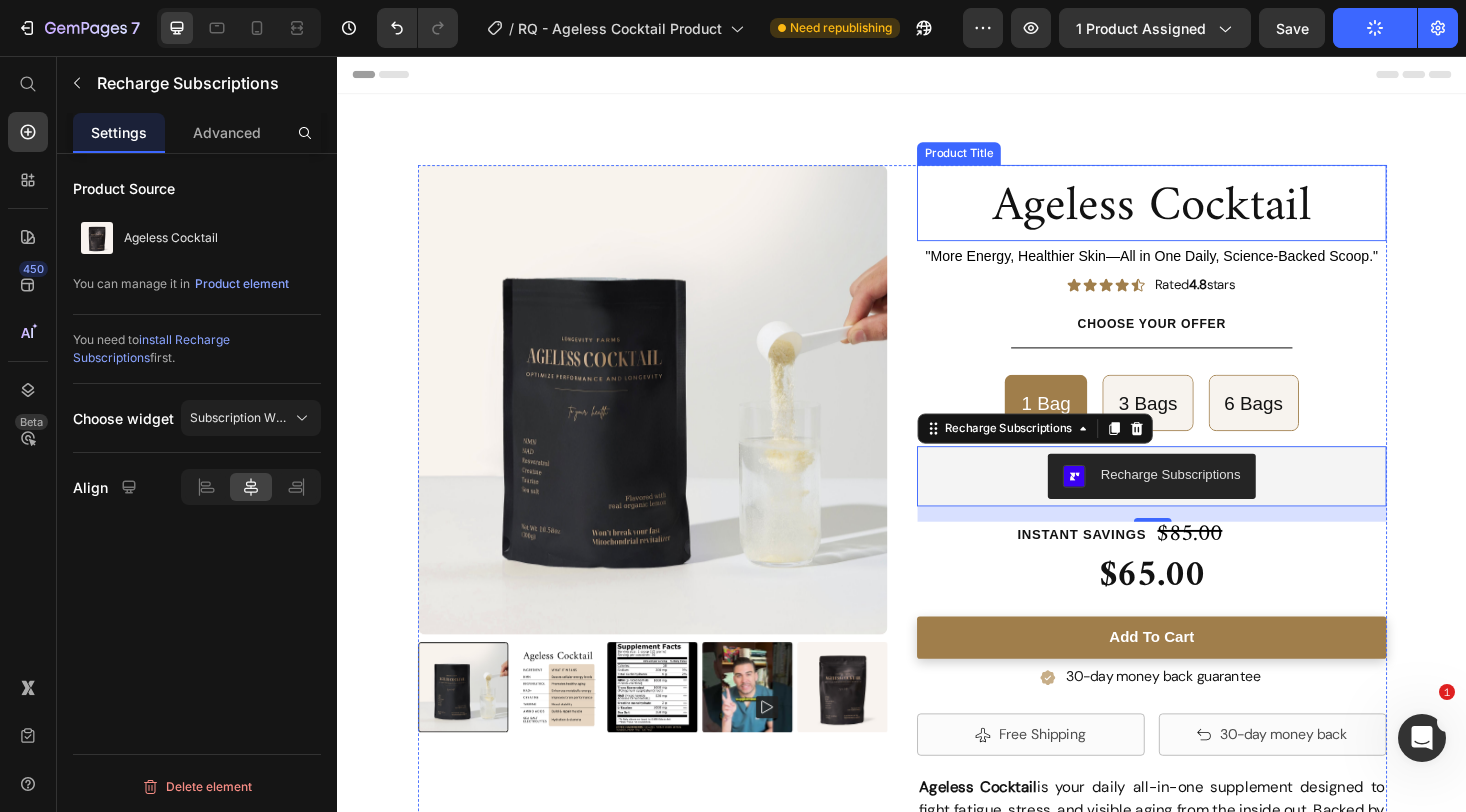 click on "Ageless Cocktail" at bounding box center (1202, 217) 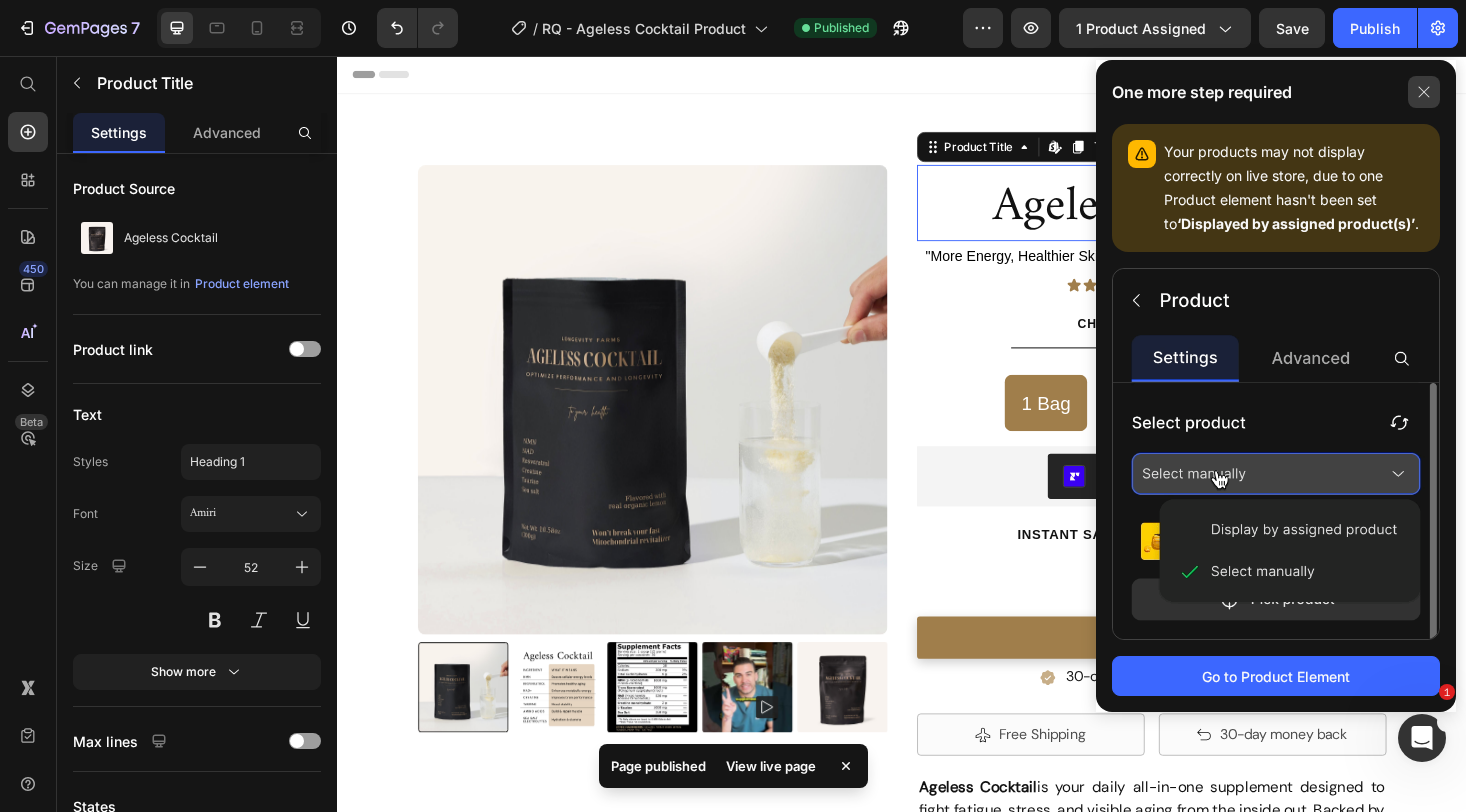 click 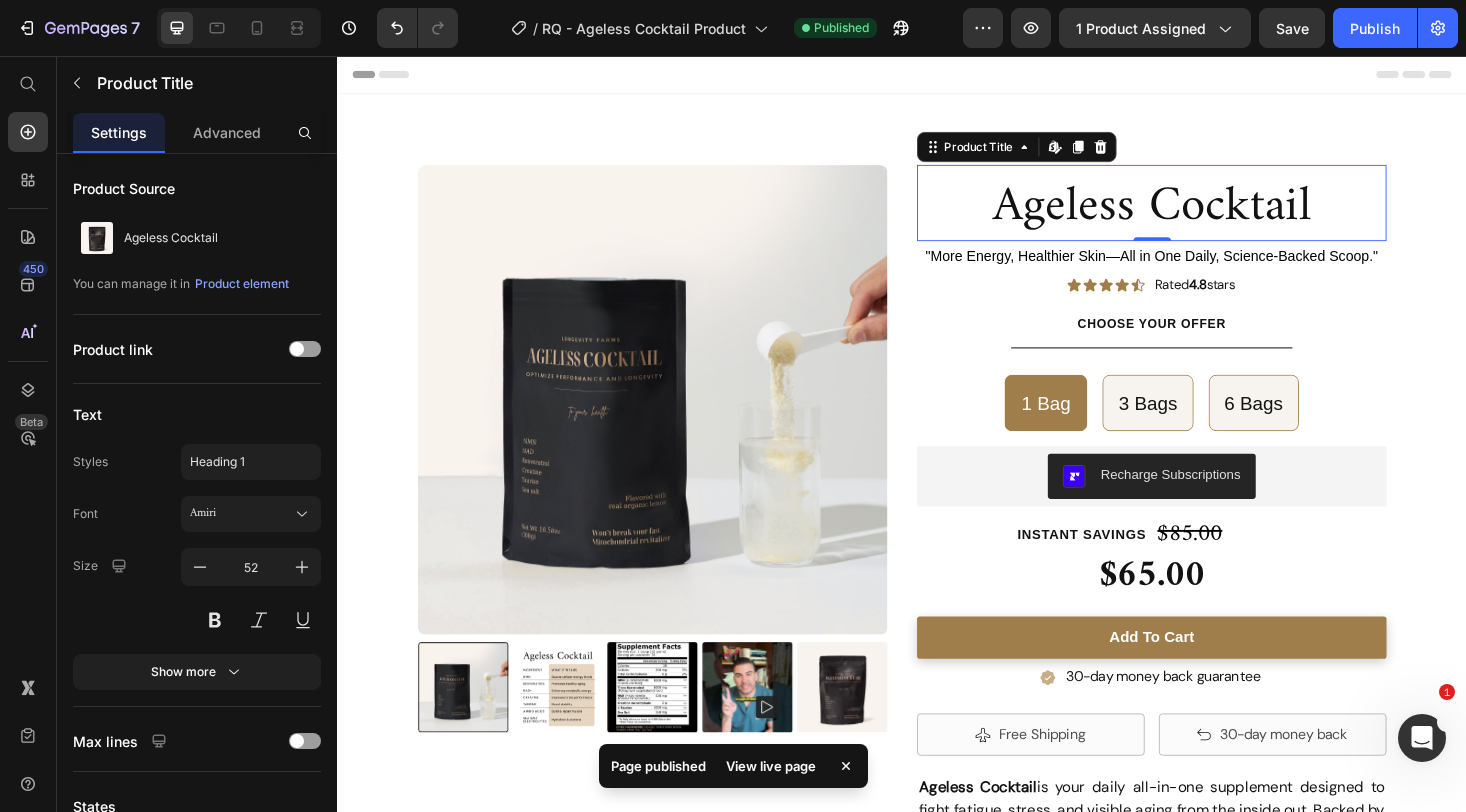 click on "View live page" at bounding box center [771, 766] 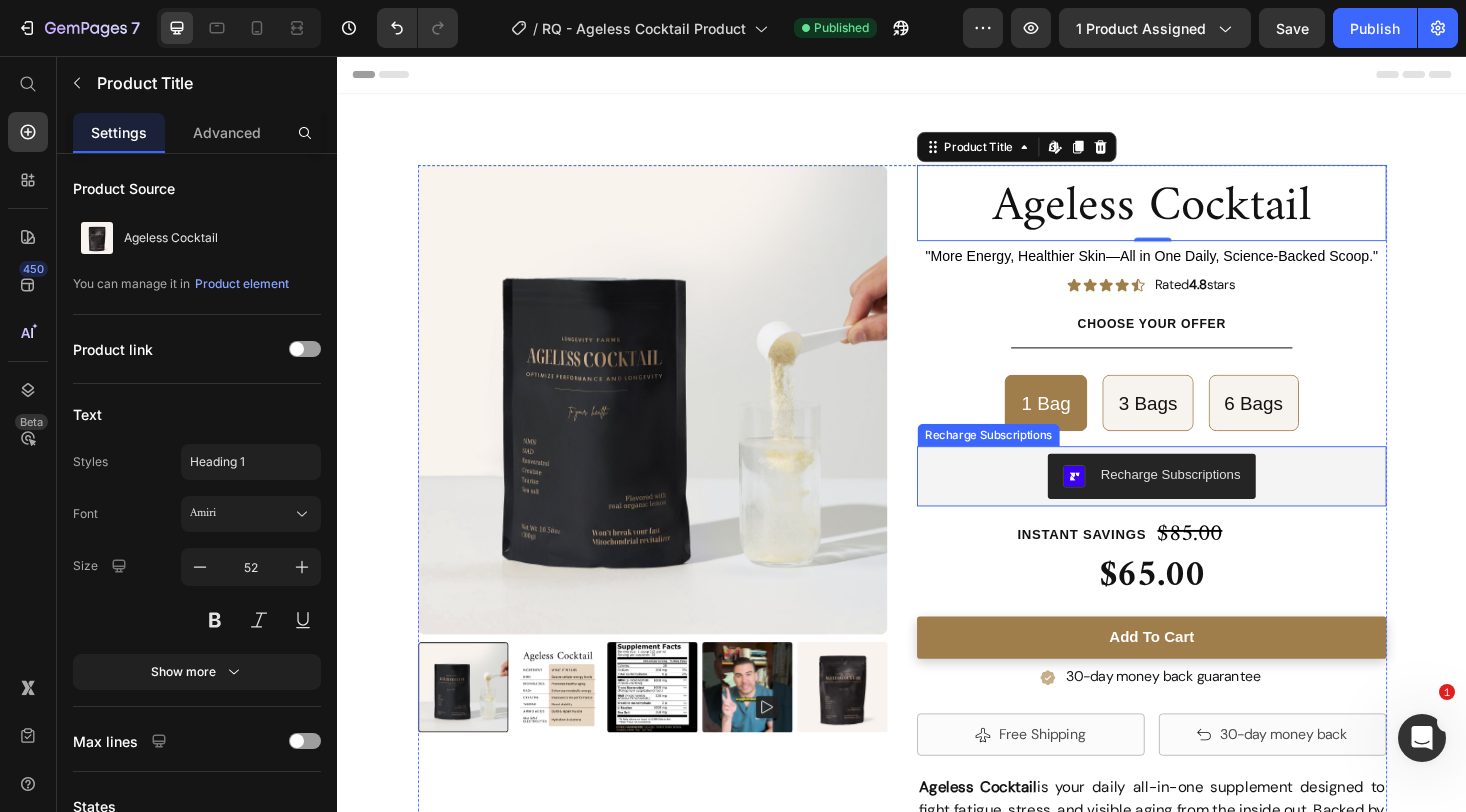click on "Recharge Subscriptions" at bounding box center (1202, 503) 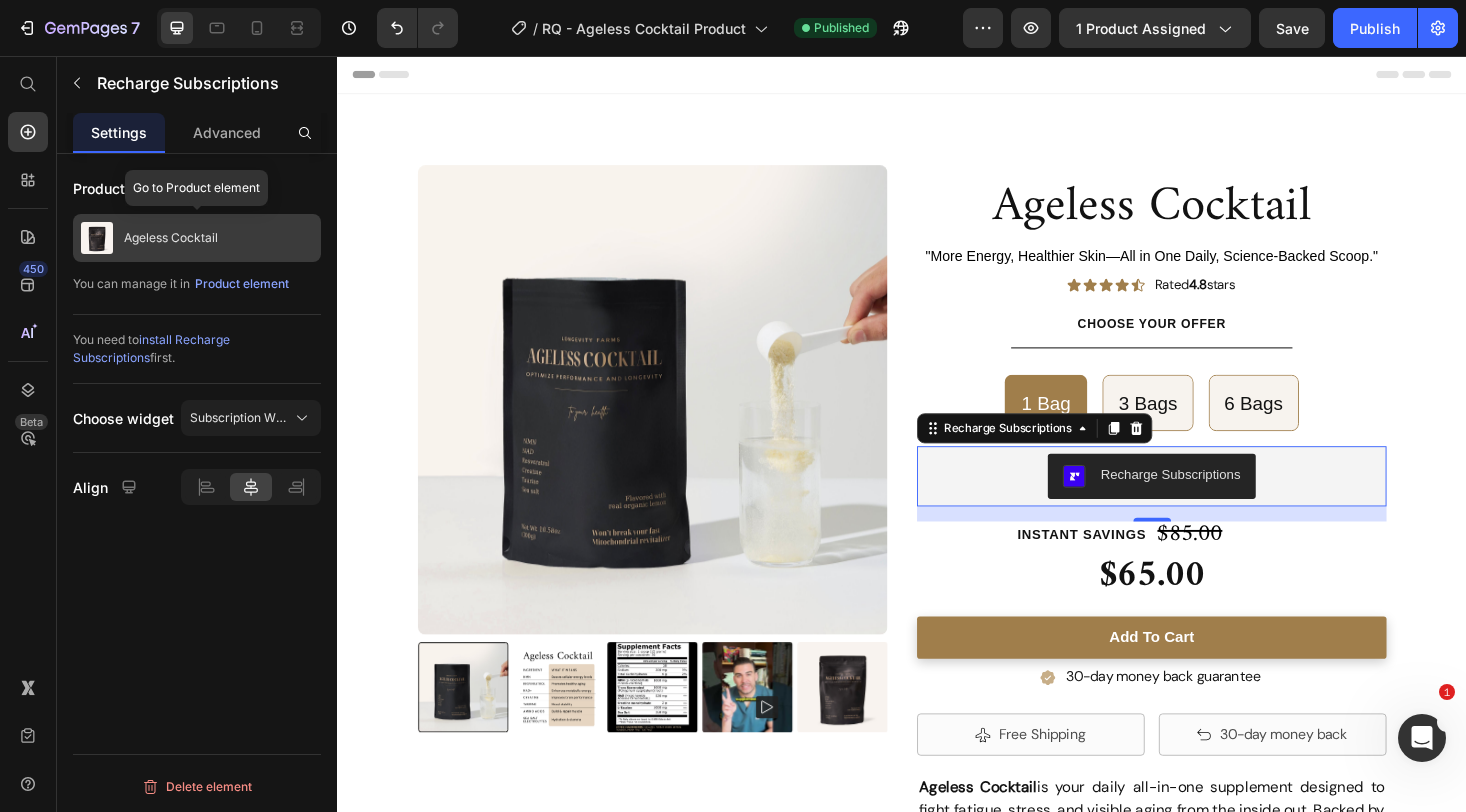 click on "Ageless Cocktail" at bounding box center (197, 238) 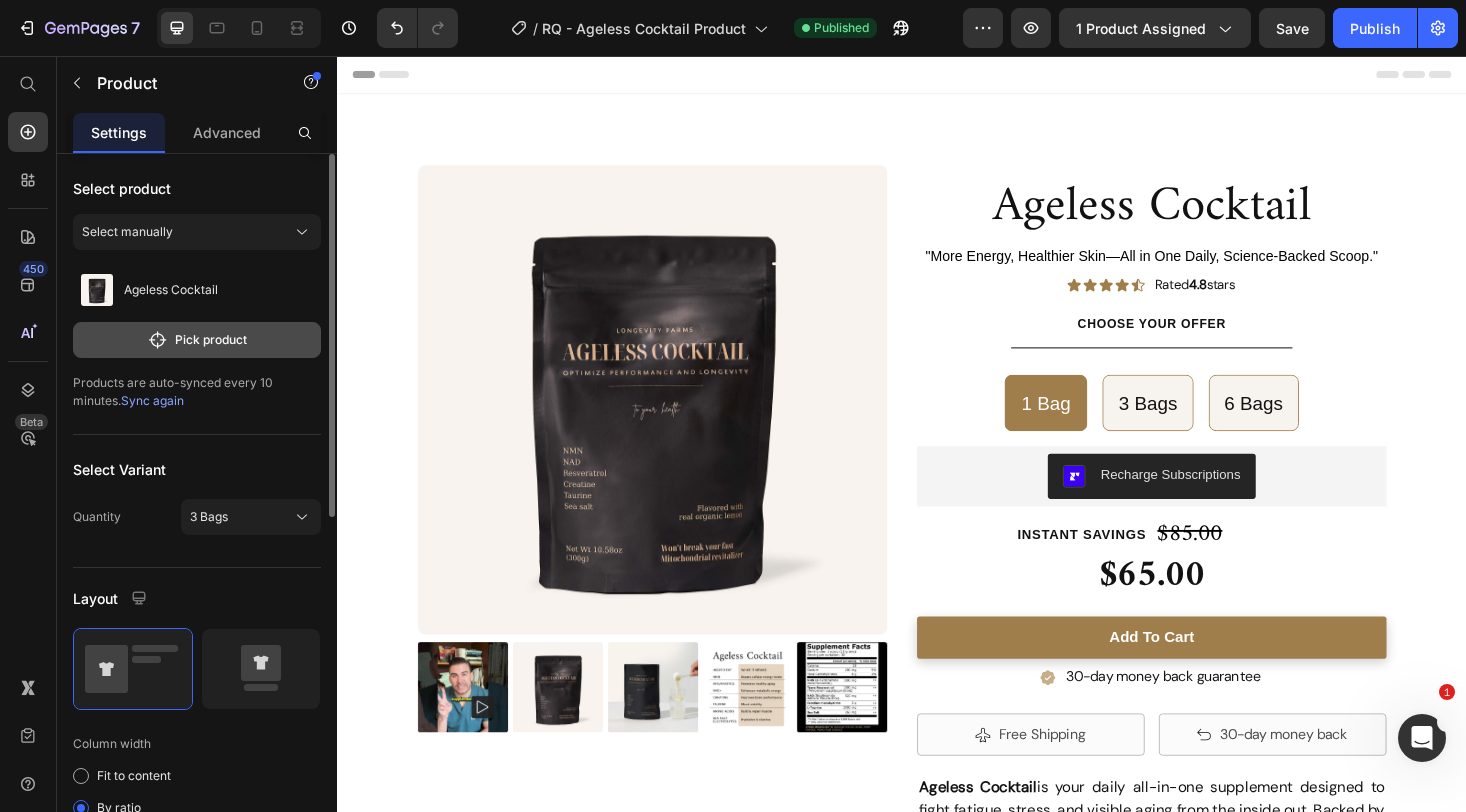 click on "Pick product" at bounding box center [197, 340] 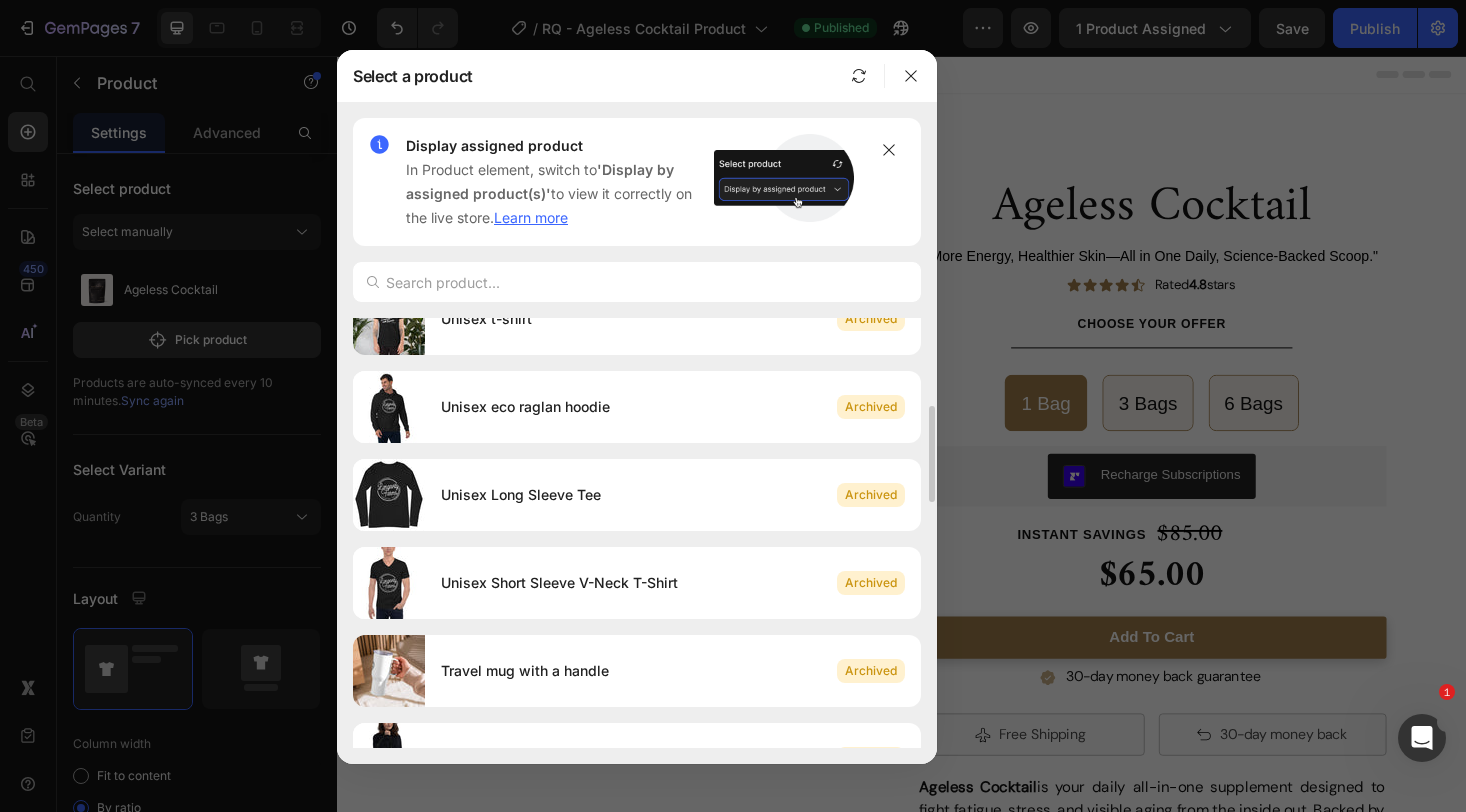 scroll, scrollTop: 996, scrollLeft: 0, axis: vertical 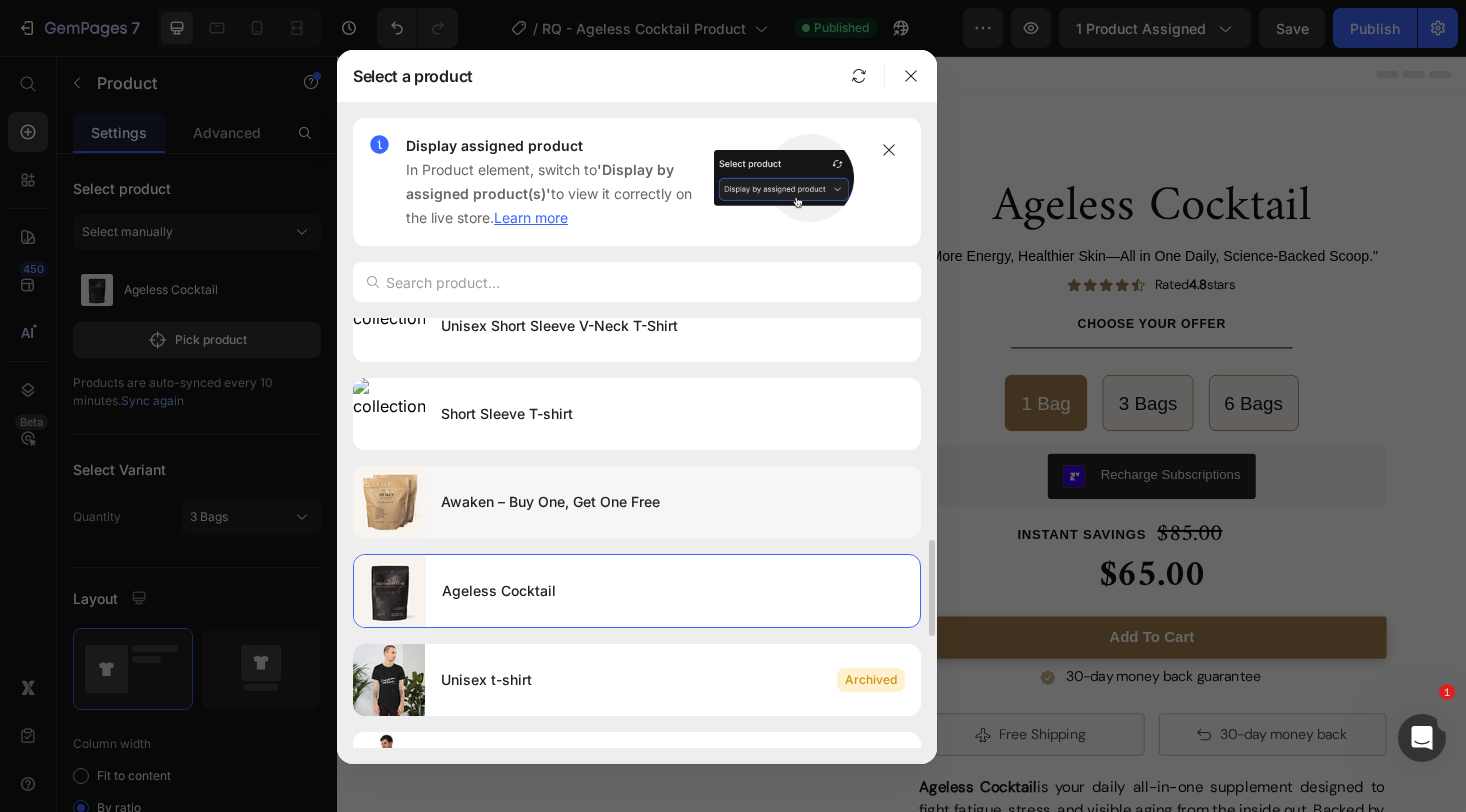 click on "Awaken – Buy One, Get One Free" at bounding box center (673, 502) 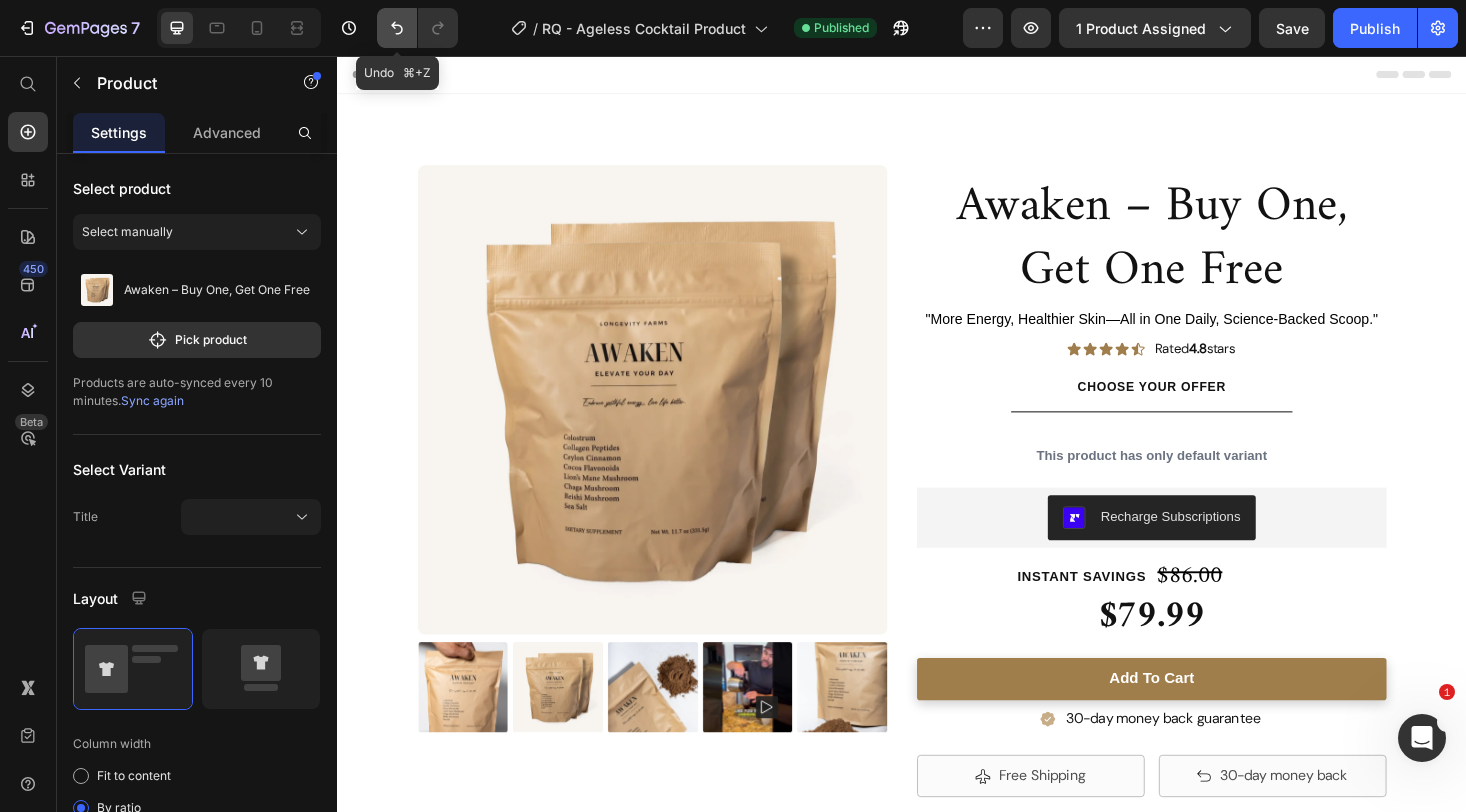 click 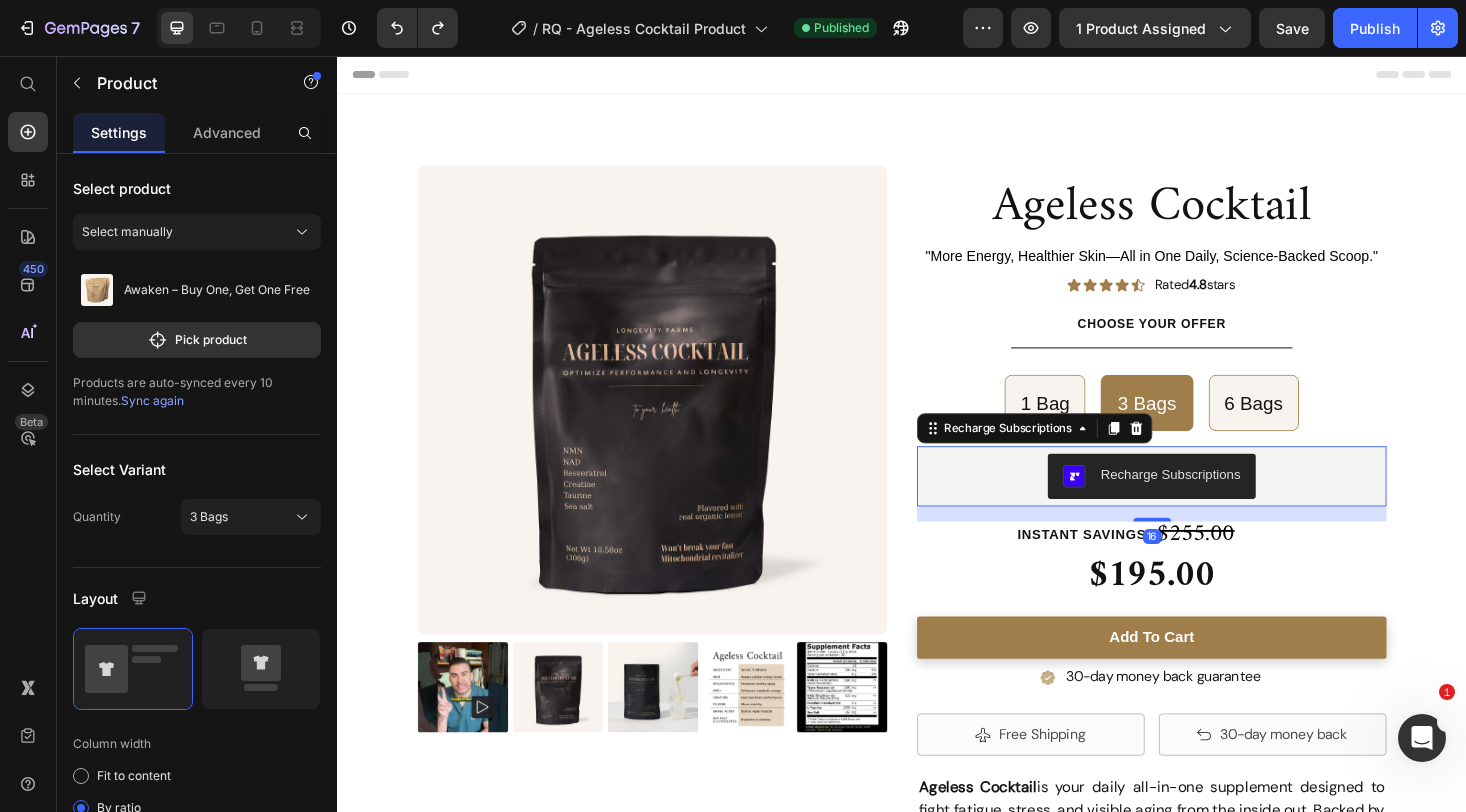click on "Recharge Subscriptions" at bounding box center [1202, 503] 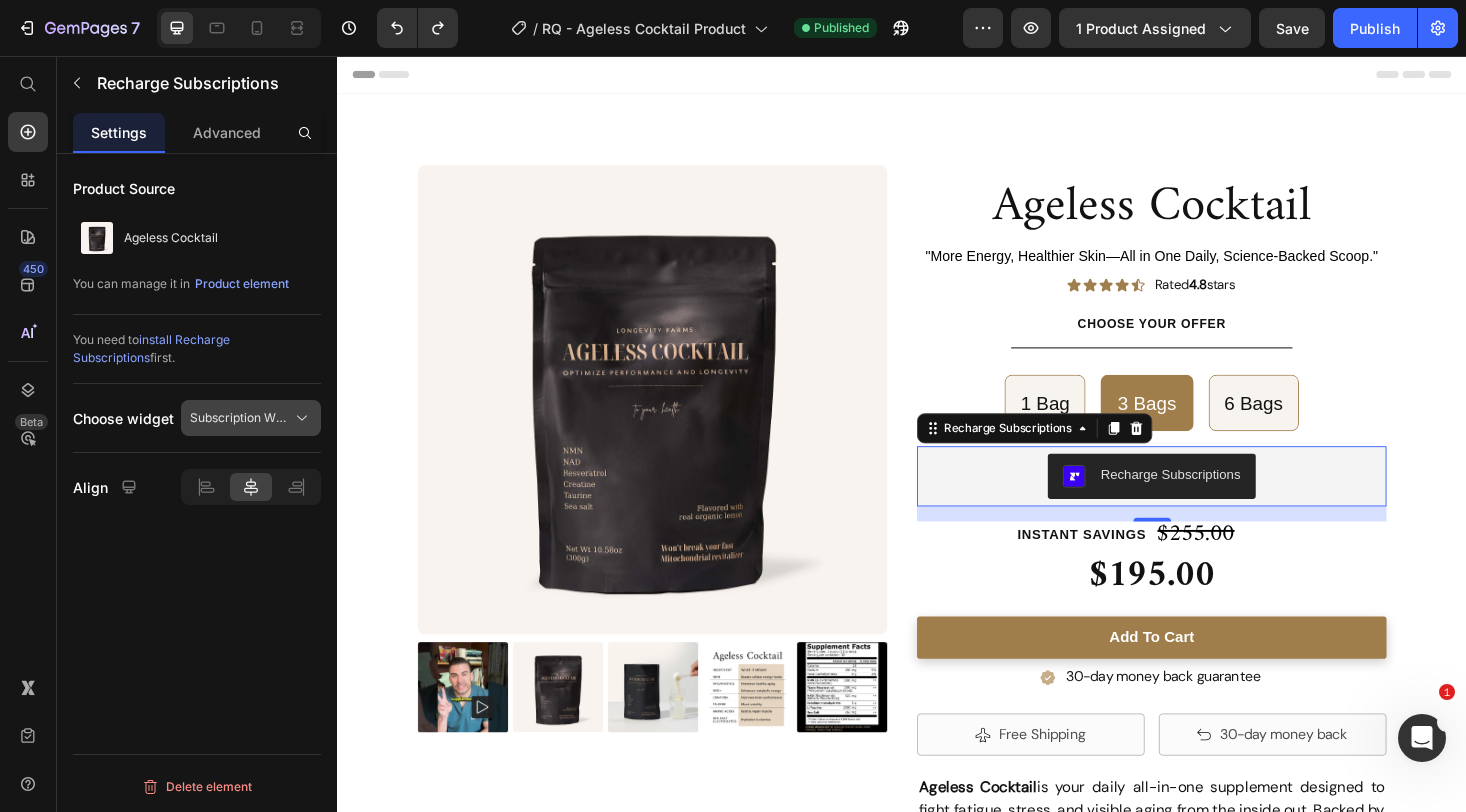 click on "Subscription Widget" at bounding box center [239, 418] 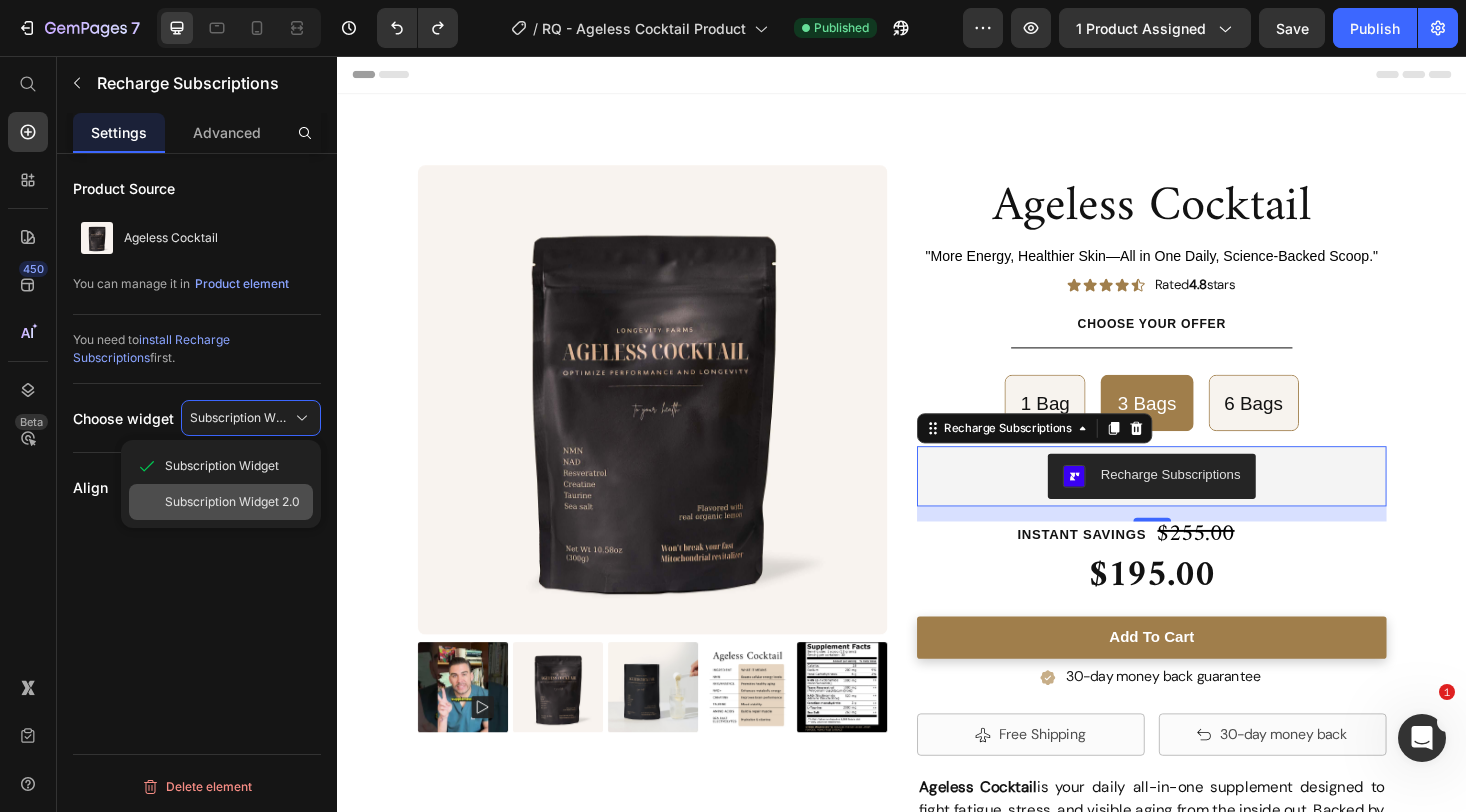 click on "Subscription Widget 2.0" 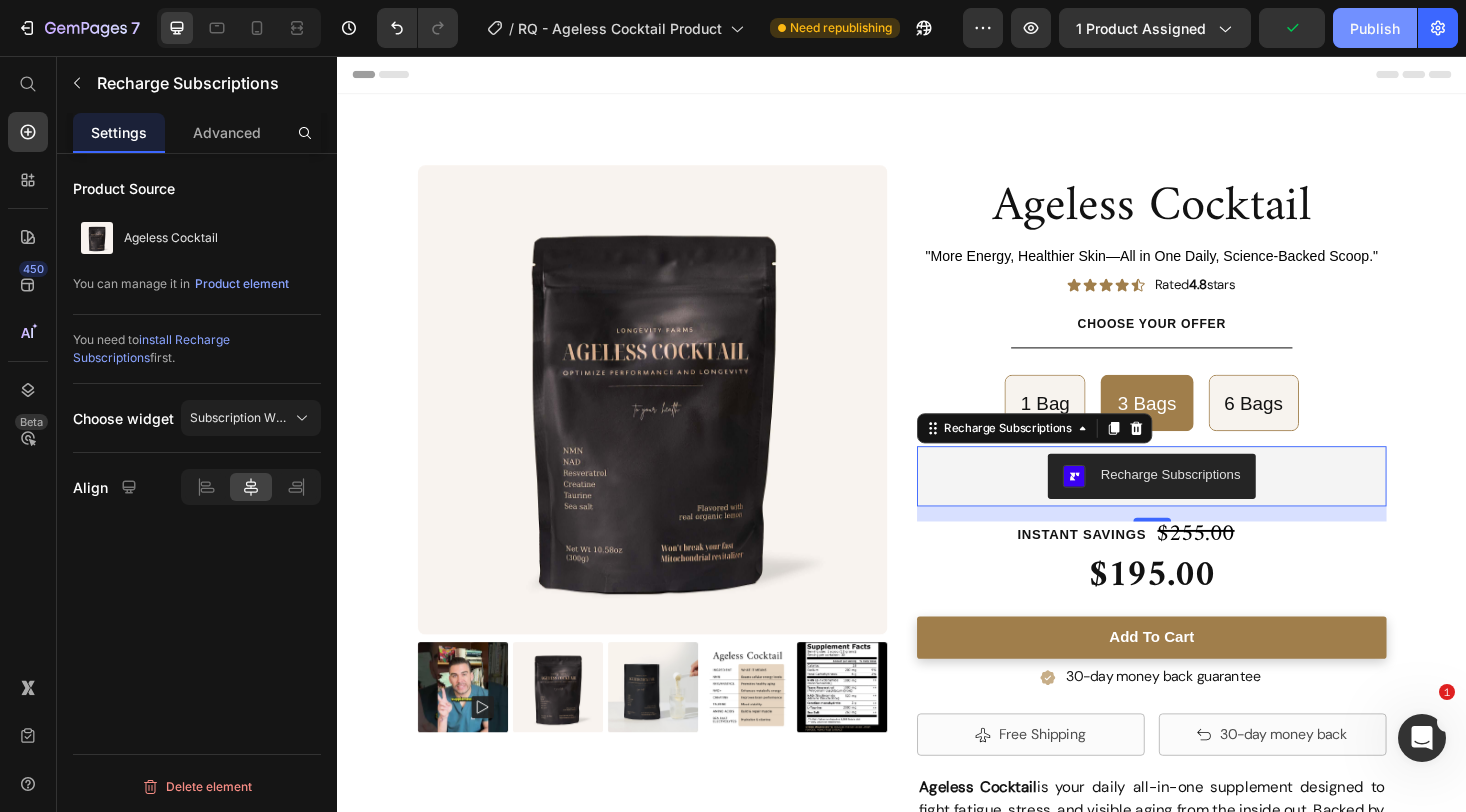 click on "Publish" at bounding box center (1375, 28) 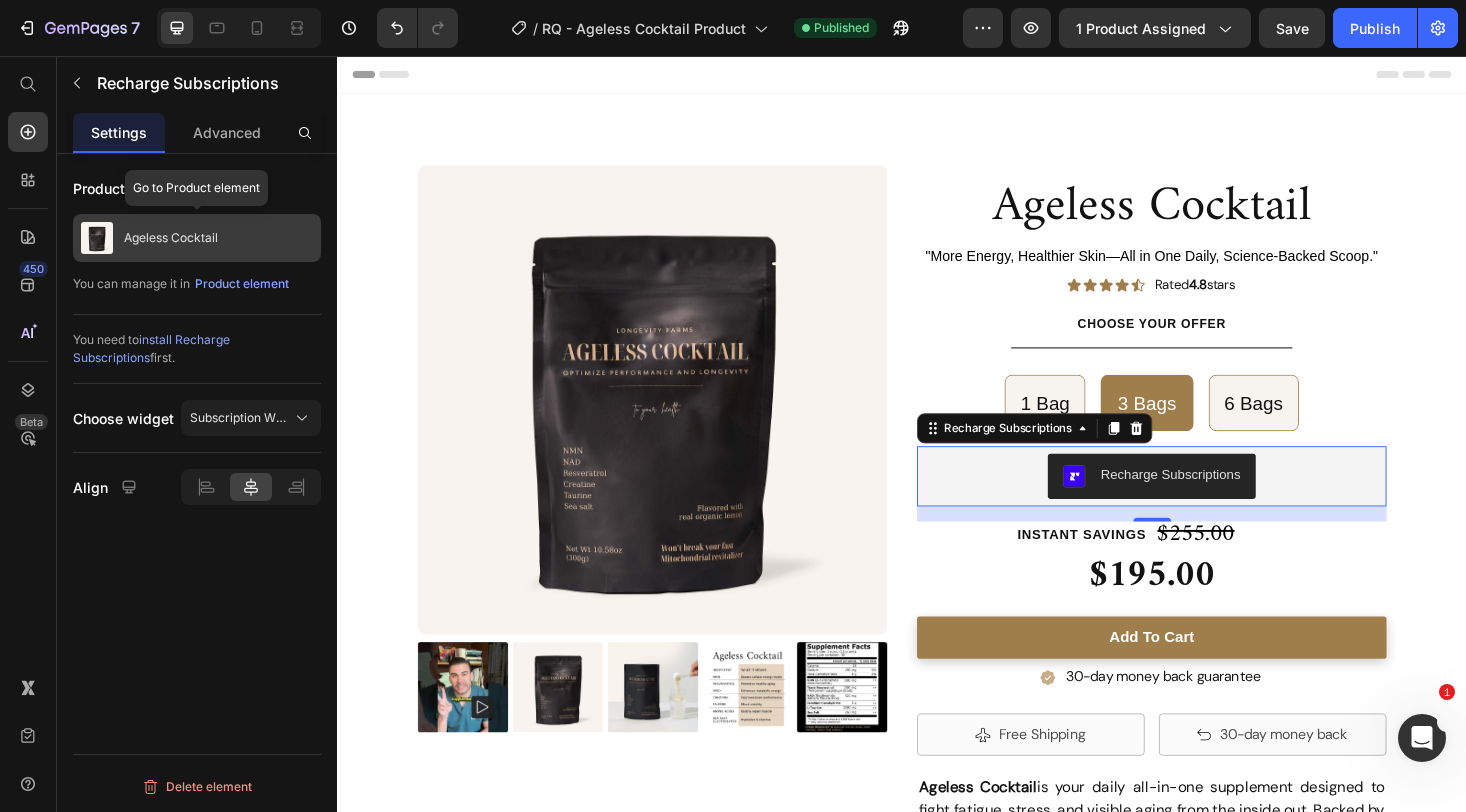 click on "Ageless Cocktail" at bounding box center (171, 238) 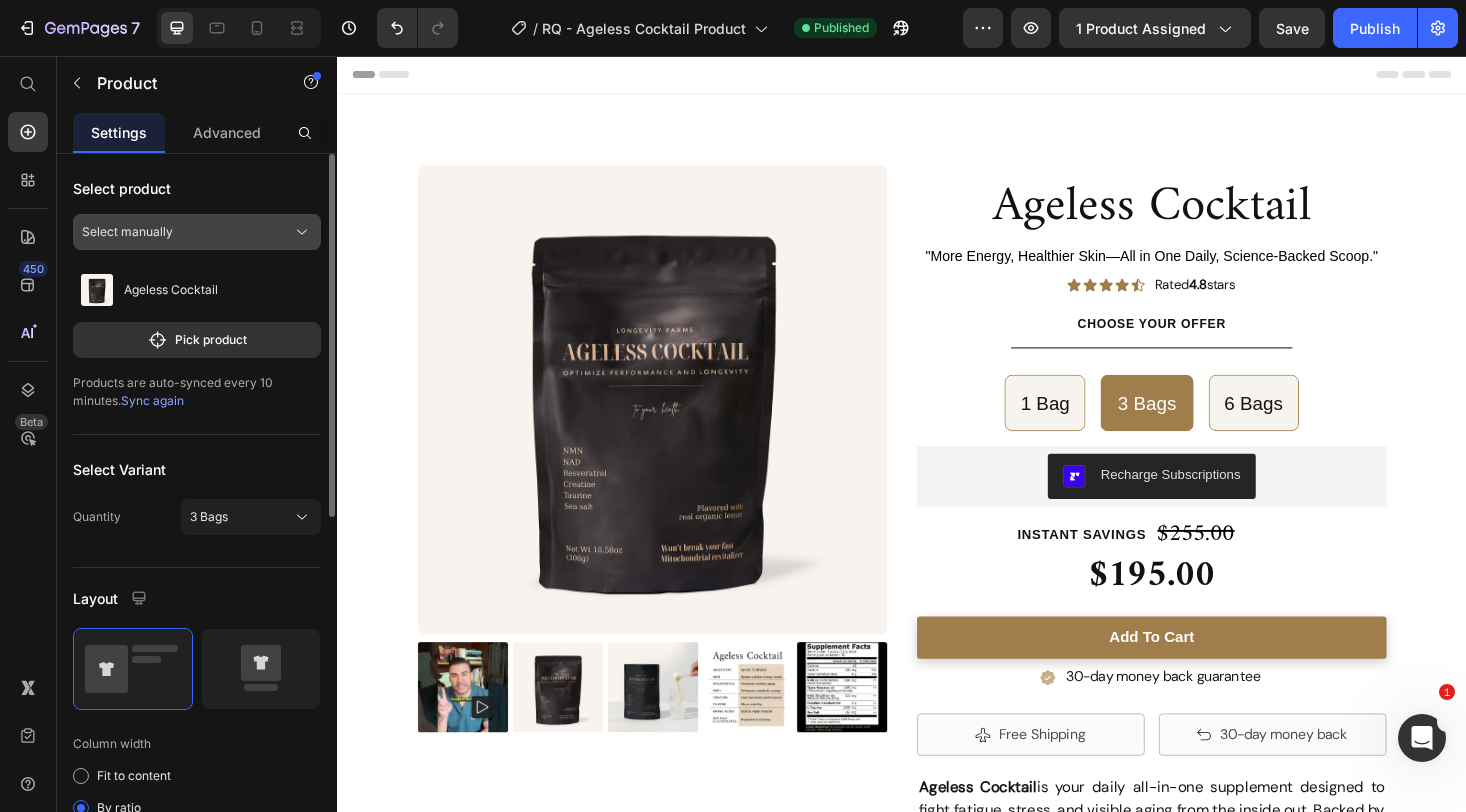 click on "Select manually" 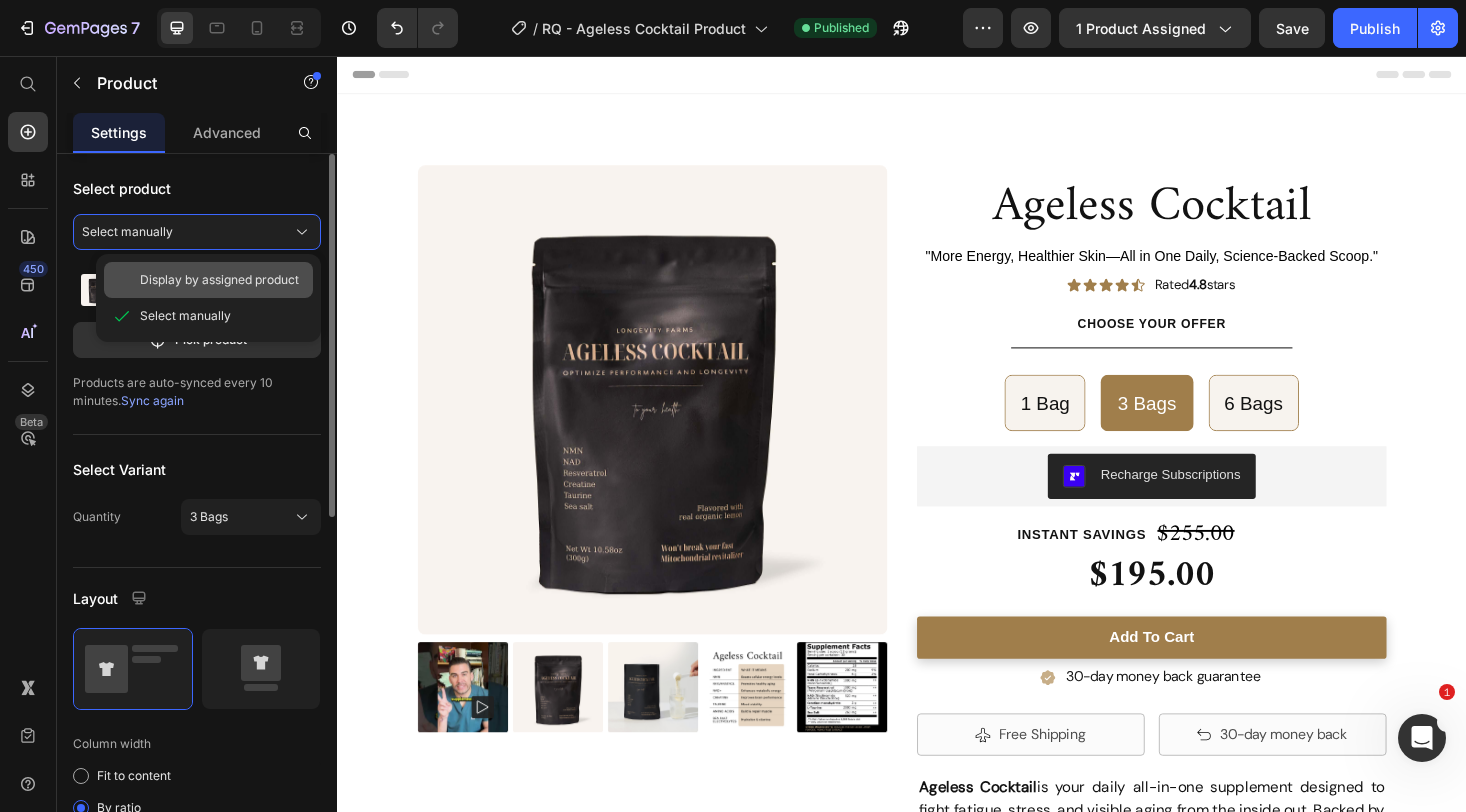 click on "Display by assigned product" 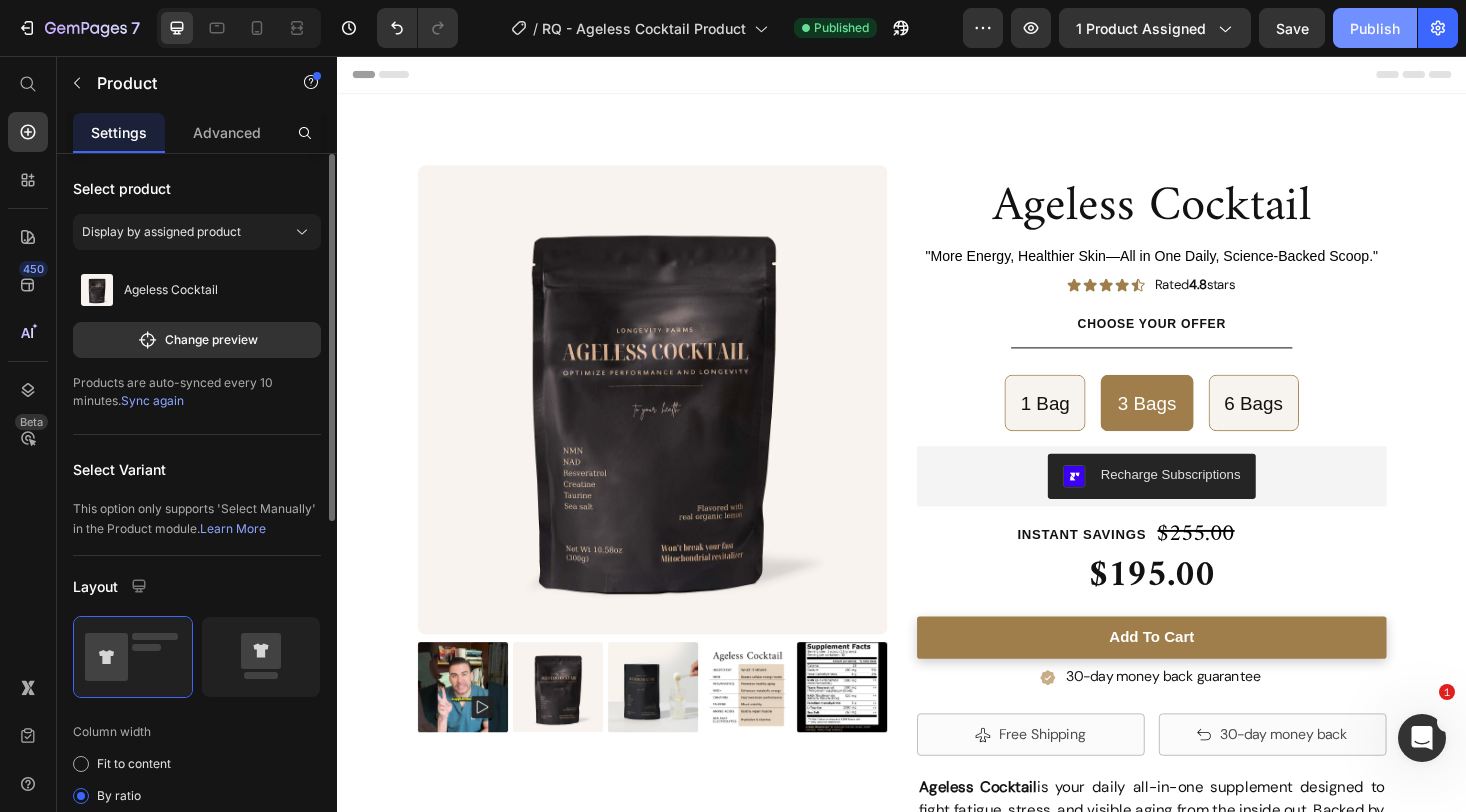click on "Publish" at bounding box center (1375, 28) 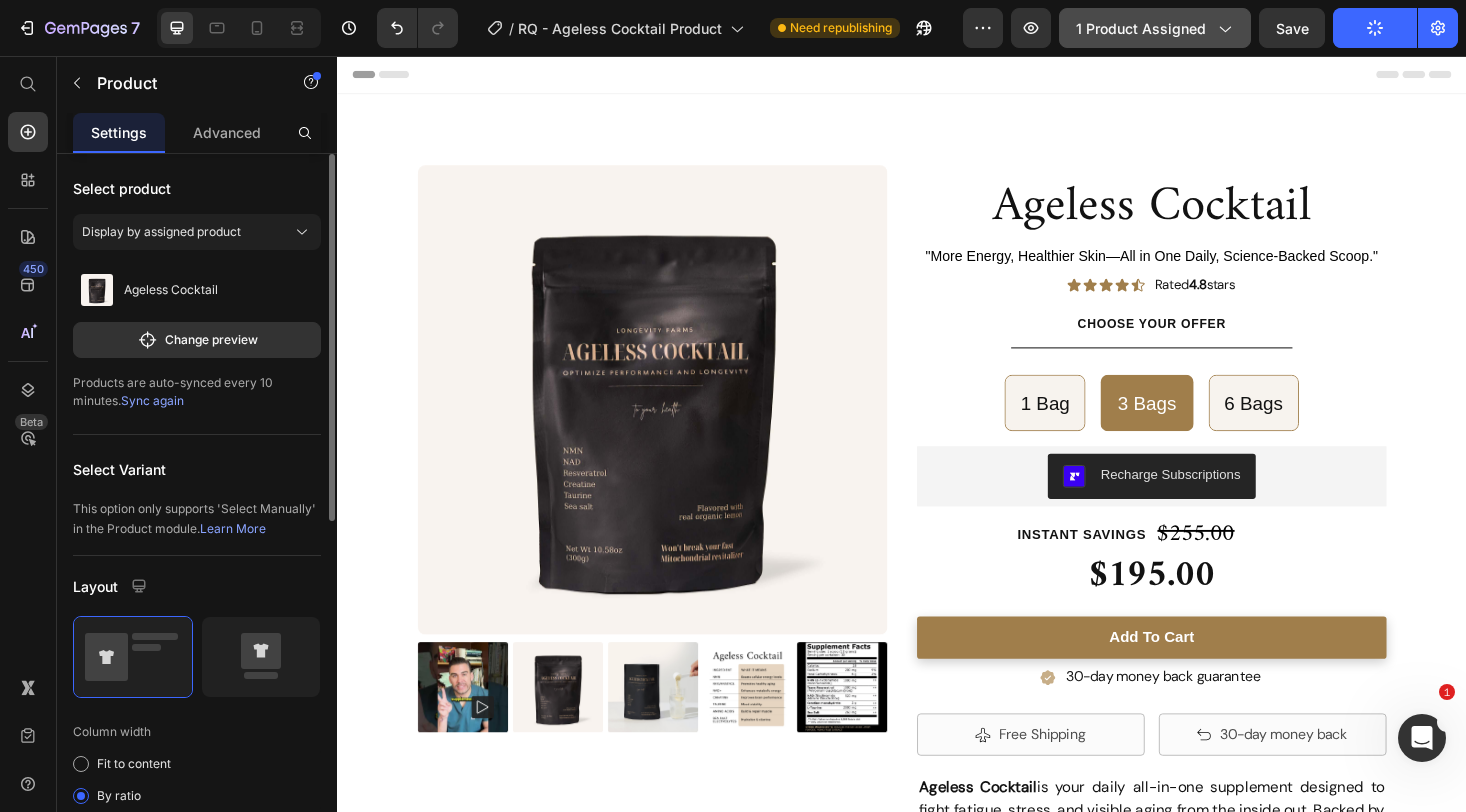 click on "1 product assigned" at bounding box center (1155, 28) 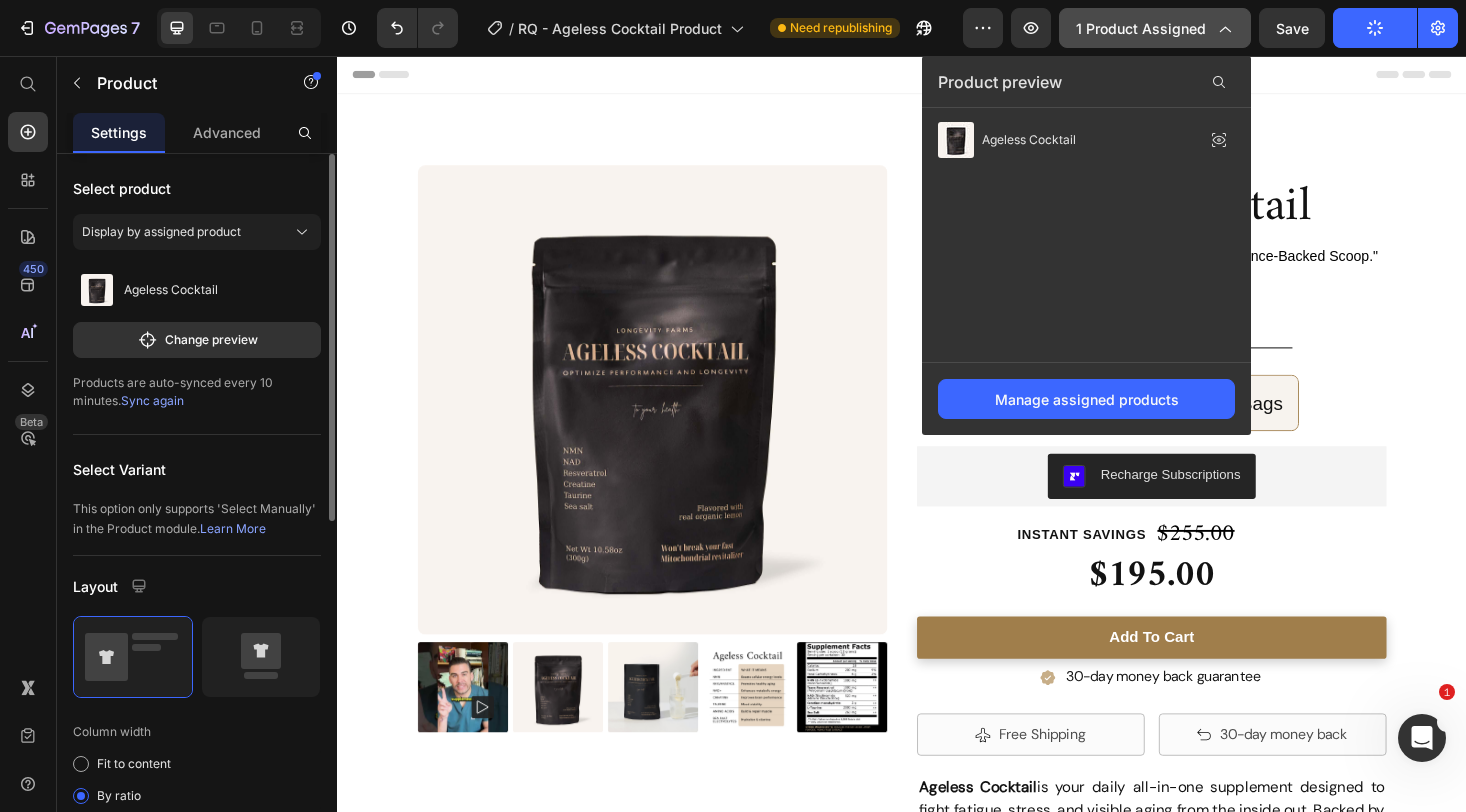click on "1 product assigned" at bounding box center [1155, 28] 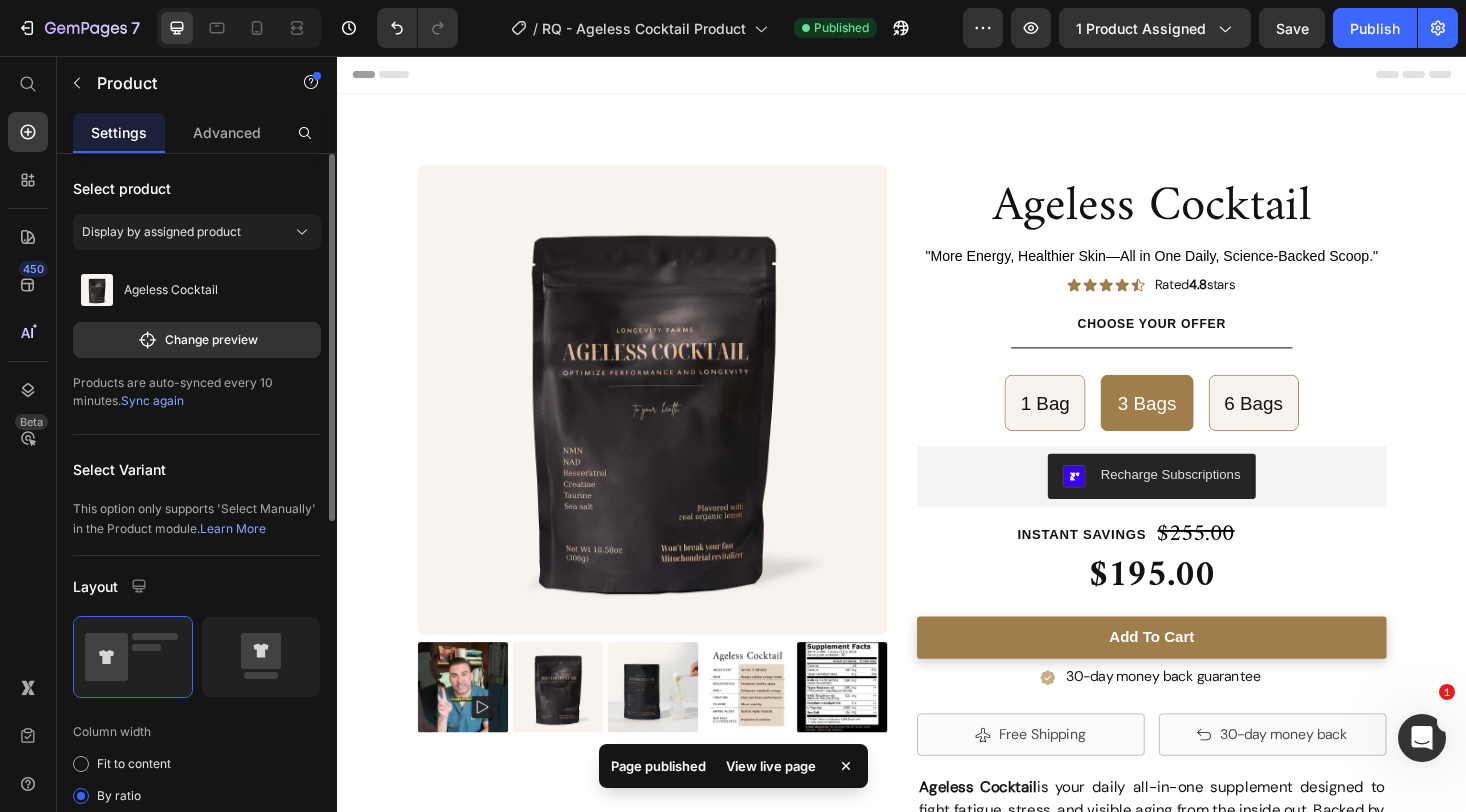 click on "View live page" at bounding box center (771, 766) 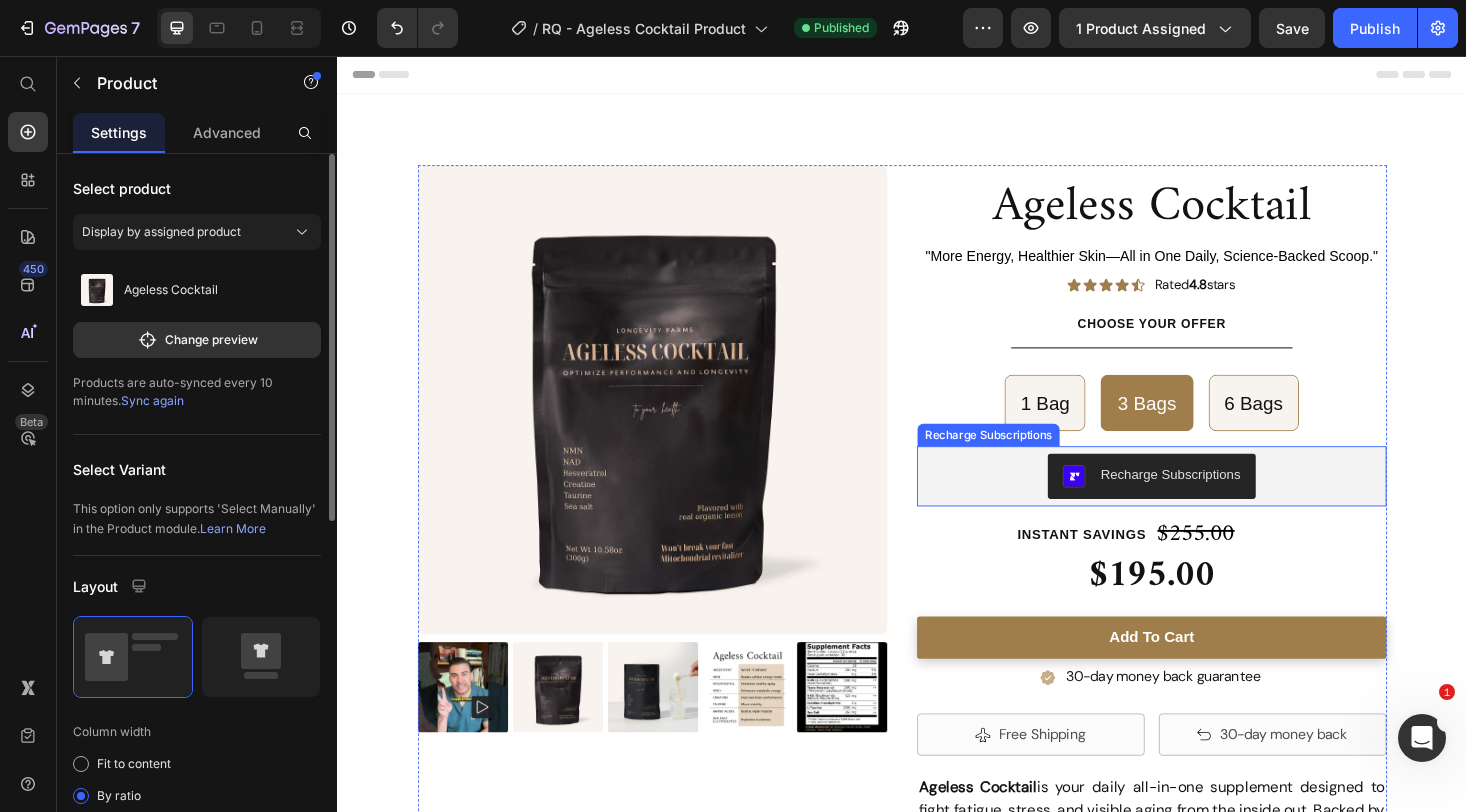 click on "Recharge Subscriptions" at bounding box center [1202, 503] 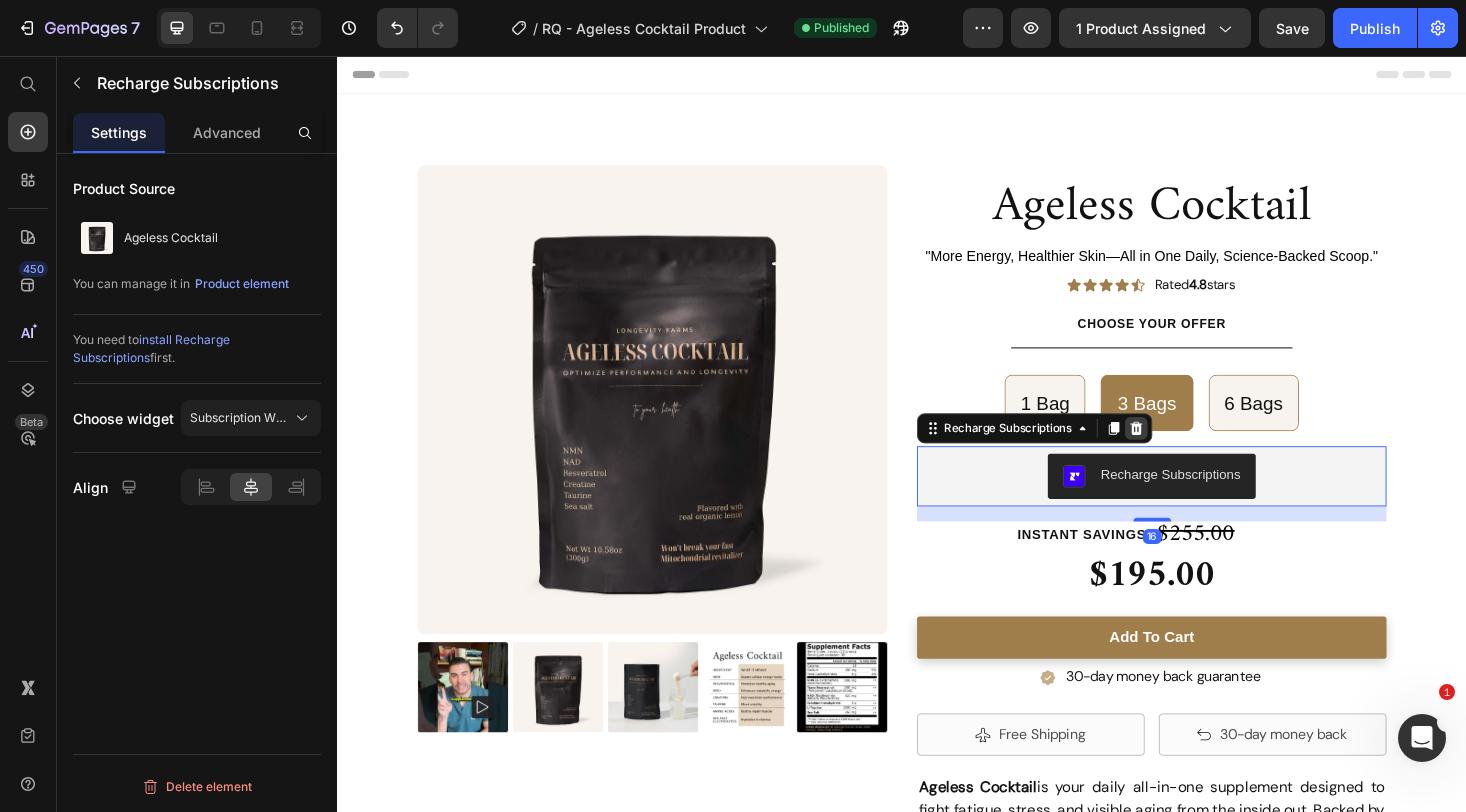 click 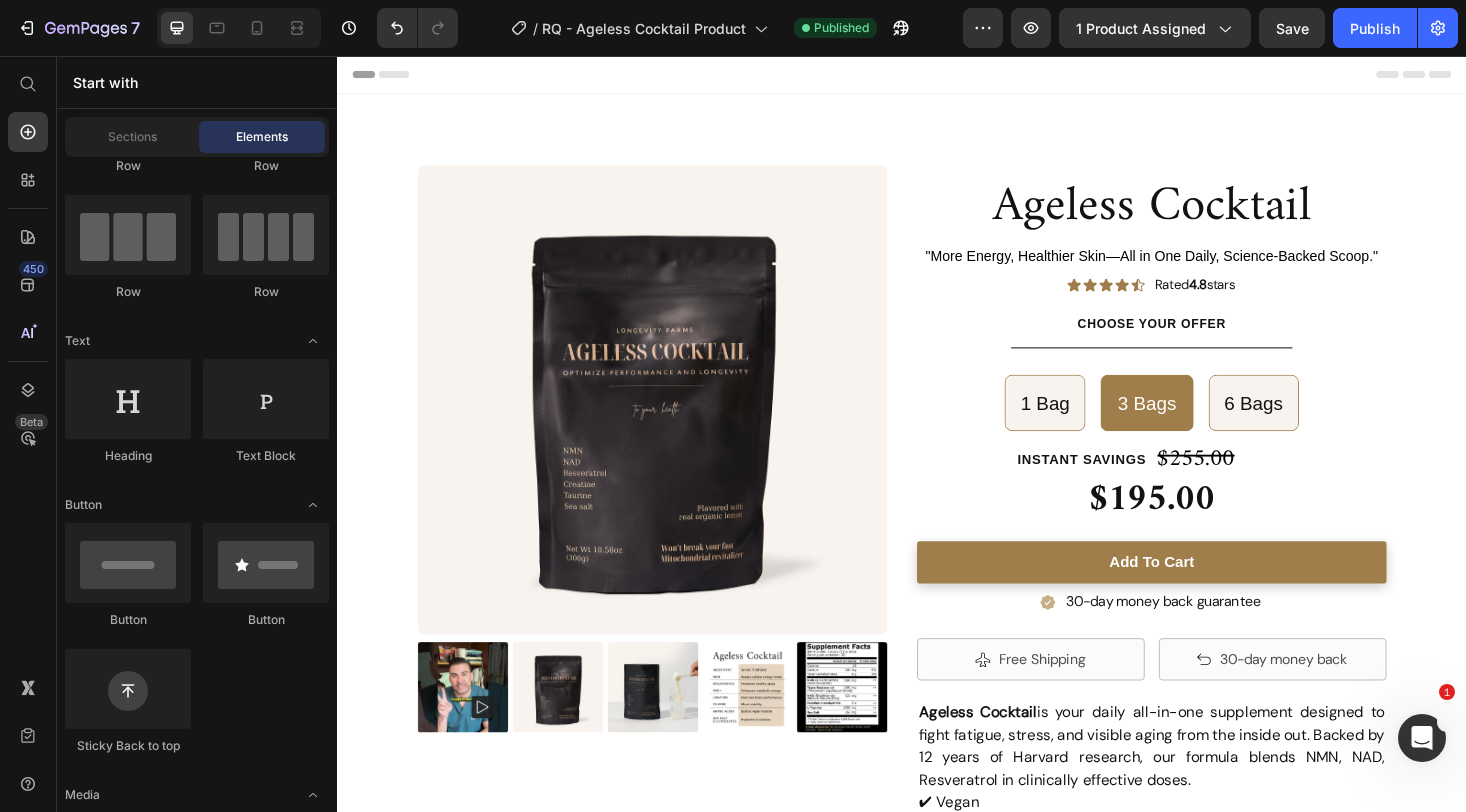 scroll, scrollTop: 0, scrollLeft: 0, axis: both 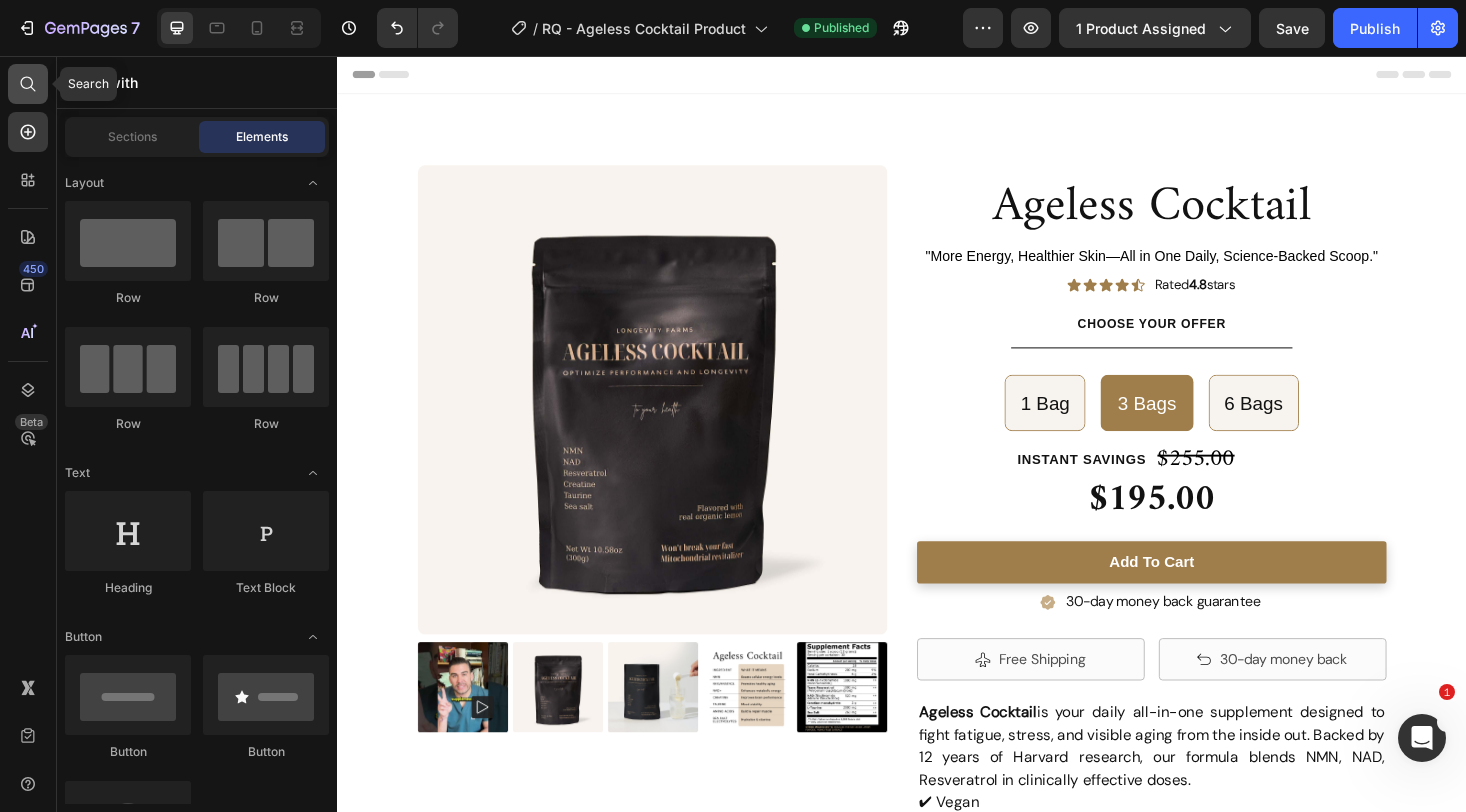 click 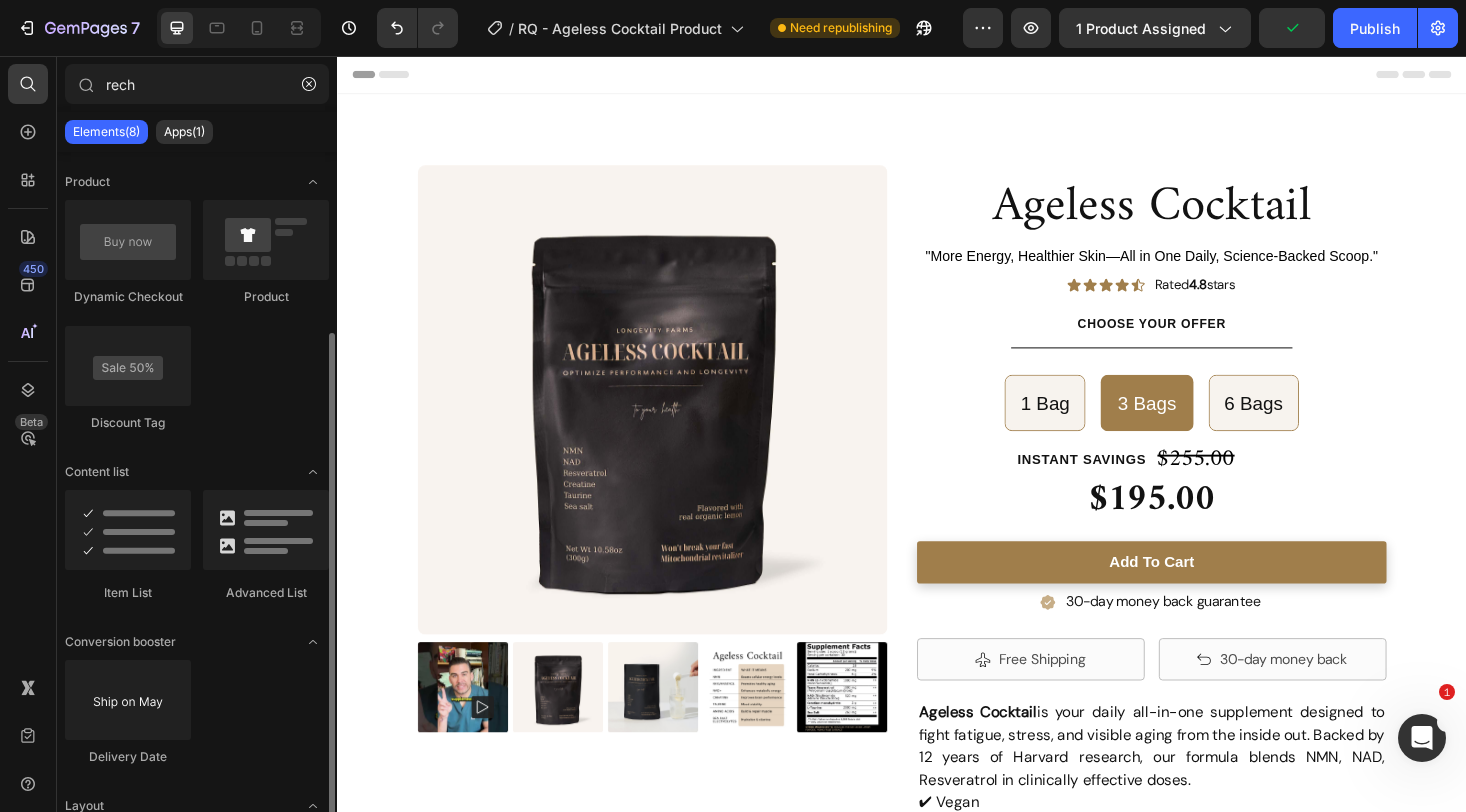 scroll, scrollTop: 0, scrollLeft: 0, axis: both 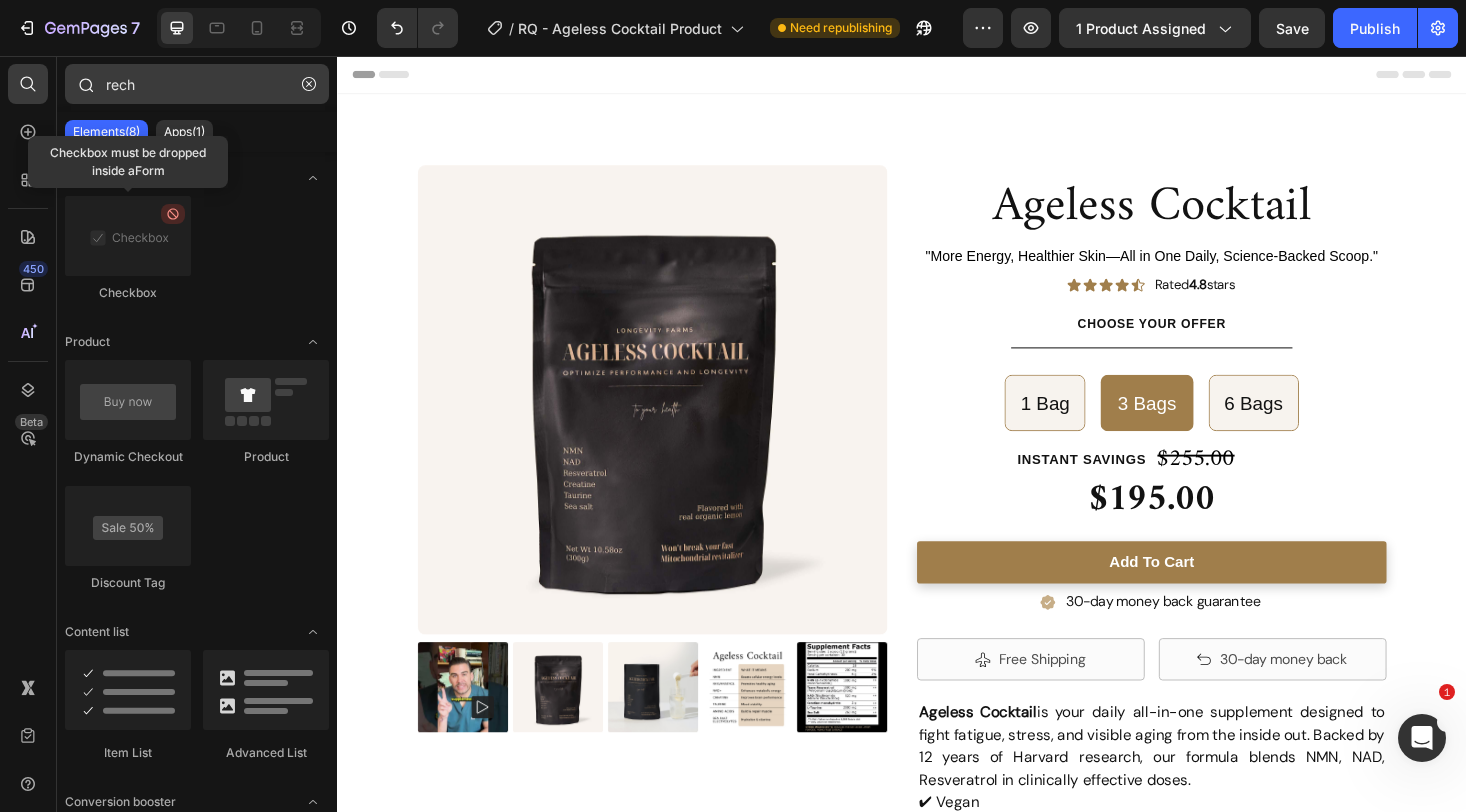 click on "rech" at bounding box center (197, 84) 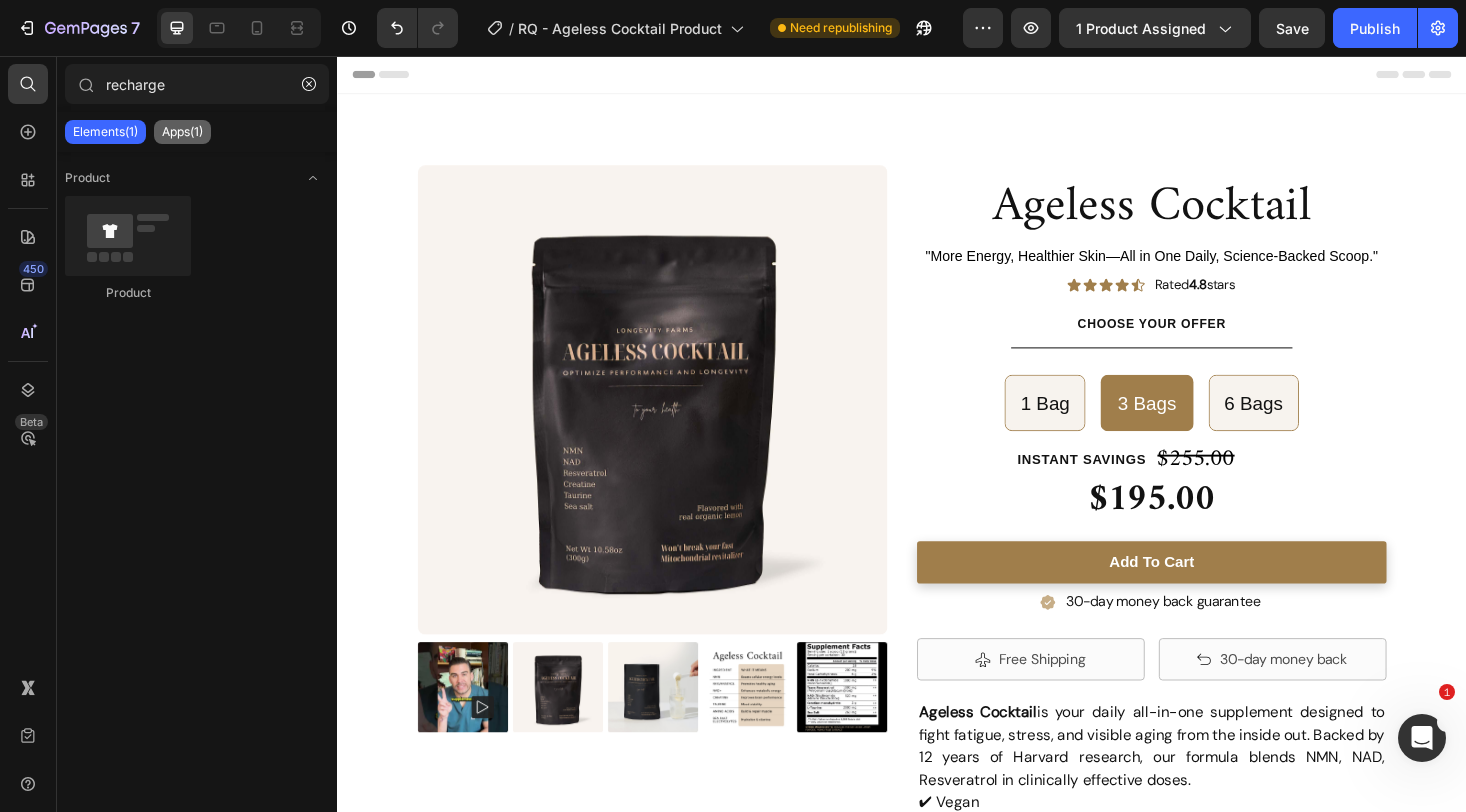 type on "recharge" 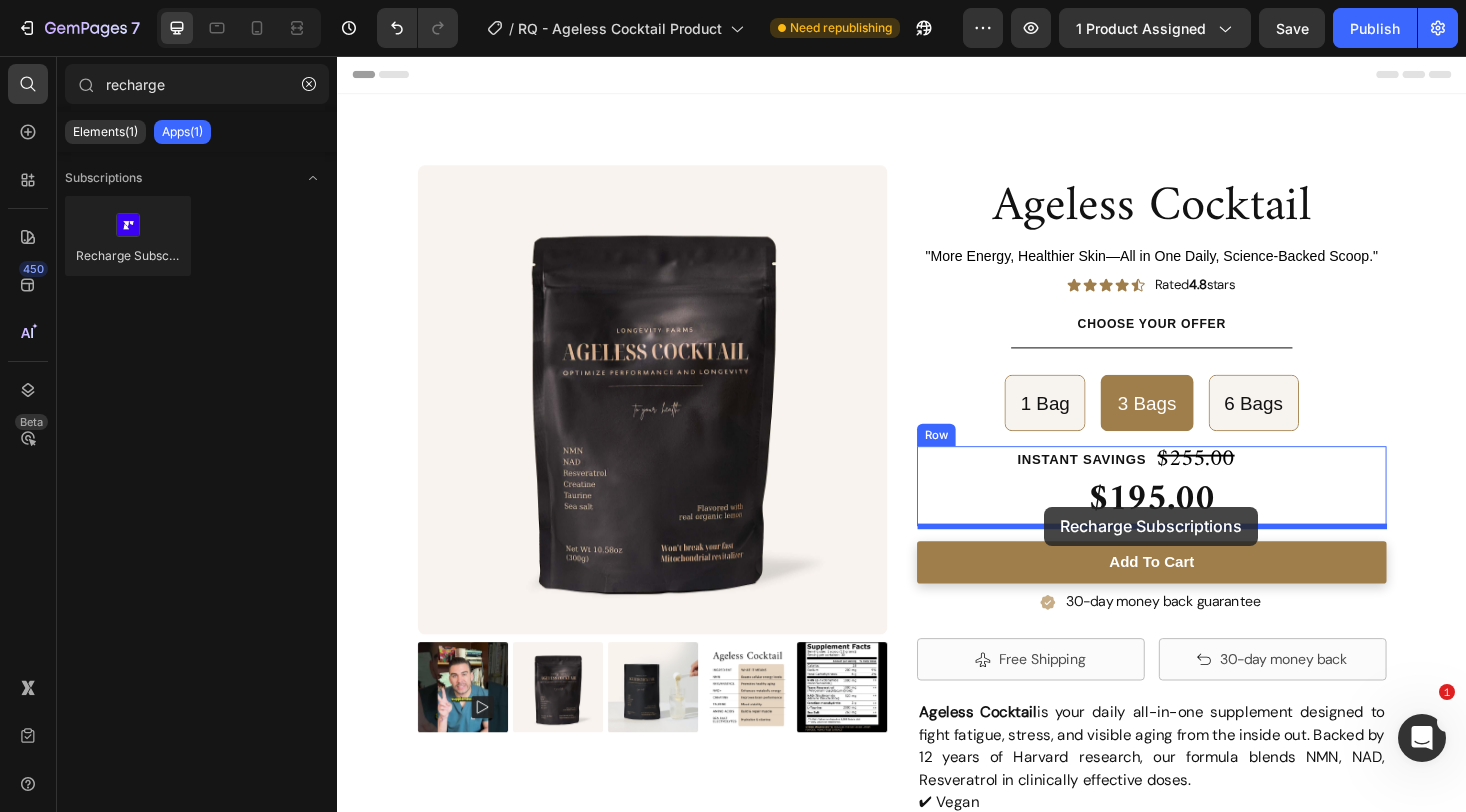 drag, startPoint x: 485, startPoint y: 309, endPoint x: 1088, endPoint y: 535, distance: 643.9604 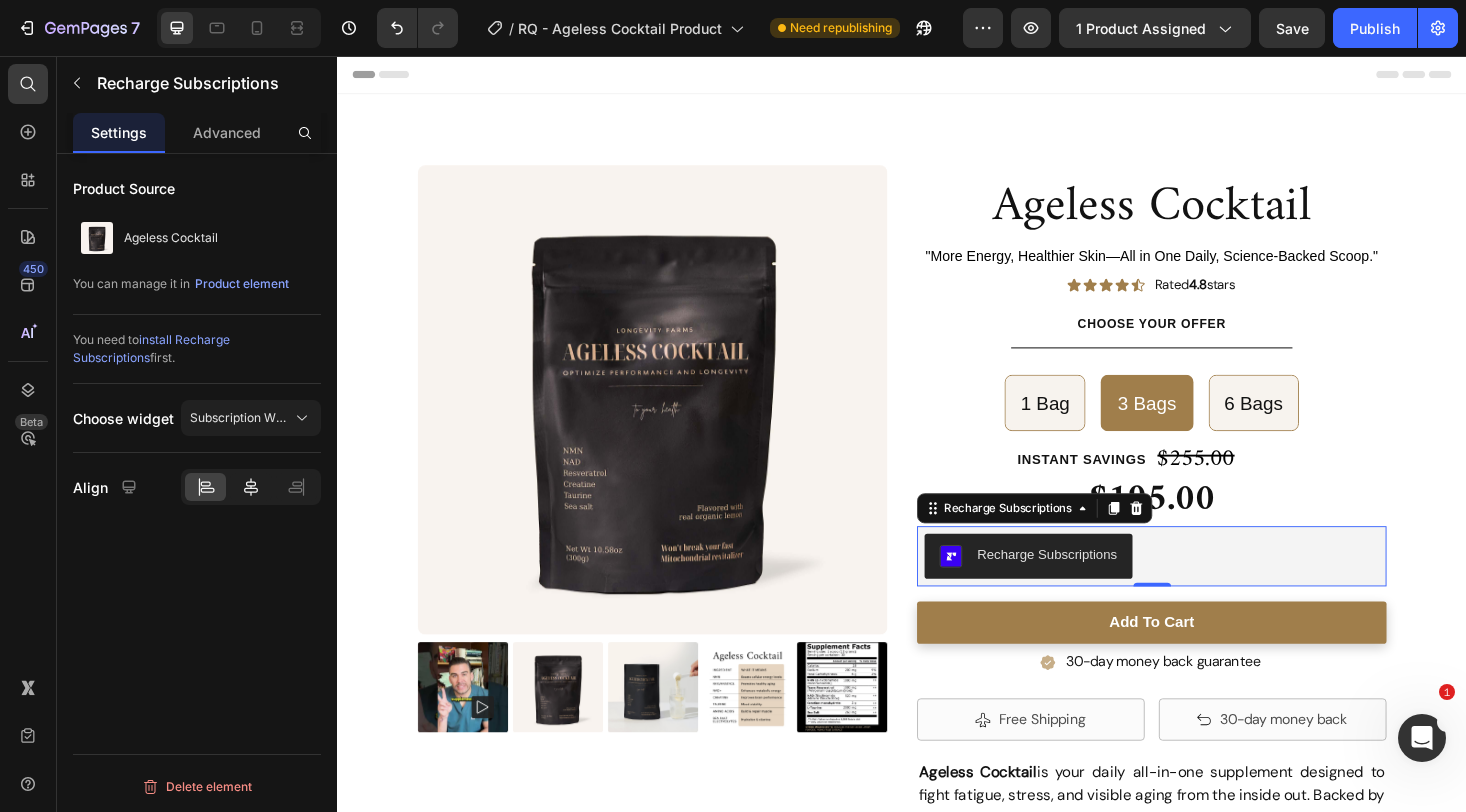 click 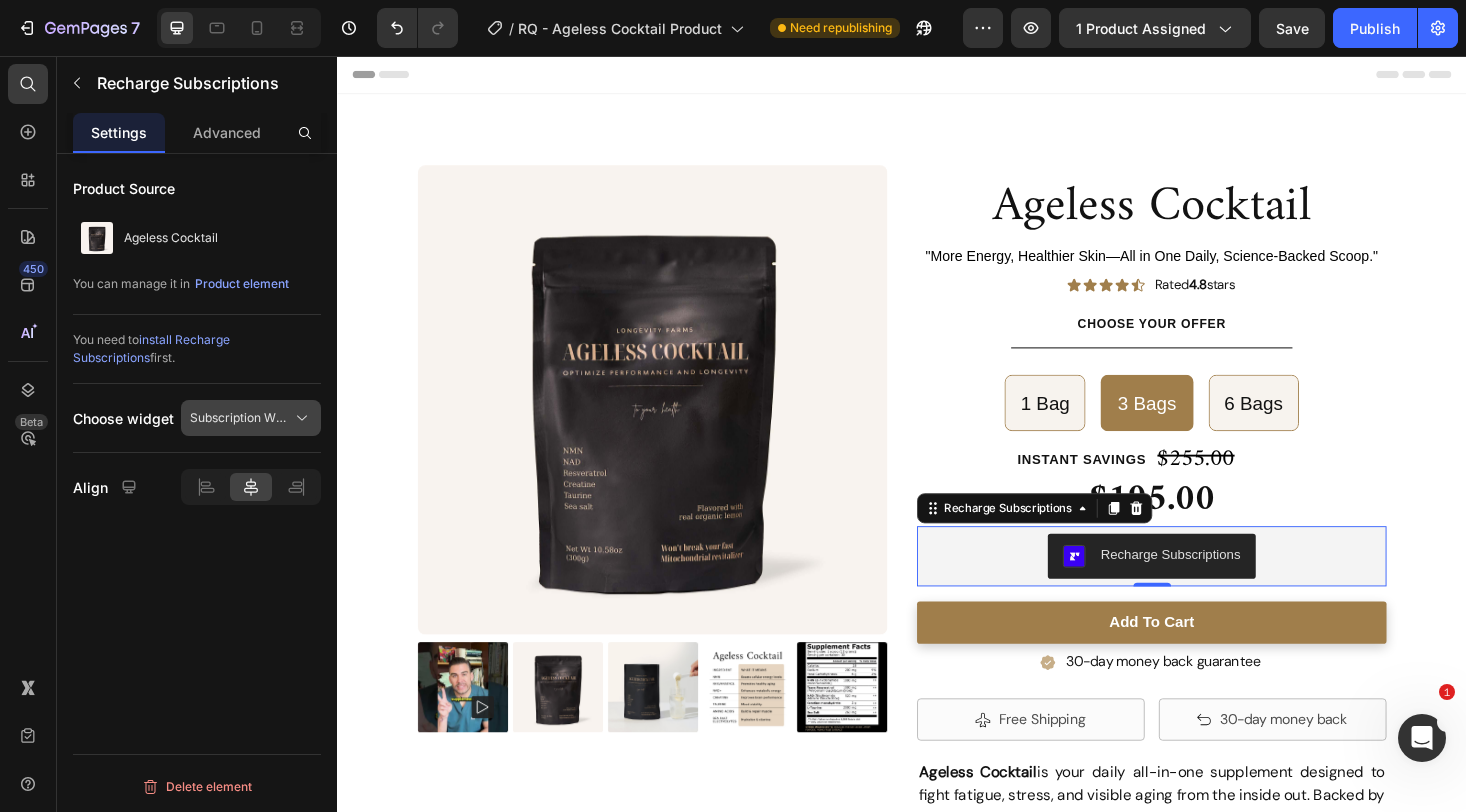 click 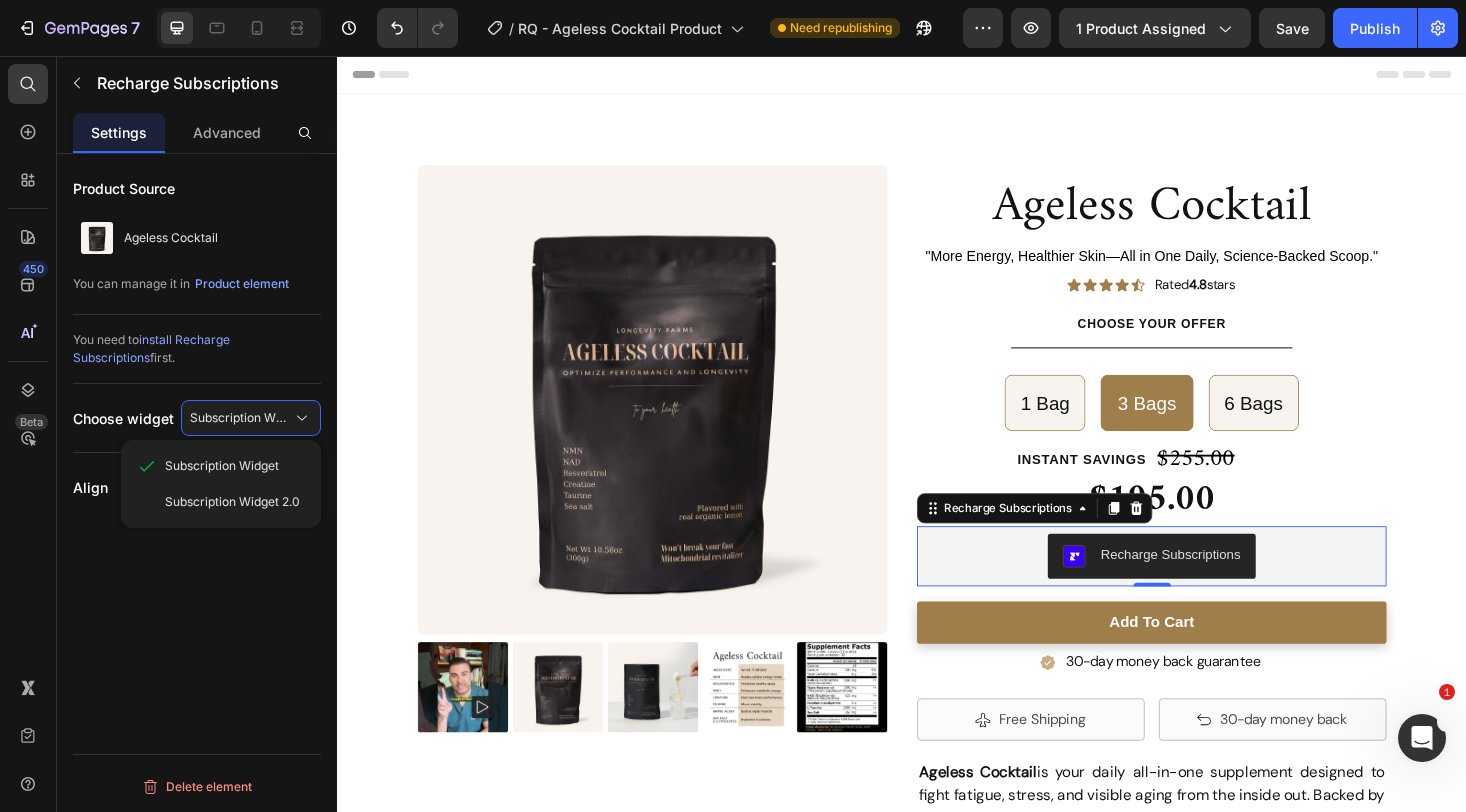 click on "Product Source Ageless Cocktail  You can manage it in   Product element   You need to  install Recharge Subscriptions  first.  Choose widget Subscription Widget Subscription Widget Subscription Widget 2.0 Align  Delete element" at bounding box center (197, 511) 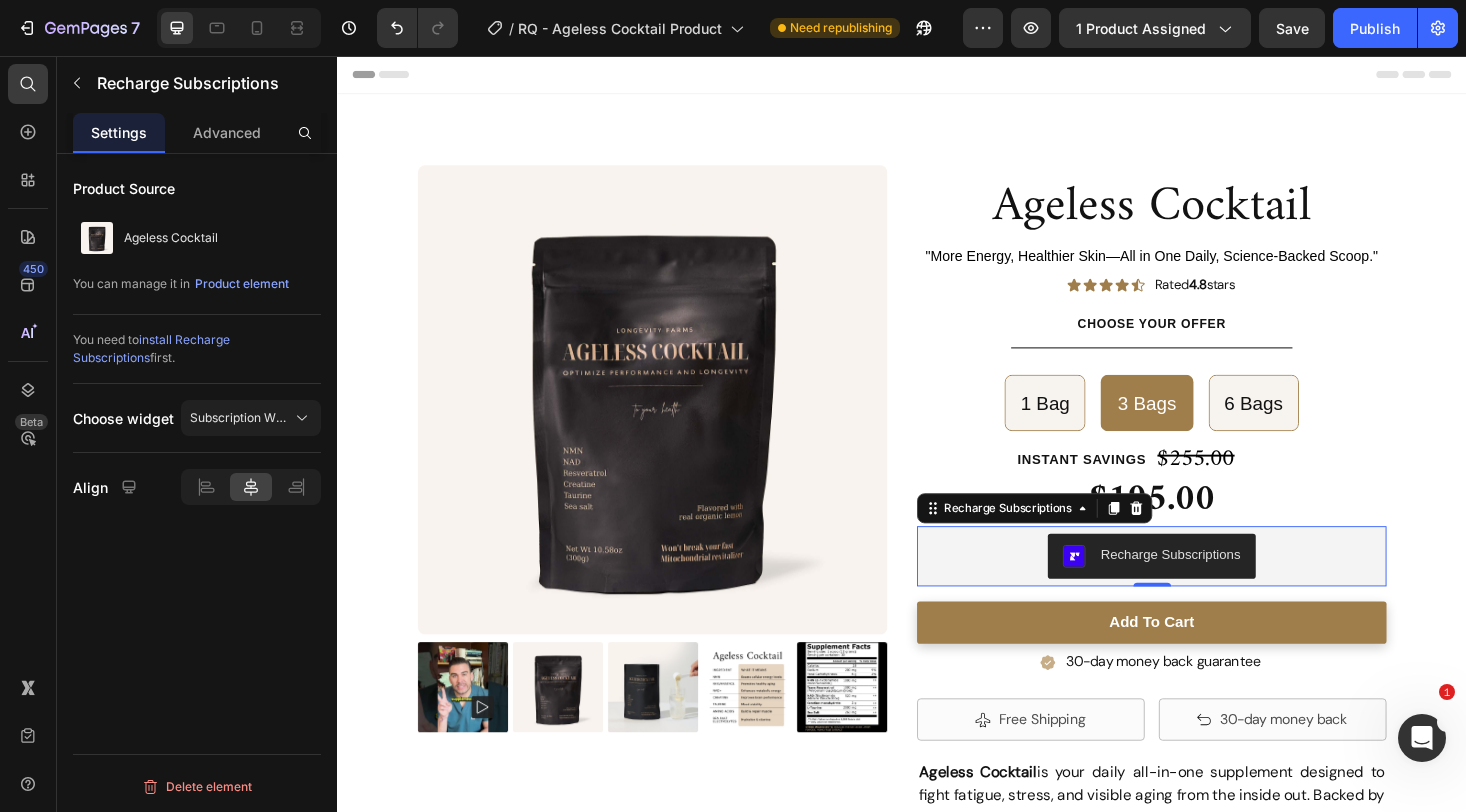click on "install Recharge Subscriptions" at bounding box center [151, 348] 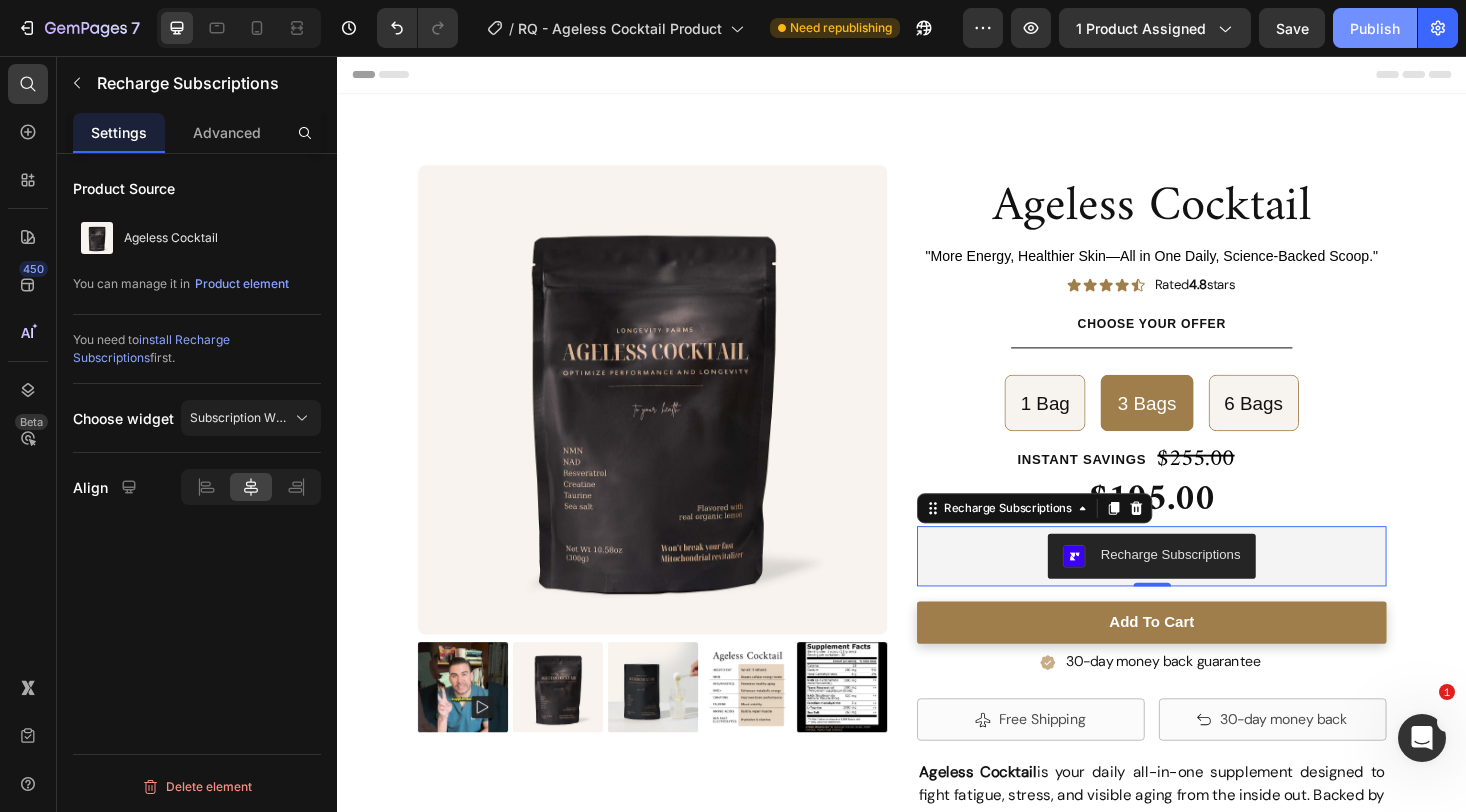 click on "Publish" at bounding box center (1375, 28) 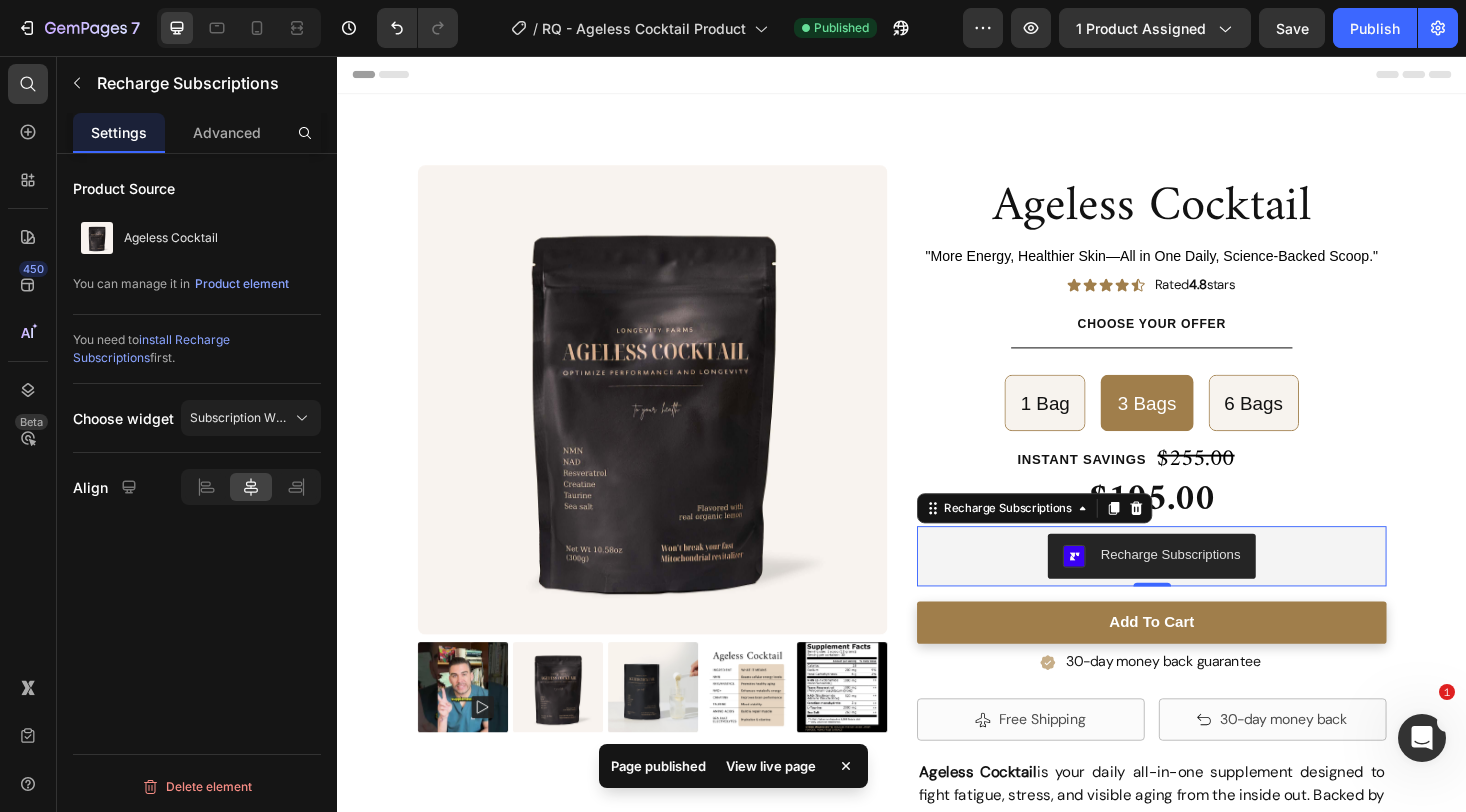 click on "View live page" at bounding box center (771, 766) 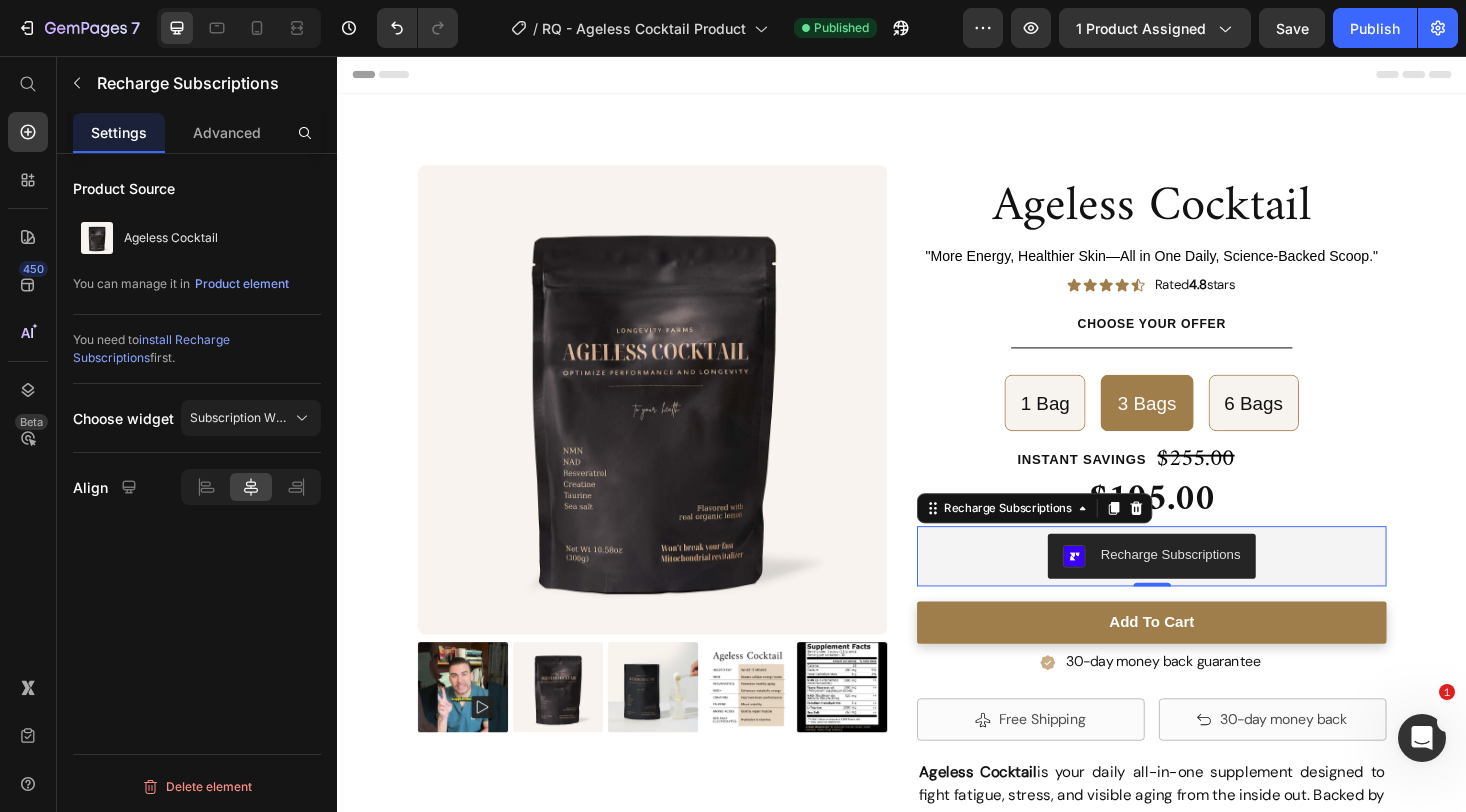 click on "Recharge Subscriptions" at bounding box center (1202, 588) 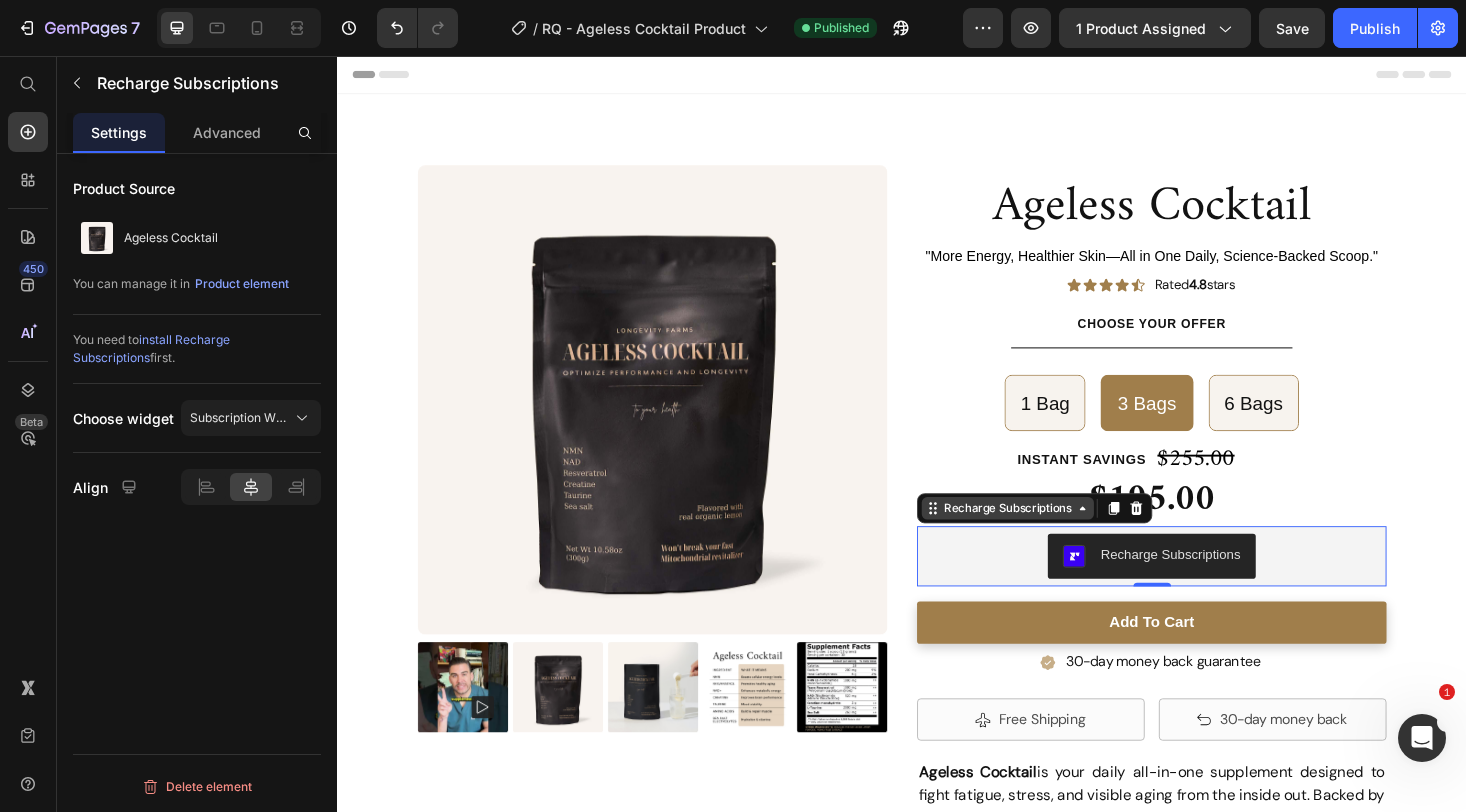 click 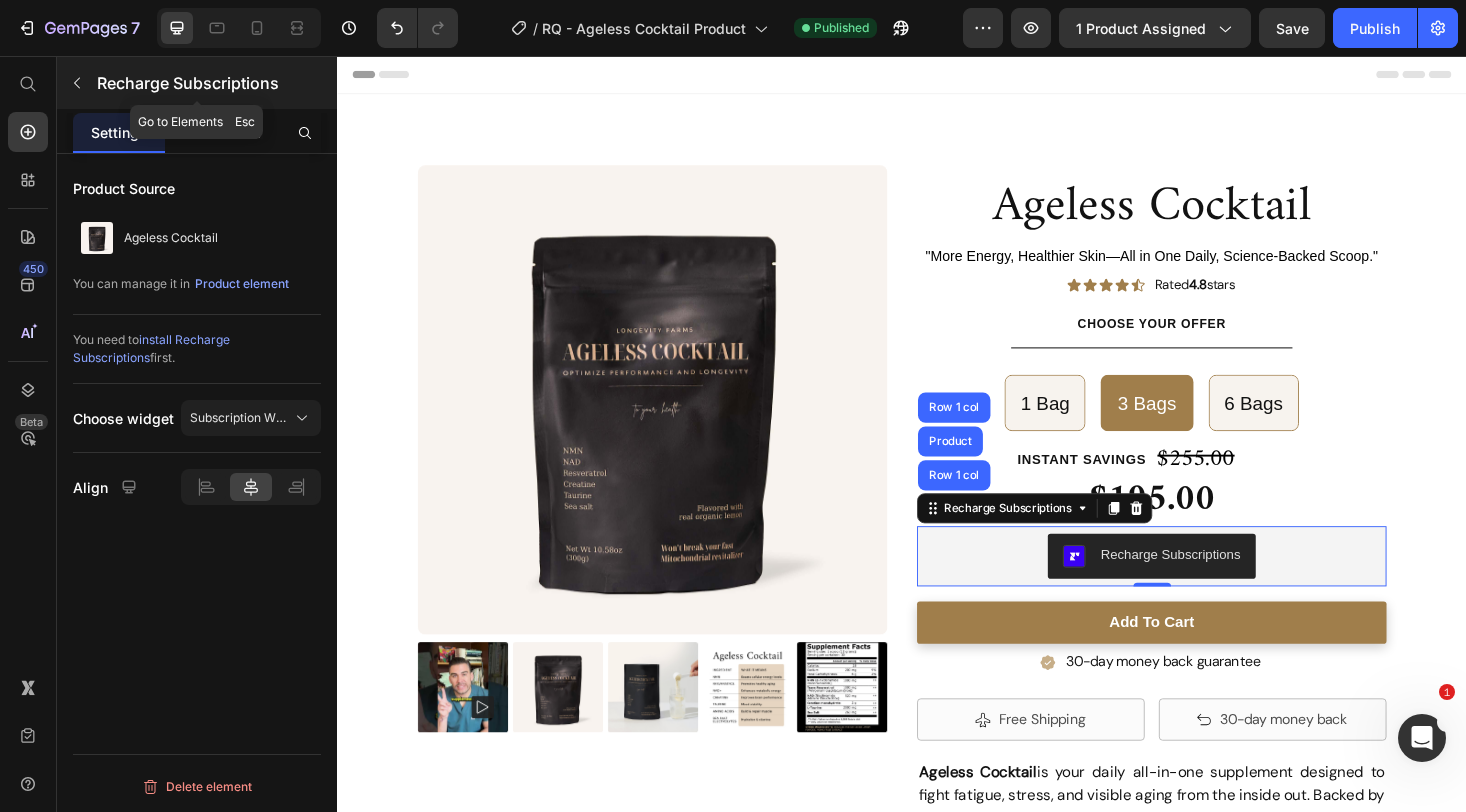 click 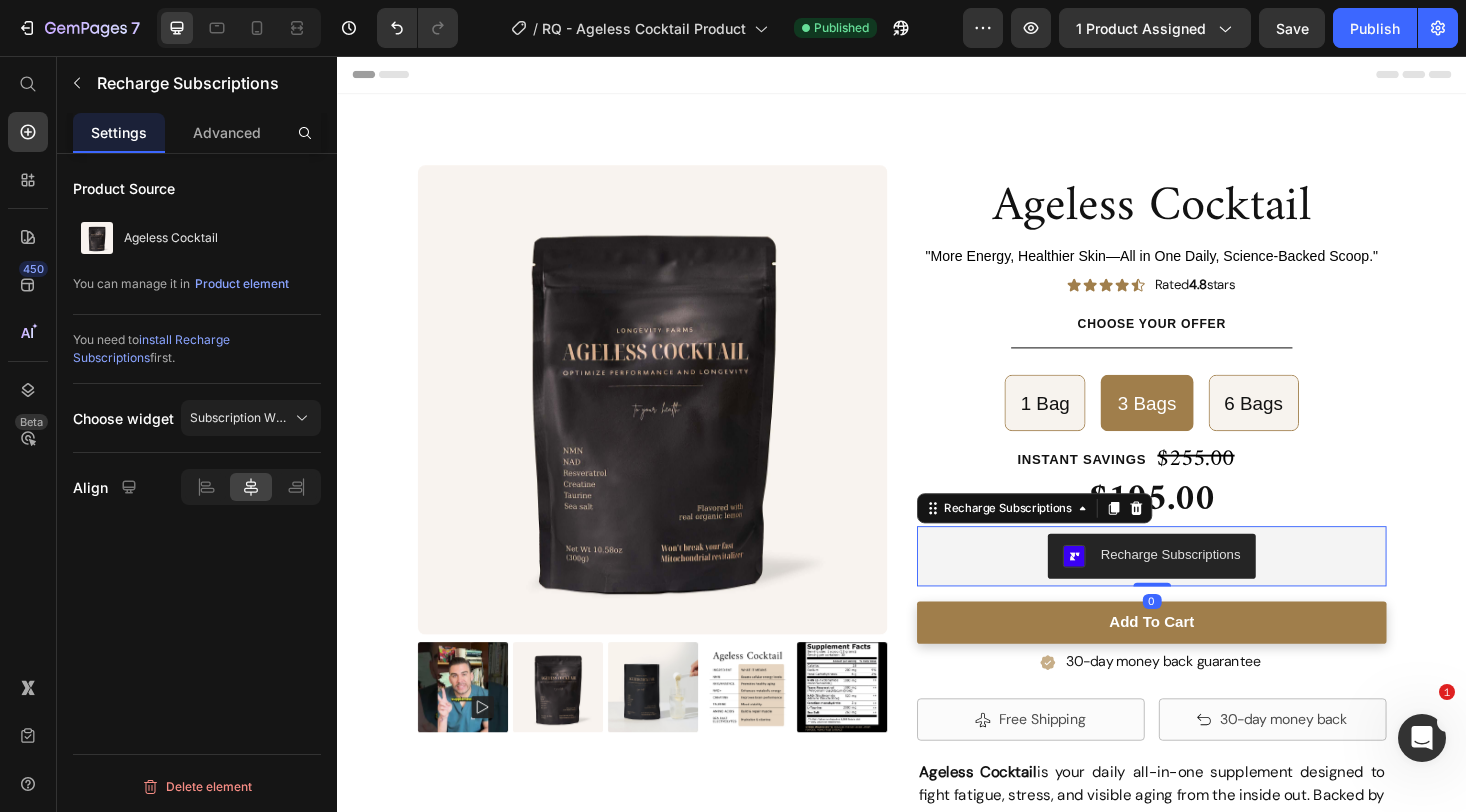 click on "Recharge Subscriptions" at bounding box center [1202, 588] 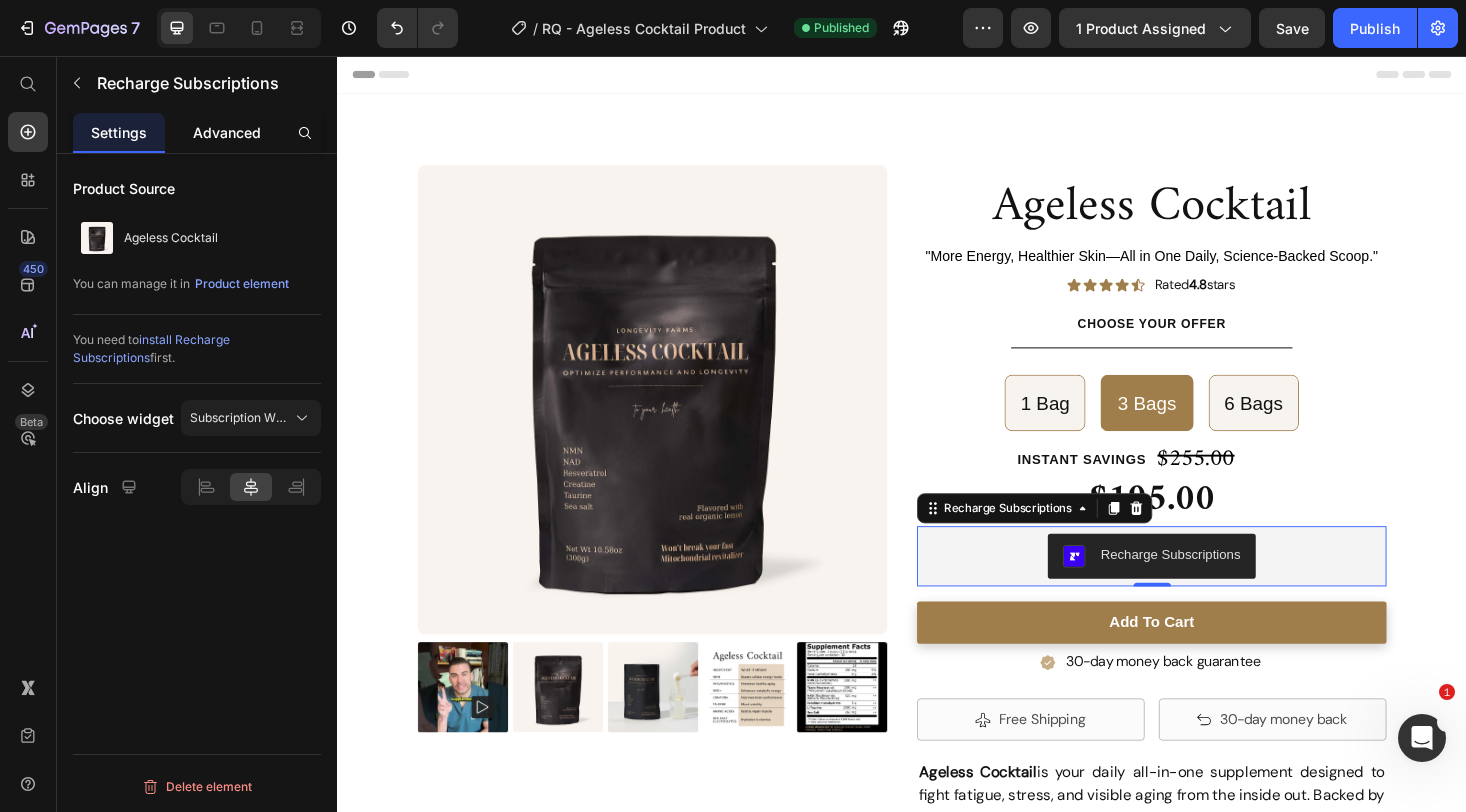 click on "Advanced" at bounding box center (227, 132) 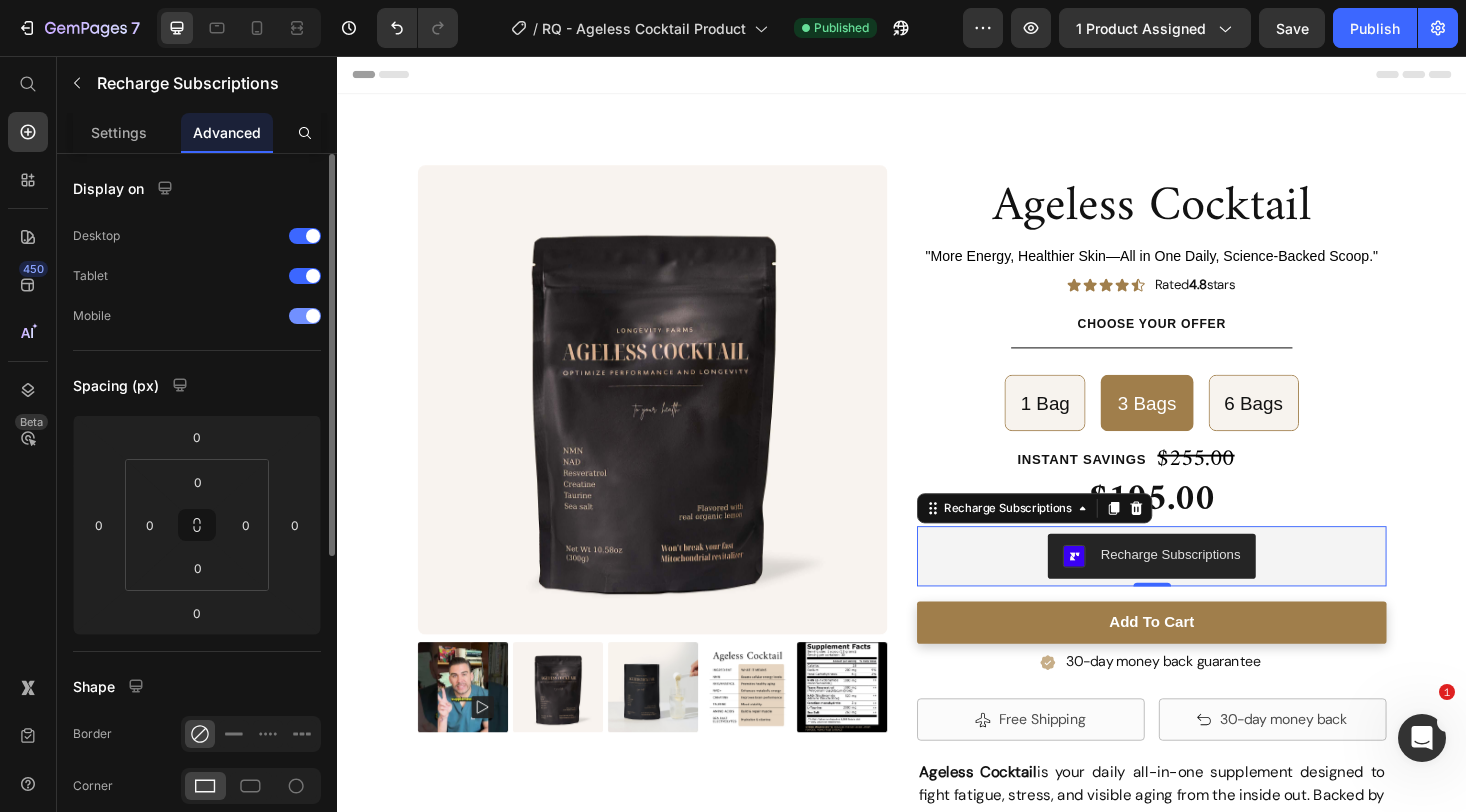 click at bounding box center [305, 316] 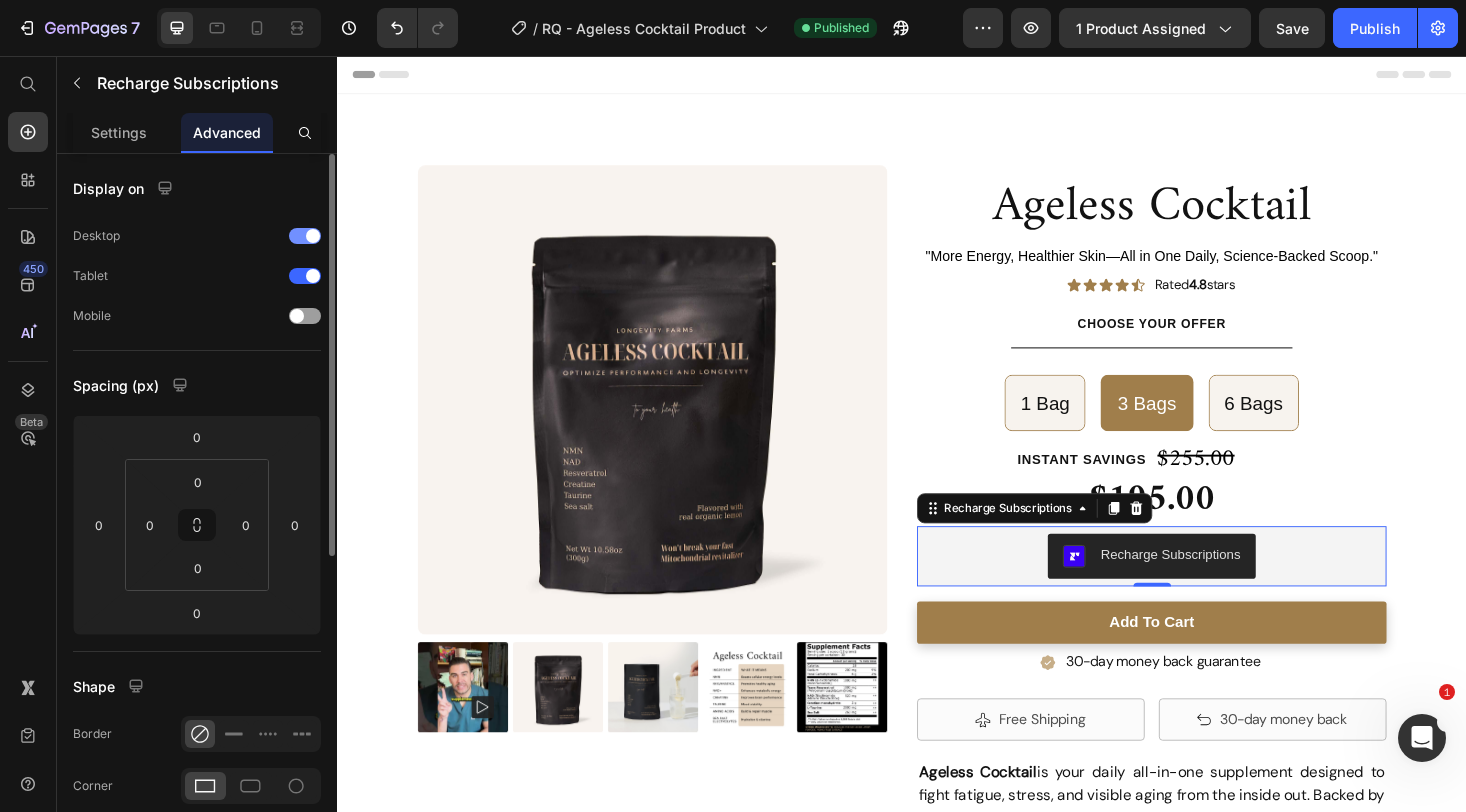 click at bounding box center (305, 236) 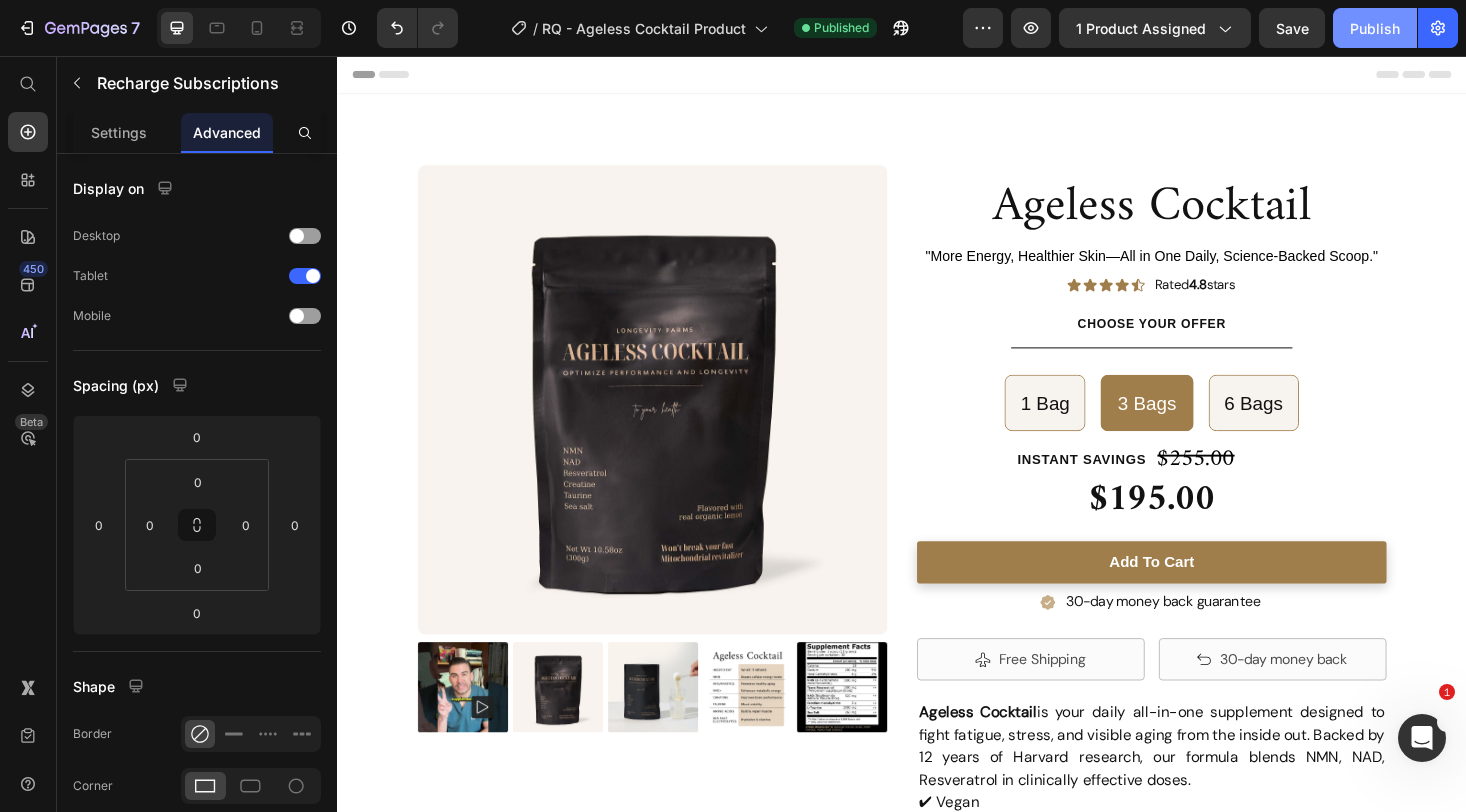click on "Publish" at bounding box center (1375, 28) 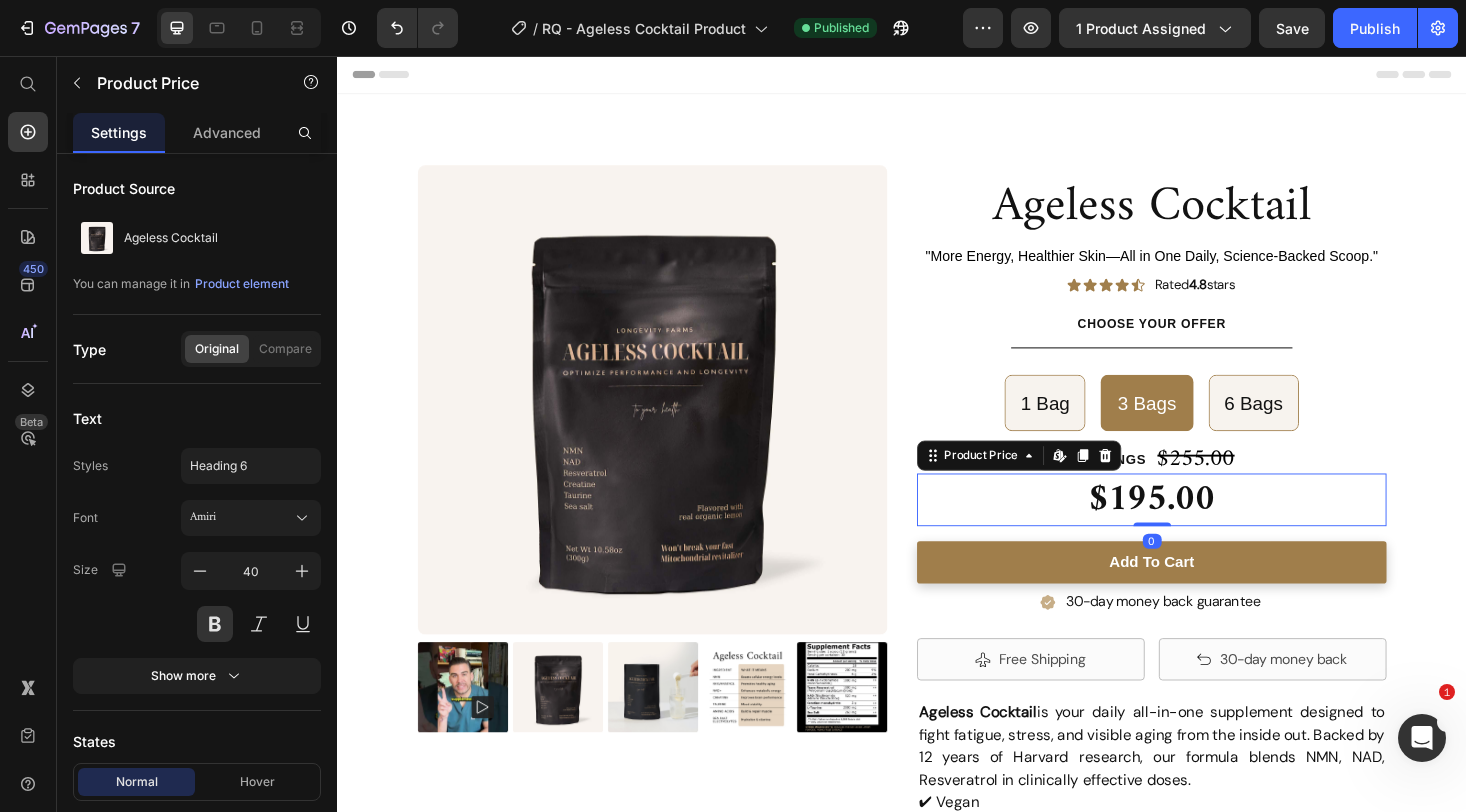 click on "$195.00" at bounding box center (1202, 528) 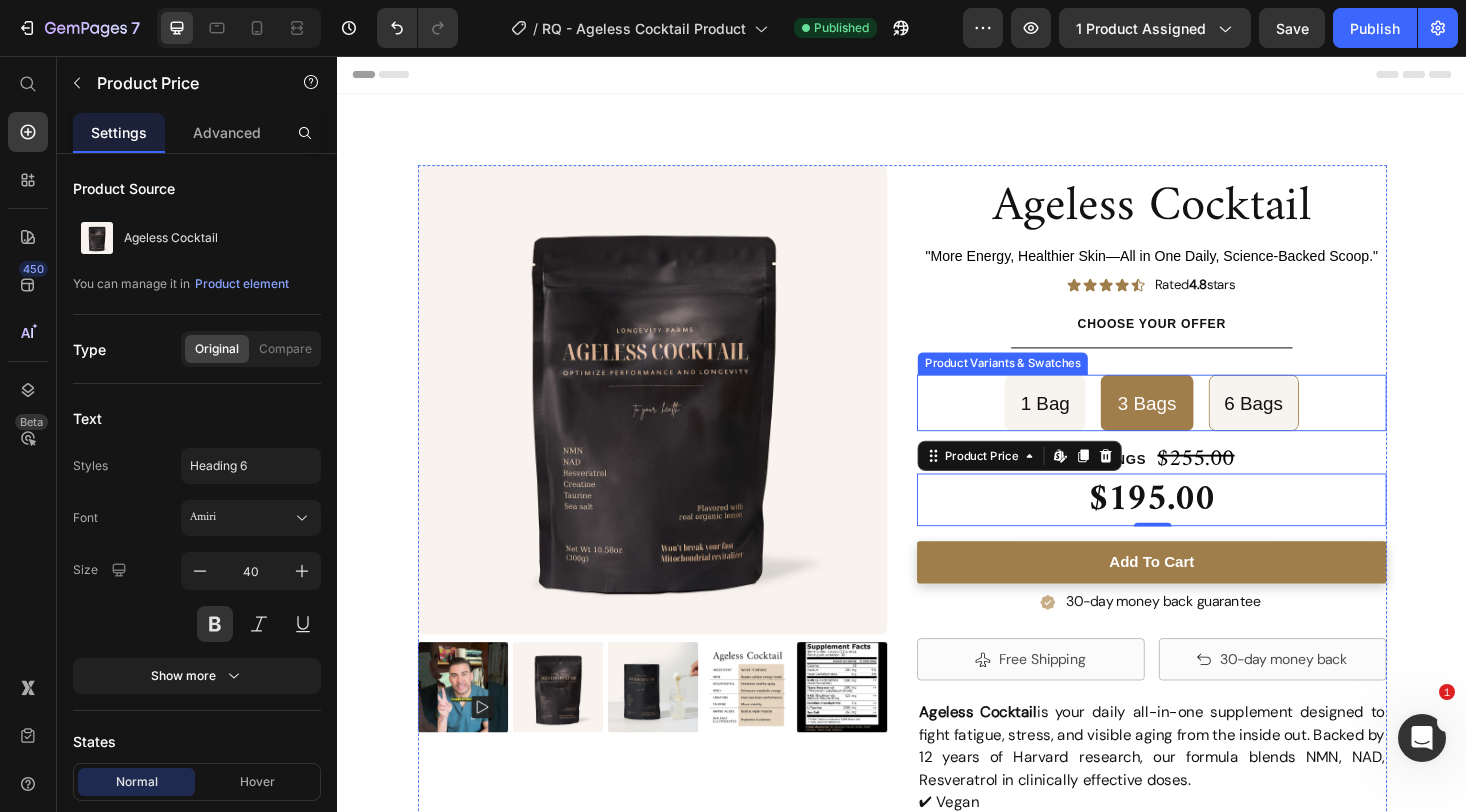 click on "1 Bag" at bounding box center (1089, 425) 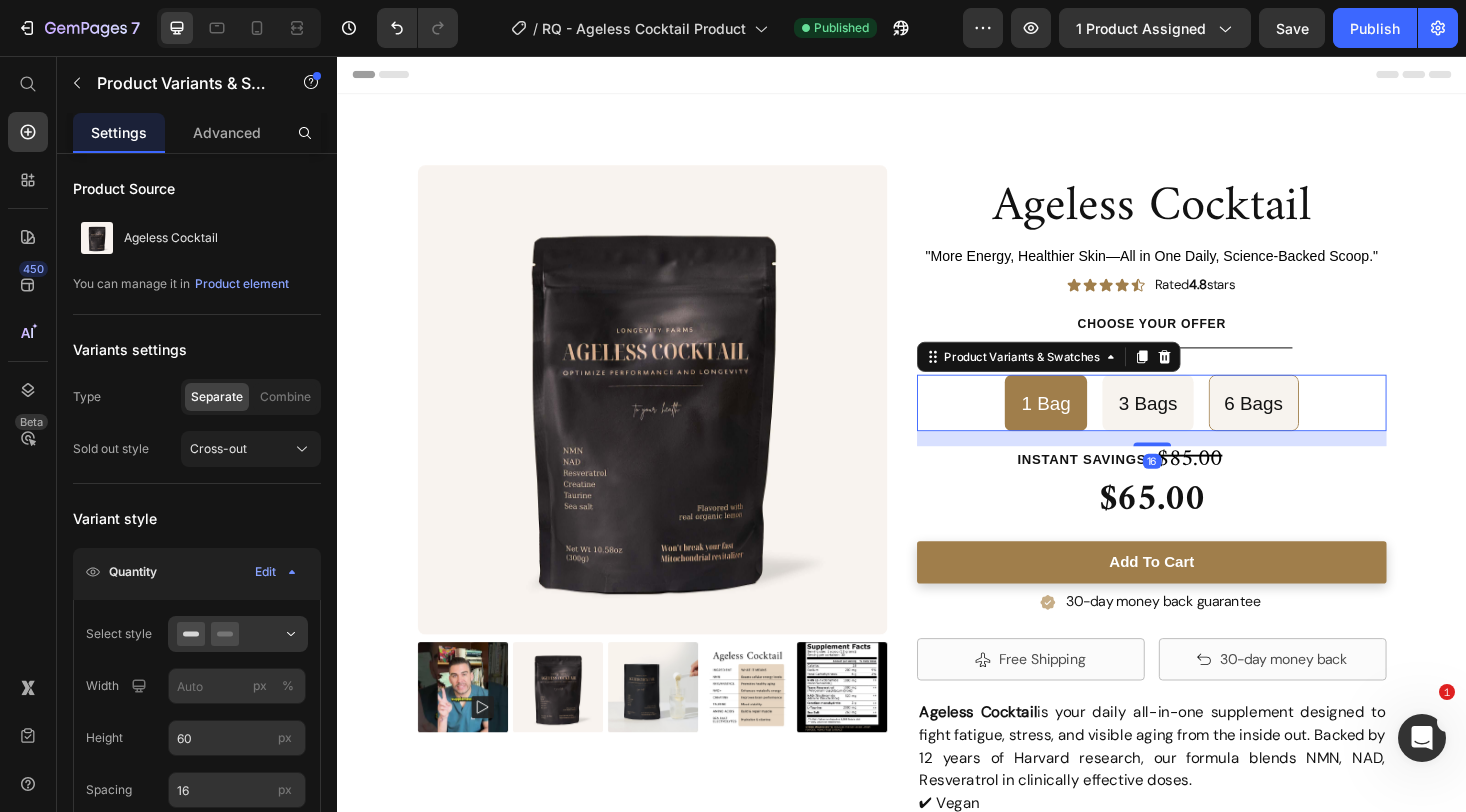 click on "3 Bags" at bounding box center [1198, 425] 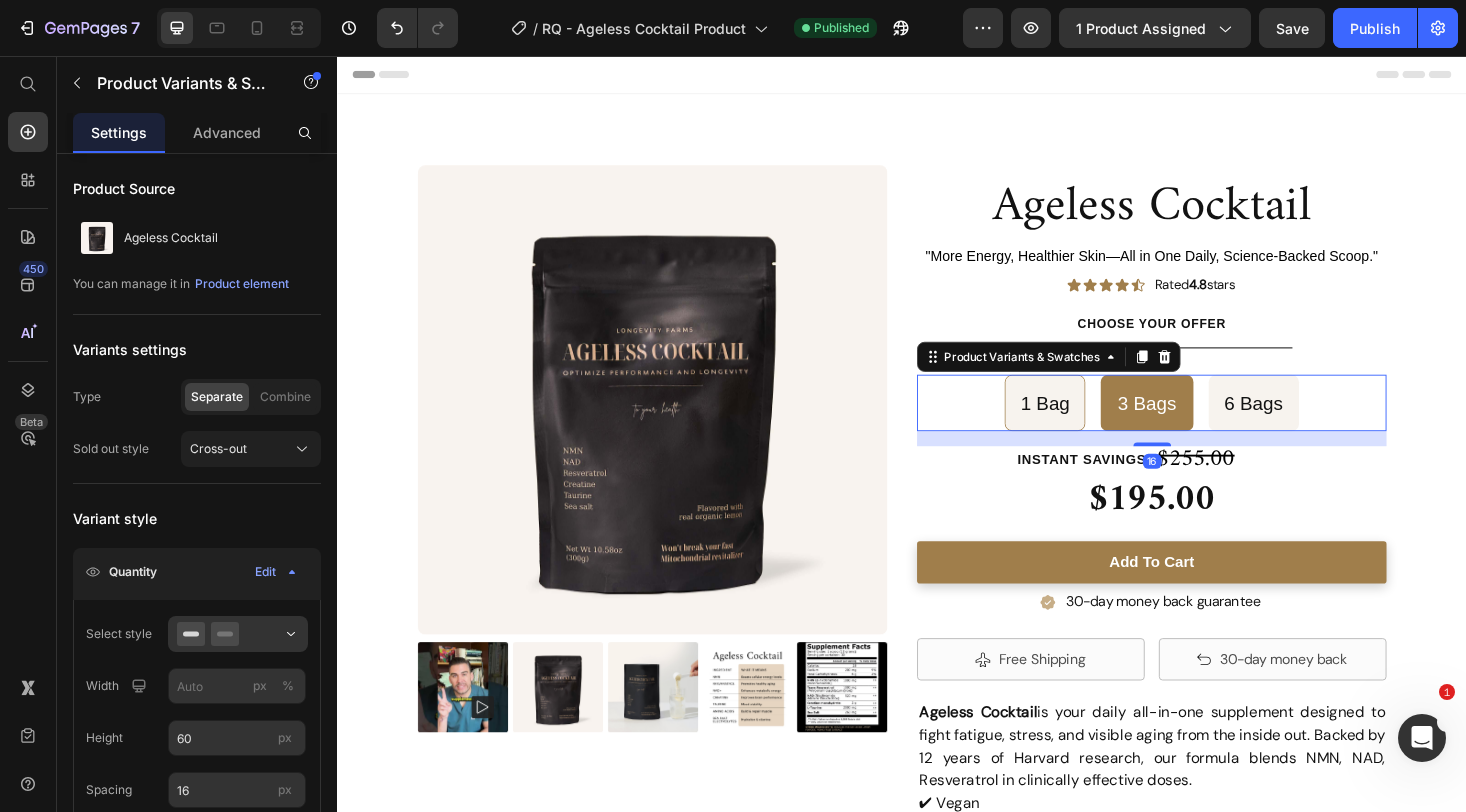 click on "6 Bags" at bounding box center [1311, 425] 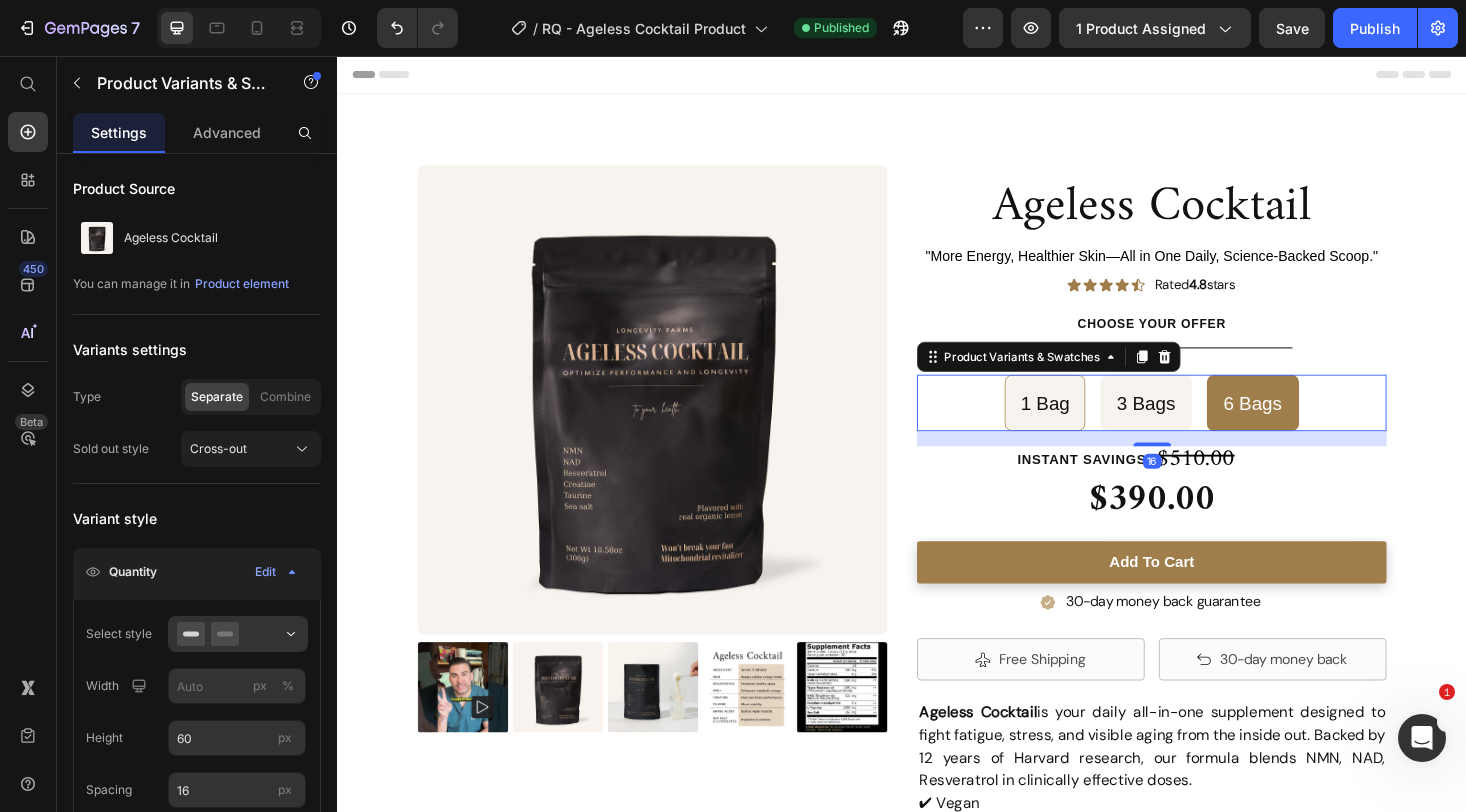click on "3 Bags" at bounding box center (1196, 425) 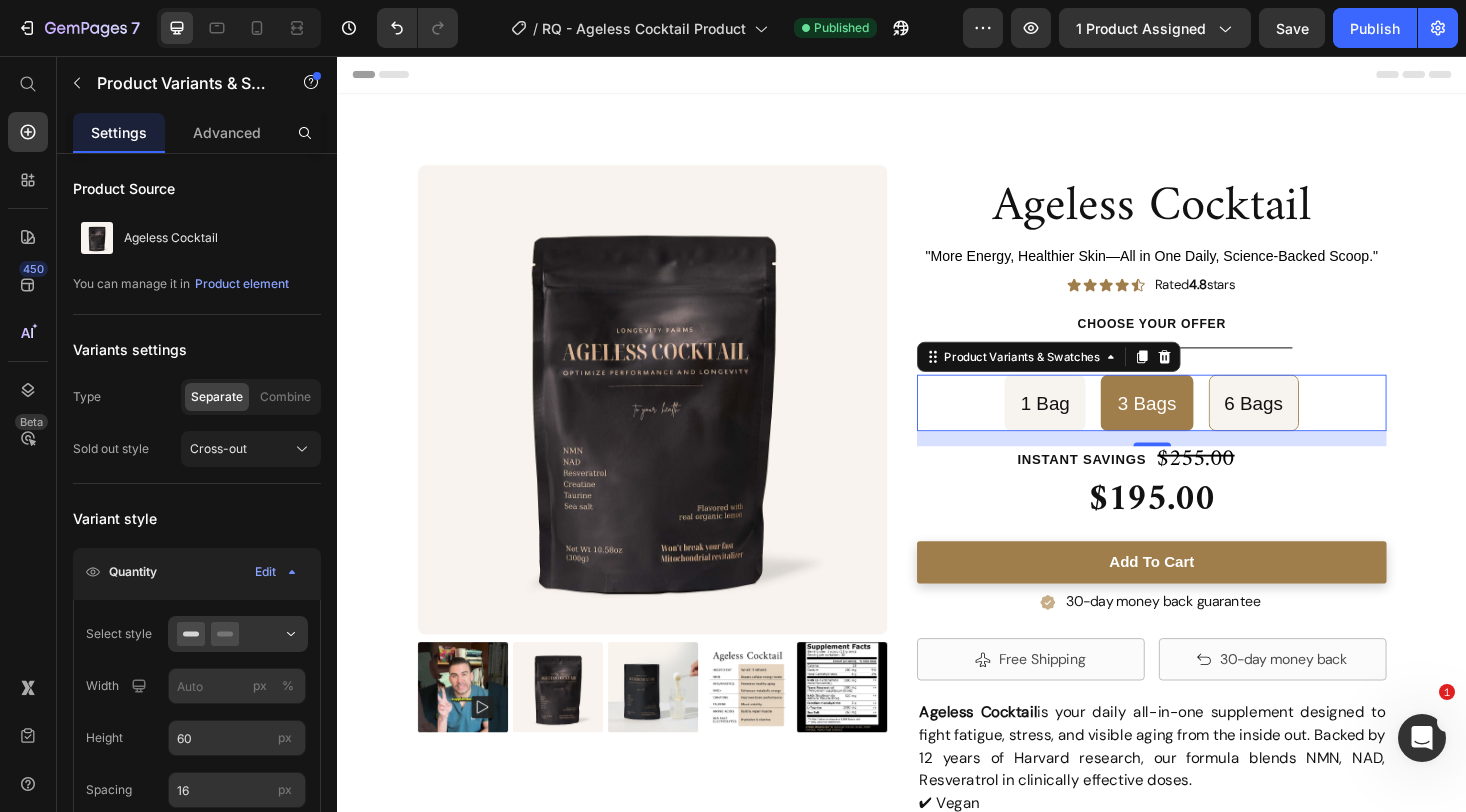 click on "1 Bag" at bounding box center [1089, 425] 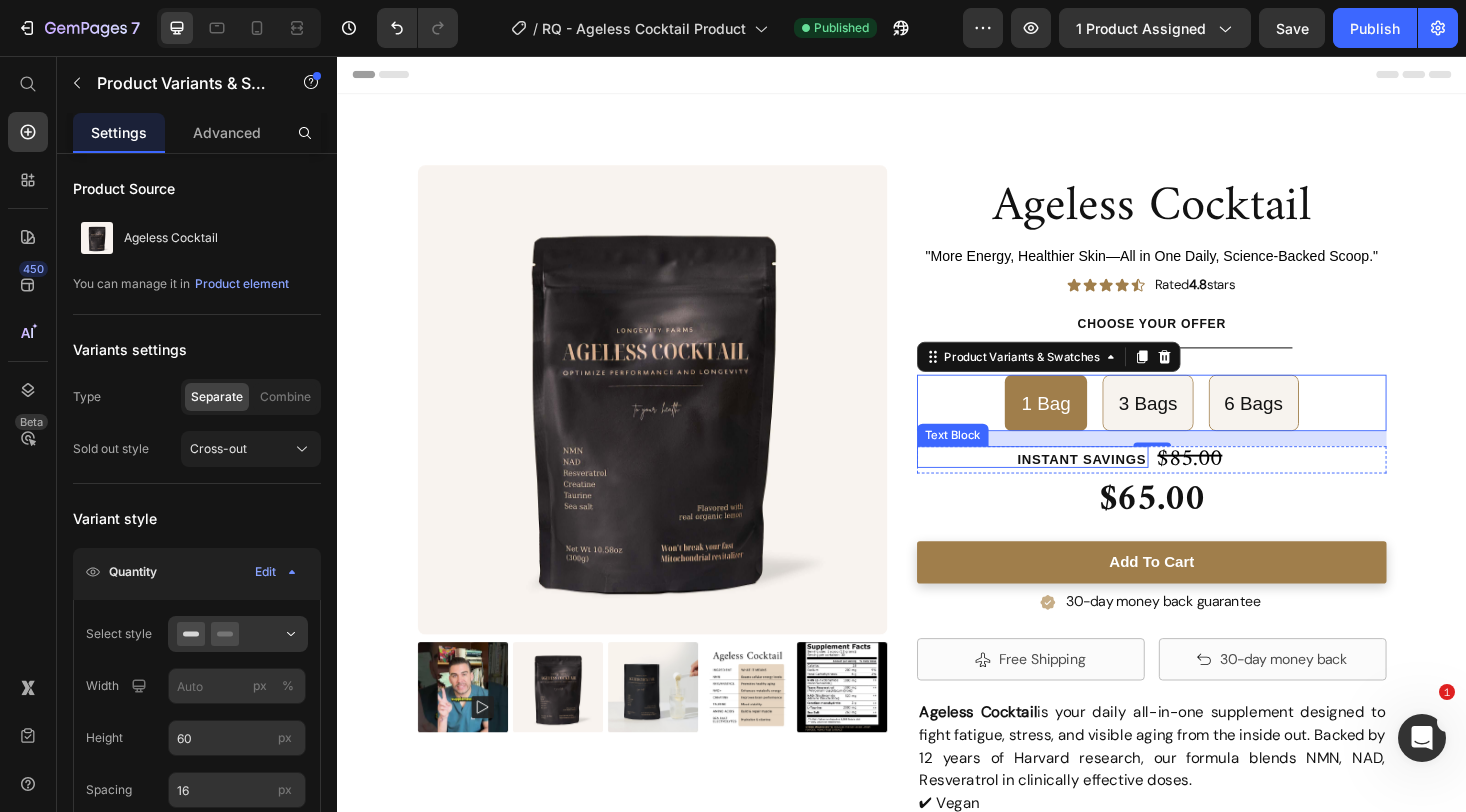 click on "Instant Savings" at bounding box center (1128, 485) 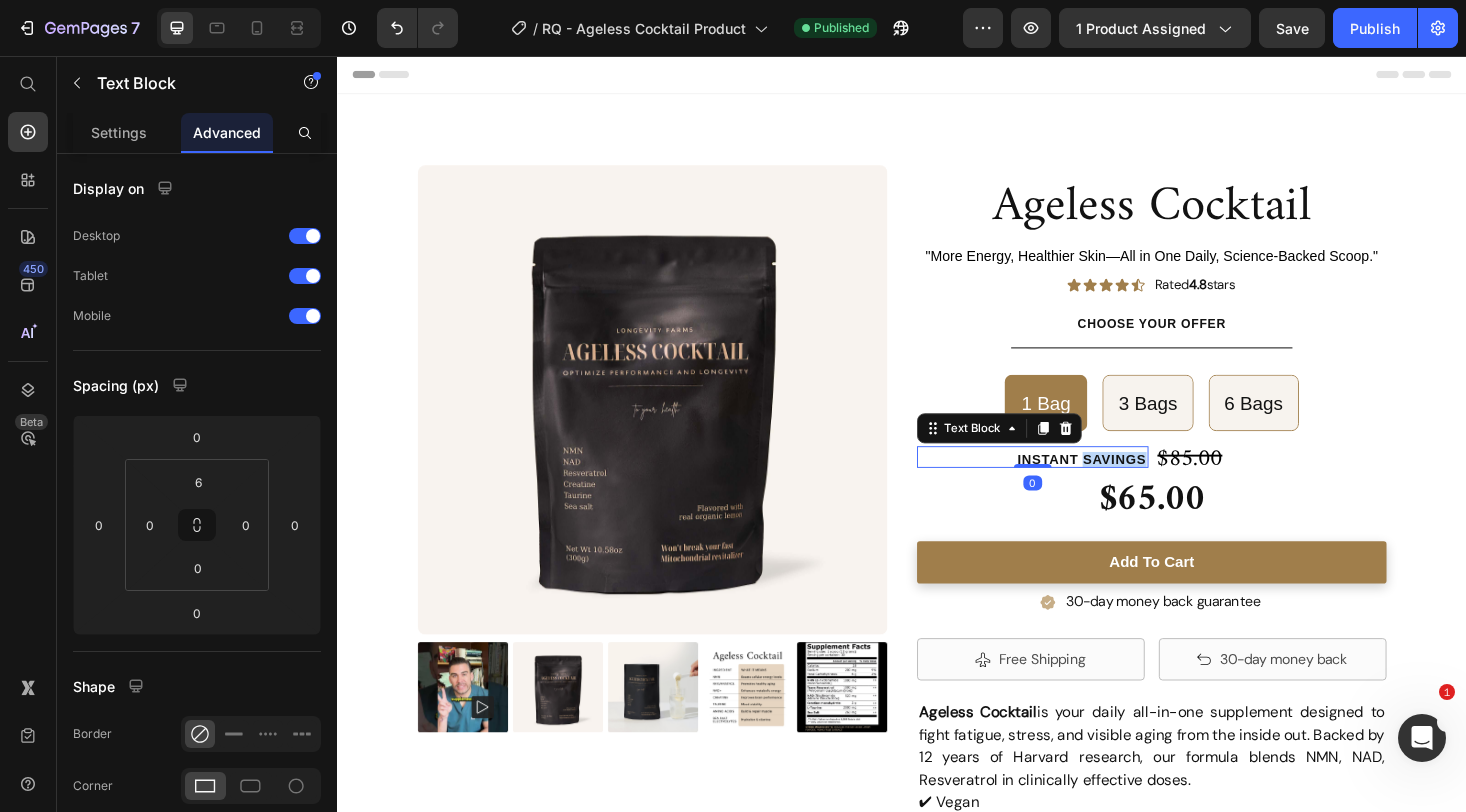 click on "Instant Savings" at bounding box center [1128, 485] 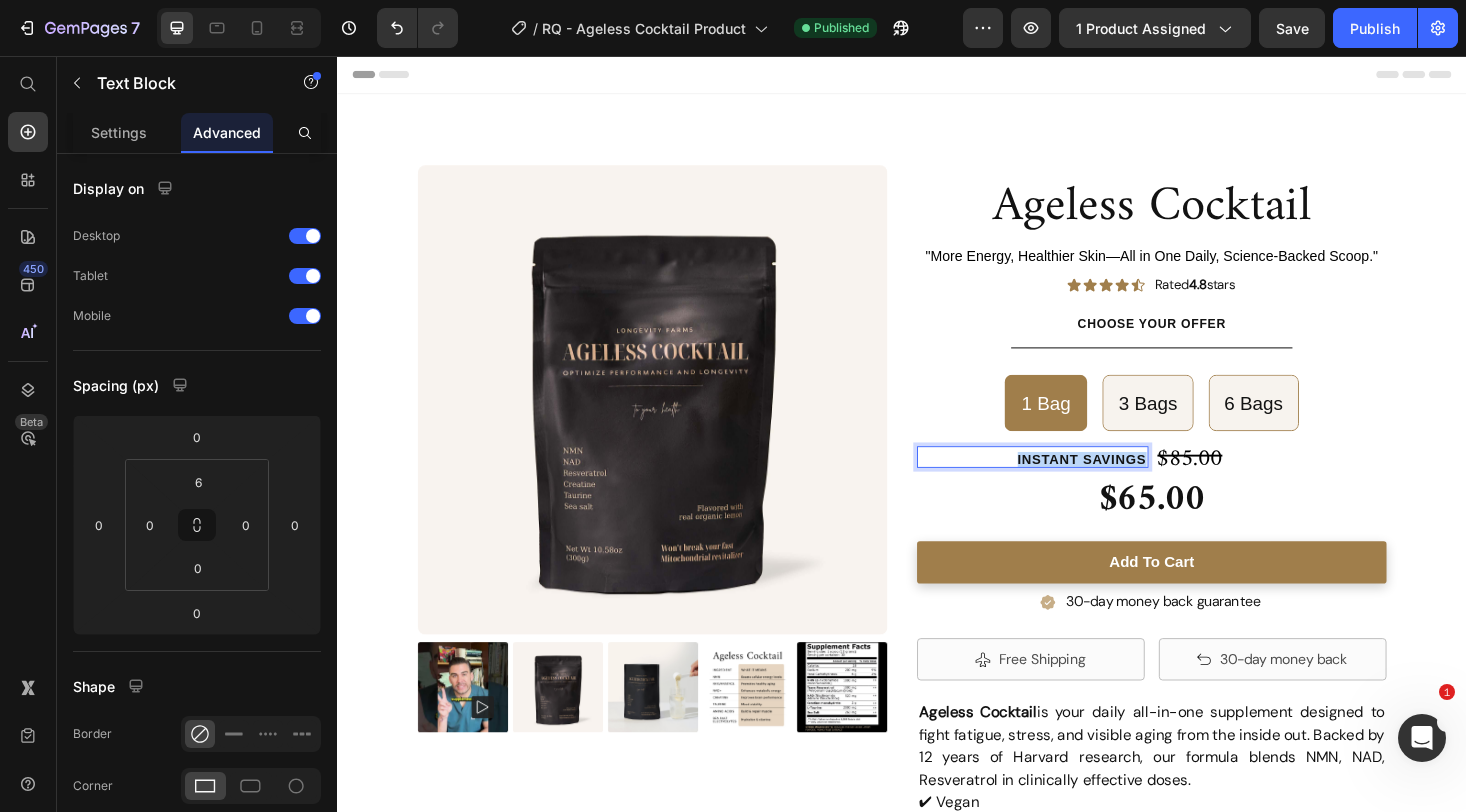 click on "Instant Savings" at bounding box center [1128, 485] 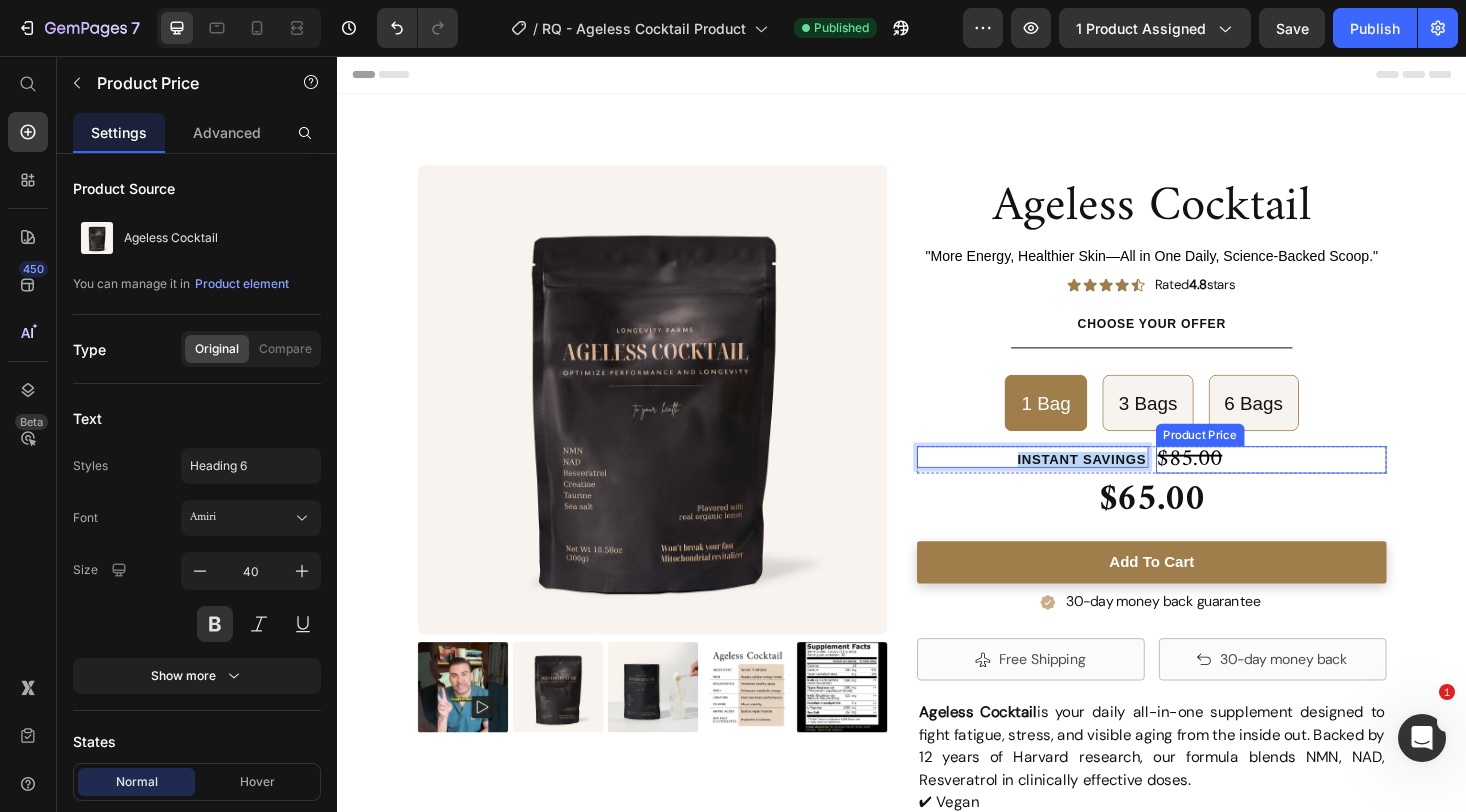 click on "$65.00" at bounding box center (1202, 528) 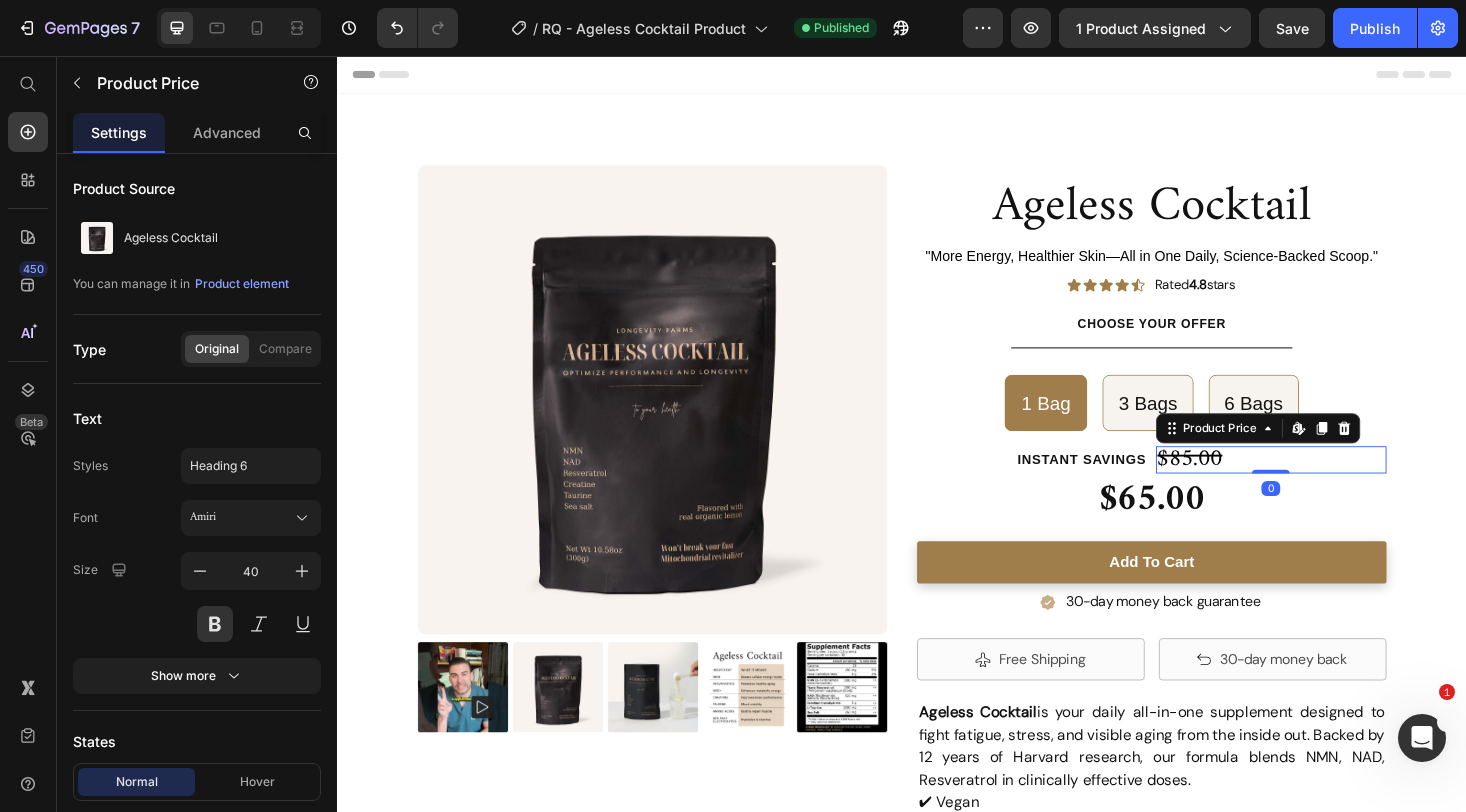 click on "$85.00" at bounding box center [1330, 485] 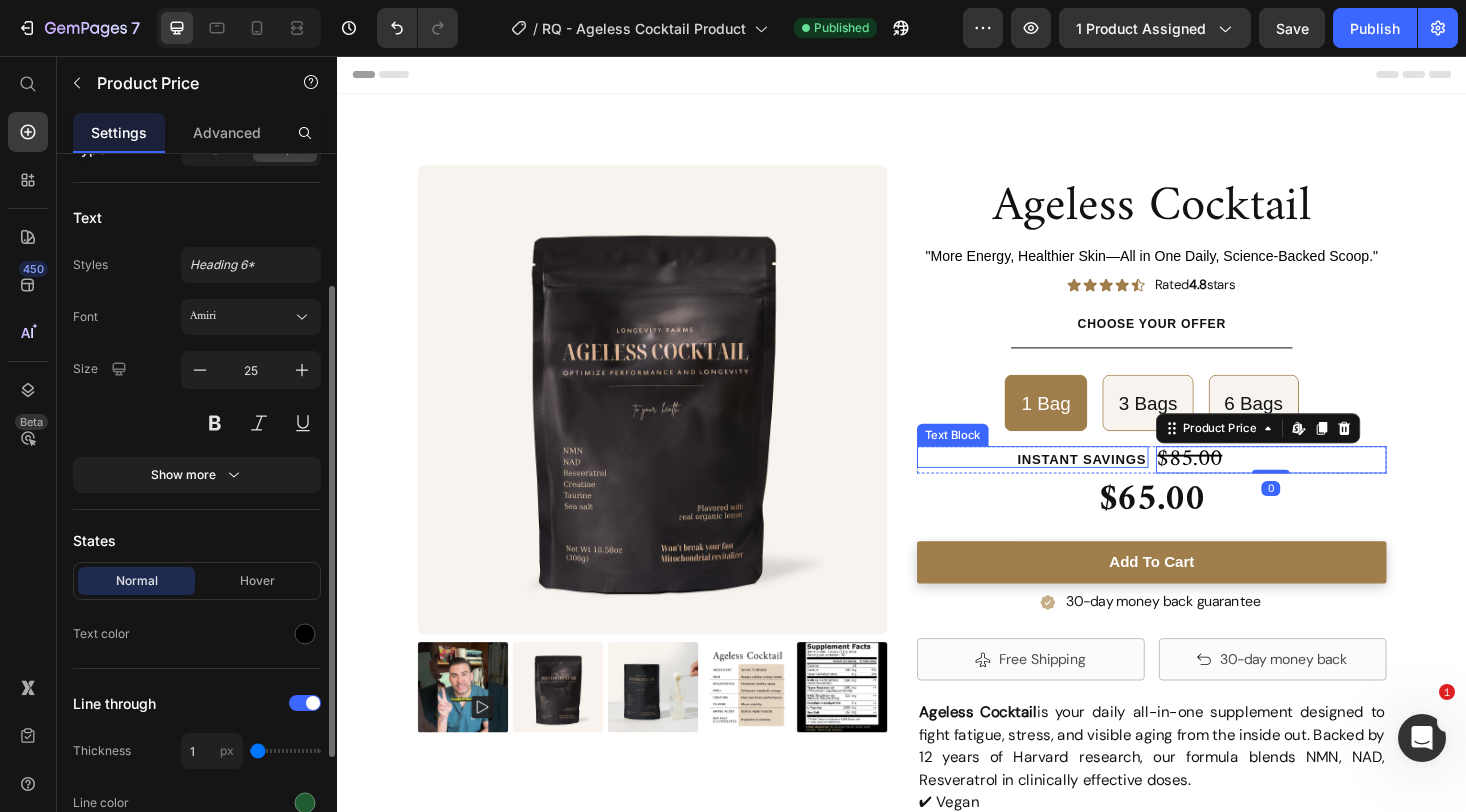 click on "Instant Savings Text Block" at bounding box center (1076, 482) 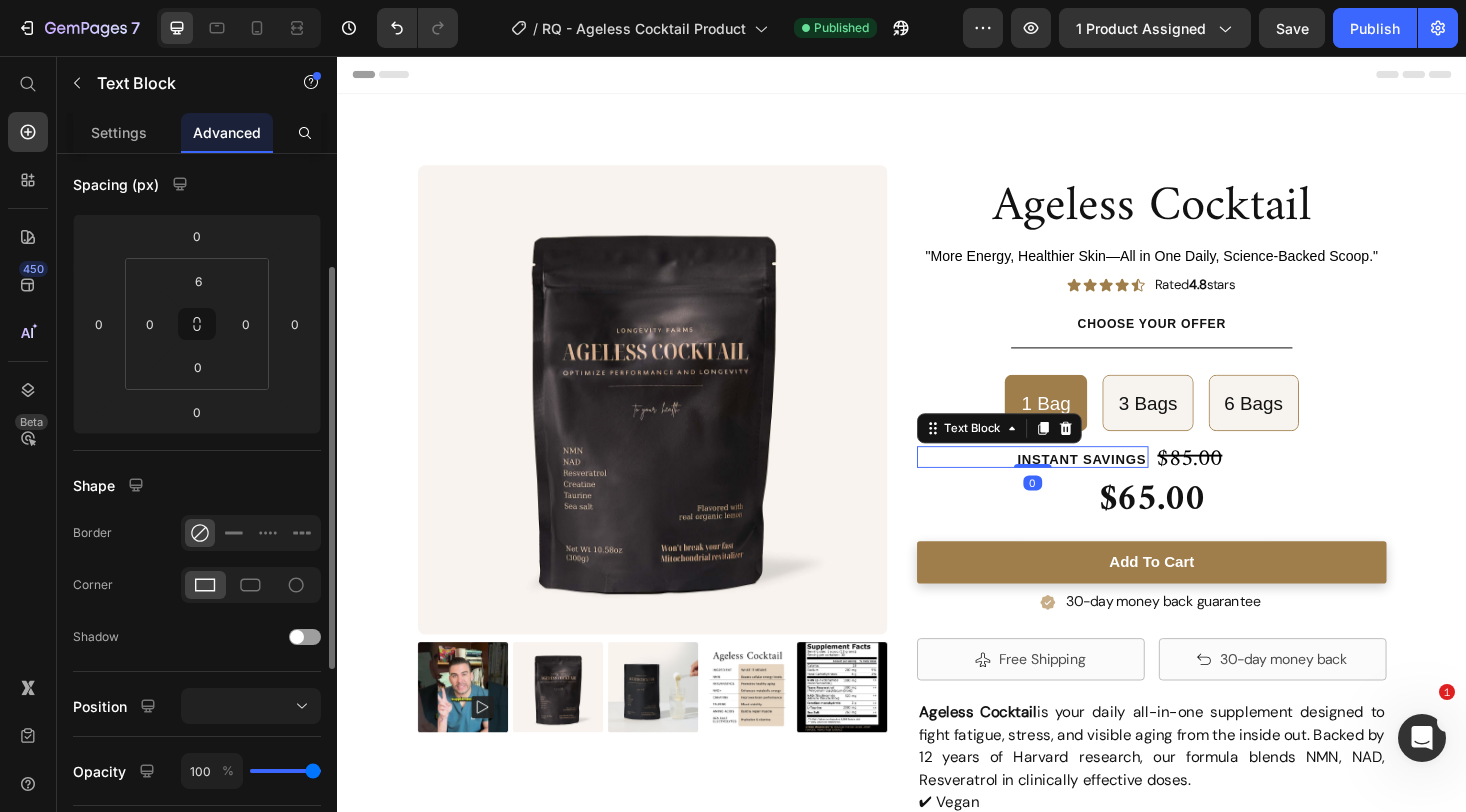 scroll, scrollTop: 0, scrollLeft: 0, axis: both 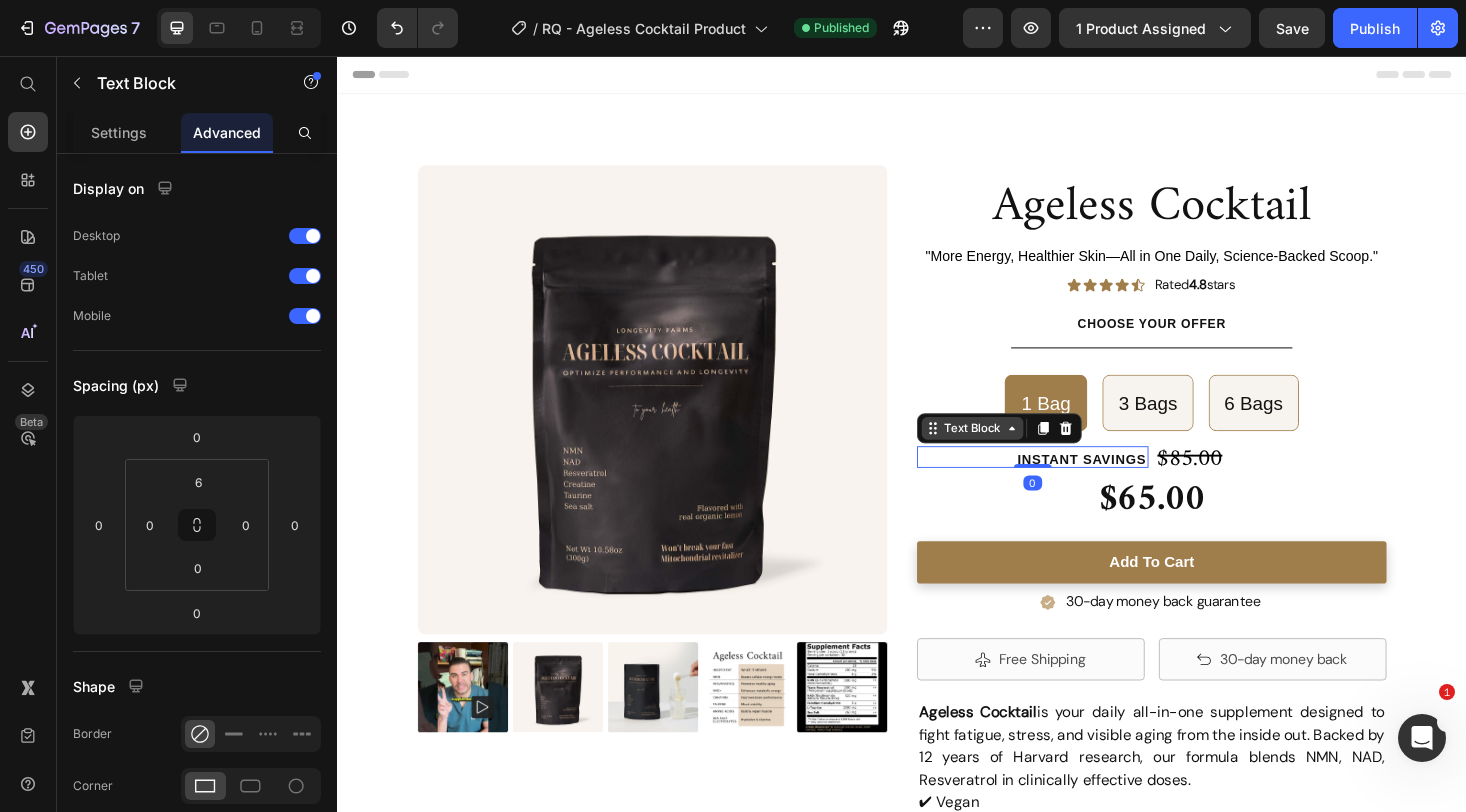 click on "Text Block" at bounding box center [1012, 452] 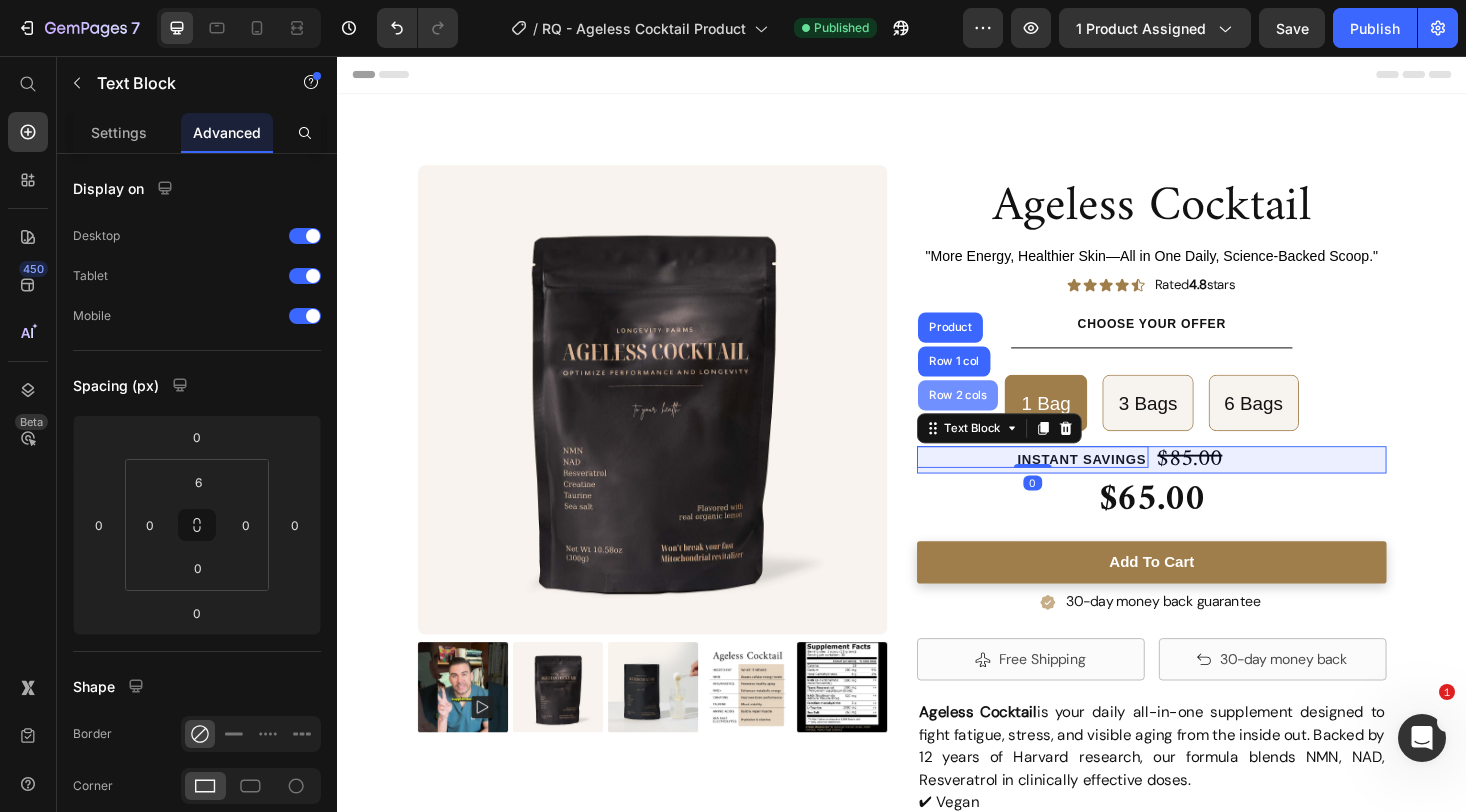 click on "Row 2 cols" at bounding box center (996, 417) 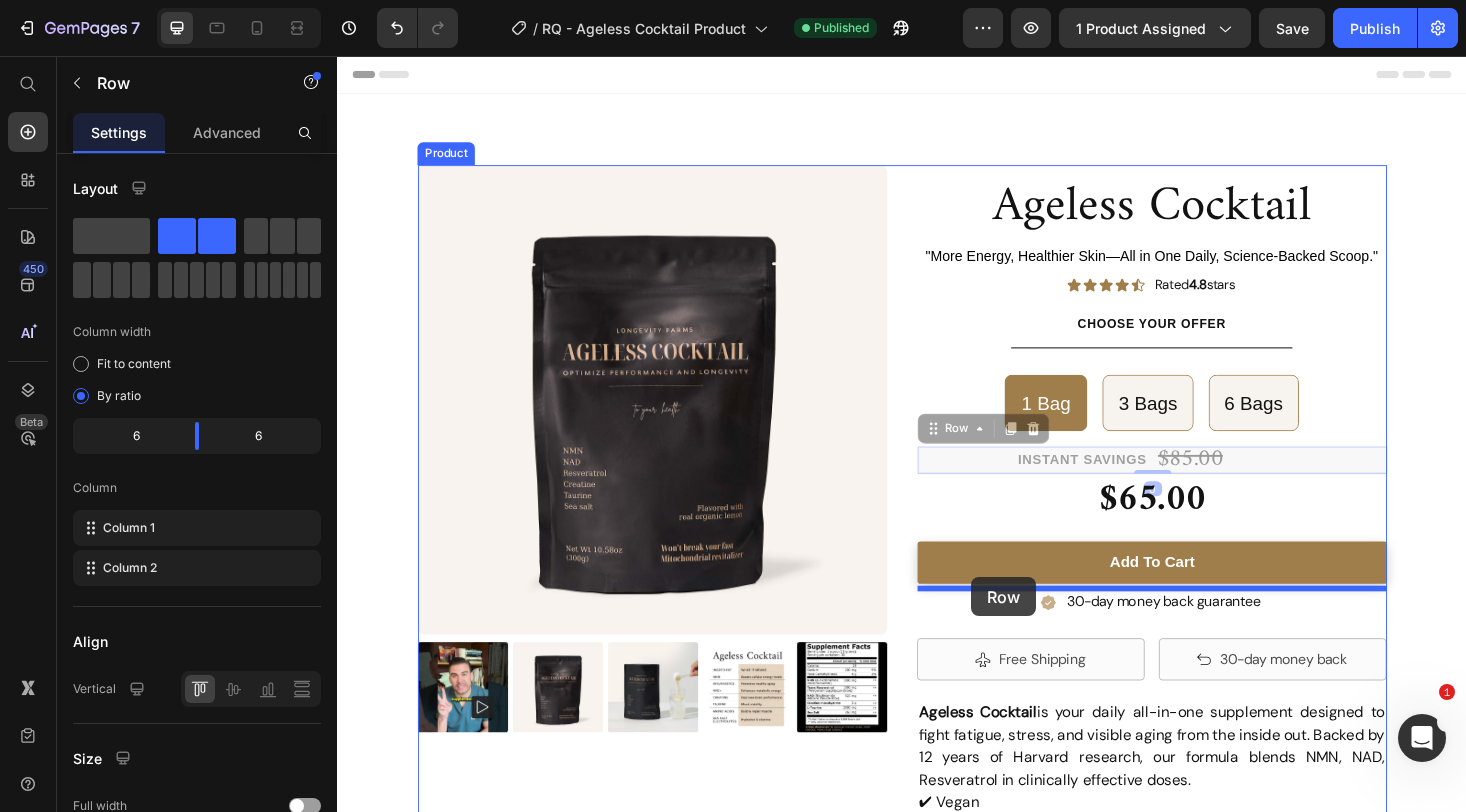 drag, startPoint x: 1008, startPoint y: 458, endPoint x: 1012, endPoint y: 609, distance: 151.05296 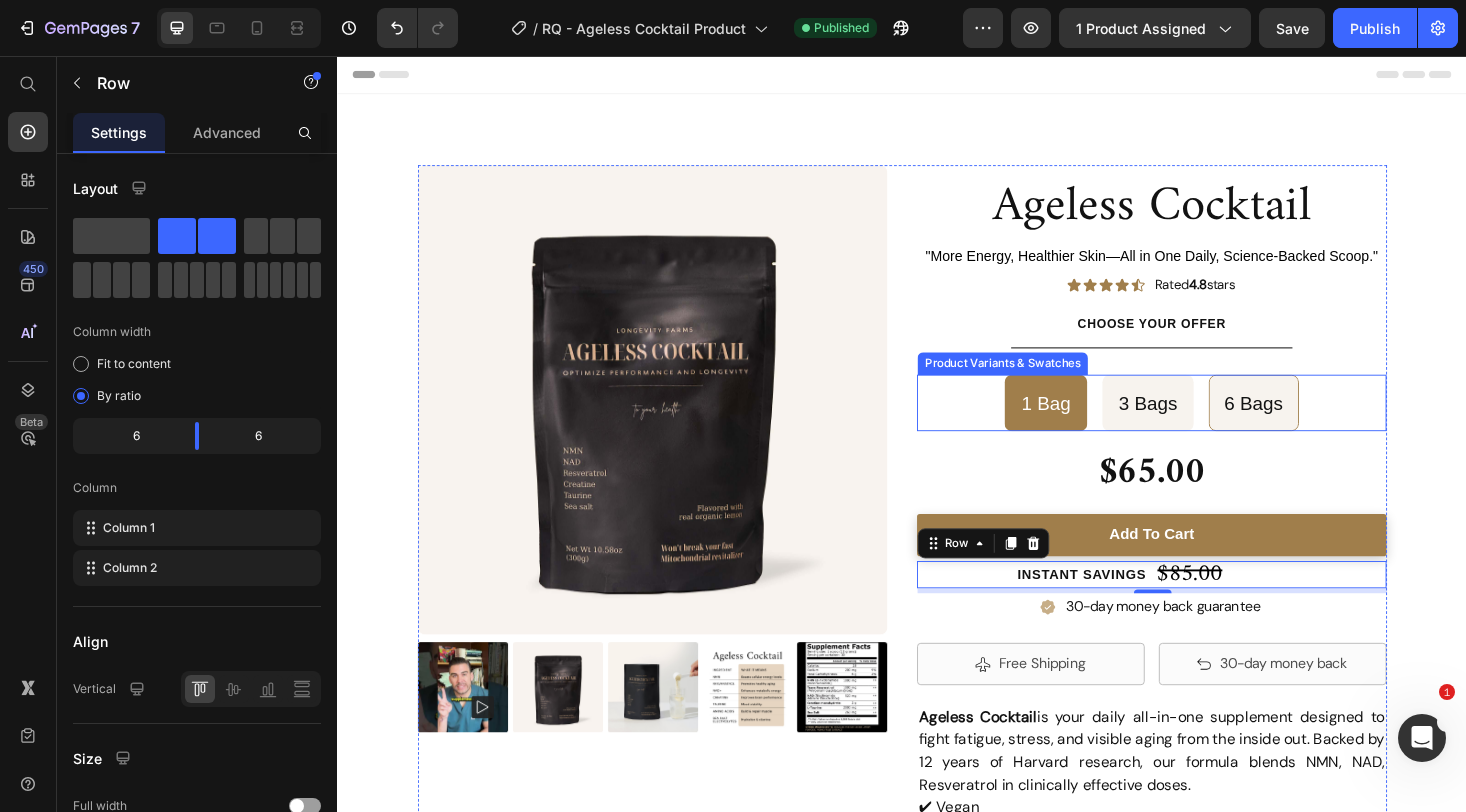 click on "3 Bags" at bounding box center (1198, 425) 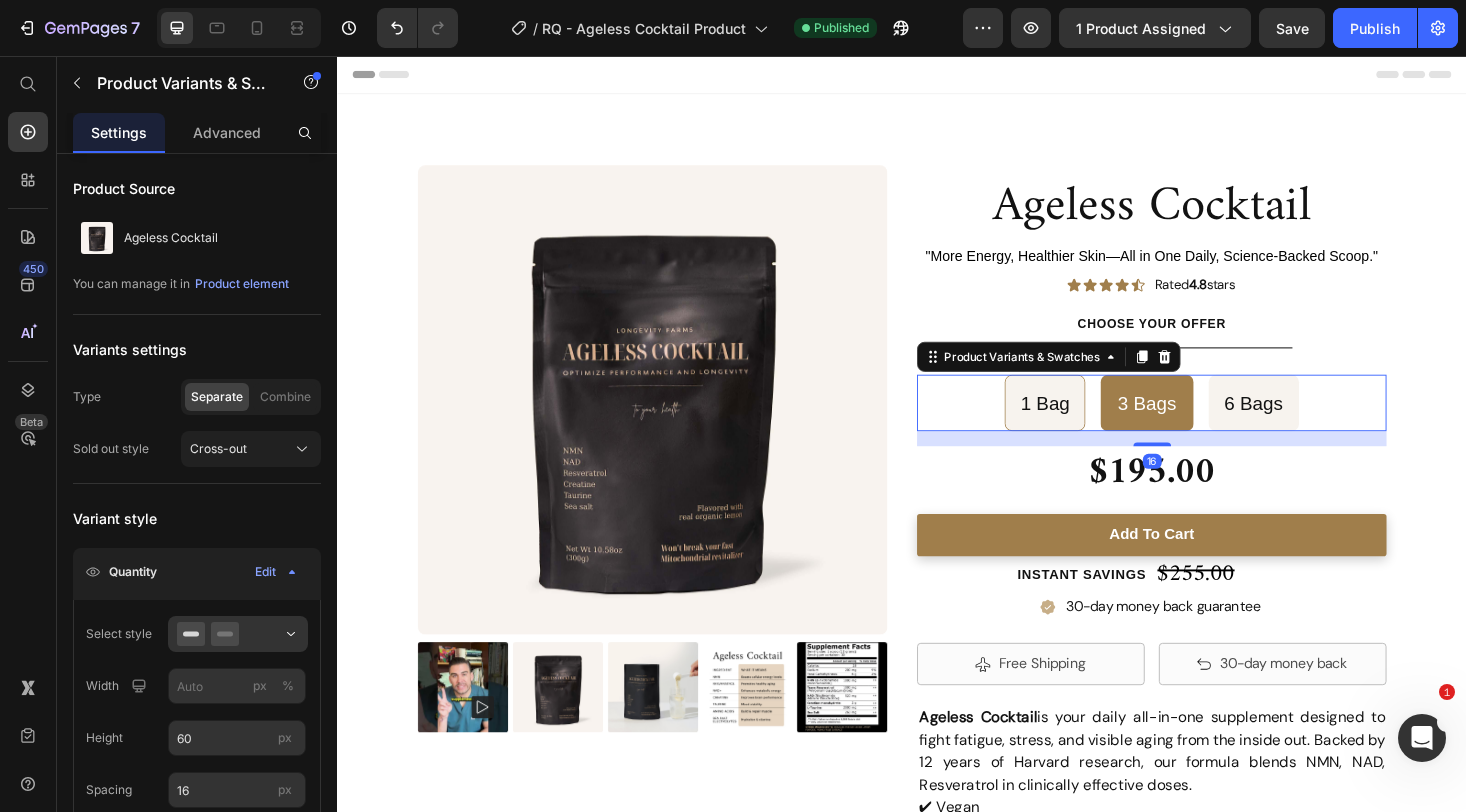 click on "6 Bags" at bounding box center (1311, 425) 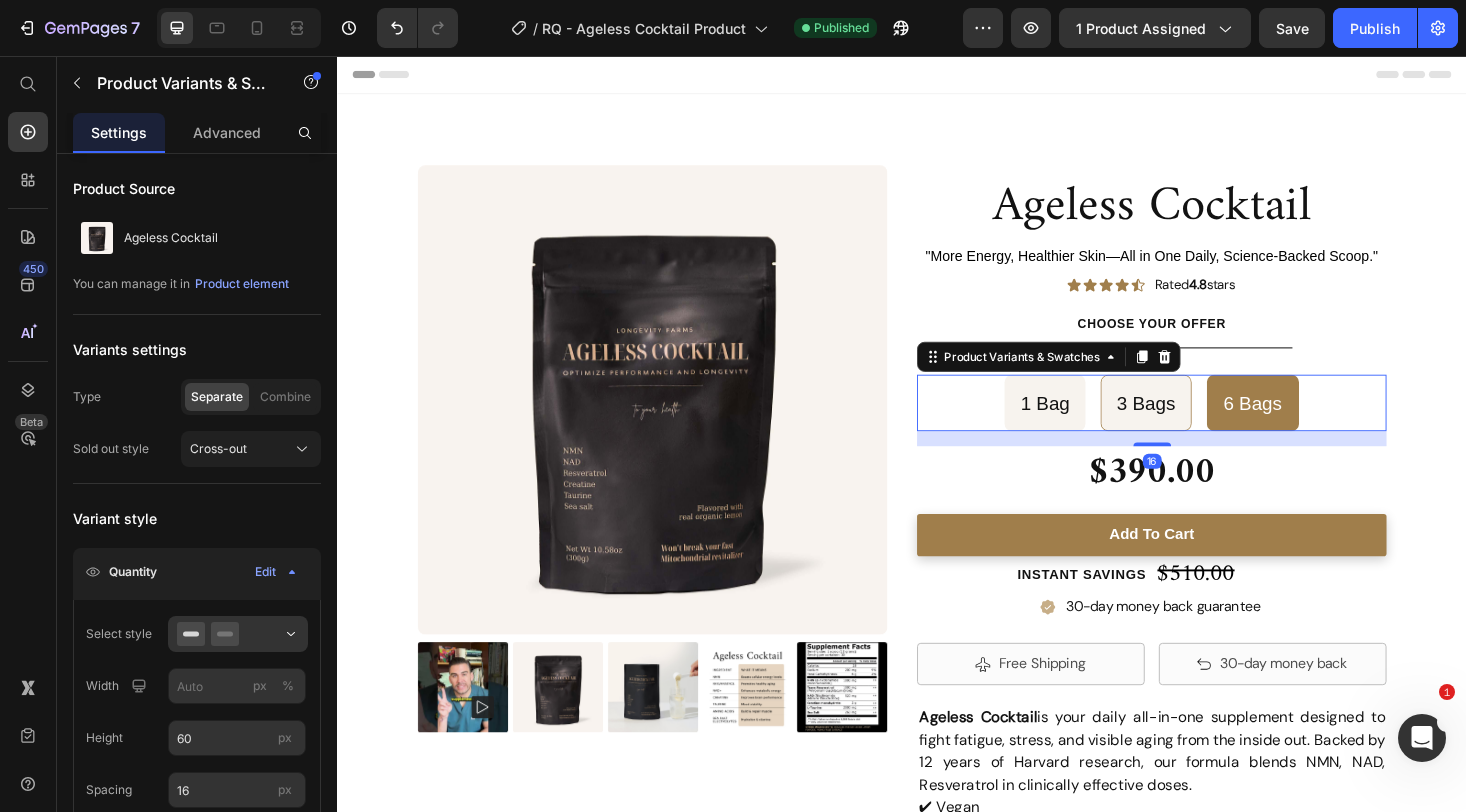 click on "1 Bag" at bounding box center (1089, 425) 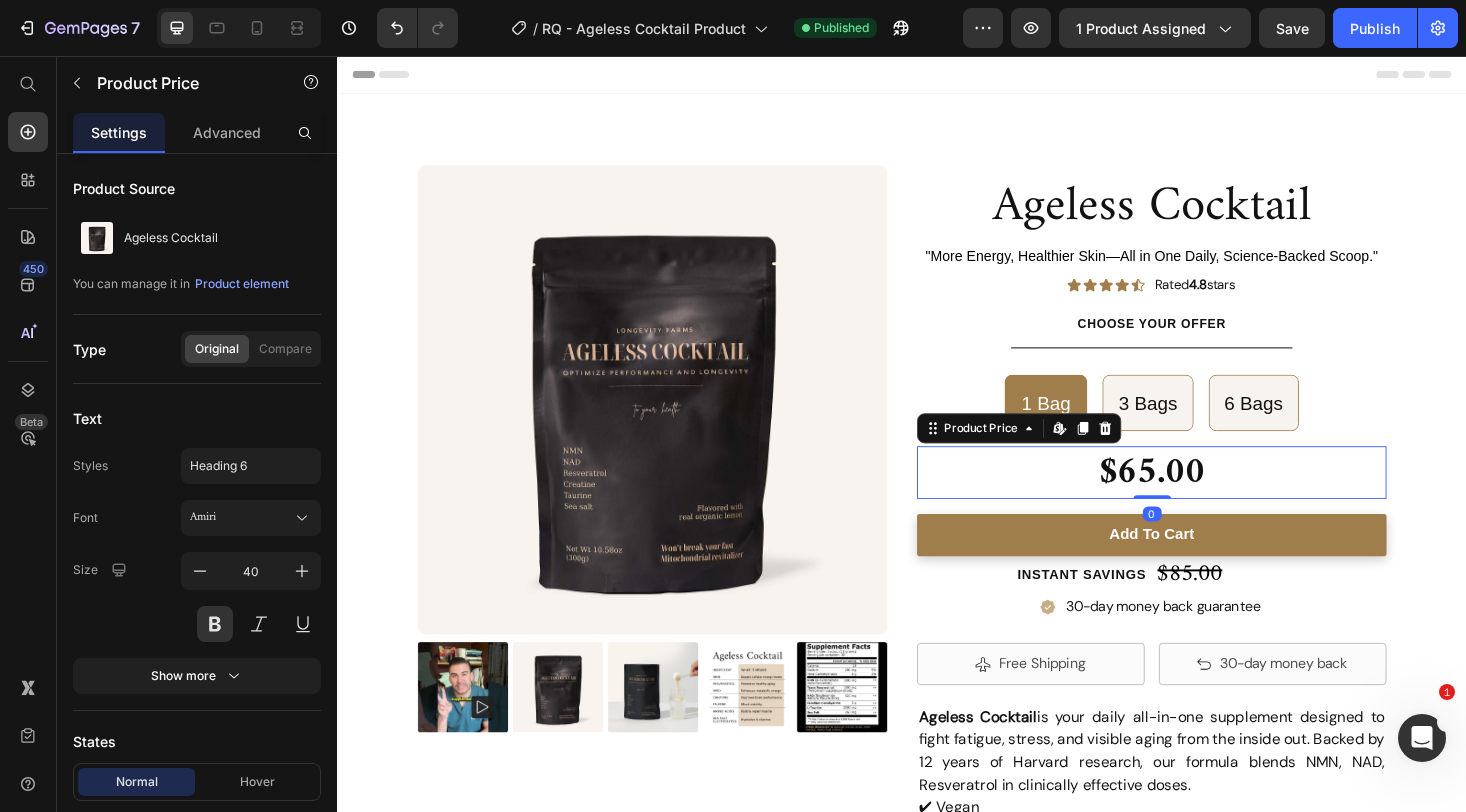 click on "$65.00" at bounding box center [1202, 499] 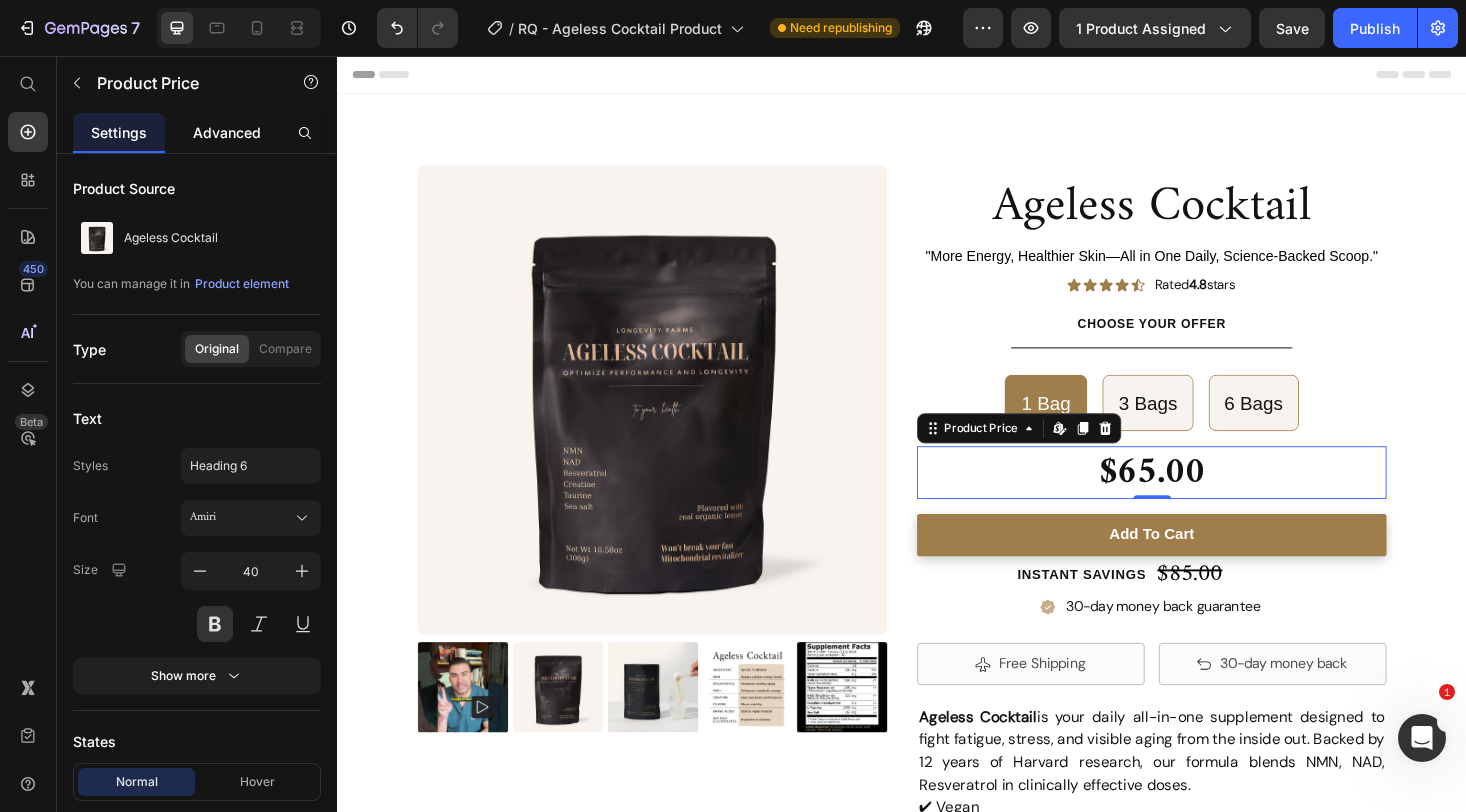 click on "Advanced" at bounding box center (227, 132) 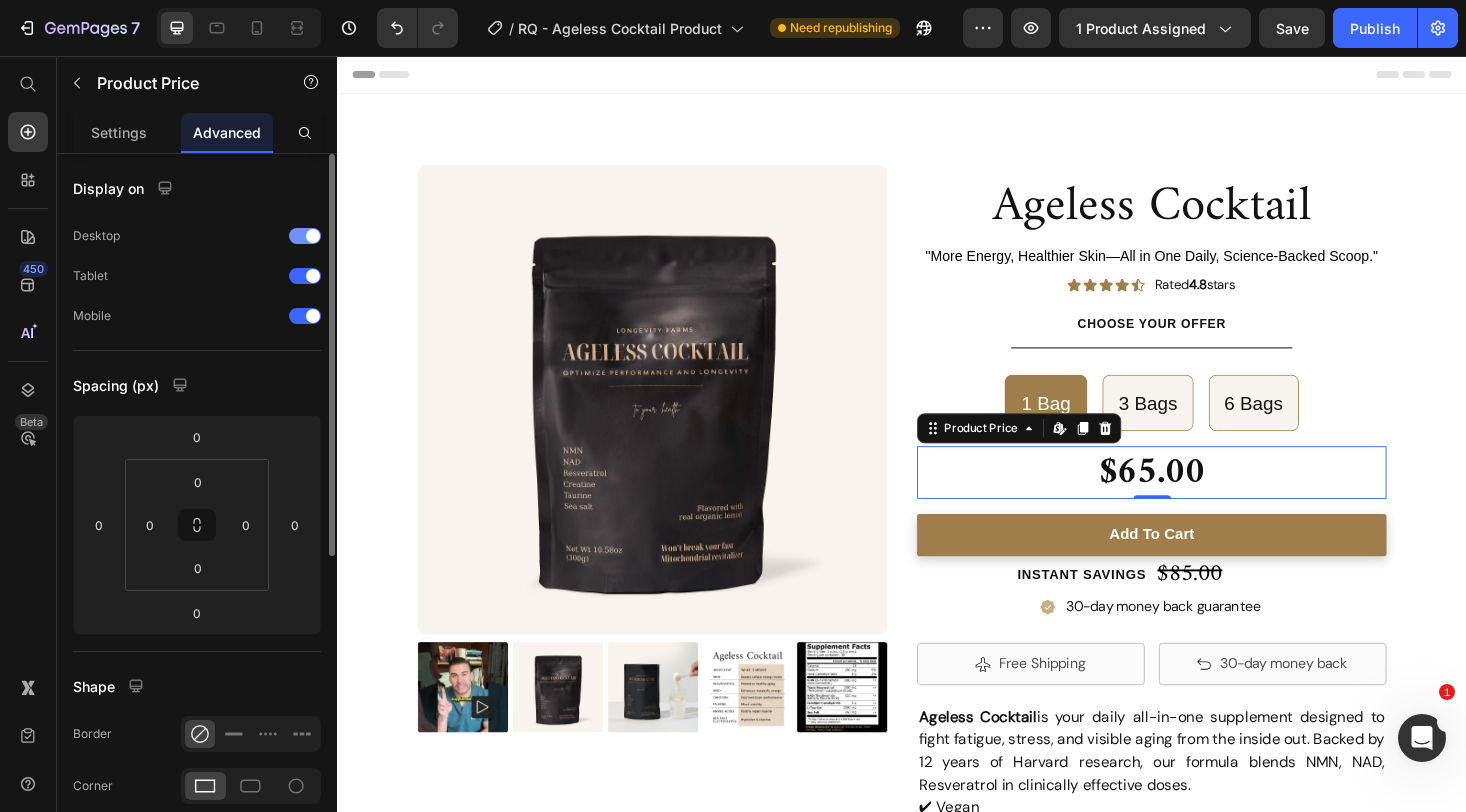 click at bounding box center [305, 236] 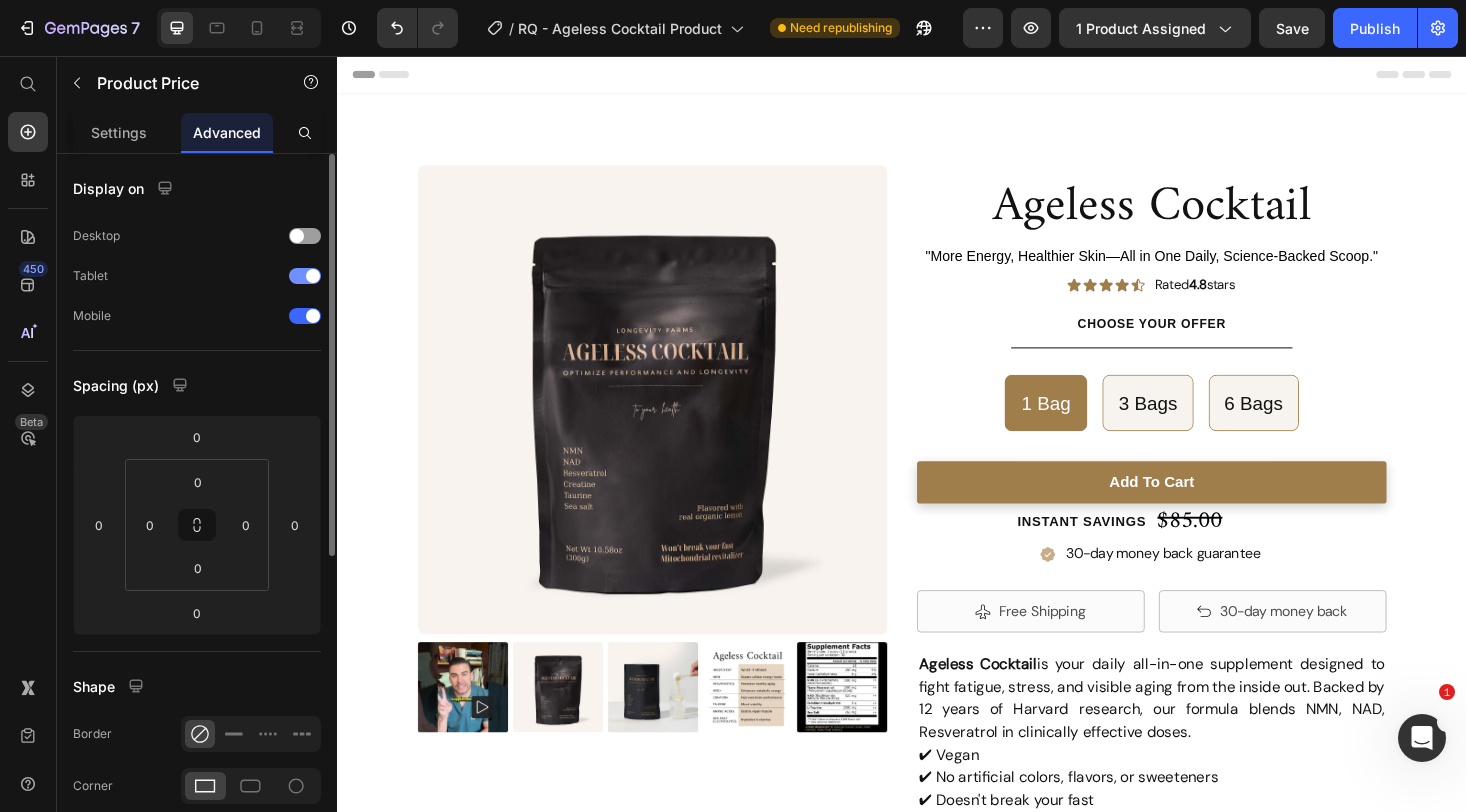 click at bounding box center (313, 276) 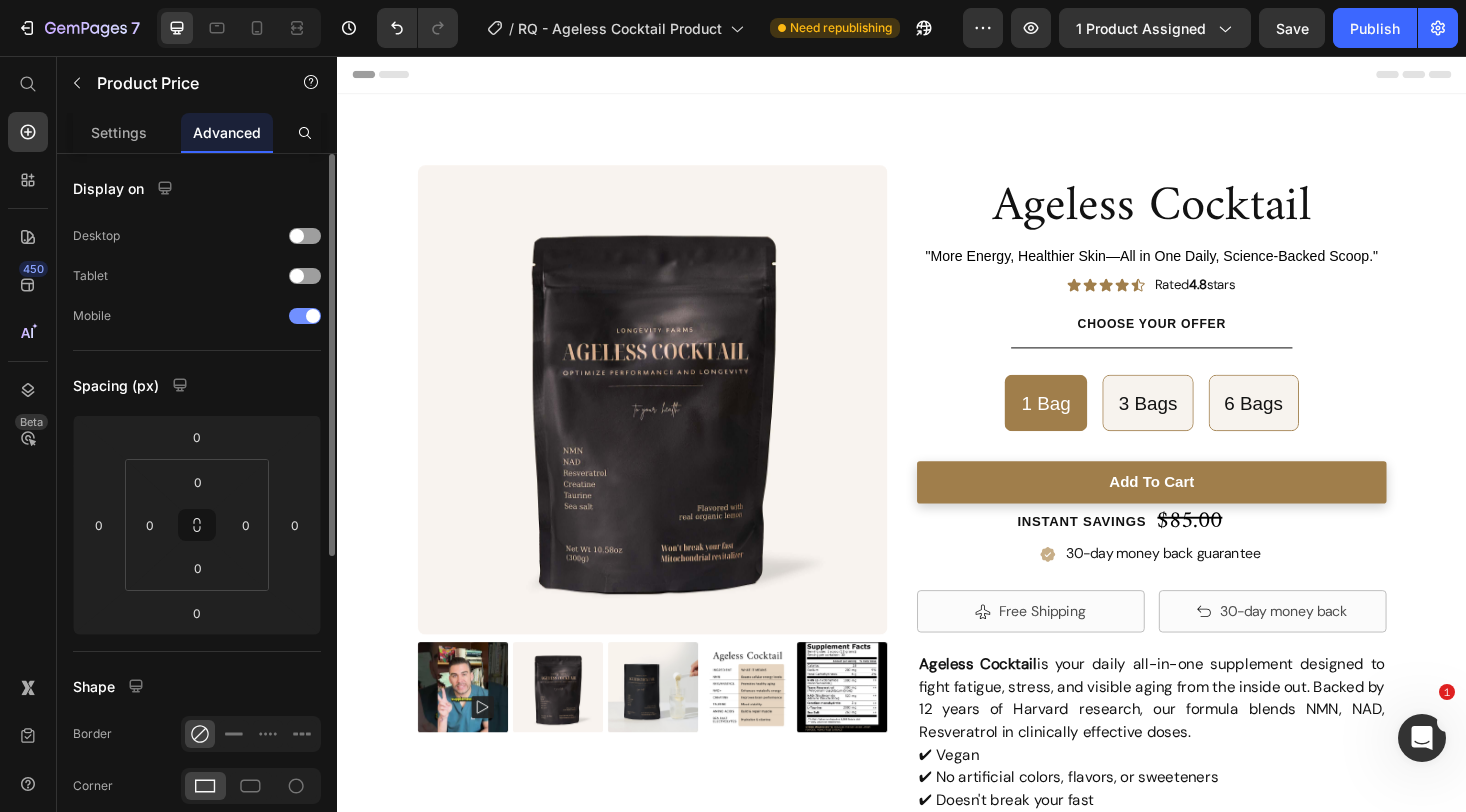 click at bounding box center [305, 316] 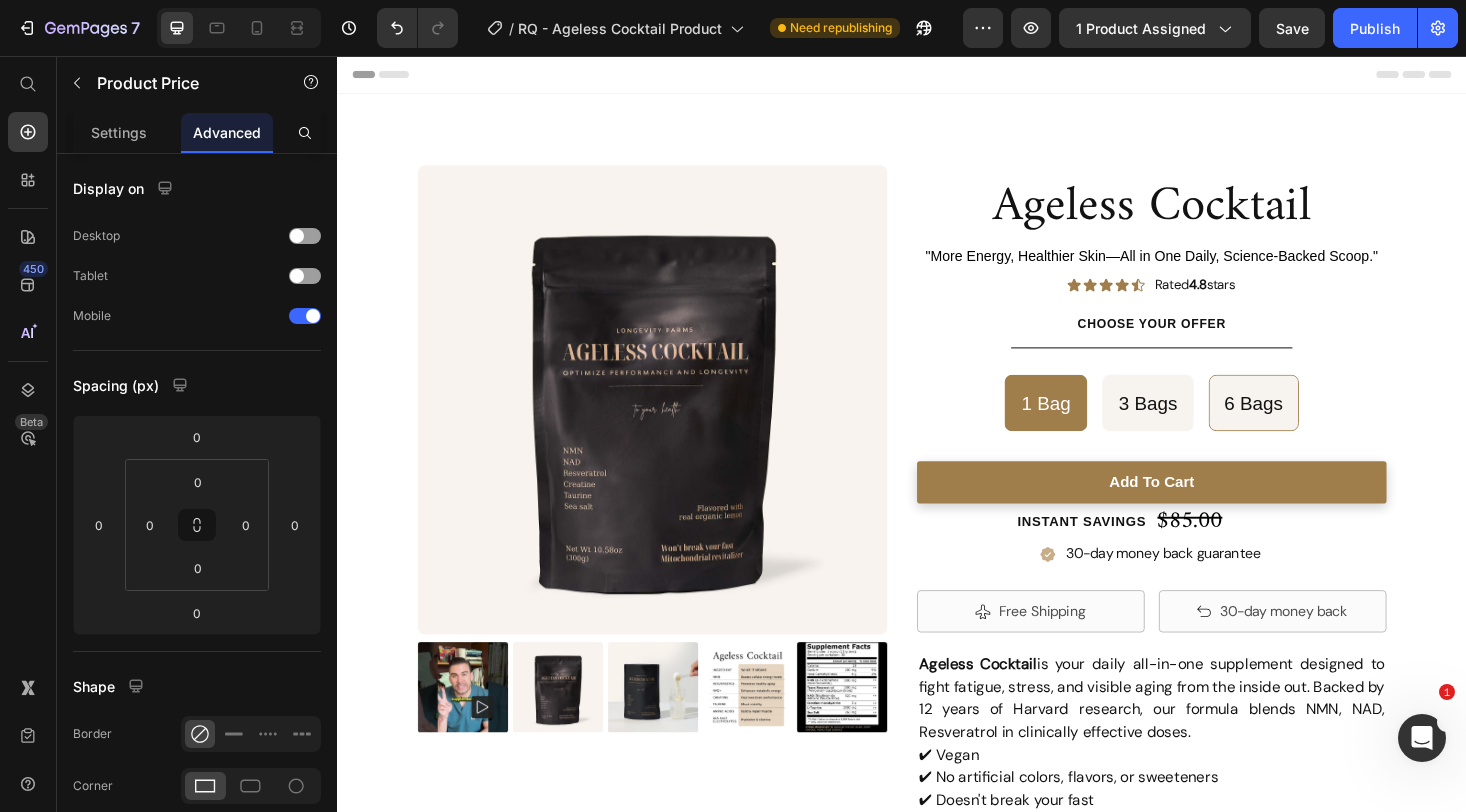 scroll, scrollTop: 0, scrollLeft: 0, axis: both 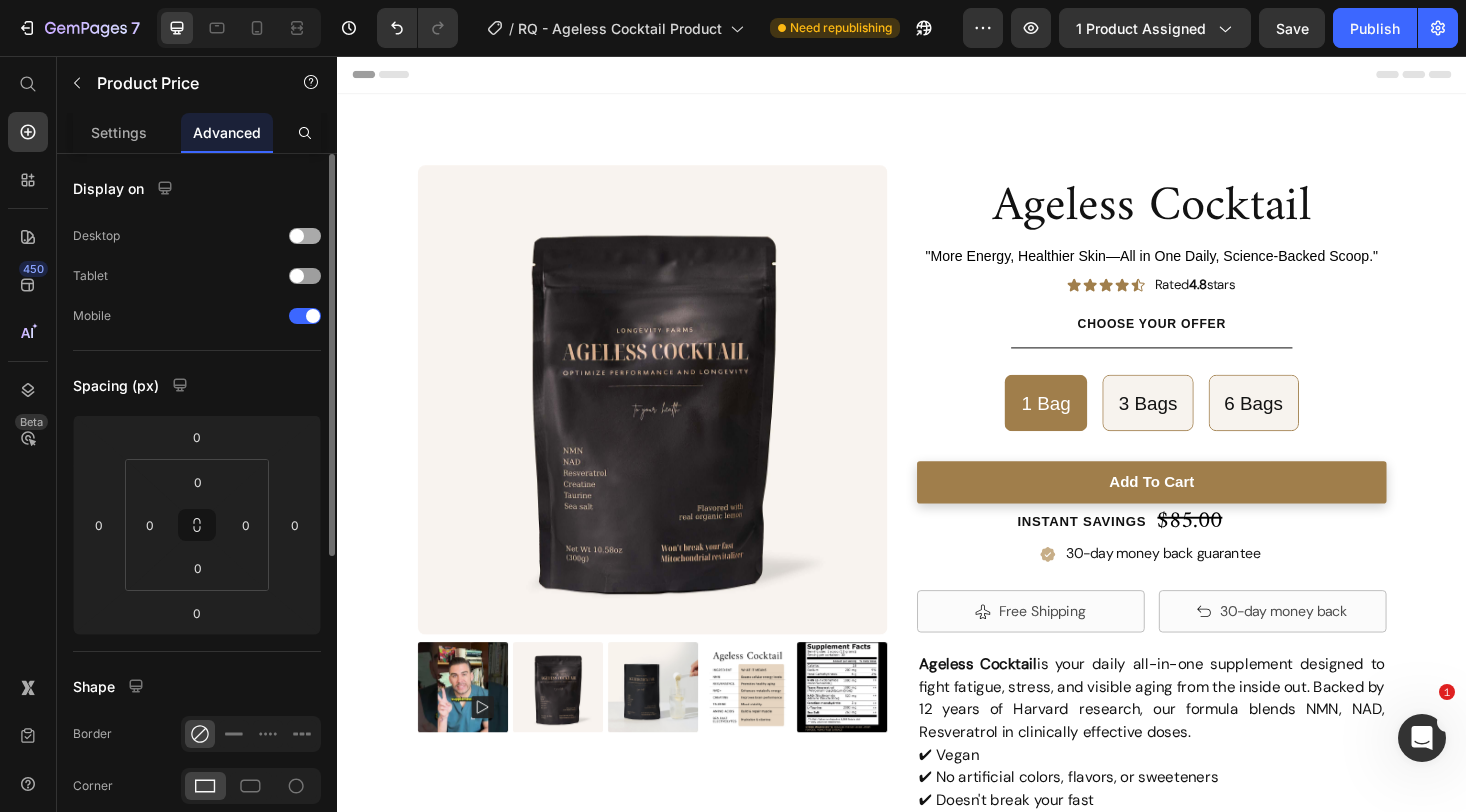 click on "Desktop" at bounding box center [197, 236] 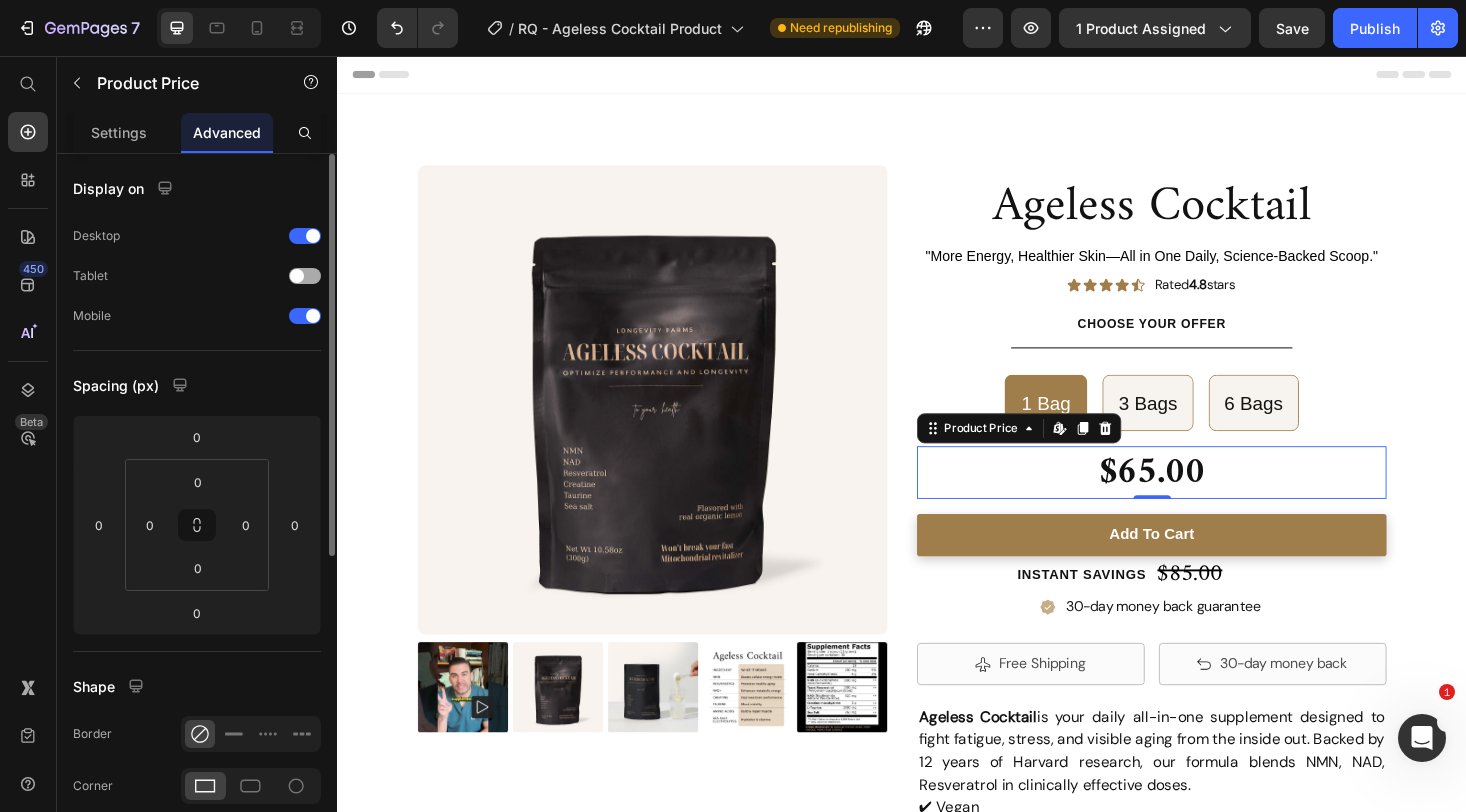 click at bounding box center [305, 276] 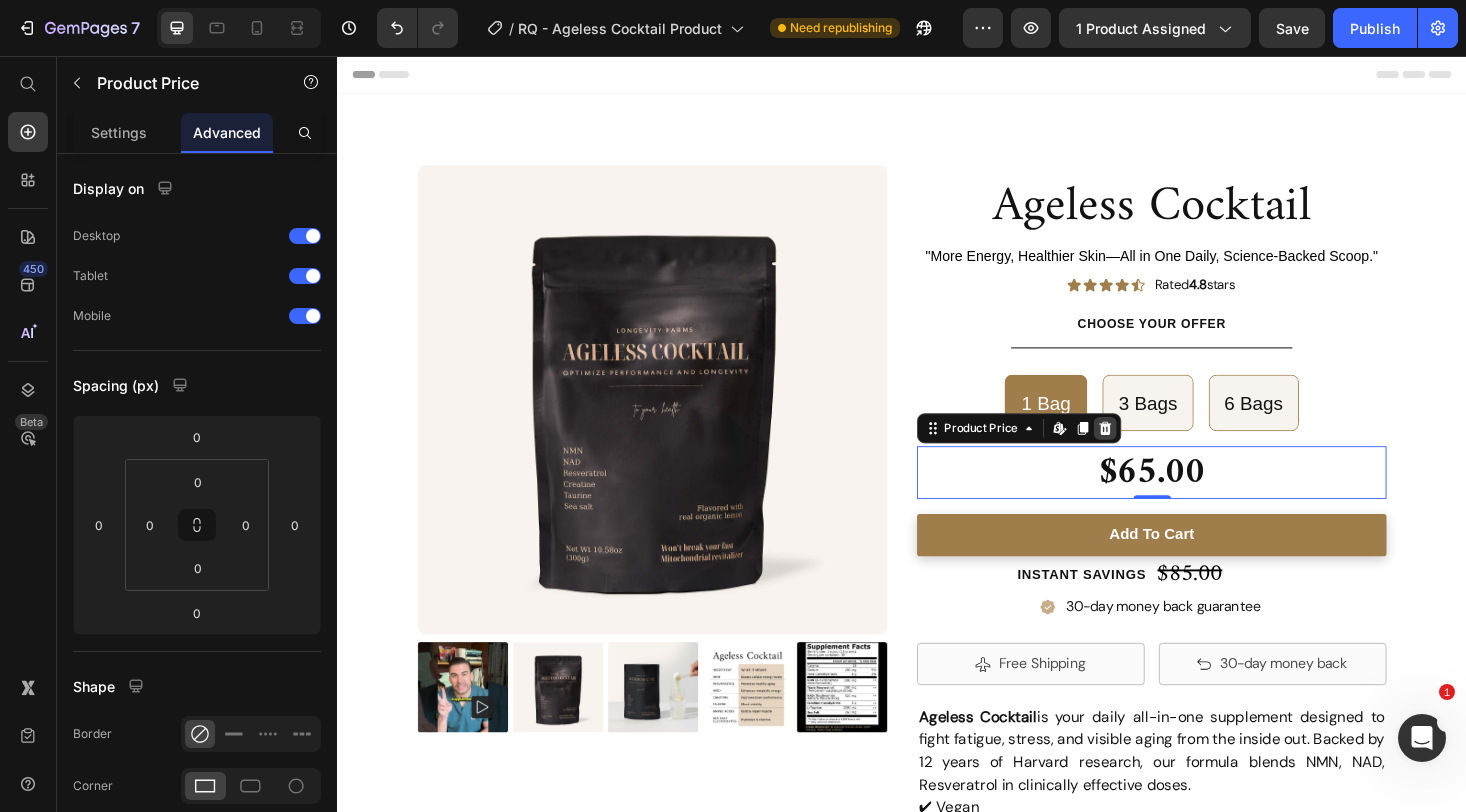 click 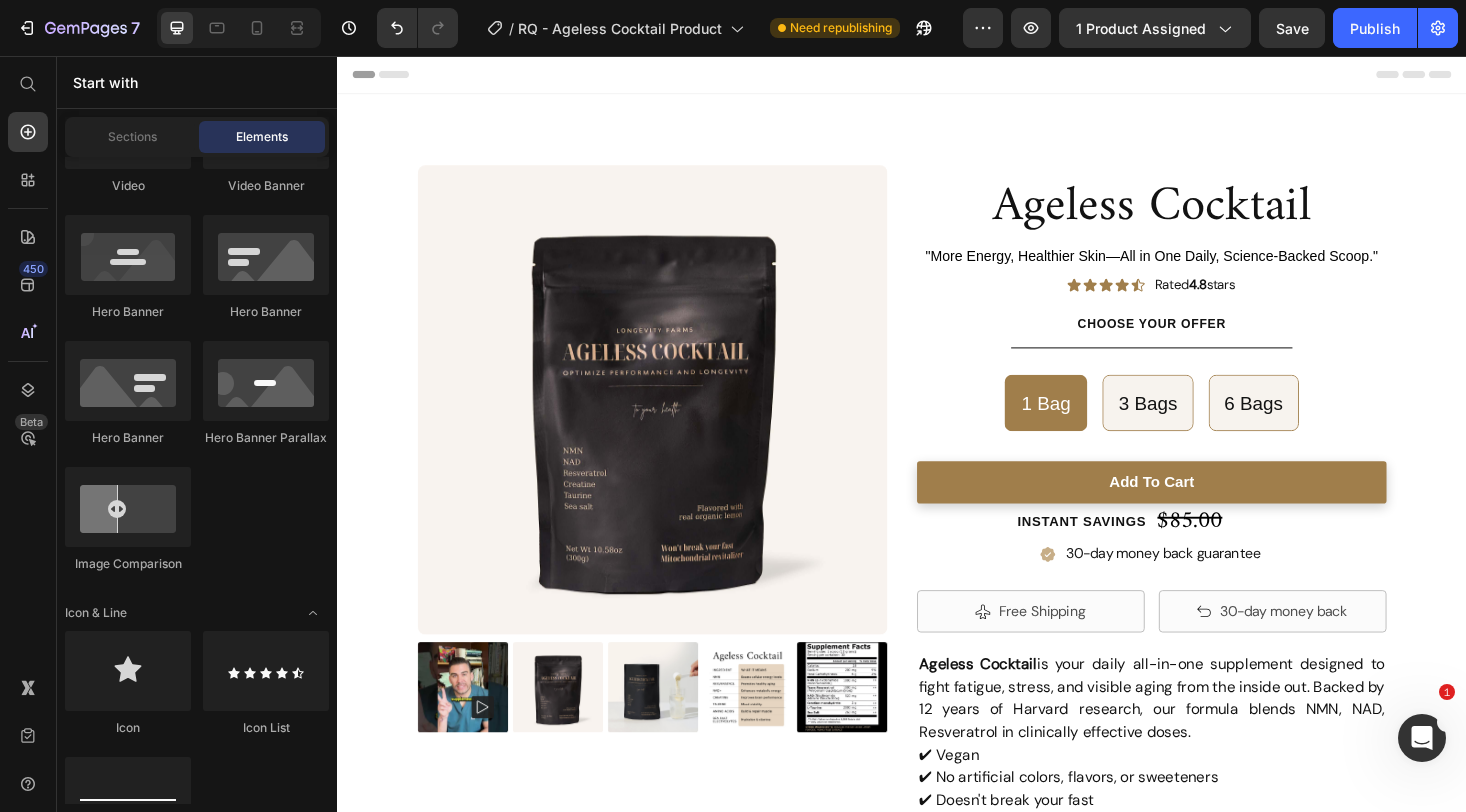 scroll, scrollTop: 0, scrollLeft: 0, axis: both 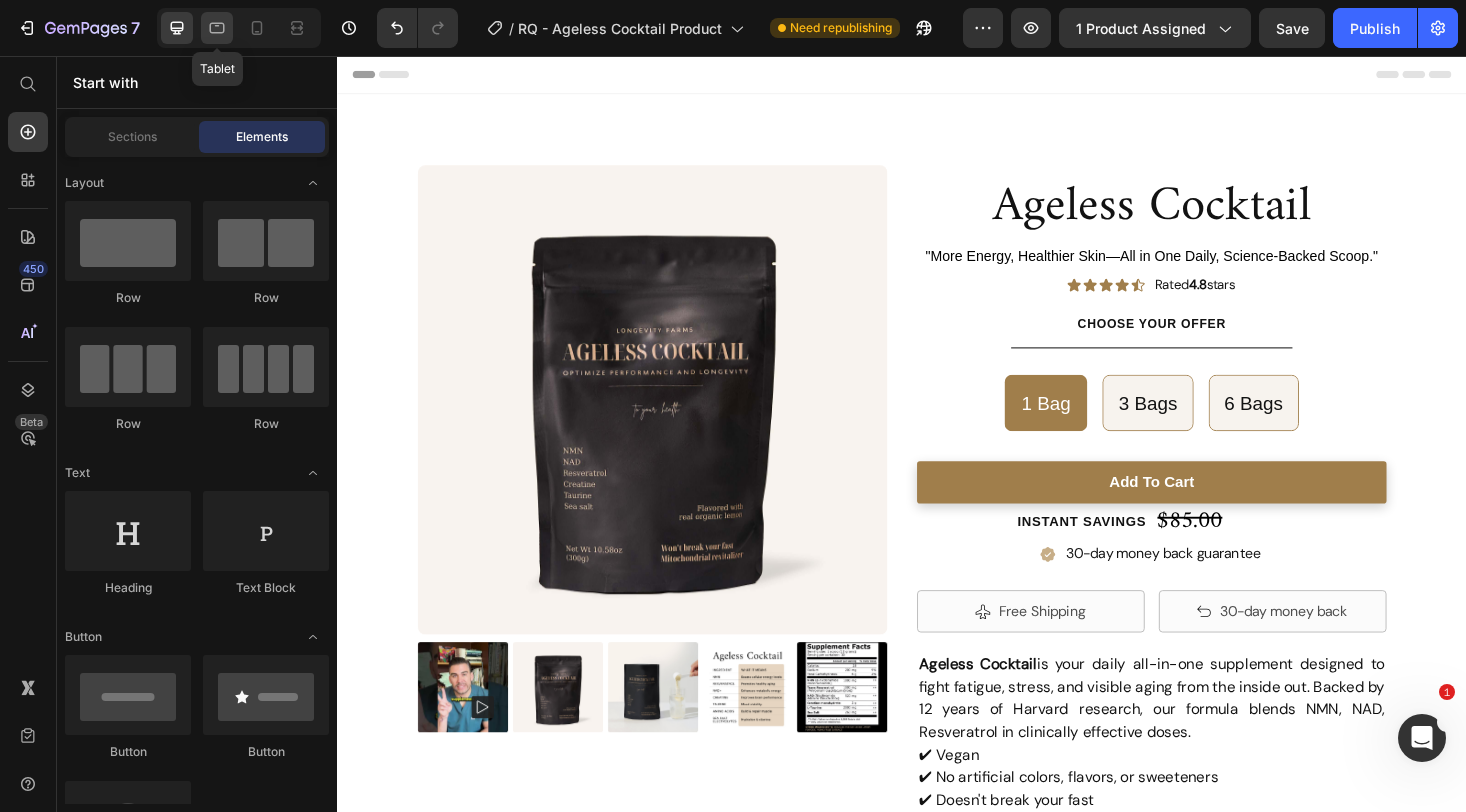 click 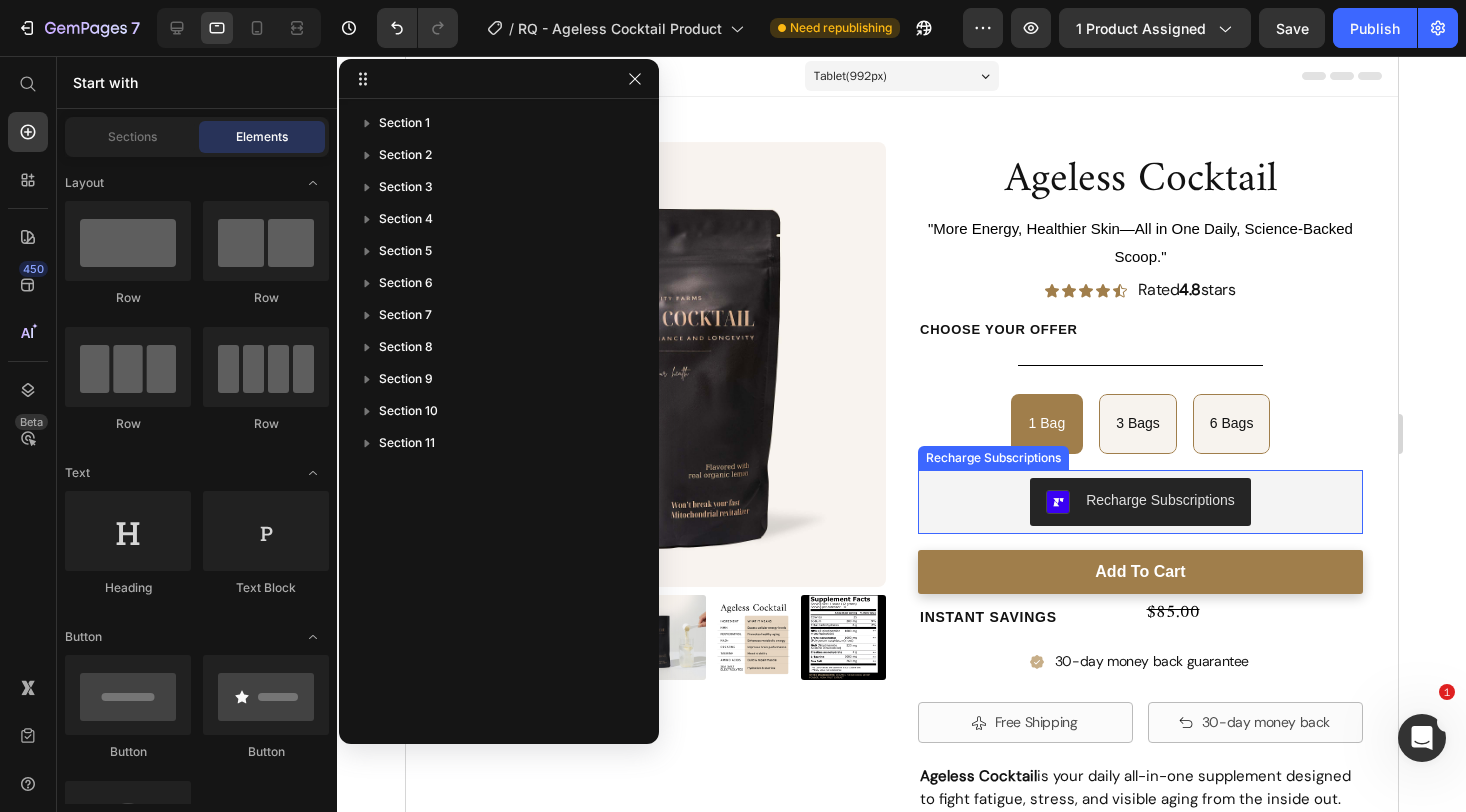 click on "Recharge Subscriptions" at bounding box center [1139, 502] 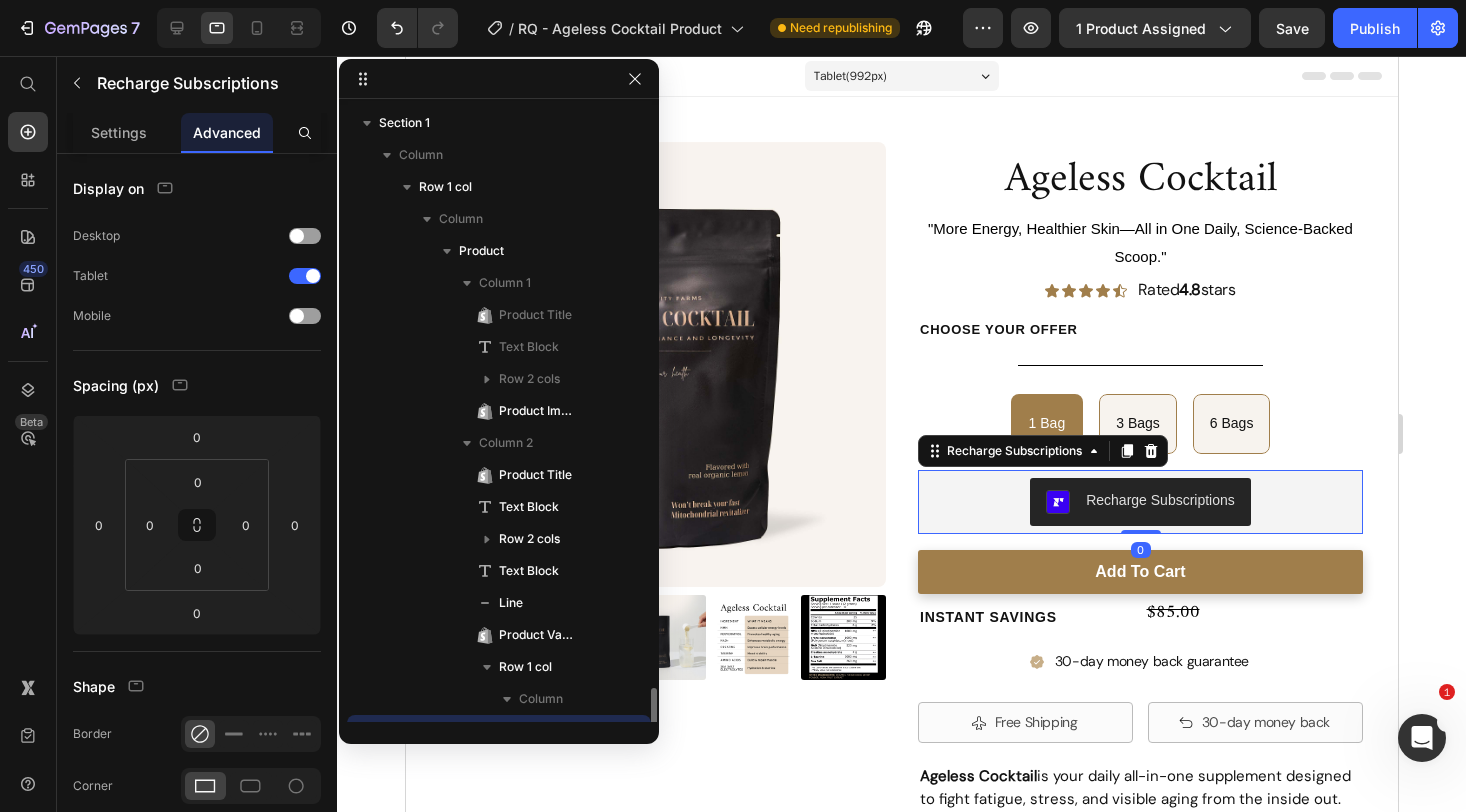 scroll, scrollTop: 379, scrollLeft: 0, axis: vertical 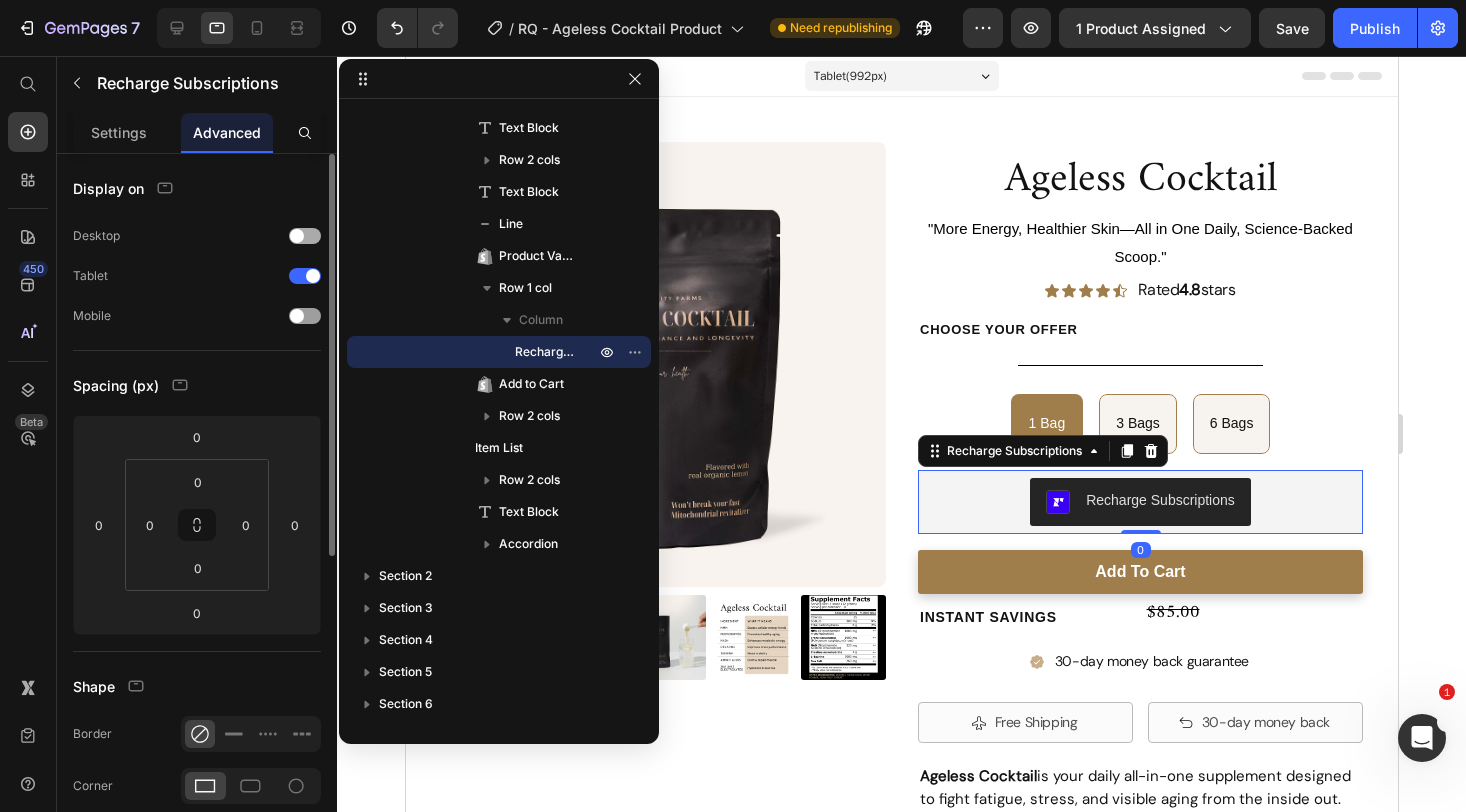 click on "Desktop" at bounding box center [197, 236] 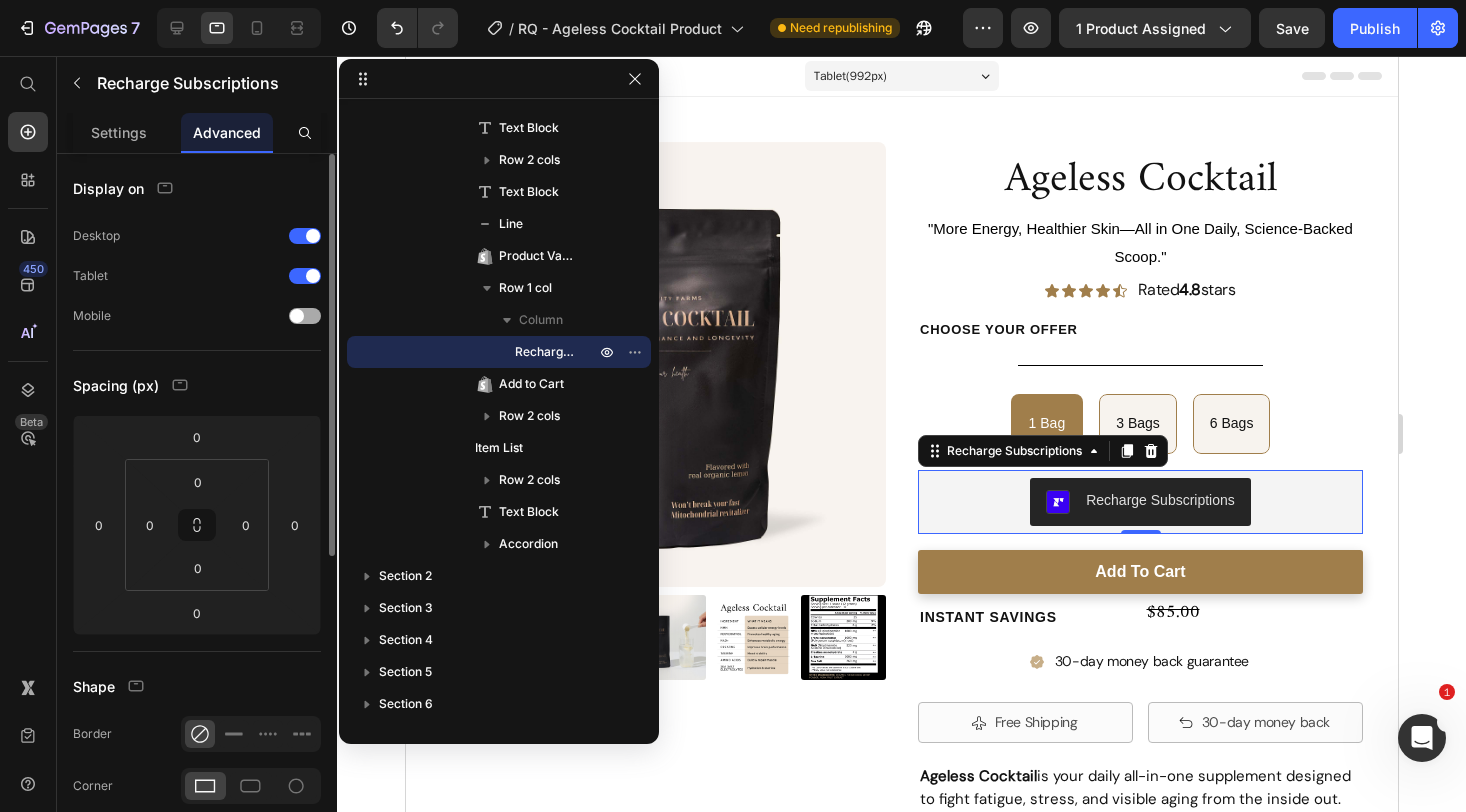 click on "Mobile" at bounding box center [197, 316] 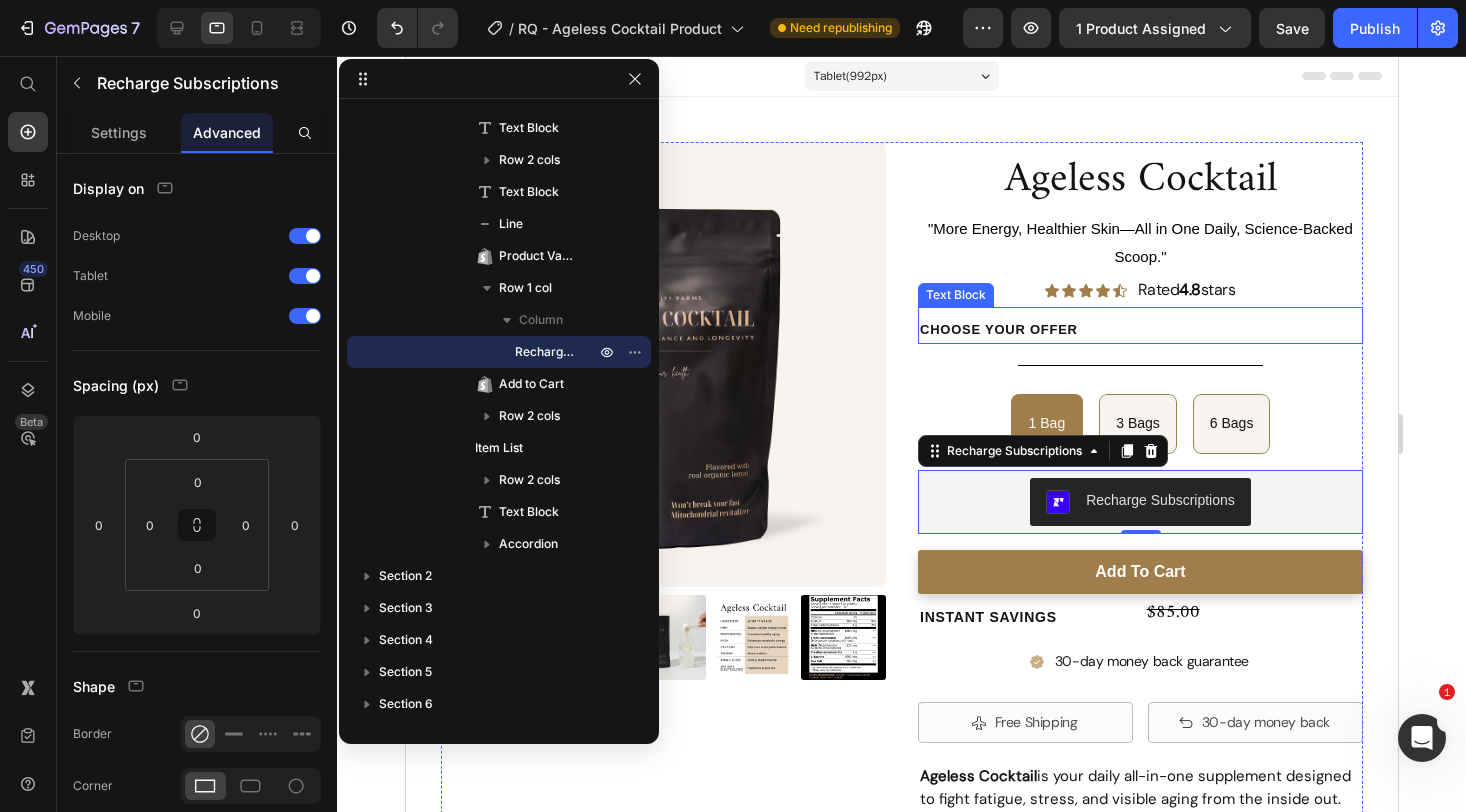 click on "Choose your offer" at bounding box center (1139, 330) 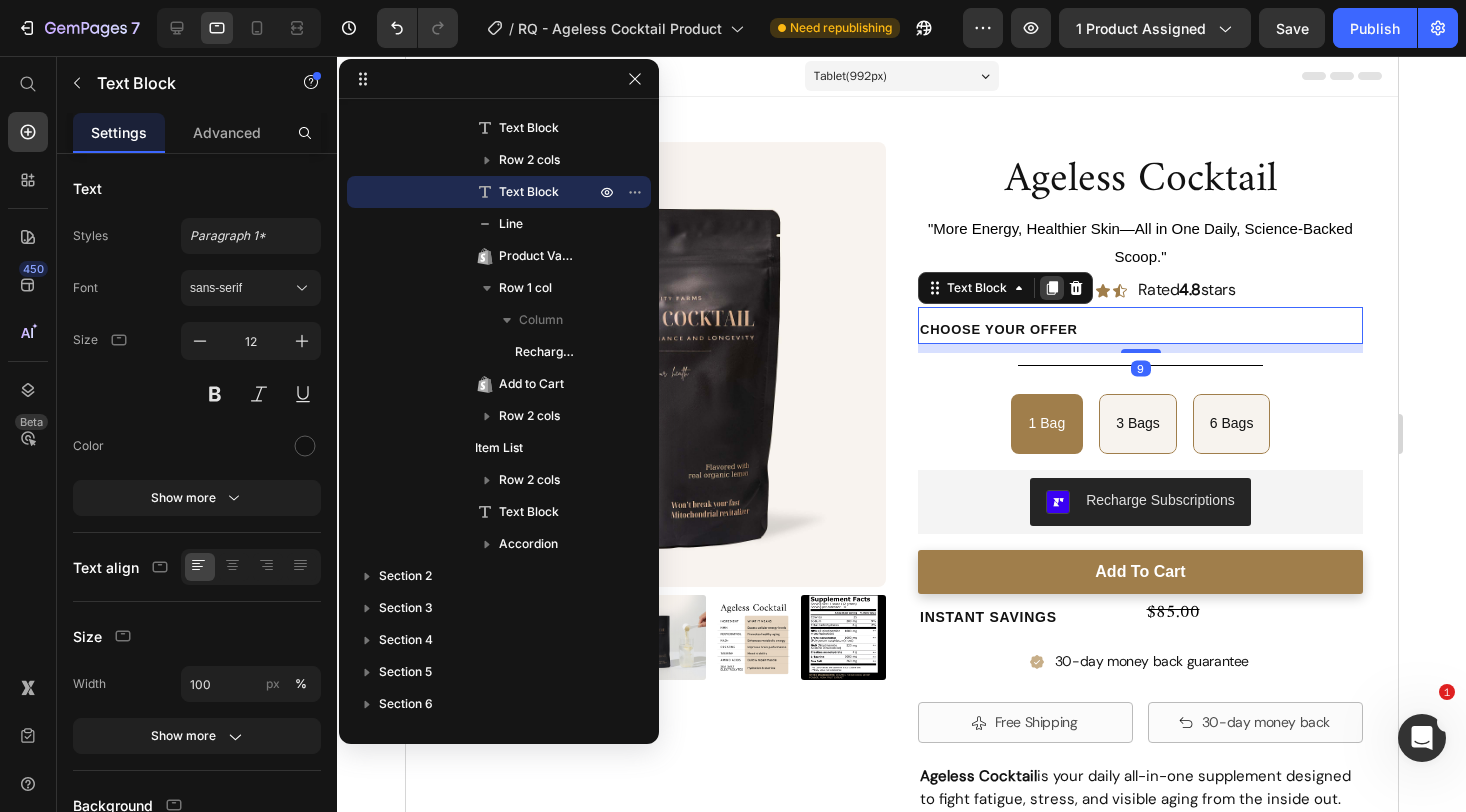 click 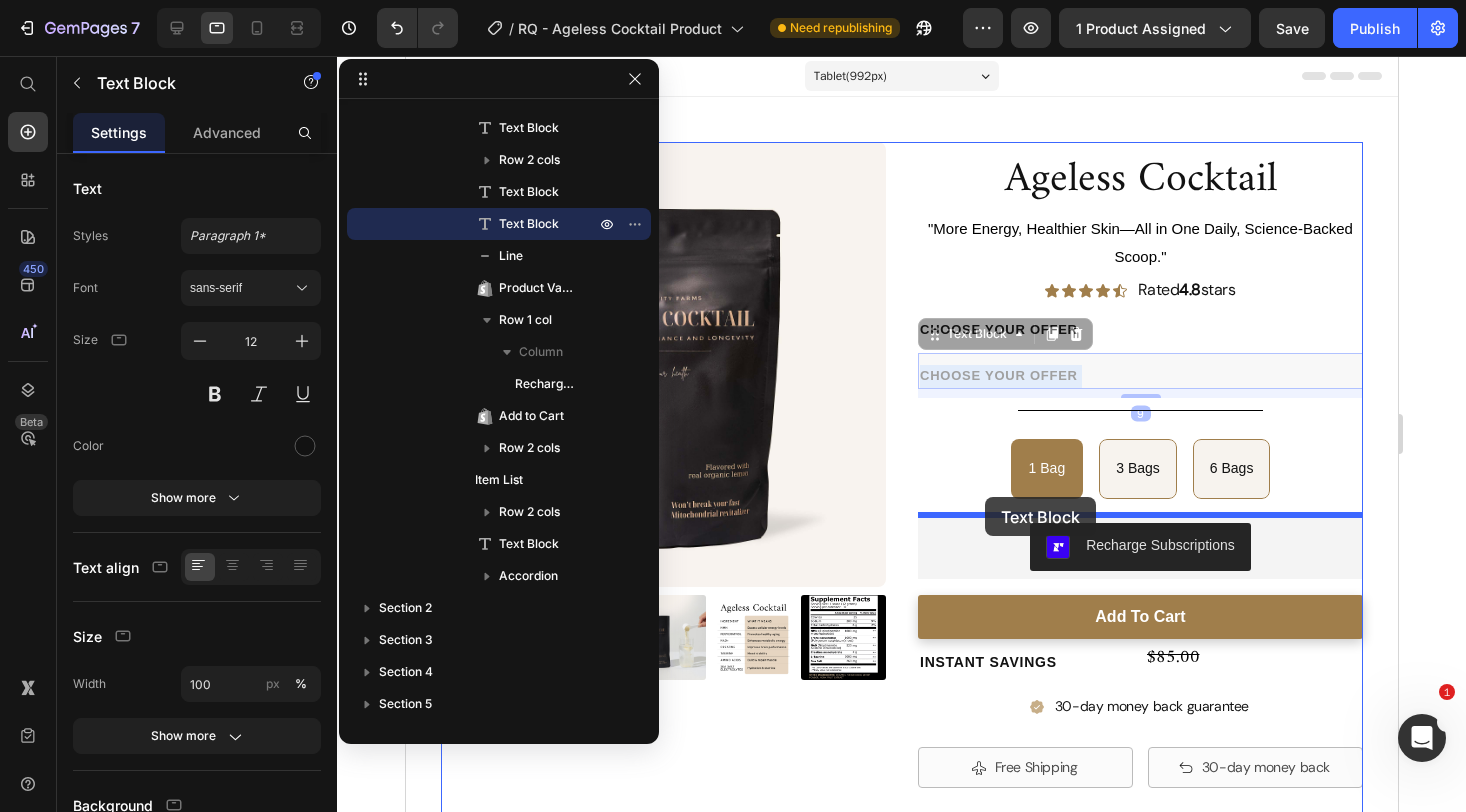 drag, startPoint x: 993, startPoint y: 367, endPoint x: 984, endPoint y: 497, distance: 130.31117 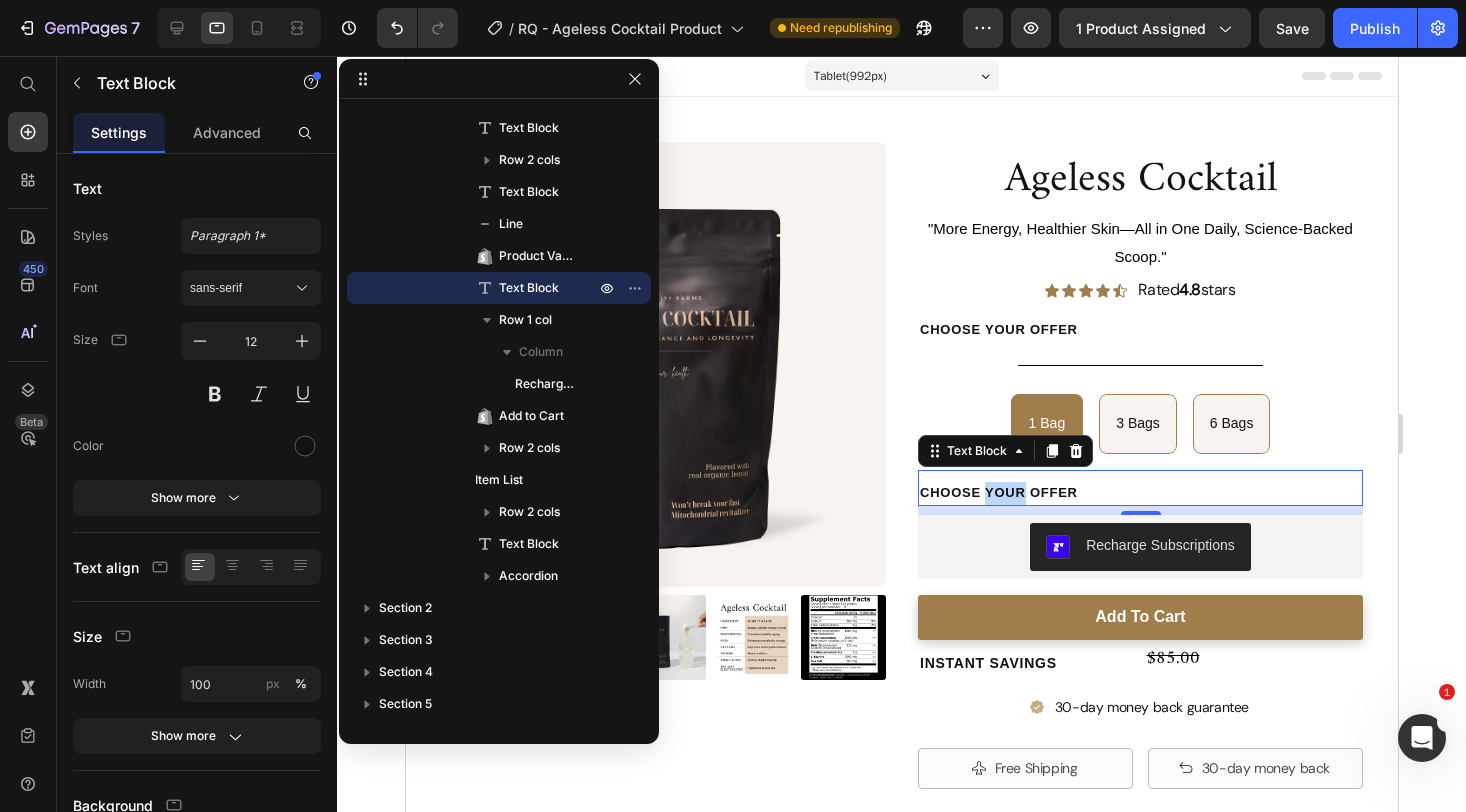 click on "Choose your offer" at bounding box center [998, 492] 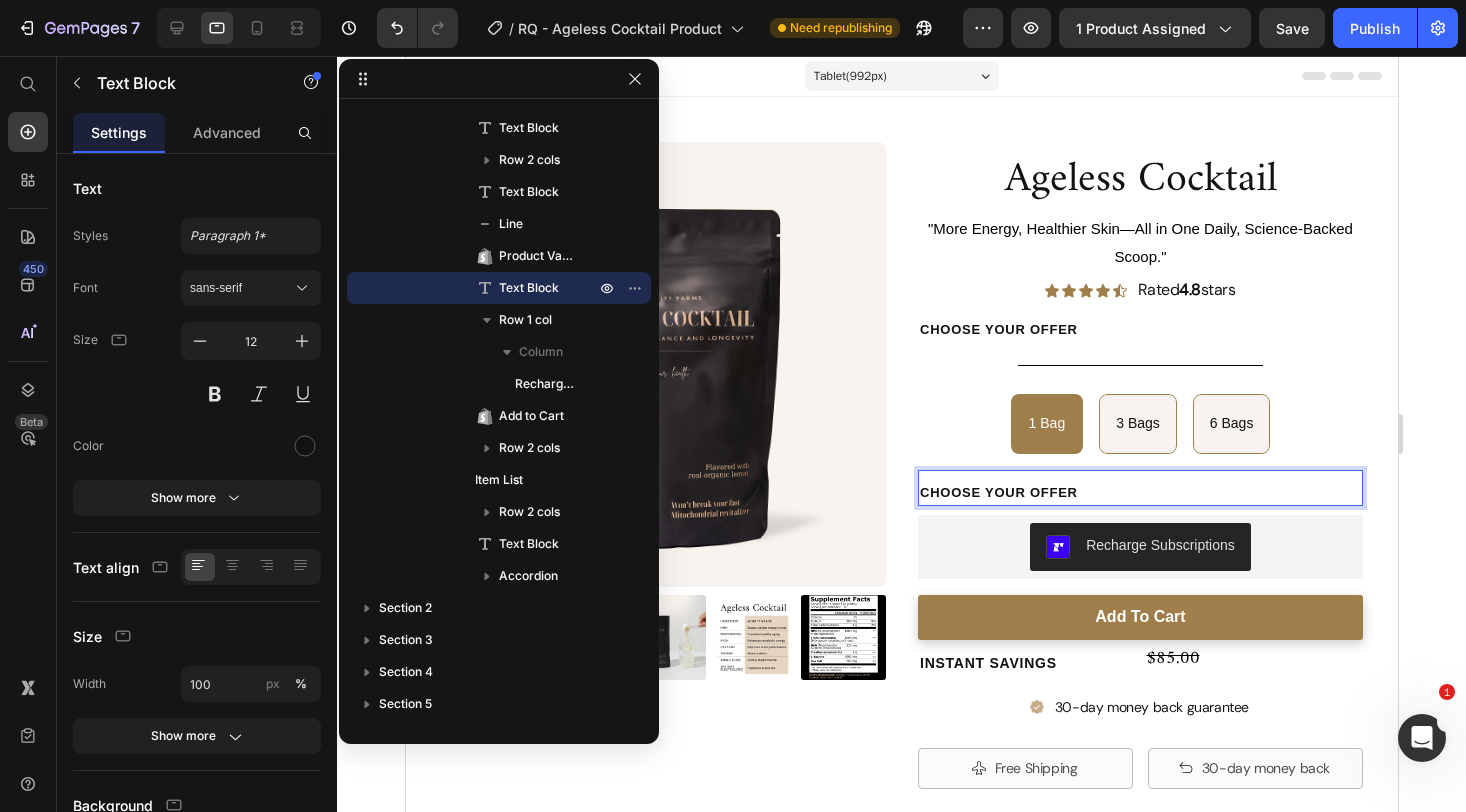 click on "Choose your offer" at bounding box center (998, 492) 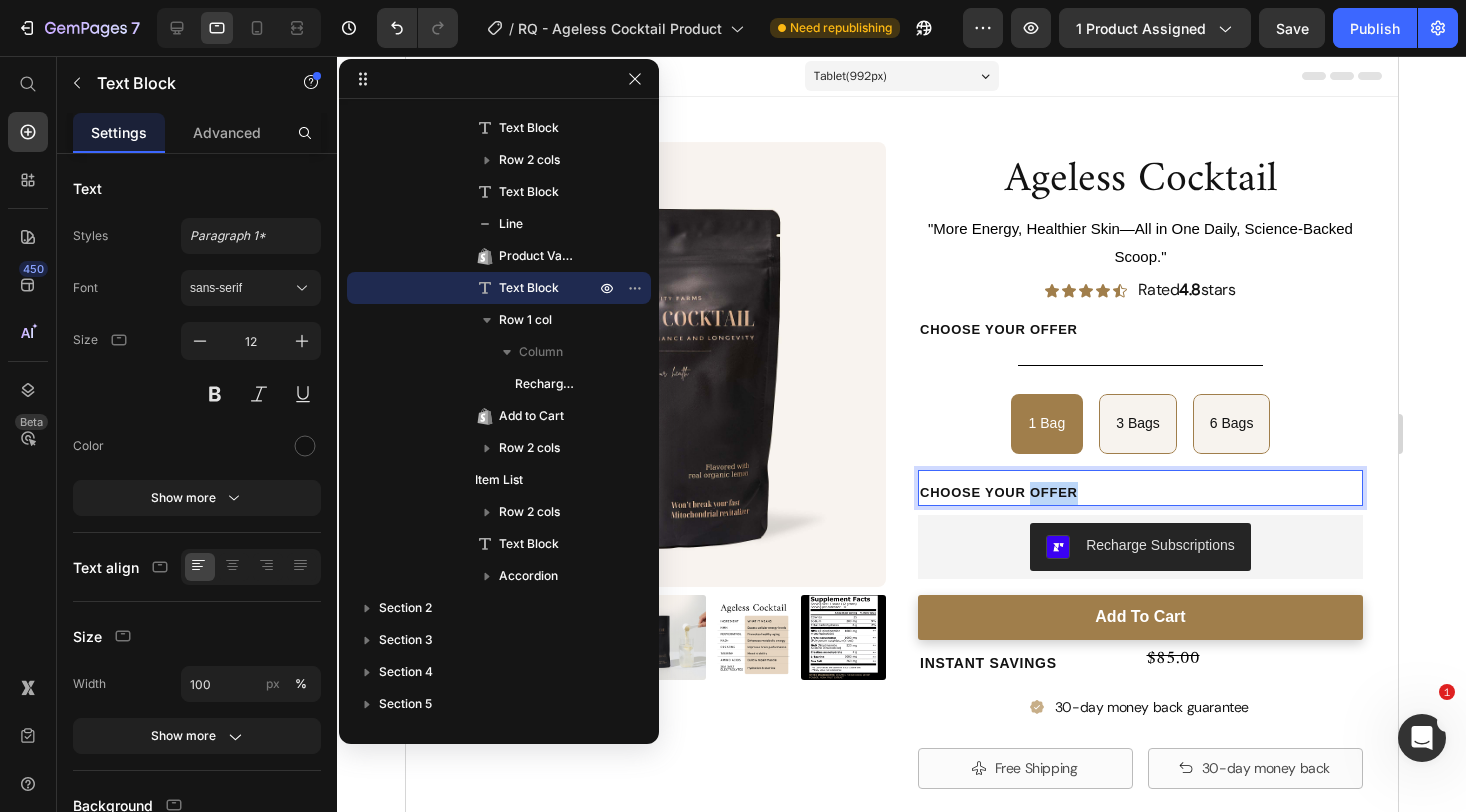 drag, startPoint x: 1028, startPoint y: 490, endPoint x: 1083, endPoint y: 493, distance: 55.081757 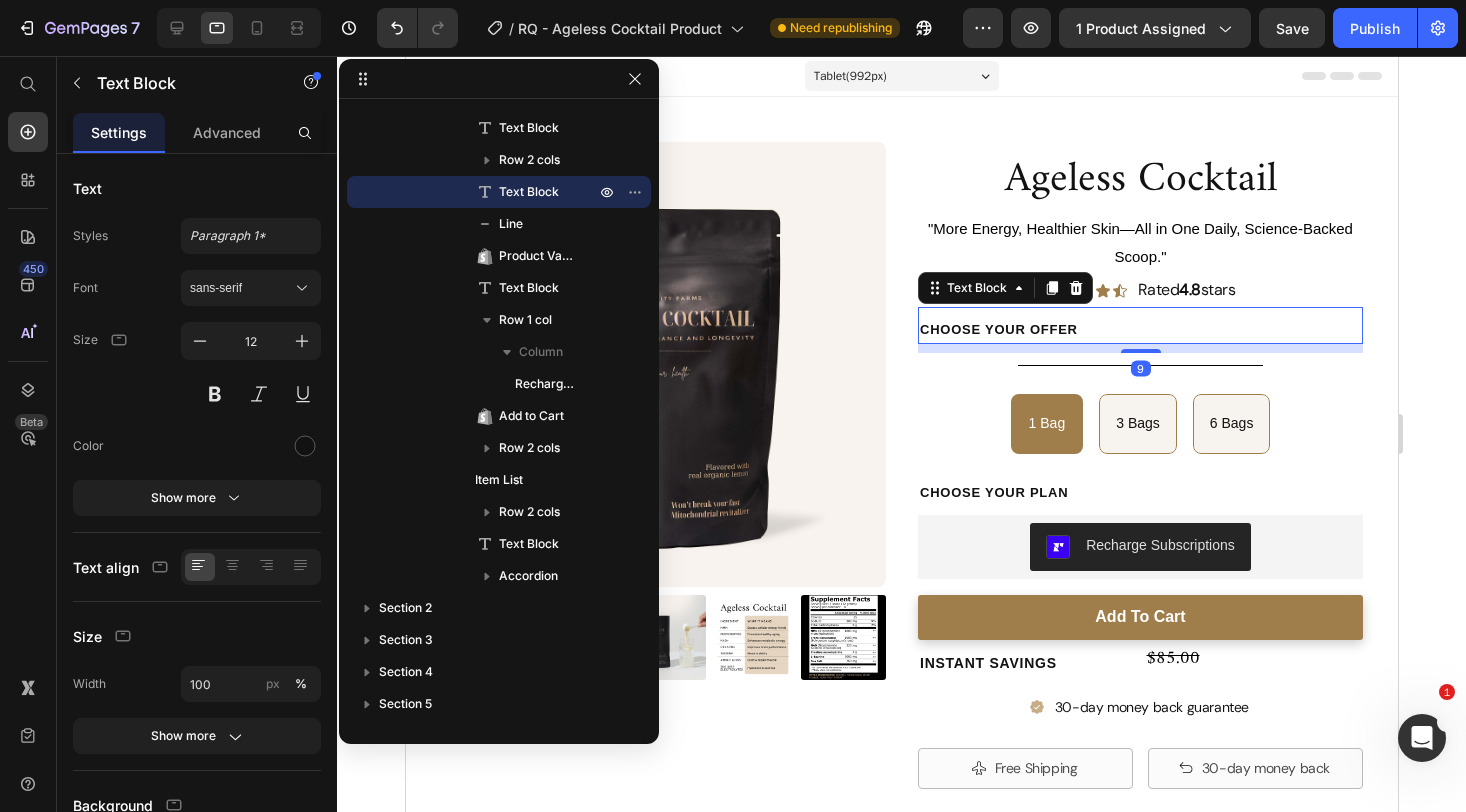 click on "Choose your offer Text Block   9" at bounding box center (1139, 325) 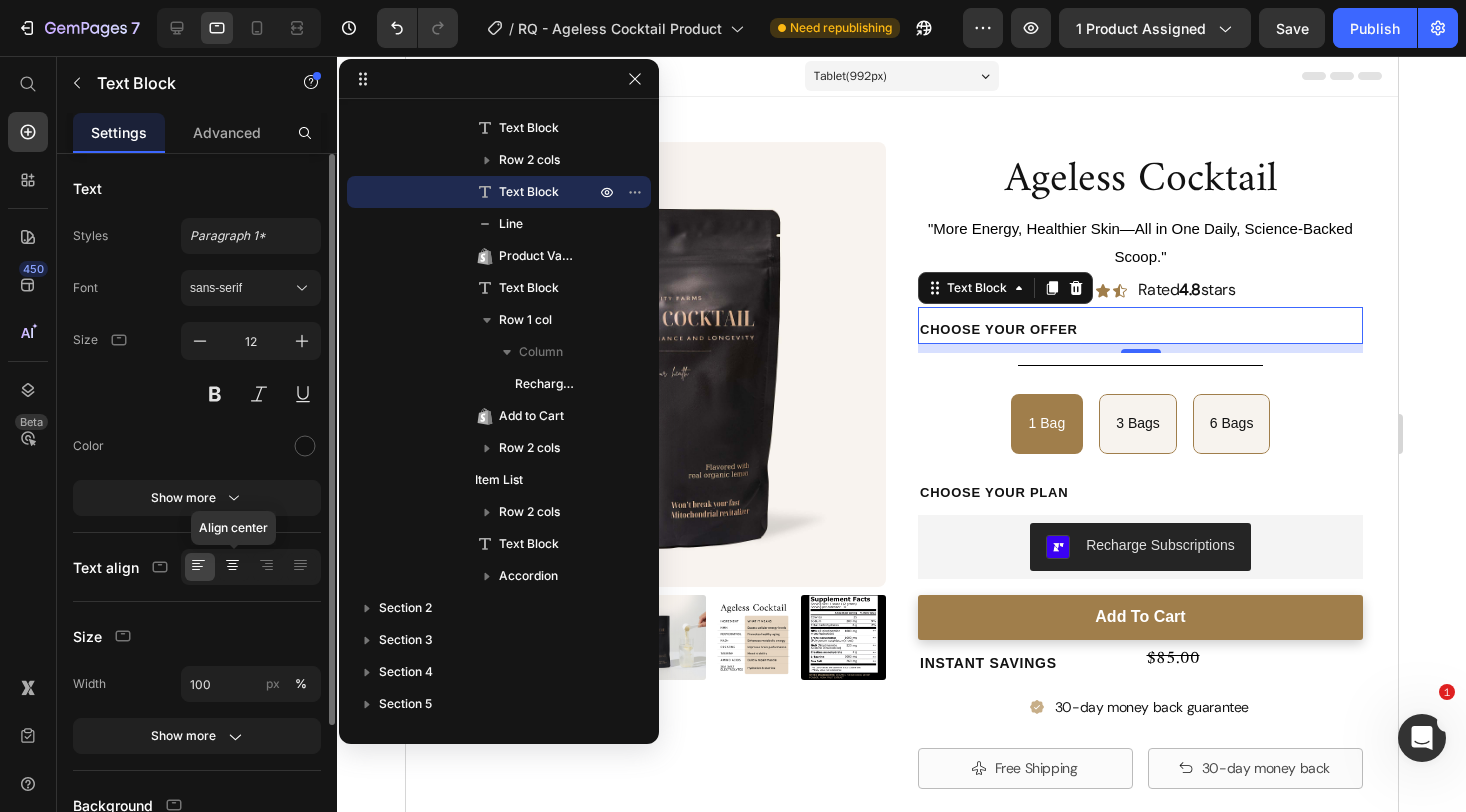 click 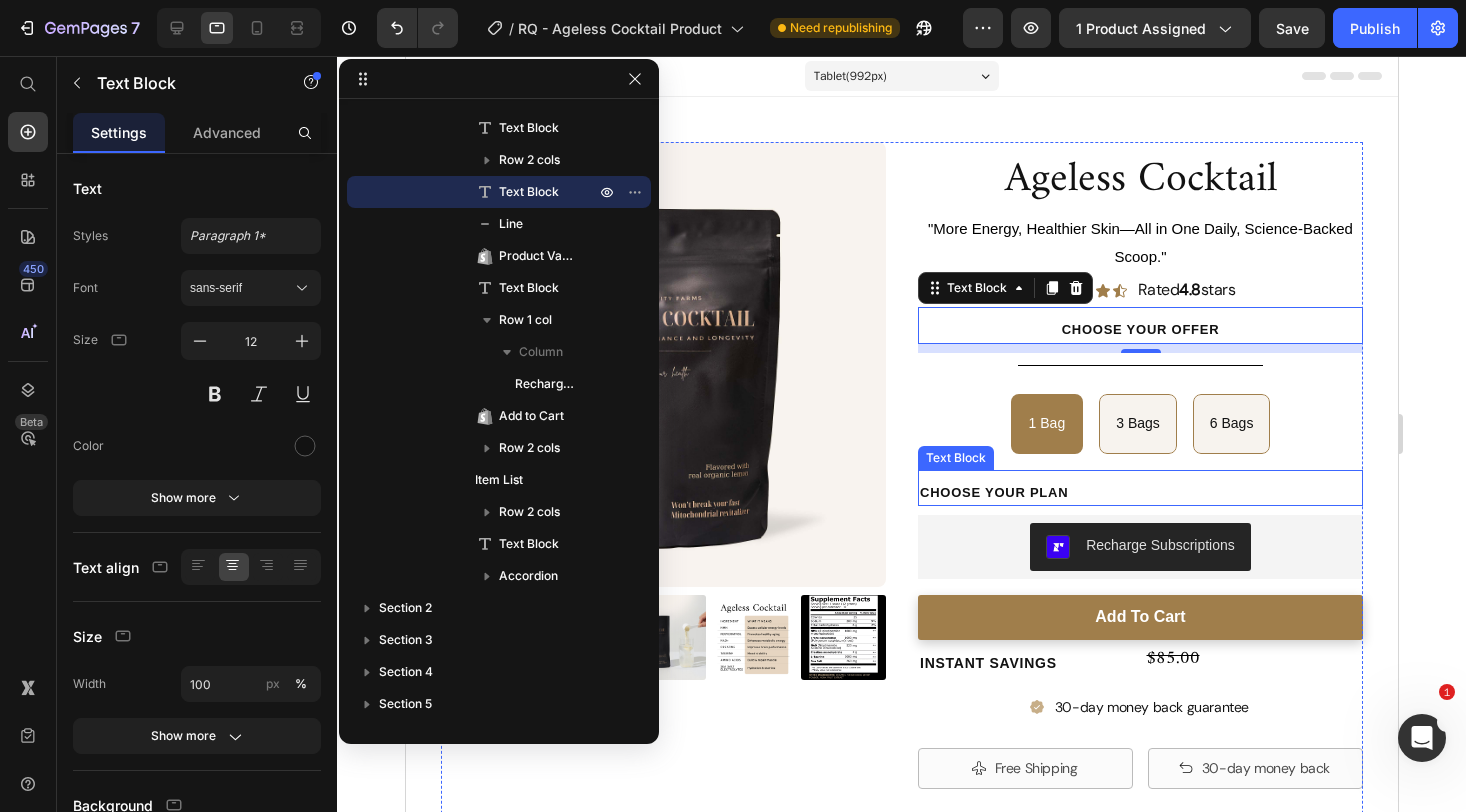 click on "Choose your PLAN" at bounding box center (1139, 493) 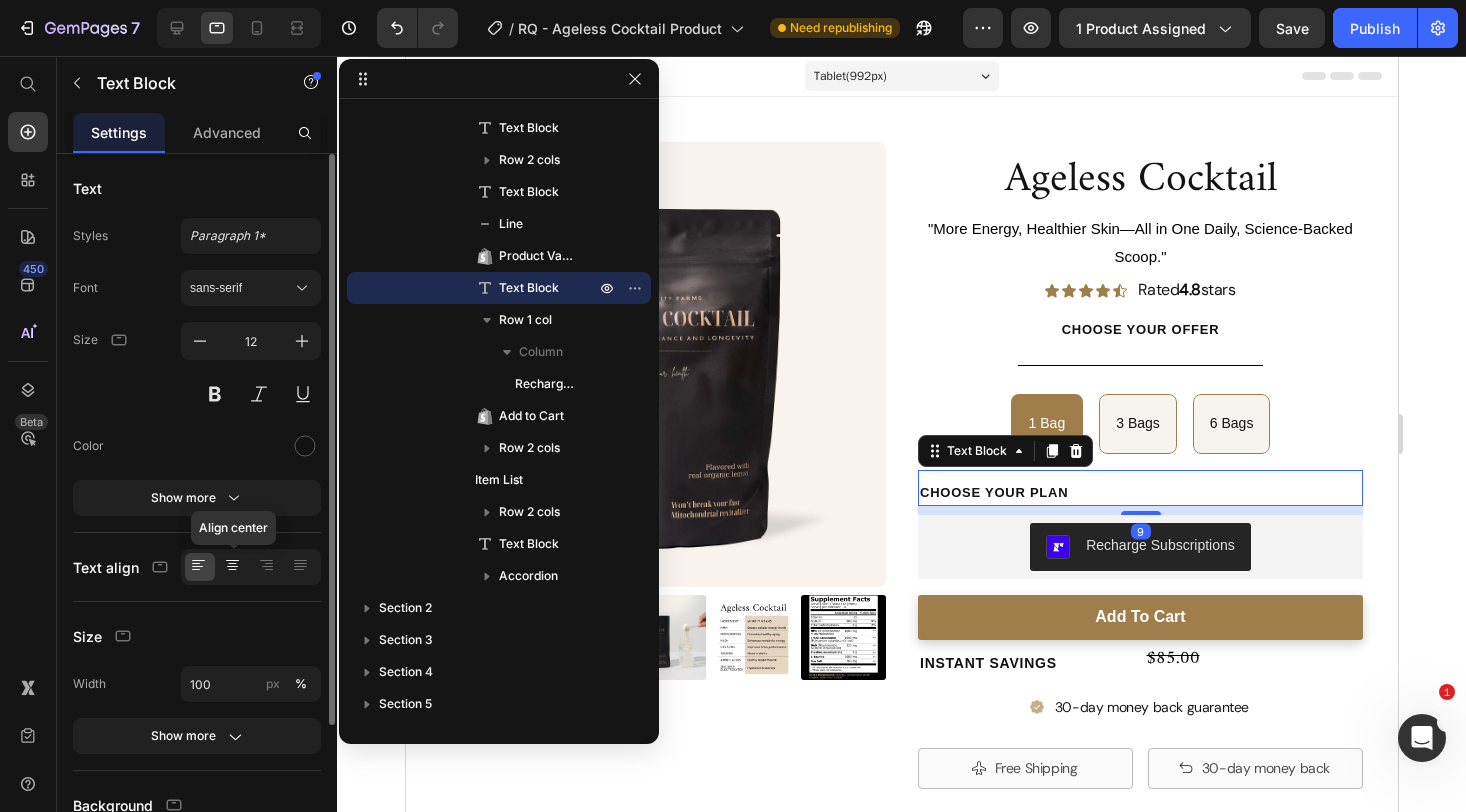 click 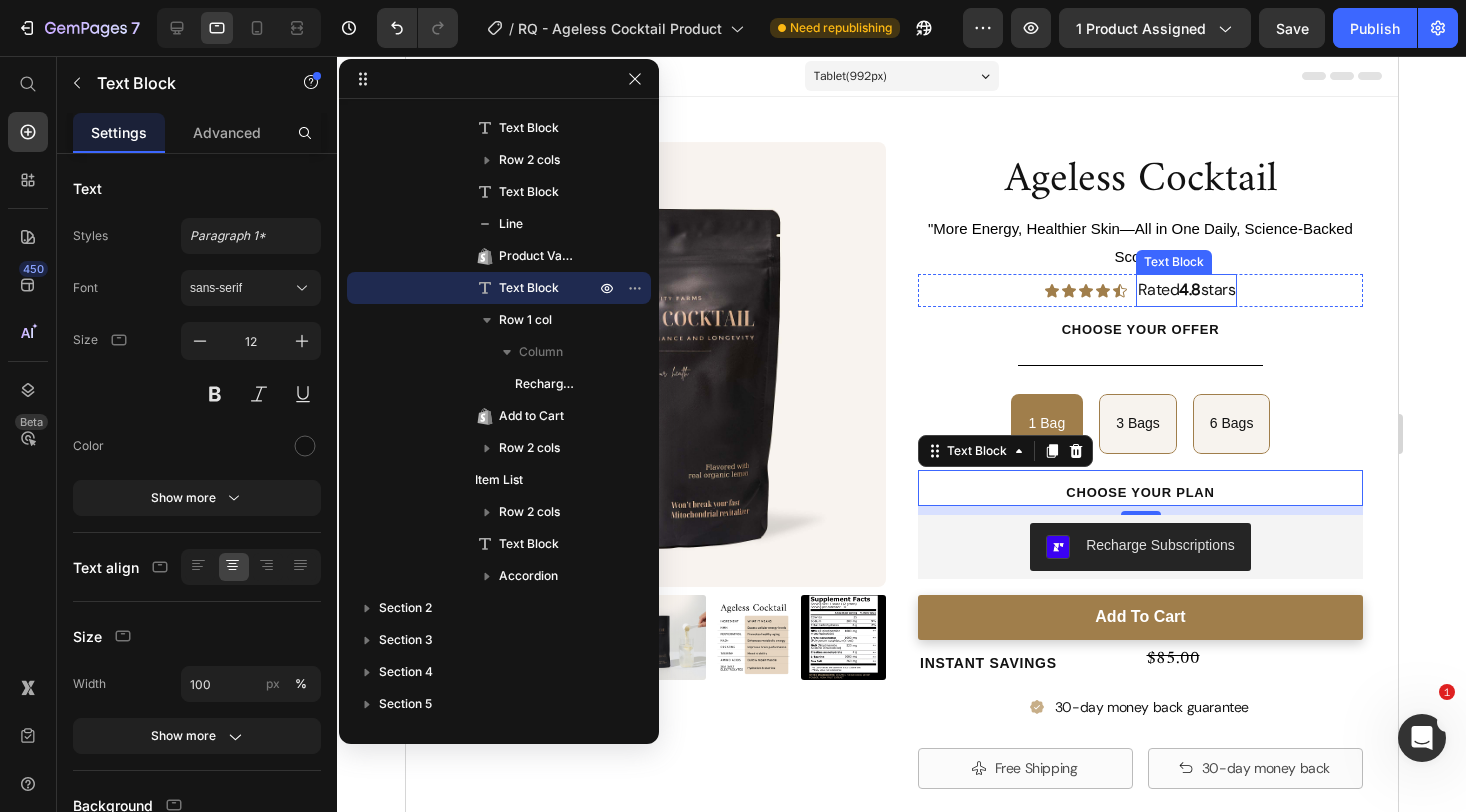 click on "Rated  4.8  stars" at bounding box center (1186, 290) 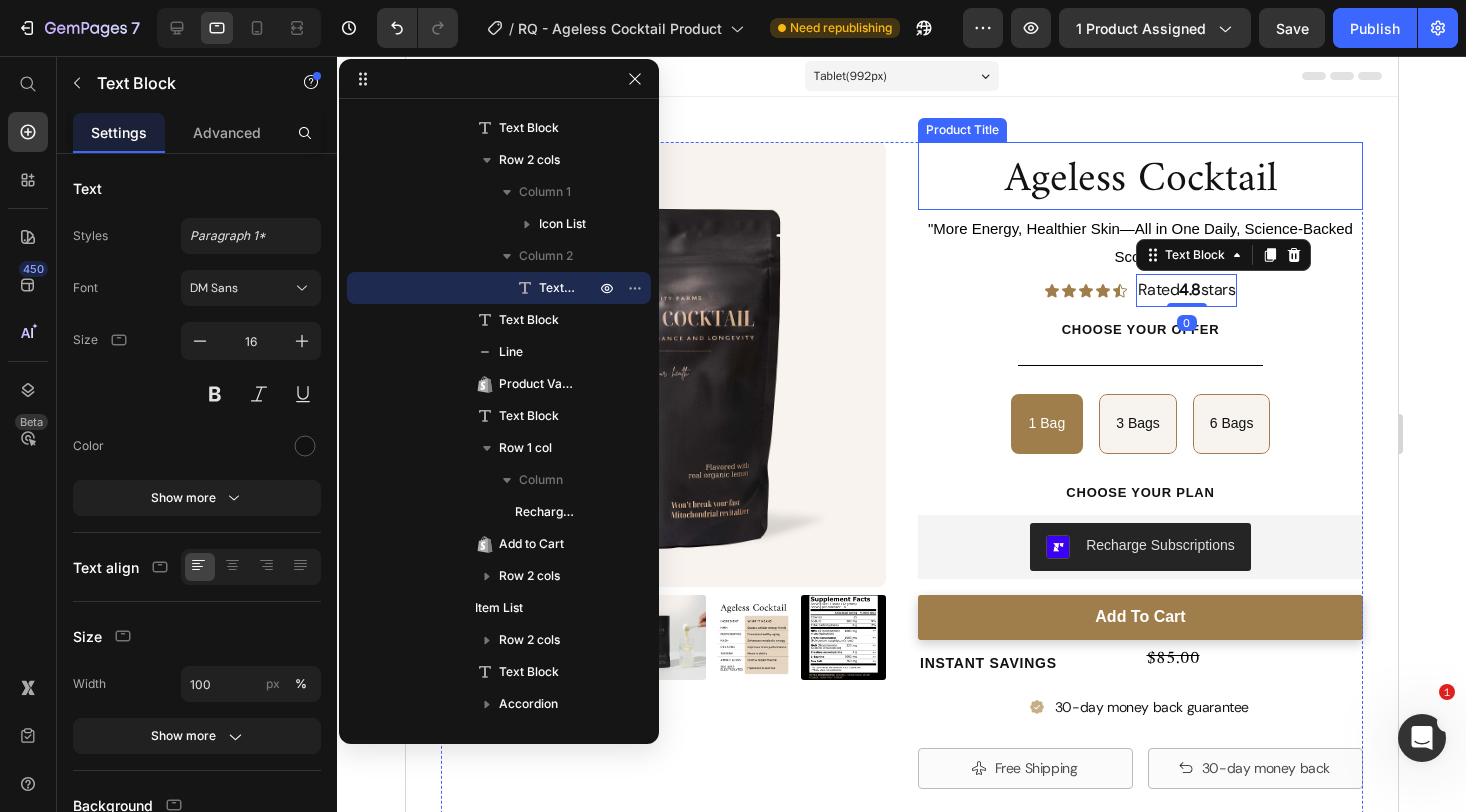 click on "Ageless Cocktail" at bounding box center (1139, 180) 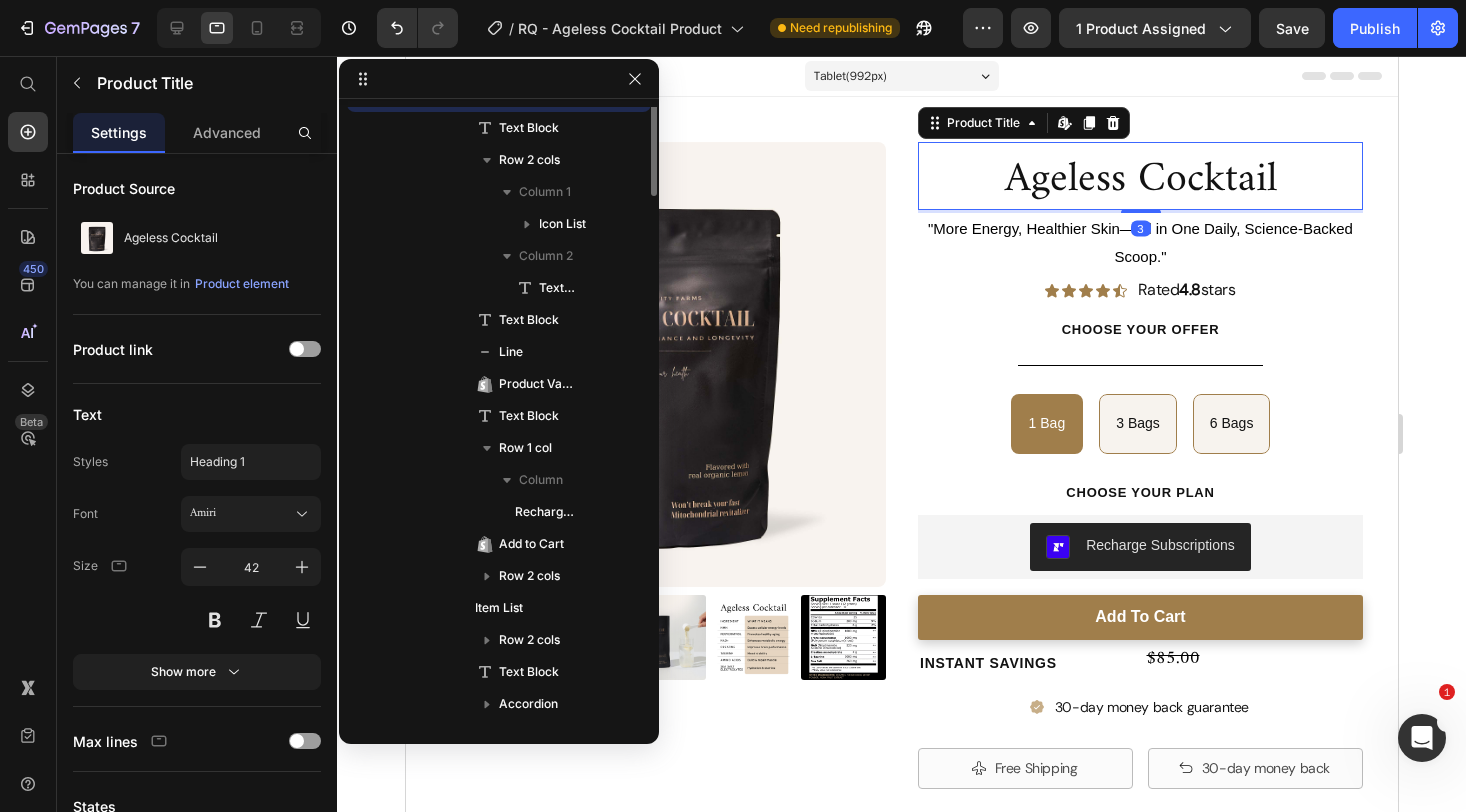 scroll, scrollTop: 123, scrollLeft: 0, axis: vertical 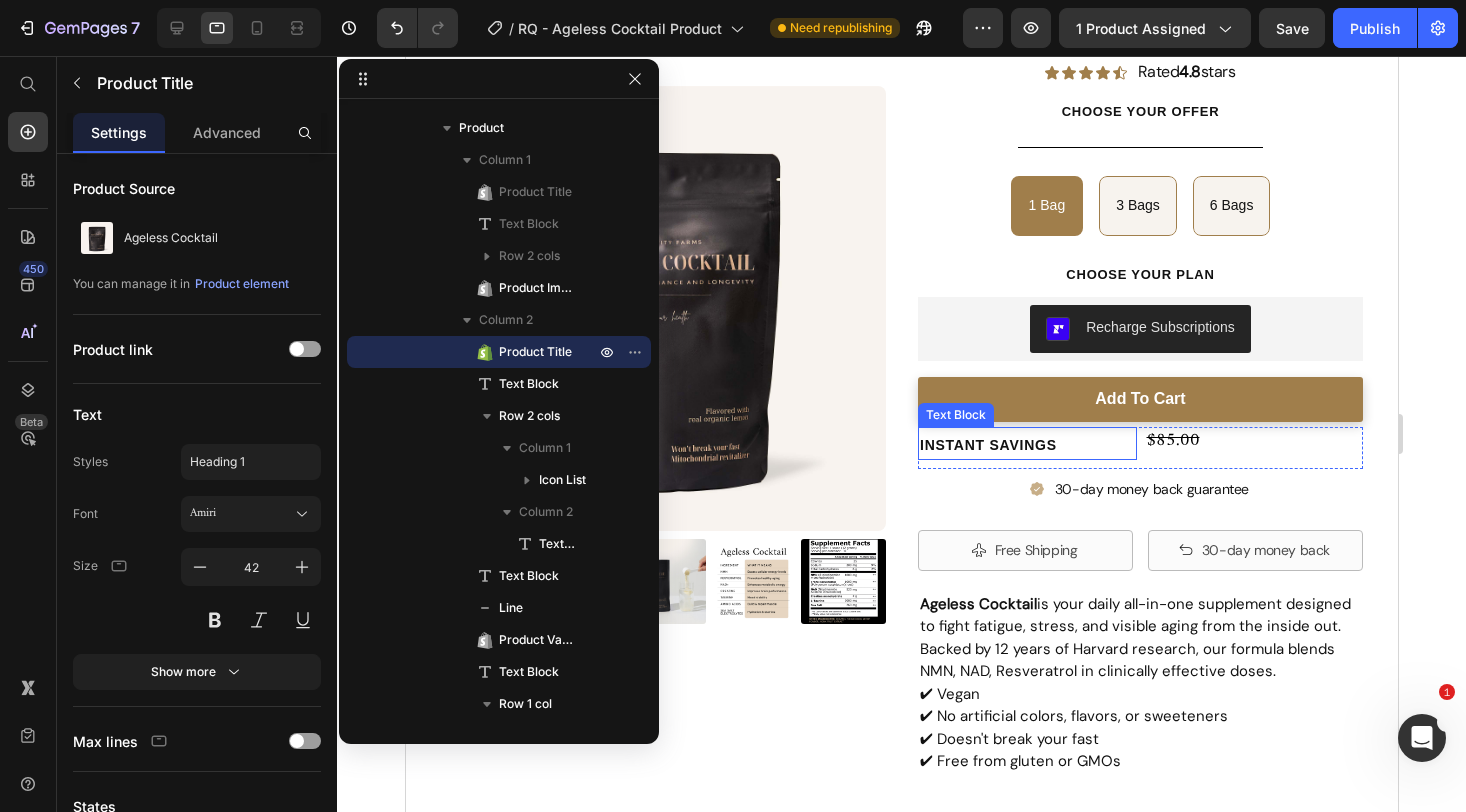 click on "Instant Savings" at bounding box center [987, 445] 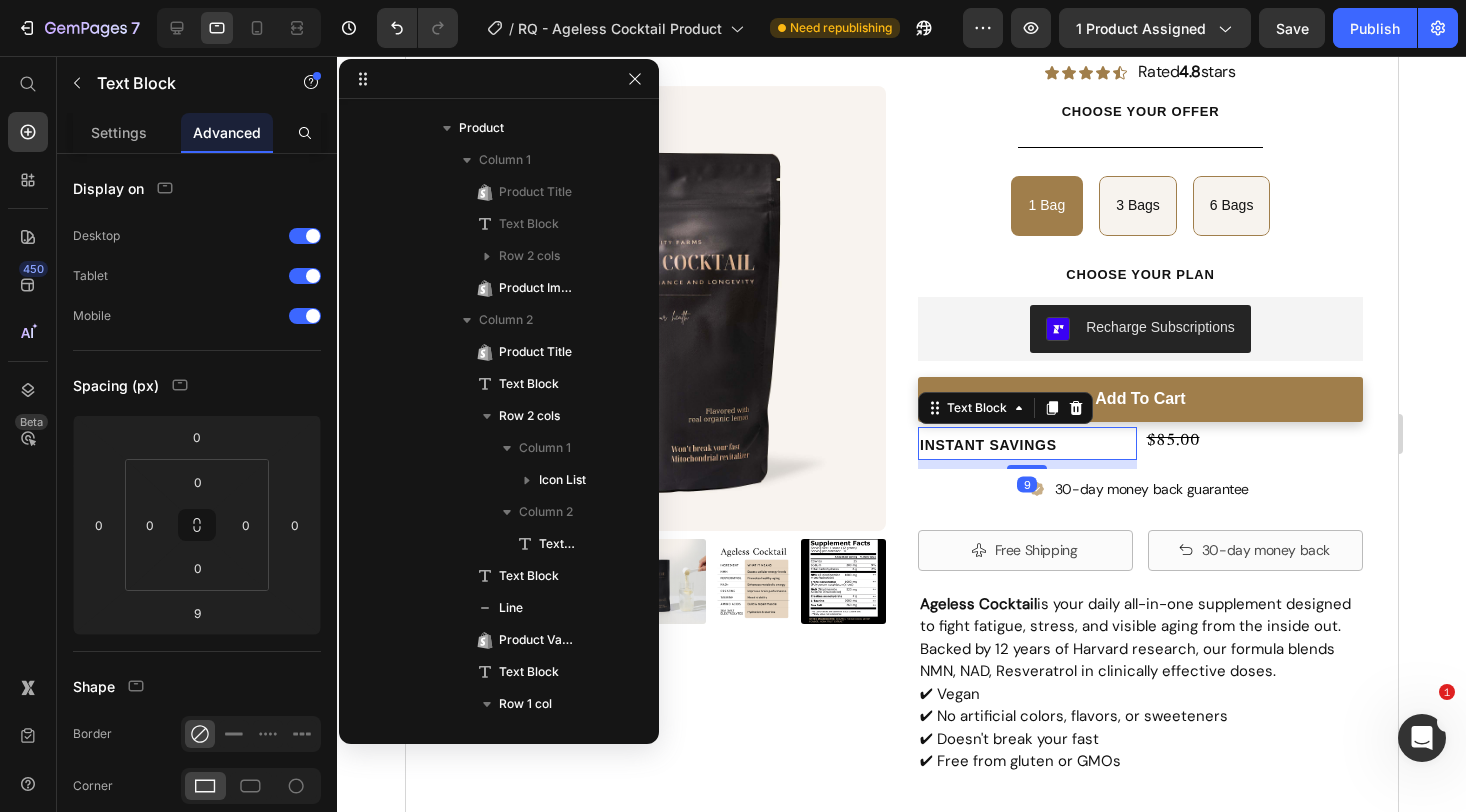scroll, scrollTop: 667, scrollLeft: 0, axis: vertical 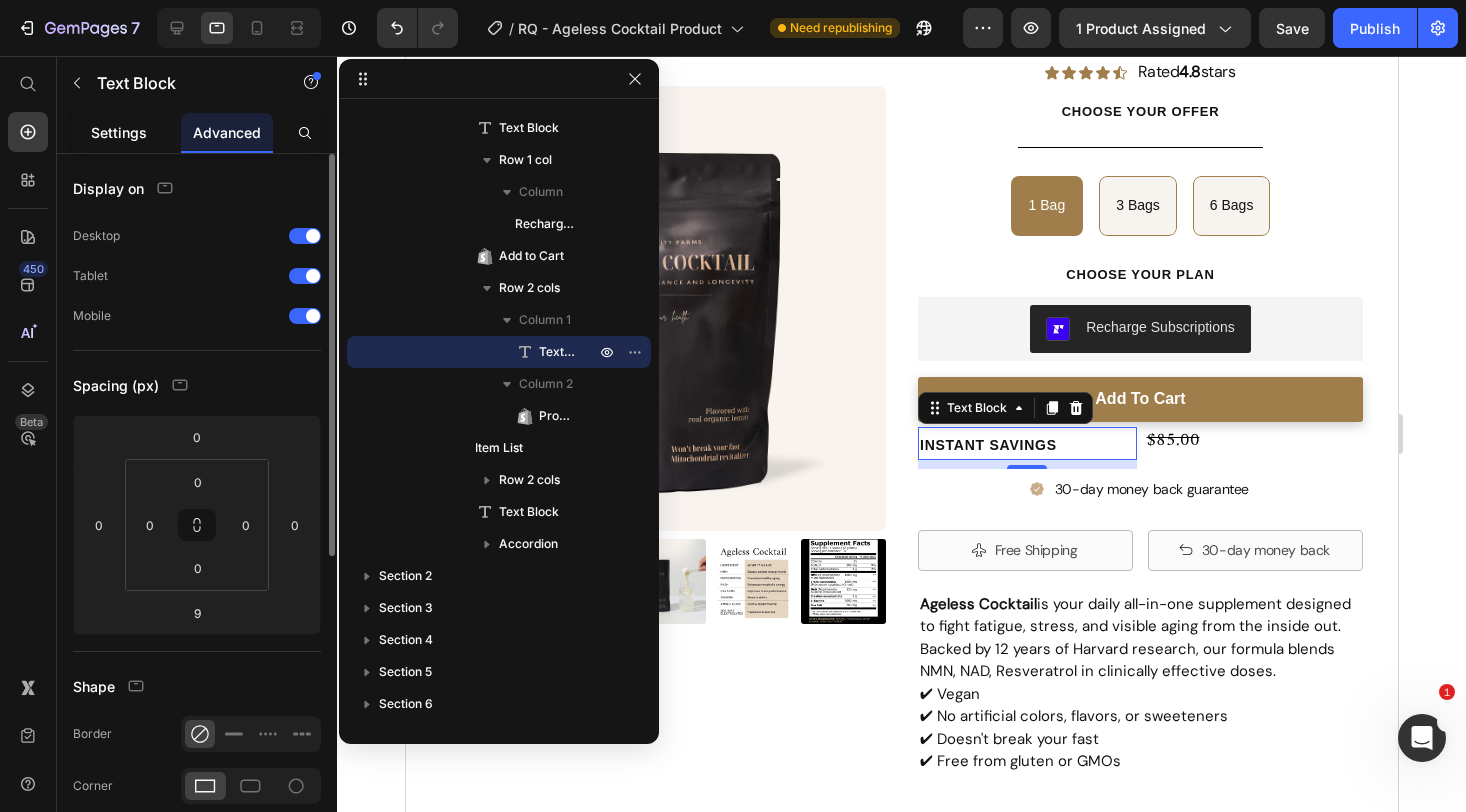 click on "Settings" 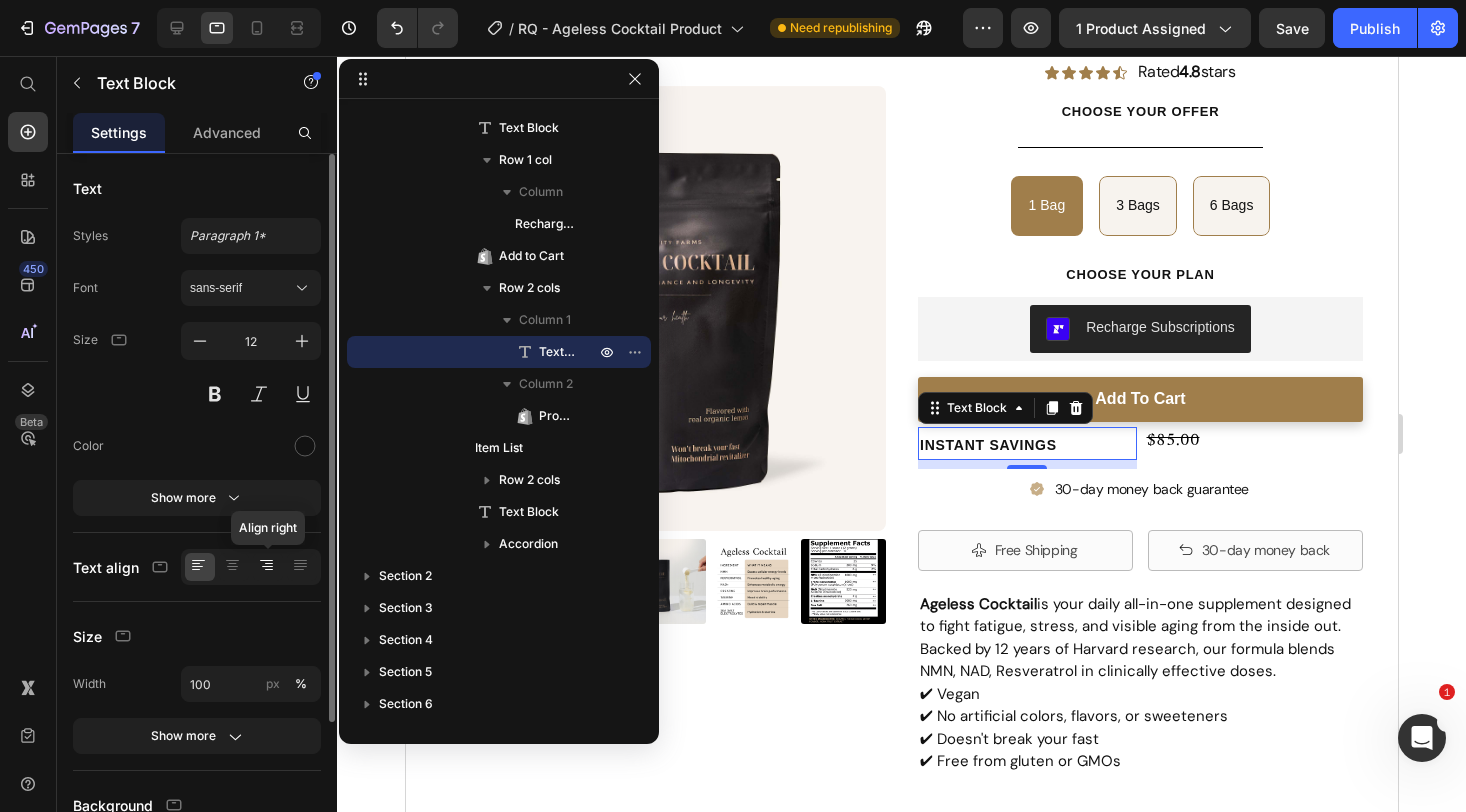click 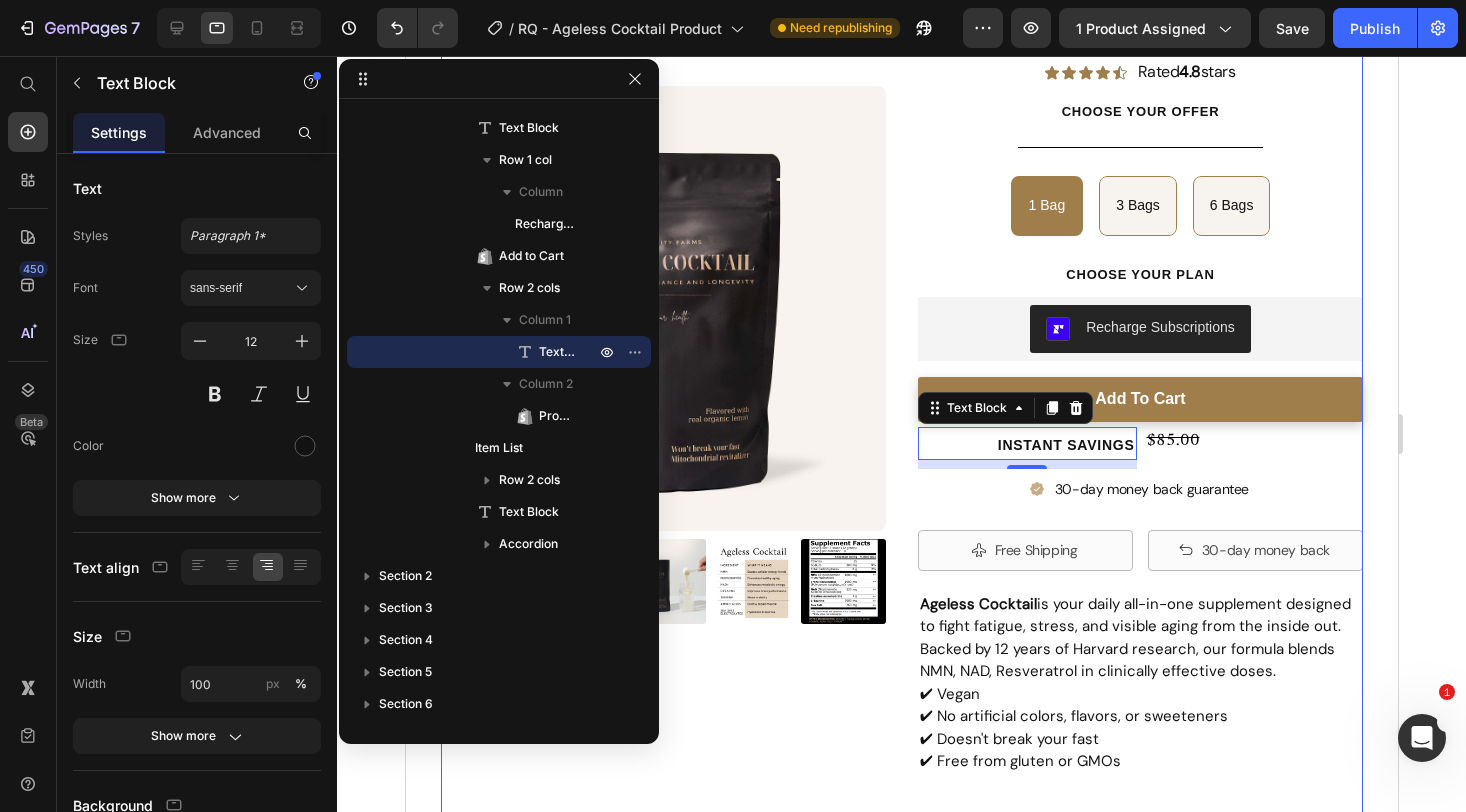 click on "Ageless Cocktail Product Title "More Energy, Healthier Skin—All in One Daily, Science-Backed Scoop." Text Block Icon Icon Icon Icon
Icon Icon List Rated  4.8  stars Text Block Row Product Images" at bounding box center [662, 462] 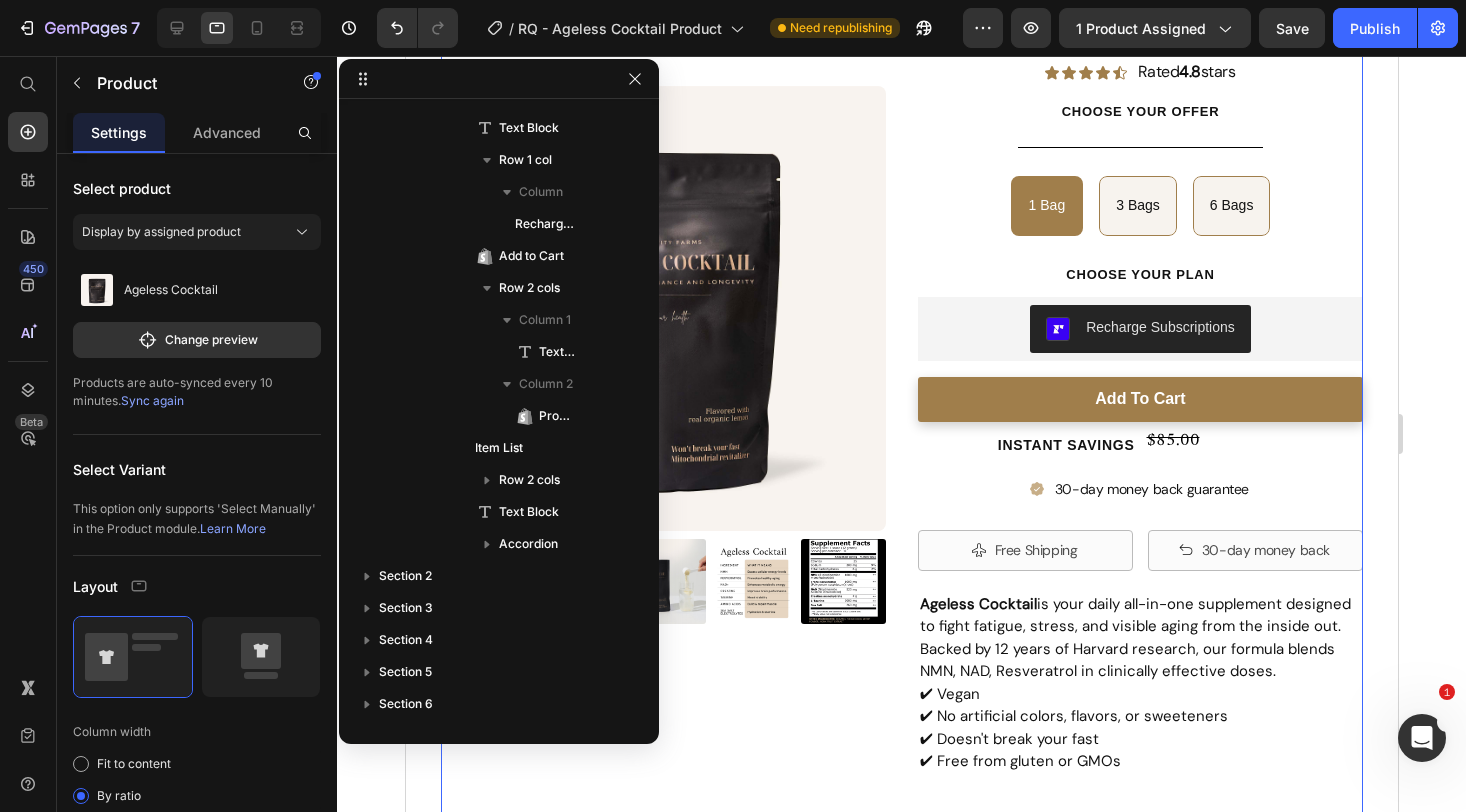 scroll, scrollTop: 0, scrollLeft: 0, axis: both 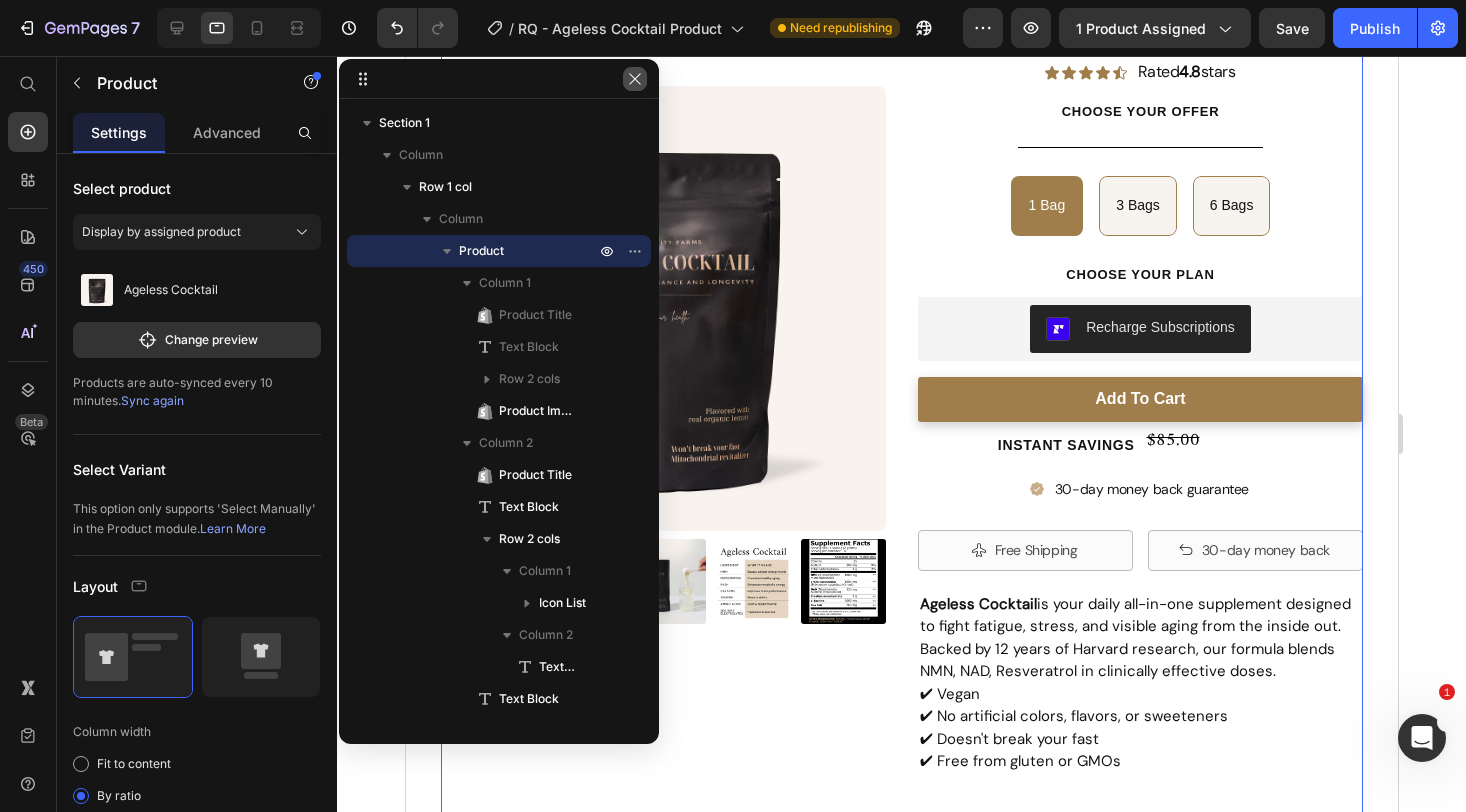 click 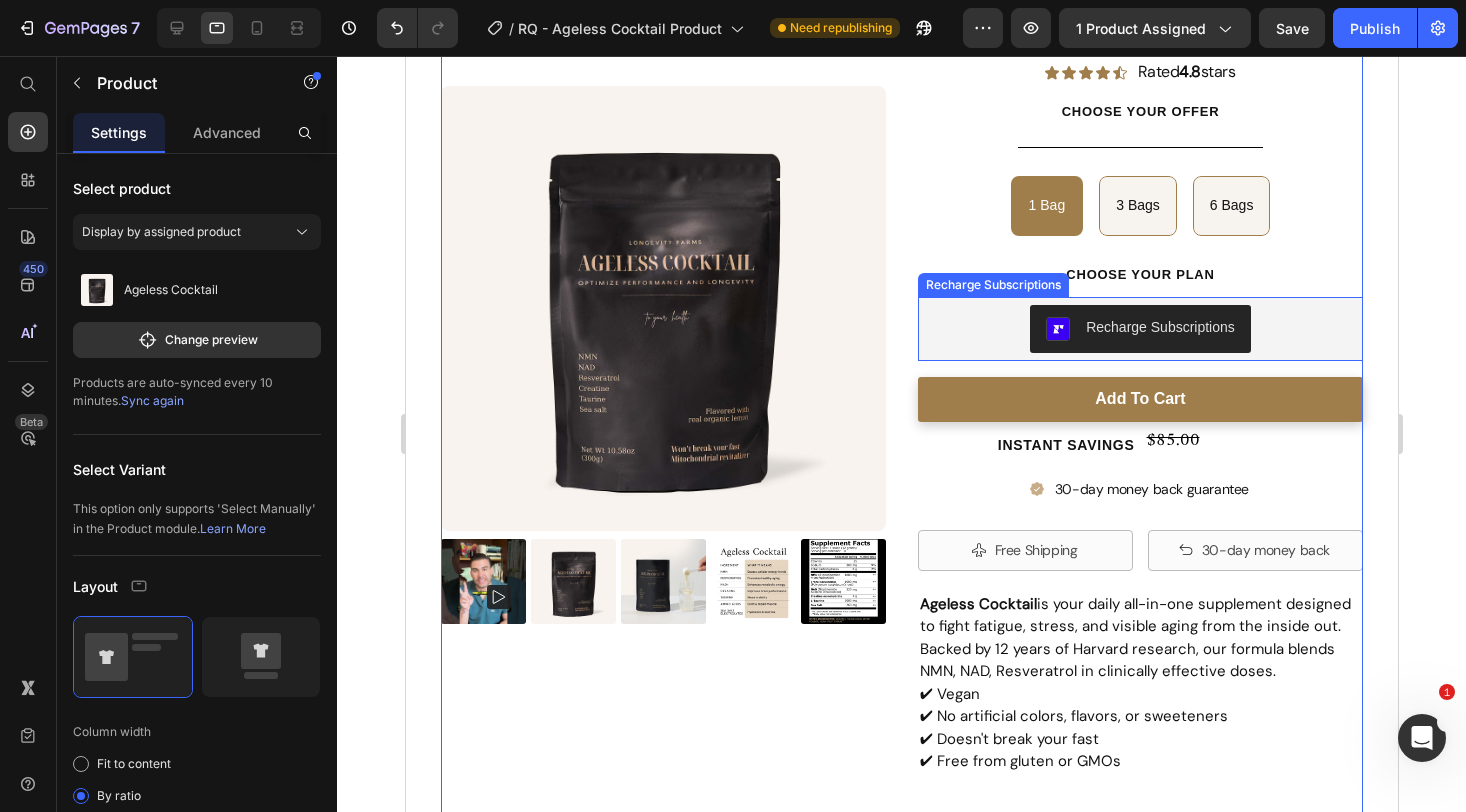 click on "Recharge Subscriptions" at bounding box center [1139, 329] 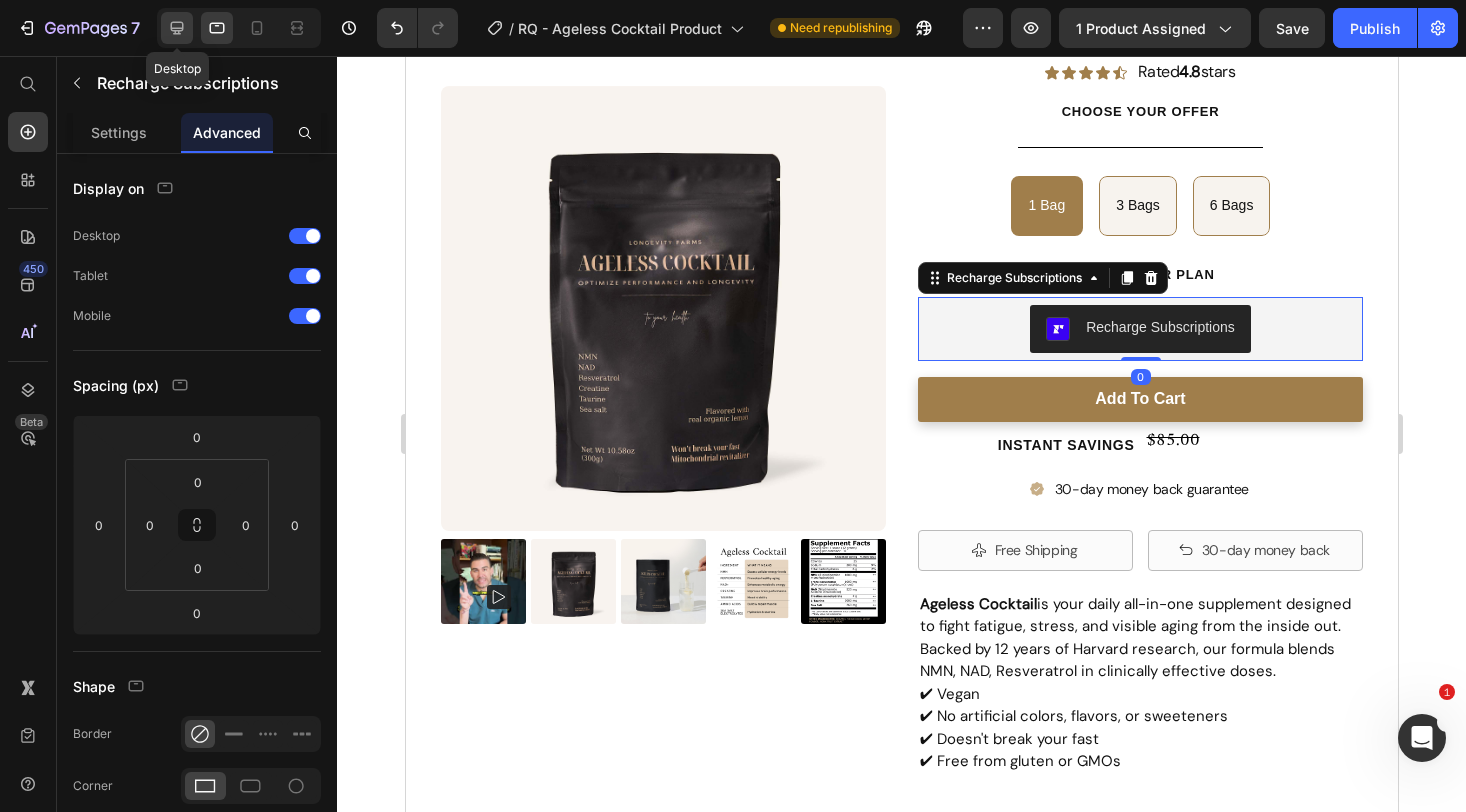 click 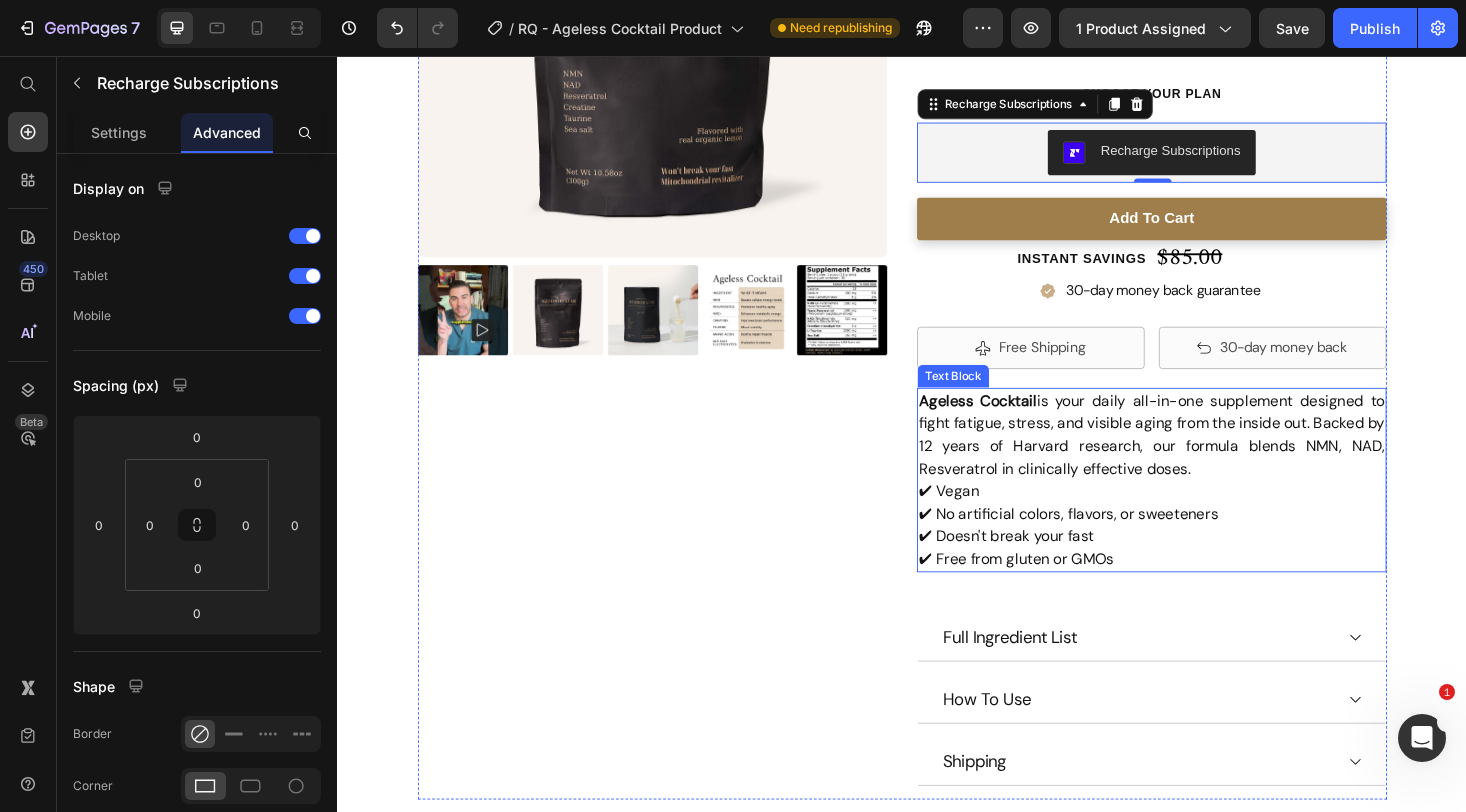 scroll, scrollTop: 0, scrollLeft: 0, axis: both 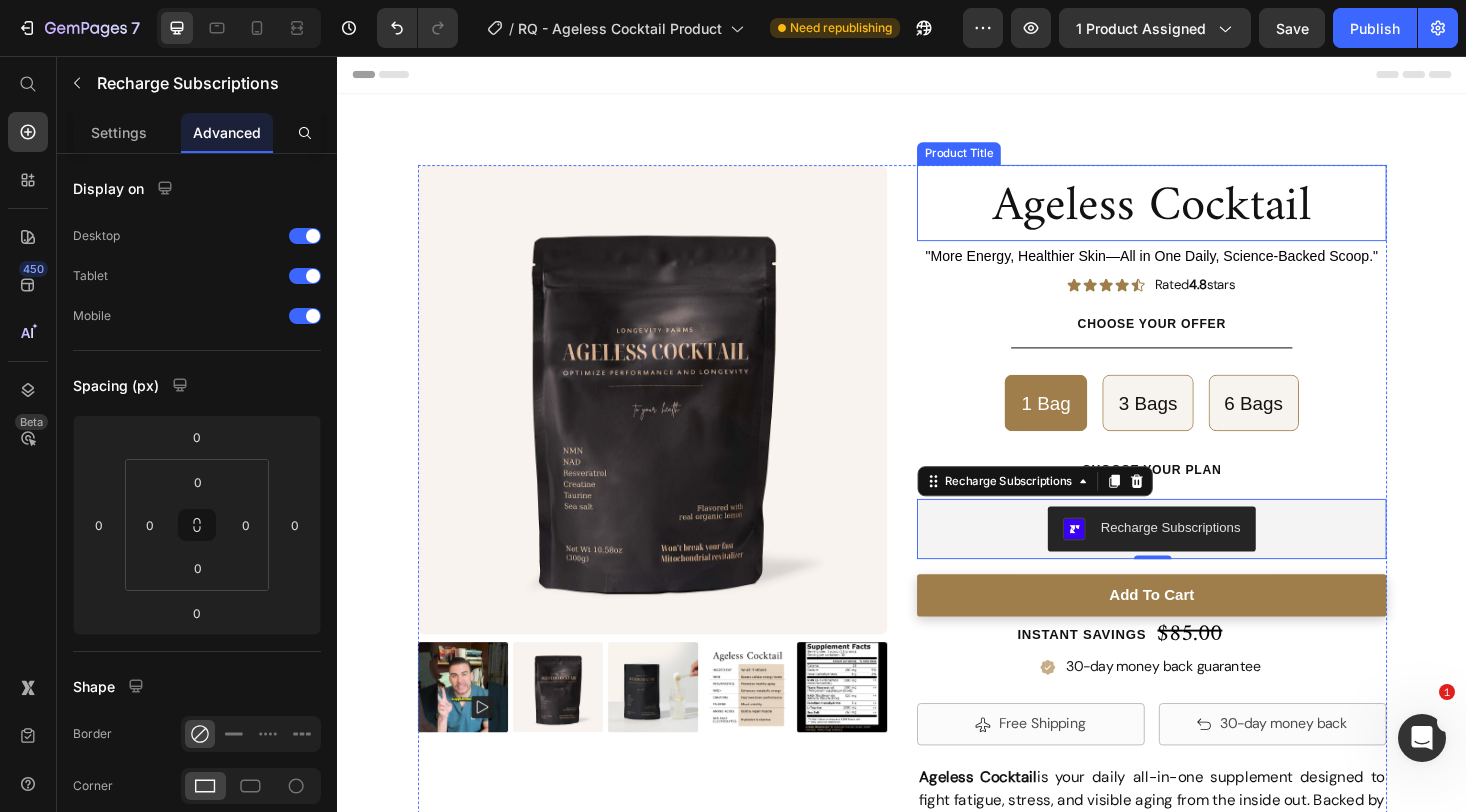 click on "Ageless Cocktail" at bounding box center (1202, 217) 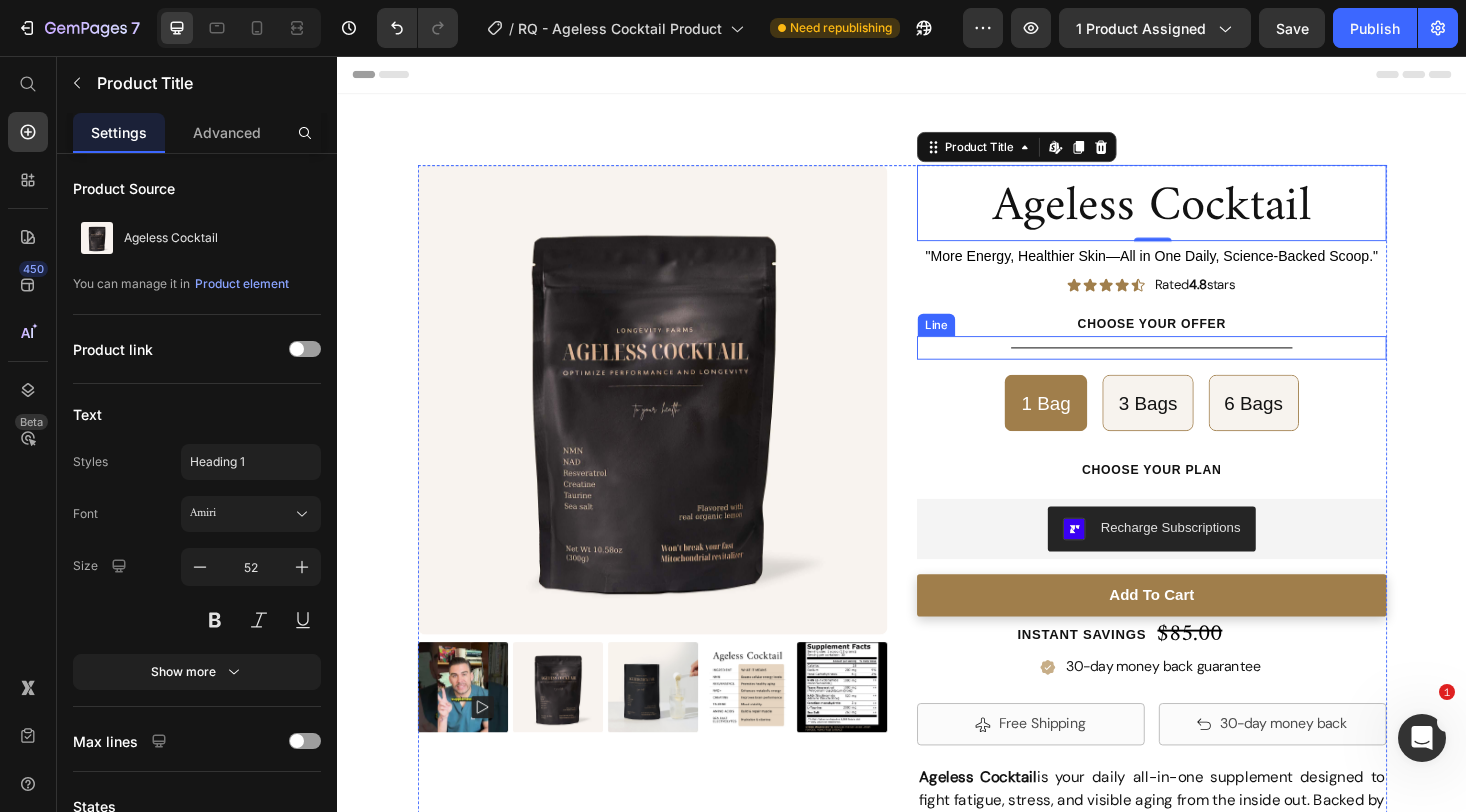 click on "Title Line" at bounding box center (1202, 366) 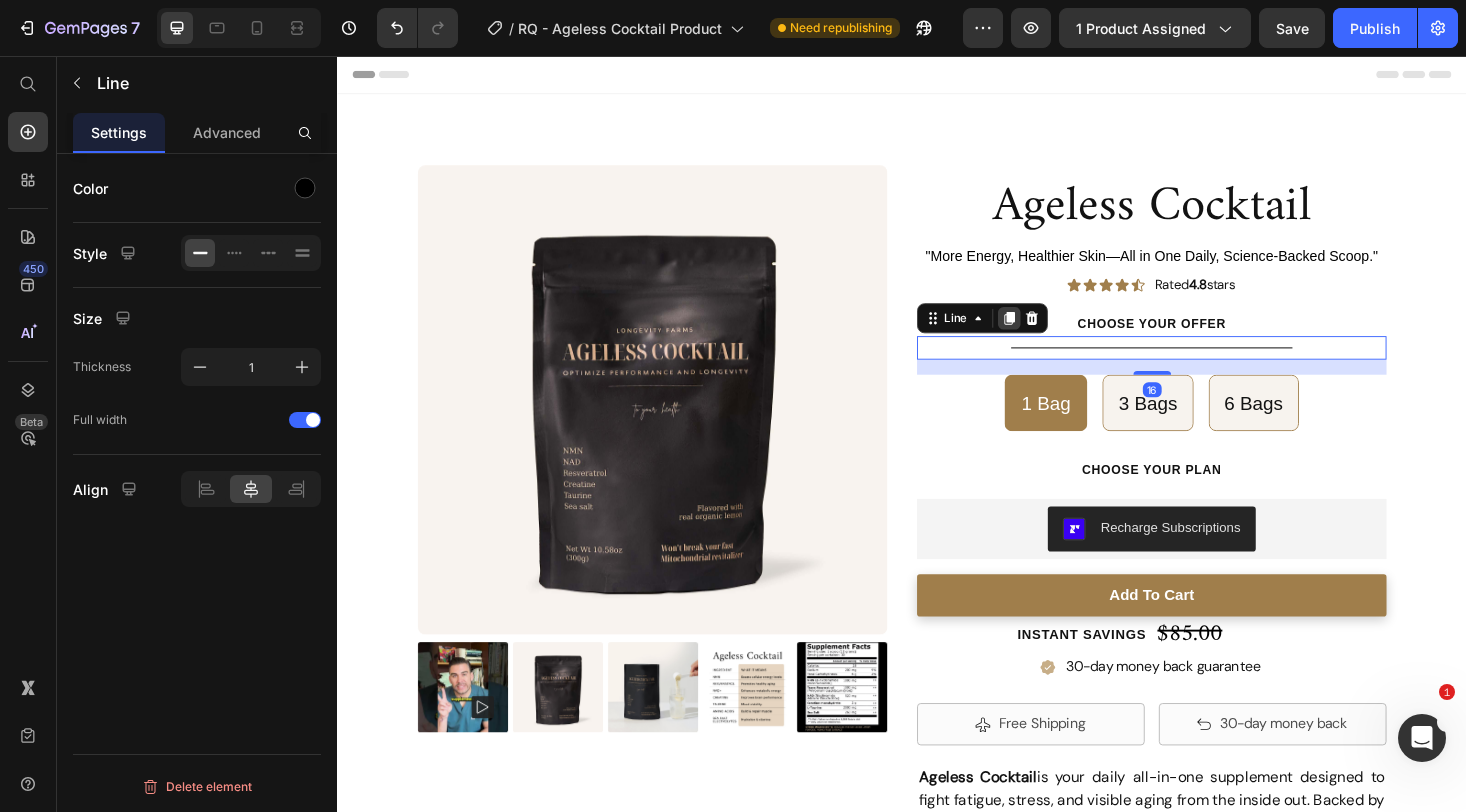 click 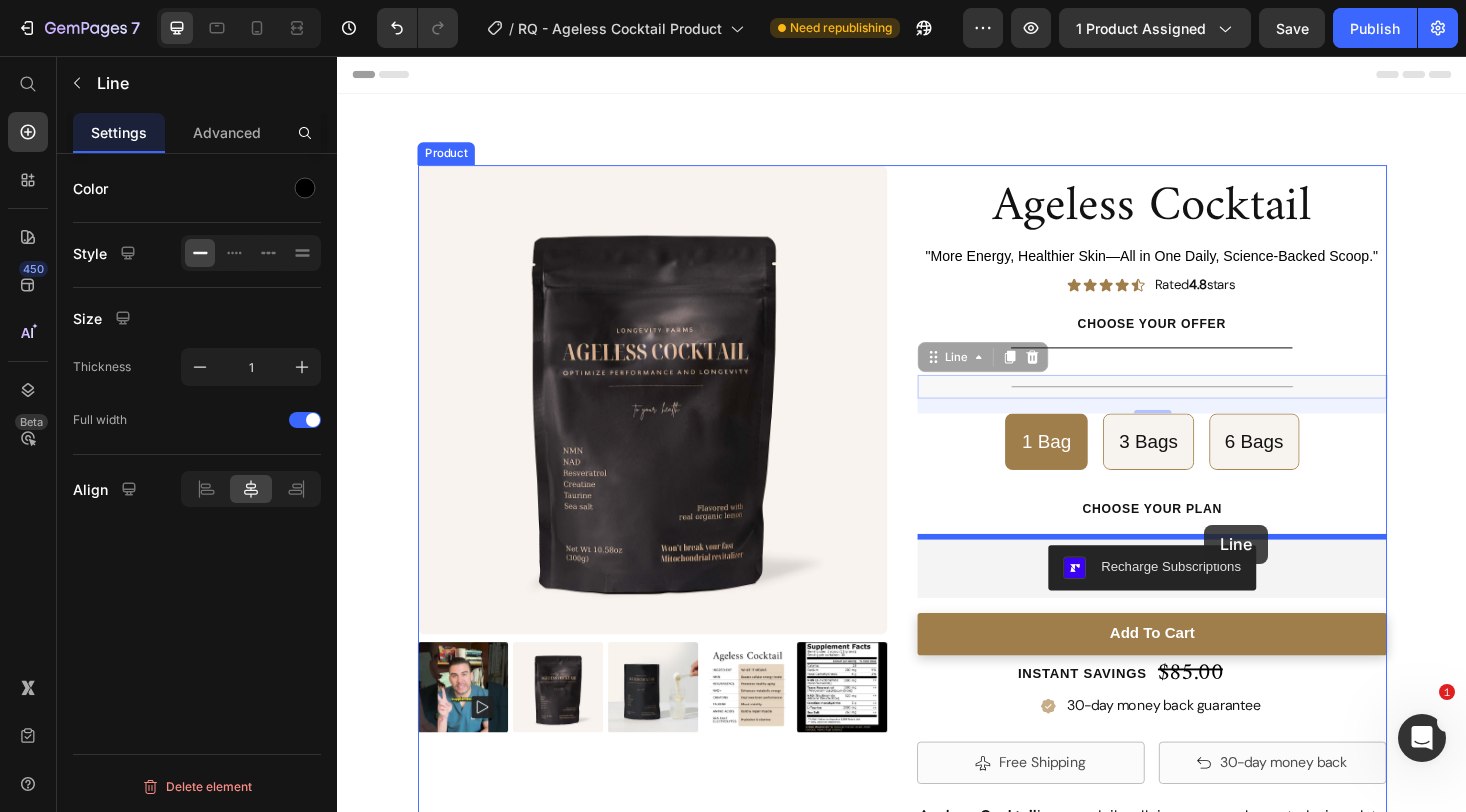 drag, startPoint x: 1270, startPoint y: 412, endPoint x: 1258, endPoint y: 554, distance: 142.50613 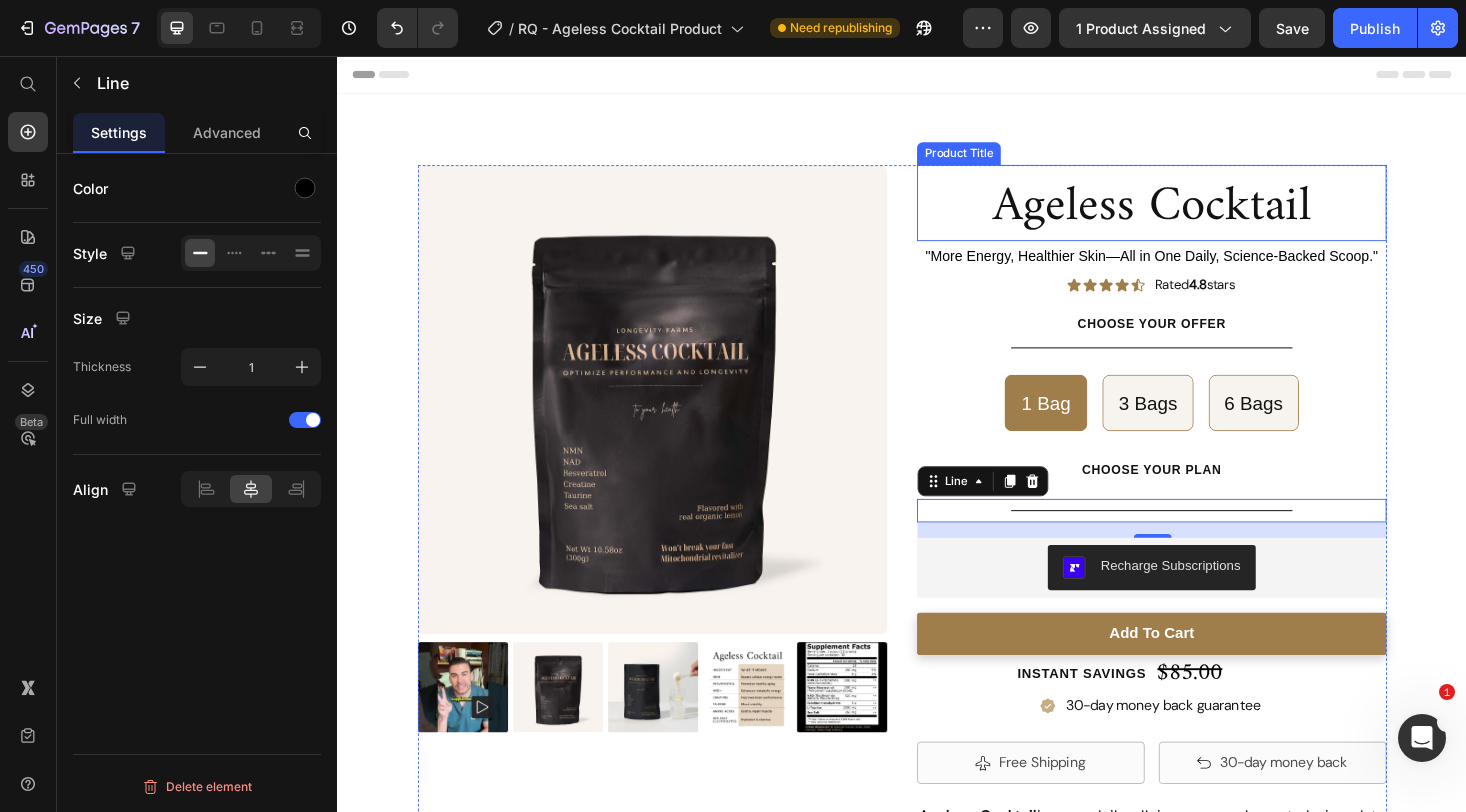 click on "Ageless Cocktail" at bounding box center [1202, 217] 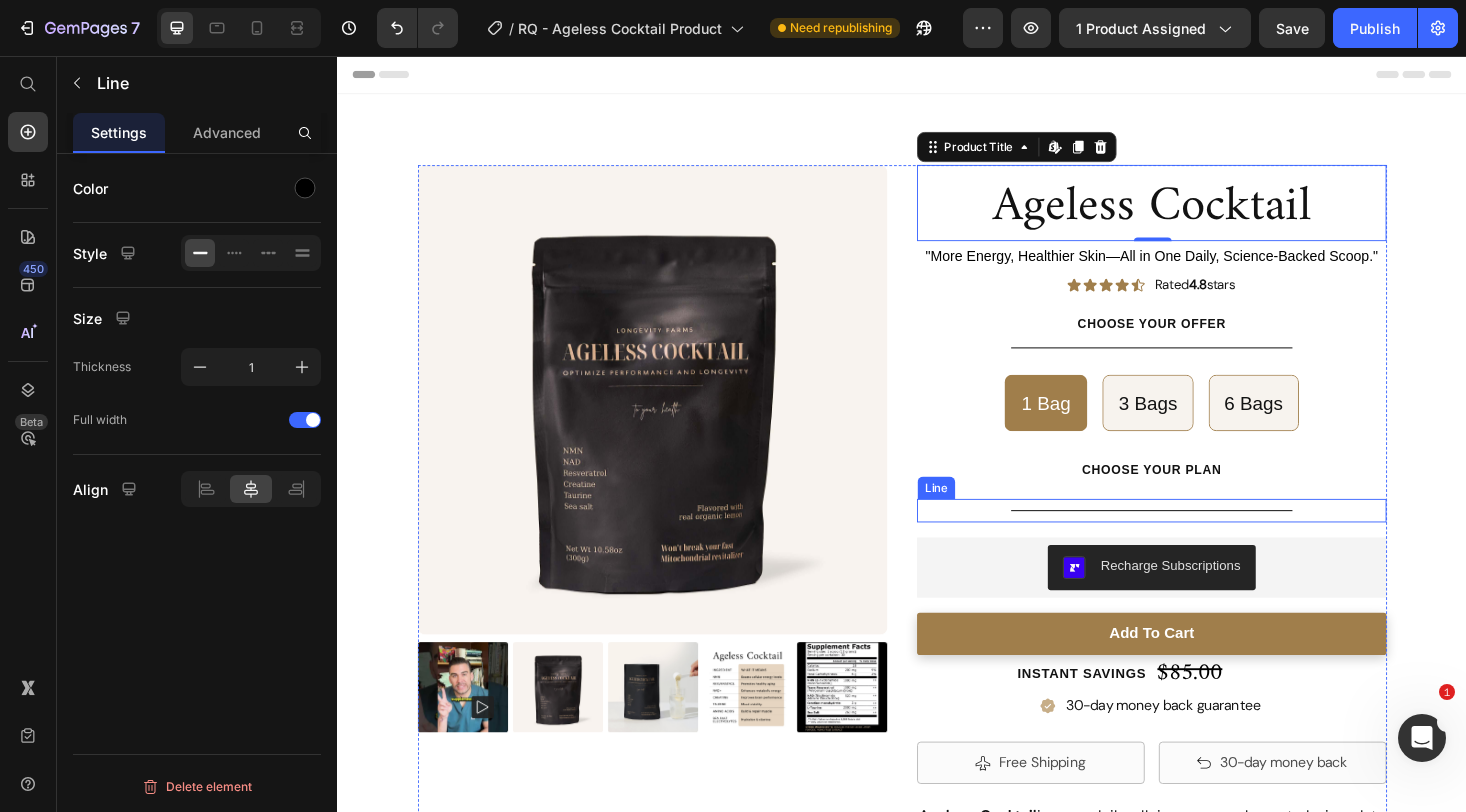 click at bounding box center (1202, 539) 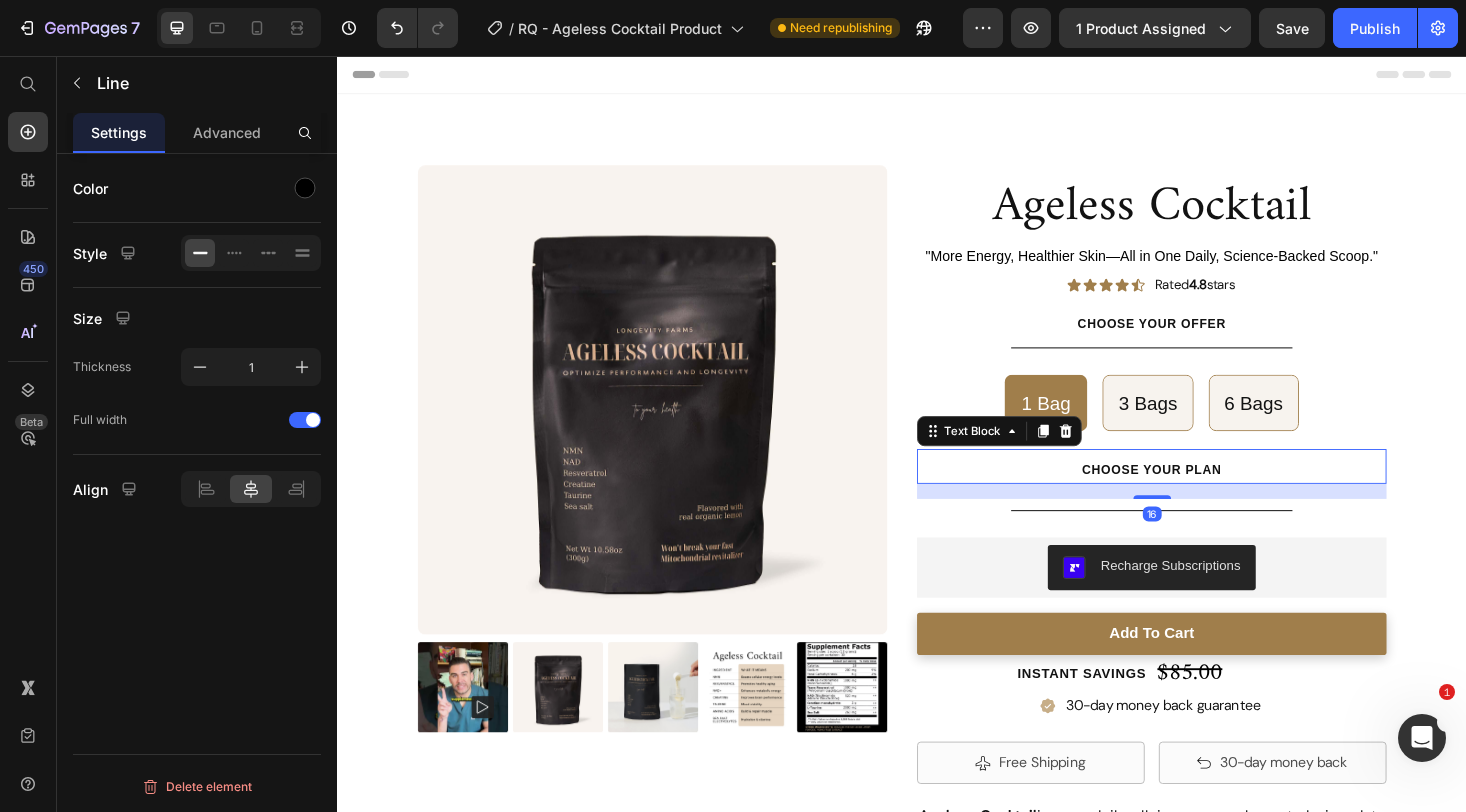 click on "Choose your PLAN" at bounding box center (1202, 496) 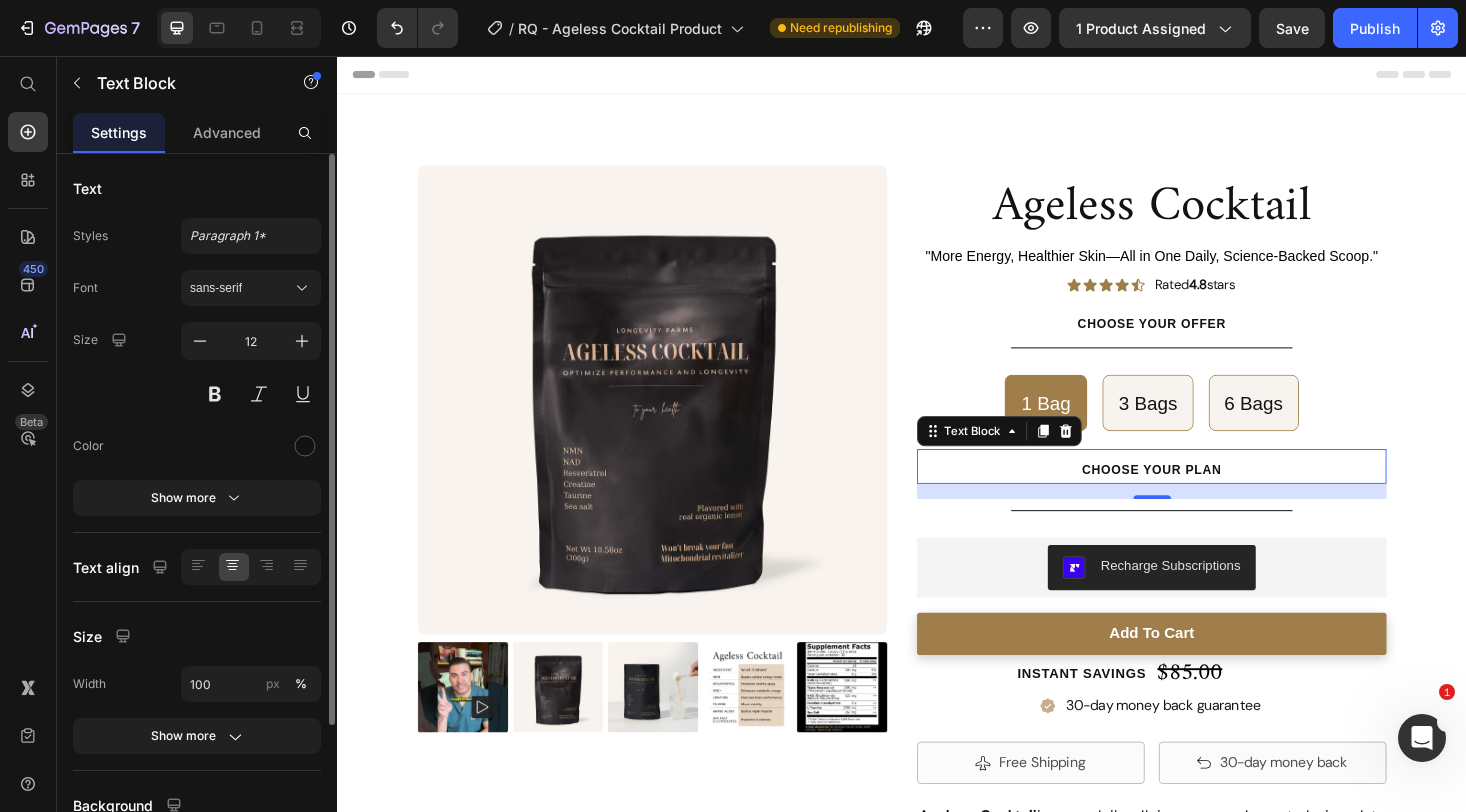 scroll, scrollTop: 180, scrollLeft: 0, axis: vertical 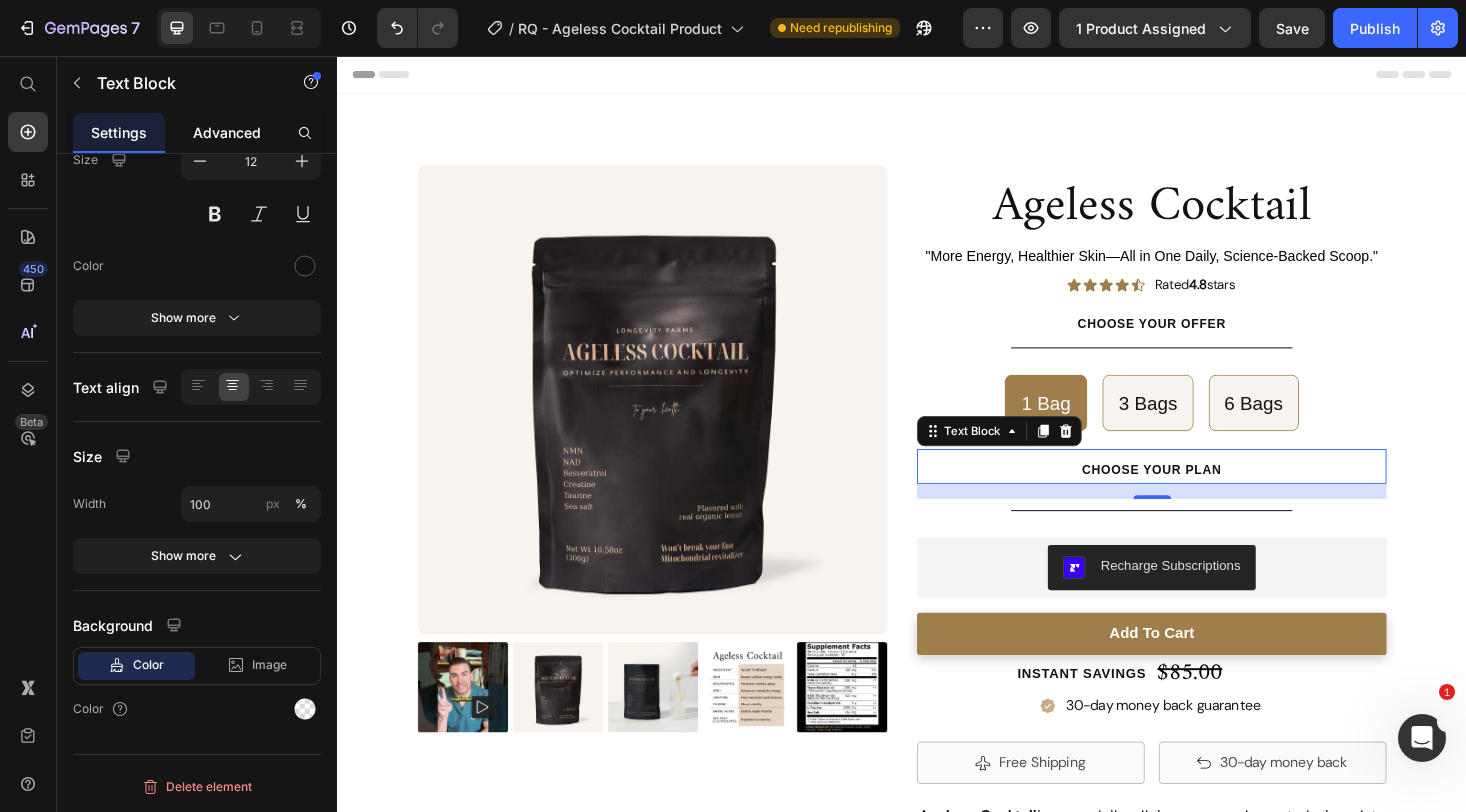click on "Advanced" at bounding box center (227, 132) 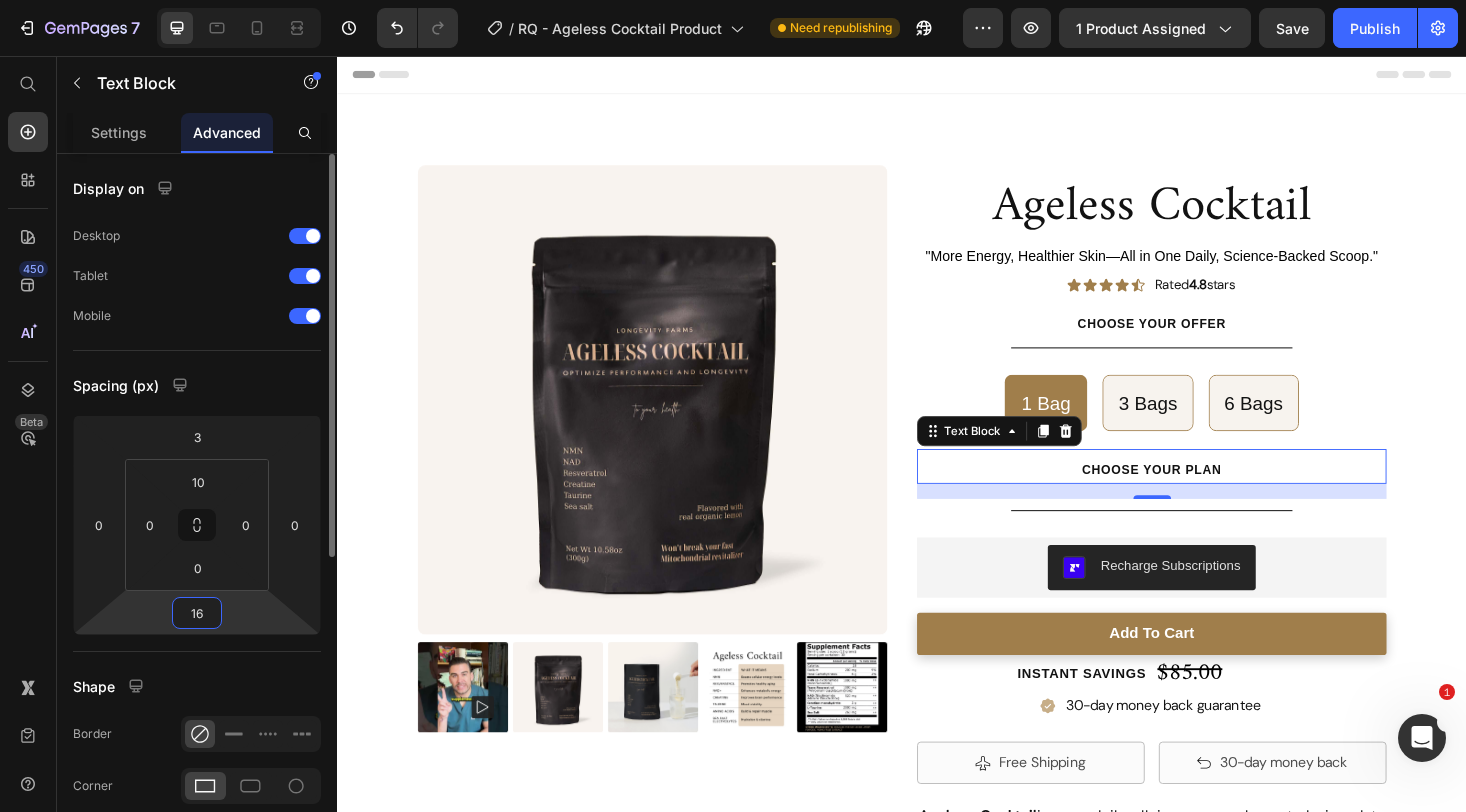 click on "16" at bounding box center (197, 613) 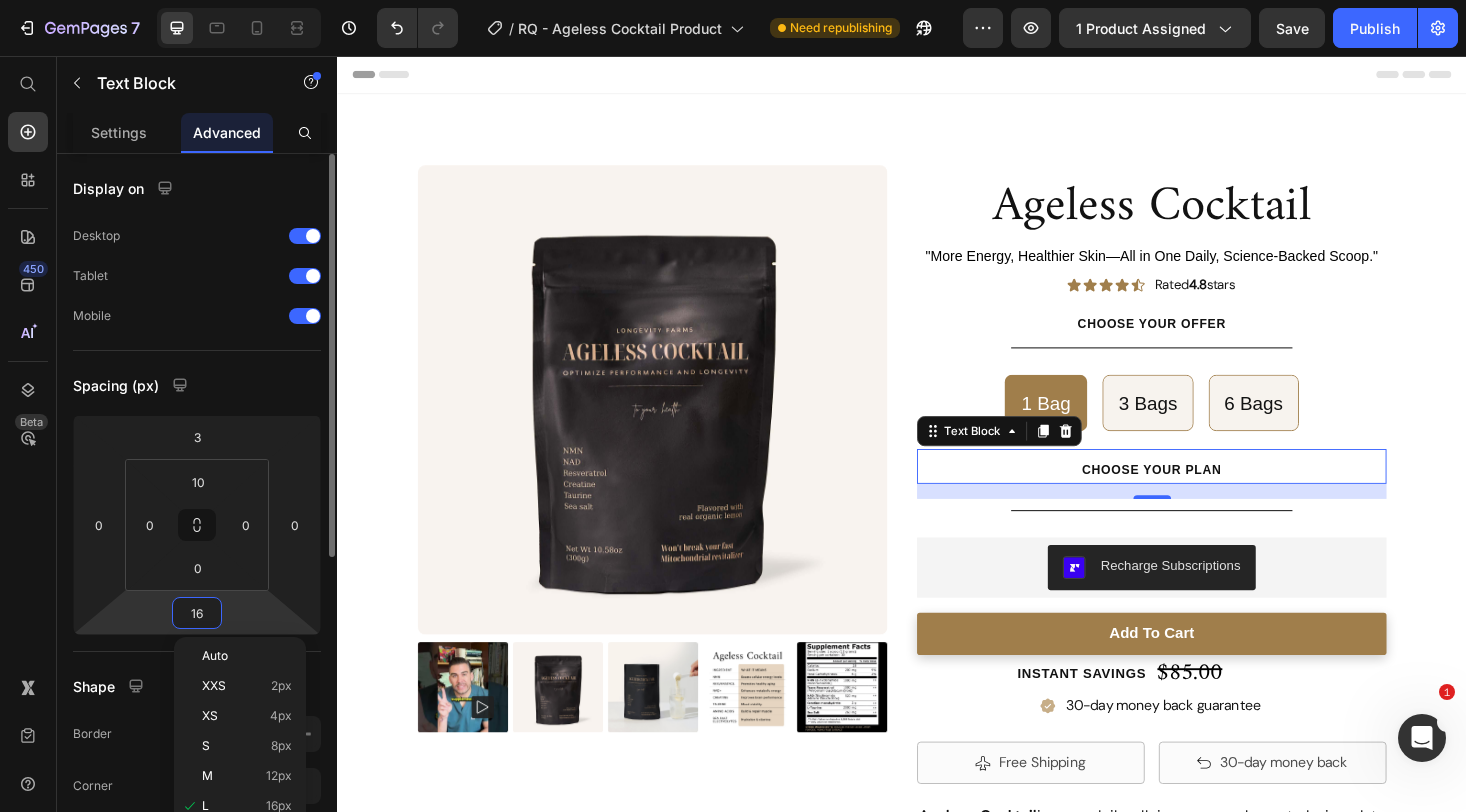 type on "0" 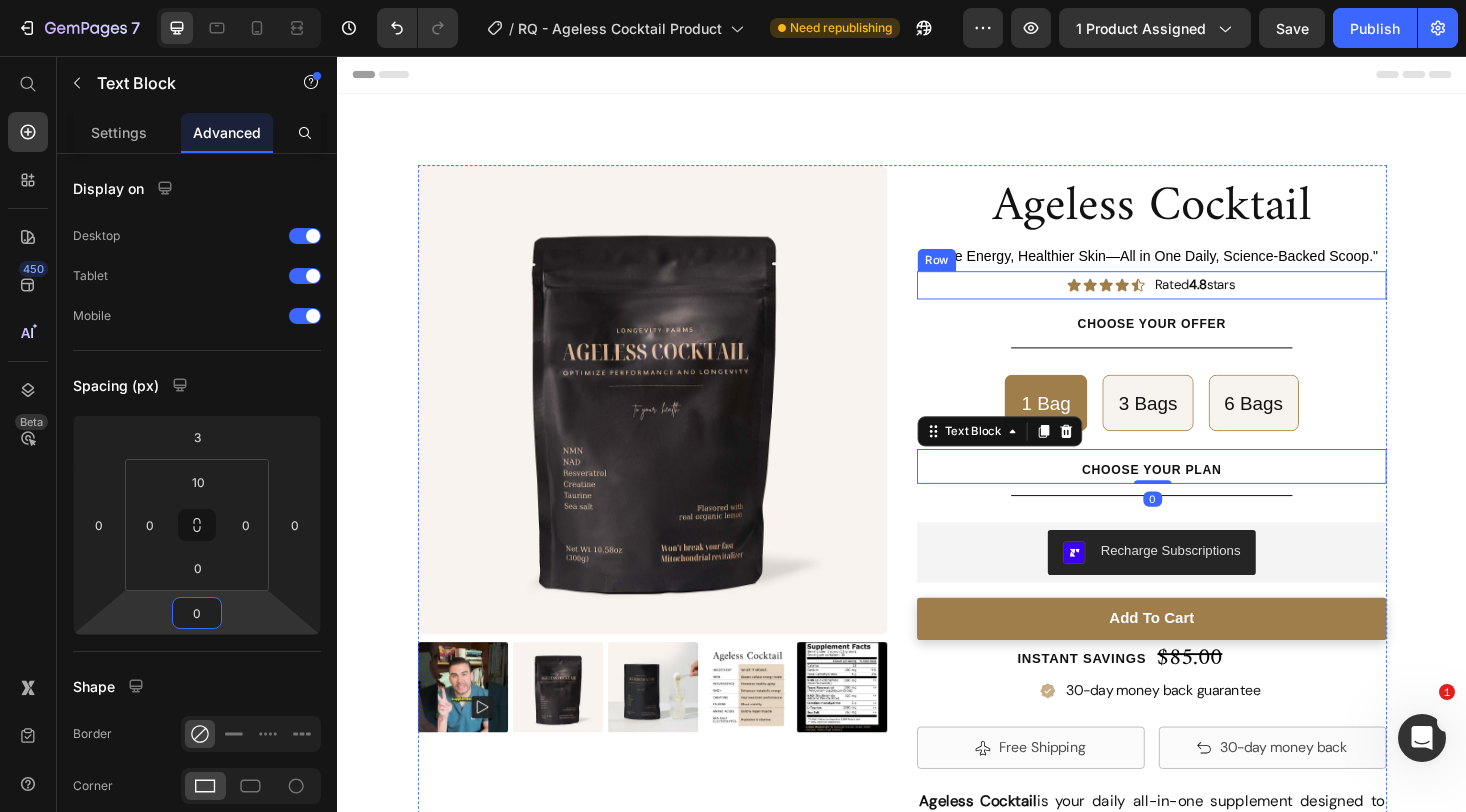 click on "Icon Icon Icon Icon
Icon Icon List Rated  4.8  stars Text Block Row" at bounding box center [1202, 299] 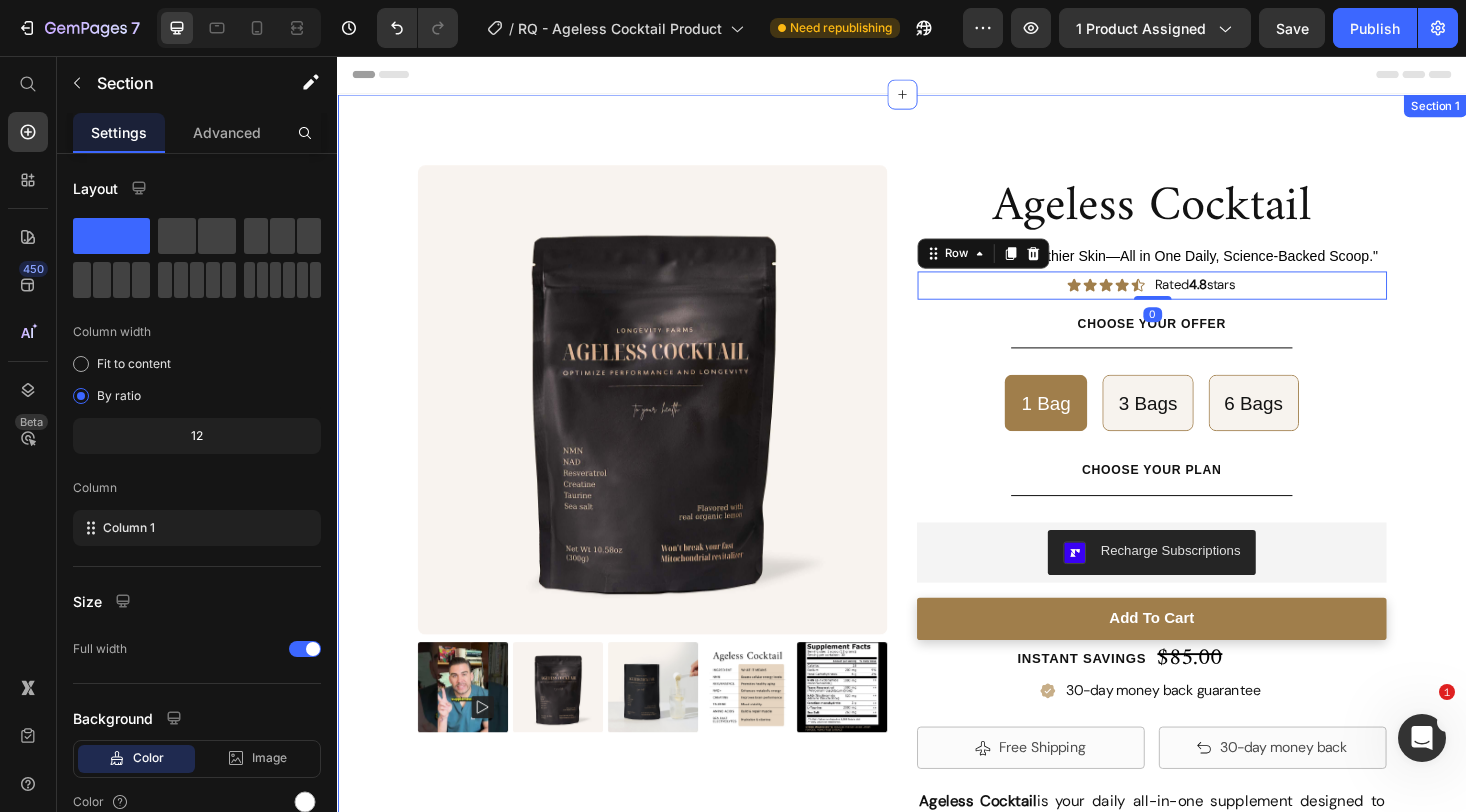 click on "[PRODUCT] Product Title "More Energy, Healthier Skin—All in One Daily, Science-Backed Scoop." Text Block Icon Icon Icon Icon
Icon Icon List Rated  4.8  stars Text Block Row Product Images [PRODUCT] Product Title "More Energy, Healthier Skin—All in One Daily, Science-Backed Scoop." Text Block Icon Icon Icon Icon
Icon Icon List Rated  4.8  stars Text Block Row   0 Choose your offer Text Block                Title Line 1 Bag 1 Bag 1 Bag 3 Bags 3 Bags 3 Bags 6 Bags 6 Bags 6 Bags Product Variants & Swatches Choose your PLAN Text Block Recharge Subscriptions Recharge Subscriptions Row add to cart Add to Cart Instant Savings Text Block $85.00 Product Price Row
30-day money back guarantee Item List
Free Shipping Item List Row
30-day money back Item List Row Row [PRODUCT] ✔ Vegan ✔ No artificial colors, flavors, or sweeteners ✔ Doesn't break your fast ✔ Free from gluten or GMOs Row" at bounding box center (937, 712) 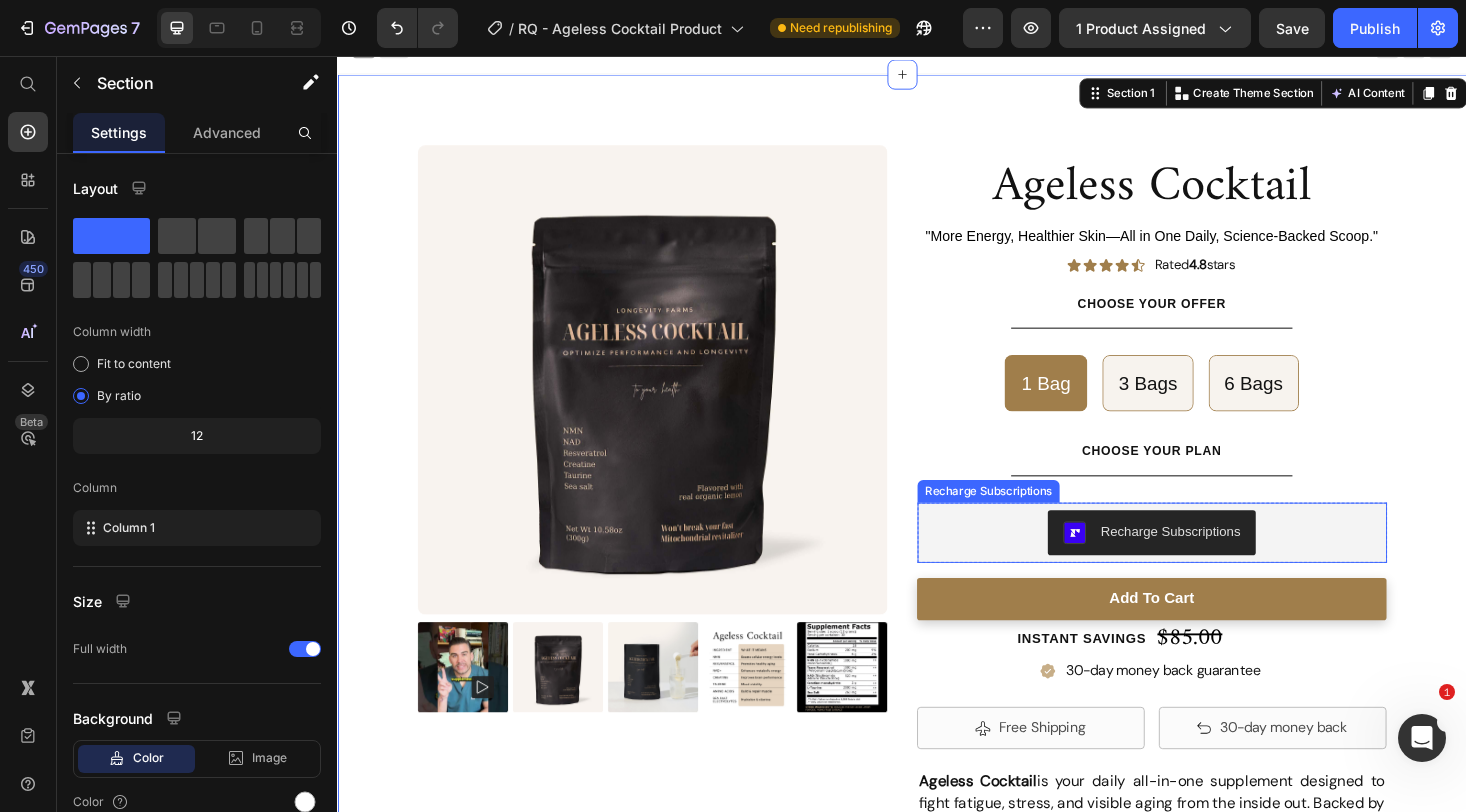 scroll, scrollTop: 0, scrollLeft: 0, axis: both 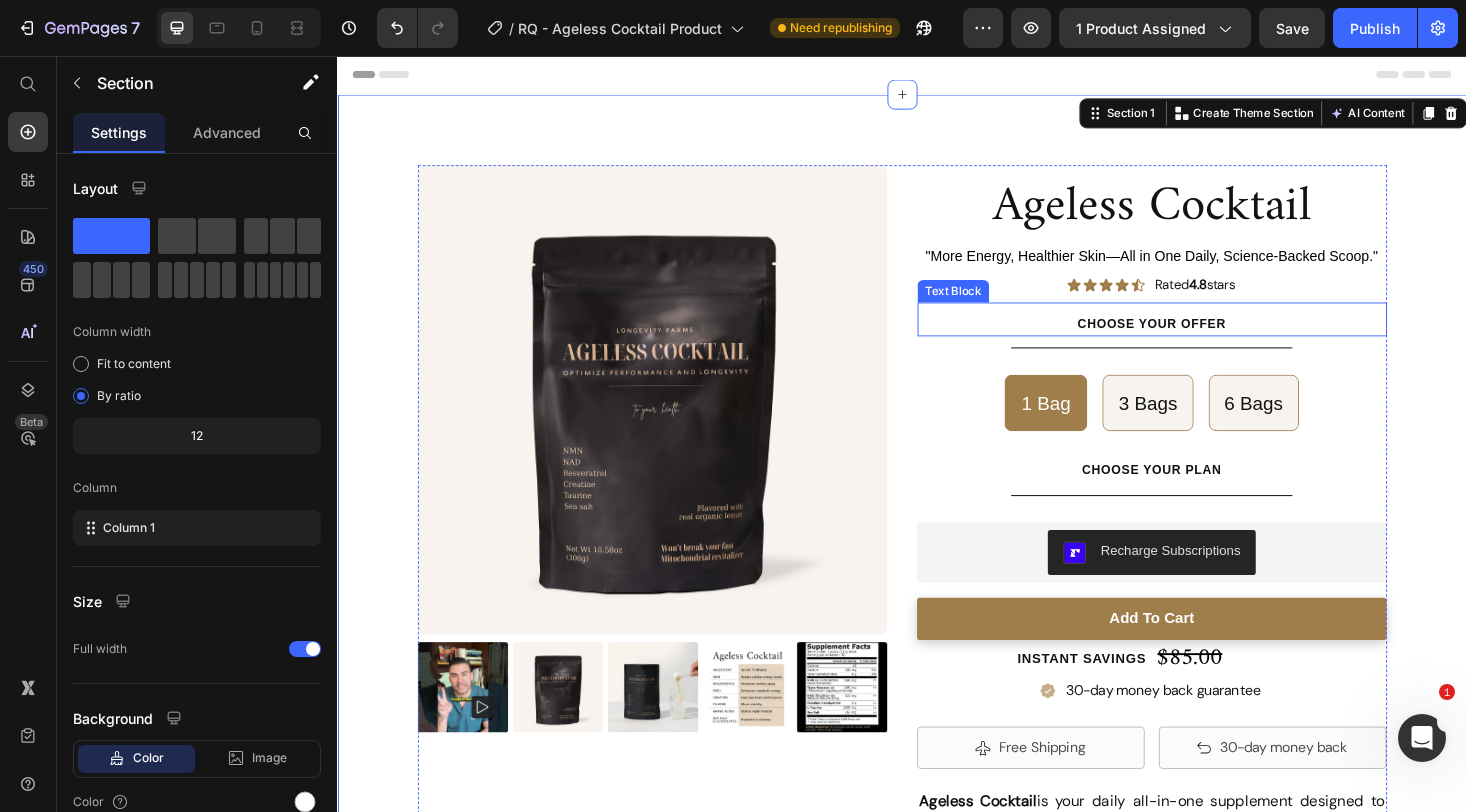click on "Choose your offer" at bounding box center [1203, 340] 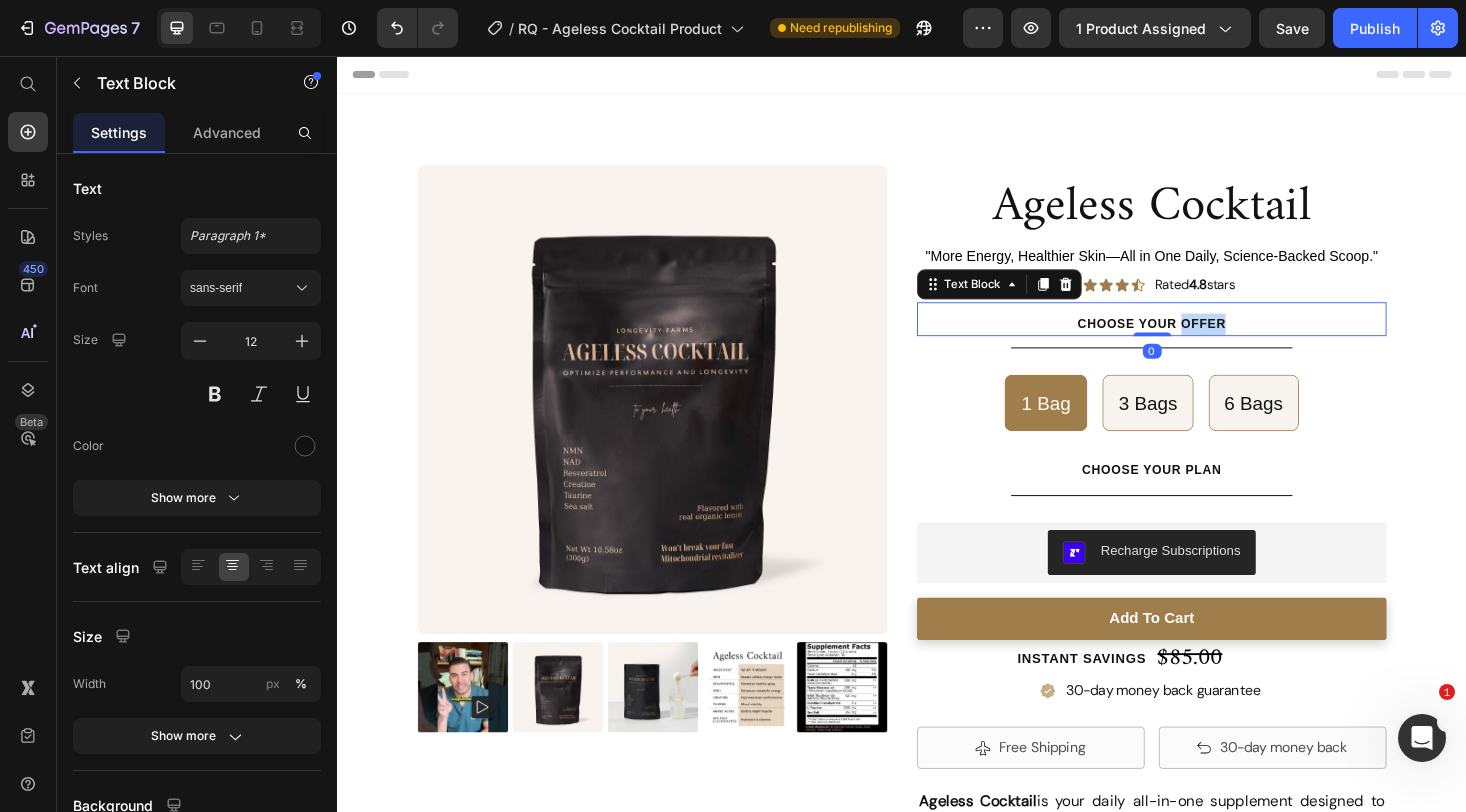 click on "Choose your offer" at bounding box center (1203, 340) 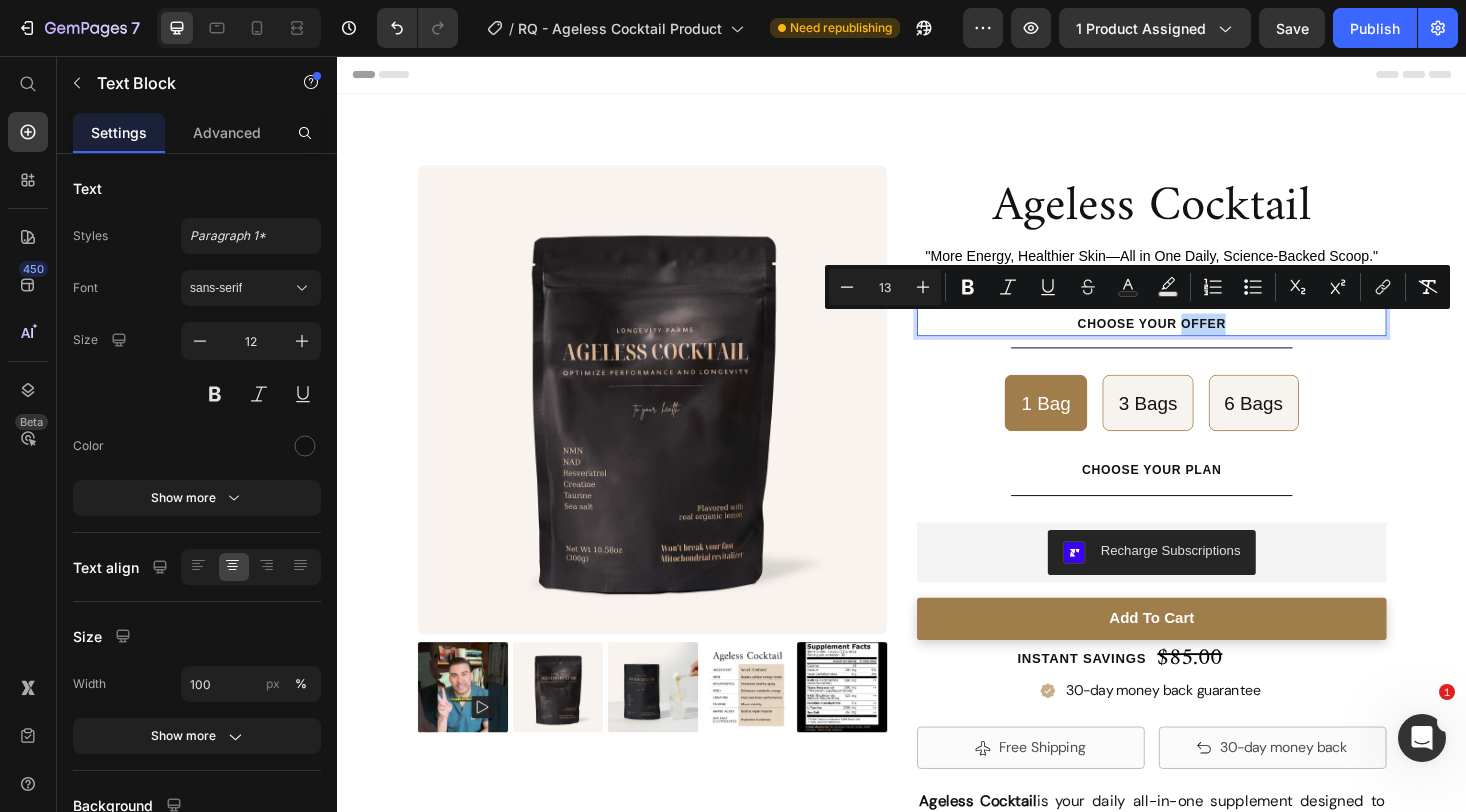 click on "Choose your offer" at bounding box center [1203, 340] 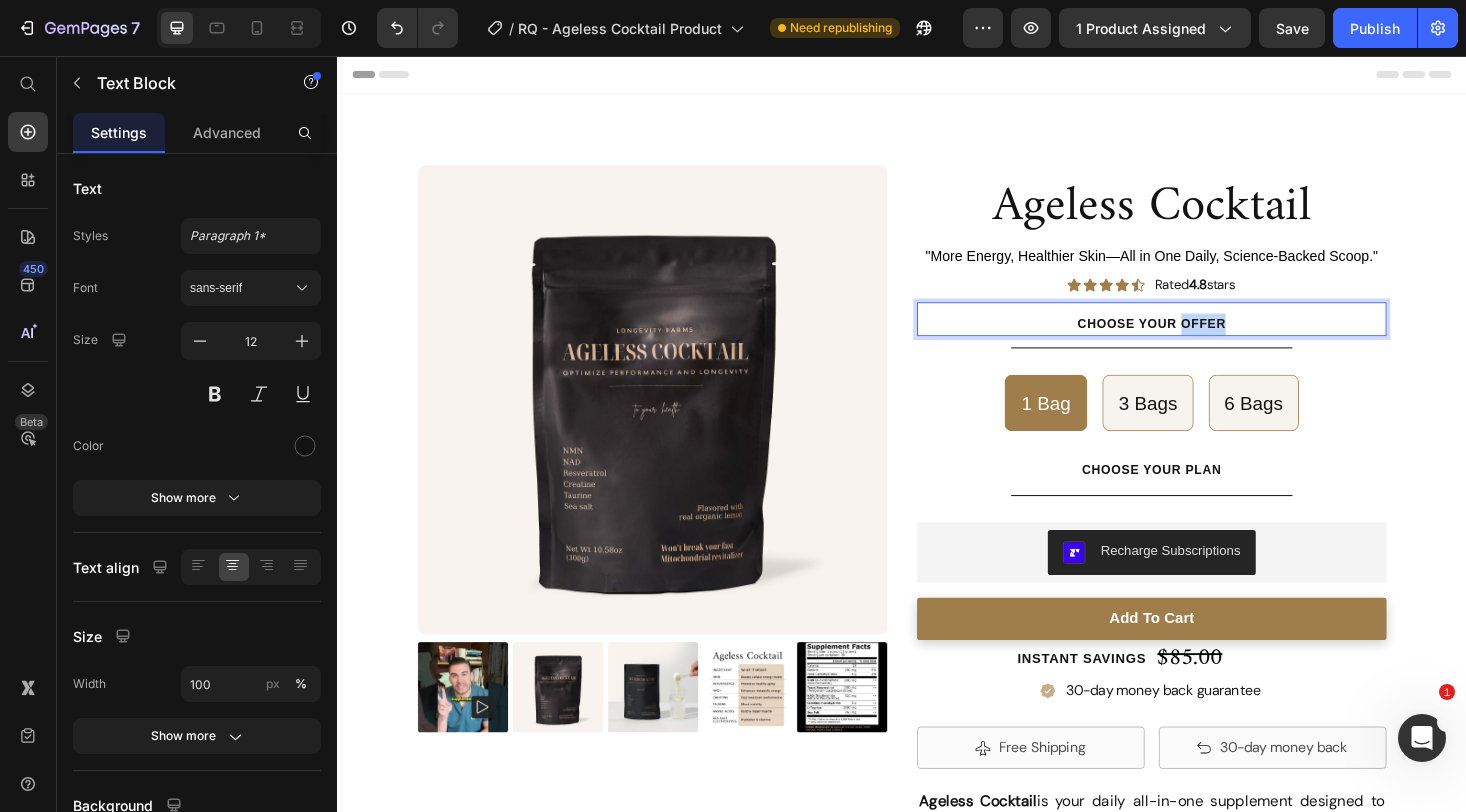 click on "Choose your offer" at bounding box center [1203, 340] 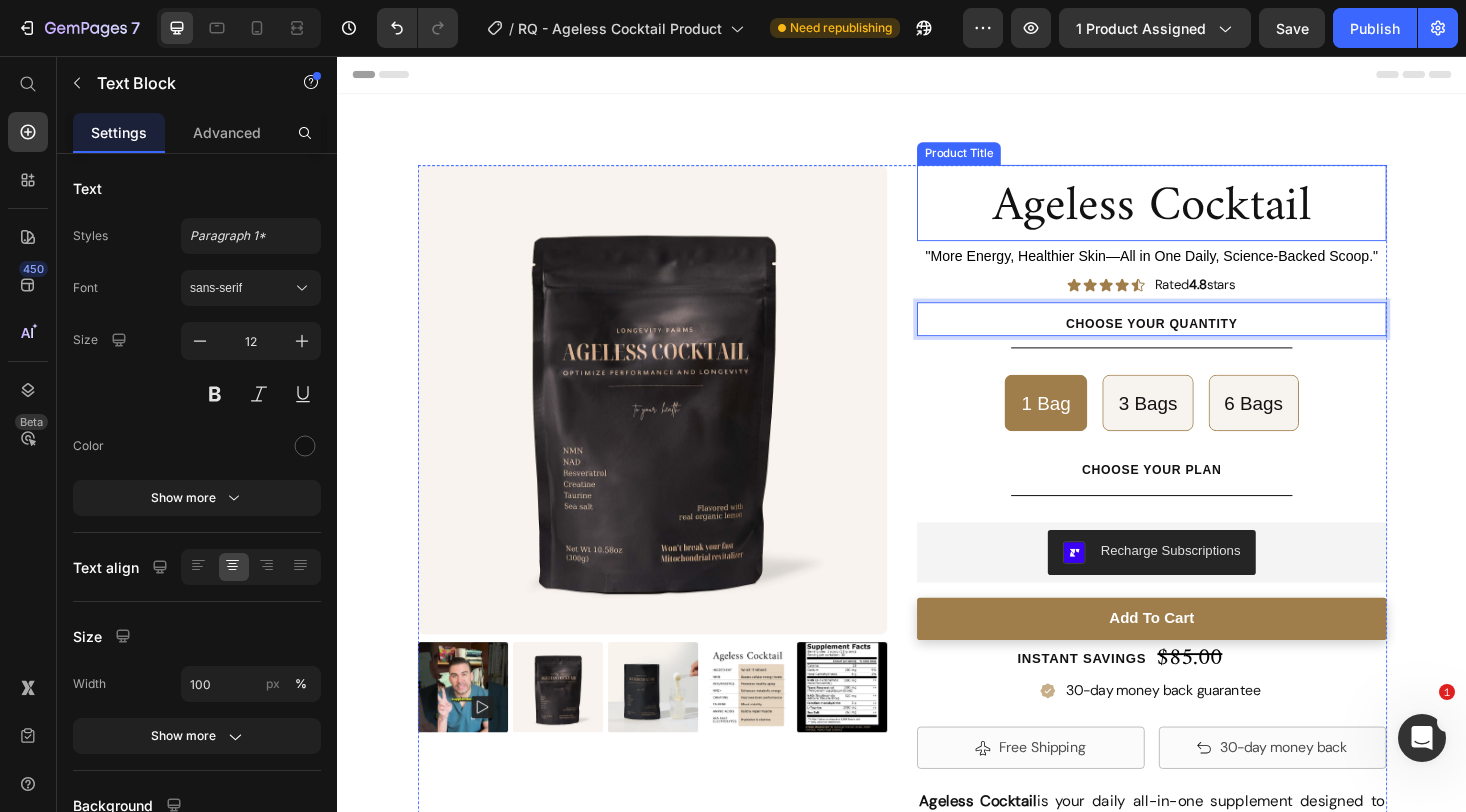 click on "Ageless Cocktail" at bounding box center [1202, 217] 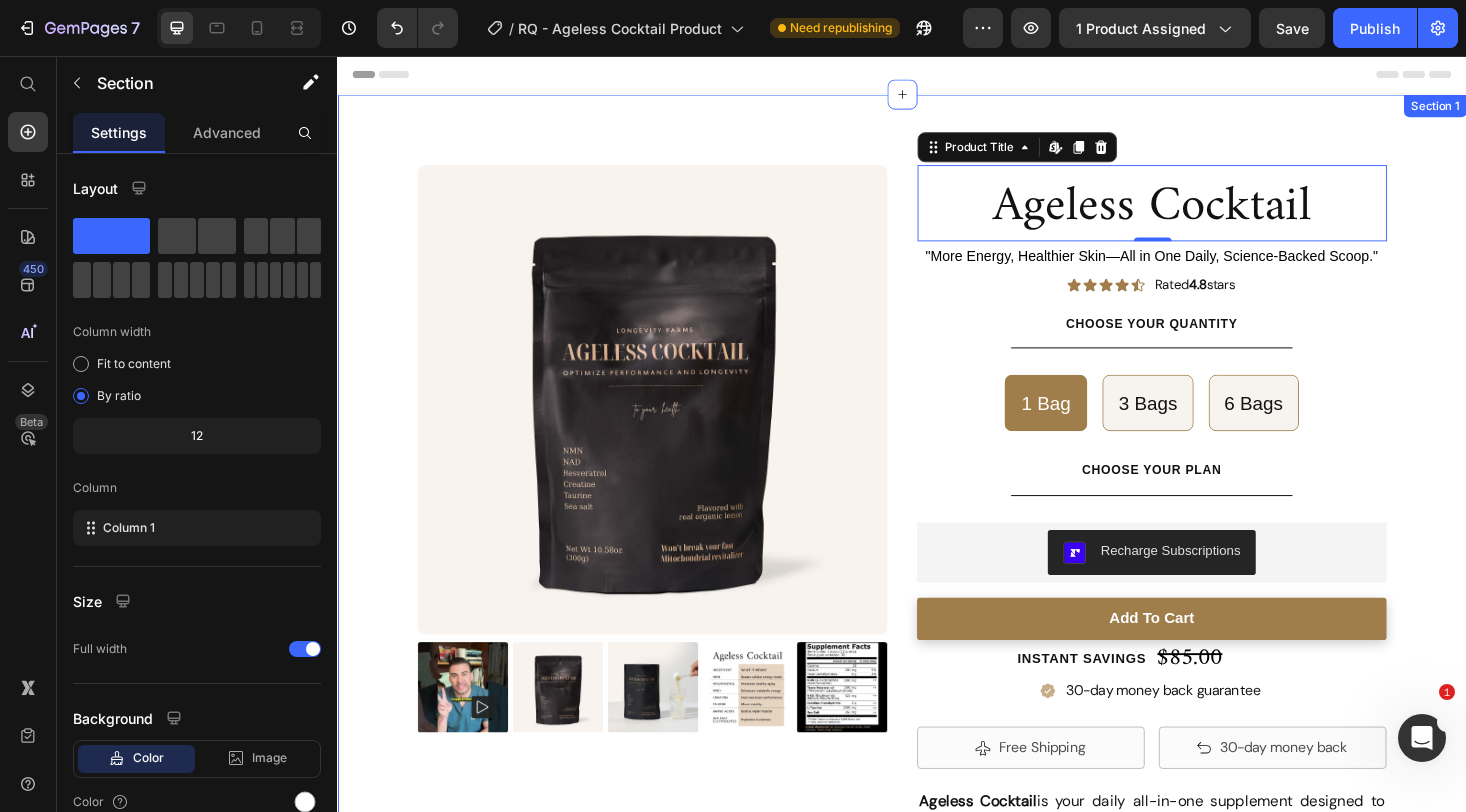 click on "Ageless Cocktail Product Title "More Energy, Healthier Skin—All in One Daily, Science-Backed Scoop." Text Block Icon Icon Icon Icon
Icon Icon List Rated  4.8  stars Text Block Row Product Images Ageless Cocktail Product Title   Edit content in Shopify 0 "More Energy, Healthier Skin—All in One Daily, Science-Backed Scoop." Text Block Icon Icon Icon Icon
Icon Icon List Rated  4.8  stars Text Block Row Choose your Quantity Text Block                Title Line 1 Bag 1 Bag 1 Bag 3 Bags 3 Bags 3 Bags 6 Bags 6 Bags 6 Bags Product Variants & Swatches Choose your PLAN Text Block                Title Line Recharge Subscriptions Recharge Subscriptions Row add to cart Add to Cart Instant Savings Text Block $85.00 Product Price Row
30-day money back guarantee Item List
Free Shipping Item List Row
30-day money back Item List Row Row Ageless Cocktail ✔ Vegan ✔ No artificial colors, flavors, or sweeteners ✔ Doesn't break your fast Row" at bounding box center (937, 712) 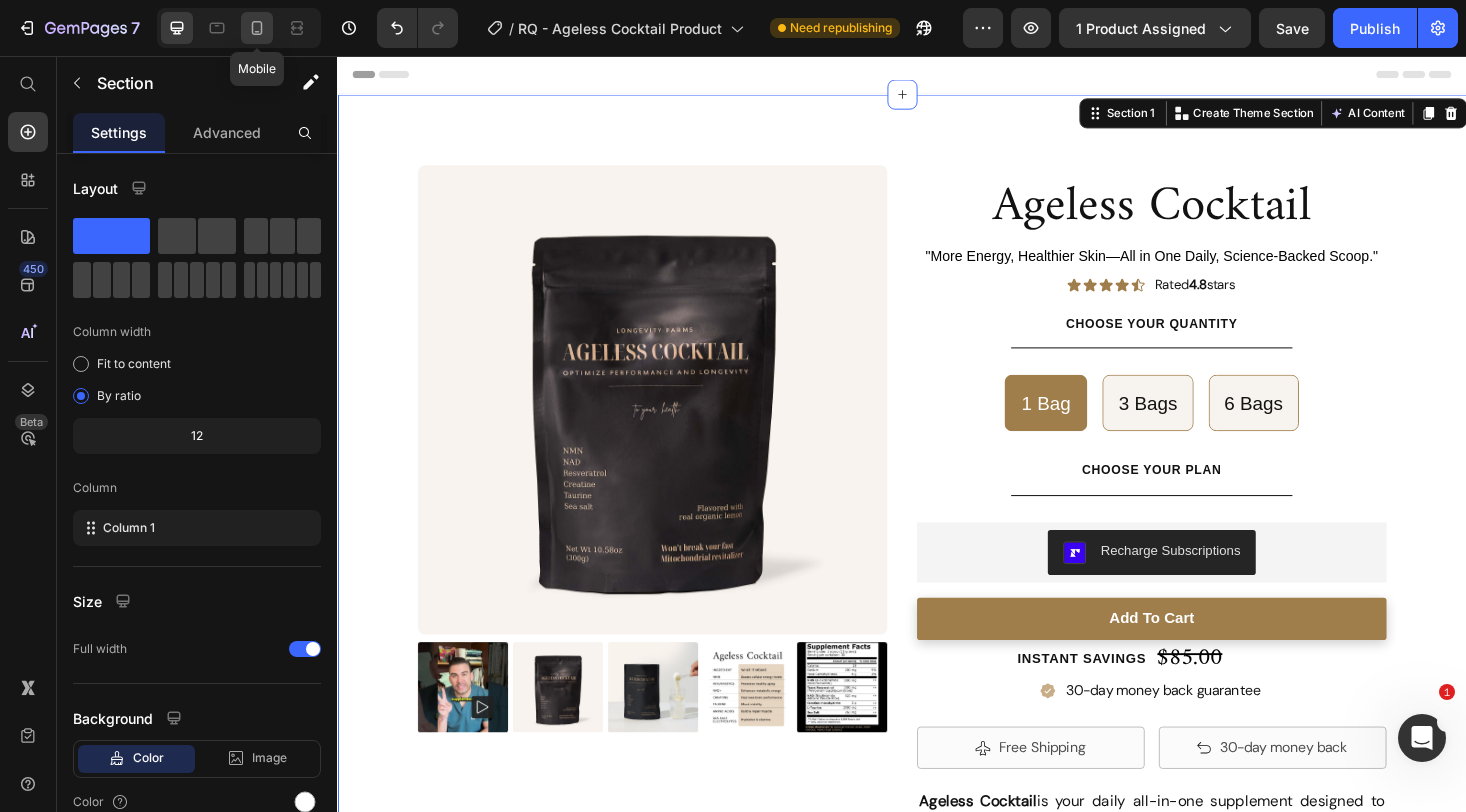 click 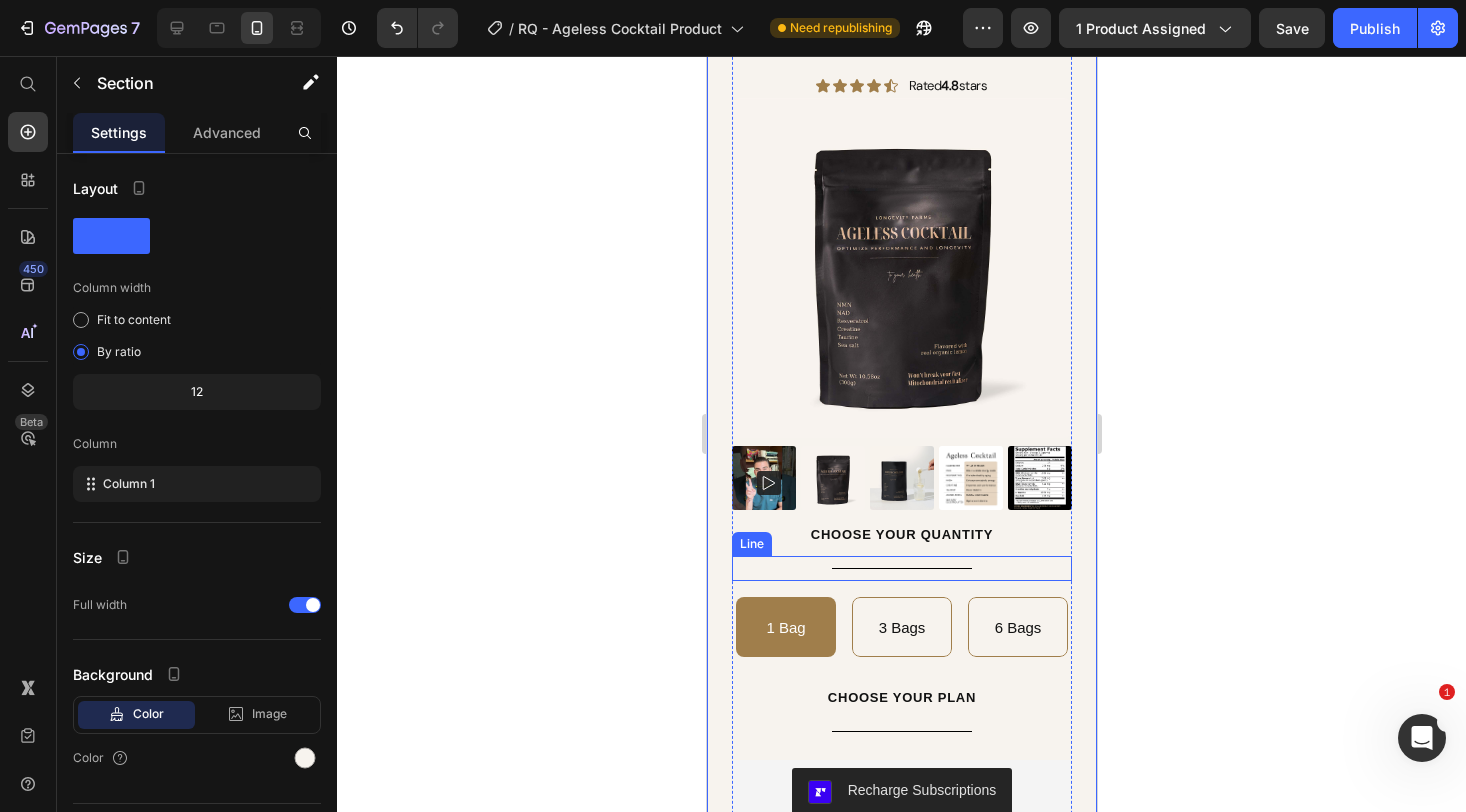 scroll, scrollTop: 217, scrollLeft: 0, axis: vertical 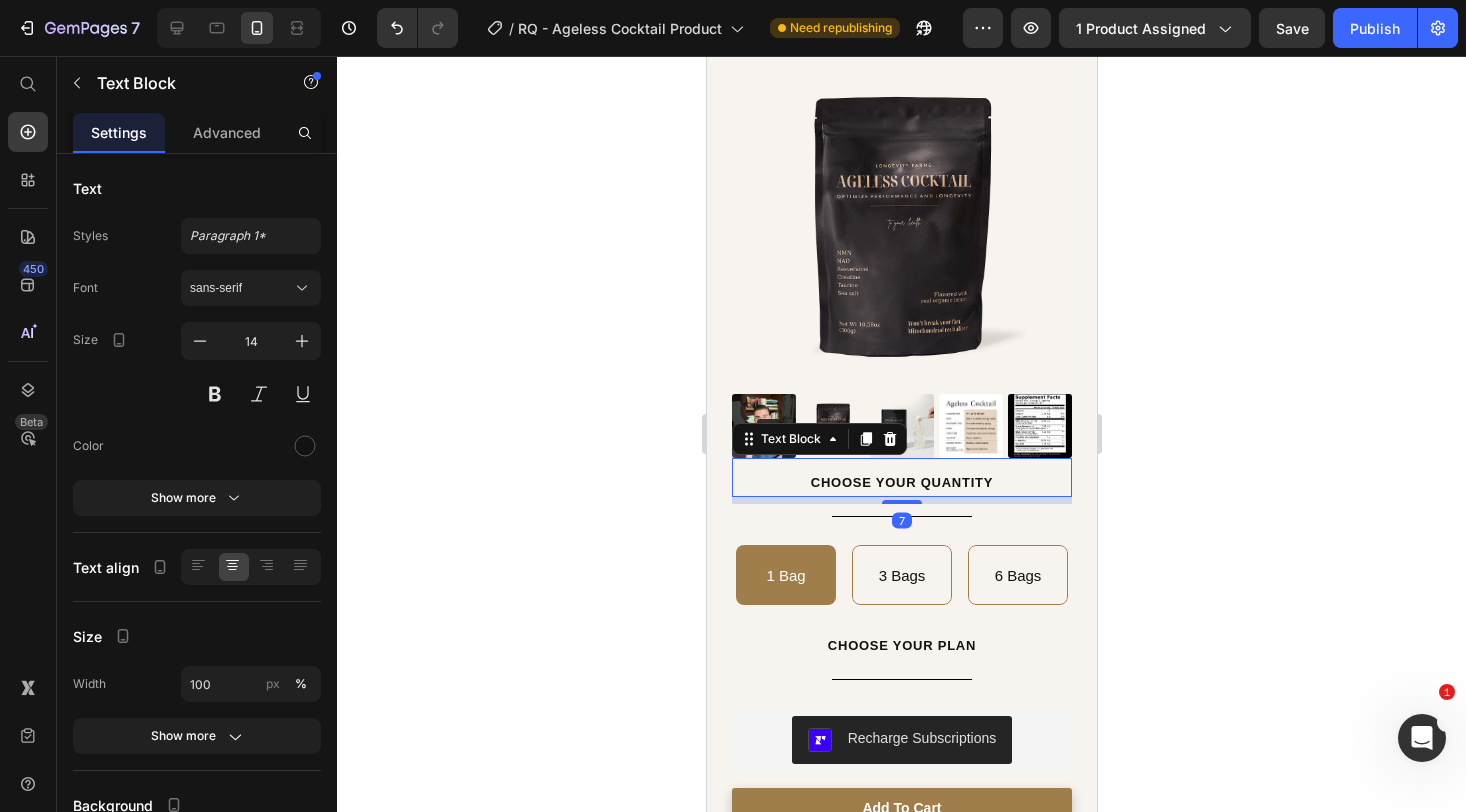 click on "Choose your Quantity" at bounding box center (901, 482) 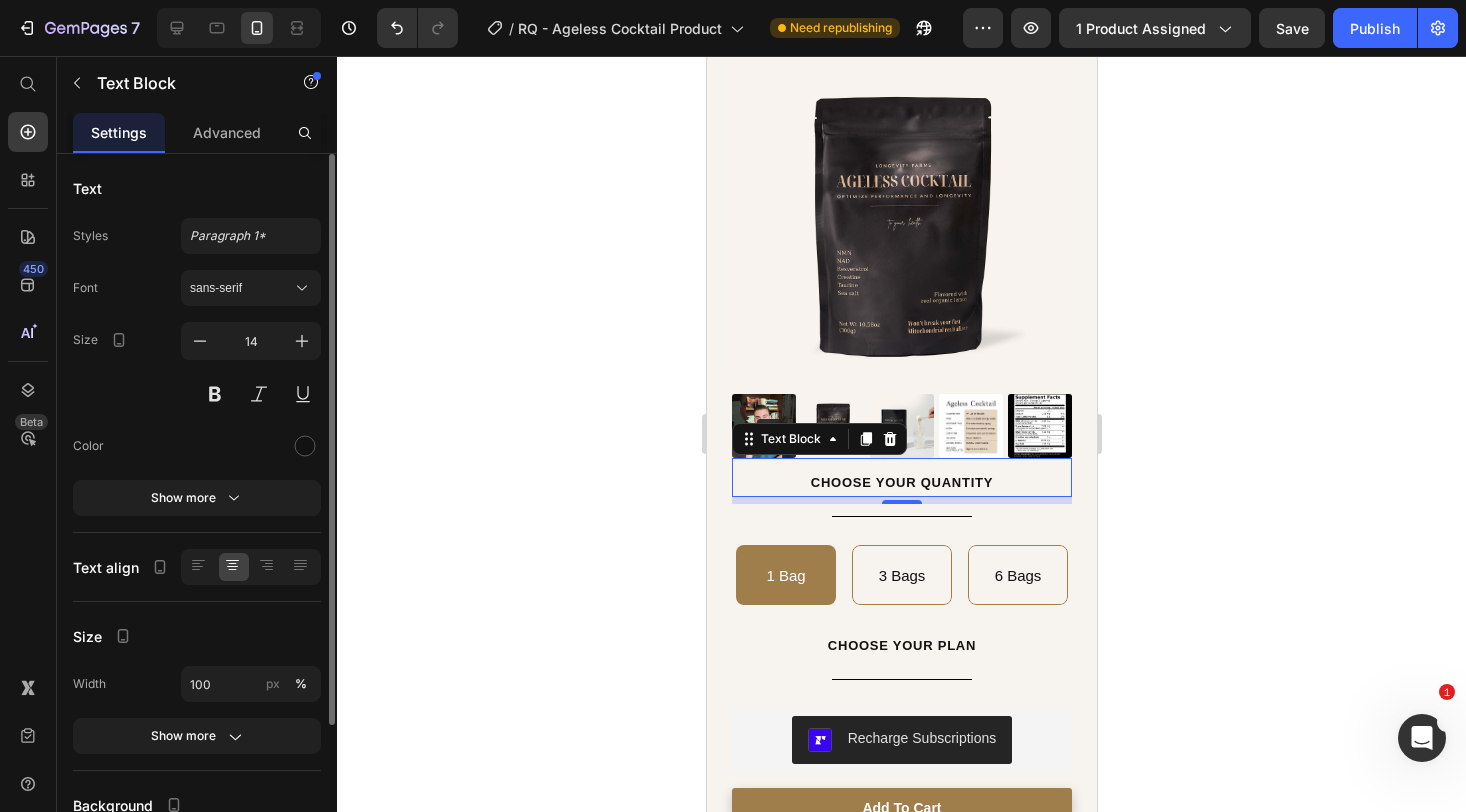 scroll, scrollTop: 180, scrollLeft: 0, axis: vertical 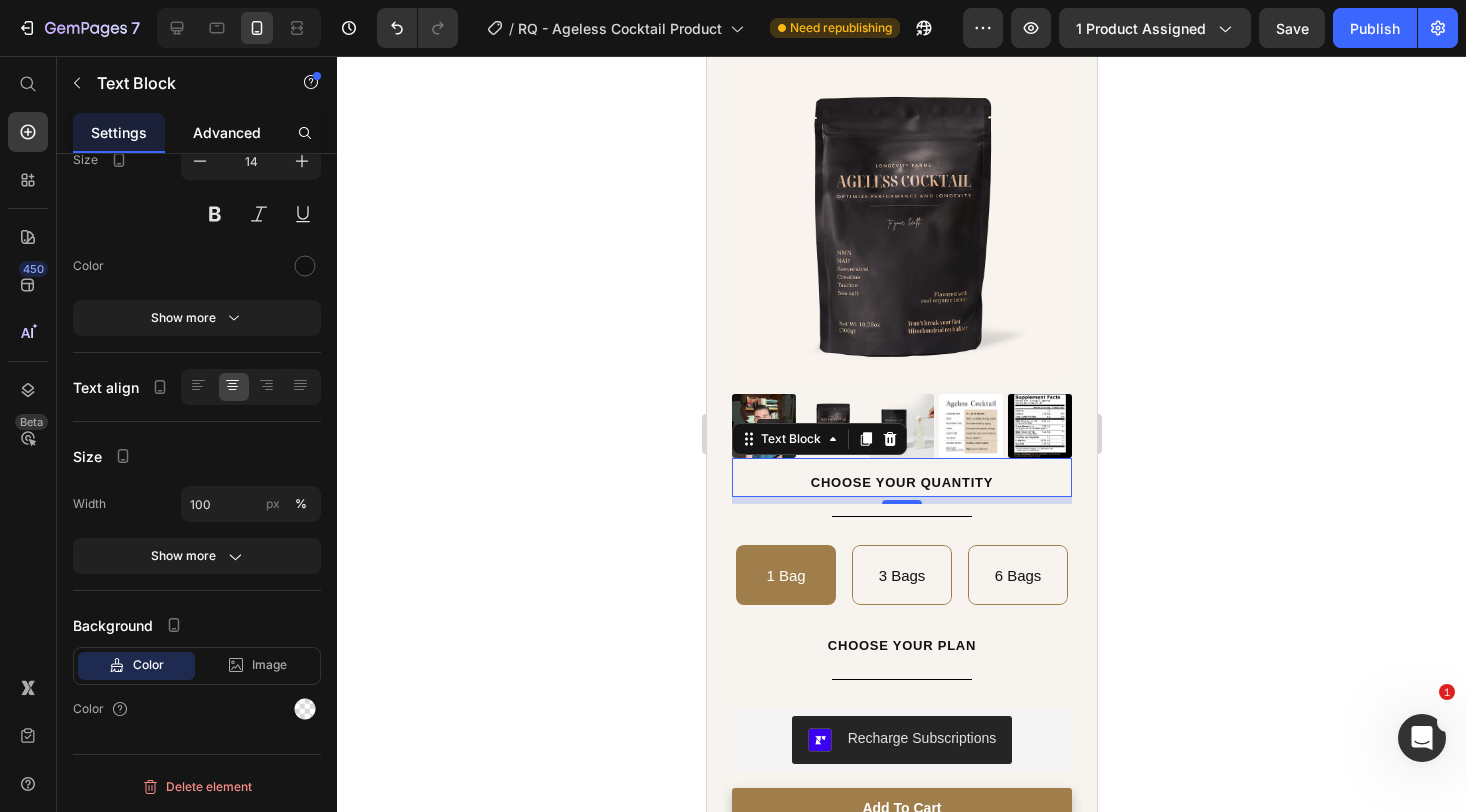 click on "Advanced" 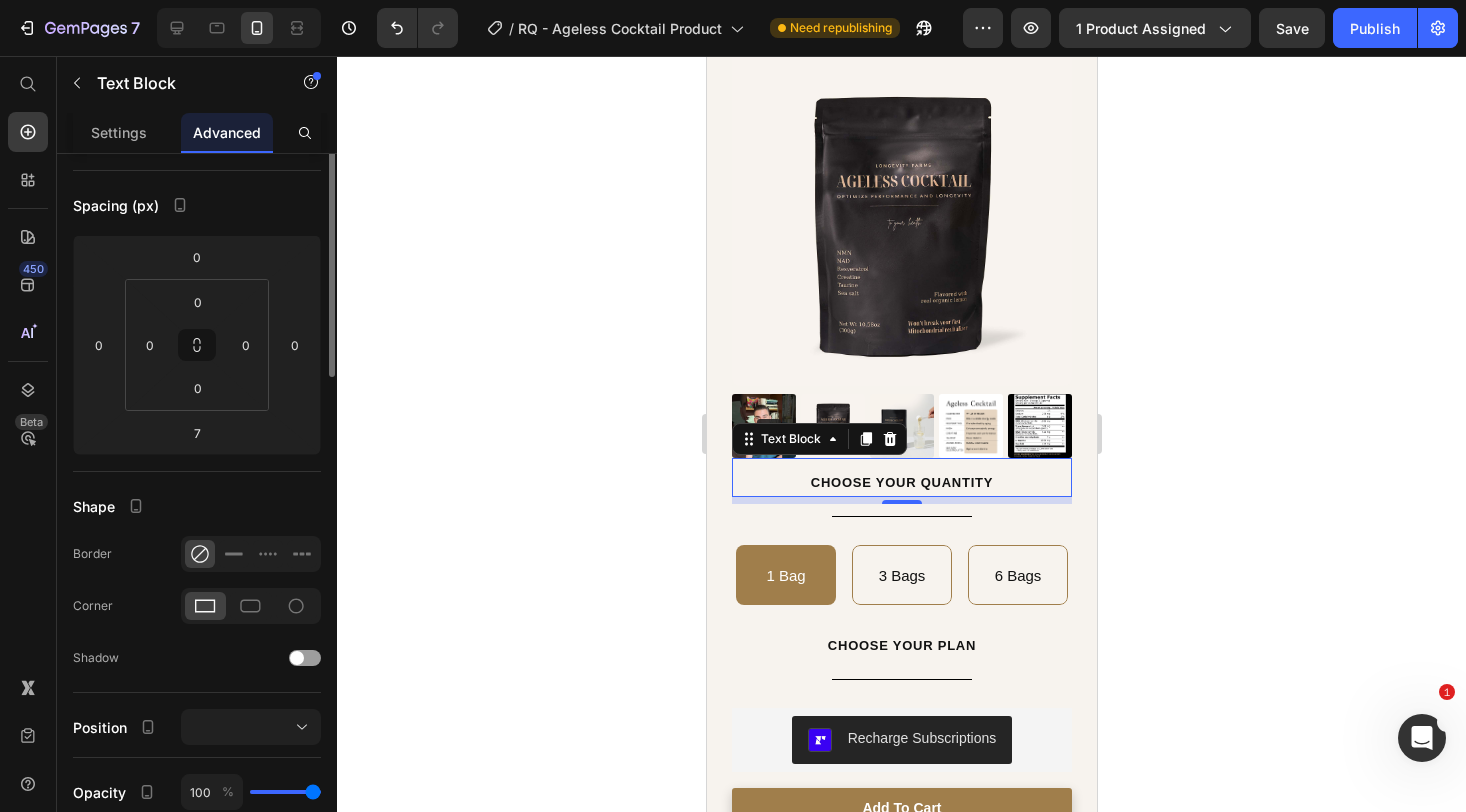 scroll, scrollTop: 0, scrollLeft: 0, axis: both 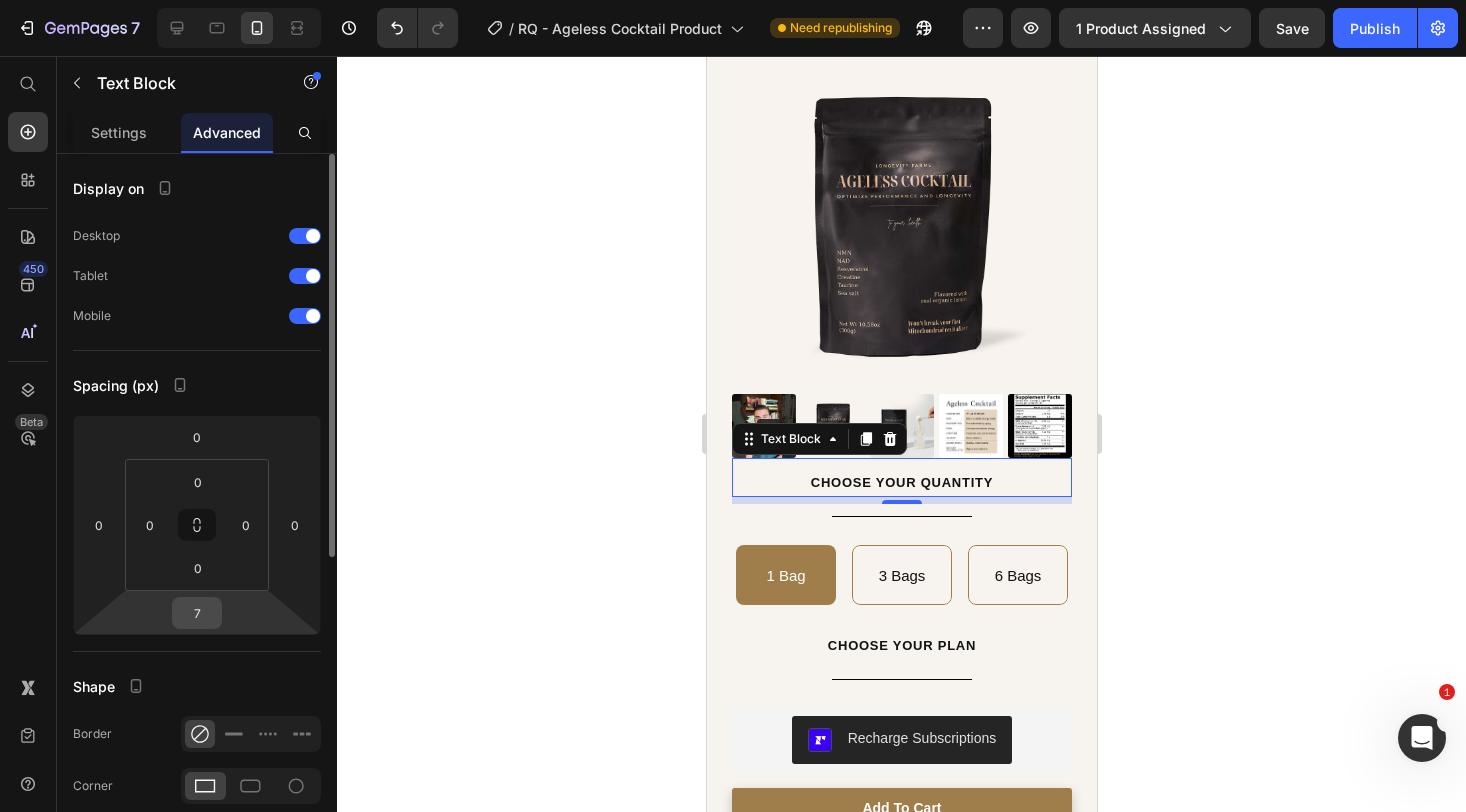 click on "7" at bounding box center [197, 613] 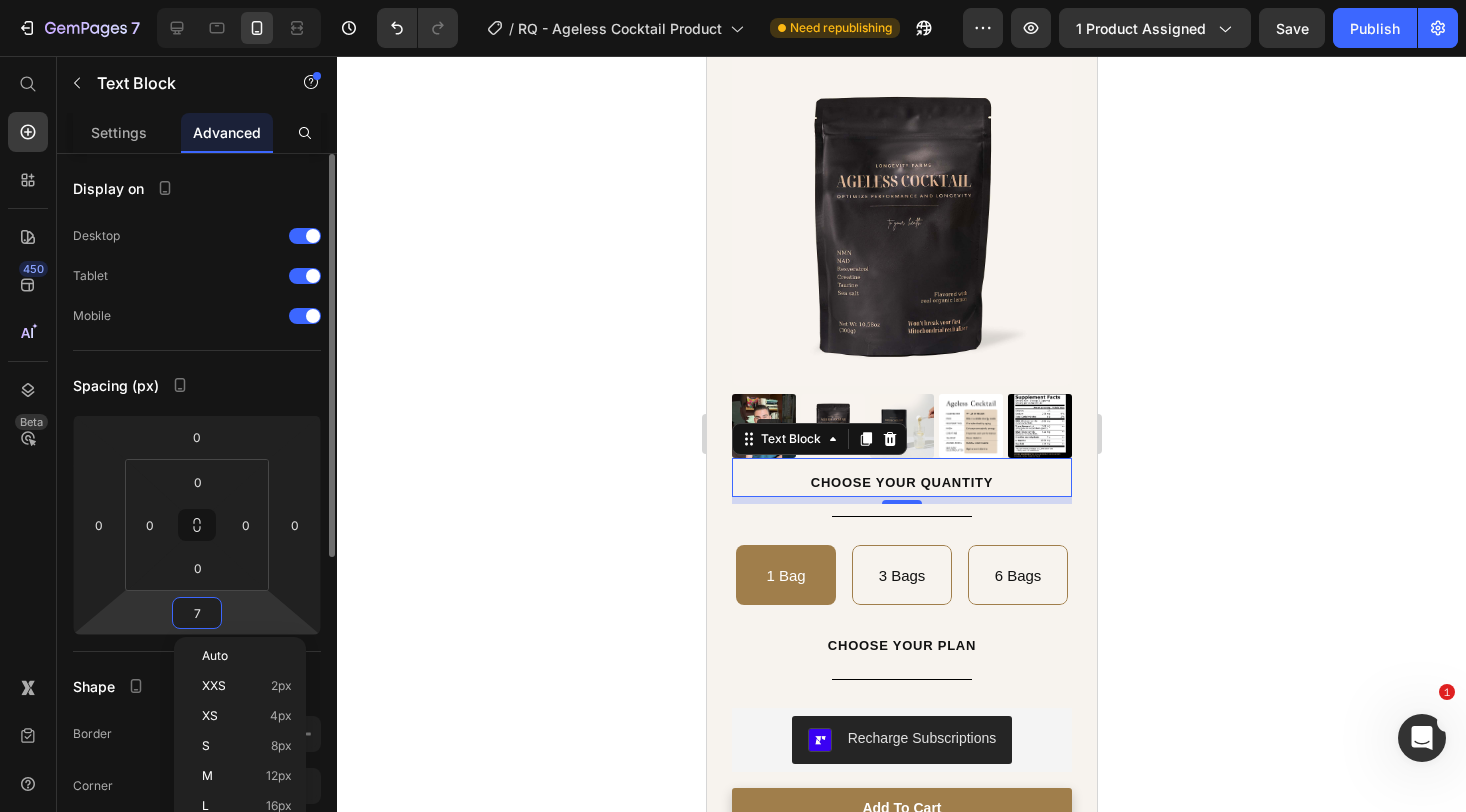 type on "0" 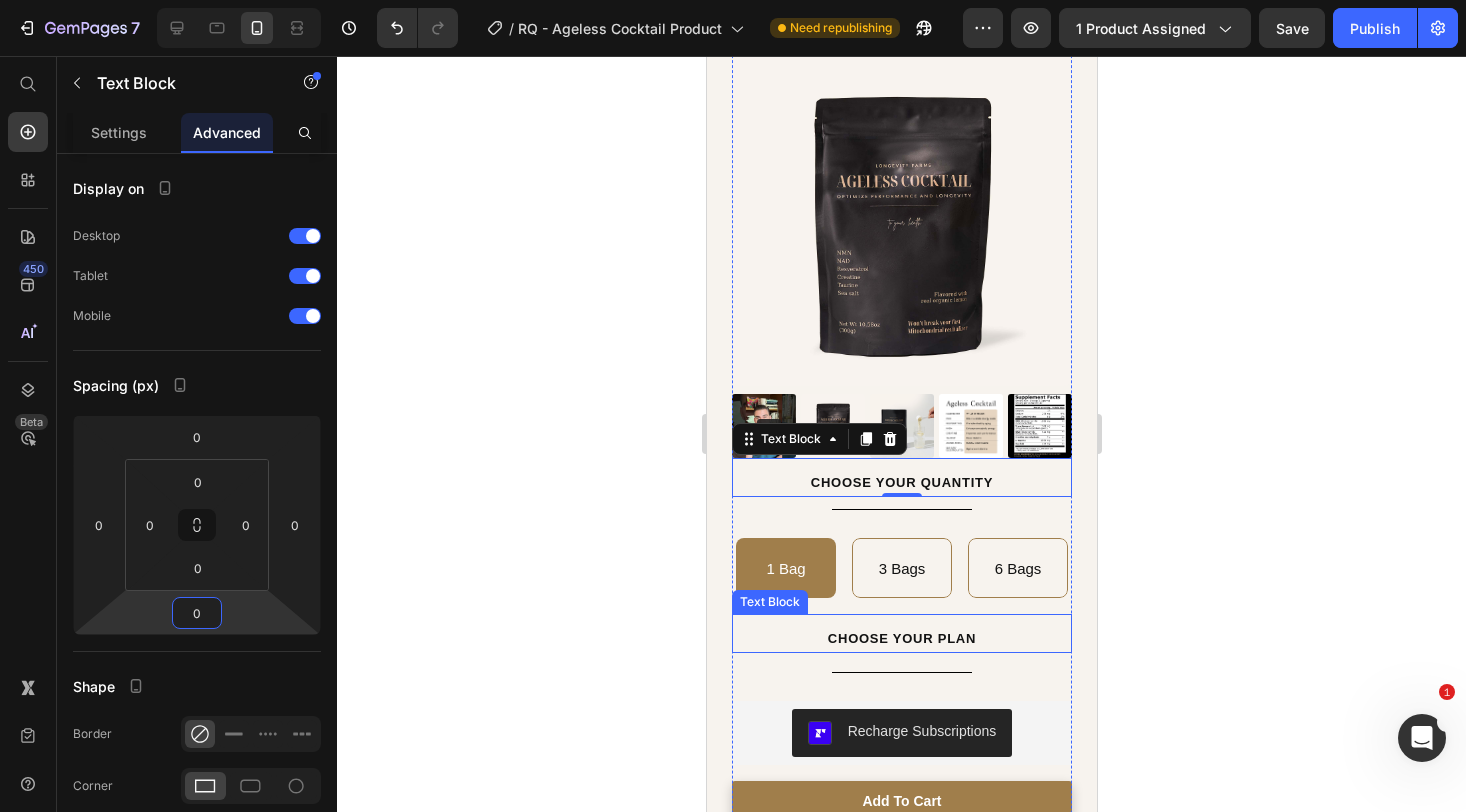 click on "Choose your PLAN" at bounding box center [901, 638] 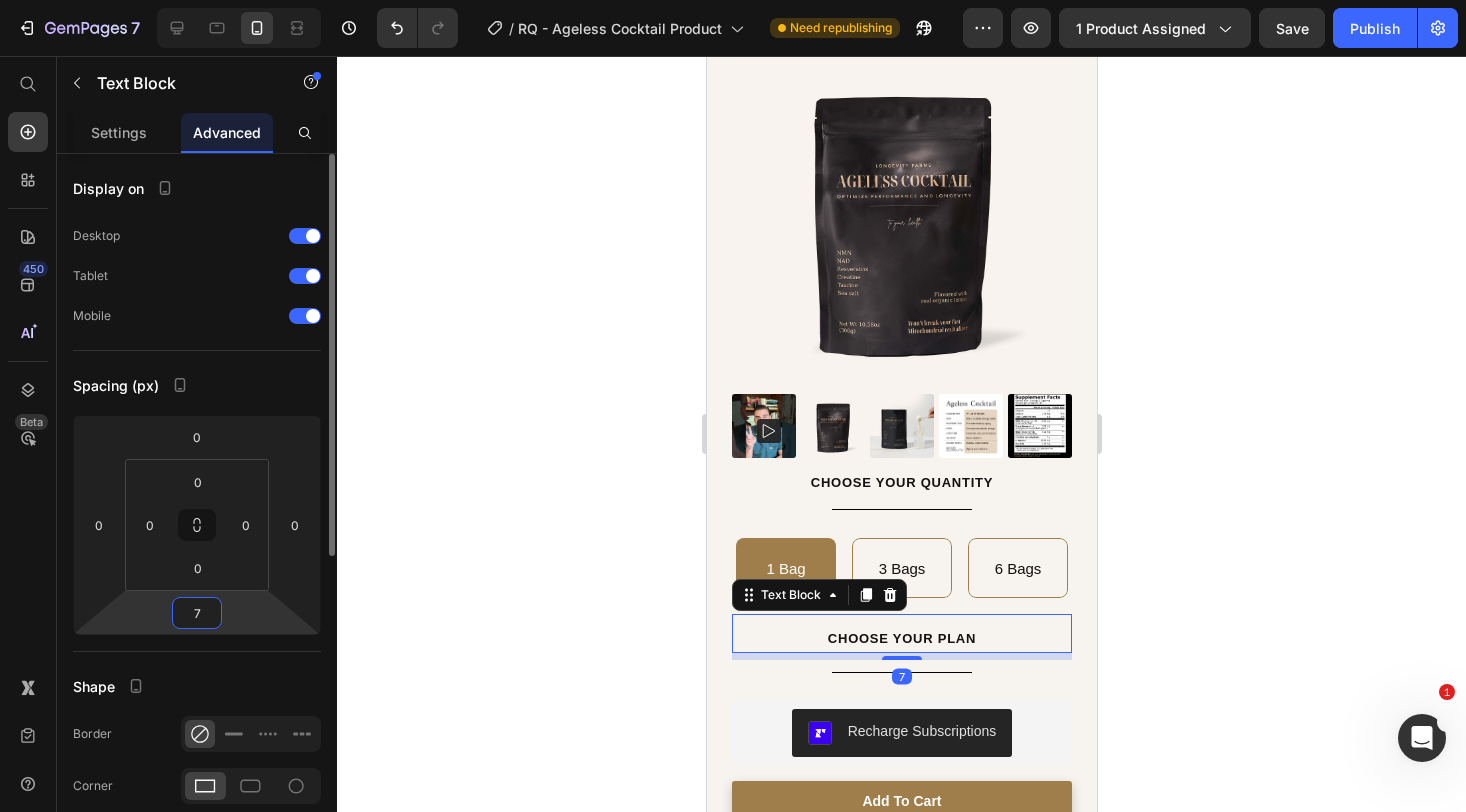 click on "7" at bounding box center (197, 613) 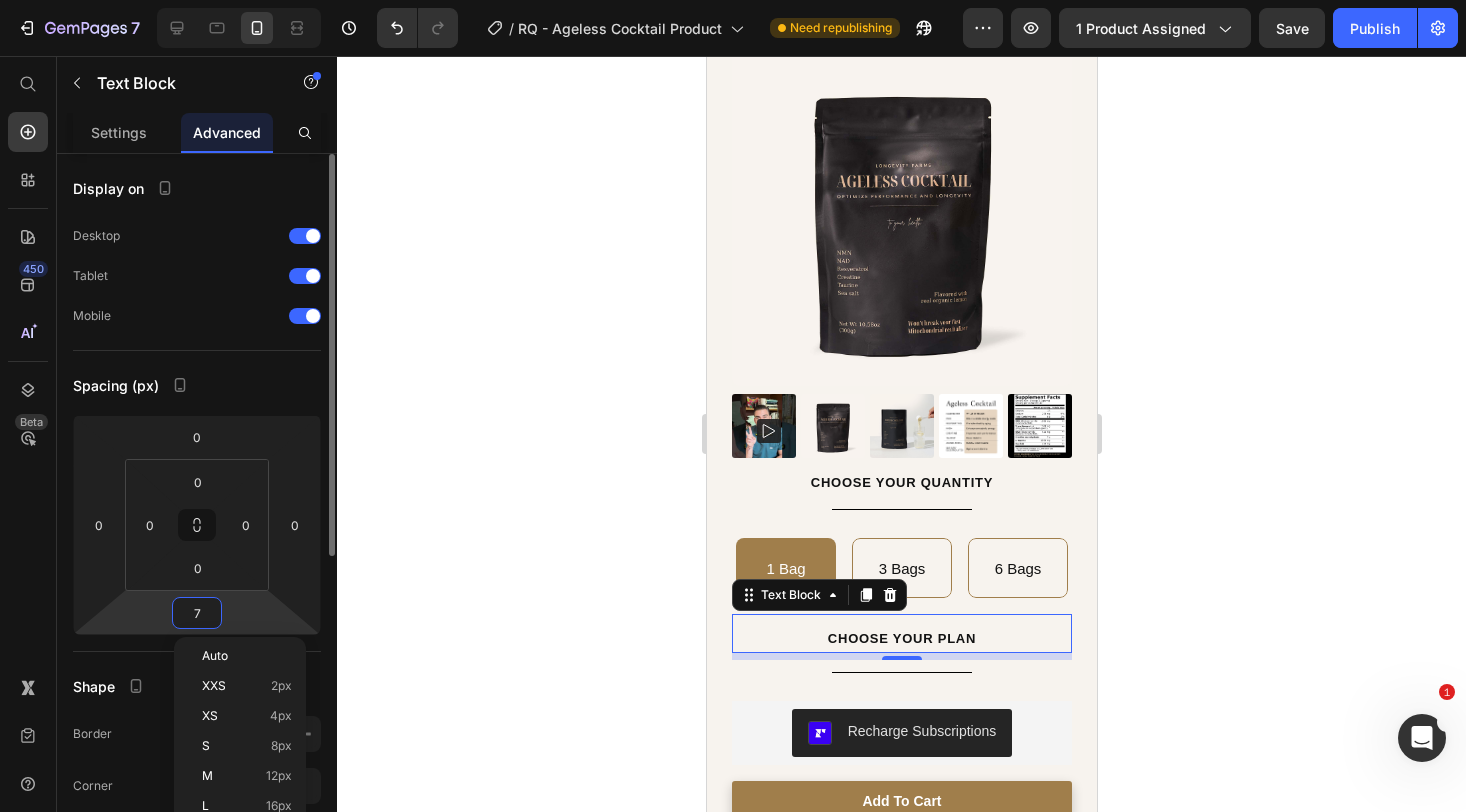 type on "0" 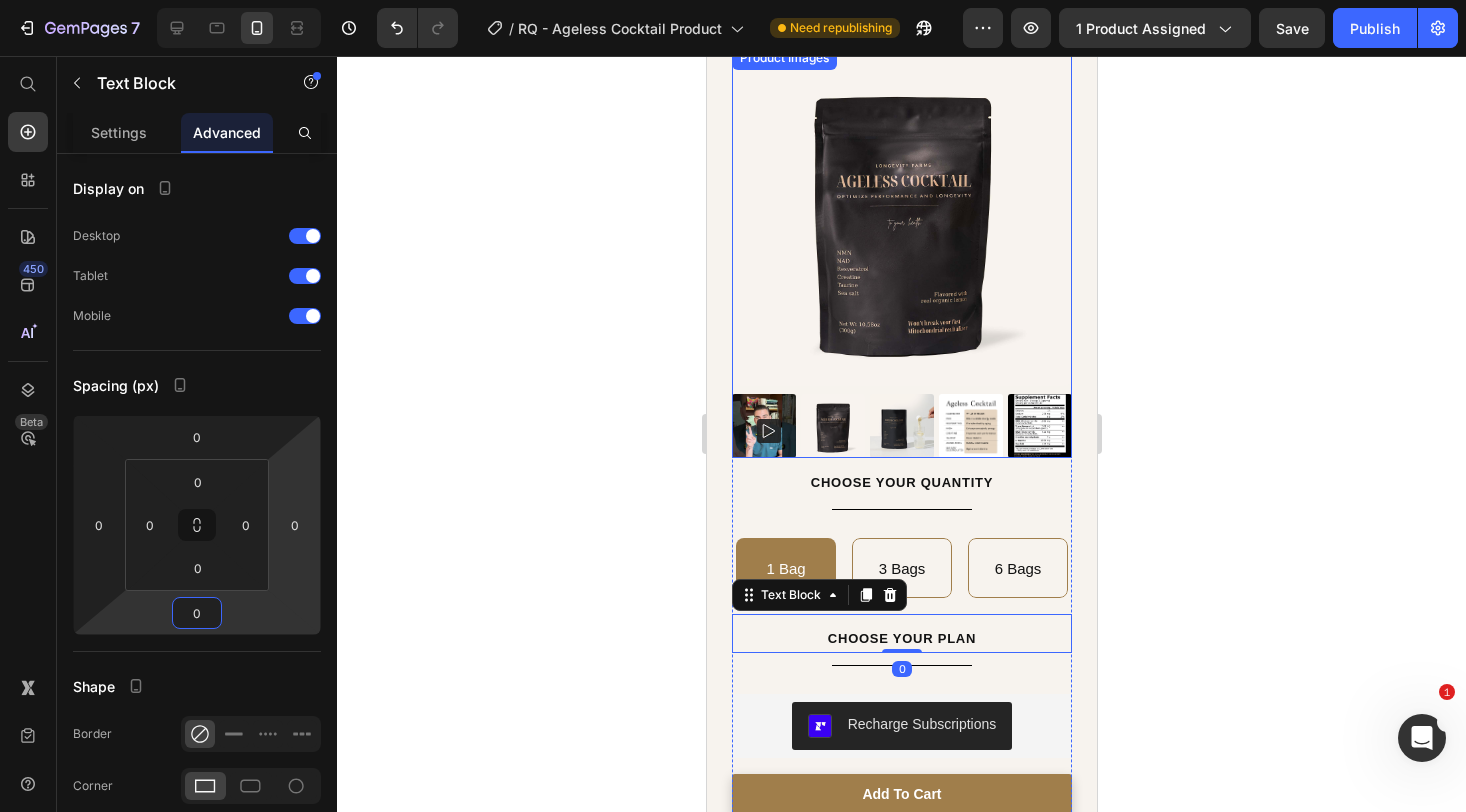 click at bounding box center [901, 216] 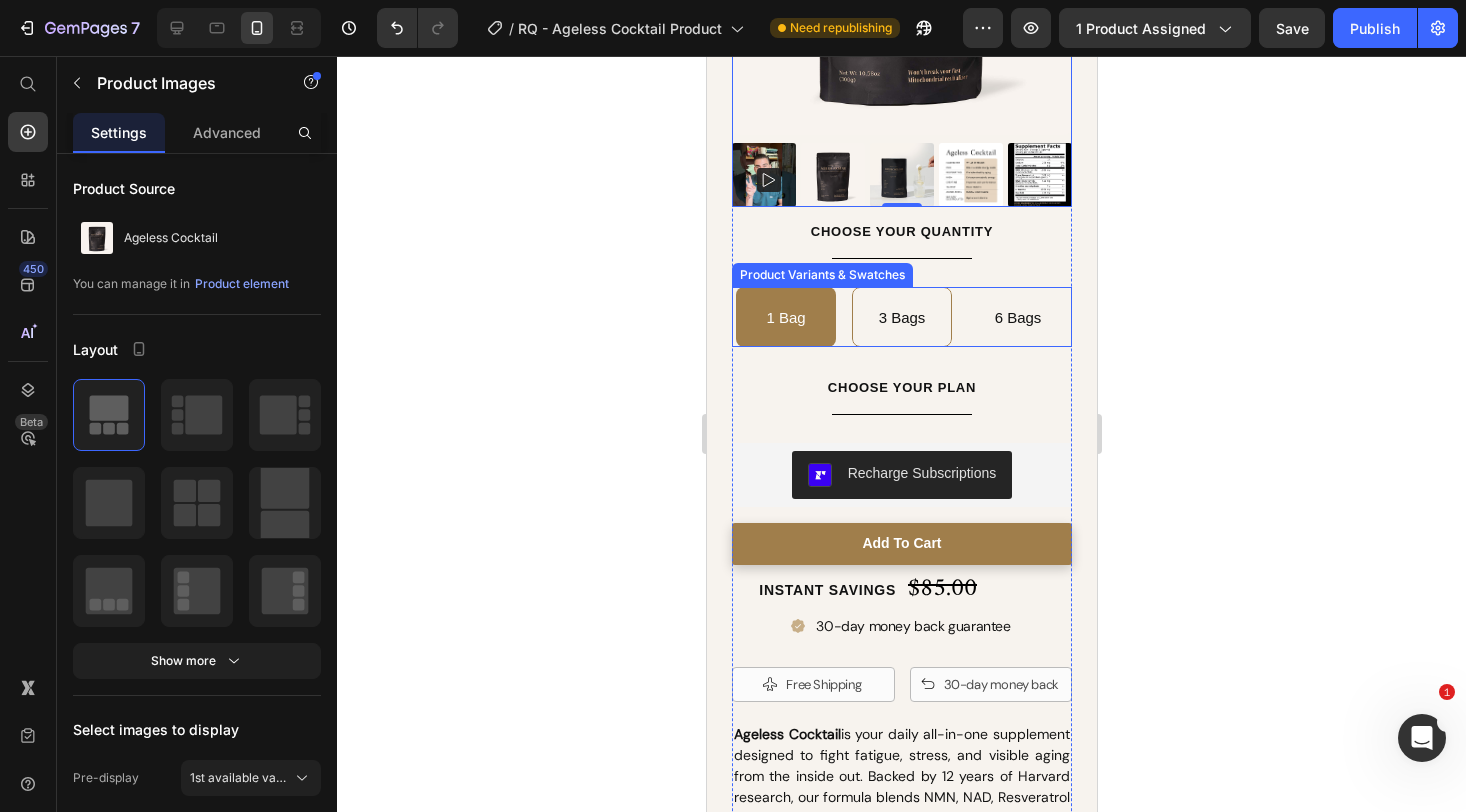 scroll, scrollTop: 467, scrollLeft: 0, axis: vertical 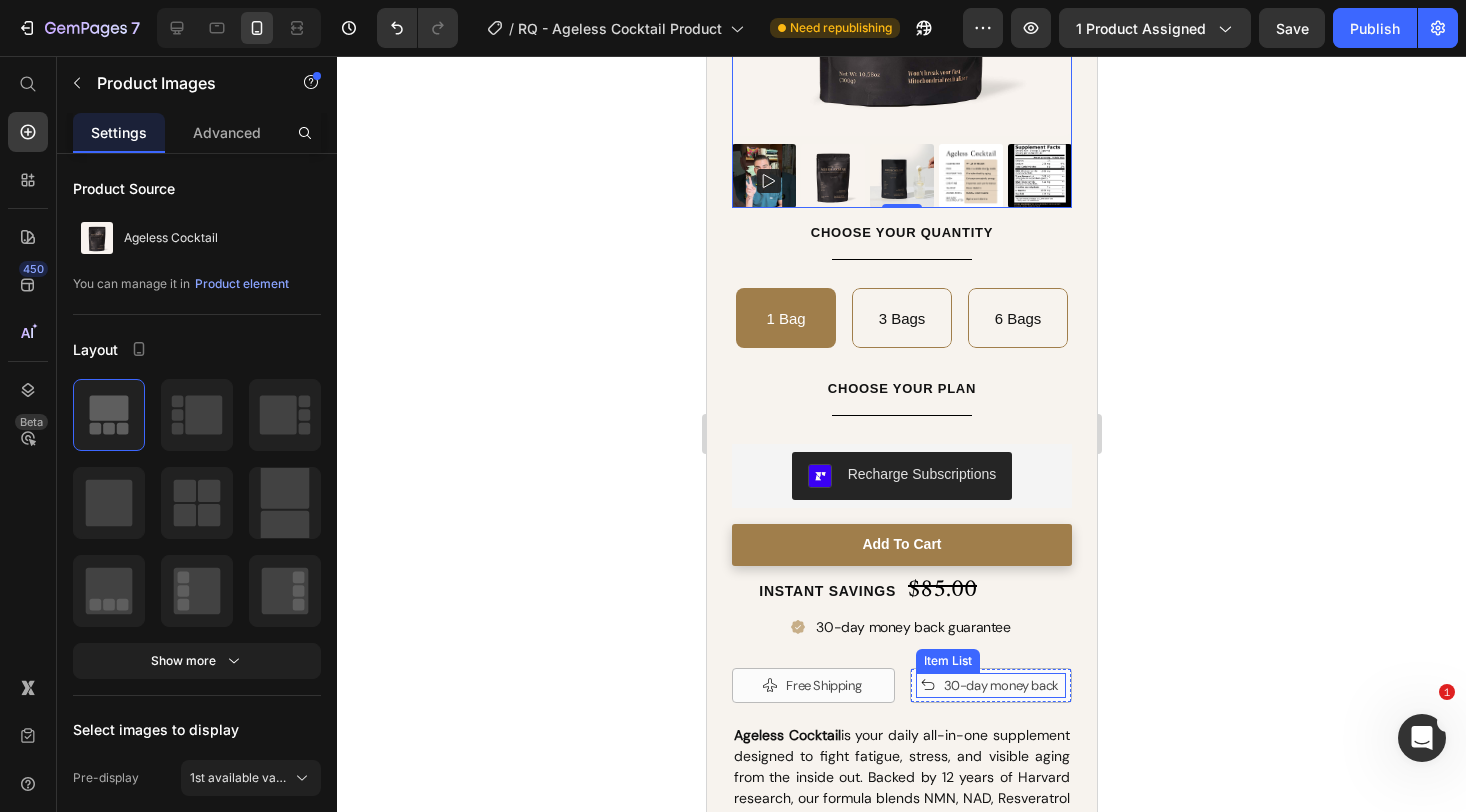 click 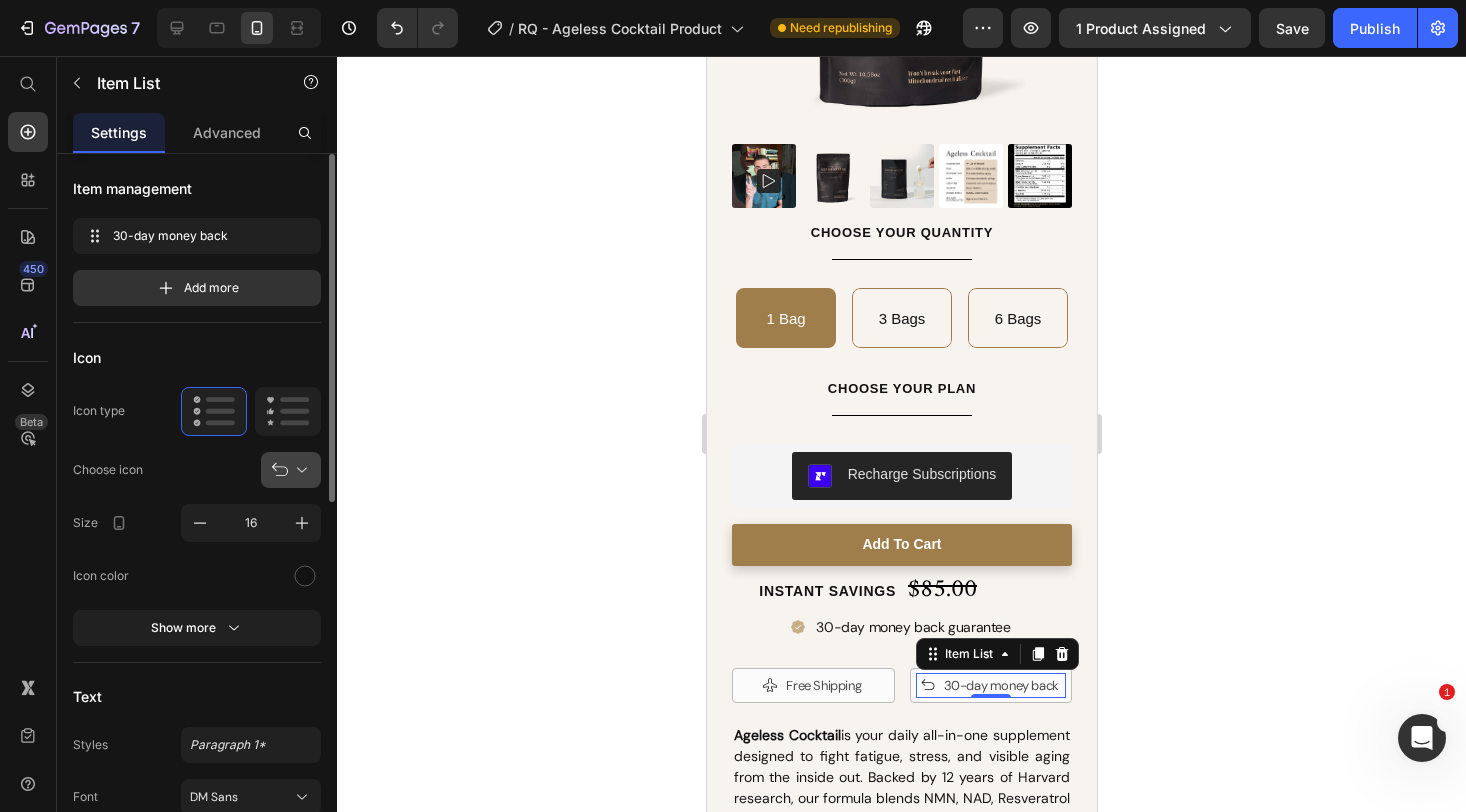 click at bounding box center (299, 470) 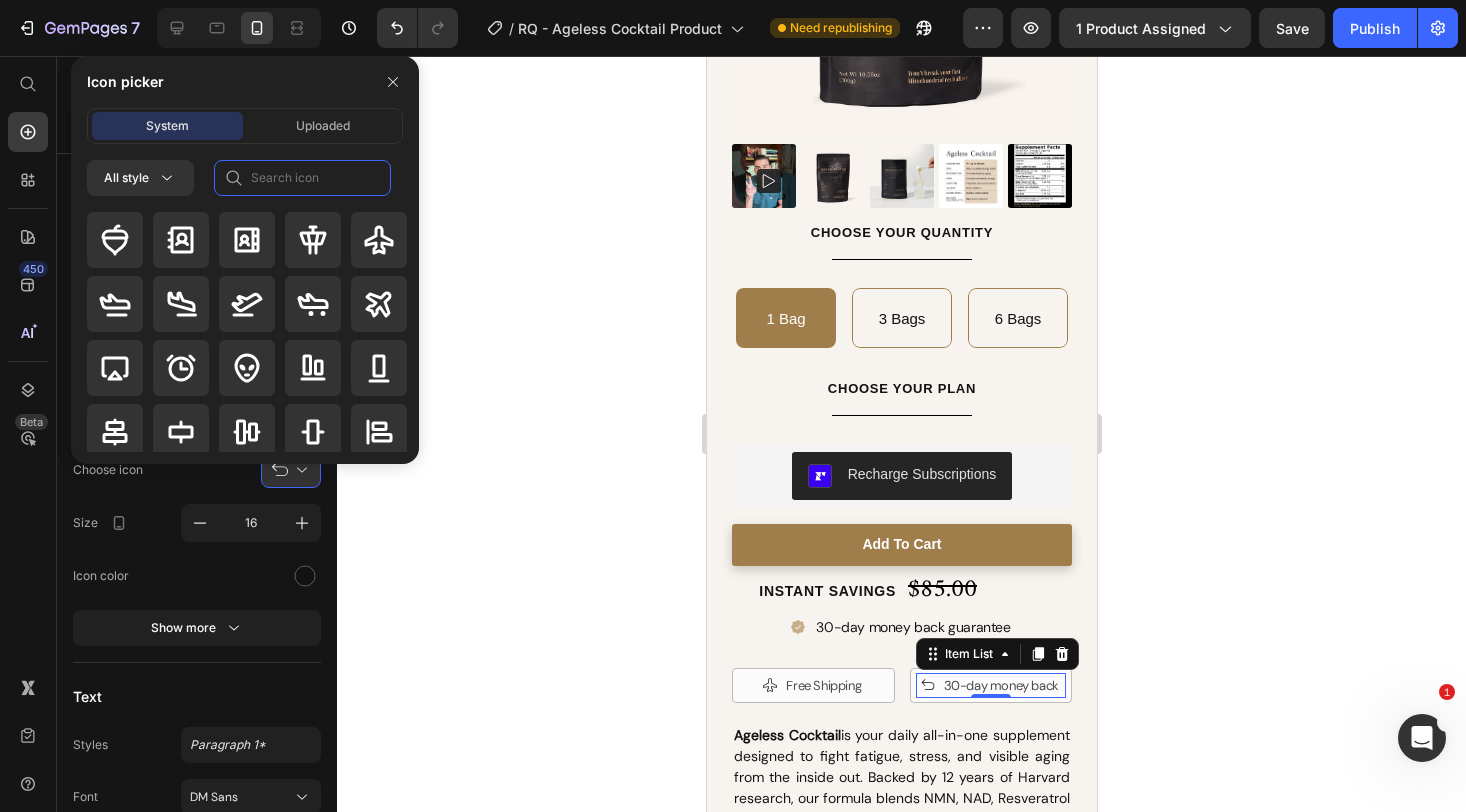 click 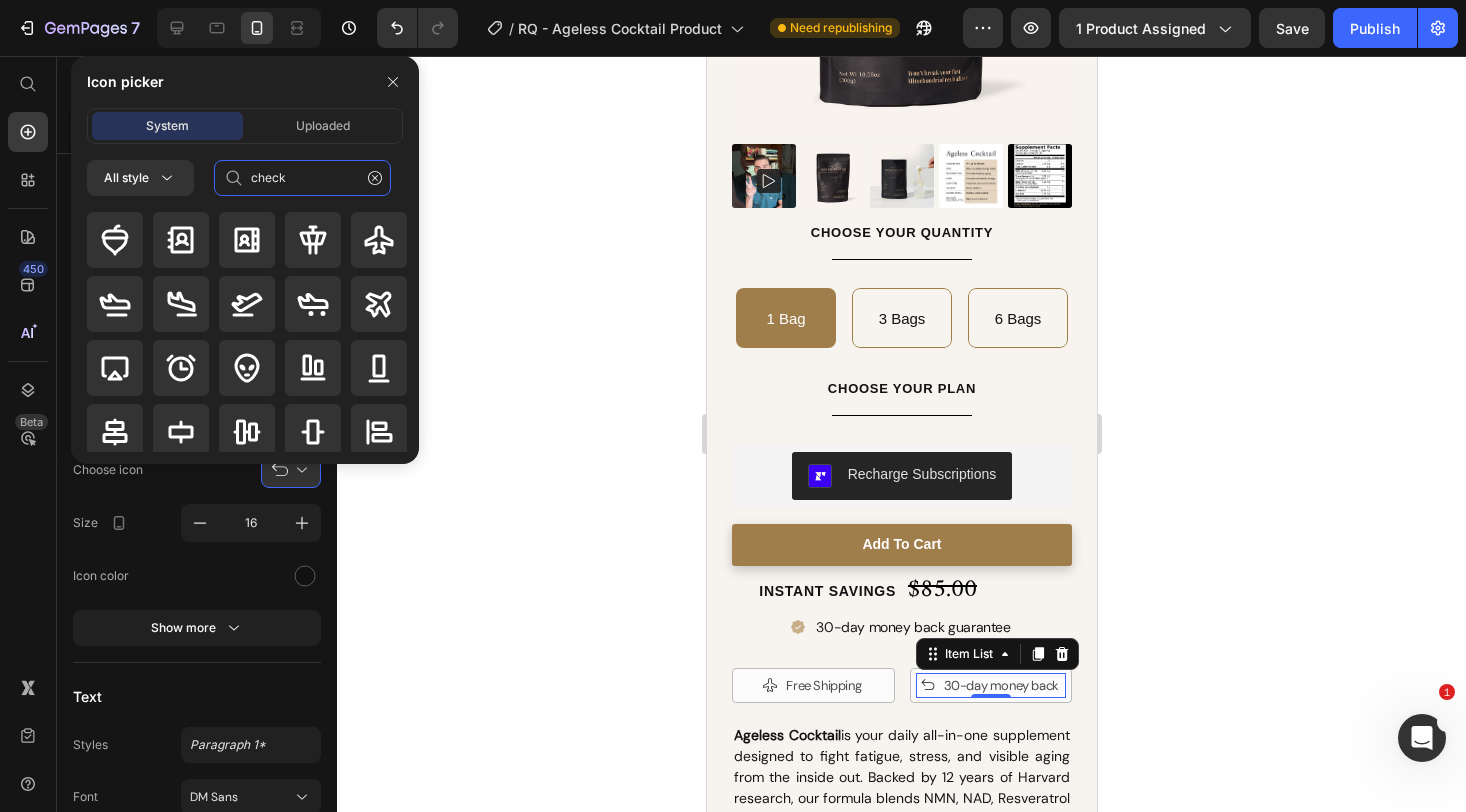 type on "check" 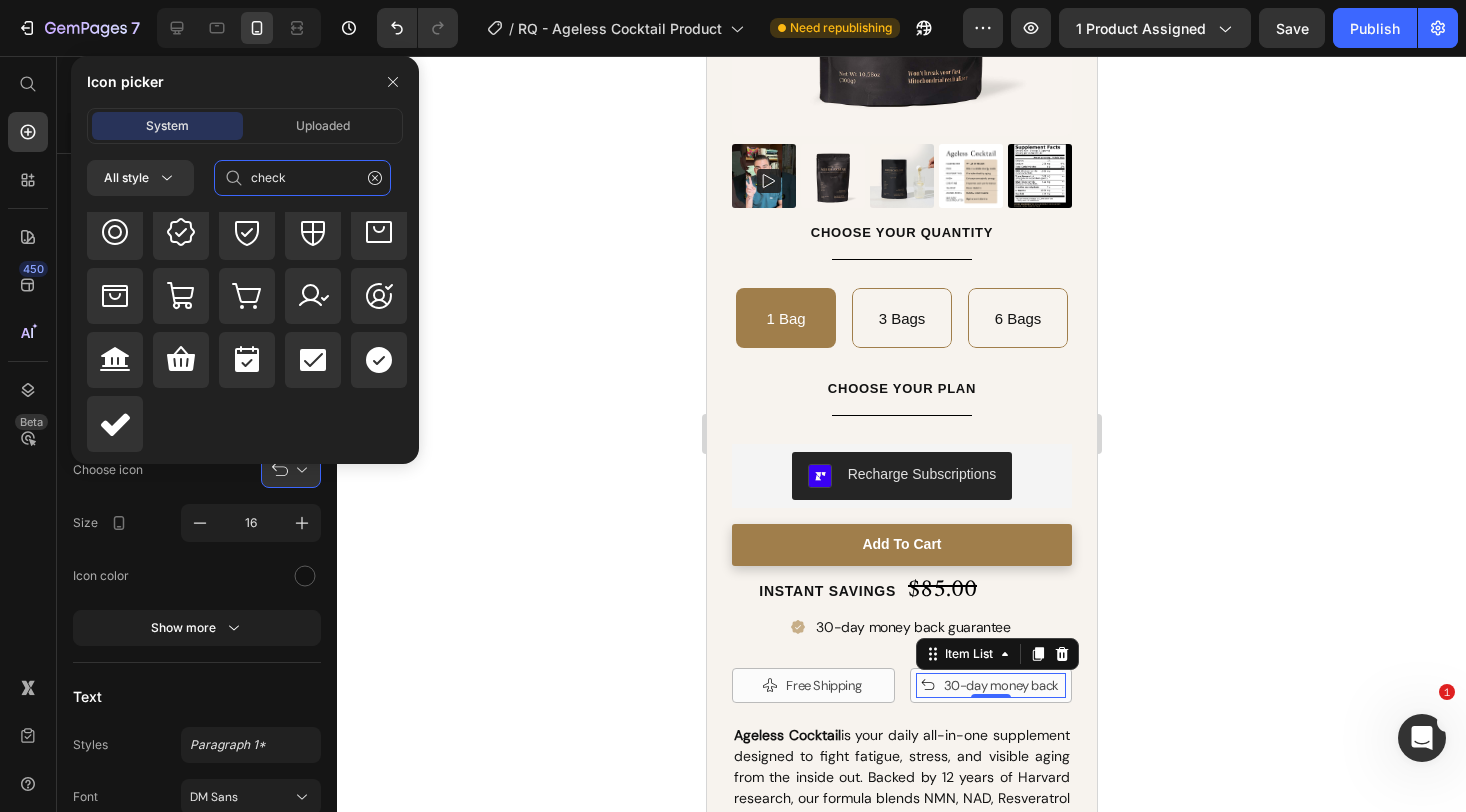 scroll, scrollTop: 910, scrollLeft: 0, axis: vertical 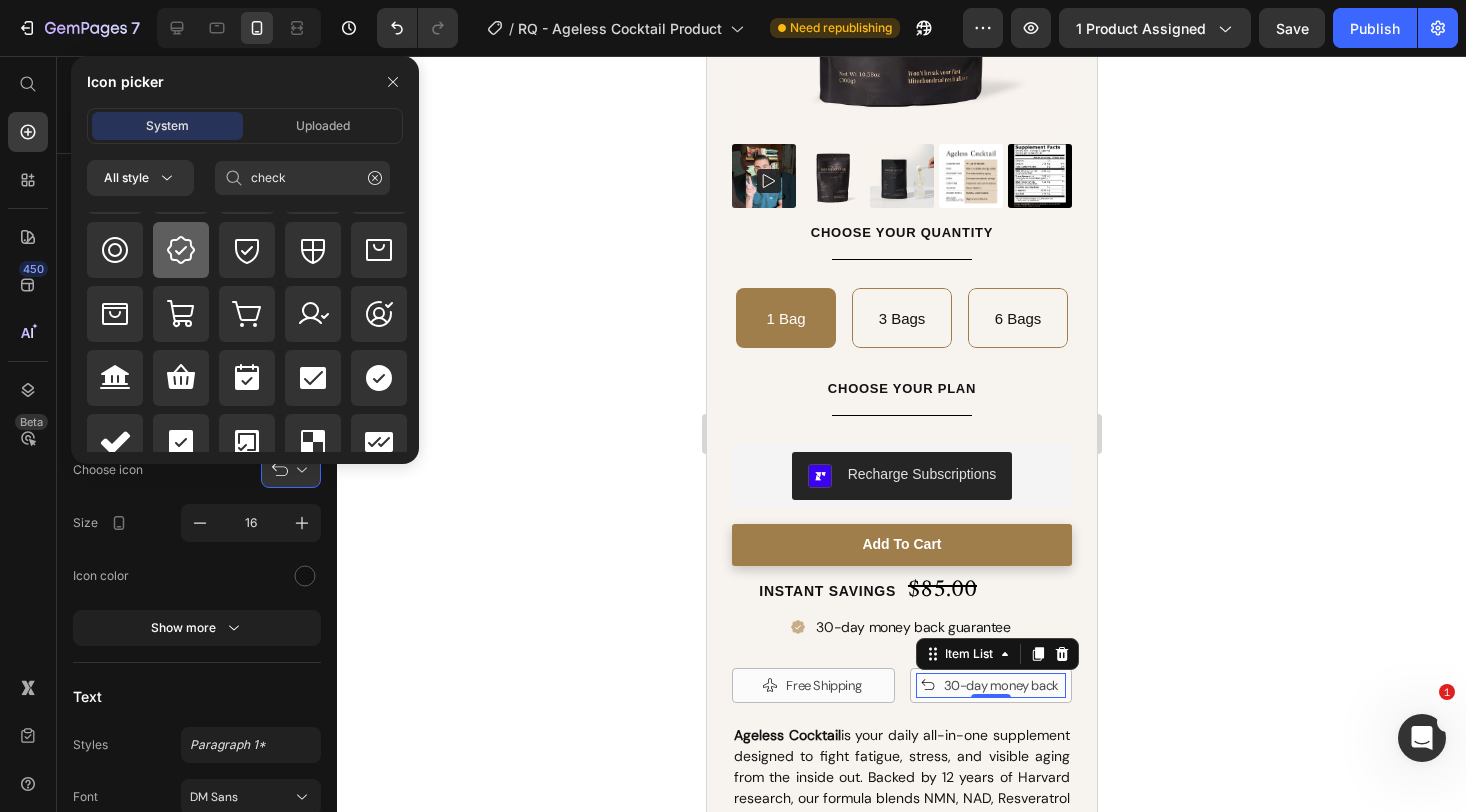 click 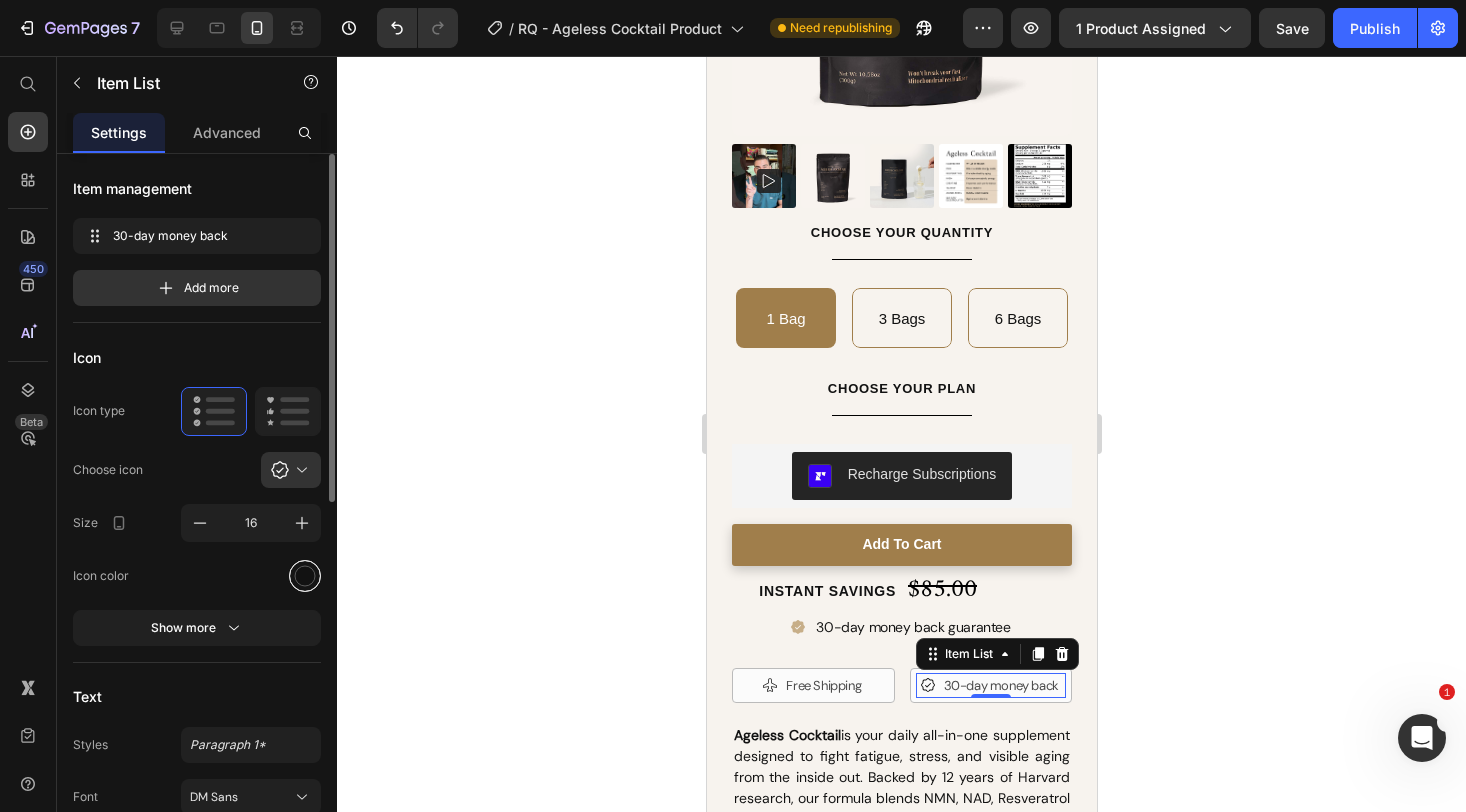 click at bounding box center [305, 575] 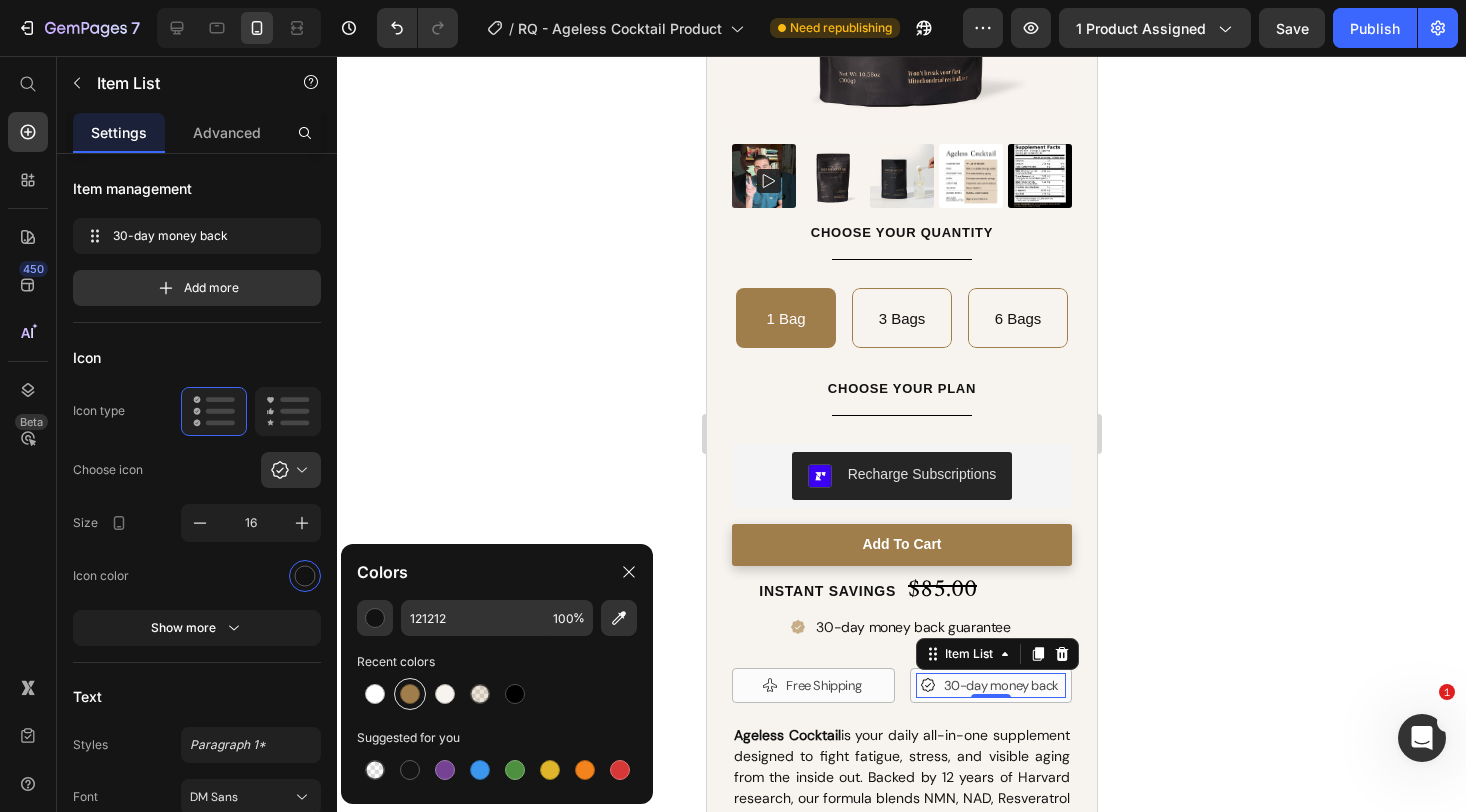 click at bounding box center [410, 694] 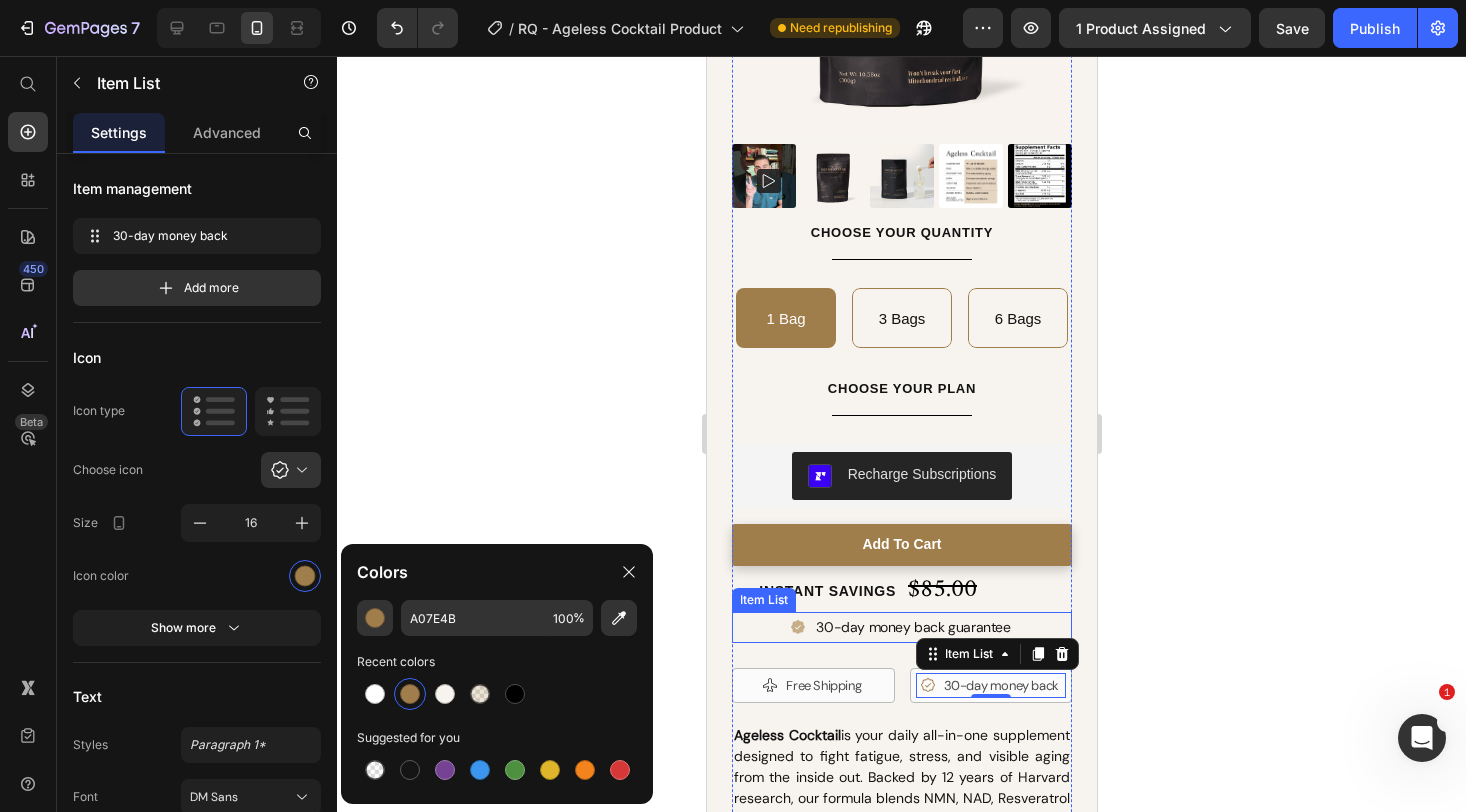 click on "30-day money back guarantee" at bounding box center [901, 627] 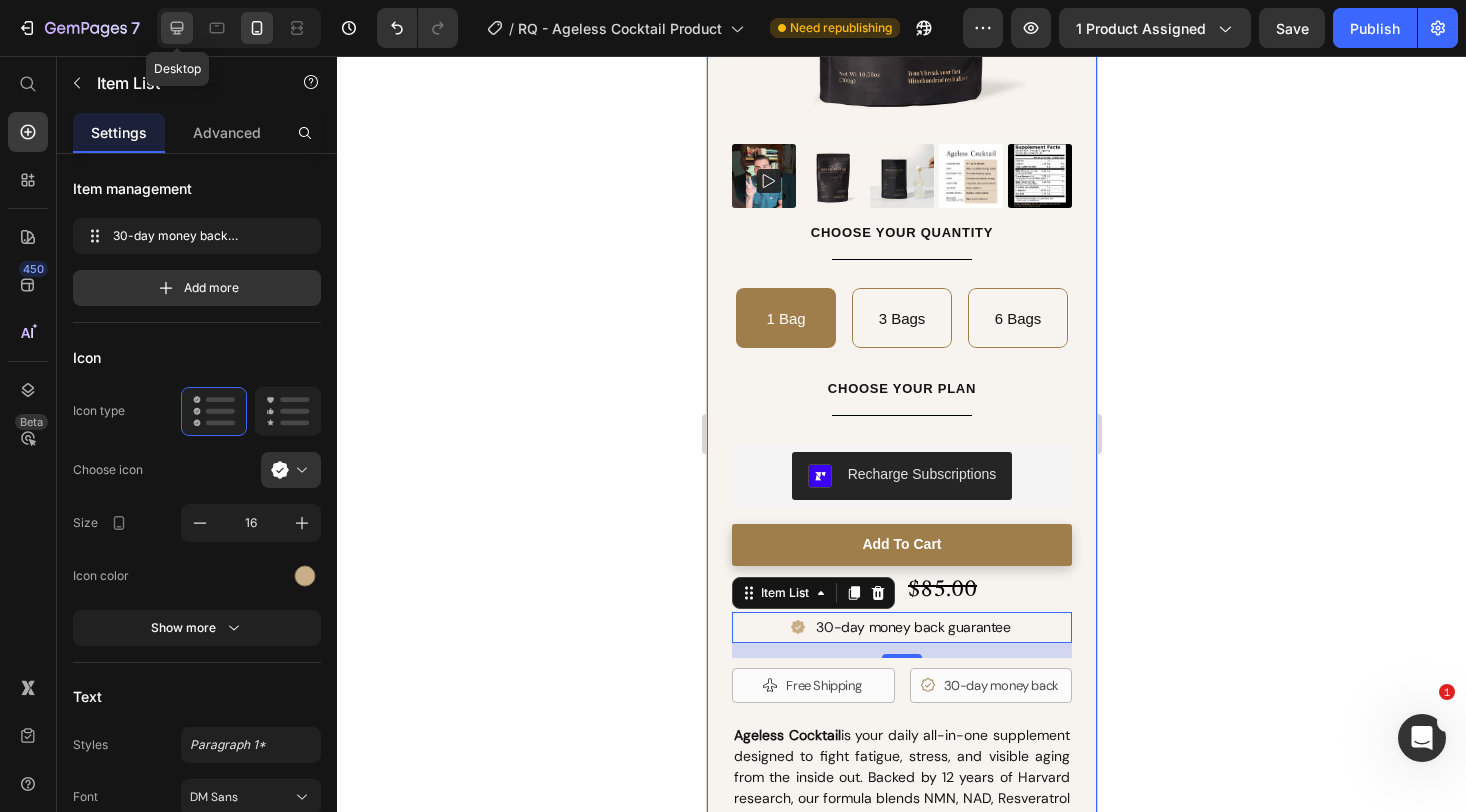 click 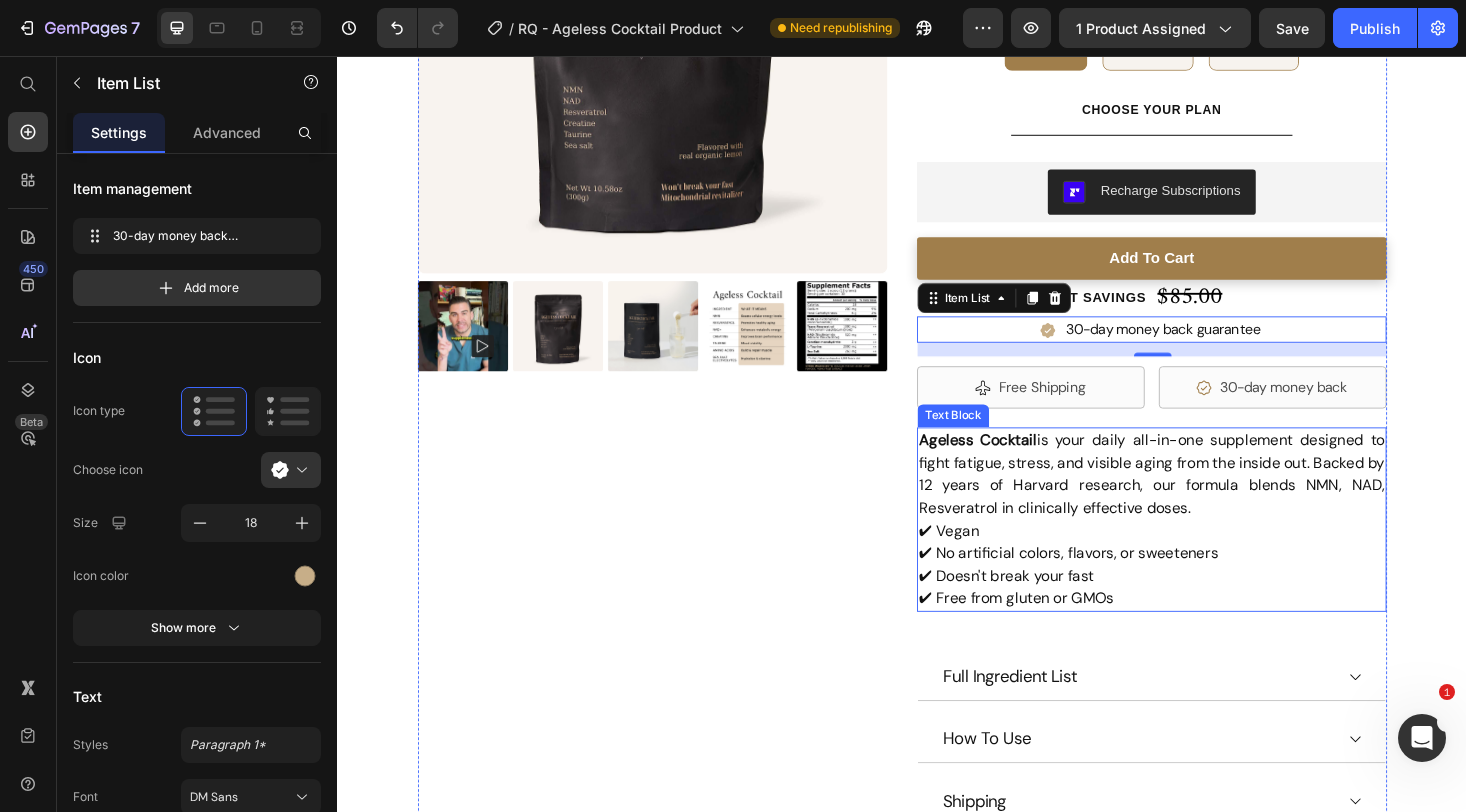 scroll, scrollTop: 379, scrollLeft: 0, axis: vertical 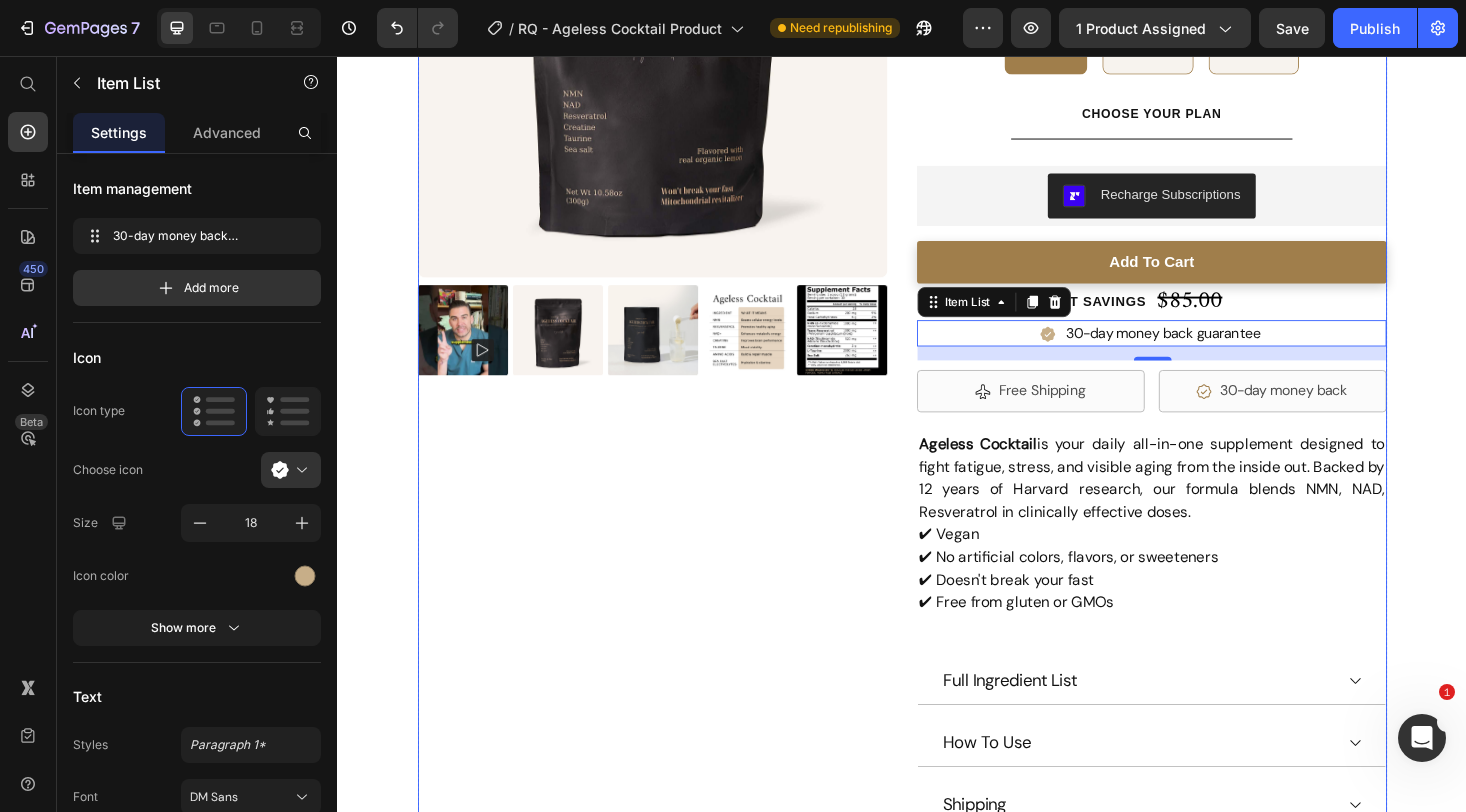 click on "[PRODUCT]  is your daily all-in-one supplement designed to fight fatigue, stress, and visible aging from the inside out. Backed by 12 years of Harvard research, our formula blends NMN, NAD, Resveratrol in clinically effective doses. ✔ Vegan ✔ No artificial colors, flavors, or sweeteners ✔ Doesn't break your fast Text Block" at bounding box center (1202, 343) 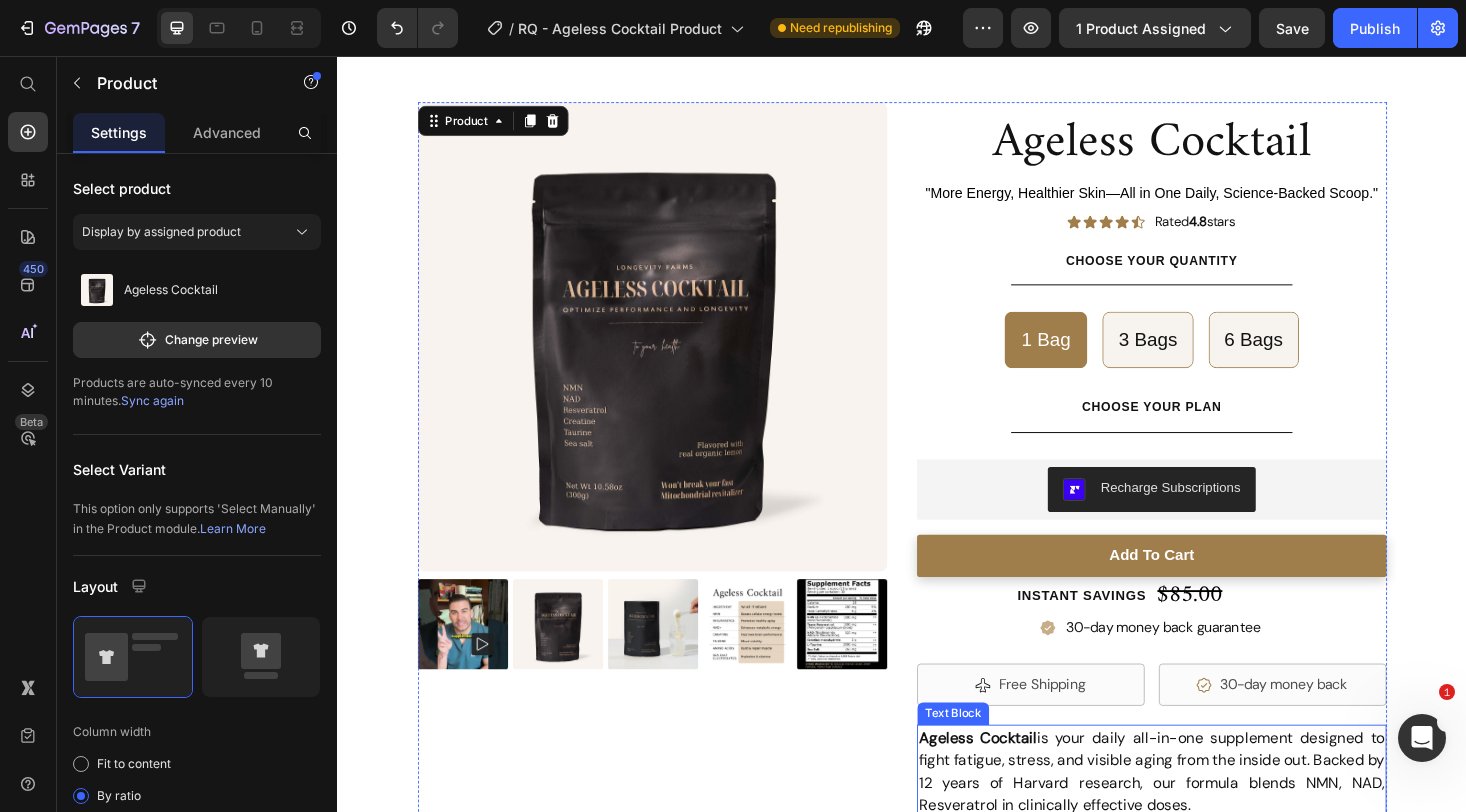 scroll, scrollTop: 61, scrollLeft: 0, axis: vertical 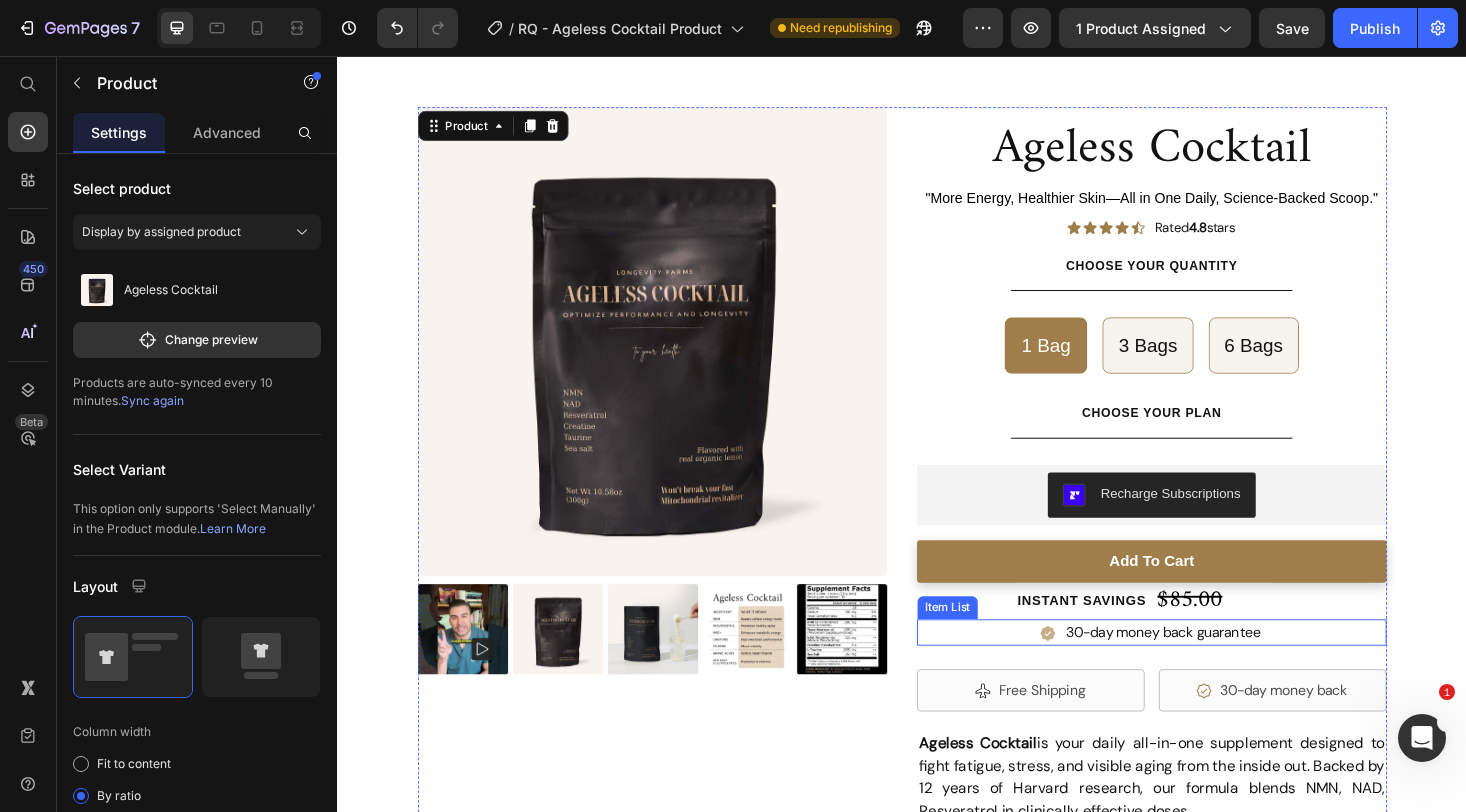 click on "30-day money back guarantee" at bounding box center (1202, 669) 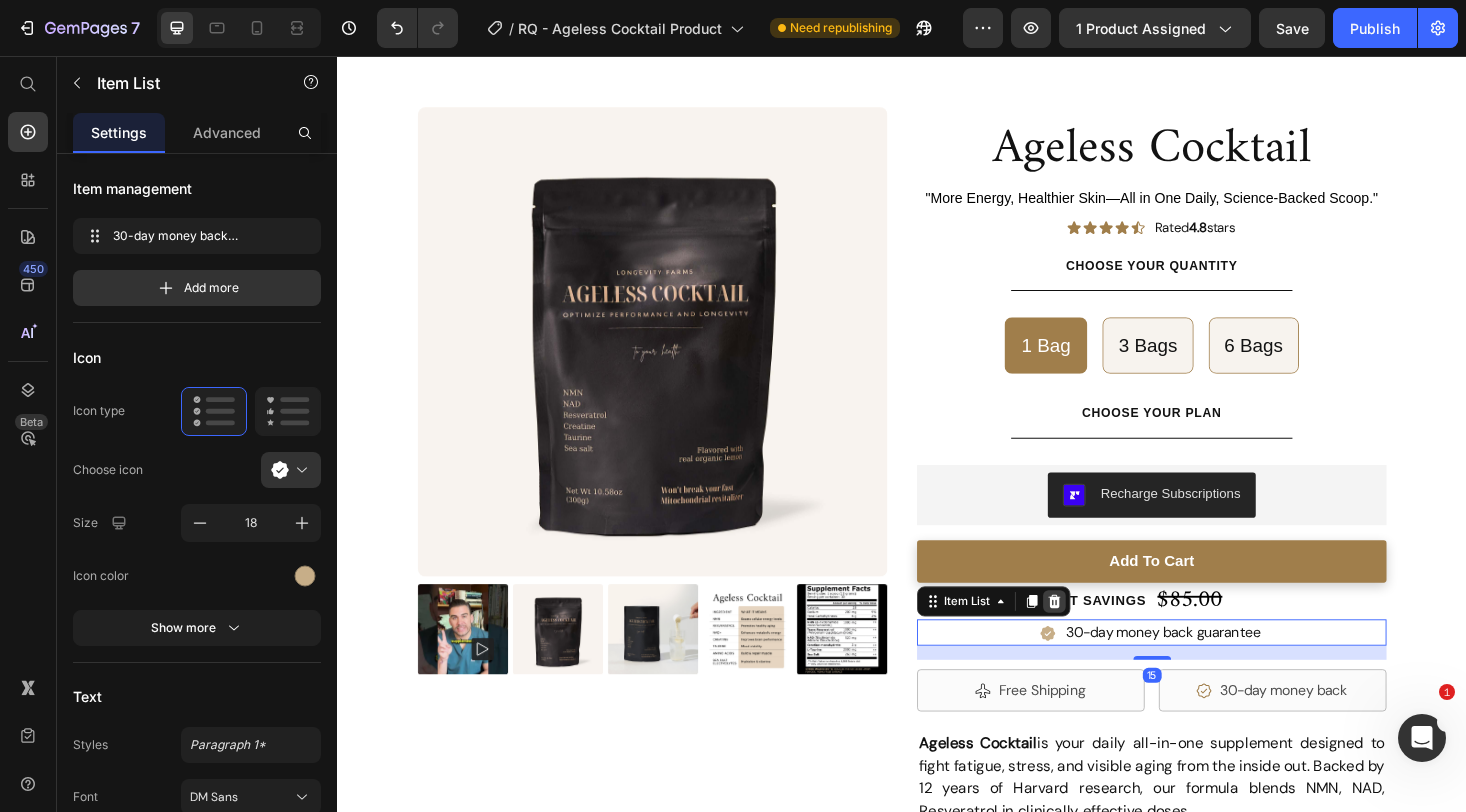 click 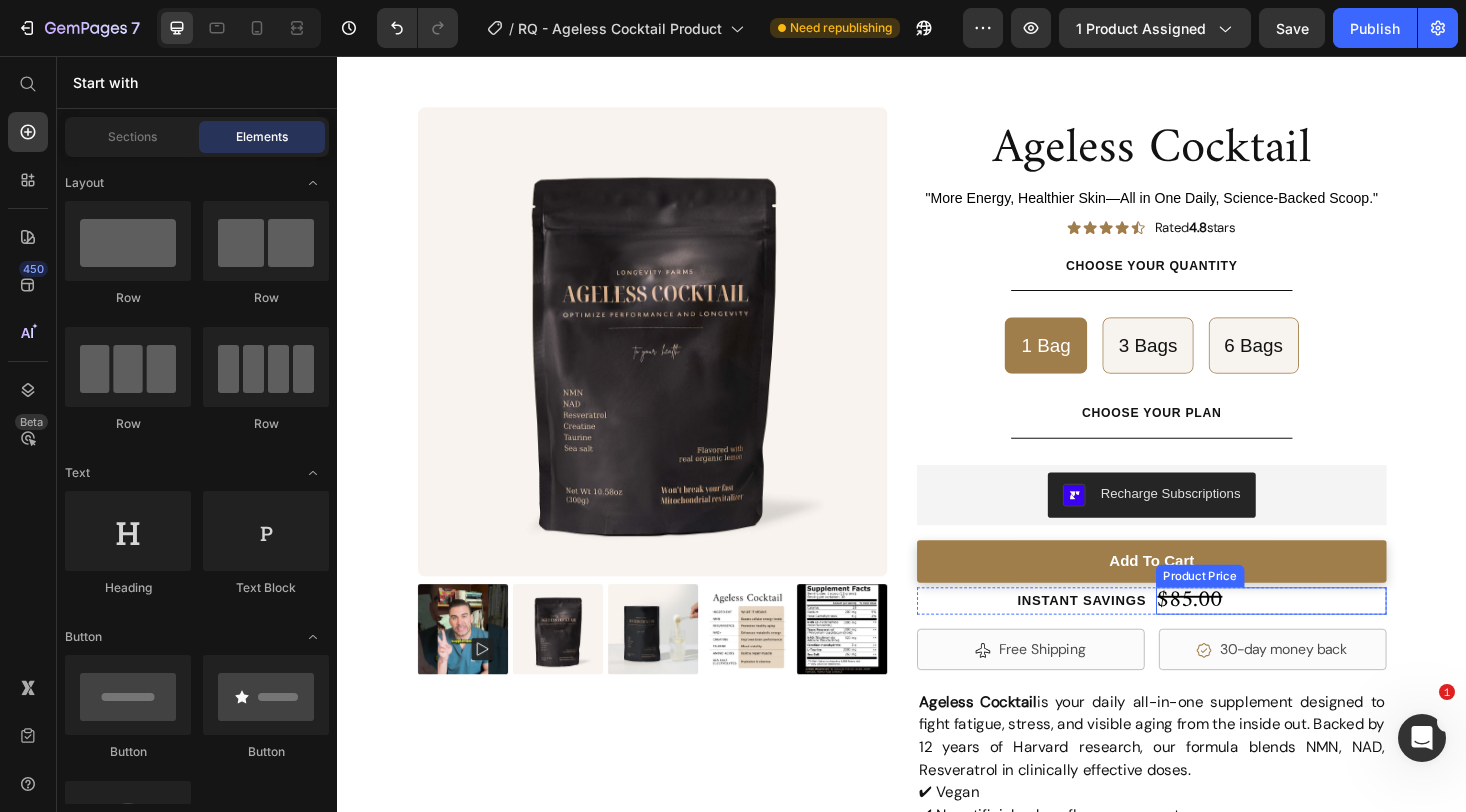 click on "$85.00" at bounding box center [1330, 635] 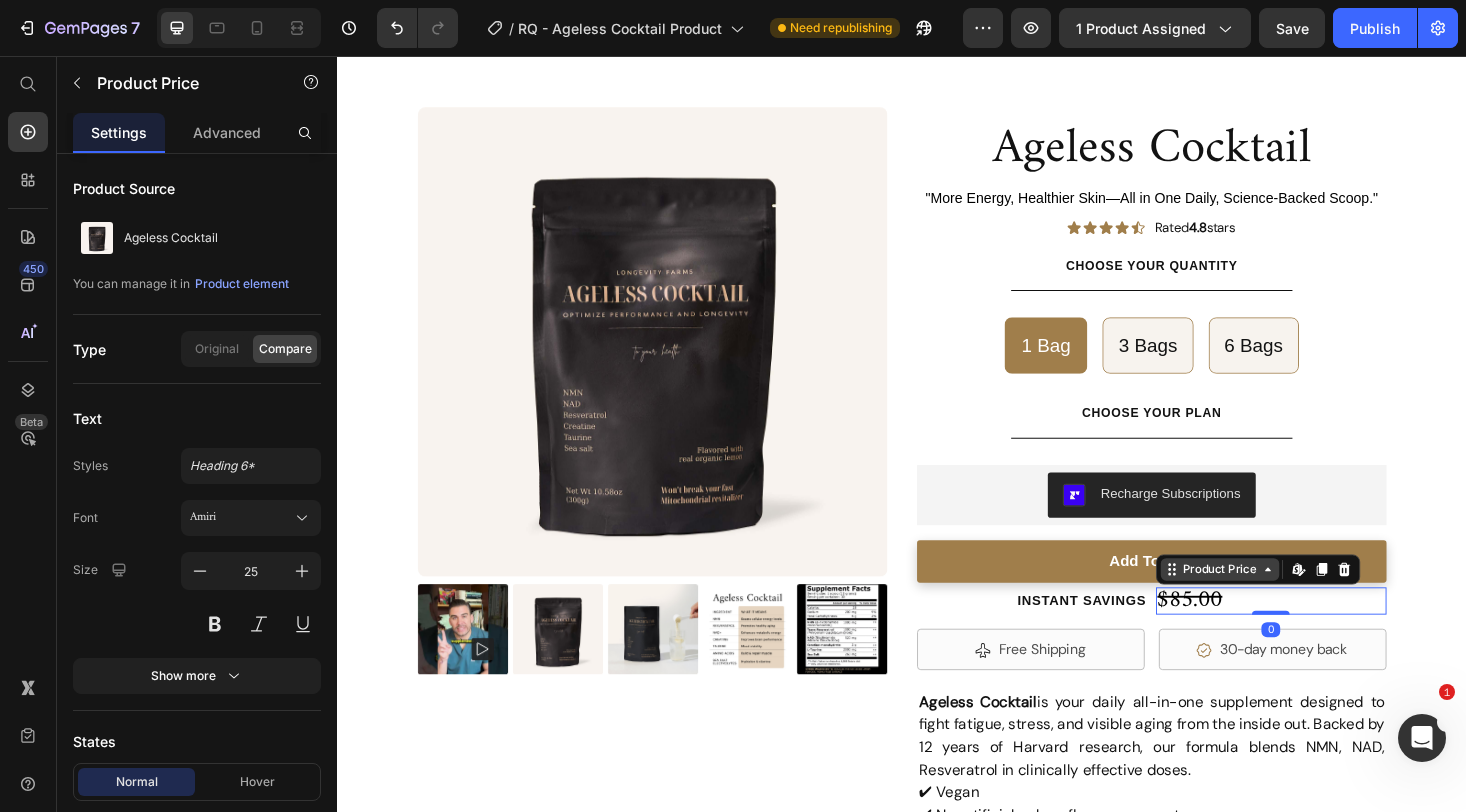 click on "Product Price" at bounding box center (1275, 602) 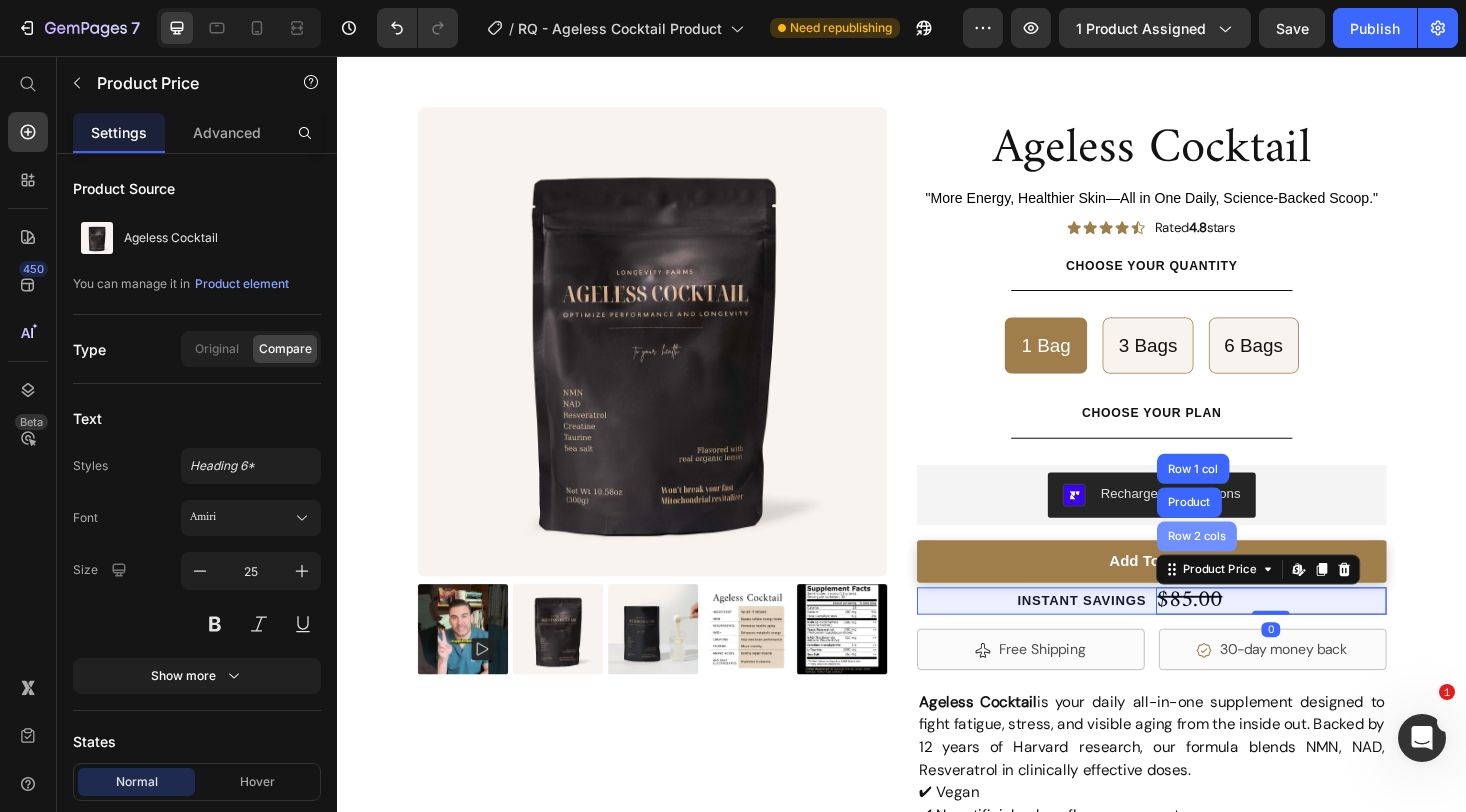 click on "Row 2 cols" at bounding box center (1250, 567) 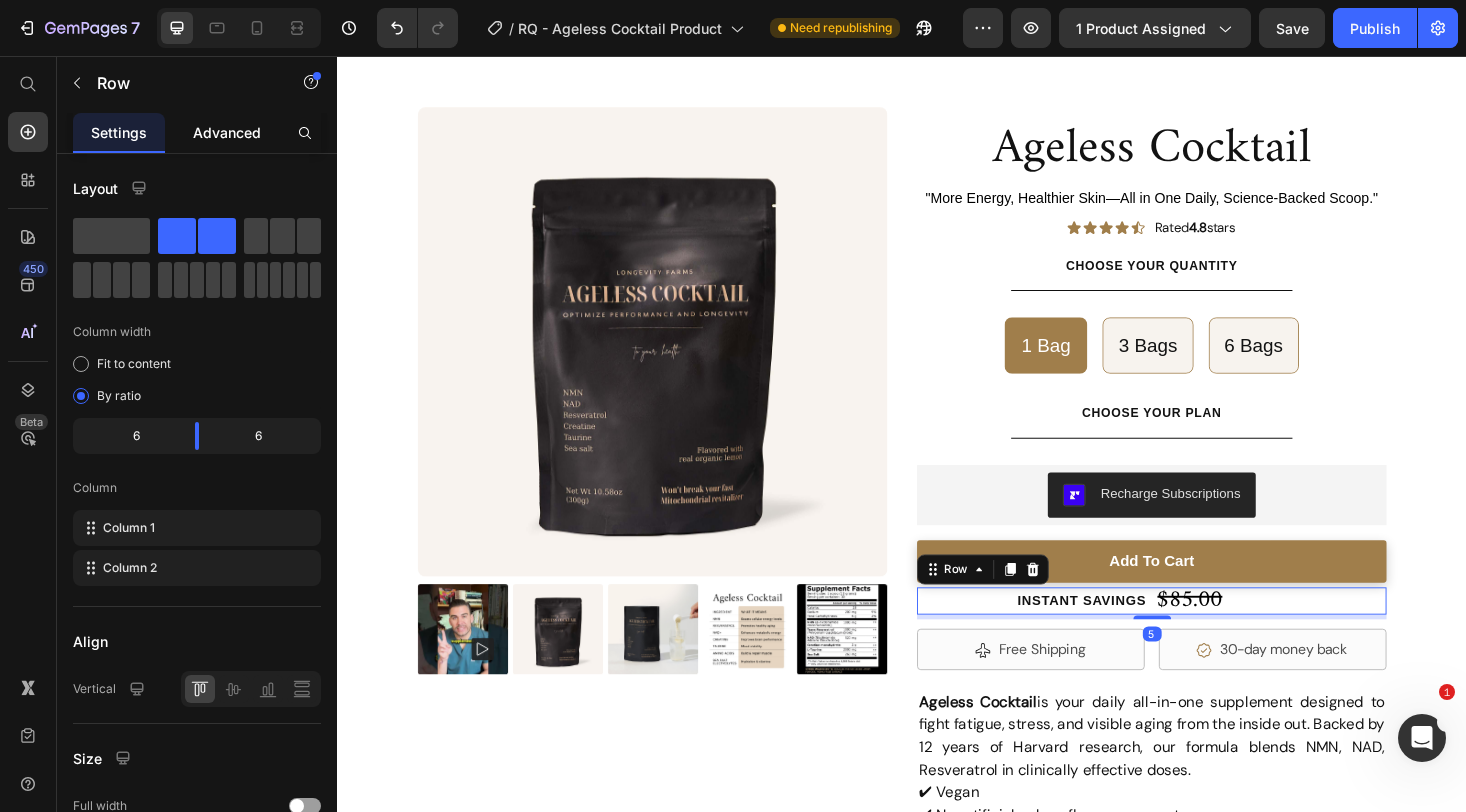 click on "Advanced" at bounding box center (227, 132) 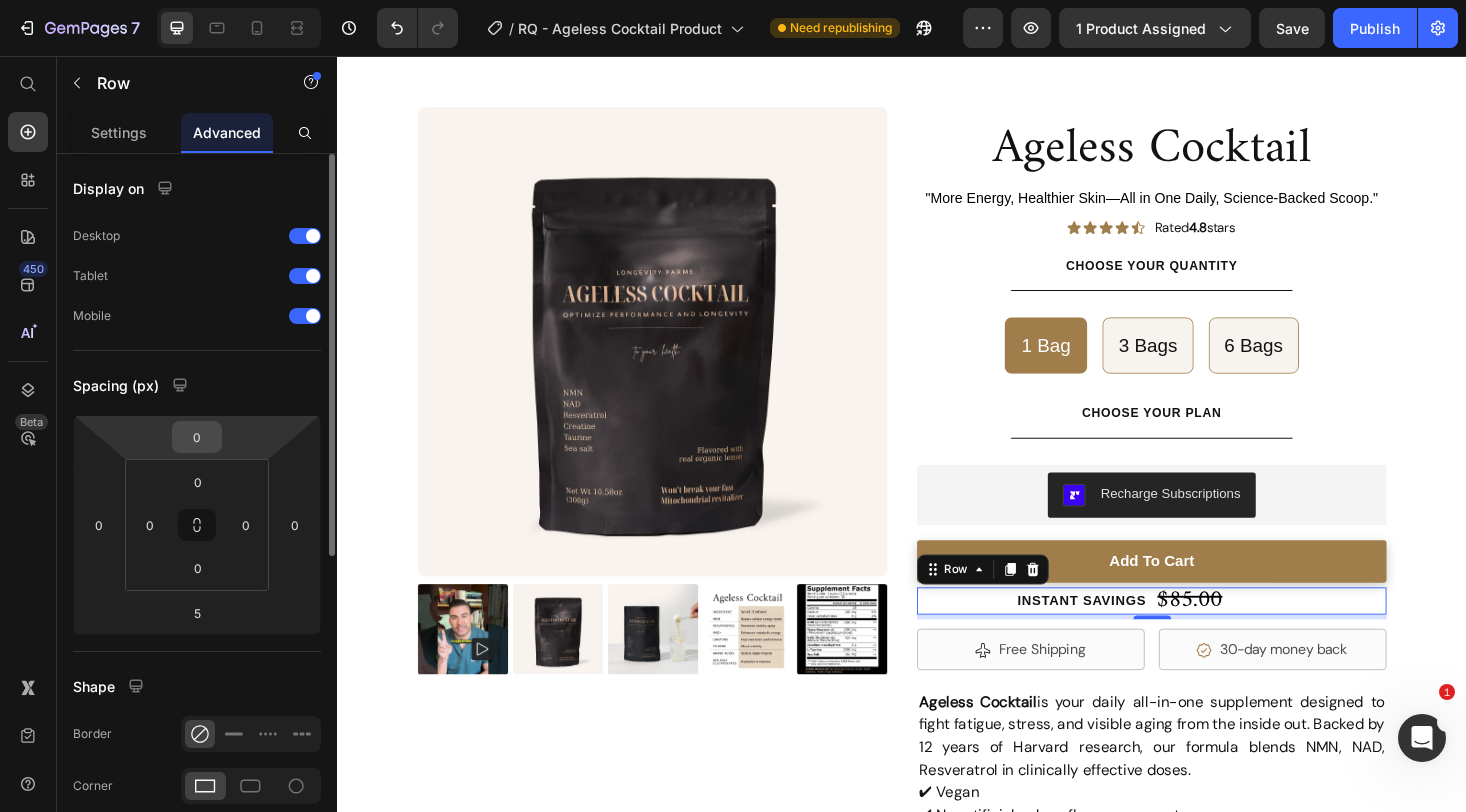 click on "0" at bounding box center (197, 437) 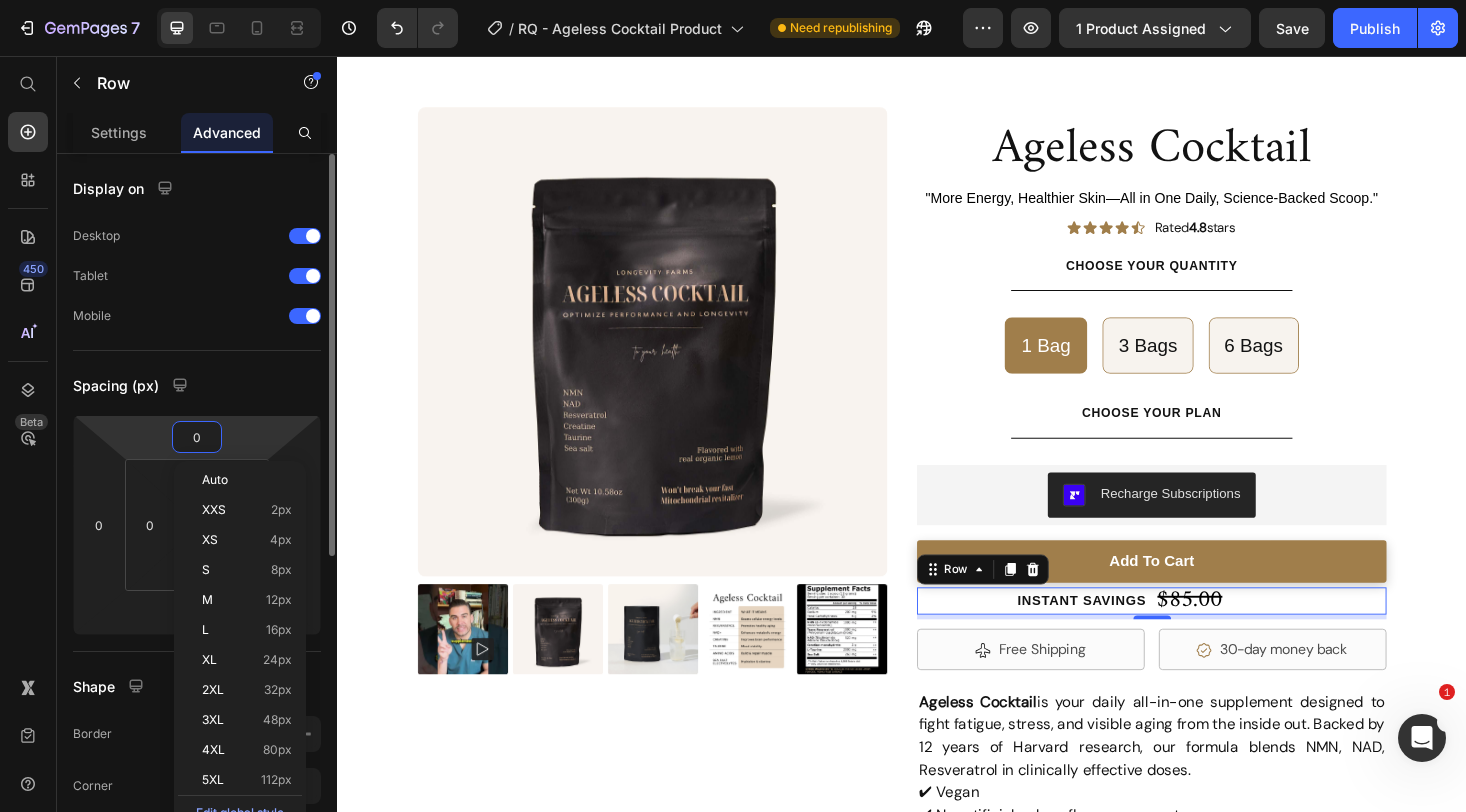 type on "7" 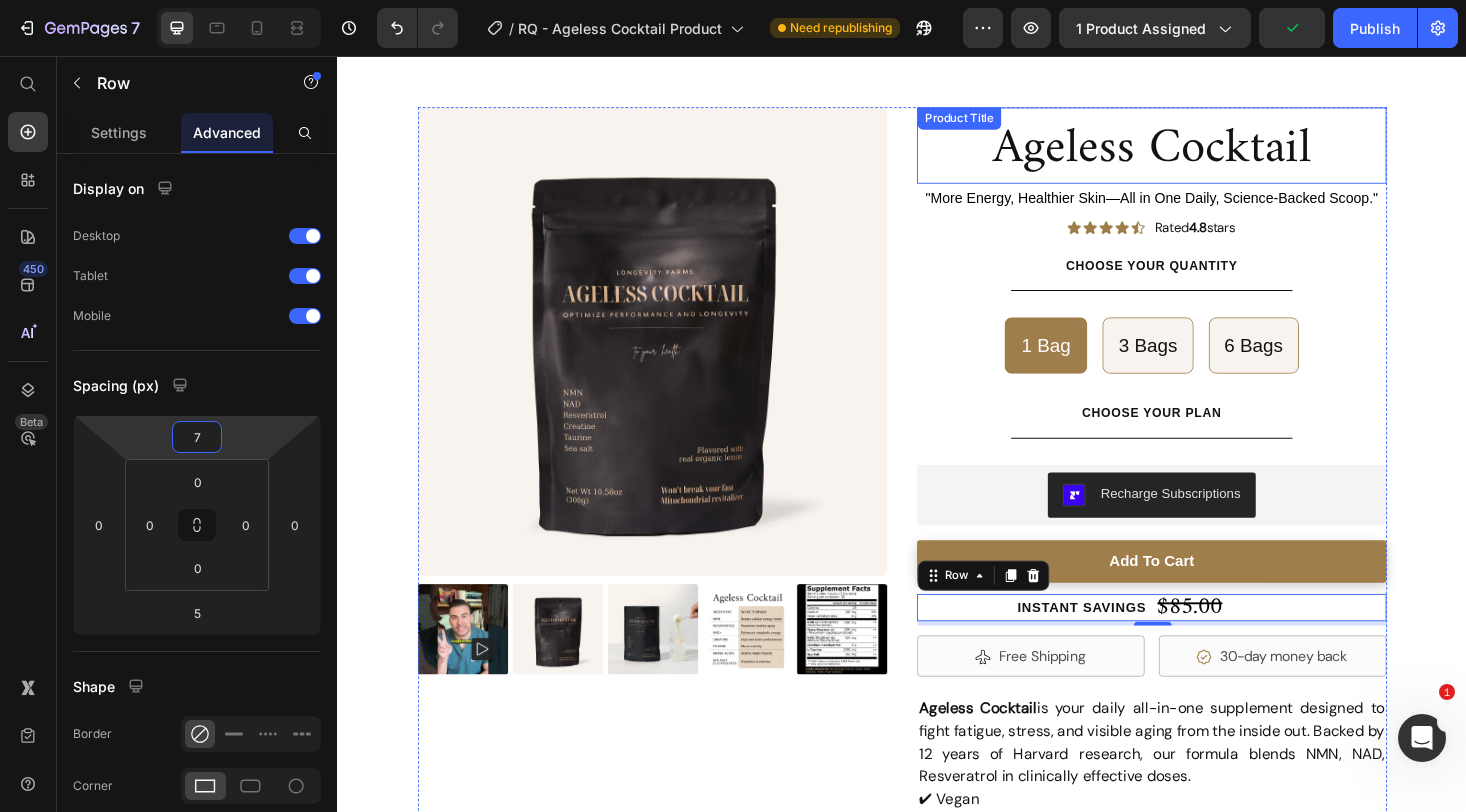 click on "Ageless Cocktail" at bounding box center (1202, 156) 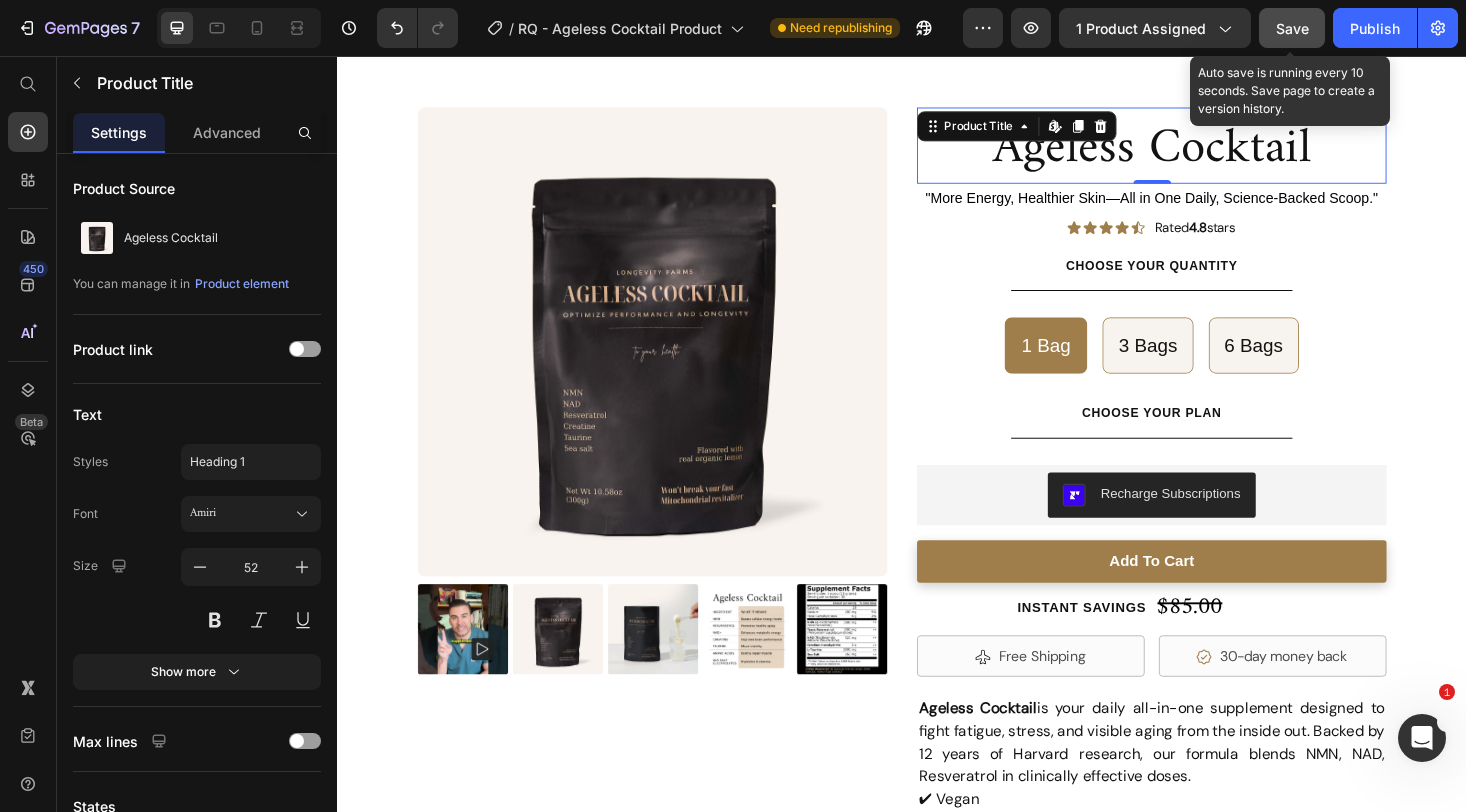 click on "Save" at bounding box center [1292, 28] 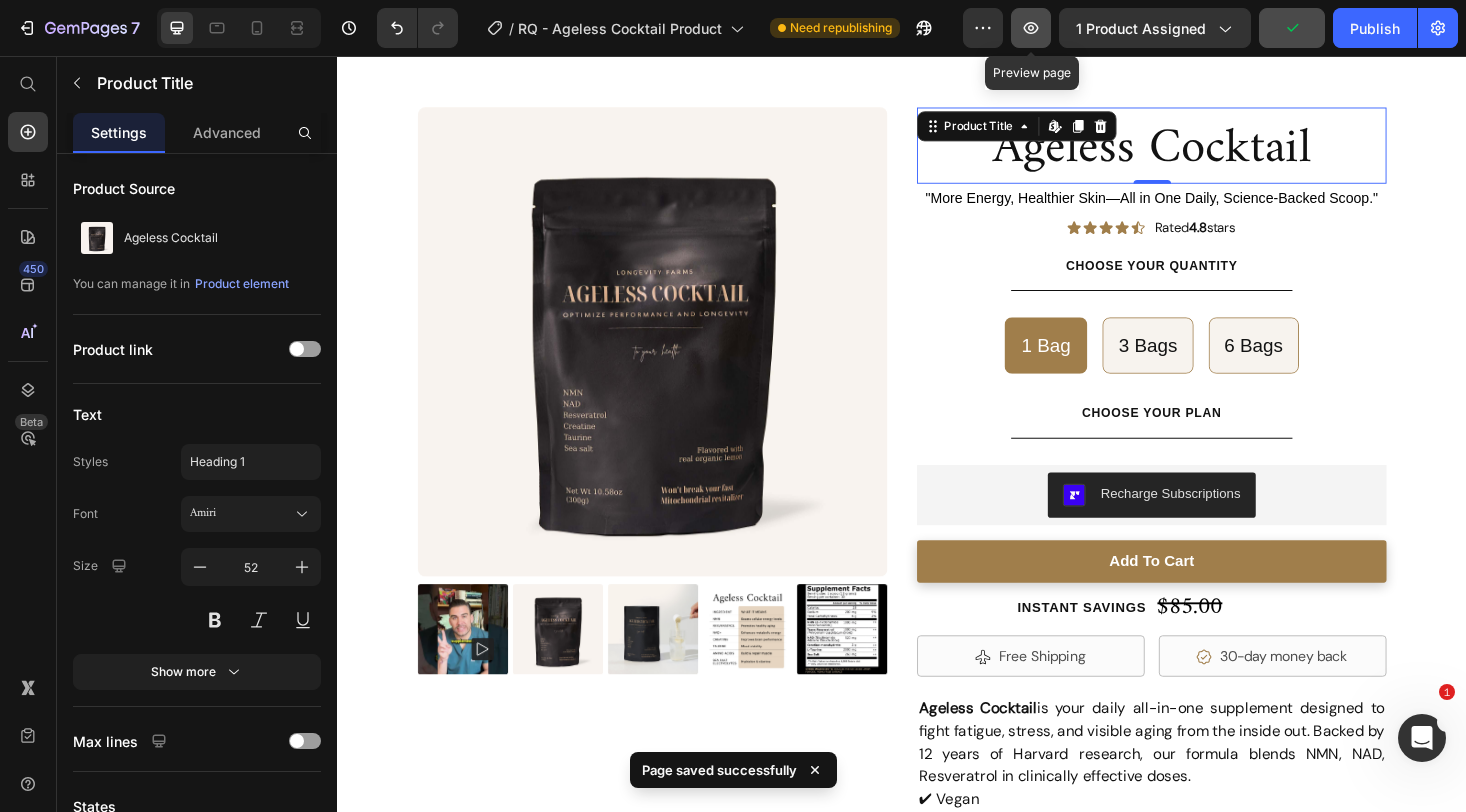 click 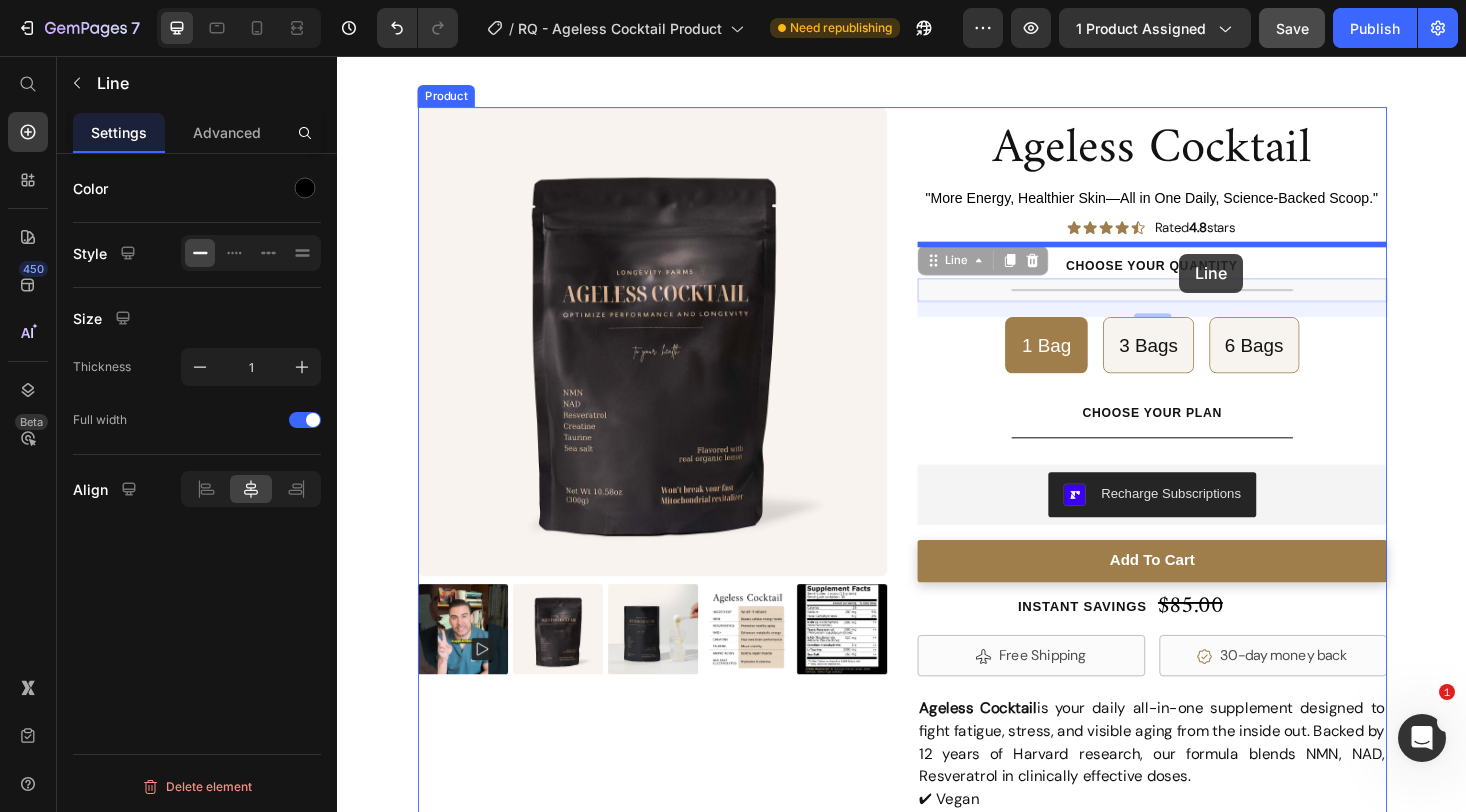 drag, startPoint x: 1235, startPoint y: 298, endPoint x: 1232, endPoint y: 265, distance: 33.13608 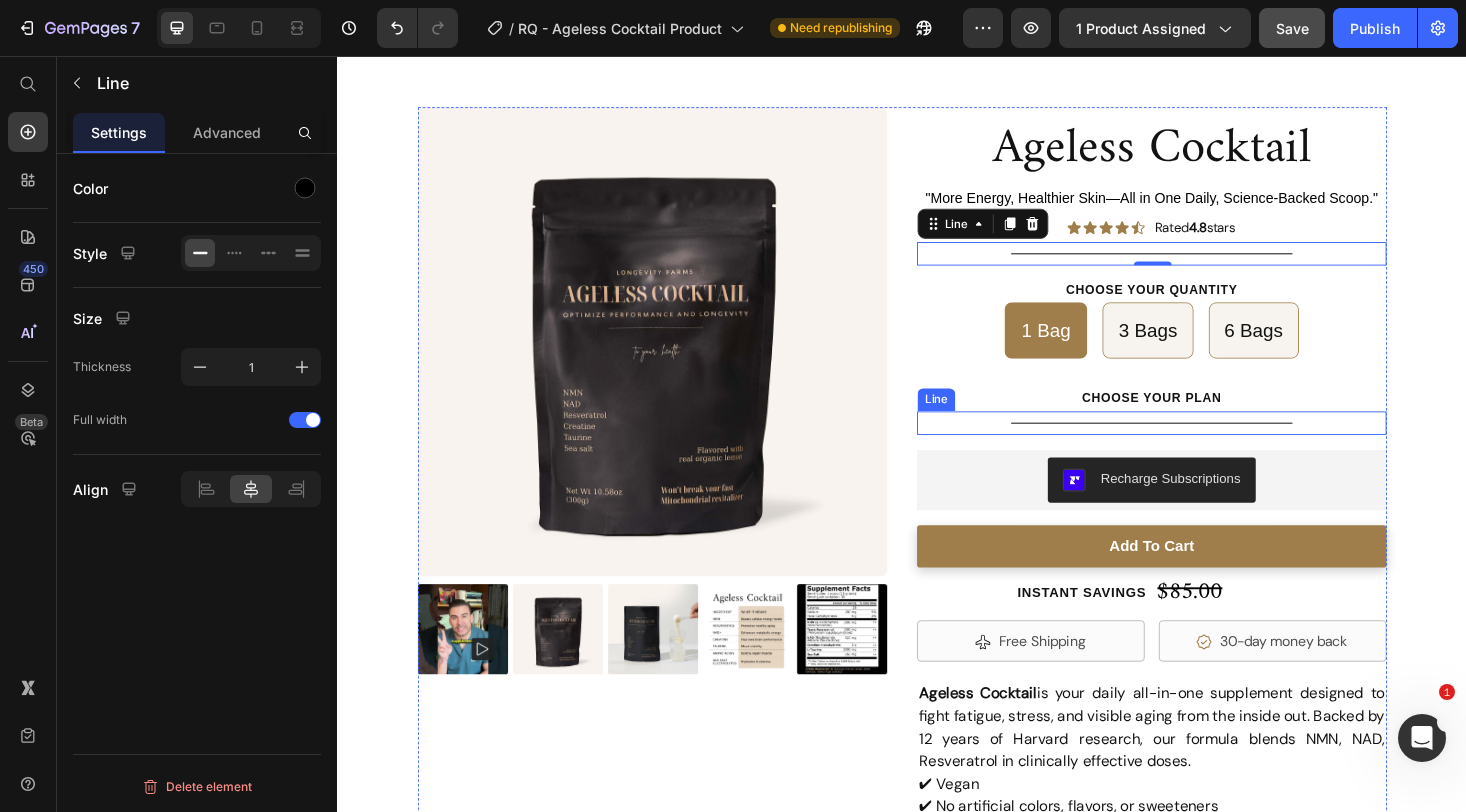 click on "Title Line" at bounding box center [1202, 446] 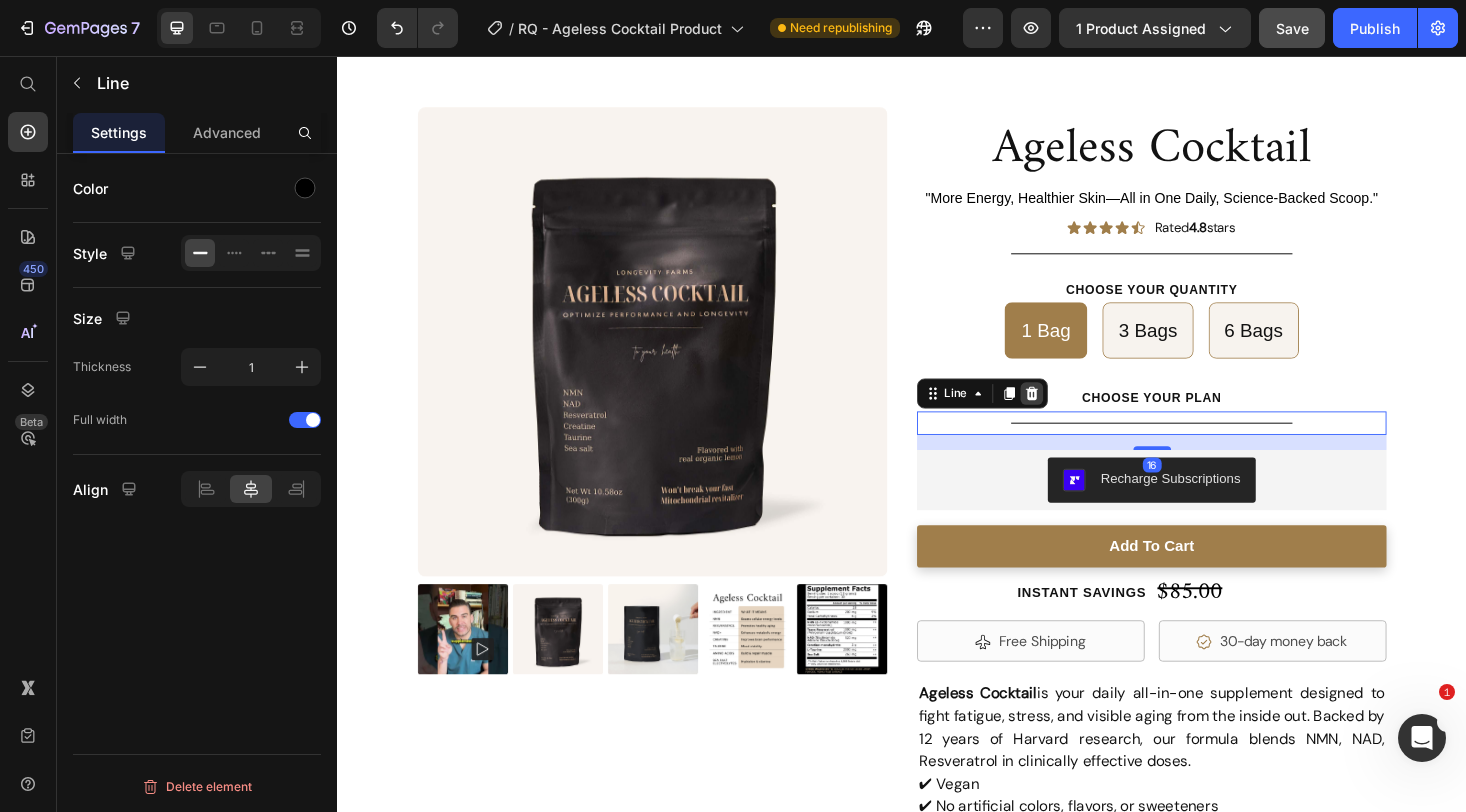 click 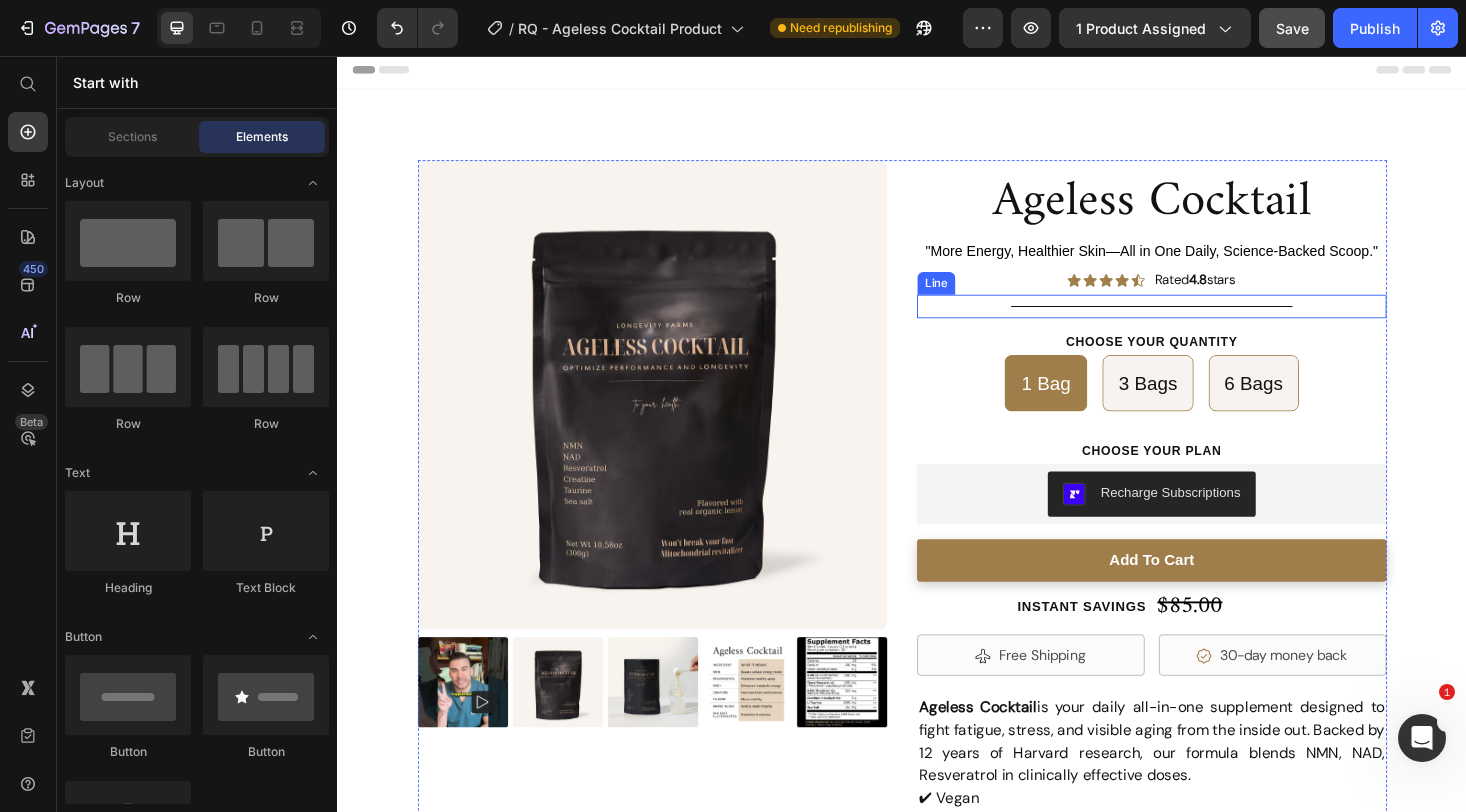 scroll, scrollTop: 0, scrollLeft: 0, axis: both 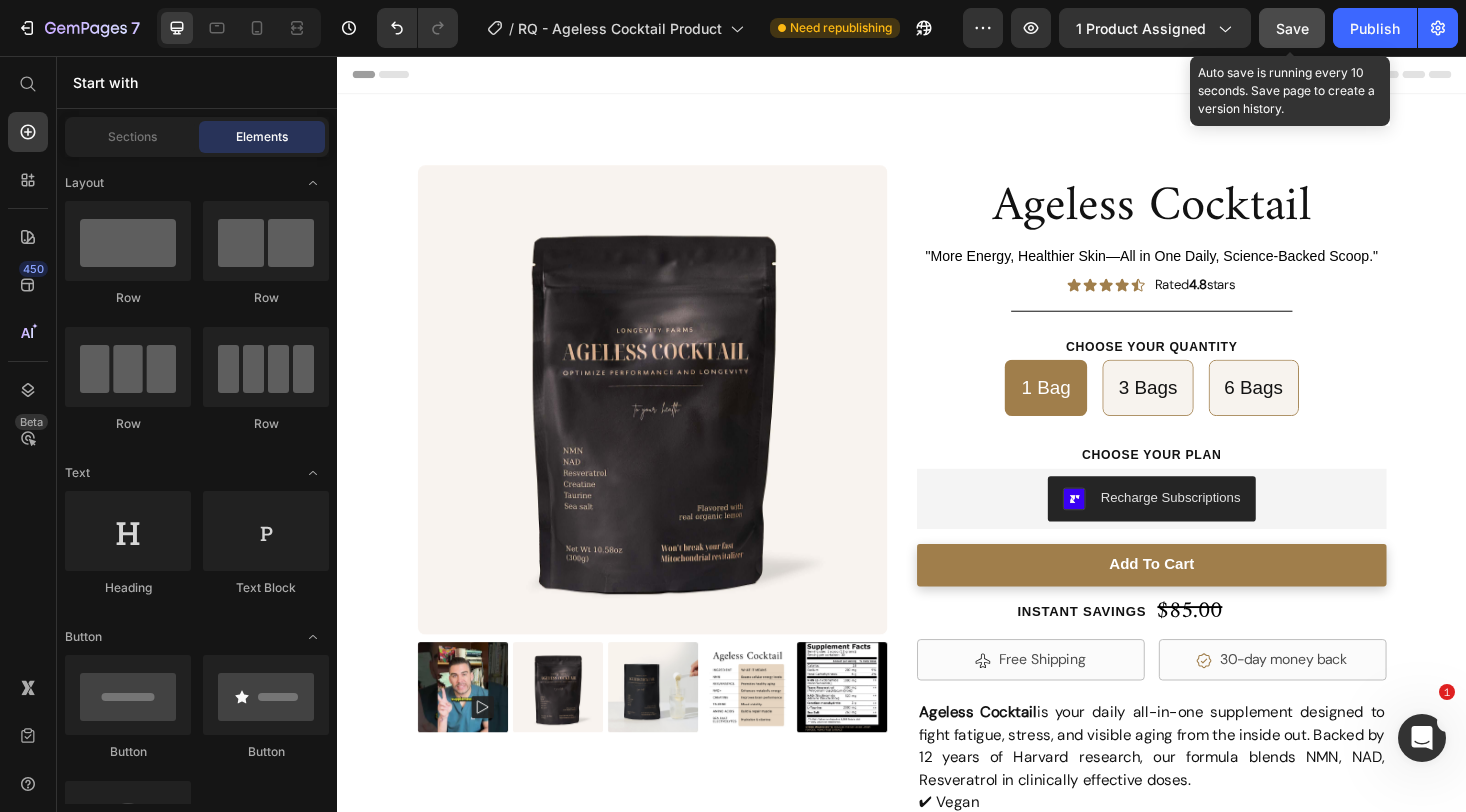 click on "Save" at bounding box center (1292, 28) 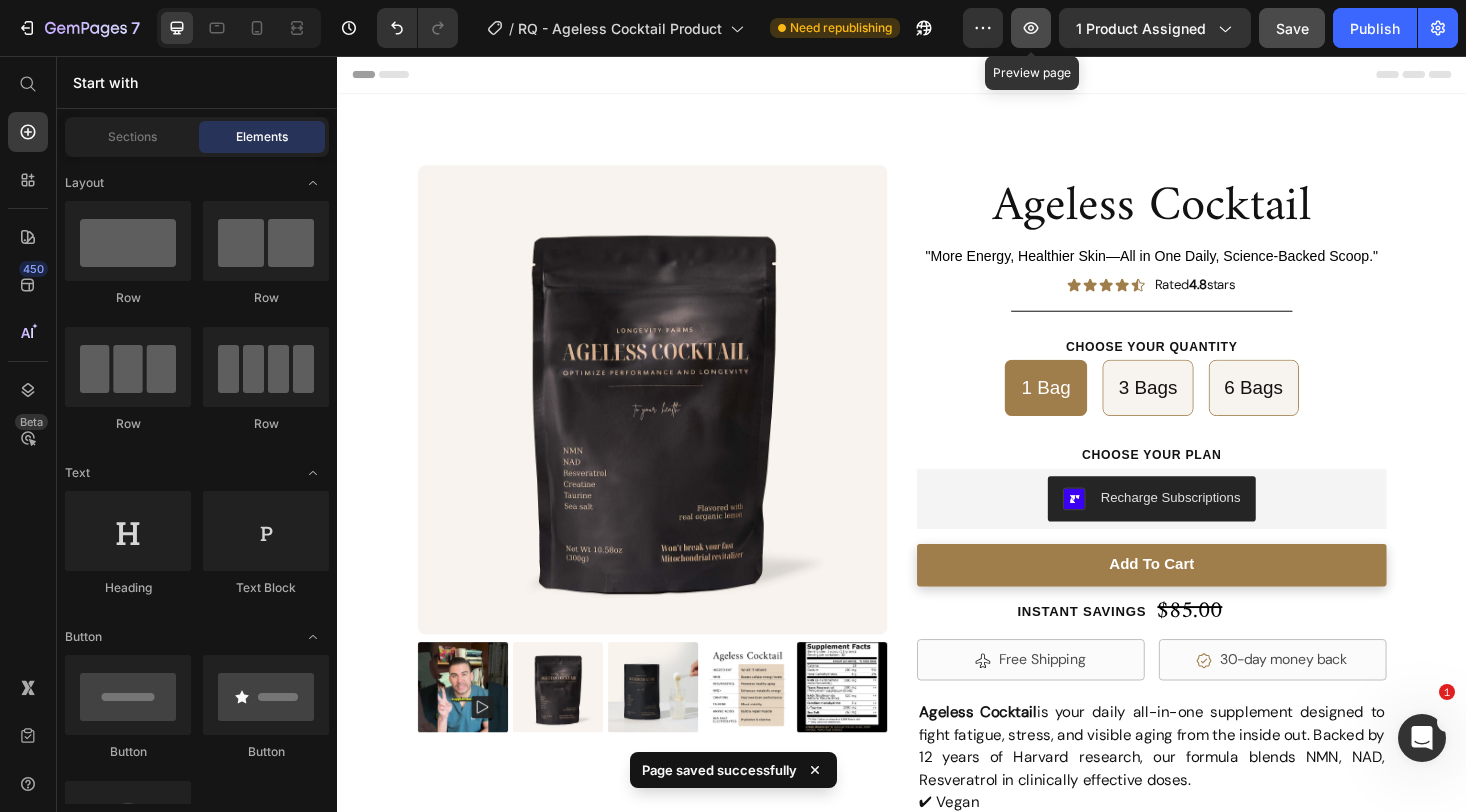 click 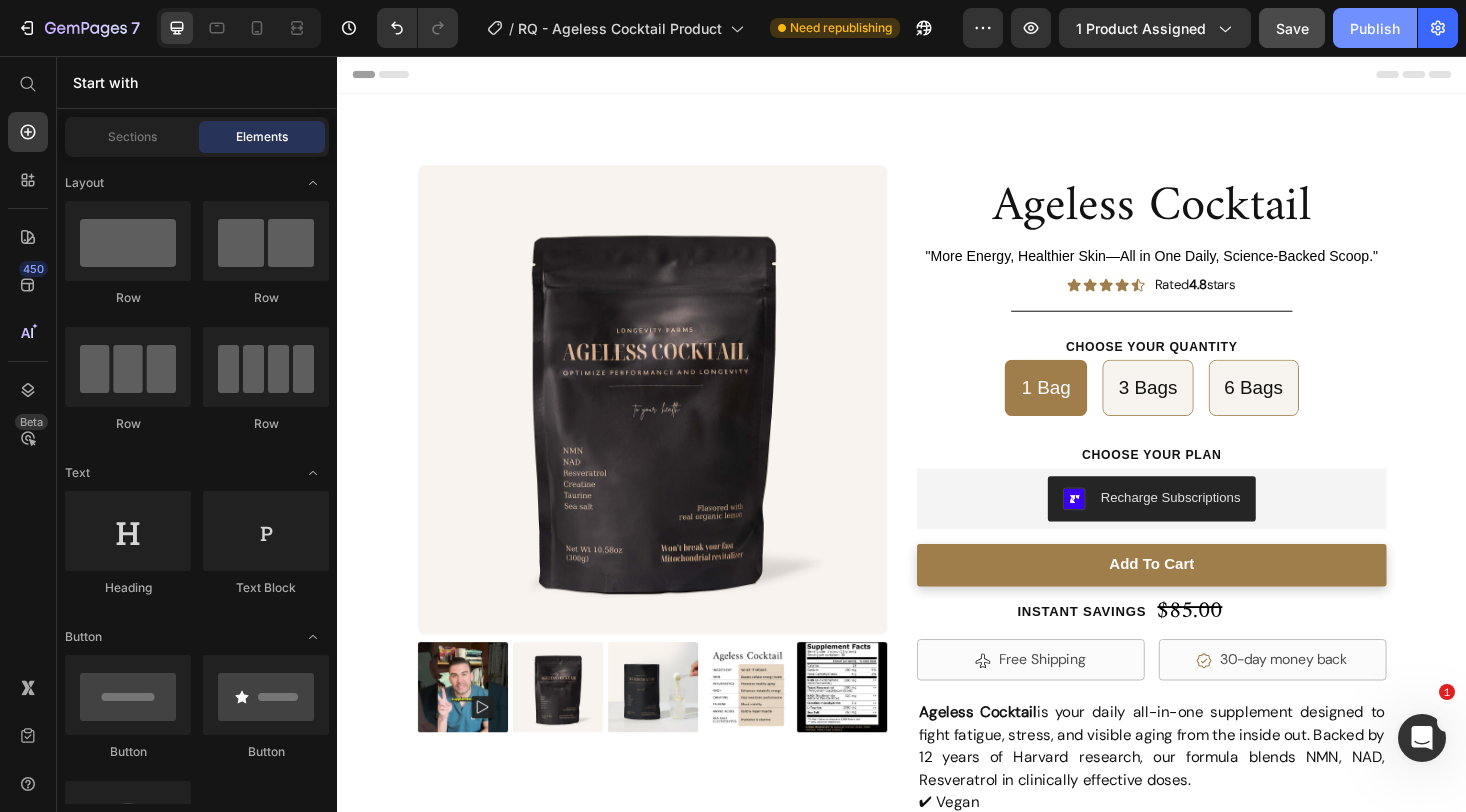click on "Publish" at bounding box center (1375, 28) 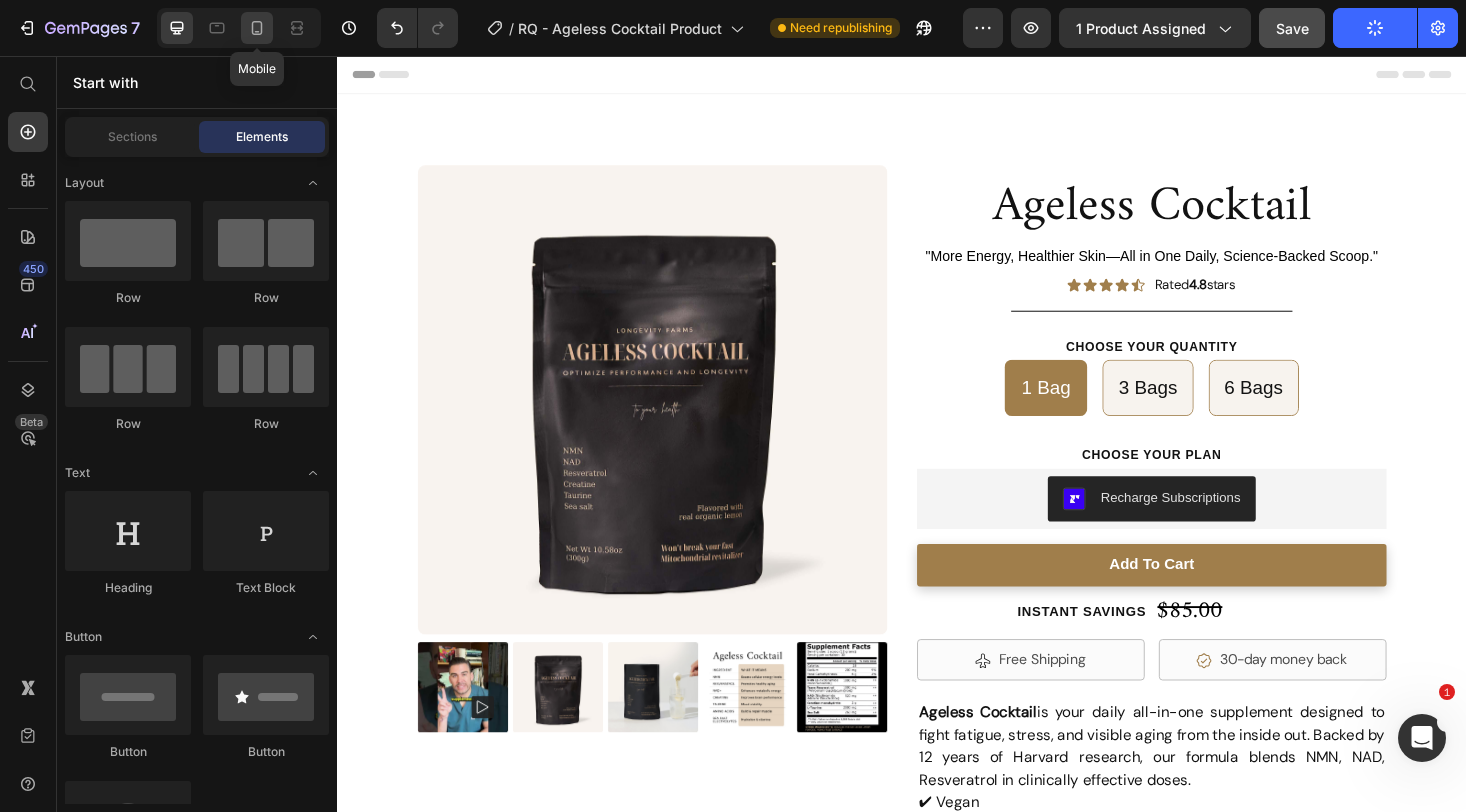 click 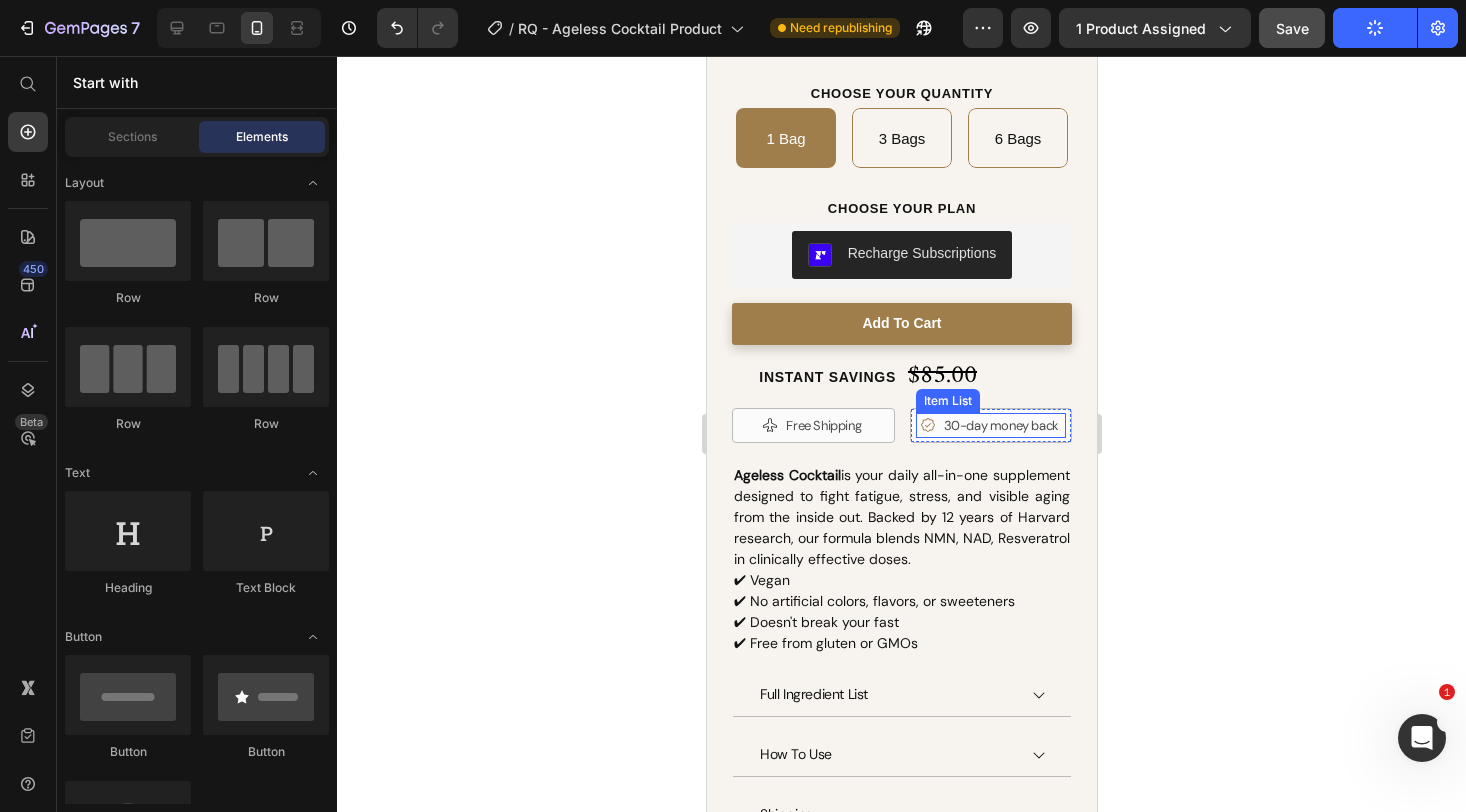 scroll, scrollTop: 638, scrollLeft: 0, axis: vertical 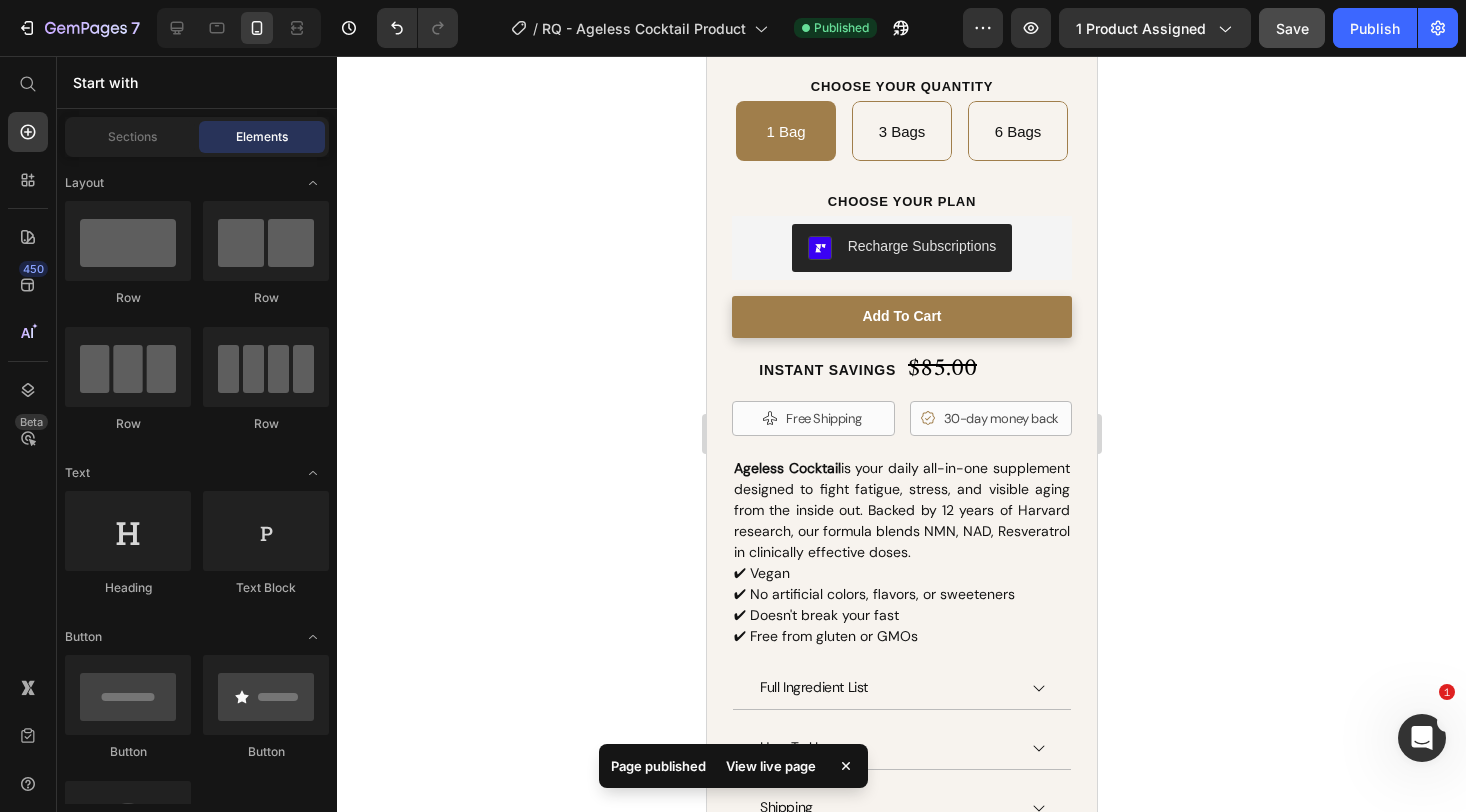 click on "View live page" at bounding box center [771, 766] 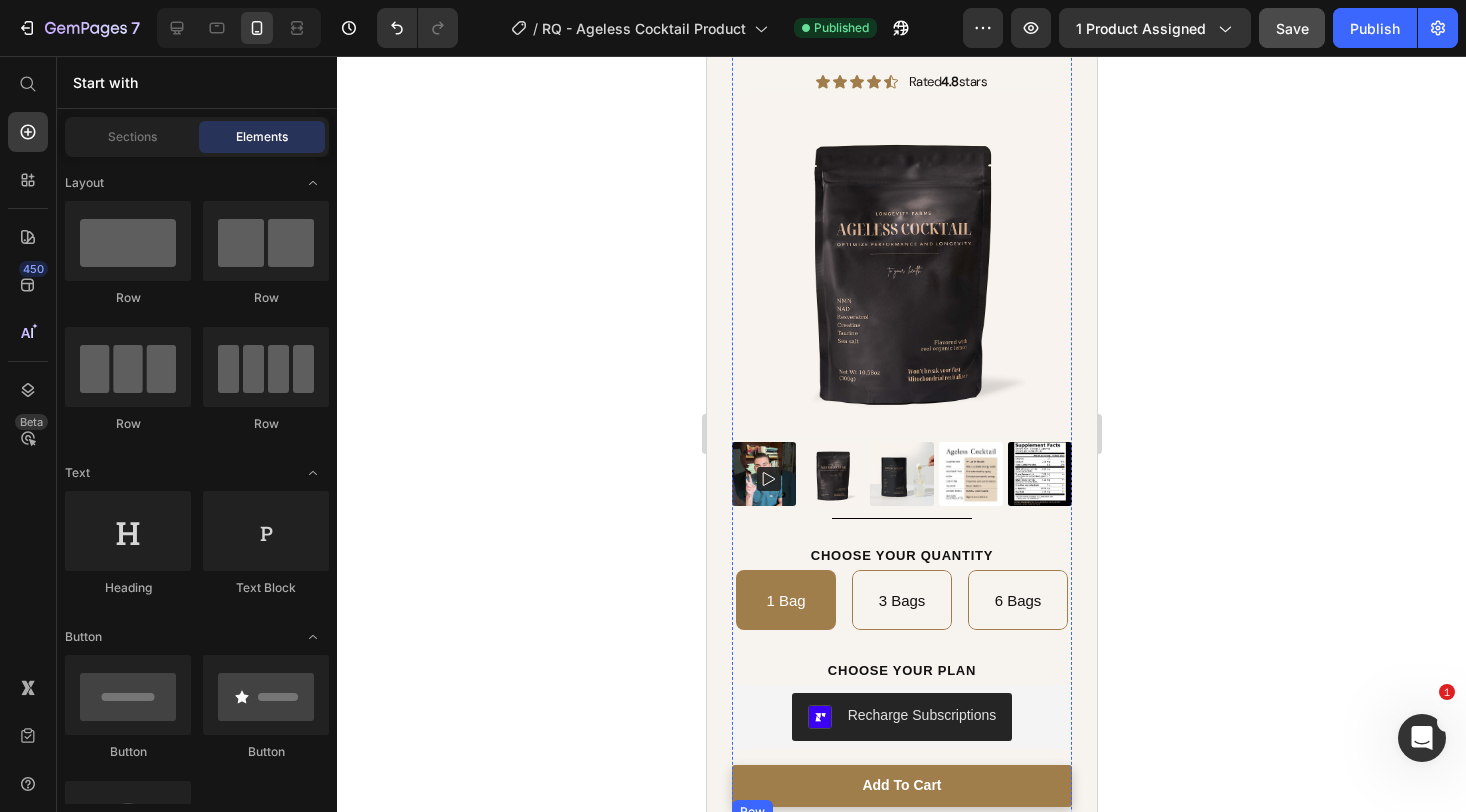 scroll, scrollTop: 338, scrollLeft: 0, axis: vertical 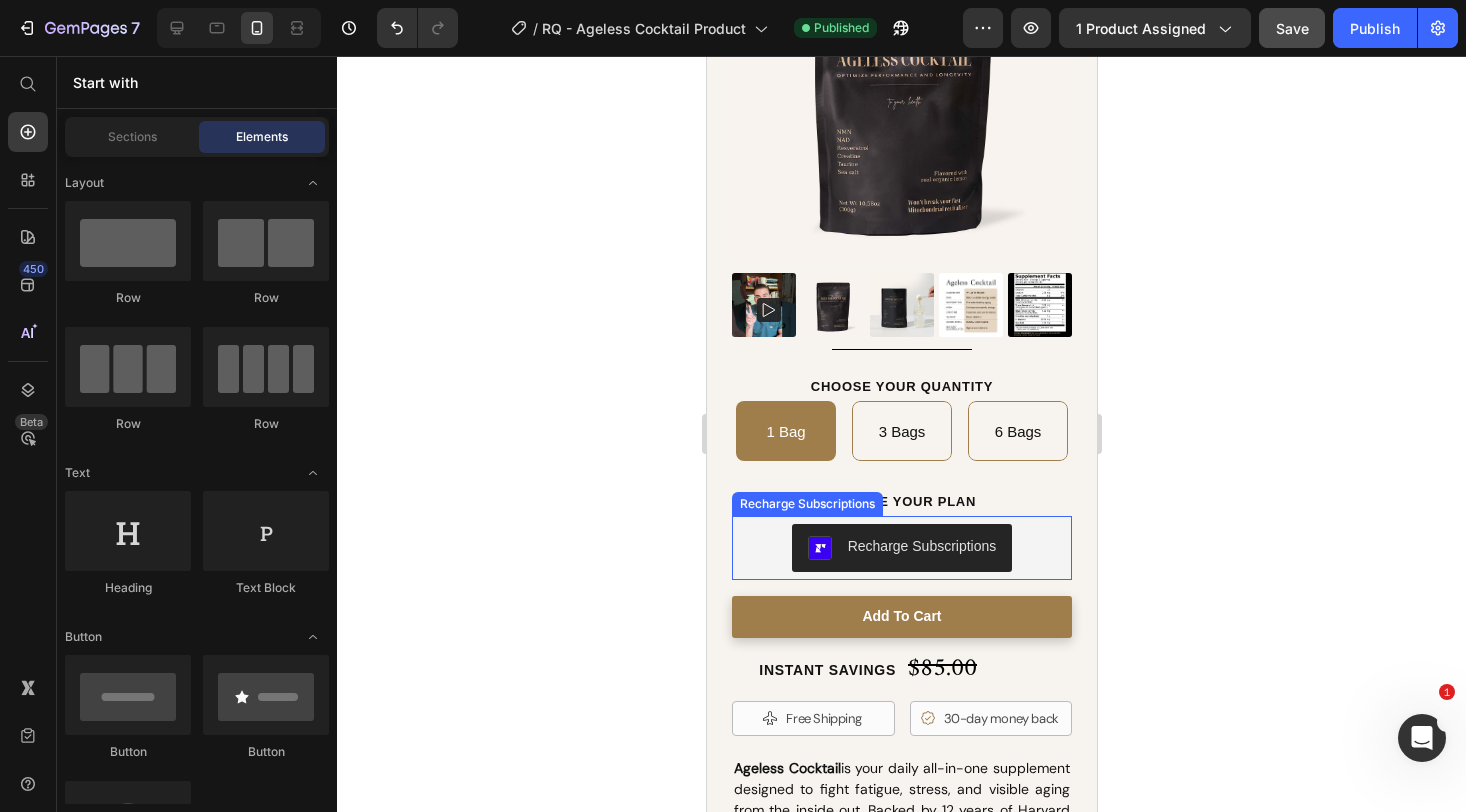 click on "Recharge Subscriptions" at bounding box center [921, 546] 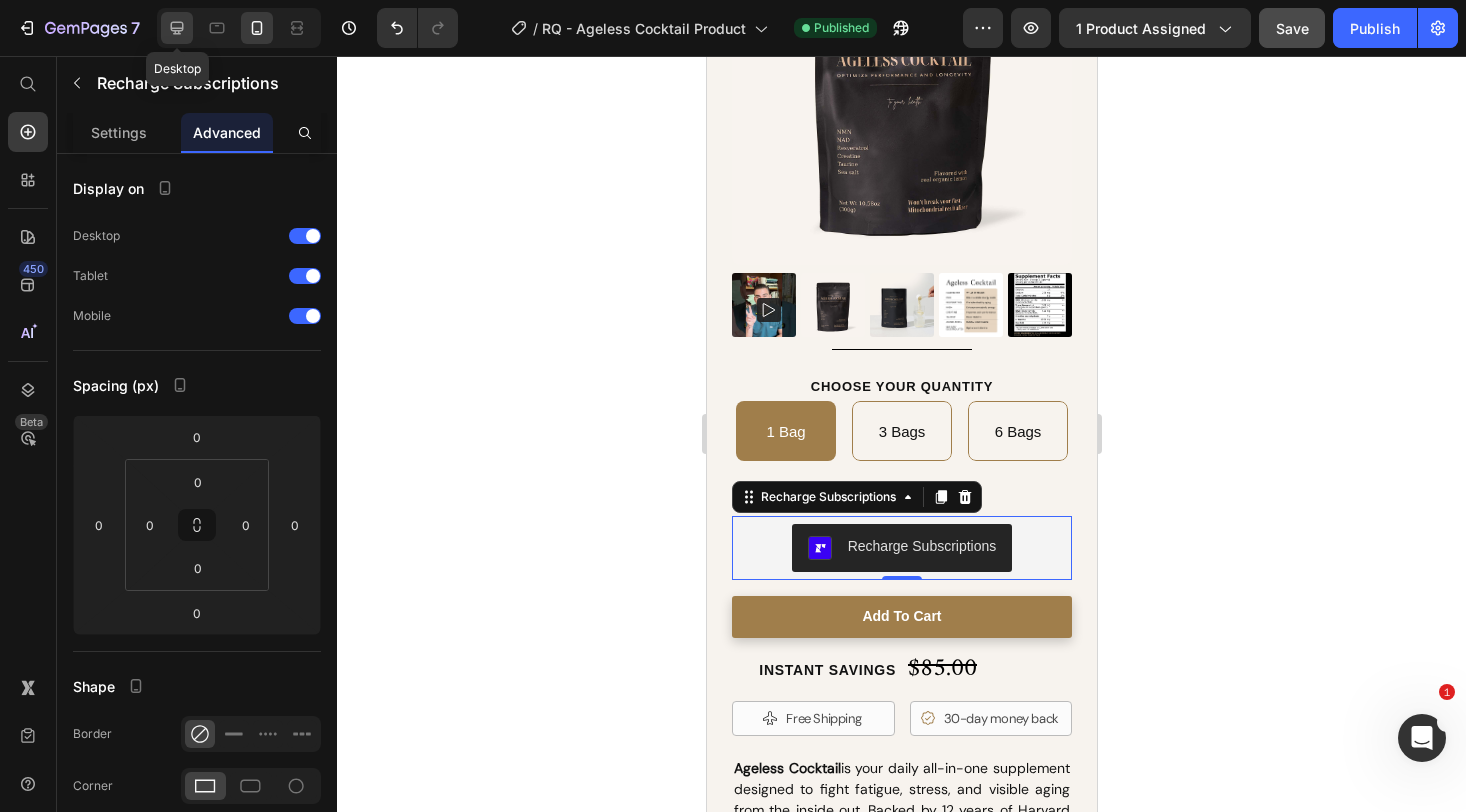 click 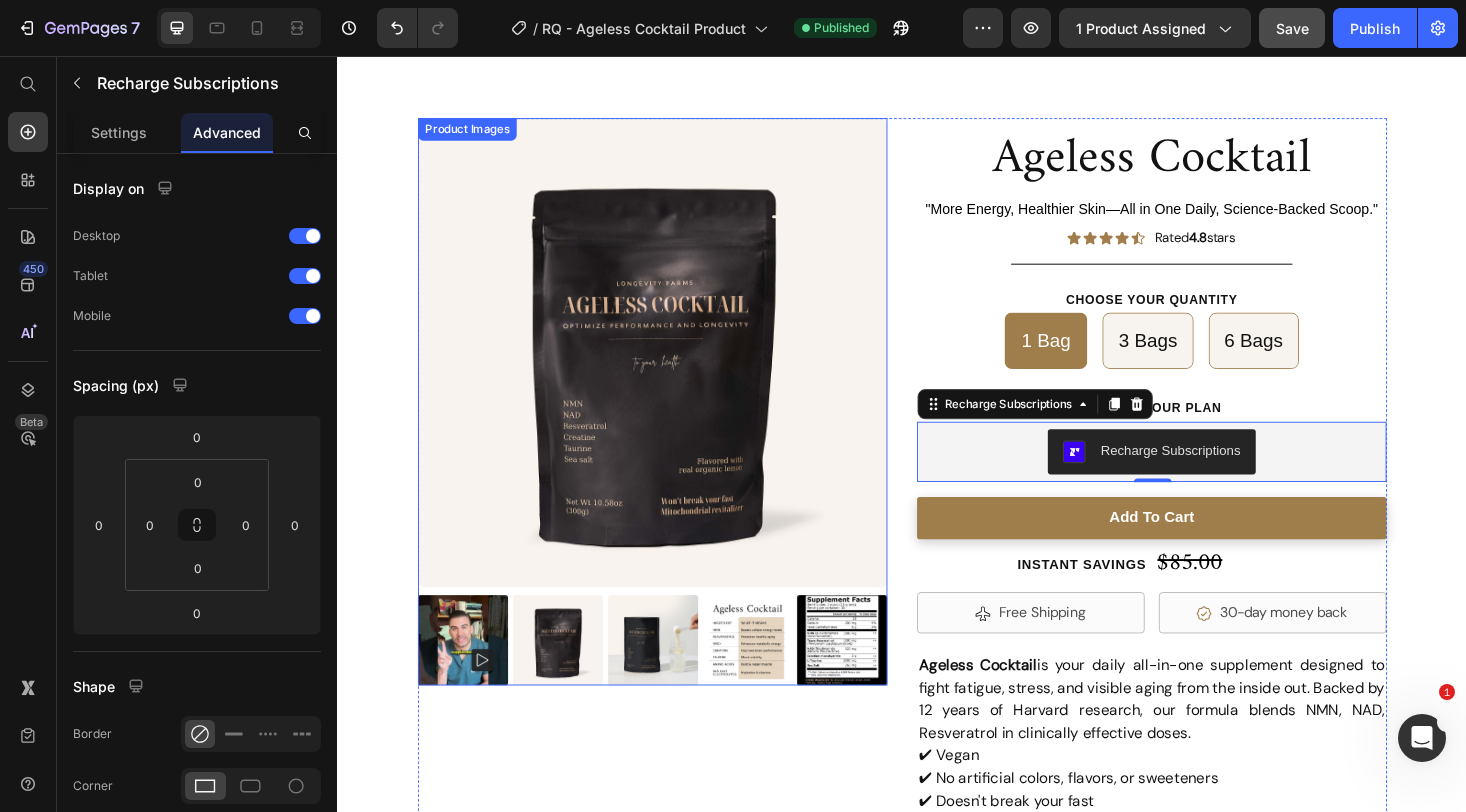 scroll, scrollTop: 0, scrollLeft: 0, axis: both 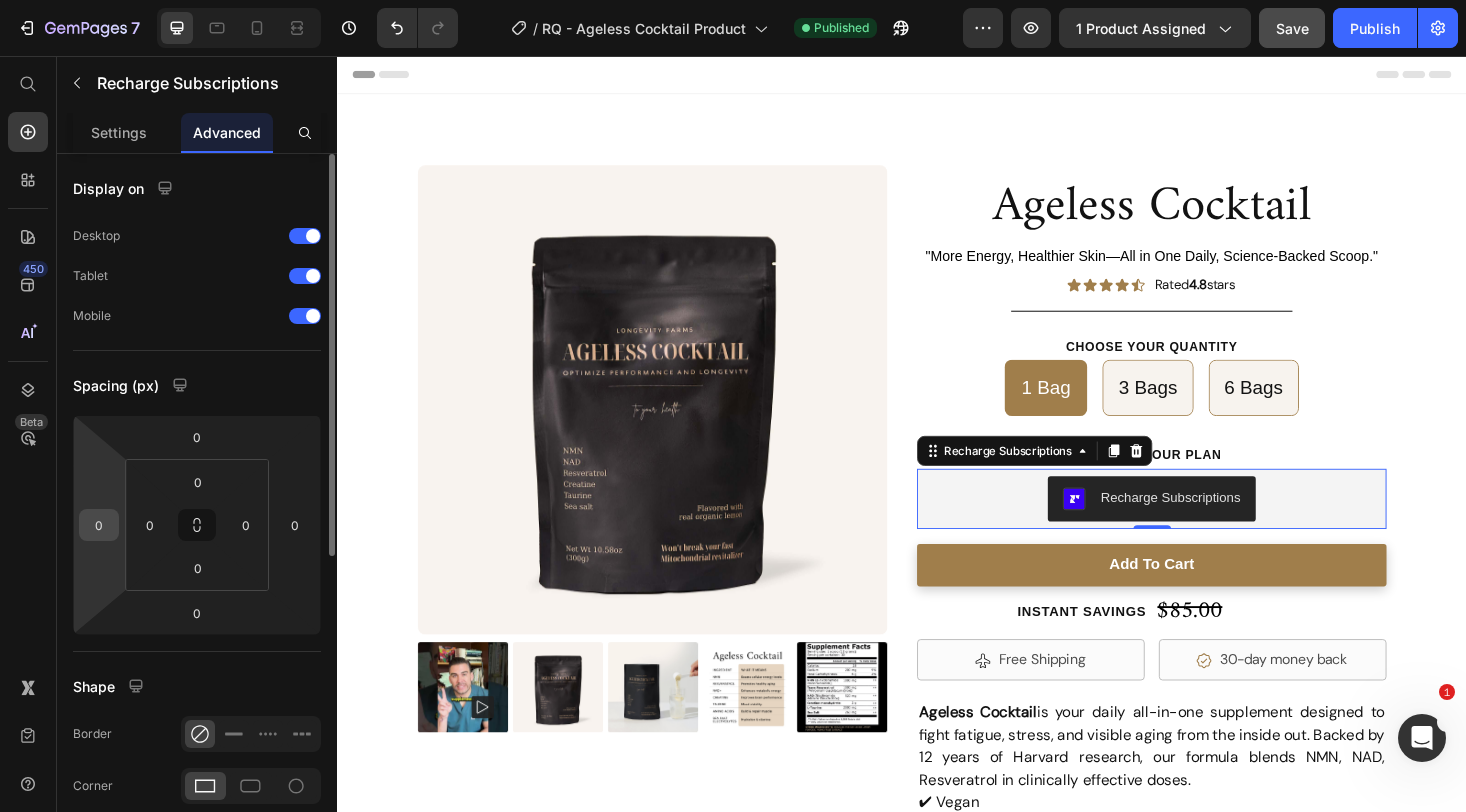 click on "0" at bounding box center [99, 525] 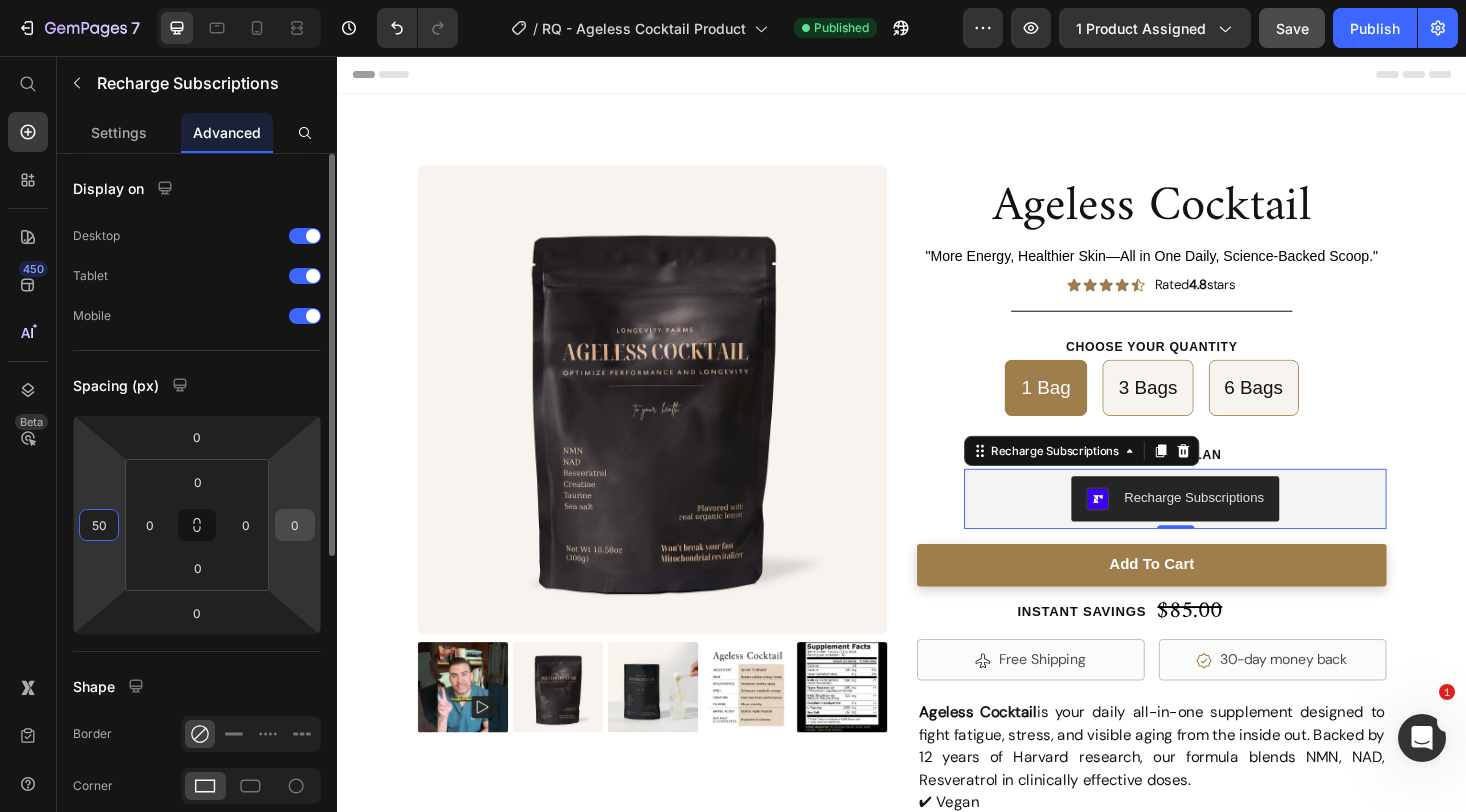 type on "50" 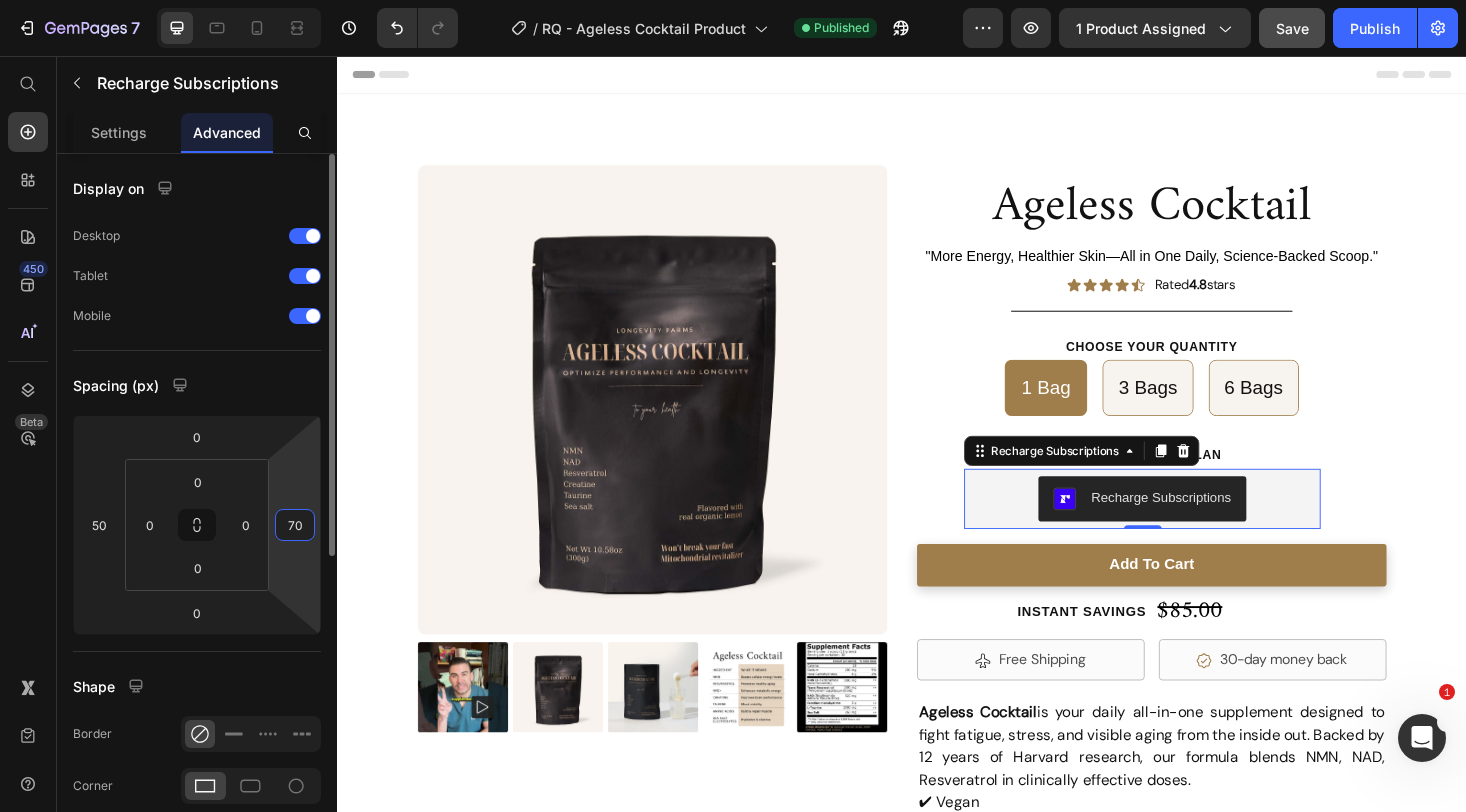 type on "7" 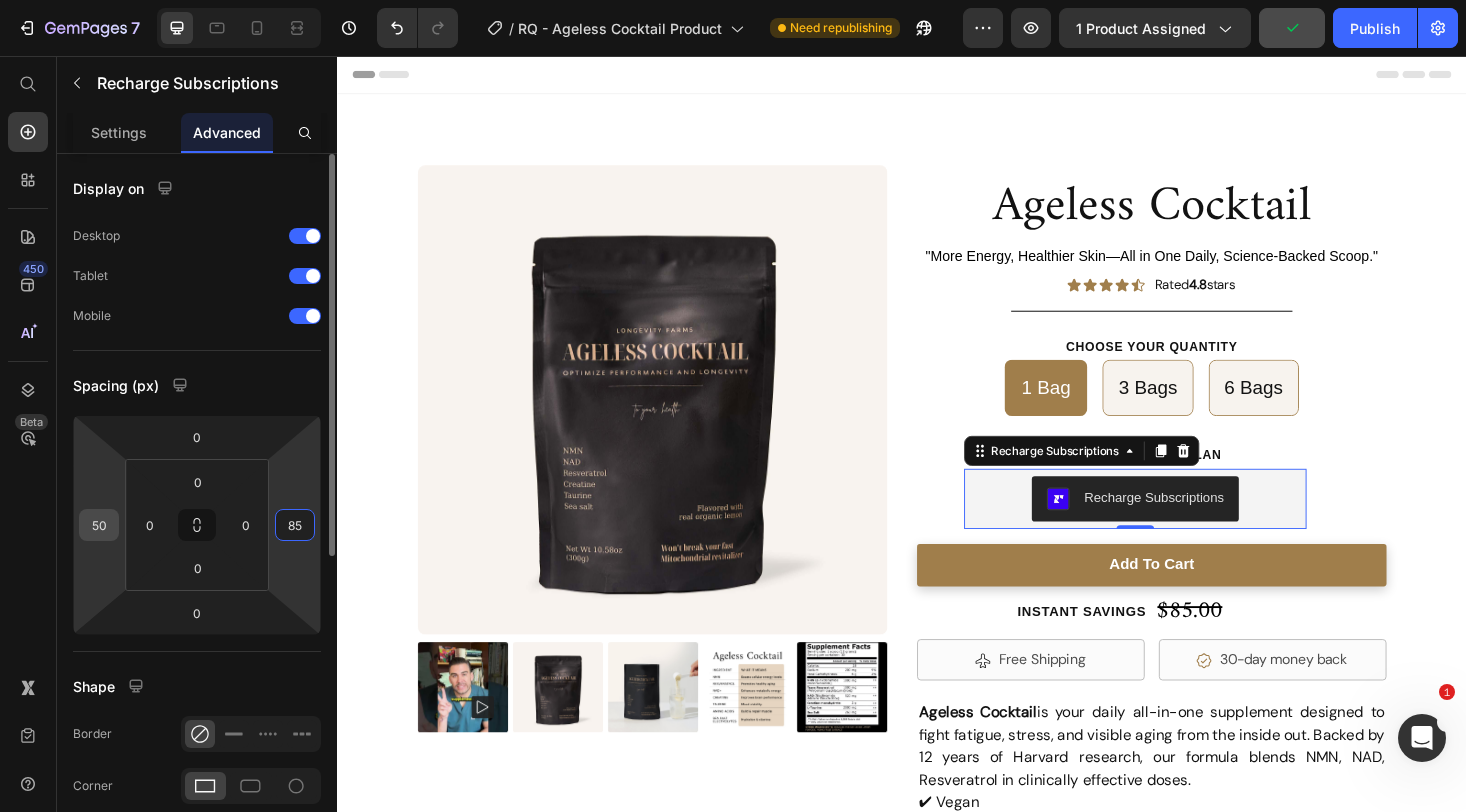 type on "85" 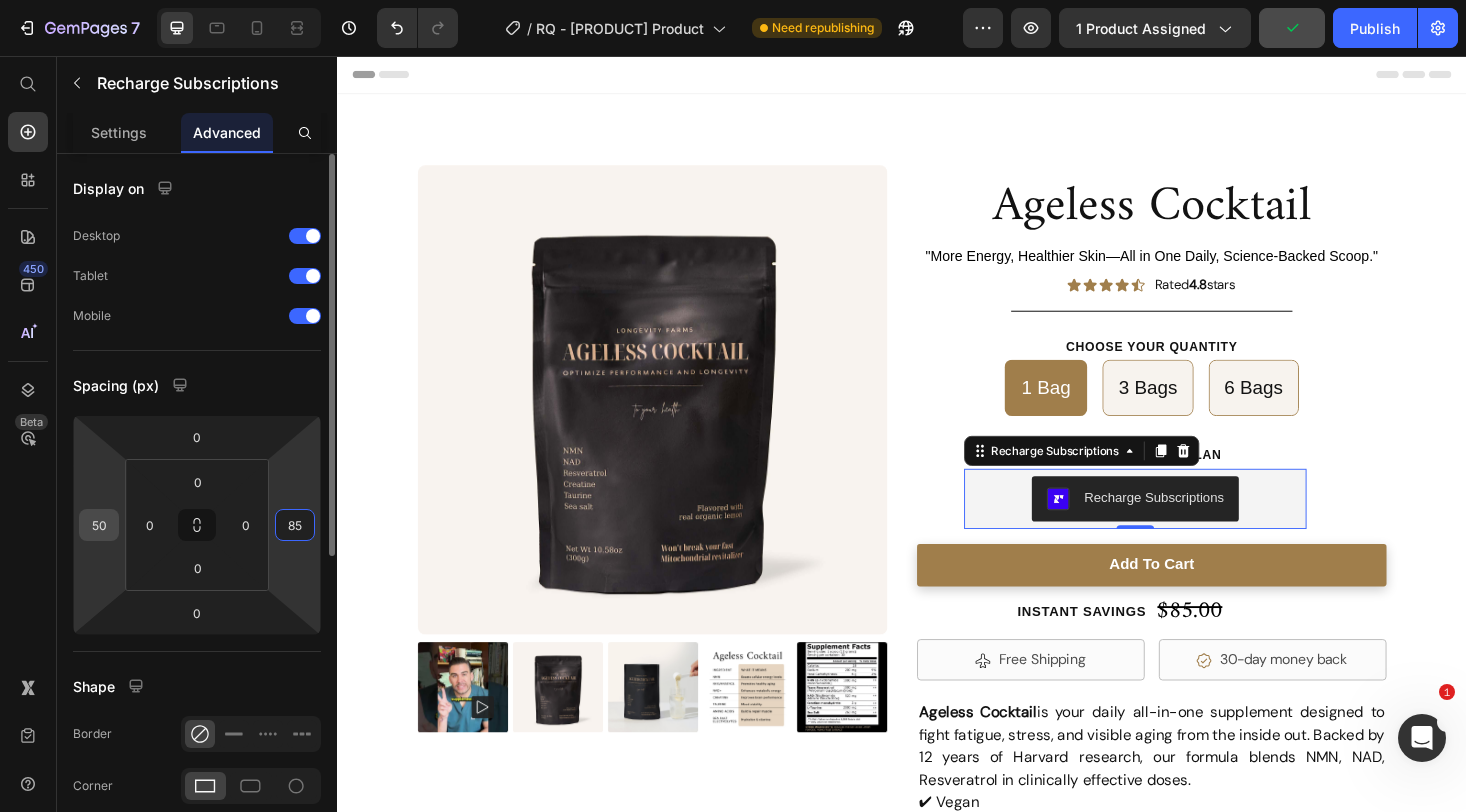 click on "50" at bounding box center (99, 525) 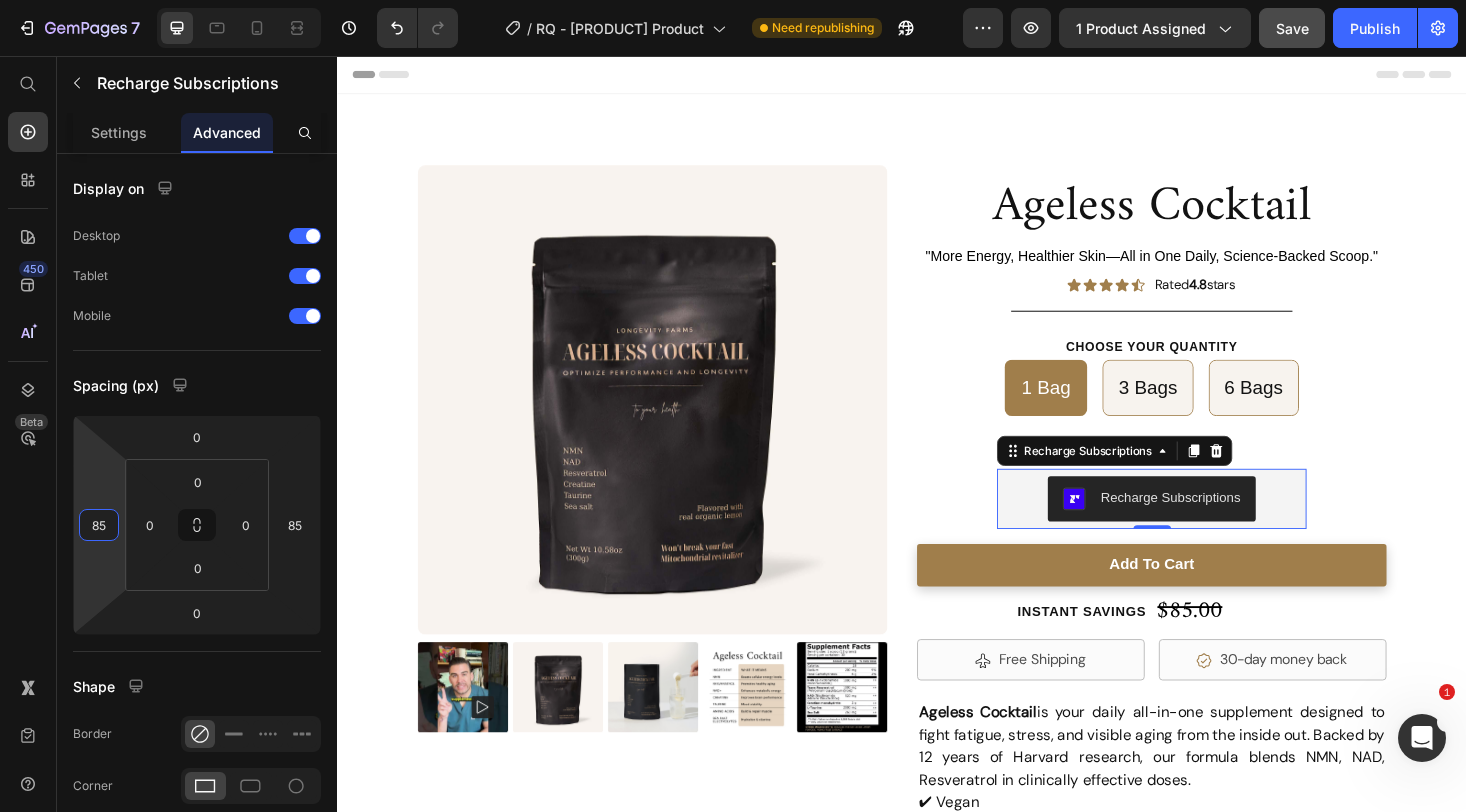 type on "85" 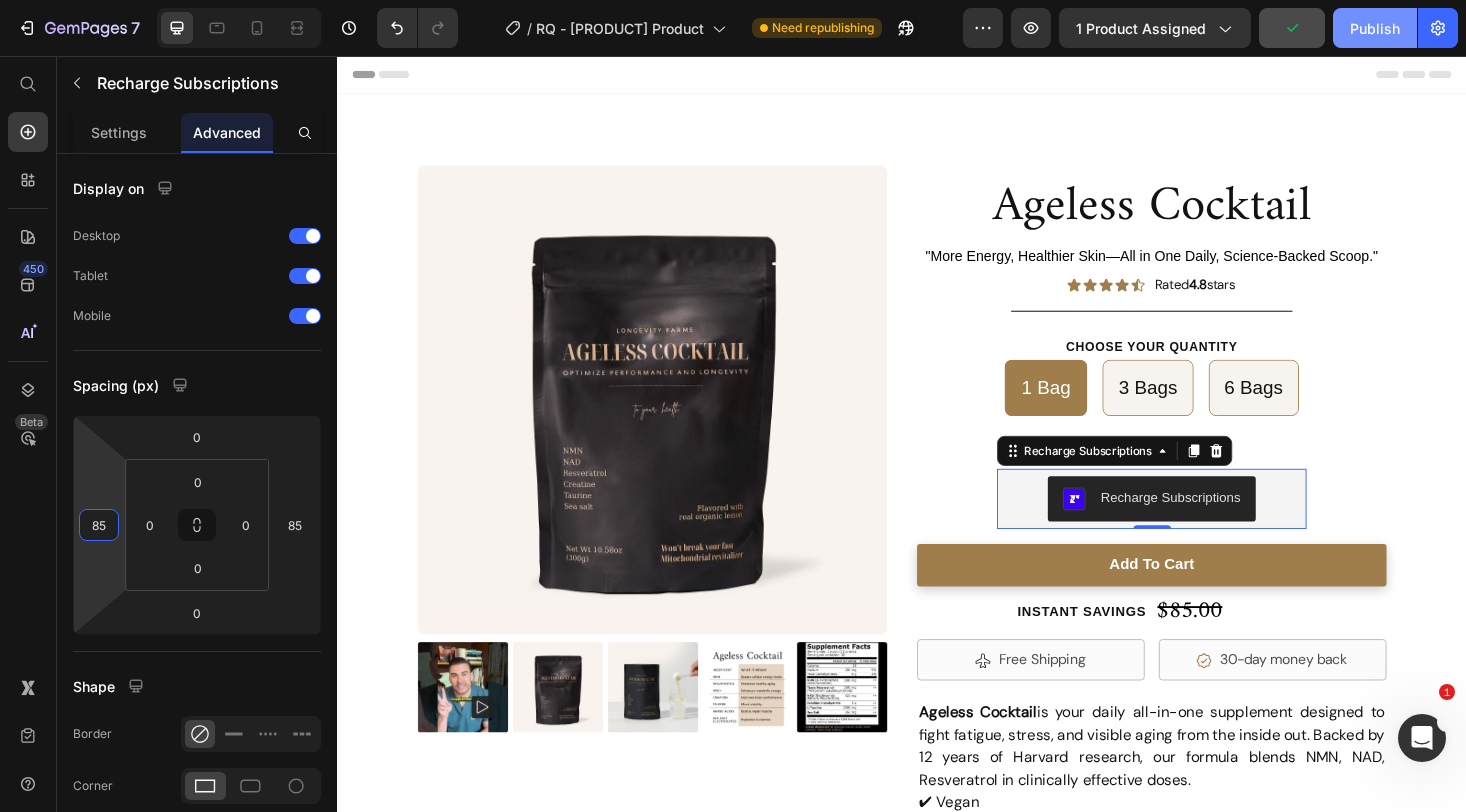 click on "Publish" 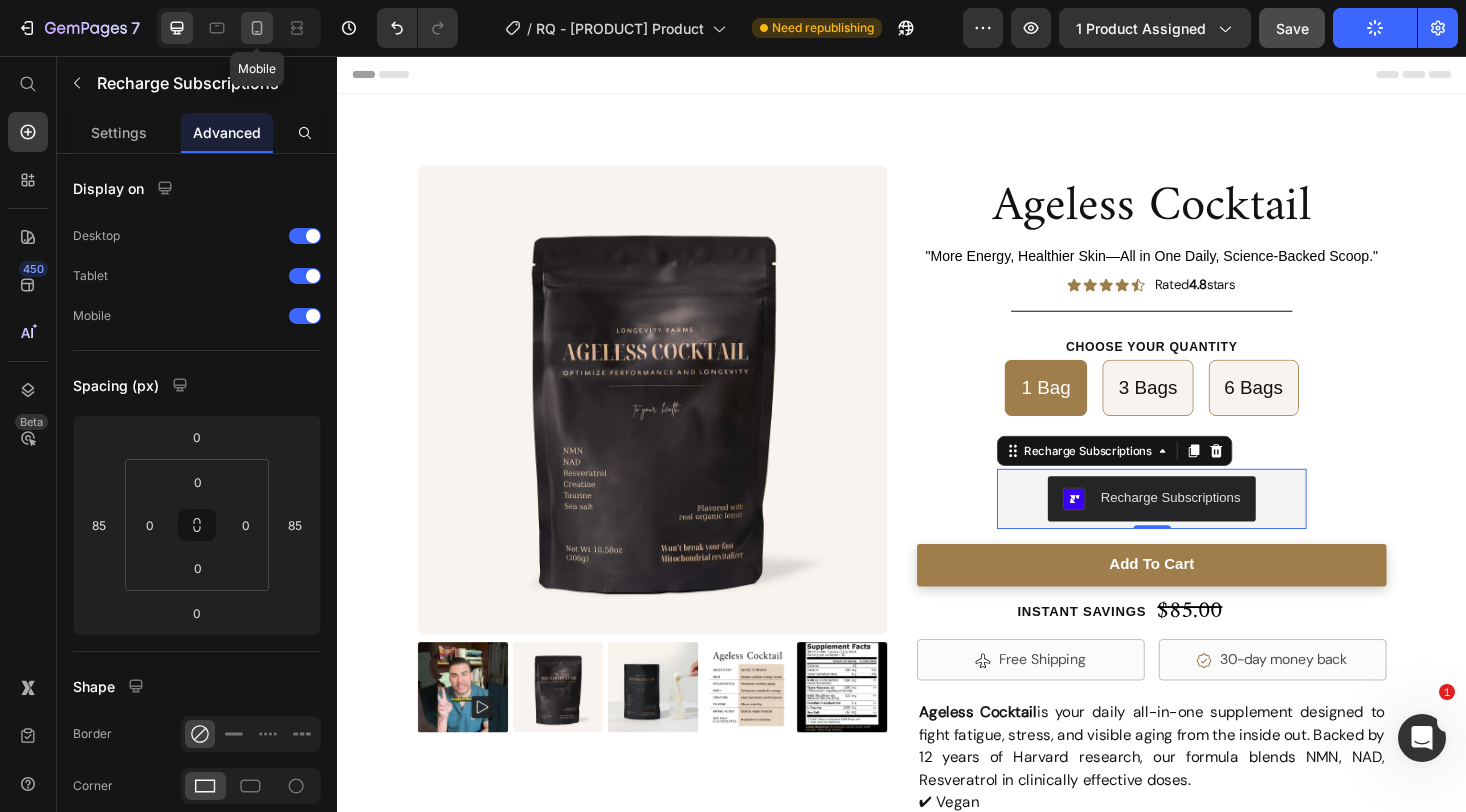 click 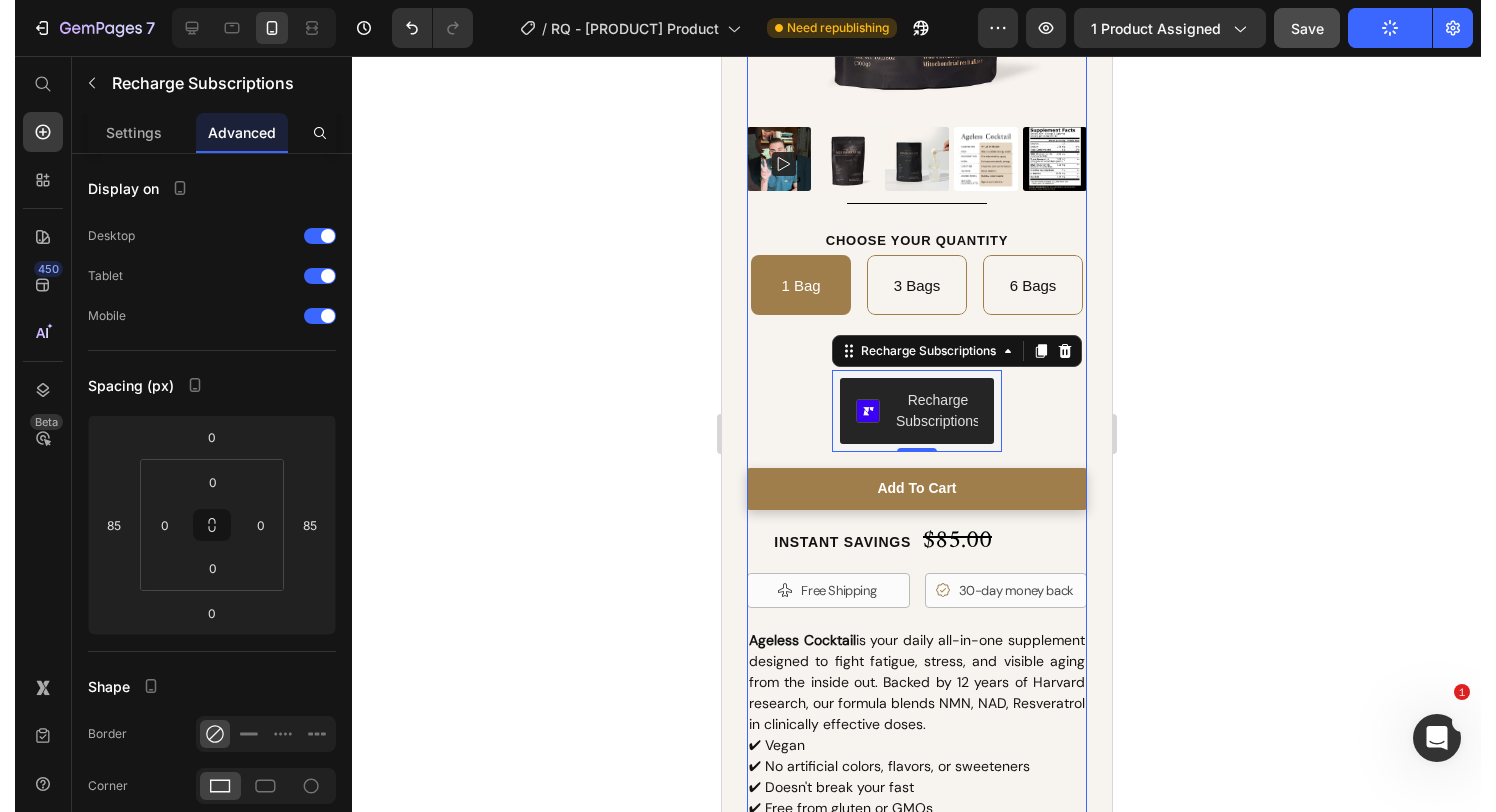 scroll, scrollTop: 469, scrollLeft: 0, axis: vertical 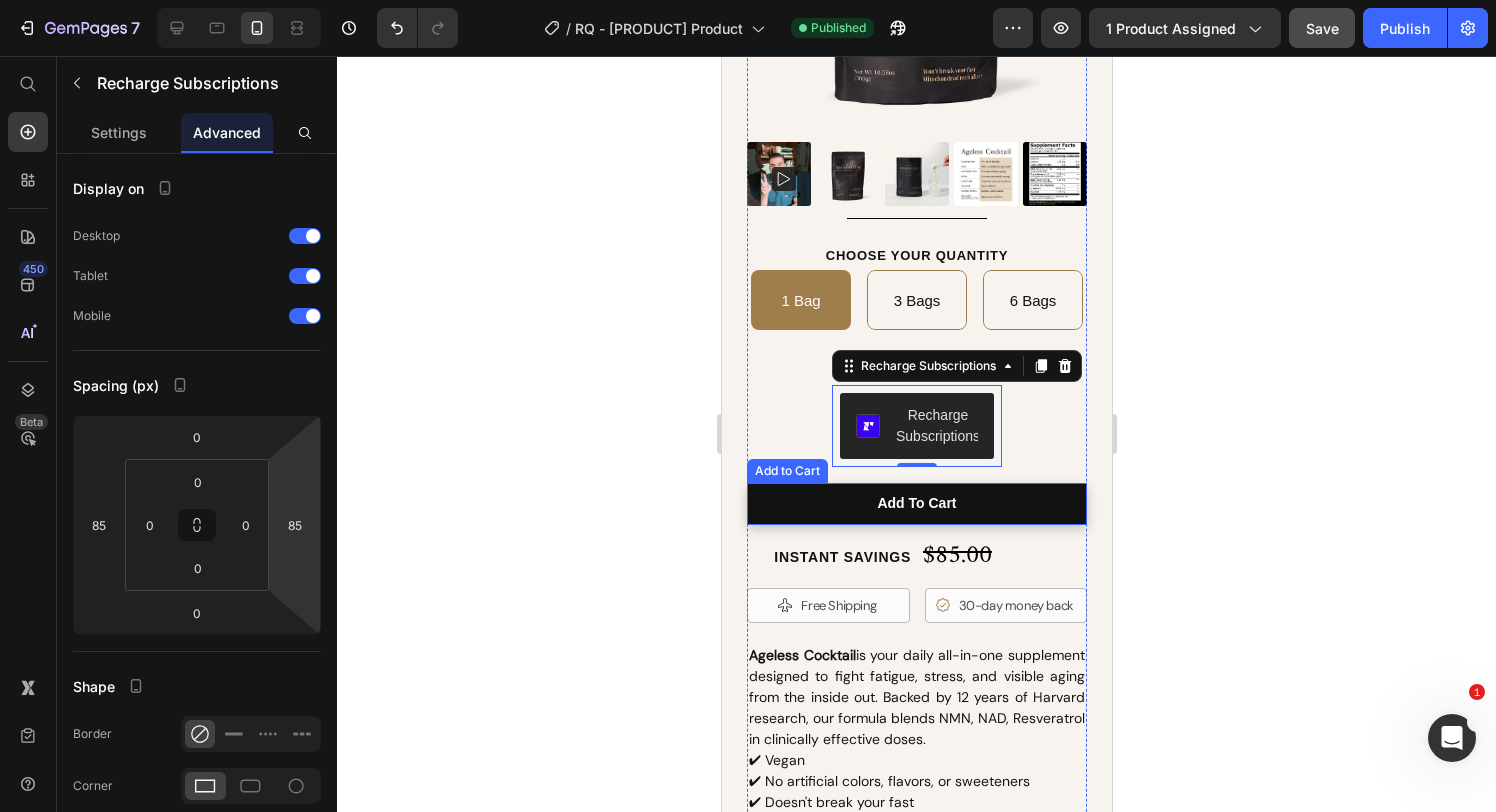 click on "add to cart" at bounding box center [916, 503] 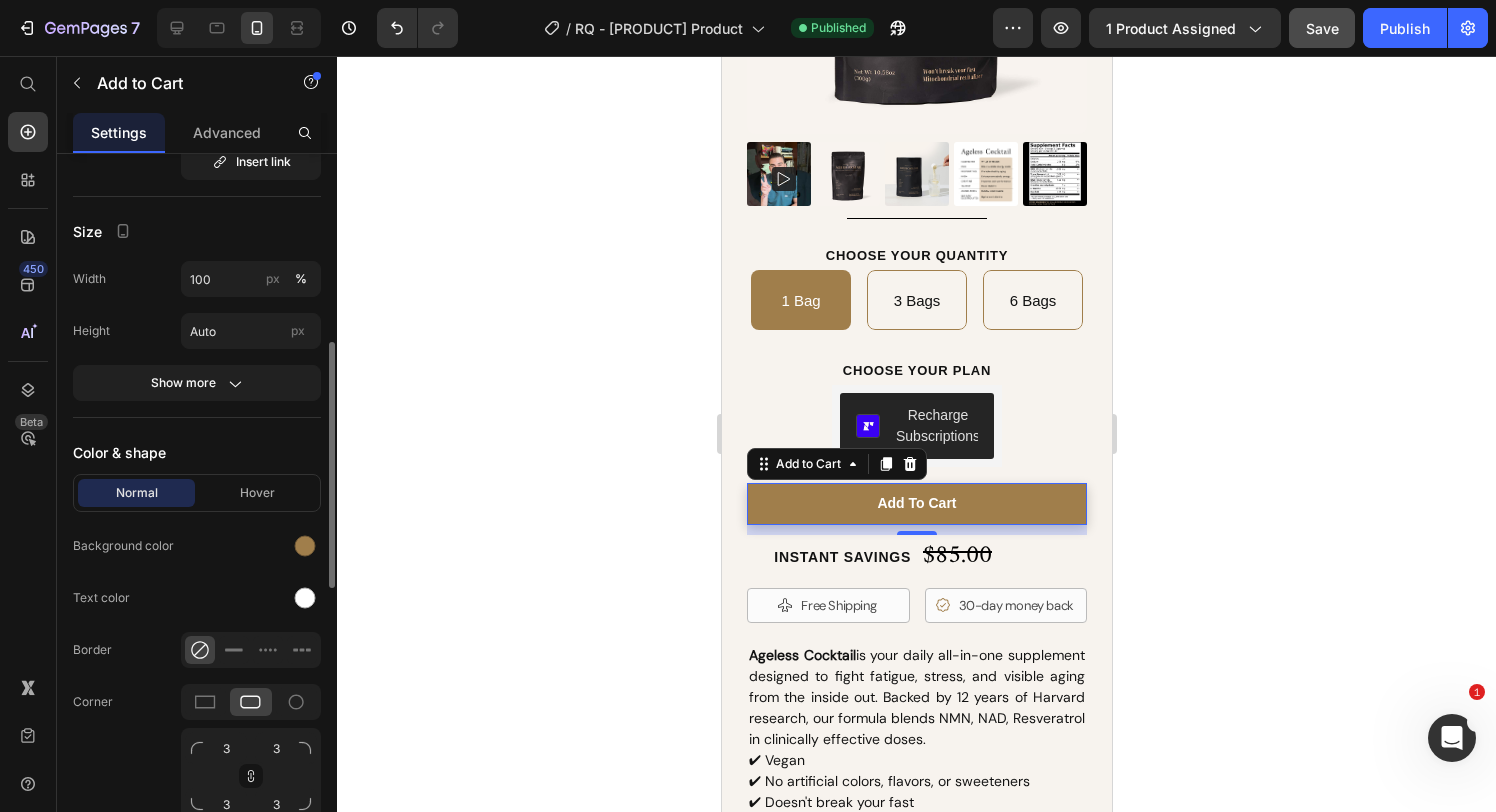 scroll, scrollTop: 881, scrollLeft: 0, axis: vertical 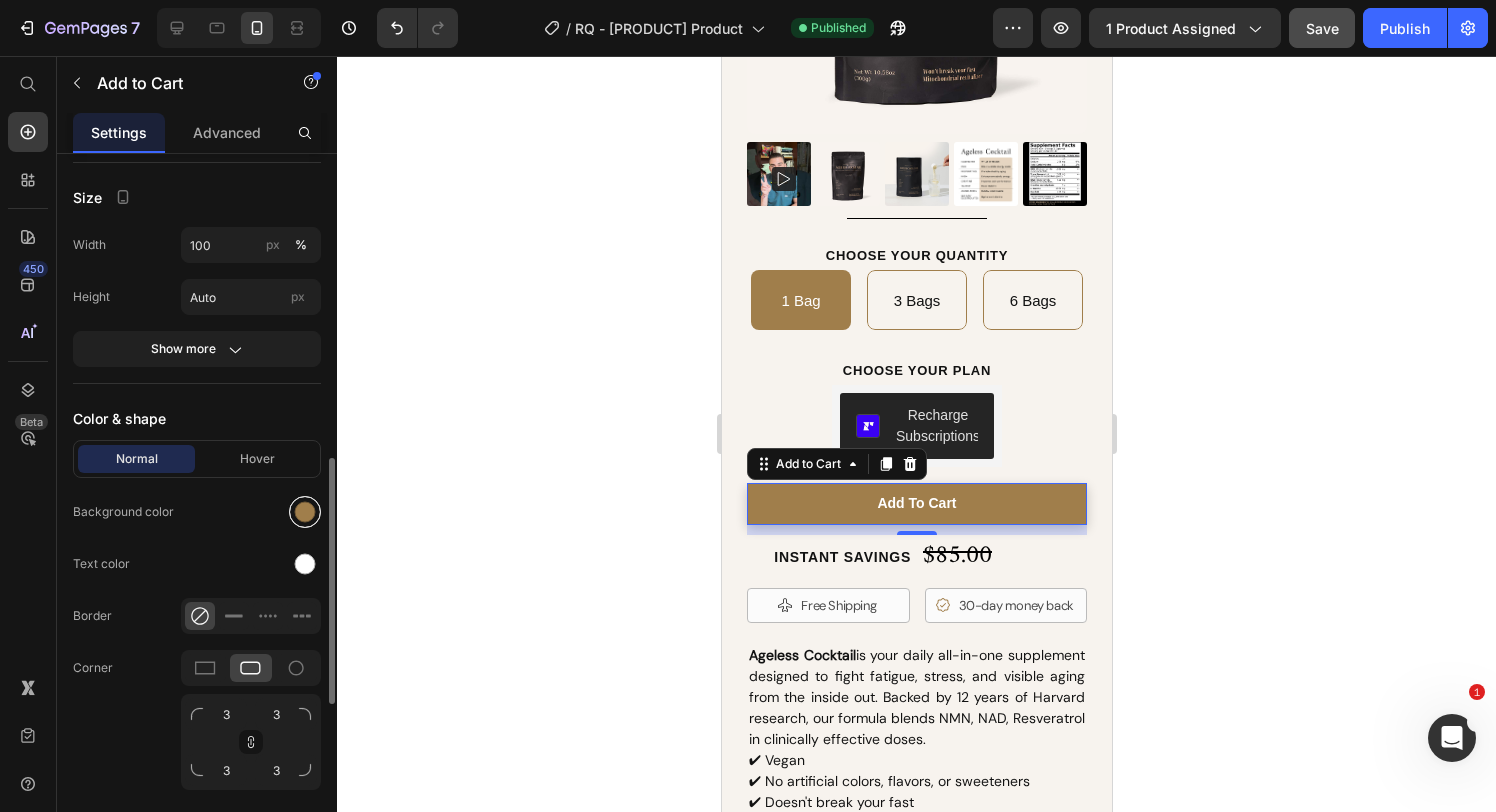 click at bounding box center (305, 512) 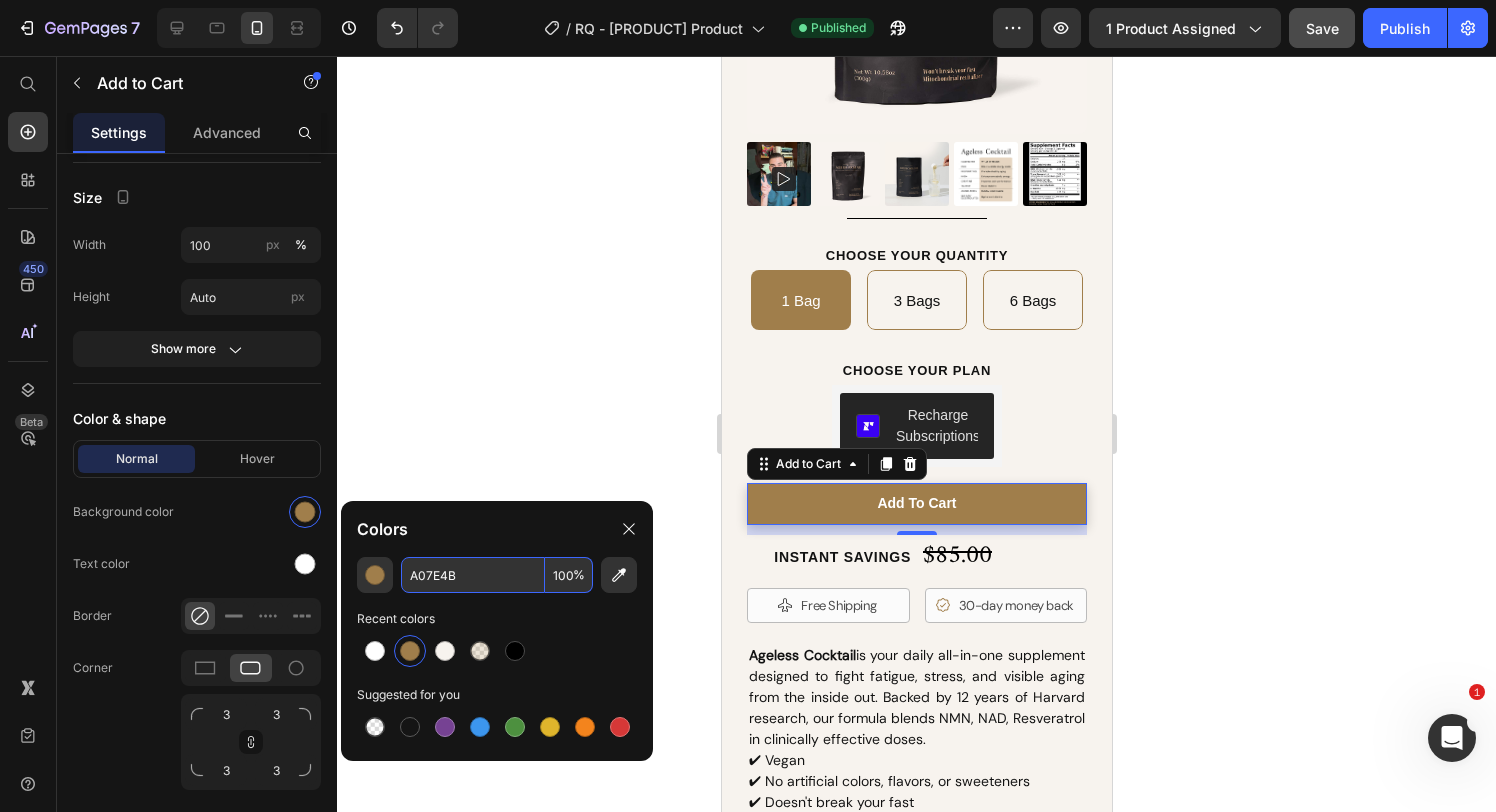 click on "A07E4B" at bounding box center (473, 575) 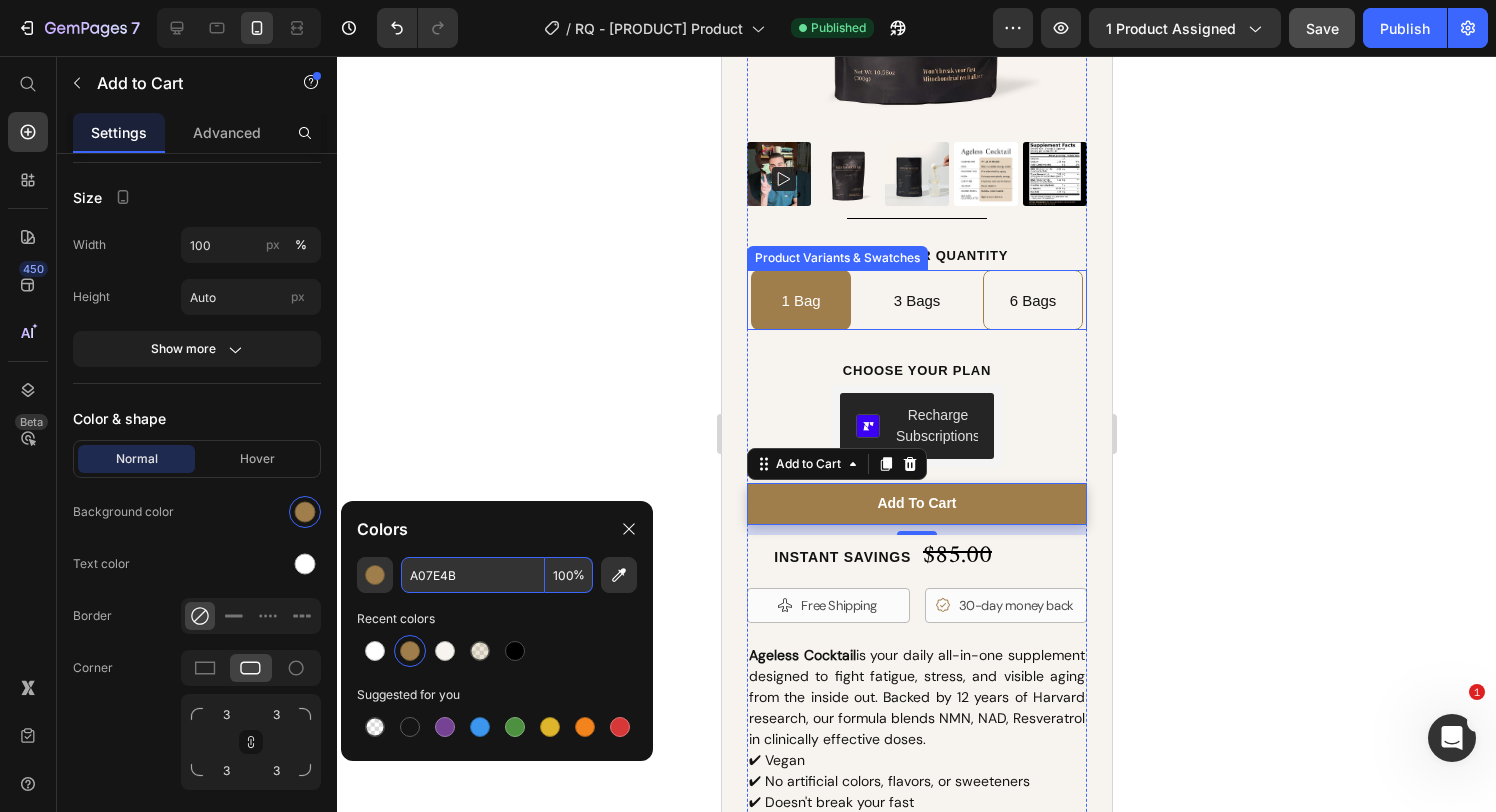 click on "3 Bags" at bounding box center (916, 300) 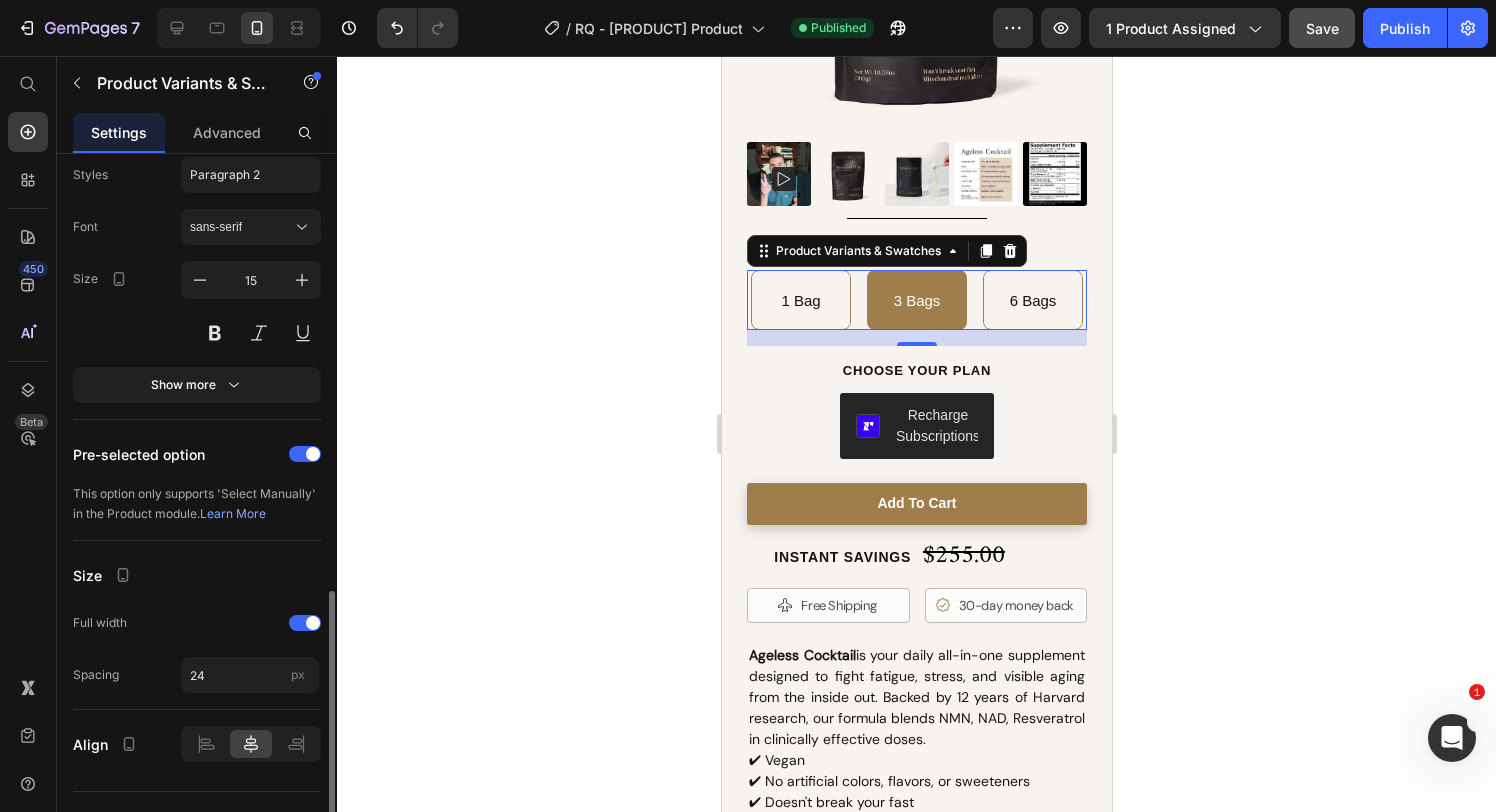 scroll, scrollTop: 1217, scrollLeft: 0, axis: vertical 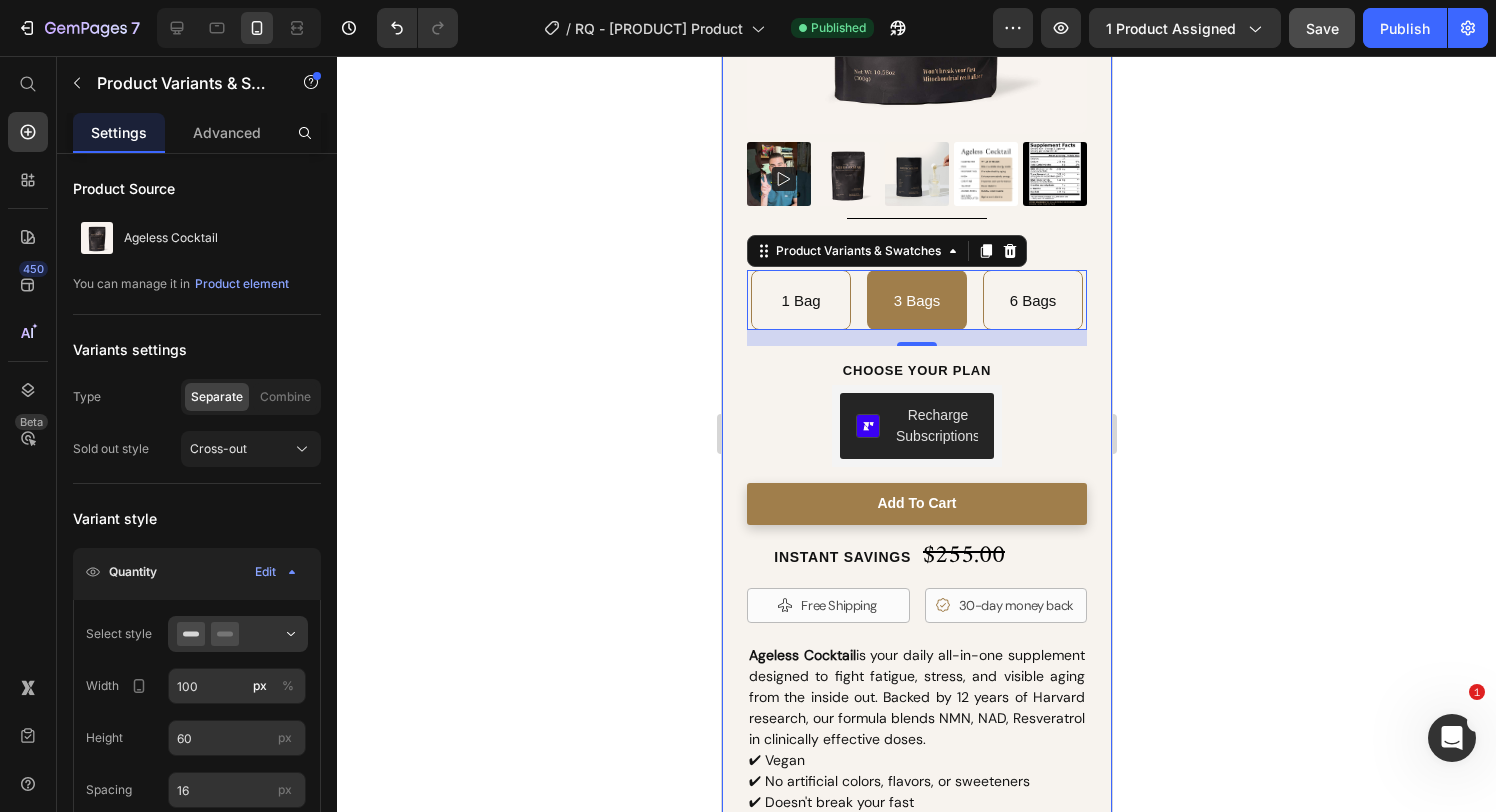 click on "[PRODUCT] Product Title "More Energy, Healthier Skin—All in One Daily, Science-Backed Scoop." Text Block Icon Icon Icon Icon
Icon Icon List Rated  4.8  stars Text Block Row Product Images [PRODUCT] Product Title "More Energy, Healthier Skin—All in One Daily, Science-Backed Scoop." Text Block Icon Icon Icon Icon
Icon Icon List Rated  4.8  stars Text Block Row                Title Line Choose your Quantity Text Block 1 Bag 1 Bag 1 Bag 3 Bags 3 Bags 3 Bags 6 Bags 6 Bags 6 Bags Product Variants & Swatches   16 Choose your PLAN Text Block Recharge Subscriptions Recharge Subscriptions Row add to cart Add to Cart Instant Savings Text Block $255.00 Product Price Row
Free Shipping Item List Row
30-day money back Item List Row Row [PRODUCT] ✔ Vegan ✔ No artificial colors, flavors, or sweeteners ✔ Doesn't break your fast ✔ Free from gluten or GMOs Text Block
Full Ingredient List
How To Use Row" at bounding box center (916, 335) 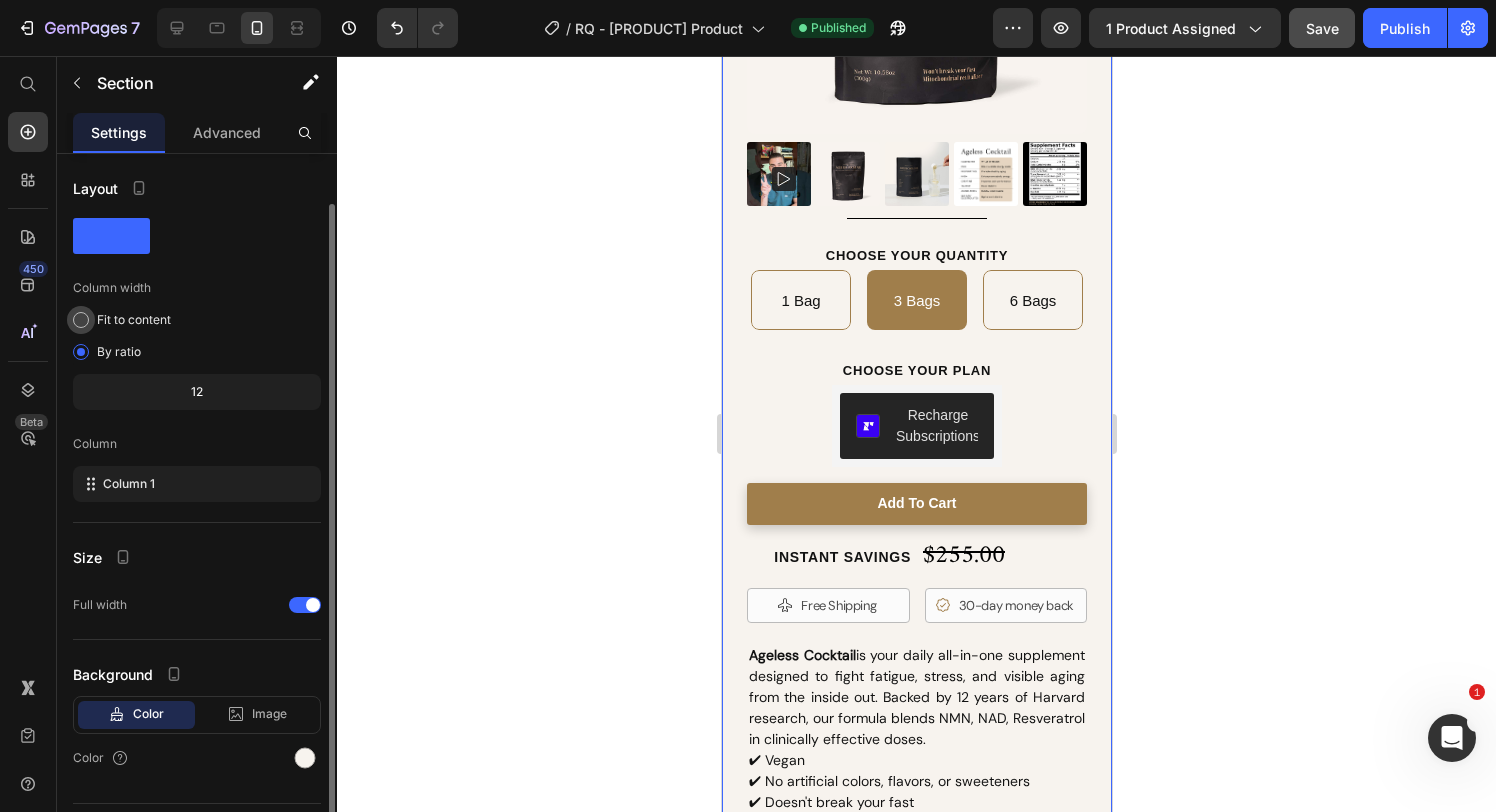 scroll, scrollTop: 49, scrollLeft: 0, axis: vertical 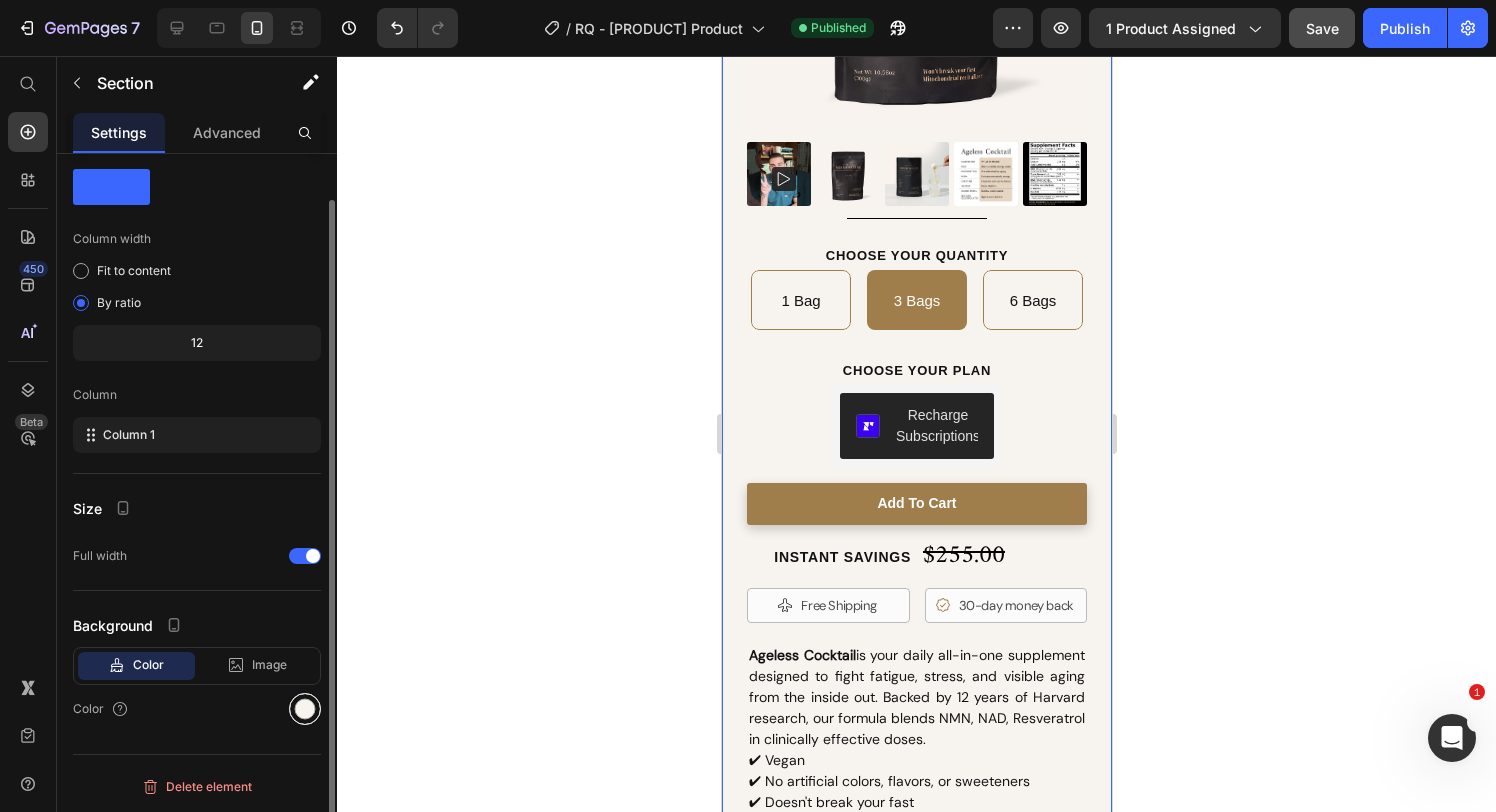 click at bounding box center [305, 709] 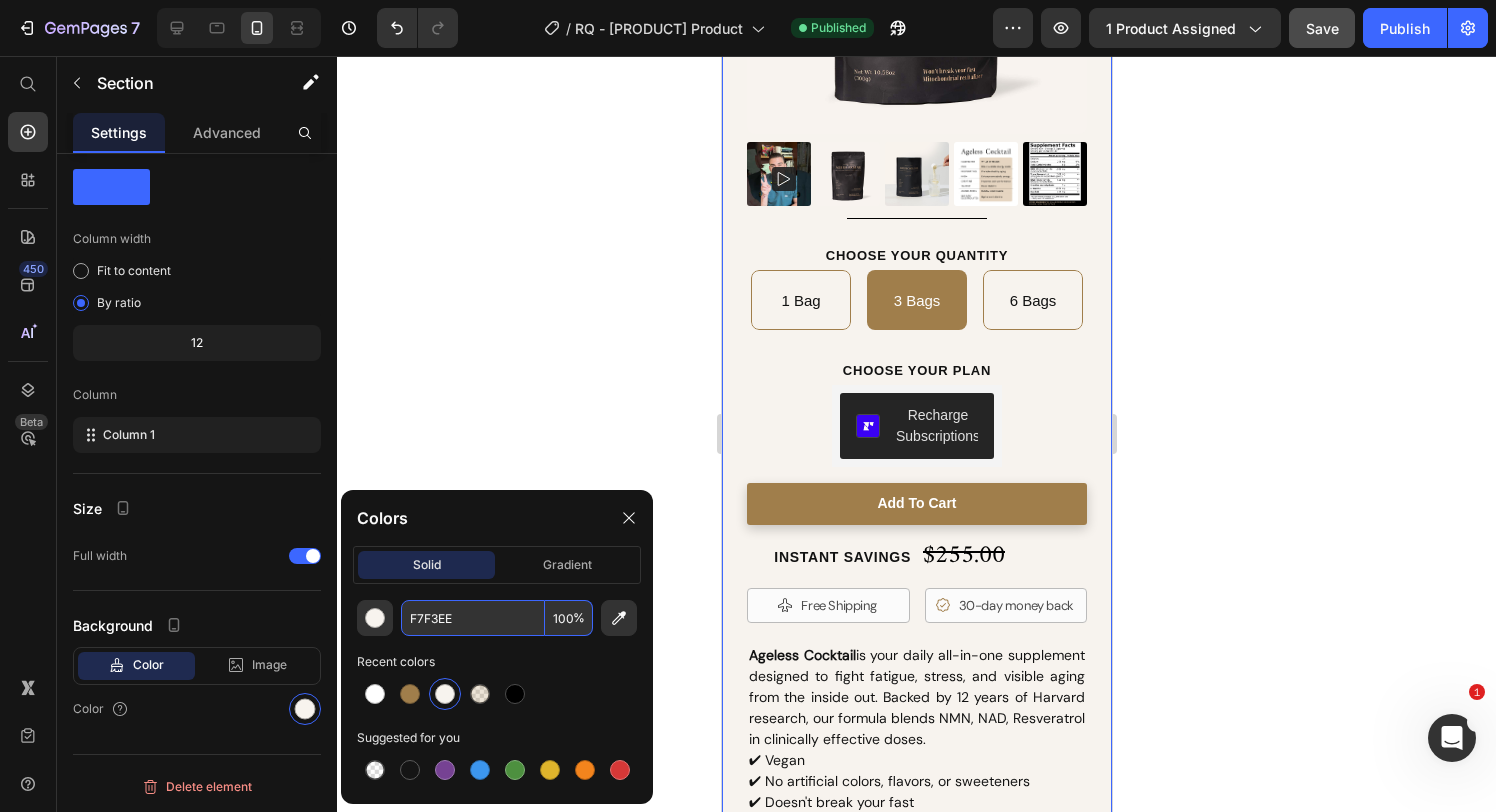 click on "F7F3EE" at bounding box center (473, 618) 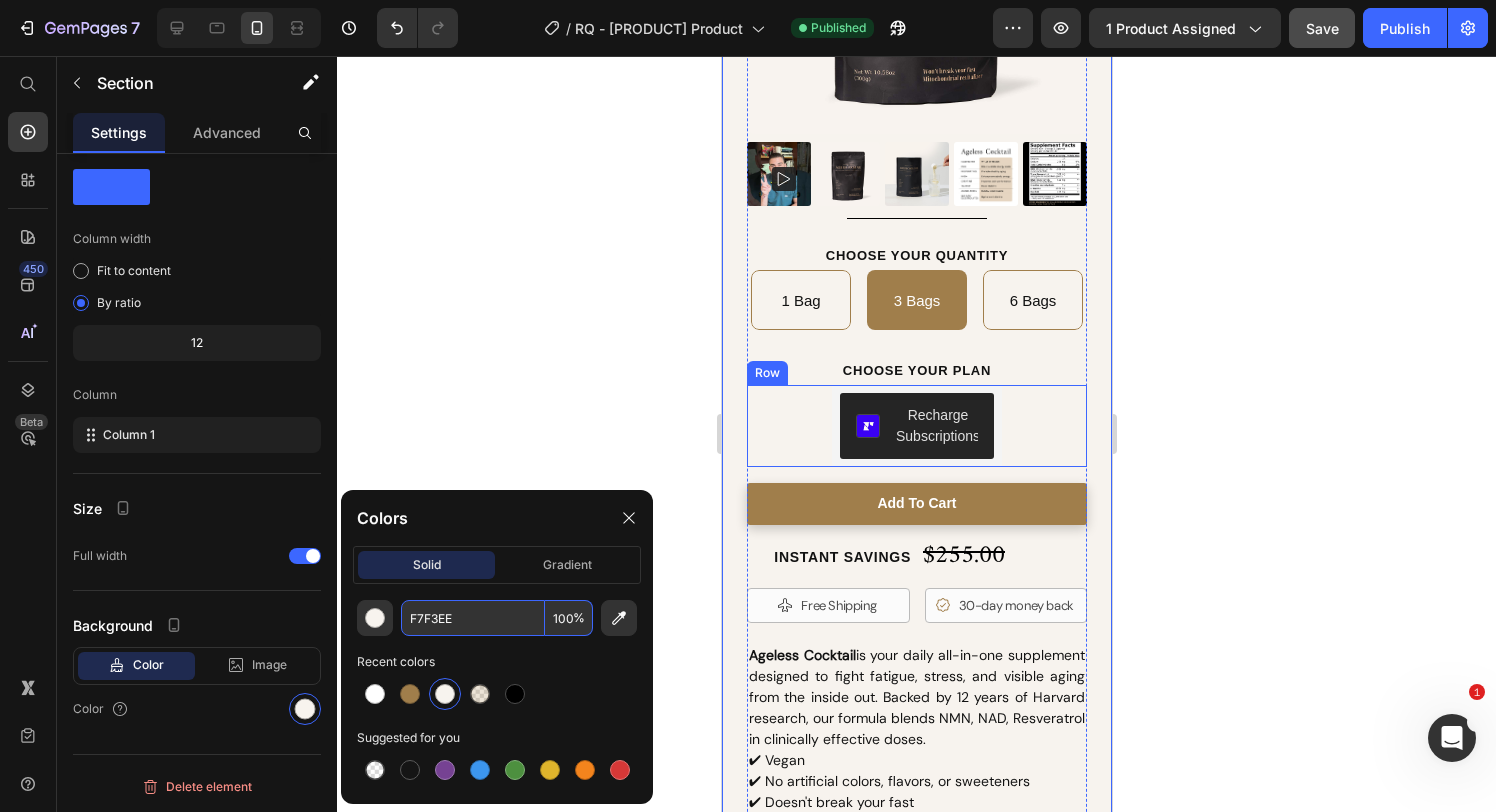 click on "Recharge Subscriptions Recharge Subscriptions" at bounding box center (916, 426) 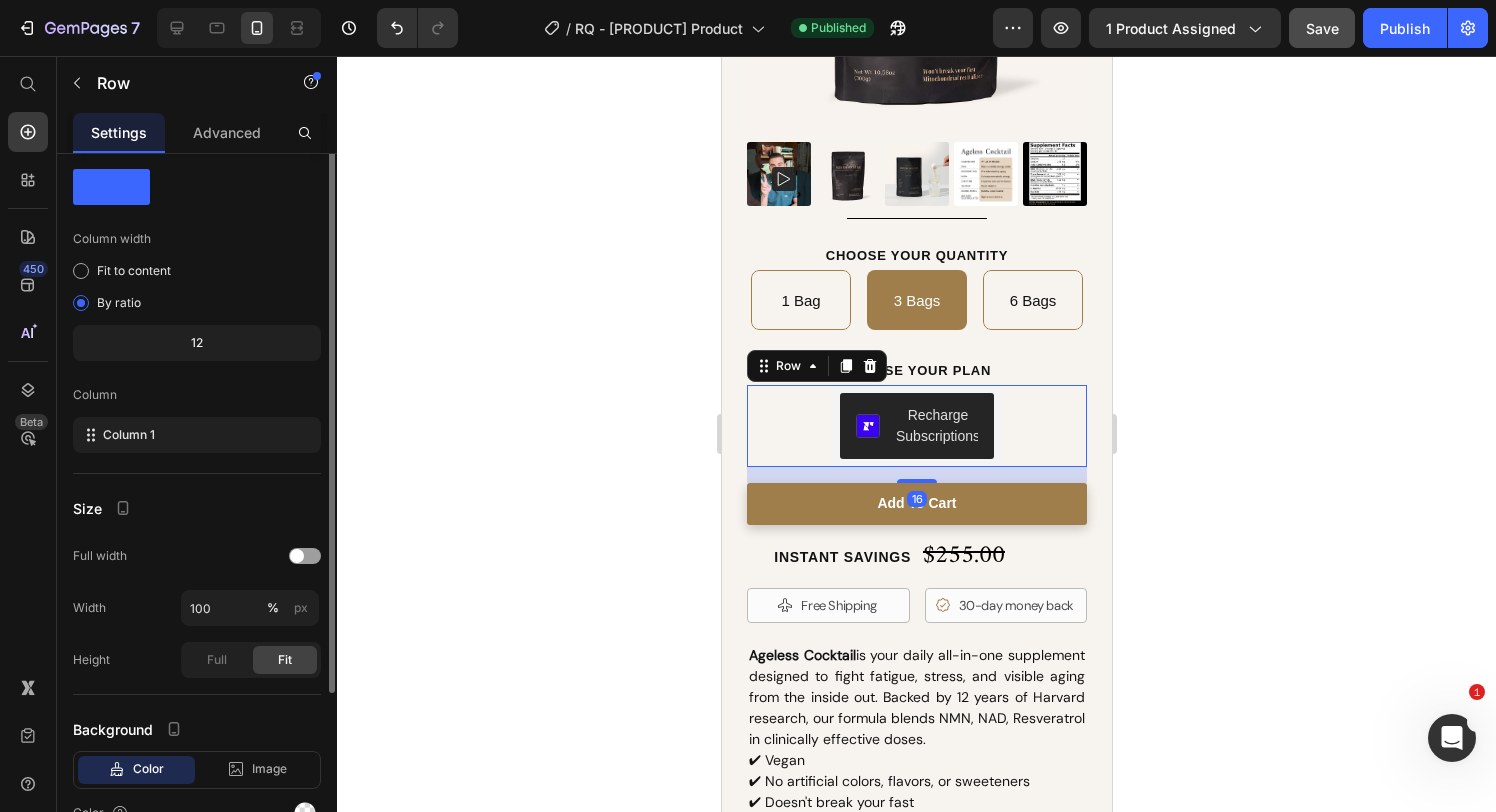 scroll, scrollTop: 0, scrollLeft: 0, axis: both 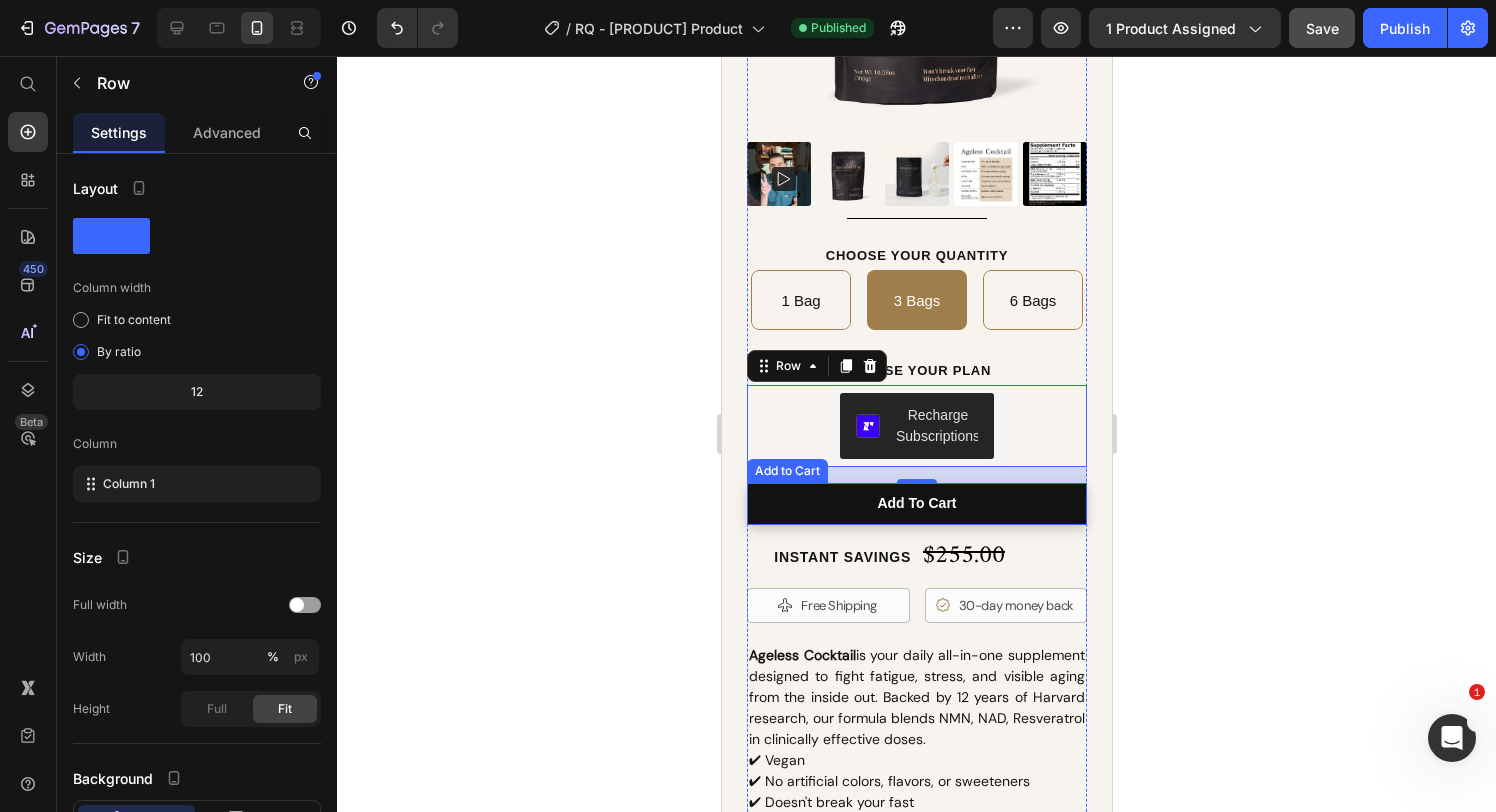 click on "add to cart" at bounding box center (916, 503) 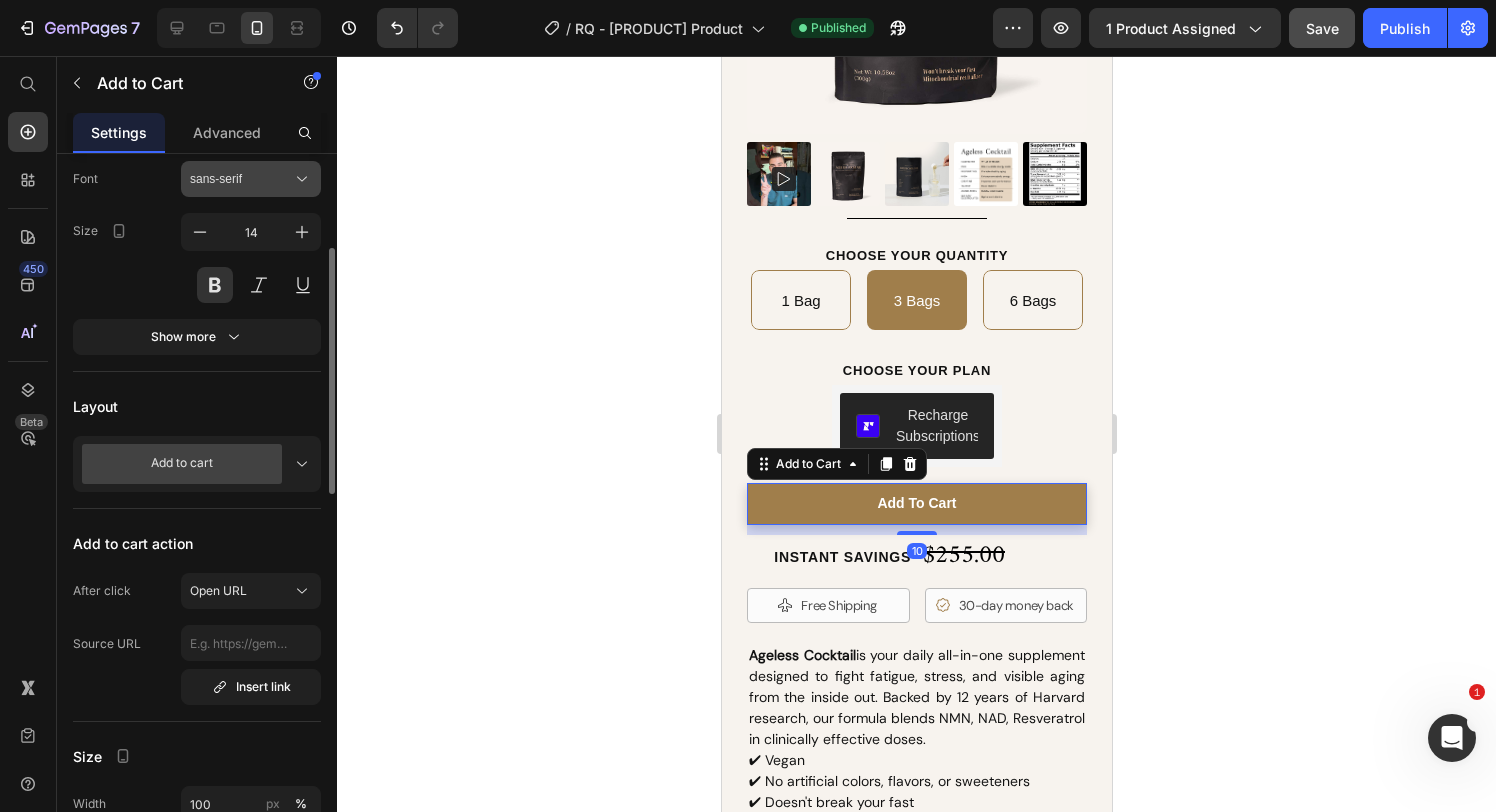 scroll, scrollTop: 346, scrollLeft: 0, axis: vertical 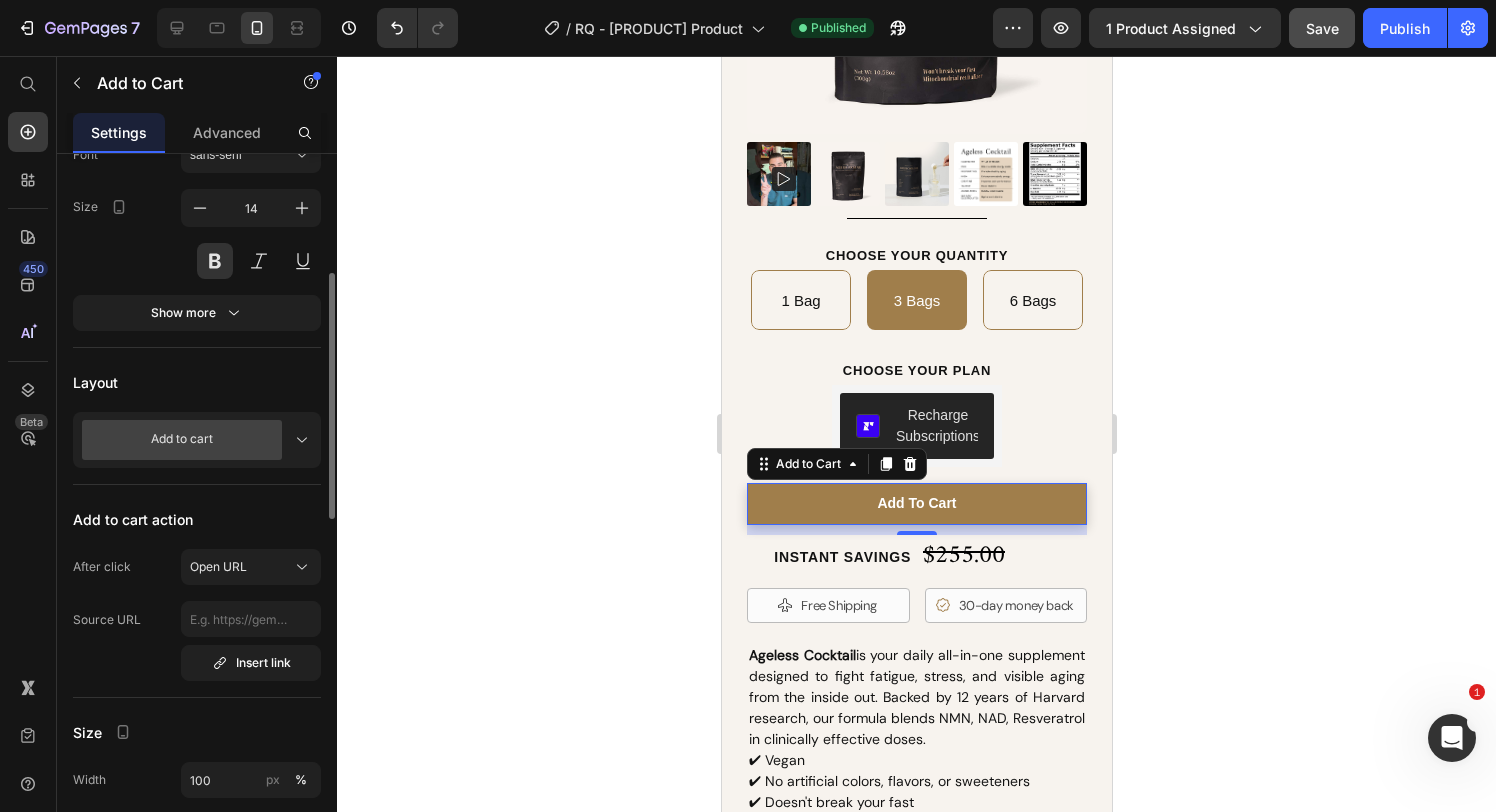 click on "Add to cart" at bounding box center [182, 440] 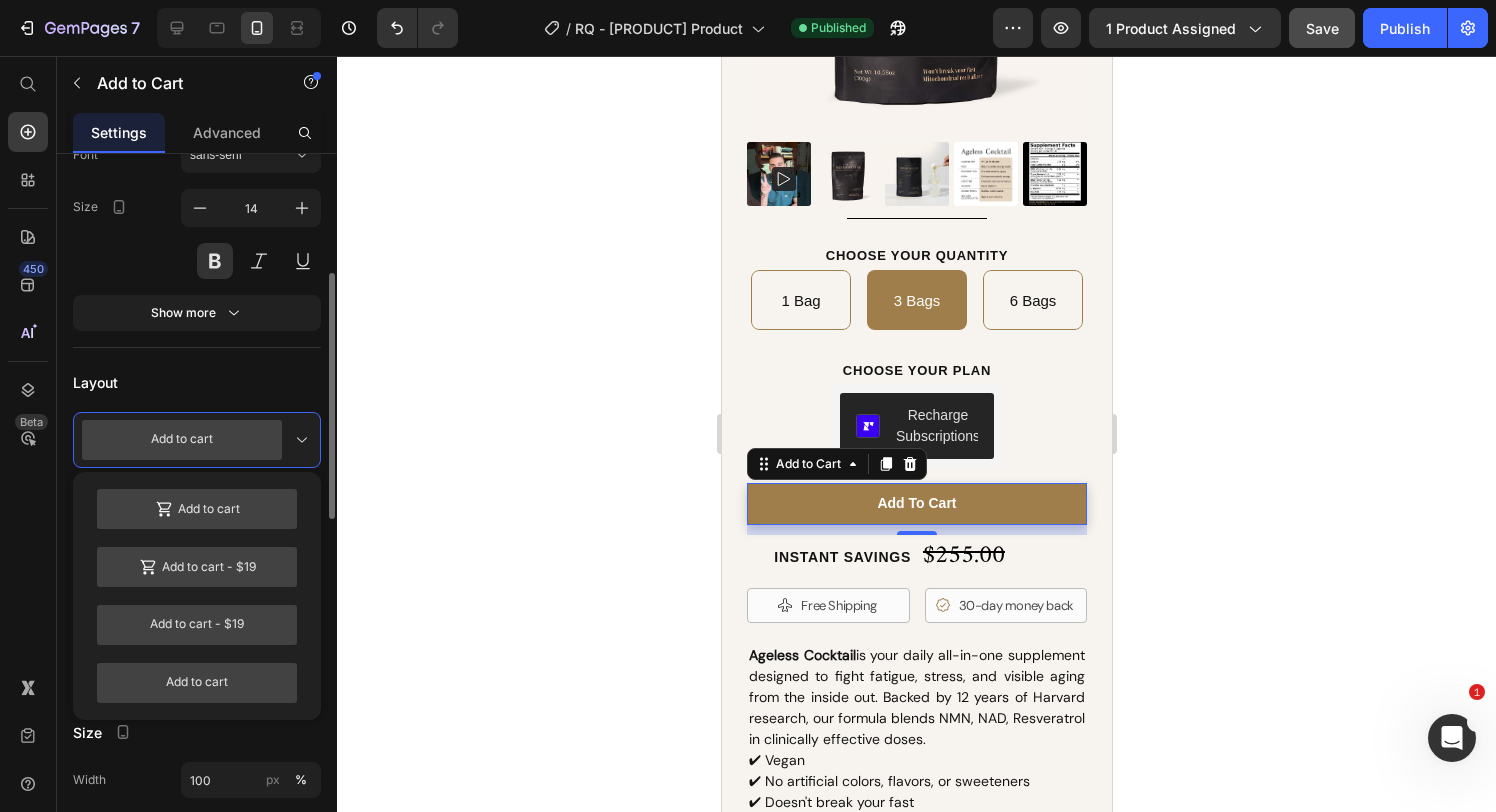 click on "Product Source Ageless Cocktail  You can manage it in   Product element  Content Label Add to cart Styles Paragraph 1 Font sans-serif Size 14 Show more Layout Add to cart
Add to cart
Add to cart  -  $19 Add to cart Add to cart action After click Open URL Source URL  Insert link  Size Width 100 px % Height Auto px Show more Color & shape Normal Hover Background color Text color Border Corner 3 3 3 3 Shadow 90 Color Distance 4 px Size 0 px Blur 12 px Out of stock button Message Out of stock Custom style" at bounding box center [197, 795] 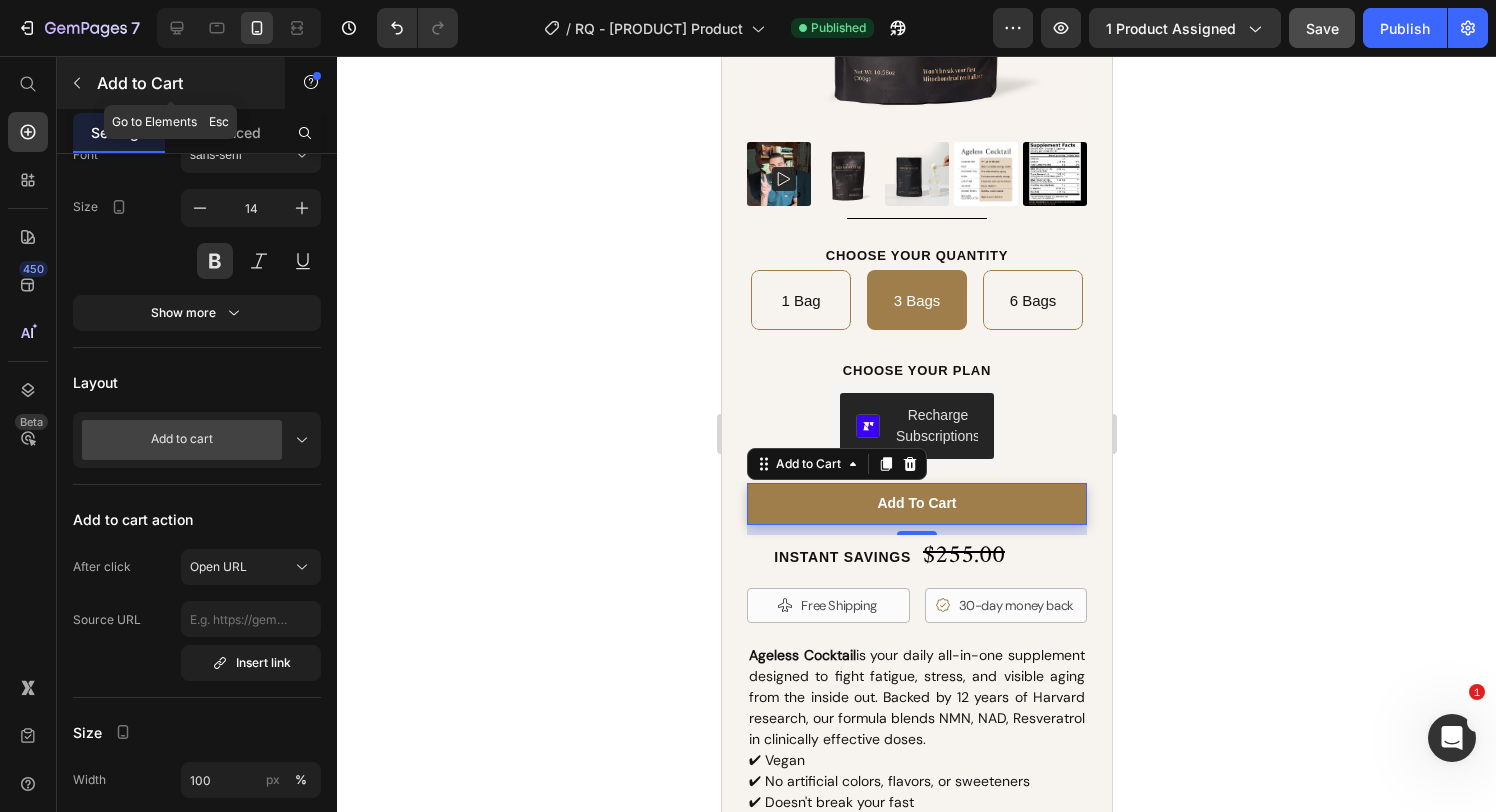click at bounding box center [77, 83] 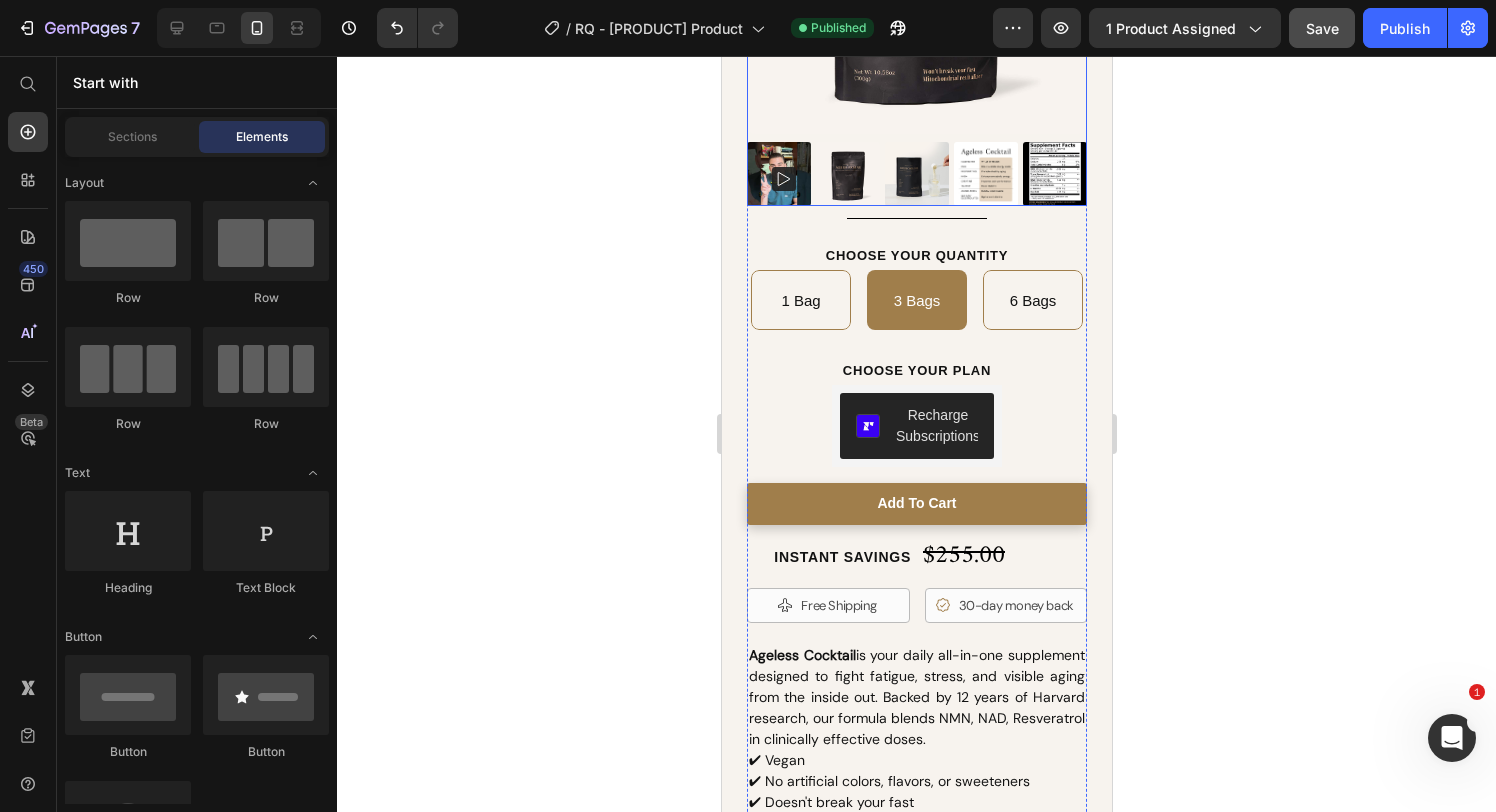 click at bounding box center [847, 174] 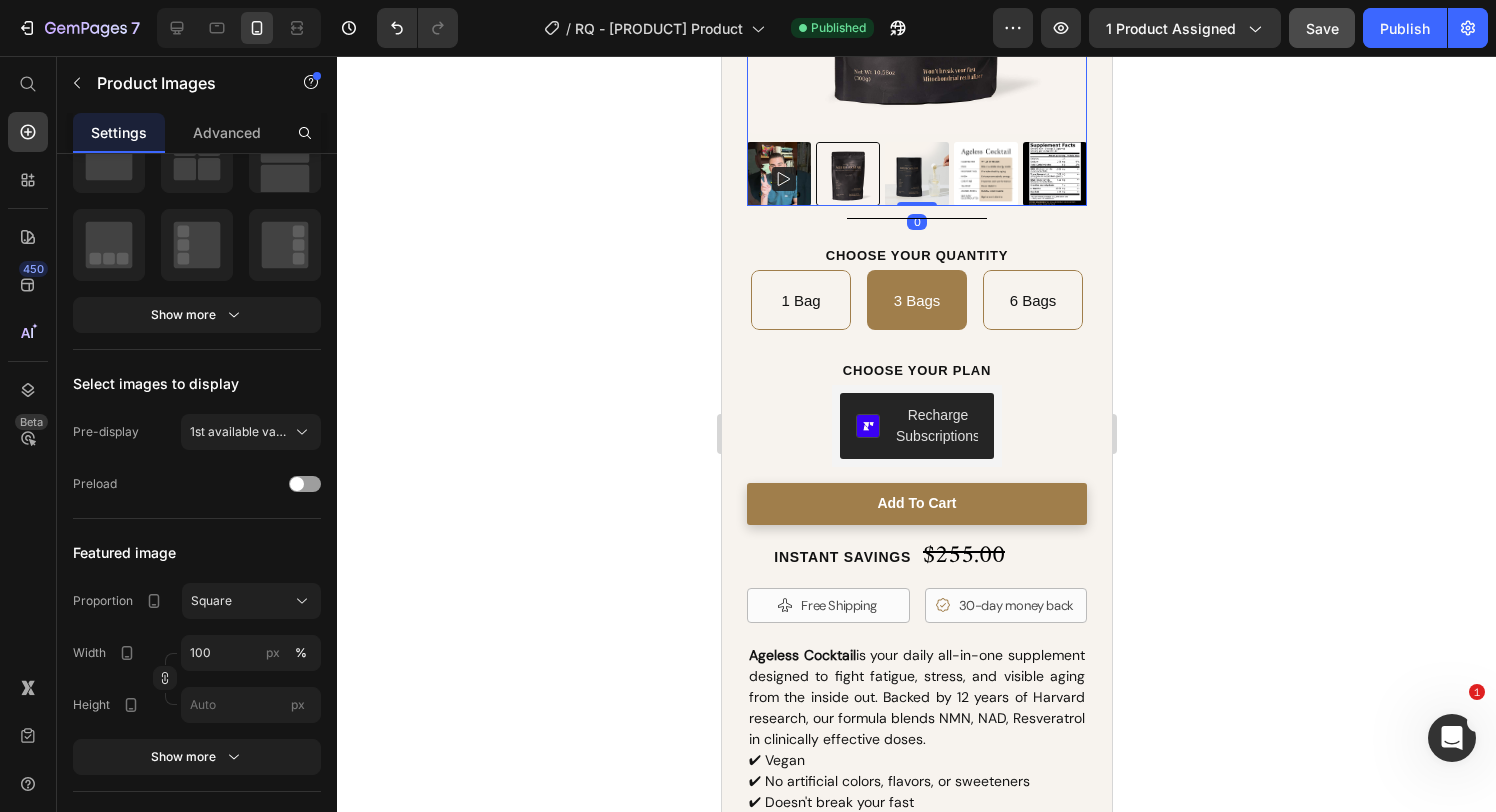 scroll, scrollTop: 0, scrollLeft: 0, axis: both 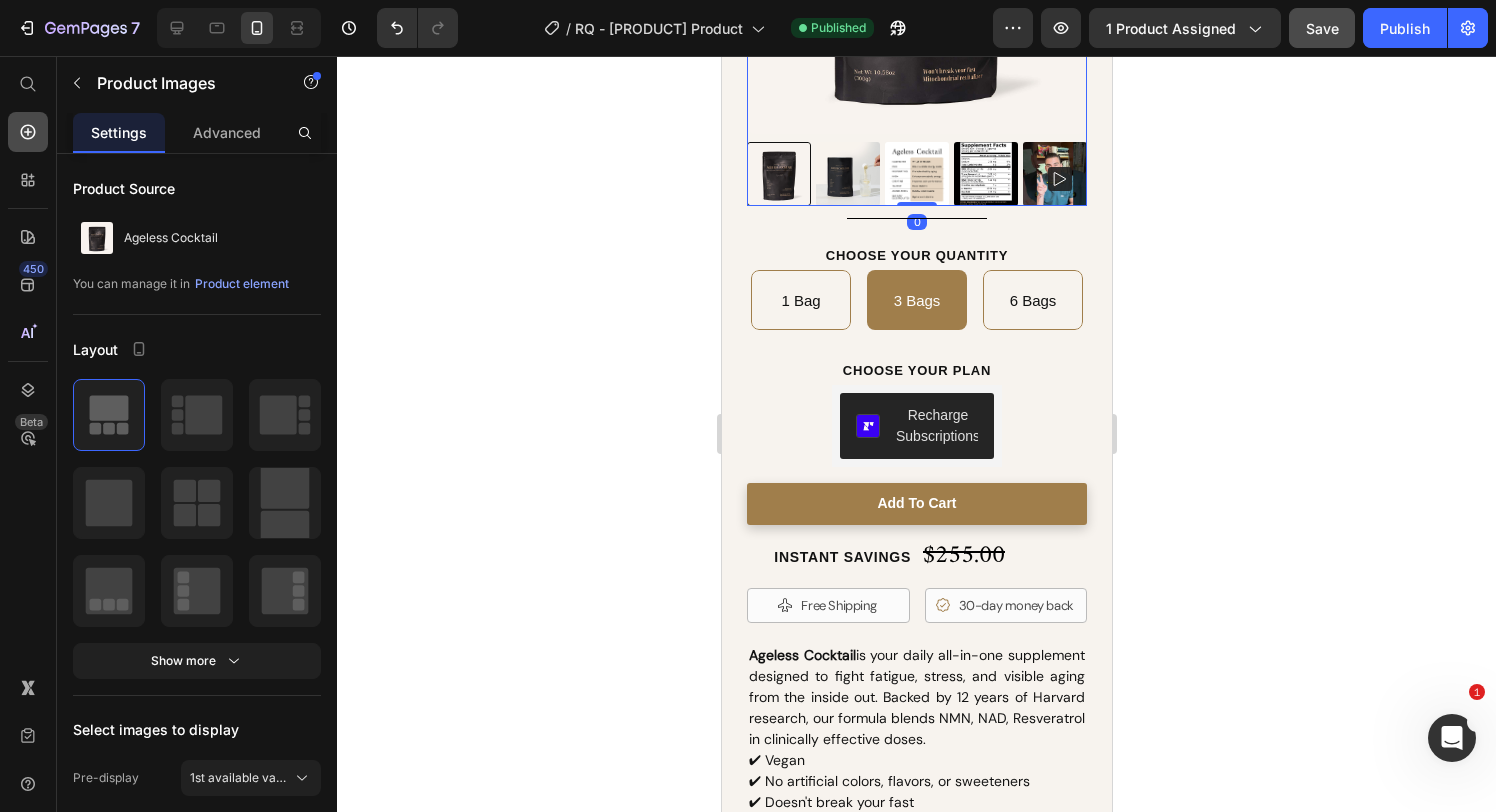 click 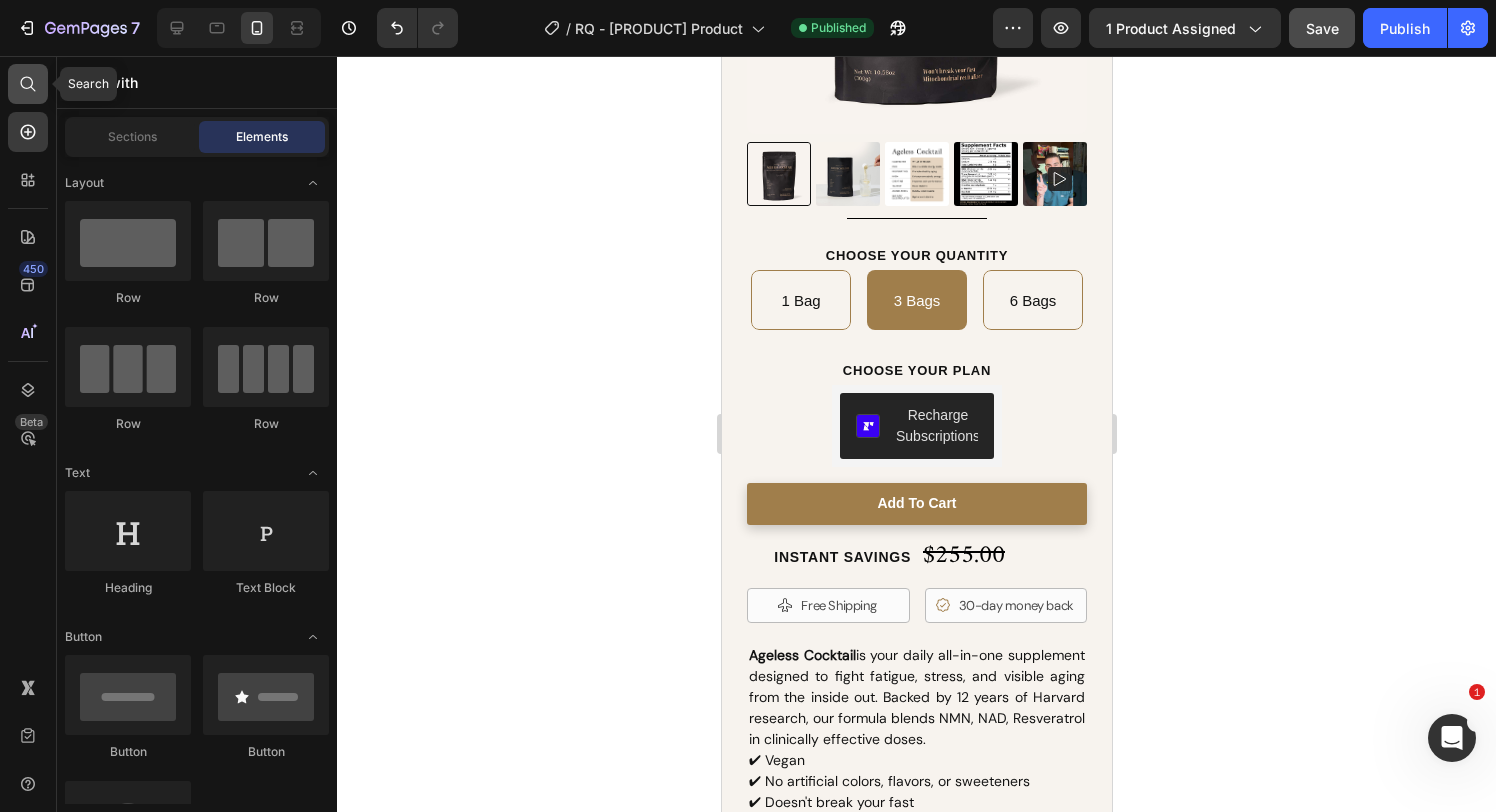 click 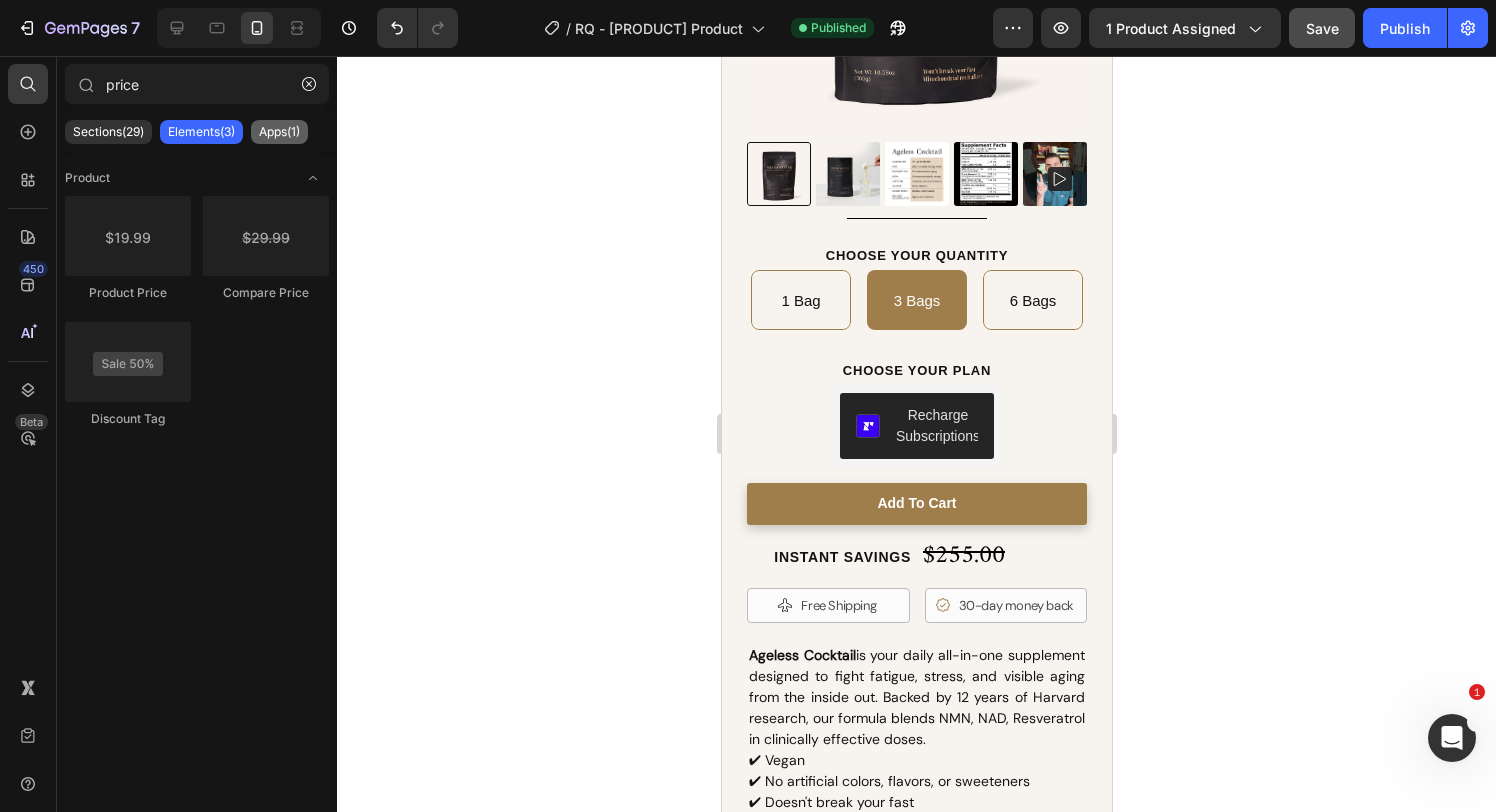 type on "price" 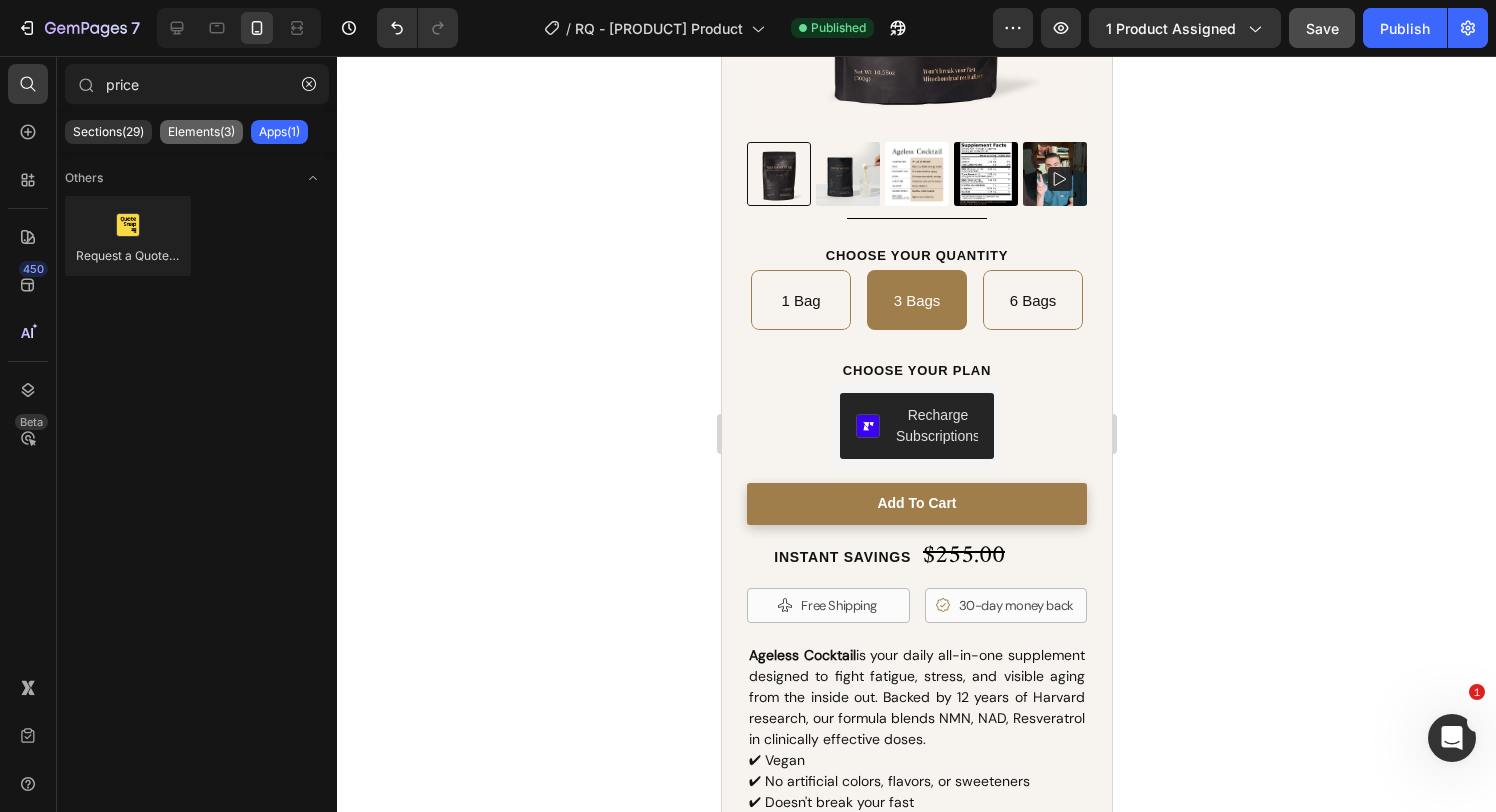 click on "Elements(3)" at bounding box center [201, 132] 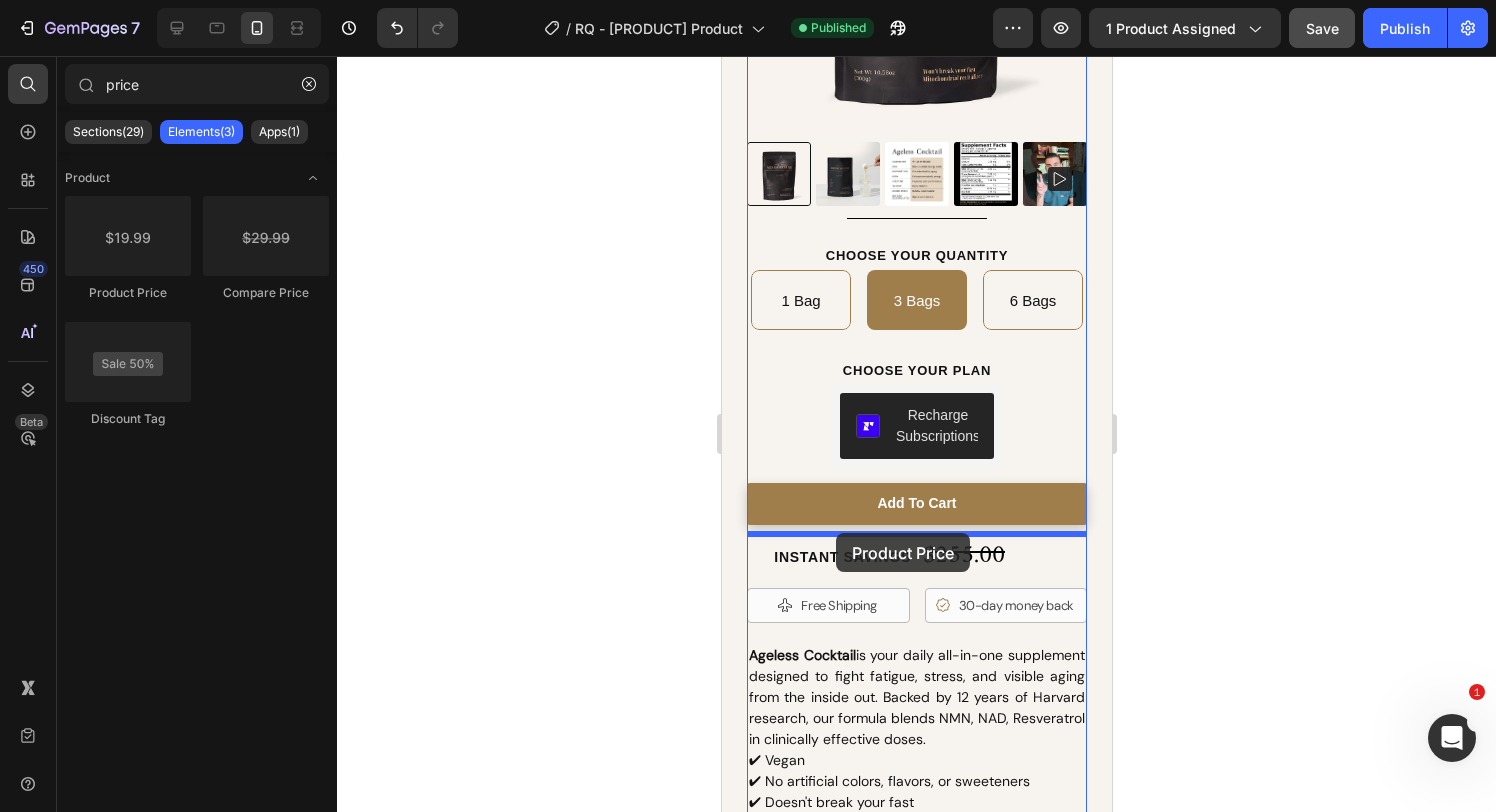 drag, startPoint x: 855, startPoint y: 300, endPoint x: 835, endPoint y: 533, distance: 233.8568 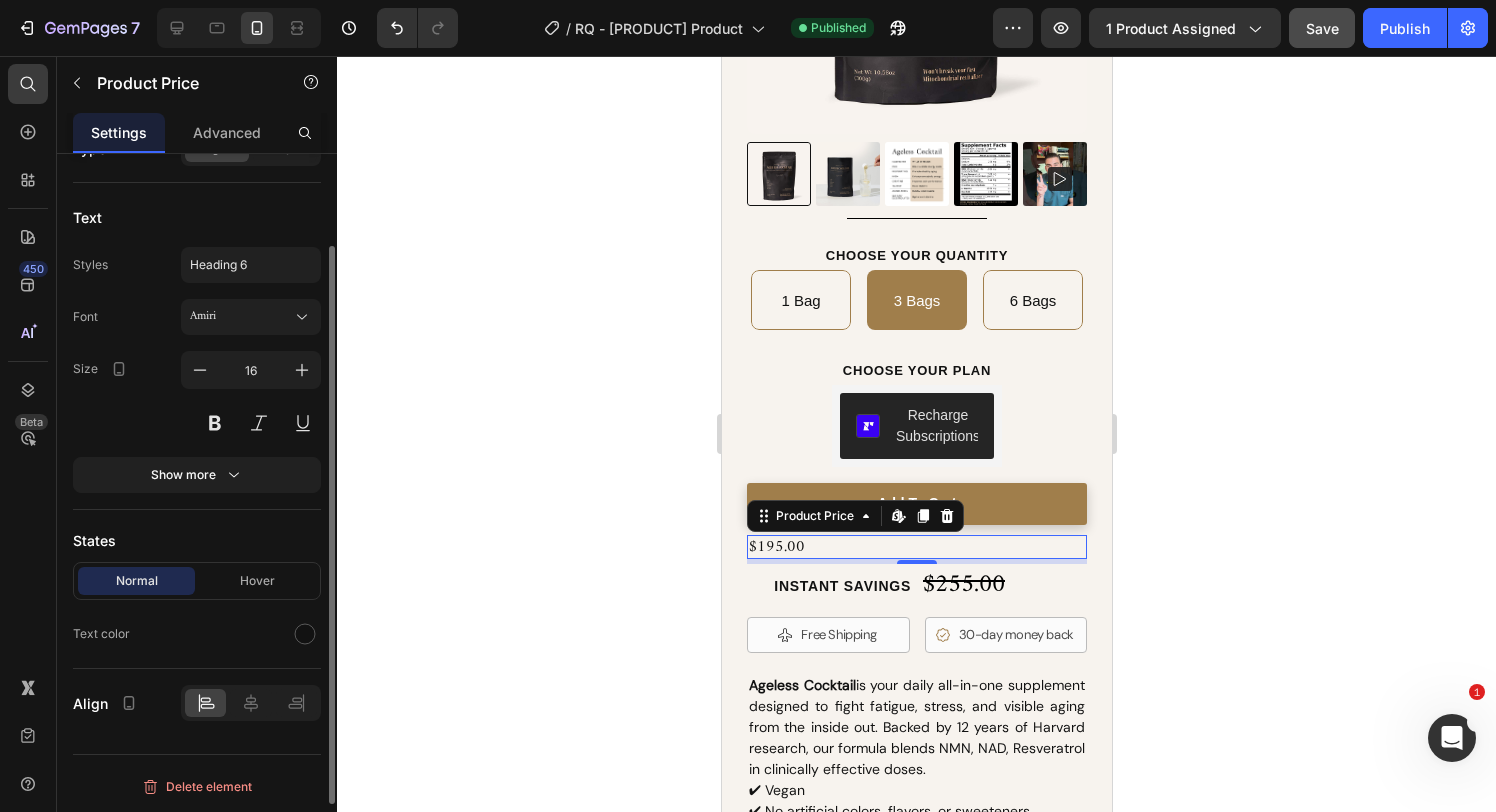 scroll, scrollTop: 0, scrollLeft: 0, axis: both 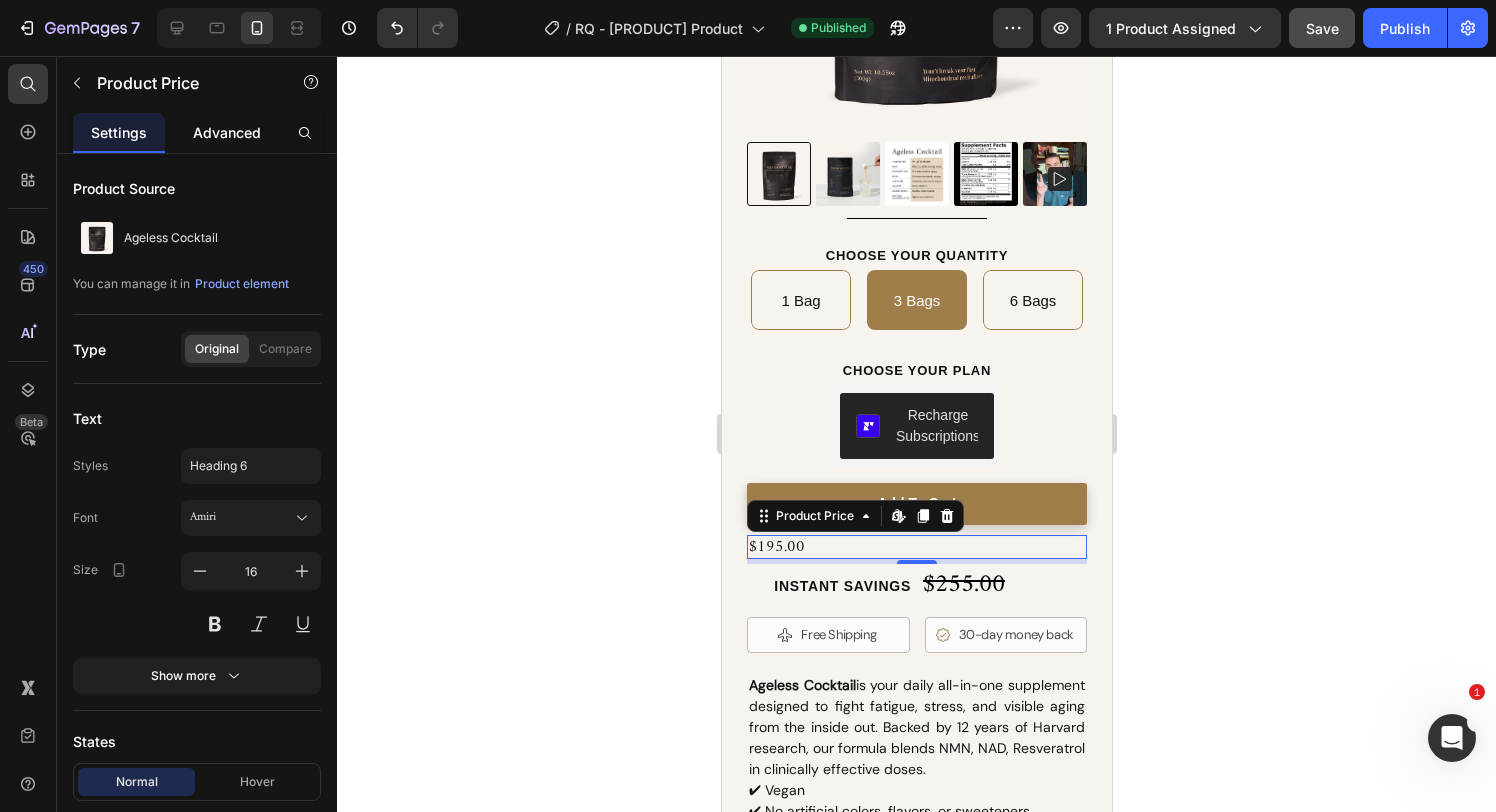 click on "Advanced" at bounding box center (227, 132) 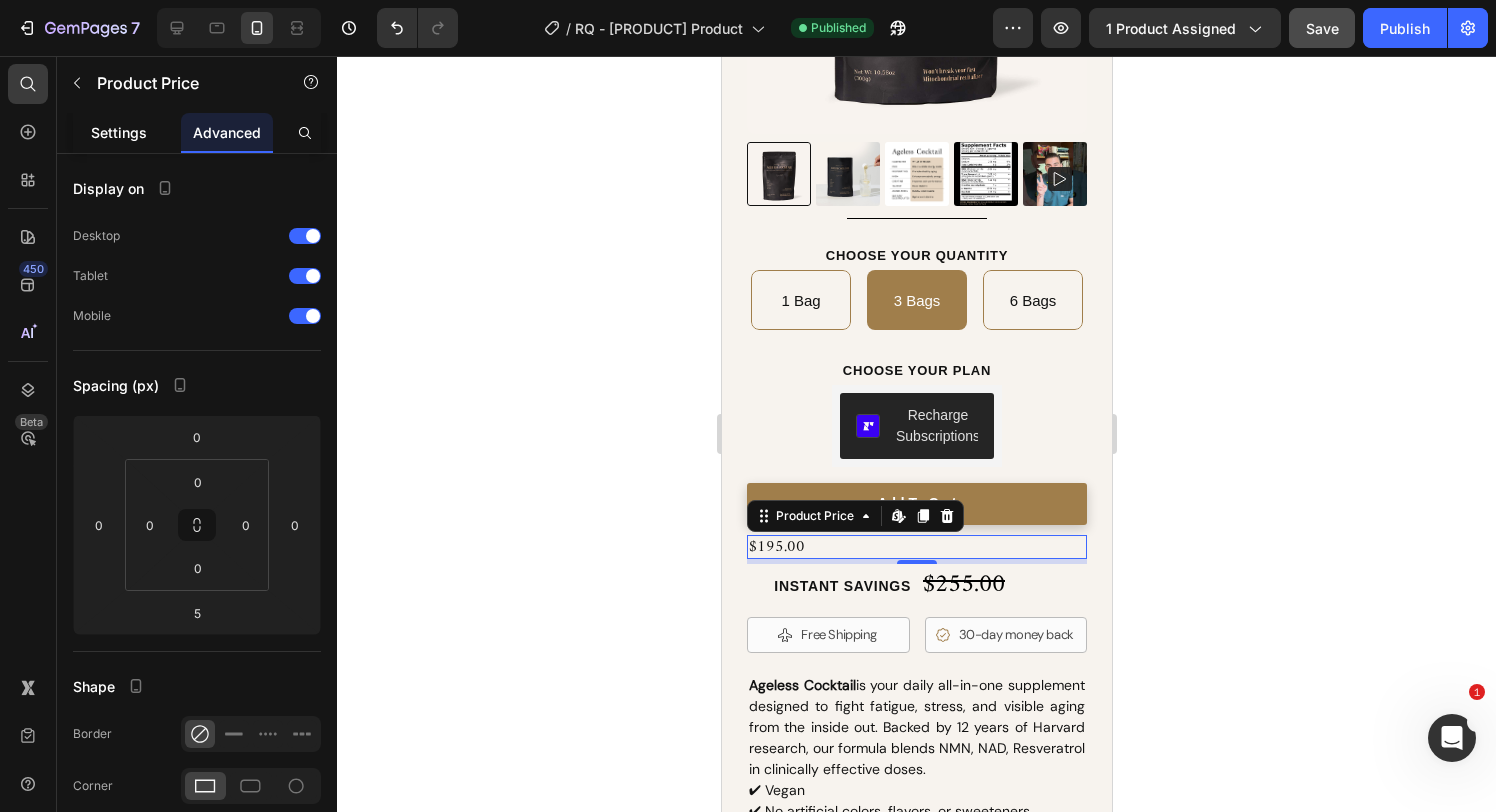 click on "Settings" 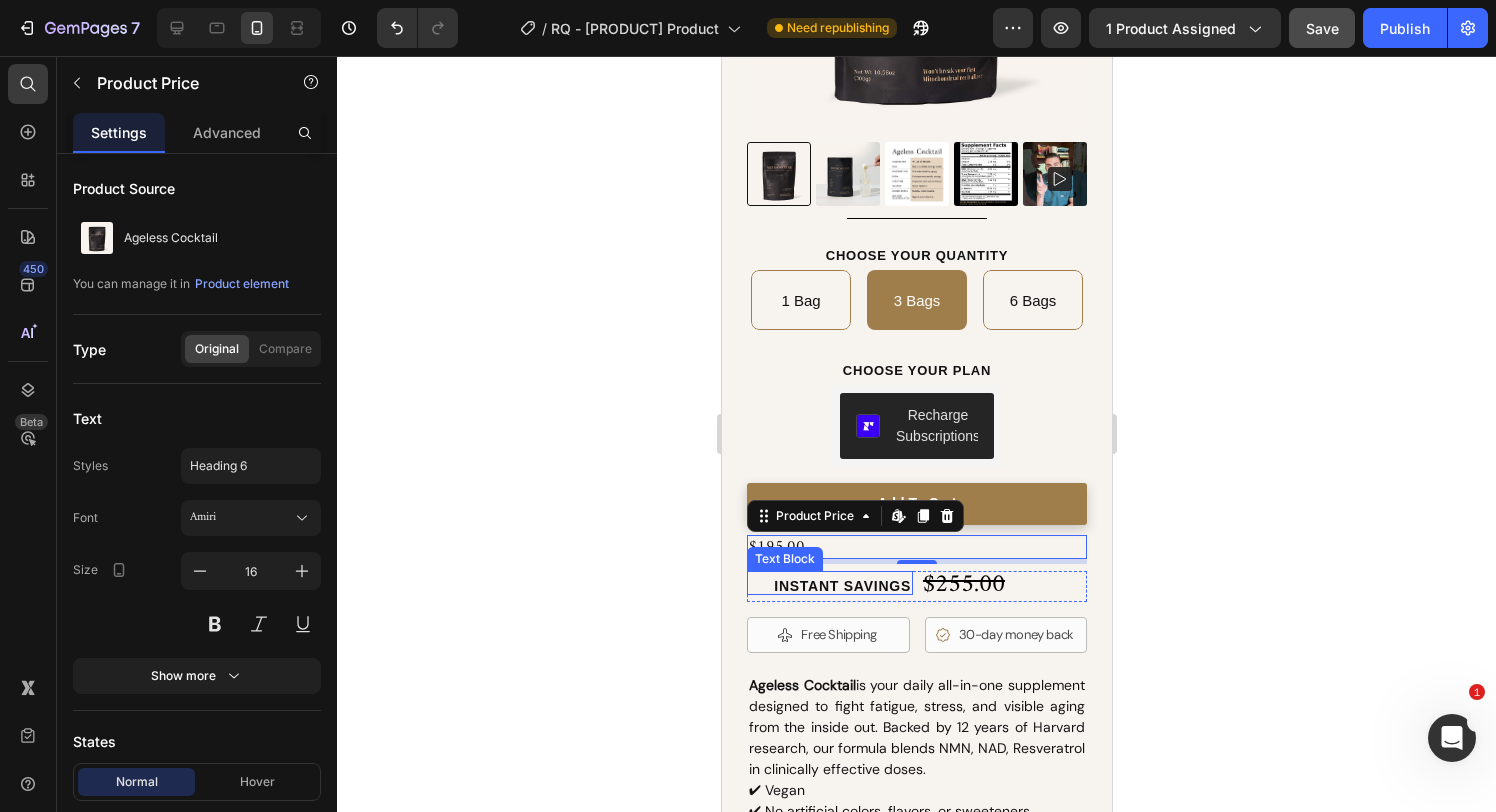 click on "$195.00" at bounding box center [916, 547] 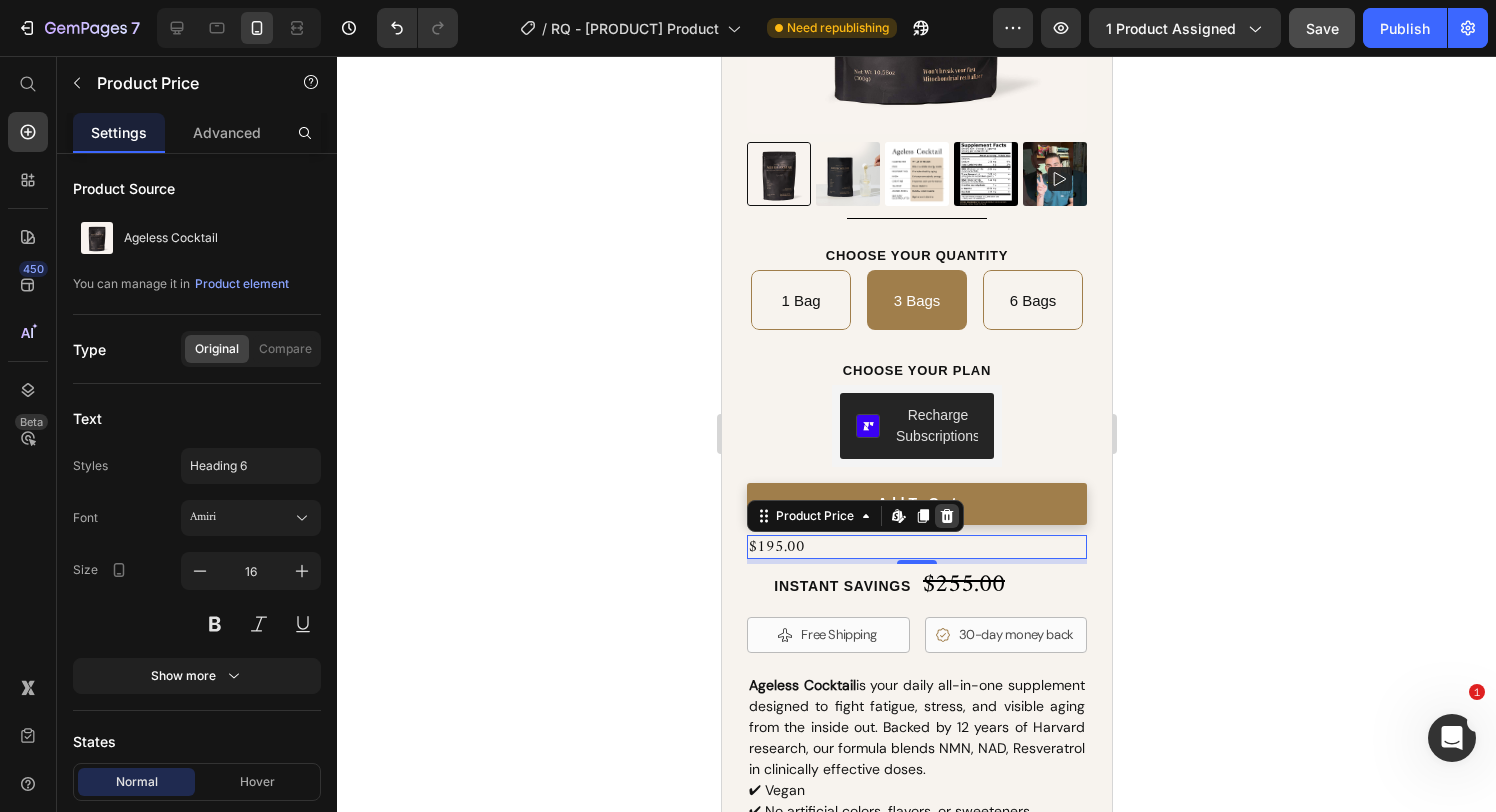 click 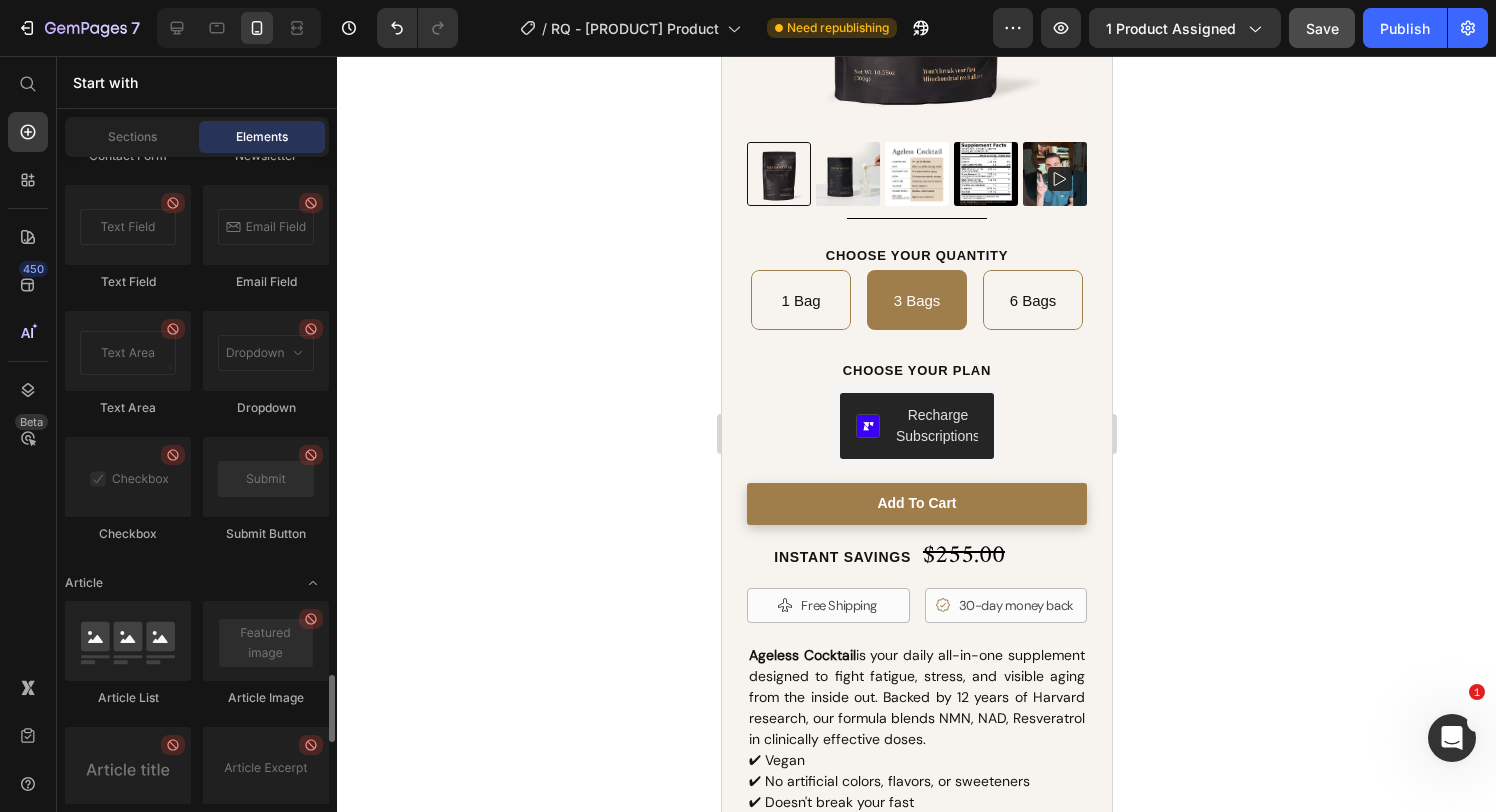 scroll, scrollTop: 5538, scrollLeft: 0, axis: vertical 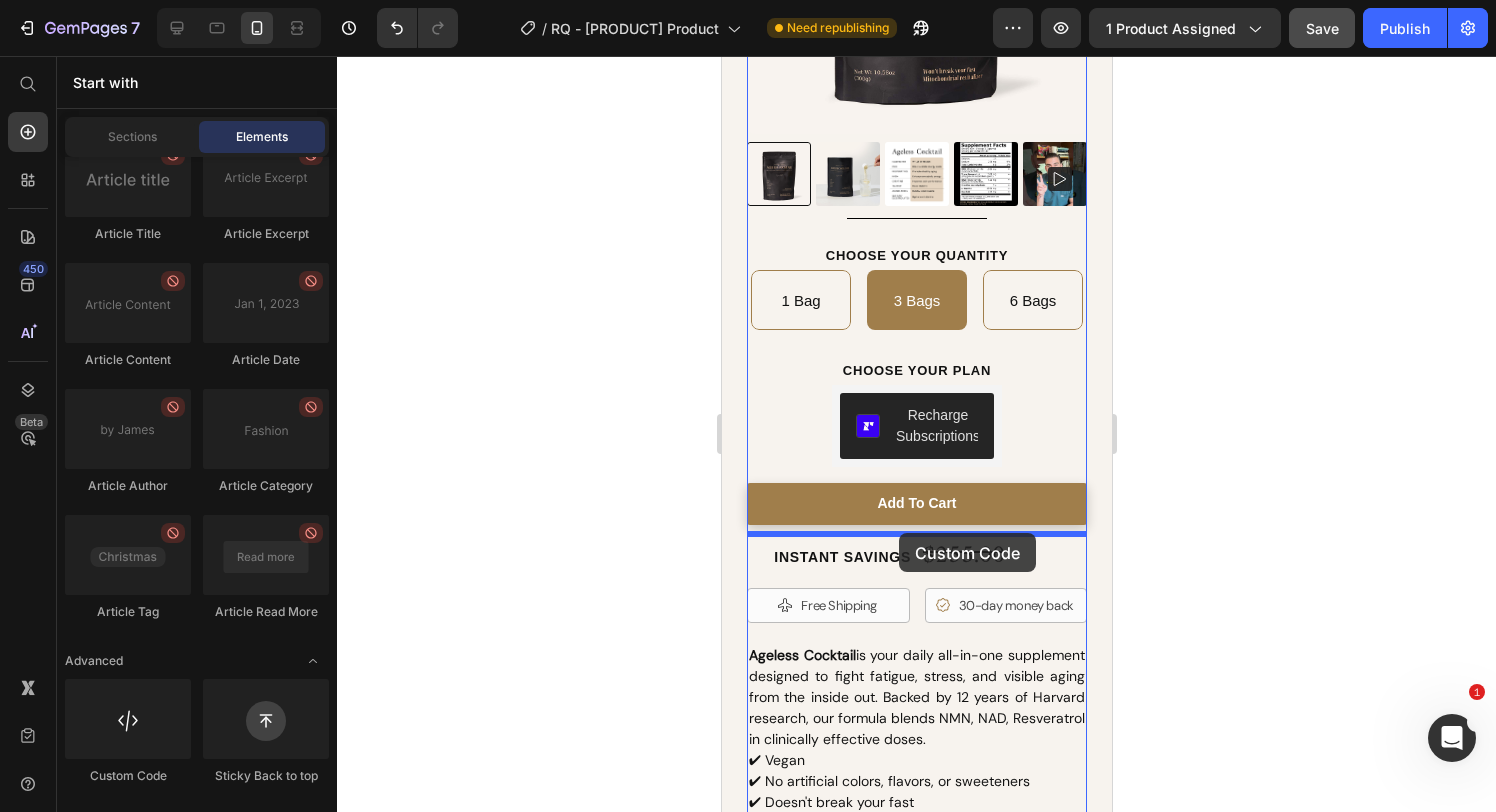 drag, startPoint x: 851, startPoint y: 764, endPoint x: 898, endPoint y: 533, distance: 235.7329 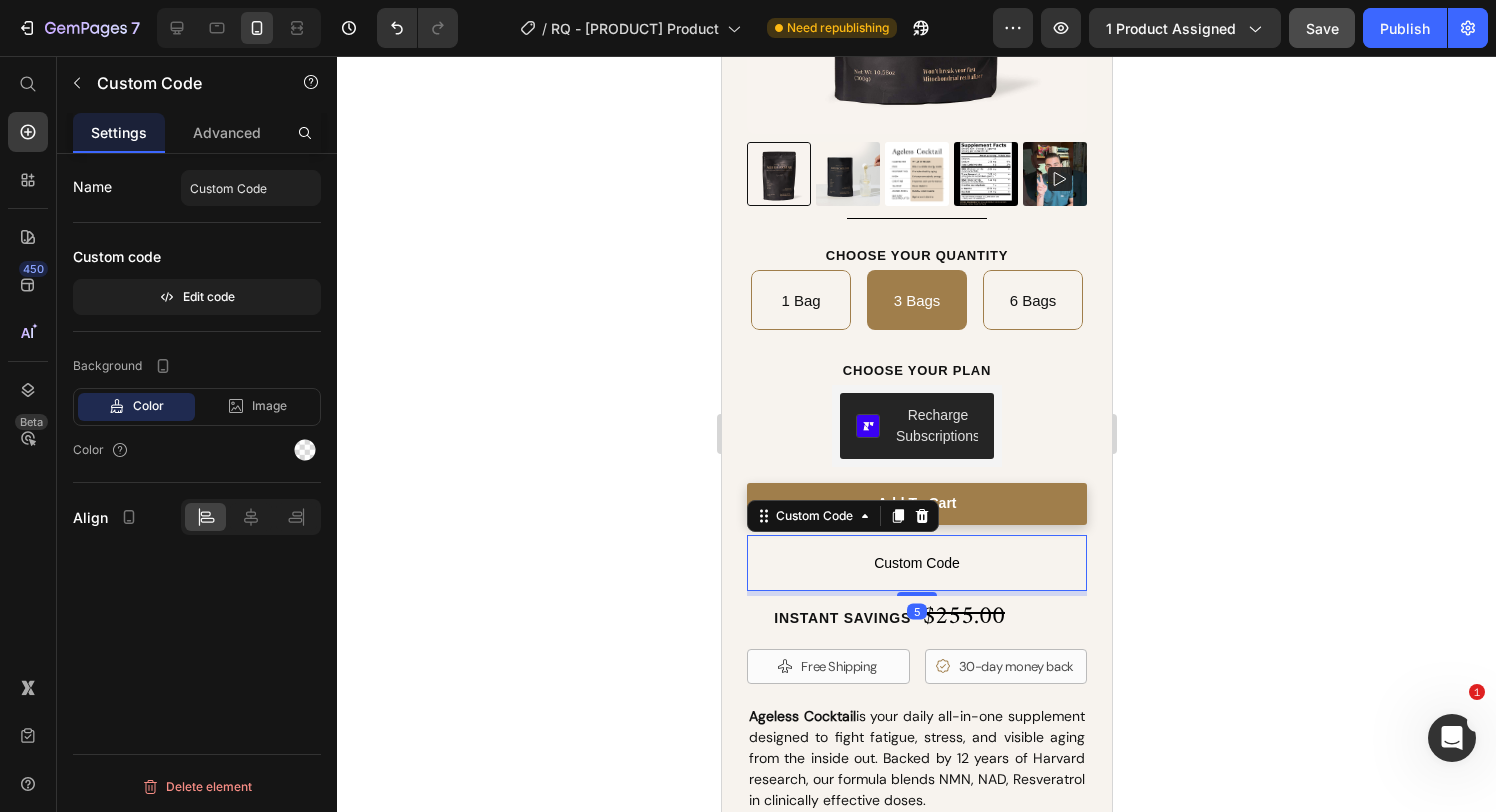 click on "Custom Code" at bounding box center [916, 563] 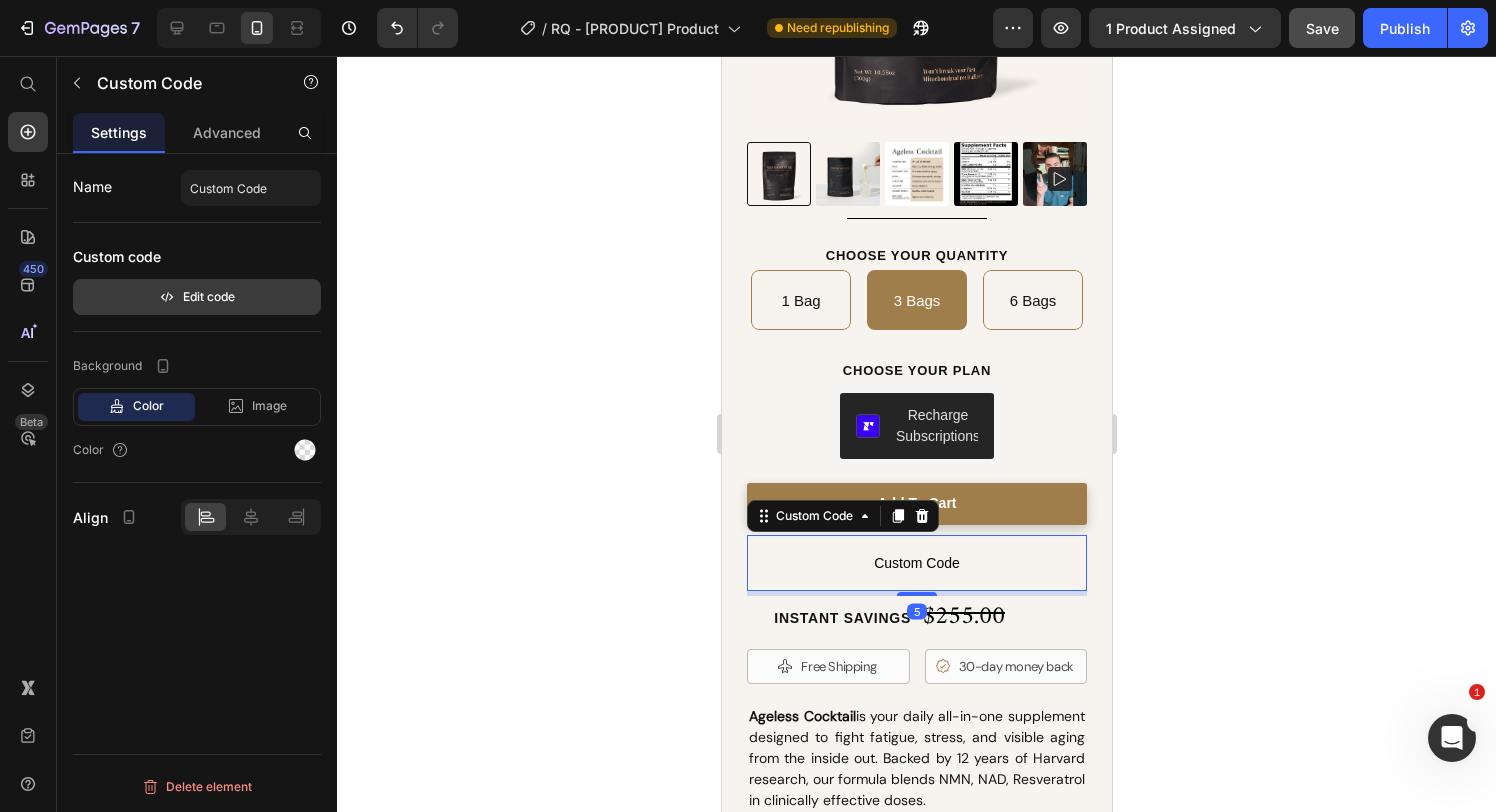click on "Edit code" at bounding box center (197, 297) 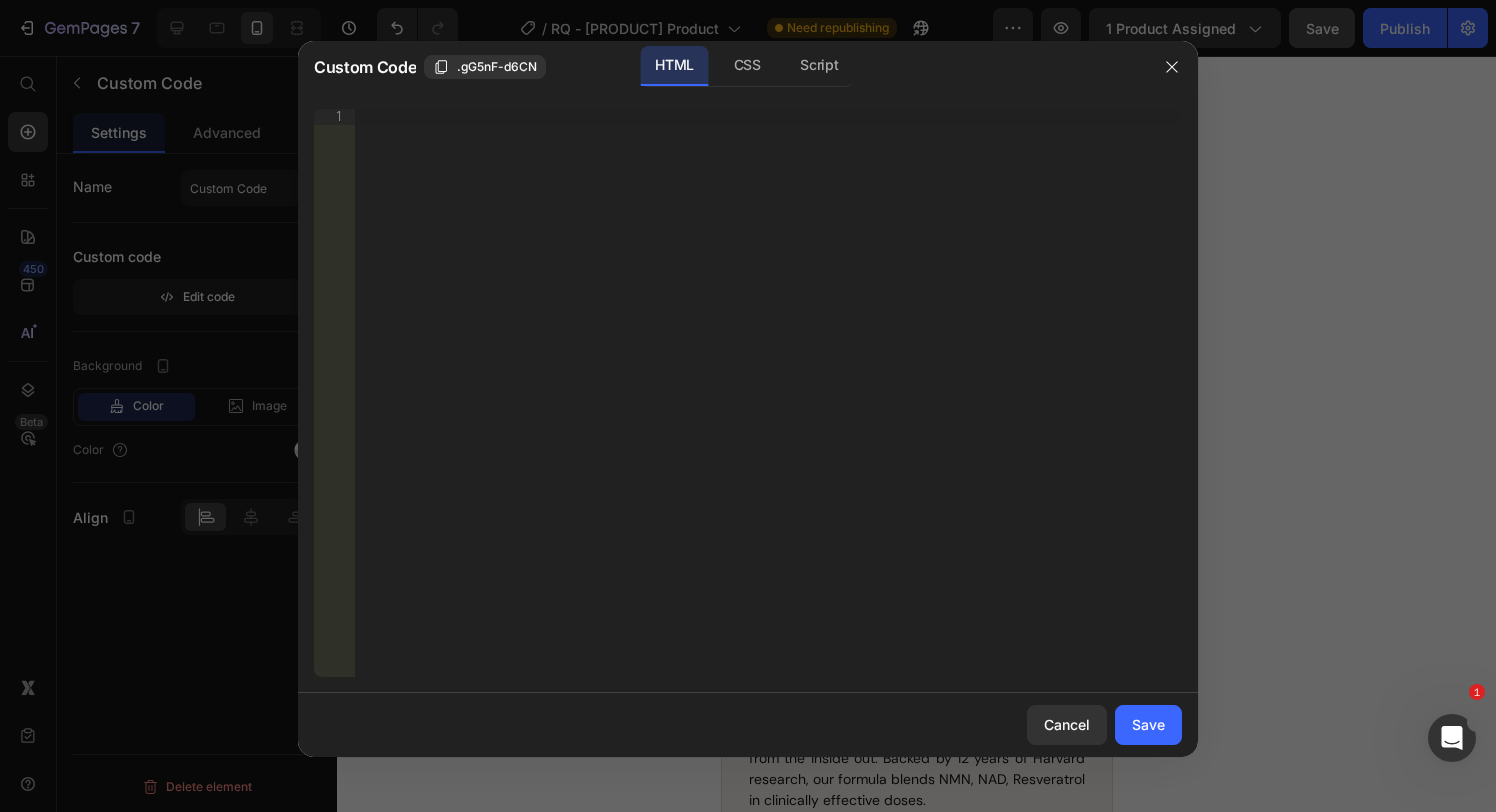 click on "Insert the 3rd-party installation code, HTML code, or Liquid code to display custom content." at bounding box center (768, 409) 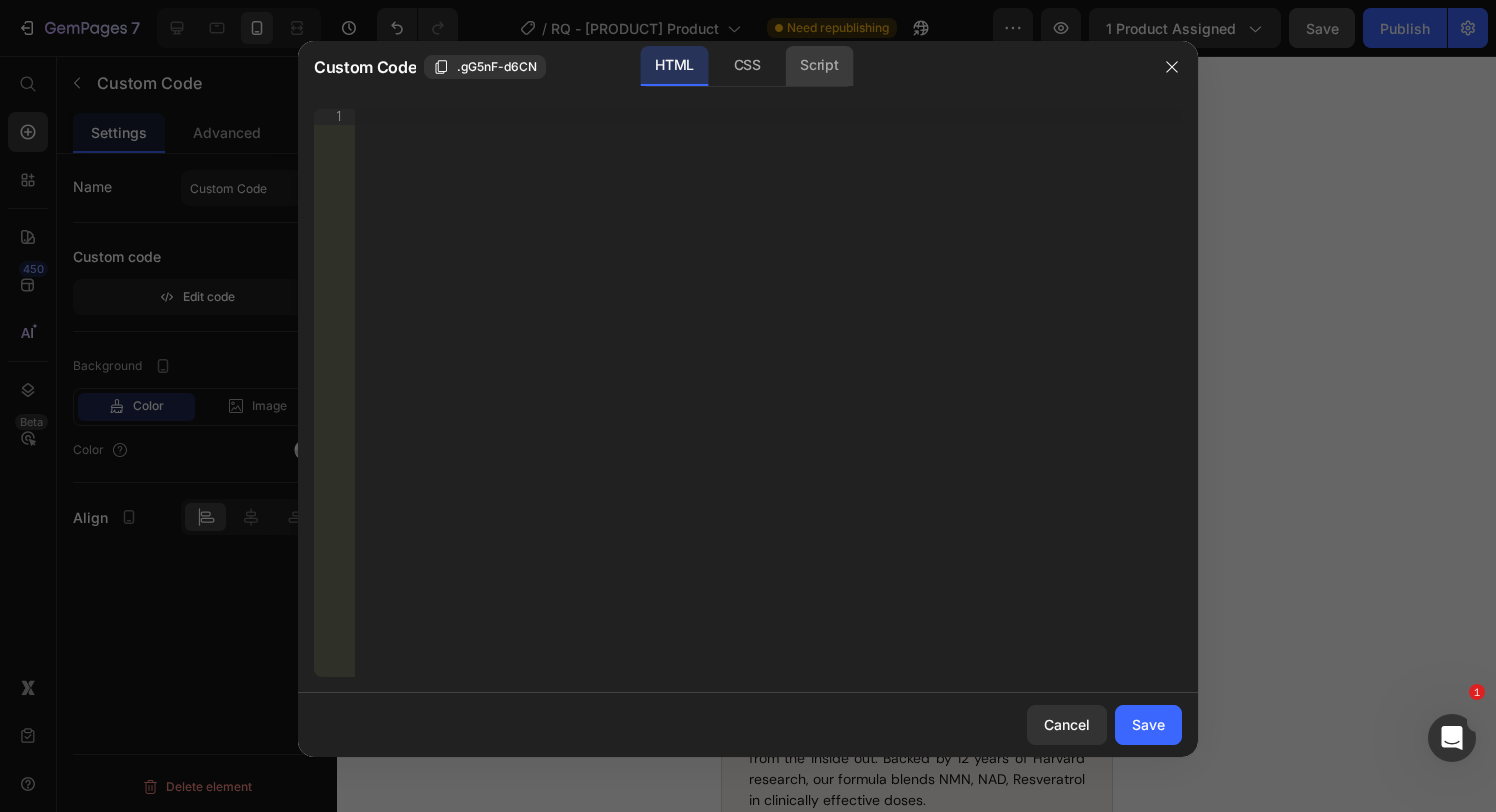 click on "Script" 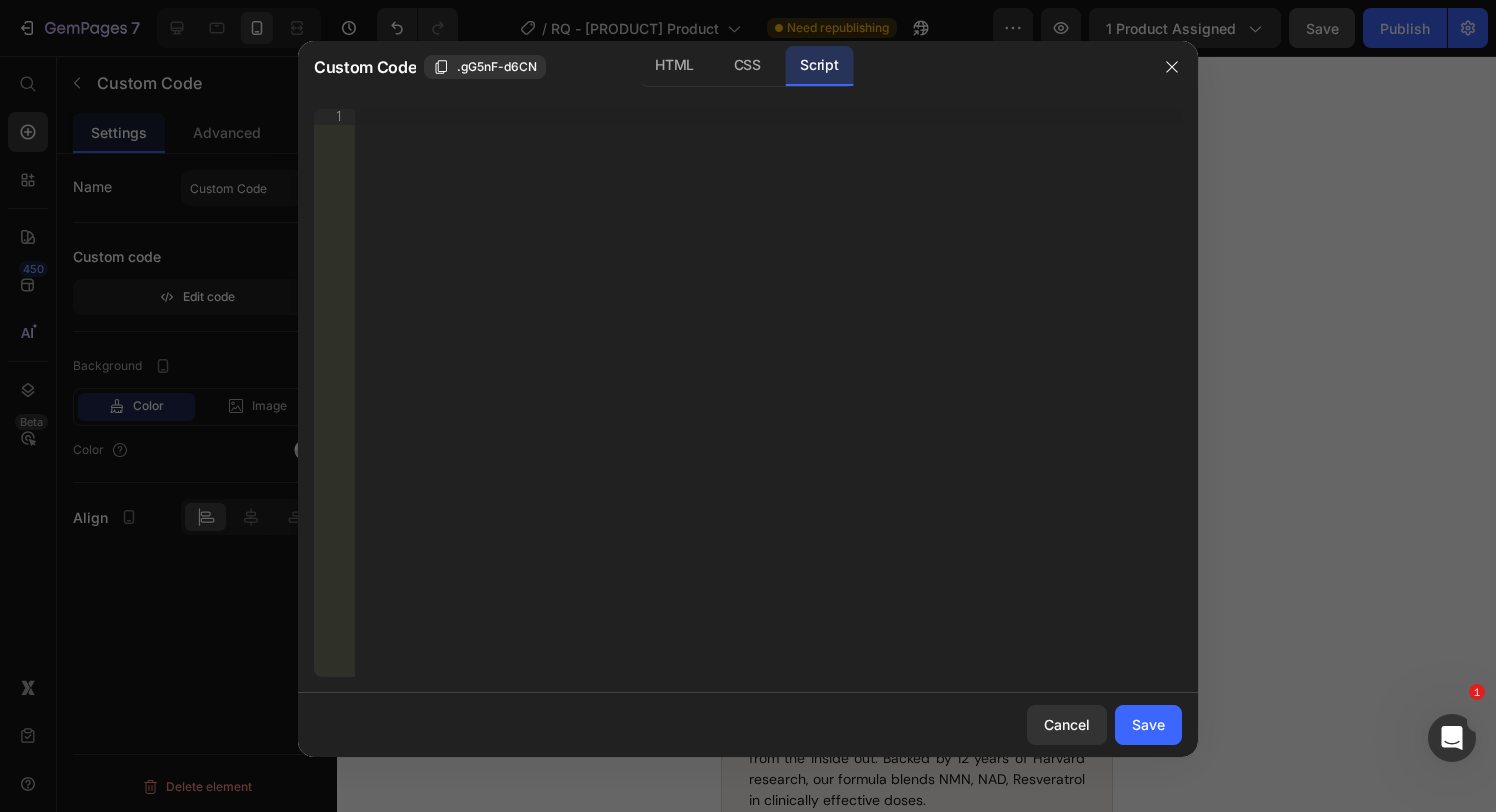 click on "Insert the Javascript code to add interaction and animation to your content right here." at bounding box center [768, 409] 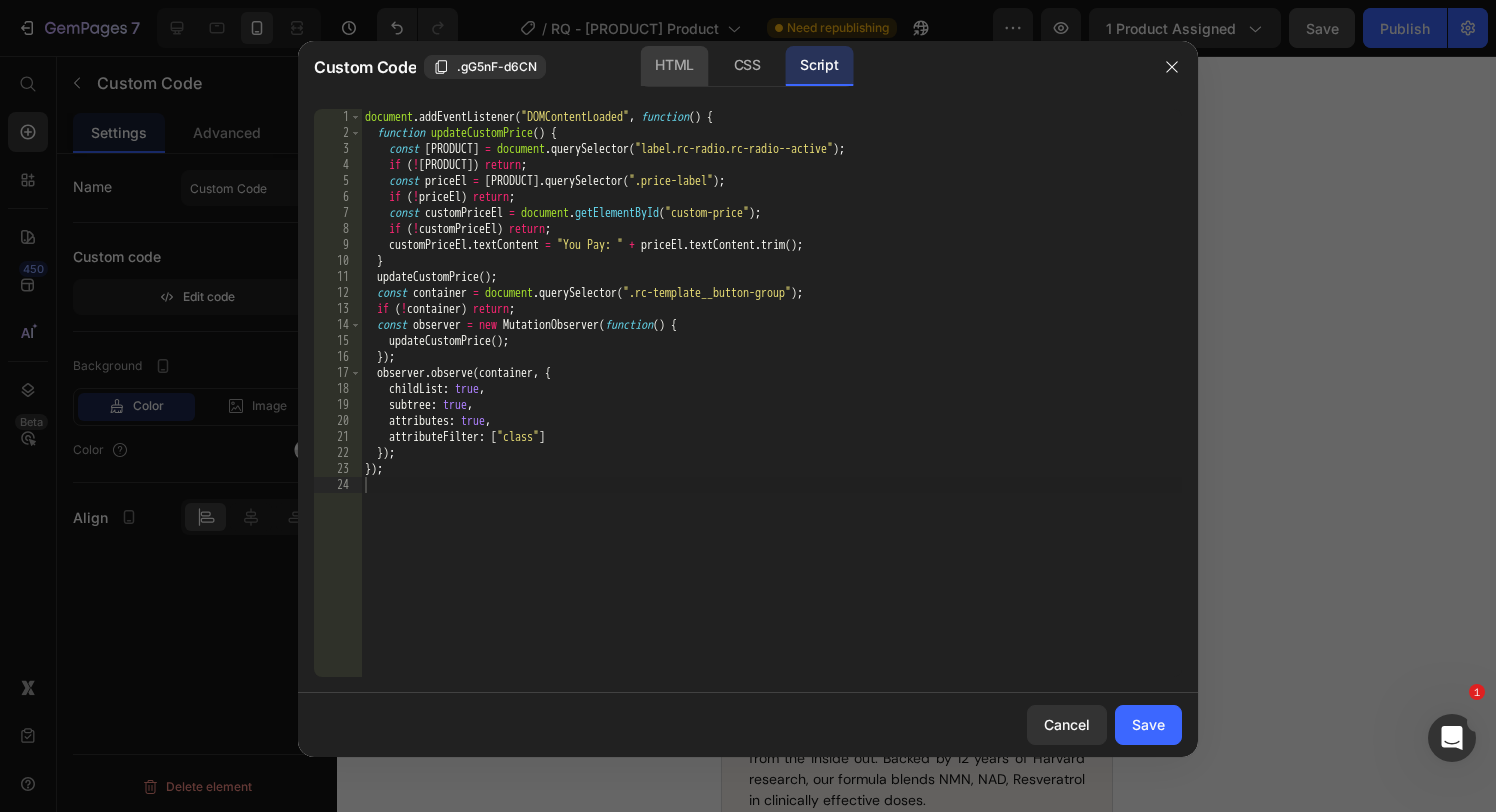 click on "HTML" 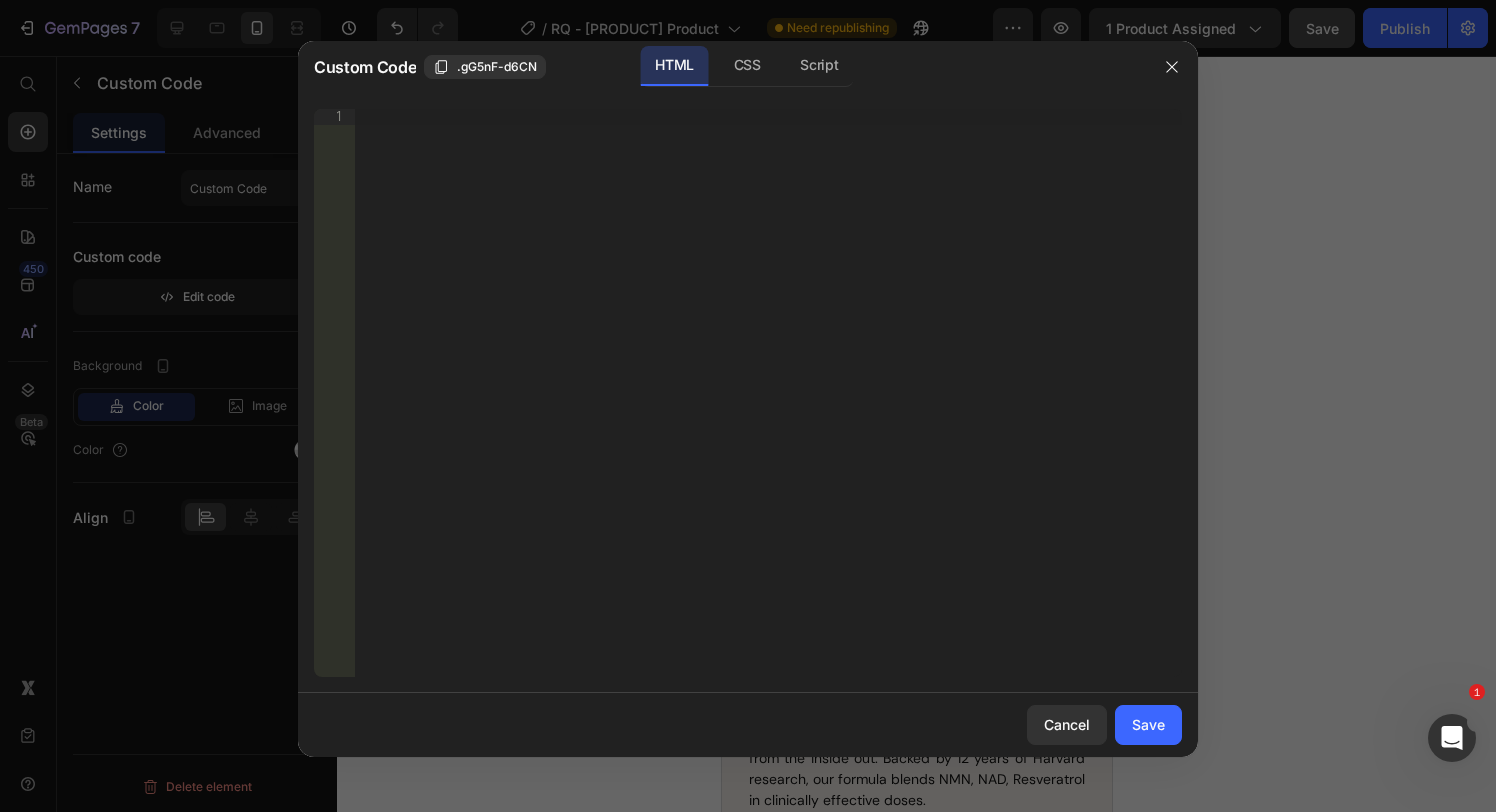 click on "Insert the 3rd-party installation code, HTML code, or Liquid code to display custom content." at bounding box center (768, 409) 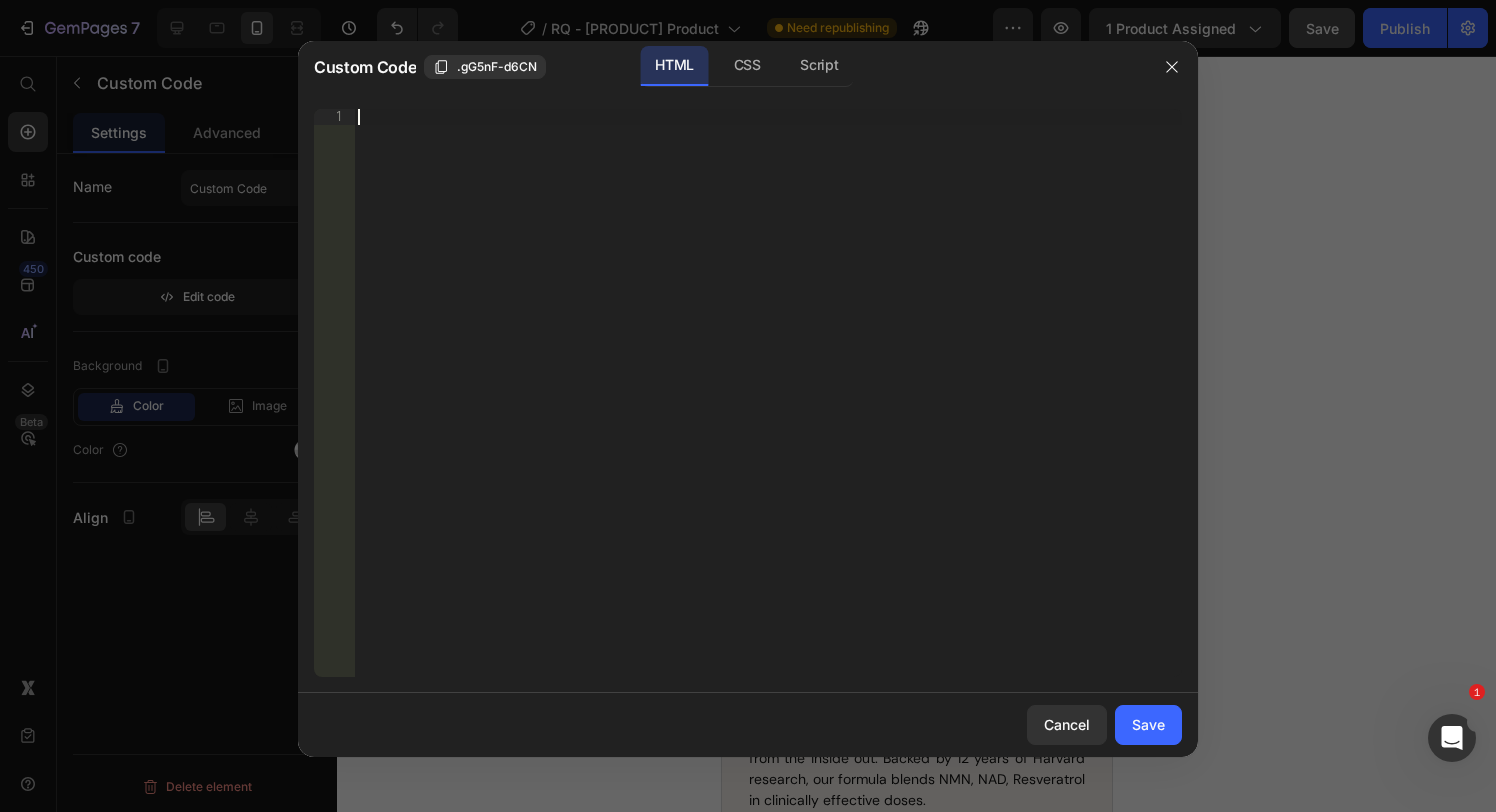 paste on "<div id="custom-price">You Pay: --</div>" 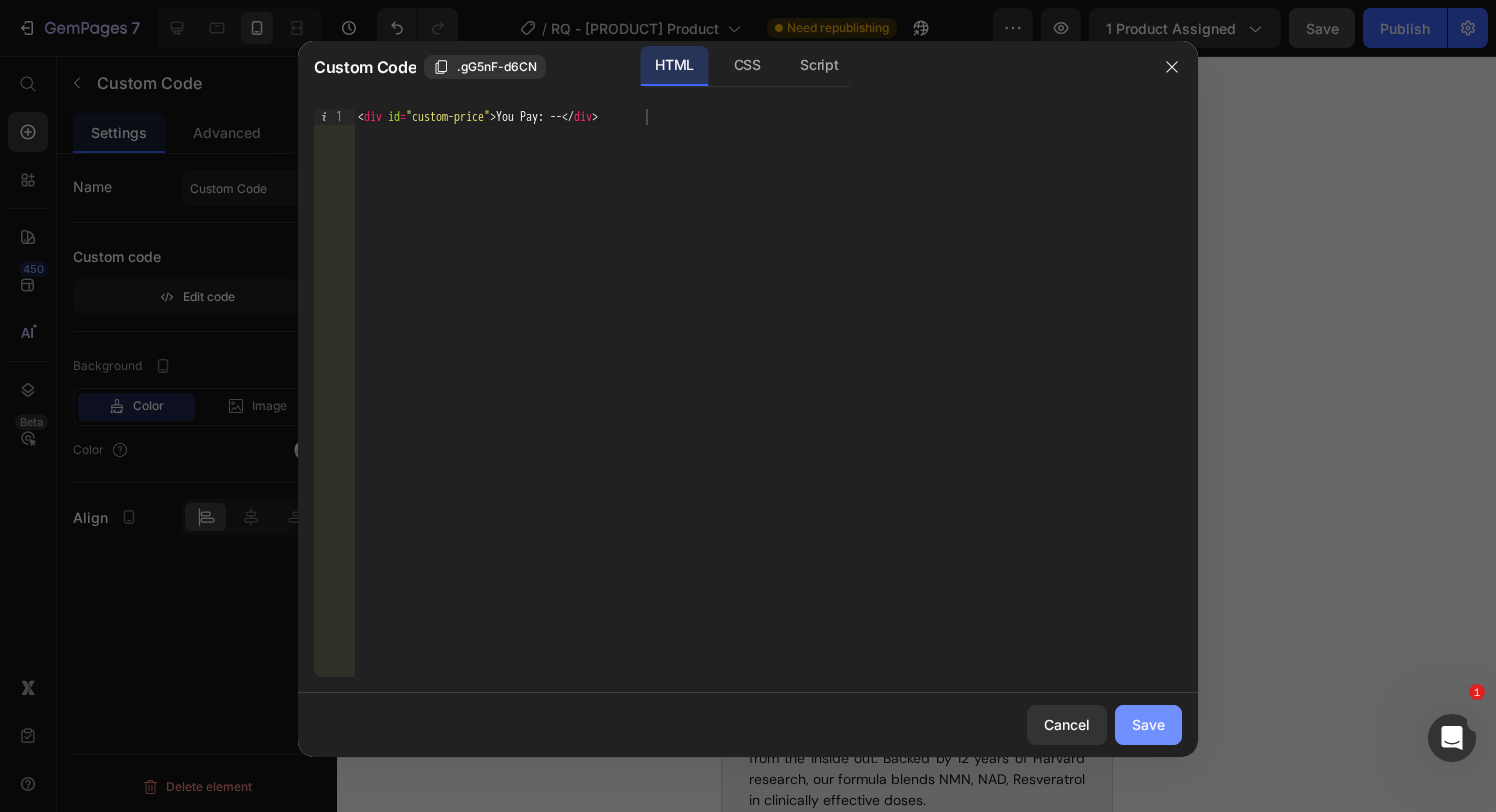 click on "Save" at bounding box center (1148, 724) 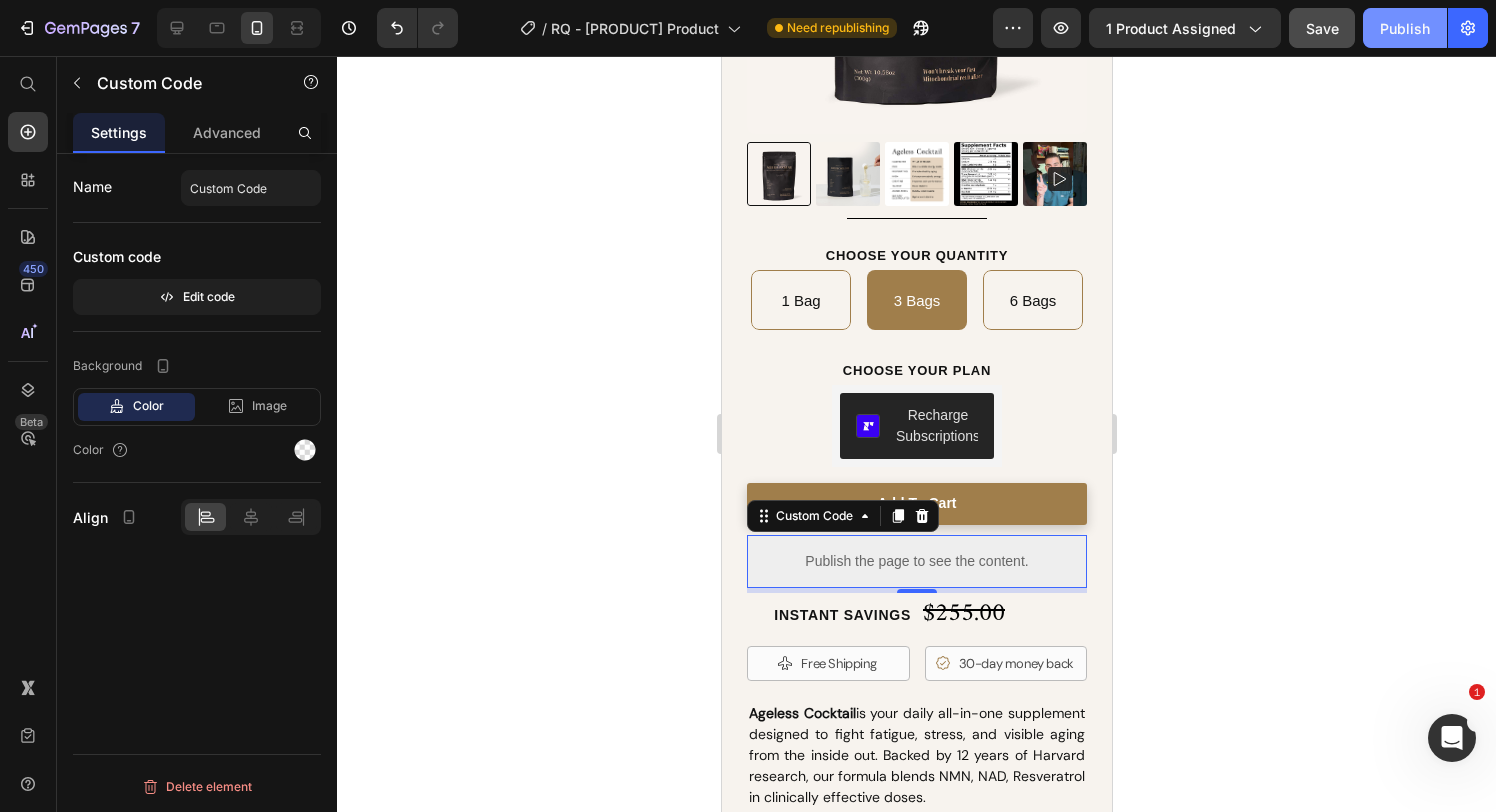 click on "Publish" at bounding box center (1405, 28) 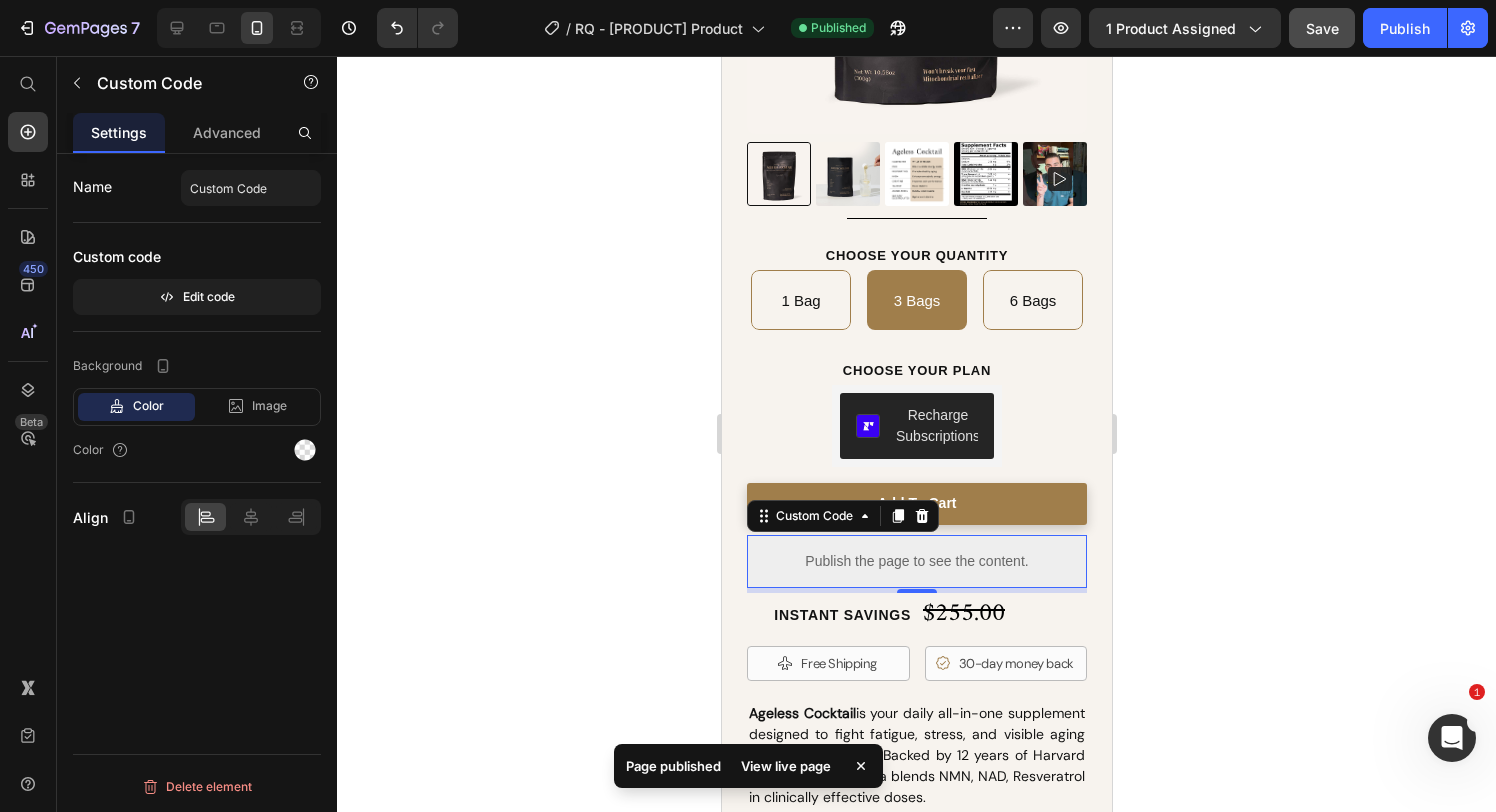 click on "View live page" at bounding box center (786, 766) 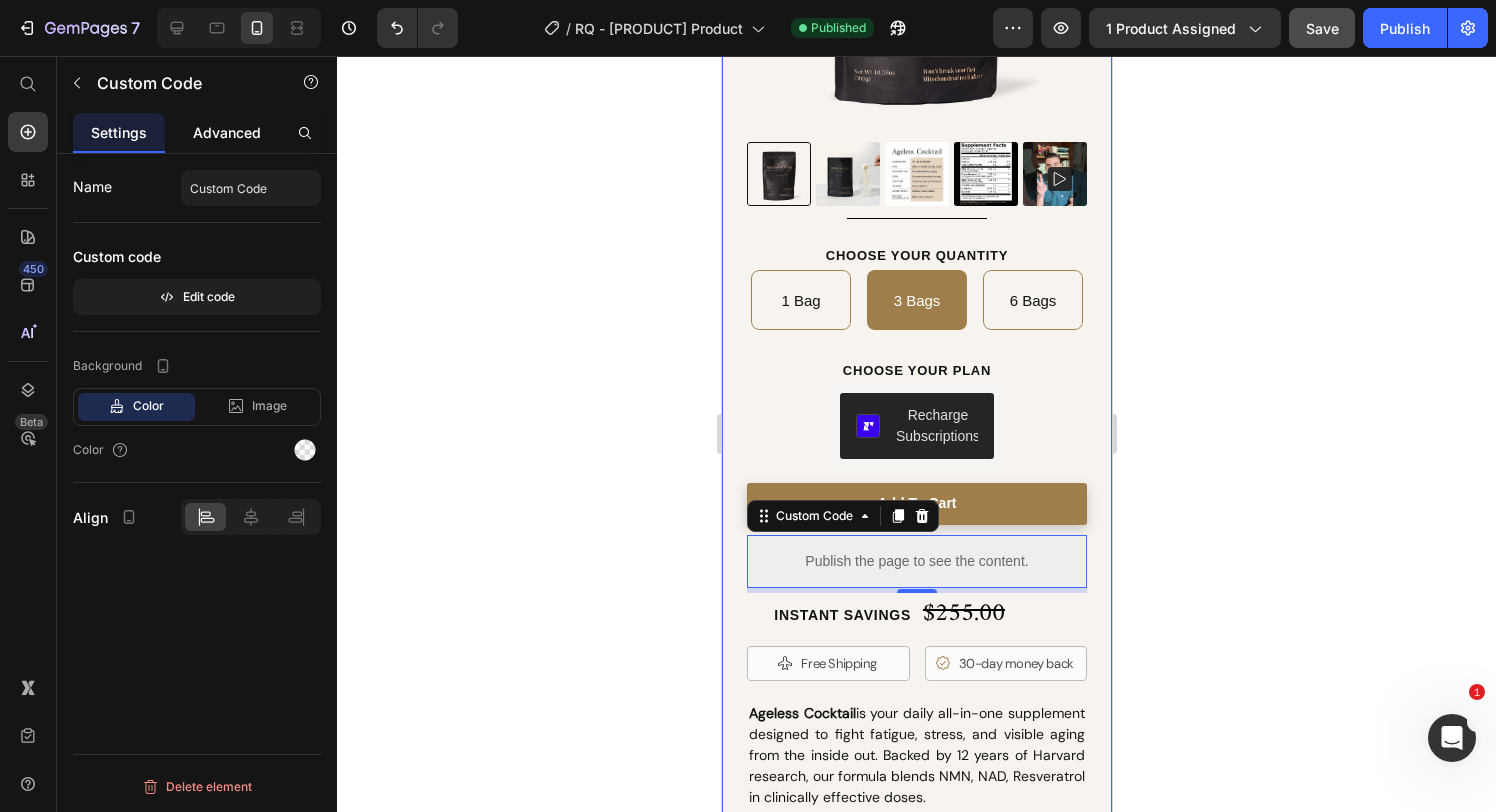 click on "Advanced" at bounding box center (227, 132) 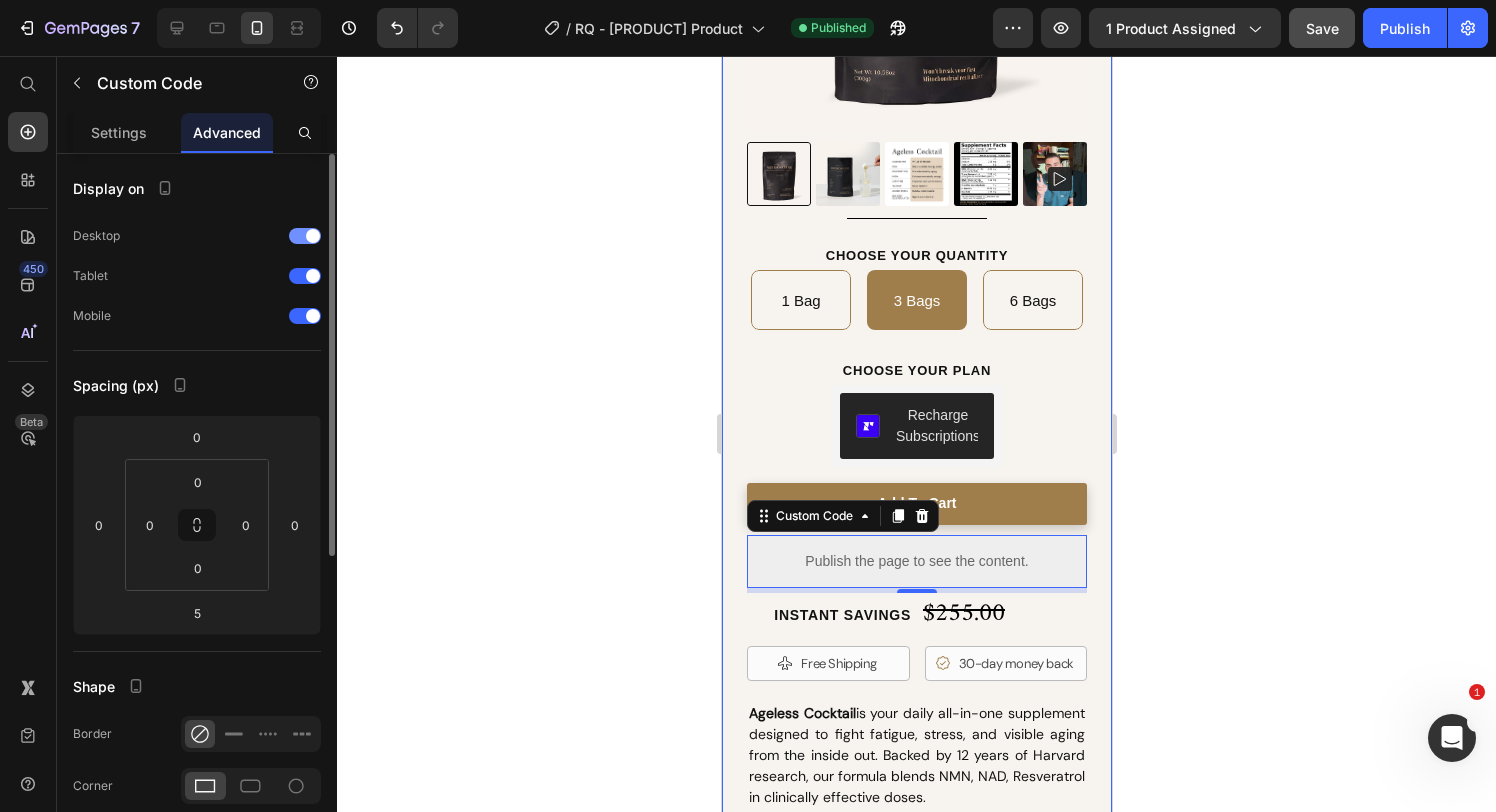 click at bounding box center (305, 236) 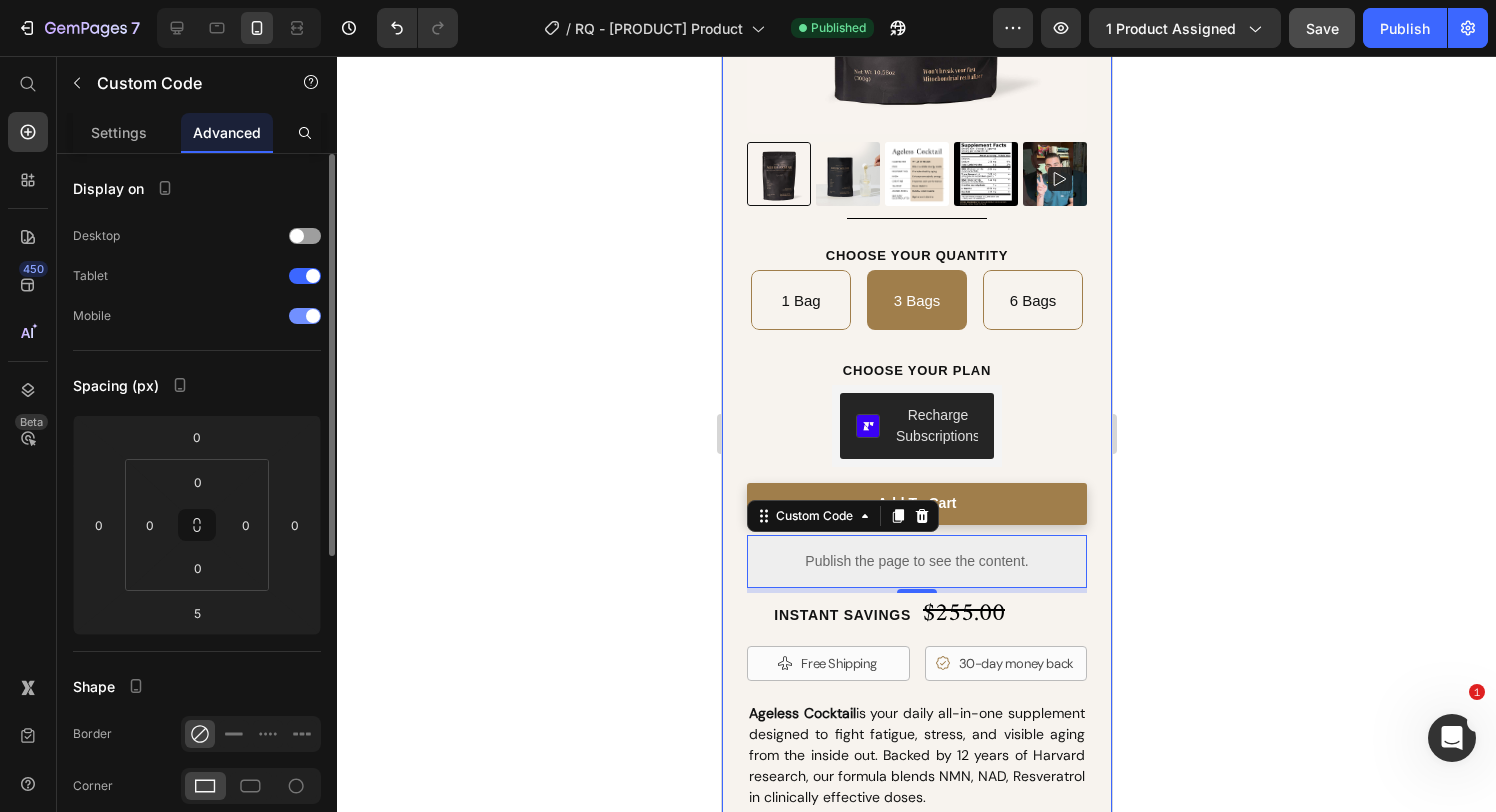 click at bounding box center [305, 316] 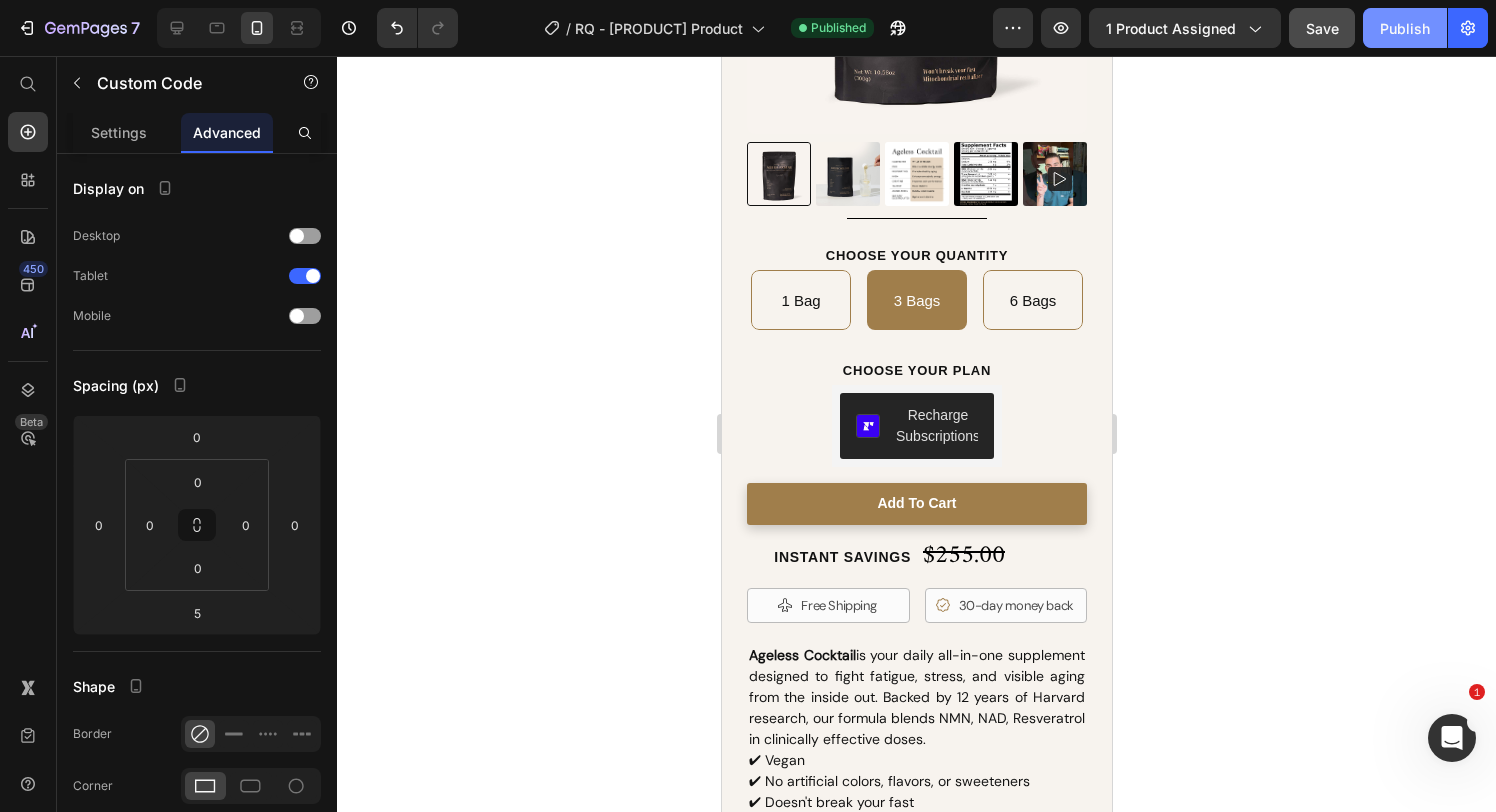 click on "Publish" at bounding box center (1405, 28) 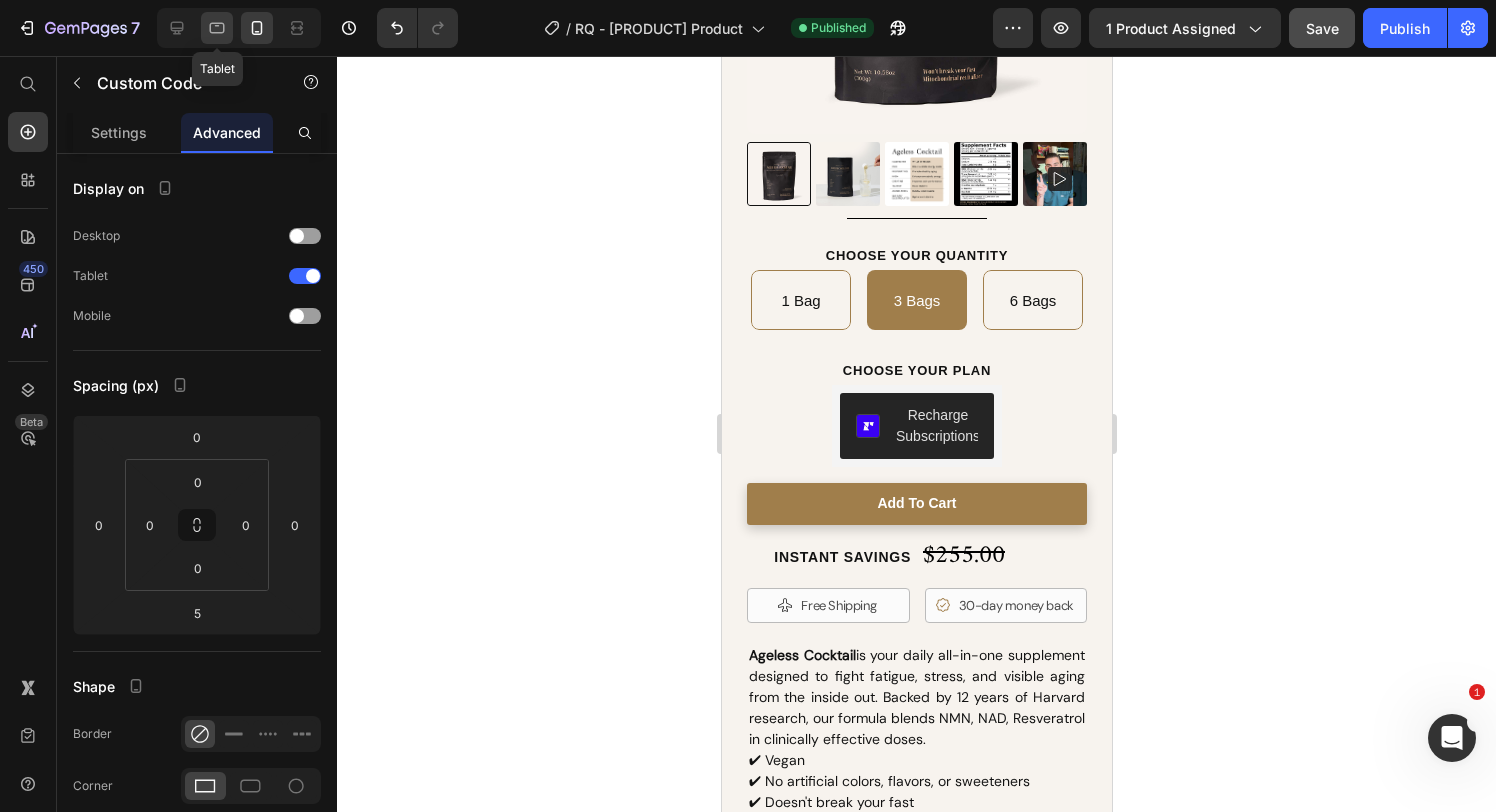 click 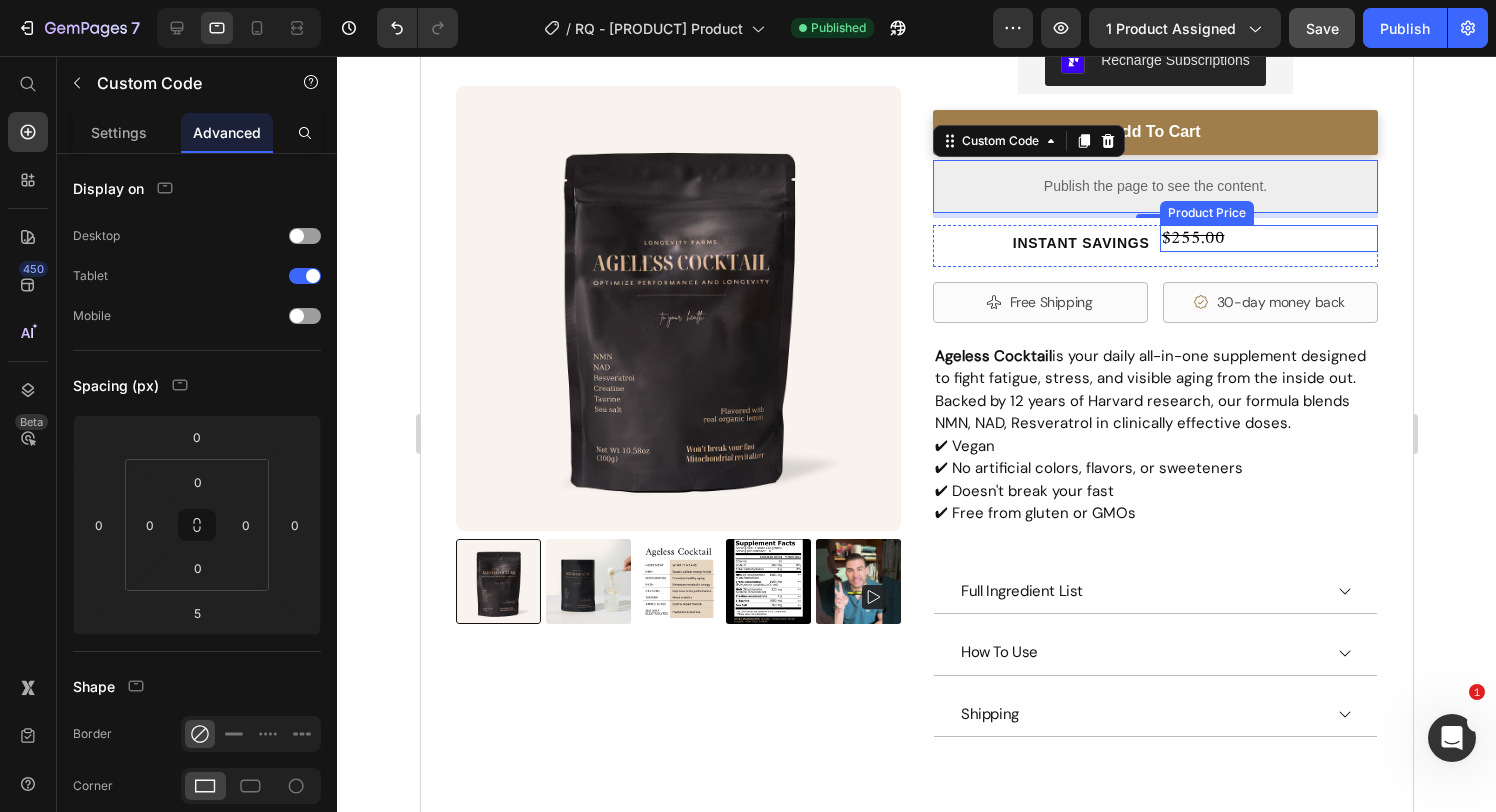 scroll, scrollTop: 503, scrollLeft: 0, axis: vertical 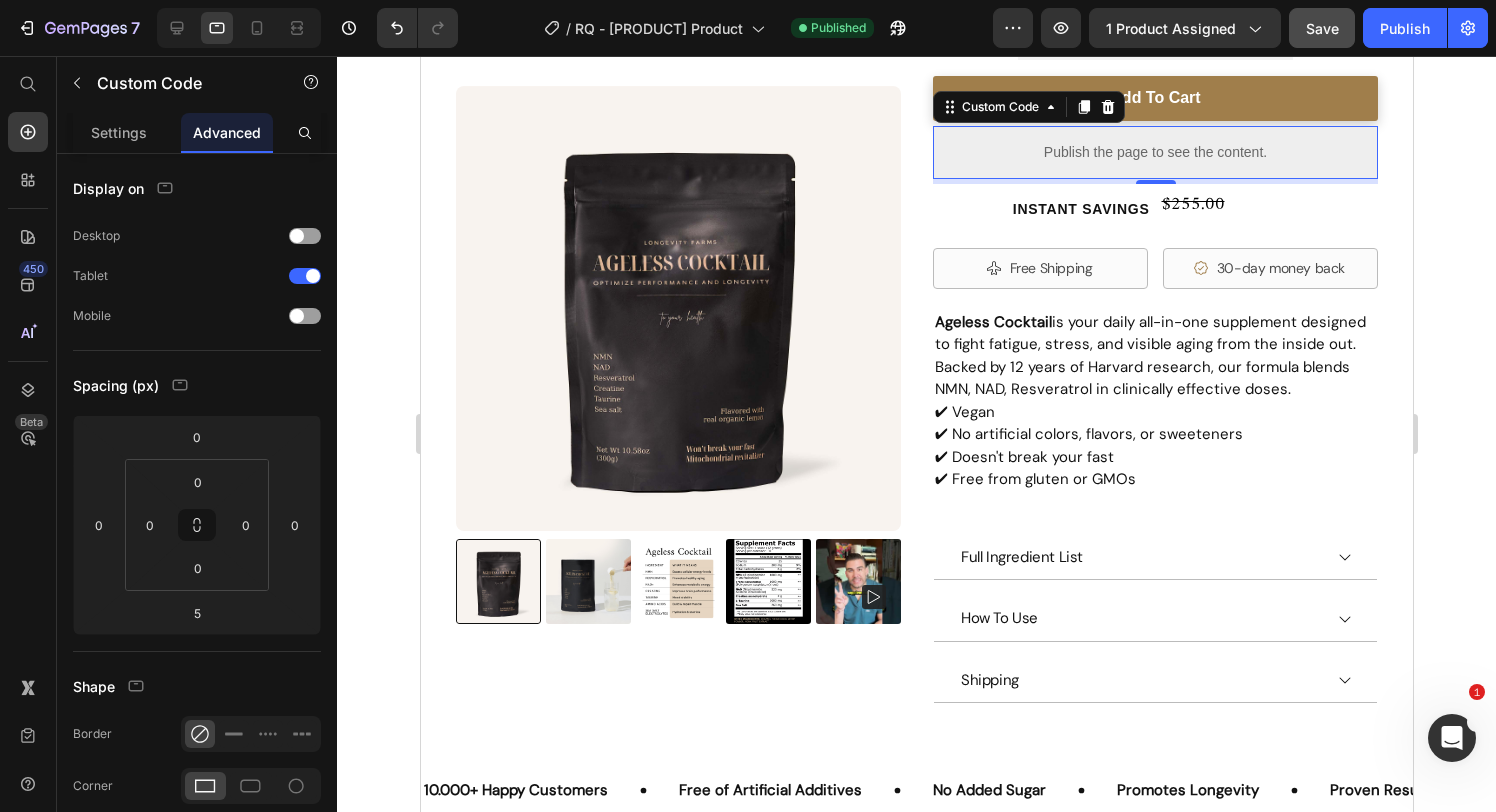 click on "Publish the page to see the content." at bounding box center [1154, 152] 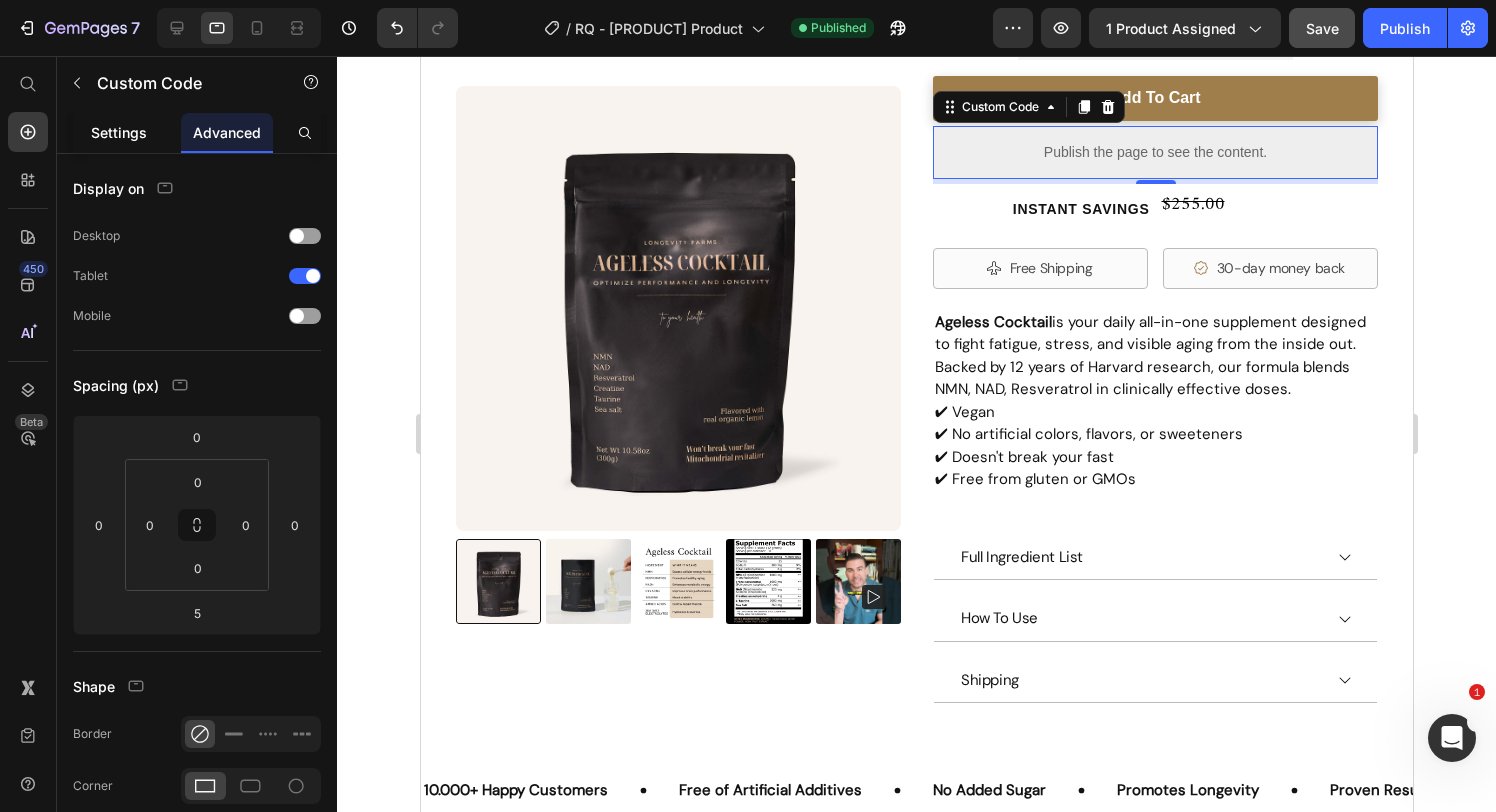 click on "Settings" 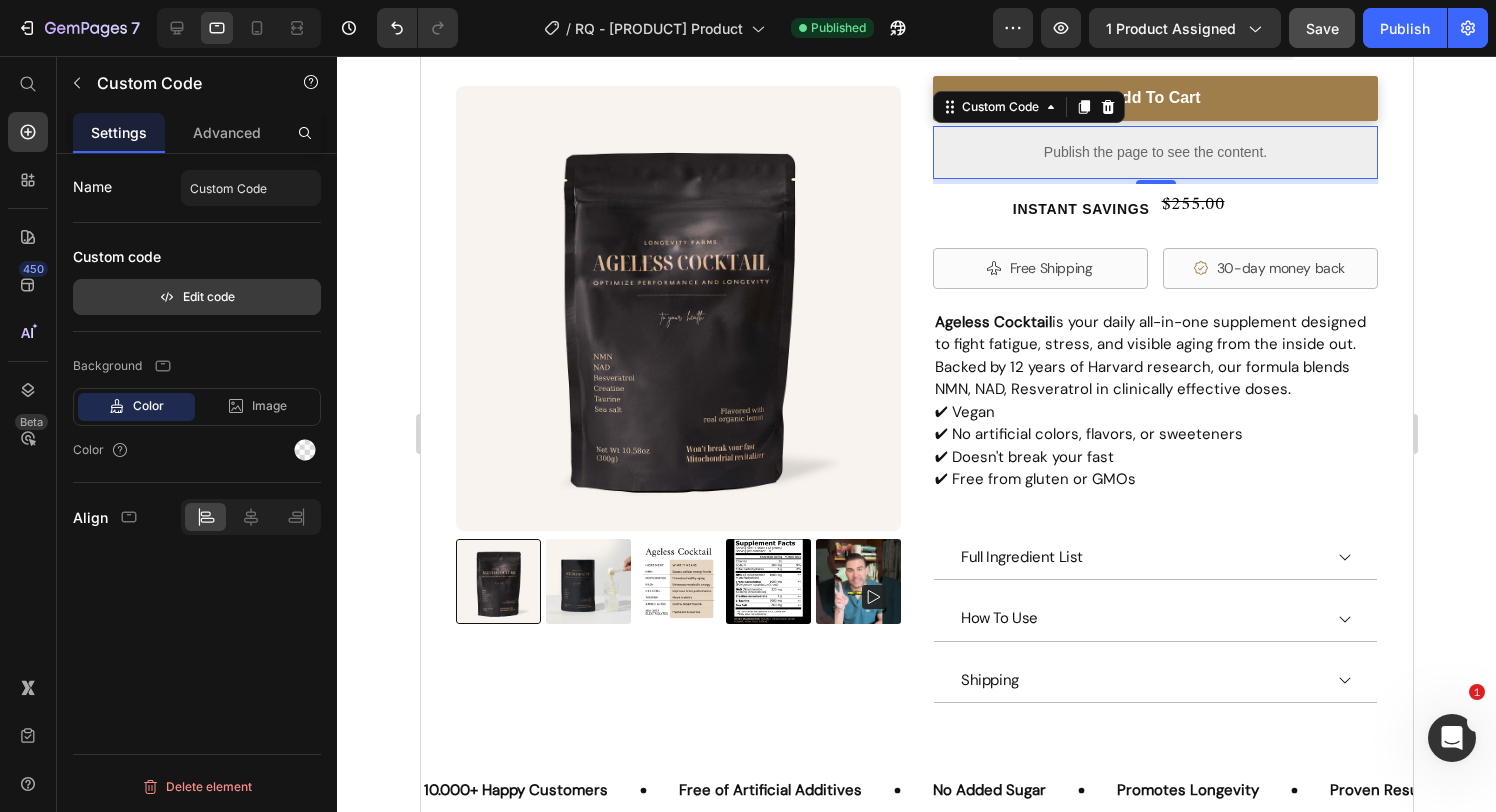 click on "Edit code" at bounding box center (197, 297) 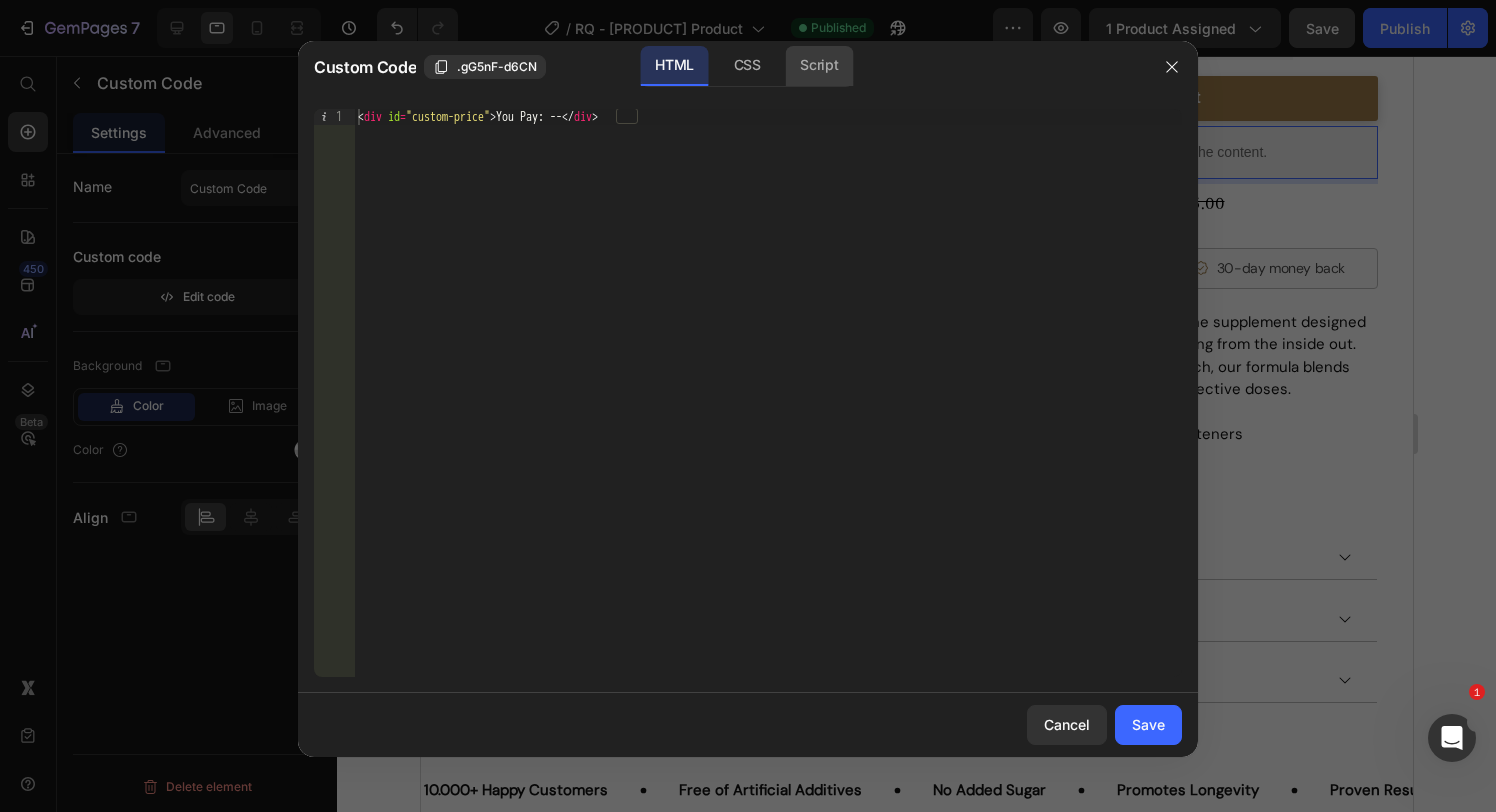 click on "Script" 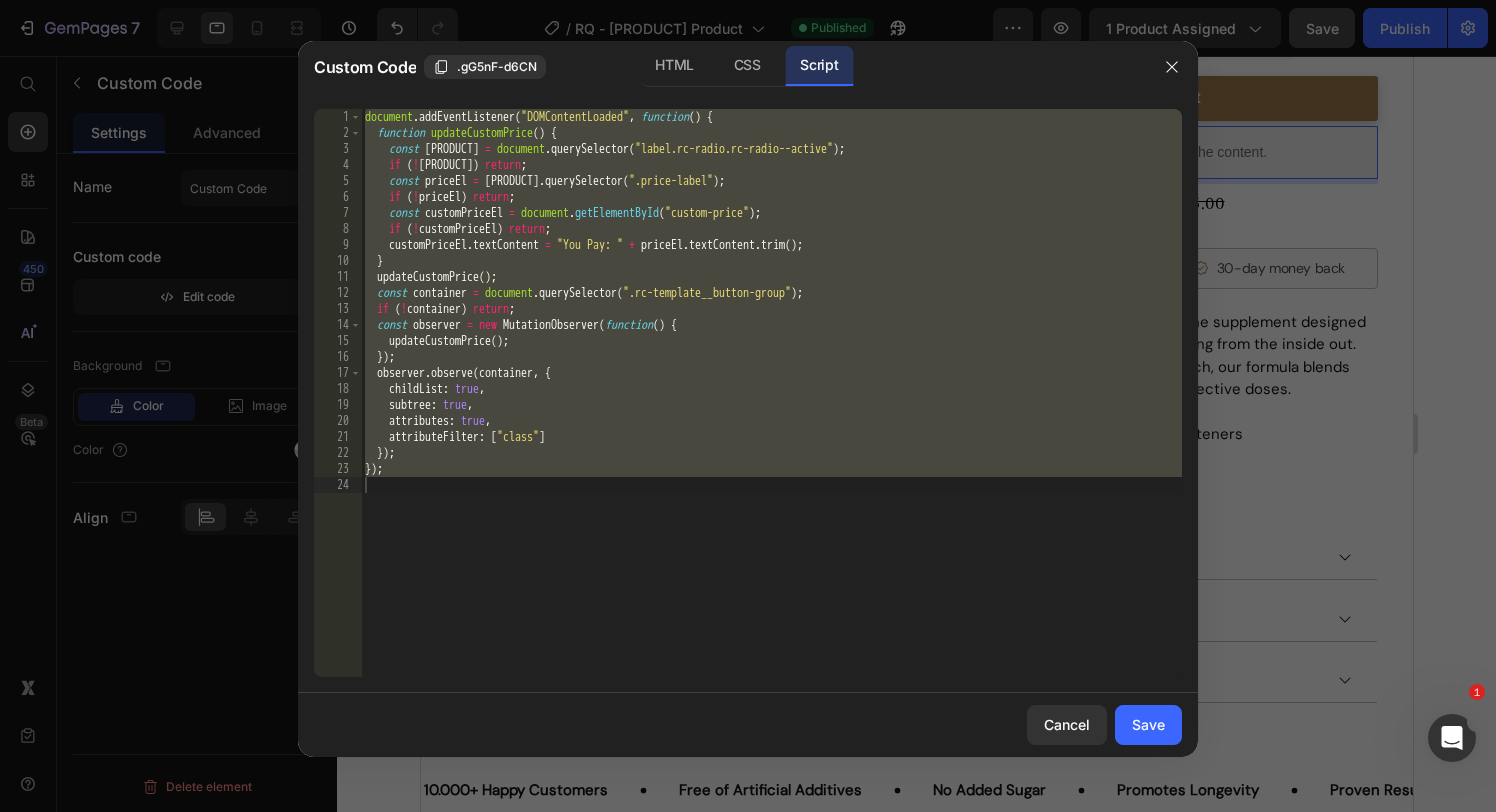 click on "document . addEventListener ( "DOMContentLoaded" ,   function ( )   {    function   updateCustomPrice ( )   {      const   activeLabel   =   document . querySelector ( "label.rc-radio.rc-radio--active" ) ;      if   ( ! activeLabel )   return ;      const   priceEl   =   activeLabel . querySelector ( ".price-label" ) ;      if   ( ! priceEl )   return ;      const   customPriceEl   =   document . getElementById ( "custom-price" ) ;      if   ( ! customPriceEl )   return ;      customPriceEl . textContent   =   "You Pay: "   +   priceEl . textContent . trim ( ) ;    }    updateCustomPrice ( ) ;    const   container   =   document . querySelector ( ".rc-template__button-group" ) ;    if   ( ! container )   return ;    const   observer   =   new   MutationObserver ( function ( )   {      updateCustomPrice ( ) ;    }) ;    observer . observe ( container ,   {      childList :   true ,      subtree :   true ,      attributes :   true ,      attributeFilter :   [ "class" ]    }) ; }) ;" at bounding box center [771, 409] 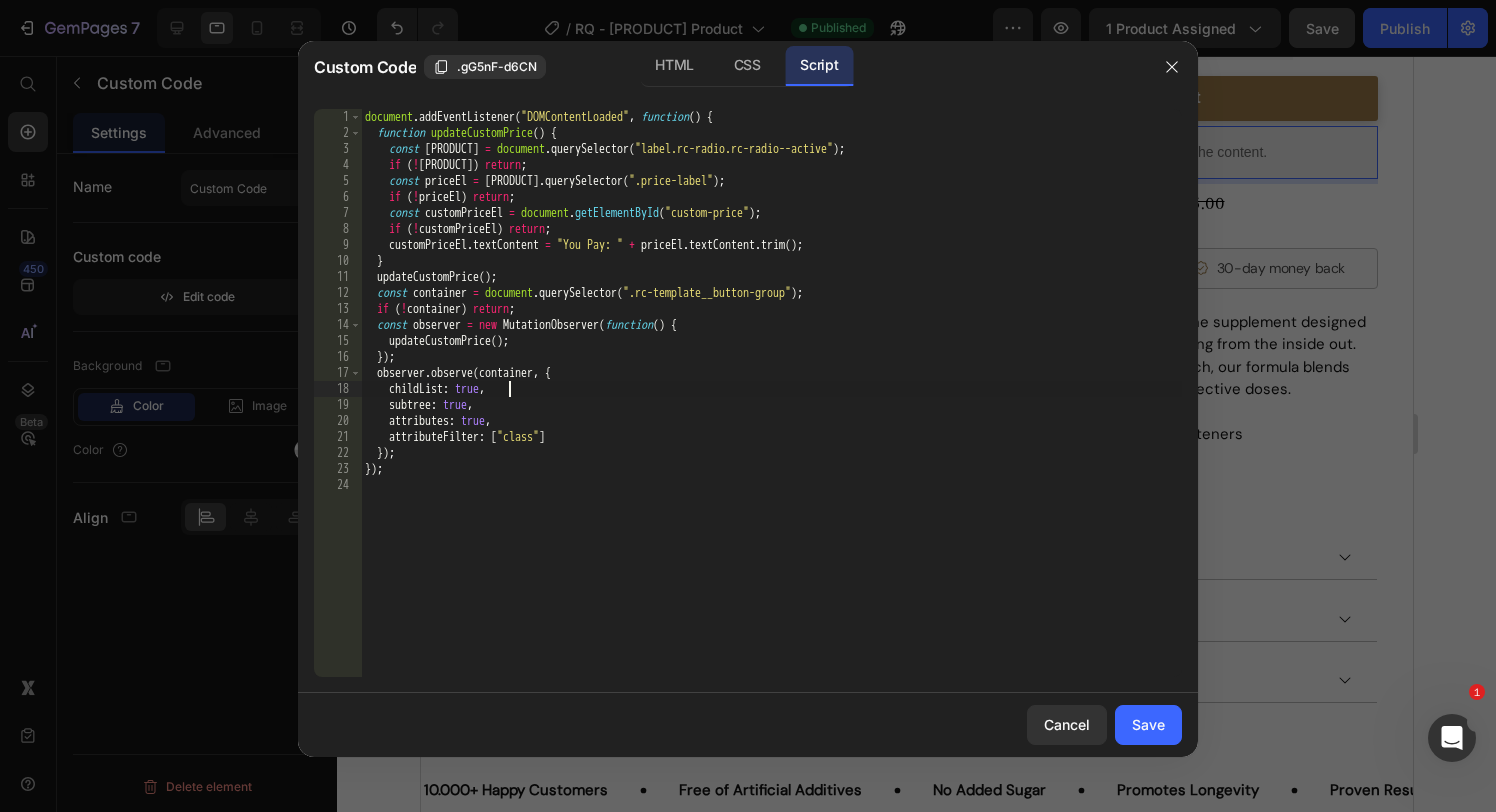 type on "});" 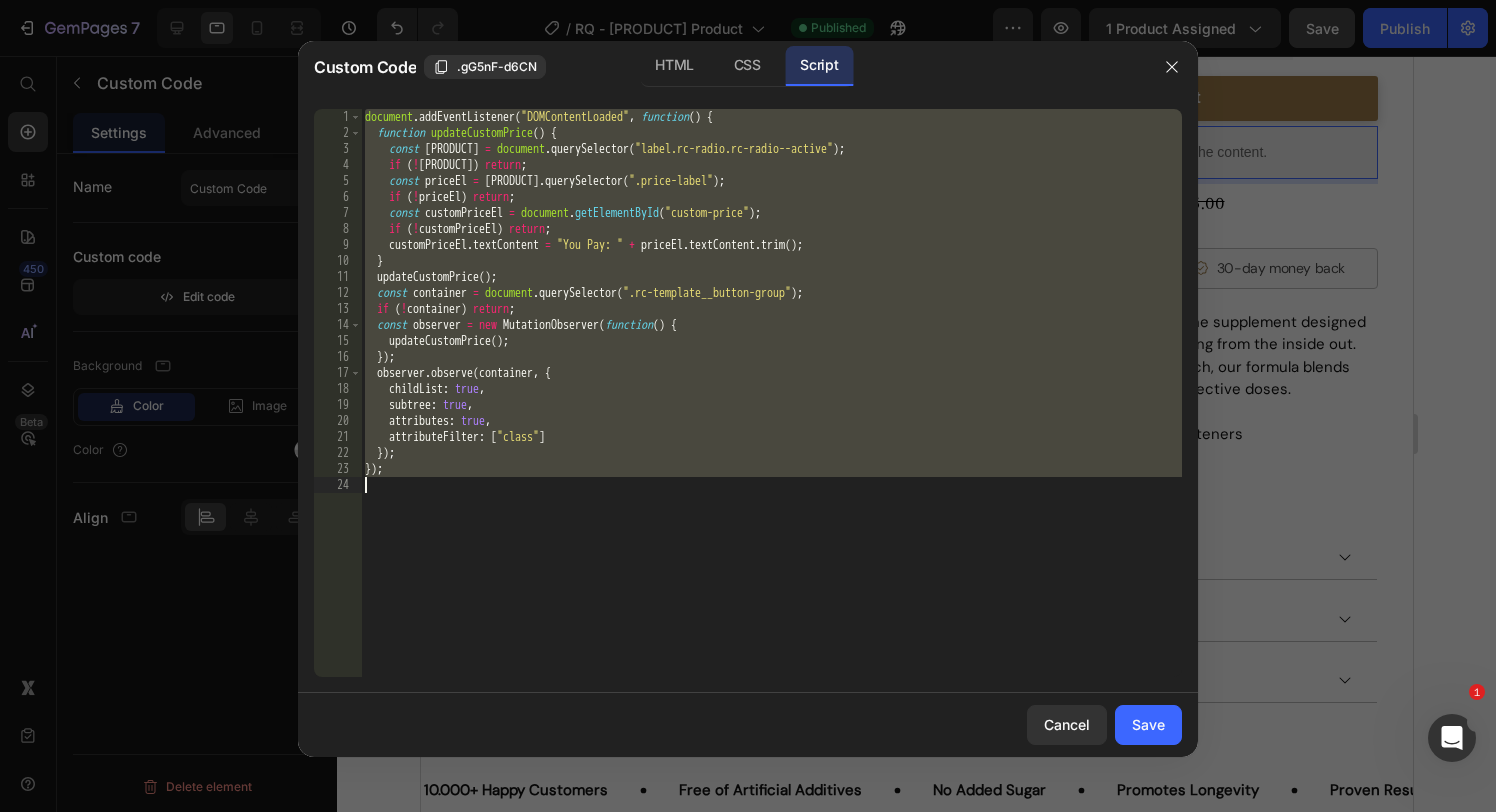 paste 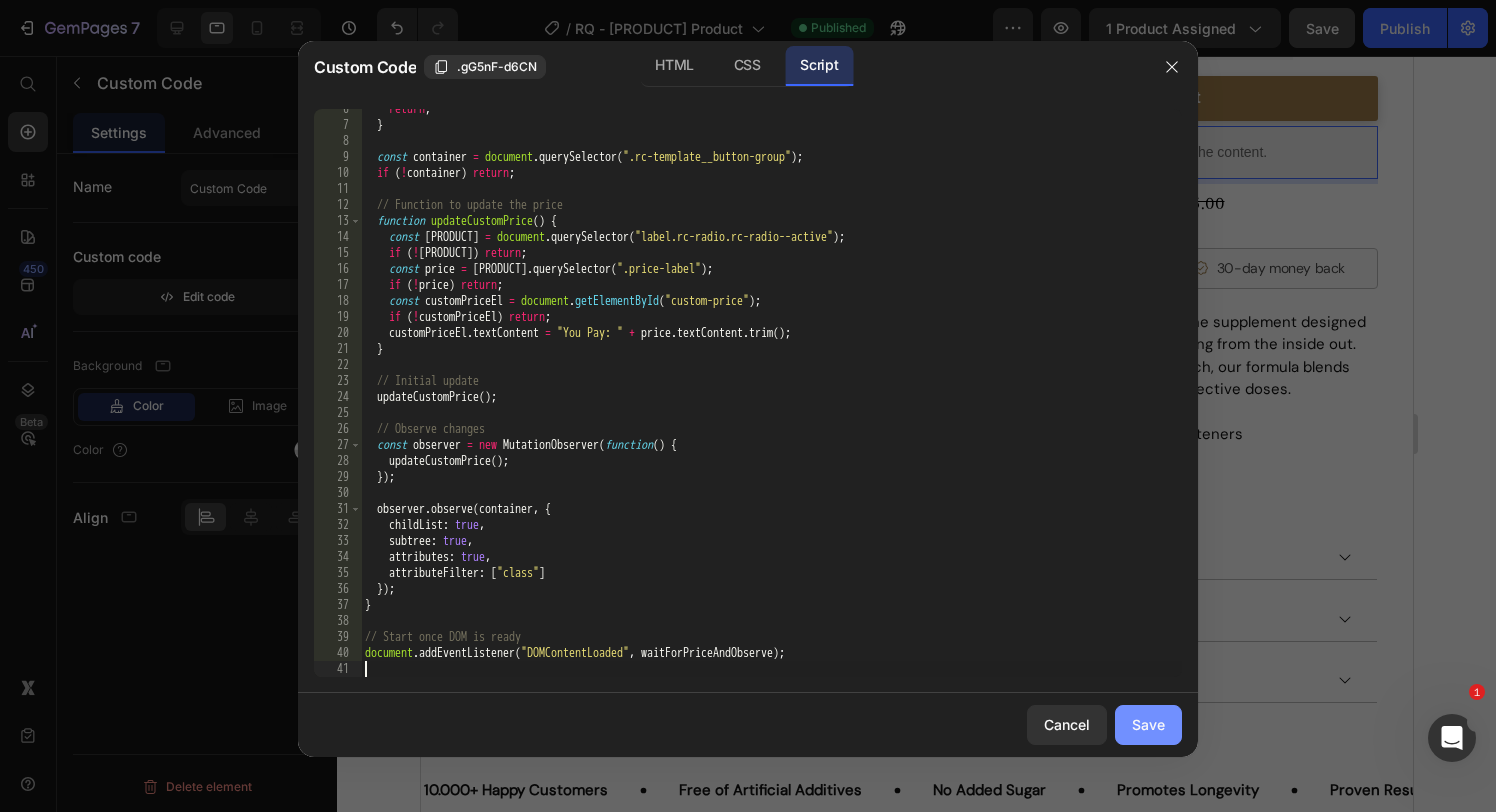 click on "Save" at bounding box center [1148, 724] 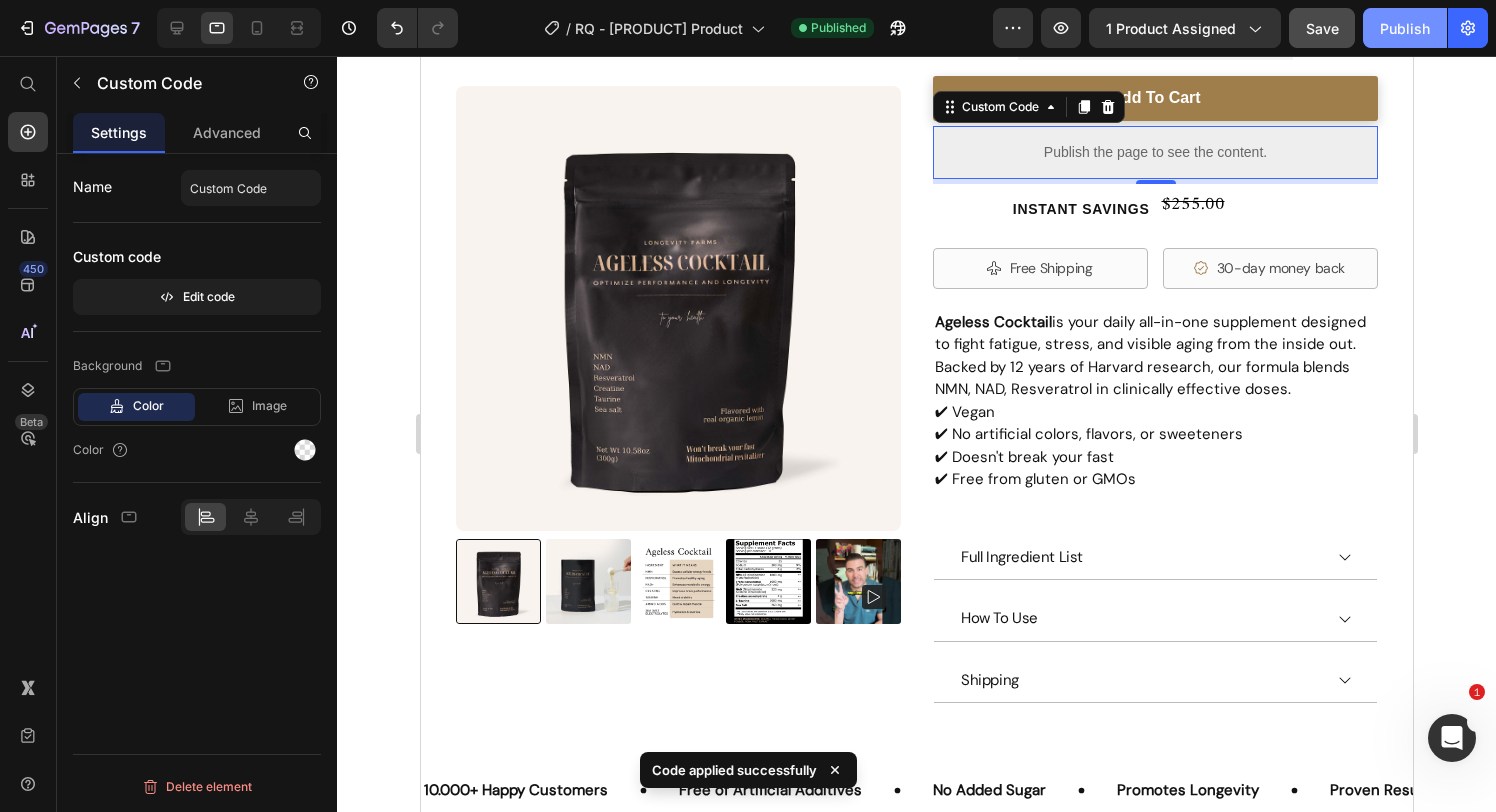 click on "Publish" at bounding box center (1405, 28) 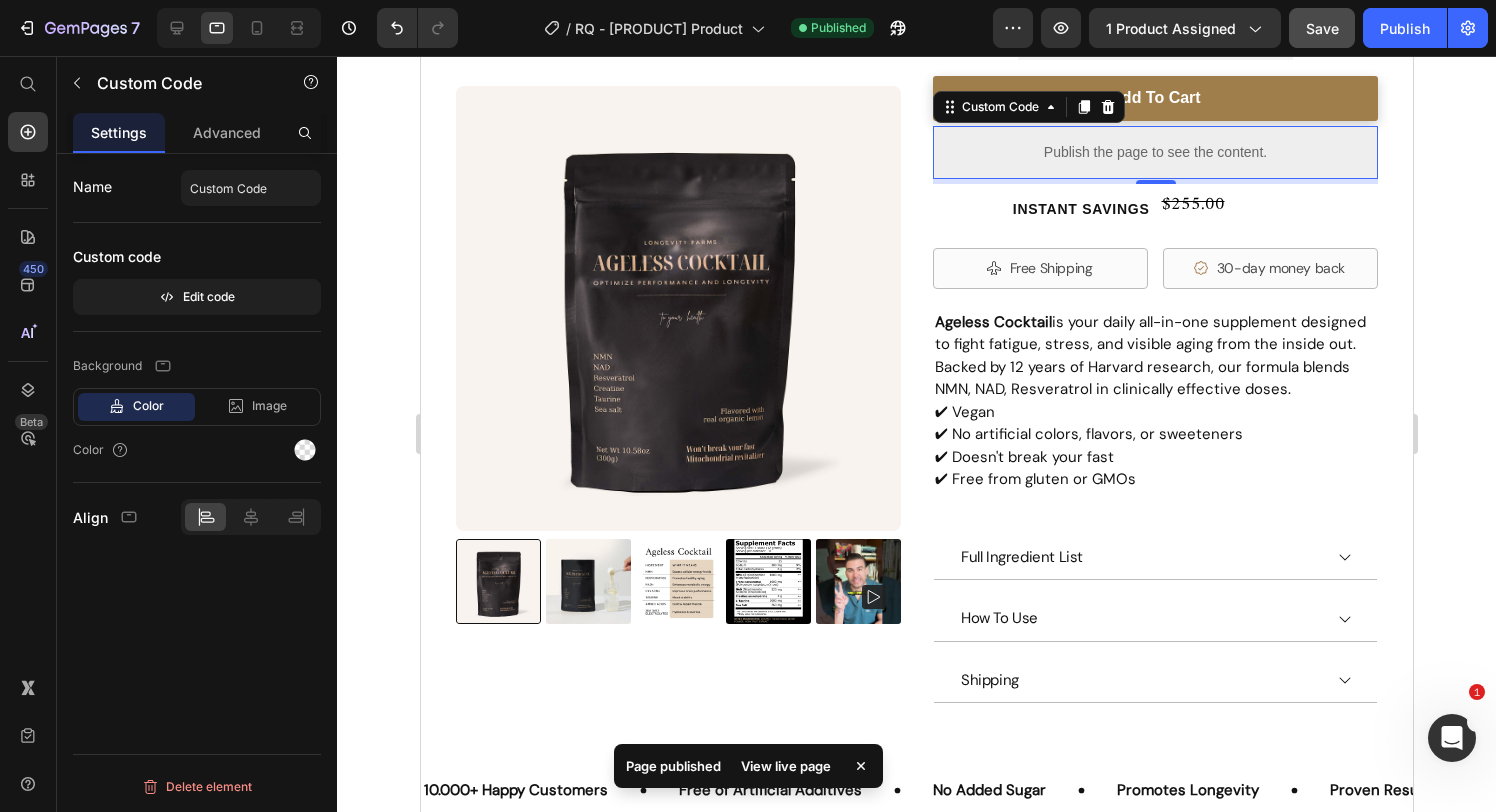 click on "View live page" at bounding box center (786, 766) 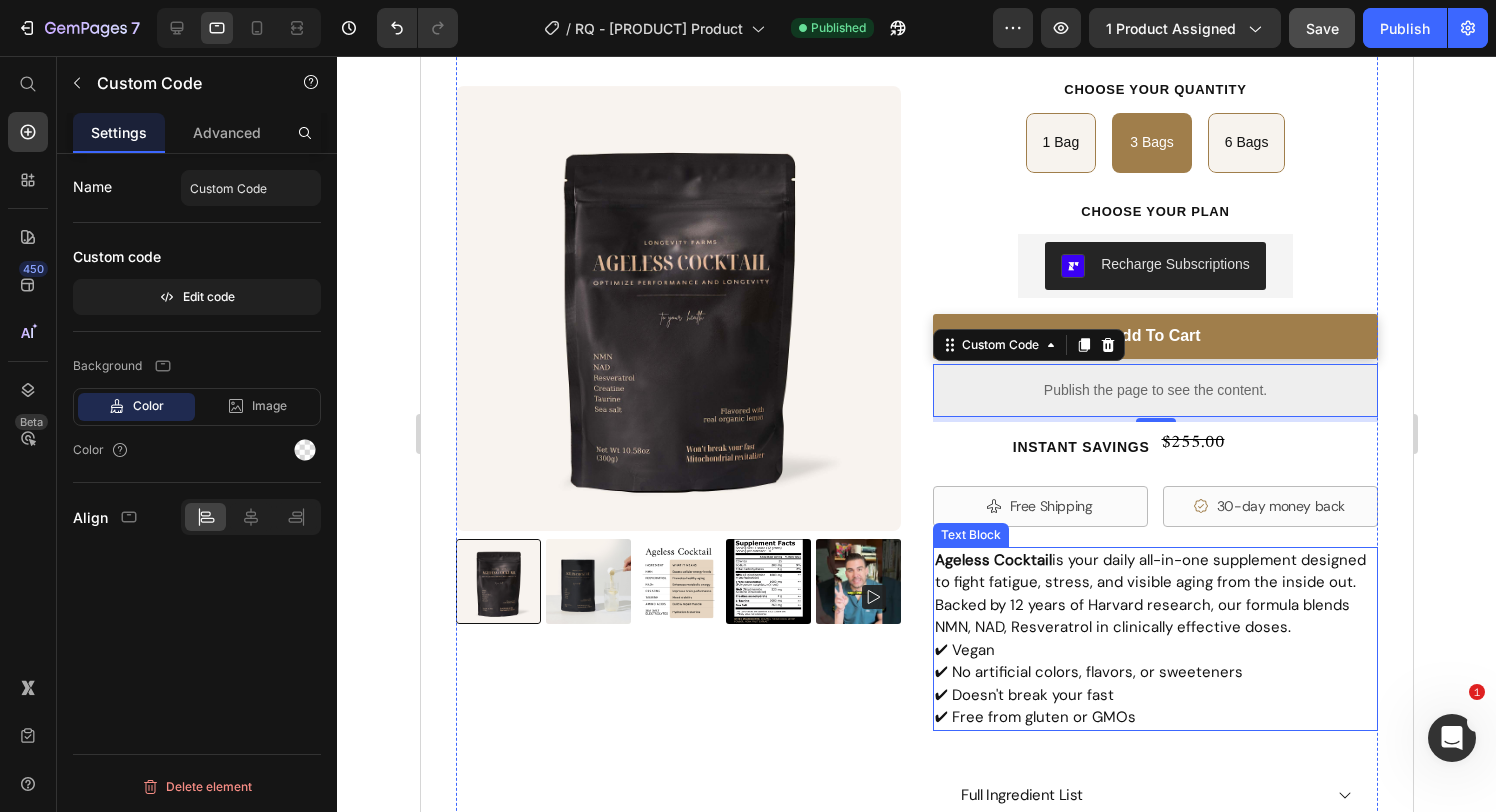 scroll, scrollTop: 251, scrollLeft: 0, axis: vertical 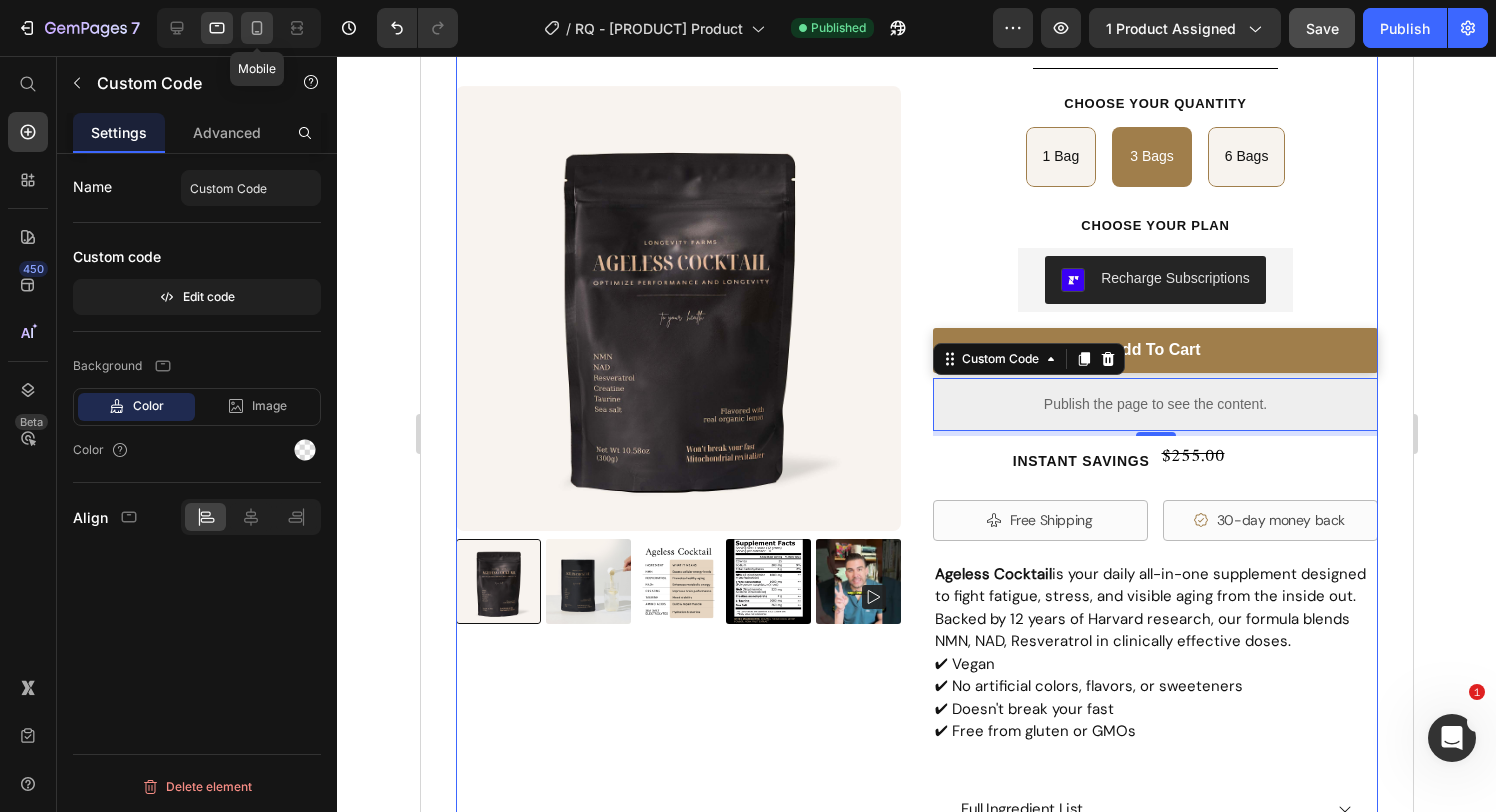 click 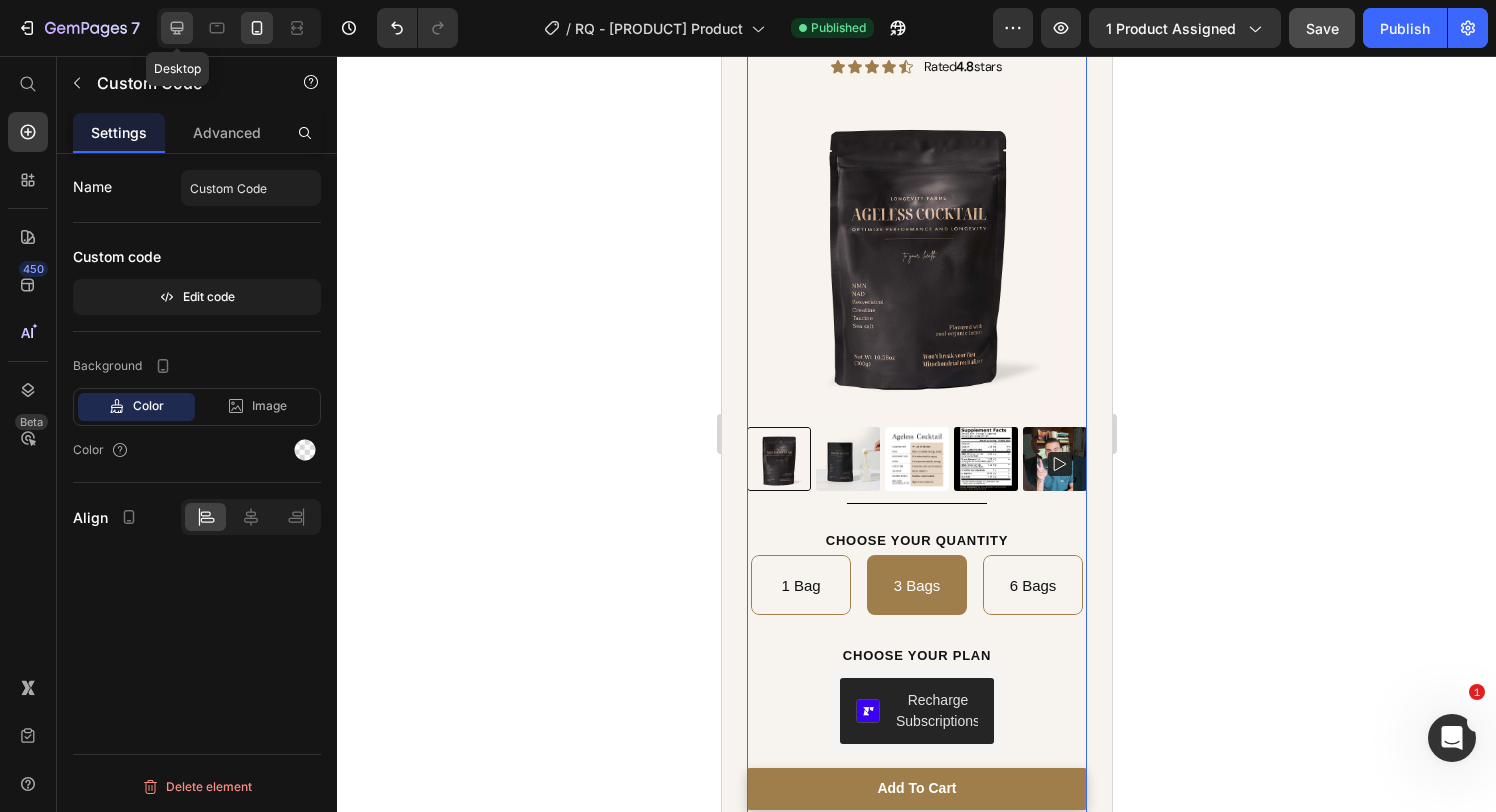 scroll, scrollTop: 181, scrollLeft: 0, axis: vertical 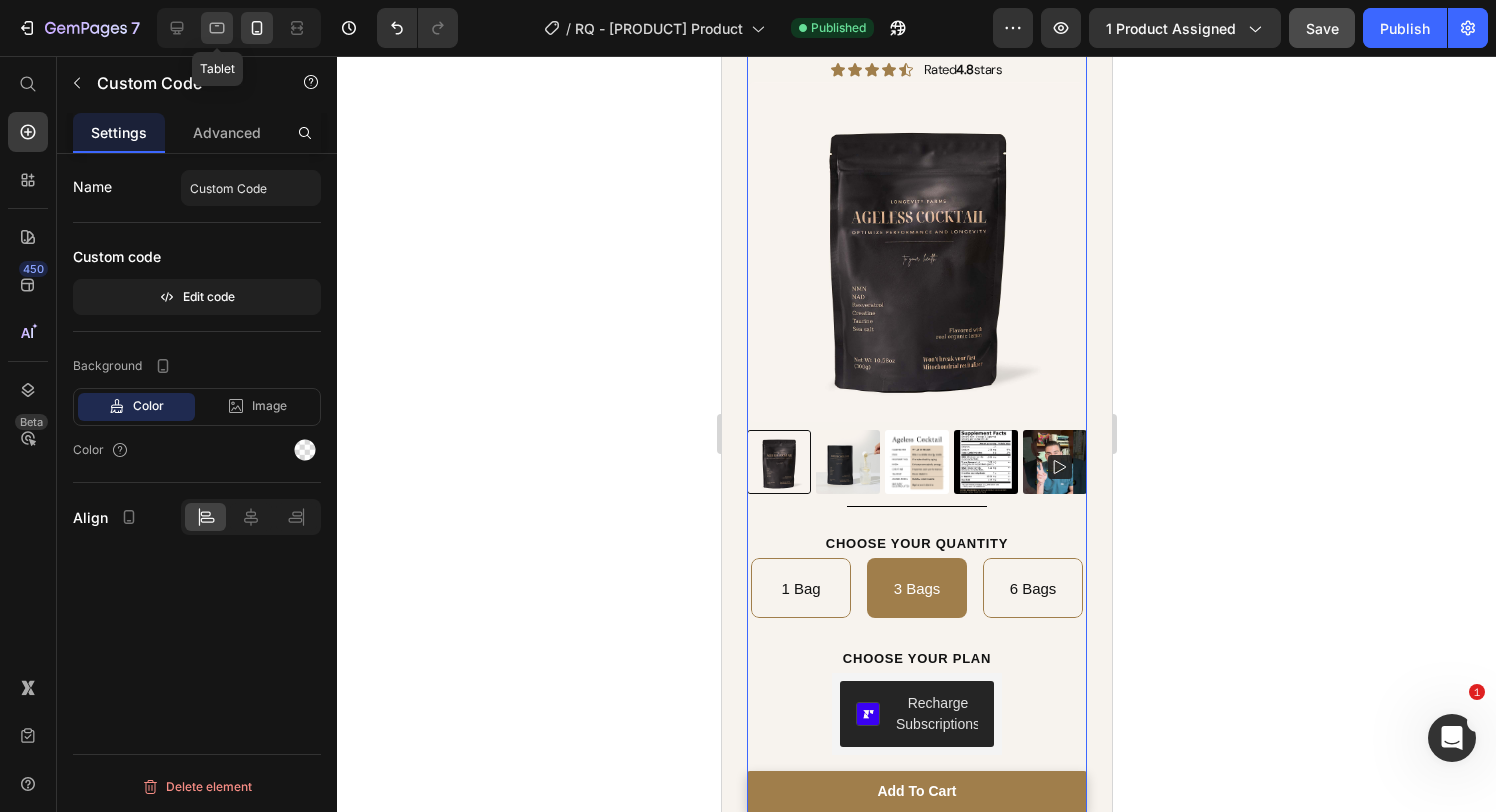 click 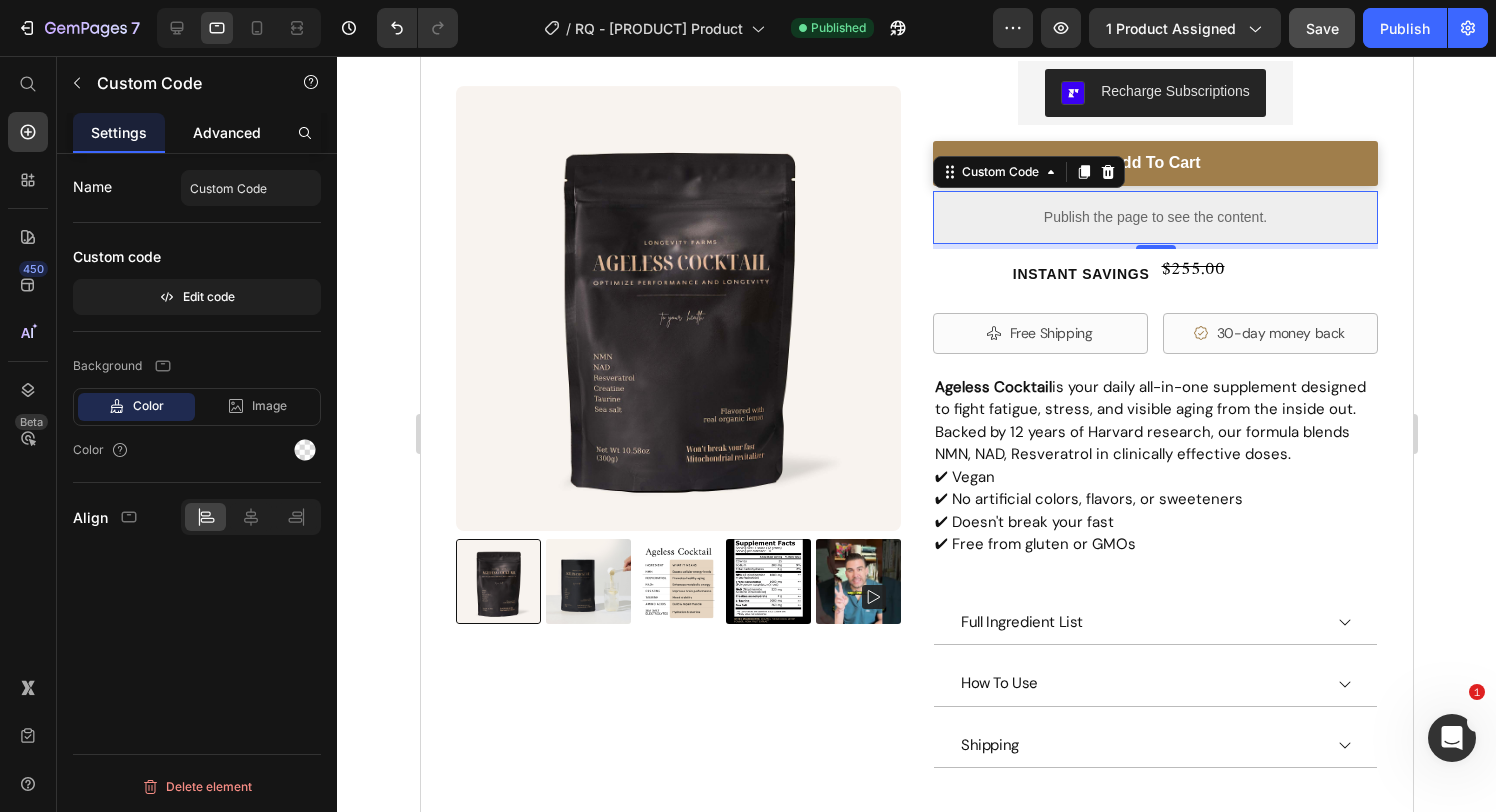 scroll, scrollTop: 503, scrollLeft: 0, axis: vertical 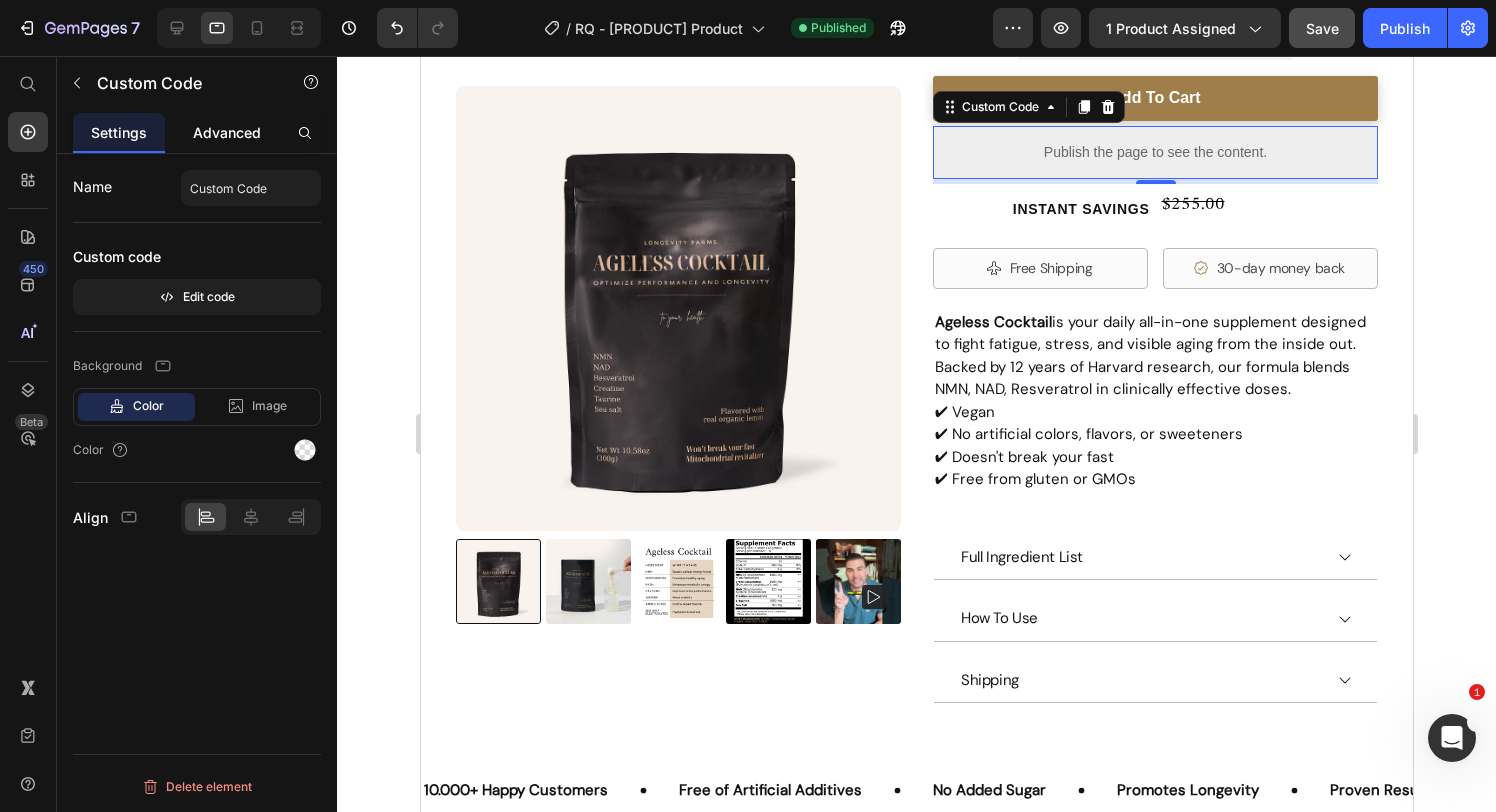 drag, startPoint x: 234, startPoint y: 119, endPoint x: 583, endPoint y: 384, distance: 438.2077 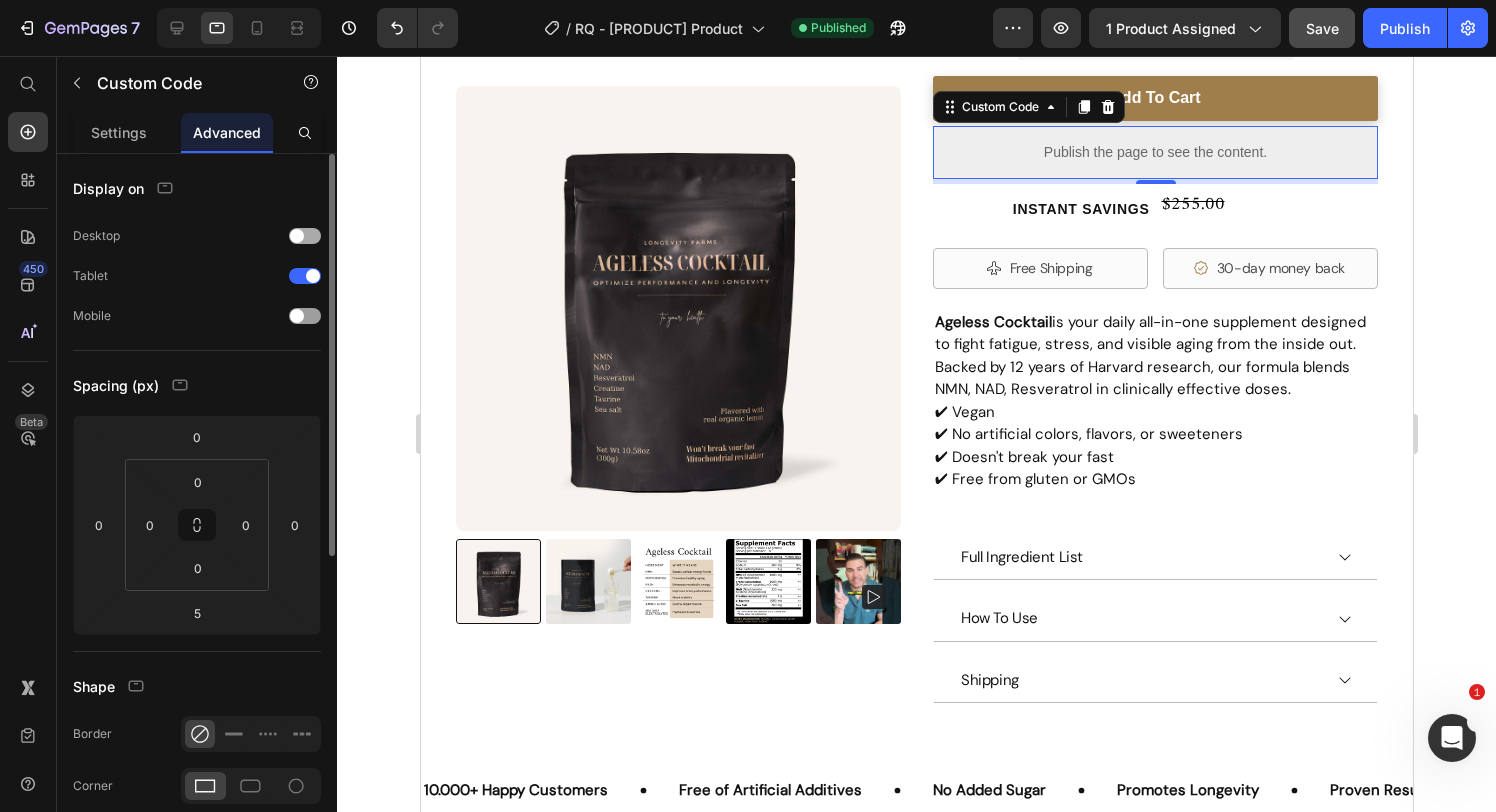 click at bounding box center [305, 236] 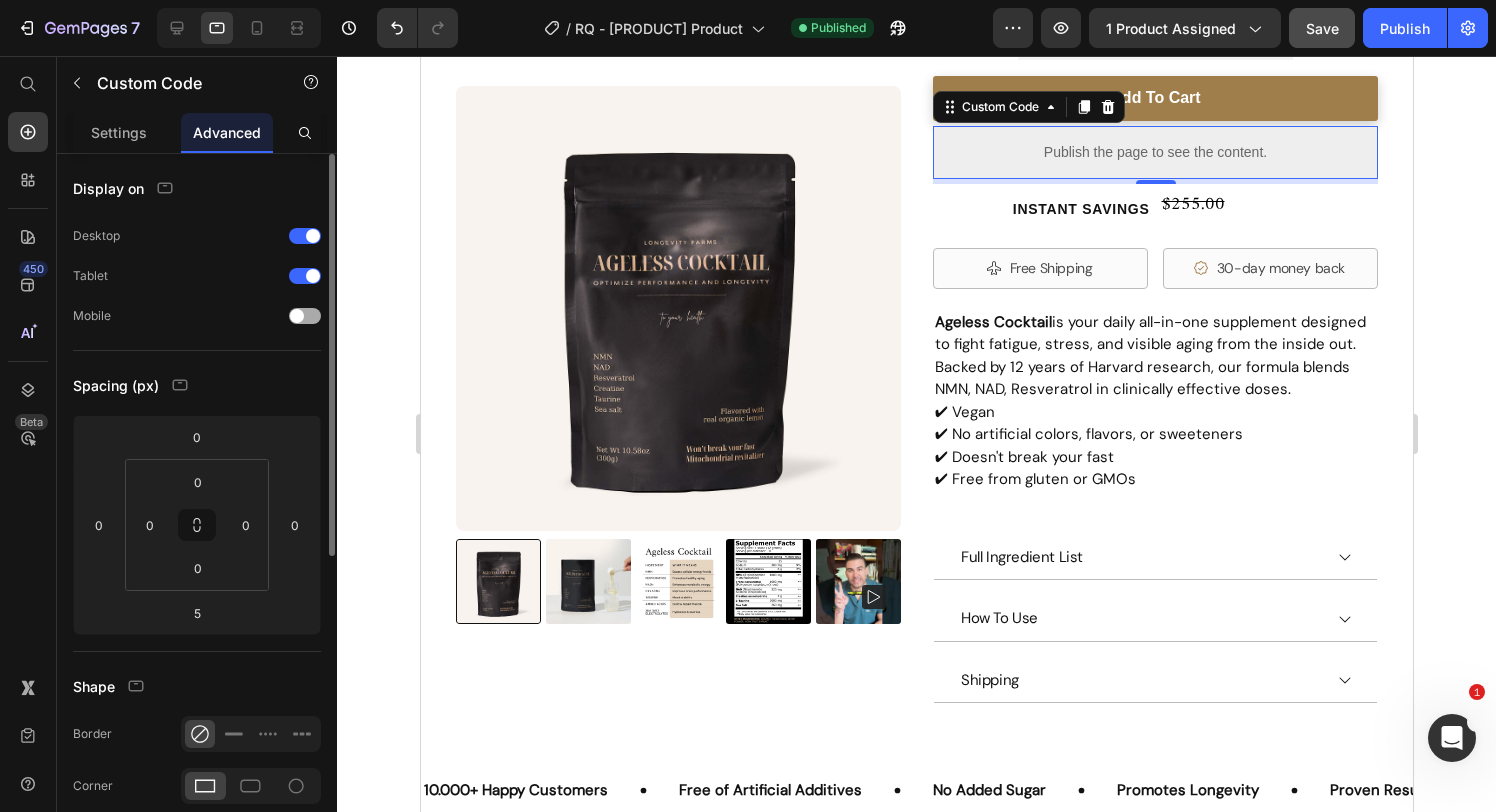 click at bounding box center [305, 316] 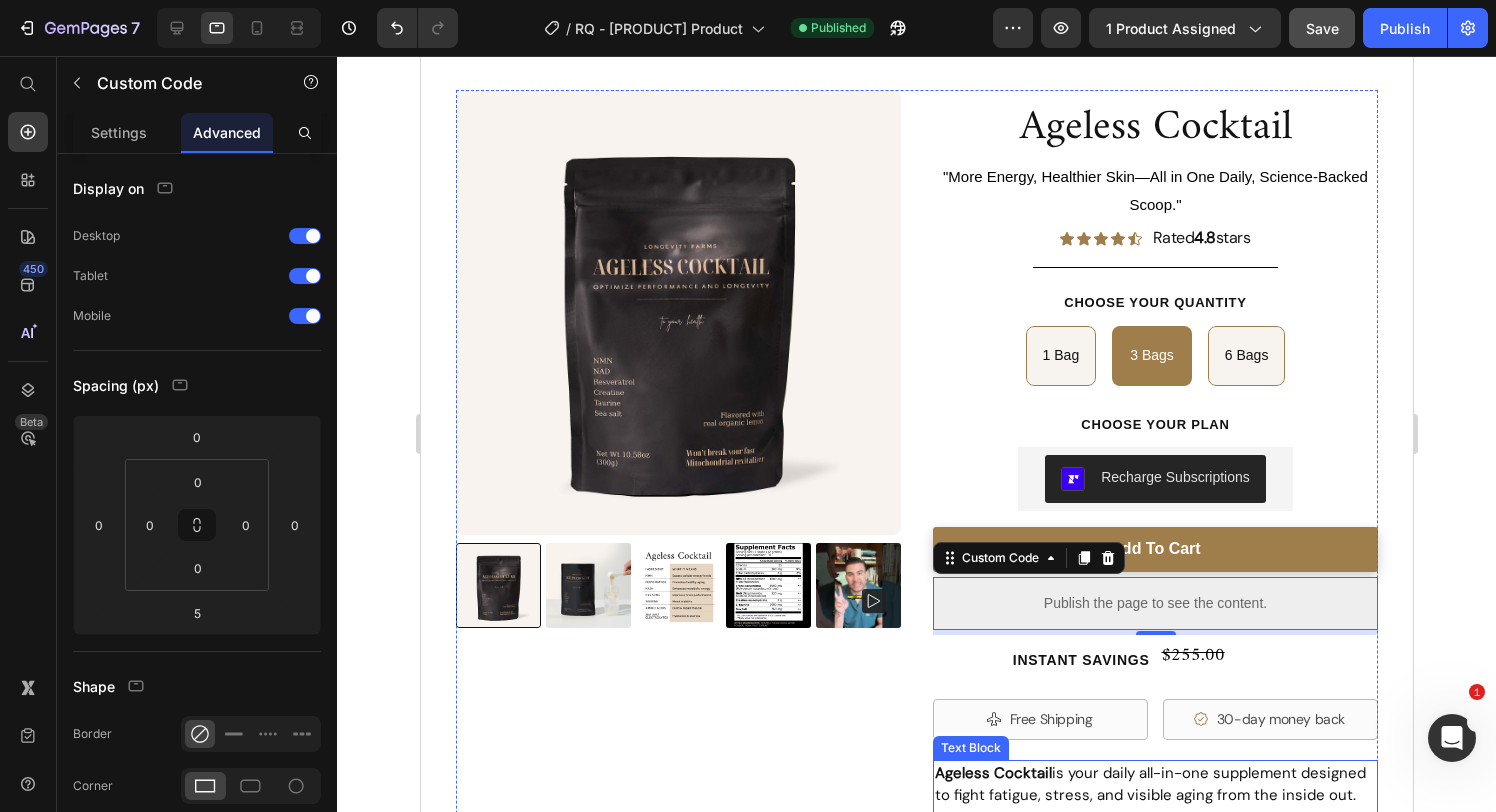 scroll, scrollTop: 28, scrollLeft: 0, axis: vertical 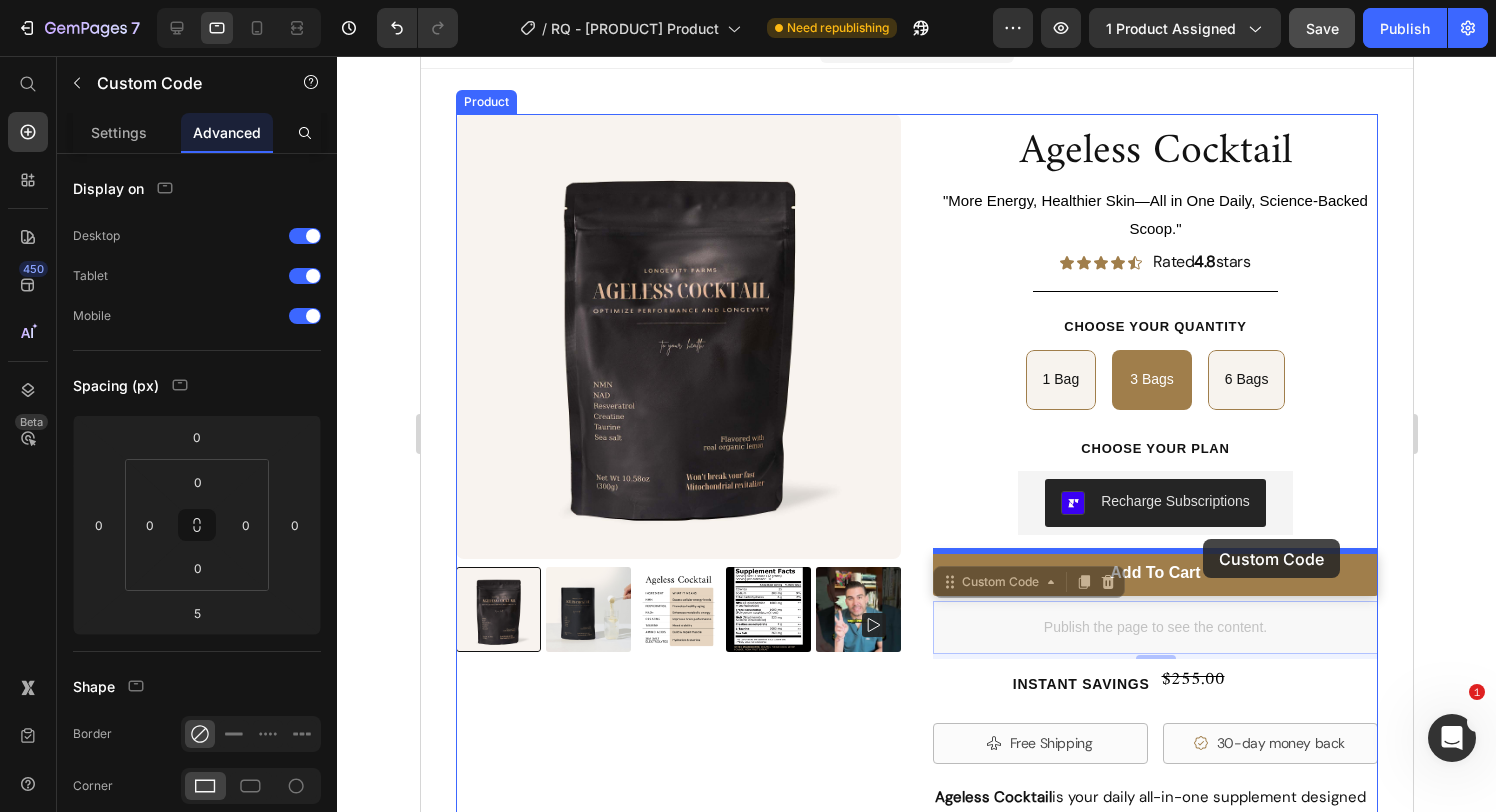 drag, startPoint x: 1202, startPoint y: 620, endPoint x: 1202, endPoint y: 539, distance: 81 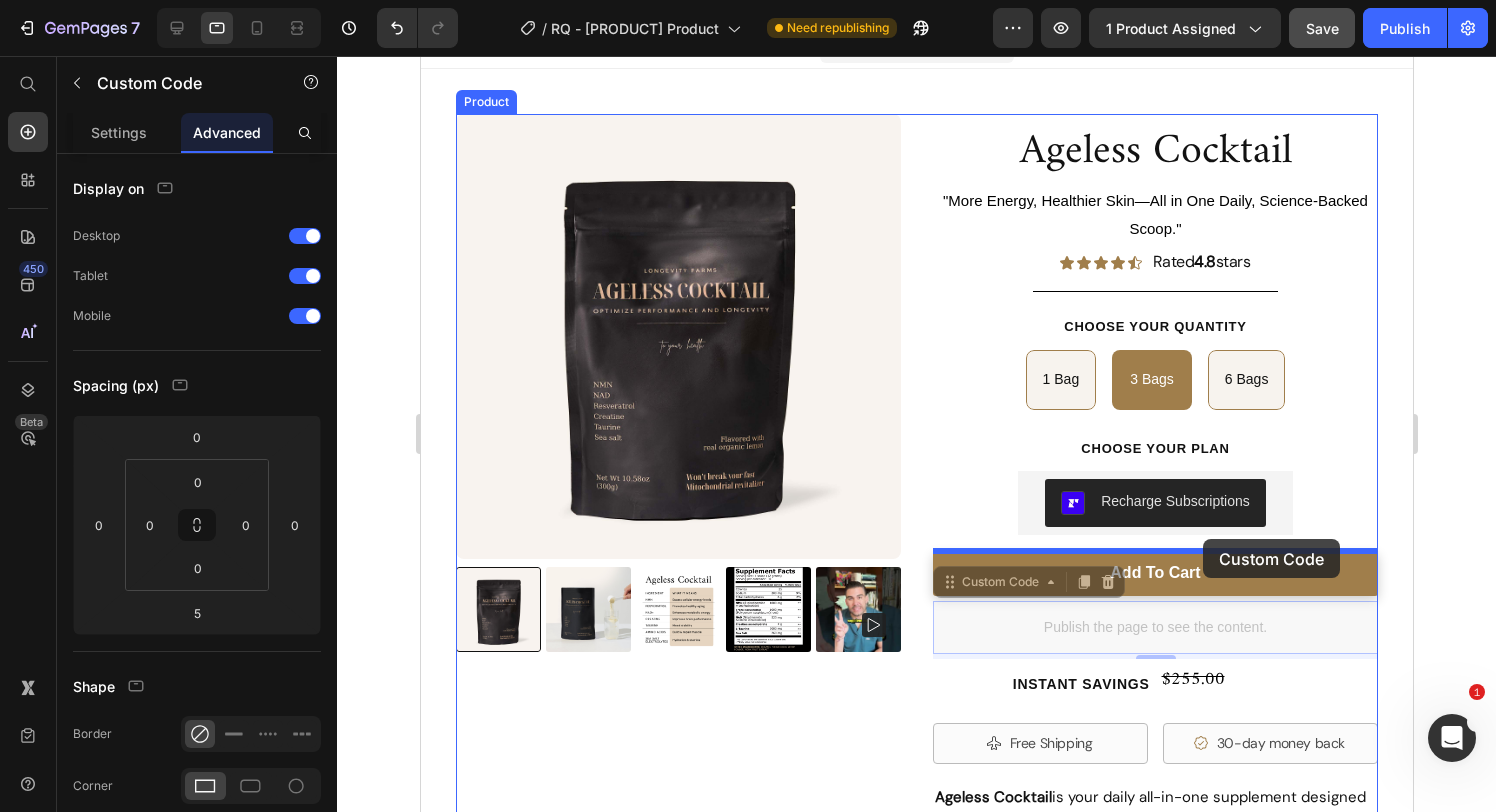 click on "Tablet  ( 992 px) iPhone 13 Mini iPhone 13 Pro iPhone 11 Pro Max iPhone 15 Pro Max Pixel 7 Galaxy S8+ Galaxy S20 Ultra iPad Mini iPad Air iPad Pro Header Ageless Cocktail Product Title "More Energy, Healthier Skin—All in One Daily, Science-Backed Scoop." Text Block Icon Icon Icon Icon
Icon Icon List Rated  4.8  stars Text Block Row Product Images Ageless Cocktail Product Title "More Energy, Healthier Skin—All in One Daily, Science-Backed Scoop." Text Block Icon Icon Icon Icon
Icon Icon List Rated  4.8  stars Text Block Row                Title Line Choose your Quantity Text Block 1 Bag 1 Bag 1 Bag 3 Bags 3 Bags 3 Bags 6 Bags 6 Bags 6 Bags Product Variants & Swatches Choose your PLAN Text Block Recharge Subscriptions Recharge Subscriptions Row
Publish the page to see the content.
Custom Code add to cart Add to Cart Instant Savings Text Block $255.00 Product Price Row   5
Publish the page to see the content.
Custom Code   5
Free Shipping" at bounding box center [916, 2494] 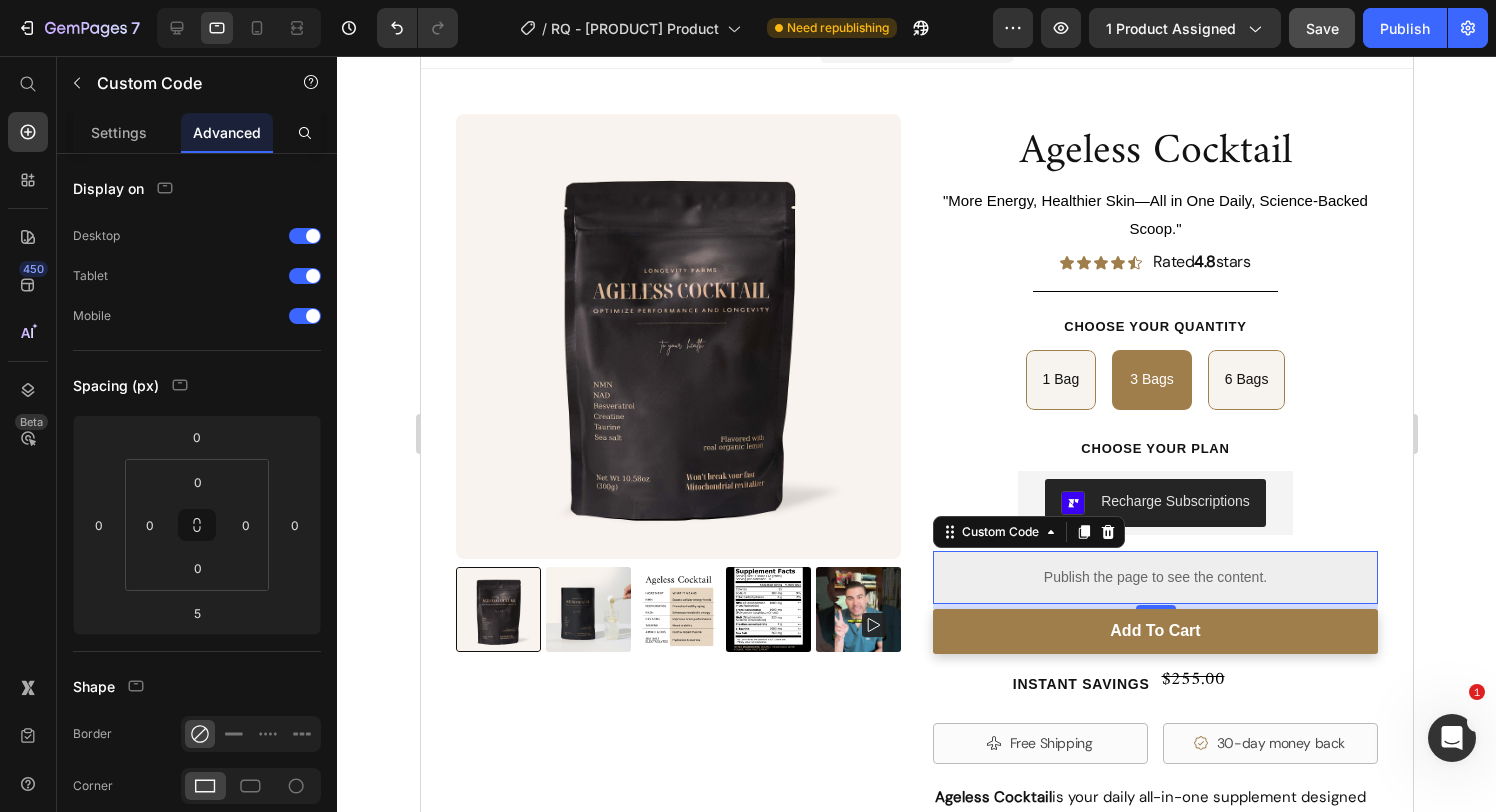 click on "Publish the page to see the content." at bounding box center (1154, 577) 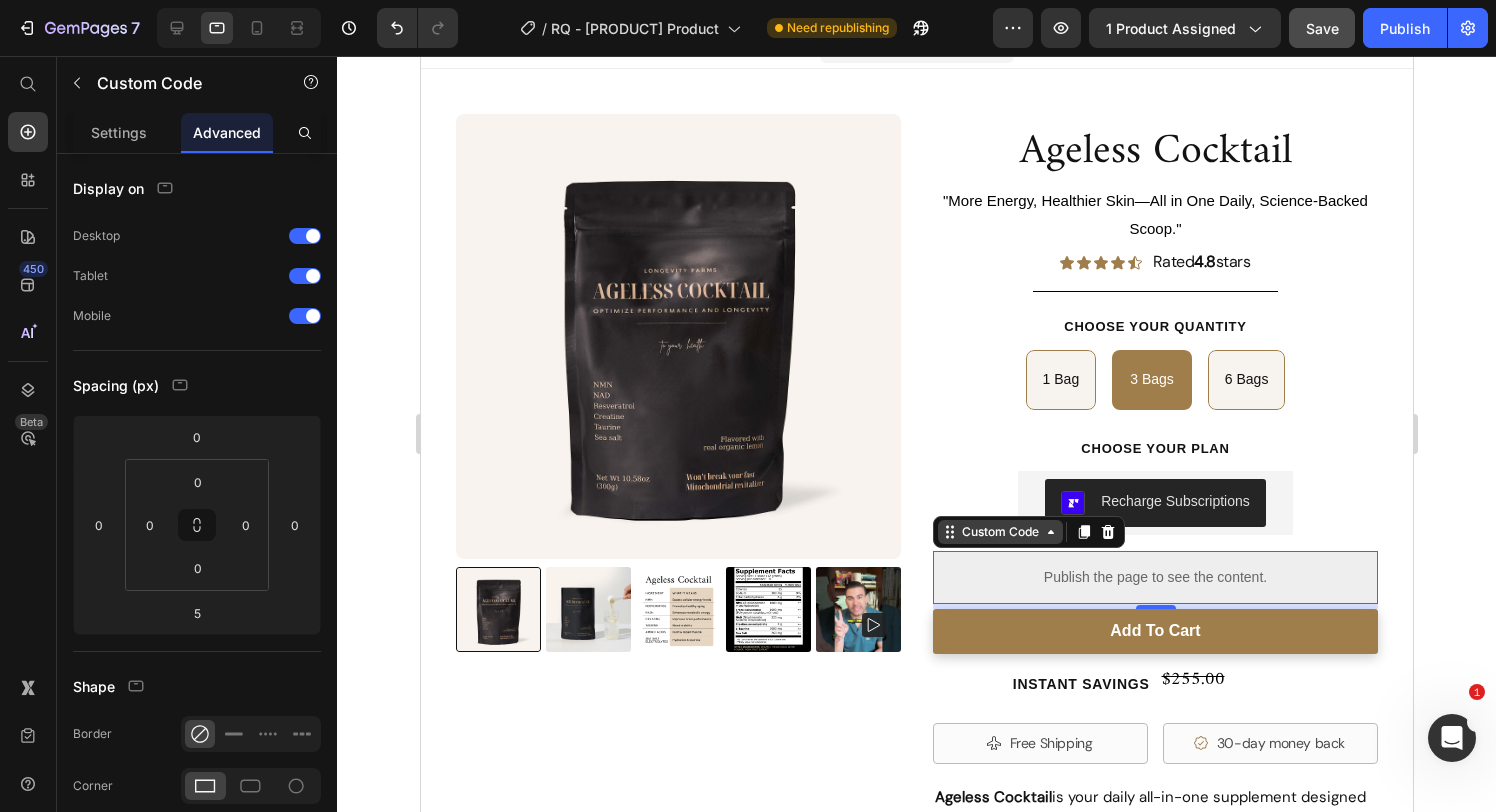 click on "Custom Code" at bounding box center [999, 532] 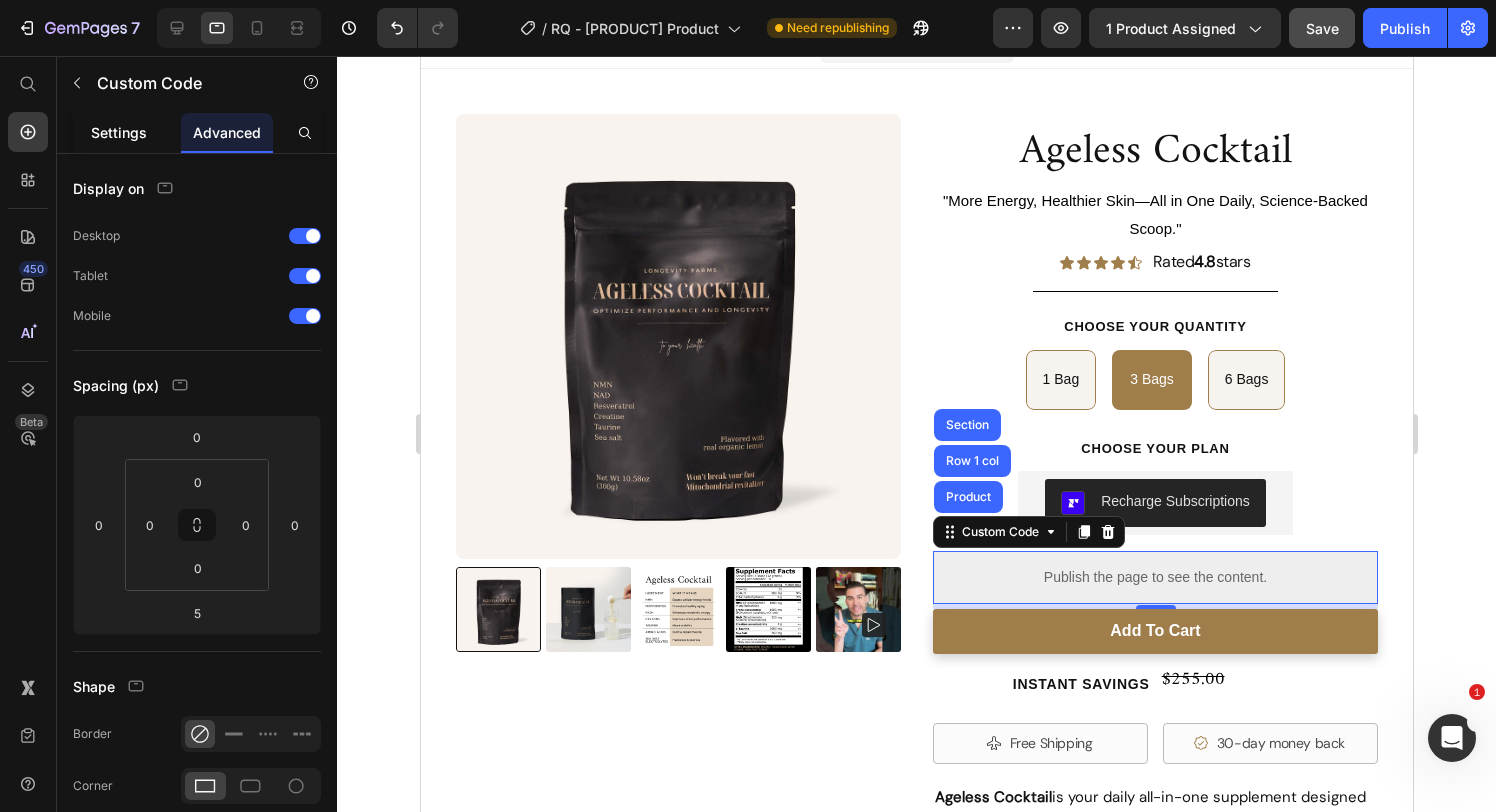 click on "Settings" at bounding box center (119, 132) 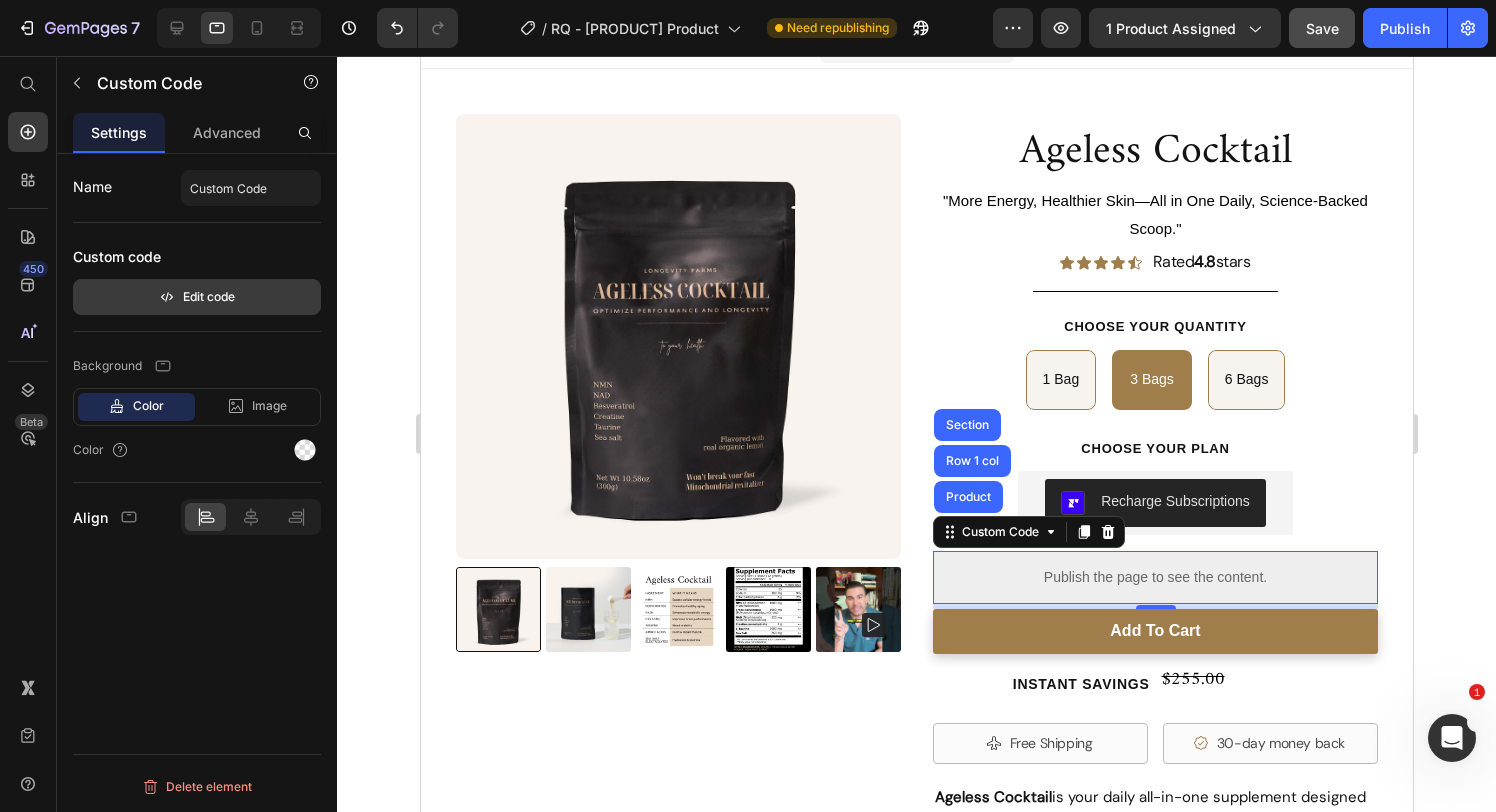 click on "Edit code" at bounding box center [197, 297] 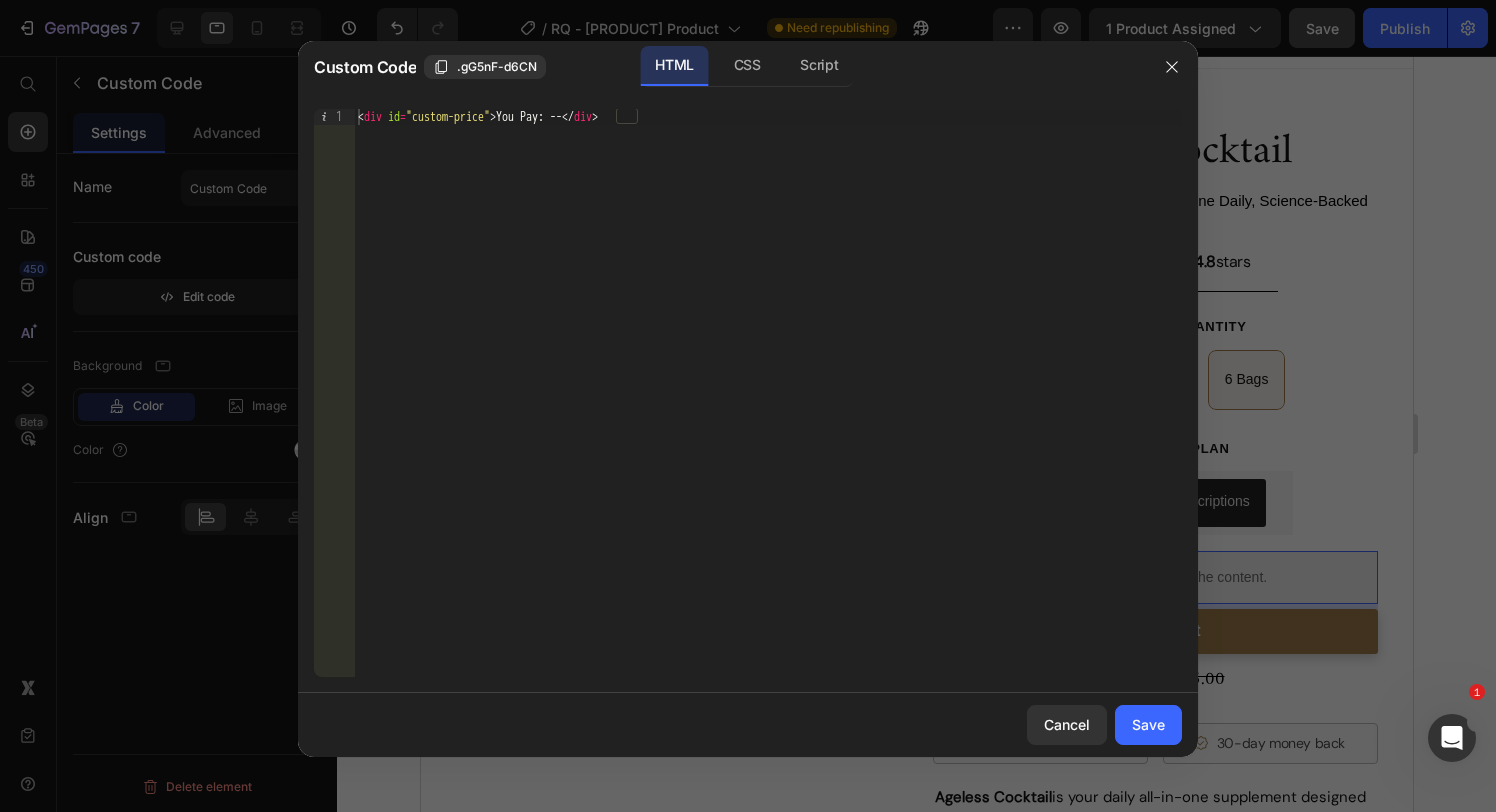 type on "<div id="custom-price">You Pay: --</div>" 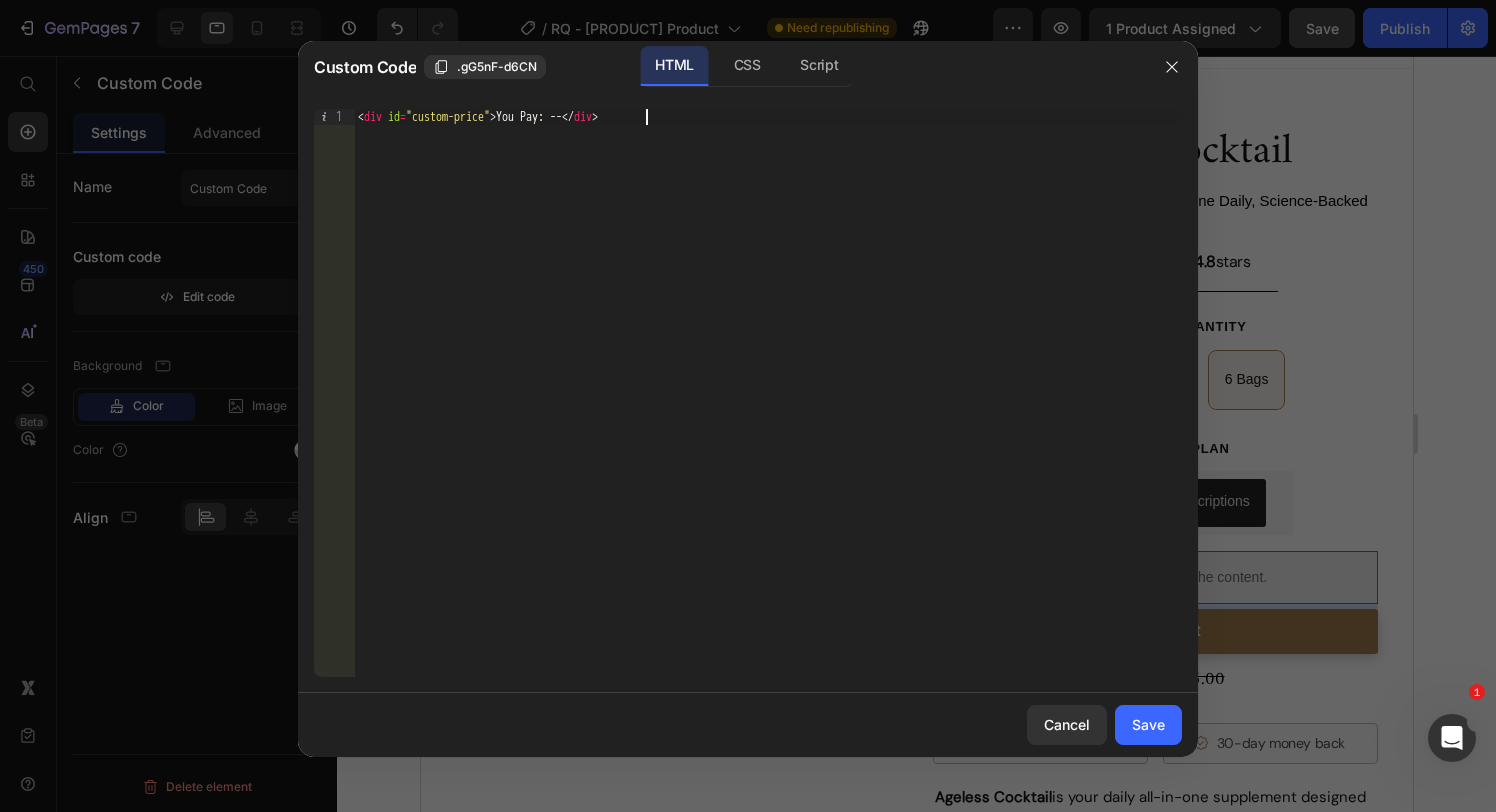 click on "< div   id = "custom-price" > You Pay: -- </ div >" at bounding box center [768, 409] 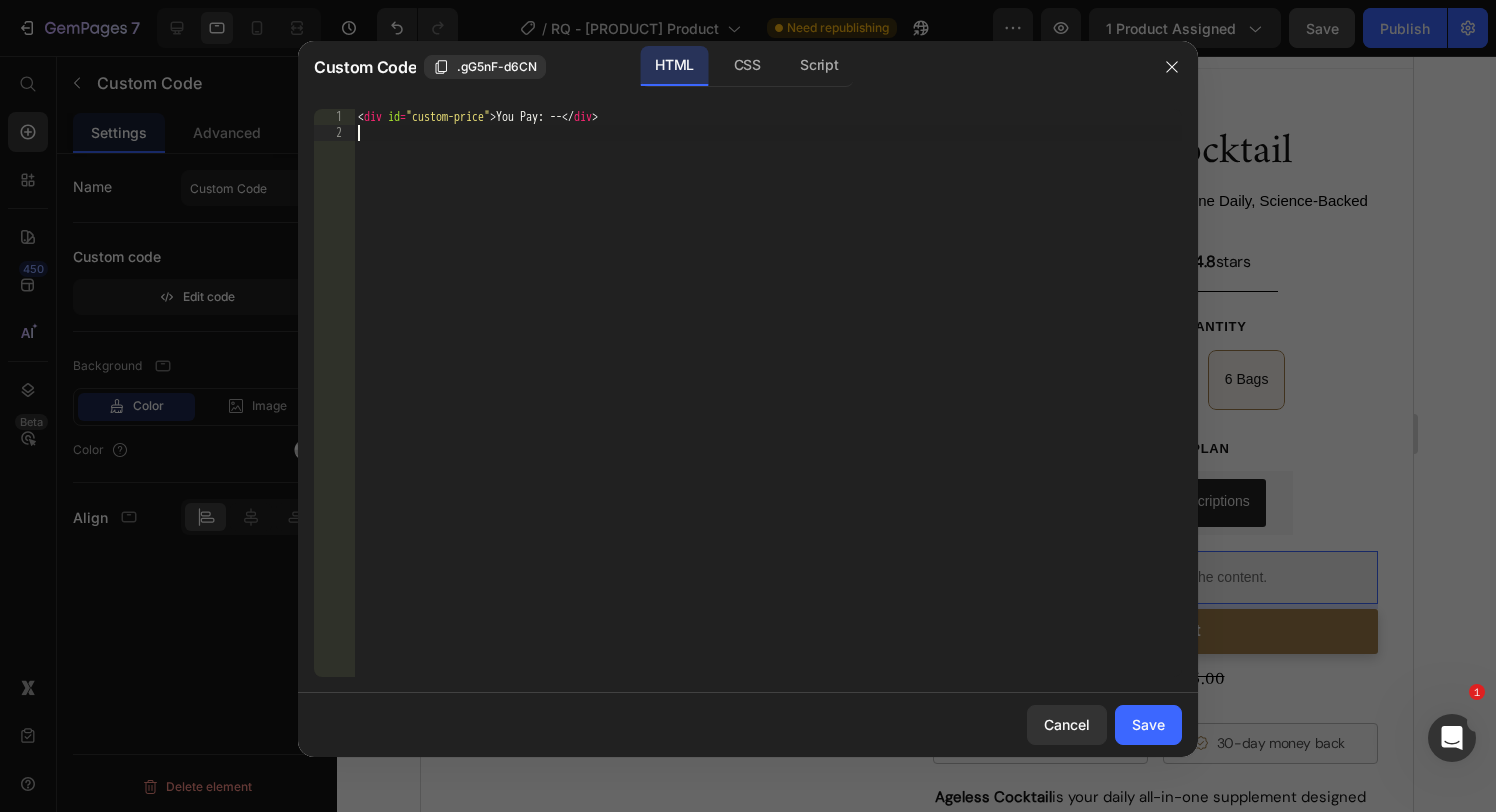 paste on "<div id="custom-price">You Pay: --</div>" 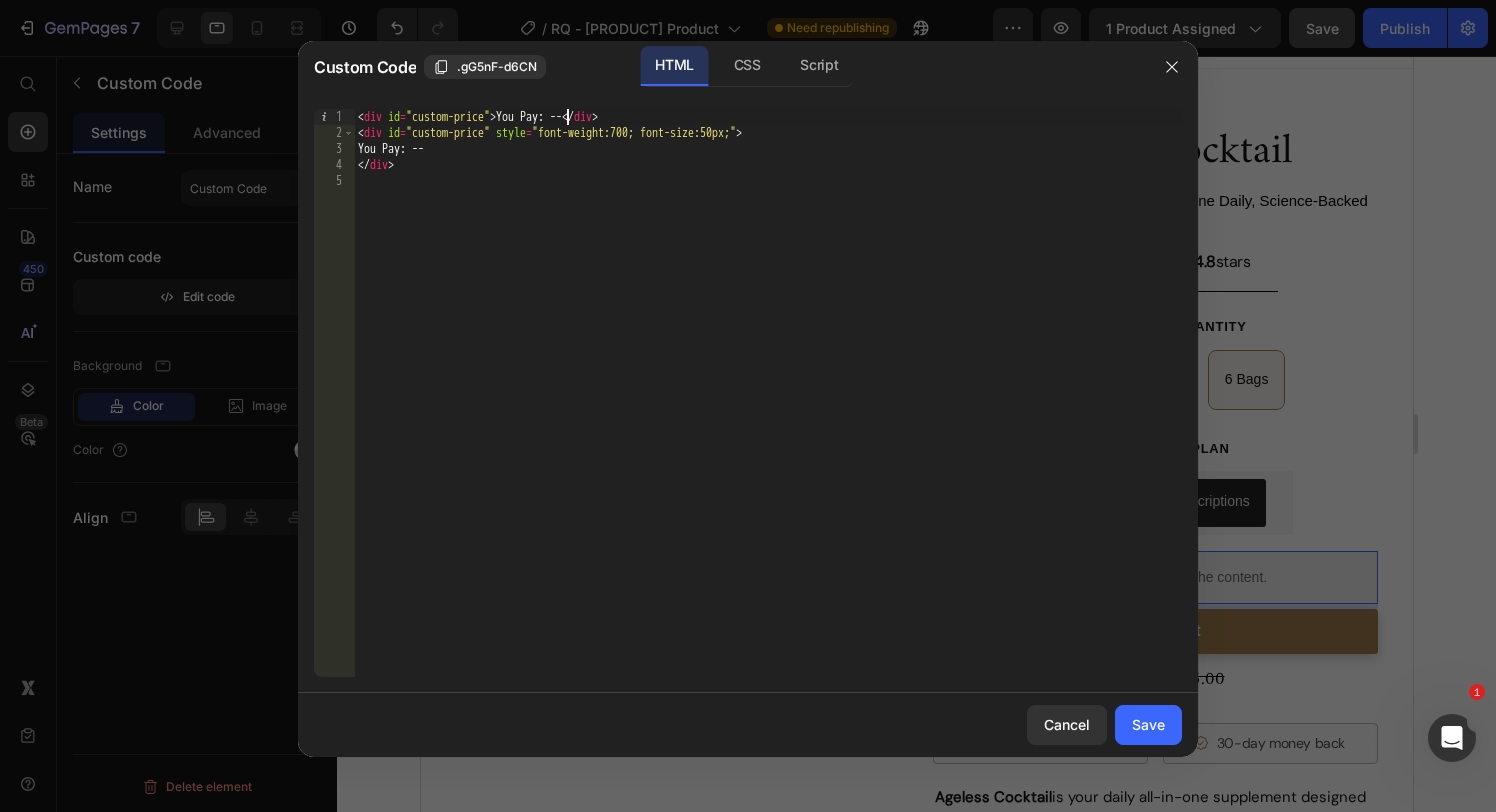 click on "< div   id = "custom-price" > You Pay: -- </ div > < div   id = "custom-price"   style = "font-weight:700; font-size:50px;" >   You Pay: -- </ div >" at bounding box center [768, 409] 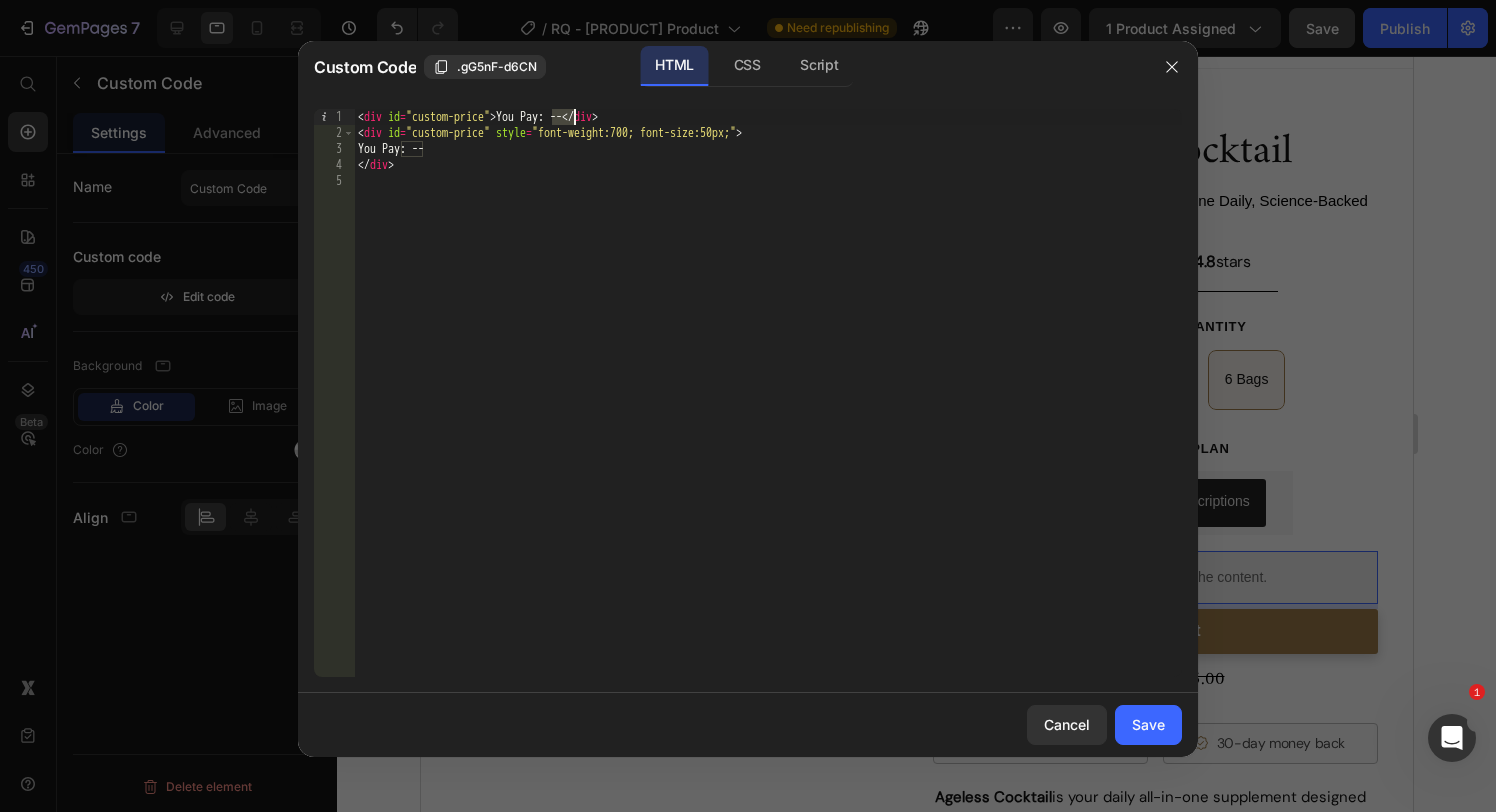 click on "< div   id = "custom-price" > You Pay: -- </ div > < div   id = "custom-price"   style = "font-weight:700; font-size:50px;" >   You Pay: -- </ div >" at bounding box center [768, 409] 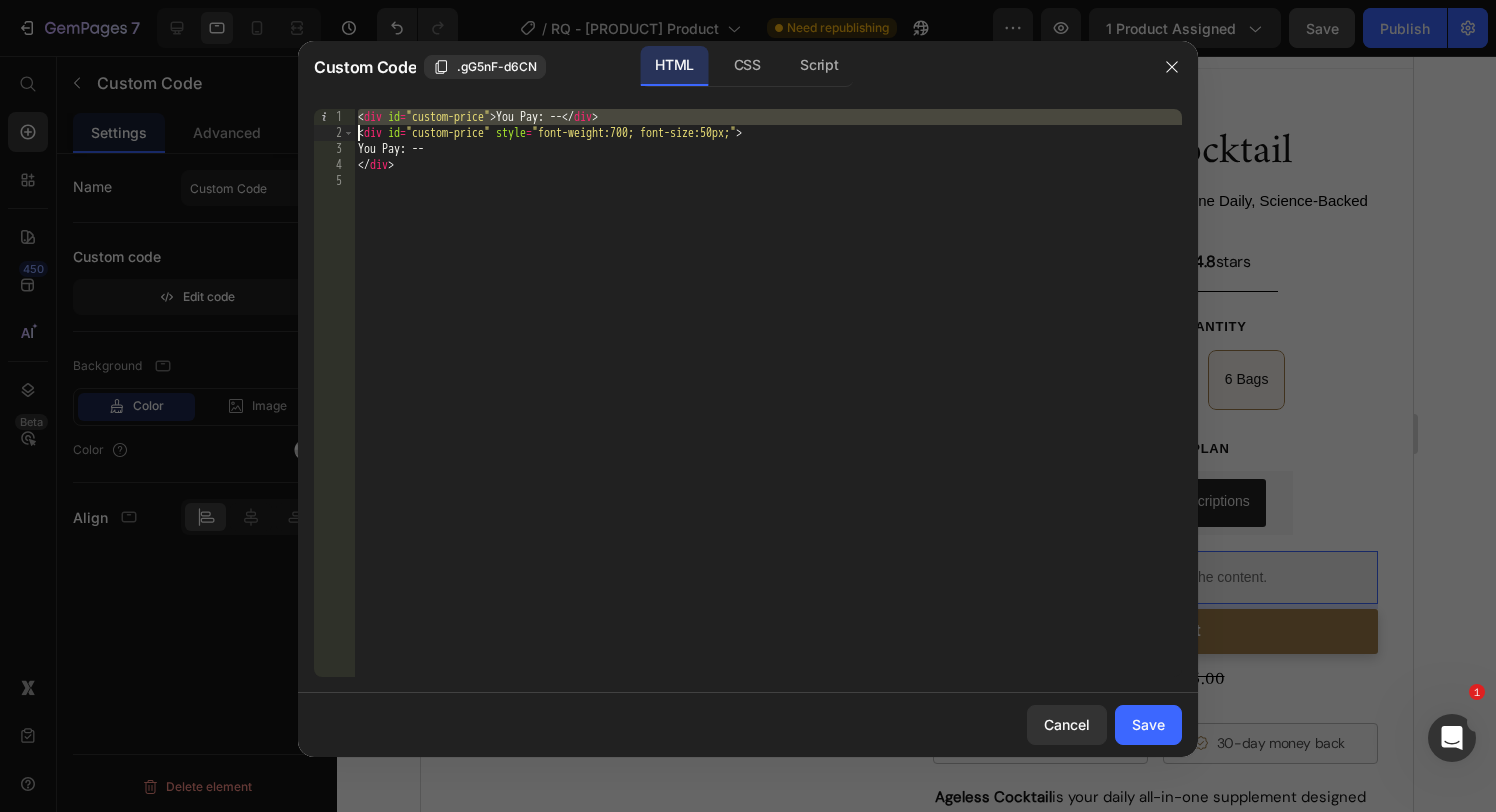 click on "< div   id = "custom-price" > You Pay: -- </ div > < div   id = "custom-price"   style = "font-weight:700; font-size:50px;" >   You Pay: -- </ div >" at bounding box center [768, 409] 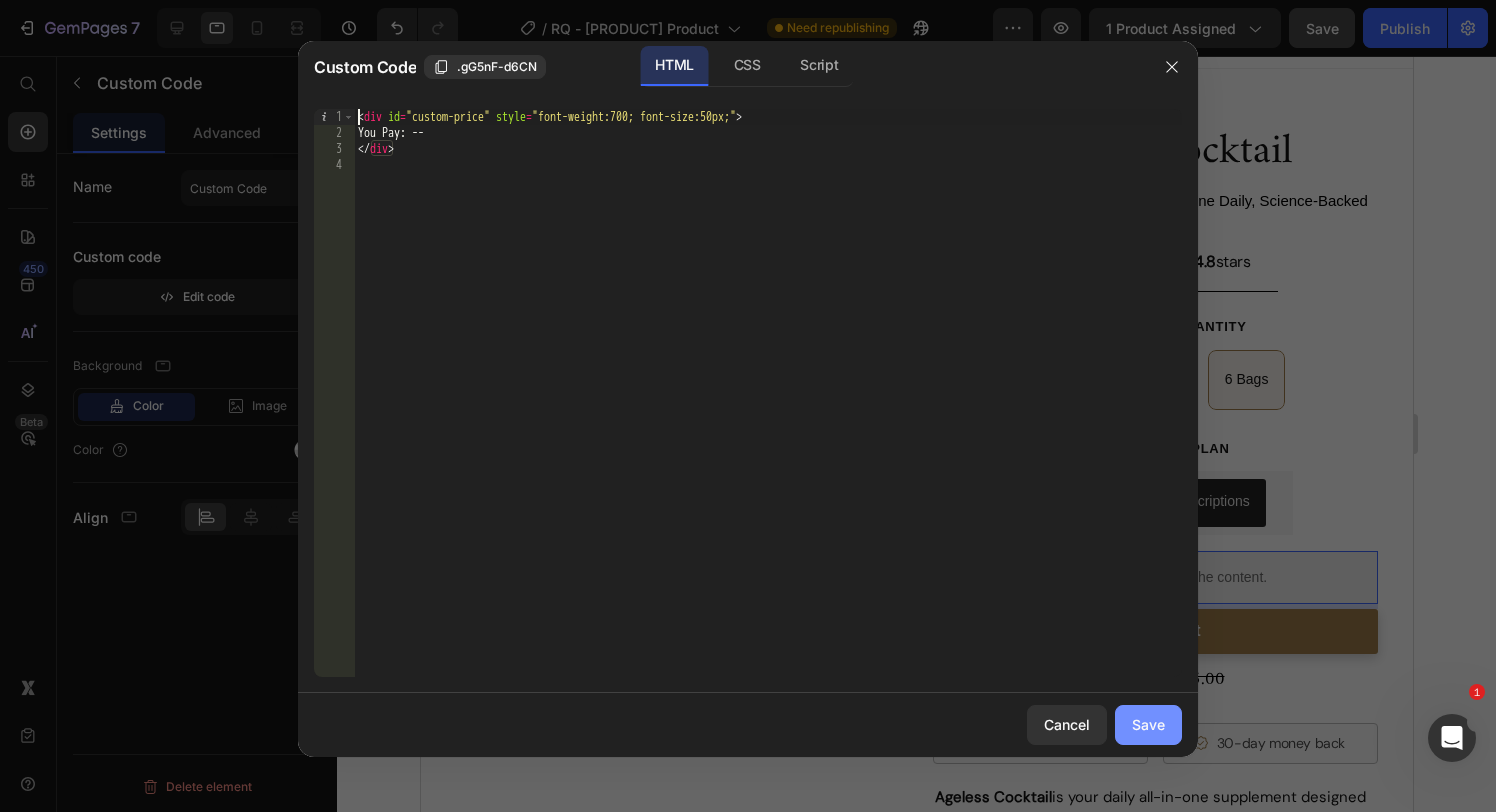 type on "<div id="custom-price" style="font-weight:700; font-size:50px;">" 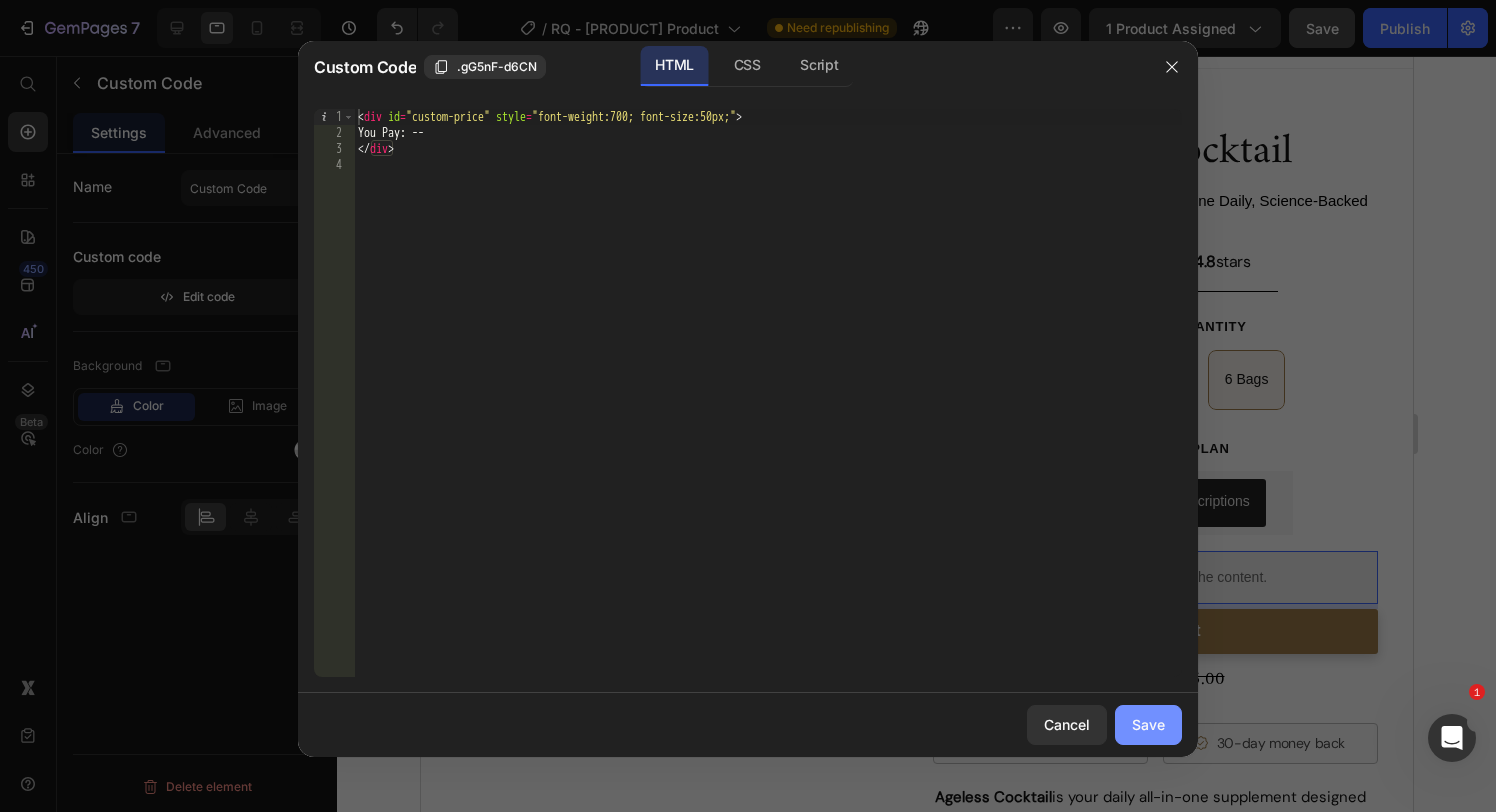 click on "Save" at bounding box center (1148, 724) 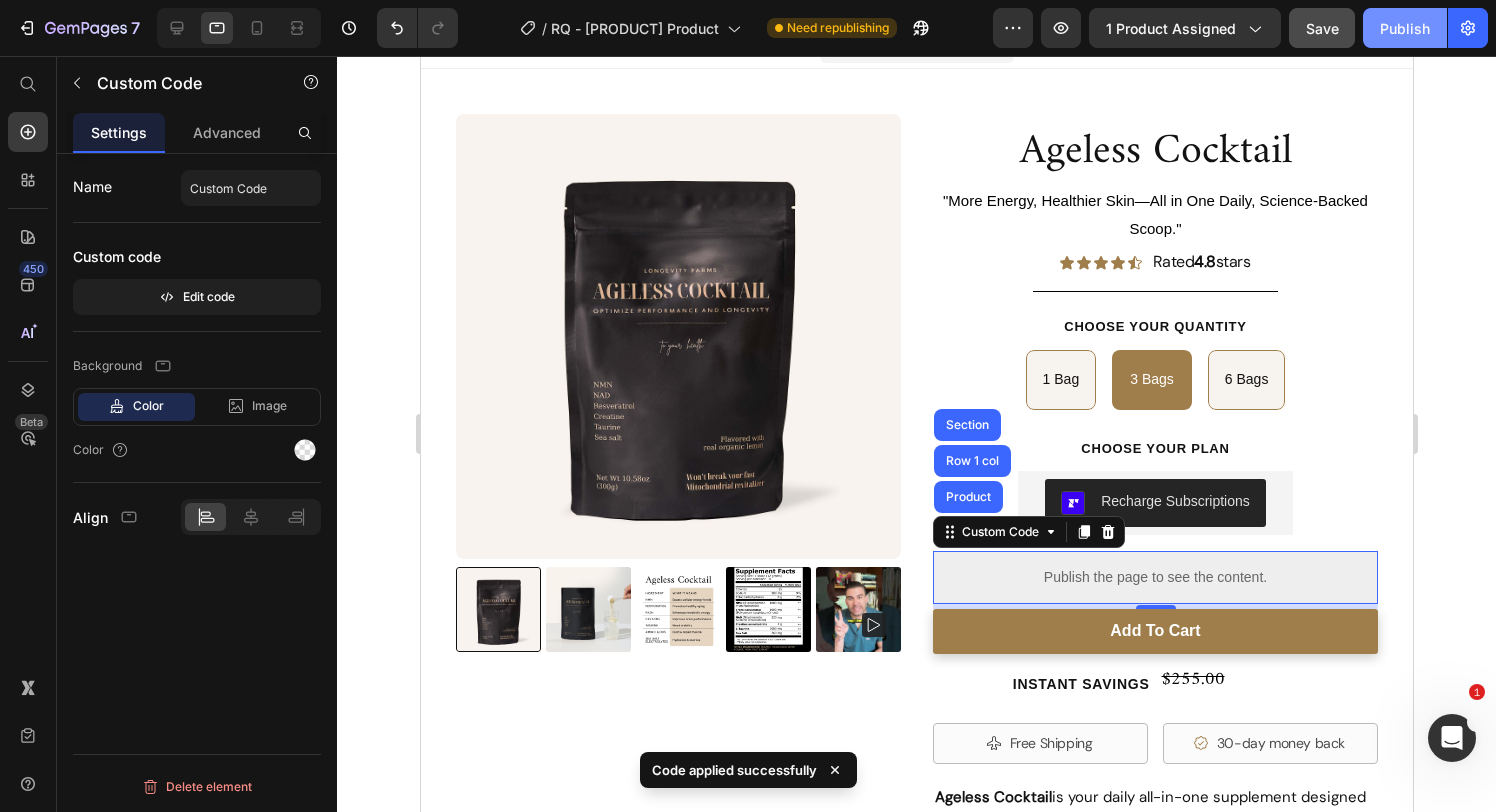 click on "Publish" at bounding box center [1405, 28] 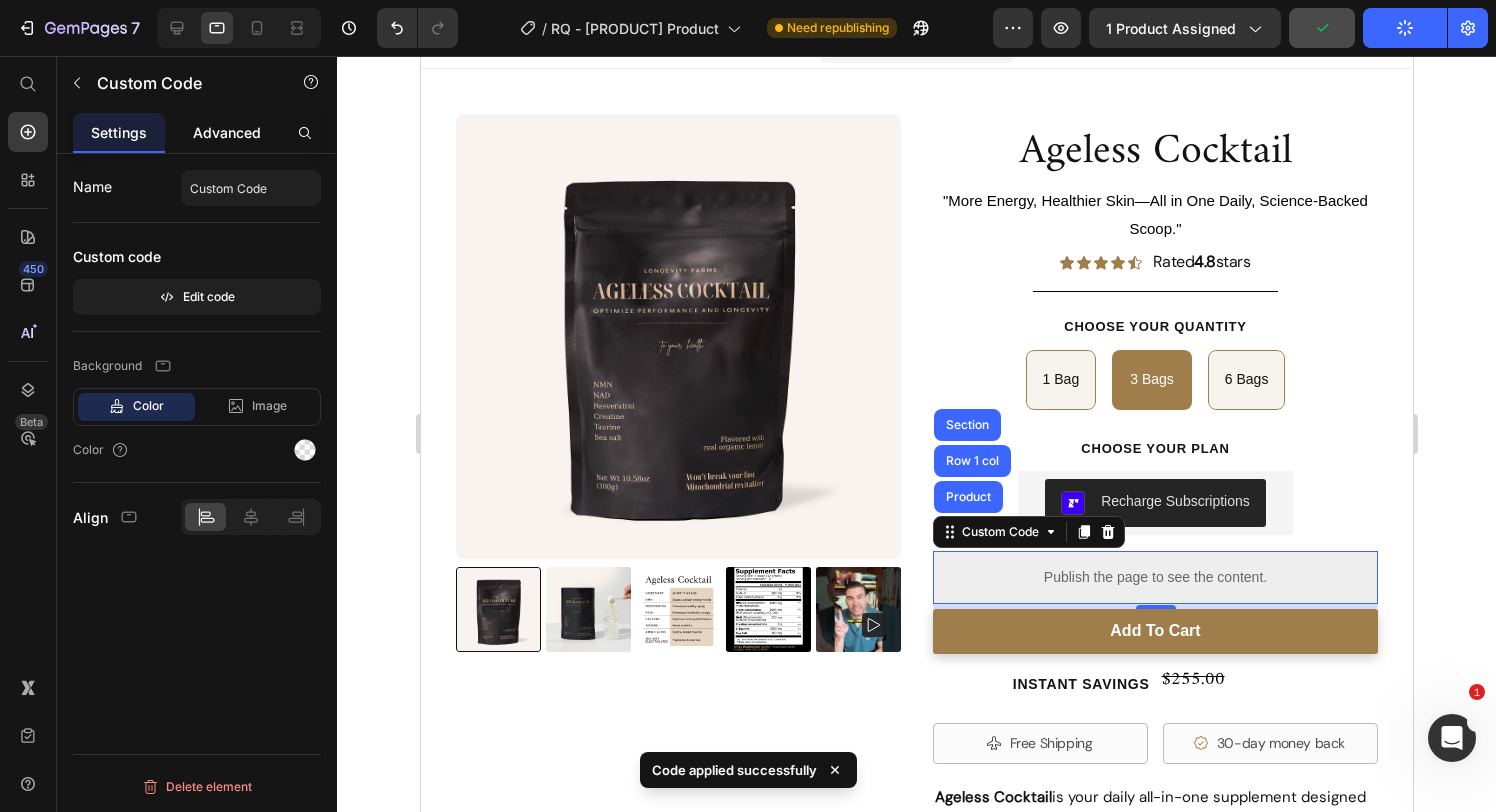 click on "Advanced" at bounding box center [227, 132] 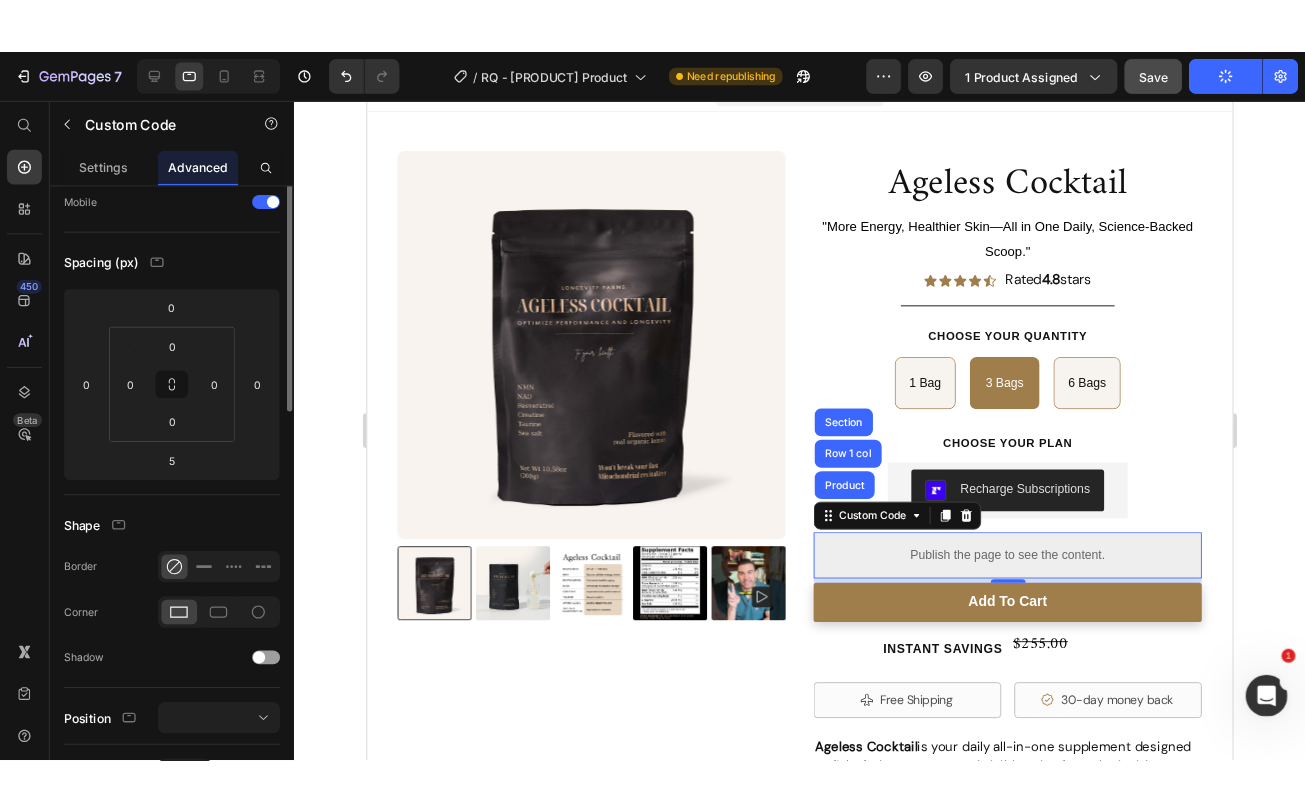 scroll, scrollTop: 0, scrollLeft: 0, axis: both 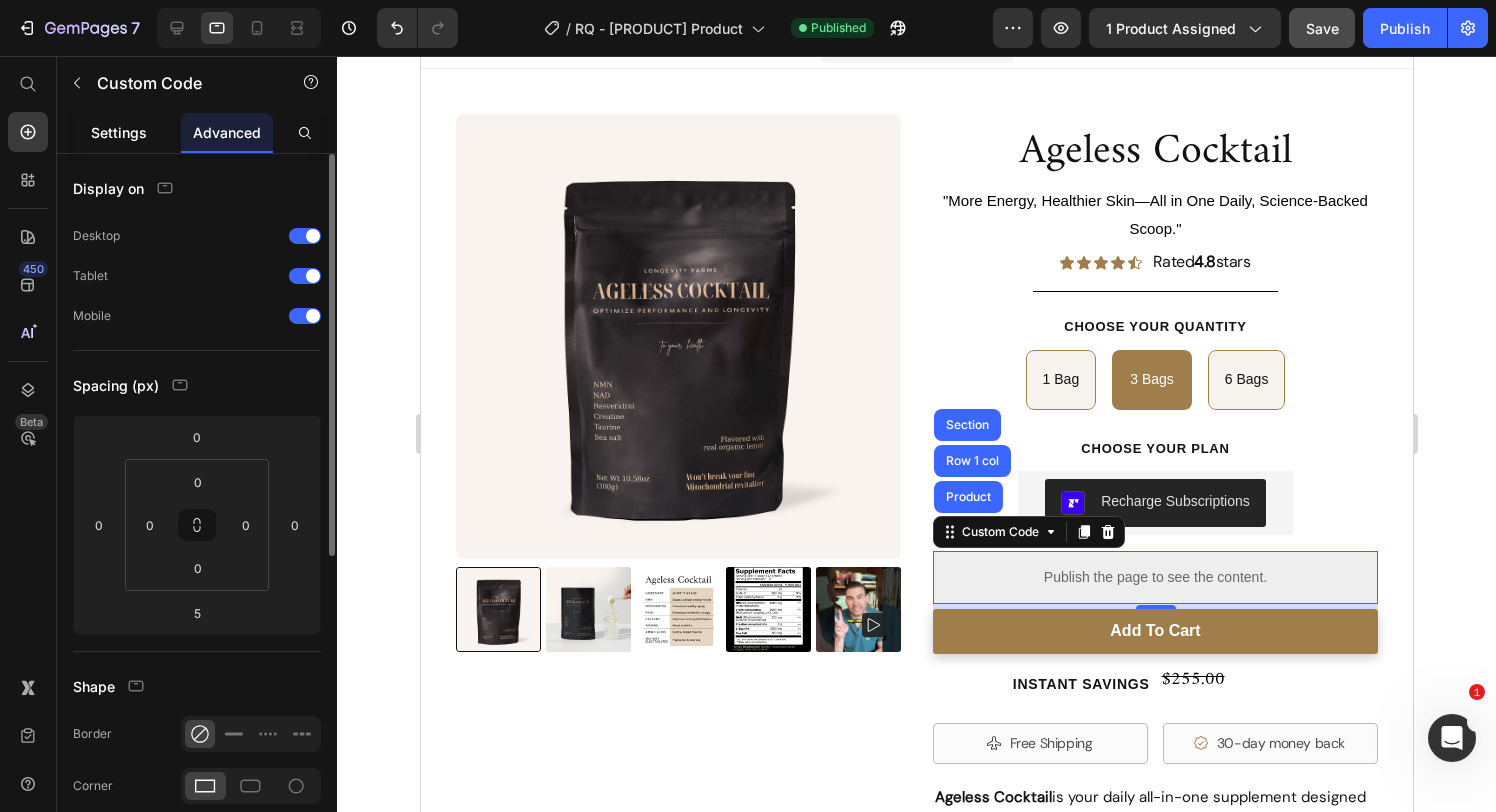 click on "Settings" at bounding box center [119, 132] 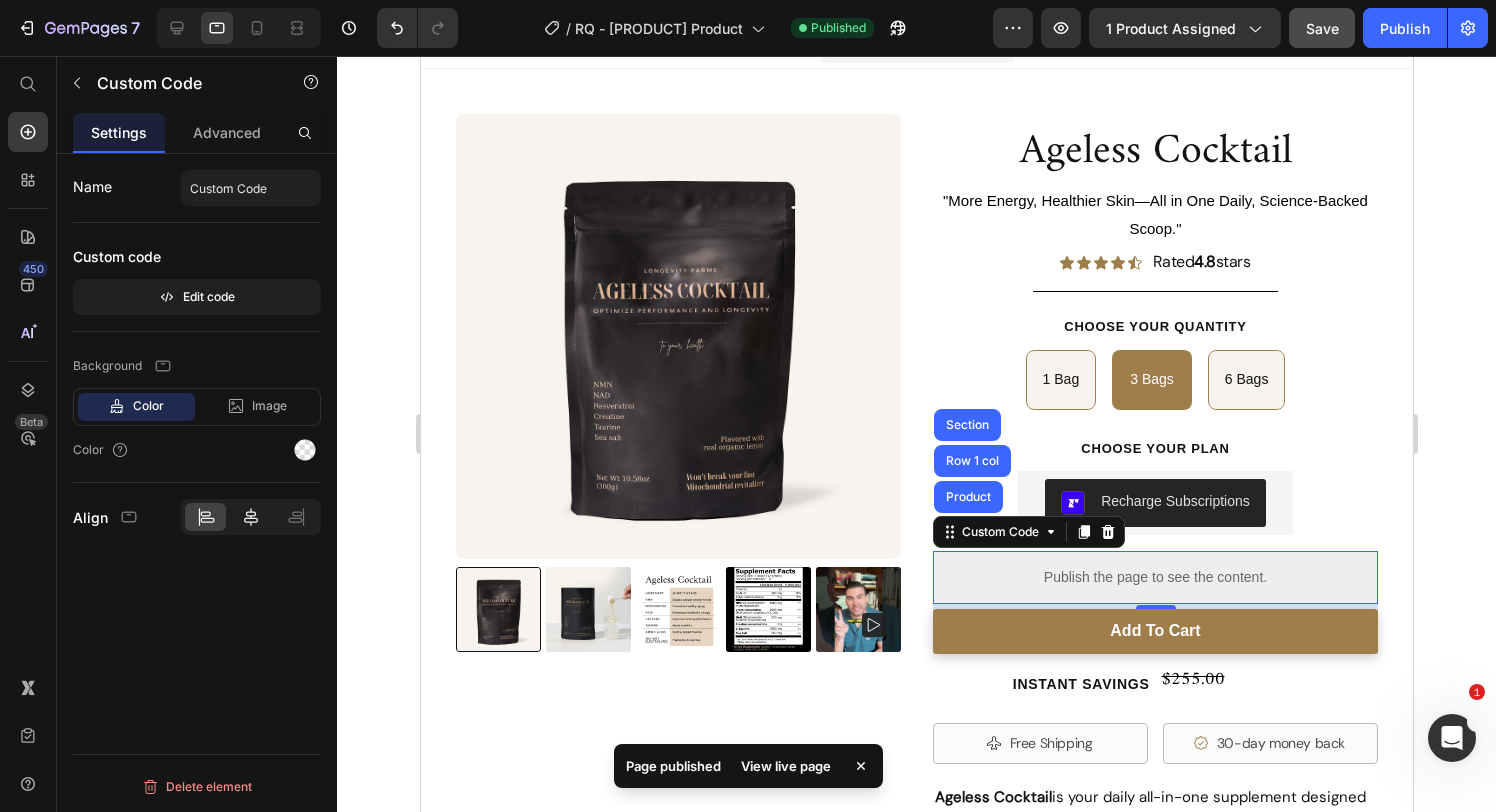 click 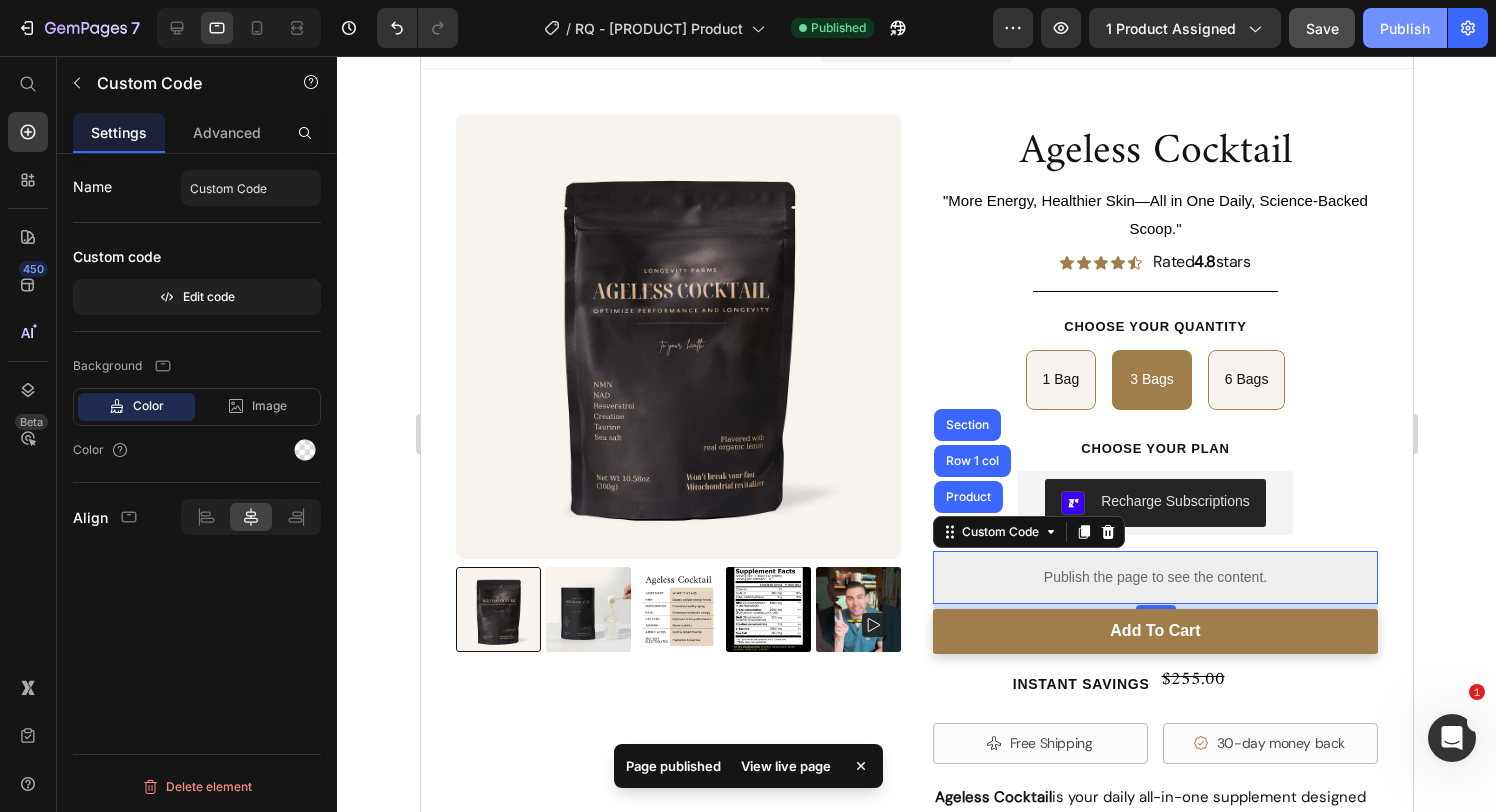 click on "Publish" at bounding box center (1405, 28) 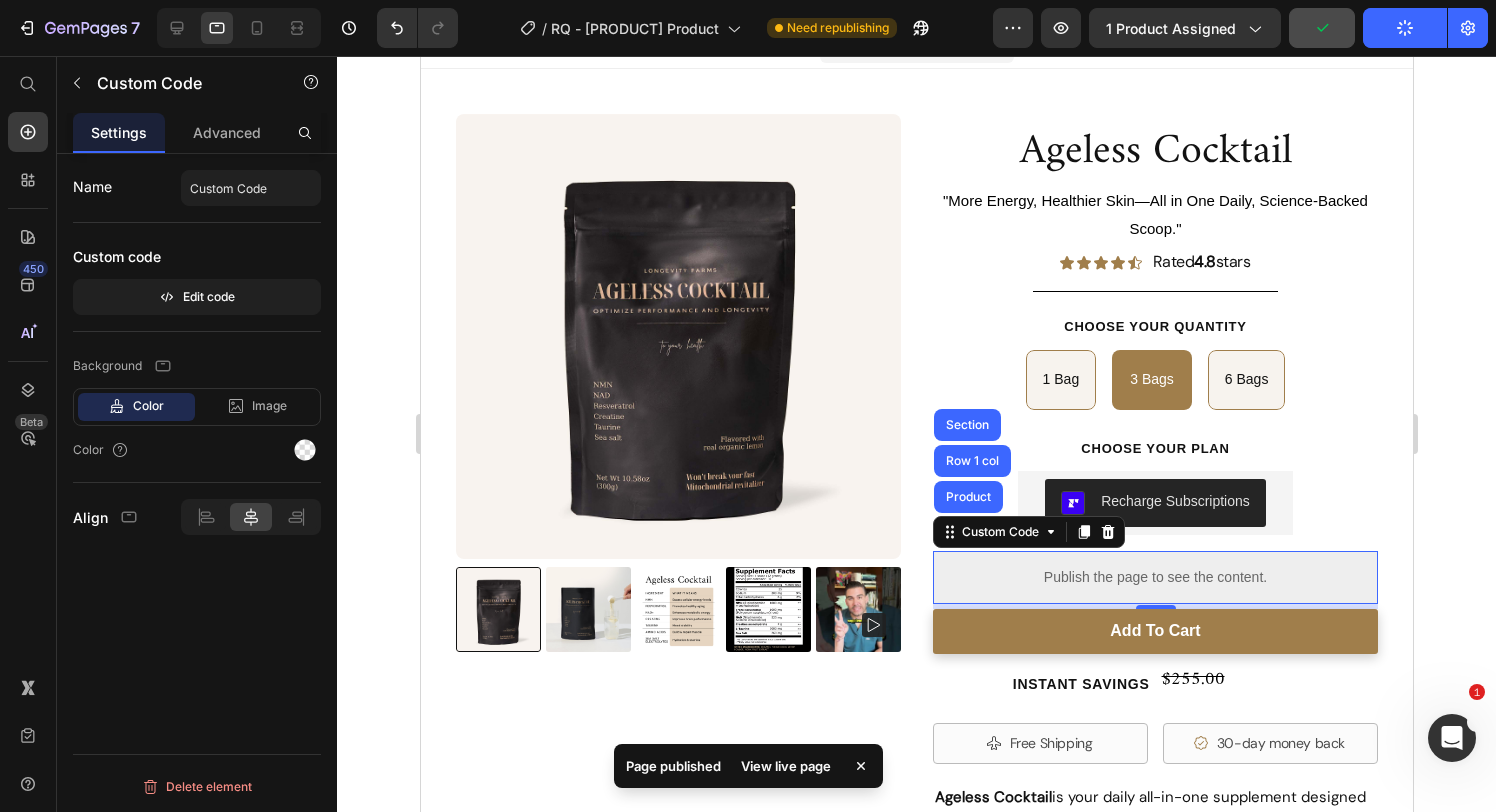 click on "View live page" at bounding box center (786, 766) 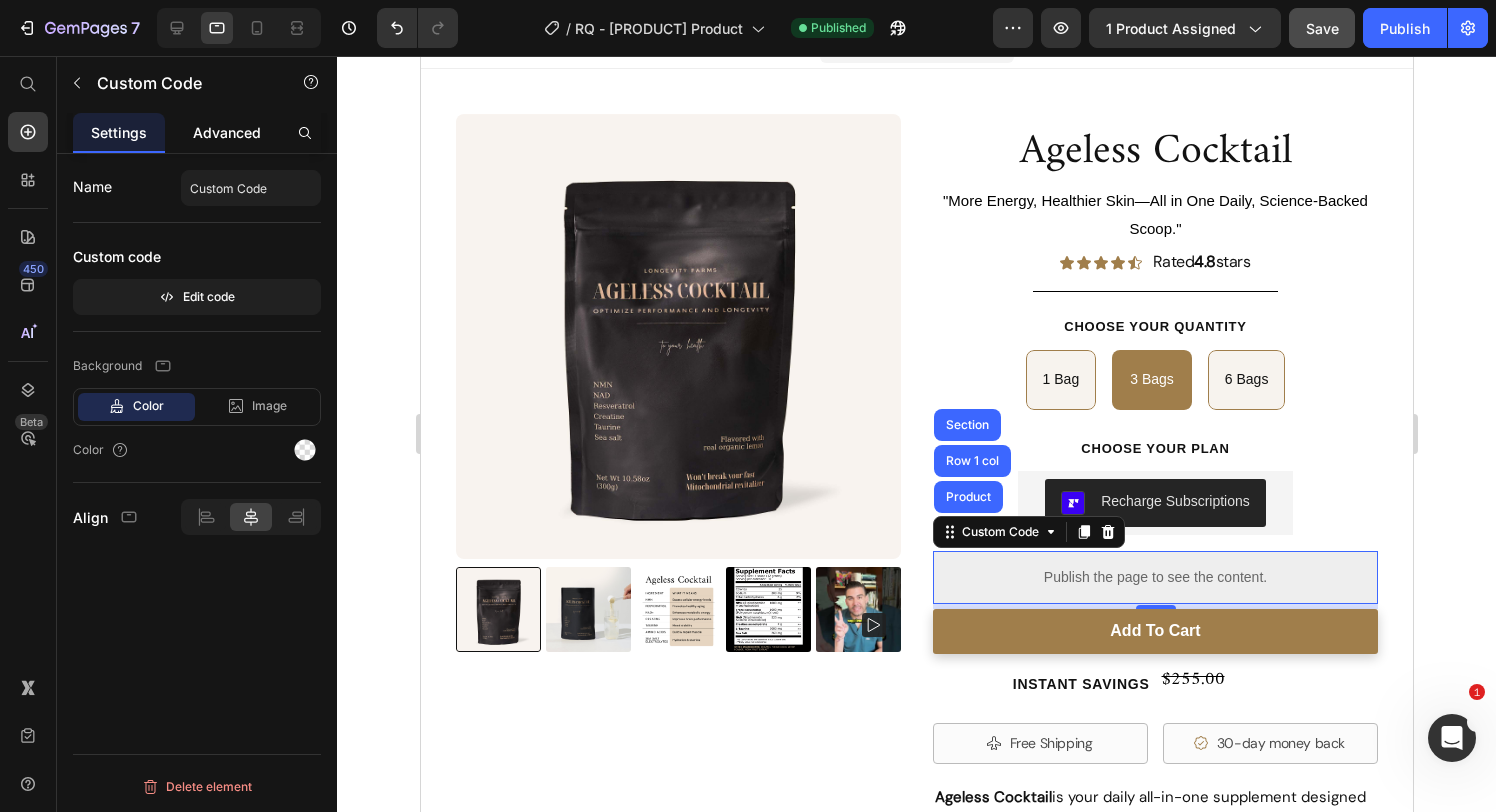 click on "Advanced" 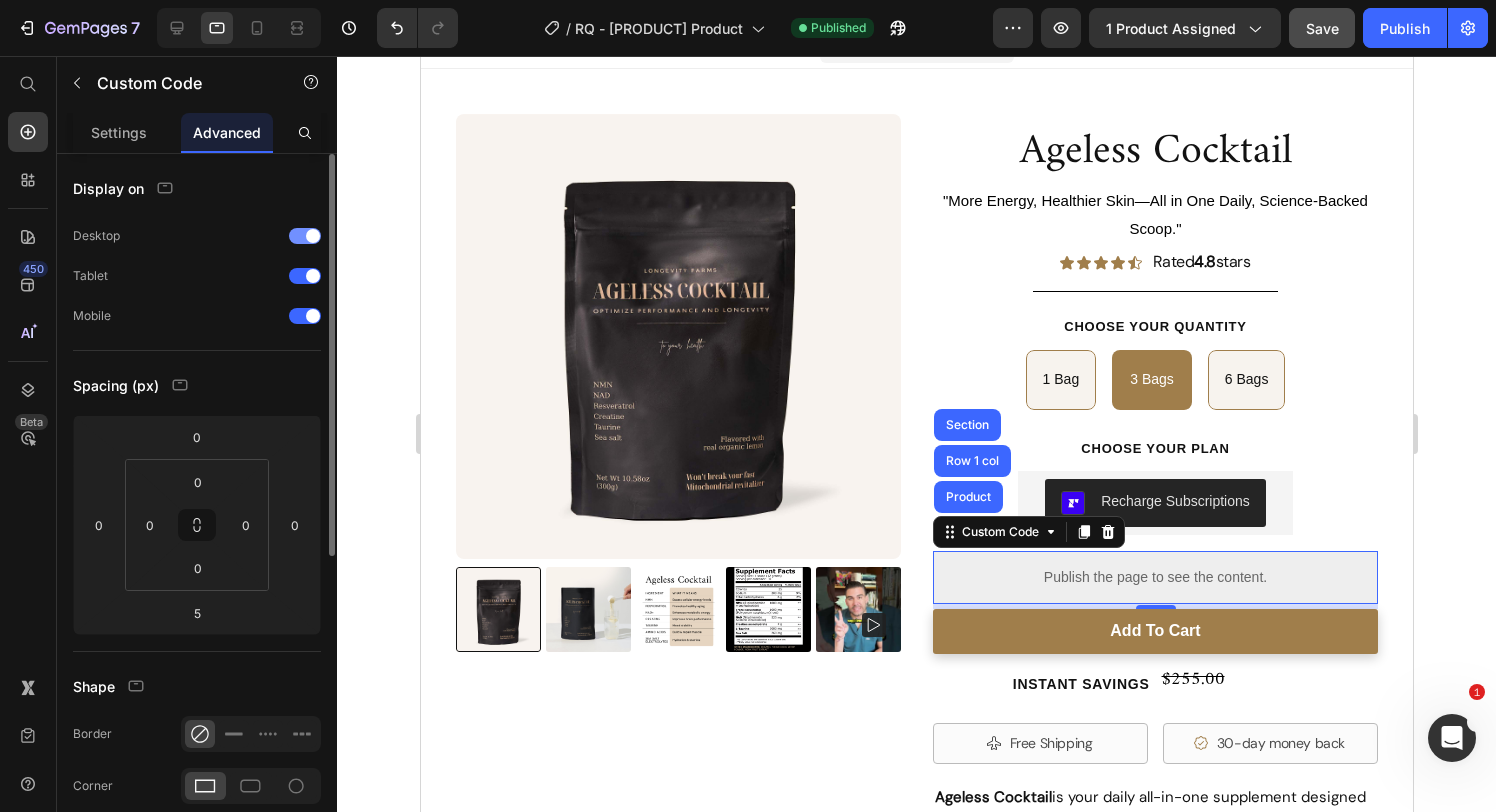 click at bounding box center [305, 236] 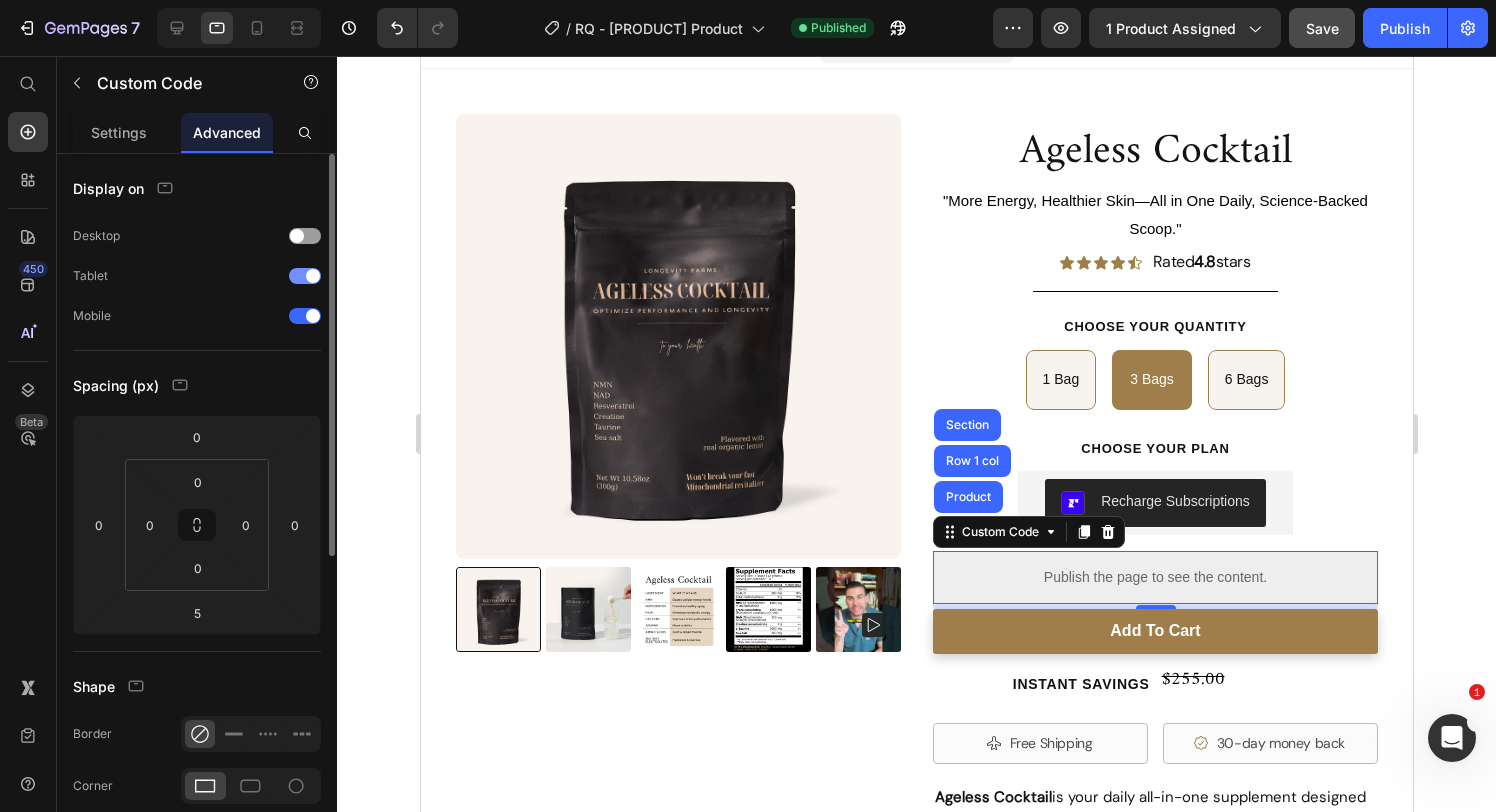 click at bounding box center (305, 276) 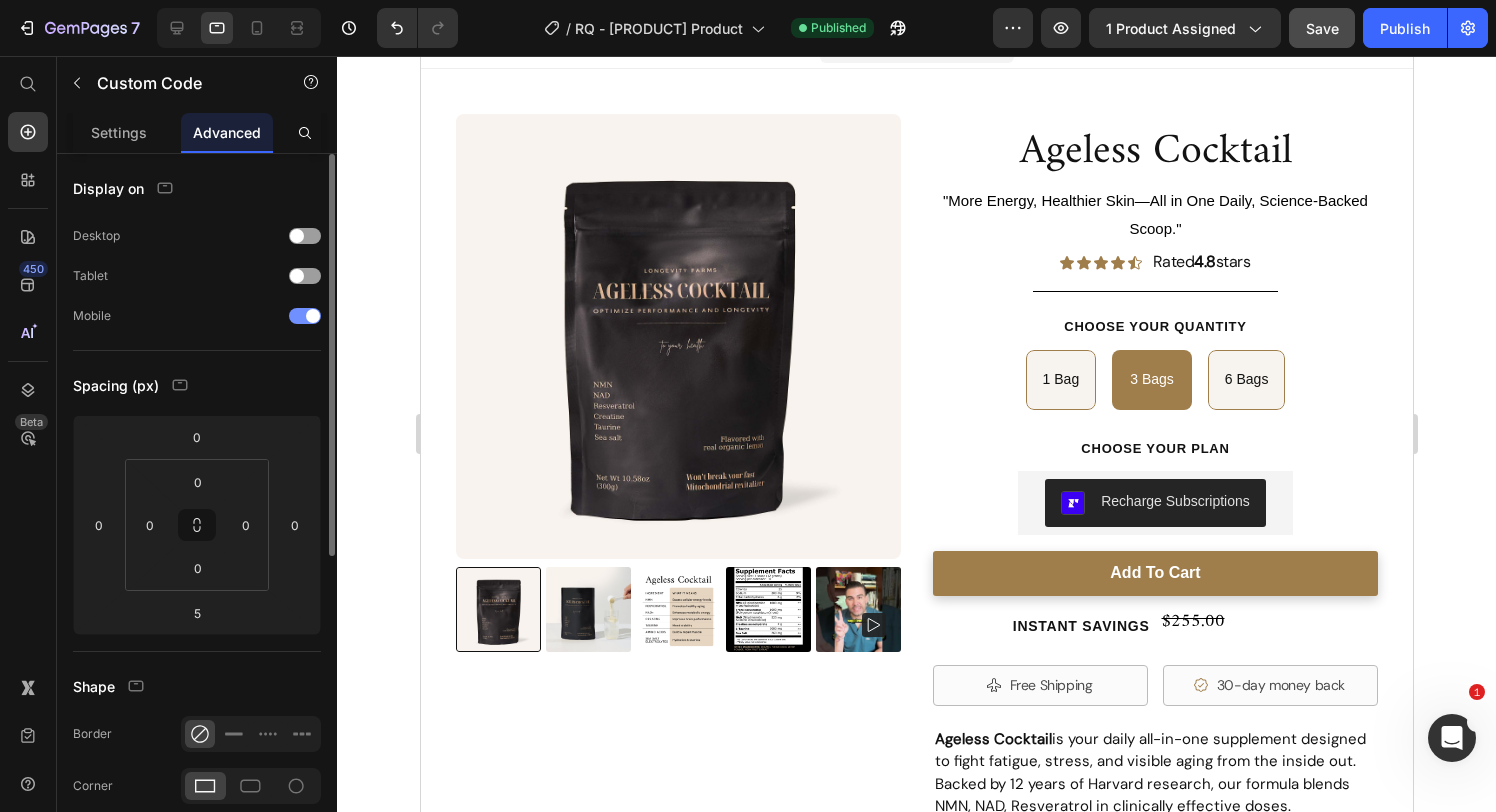 click on "Mobile" at bounding box center (197, 316) 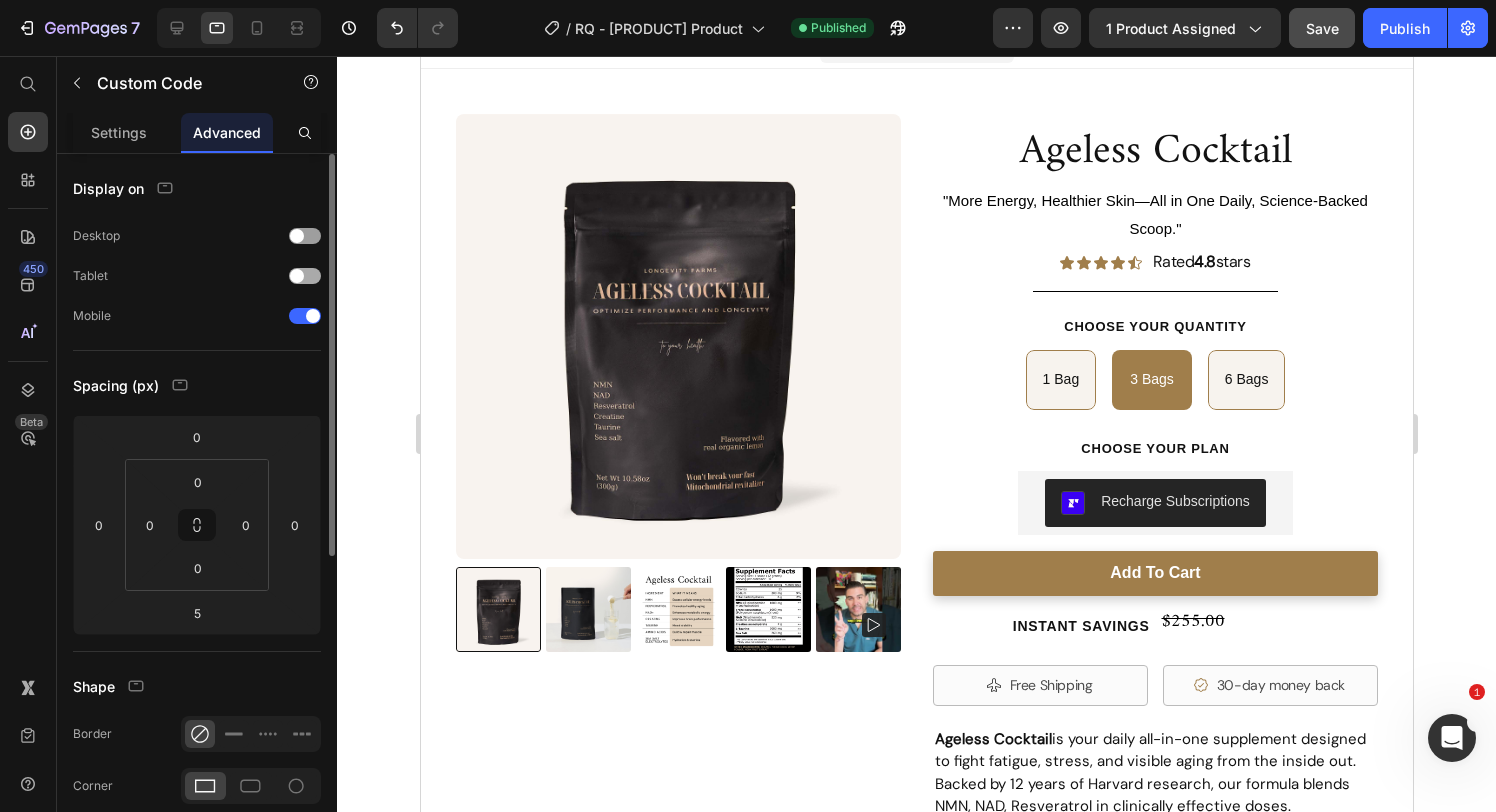 click at bounding box center (305, 276) 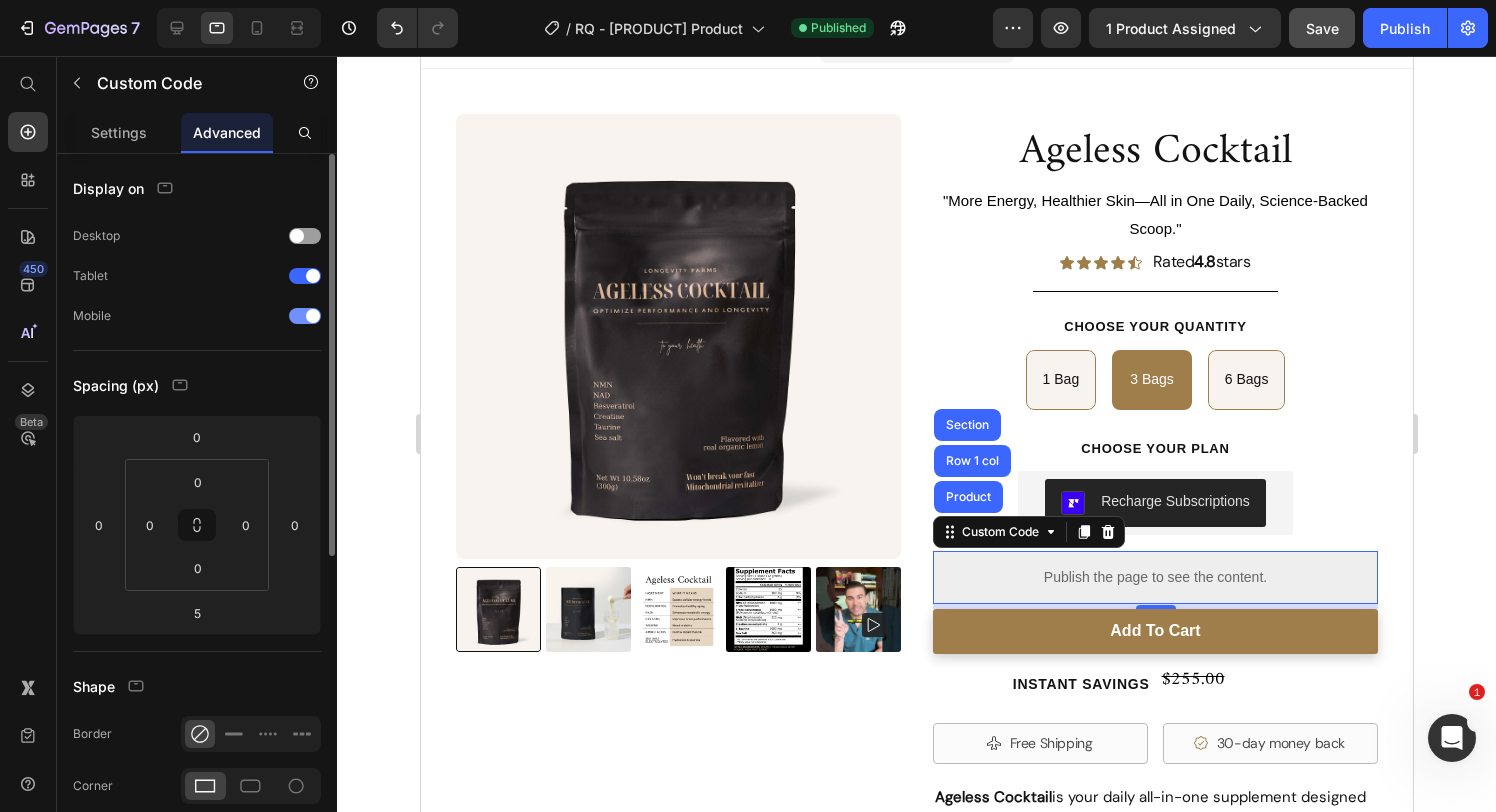 click at bounding box center (305, 316) 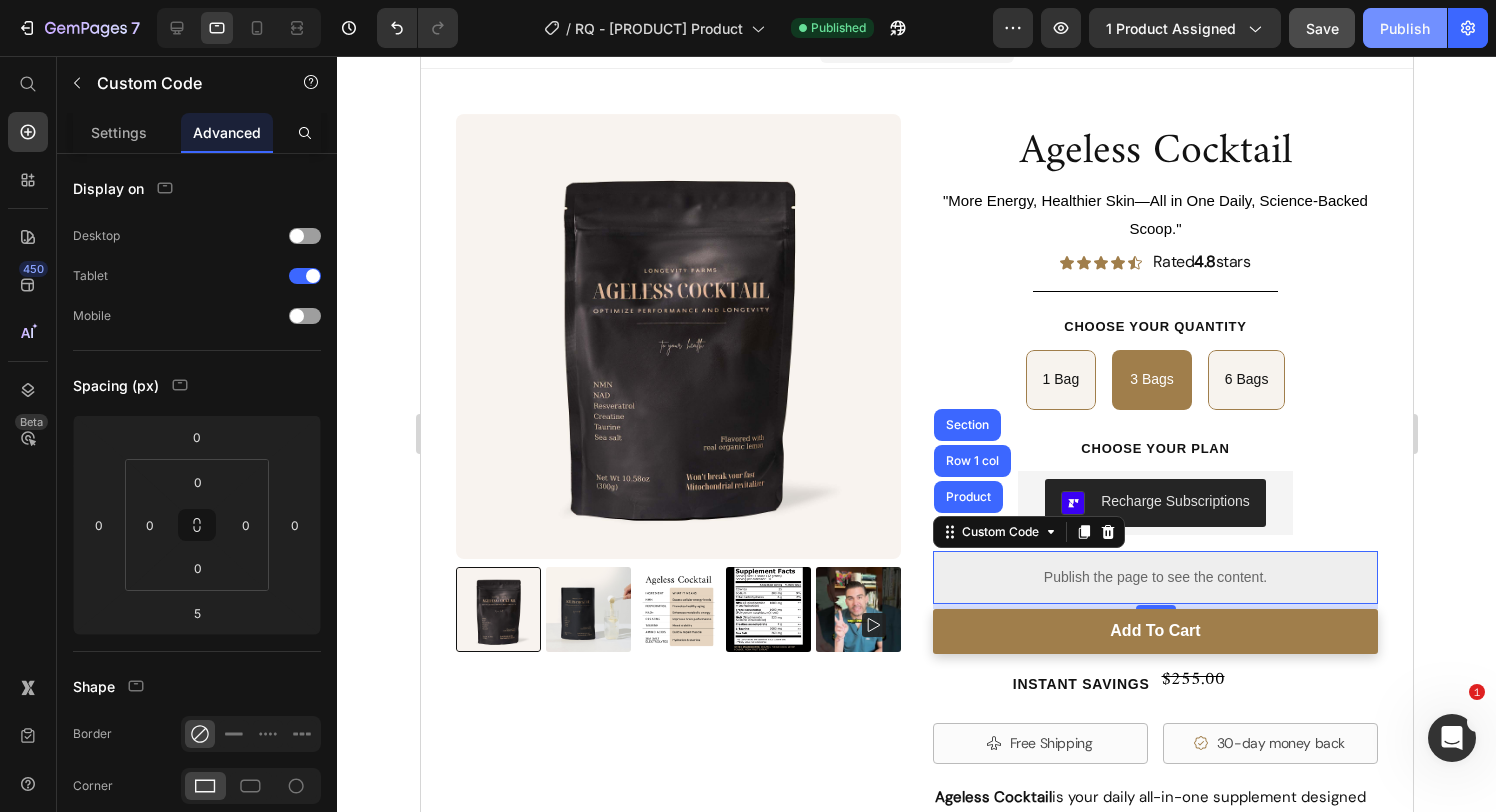 click on "Publish" at bounding box center [1405, 28] 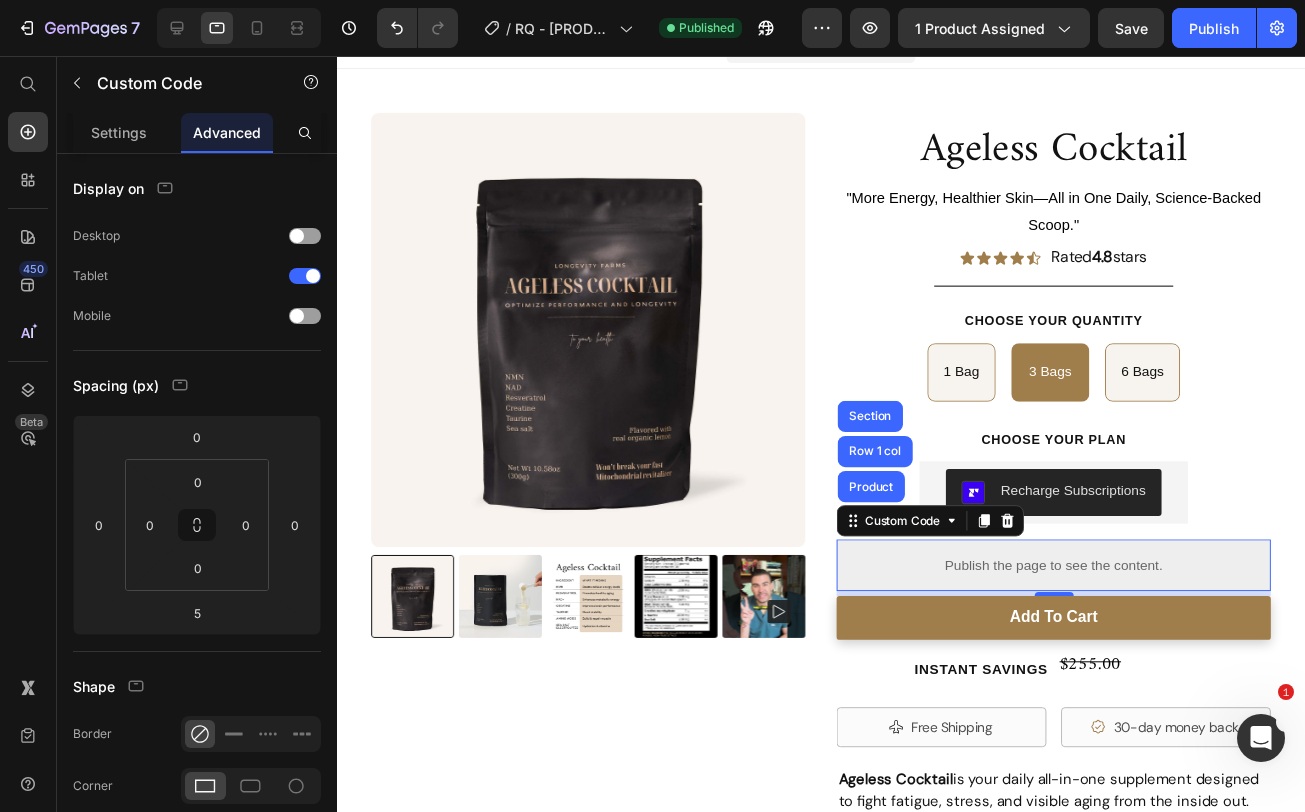 click on "Publish the page to see the content." at bounding box center [1071, 577] 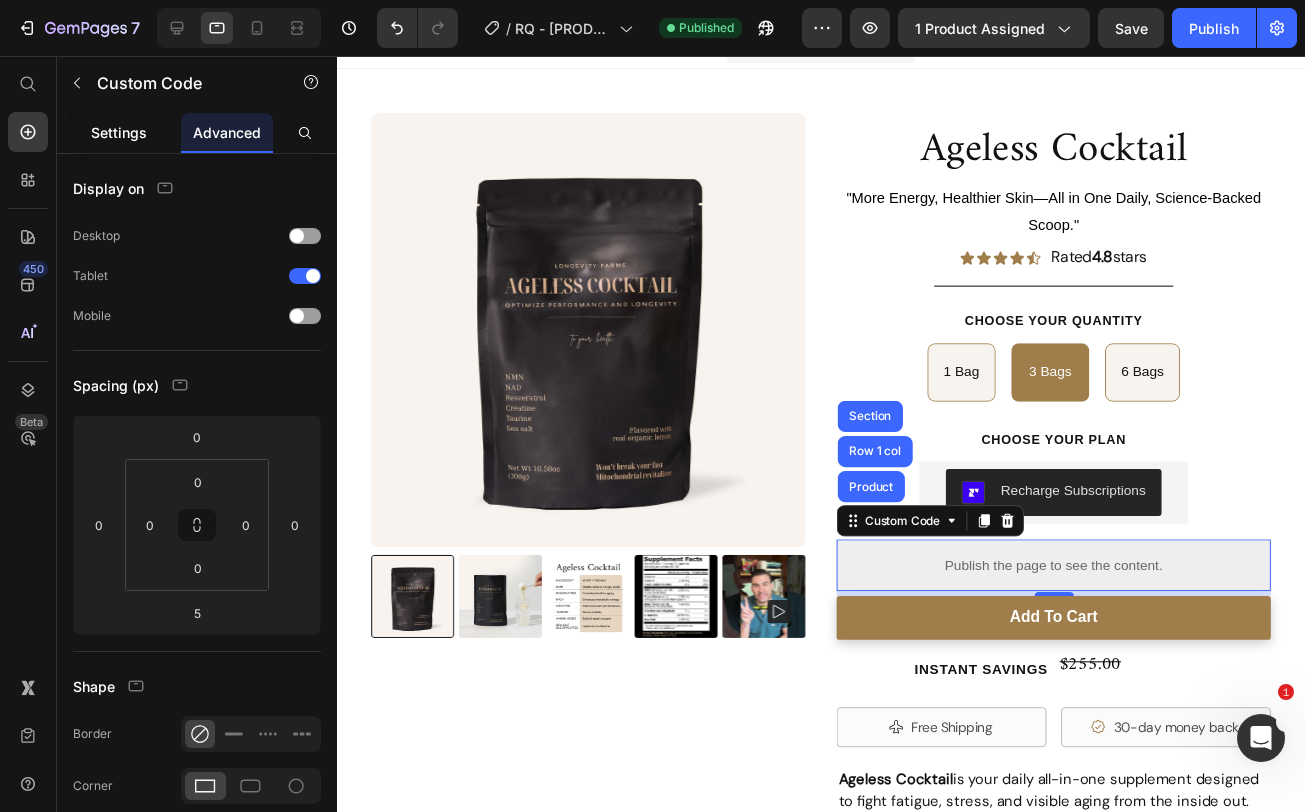 click on "Settings" at bounding box center [119, 132] 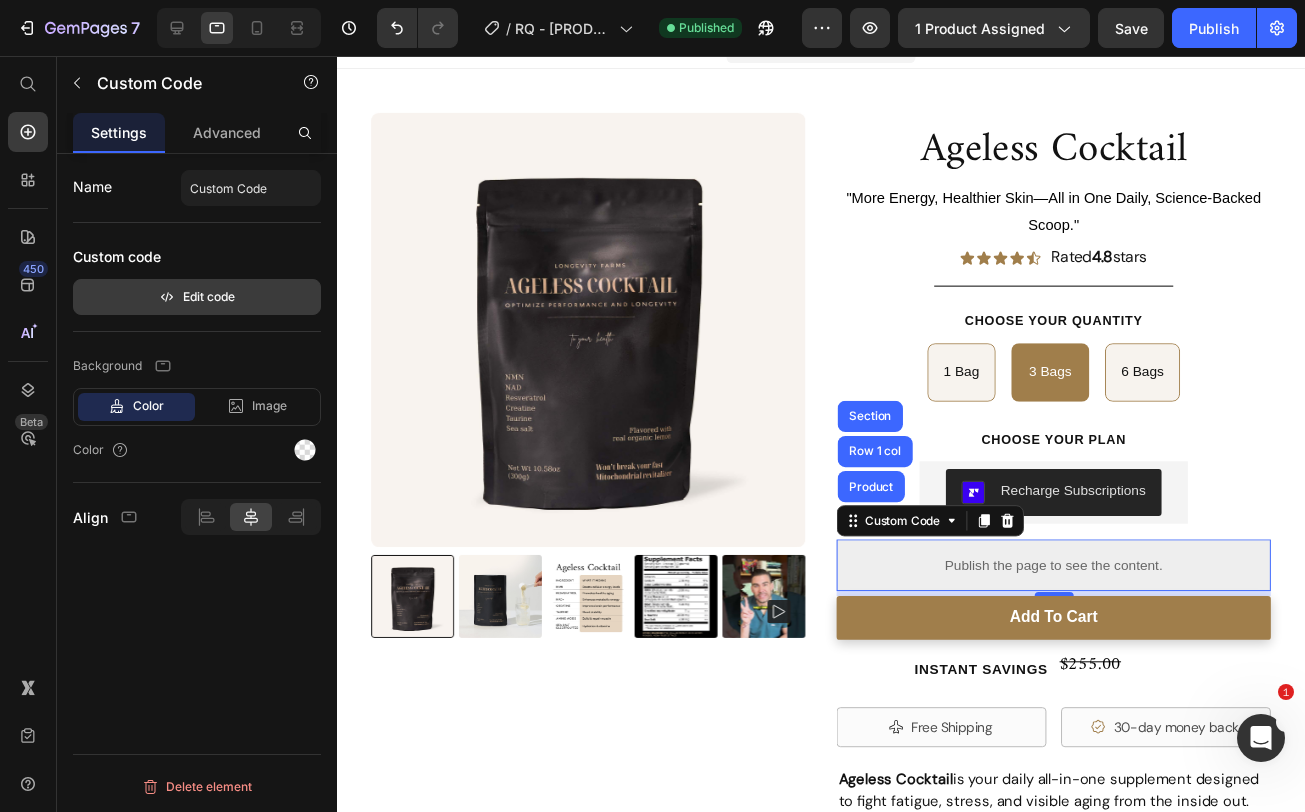 click on "Edit code" at bounding box center (197, 297) 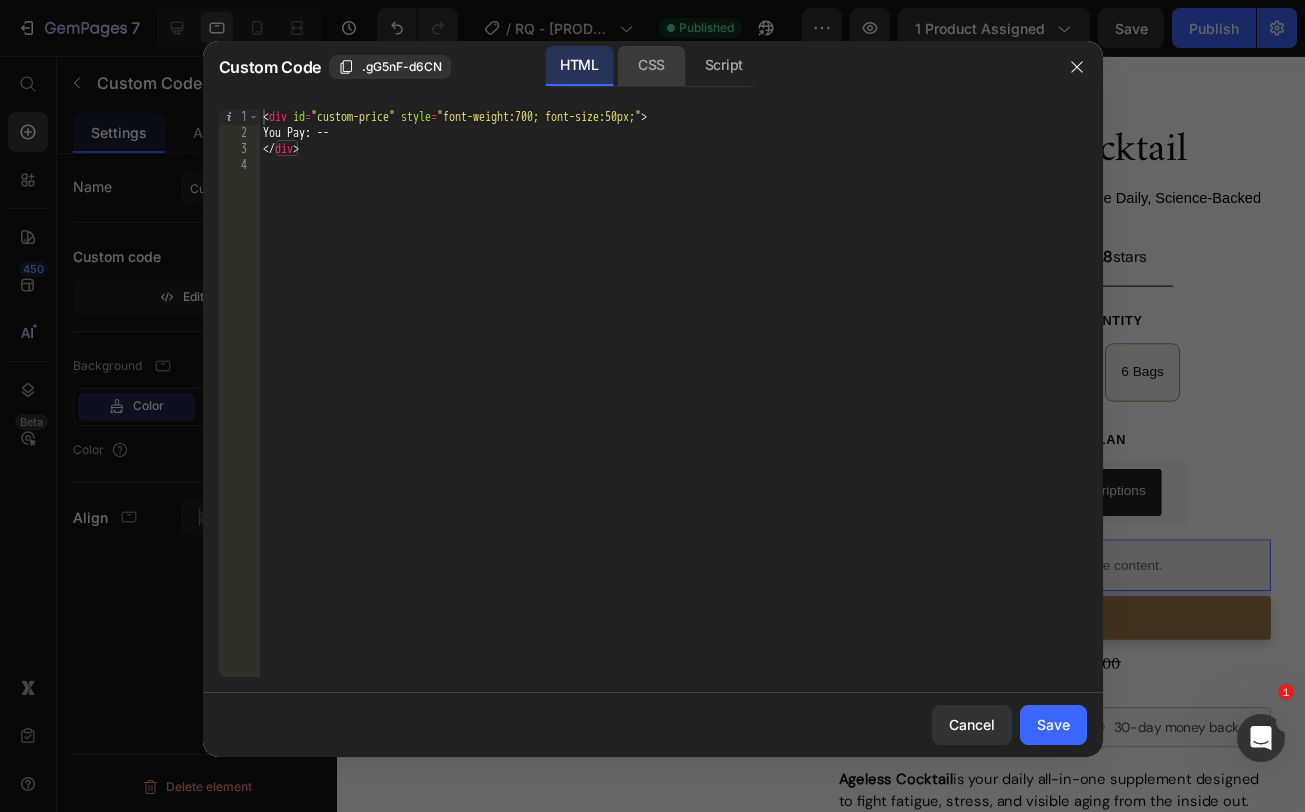 click on "CSS" 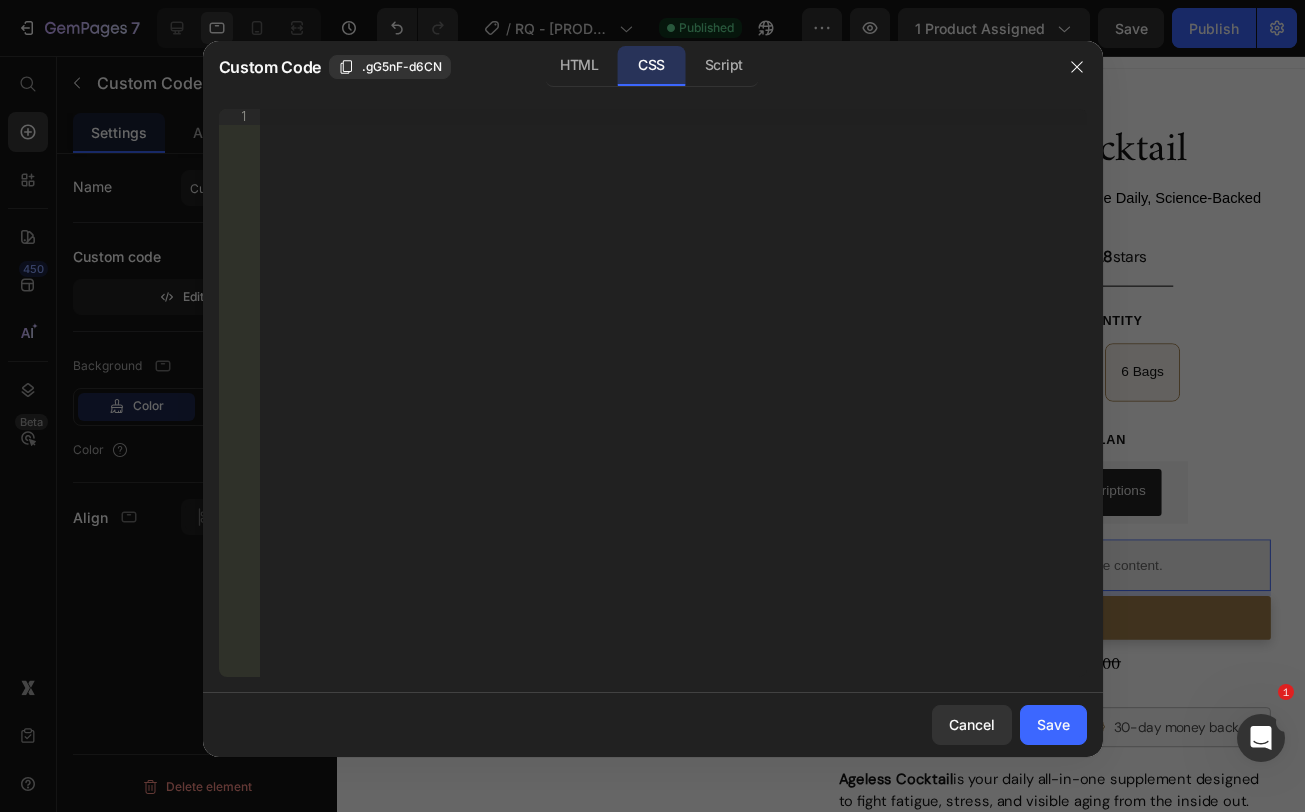 type 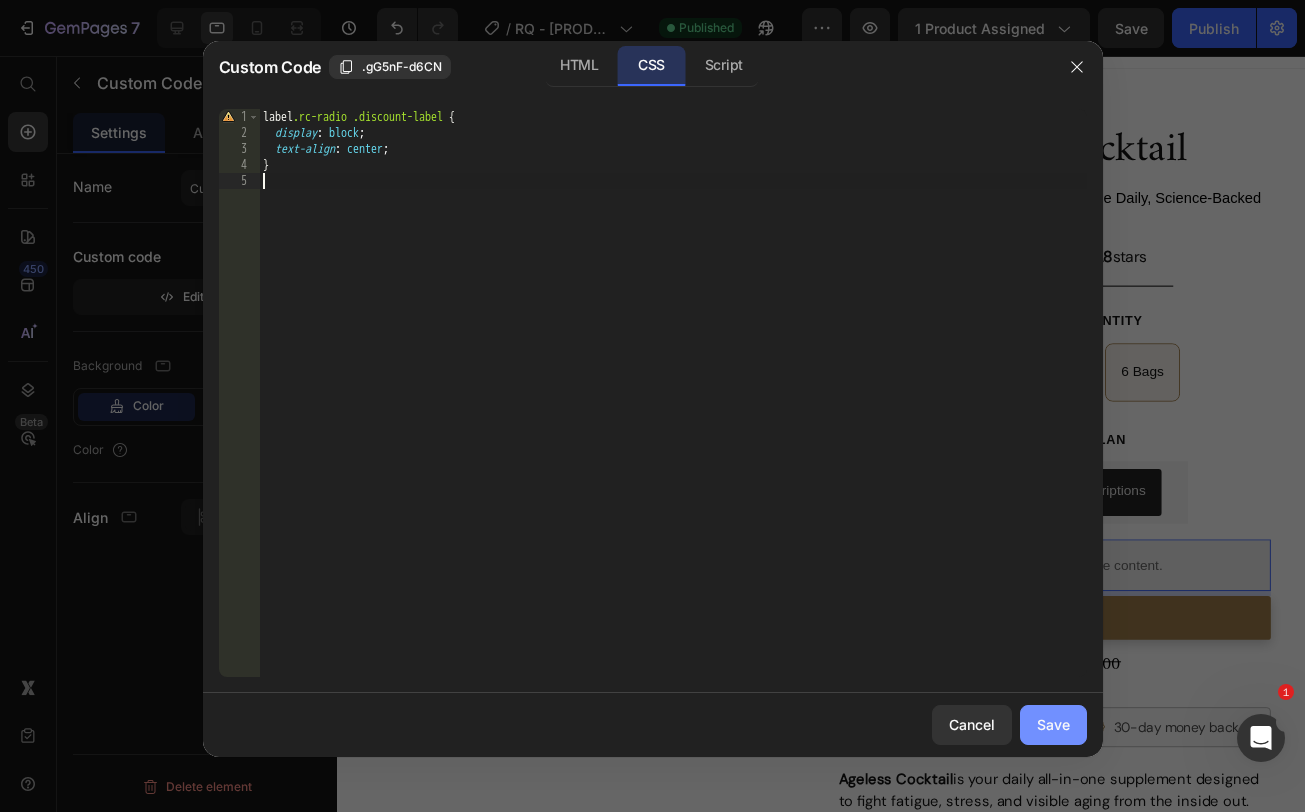 click on "Save" at bounding box center (1053, 724) 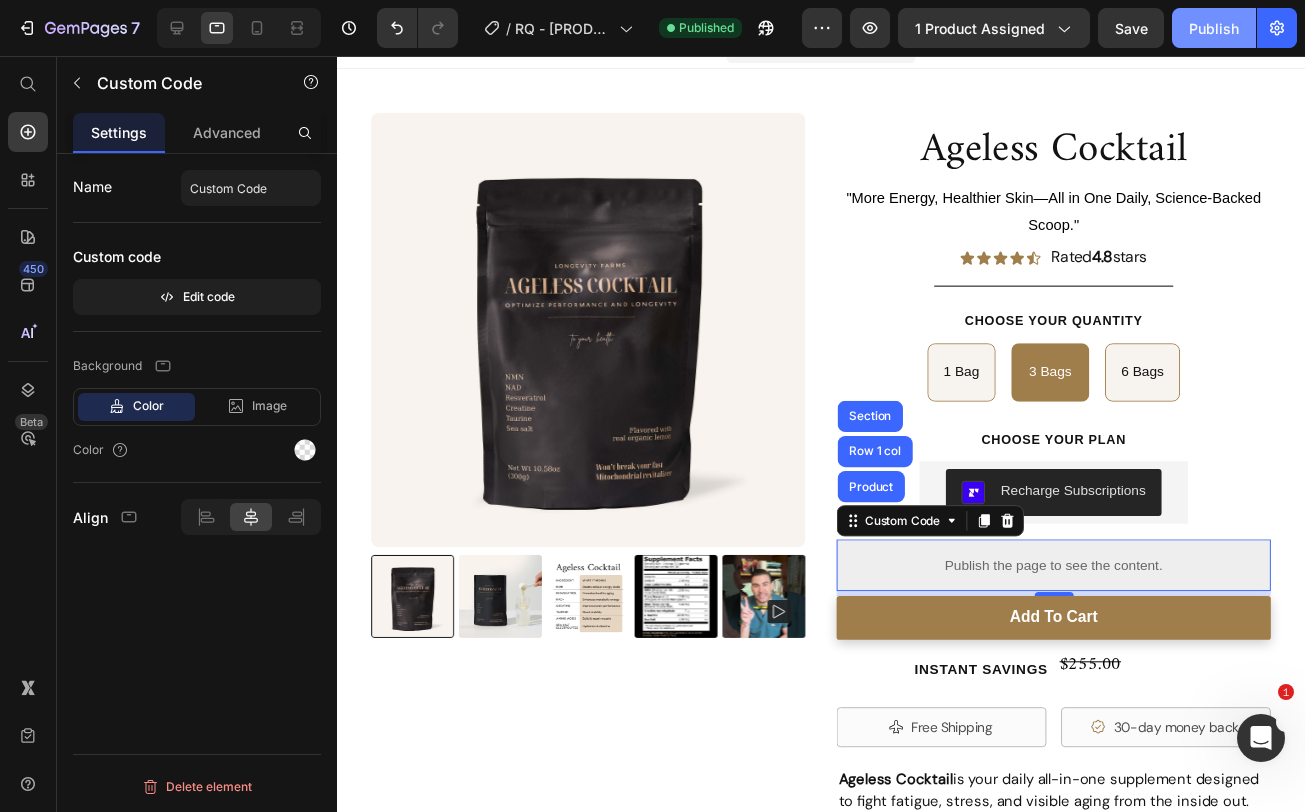 click on "Publish" at bounding box center (1214, 28) 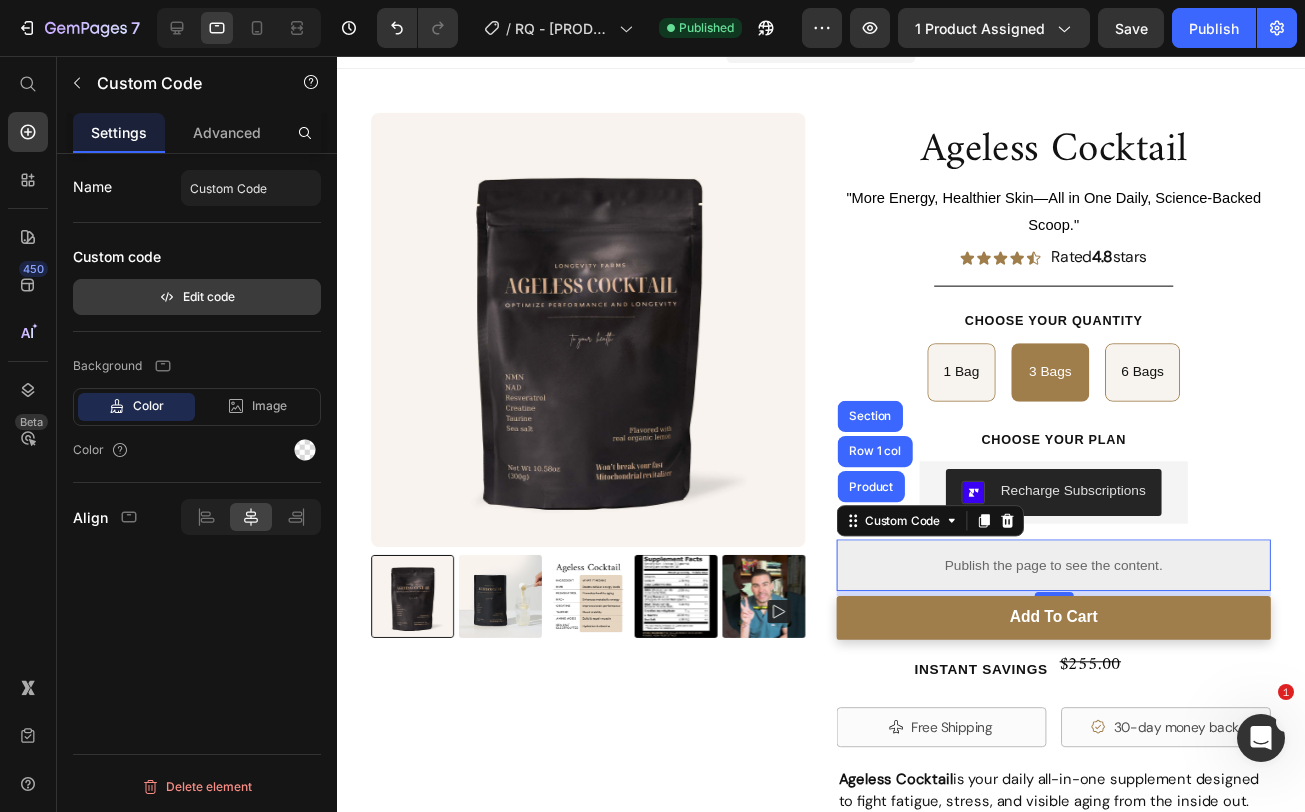 click on "Edit code" at bounding box center [197, 297] 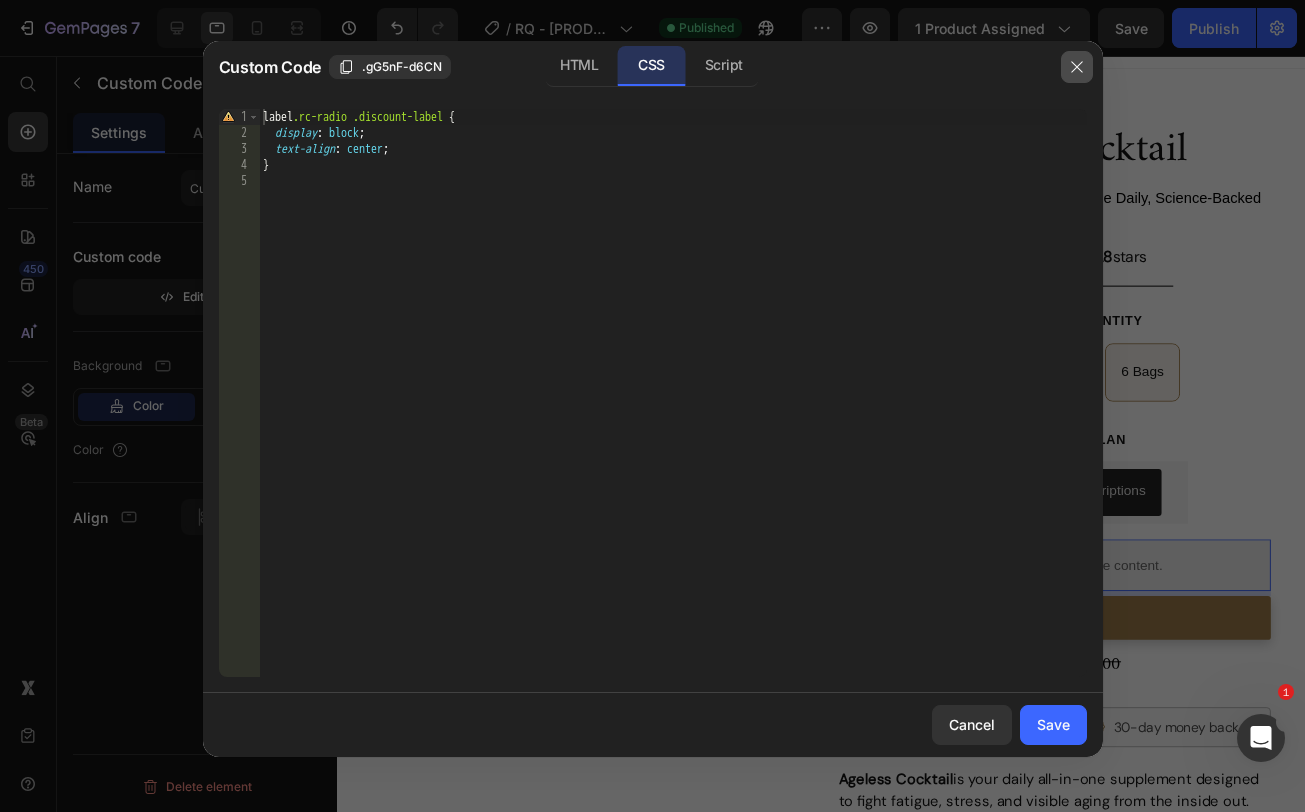 click 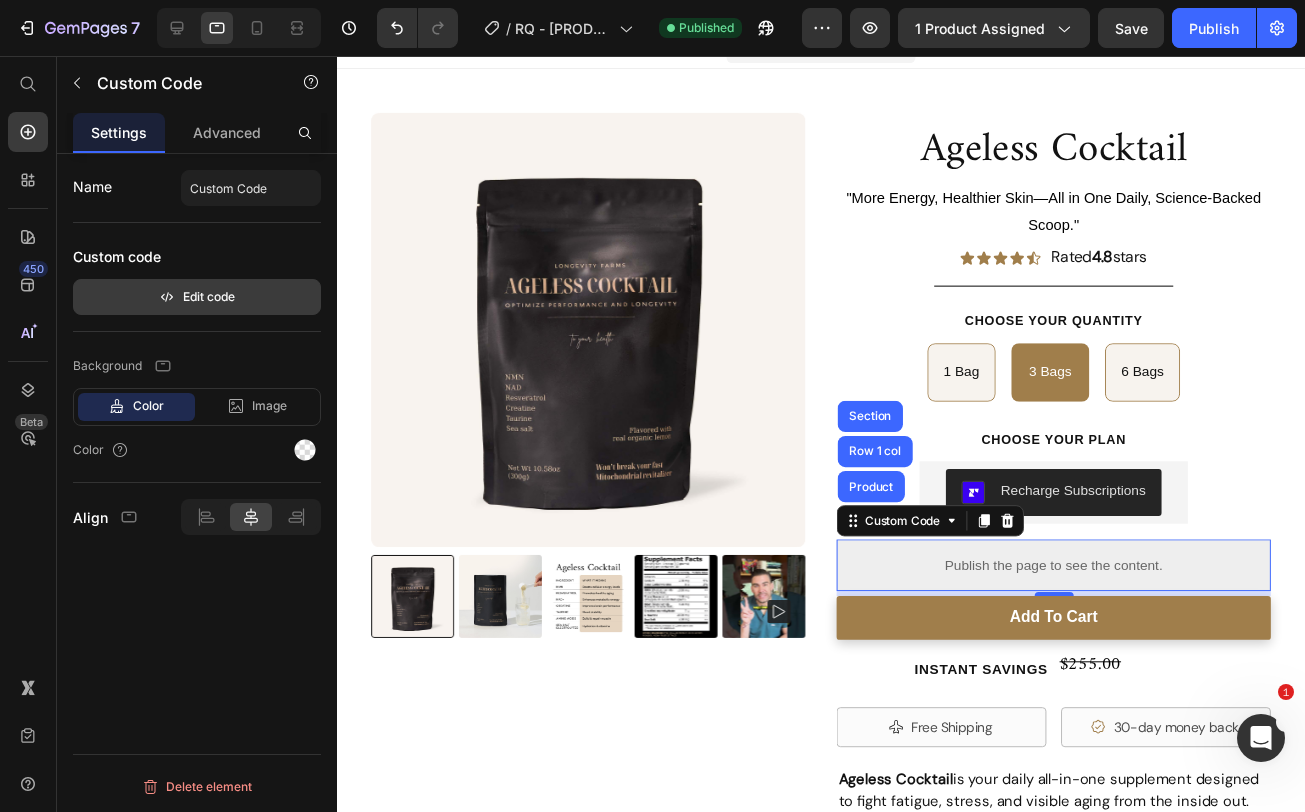 click on "Edit code" at bounding box center (197, 297) 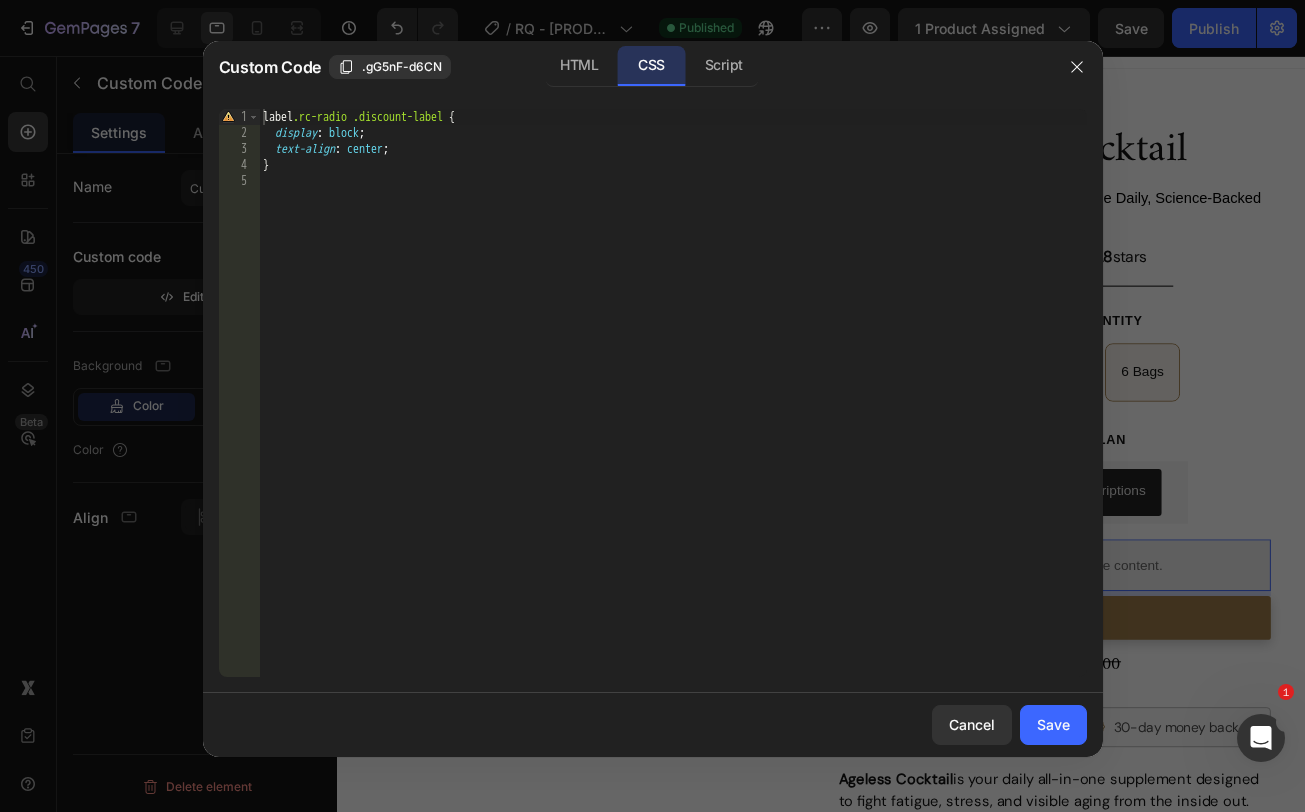 type 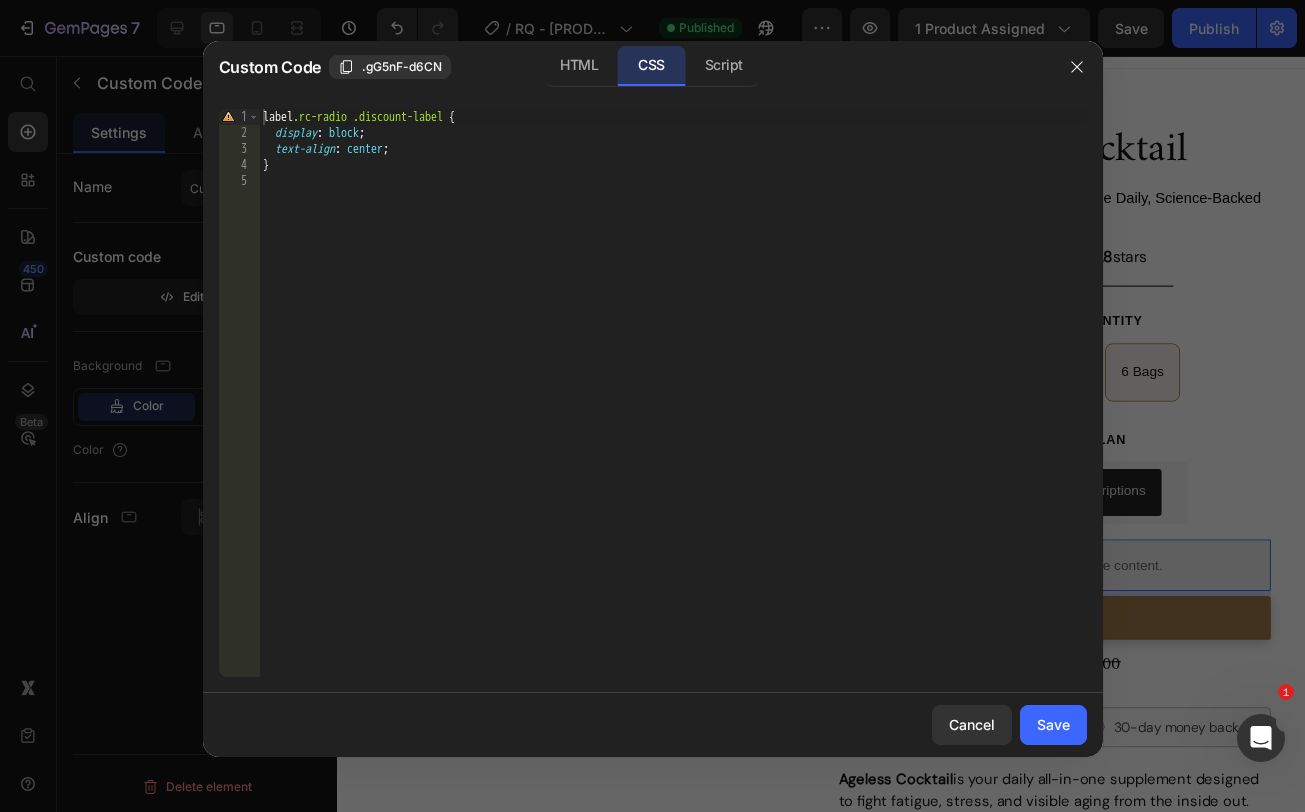 click on "label .rc-radio   .discount-label   {    display :   block ;    text-align :   center ; }" at bounding box center [673, 409] 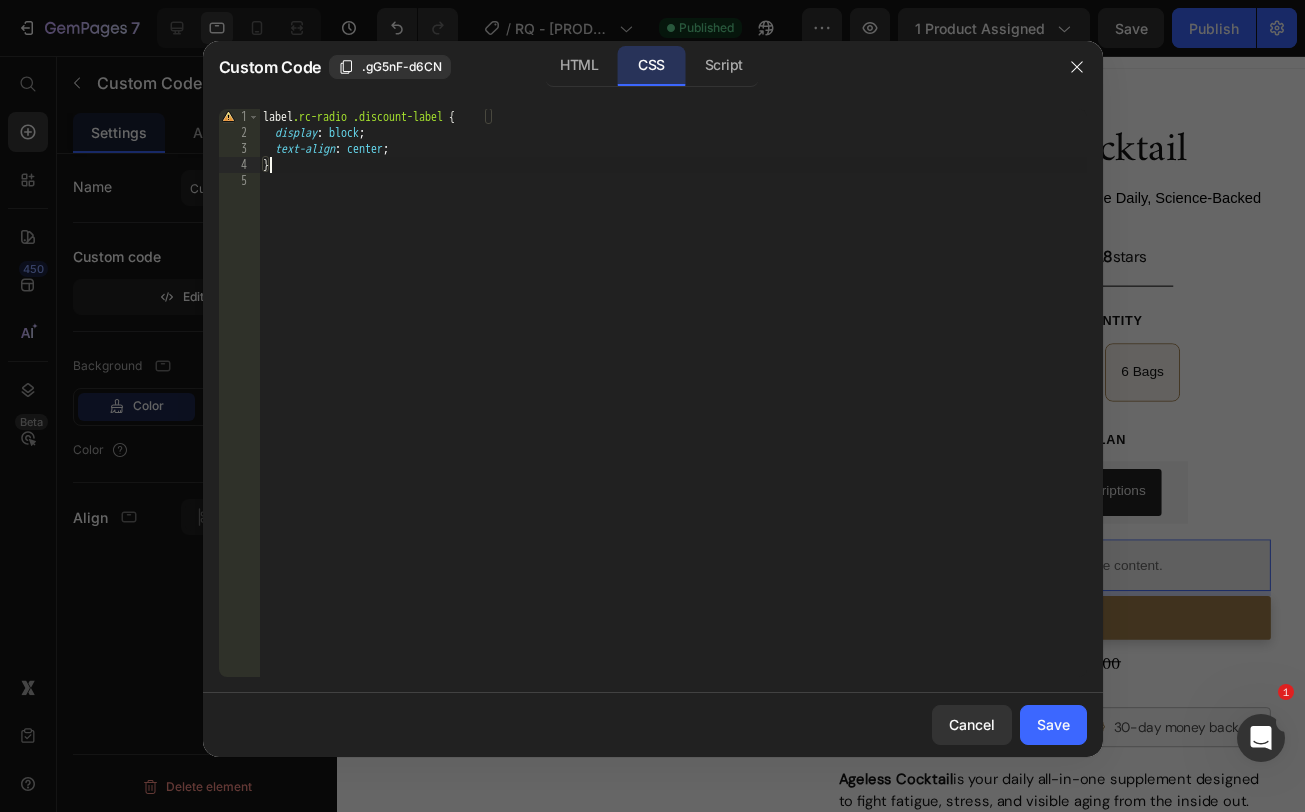 type on "}" 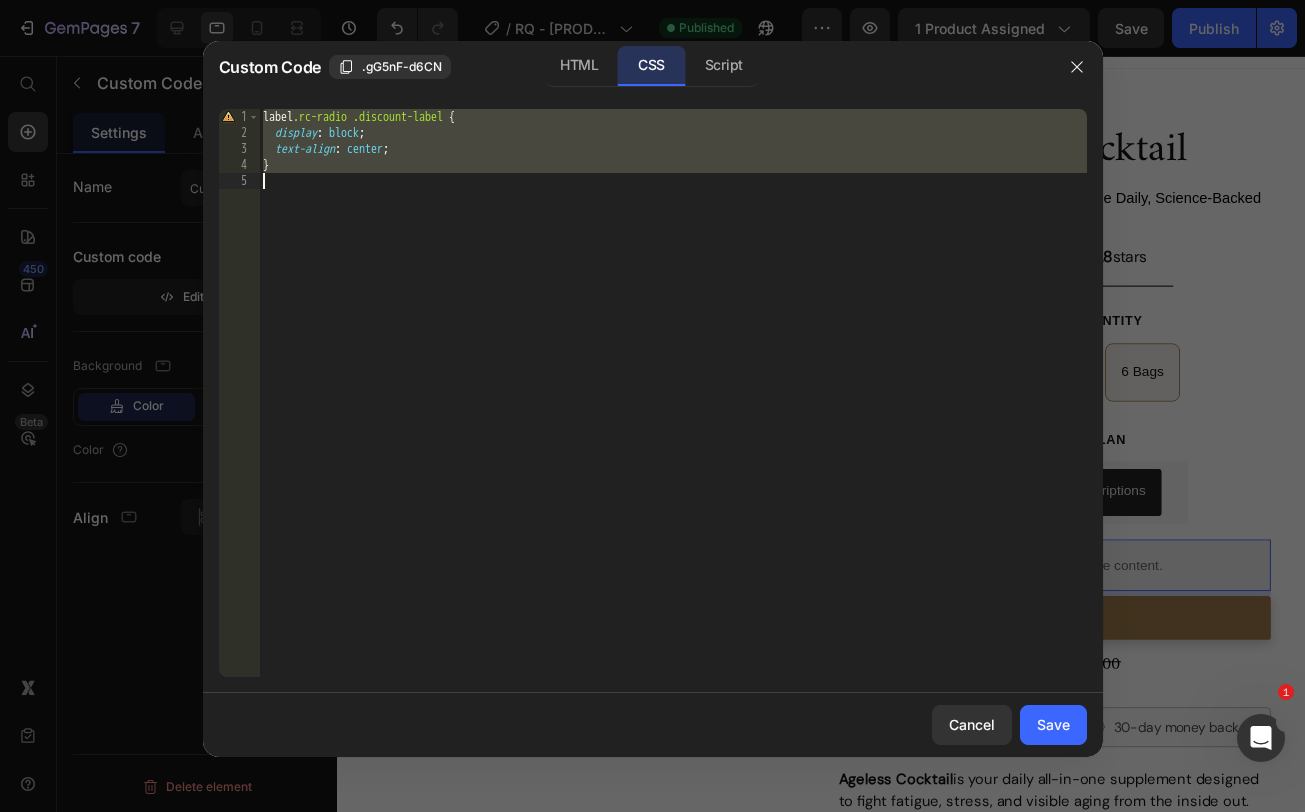 paste 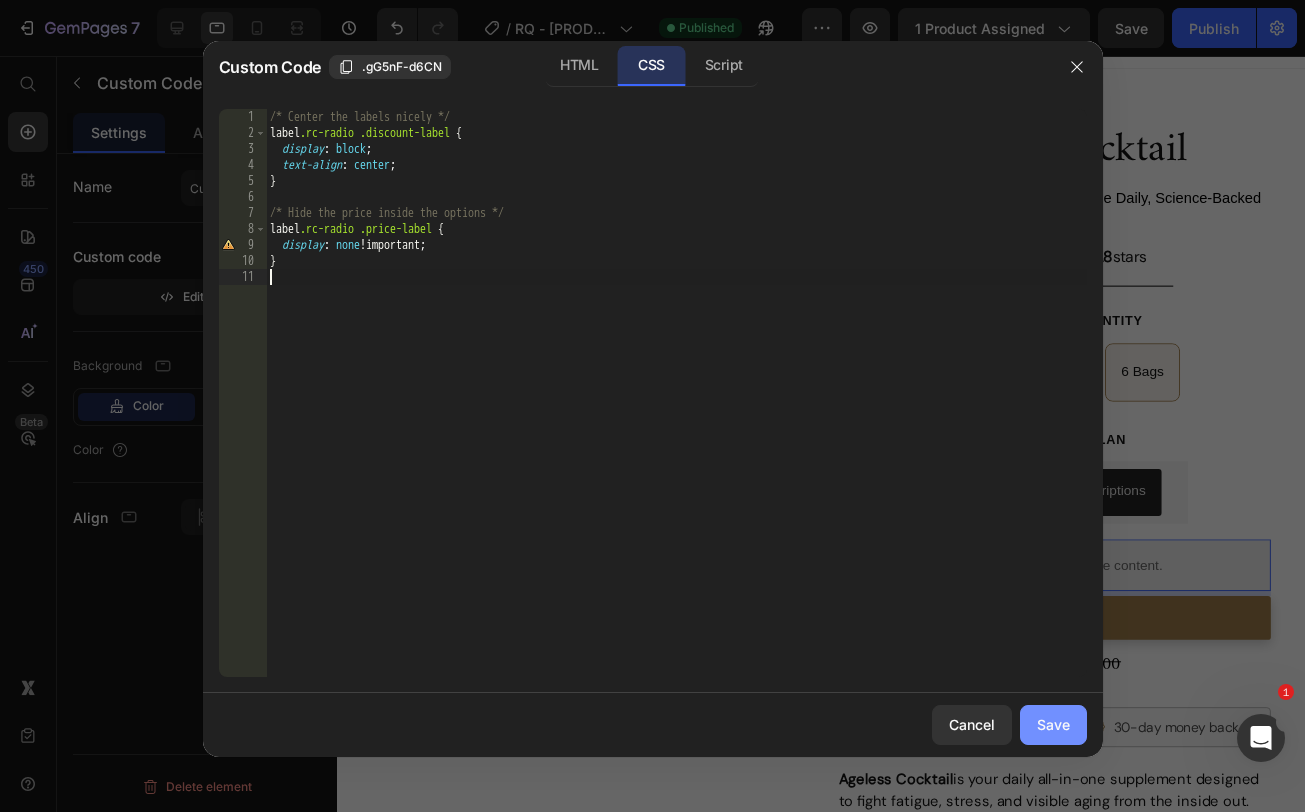 click on "Save" at bounding box center [1053, 724] 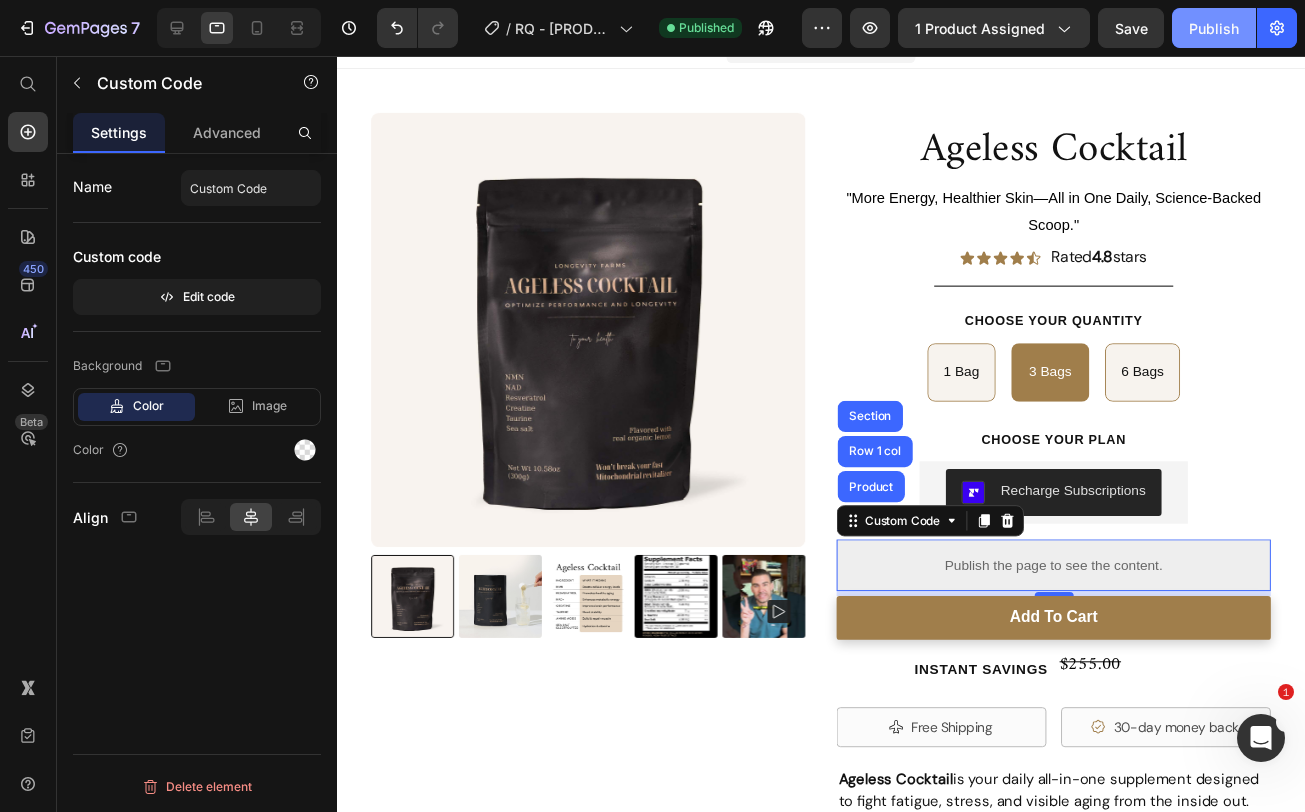 click on "Publish" at bounding box center [1214, 28] 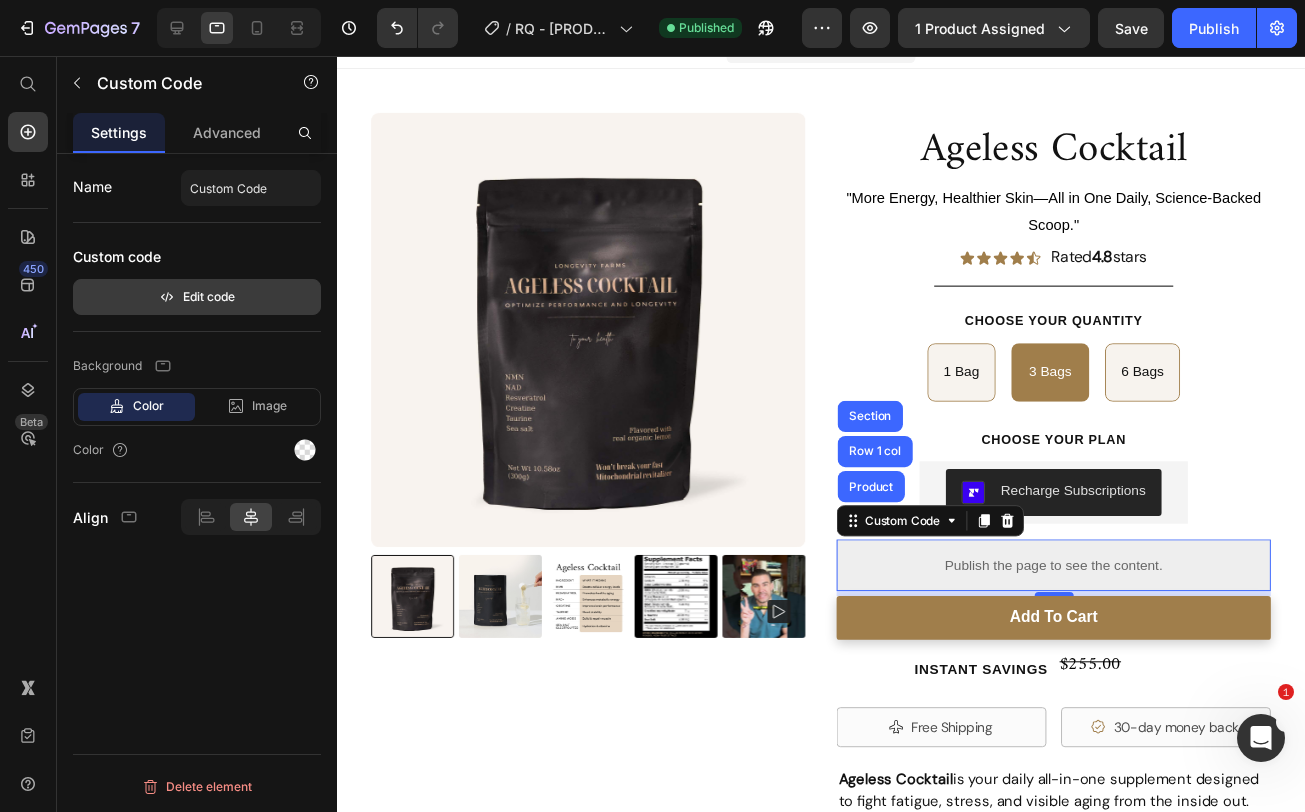 click on "Edit code" at bounding box center (197, 297) 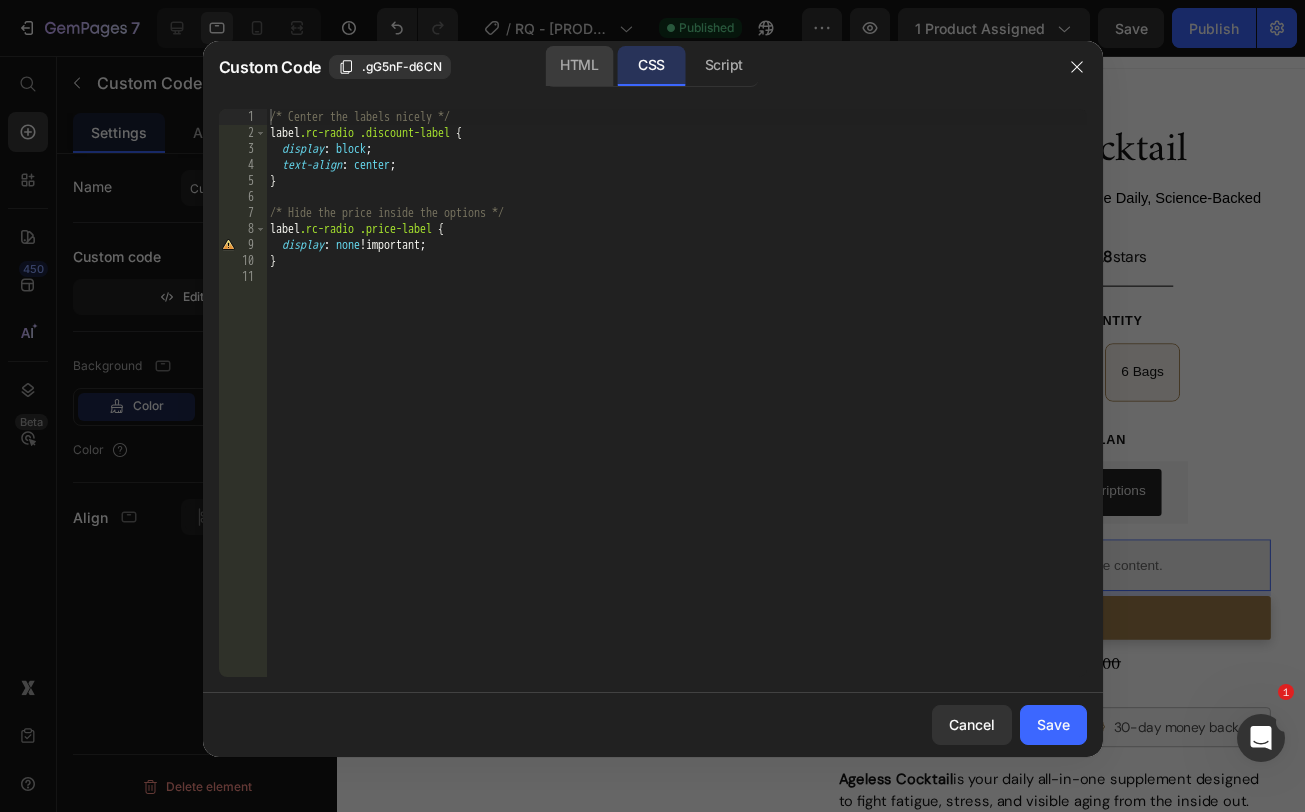 click on "HTML" 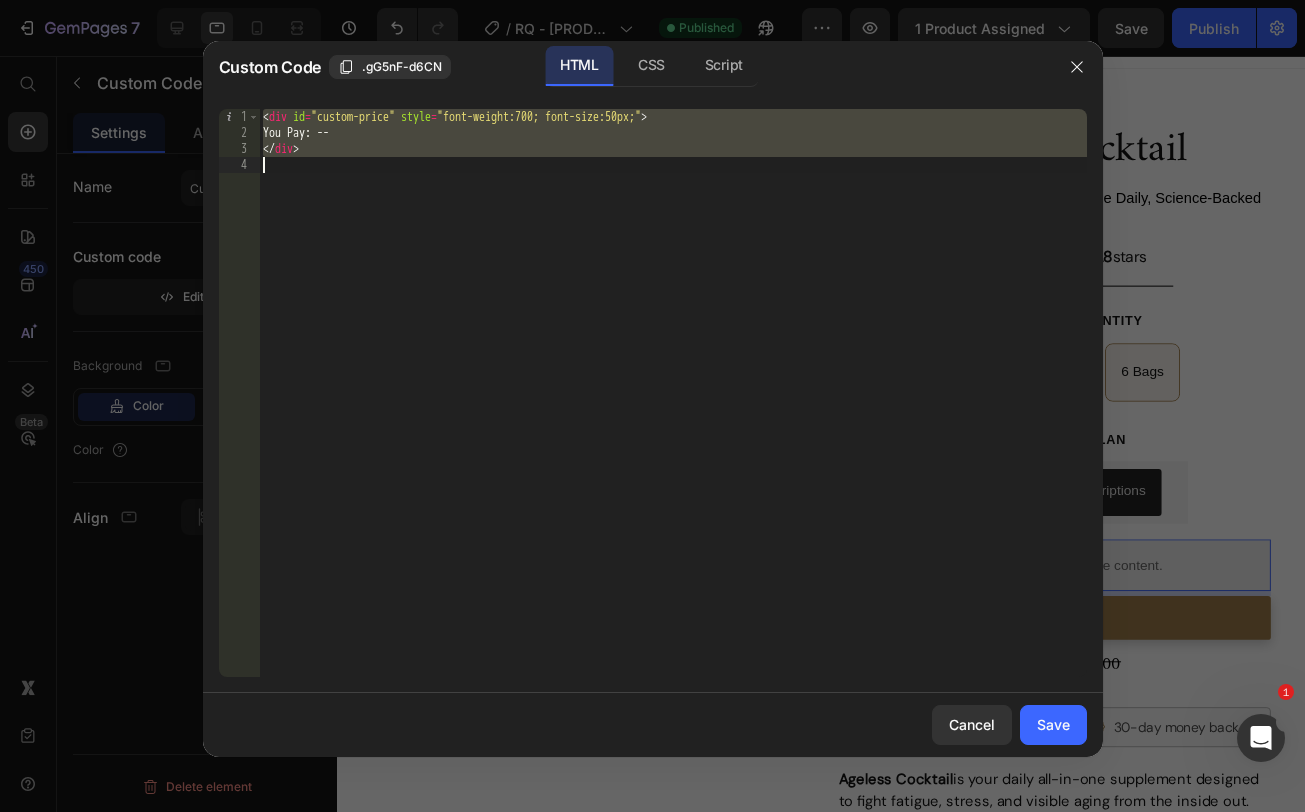 click on "< div   id = "custom-price"   style = "font-weight:700; font-size:50px;" >   You Pay: -- </ div >" at bounding box center (673, 409) 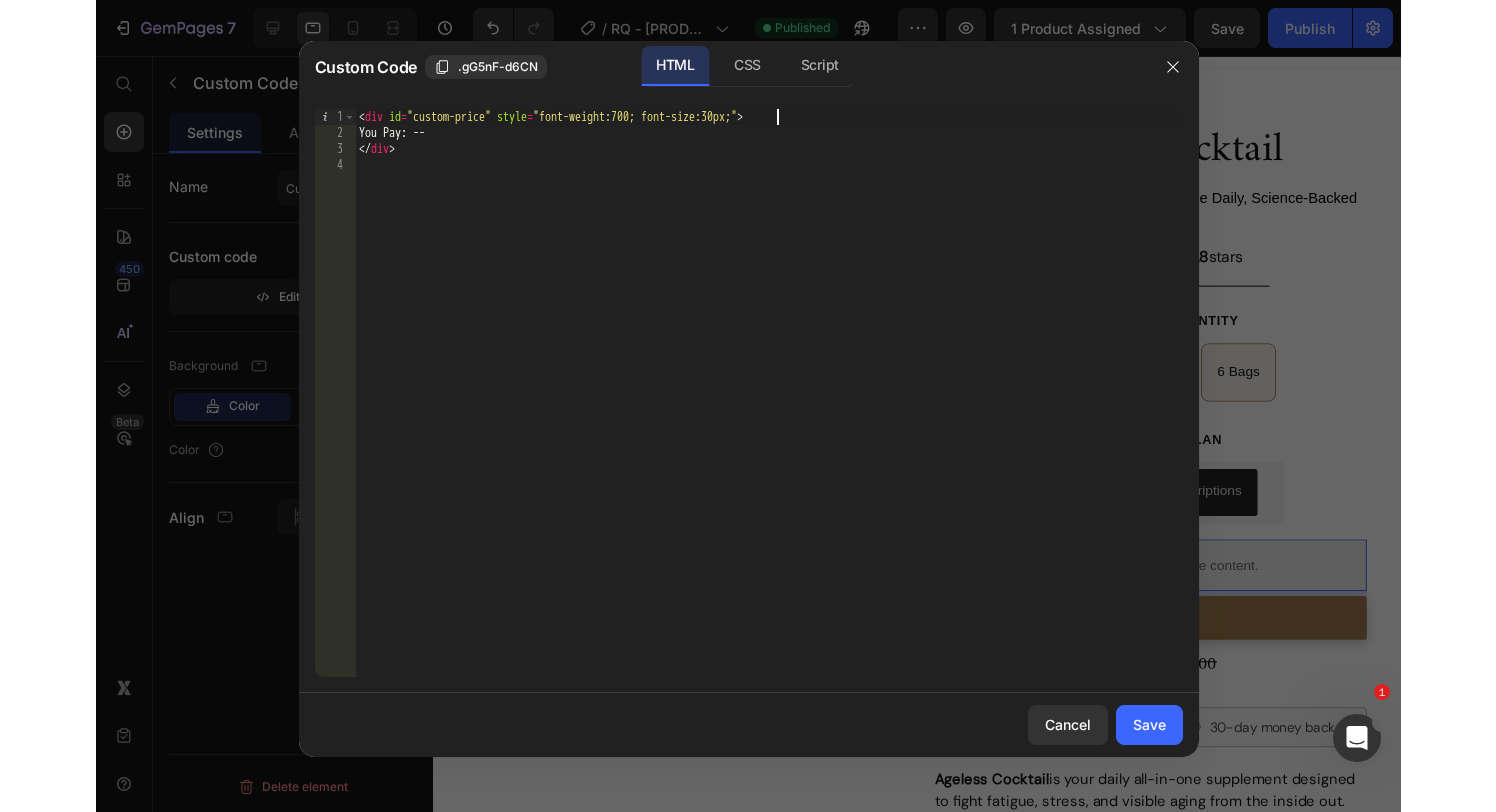 scroll, scrollTop: 0, scrollLeft: 34, axis: horizontal 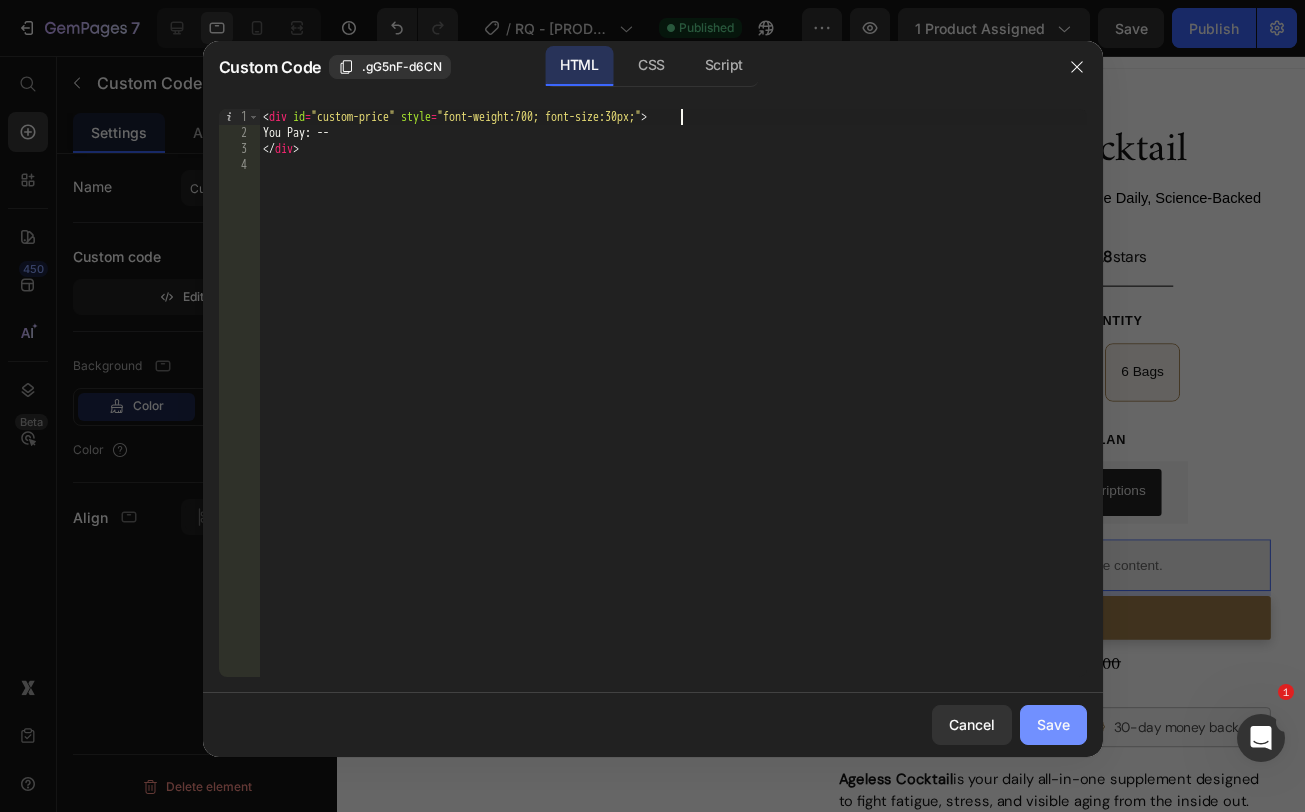 type 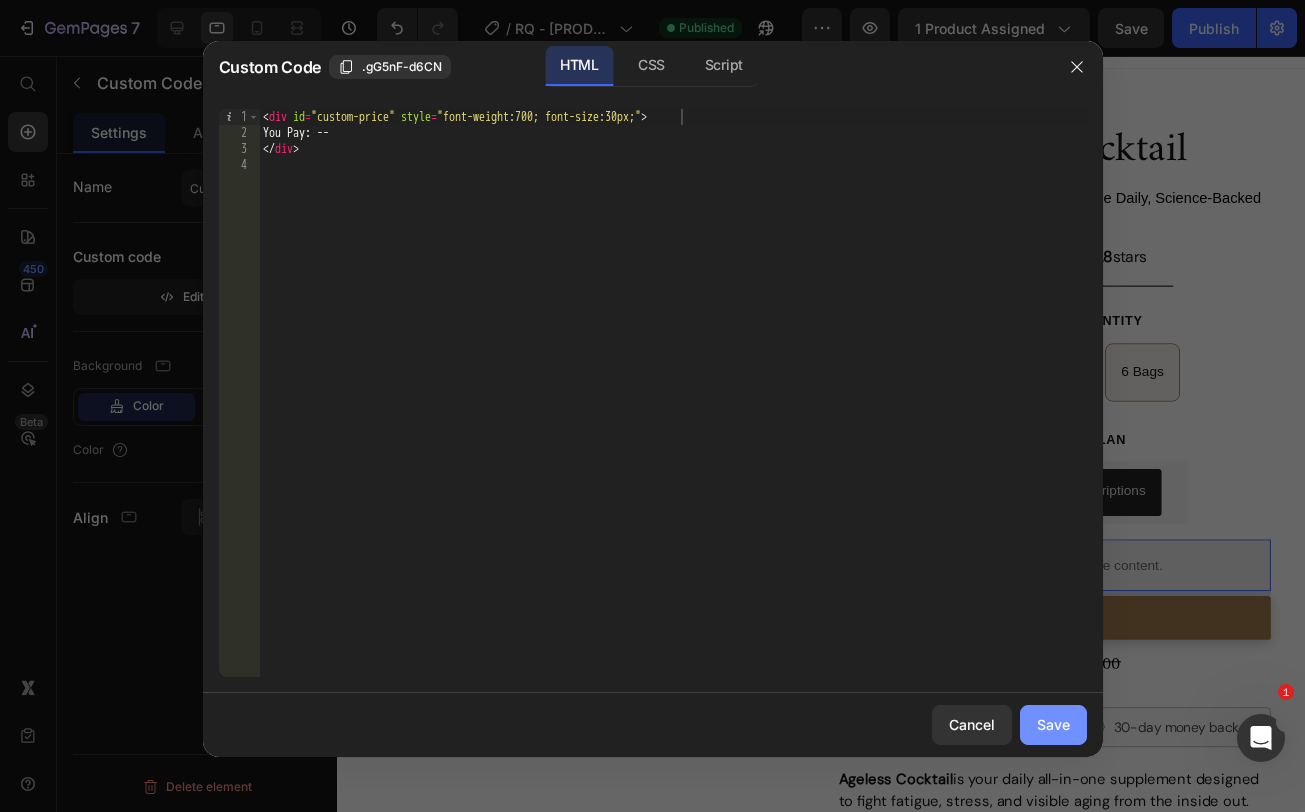 click on "Save" at bounding box center (1053, 724) 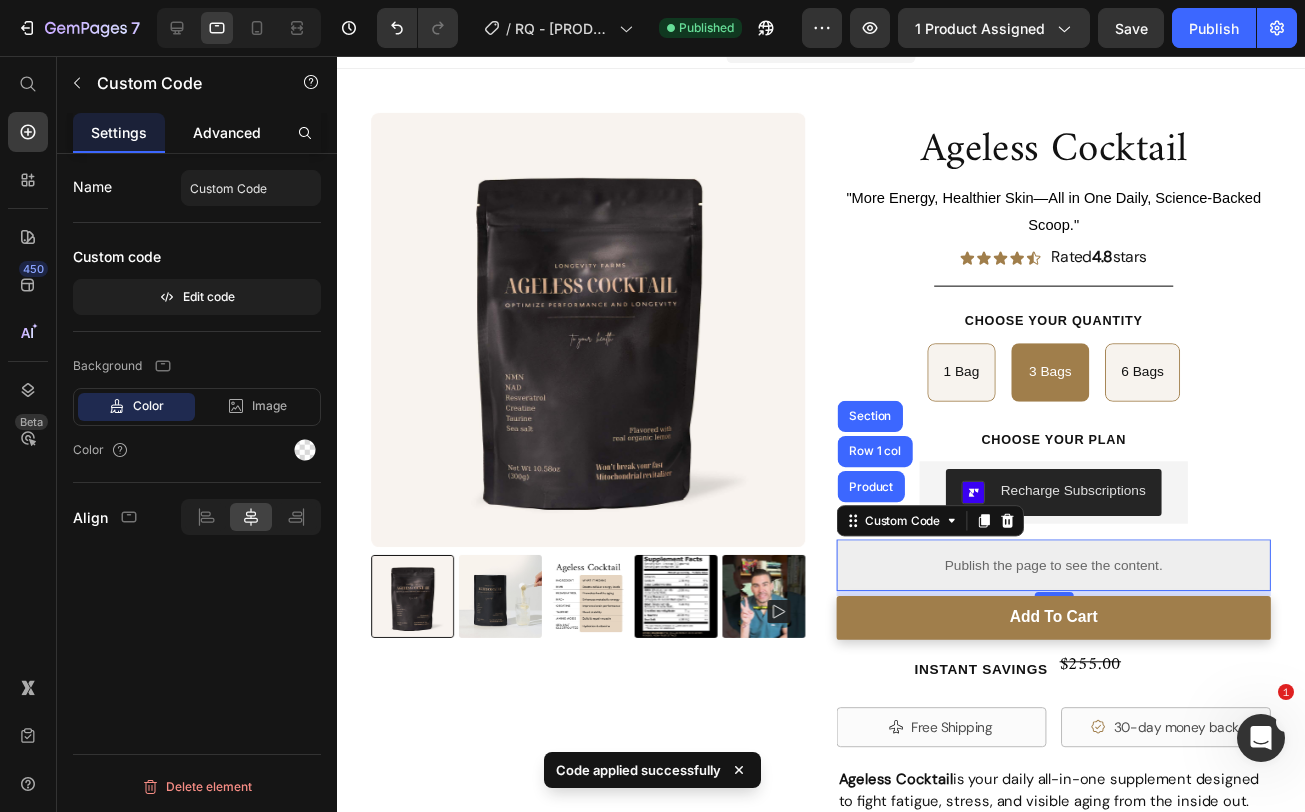 click on "Advanced" at bounding box center [227, 132] 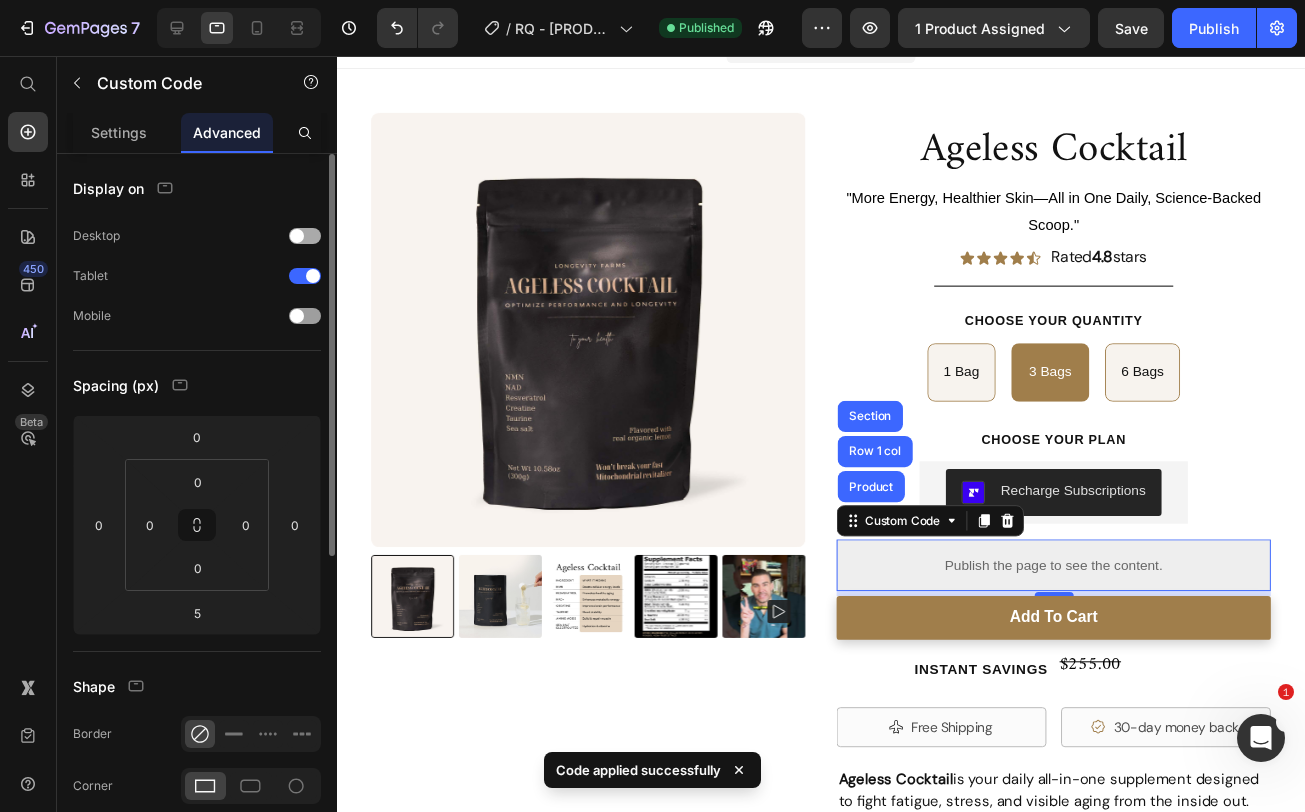 click at bounding box center (297, 236) 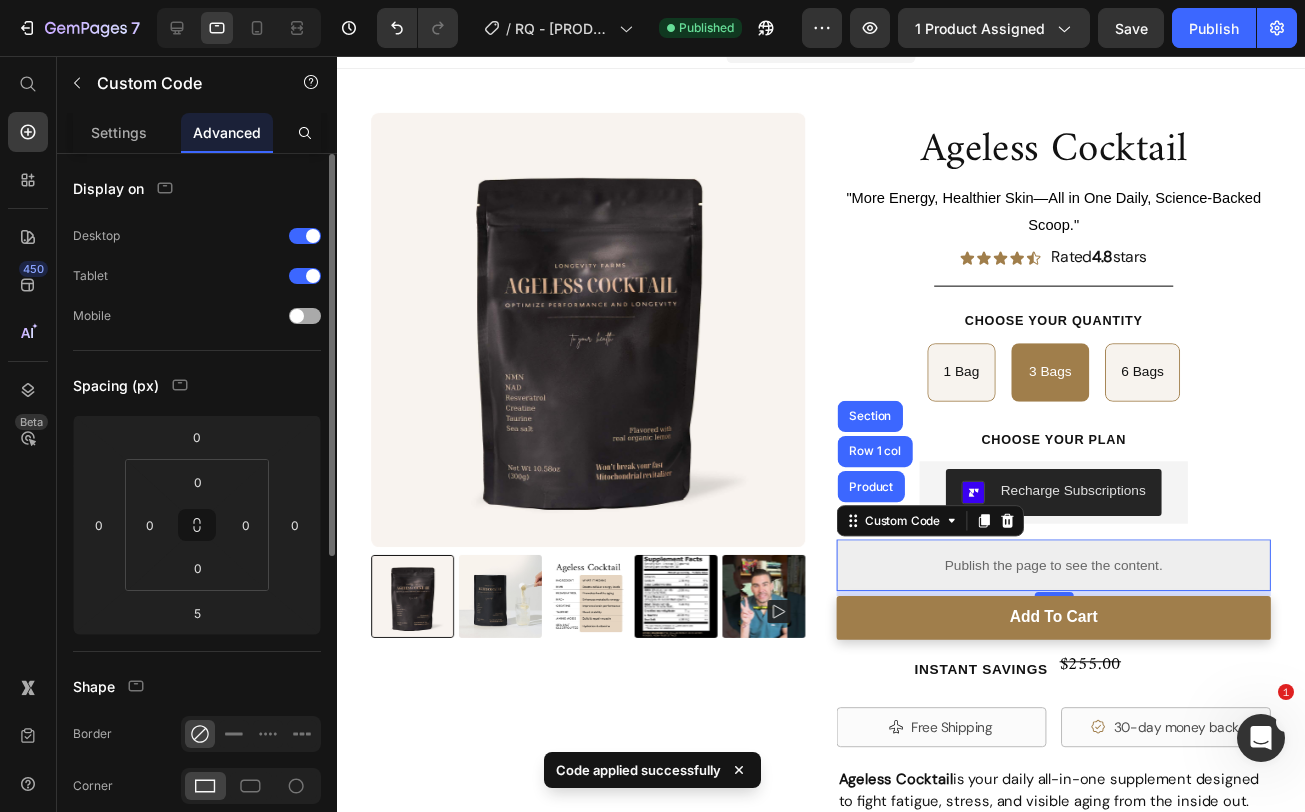 click at bounding box center [305, 316] 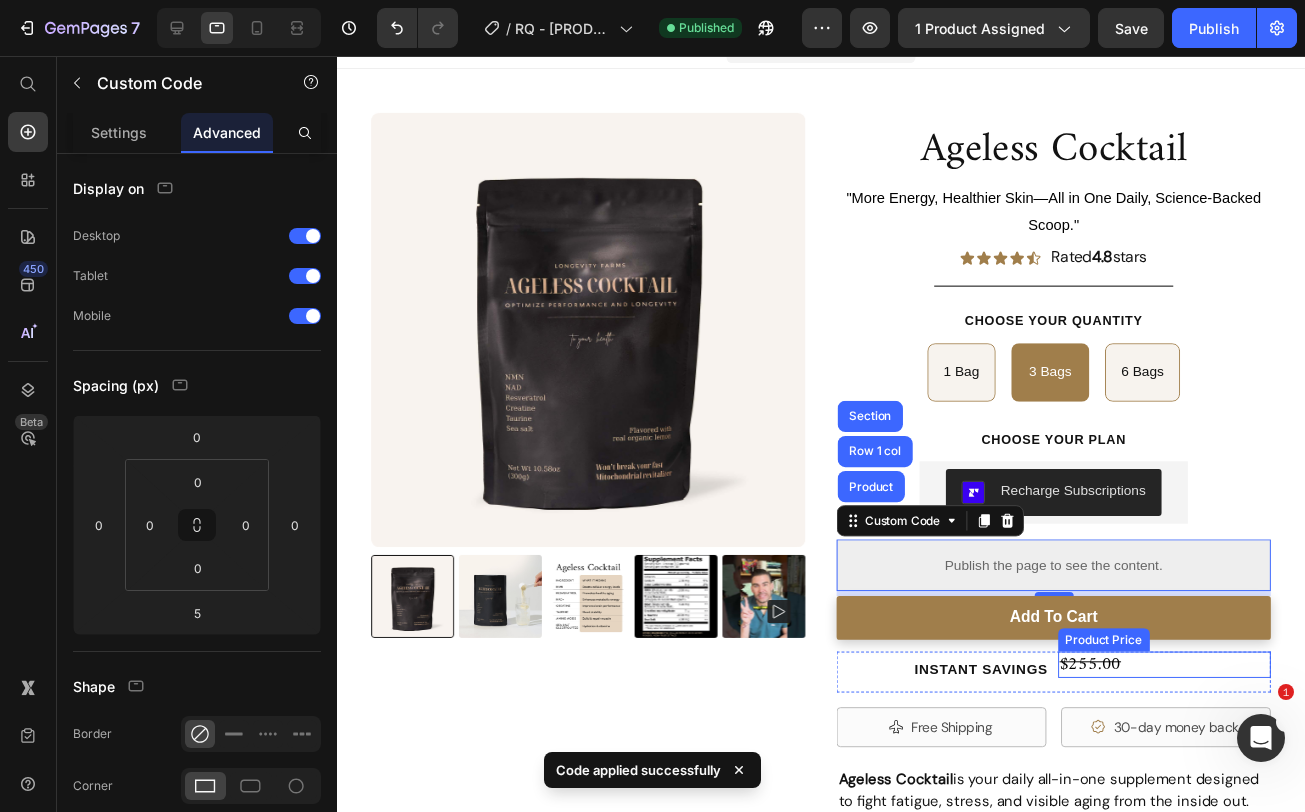 click on "$255.00" at bounding box center [1185, 679] 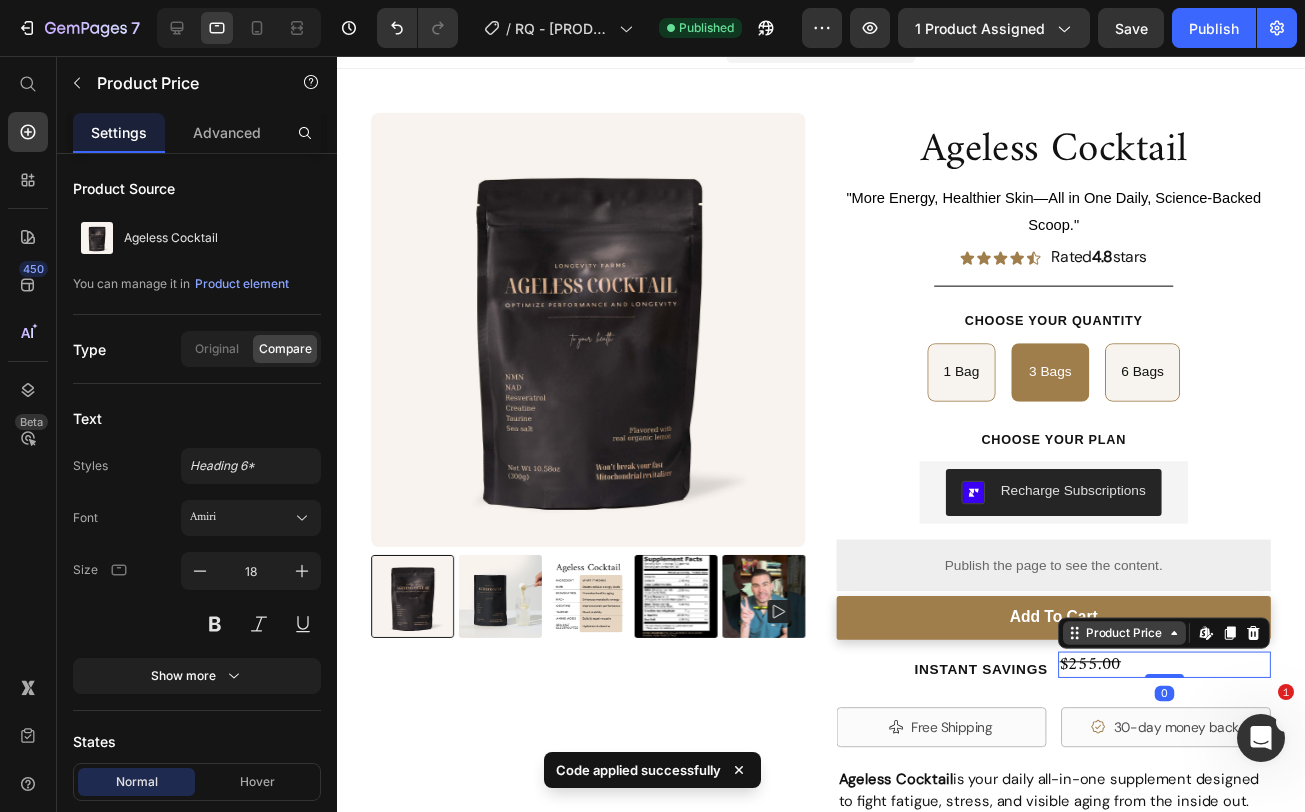 click 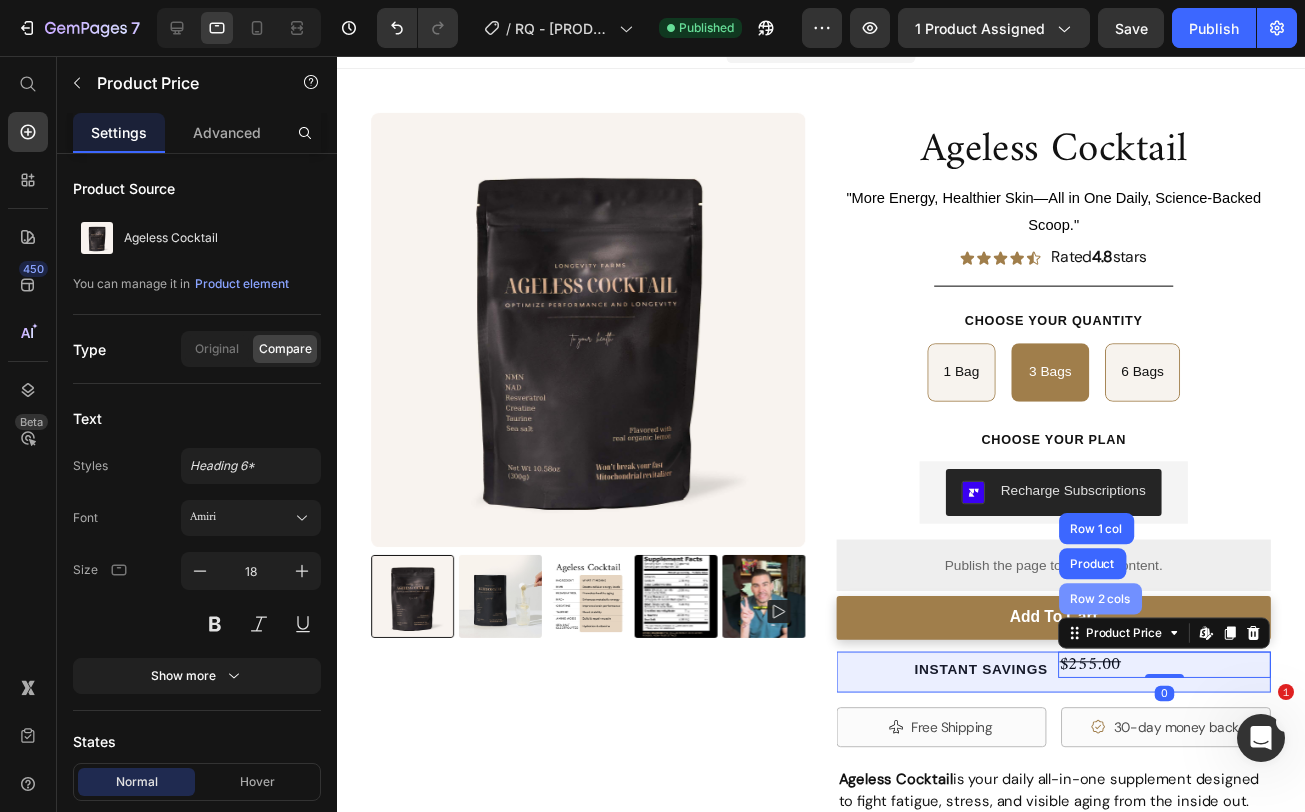 click on "Row 2 cols" at bounding box center (1119, 612) 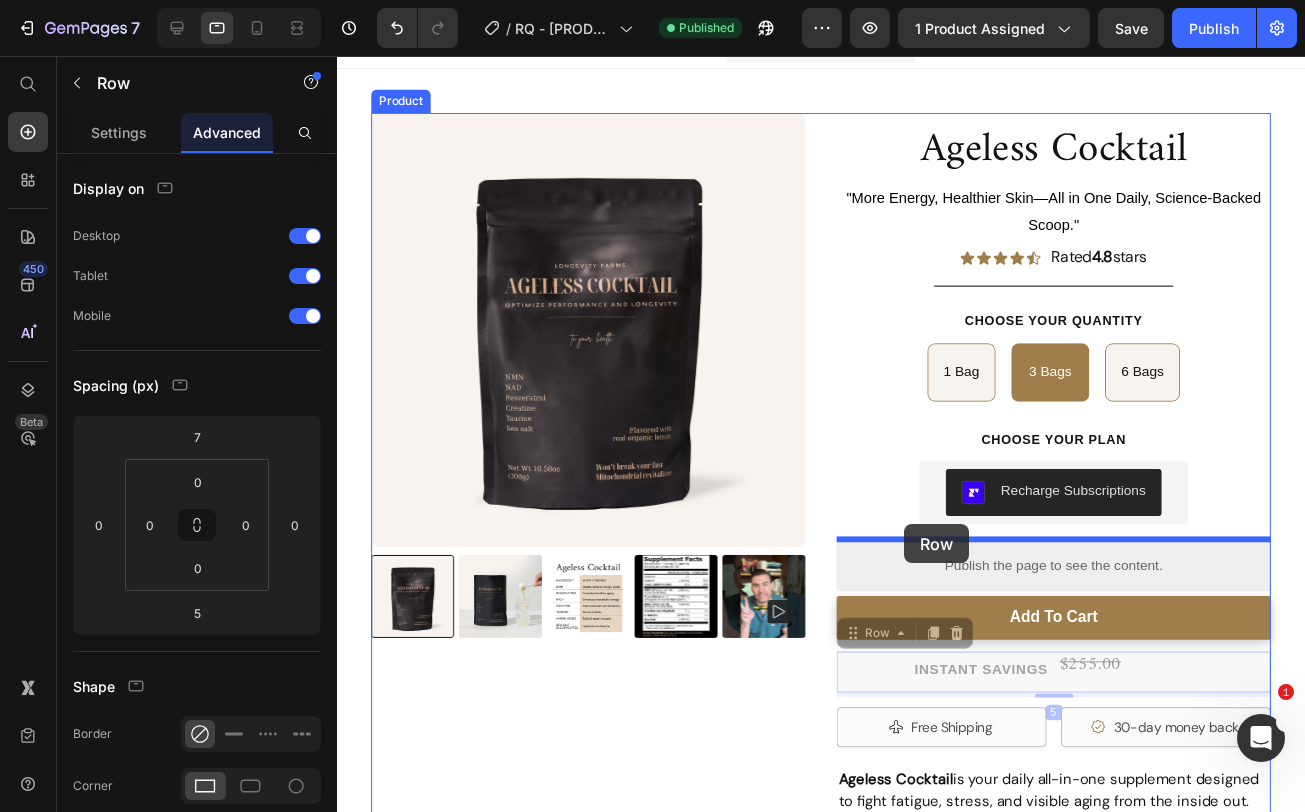 drag, startPoint x: 888, startPoint y: 649, endPoint x: 918, endPoint y: 536, distance: 116.9145 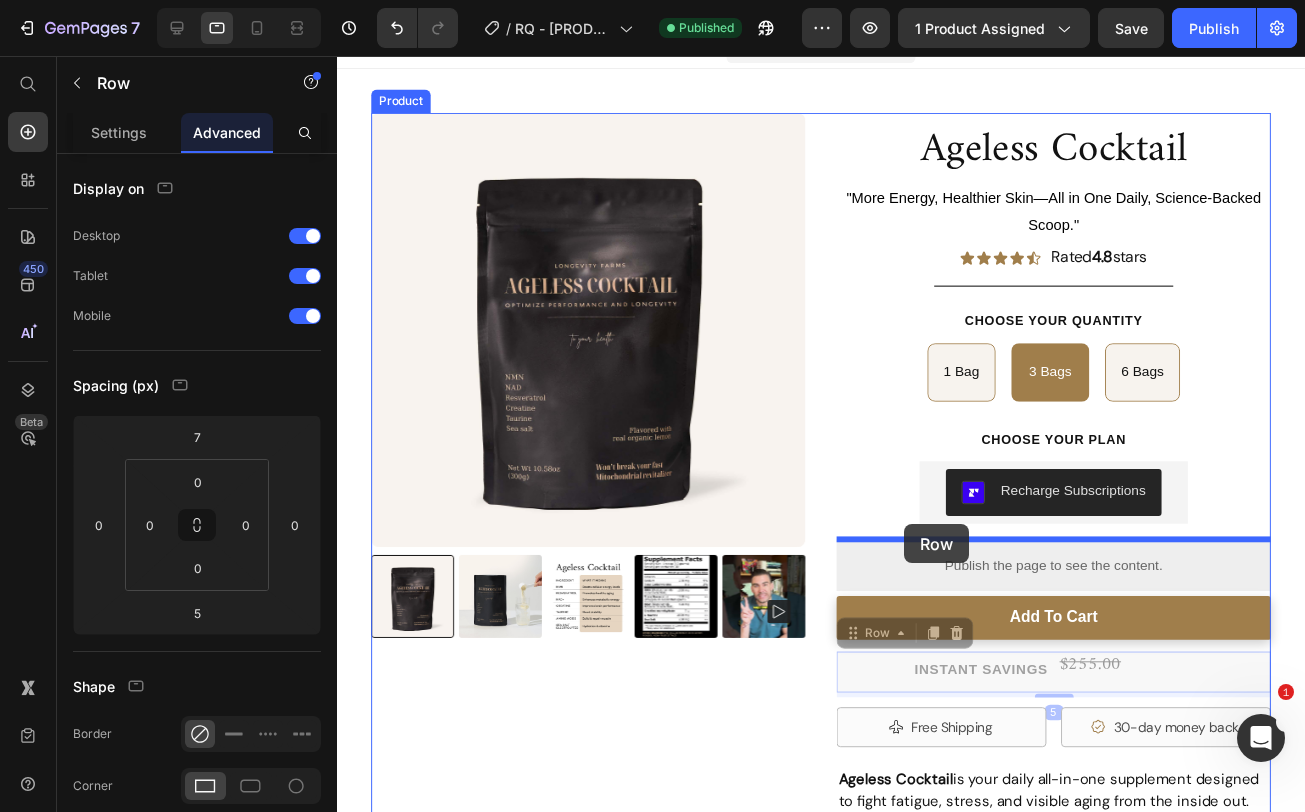 click on "Tablet  ( 992 px) iPhone 13 Mini iPhone 13 Pro iPhone 11 Pro Max iPhone 15 Pro Max Pixel 7 Galaxy S8+ Galaxy S20 Ultra iPad Mini iPad Air iPad Pro Header Ageless Cocktail Product Title "More Energy, Healthier Skin—All in One Daily, Science-Backed Scoop." Text Block Icon Icon Icon Icon
Icon Icon List Rated  4.8  stars Text Block Row Product Images Ageless Cocktail Product Title "More Energy, Healthier Skin—All in One Daily, Science-Backed Scoop." Text Block Icon Icon Icon Icon
Icon Icon List Rated  4.8  stars Text Block Row                Title Line Choose your Quantity Text Block 1 Bag 1 Bag 1 Bag 3 Bags 3 Bags 3 Bags 6 Bags 6 Bags 6 Bags Product Variants & Swatches Choose your PLAN Text Block Recharge Subscriptions Recharge Subscriptions Row
Publish the page to see the content.
Custom Code add to cart Add to Cart Instant Savings Text Block $255.00 Product Price Row   5 Instant Savings Text Block $255.00 Product Price Row   5
Free Shipping" at bounding box center [833, 2494] 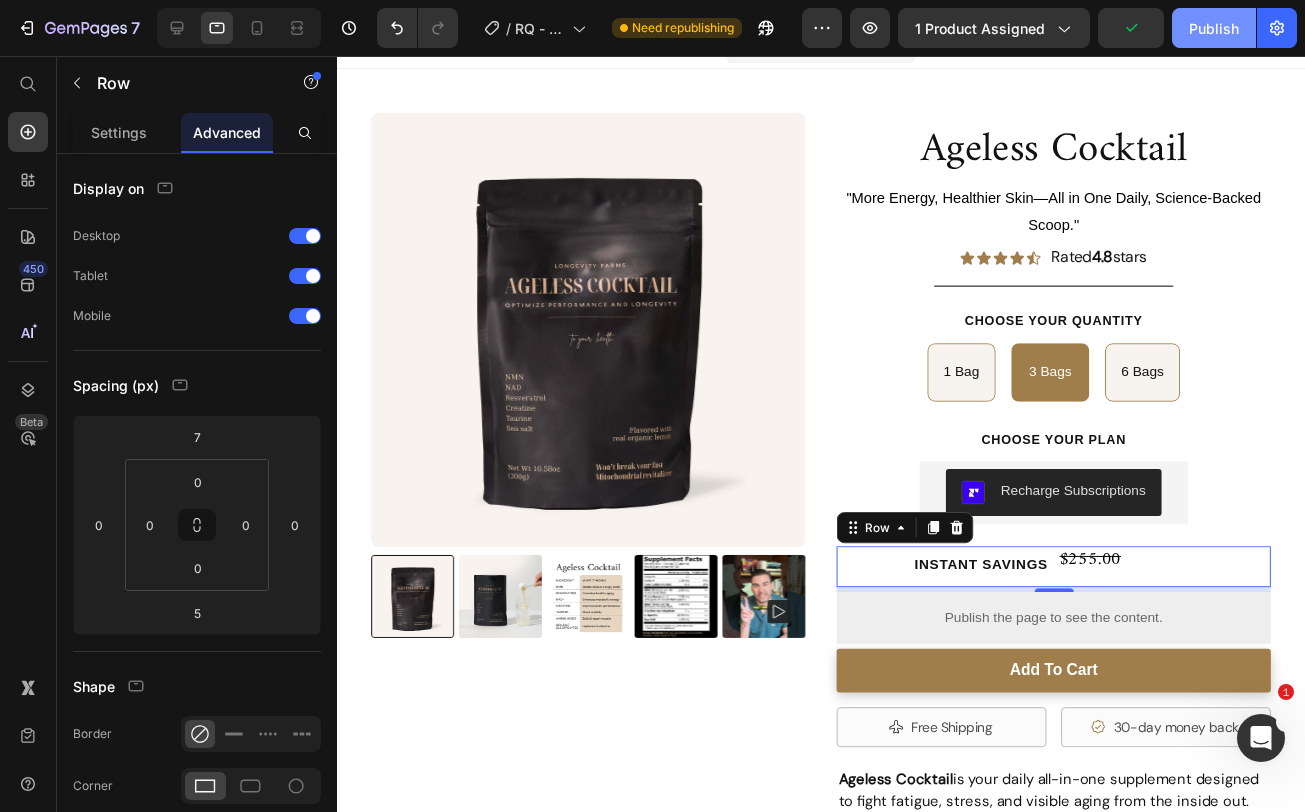 click on "Publish" at bounding box center [1214, 28] 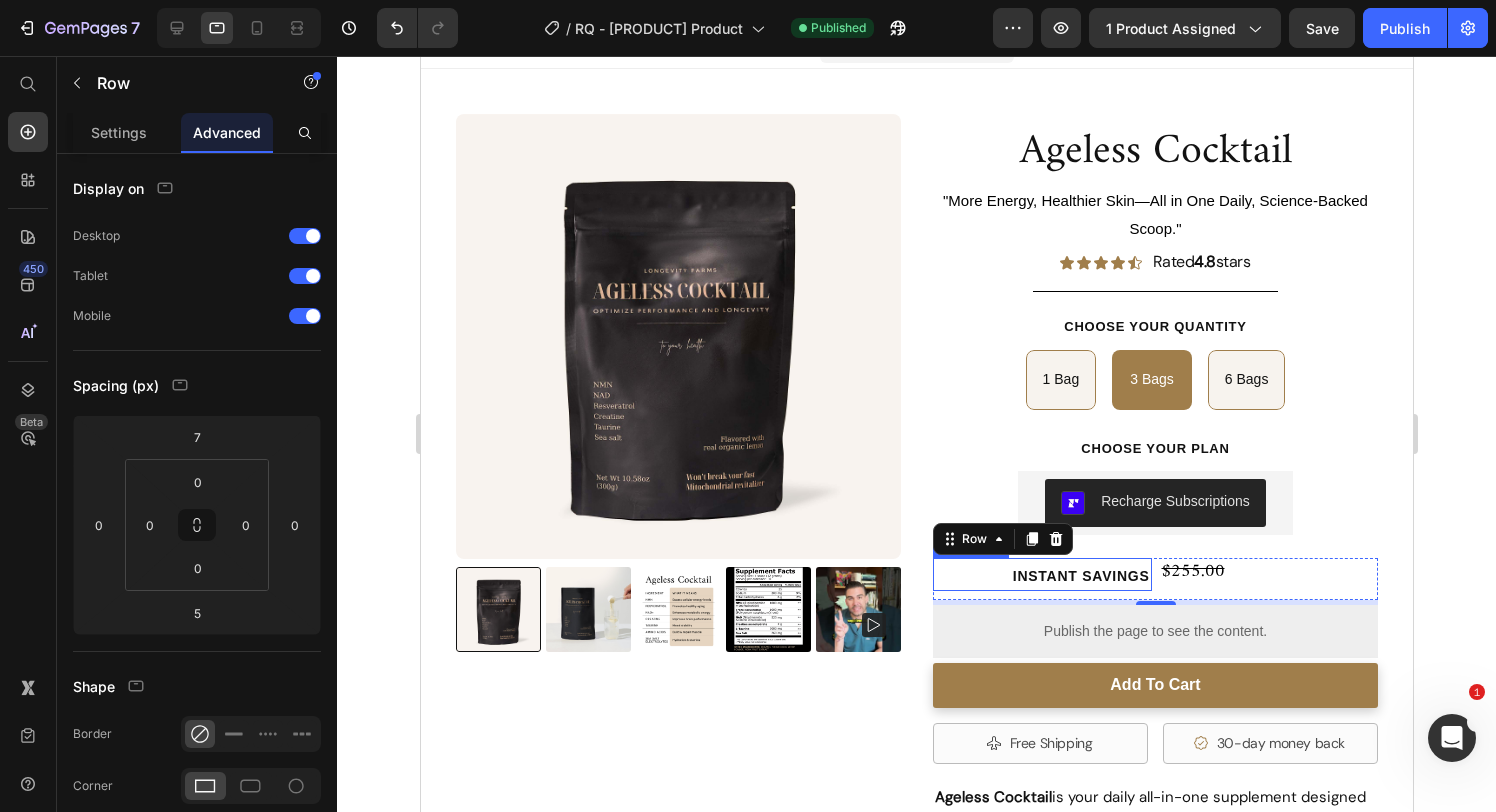 click on "Instant Savings" at bounding box center (1080, 576) 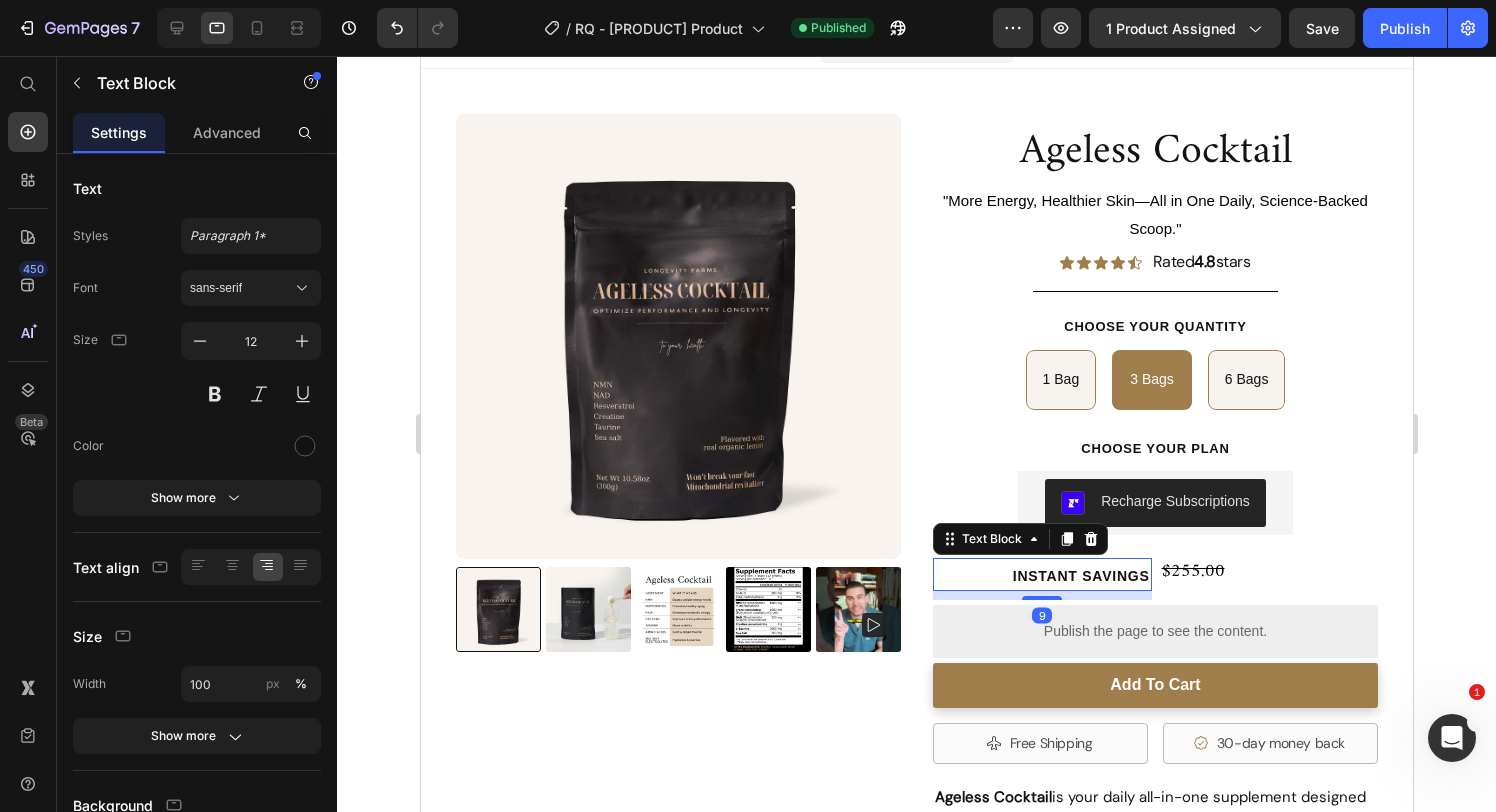 click on "Instant Savings" at bounding box center [1080, 576] 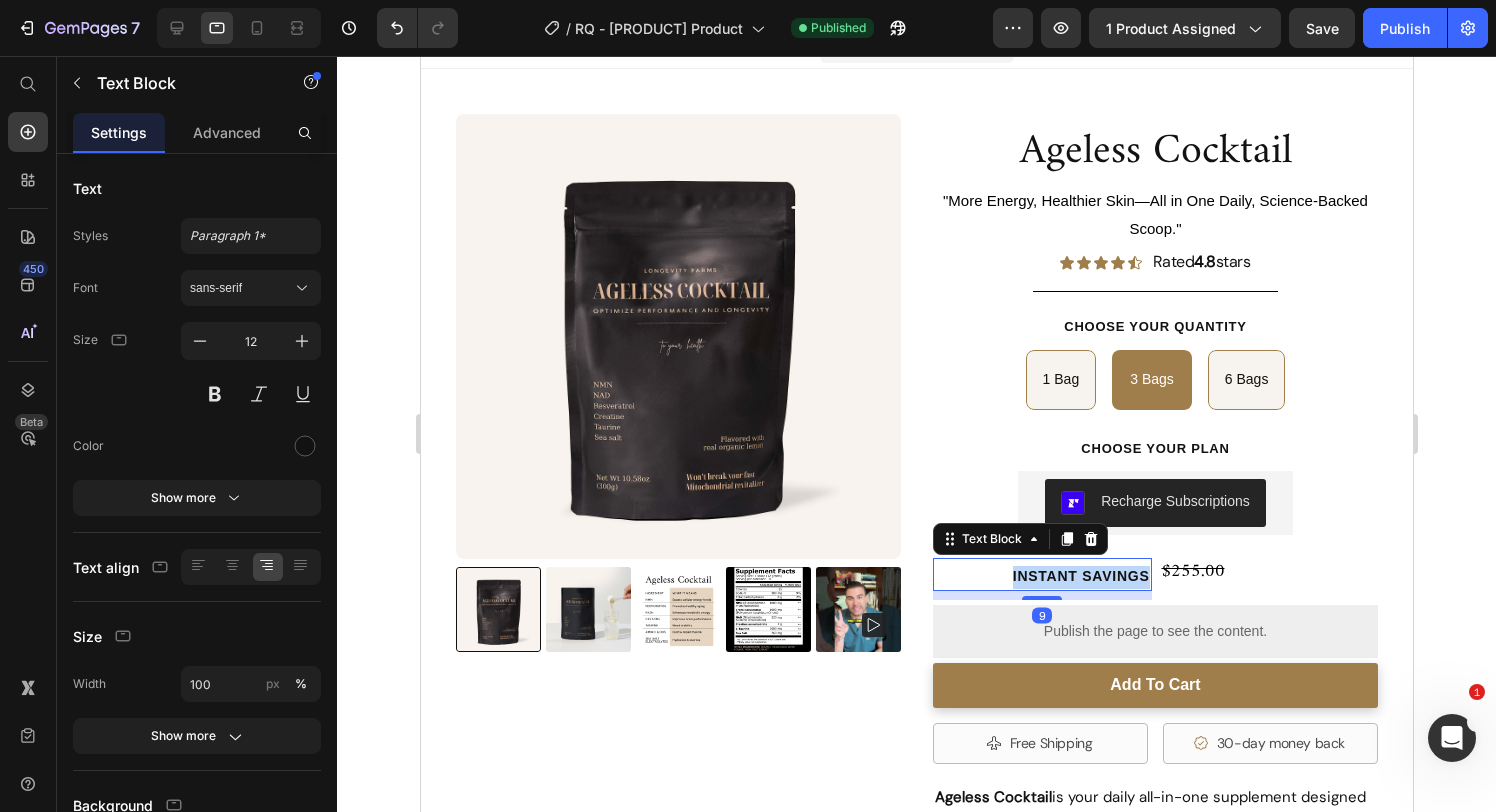 click on "Instant Savings" at bounding box center [1080, 576] 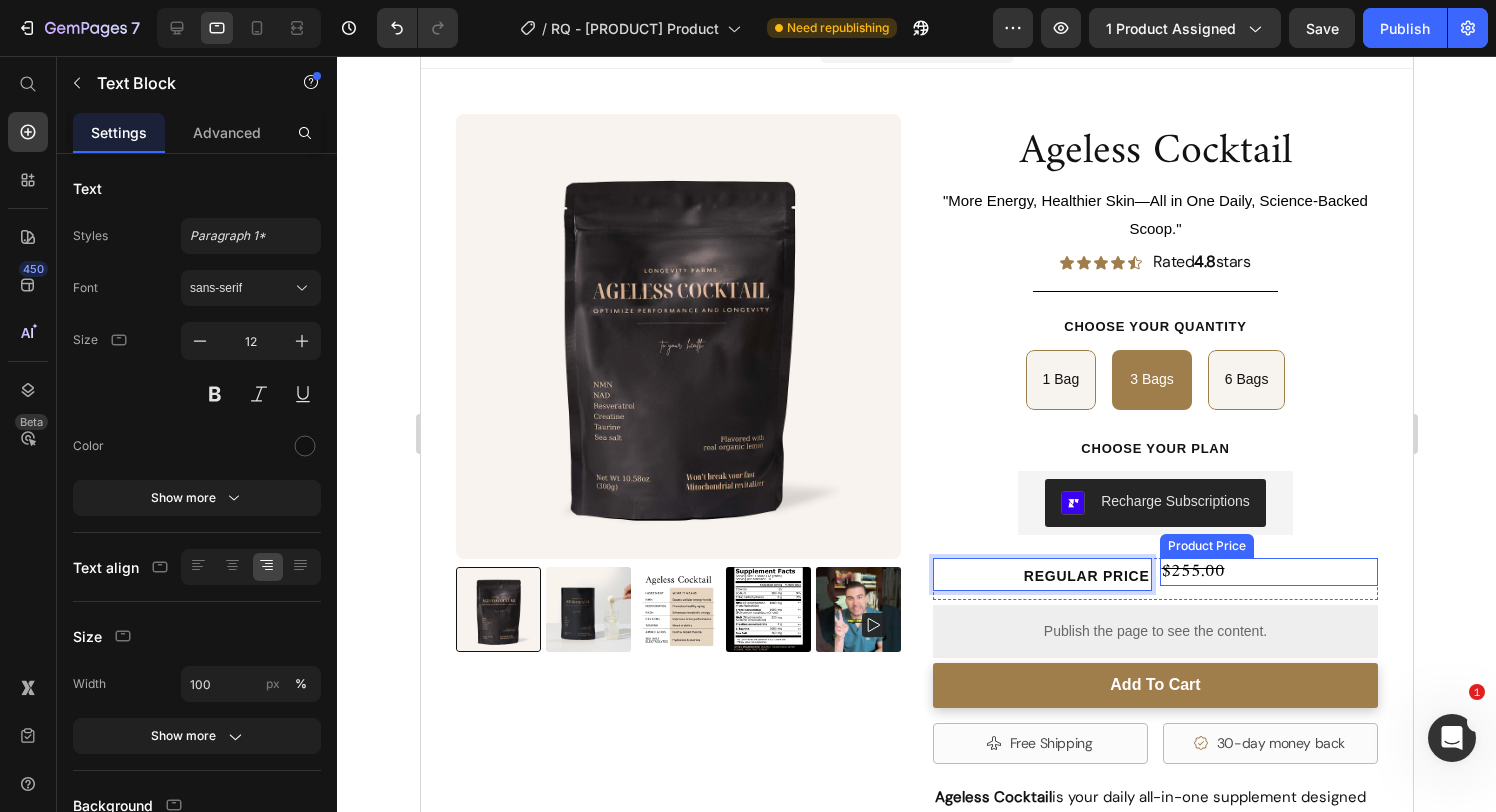 click on "$255.00" at bounding box center [1268, 571] 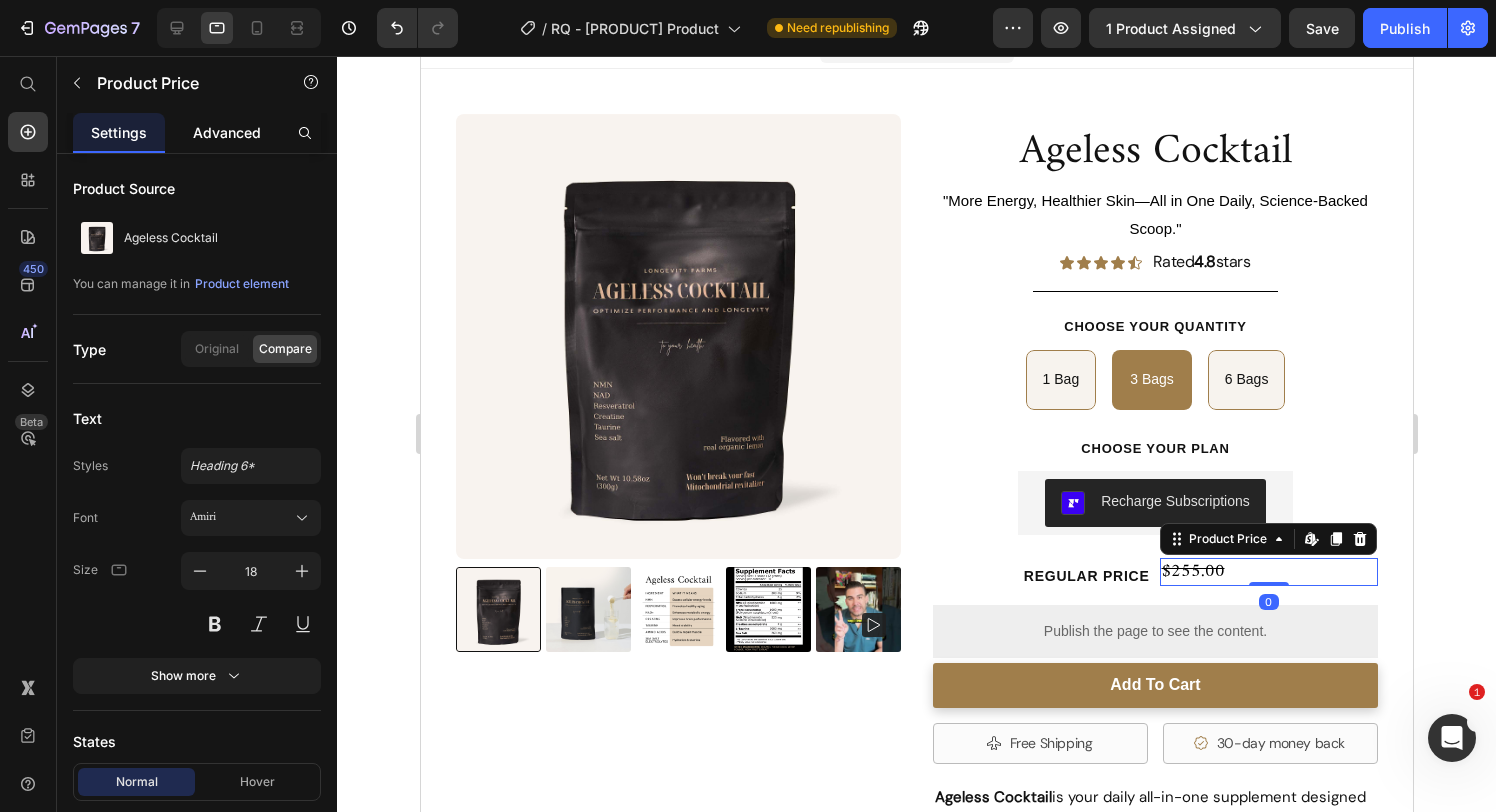 click on "Advanced" at bounding box center (227, 132) 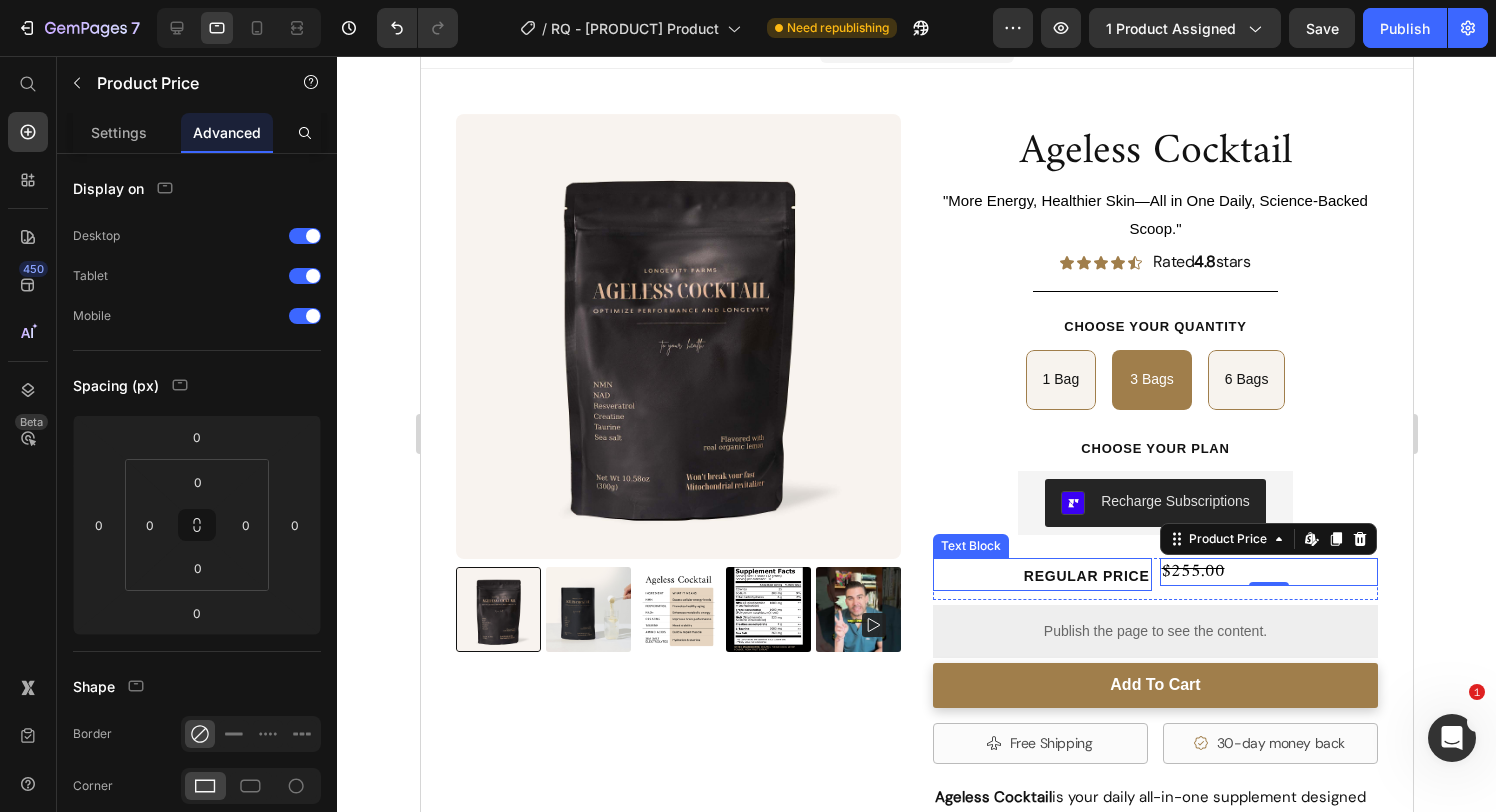 click on "Regular price" at bounding box center (1086, 576) 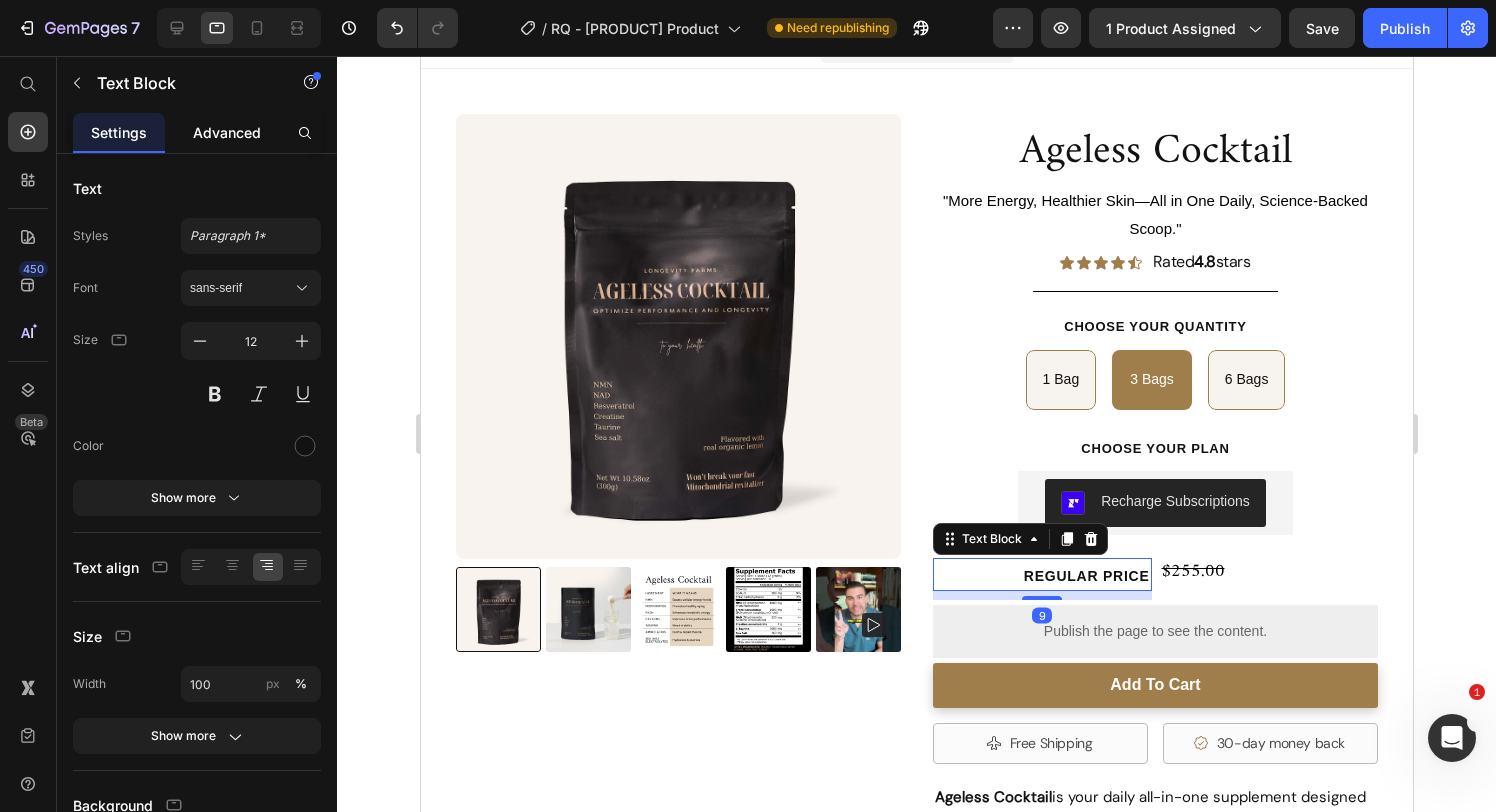 click on "Advanced" at bounding box center (227, 132) 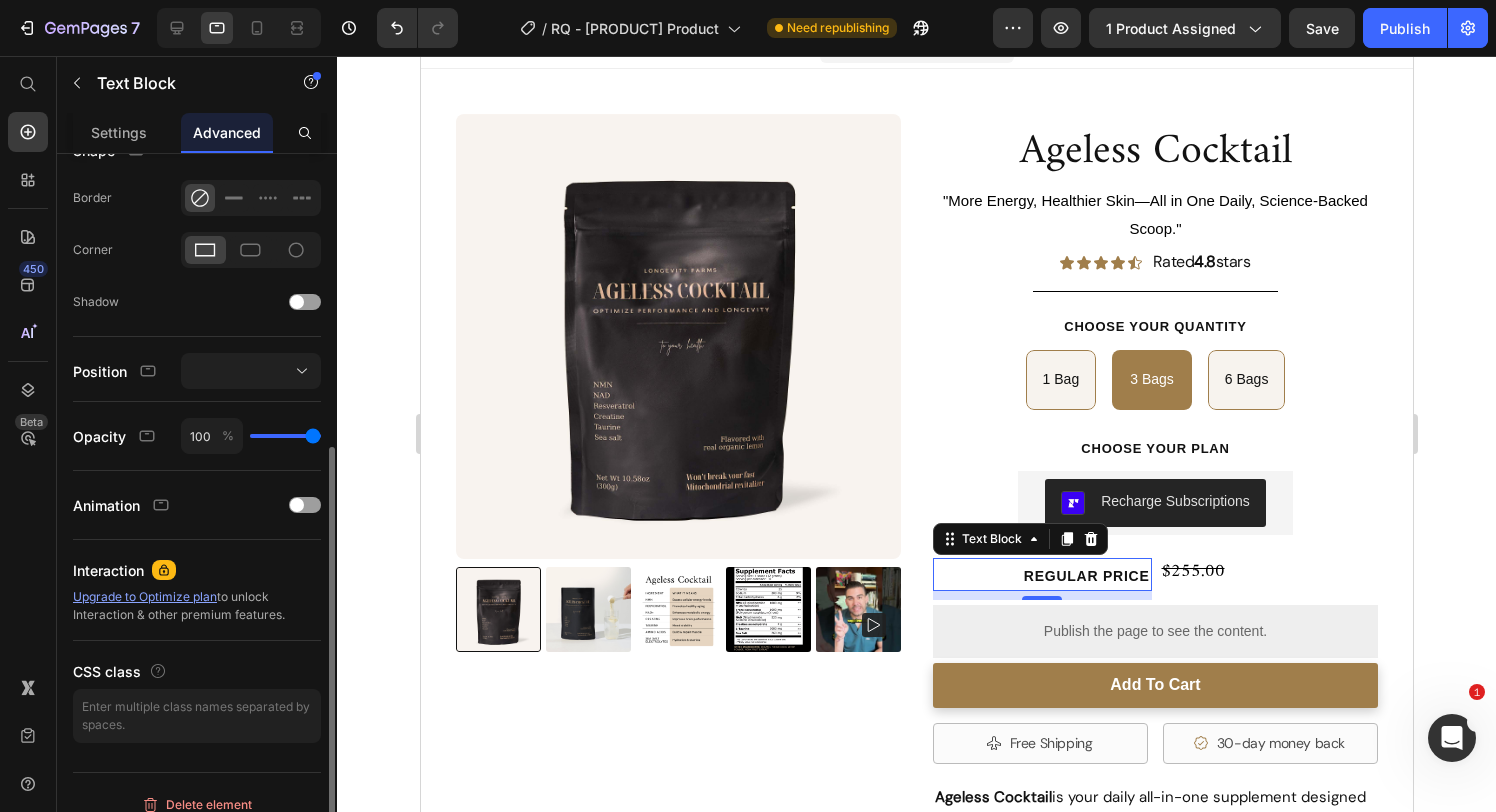 scroll, scrollTop: 554, scrollLeft: 0, axis: vertical 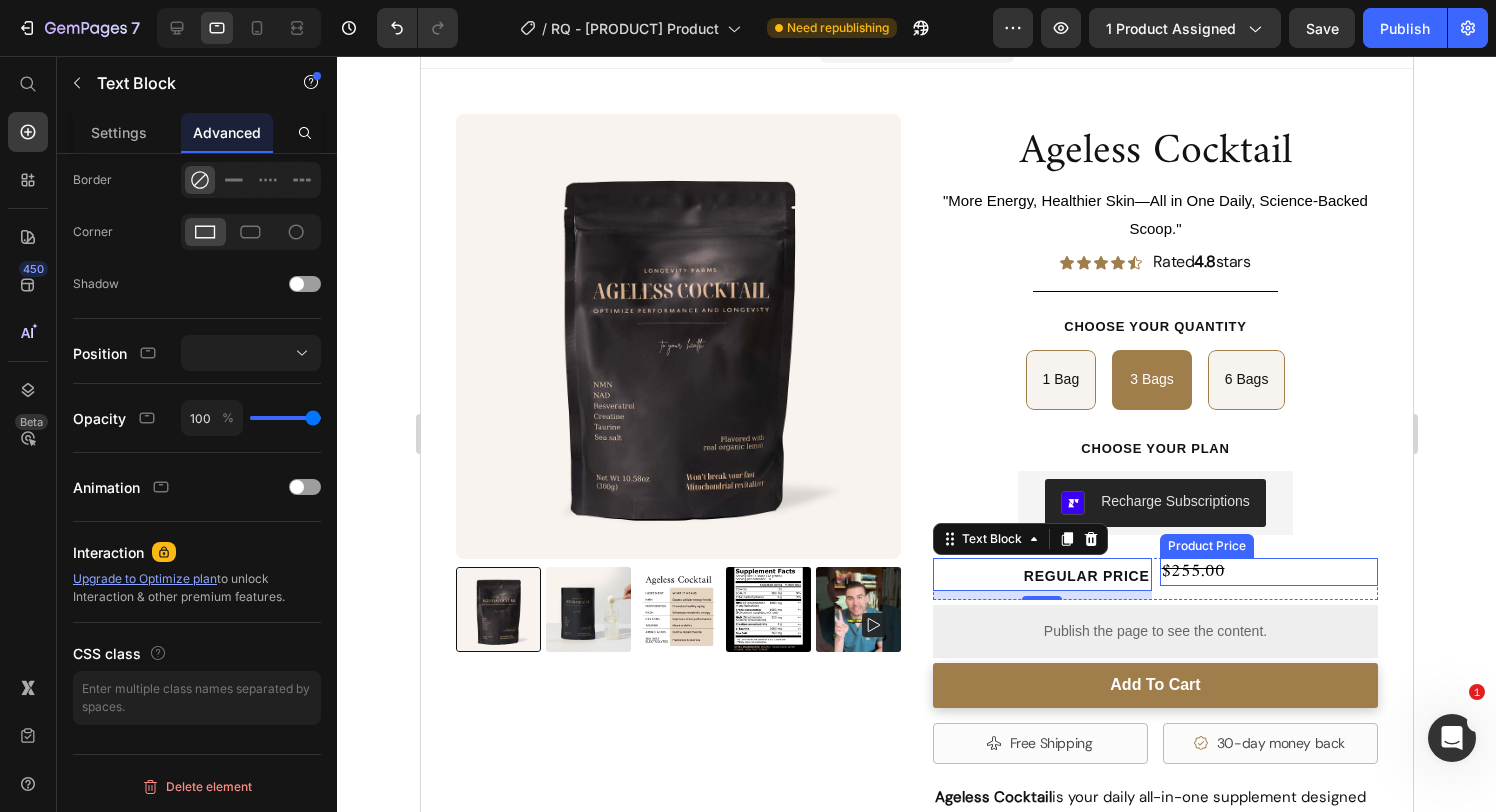 click on "$255.00" at bounding box center [1268, 571] 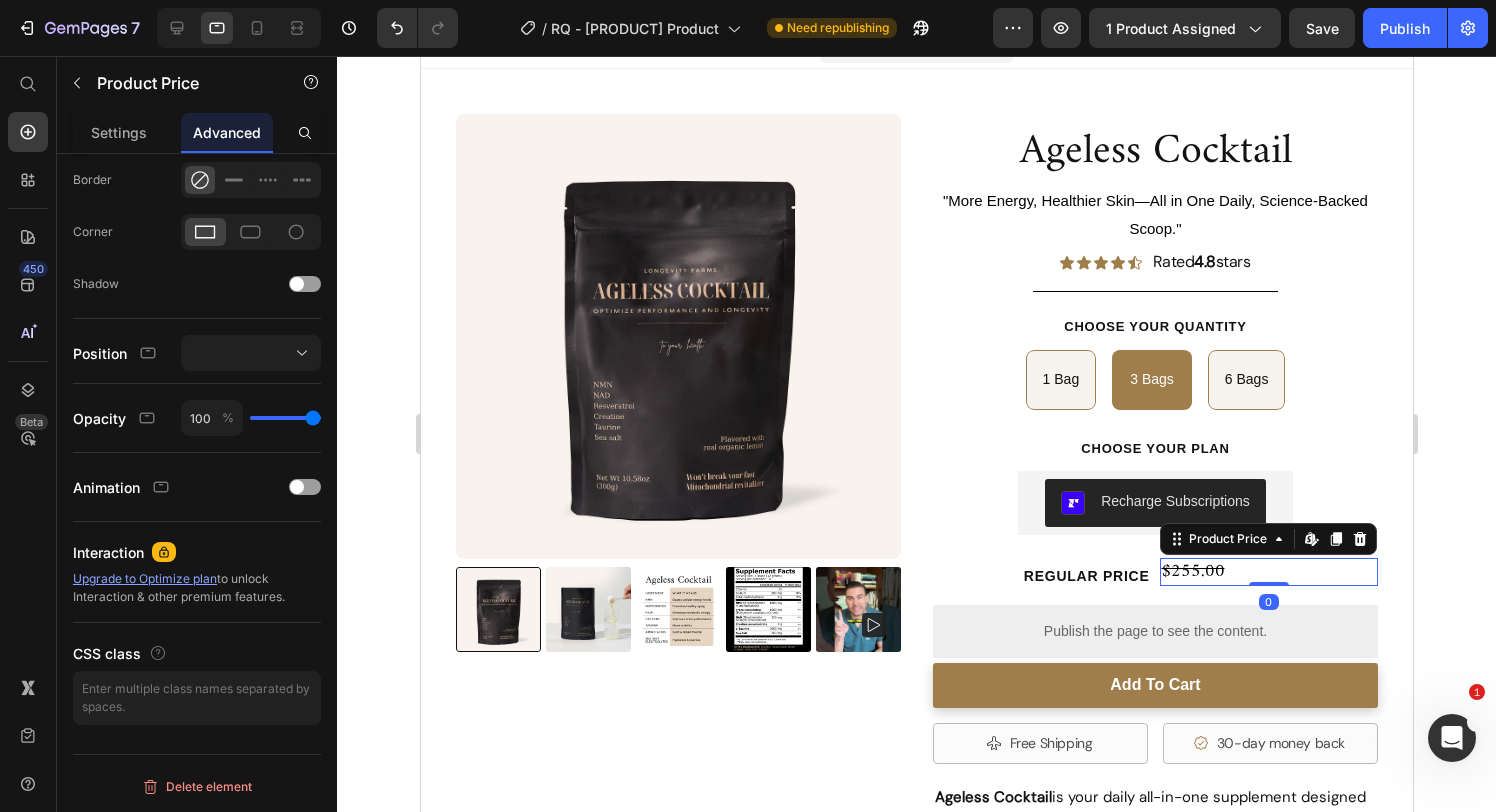 scroll, scrollTop: 0, scrollLeft: 0, axis: both 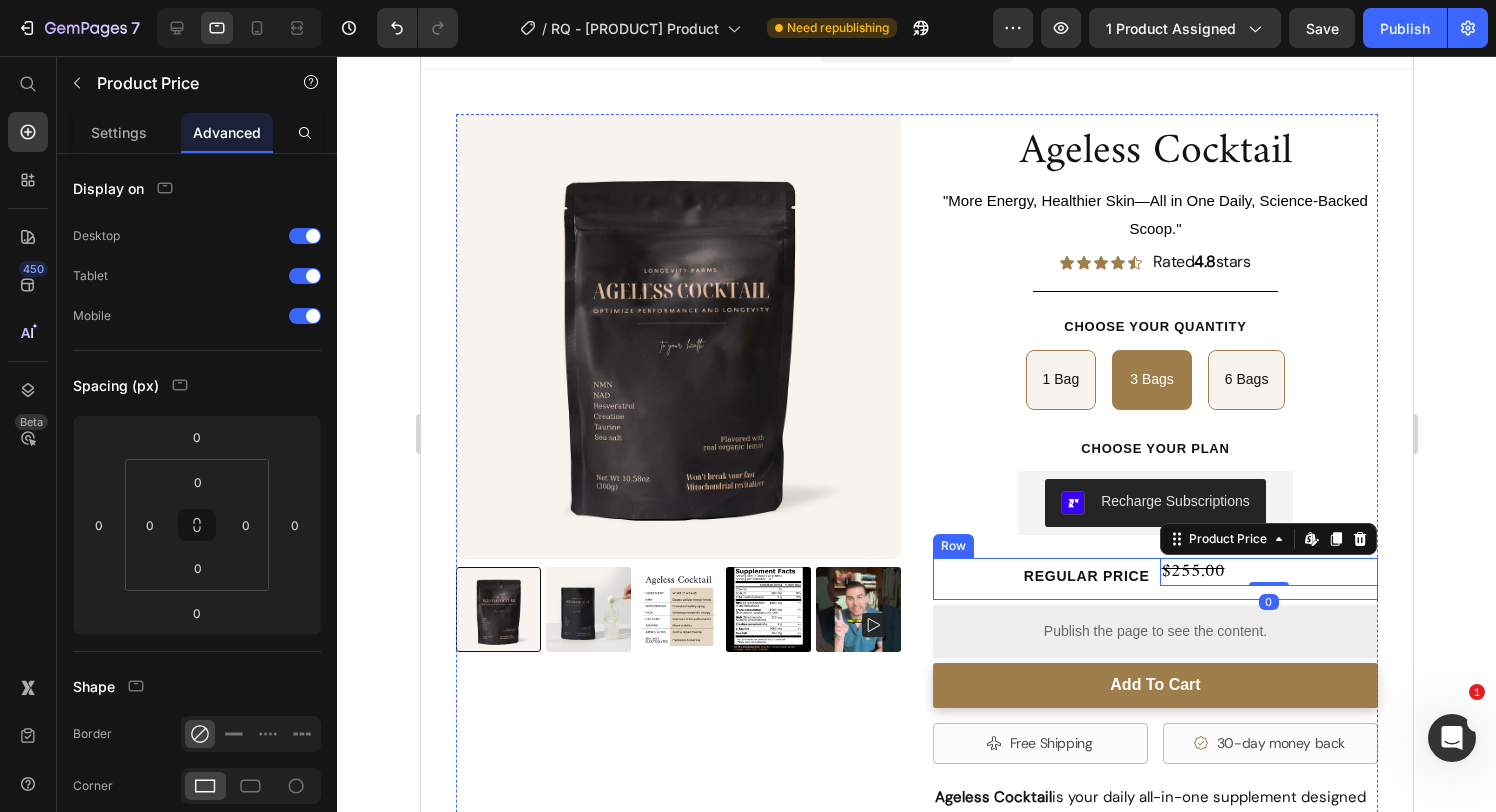 click on "Product Price   Edit content in Shopify 0" at bounding box center (1268, 579) 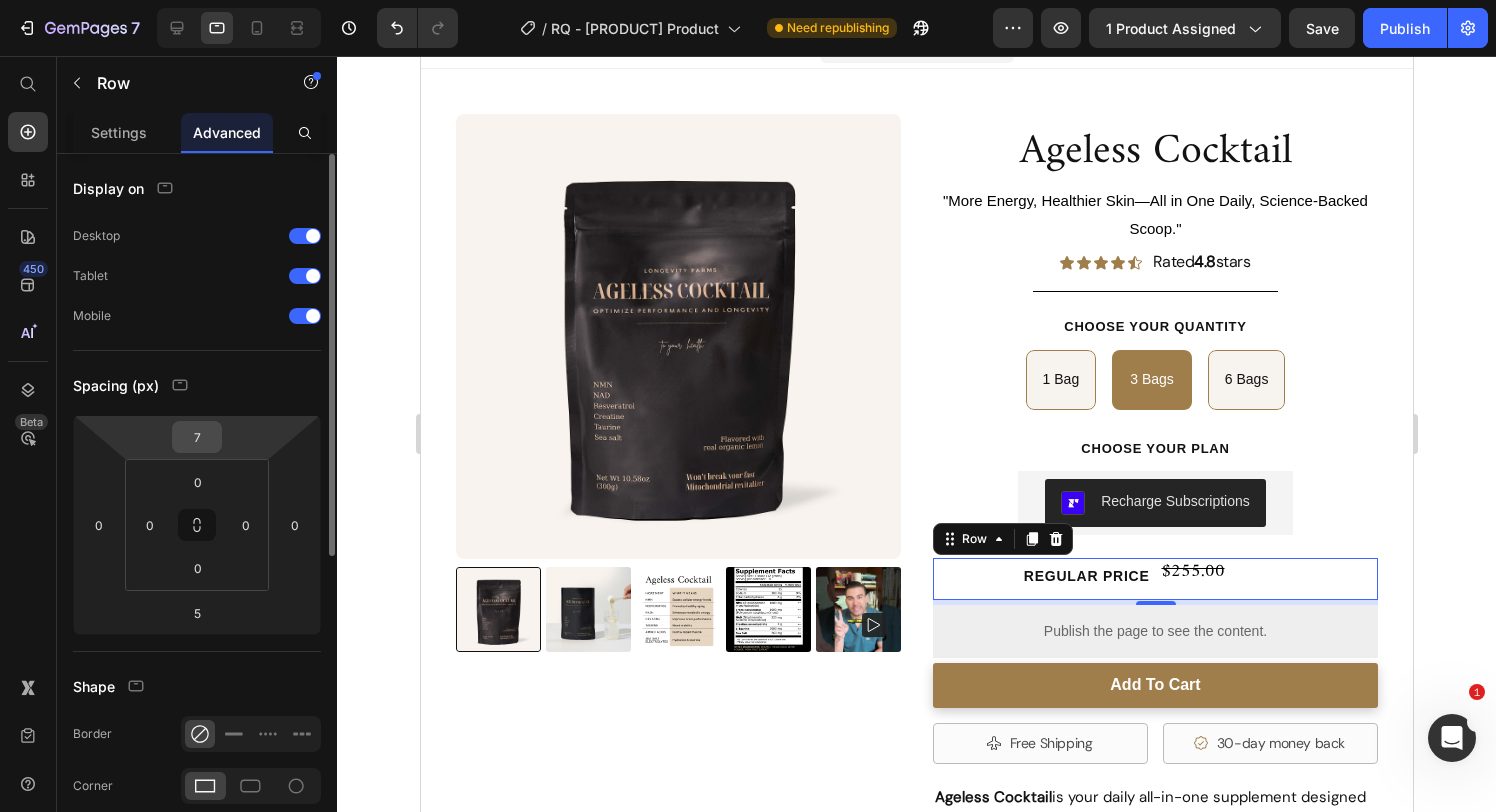 click on "7" at bounding box center [197, 437] 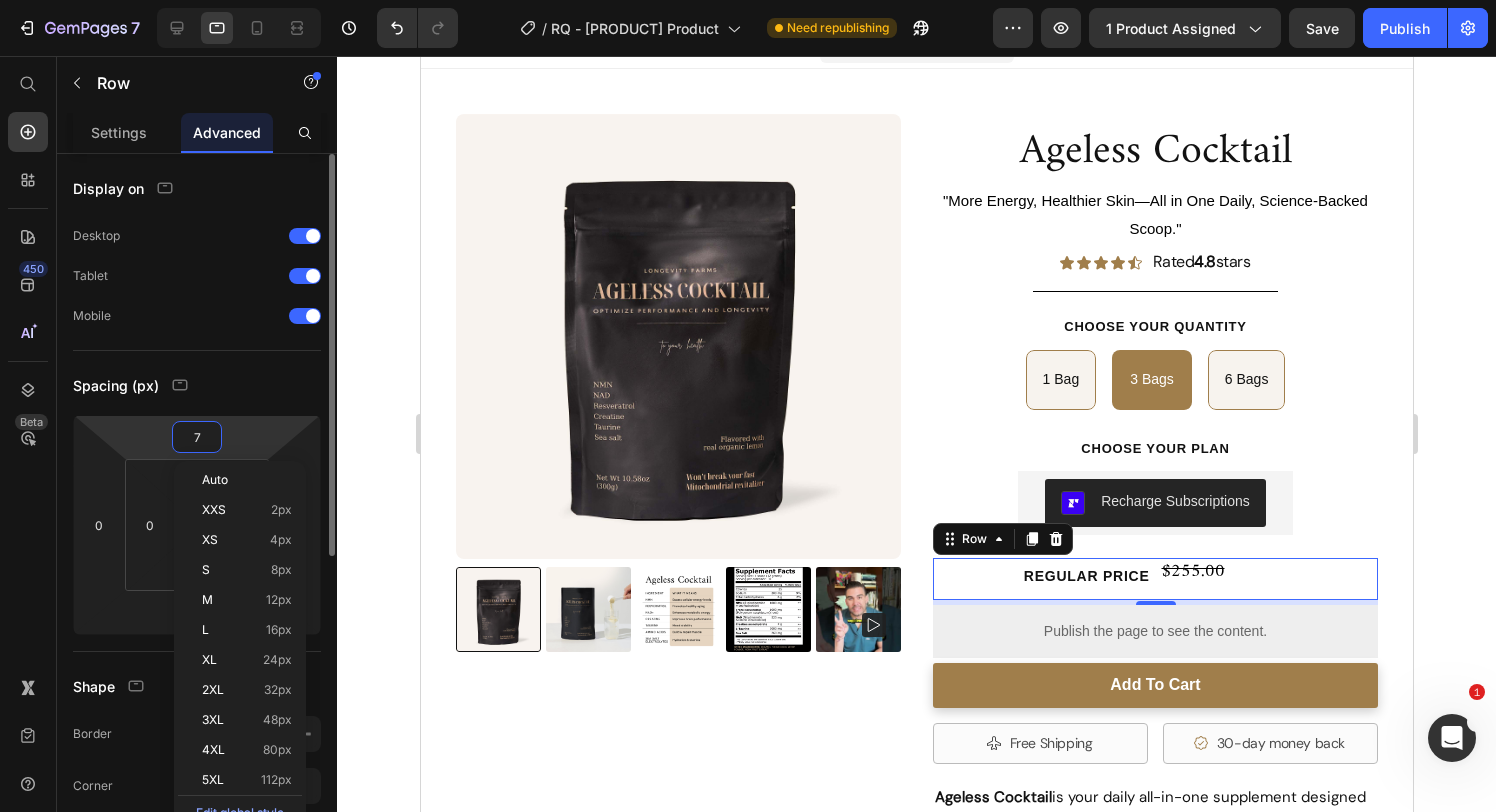 type on "0" 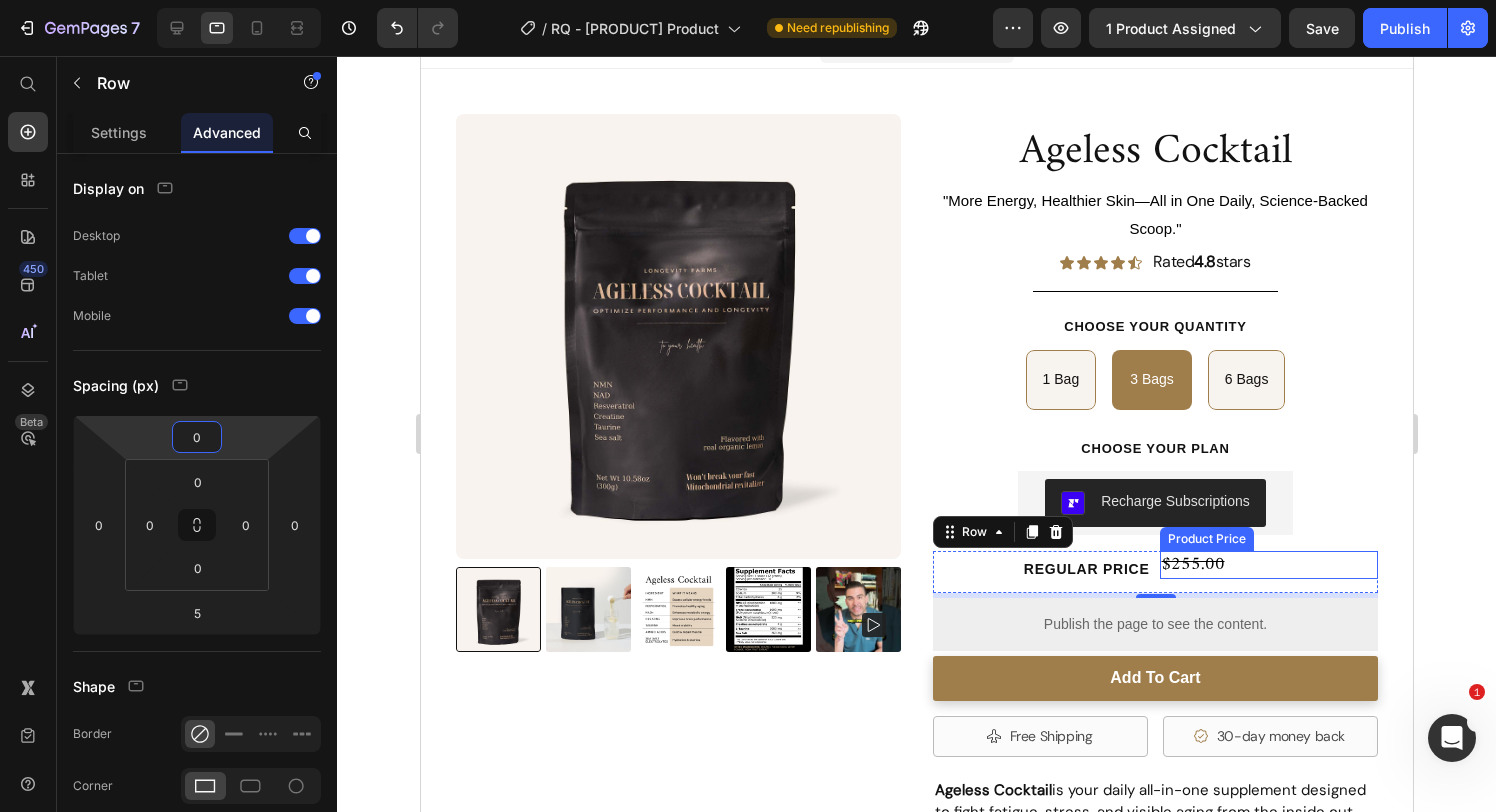 click on "$255.00" at bounding box center (1268, 564) 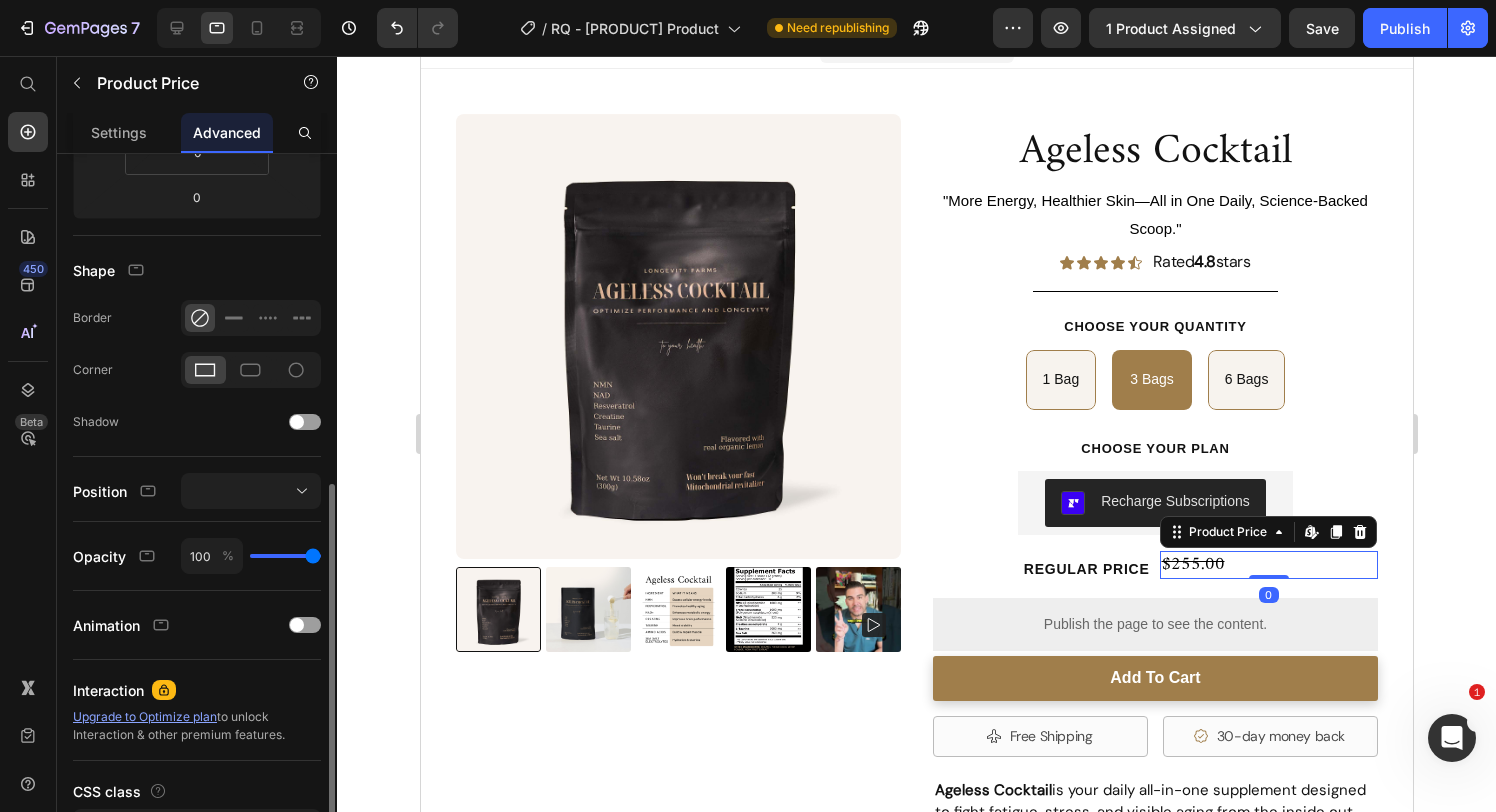scroll, scrollTop: 477, scrollLeft: 0, axis: vertical 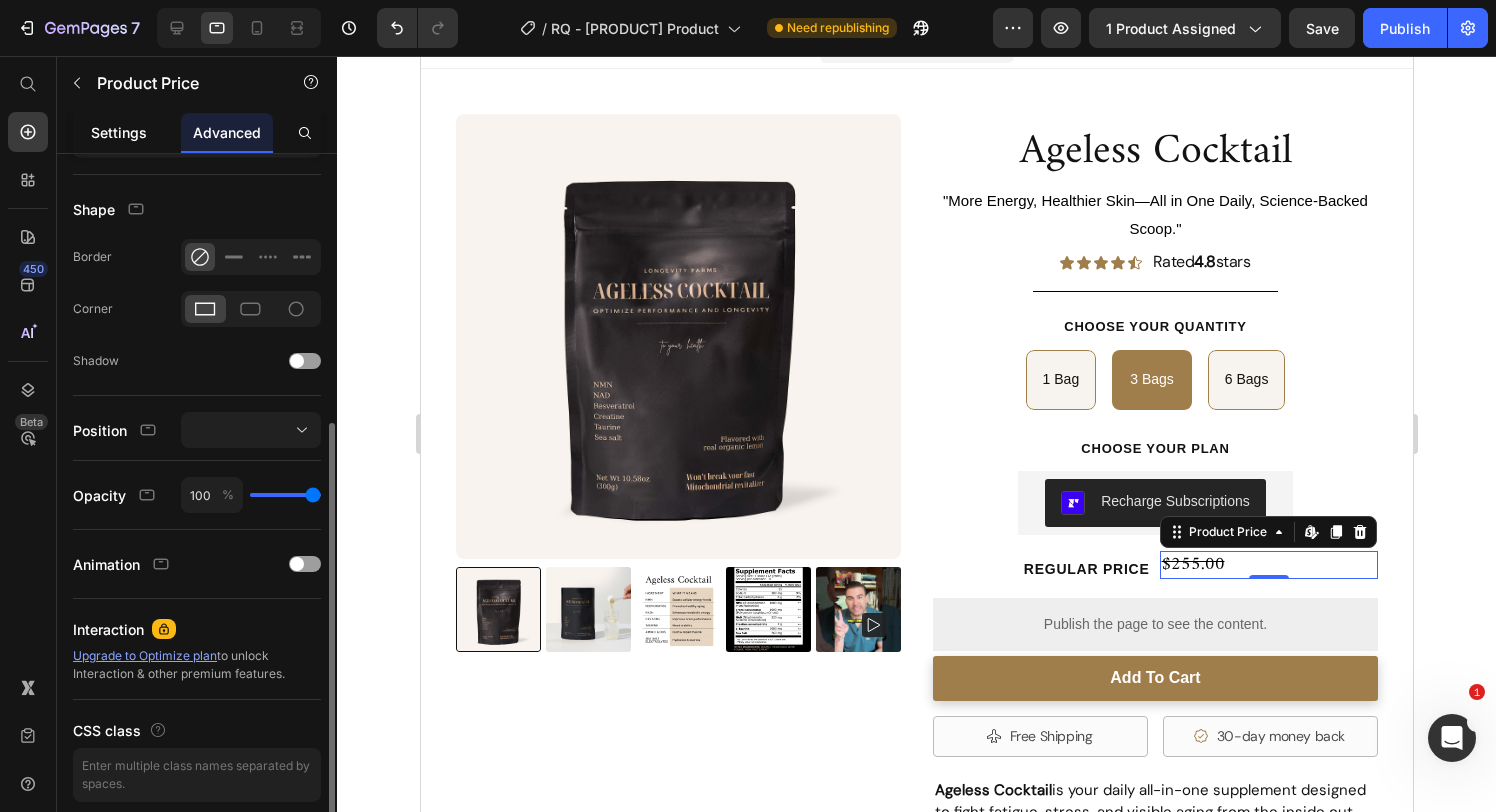 click on "Settings" at bounding box center (119, 132) 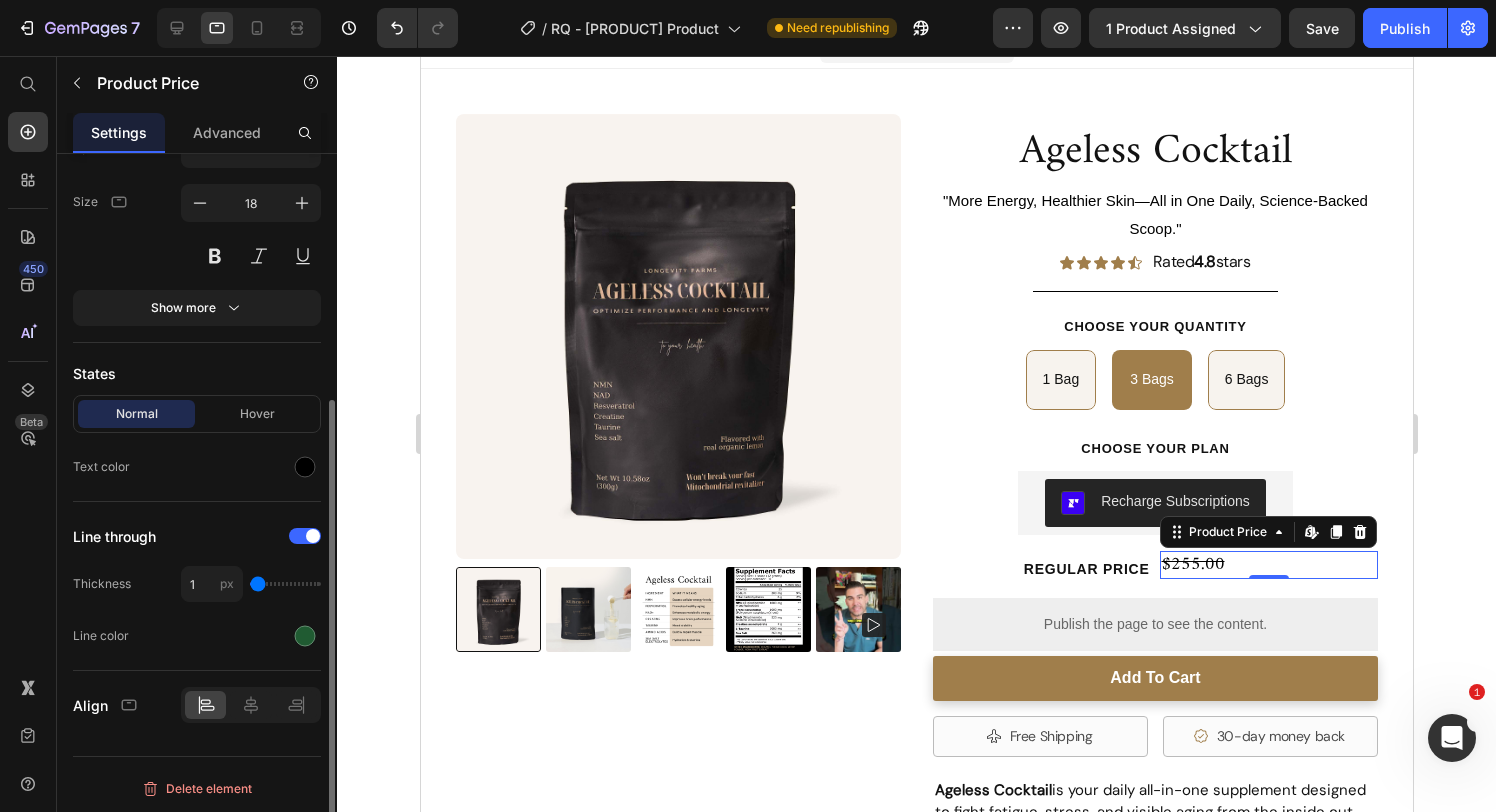 scroll, scrollTop: 370, scrollLeft: 0, axis: vertical 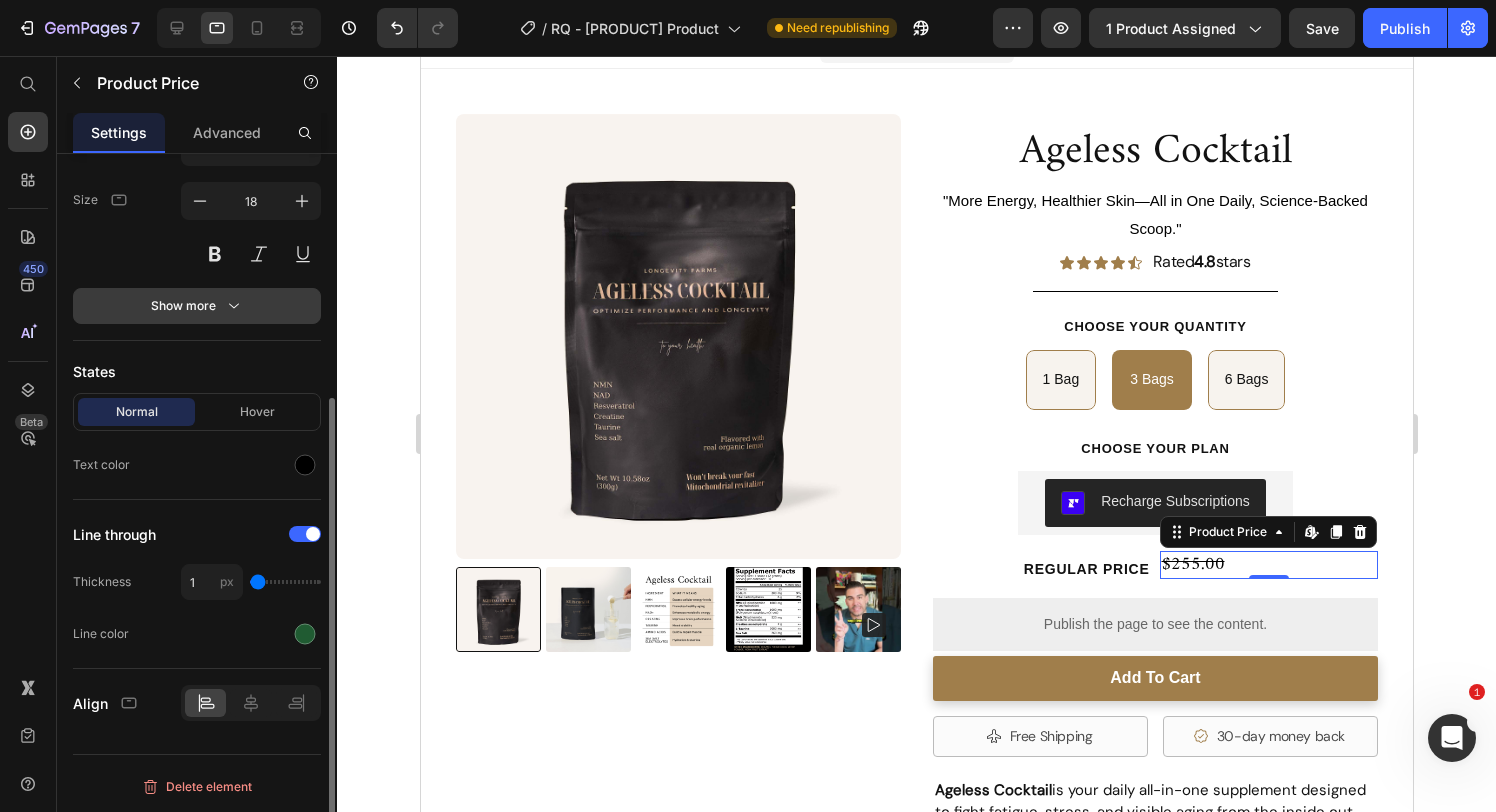 click on "Show more" at bounding box center (197, 306) 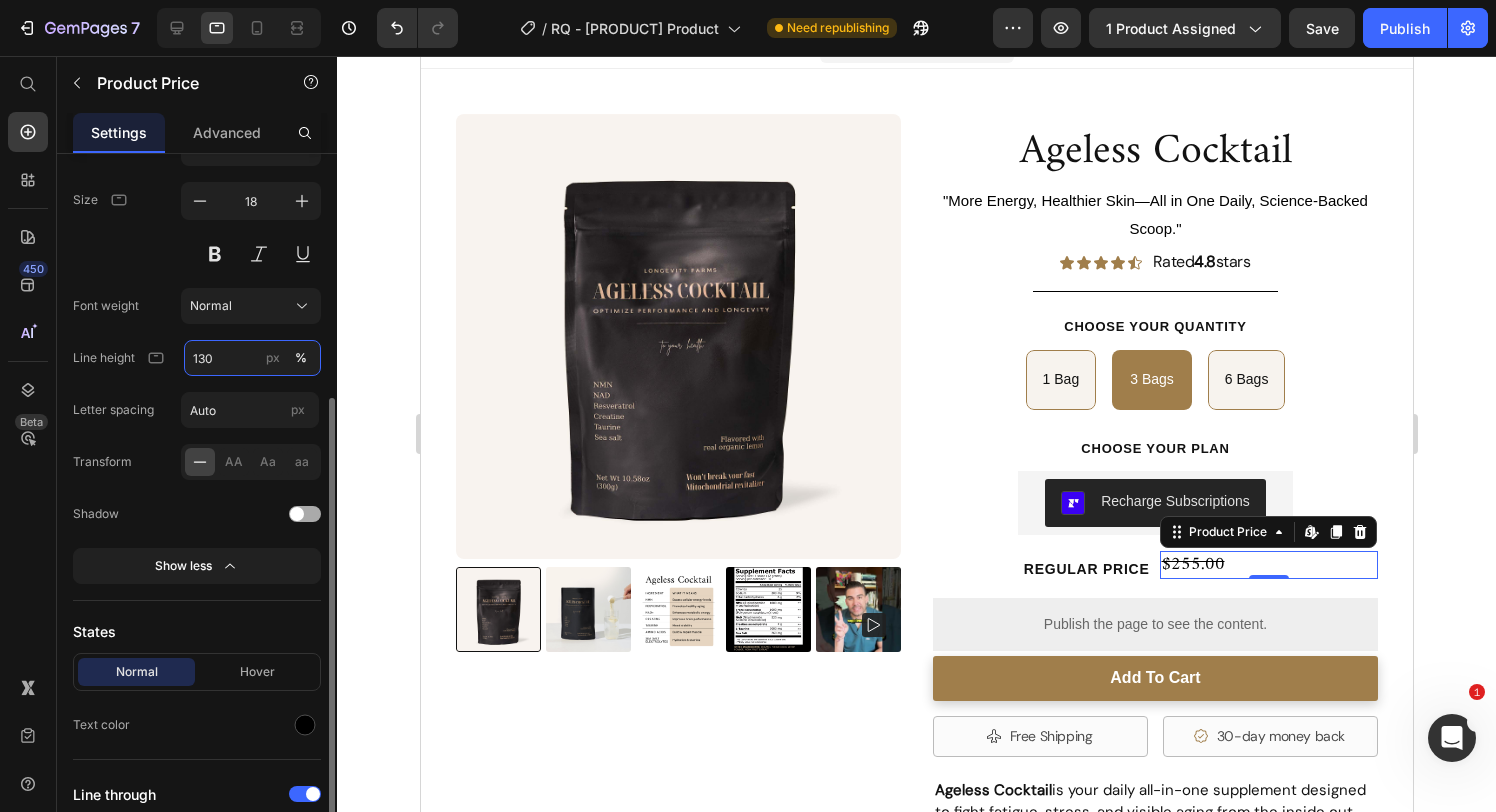 click on "130" at bounding box center (252, 358) 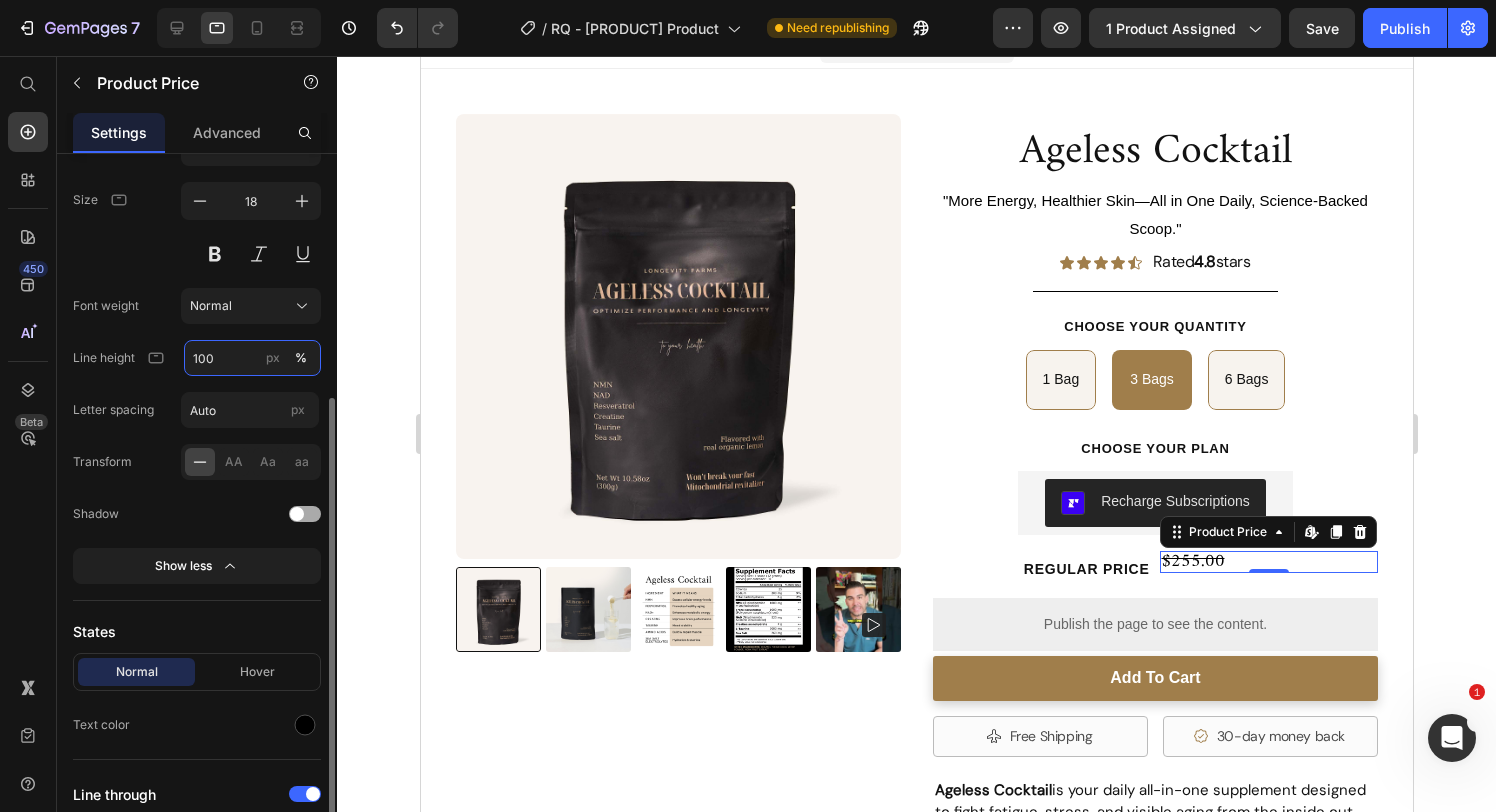 type on "100" 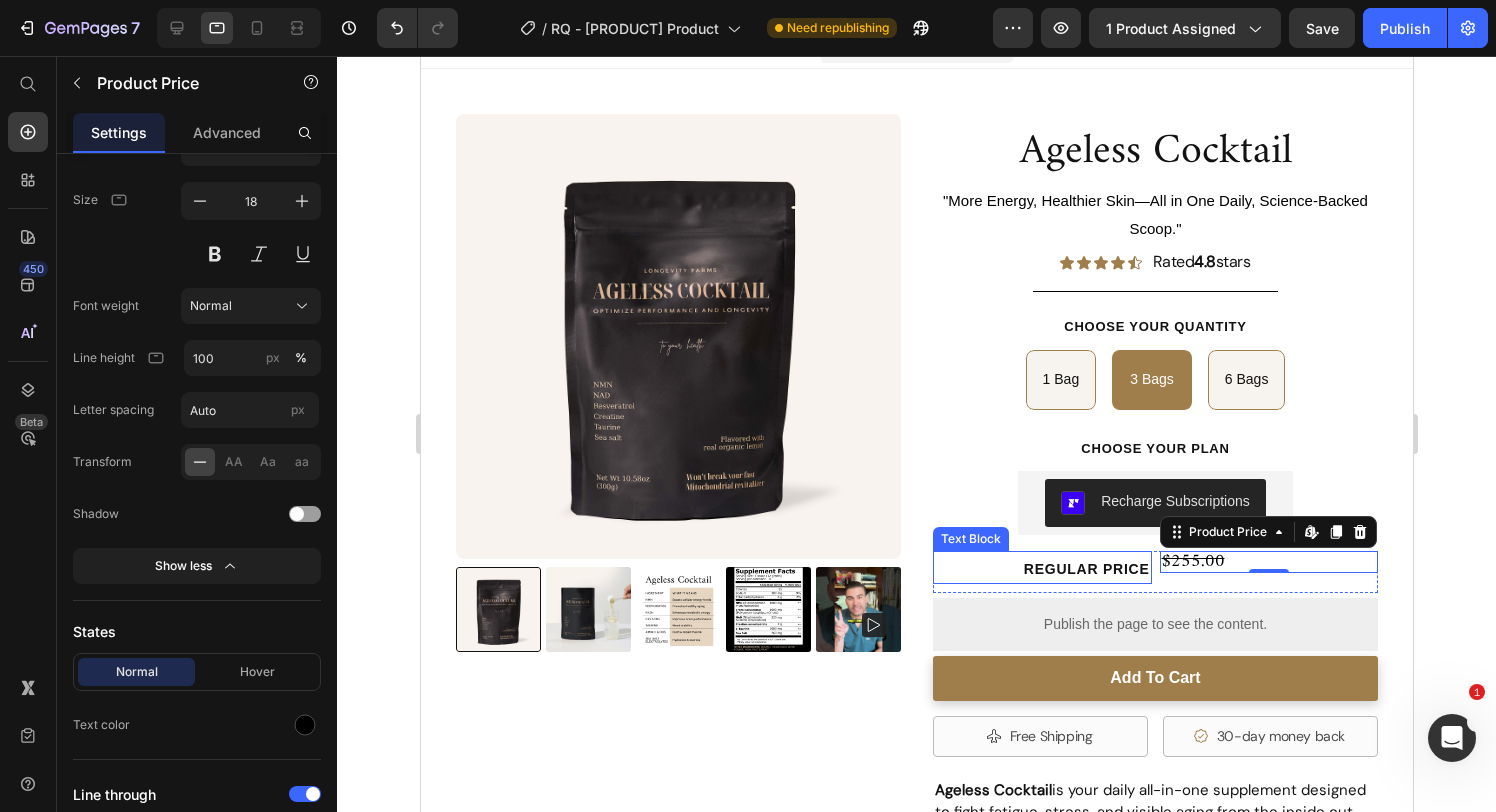 click on "Regular price" at bounding box center (1086, 569) 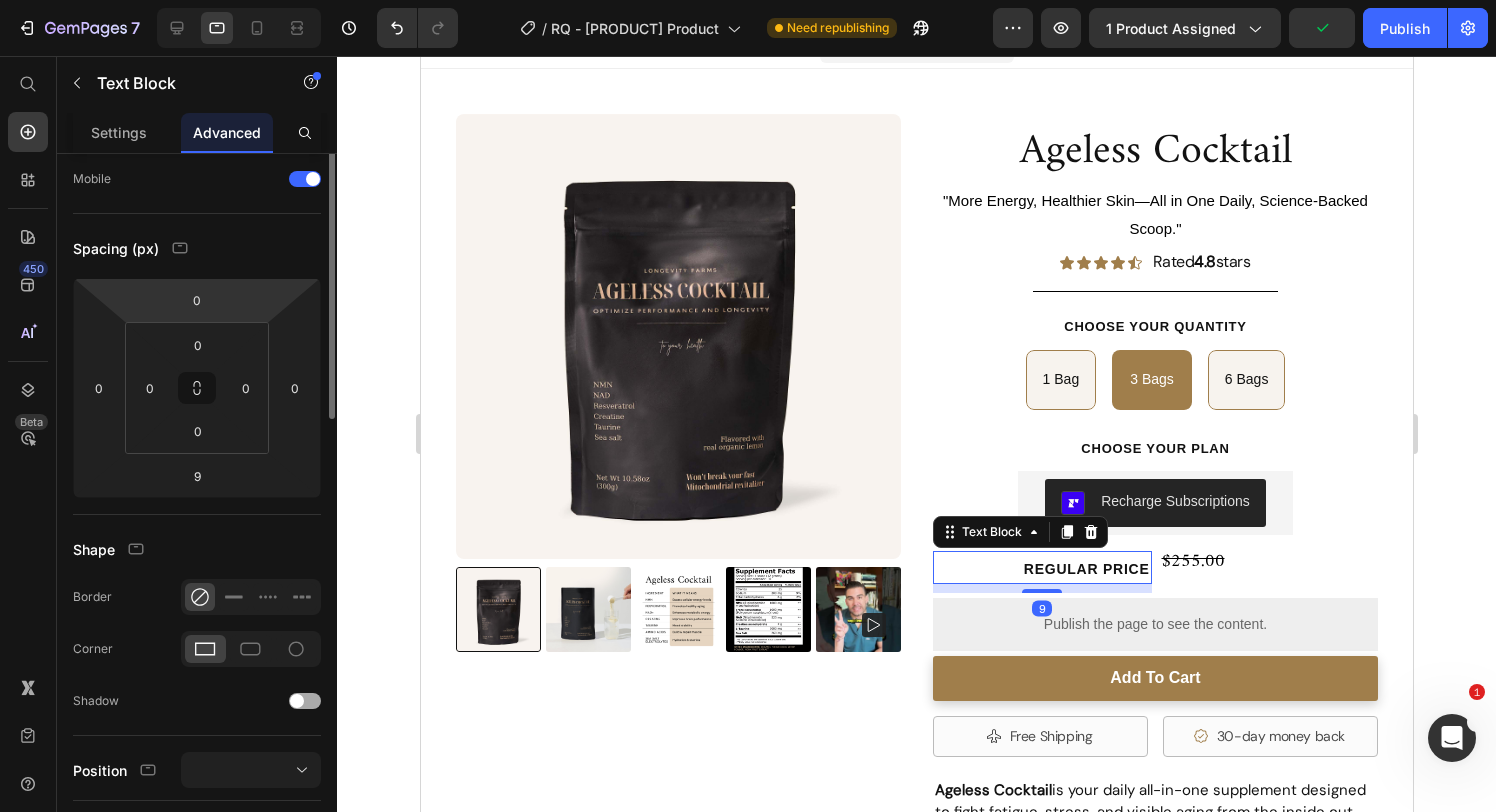 scroll, scrollTop: 0, scrollLeft: 0, axis: both 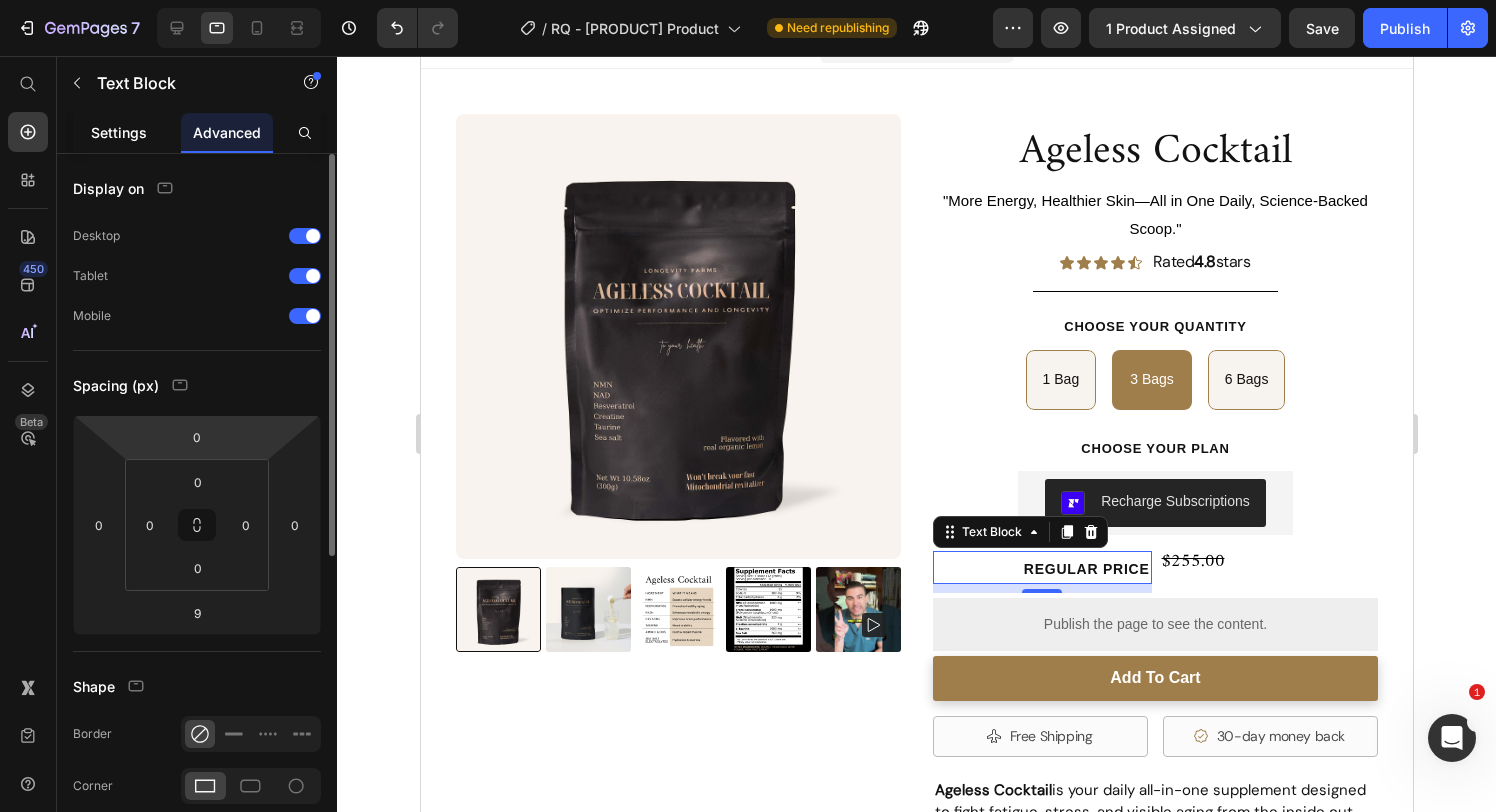 click on "Settings" at bounding box center (119, 132) 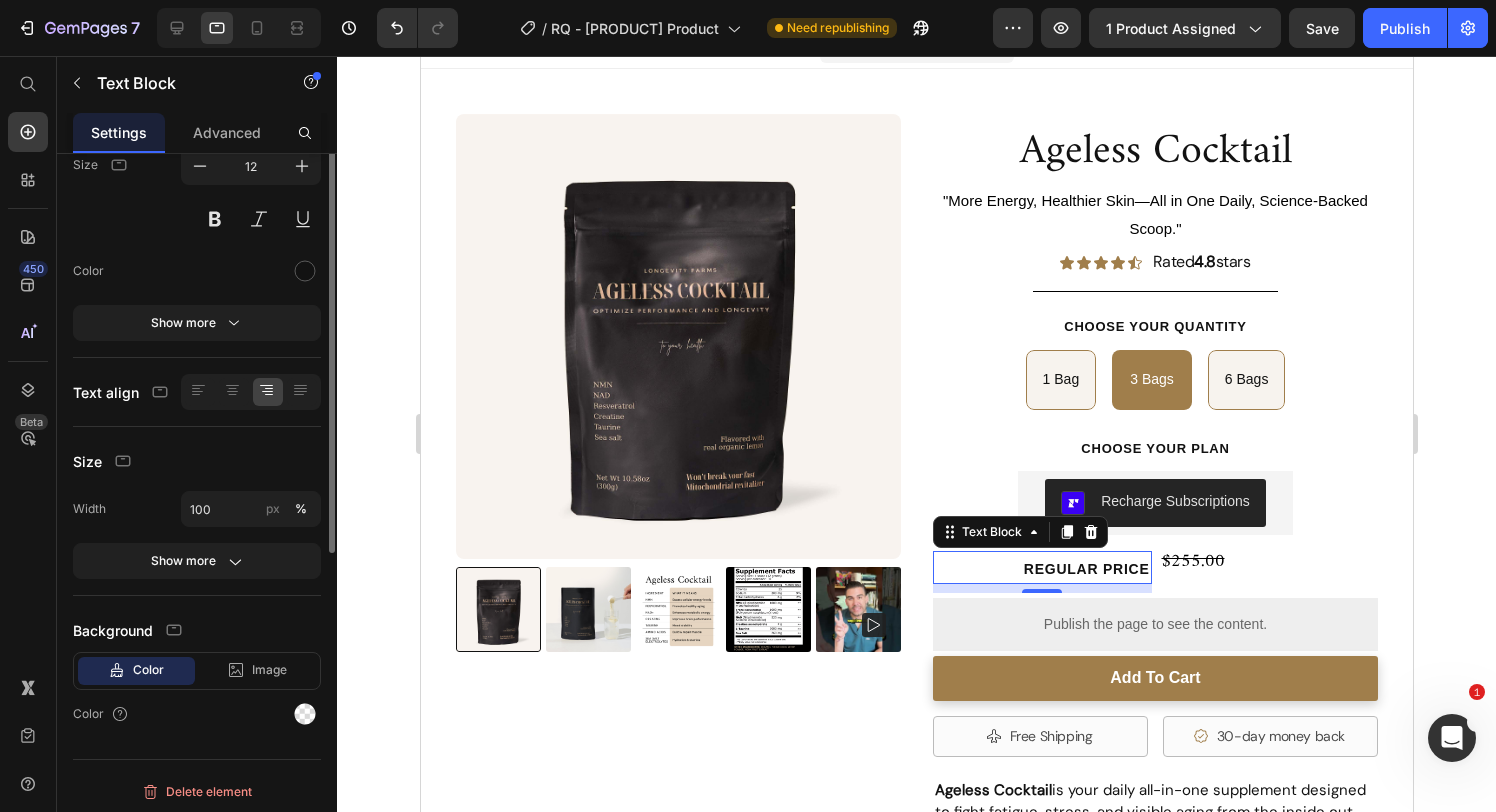 scroll, scrollTop: 180, scrollLeft: 0, axis: vertical 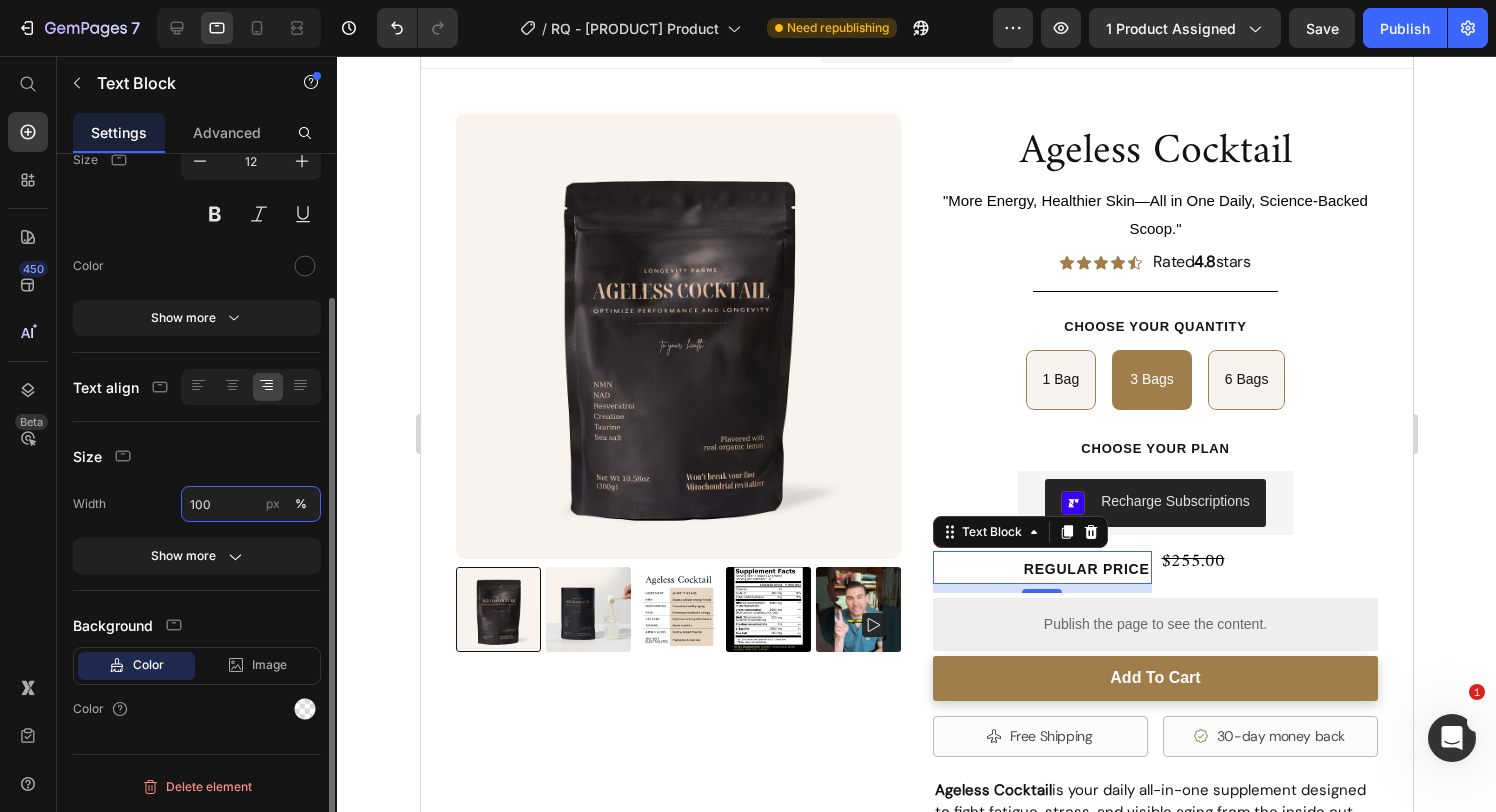 click on "100" at bounding box center [251, 504] 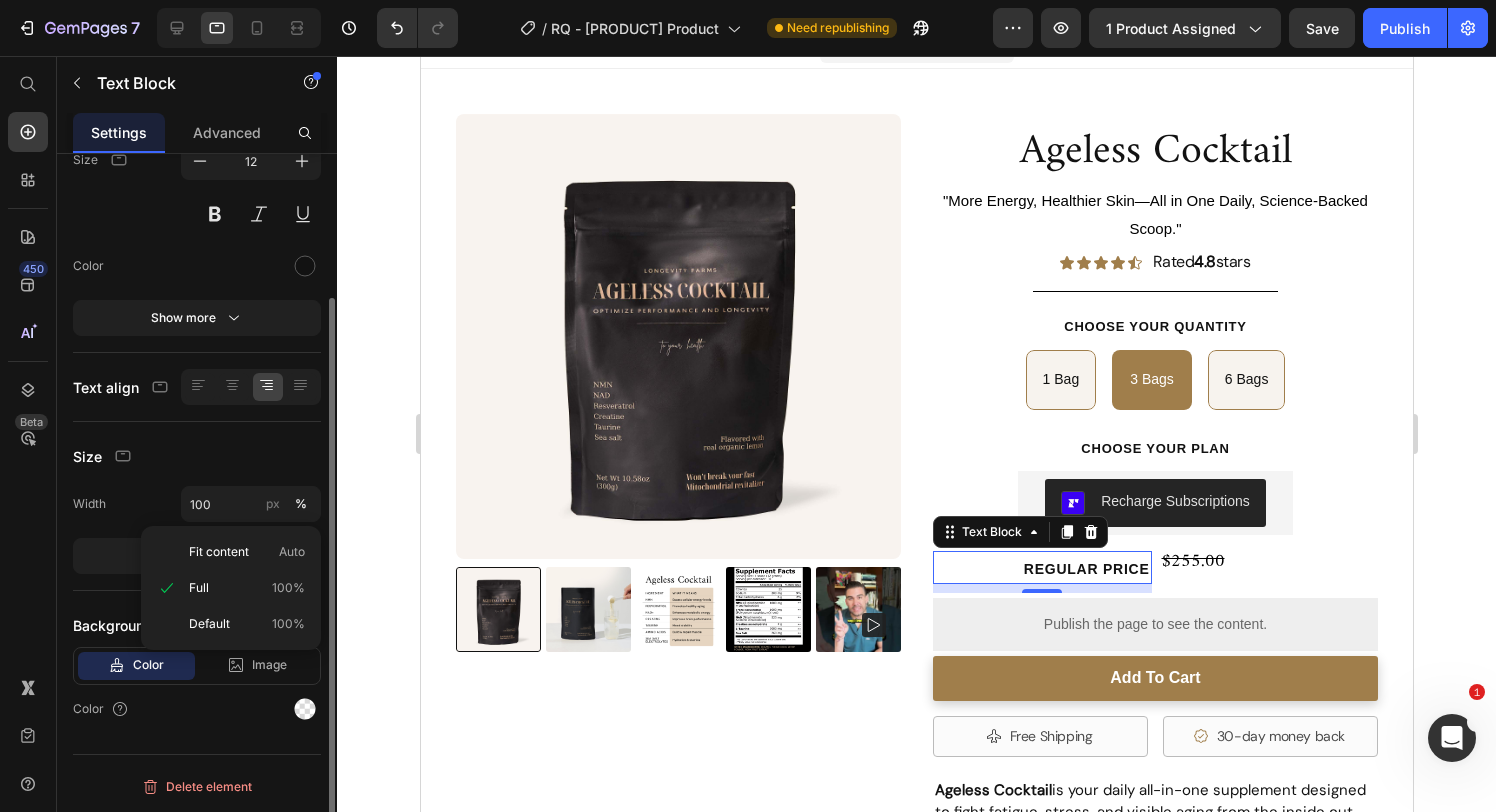 click on "Width 100 px %" at bounding box center [197, 504] 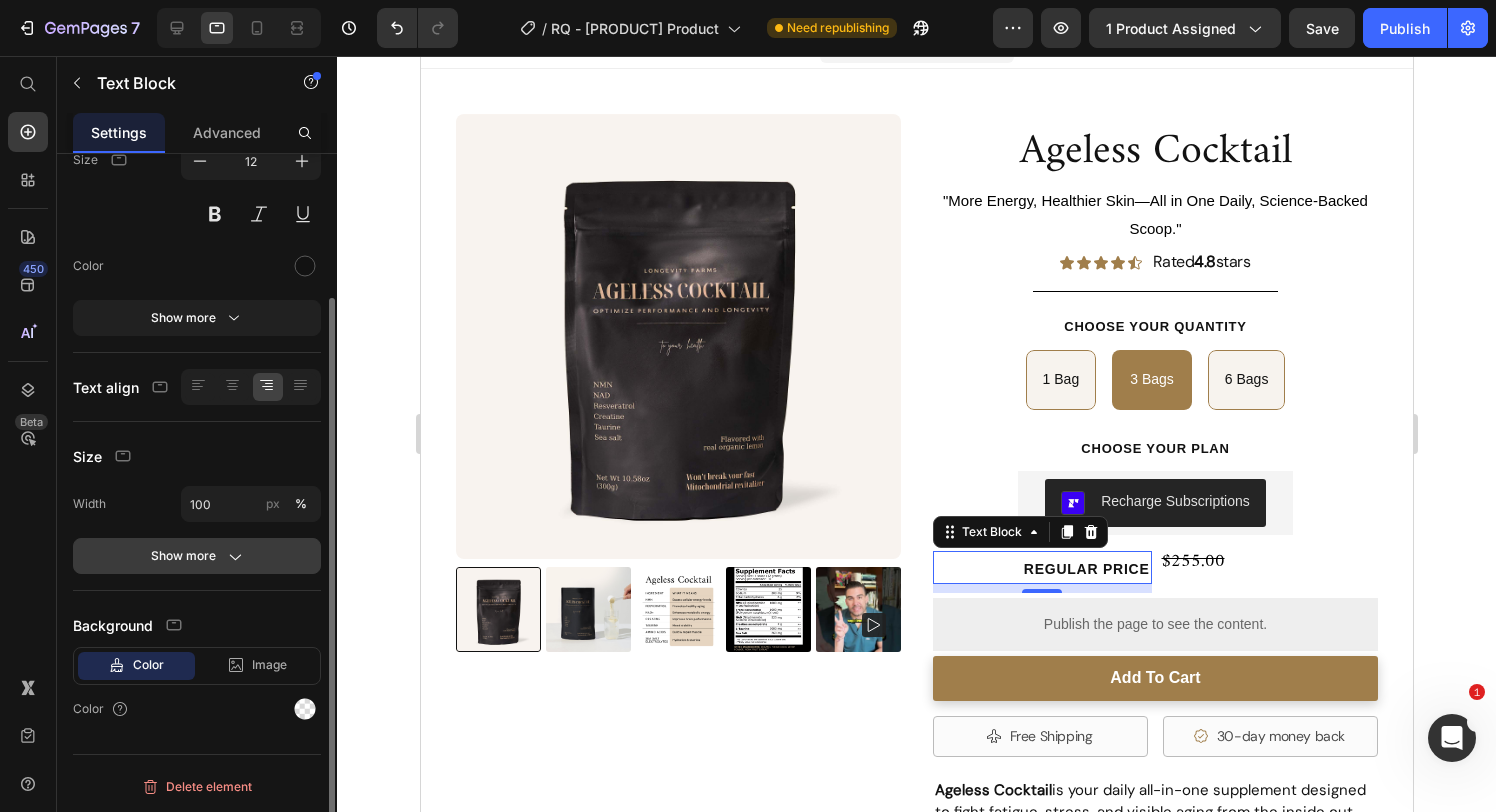 click on "Show more" 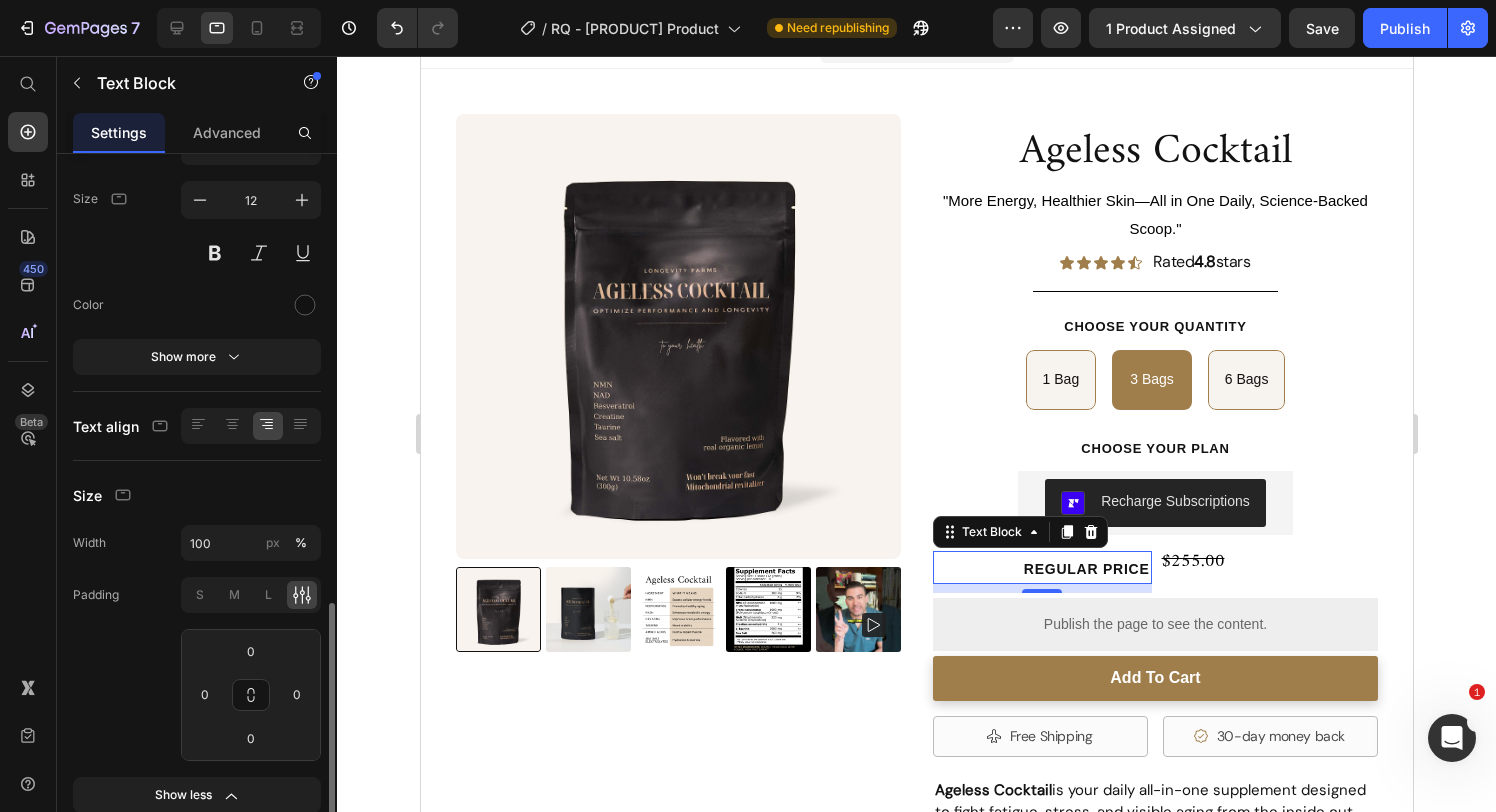 scroll, scrollTop: 0, scrollLeft: 0, axis: both 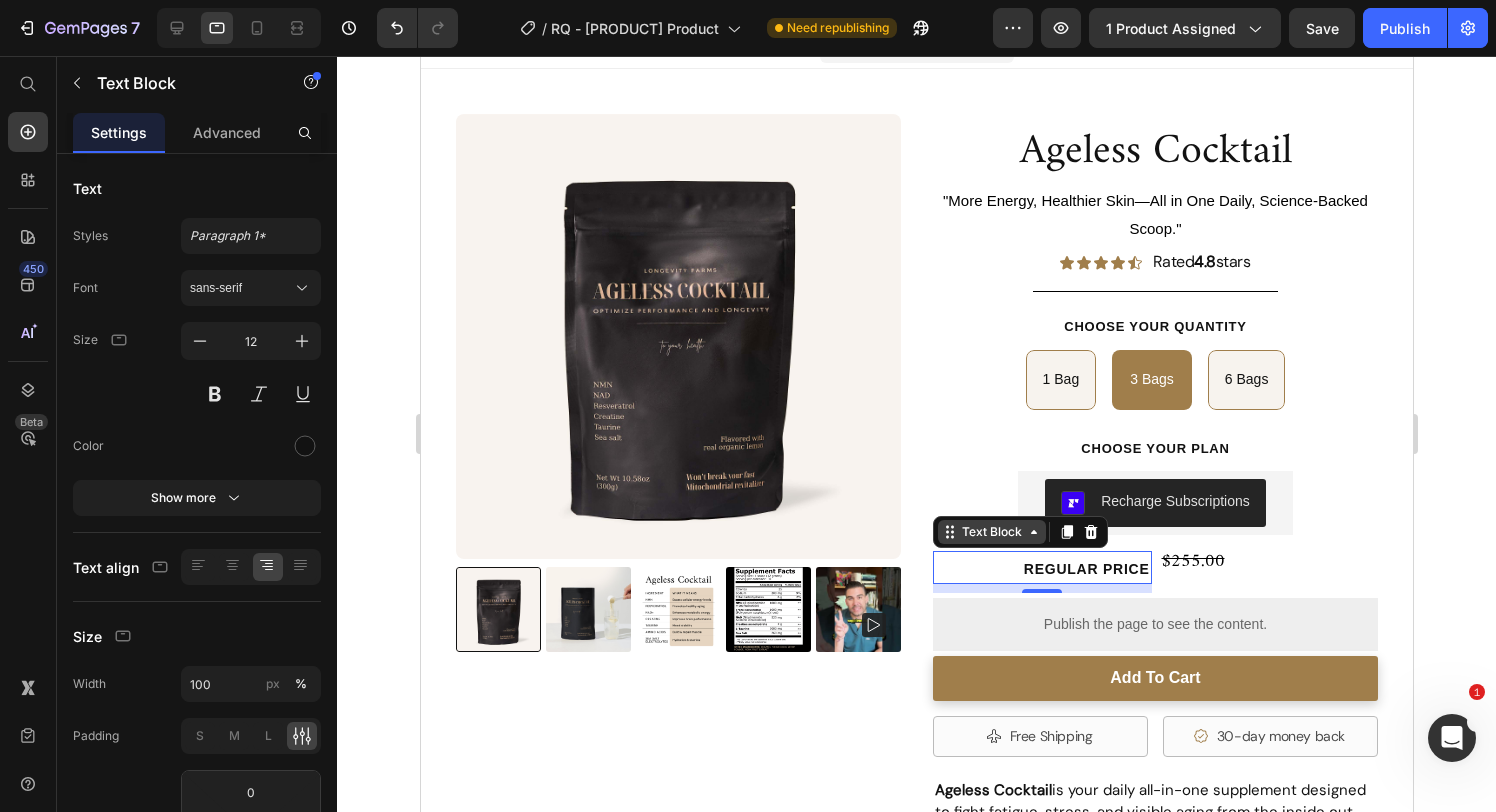 click on "Text Block" at bounding box center (991, 532) 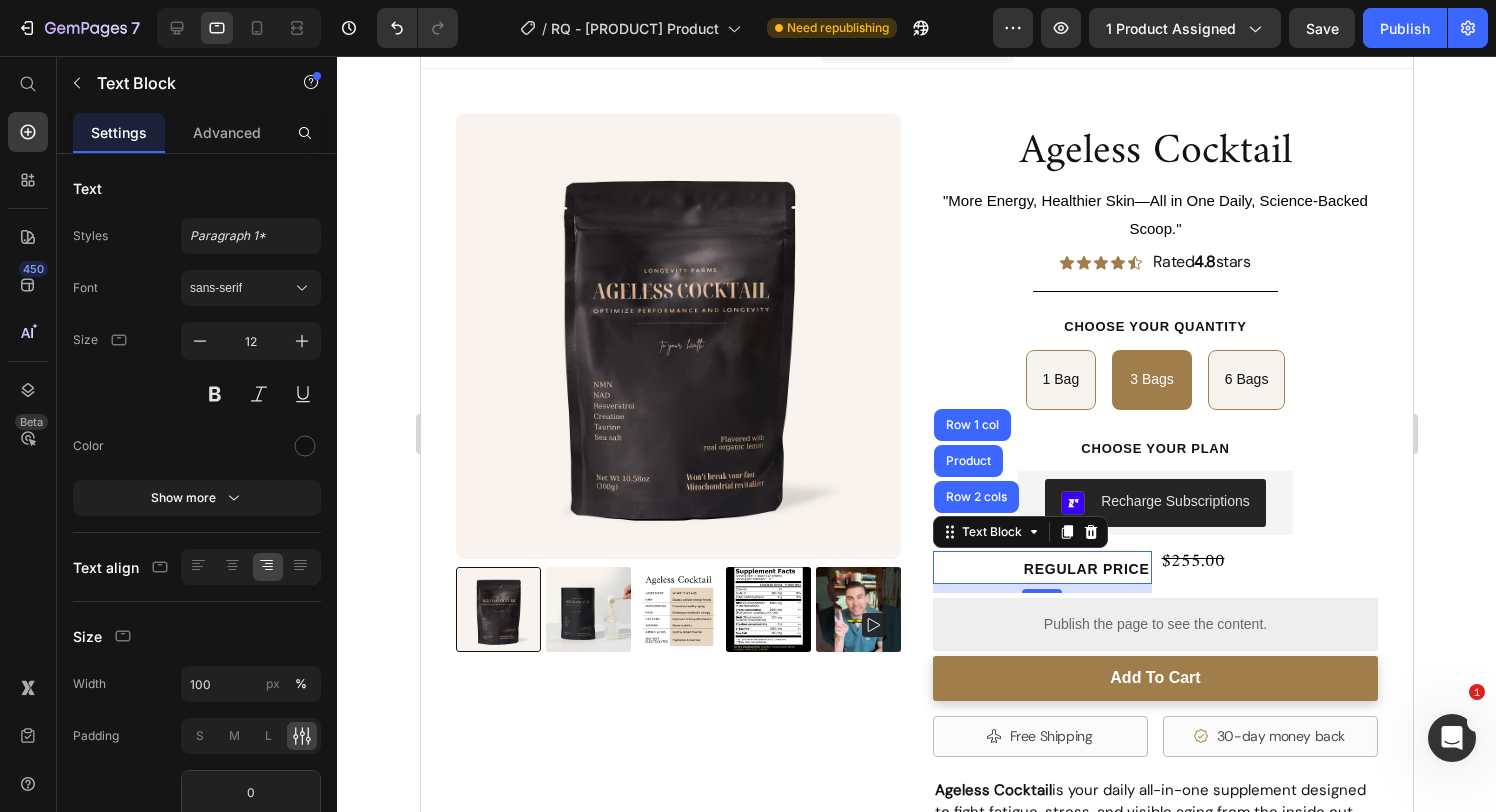 click on "Regular price" at bounding box center [1041, 570] 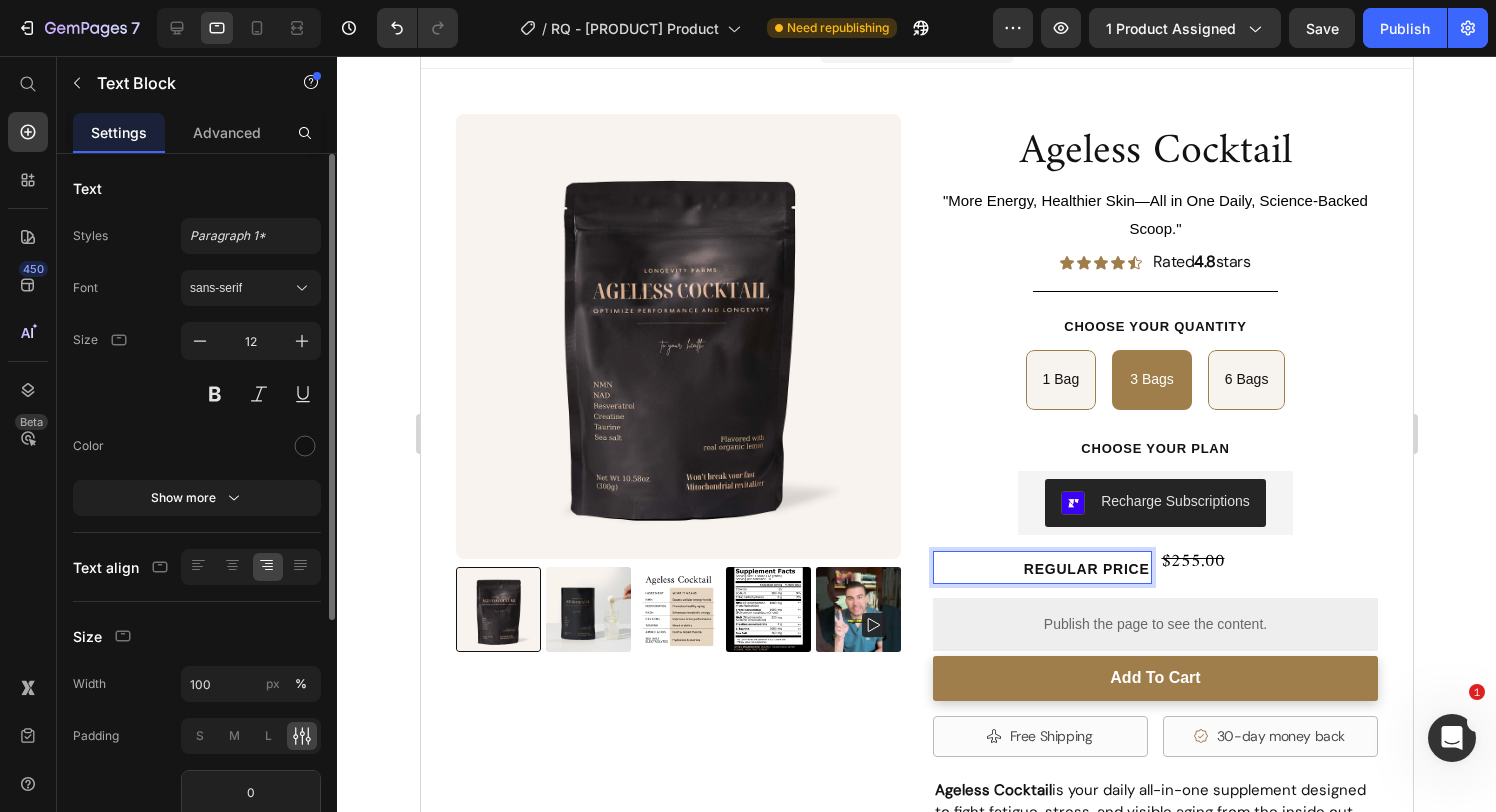click on "Color" at bounding box center [197, 446] 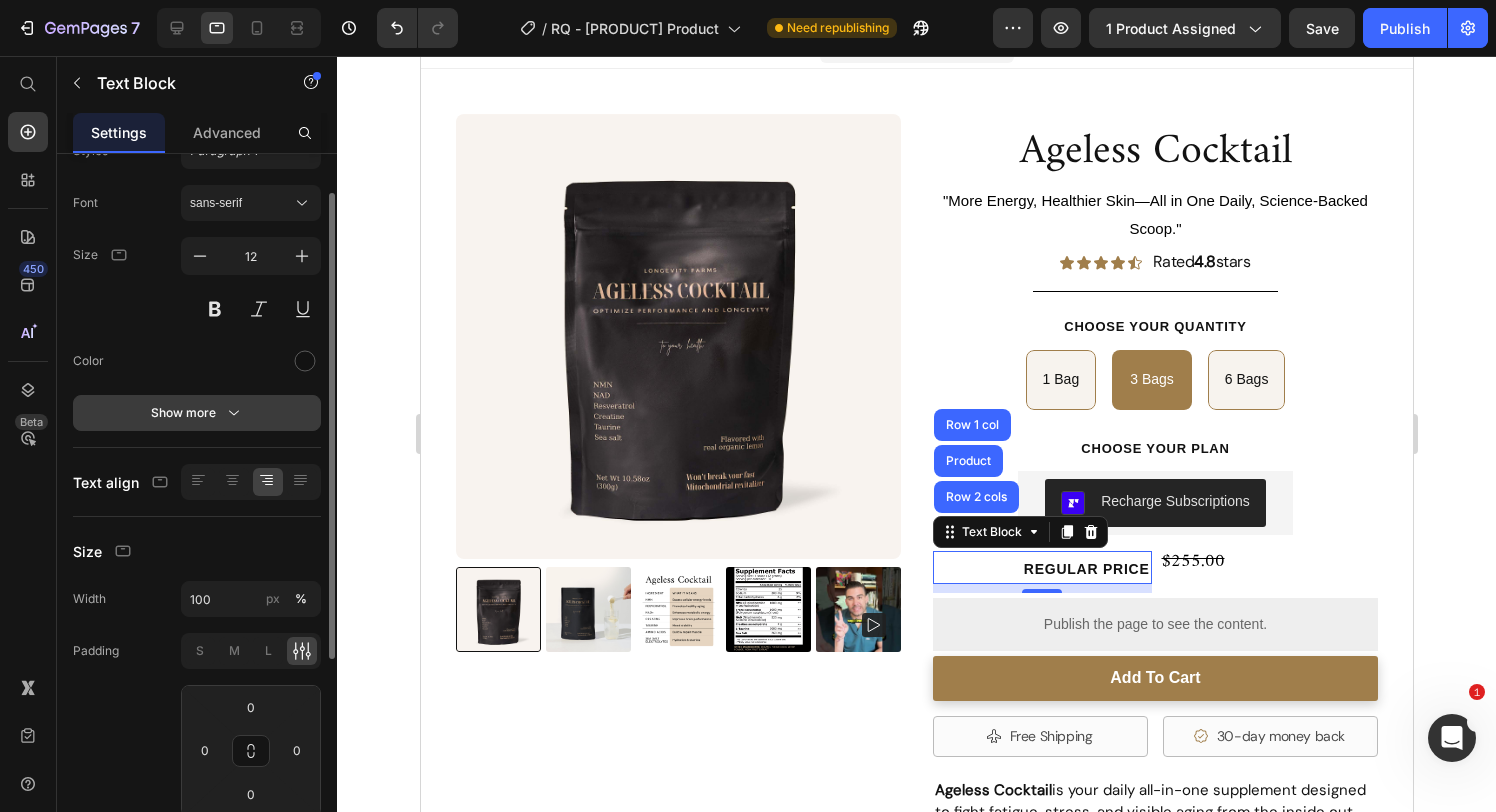 scroll, scrollTop: 116, scrollLeft: 0, axis: vertical 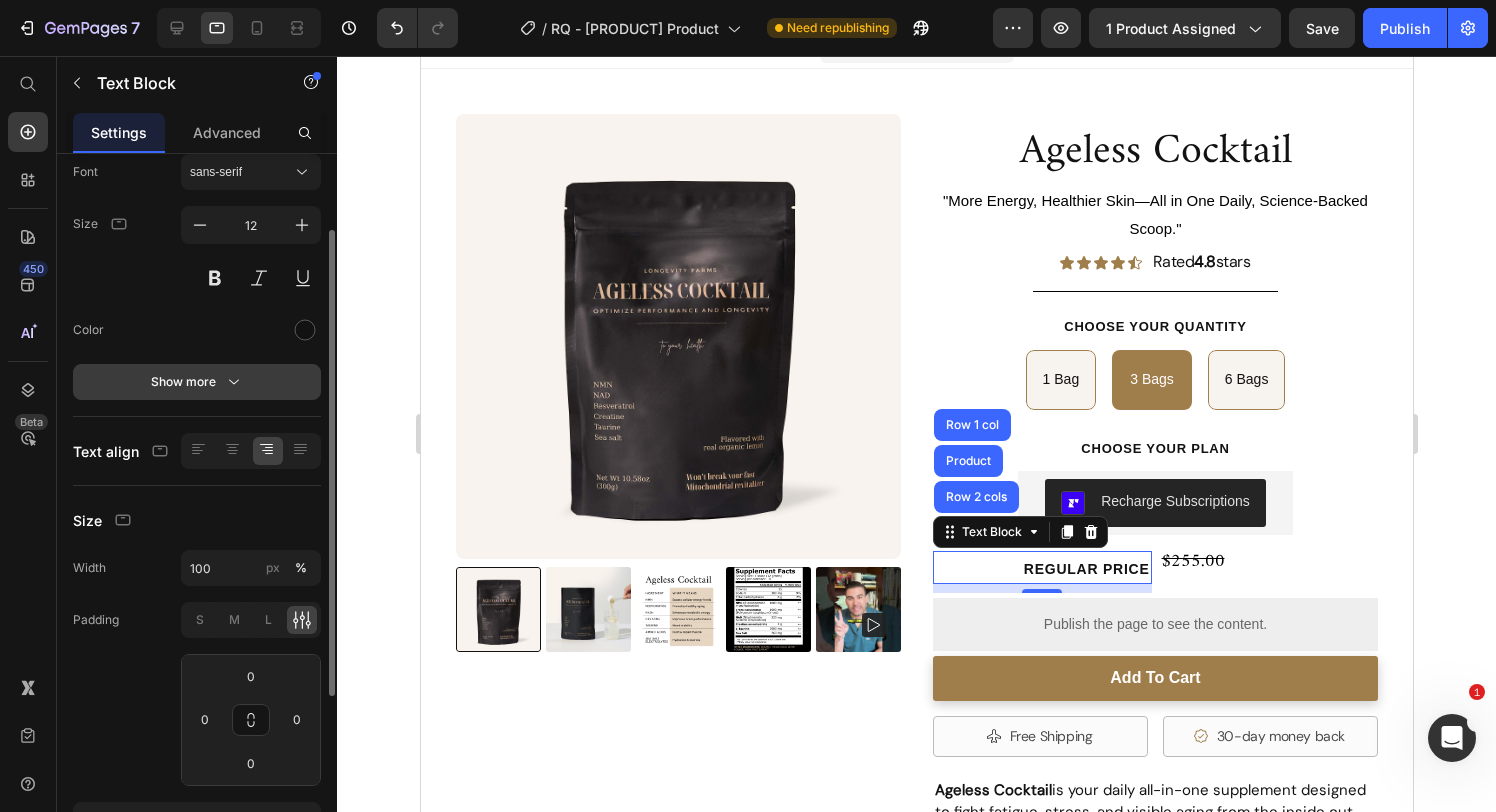 click on "Show more" at bounding box center (197, 382) 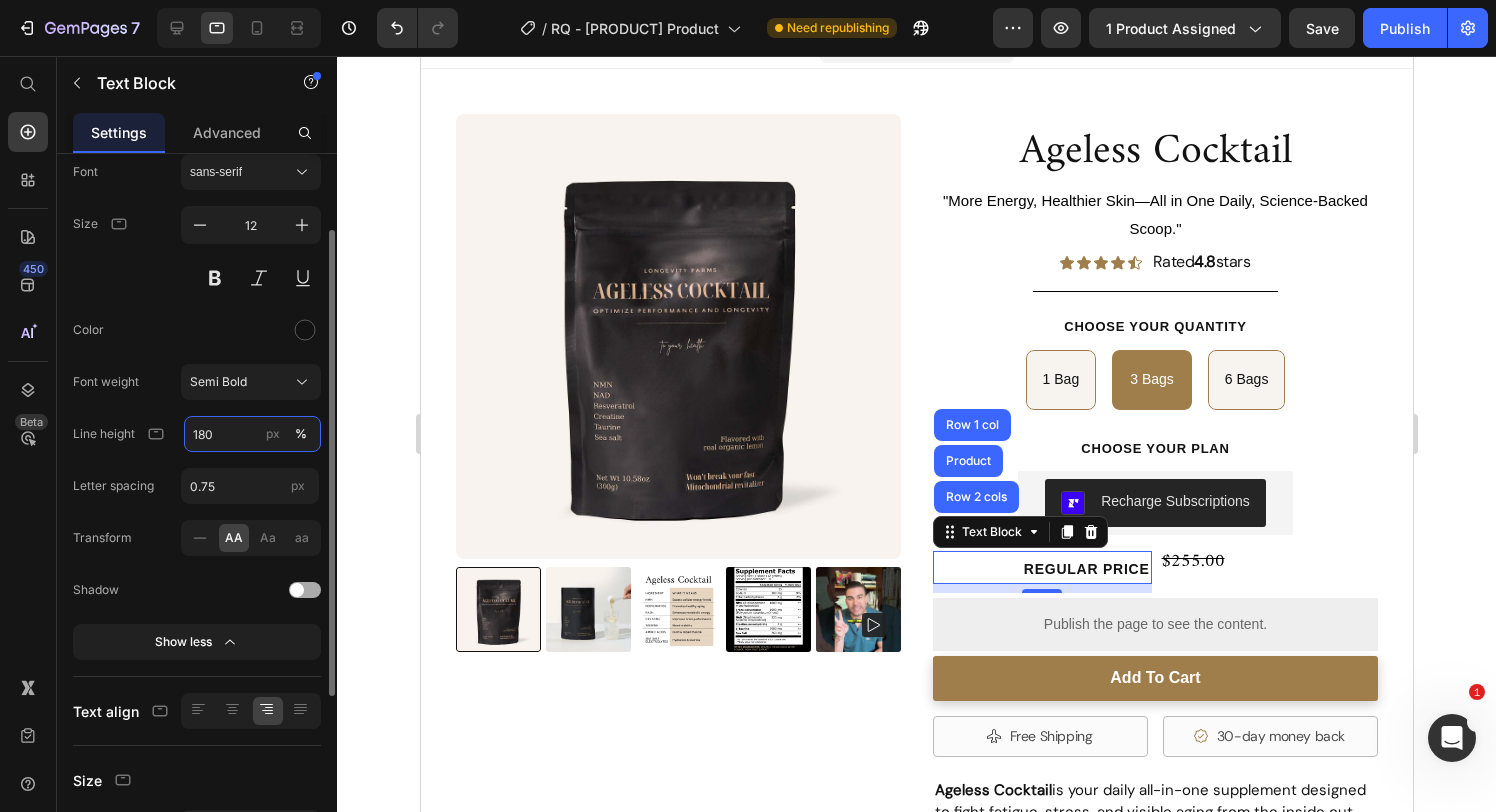 click on "180" at bounding box center (252, 434) 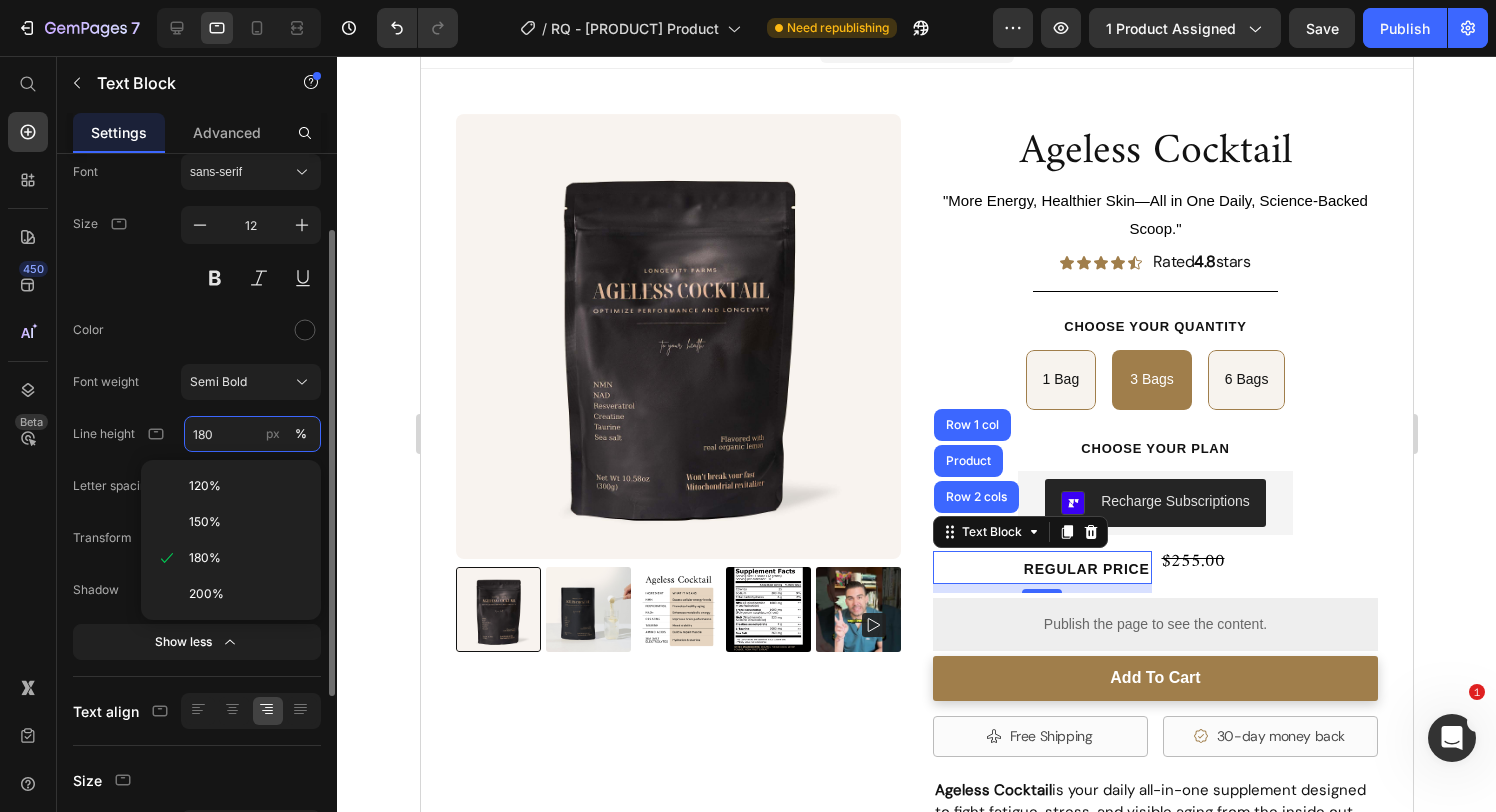 click on "180" at bounding box center (252, 434) 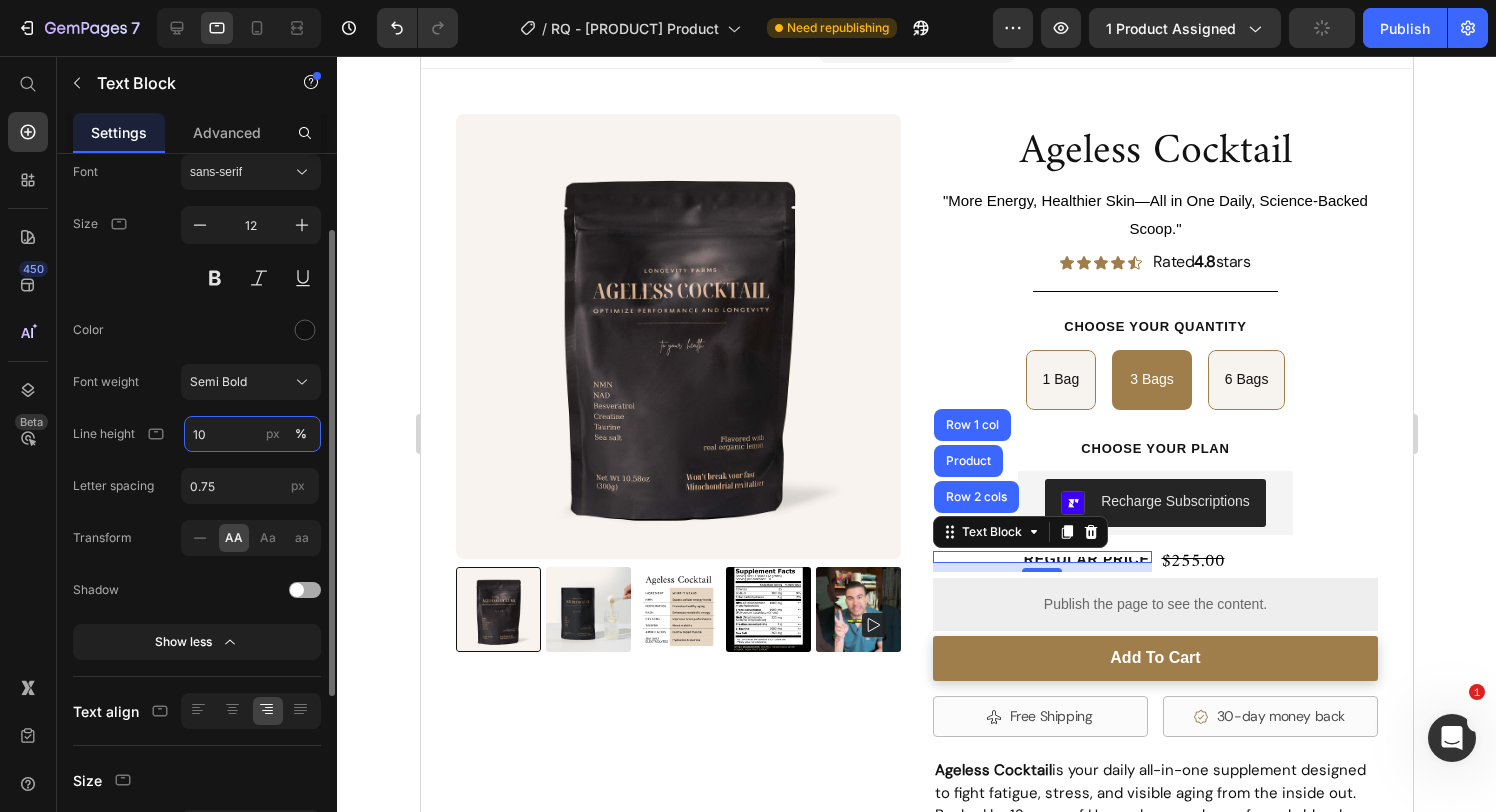 type on "100" 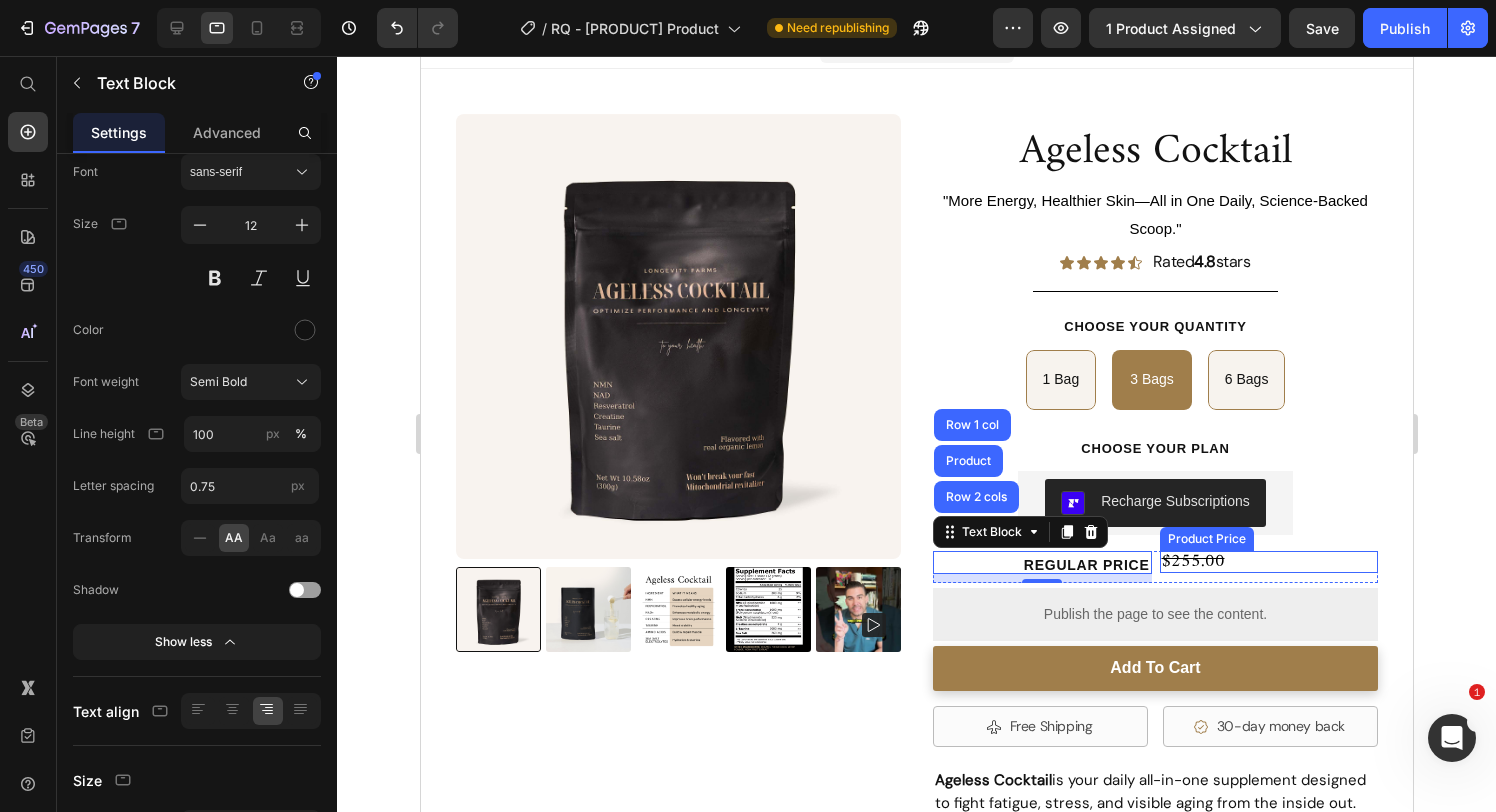 click on "$255.00" at bounding box center [1268, 562] 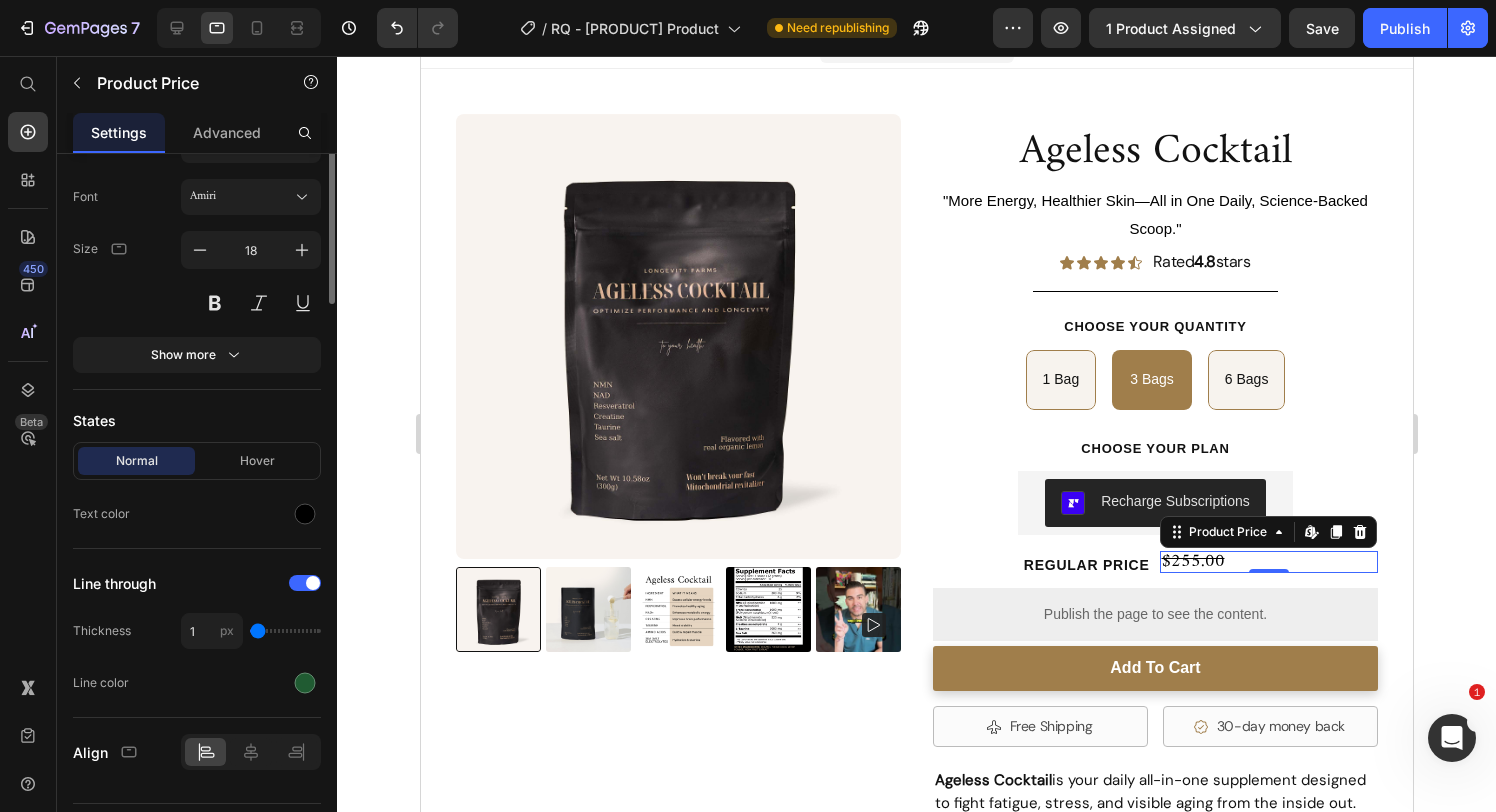 scroll, scrollTop: 370, scrollLeft: 0, axis: vertical 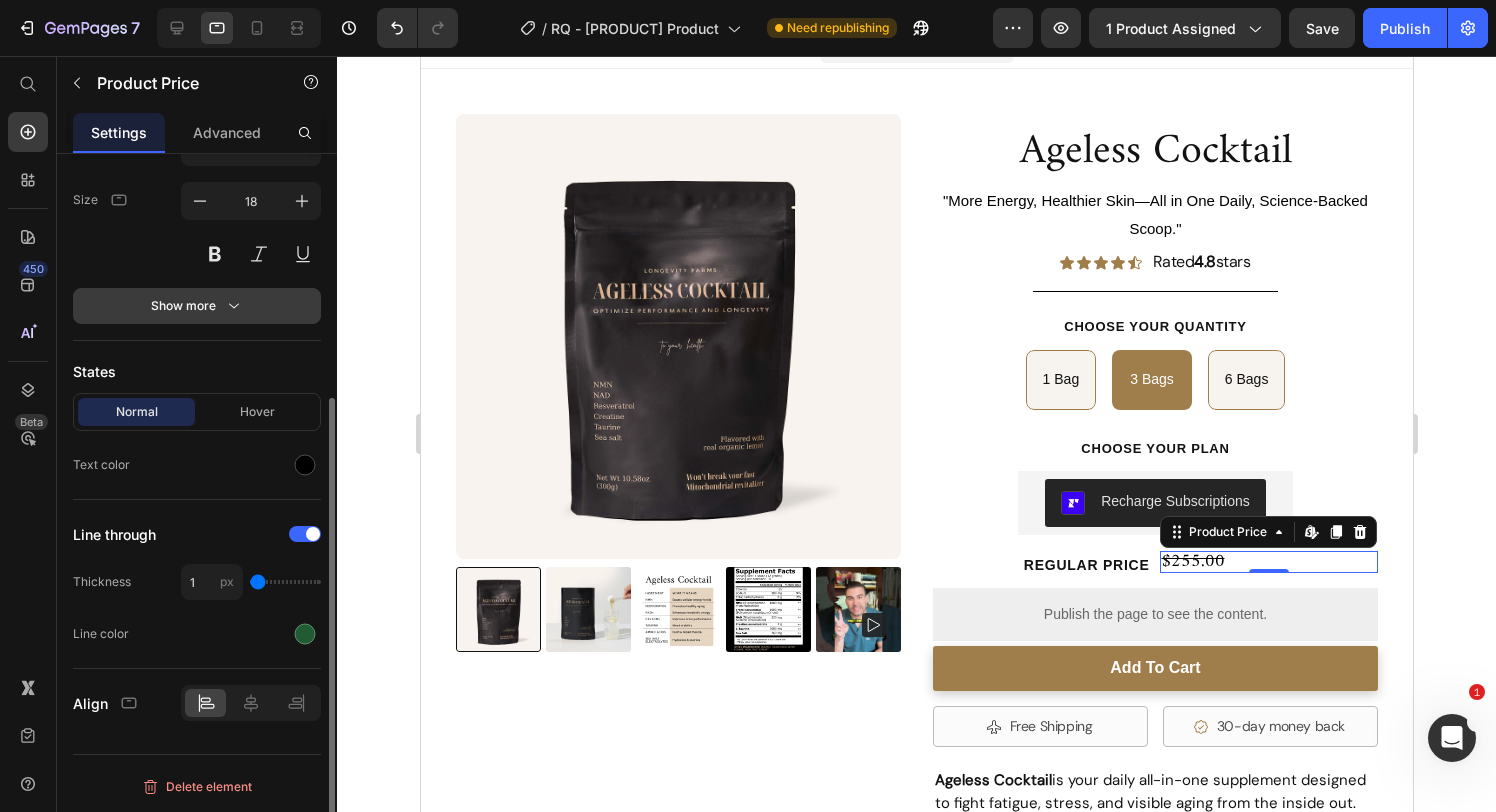 click on "Show more" at bounding box center [197, 306] 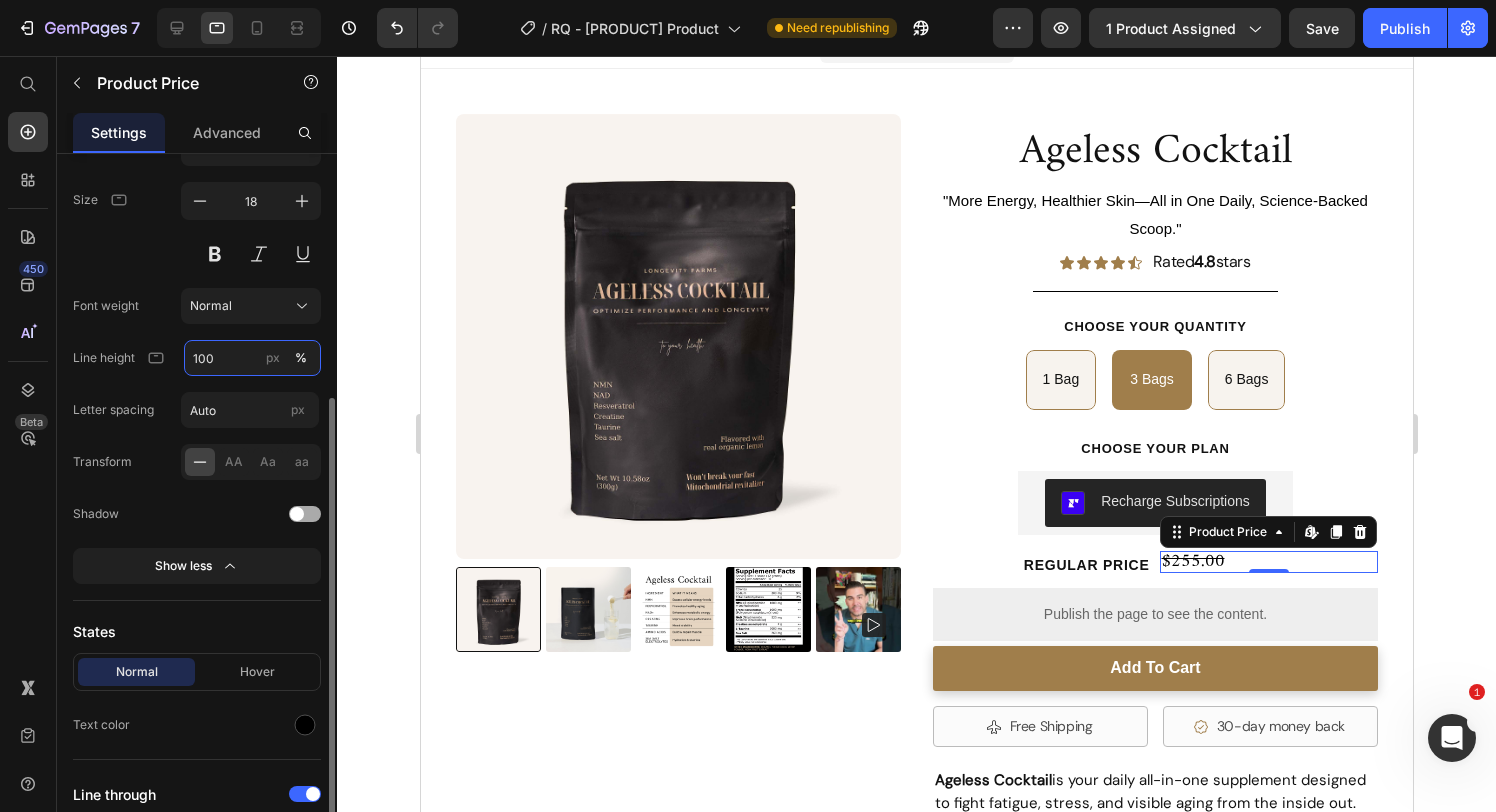 click on "100" at bounding box center (252, 358) 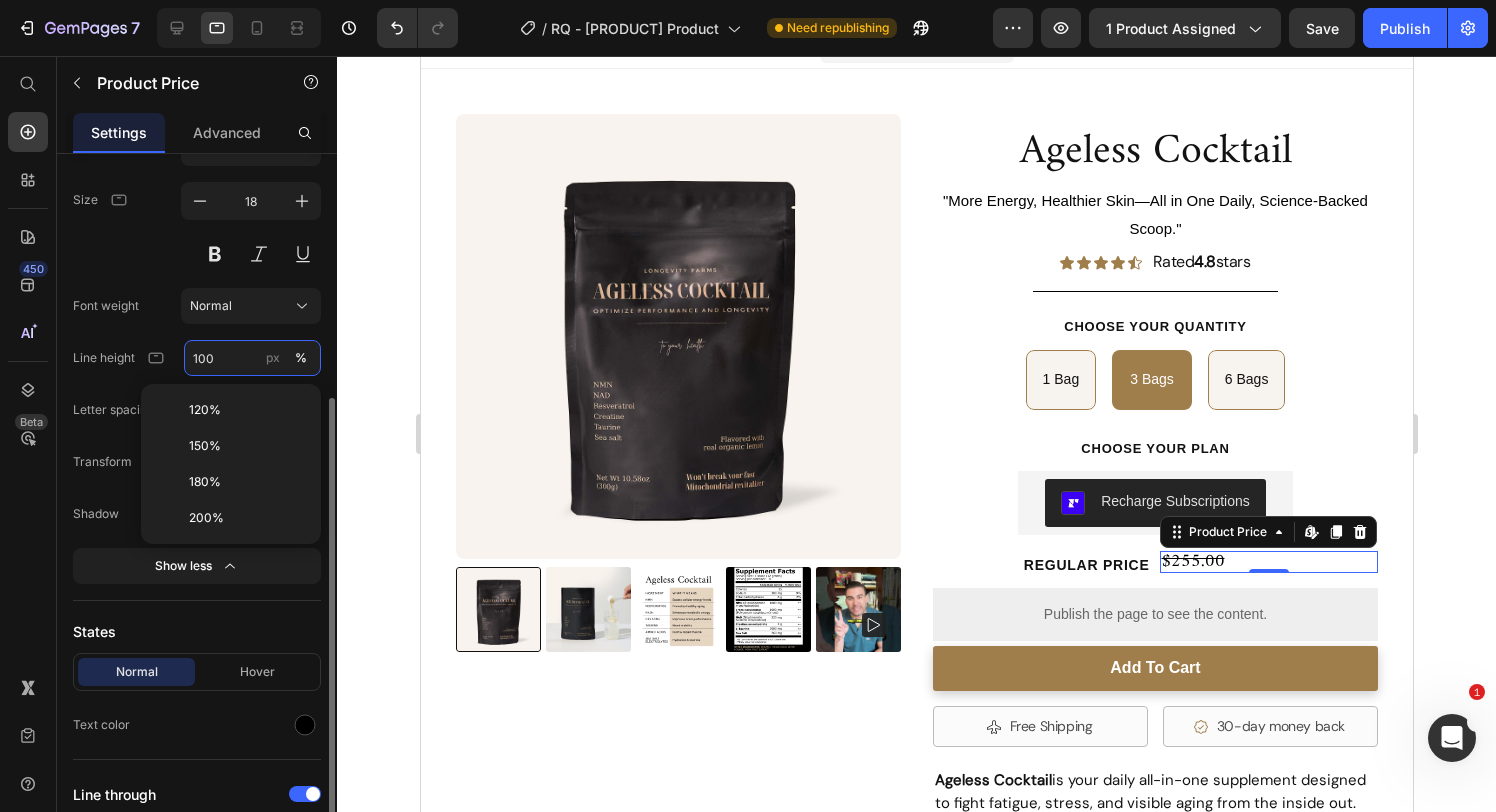 click on "100" at bounding box center [252, 358] 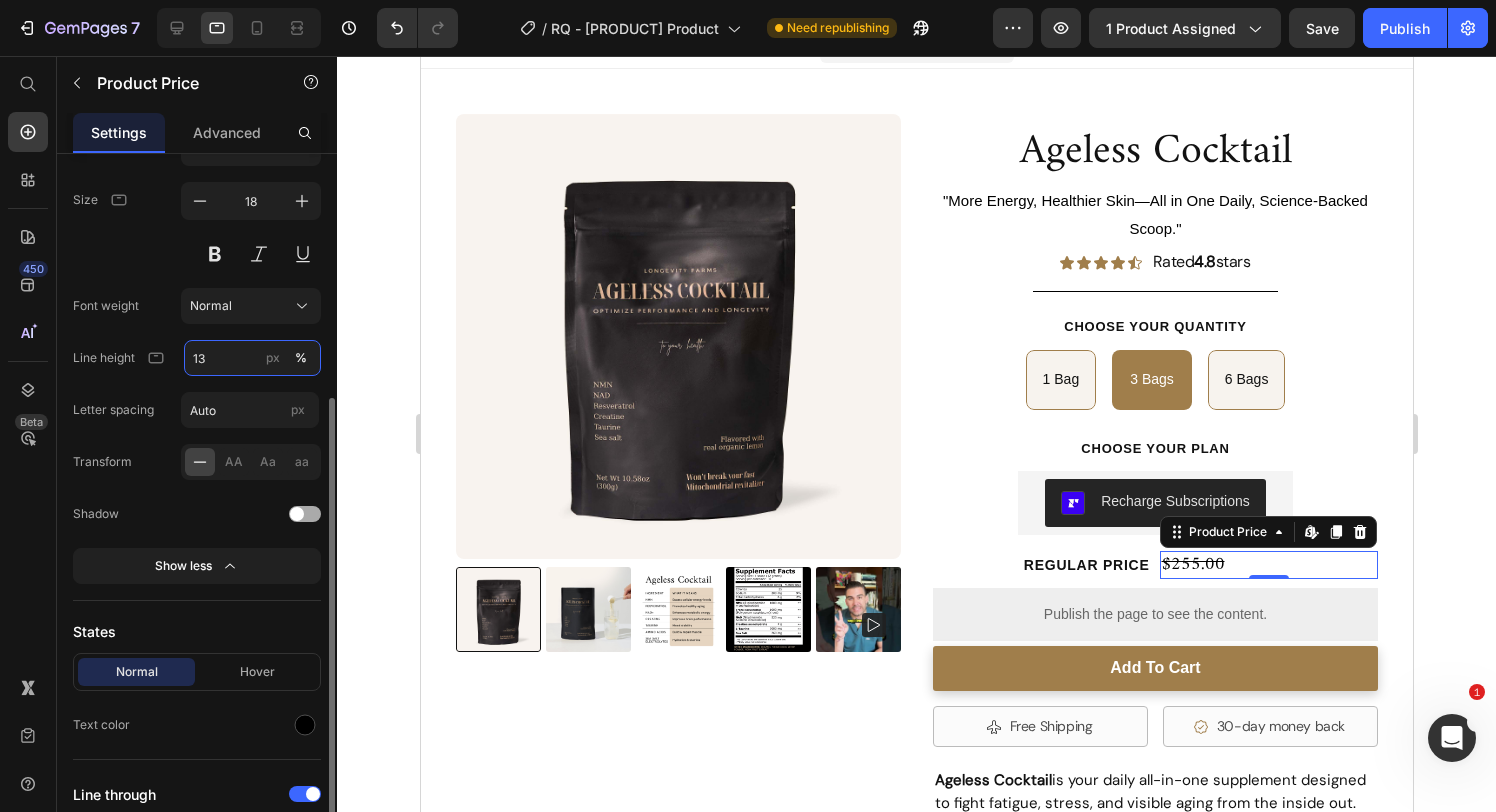 type on "135" 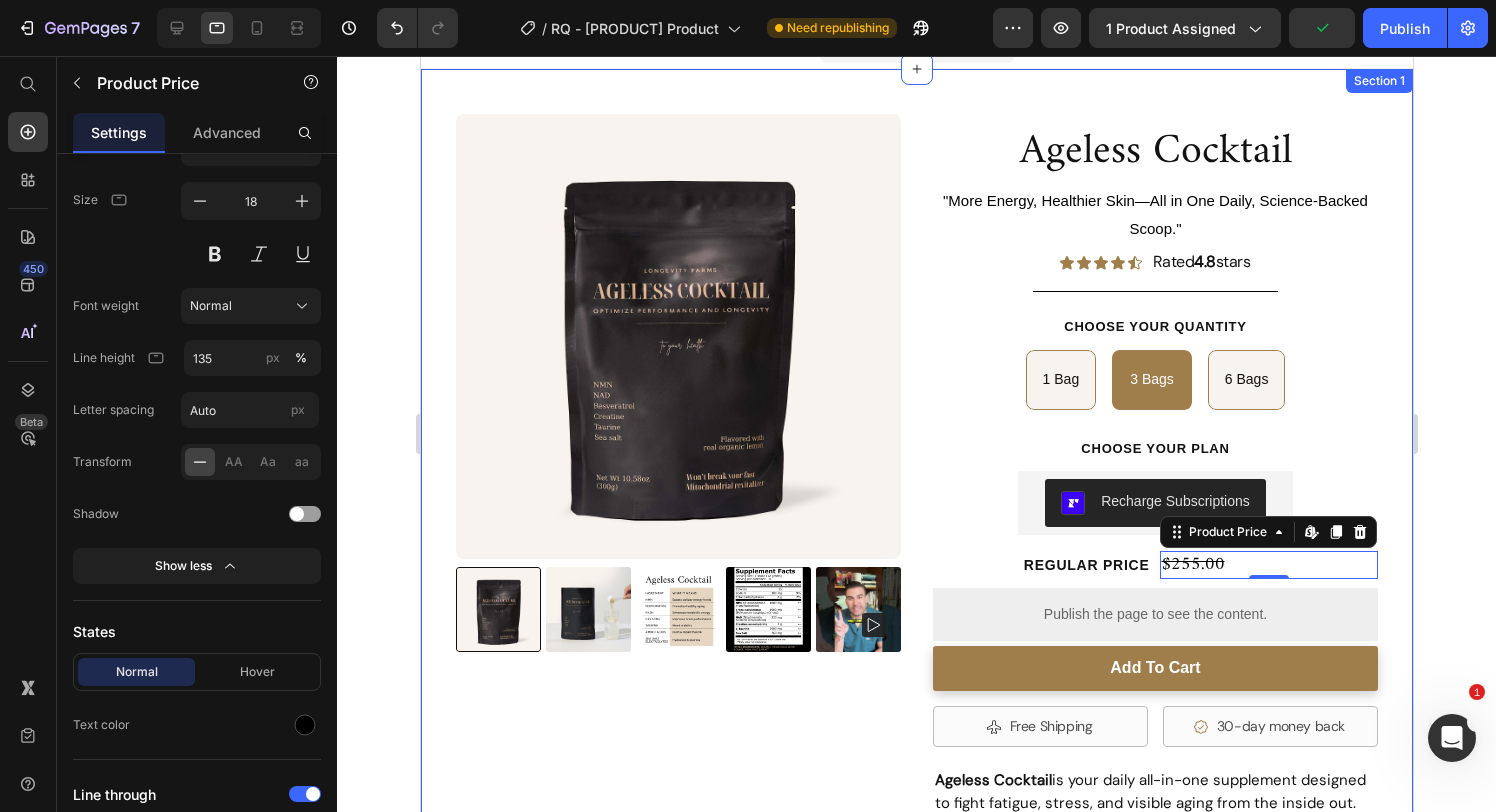 click on "Ageless Cocktail Product Title "More Energy, Healthier Skin—All in One Daily, Science-Backed Scoop." Text Block Icon Icon Icon Icon
Icon Icon List Rated  4.8  stars Text Block Row Product Images Ageless Cocktail Product Title "More Energy, Healthier Skin—All in One Daily, Science-Backed Scoop." Text Block Icon Icon Icon Icon
Icon Icon List Rated  4.8  stars Text Block Row                Title Line Choose your Quantity Text Block 1 Bag 1 Bag 1 Bag 3 Bags 3 Bags 3 Bags 6 Bags 6 Bags 6 Bags Product Variants & Swatches Choose your PLAN Text Block Recharge Subscriptions Recharge Subscriptions Row Regular price Text Block $255.00 Product Price   Edit content in Shopify 0 Row
Publish the page to see the content.
Custom Code add to cart Add to Cart
Free Shipping Item List Row
30-day money back Item List Row Row Ageless Cocktail ✔ Vegan ✔ No artificial colors, flavors, or sweeteners ✔ Doesn't break your fast Text Block Shipping" at bounding box center [916, 645] 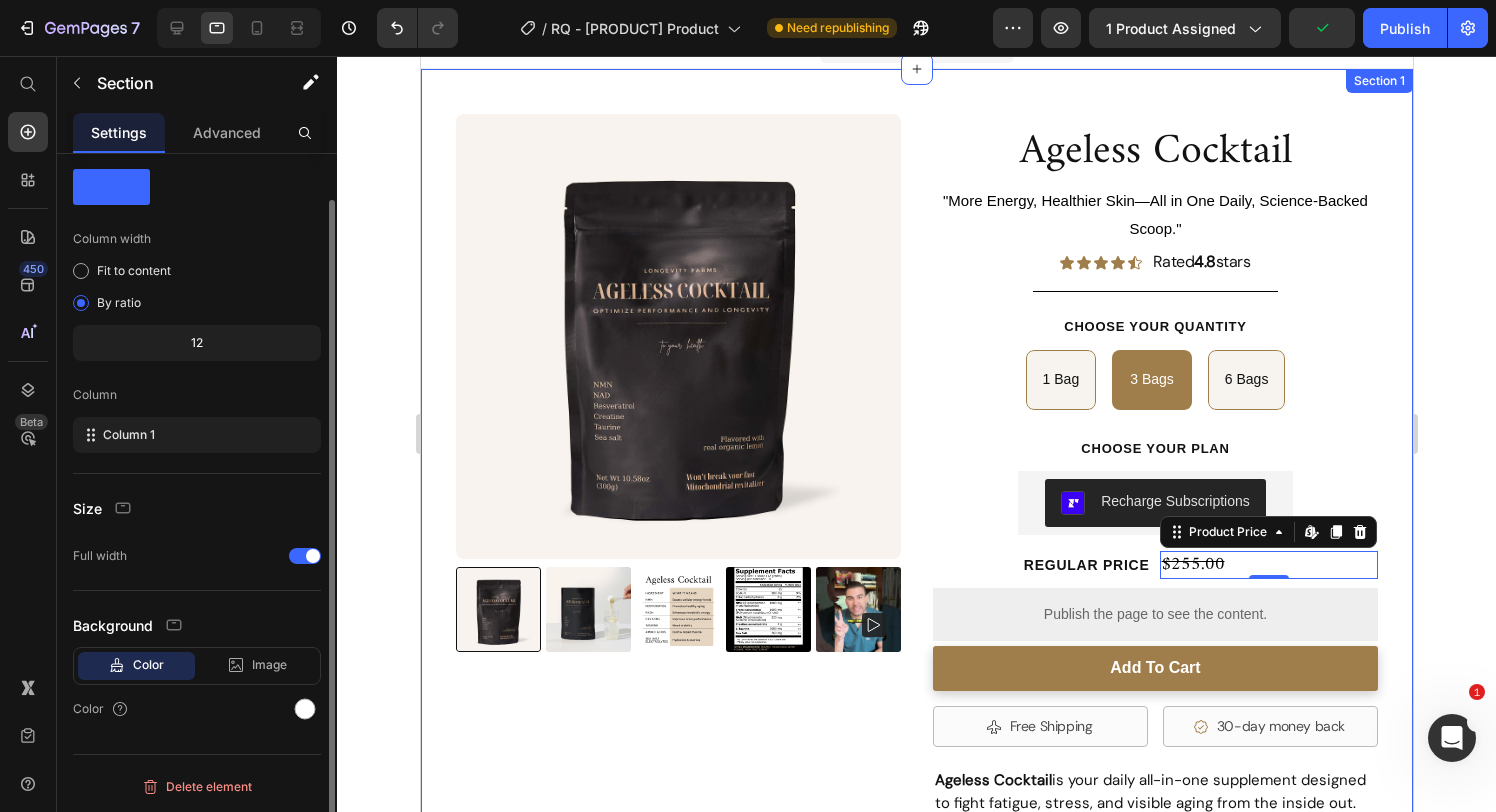 scroll, scrollTop: 0, scrollLeft: 0, axis: both 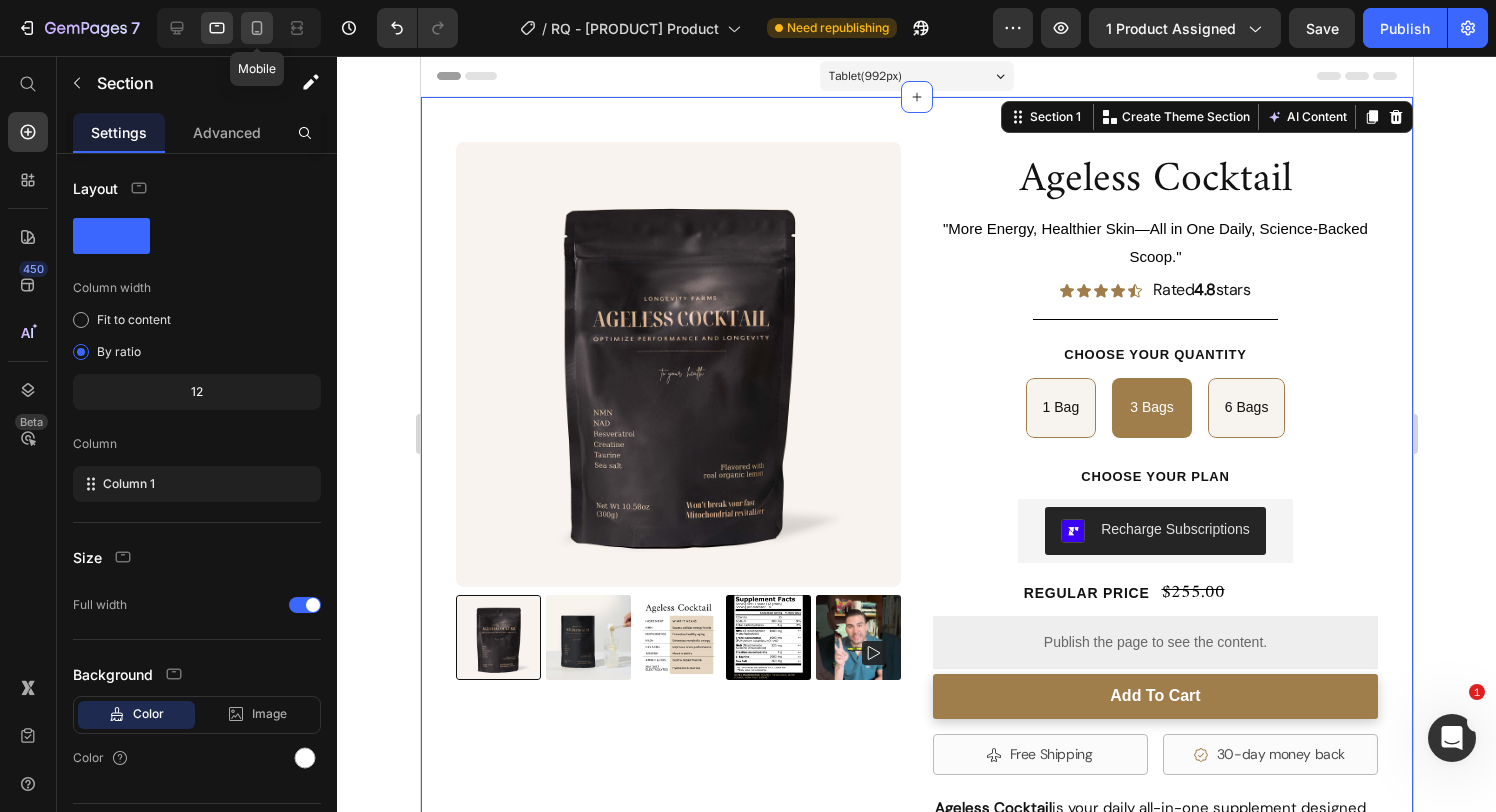 click 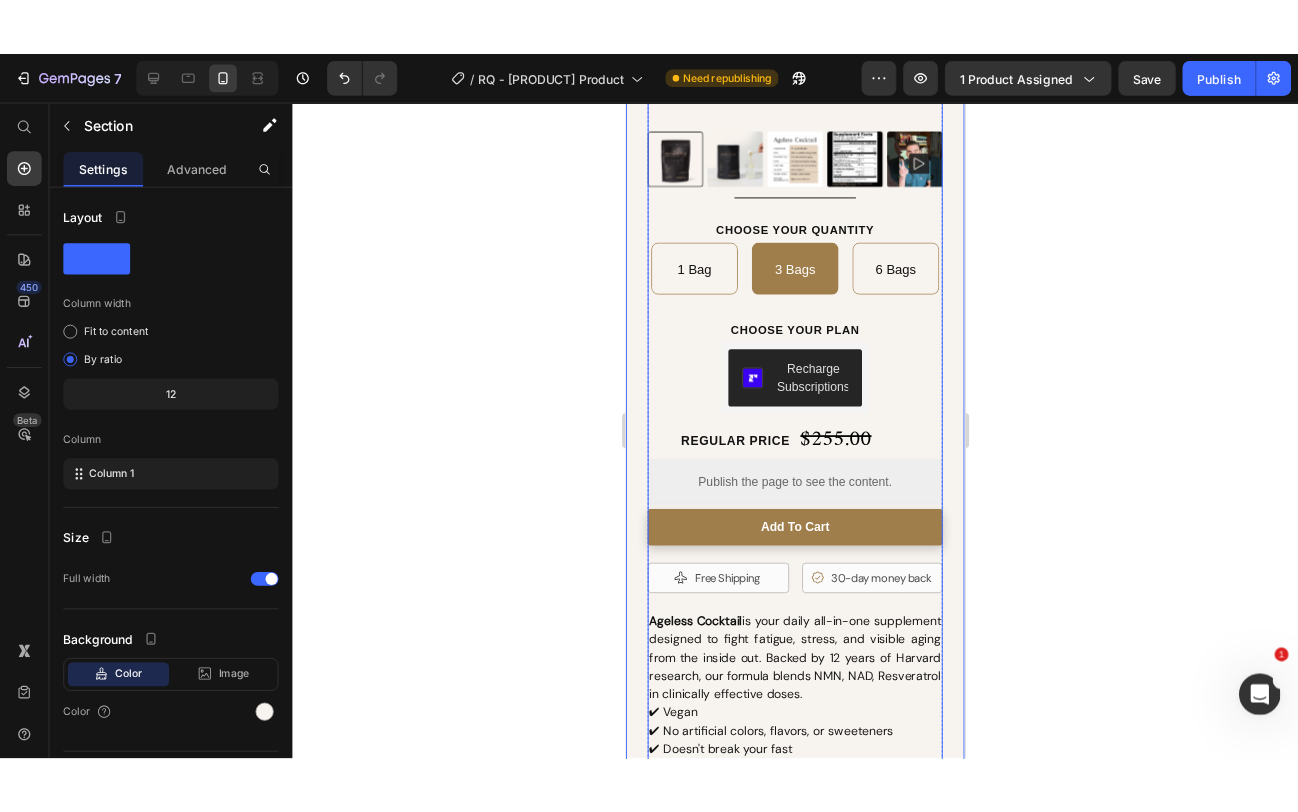 scroll, scrollTop: 531, scrollLeft: 0, axis: vertical 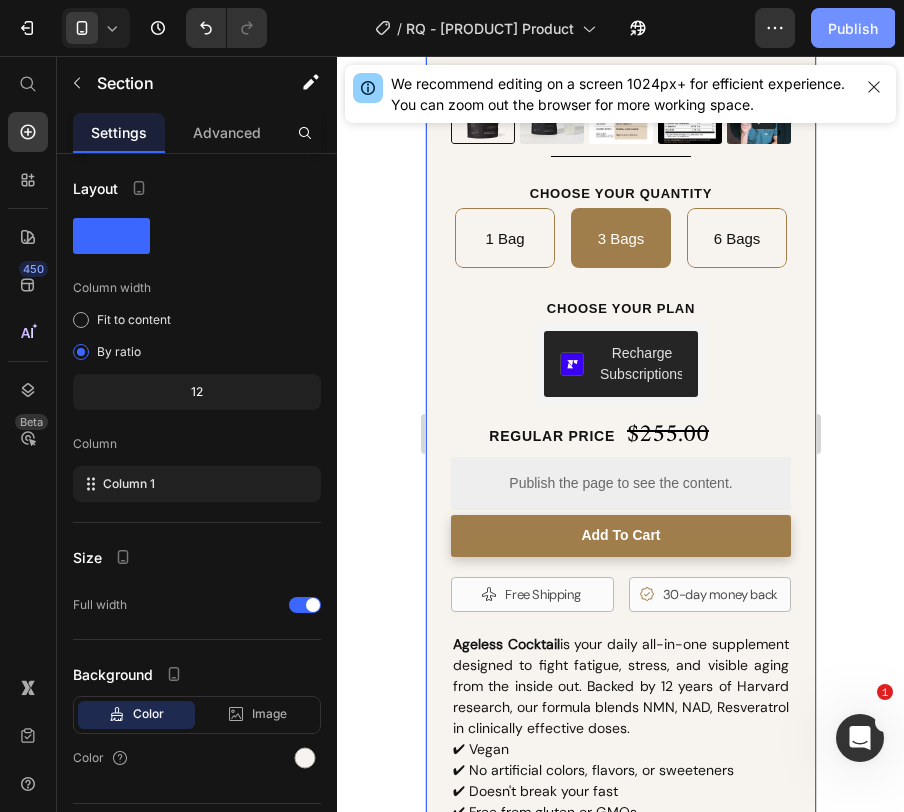 click on "Publish" 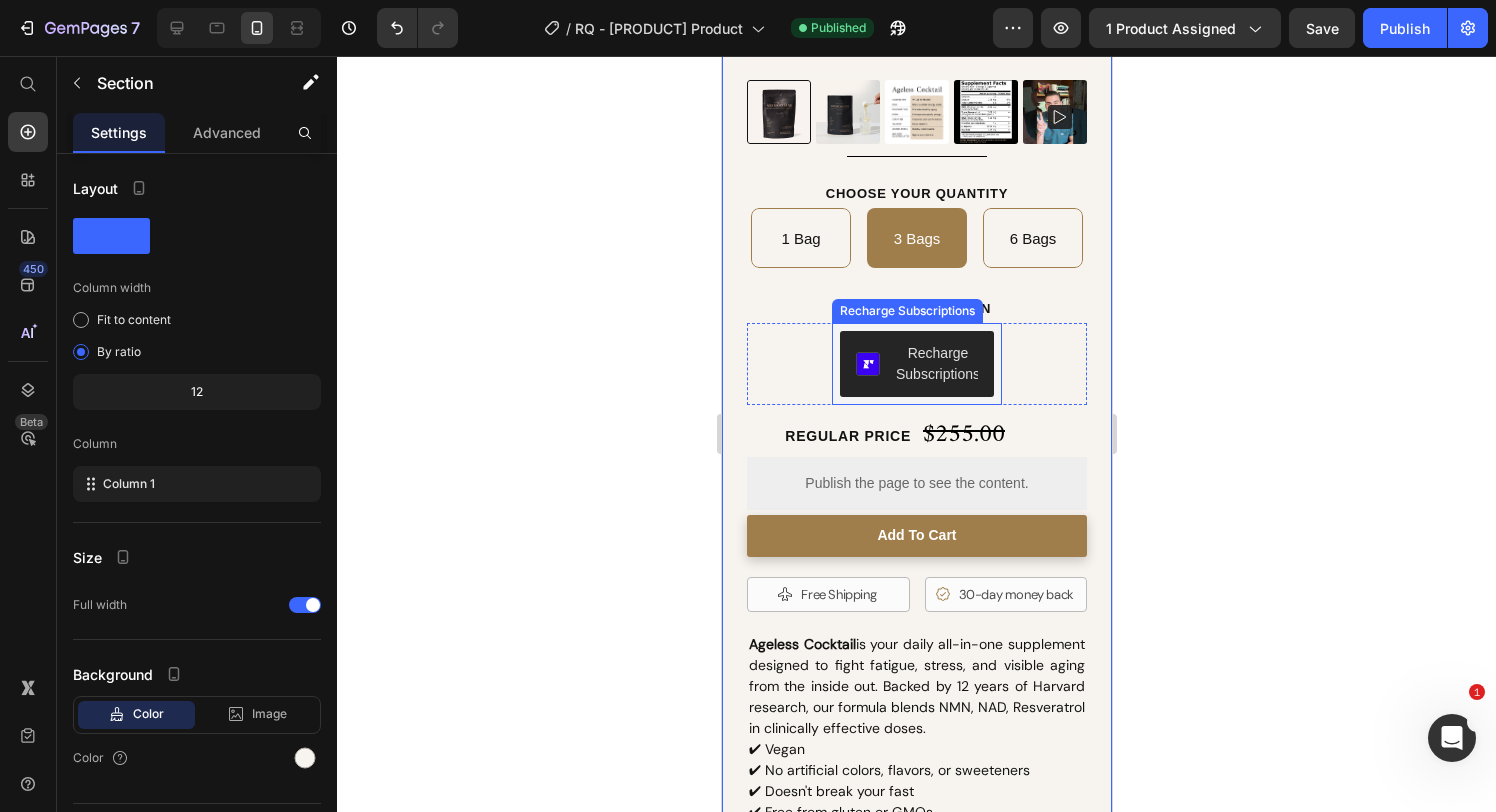 click on "Recharge Subscriptions" at bounding box center (916, 364) 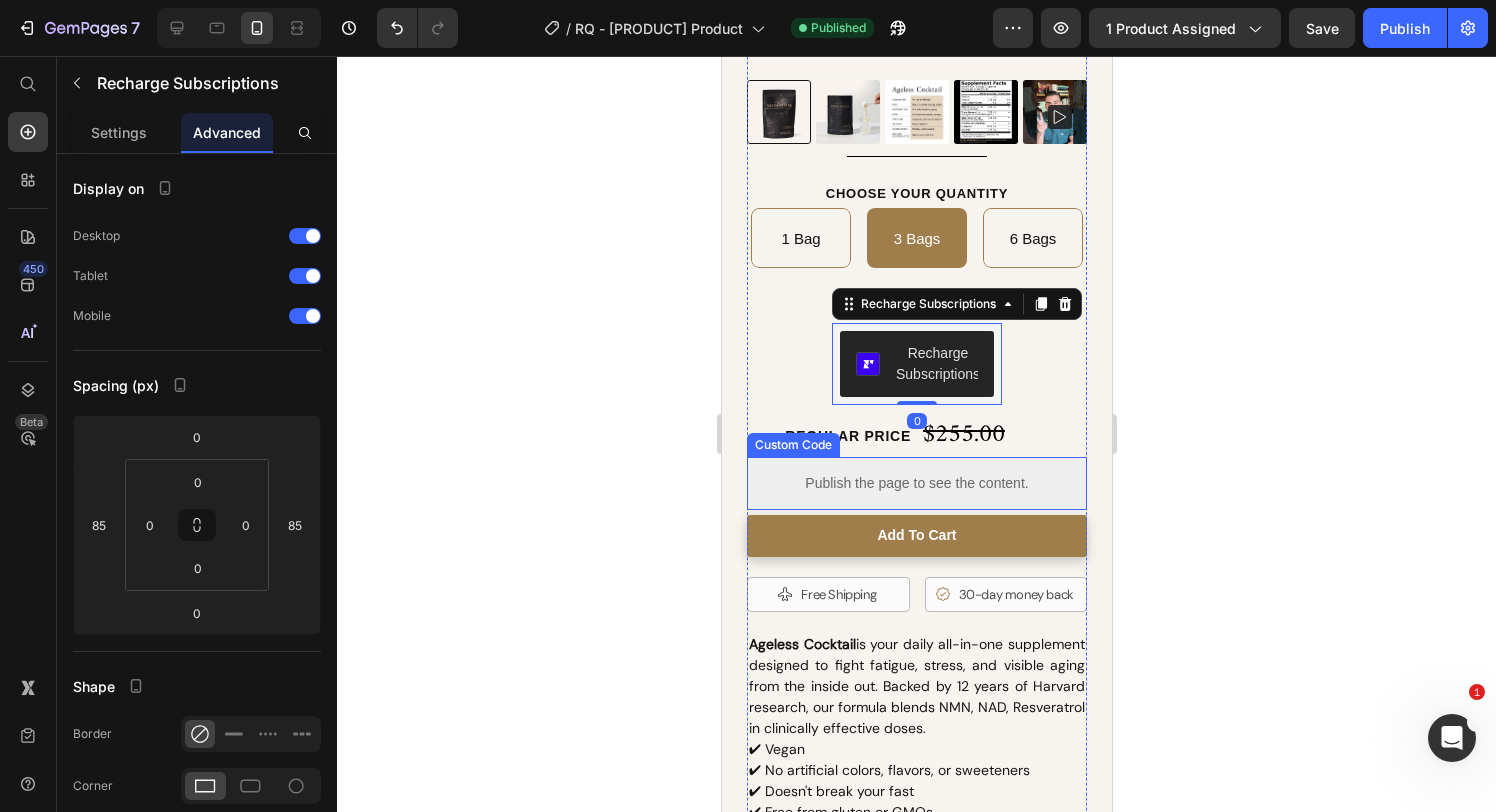 click on "Publish the page to see the content." at bounding box center [916, 483] 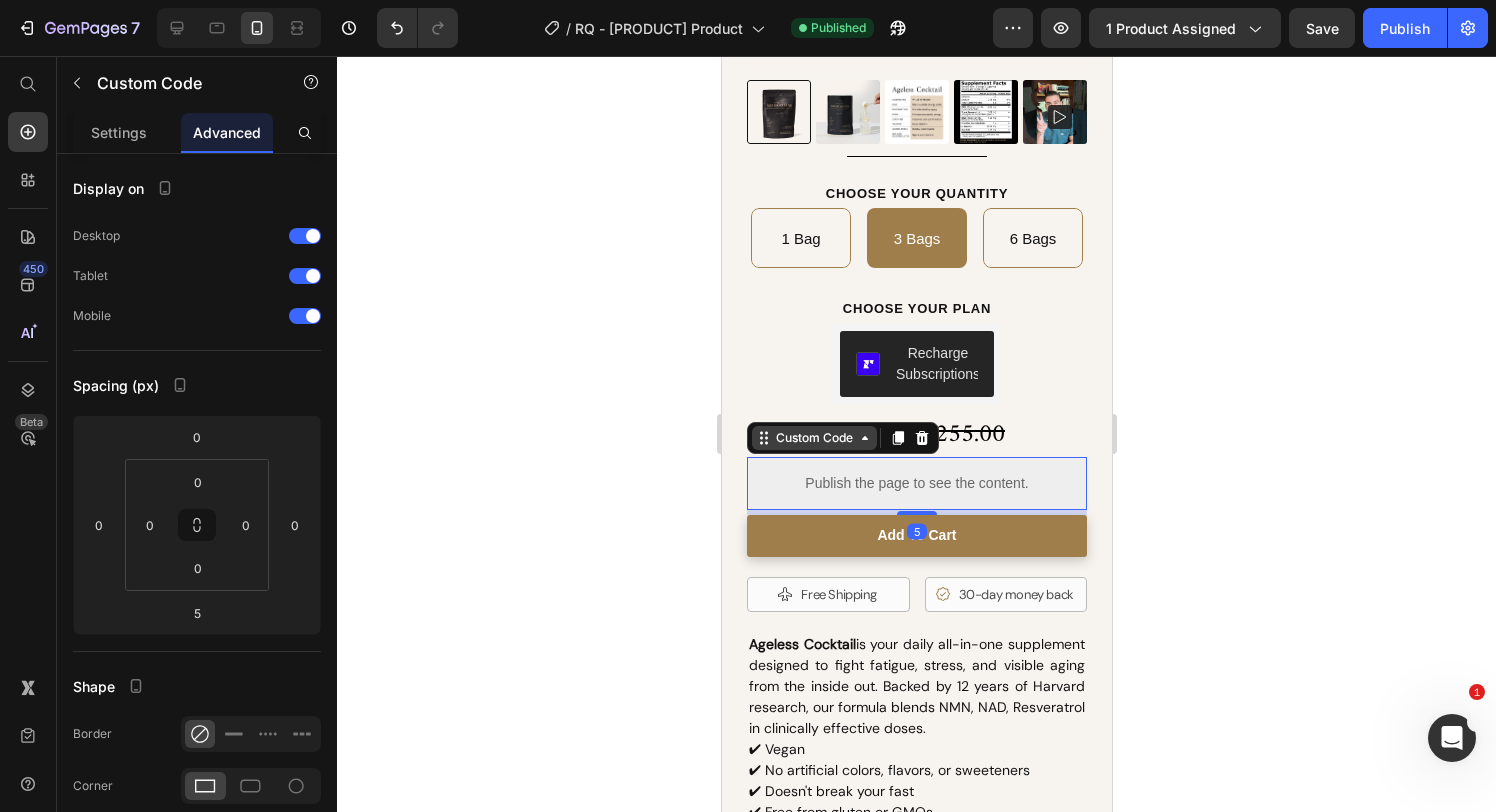 click on "Custom Code" at bounding box center (813, 438) 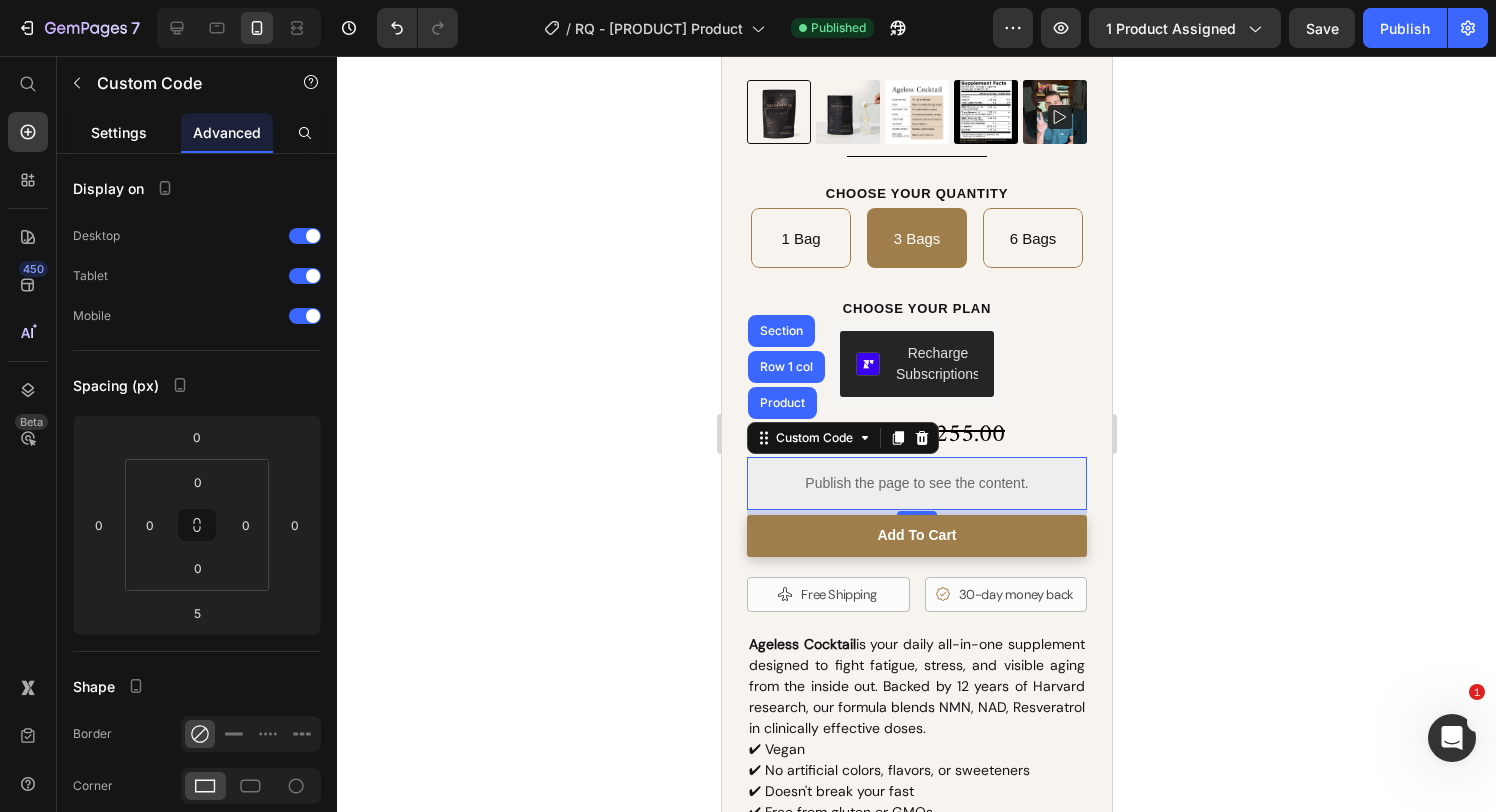 click on "Settings" at bounding box center (119, 132) 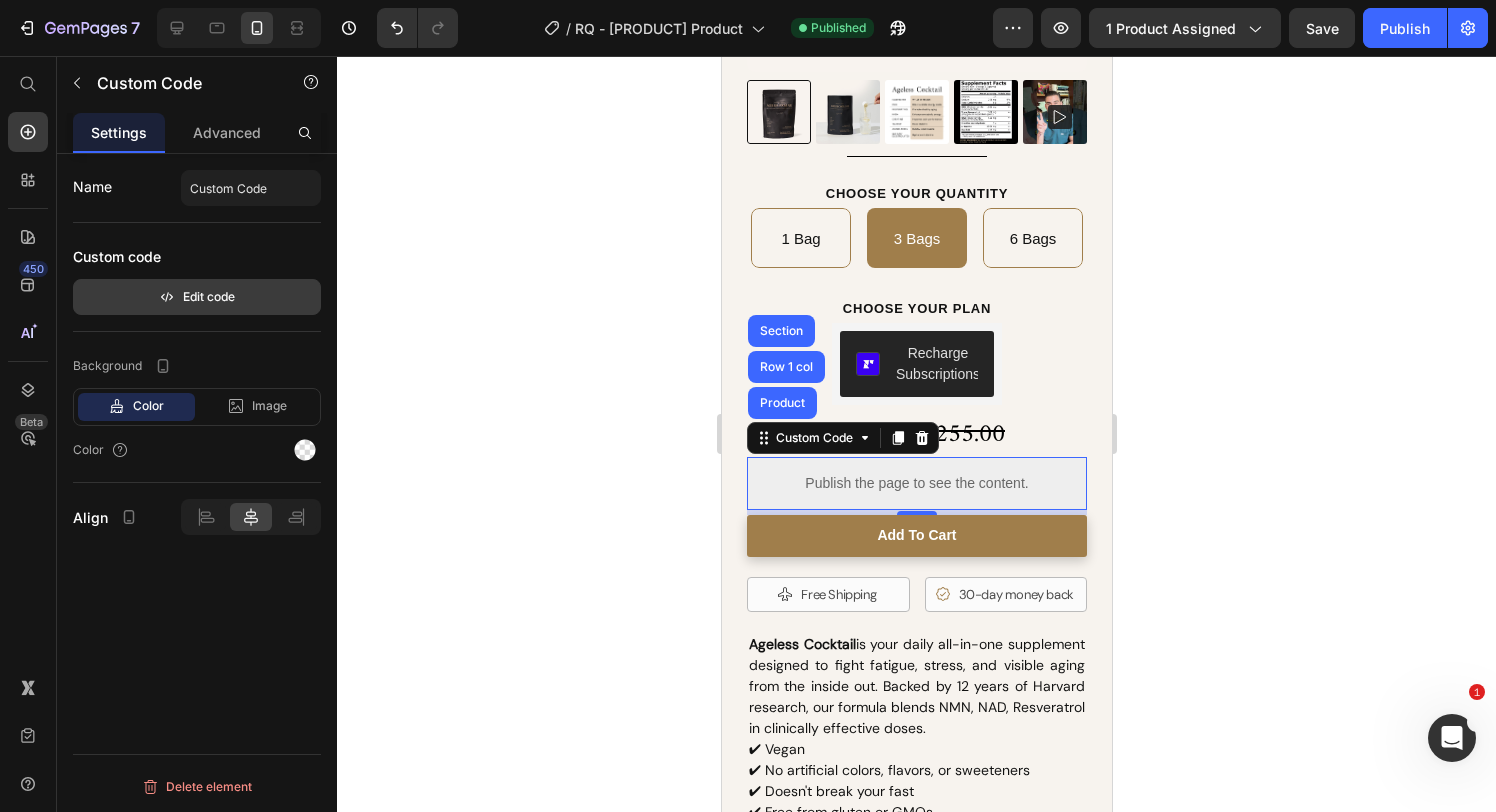 click on "Edit code" at bounding box center [197, 297] 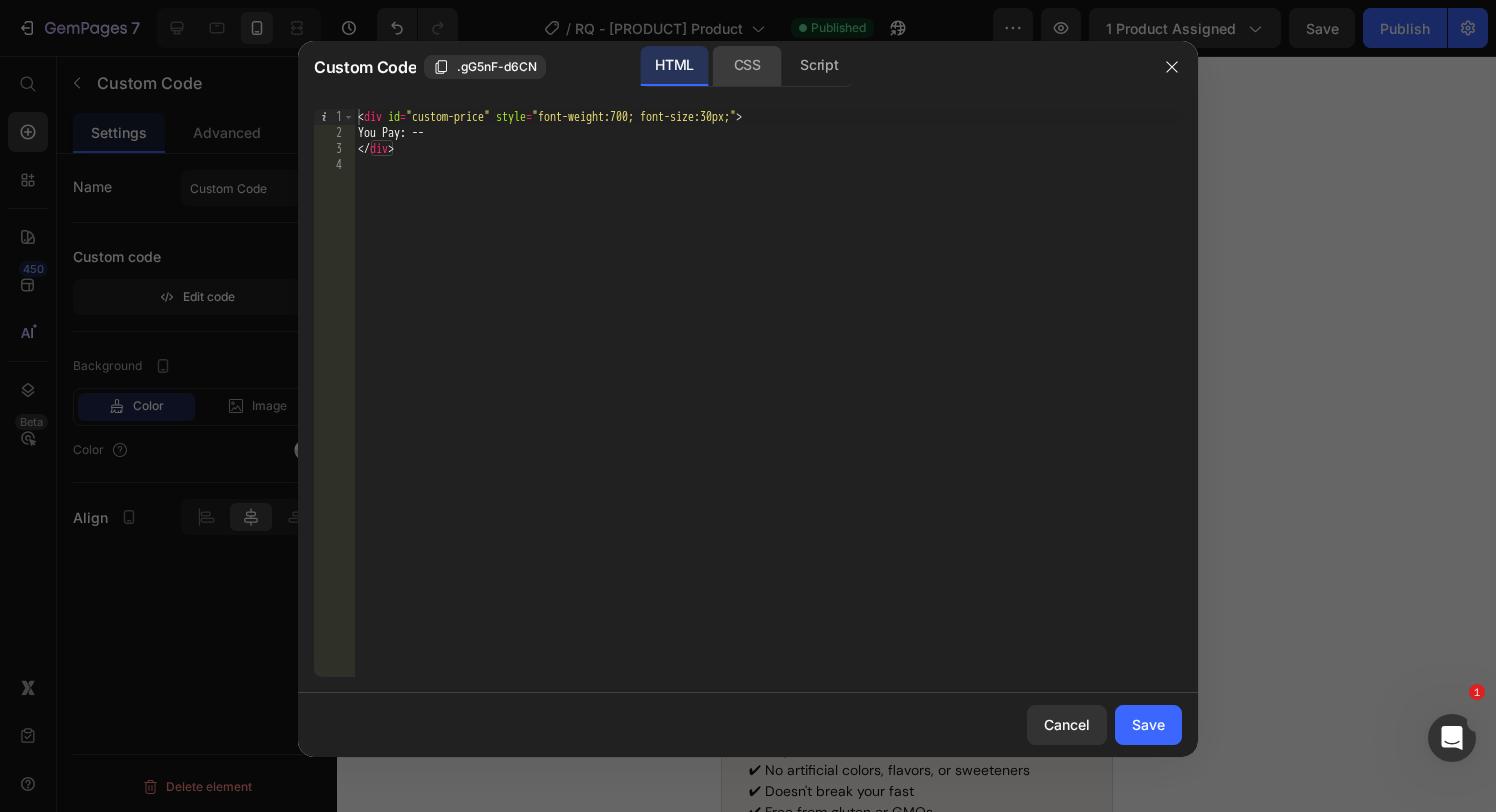 click on "CSS" 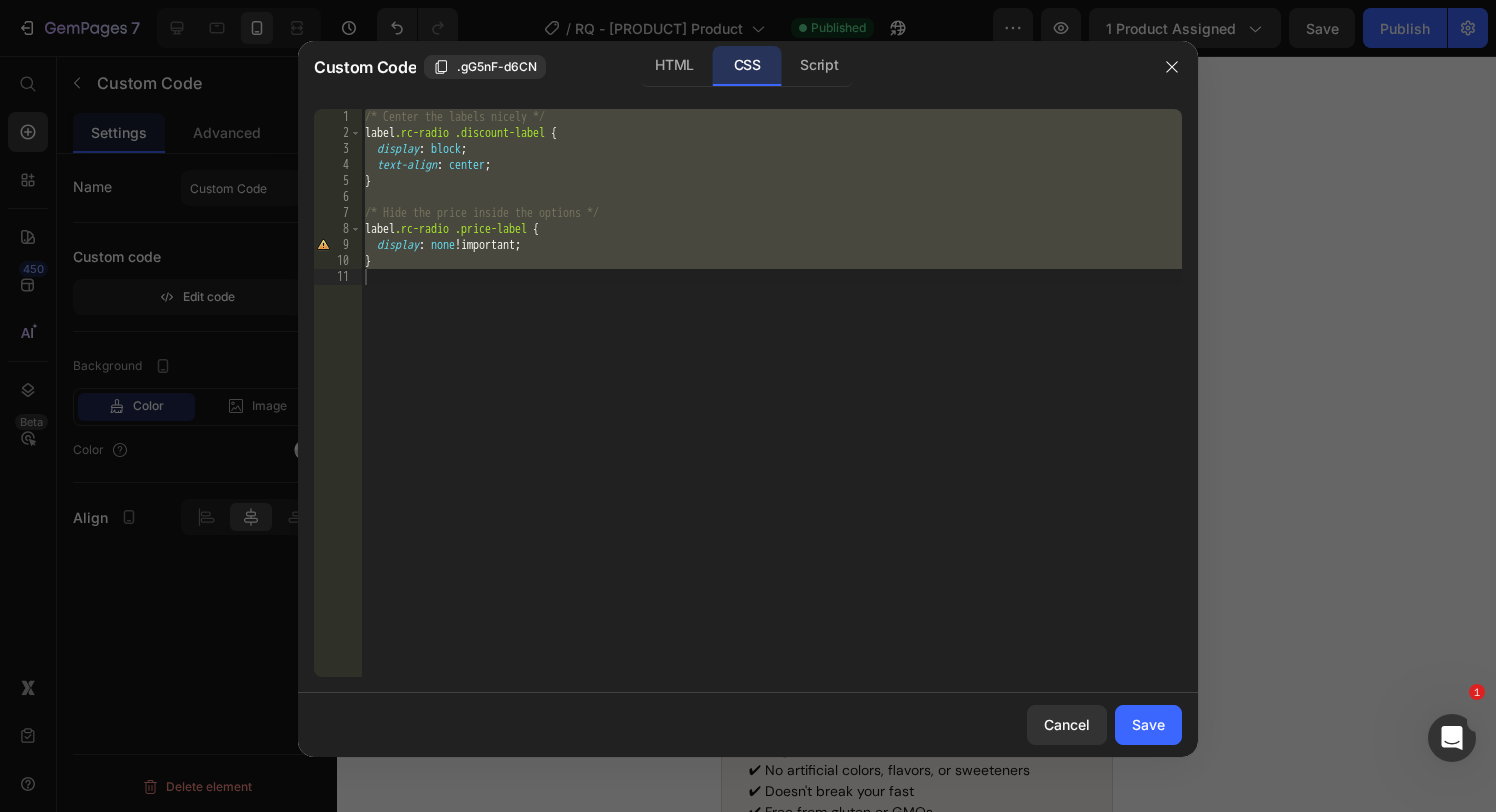 type on "}" 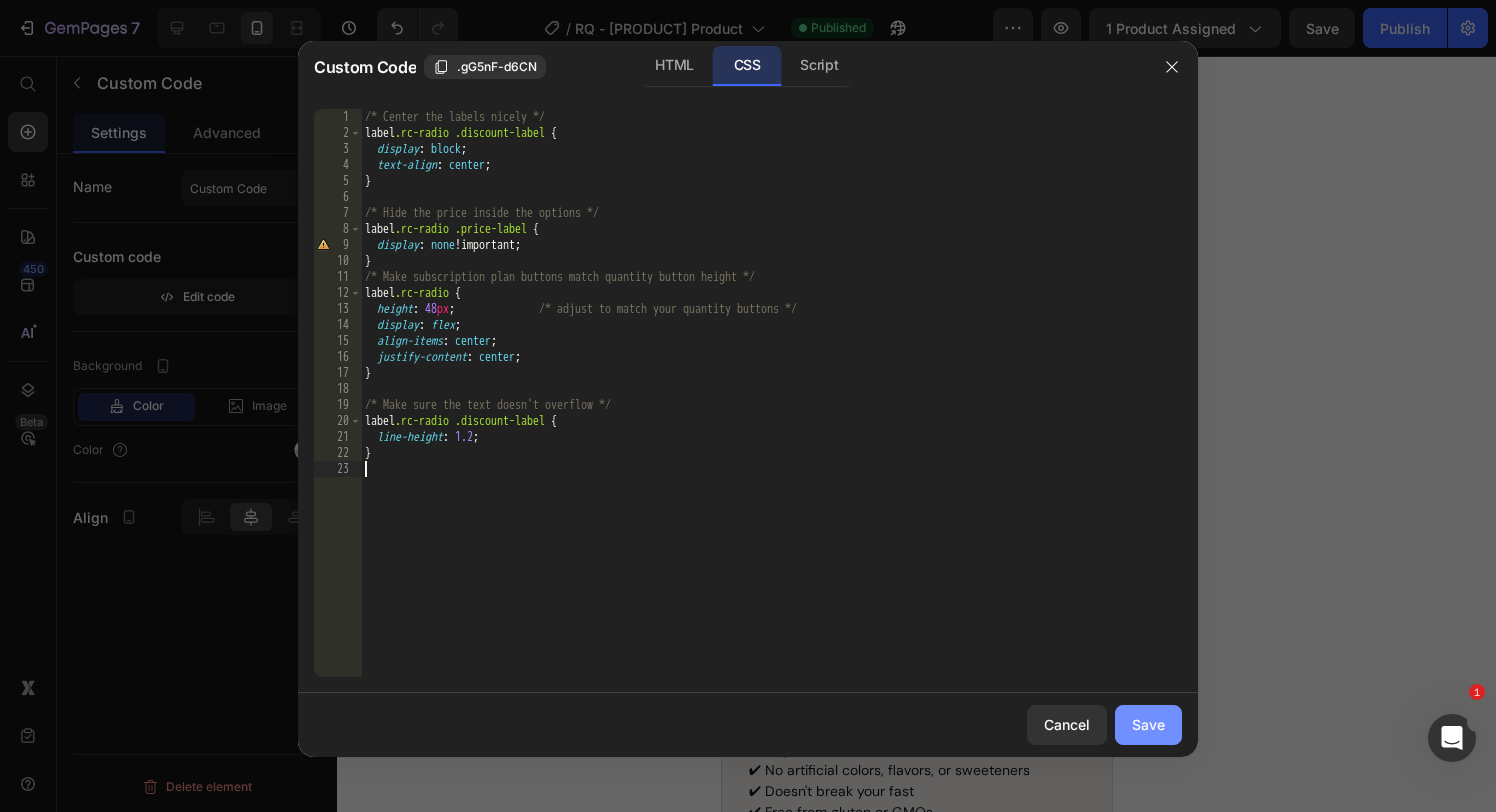 click on "Save" at bounding box center [1148, 724] 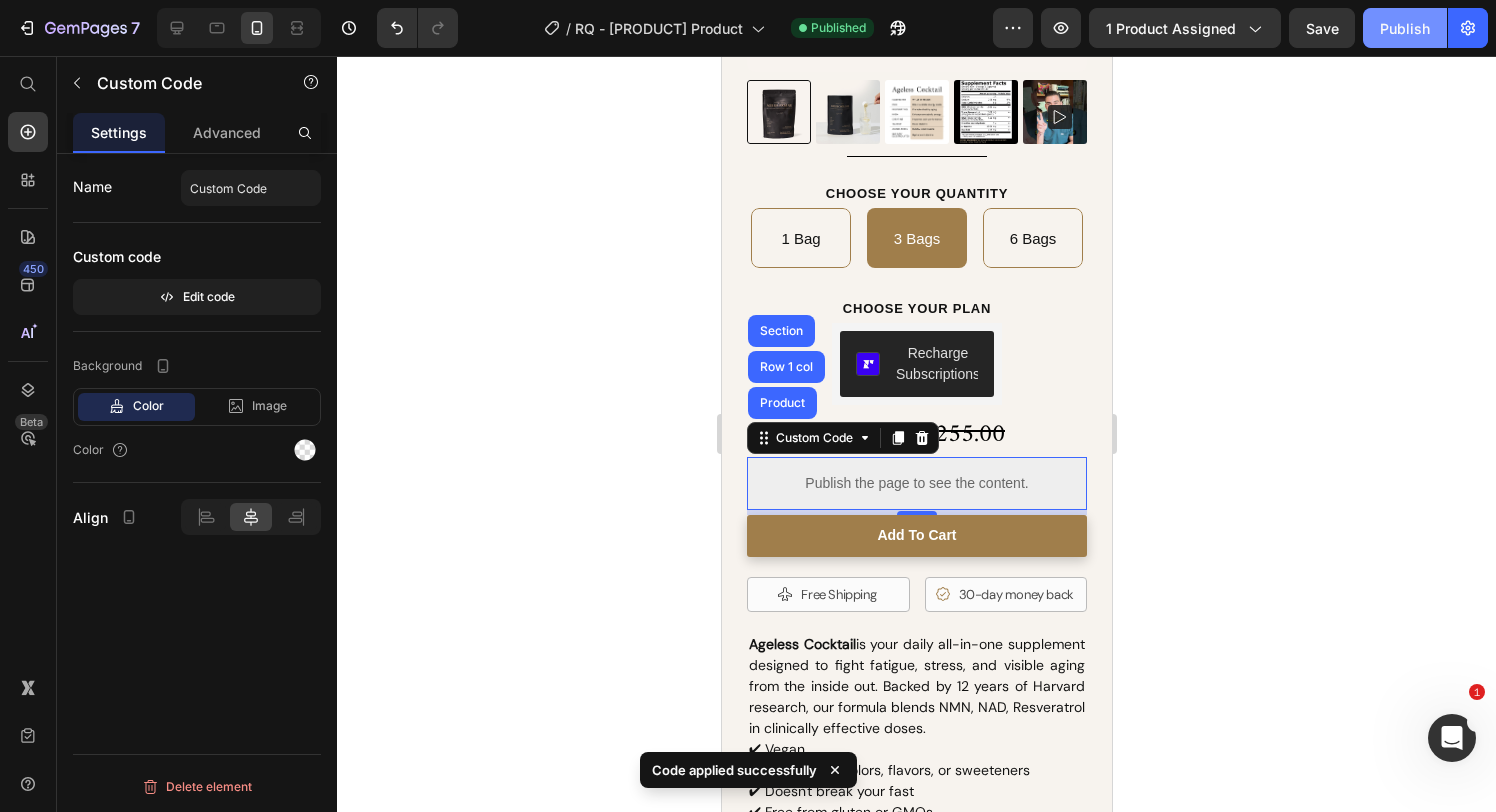 click on "Publish" at bounding box center (1405, 28) 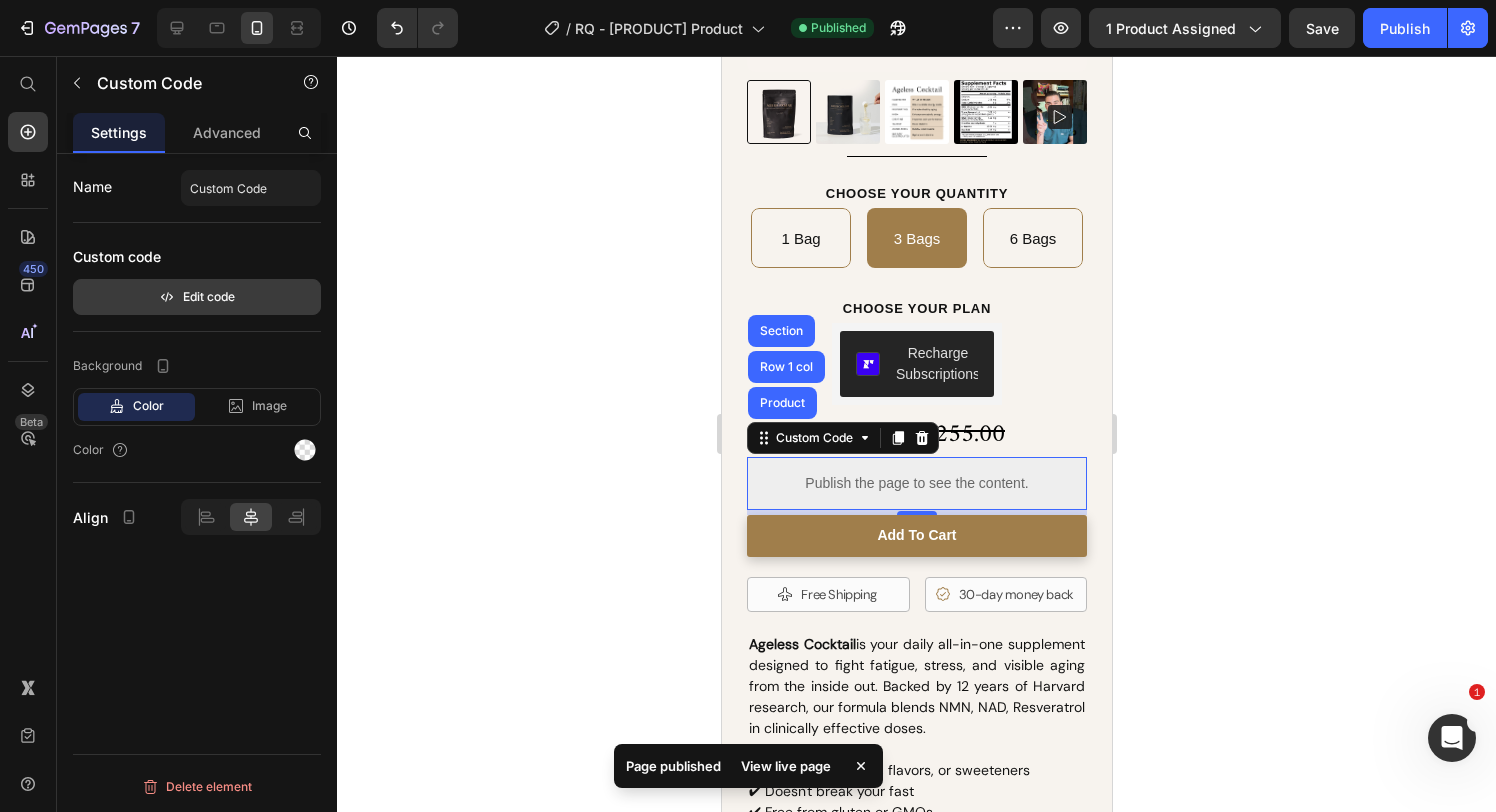 click on "Edit code" at bounding box center [197, 297] 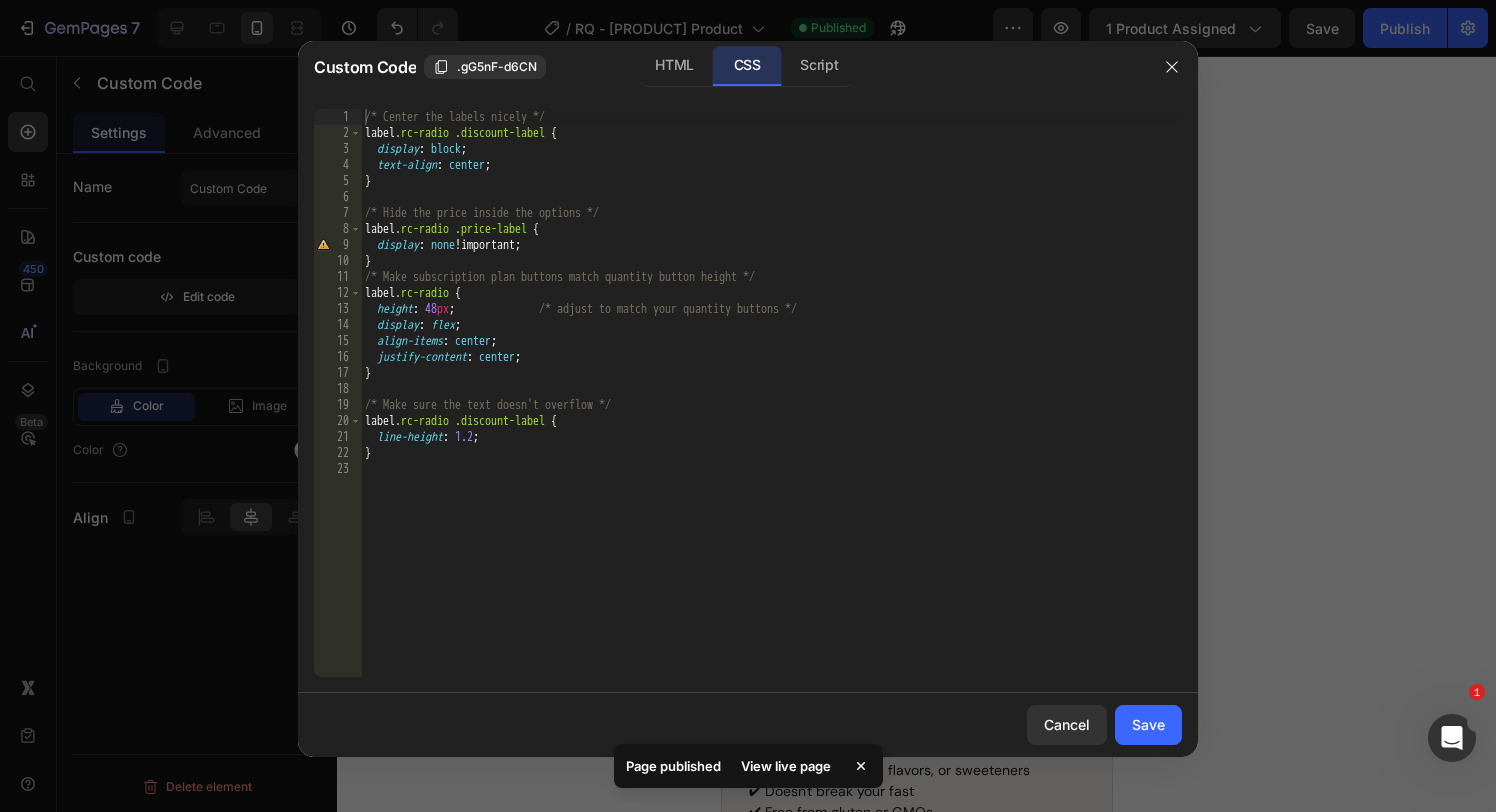 type 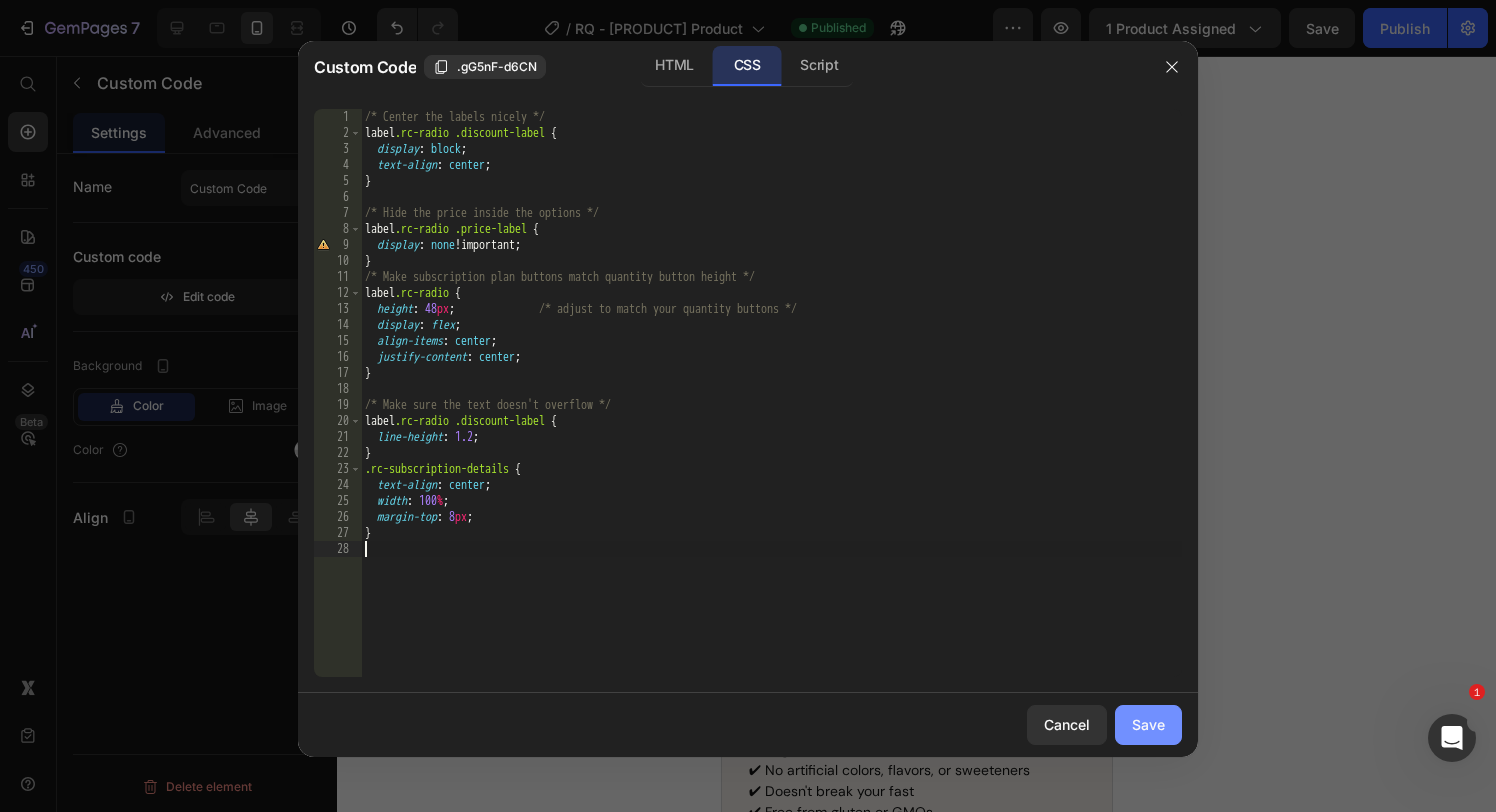 click on "Save" at bounding box center [1148, 724] 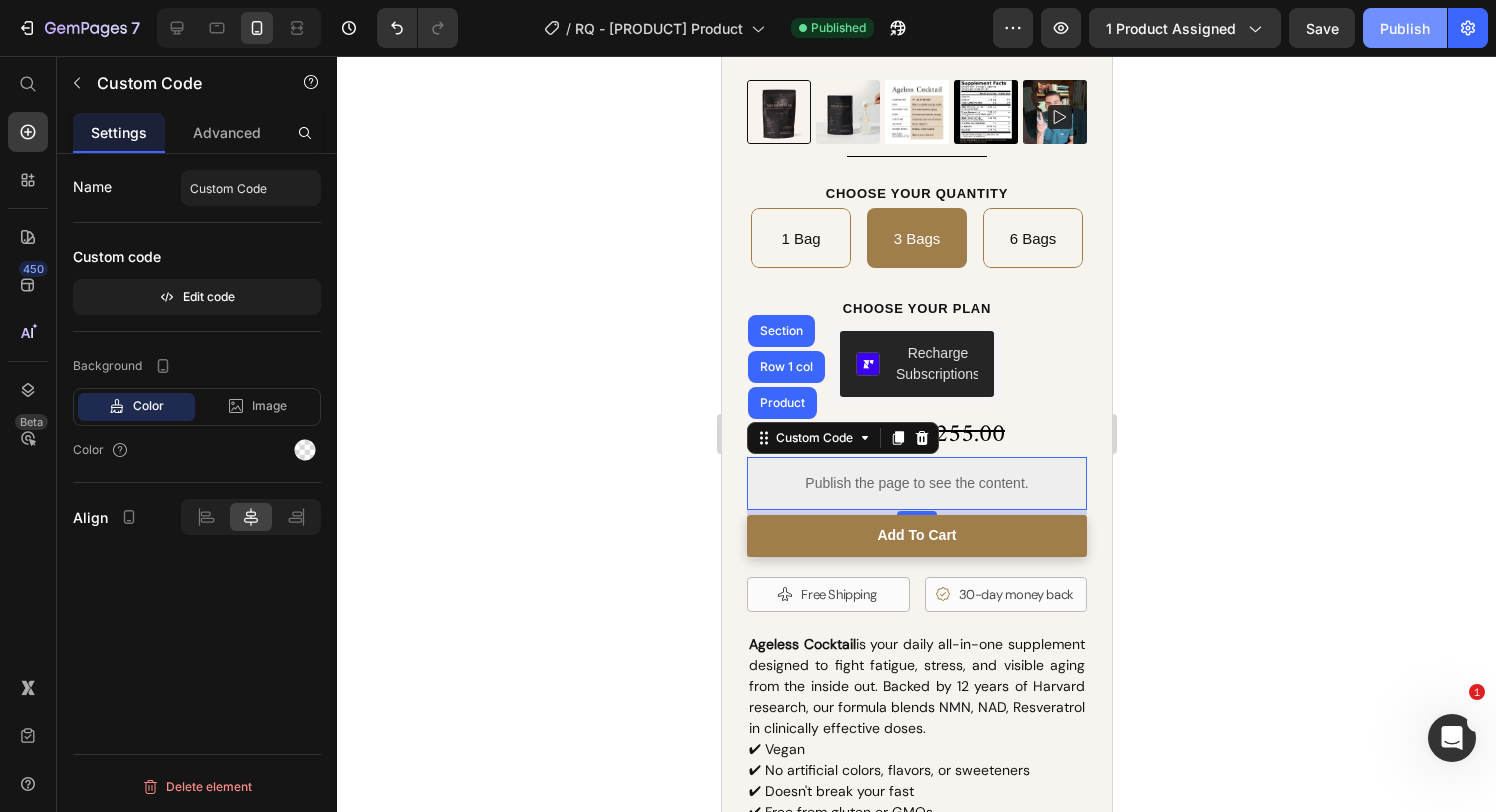 click on "Publish" 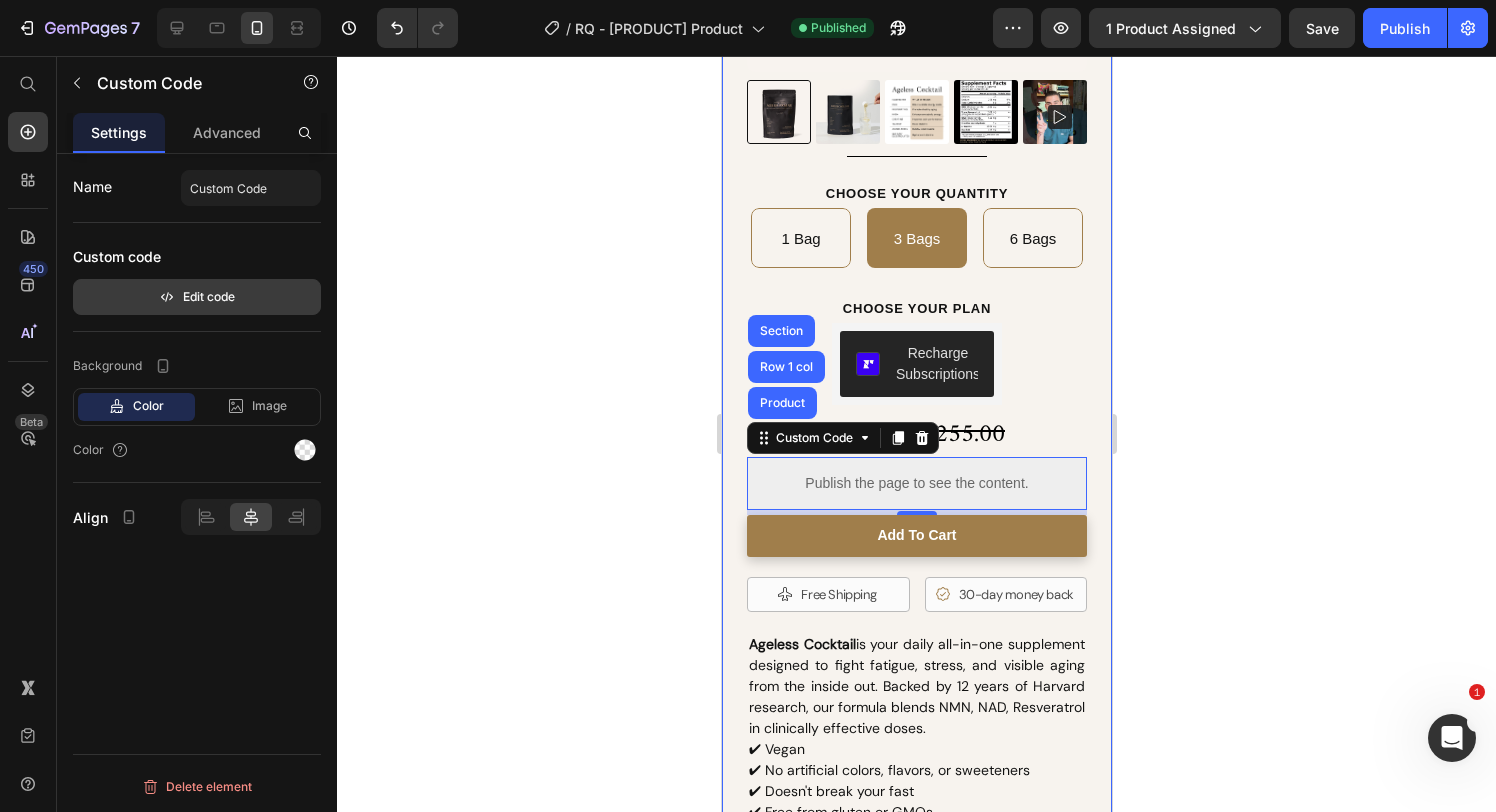 click on "Edit code" at bounding box center [197, 297] 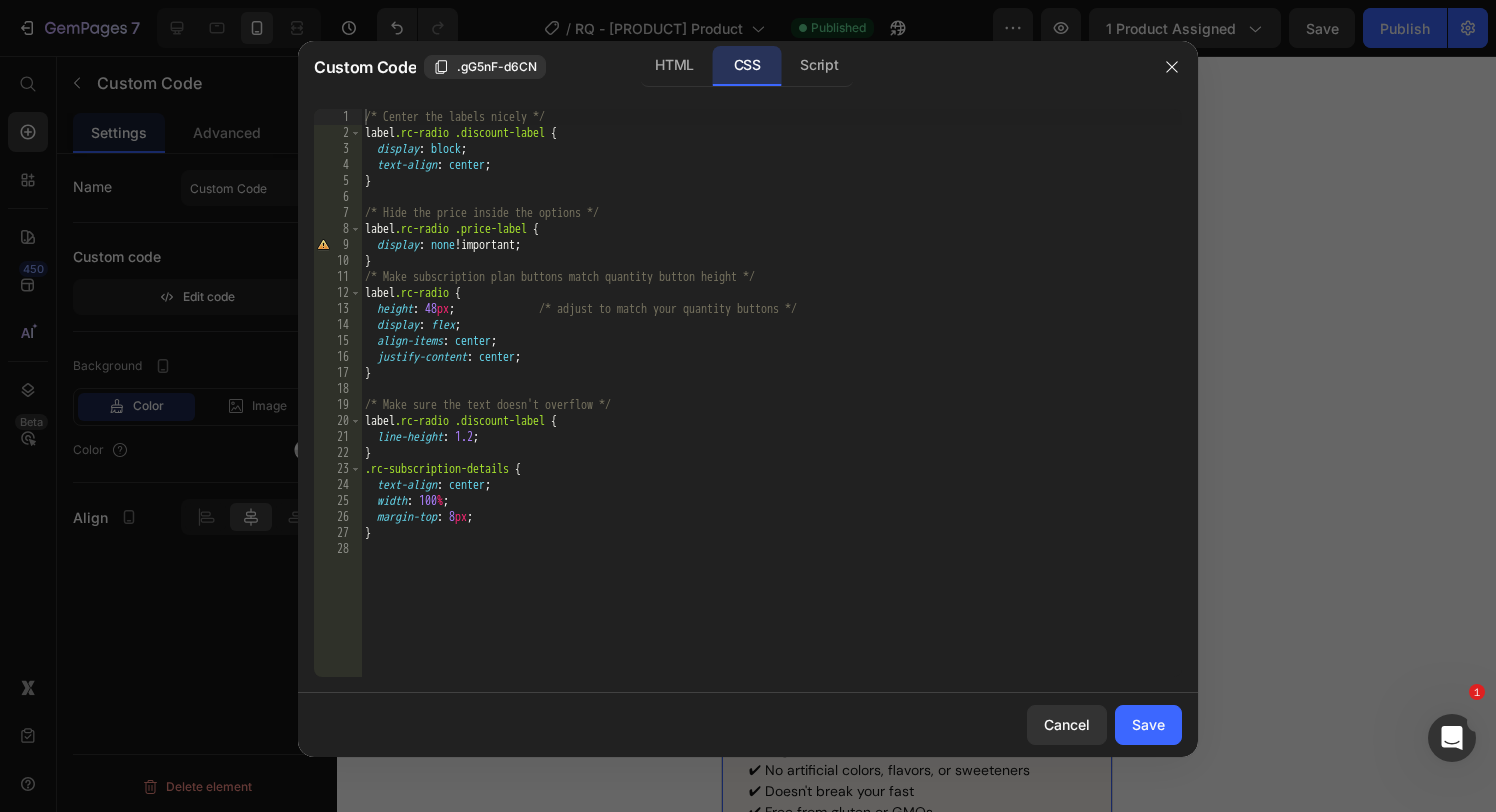 type on "}" 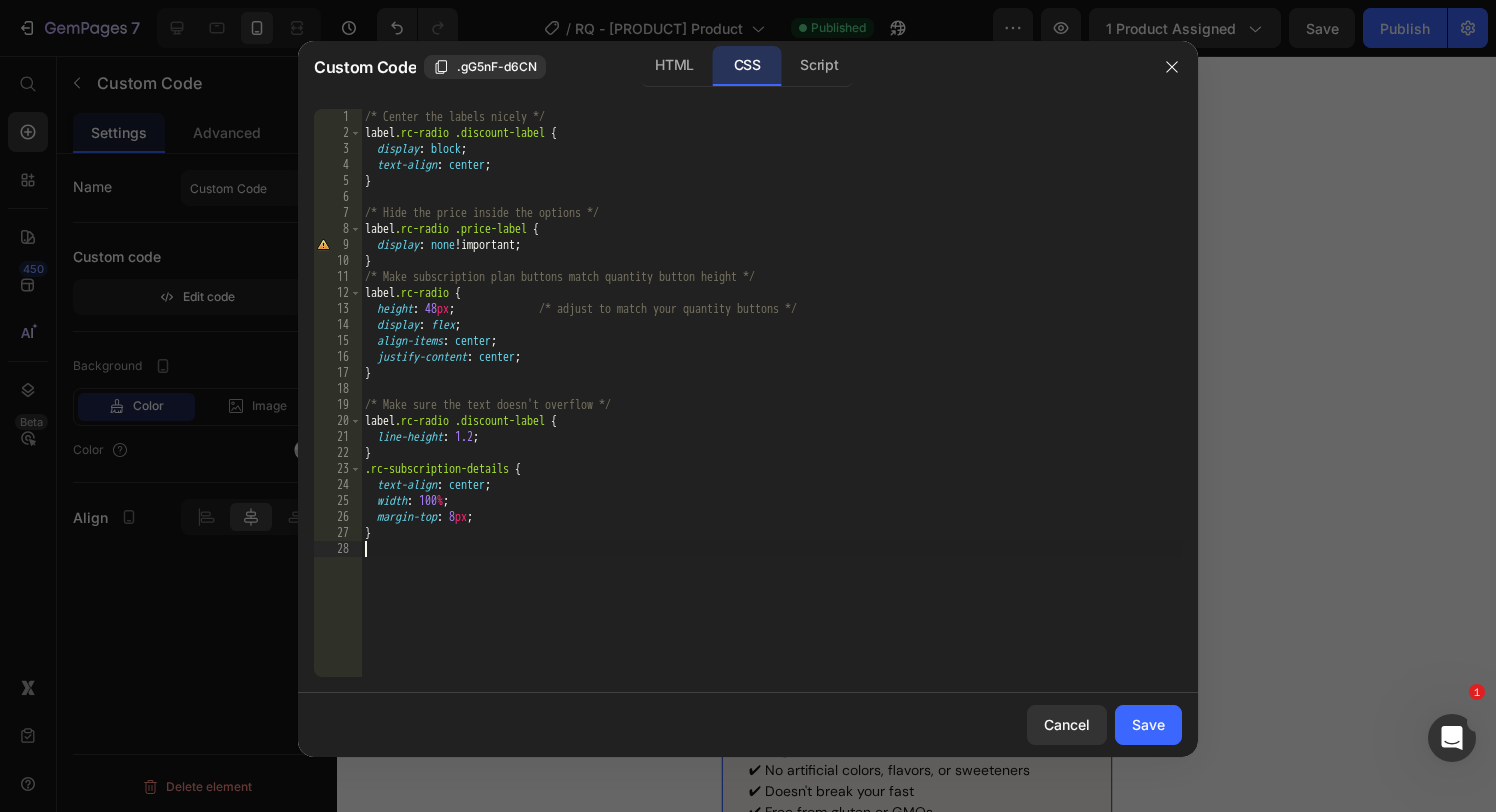 click on "/* Center the labels nicely */ label .rc-radio   .discount-label   {    display :   block ;    text-align :   center ; } /* Hide the price inside the options */ label .rc-radio   .price-label   {    display :   none  !important ; } /* Make subscription plan buttons match quantity button height */ label .rc-radio   {    height :   48 px ;                /* adjust to match your quantity buttons */    display :   flex ;    align-items :   center ;    justify-content :   center ; } /* Make sure the text doesn't overflow */ label .rc-radio   .discount-label   {    line-height :   1.2 ; } .rc-subscription-details   {    text-align :   center ;    width :   100 % ;    margin-top :   8 px ; }" at bounding box center (771, 409) 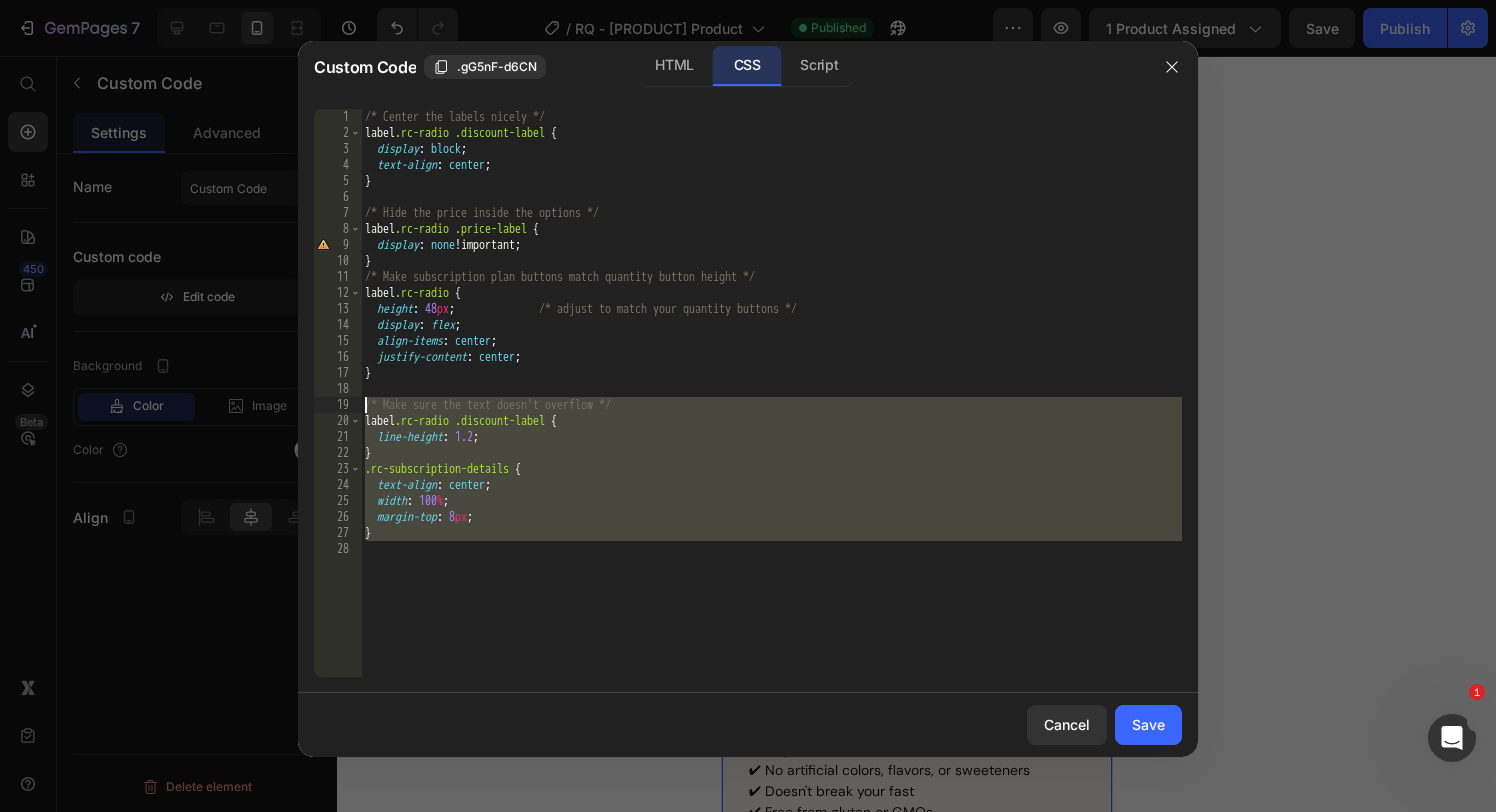 drag, startPoint x: 407, startPoint y: 546, endPoint x: 330, endPoint y: 401, distance: 164.17673 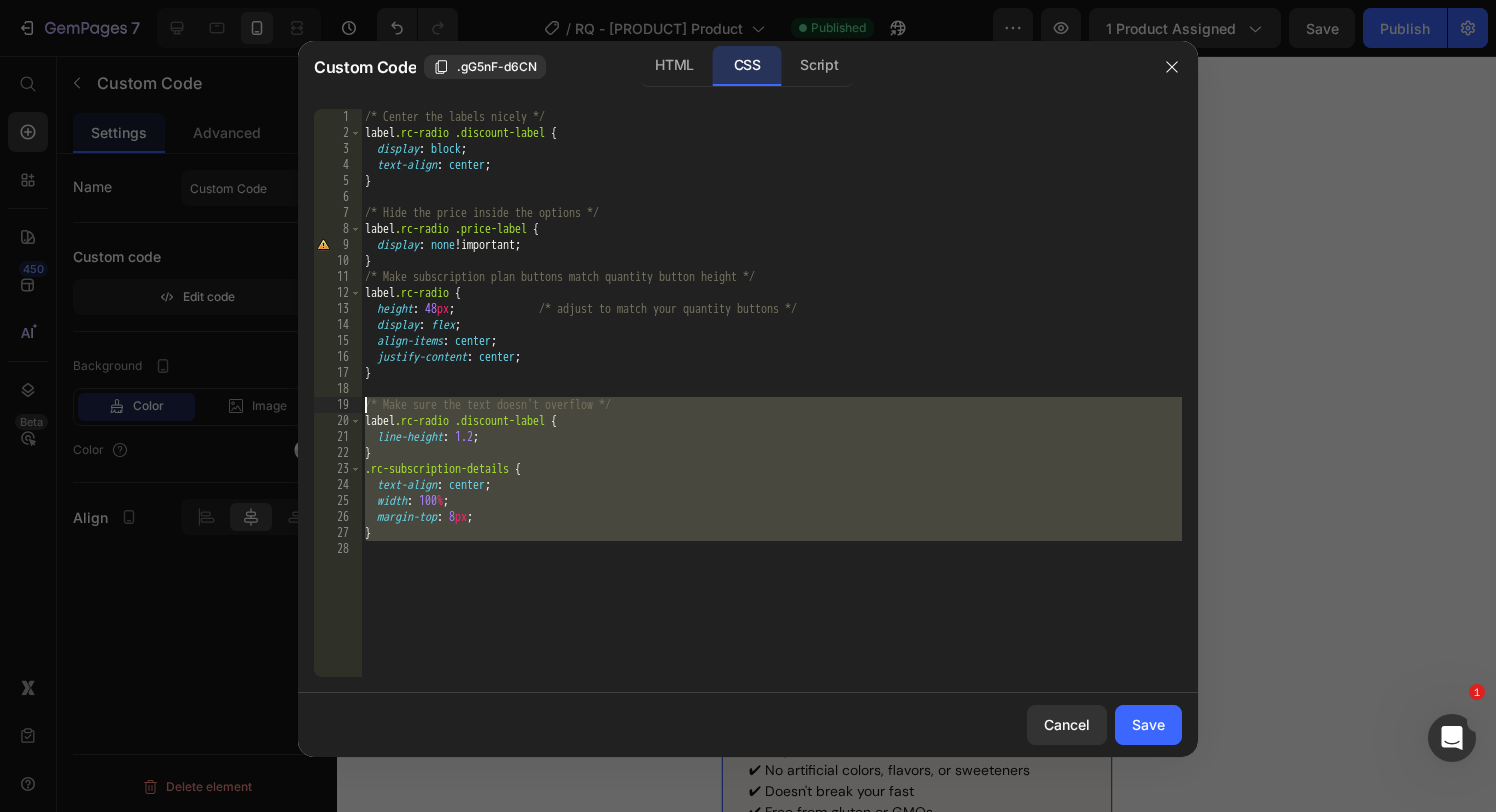click on "/* Center the labels nicely */ label .rc-radio   .discount-label   {    display :   block ;    text-align :   center ; } /* Hide the price inside the options */ label .rc-radio   .price-label   {    display :   none  !important ; } /* Make subscription plan buttons match quantity button height */ label .rc-radio   {    height :   48 px ;                /* adjust to match your quantity buttons */    display :   flex ;    align-items :   center ;    justify-content :   center ; } /* Make sure the text doesn't overflow */ label .rc-radio   .discount-label   {    line-height :   1.2 ; } .rc-subscription-details   {    text-align :   center ;    width :   100 % ;    margin-top :   8 px ; }" at bounding box center (771, 409) 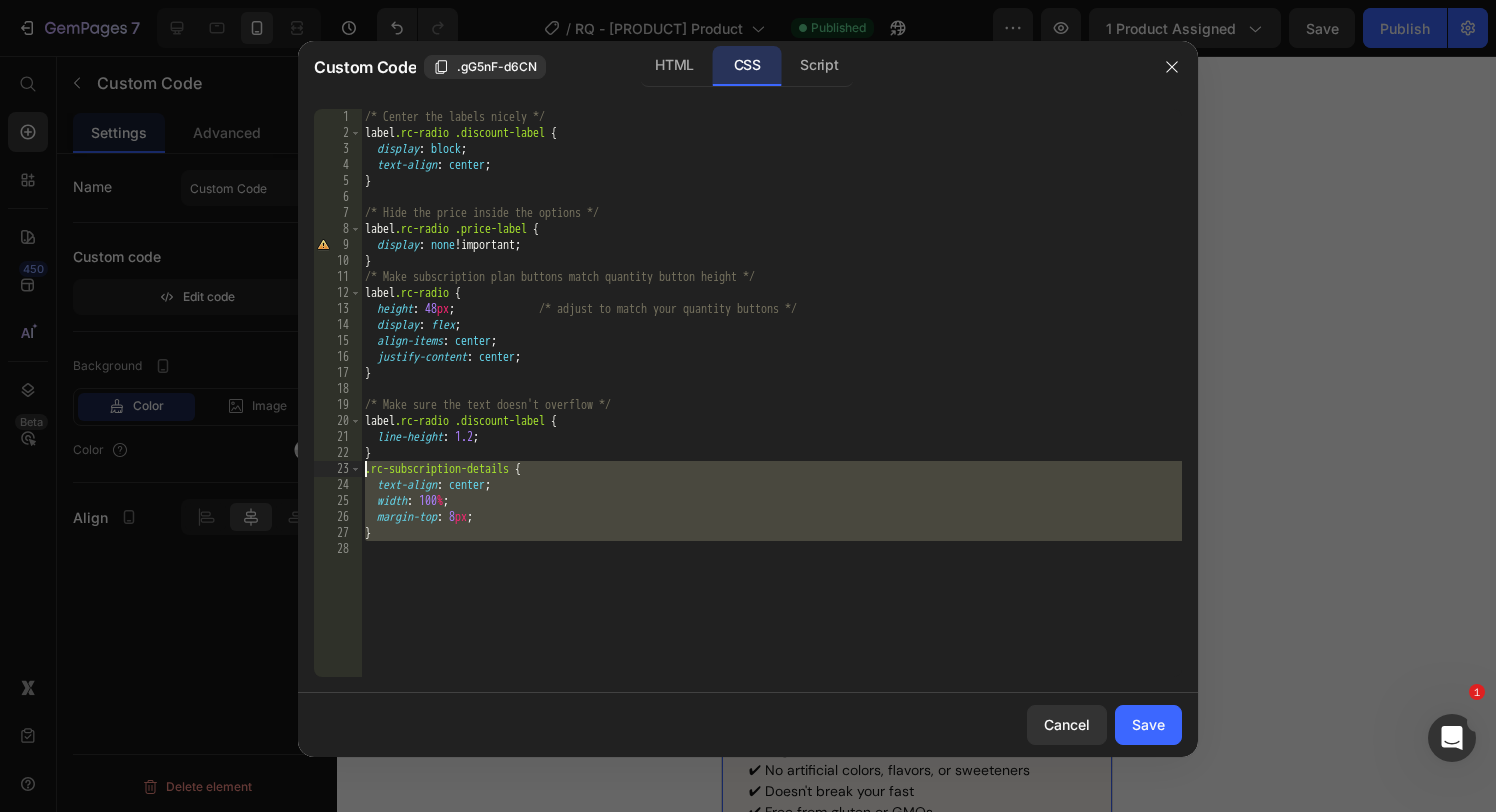 drag, startPoint x: 445, startPoint y: 548, endPoint x: 346, endPoint y: 467, distance: 127.91403 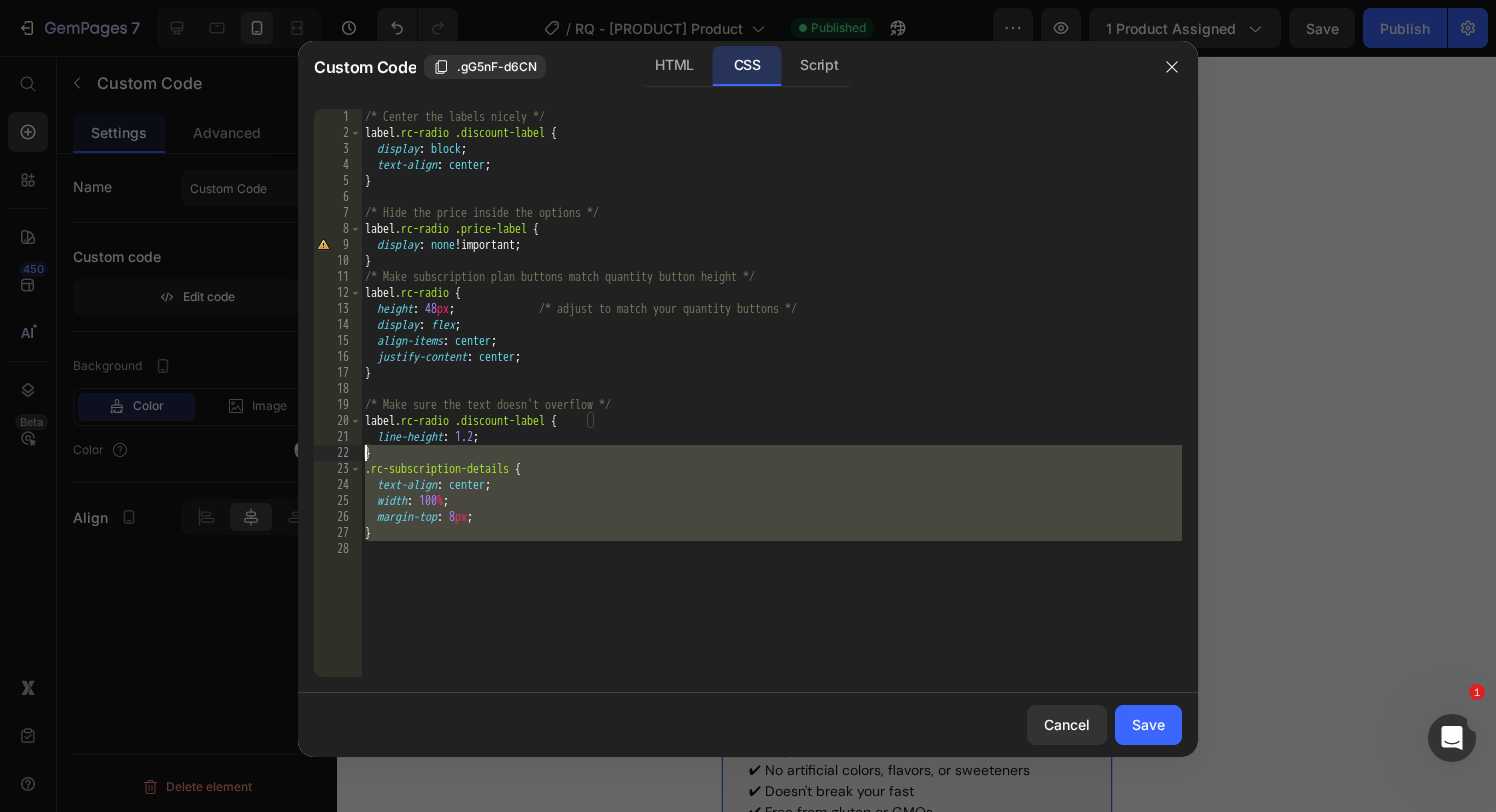 drag, startPoint x: 401, startPoint y: 549, endPoint x: 349, endPoint y: 453, distance: 109.17875 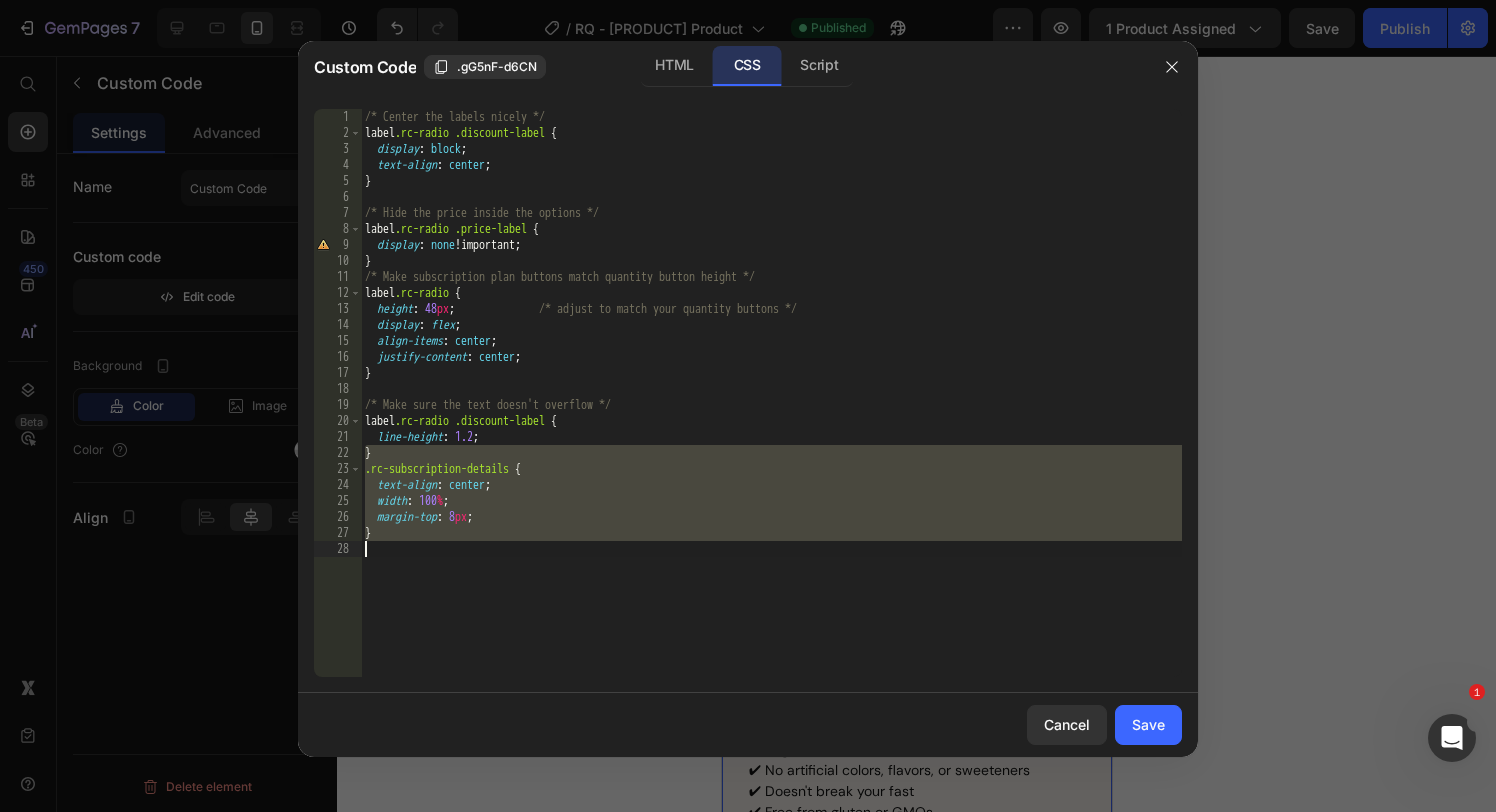 click on "/* Center the labels nicely */ label .rc-radio   .discount-label   {    display :   block ;    text-align :   center ; } /* Hide the price inside the options */ label .rc-radio   .price-label   {    display :   none  !important ; } /* Make subscription plan buttons match quantity button height */ label .rc-radio   {    height :   48 px ;                /* adjust to match your quantity buttons */    display :   flex ;    align-items :   center ;    justify-content :   center ; } /* Make sure the text doesn't overflow */ label .rc-radio   .discount-label   {    line-height :   1.2 ; } .rc-subscription-details   {    text-align :   center ;    width :   100 % ;    margin-top :   8 px ; }" at bounding box center [771, 409] 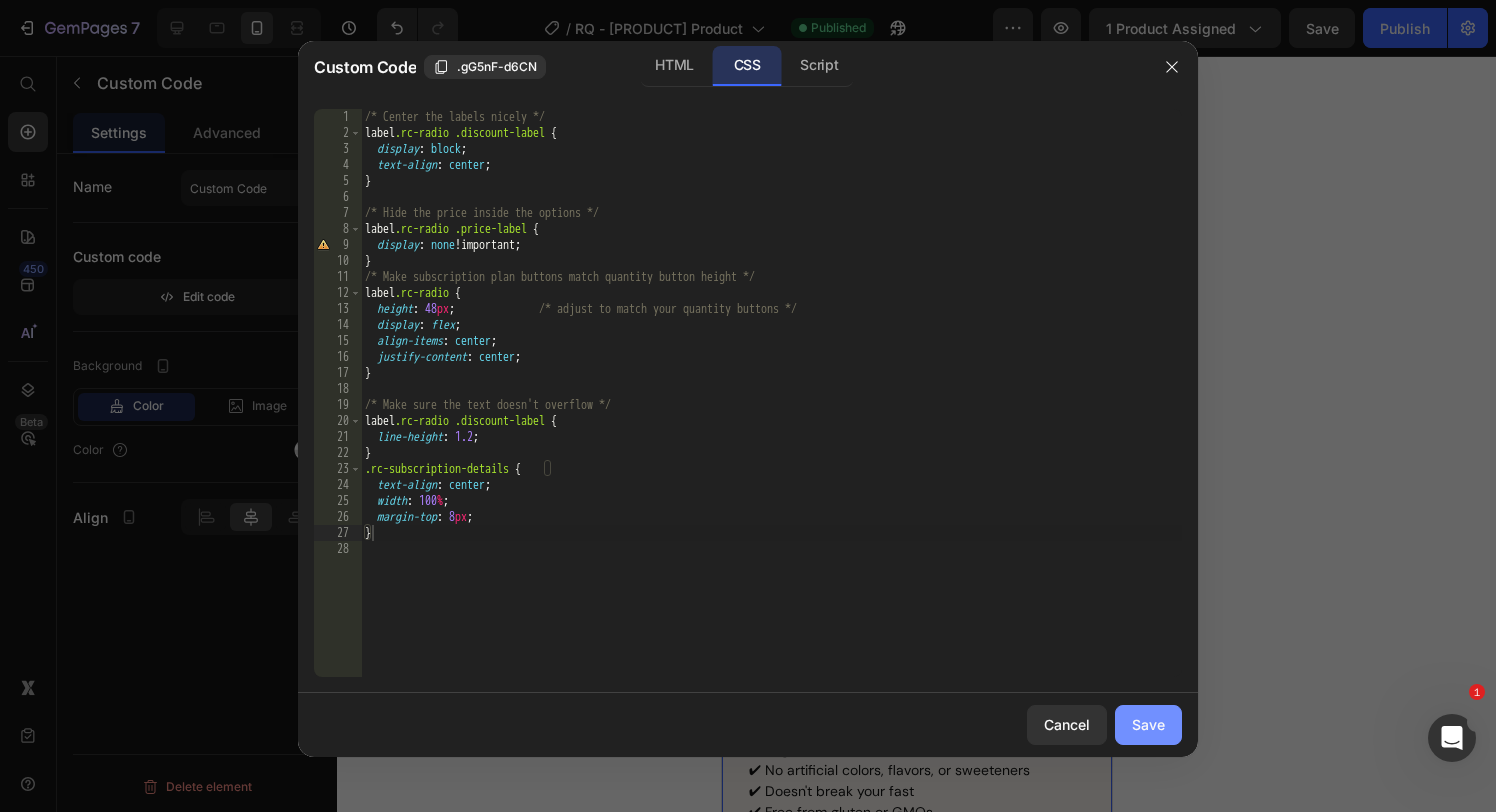 click on "Save" at bounding box center [1148, 724] 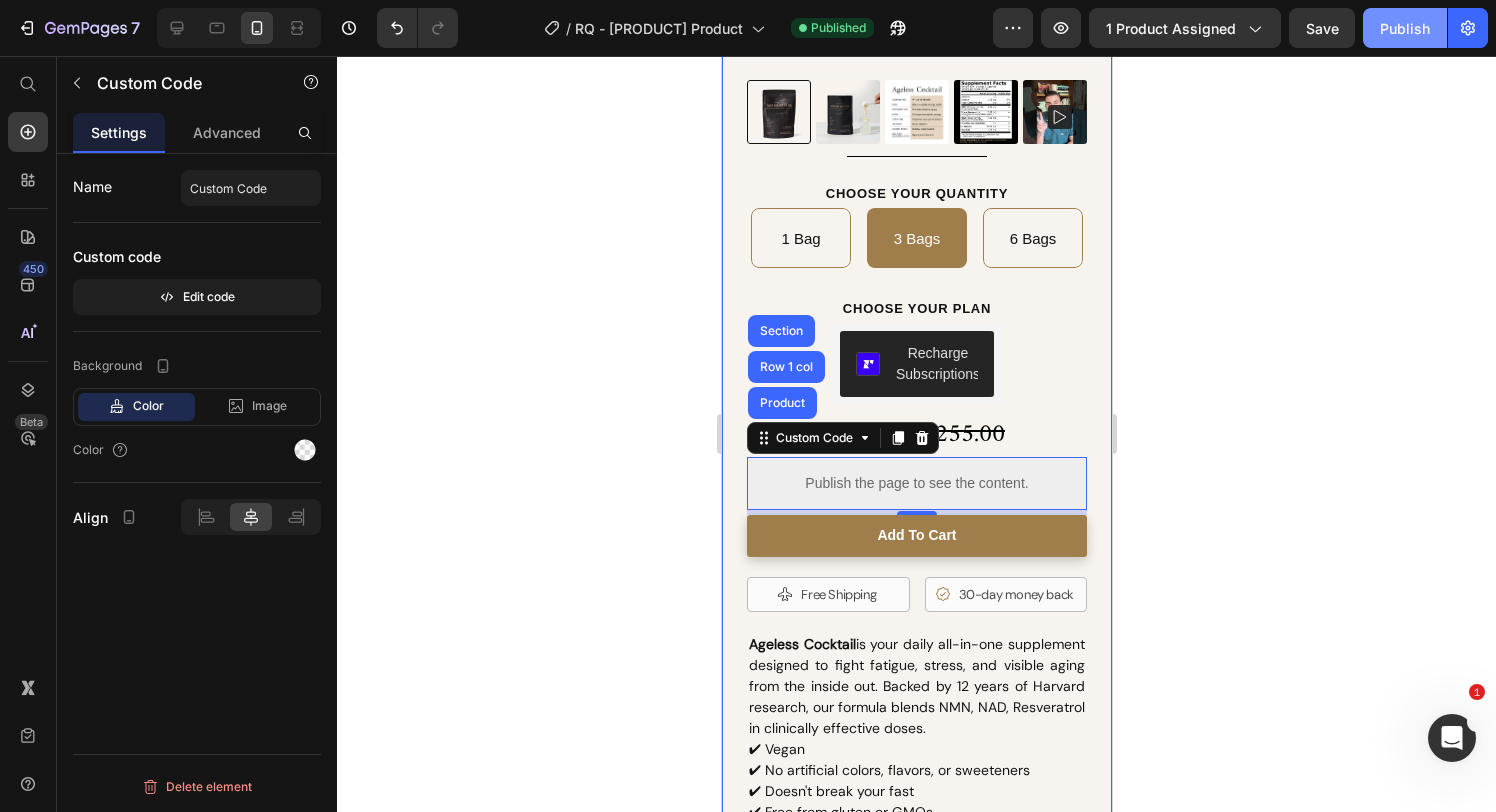 click on "Publish" at bounding box center [1405, 28] 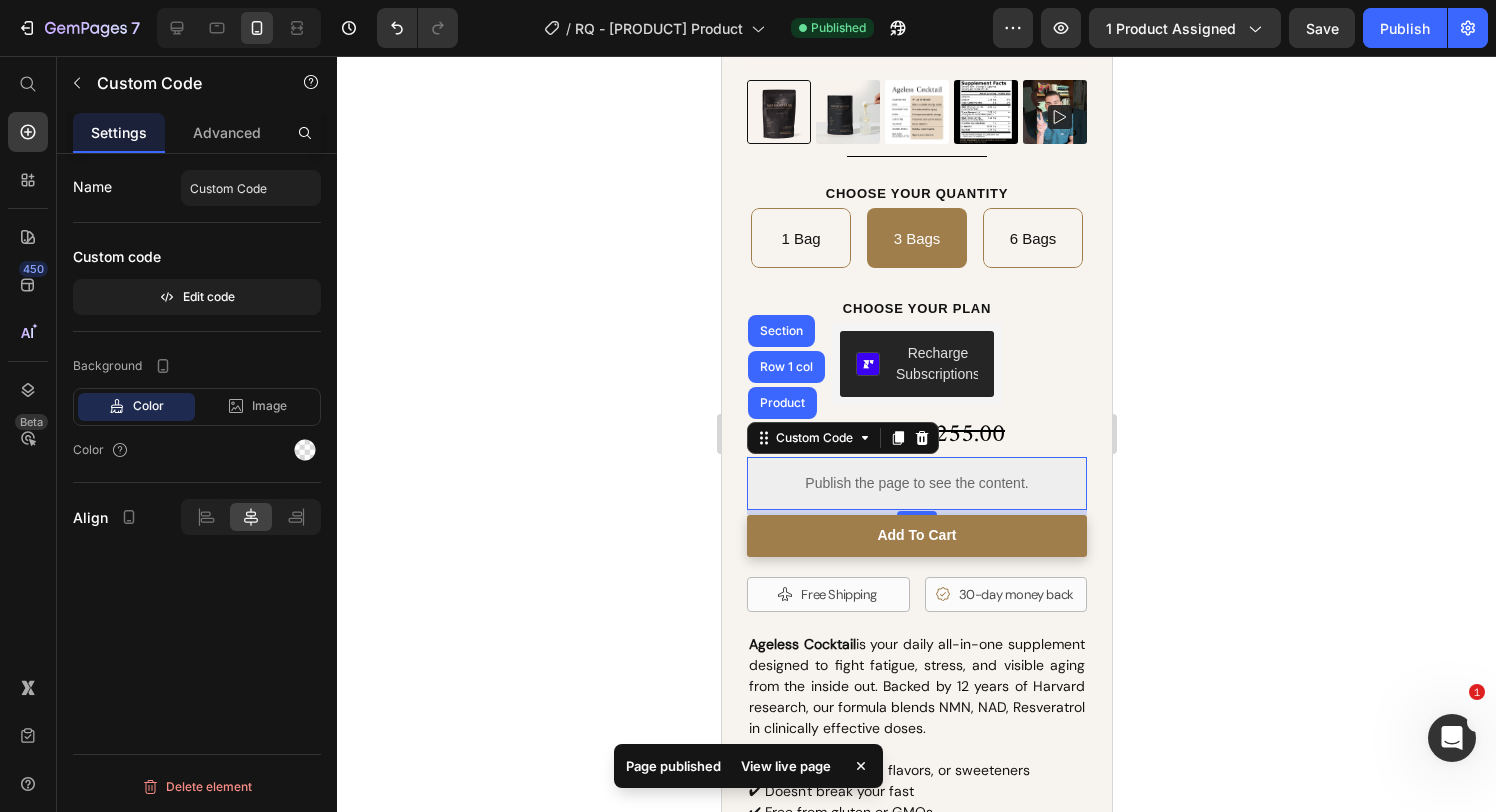 click on "View live page" at bounding box center [786, 766] 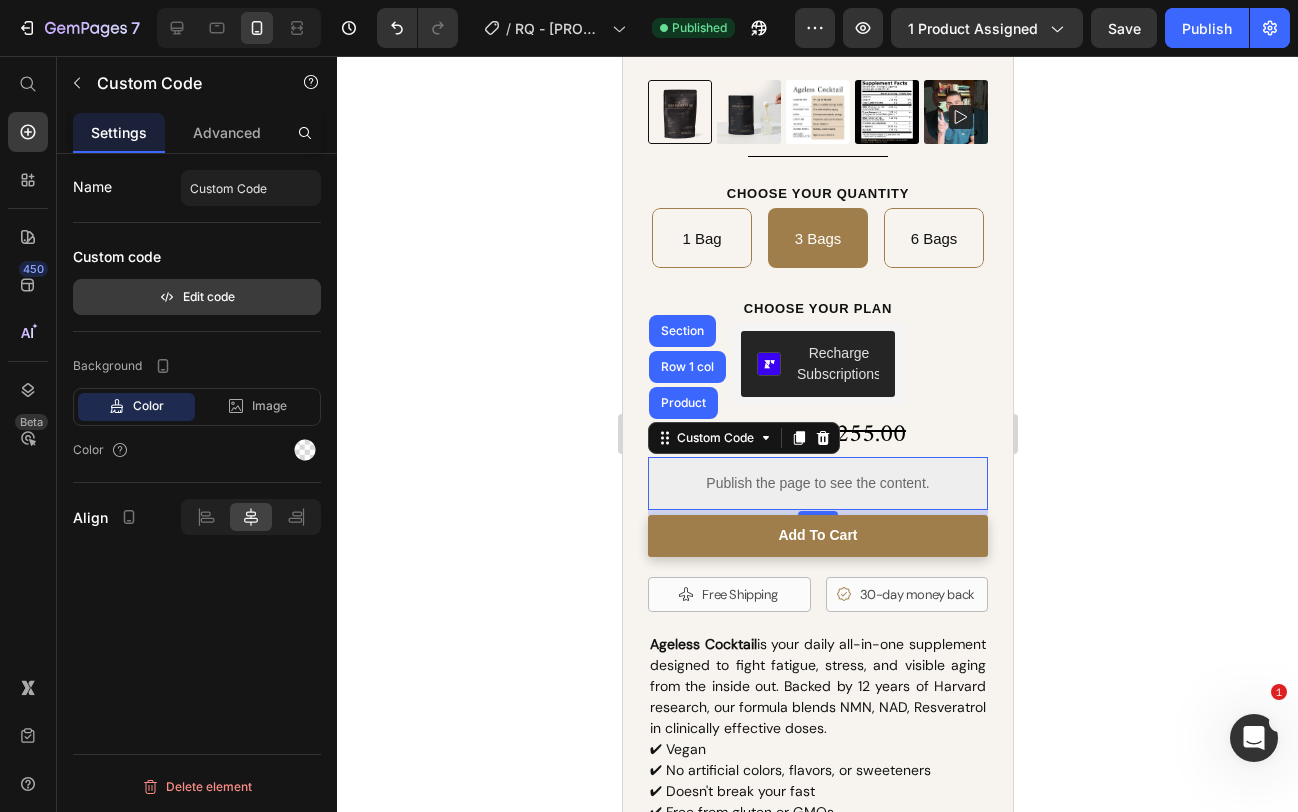 click on "Edit code" at bounding box center [197, 297] 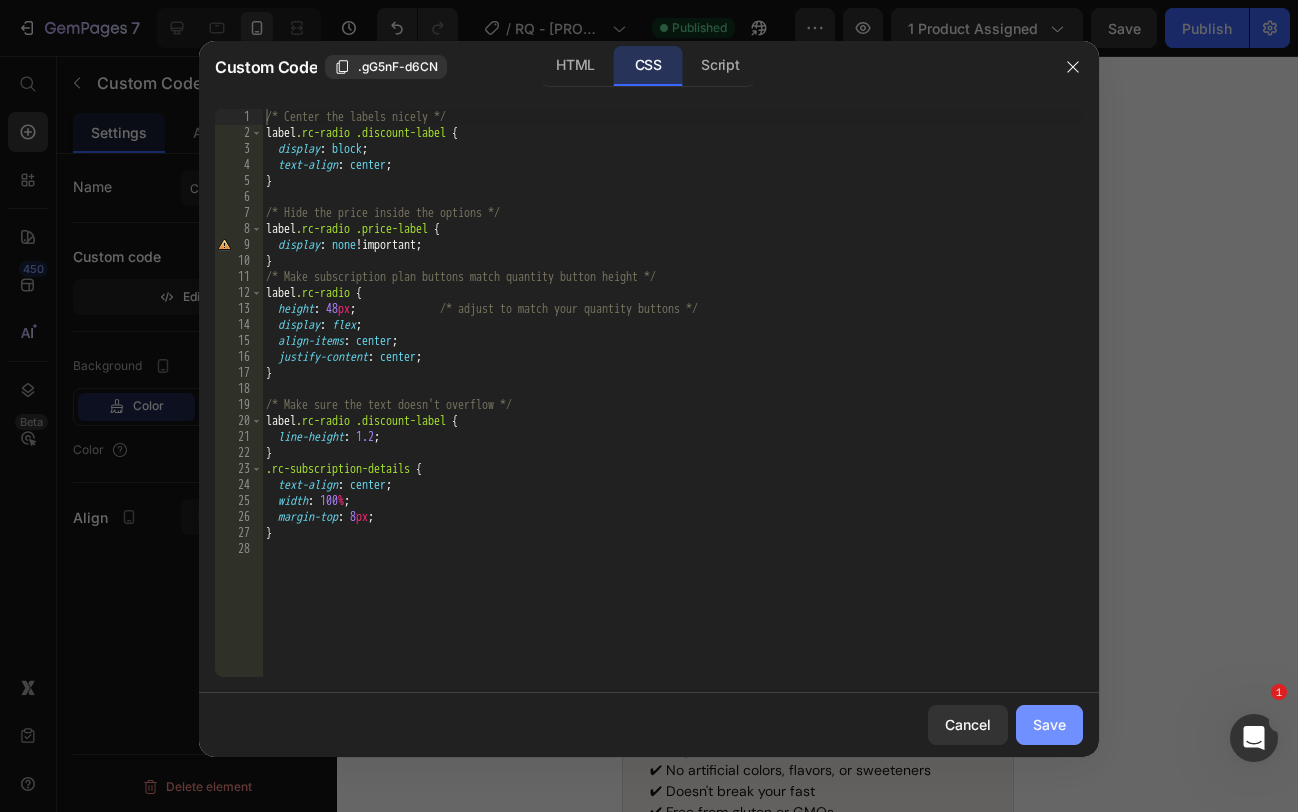 click on "Save" at bounding box center (1049, 724) 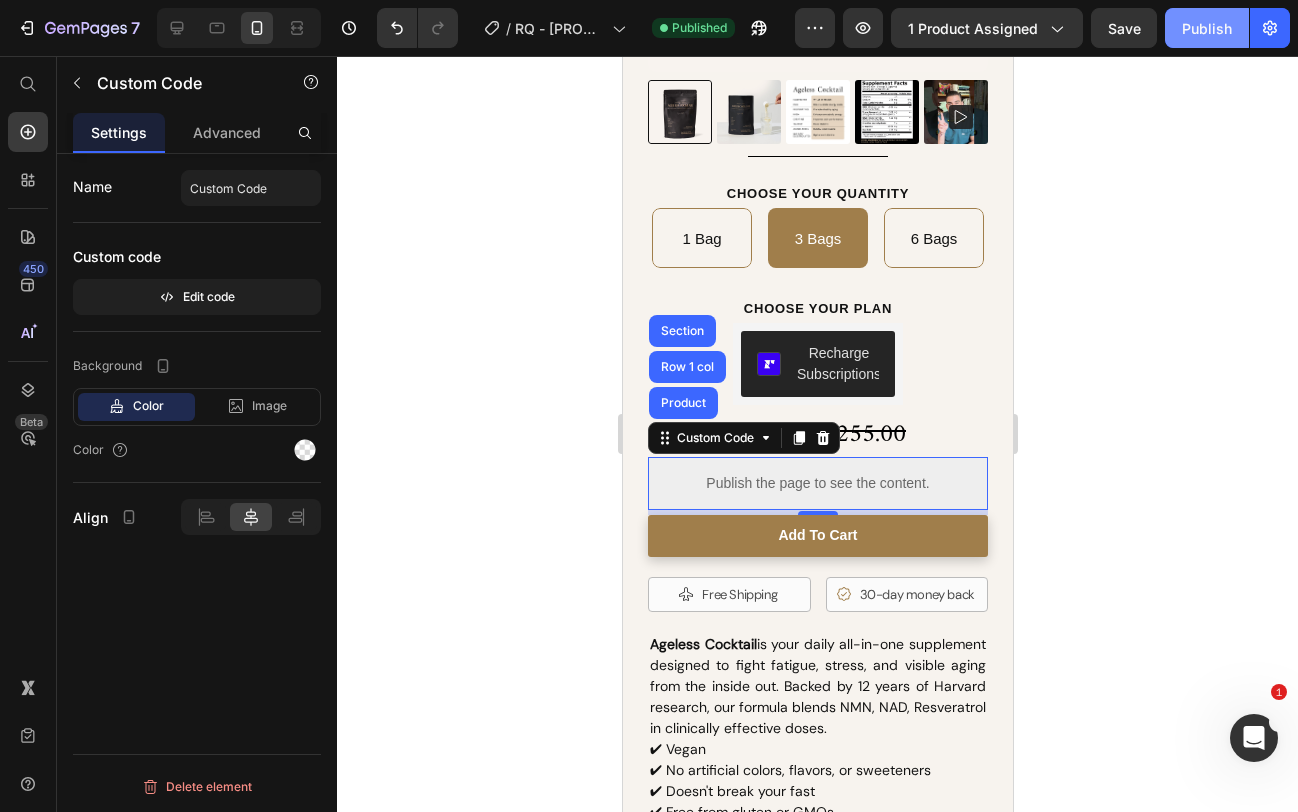 click on "Publish" at bounding box center (1207, 28) 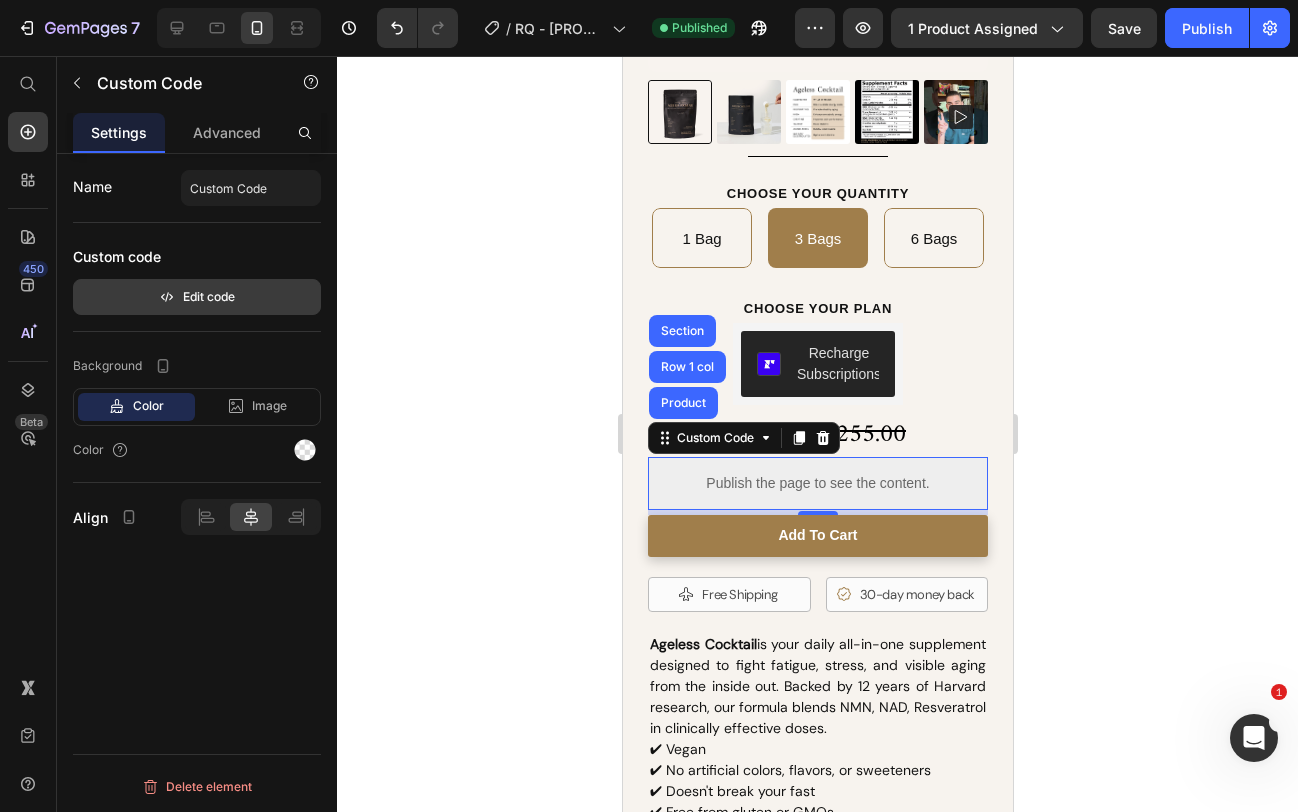 click on "Edit code" at bounding box center (197, 297) 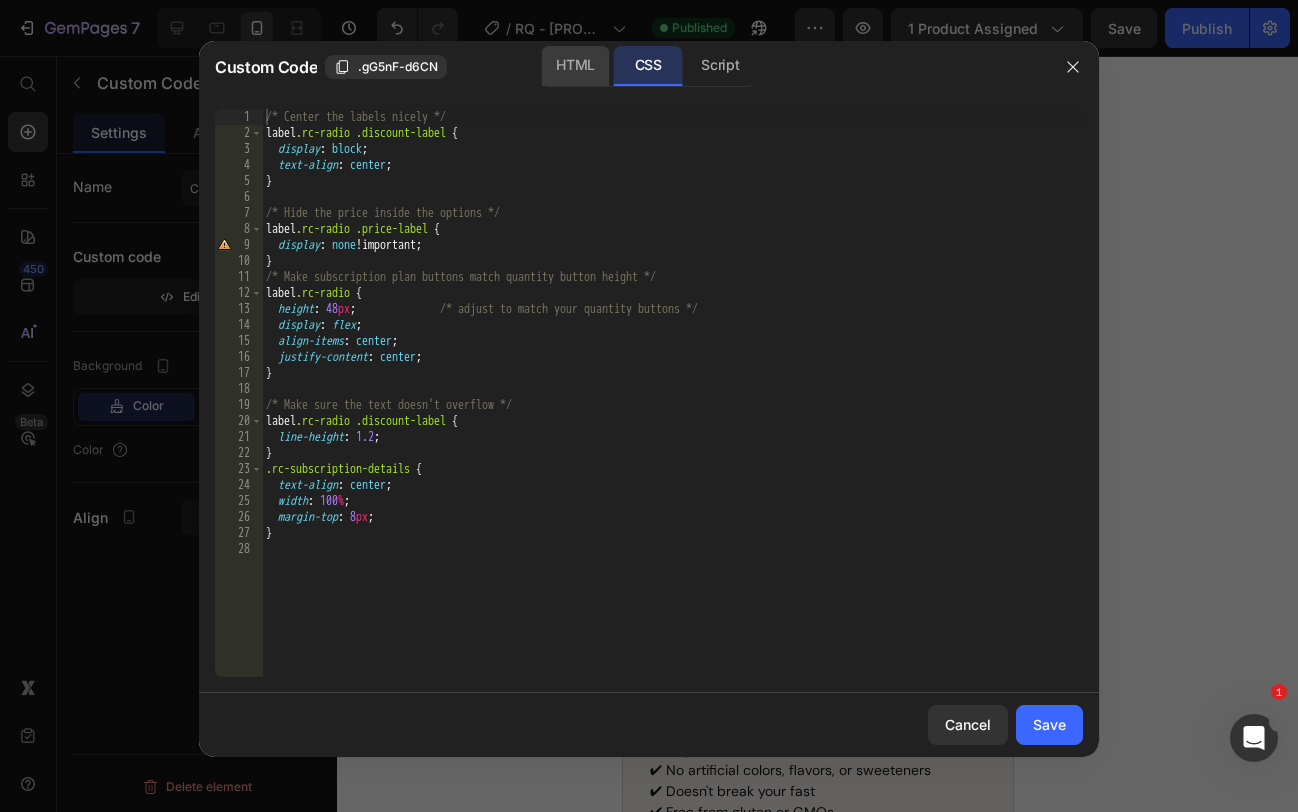 click on "HTML" 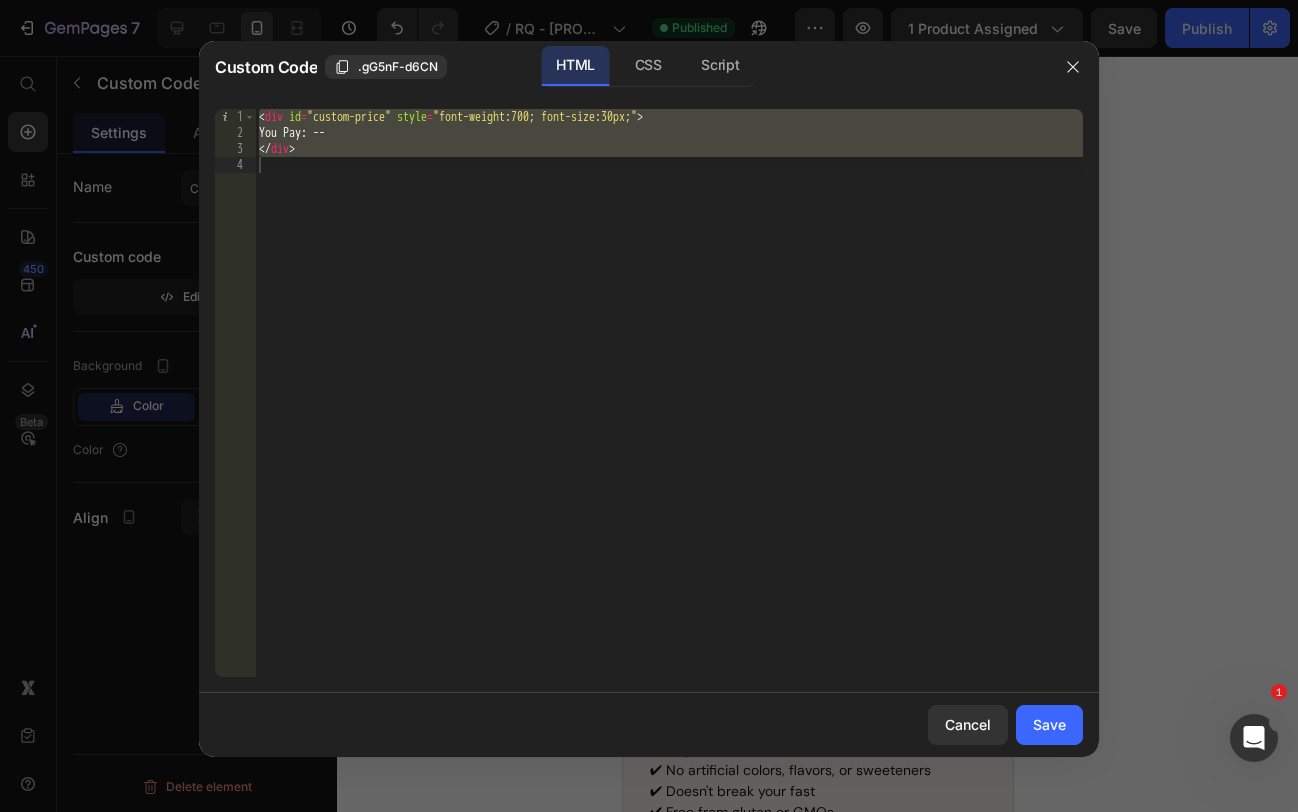 type on "</div>" 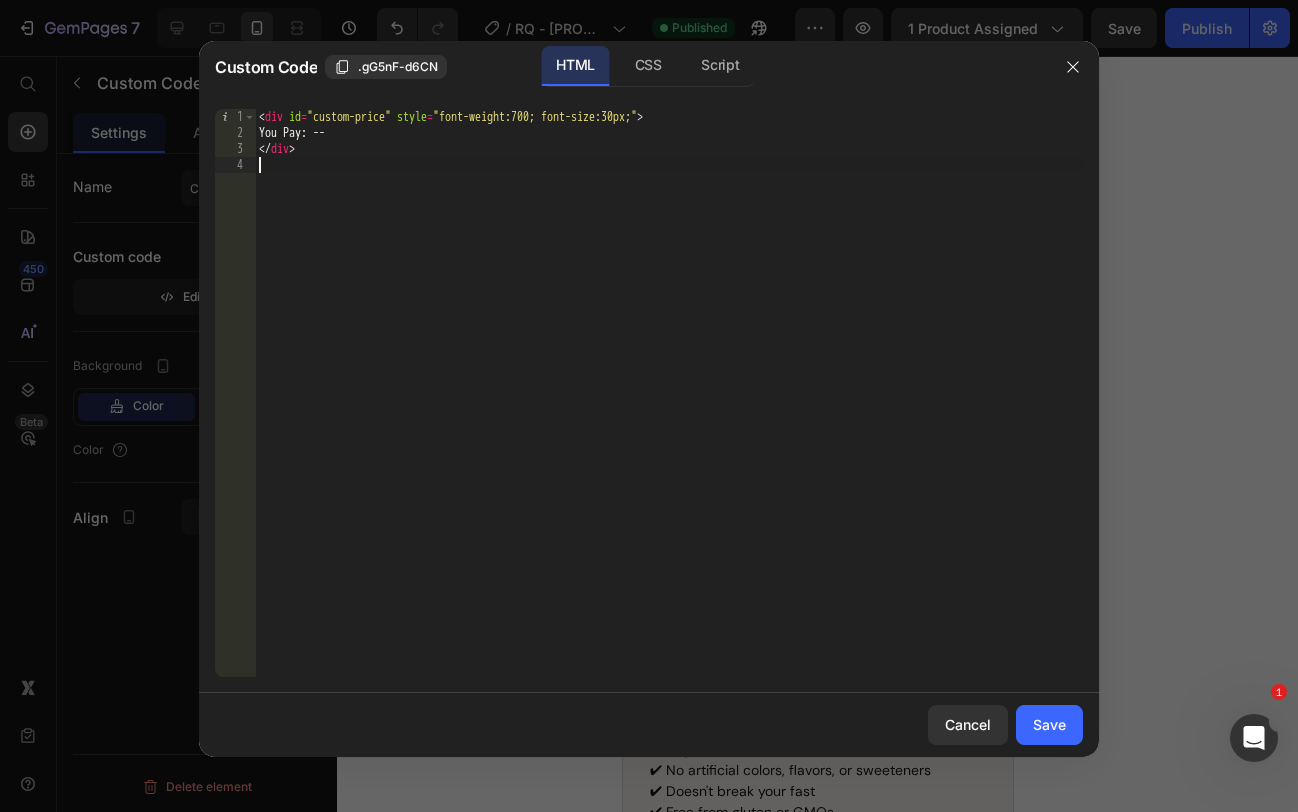 type on "</div>" 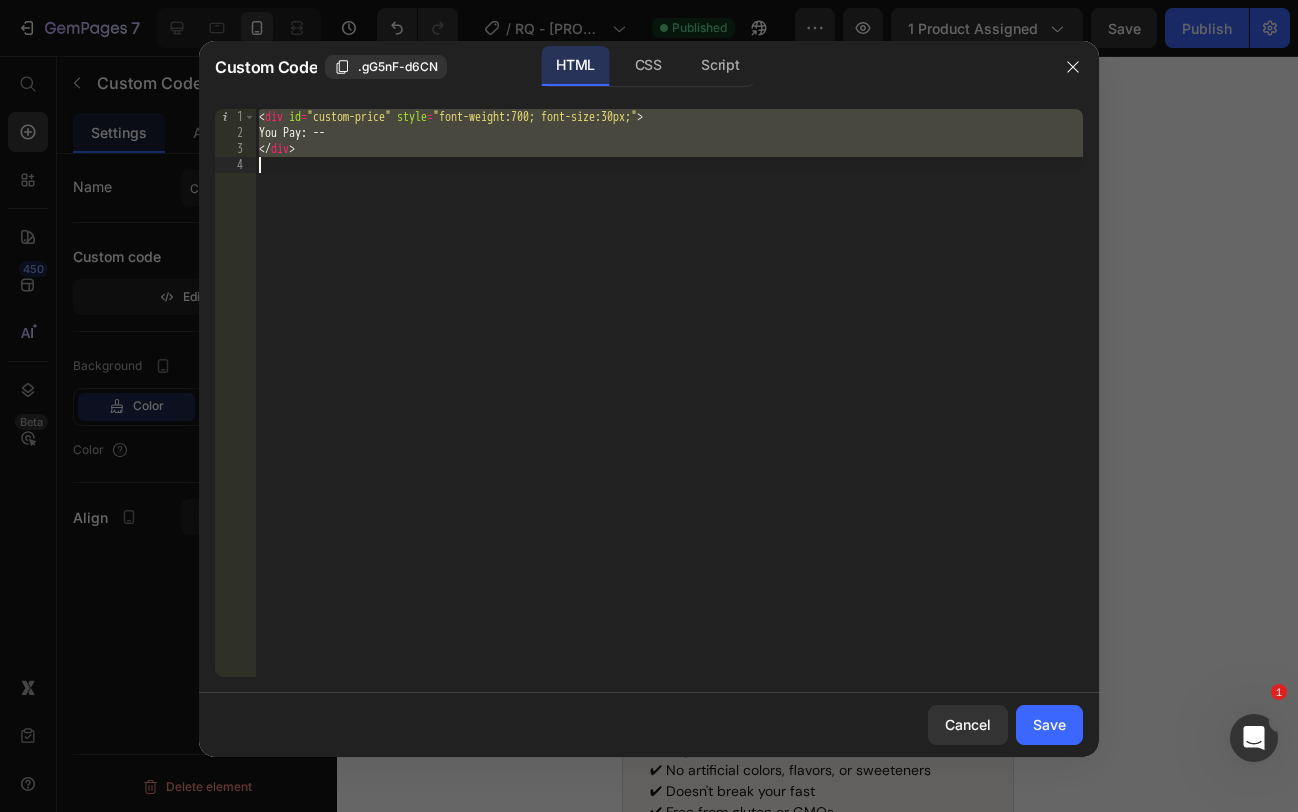click on "You Pay: --" at bounding box center [669, 409] 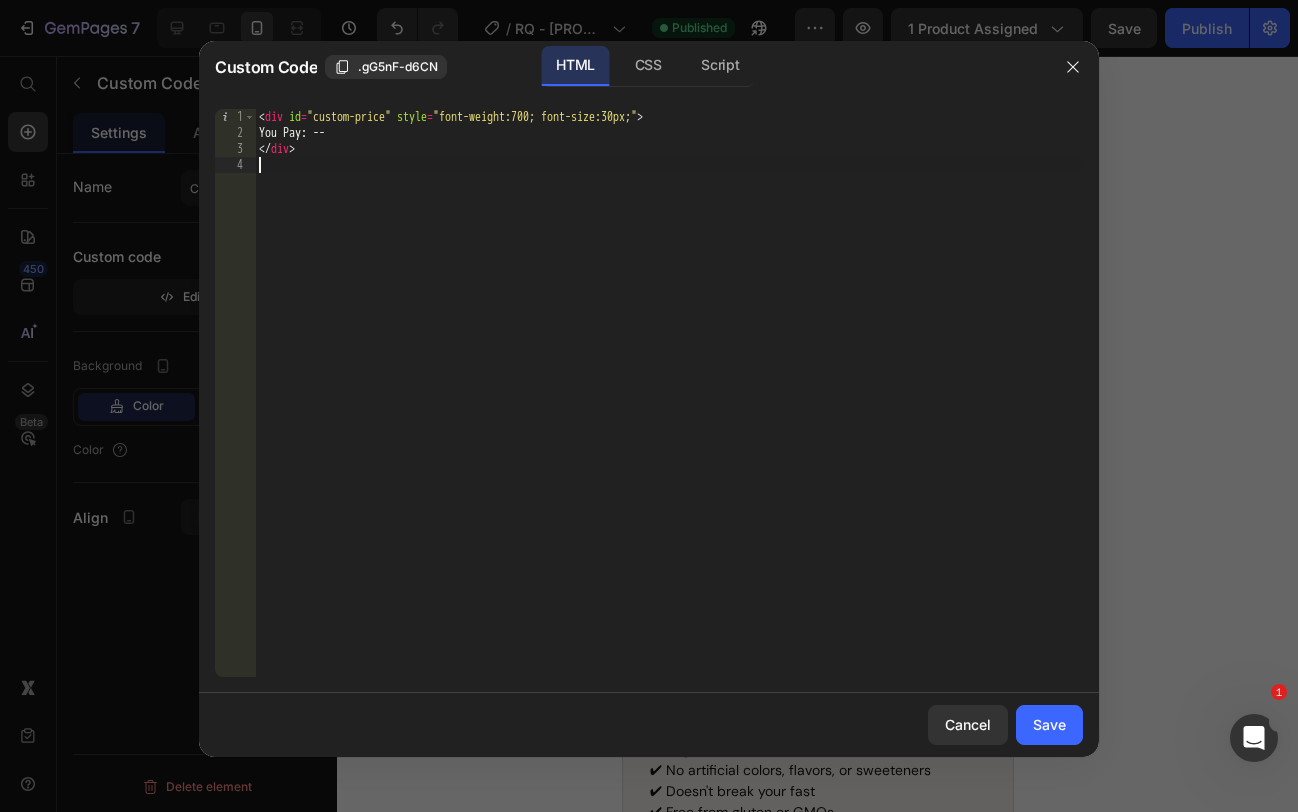 type on "</div>" 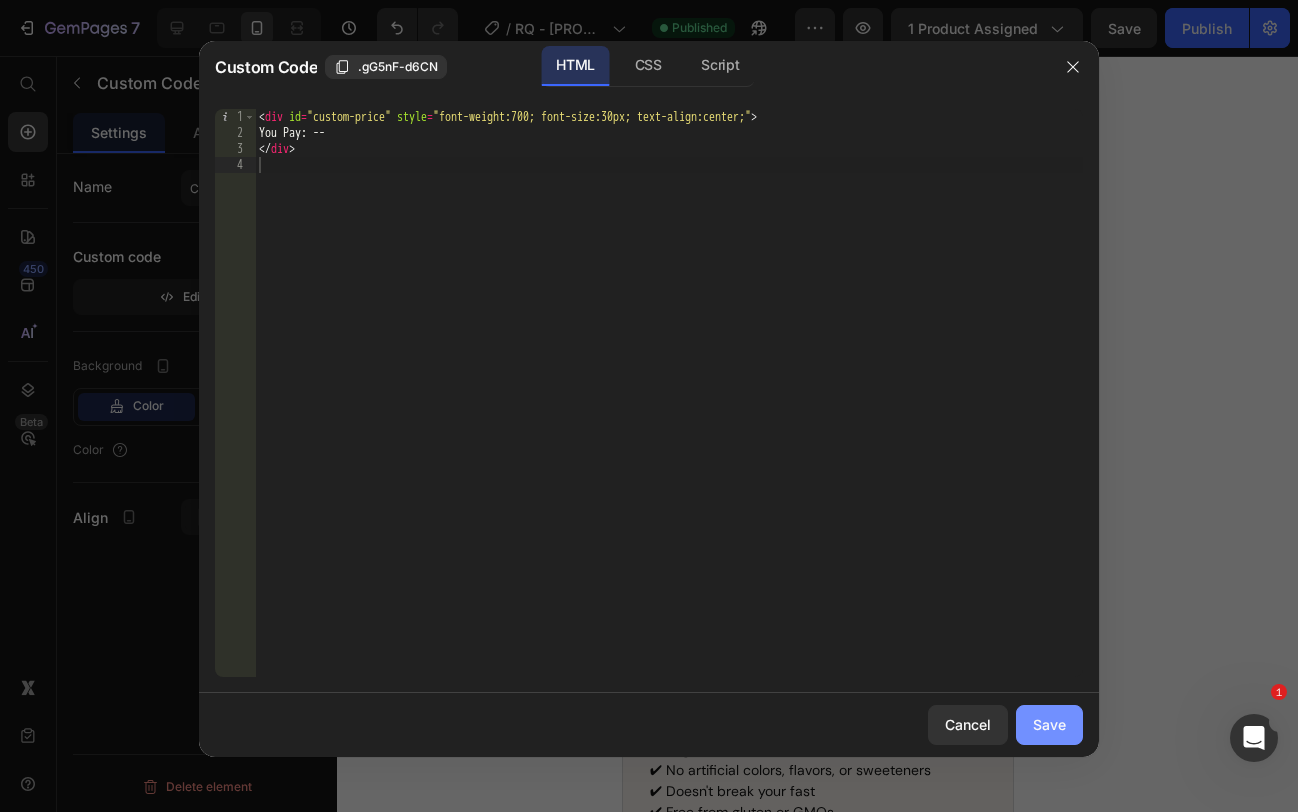 click on "Save" at bounding box center (1049, 724) 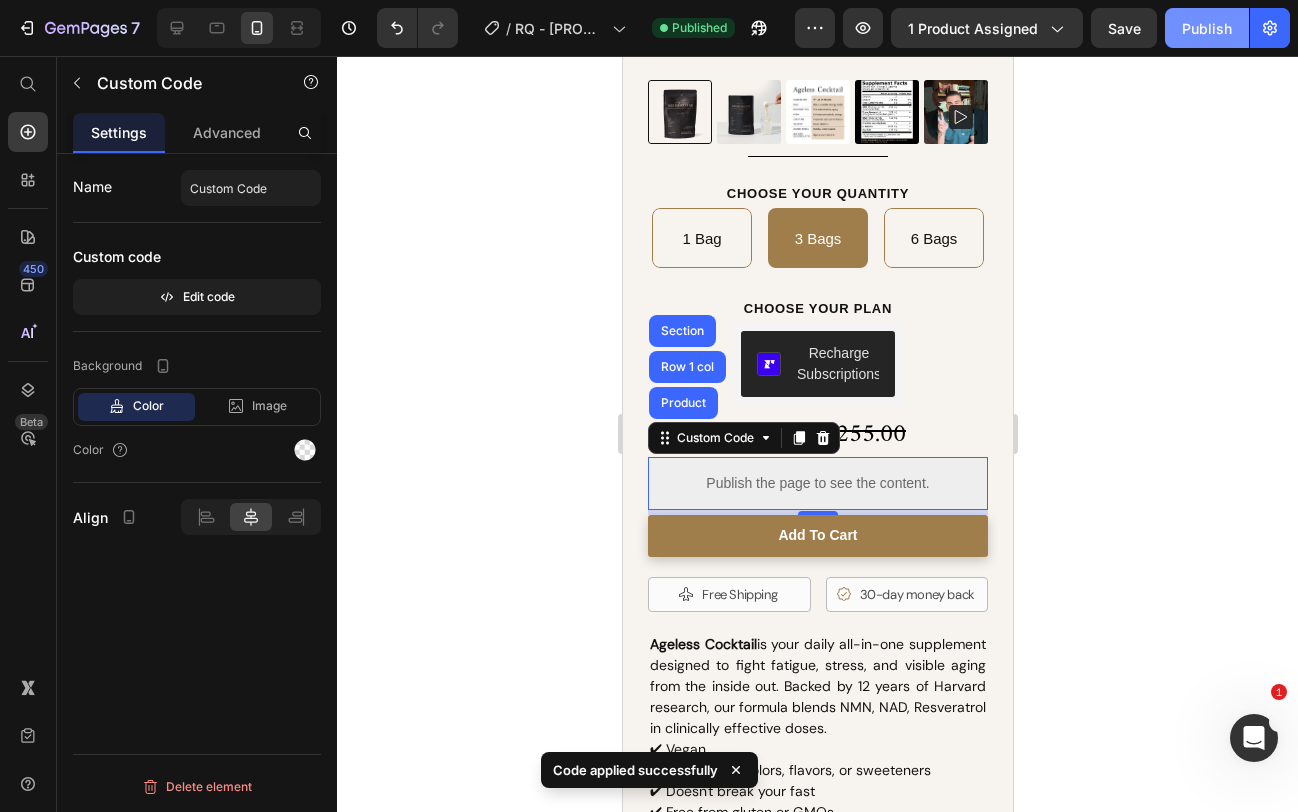 click on "Publish" at bounding box center (1207, 28) 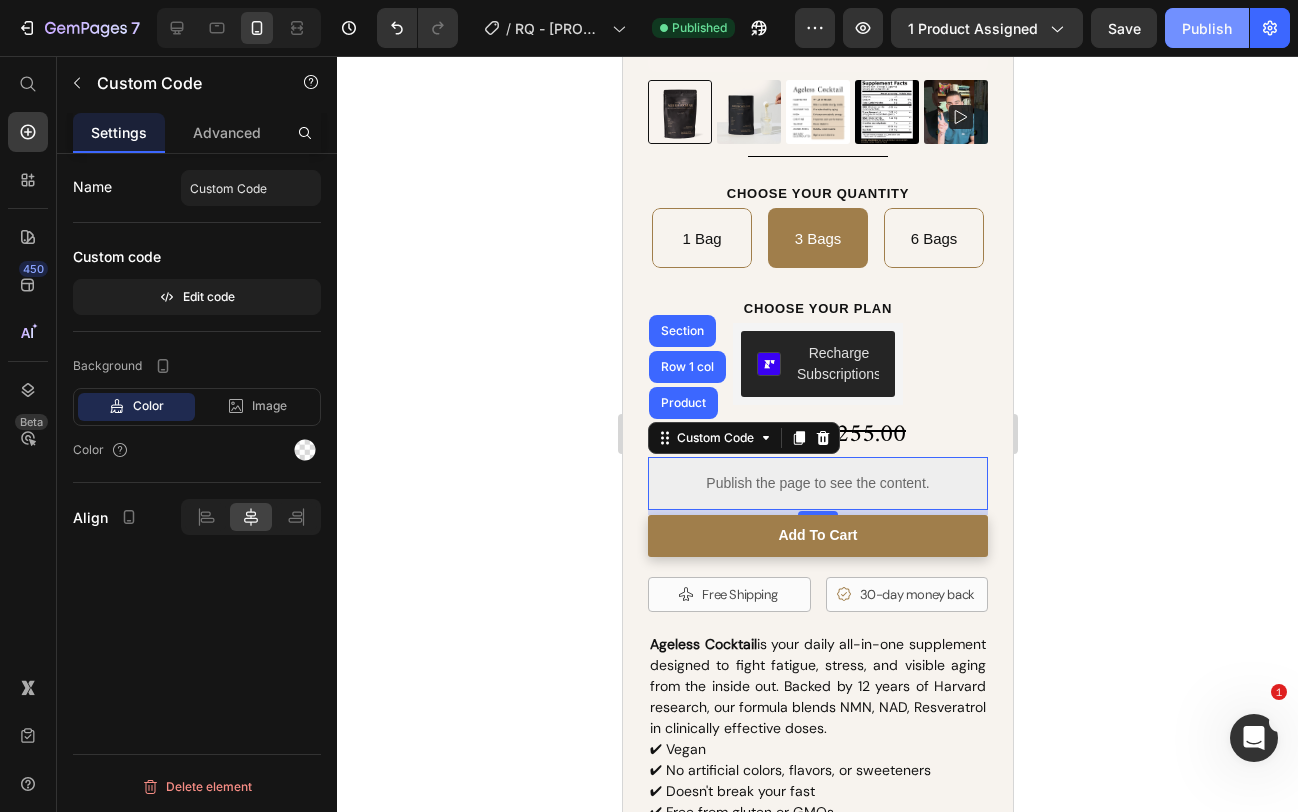 click on "Publish" at bounding box center [1207, 28] 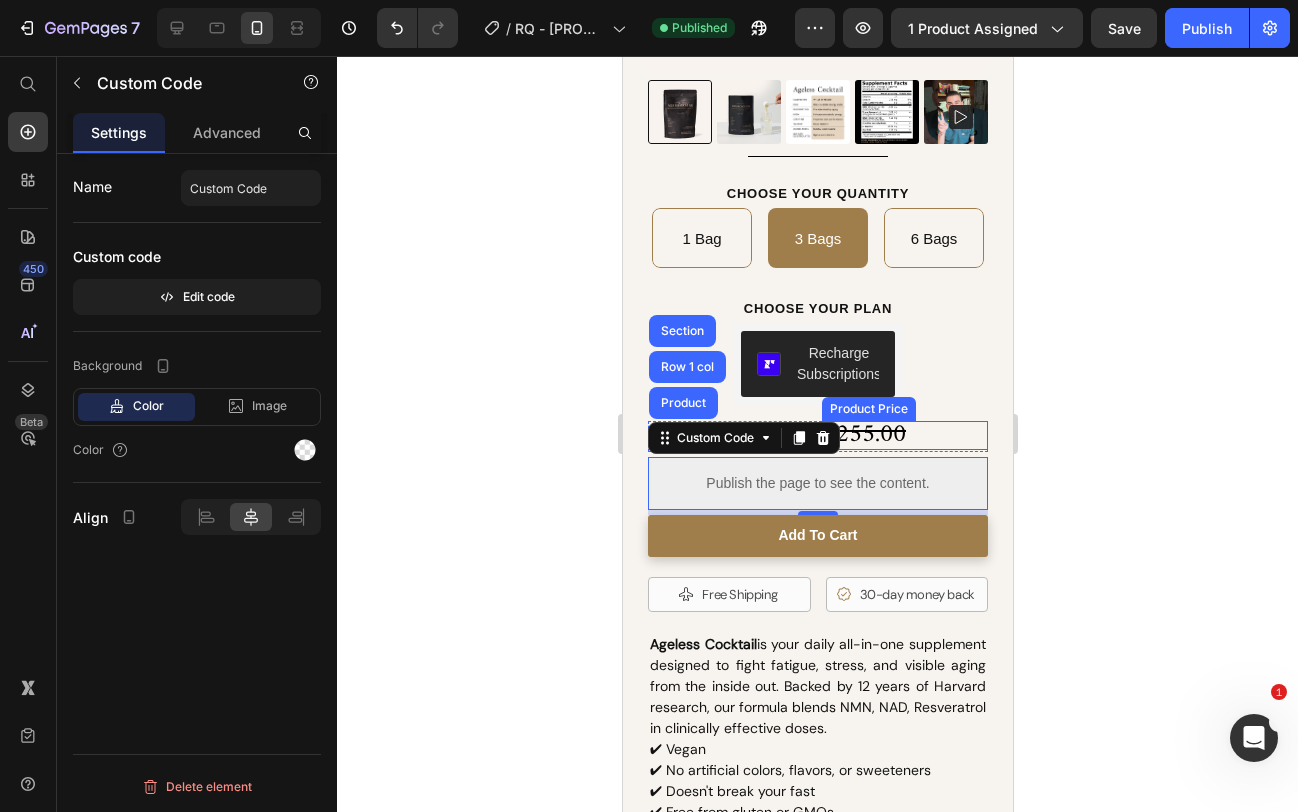 click on "$255.00" at bounding box center [904, 435] 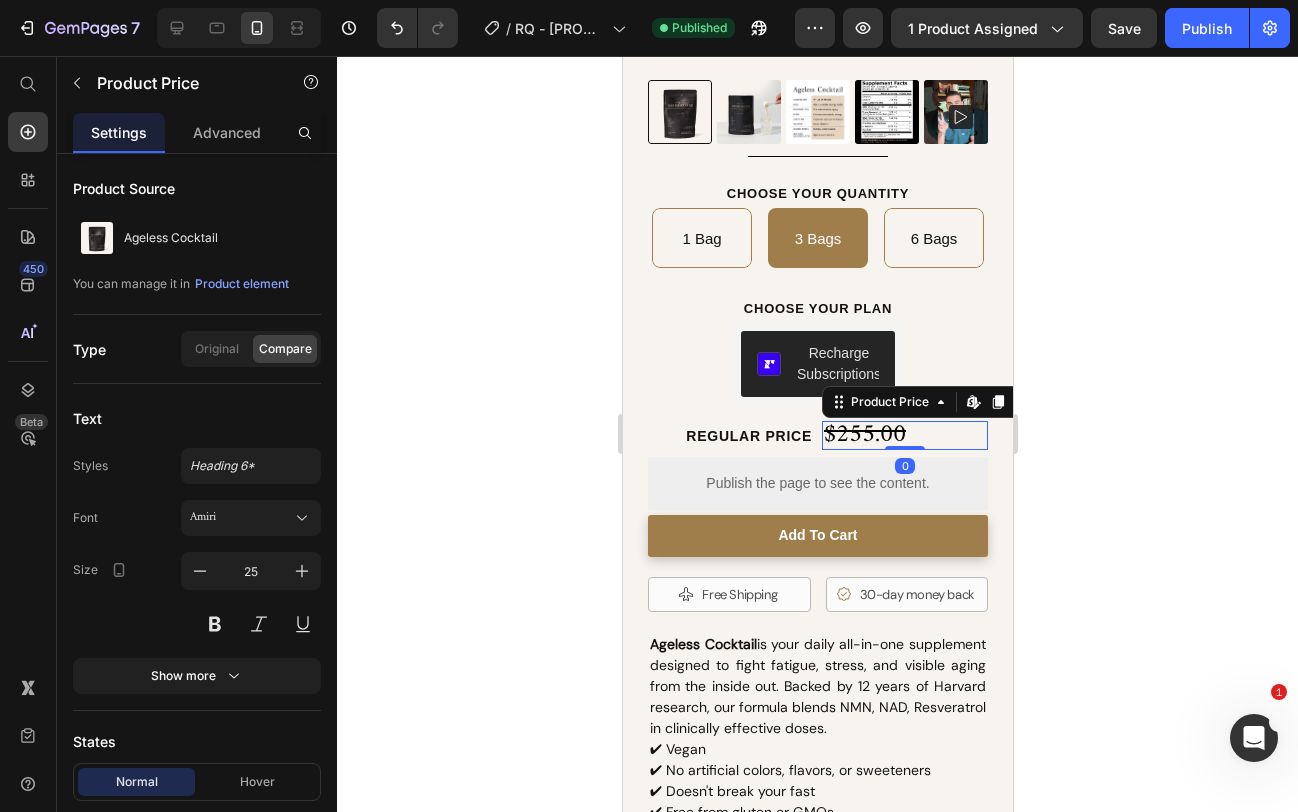click on "Product Price   Edit content in Shopify" at bounding box center [929, 402] 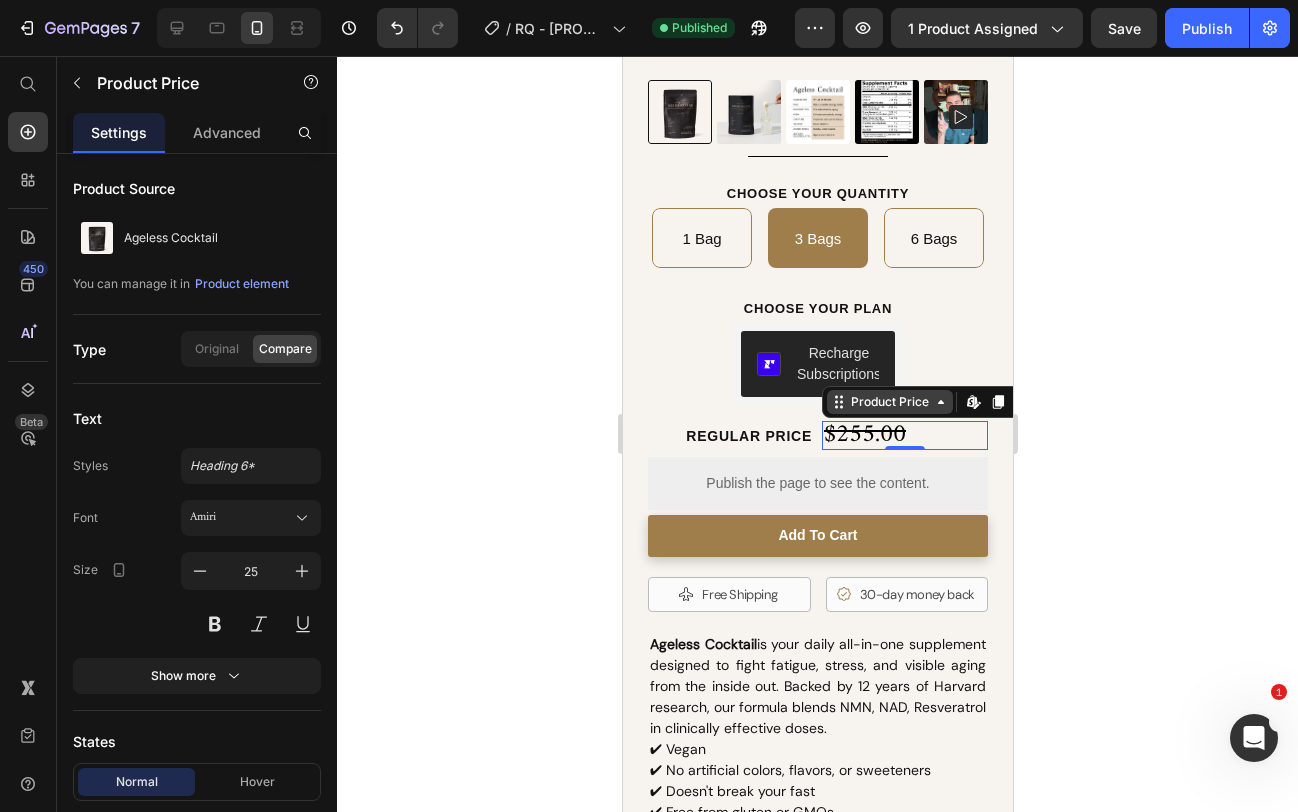 click on "Product Price" at bounding box center (889, 402) 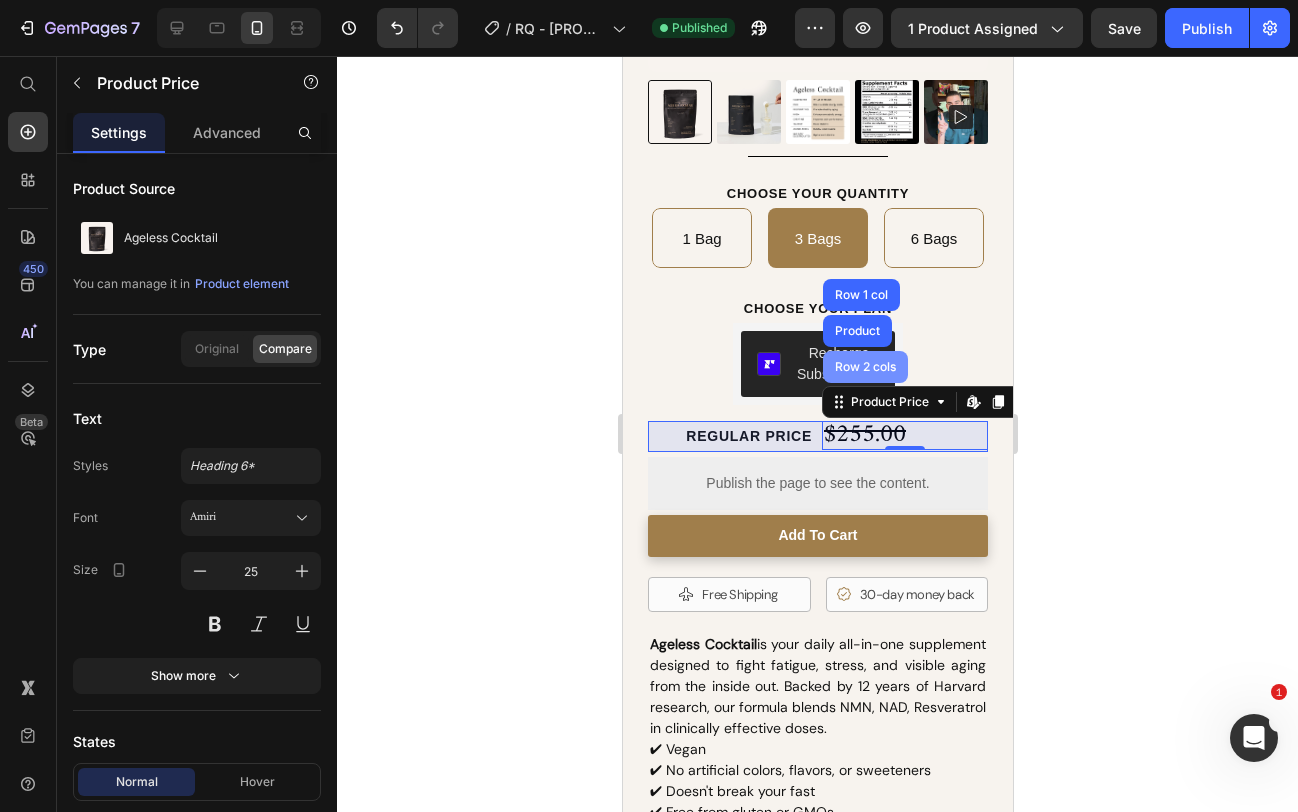 click on "Row 2 cols" at bounding box center (864, 367) 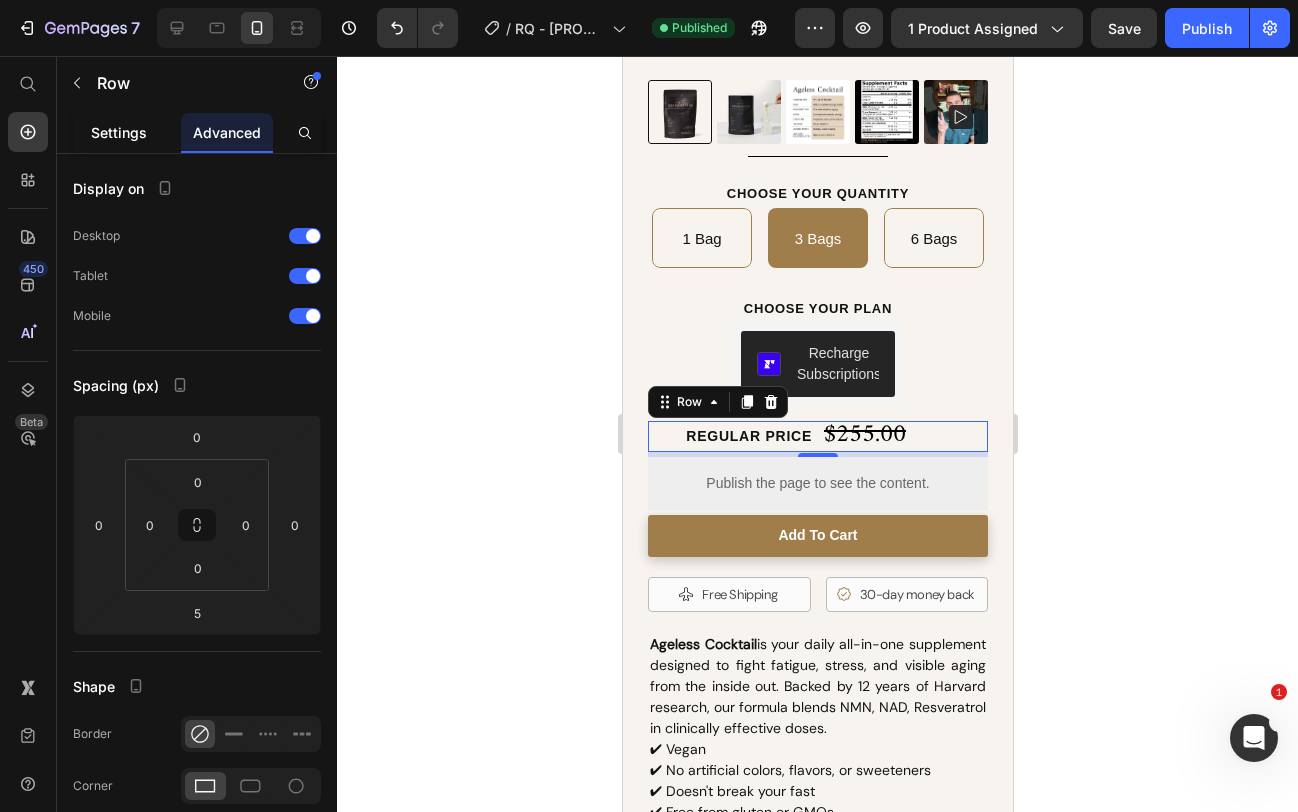 click on "Settings" at bounding box center [119, 132] 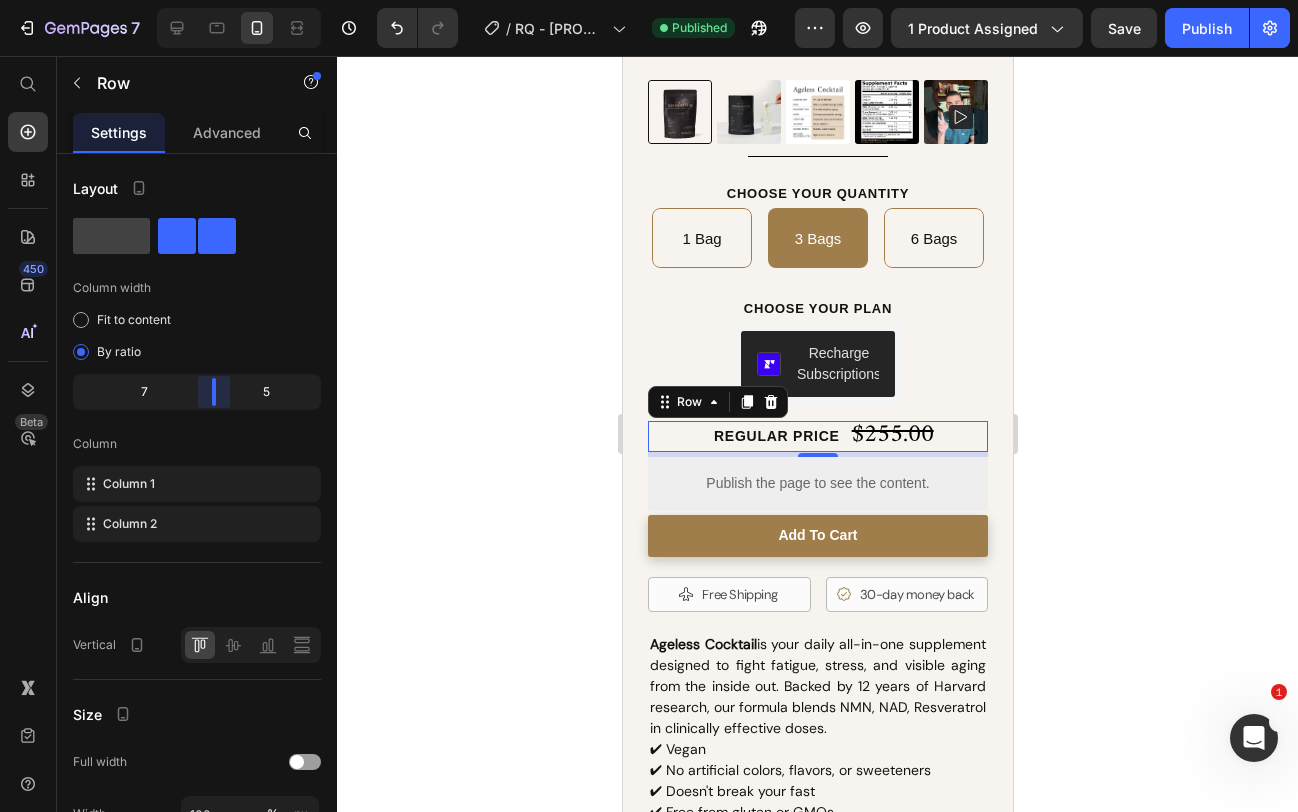 drag, startPoint x: 204, startPoint y: 393, endPoint x: 215, endPoint y: 394, distance: 11.045361 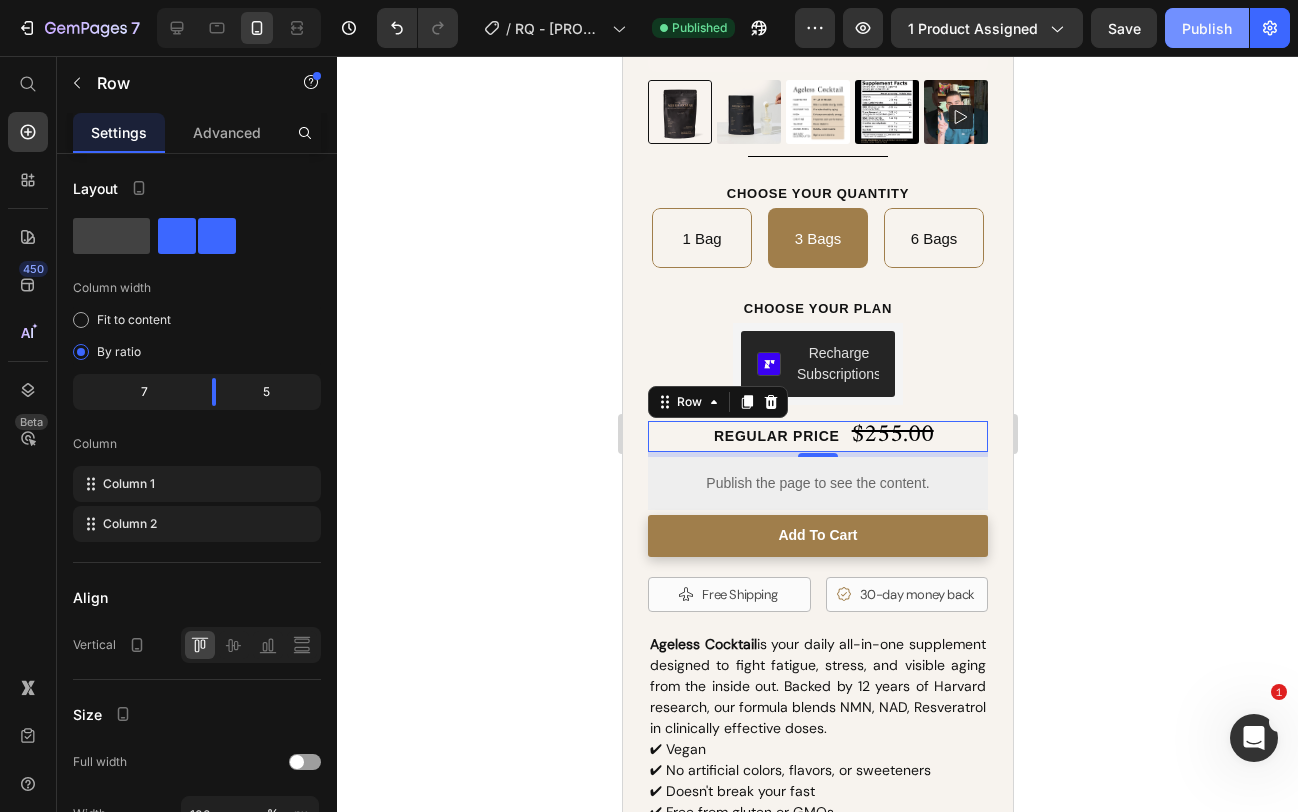 click on "Publish" 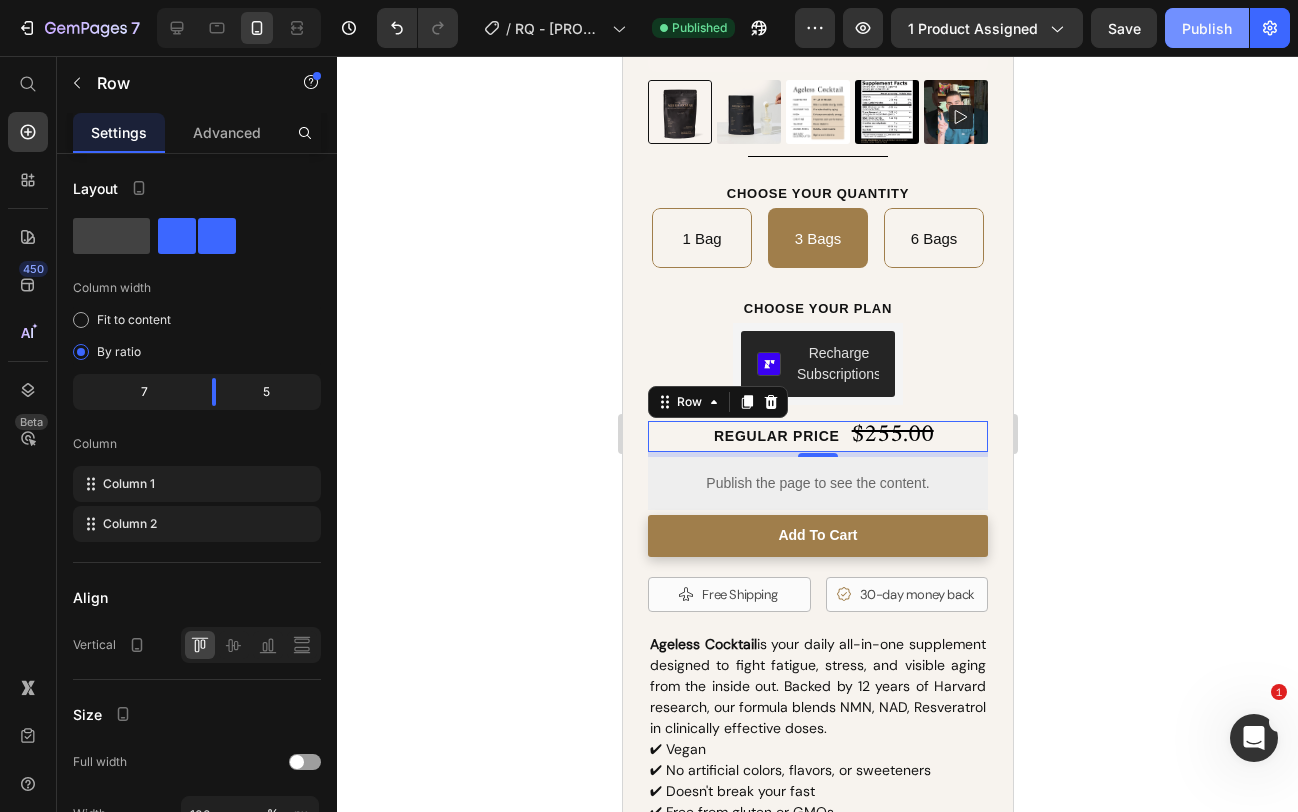 click on "Publish" at bounding box center (1207, 28) 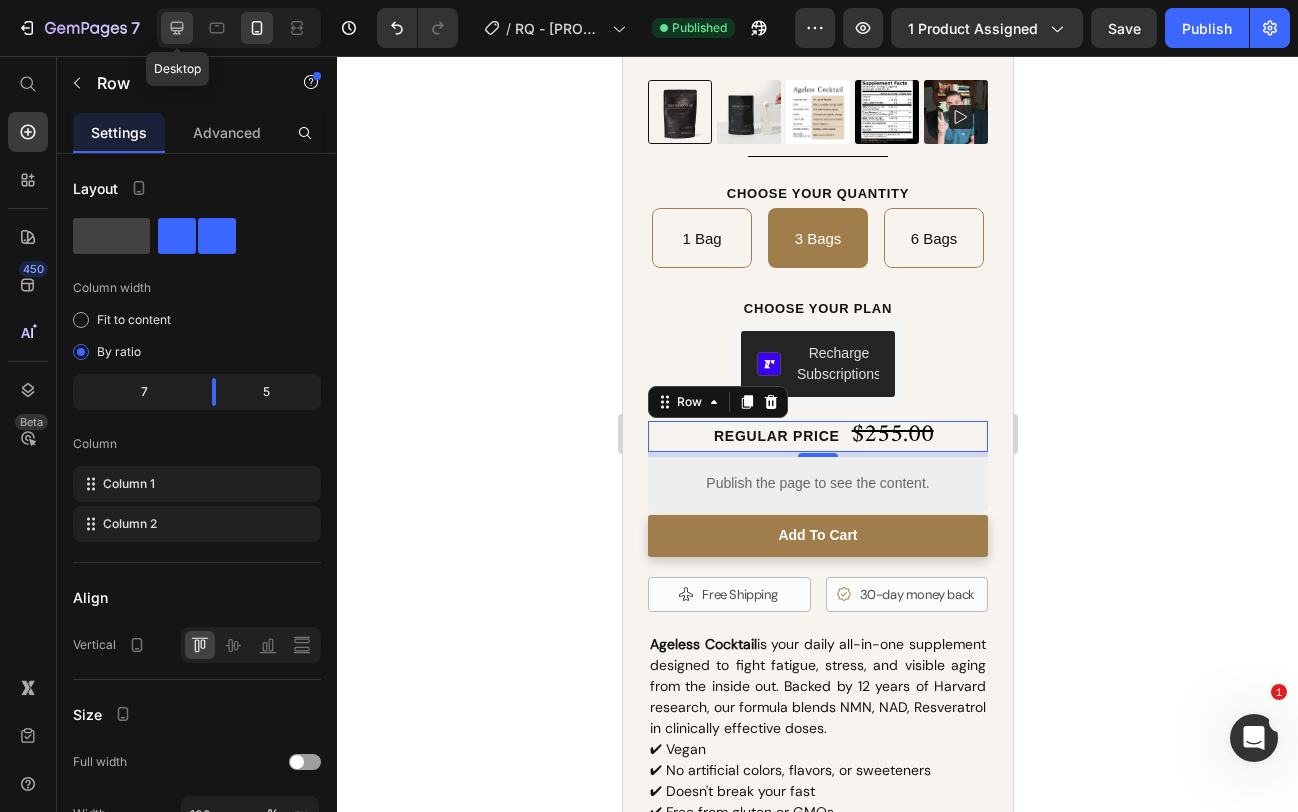 click 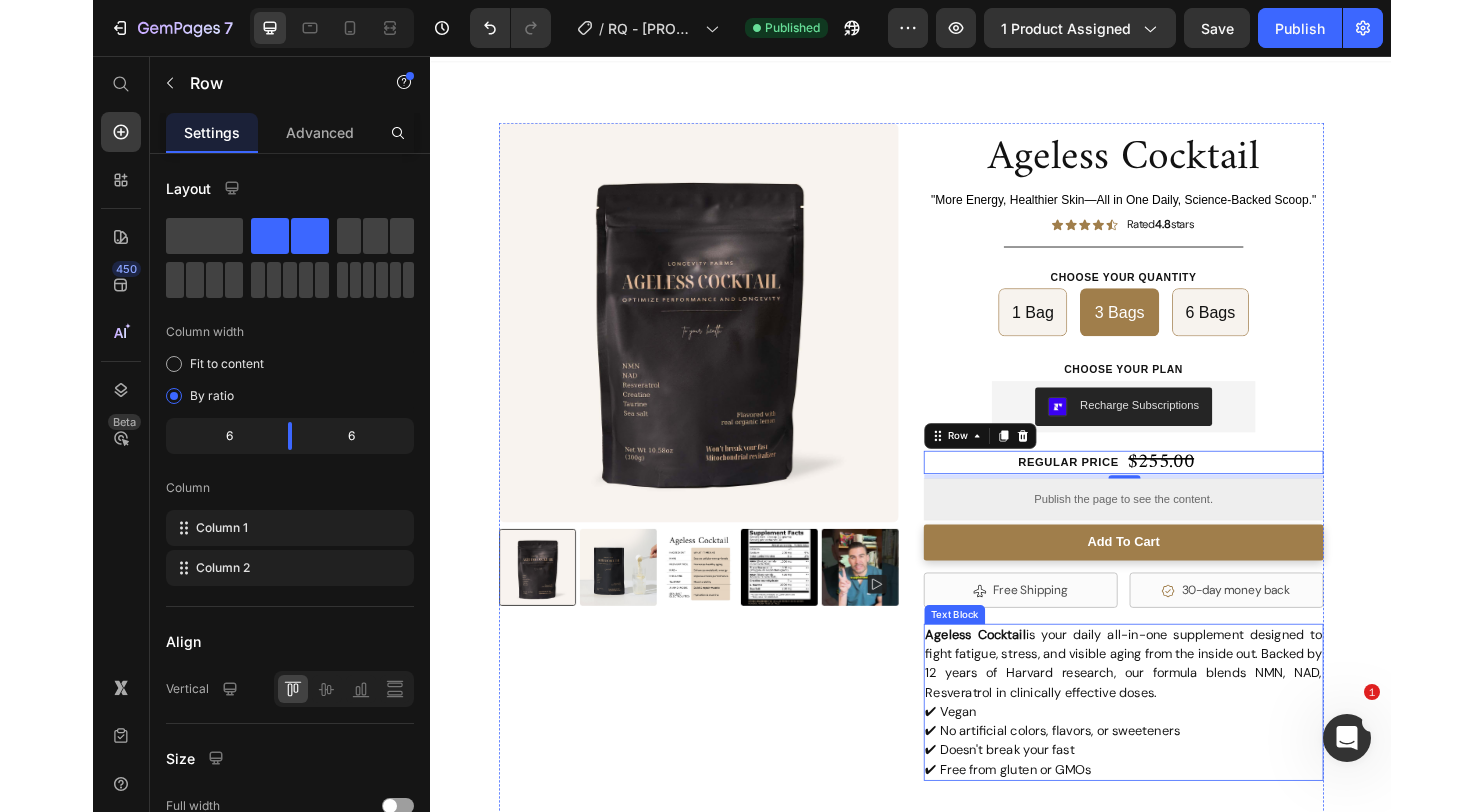 scroll, scrollTop: 0, scrollLeft: 0, axis: both 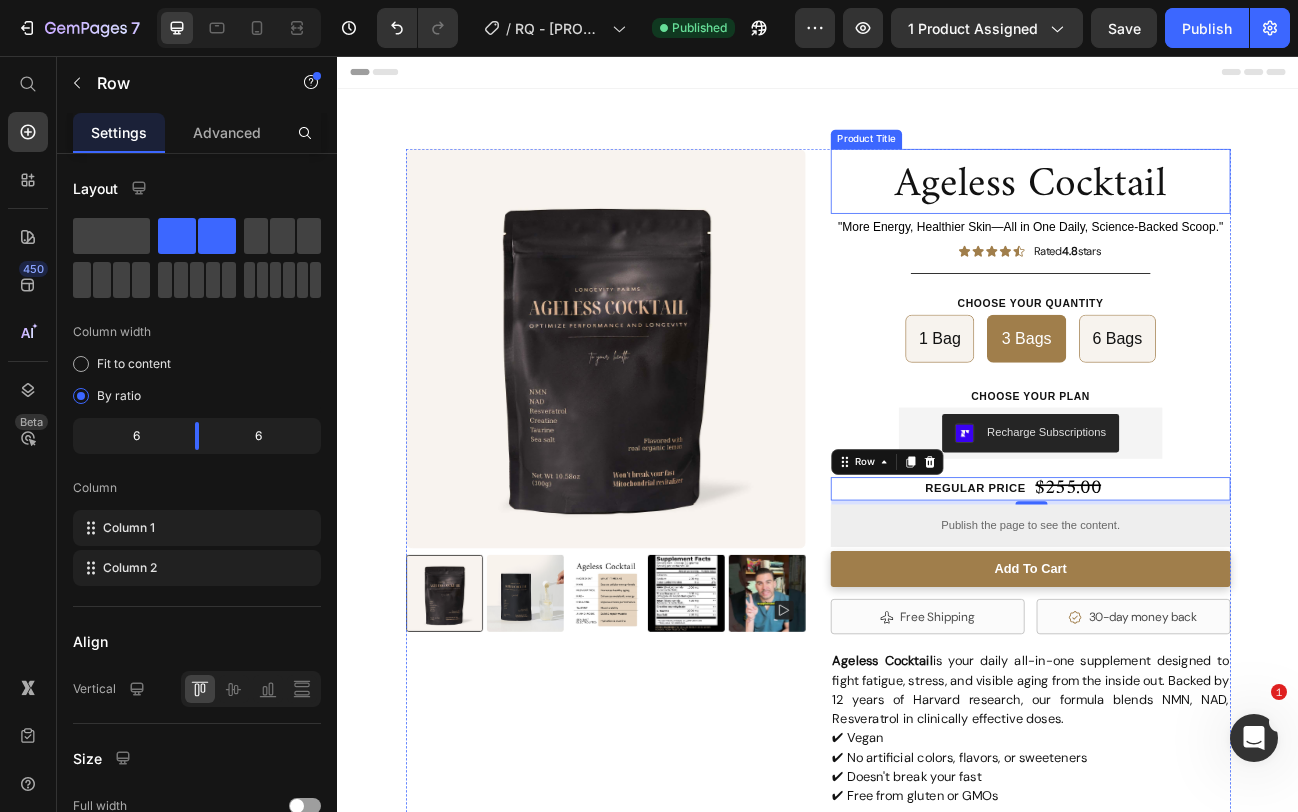 click on "Ageless Cocktail" at bounding box center (1202, 217) 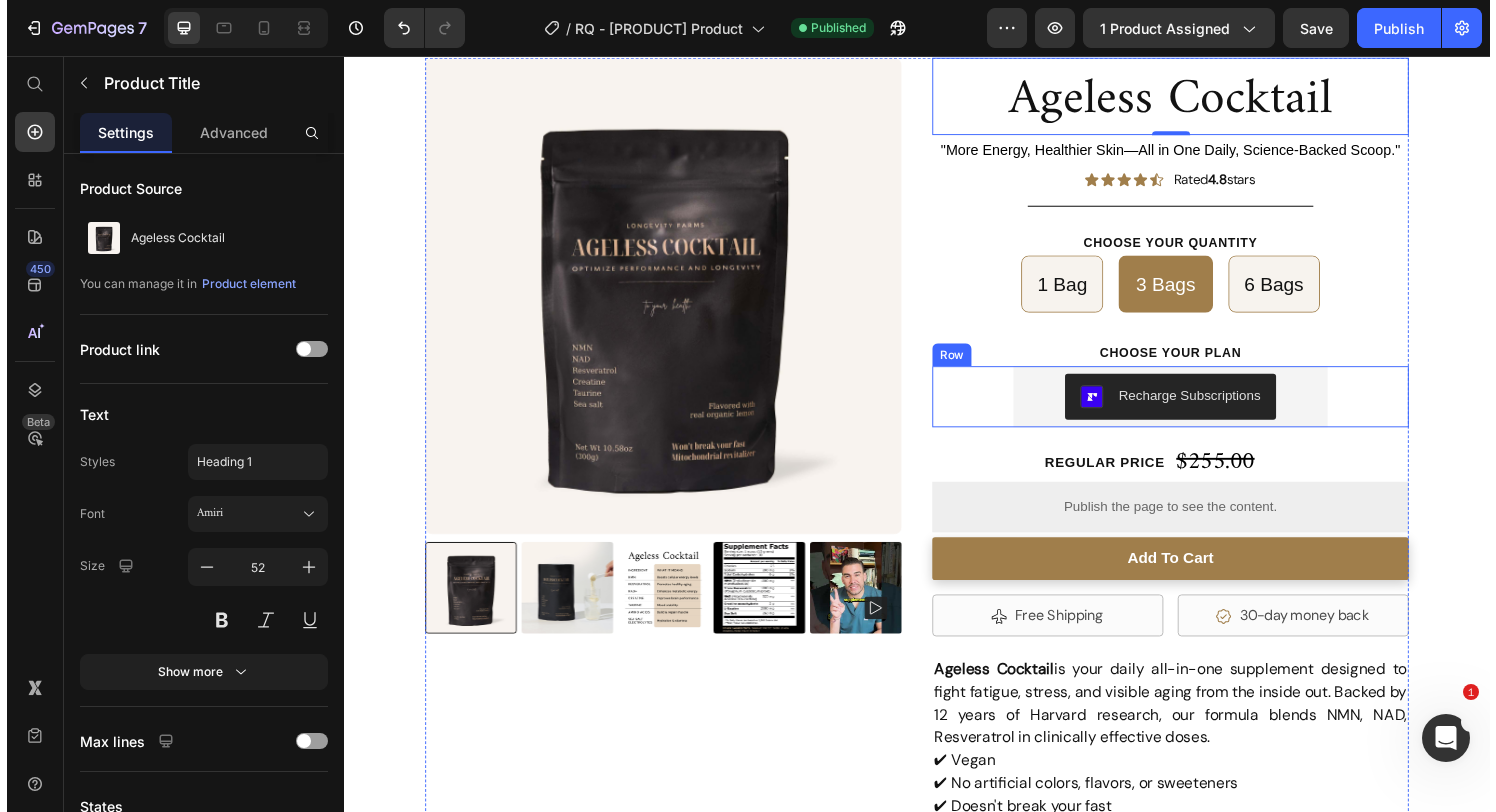 scroll, scrollTop: 0, scrollLeft: 0, axis: both 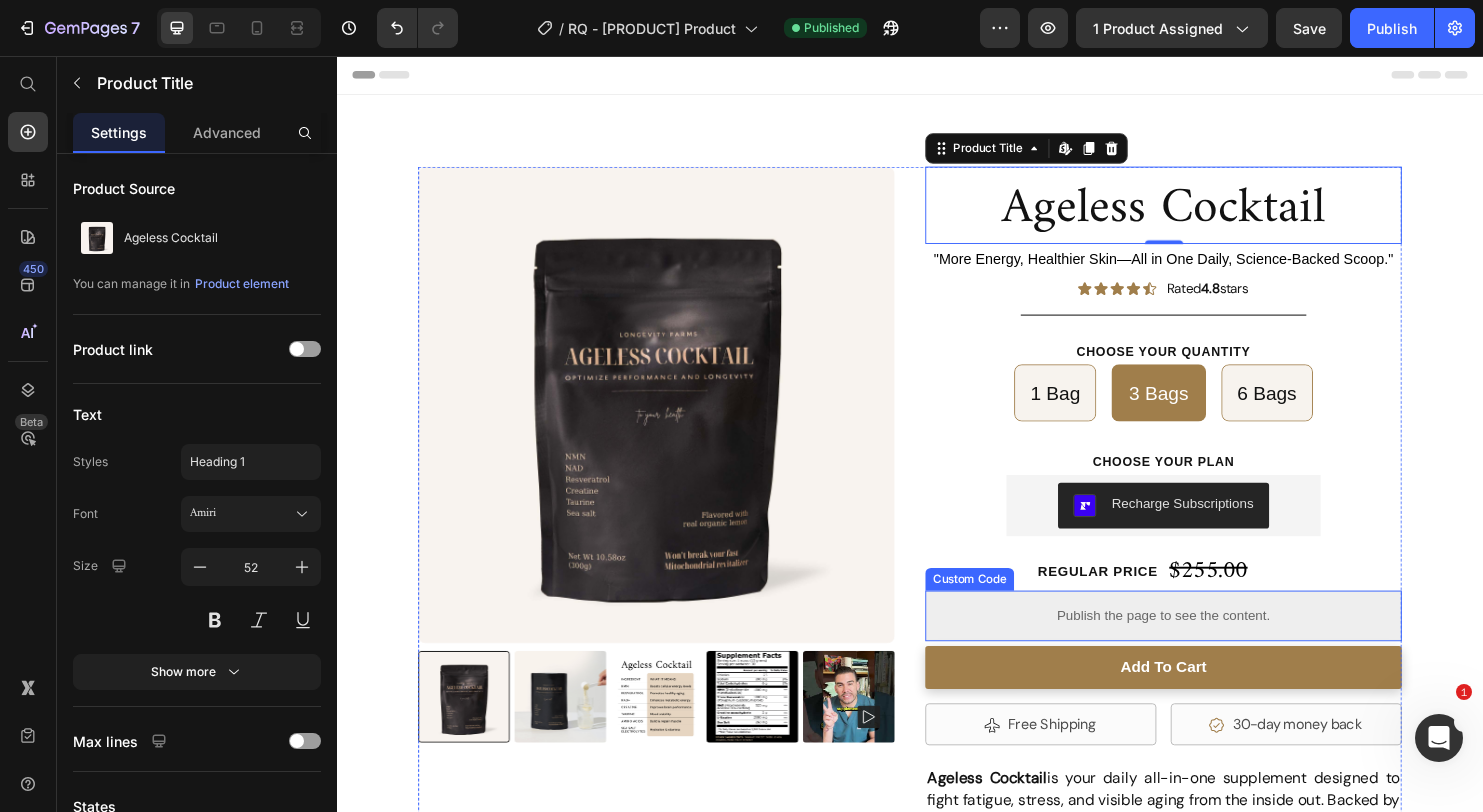 click on "Publish the page to see the content." at bounding box center [1202, 642] 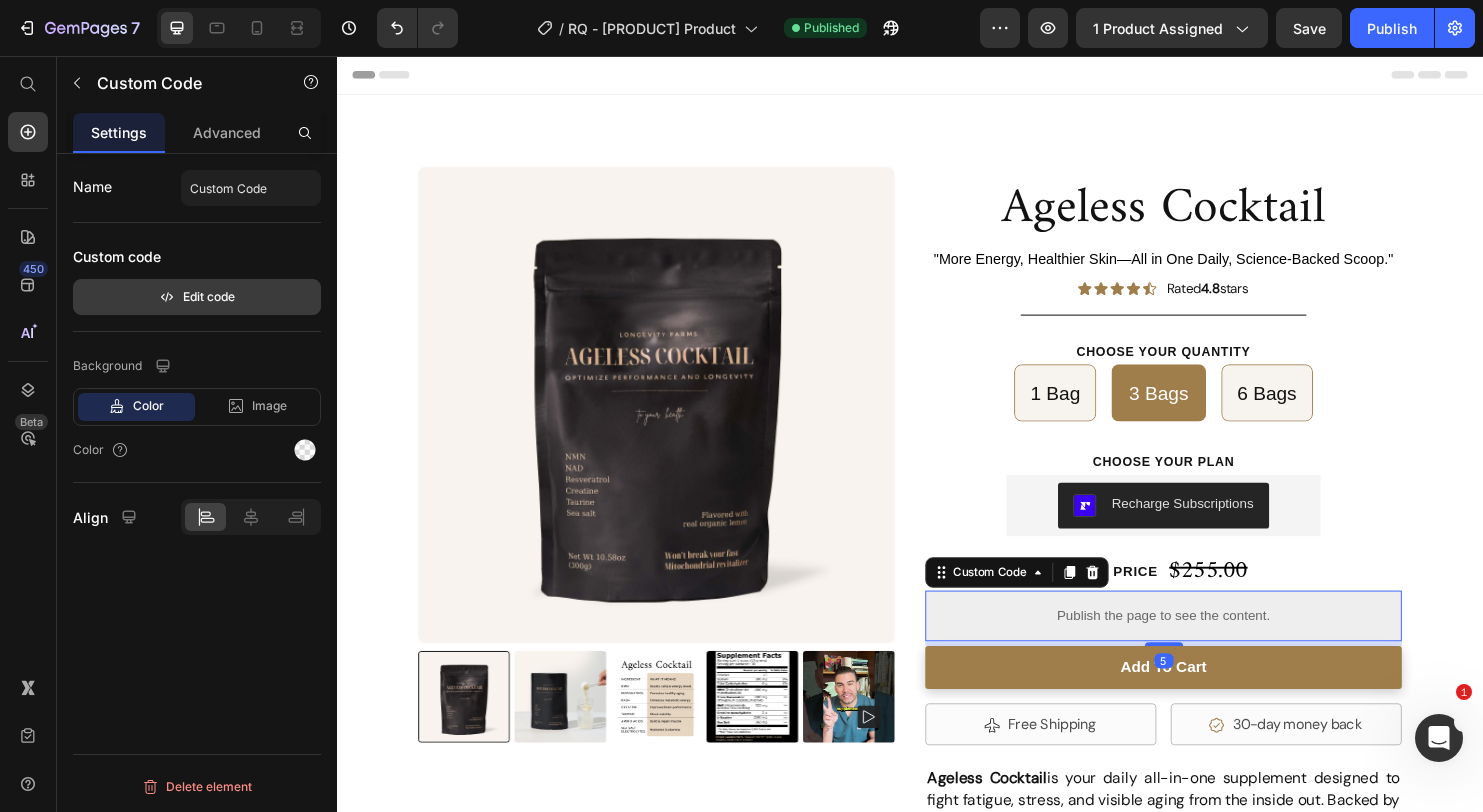 click on "Edit code" at bounding box center (197, 297) 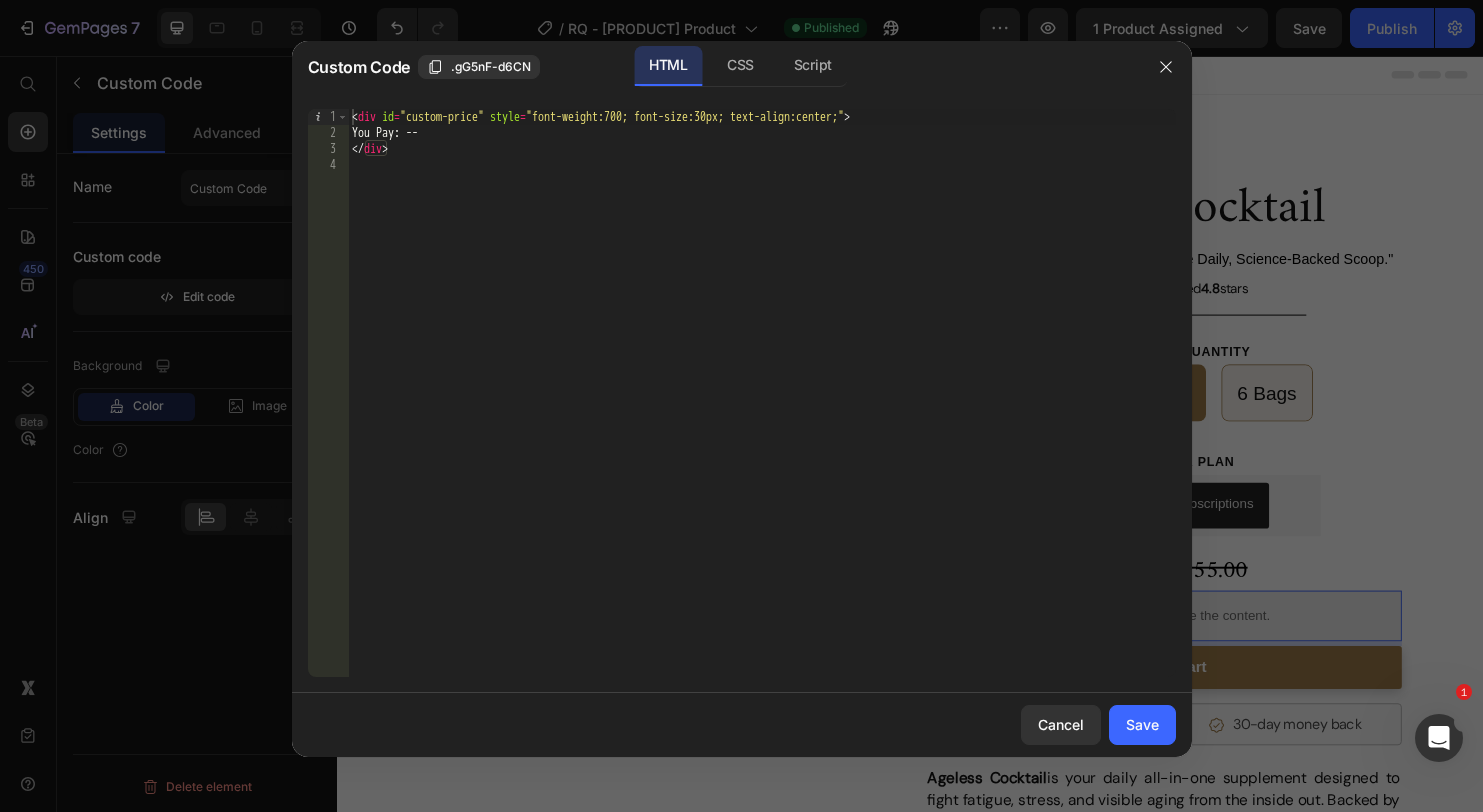 click on "HTML CSS Script" at bounding box center [740, 66] 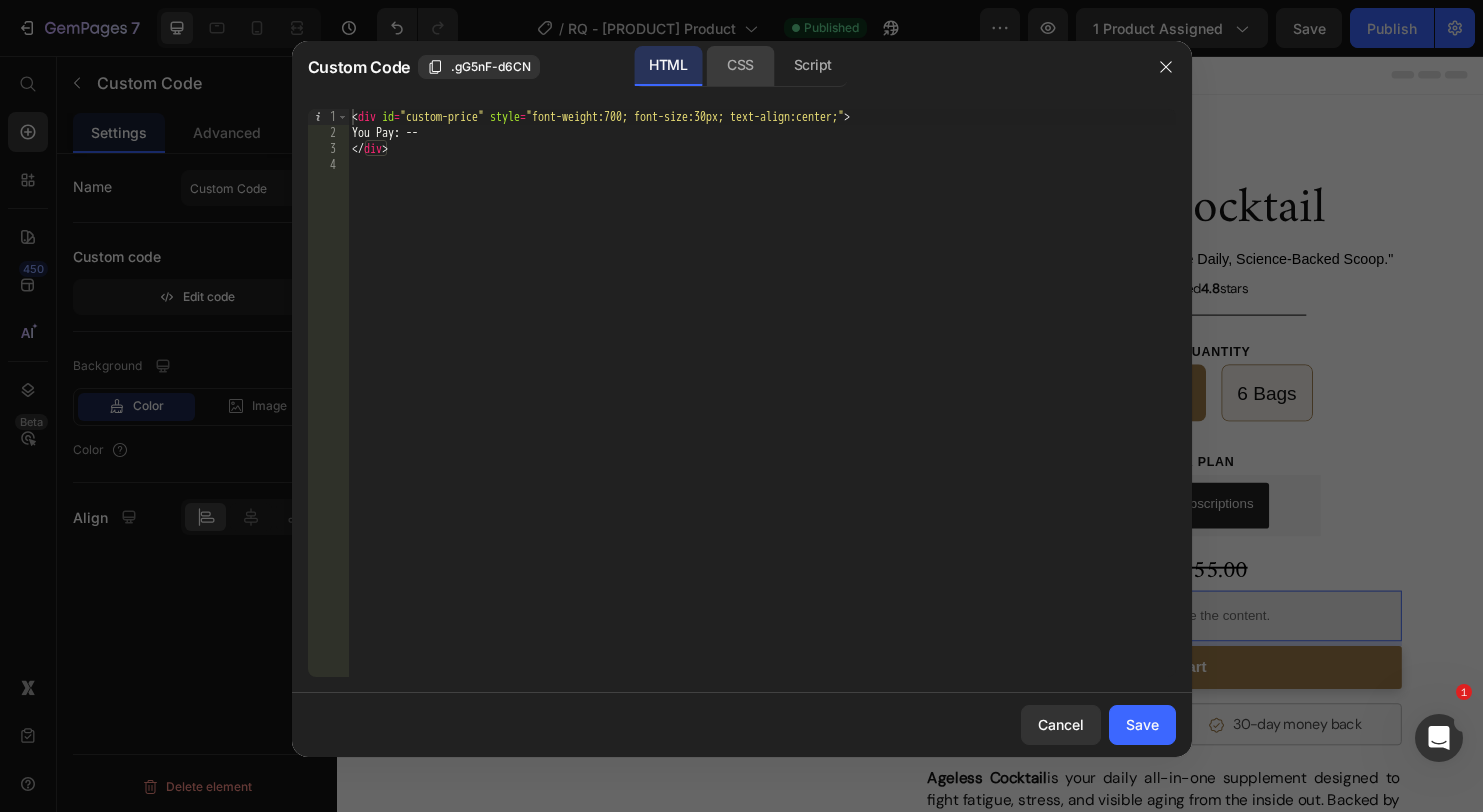click on "CSS" 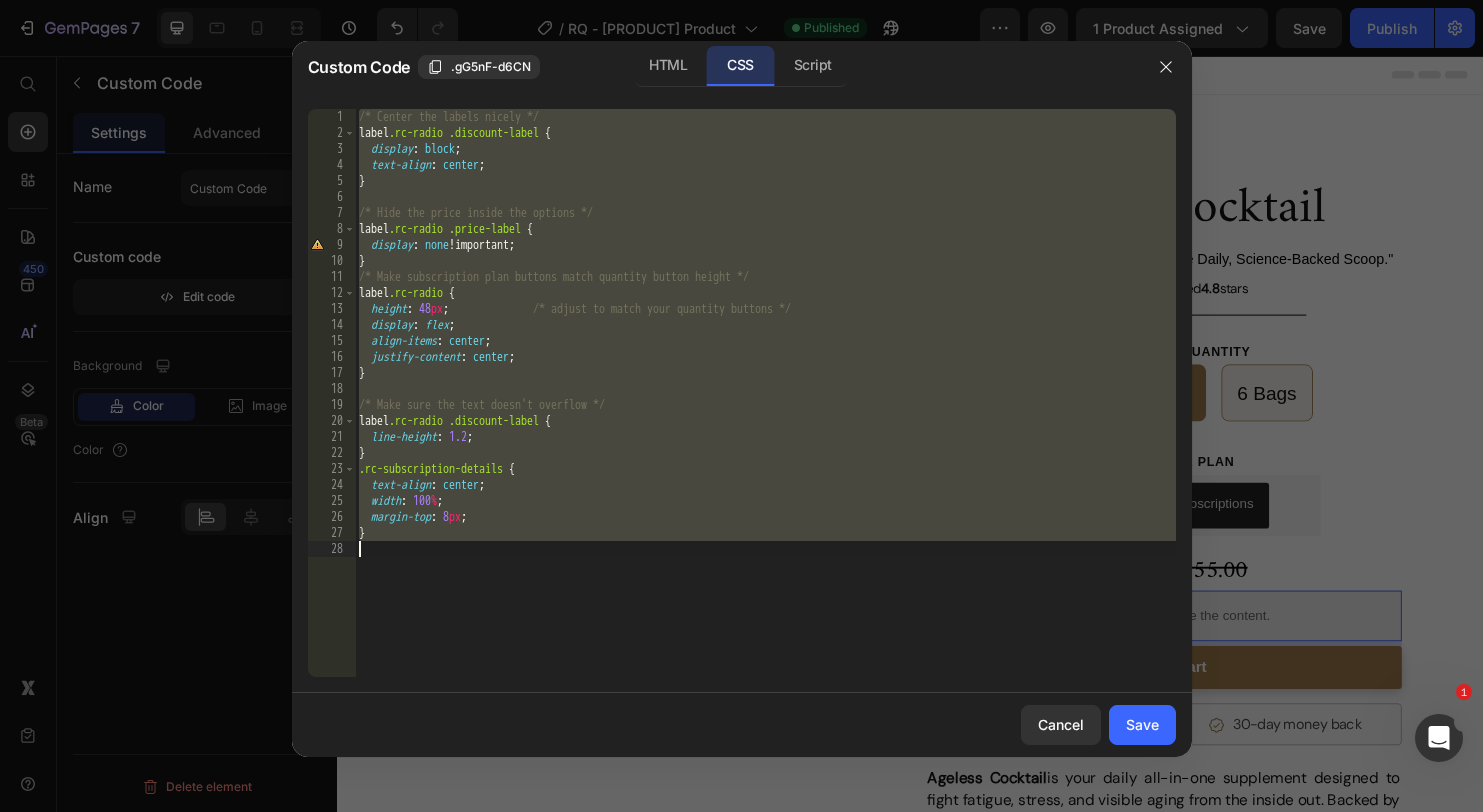 click on "/* Center the labels nicely */ label .rc-radio   .discount-label   {    display :   block ;    text-align :   center ; } /* Hide the price inside the options */ label .rc-radio   .price-label   {    display :   none  !important ; } /* Make subscription plan buttons match quantity button height */ label .rc-radio   {    height :   48 px ;                /* adjust to match your quantity buttons */    display :   flex ;    align-items :   center ;    justify-content :   center ; } /* Make sure the text doesn't overflow */ label .rc-radio   .discount-label   {    line-height :   1.2 ; } .rc-subscription-details   {    text-align :   center ;    width :   100 % ;    margin-top :   8 px ; }" at bounding box center (765, 409) 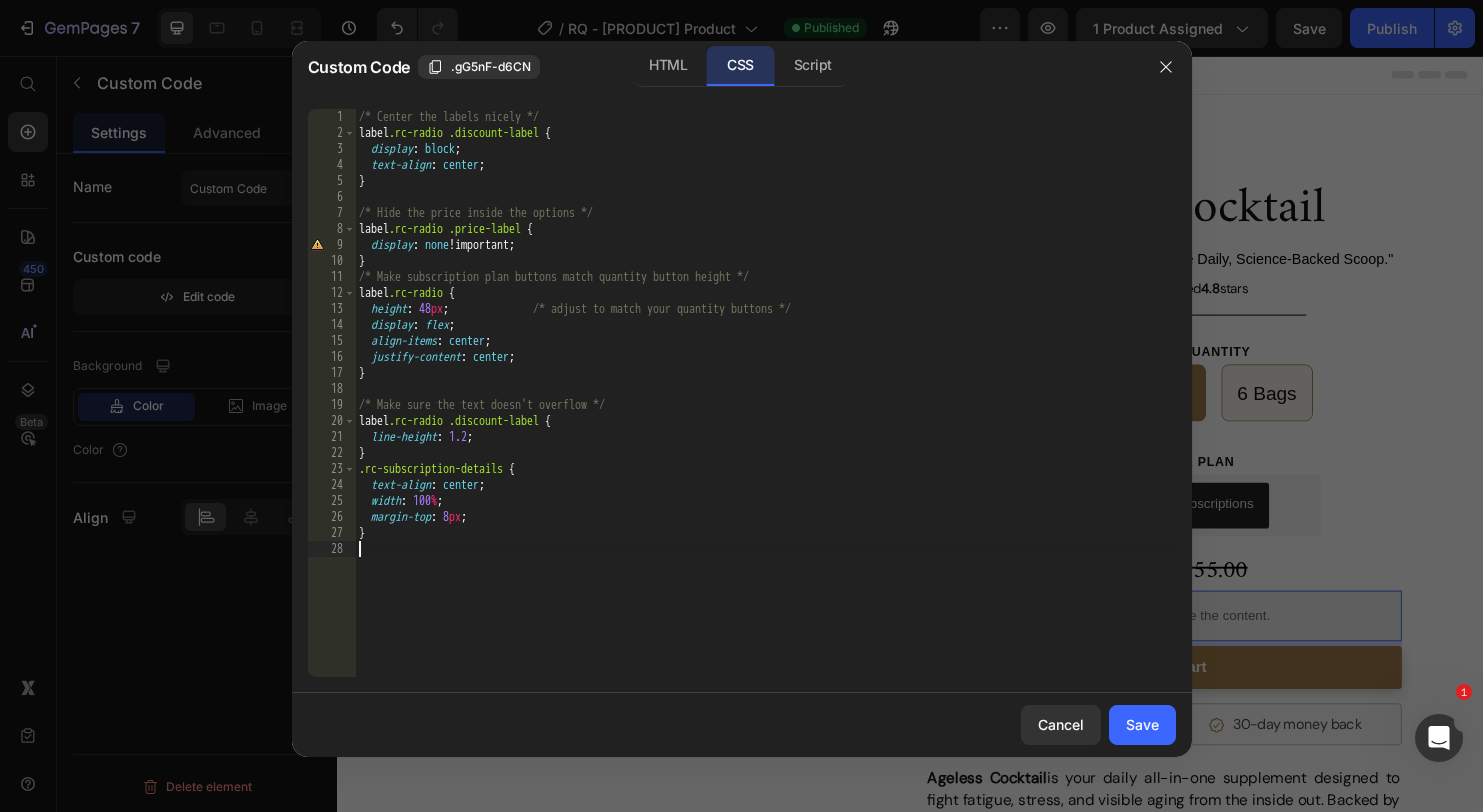 click on "/* Center the labels nicely */ label .rc-radio   .discount-label   {    display :   block ;    text-align :   center ; } /* Hide the price inside the options */ label .rc-radio   .price-label   {    display :   none  !important ; } /* Make subscription plan buttons match quantity button height */ label .rc-radio   {    height :   48 px ;                /* adjust to match your quantity buttons */    display :   flex ;    align-items :   center ;    justify-content :   center ; } /* Make sure the text doesn't overflow */ label .rc-radio   .discount-label   {    line-height :   1.2 ; } .rc-subscription-details   {    text-align :   center ;    width :   100 % ;    margin-top :   8 px ; }" at bounding box center (765, 409) 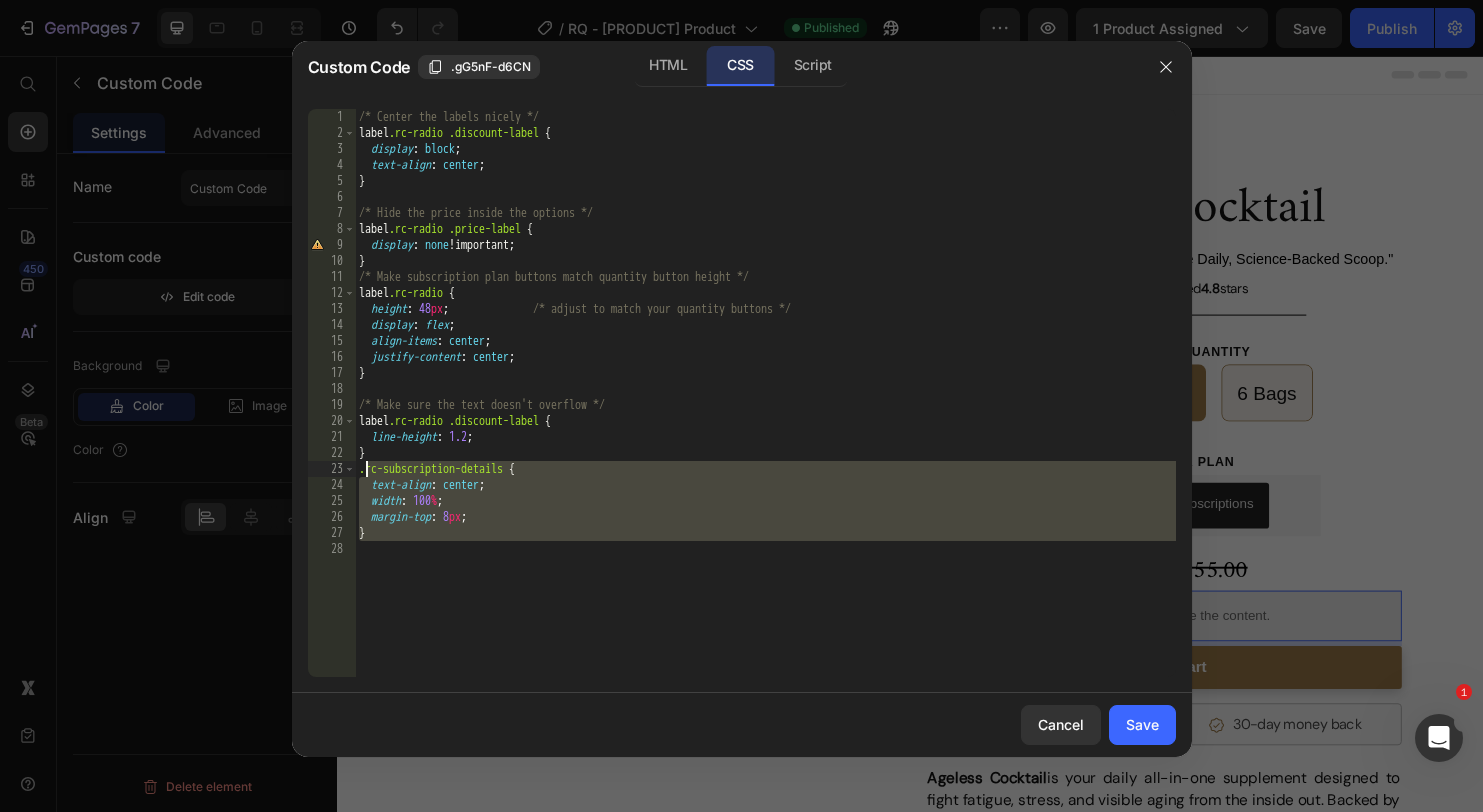 drag, startPoint x: 395, startPoint y: 548, endPoint x: 363, endPoint y: 474, distance: 80.622574 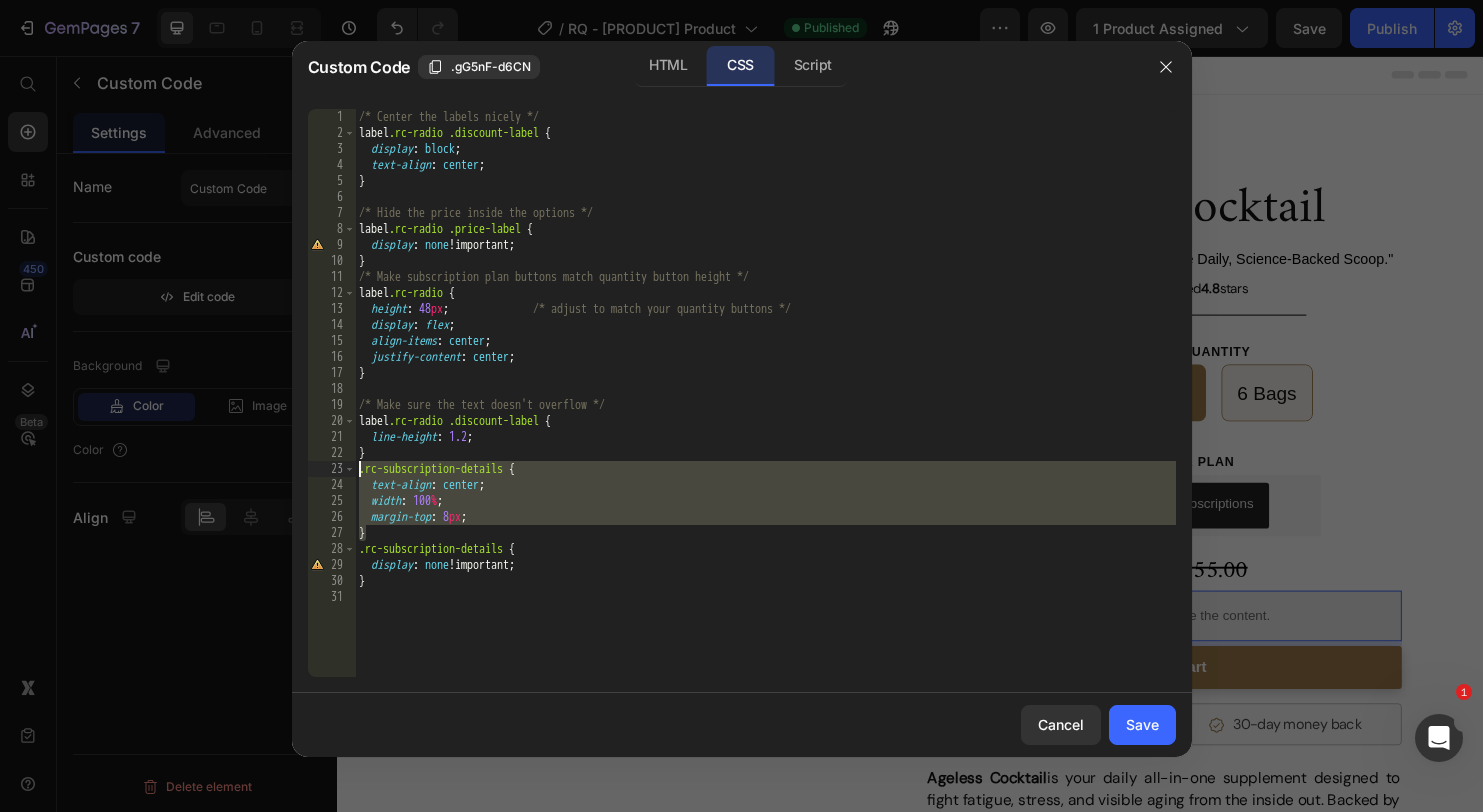 drag, startPoint x: 378, startPoint y: 534, endPoint x: 358, endPoint y: 471, distance: 66.09841 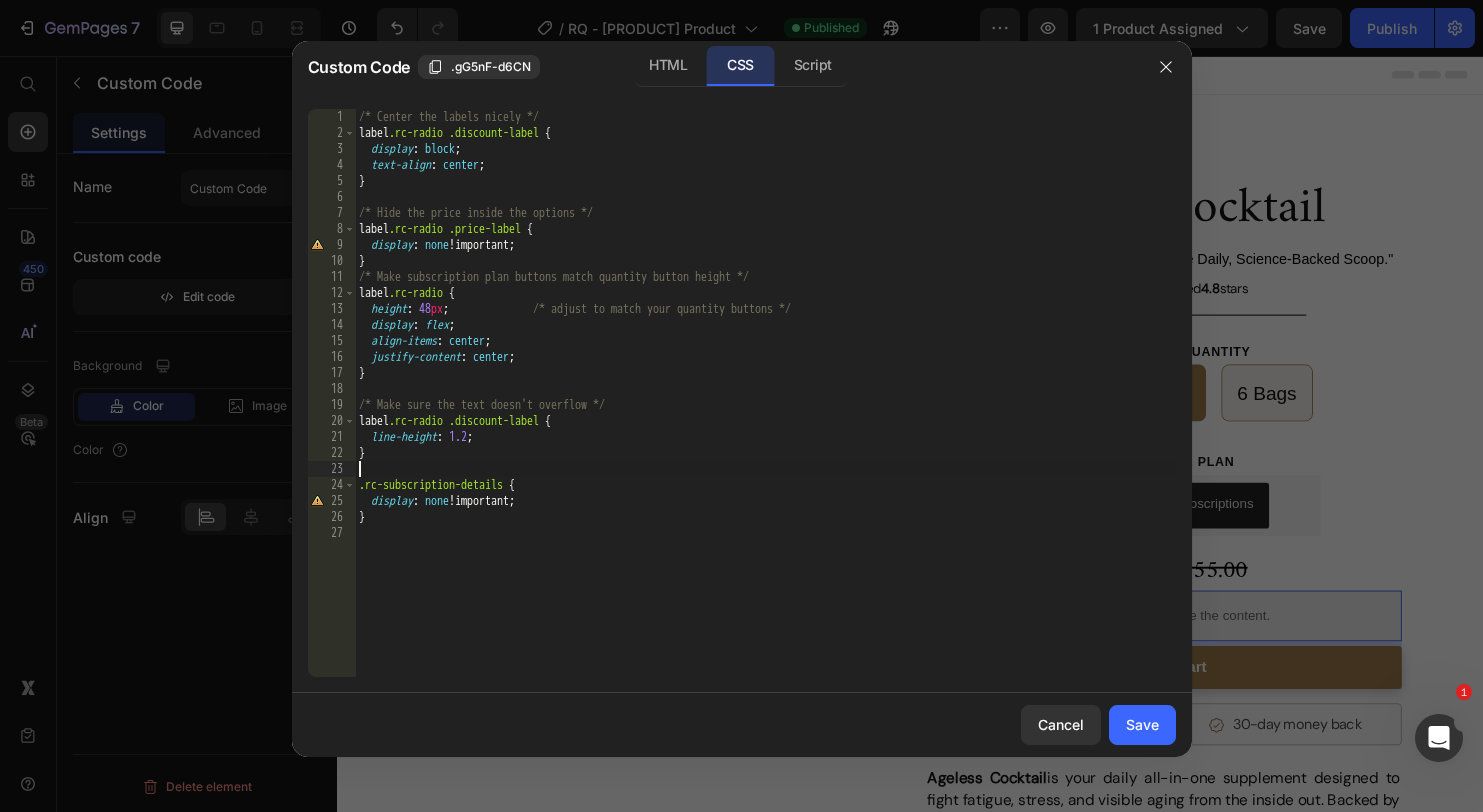 type on "}" 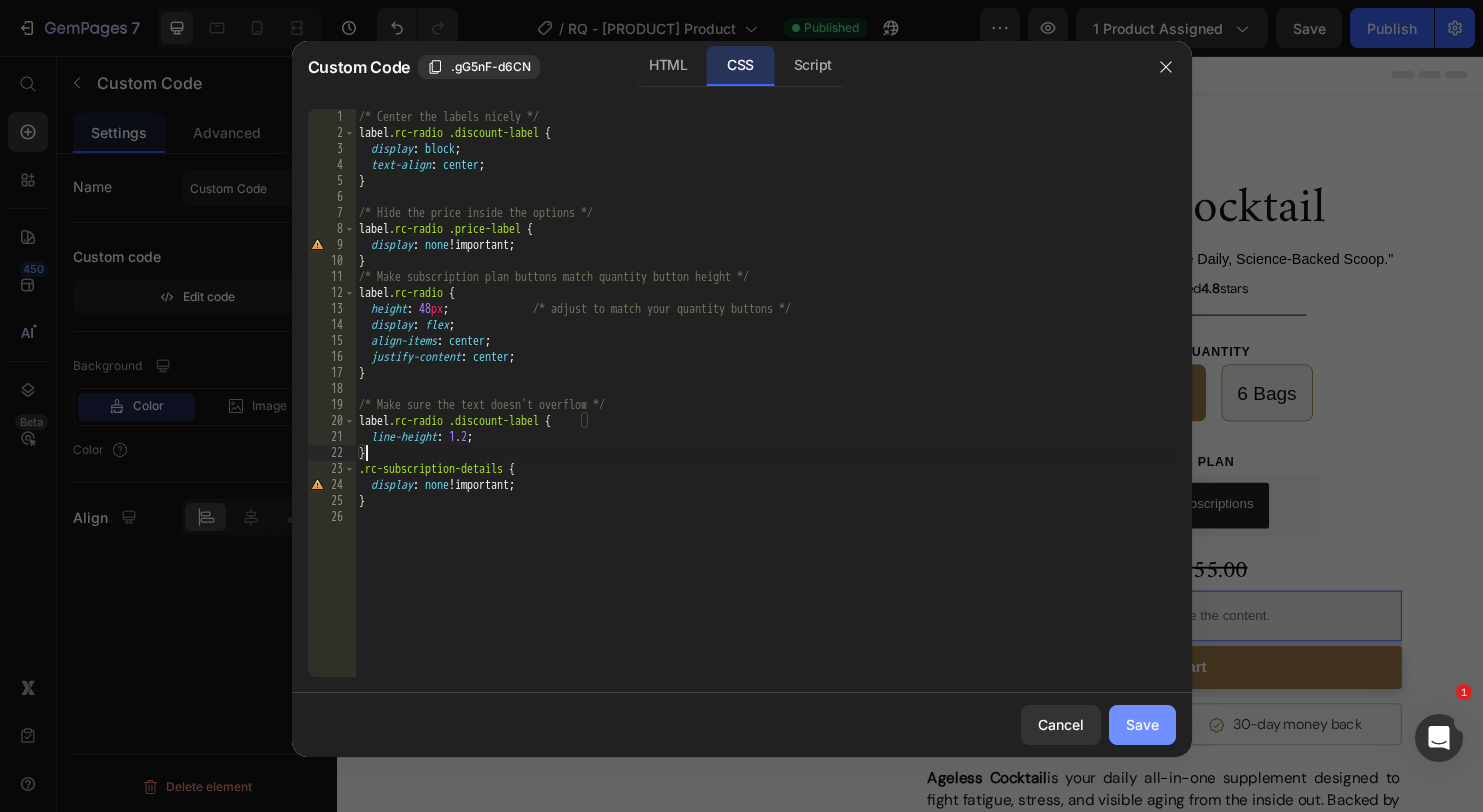 click on "Save" at bounding box center (1142, 724) 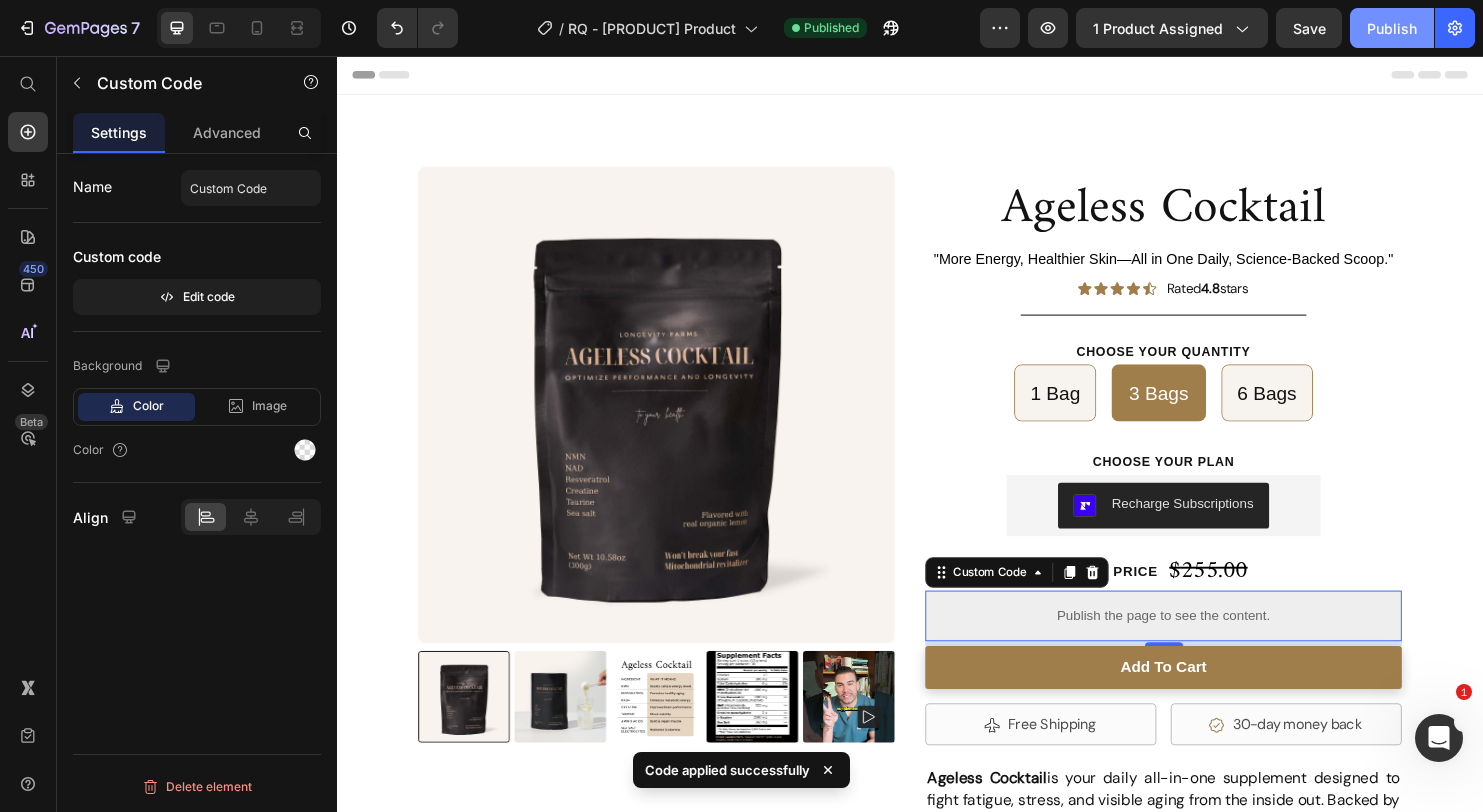 click on "Publish" at bounding box center [1392, 28] 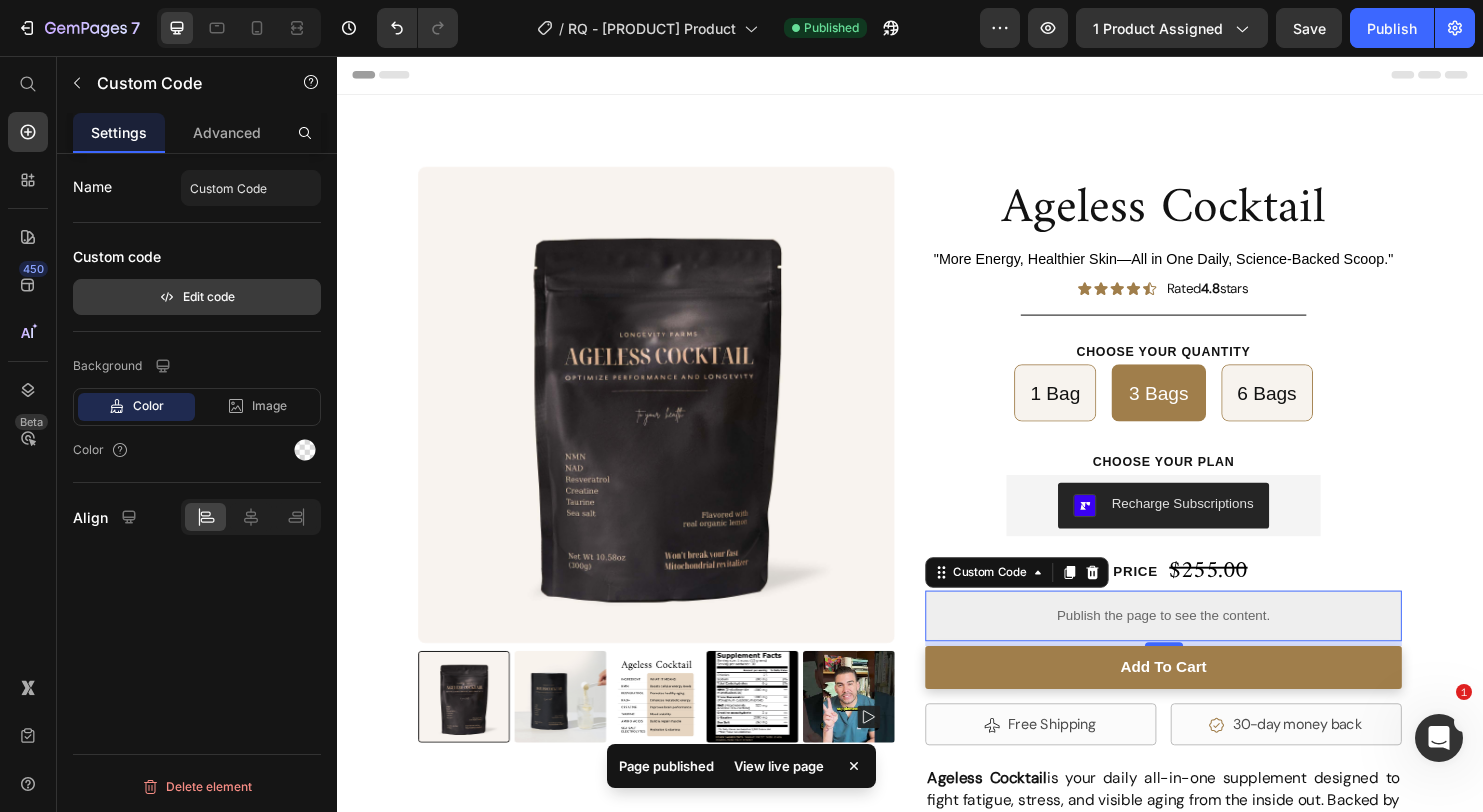 click on "Edit code" at bounding box center (197, 297) 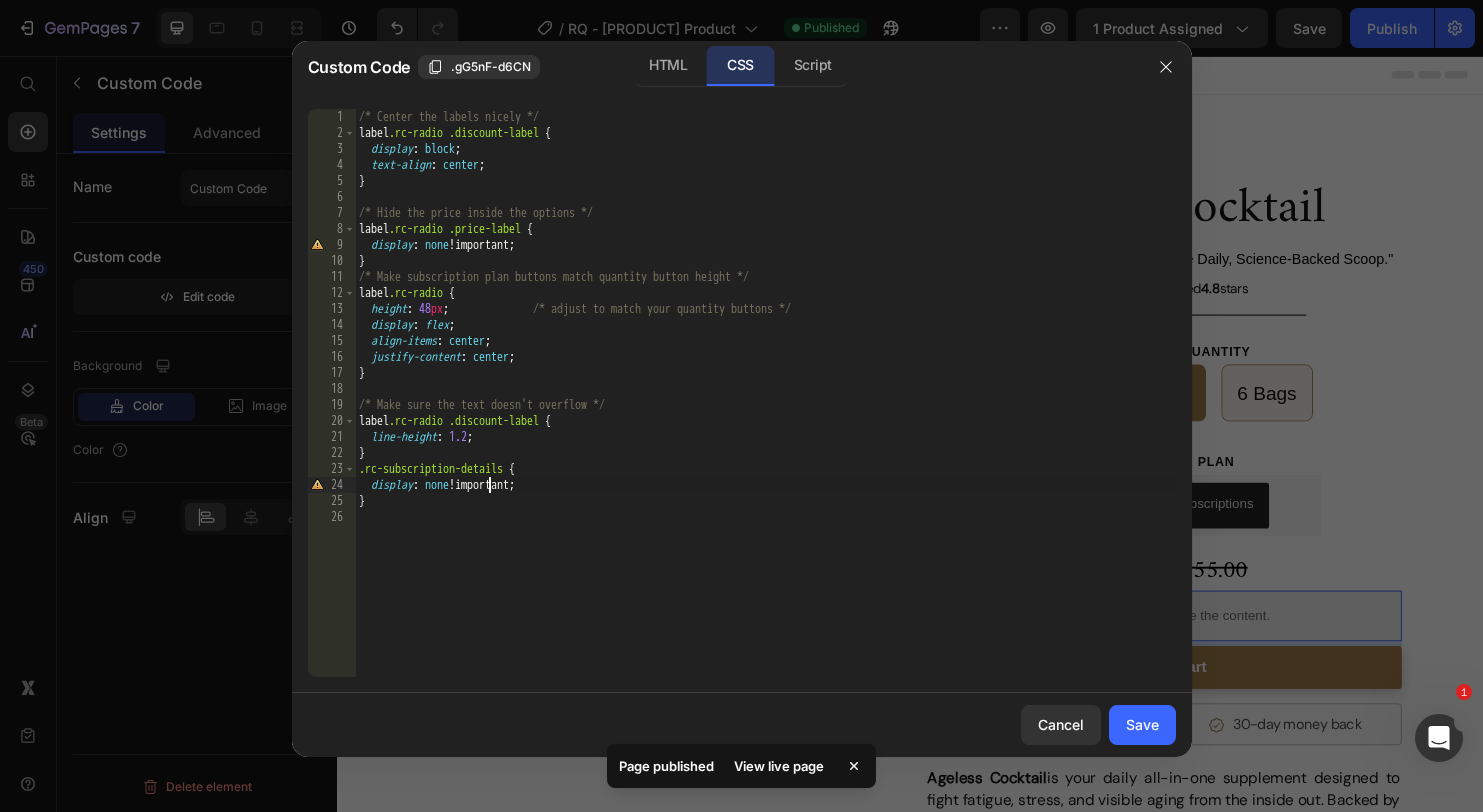click on "/* Center the labels nicely */ label .rc-radio   .discount-label   {    display :   block ;    text-align :   center ; } /* Hide the price inside the options */ label .rc-radio   .price-label   {    display :   none  !important ; } /* Make subscription plan buttons match quantity button height */ label .rc-radio   {    height :   48 px ;                /* adjust to match your quantity buttons */    display :   flex ;    align-items :   center ;    justify-content :   center ; } /* Make sure the text doesn't overflow */ label .rc-radio   .discount-label   {    line-height :   1.2 ; } .rc-subscription-details   {    display :   none  !important ; }" at bounding box center (765, 409) 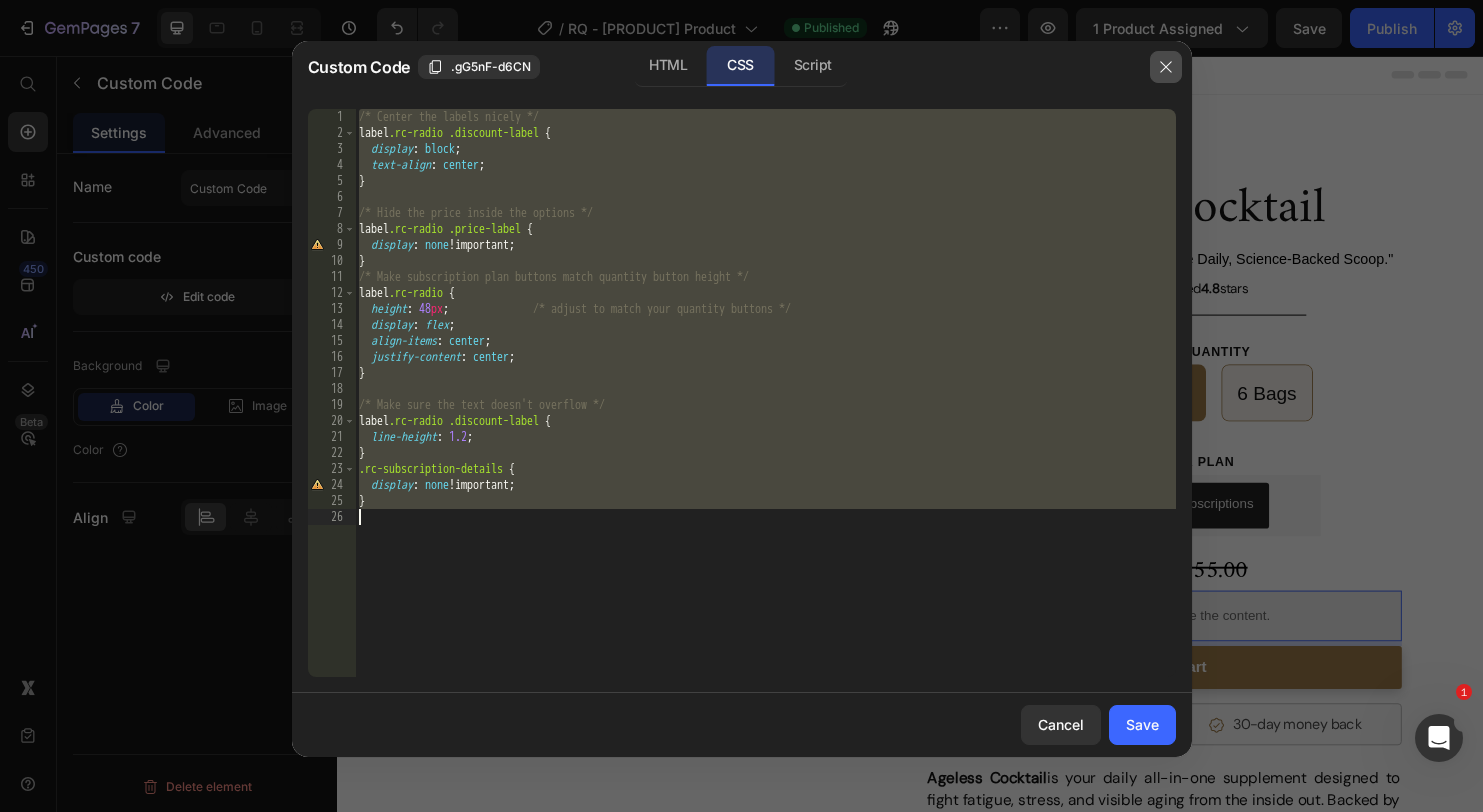 click 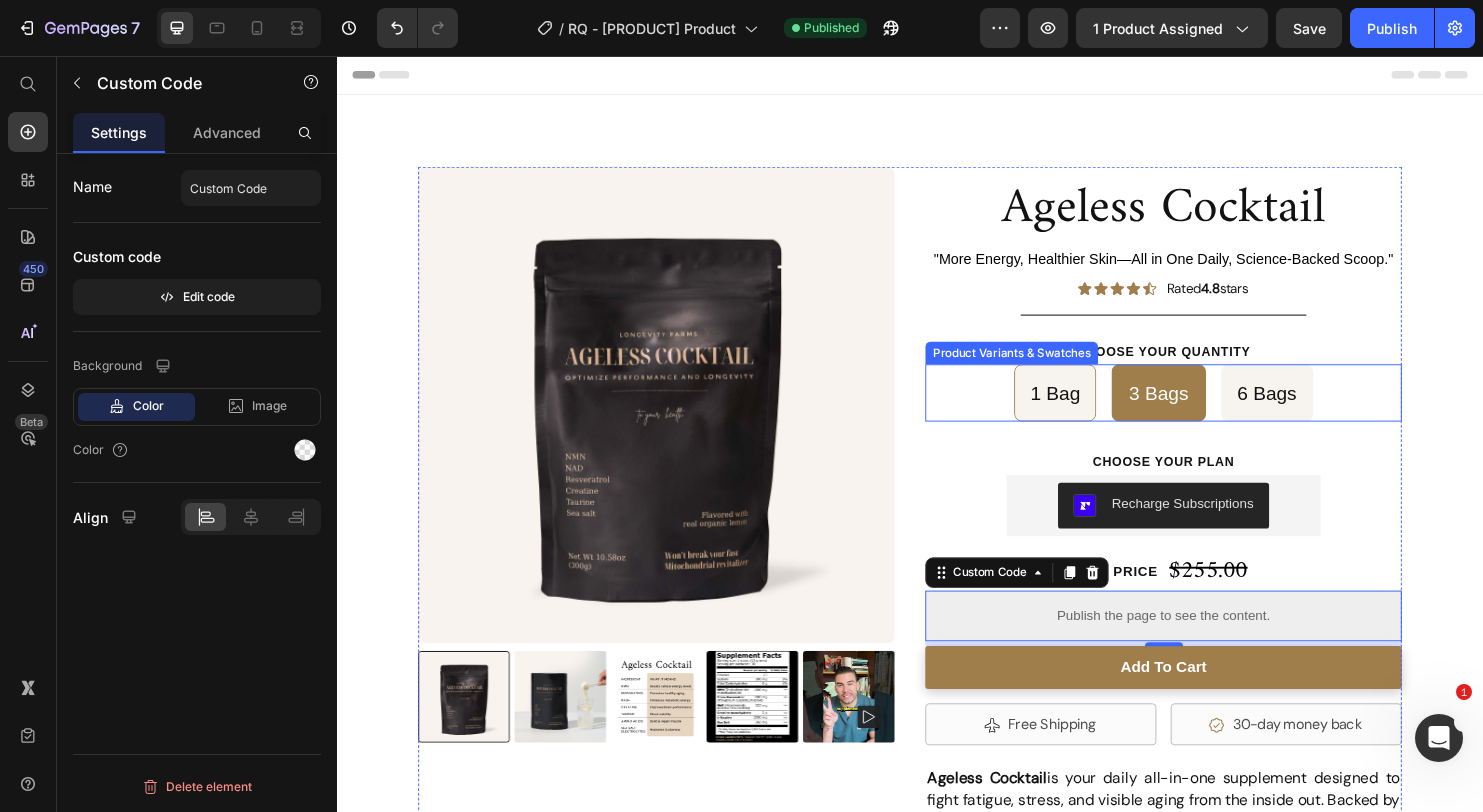 click on "6 Bags" at bounding box center [1311, 409] 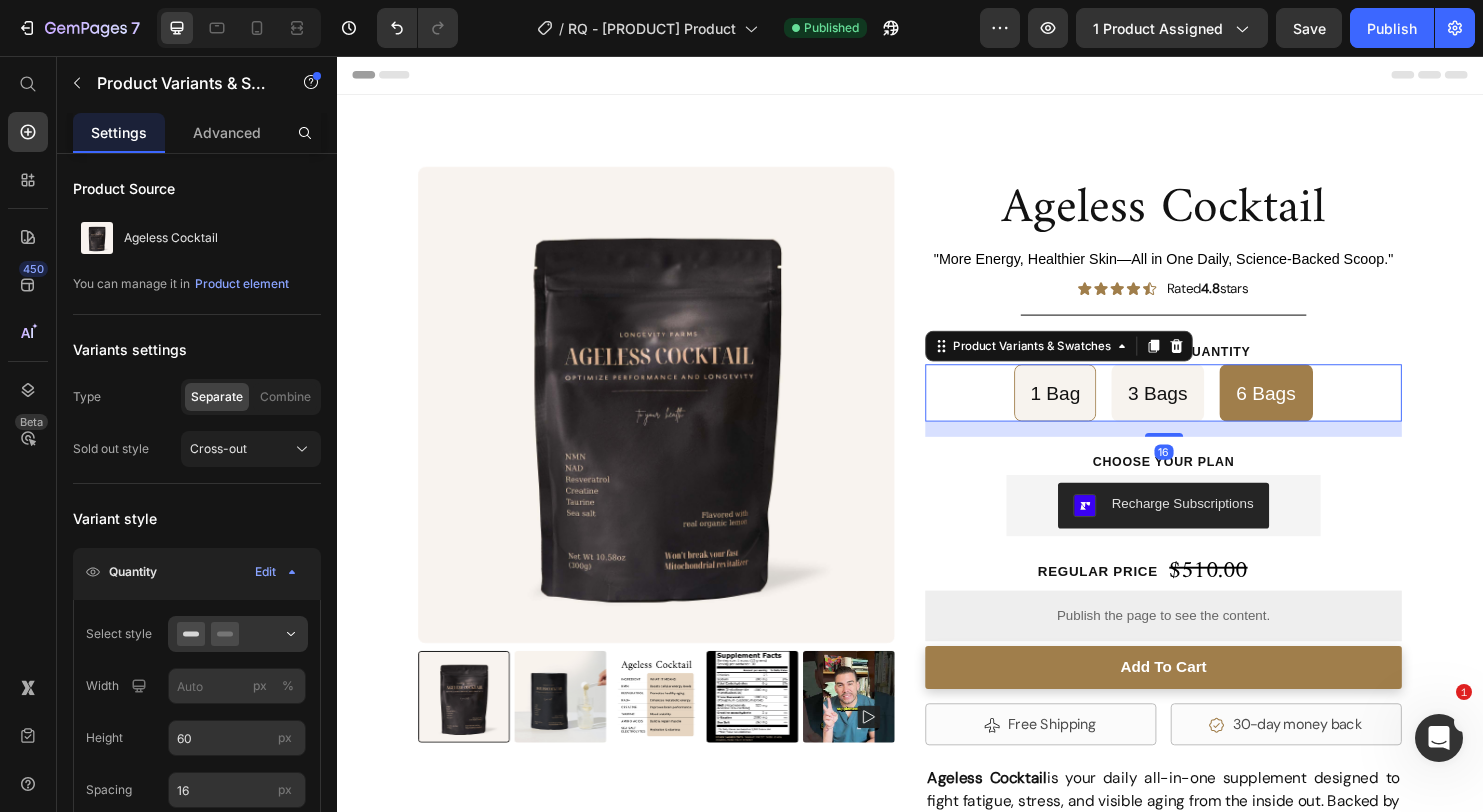 click on "3 Bags" at bounding box center [1196, 409] 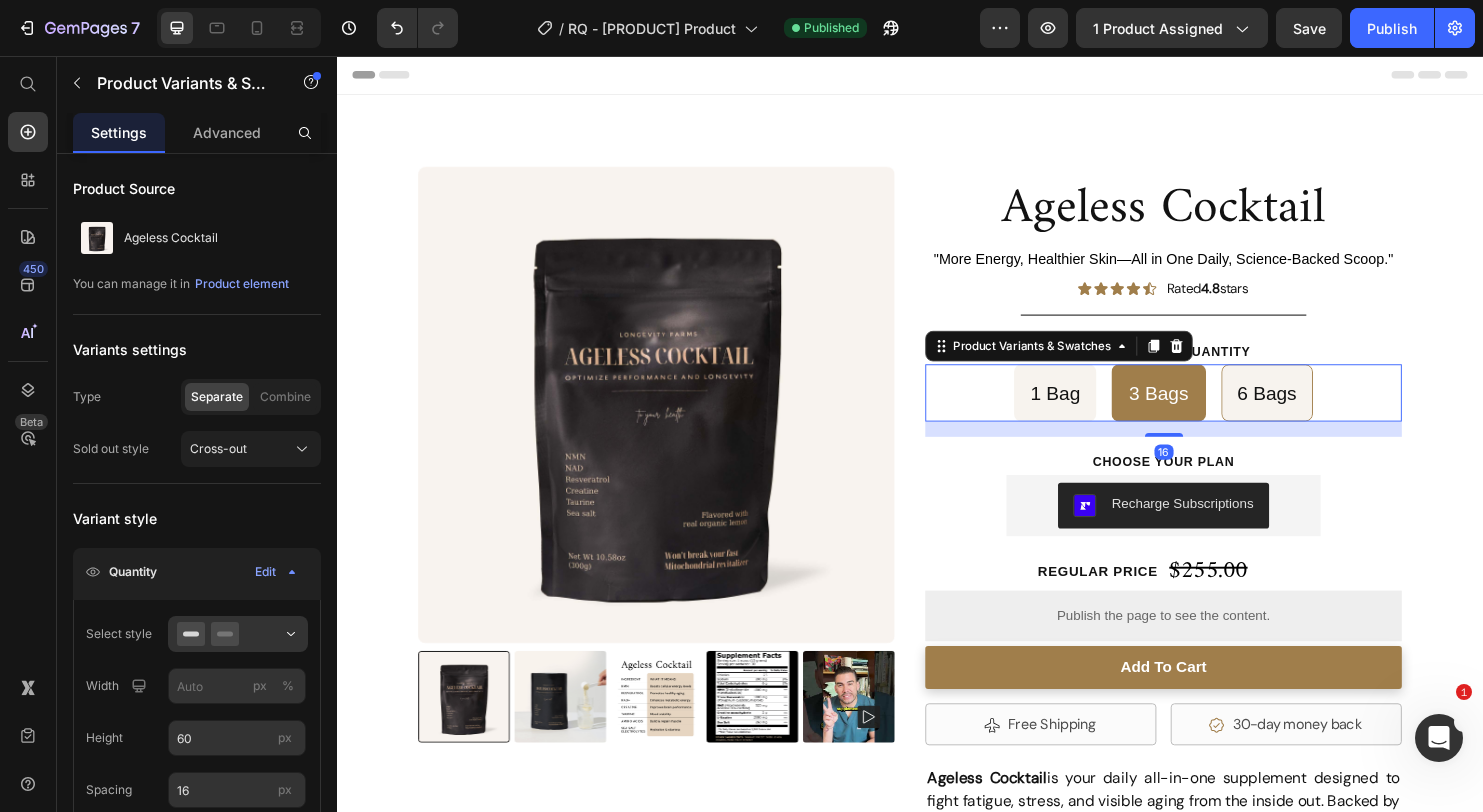 click on "1 Bag" at bounding box center (1089, 409) 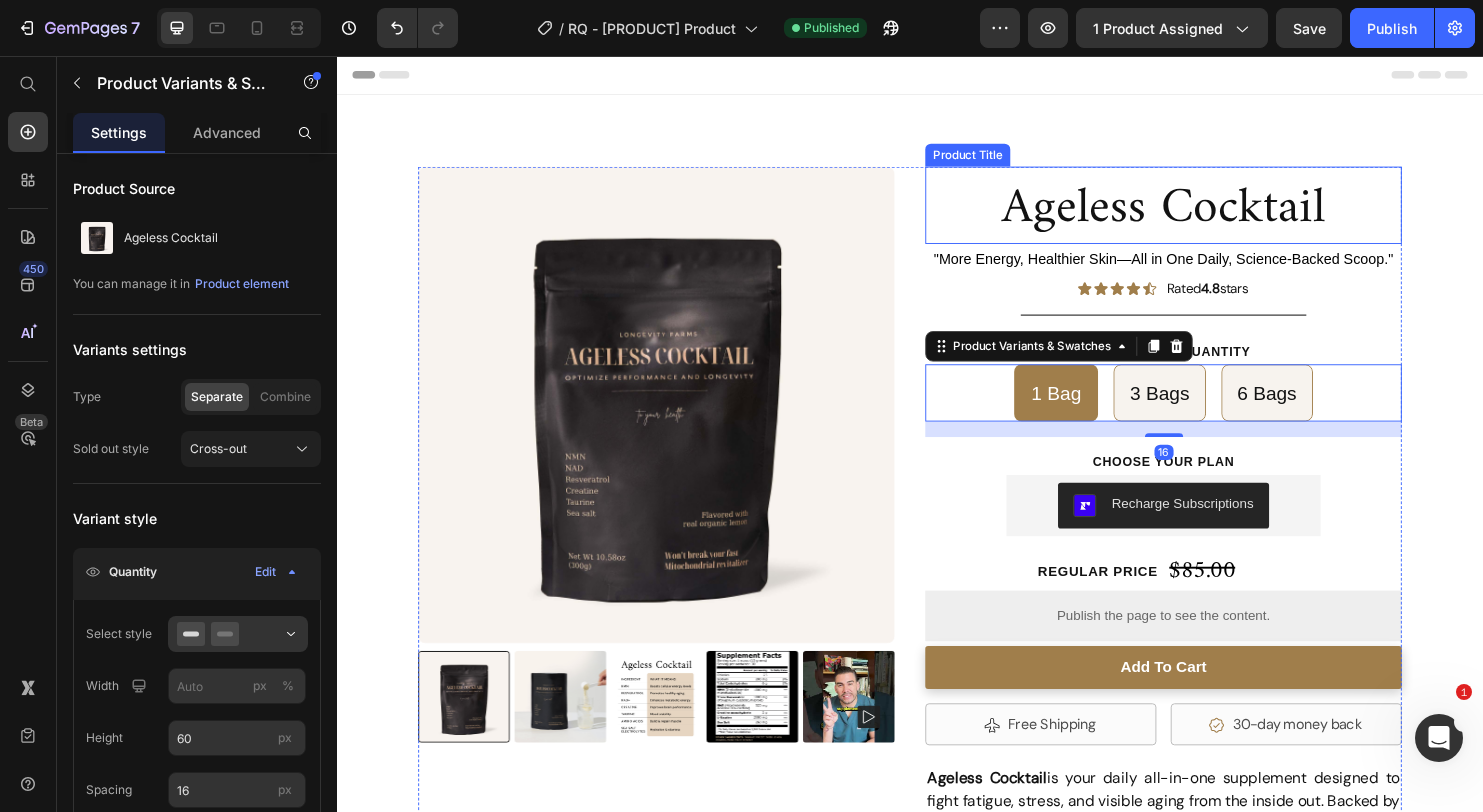 click on "Ageless Cocktail" at bounding box center (1202, 217) 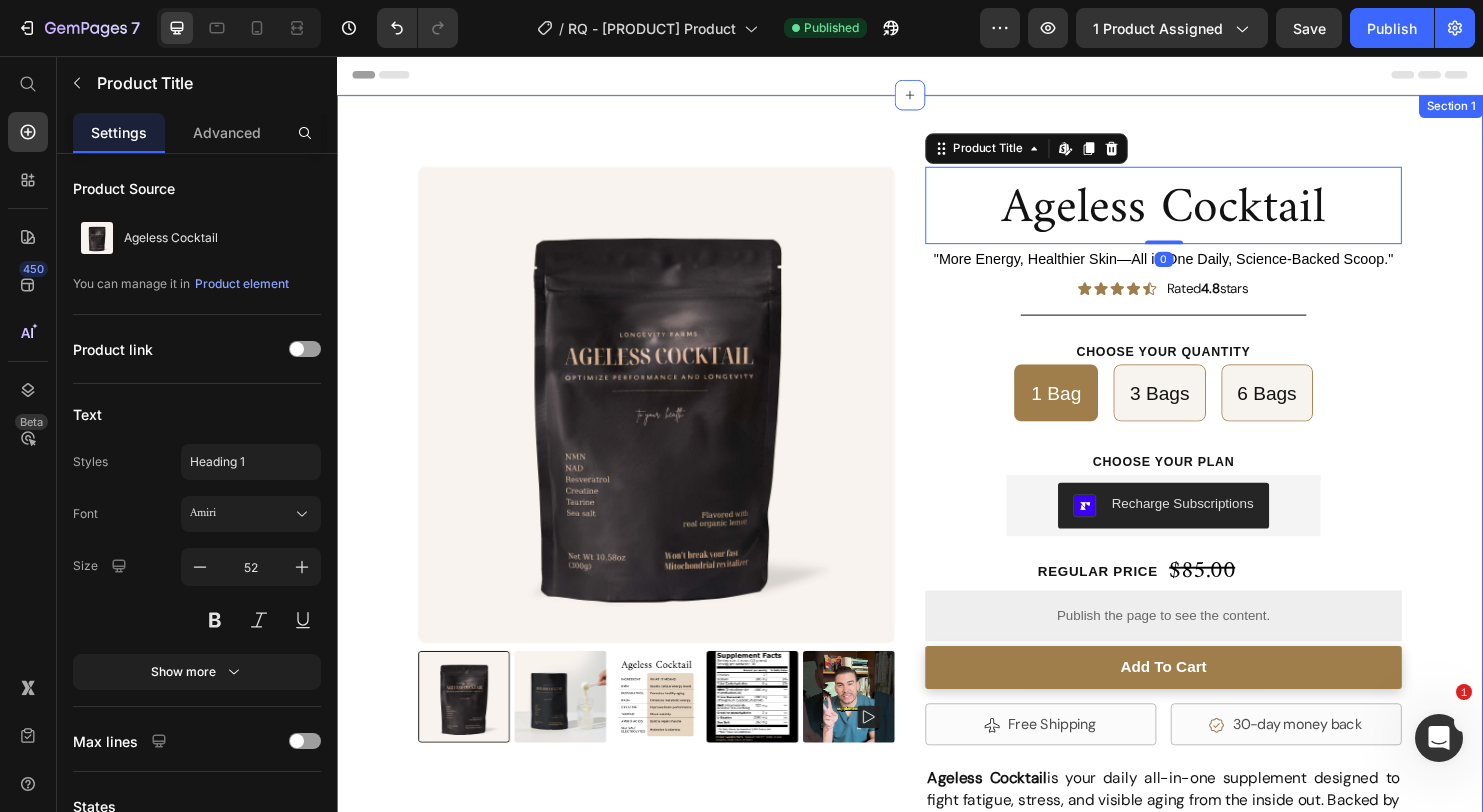 click on "[PRODUCT] Product Title "More Energy, Healthier Skin—All in One Daily, Science-Backed Scoop." Text Block Icon Icon Icon Icon
Icon Icon List Rated  4.8  stars Text Block Row Product Images [PRODUCT] Product Title   Edit content in Shopify 0 "More Energy, Healthier Skin—All in One Daily, Science-Backed Scoop." Text Block Icon Icon Icon Icon
Icon Icon List Rated  4.8  stars Text Block Row                Title Line Choose your Quantity Text Block 1 Bag 1 Bag 1 Bag 3 Bags 3 Bags 3 Bags 6 Bags 6 Bags 6 Bags Product Variants & Swatches Choose your PLAN Text Block Recharge Subscriptions Recharge Subscriptions Row Regular price Text Block $85.00 Product Price Row
Publish the page to see the content.
Custom Code add to cart Add to Cart
Free Shipping Item List Row
30-day money back Item List Row Row [PRODUCT] ✔ Vegan ✔ No artificial colors, flavors, or sweeteners ✔ Doesn't break your fast Text Block Shipping" at bounding box center (937, 694) 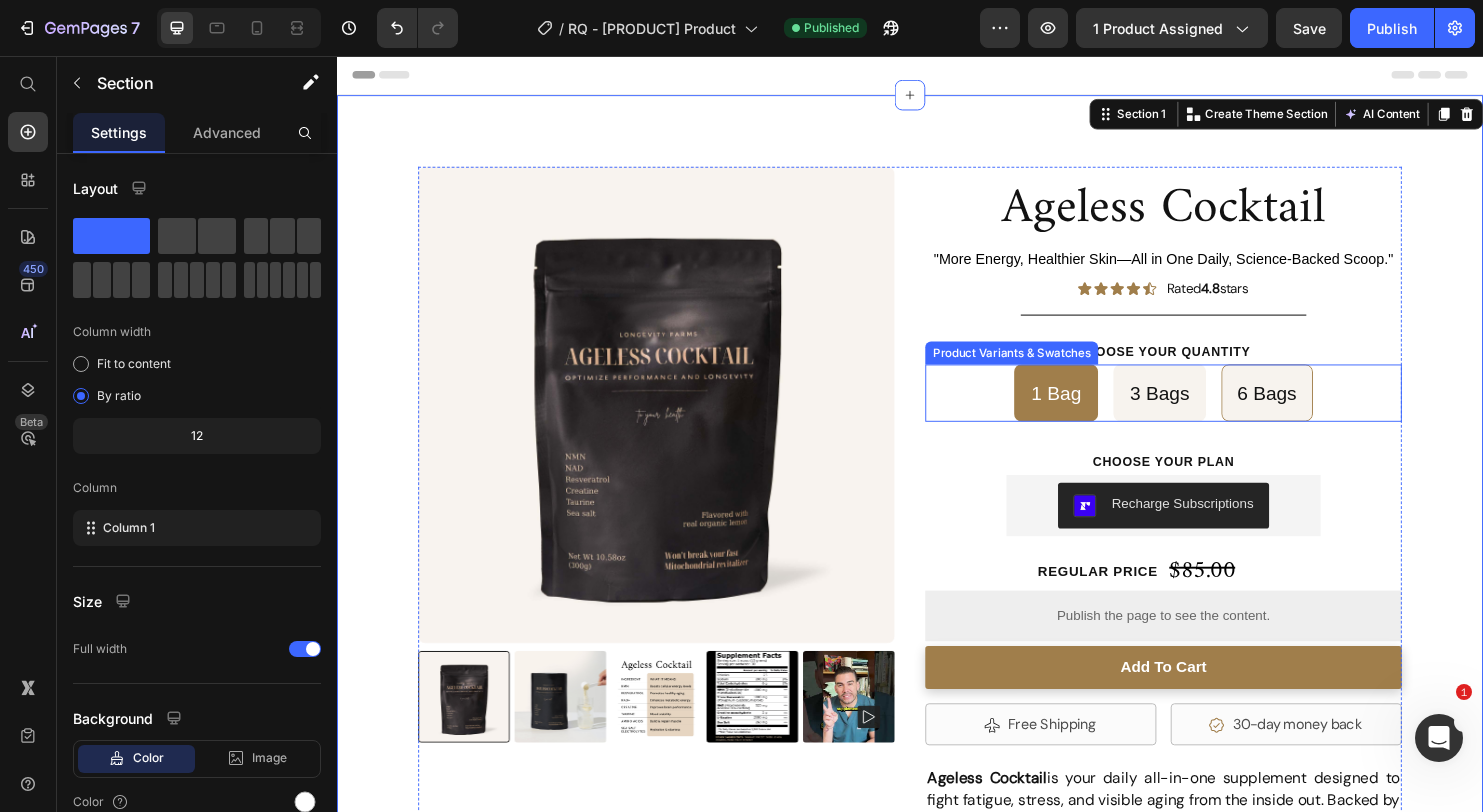 click on "3 Bags" at bounding box center [1198, 409] 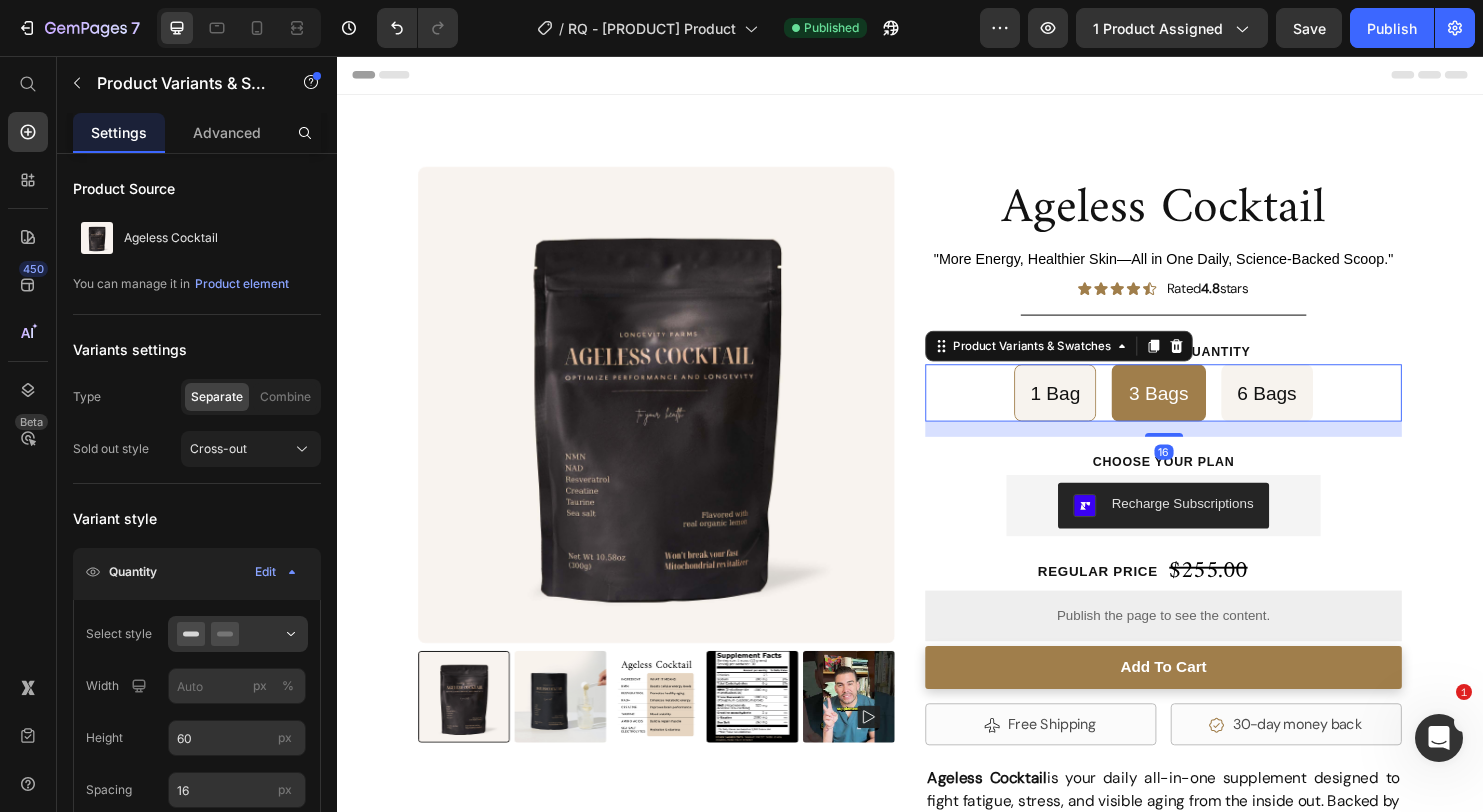 click on "6 Bags" at bounding box center (1311, 409) 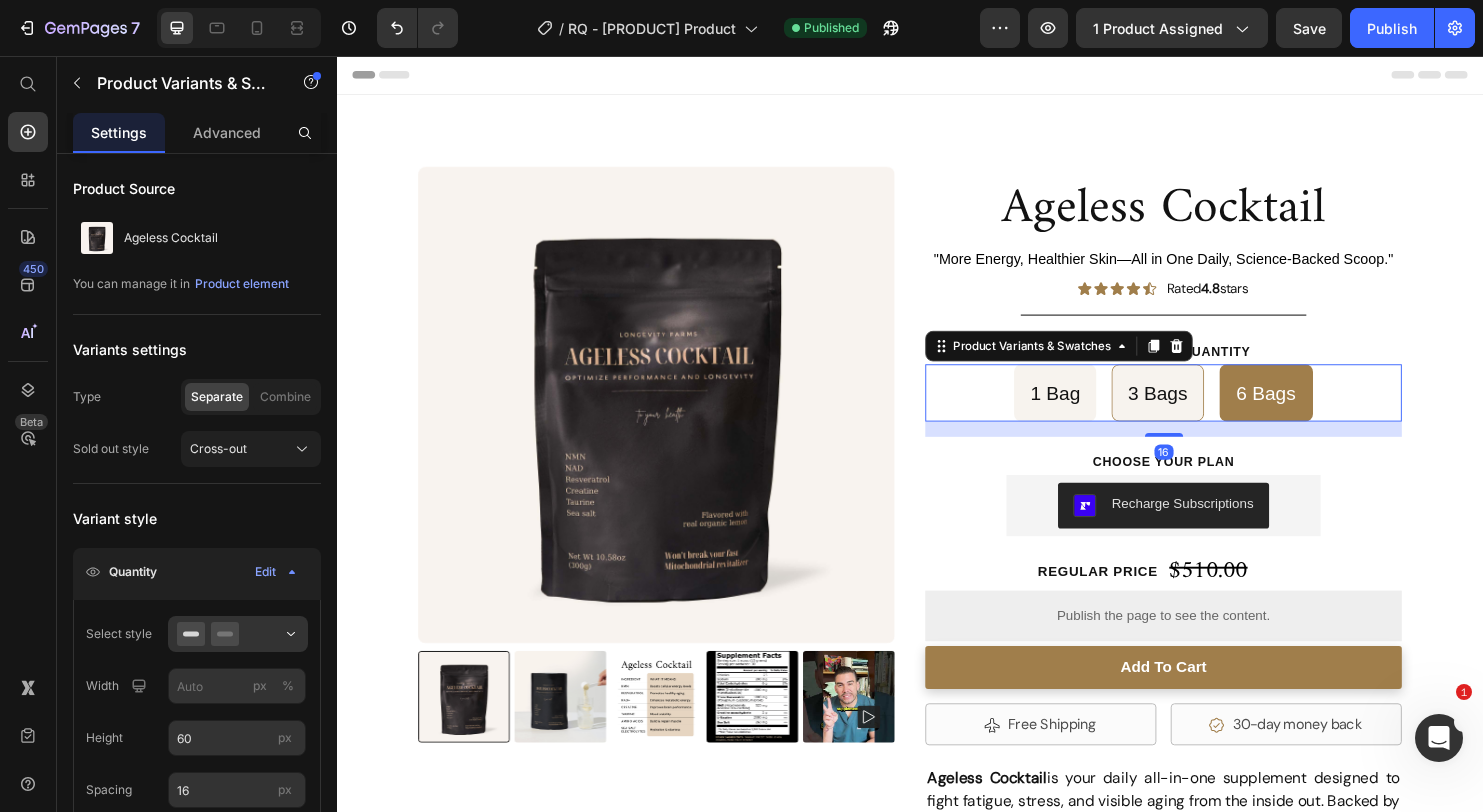 click on "1 Bag" at bounding box center [1089, 409] 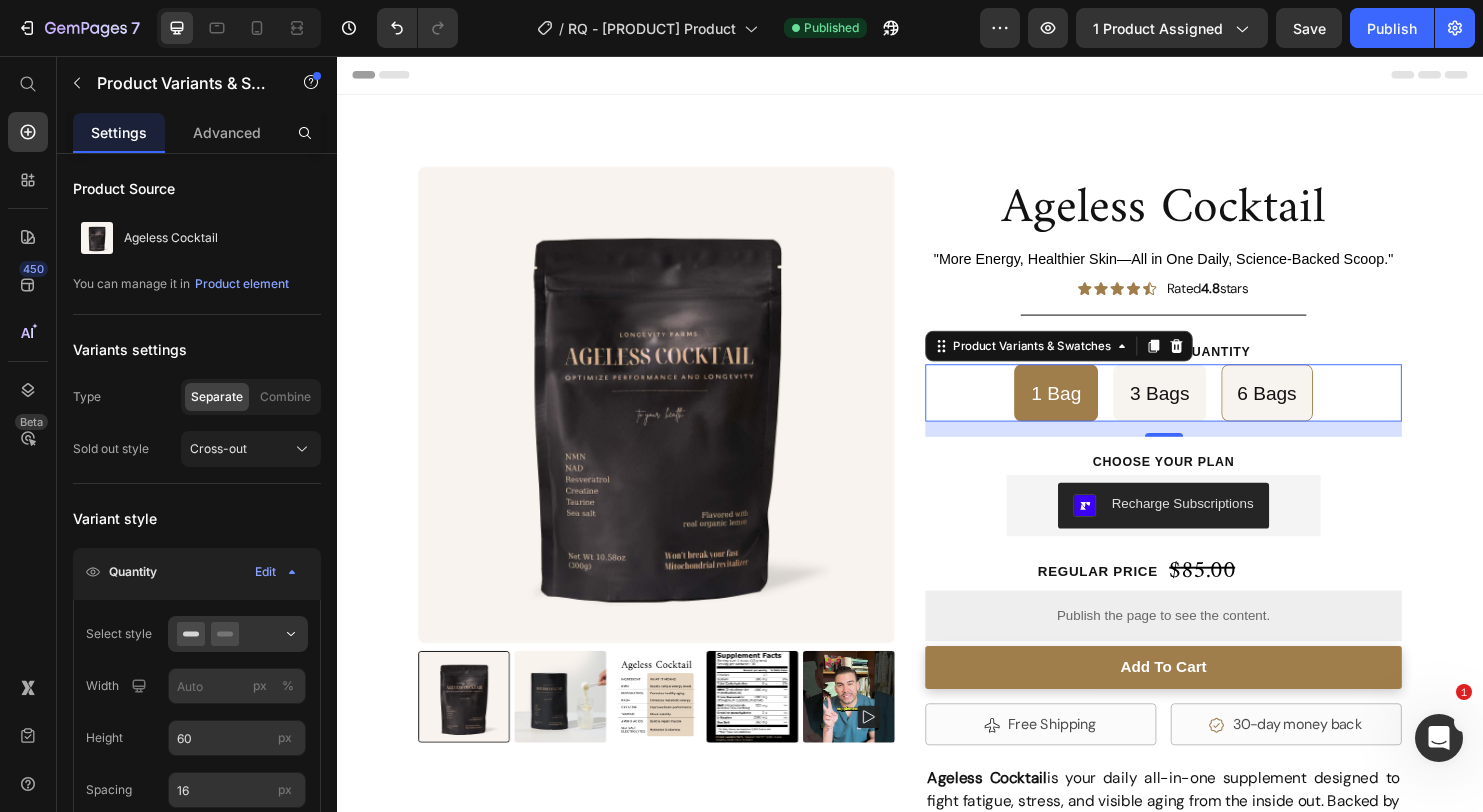 click on "3 Bags" at bounding box center [1198, 409] 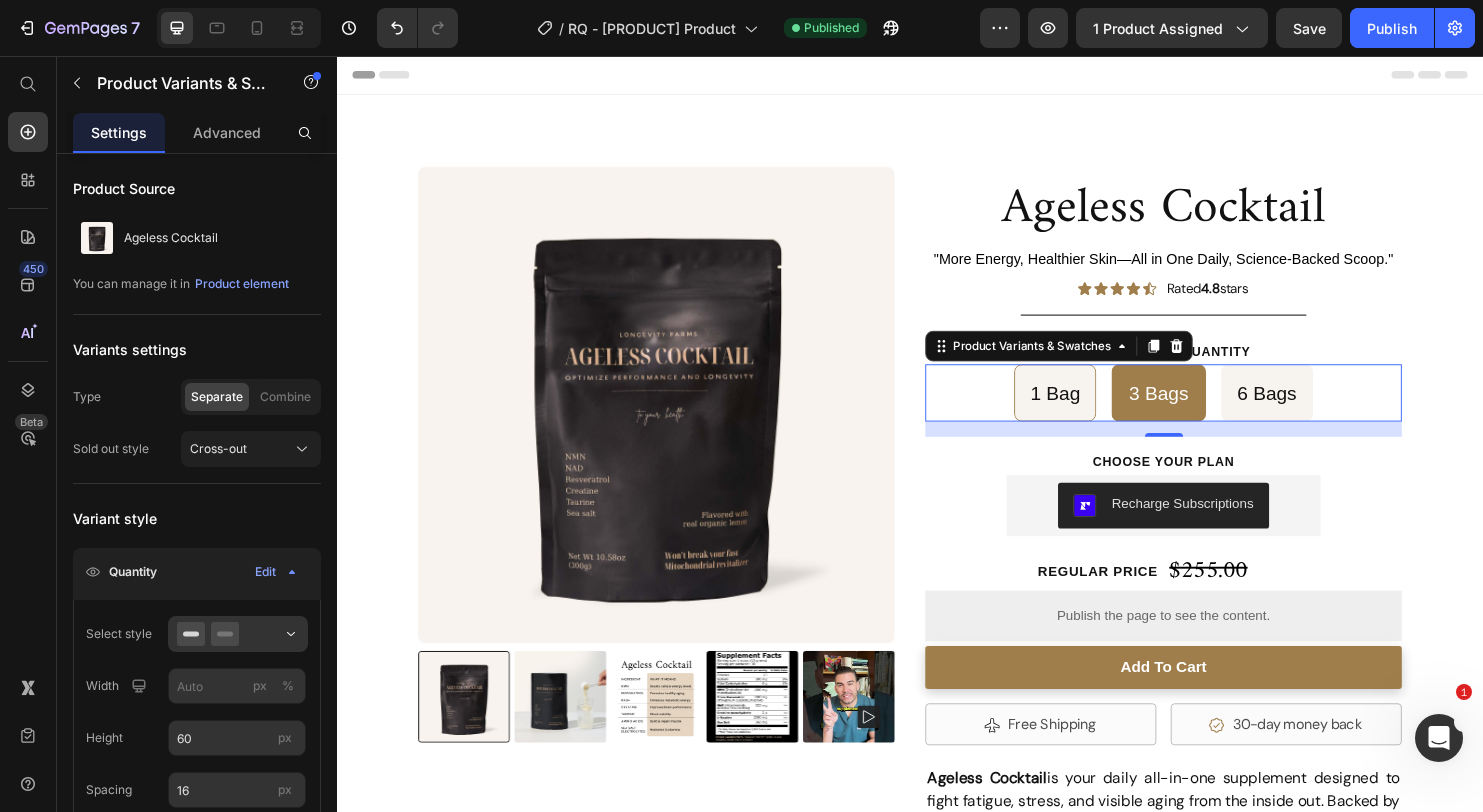 click on "6 Bags" at bounding box center (1311, 409) 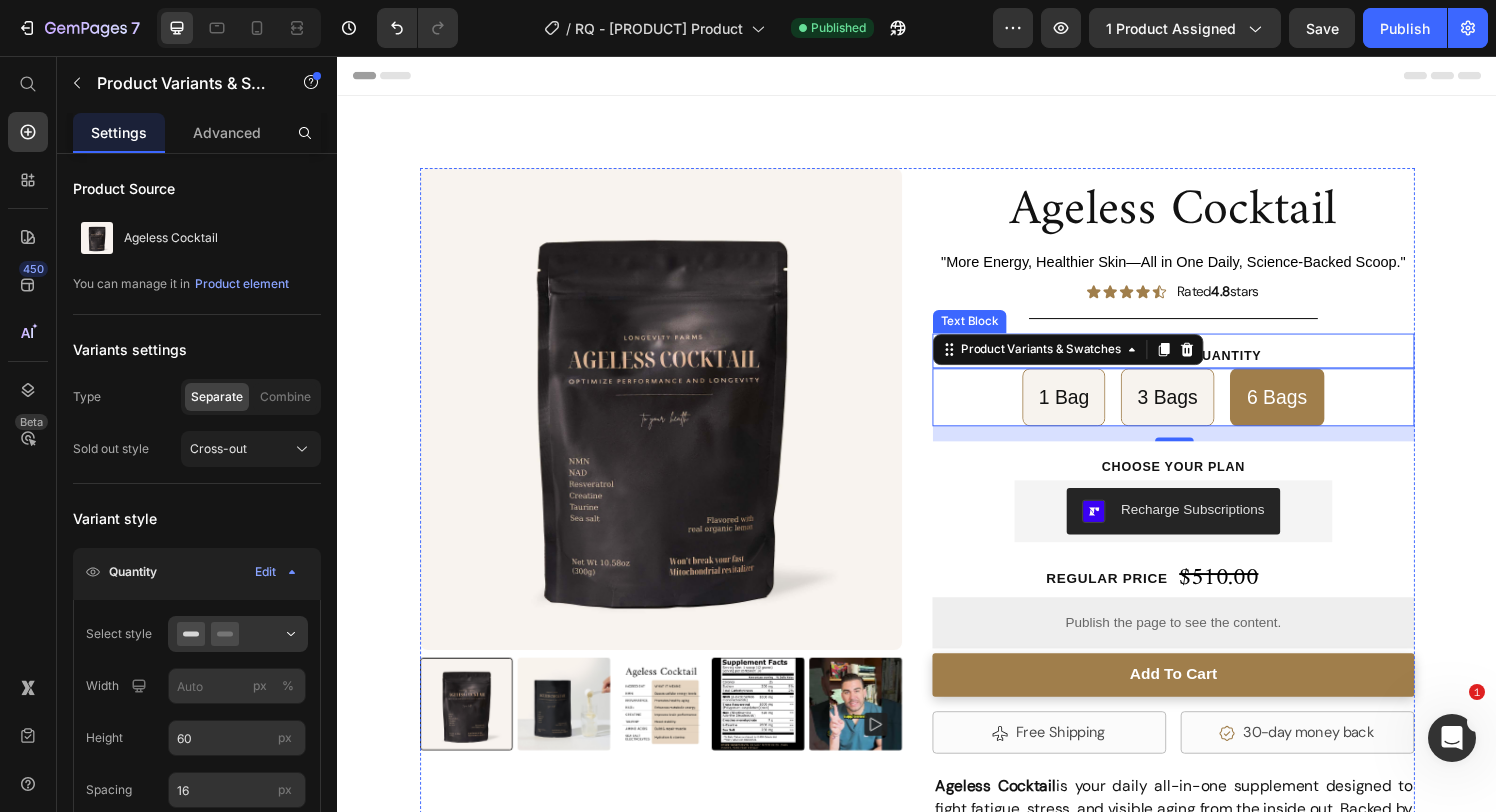 click on "Choose your Quantity" at bounding box center (1202, 365) 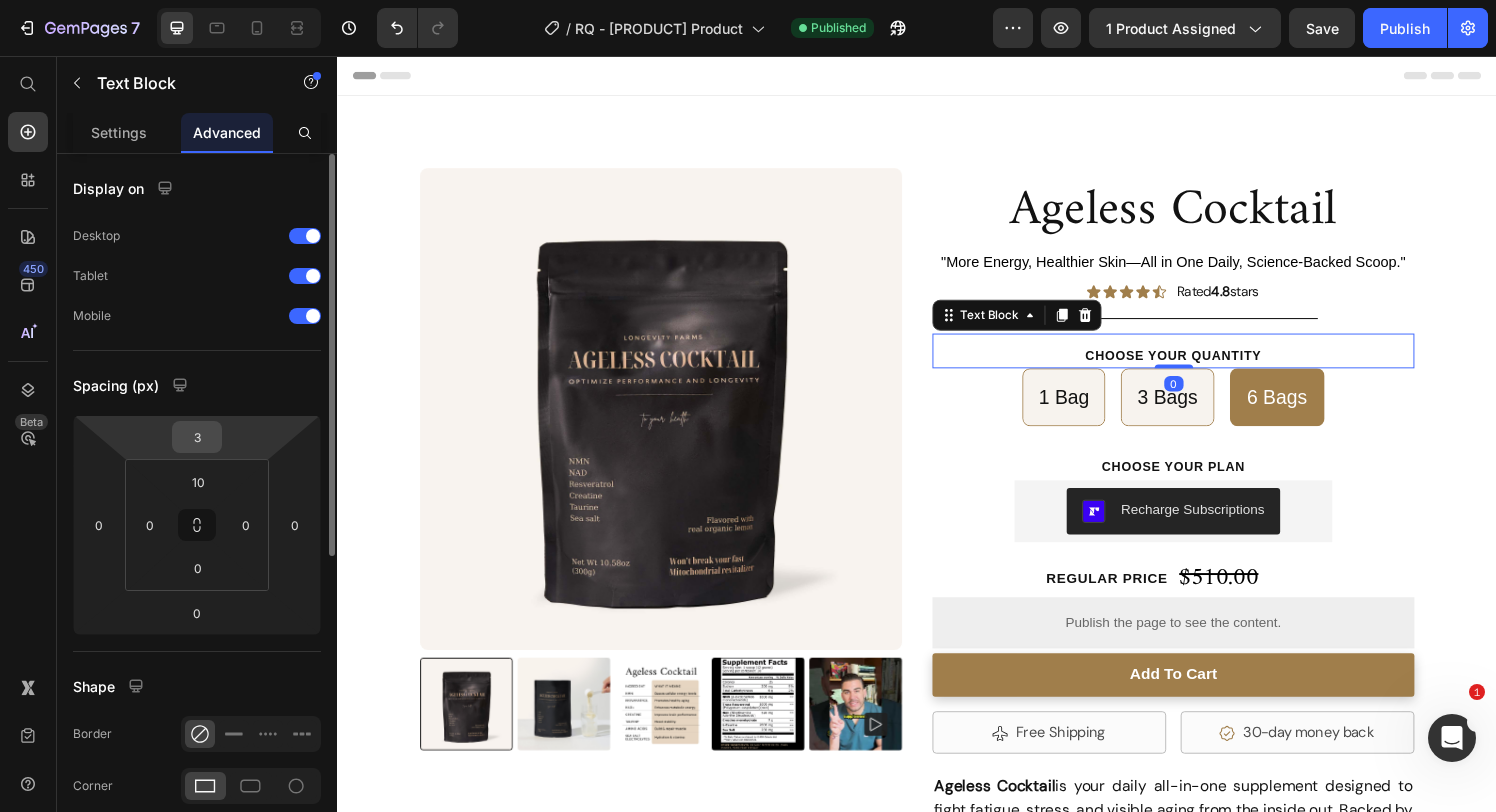 click on "3" at bounding box center [197, 437] 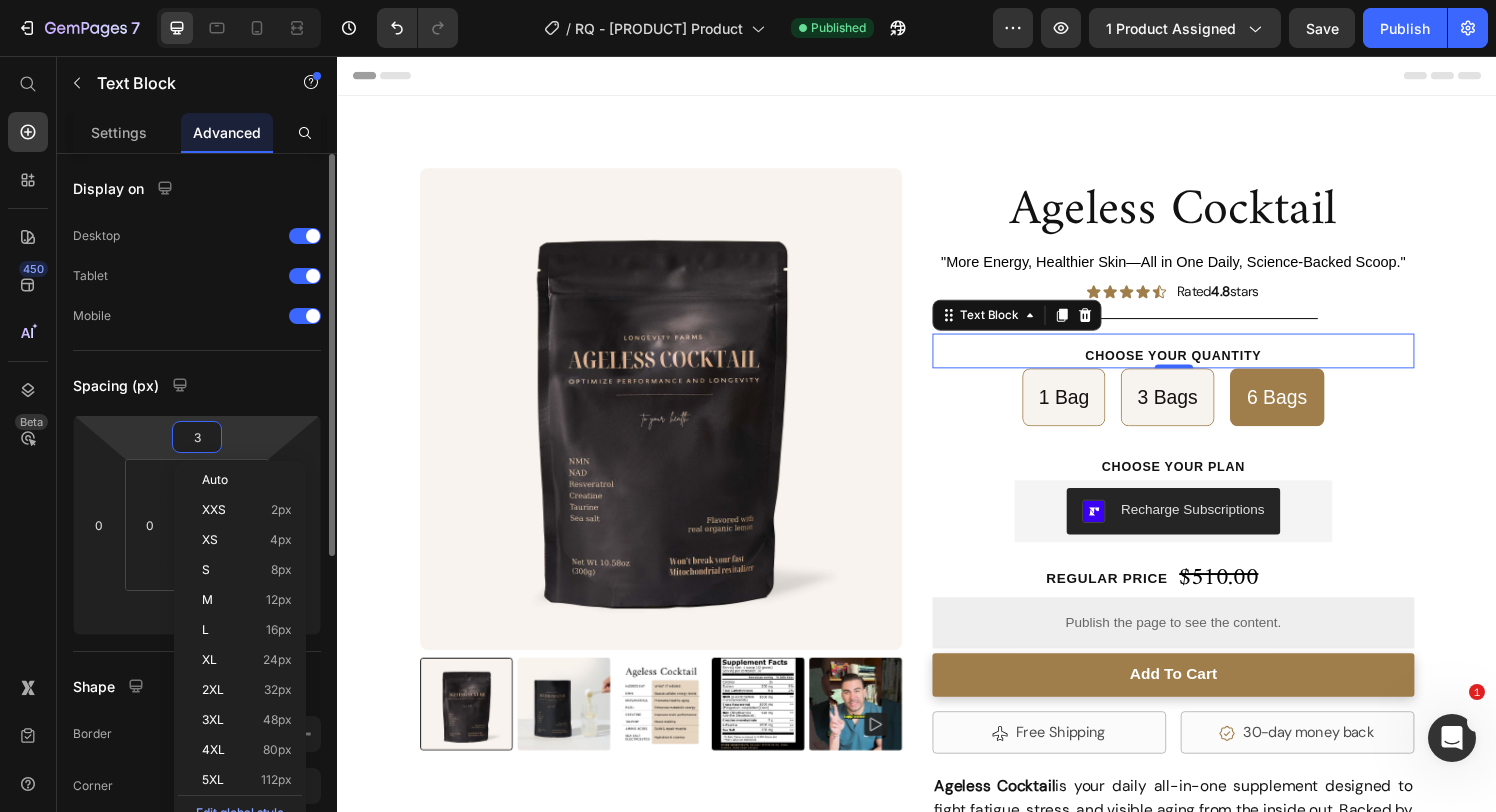 click on "Display on Desktop Tablet Mobile Spacing (px) 3 0 0 0 10 0 0 0 Shape Border Corner Shadow Position Opacity 100 % Animation Interaction Upgrade to Optimize plan  to unlock Interaction & other premium features. CSS class" at bounding box center [197, 739] 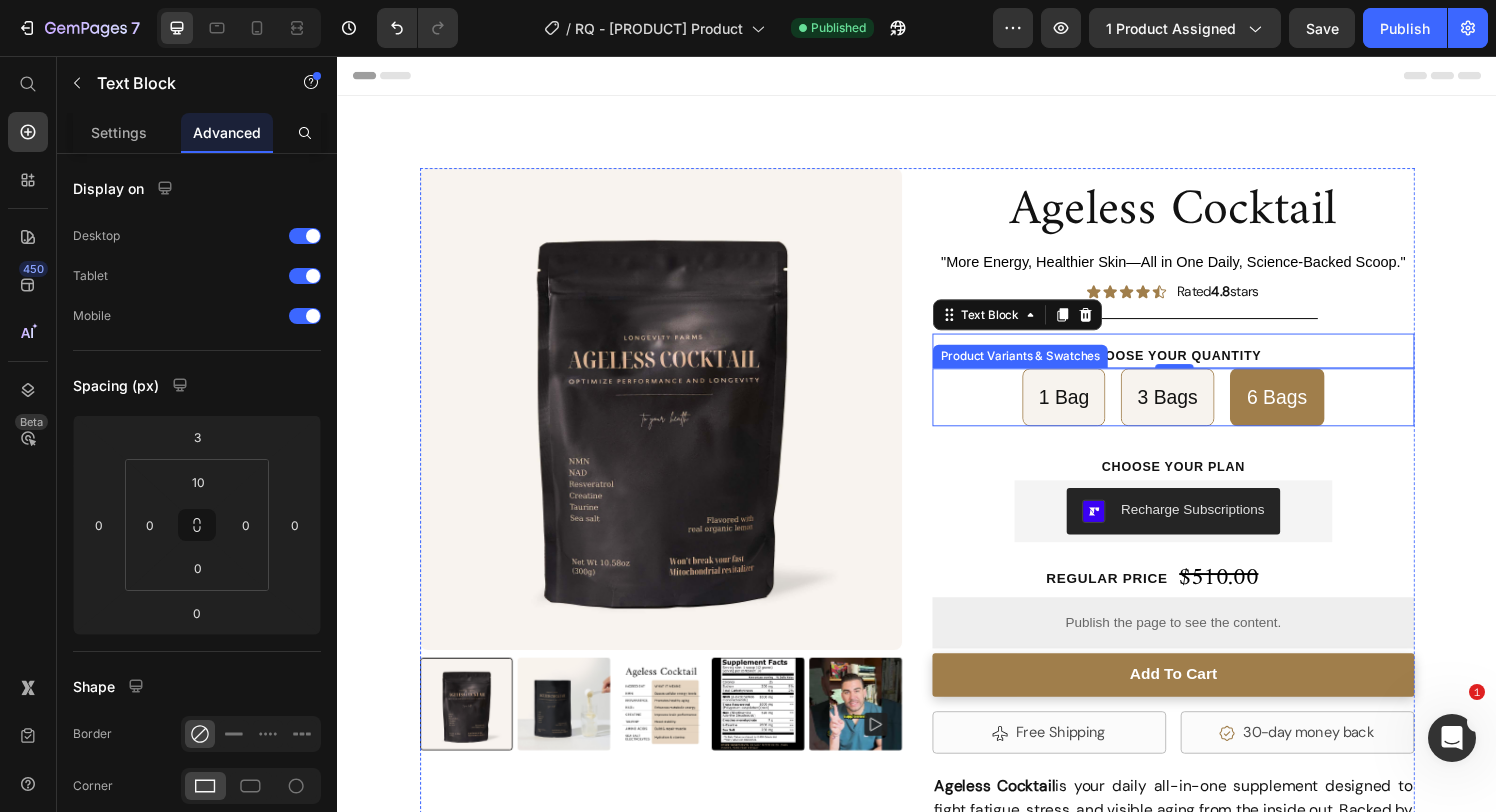 click on "1 Bag 1 Bag 1 Bag 3 Bags 3 Bags 3 Bags 6 Bags 6 Bags 6 Bags" at bounding box center [1202, 409] 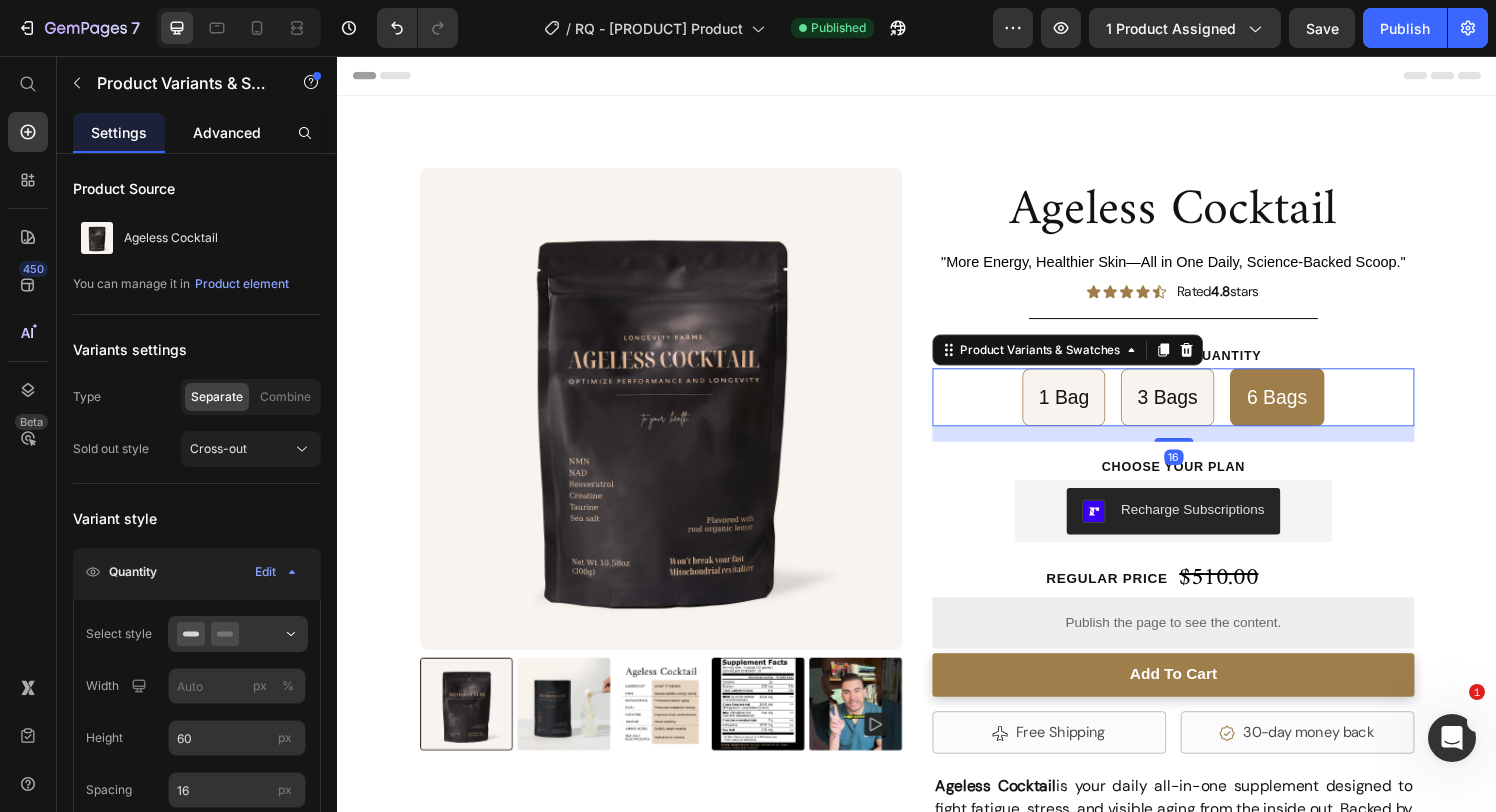 click on "Advanced" 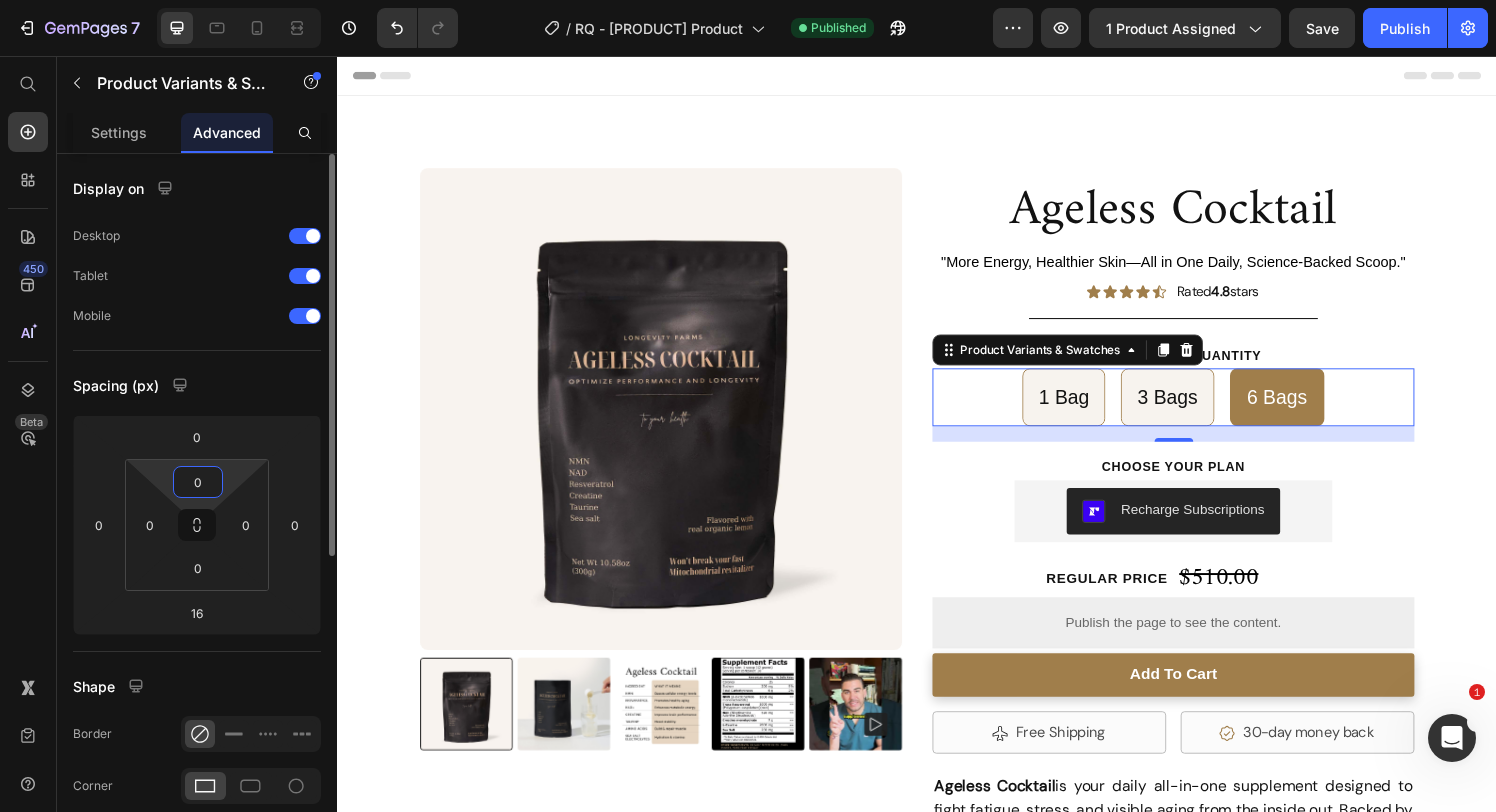 click on "0" at bounding box center (198, 482) 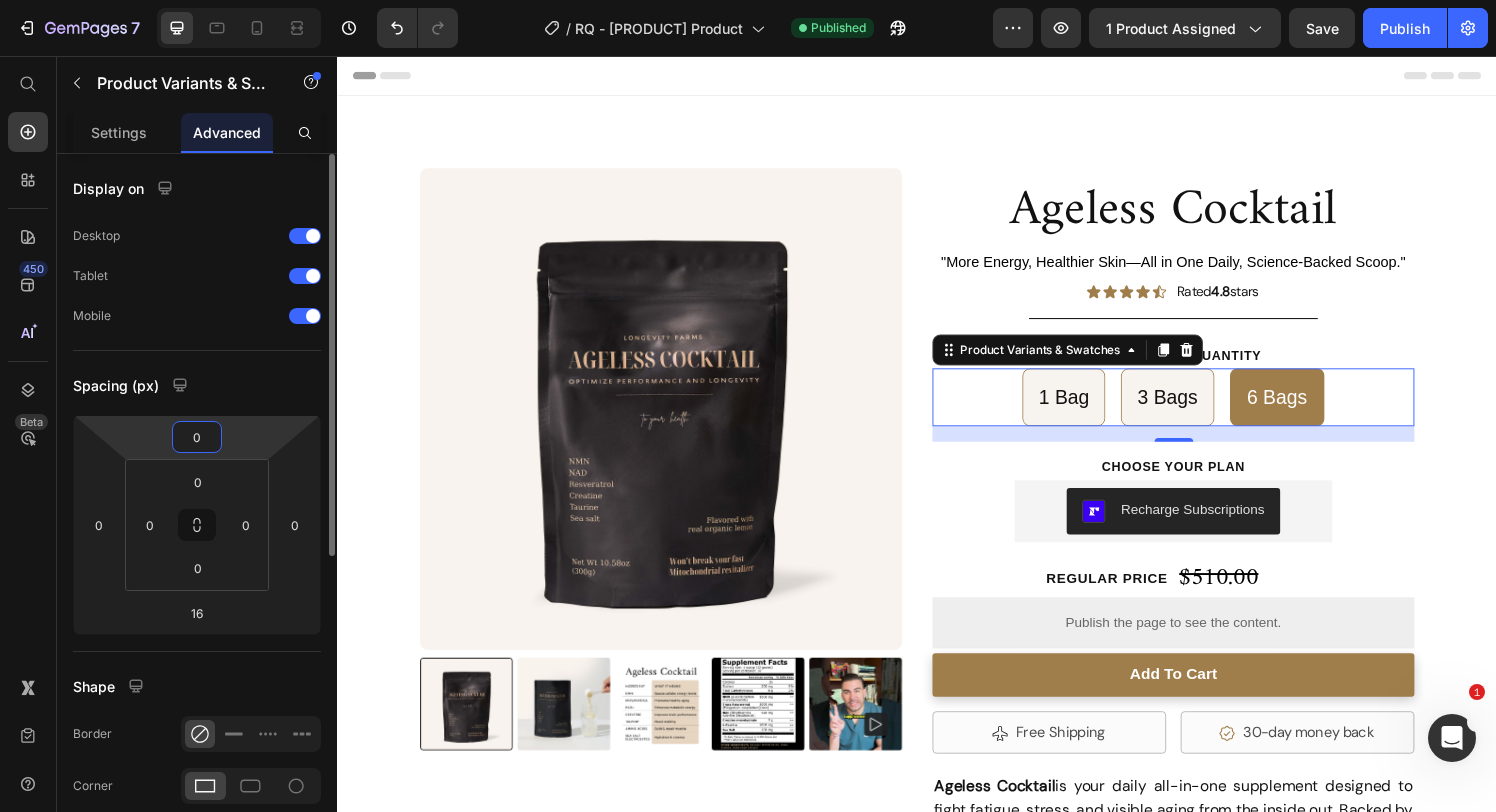 click on "0" at bounding box center [197, 437] 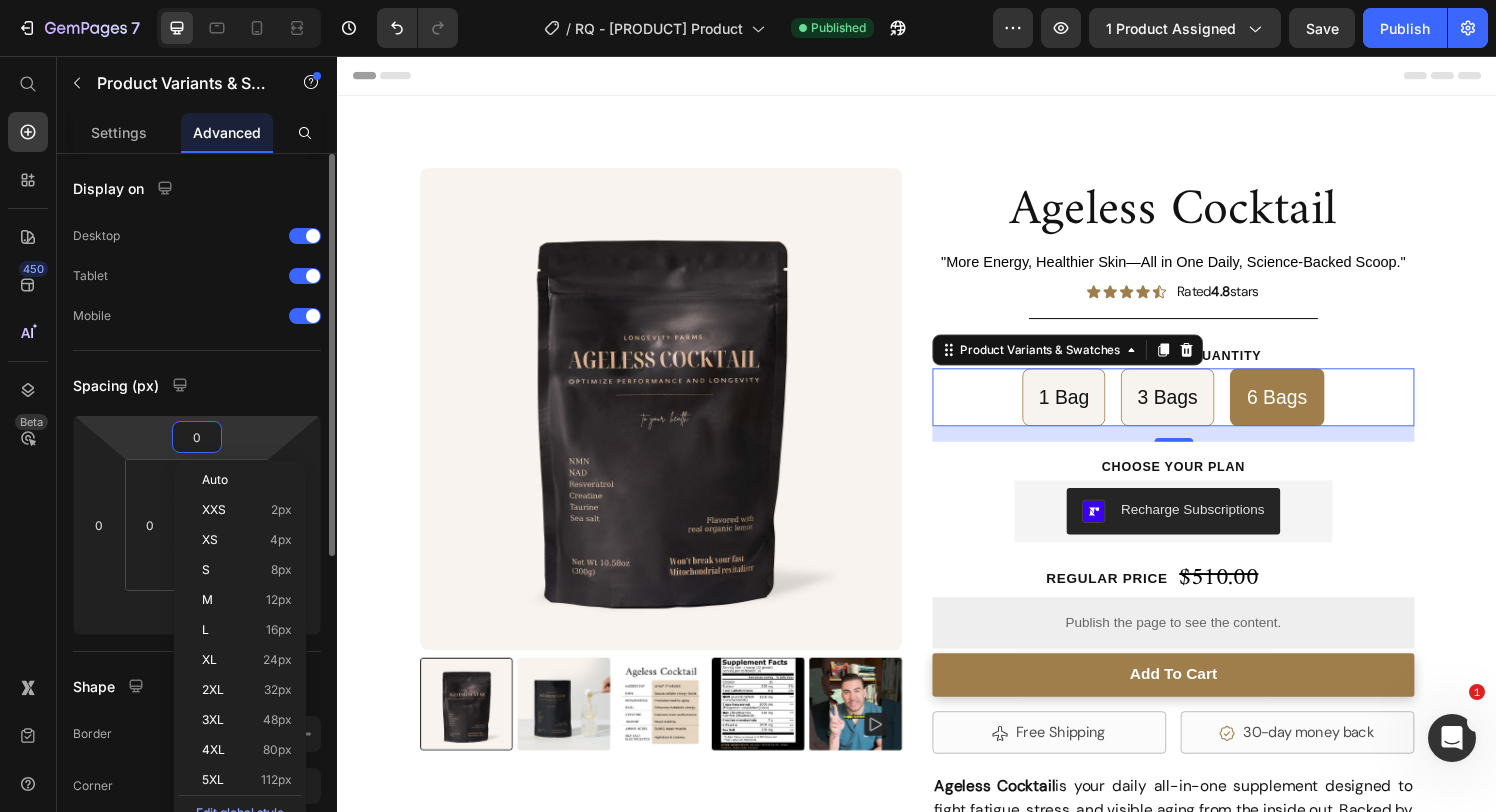 type on "7" 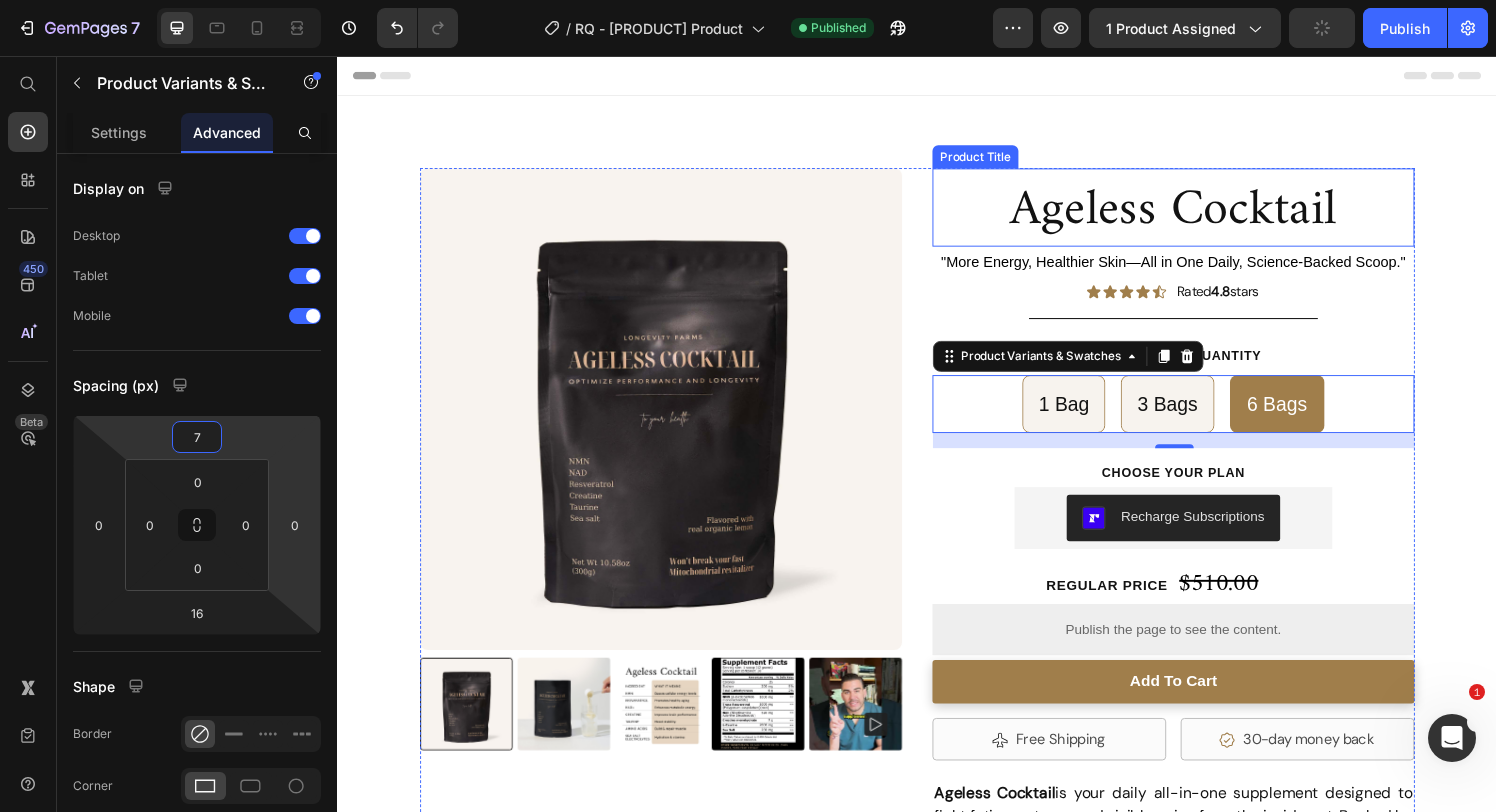 click on "Ageless Cocktail" at bounding box center (1202, 217) 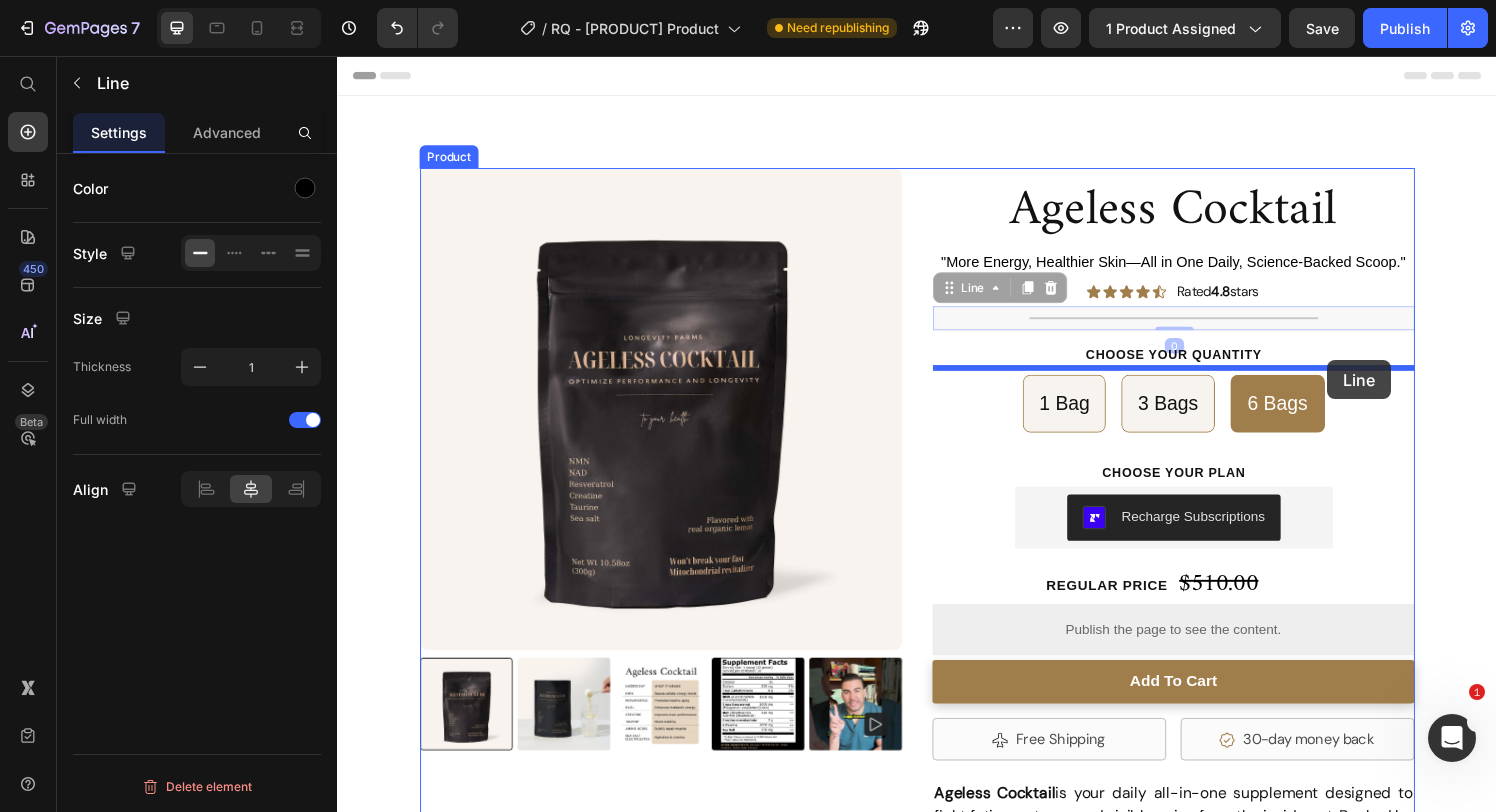 drag, startPoint x: 1362, startPoint y: 325, endPoint x: 1362, endPoint y: 371, distance: 46 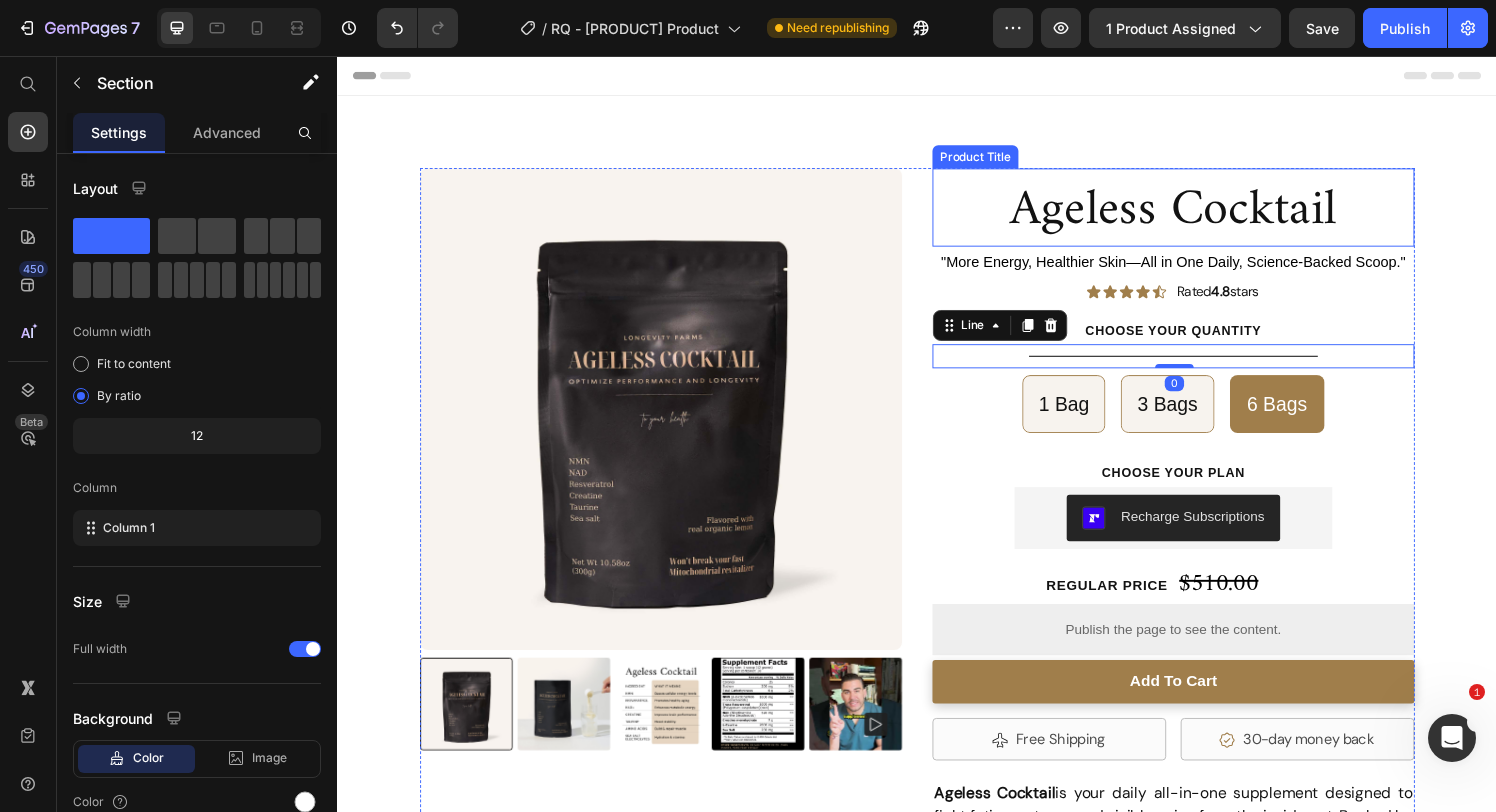 click on "Ageless Cocktail Product Title "More Energy, Healthier Skin—All in One Daily, Science-Backed Scoop." Text Block Icon Icon Icon Icon
Icon Icon List Rated  4.8  stars Text Block Row Product Images Ageless Cocktail Product Title "More Energy, Healthier Skin—All in One Daily, Science-Backed Scoop." Text Block Icon Icon Icon Icon
Icon Icon List Rated  4.8  stars Text Block Row Choose your Quantity Text Block                Title Line   0 1 Bag 1 Bag 1 Bag 3 Bags 3 Bags 3 Bags 6 Bags 6 Bags 6 Bags Product Variants & Swatches Choose your PLAN Text Block Recharge Subscriptions Recharge Subscriptions Row Regular price Text Block $510.00 Product Price Row
Publish the page to see the content.
Custom Code add to cart Add to Cart
Free Shipping Item List Row
30-day money back Item List Row Row Ageless Cocktail ✔ Vegan ✔ No artificial colors, flavors, or sweeteners ✔ Doesn't break your fast ✔ Free from gluten or GMOs Text Block Row" at bounding box center [937, 697] 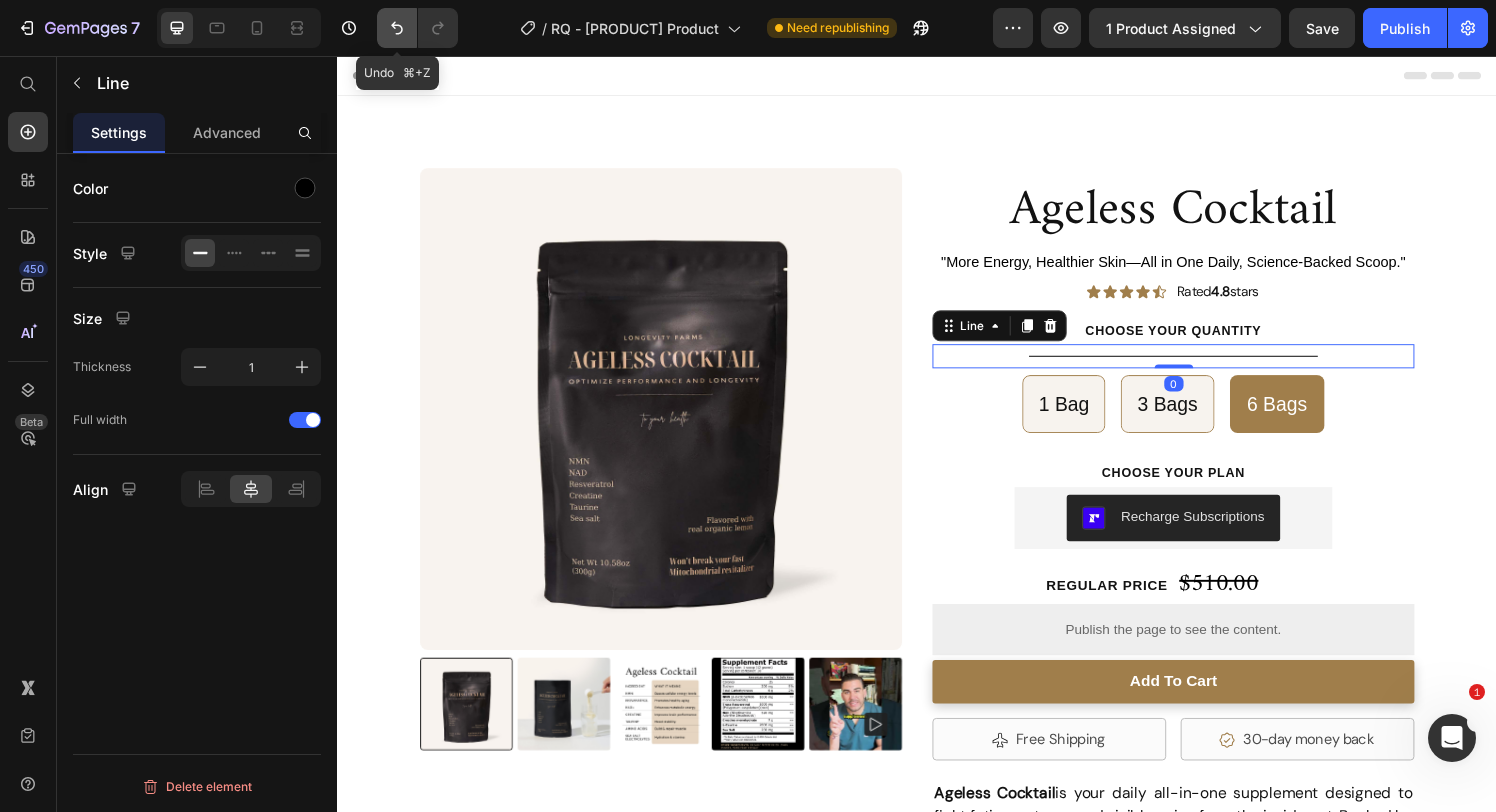 click 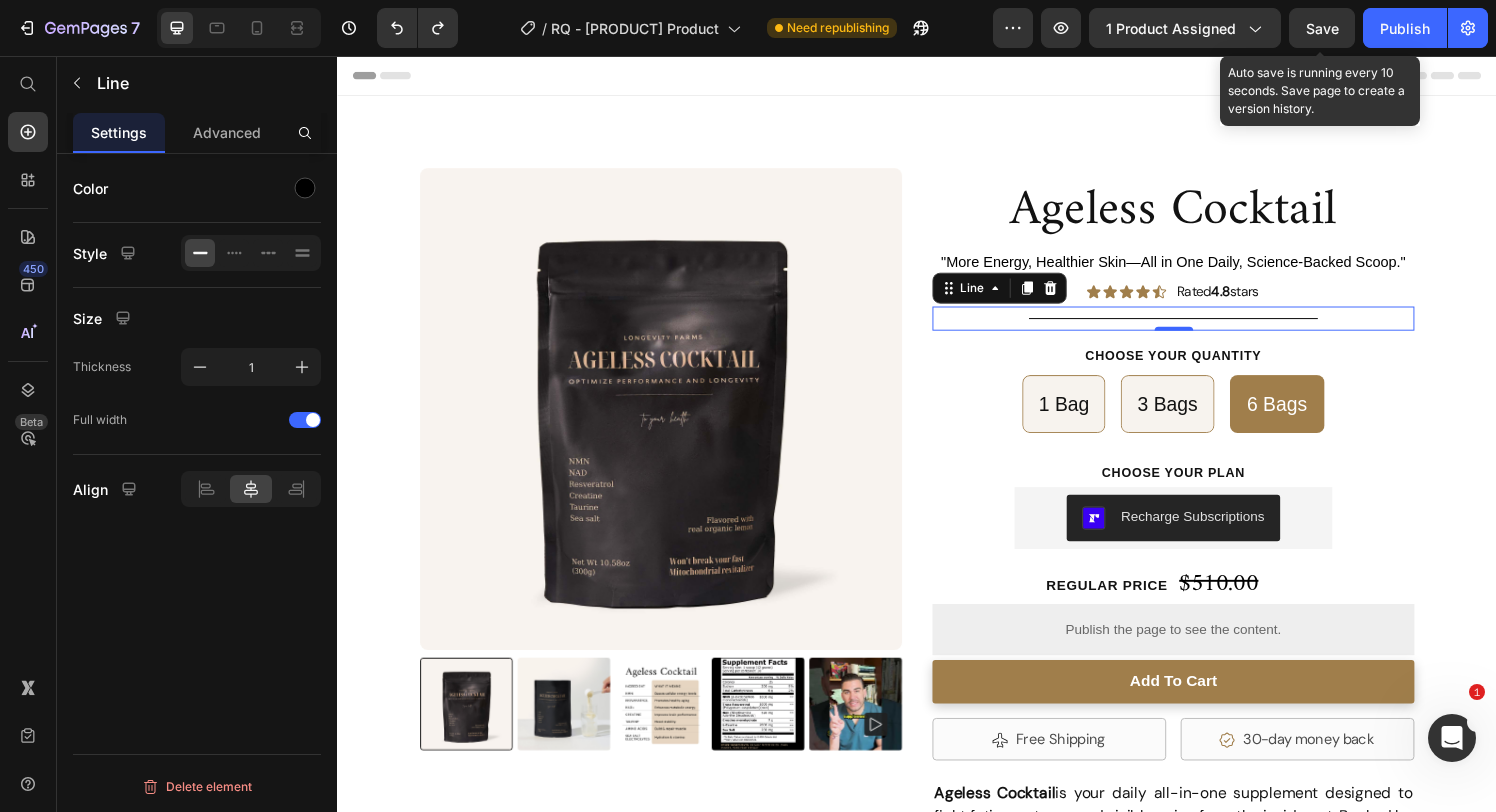 click on "Save" at bounding box center [1322, 28] 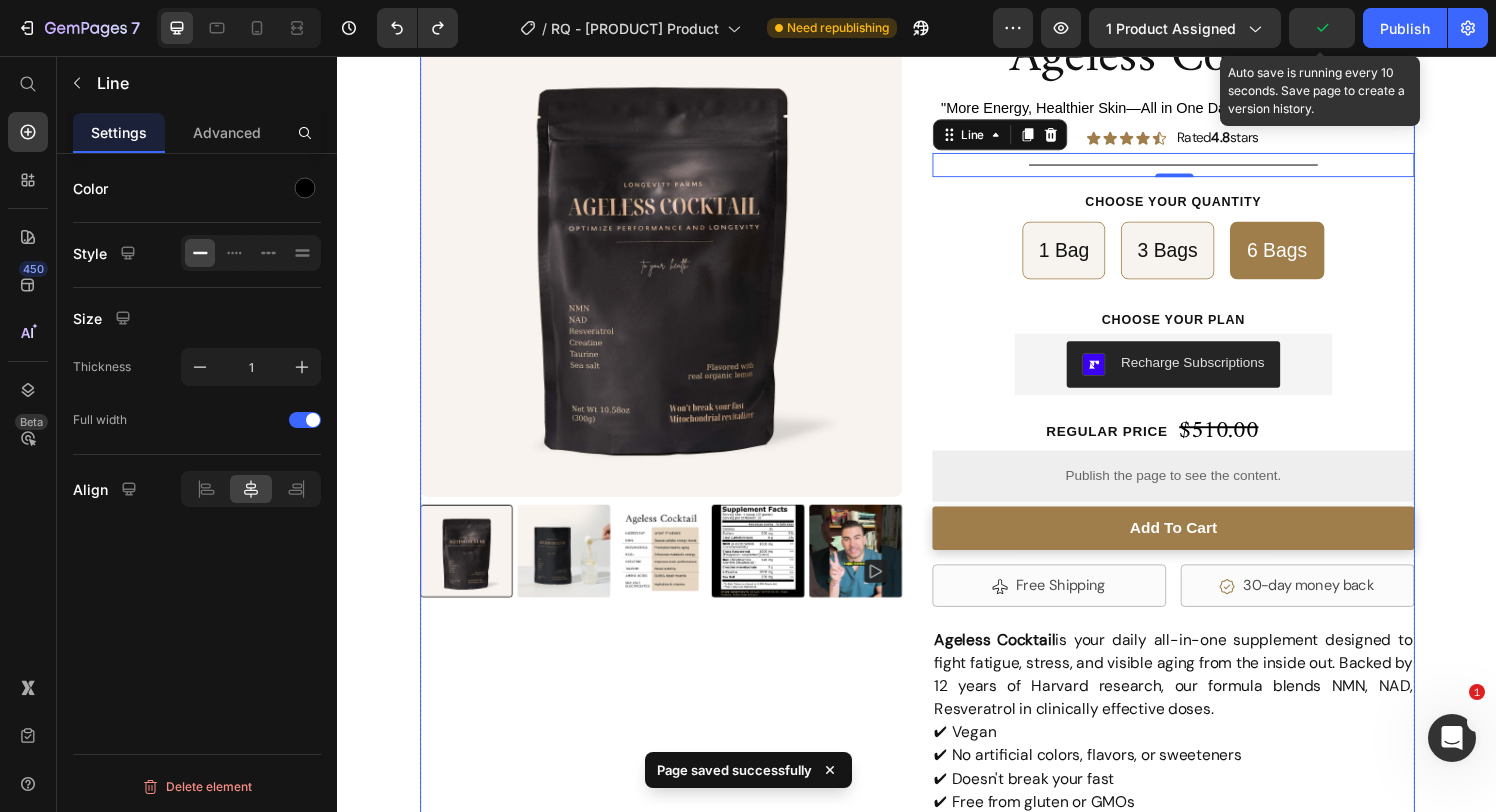 scroll, scrollTop: 160, scrollLeft: 0, axis: vertical 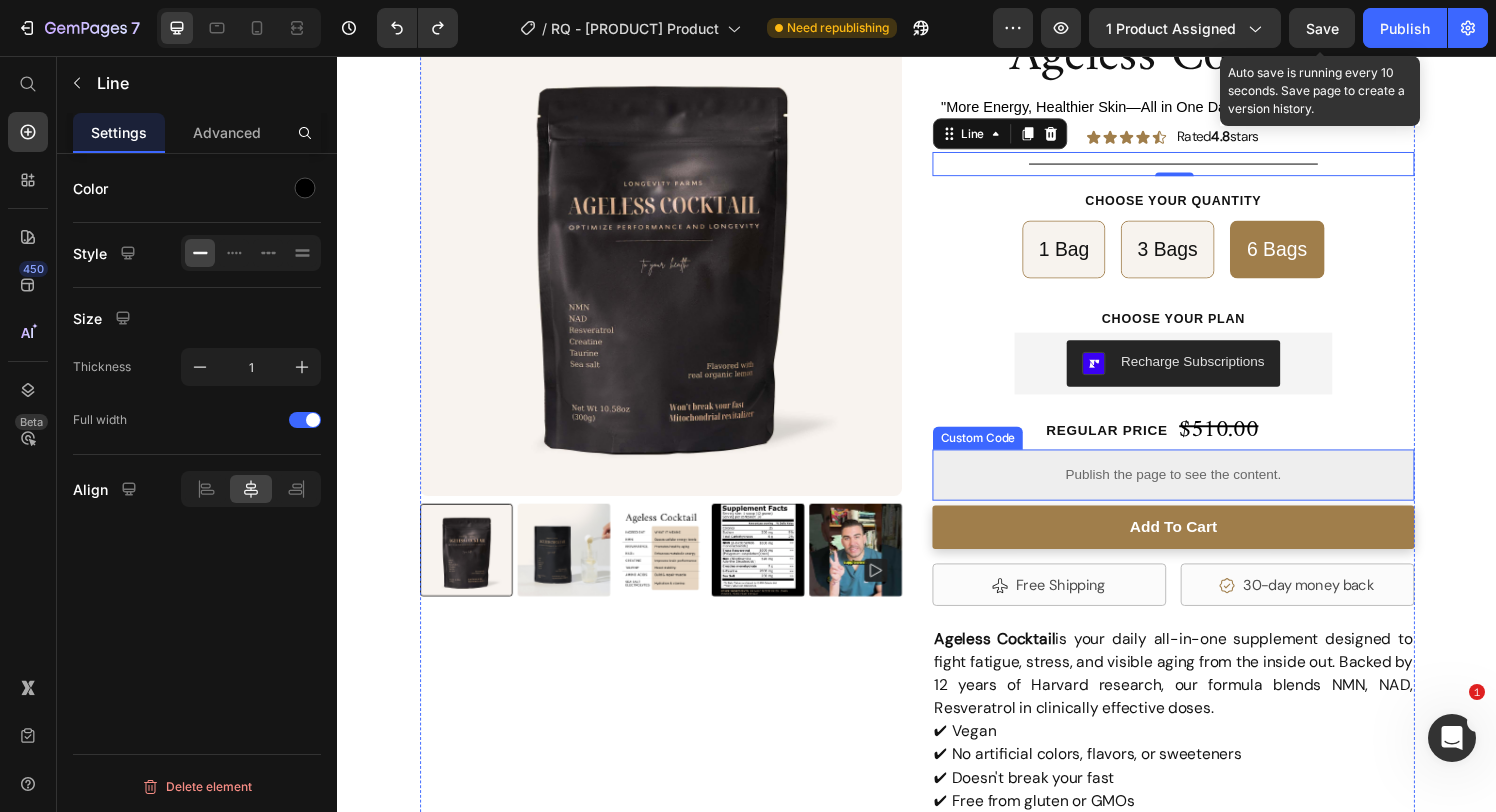 click on "Publish the page to see the content." at bounding box center (1202, 489) 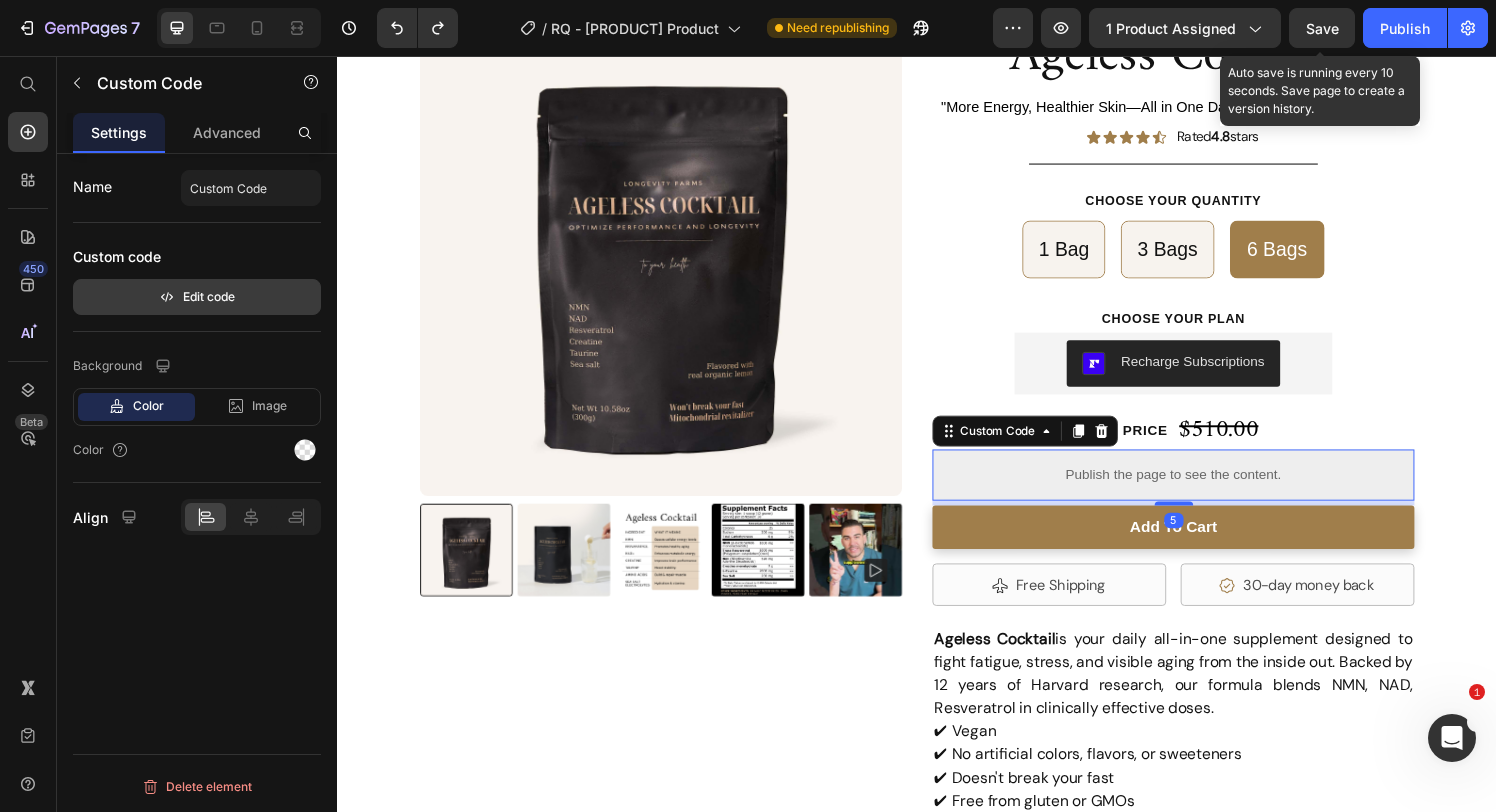 click on "Edit code" at bounding box center [197, 297] 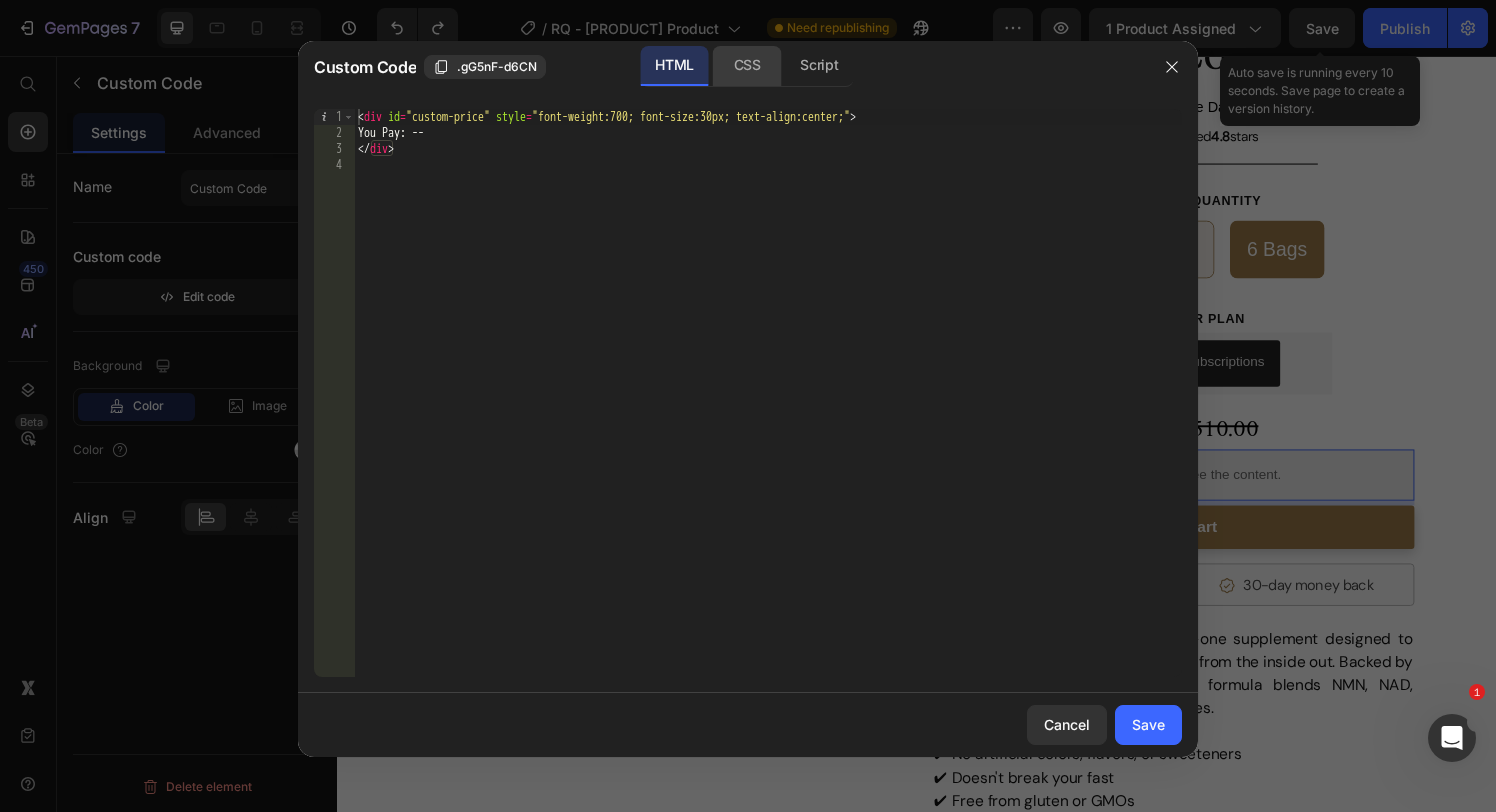 click on "CSS" 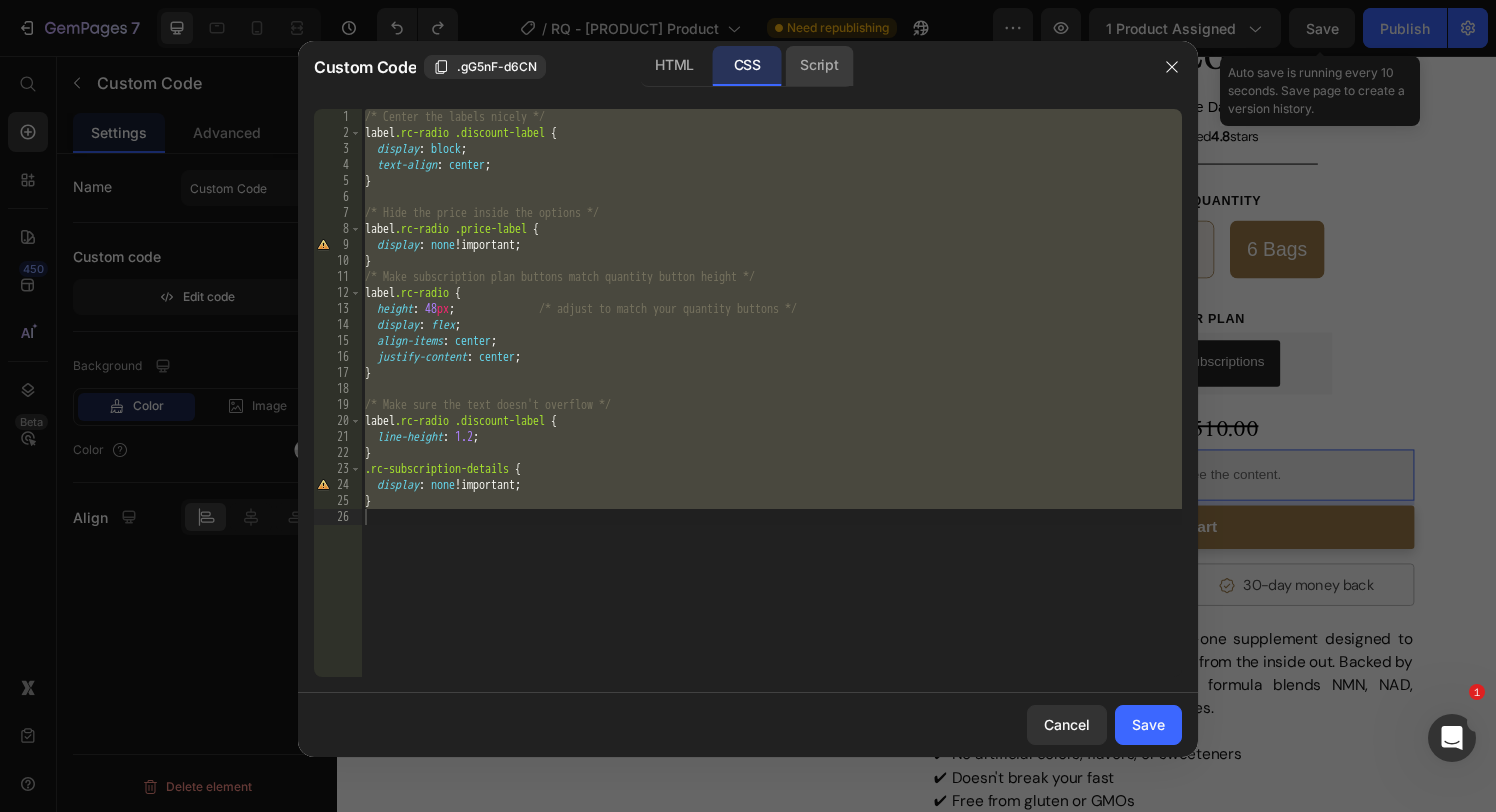 click on "Script" 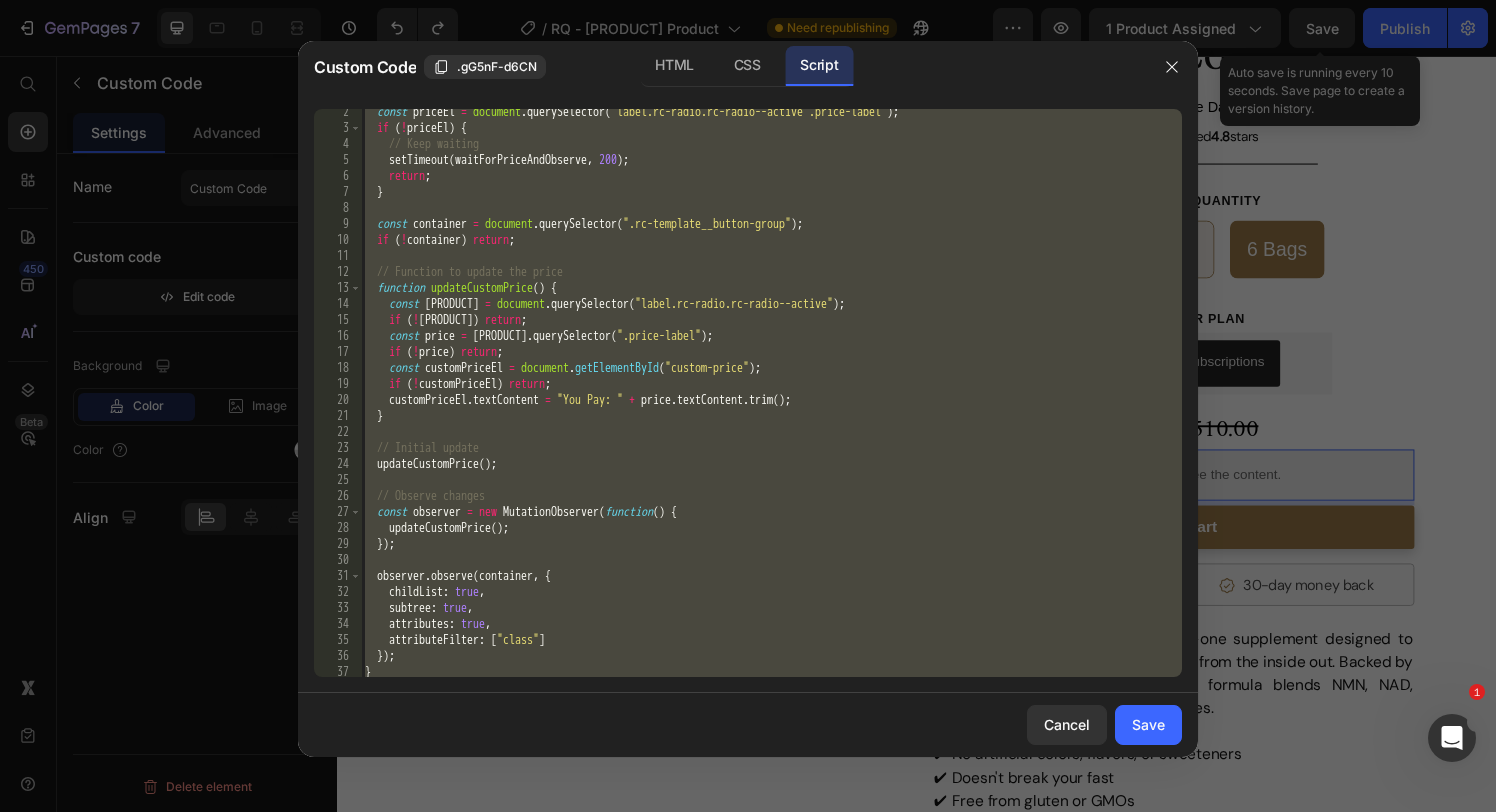 scroll, scrollTop: 0, scrollLeft: 0, axis: both 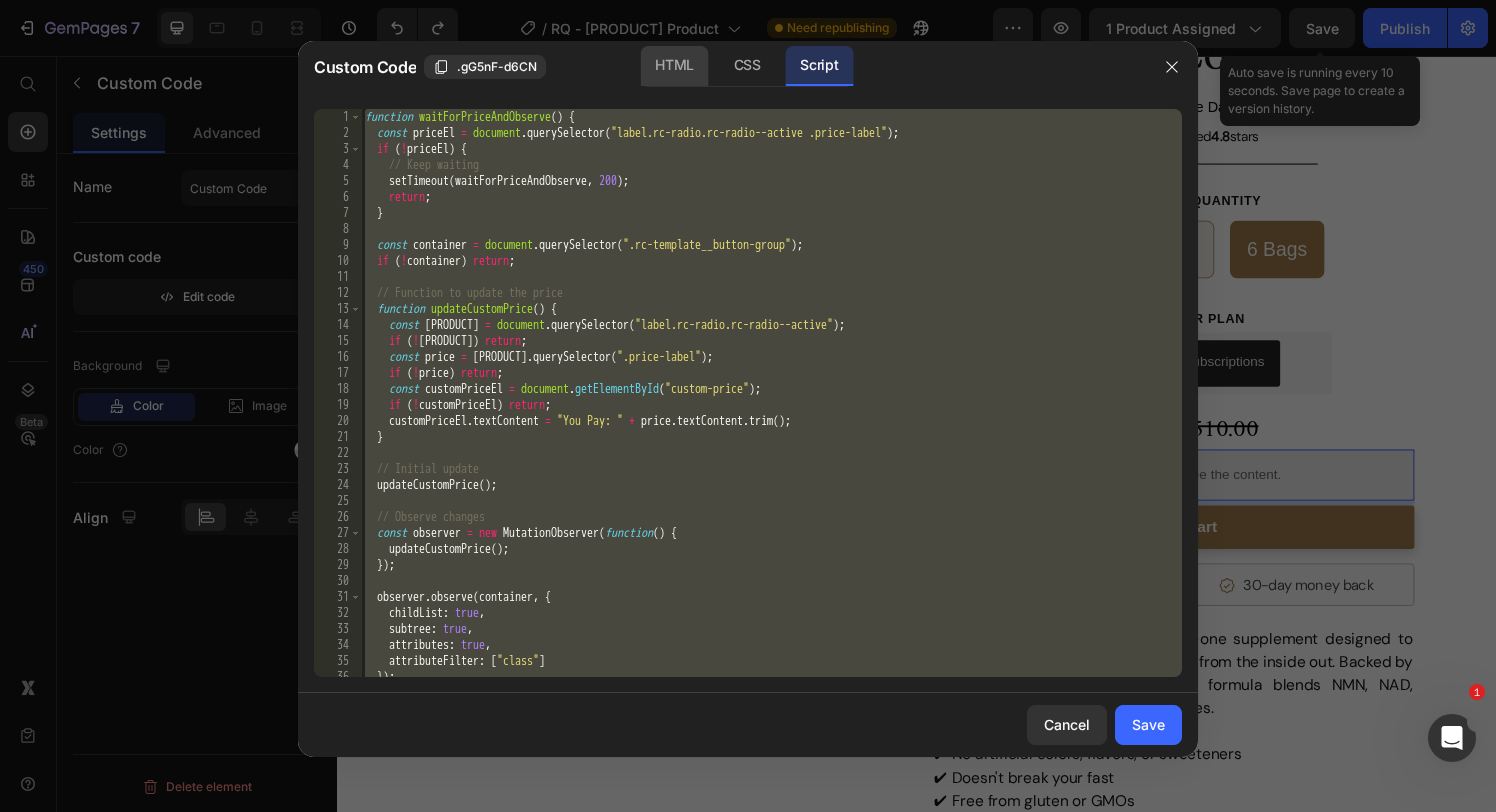 click on "HTML" 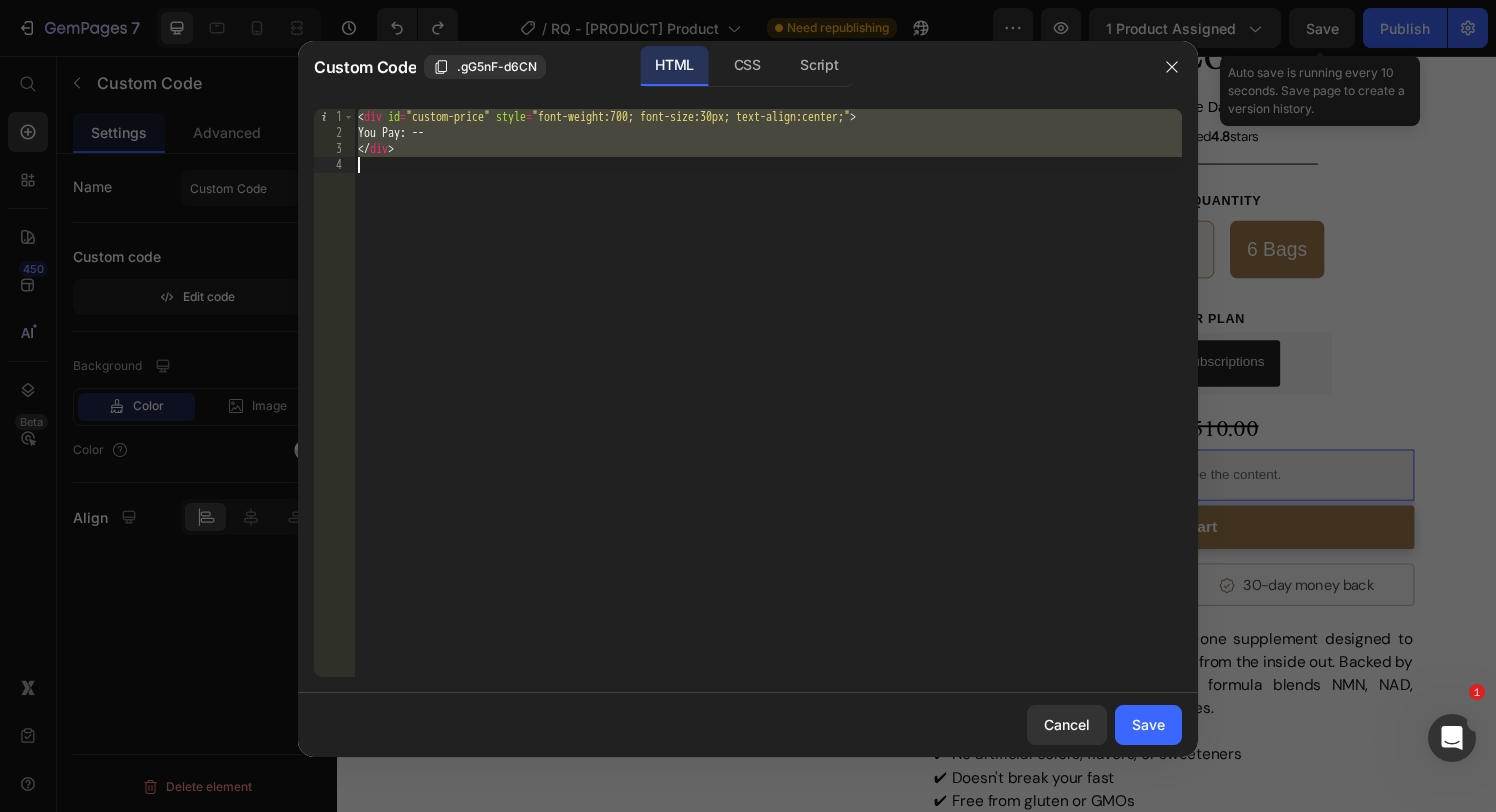 click on "You Pay: --" at bounding box center (768, 409) 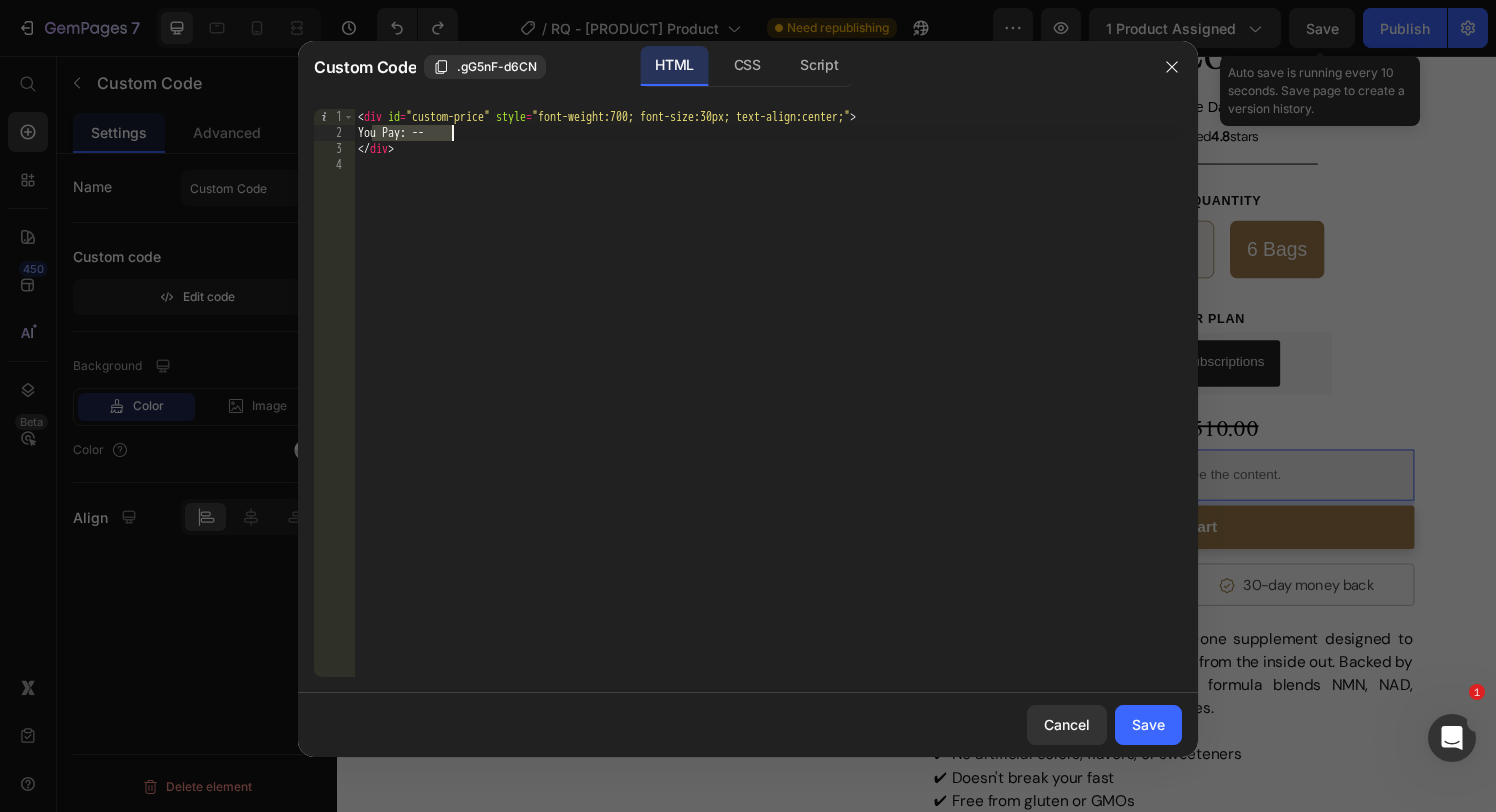 drag, startPoint x: 372, startPoint y: 137, endPoint x: 456, endPoint y: 131, distance: 84.21401 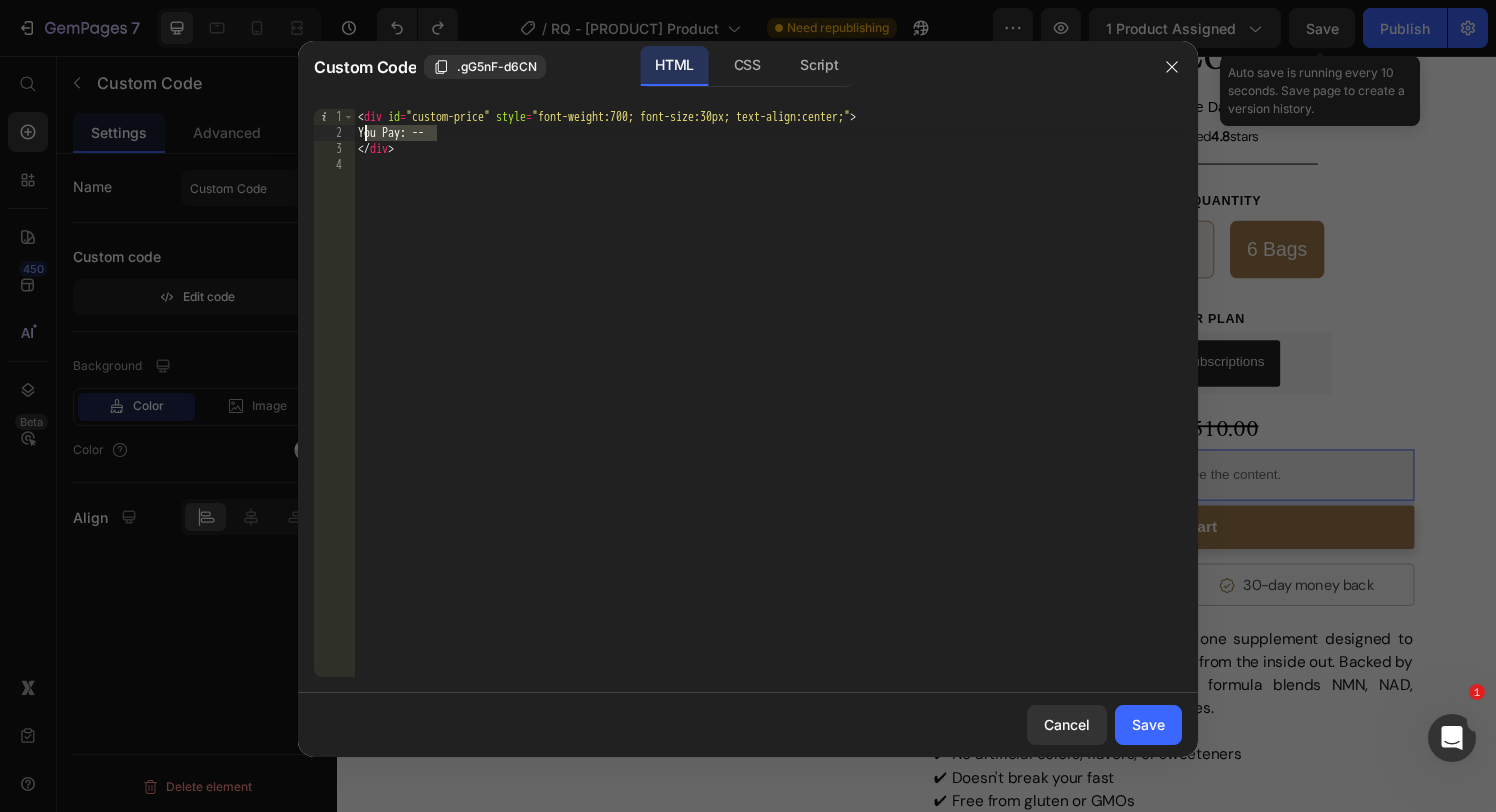 drag, startPoint x: 437, startPoint y: 135, endPoint x: 364, endPoint y: 133, distance: 73.02739 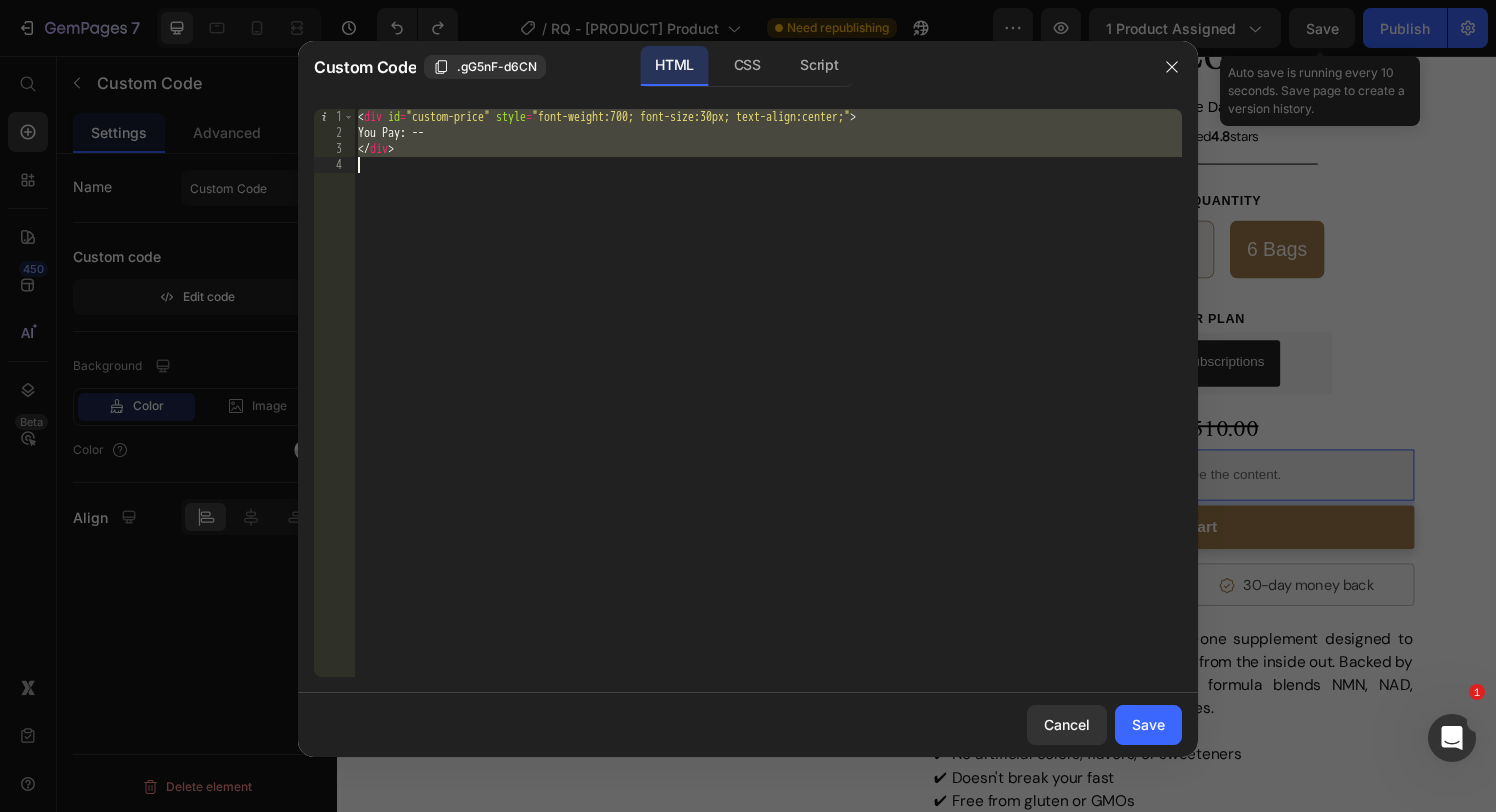 type on "--" 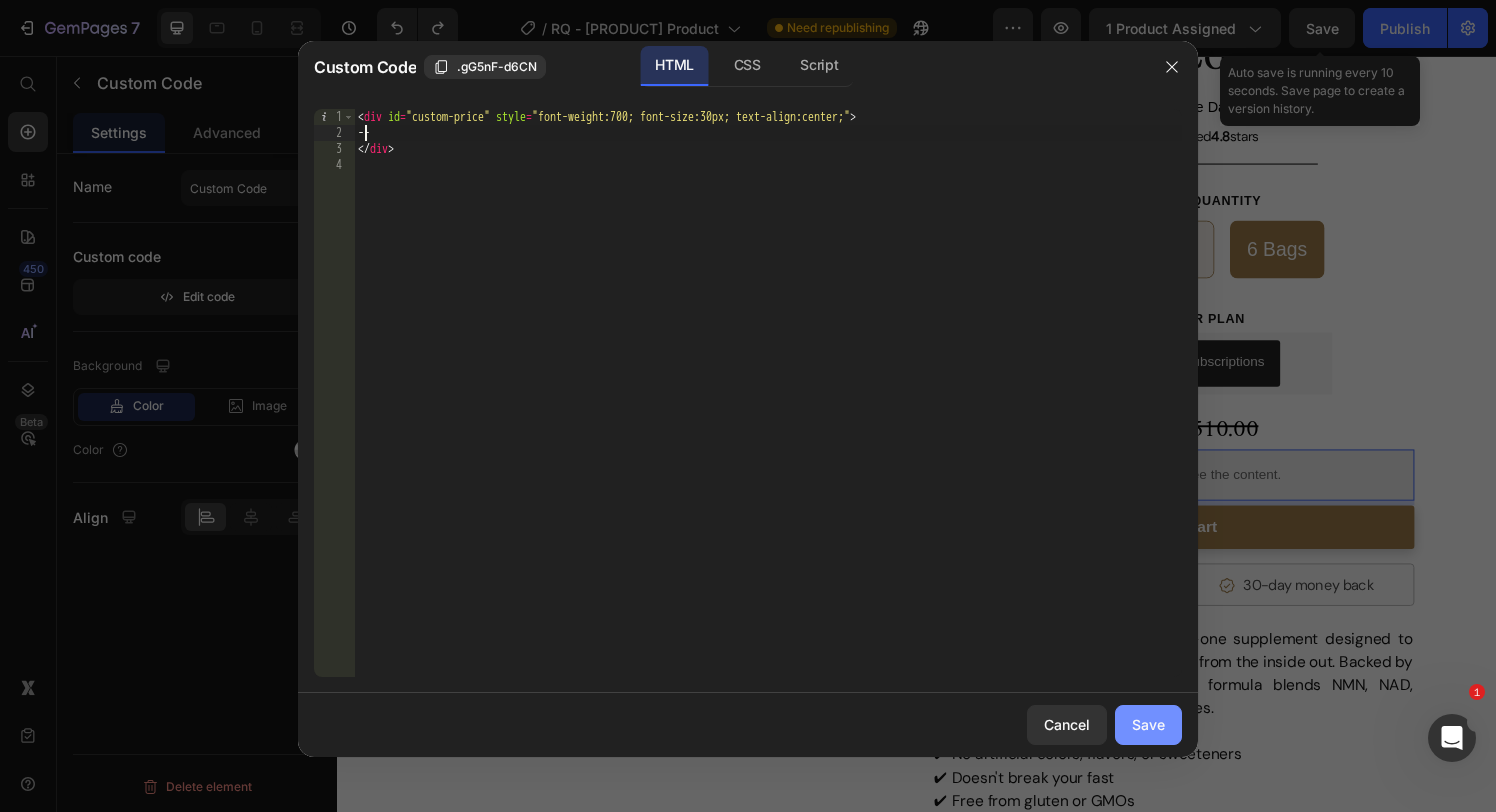 click on "Save" at bounding box center [1148, 724] 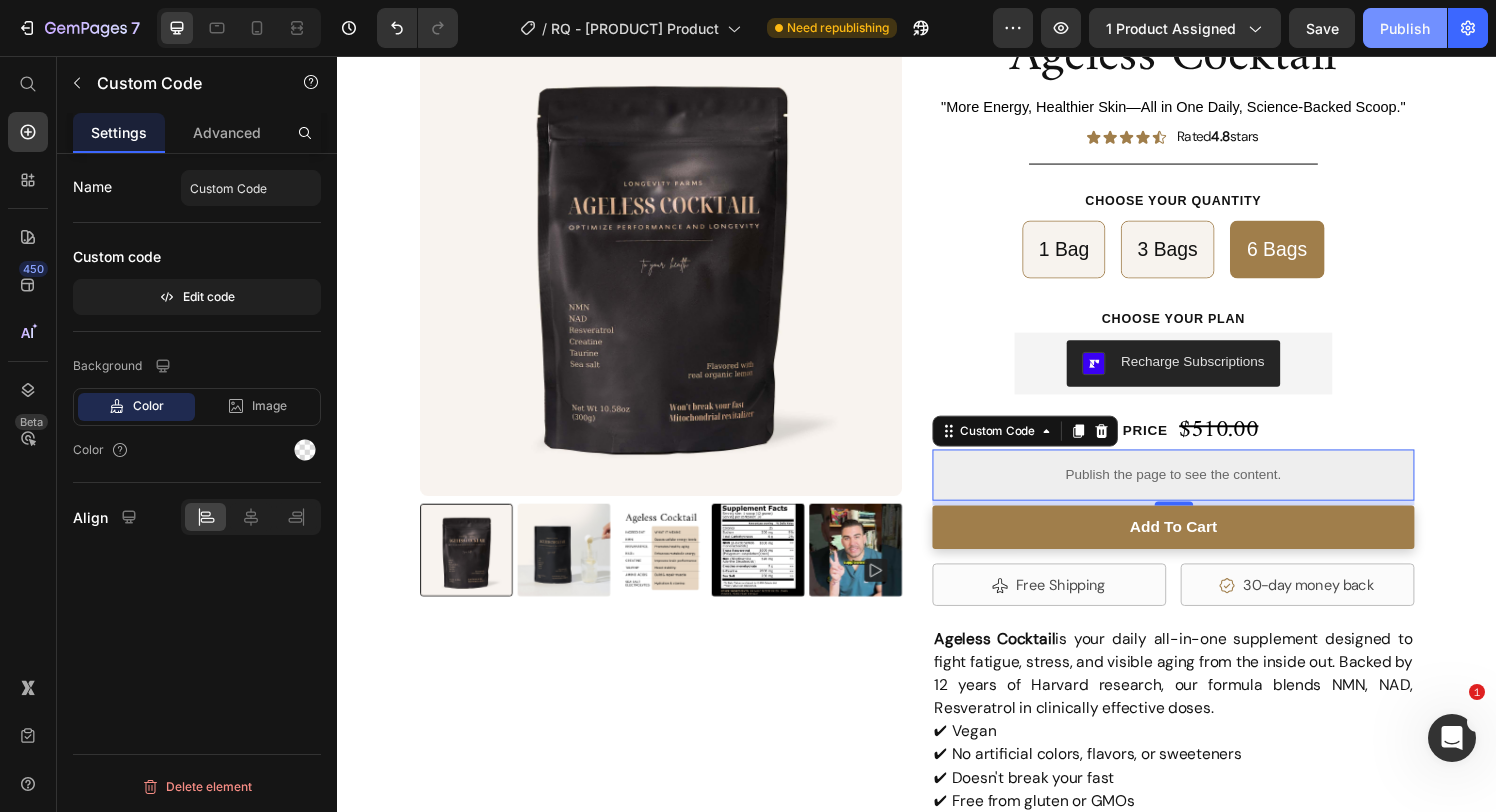 click on "Publish" at bounding box center [1405, 28] 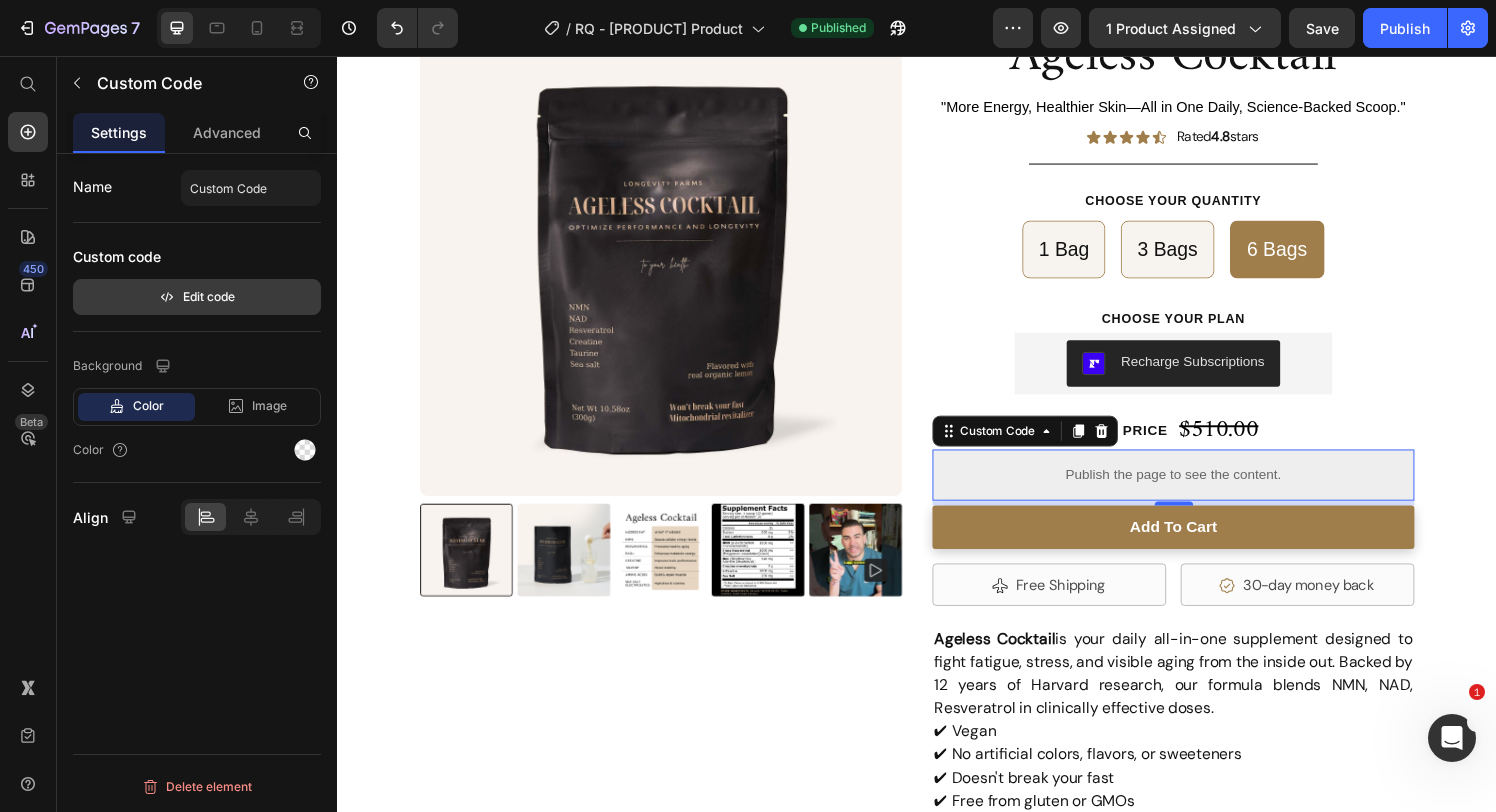 click on "Edit code" at bounding box center [197, 297] 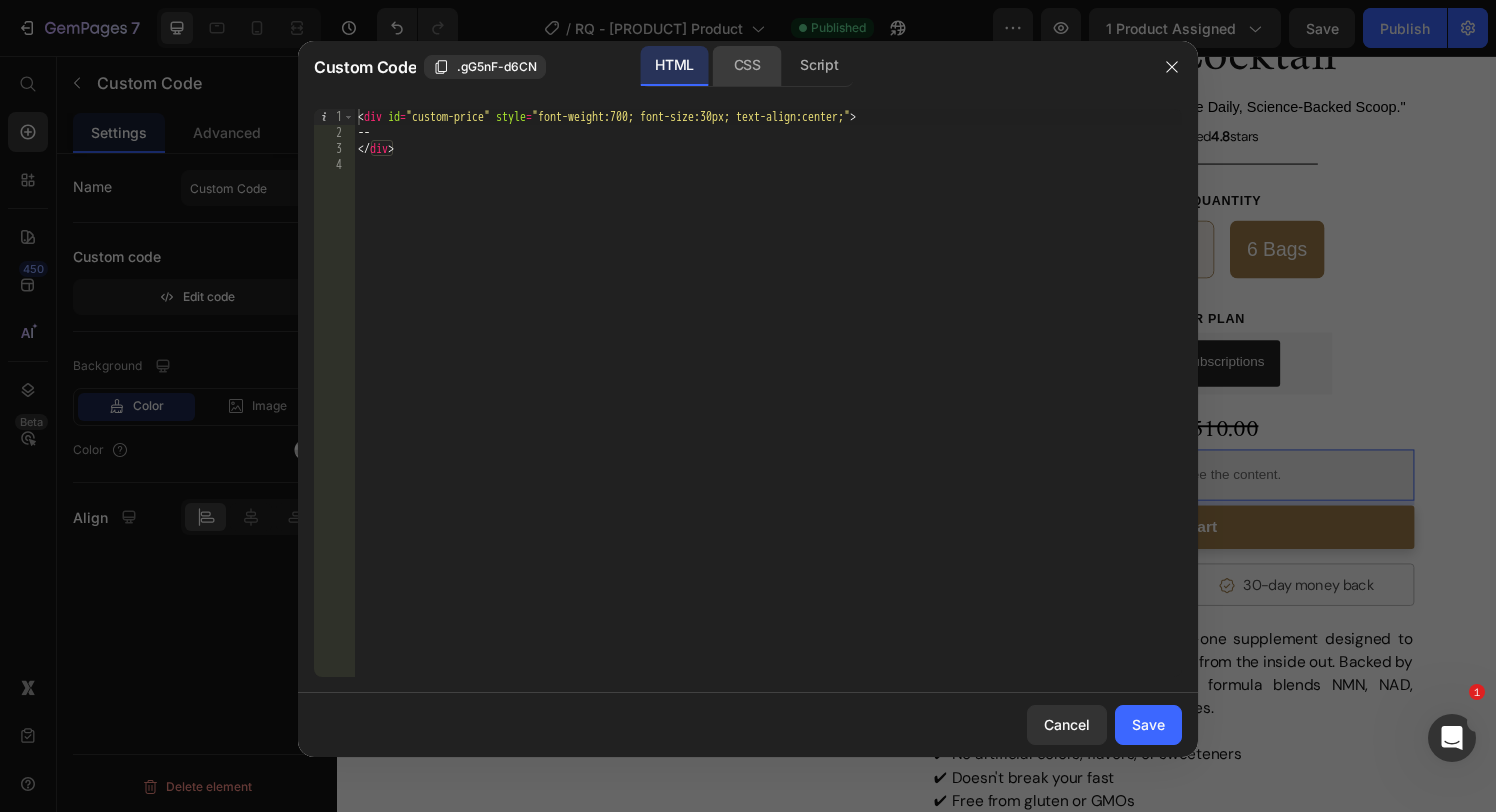 click on "CSS" 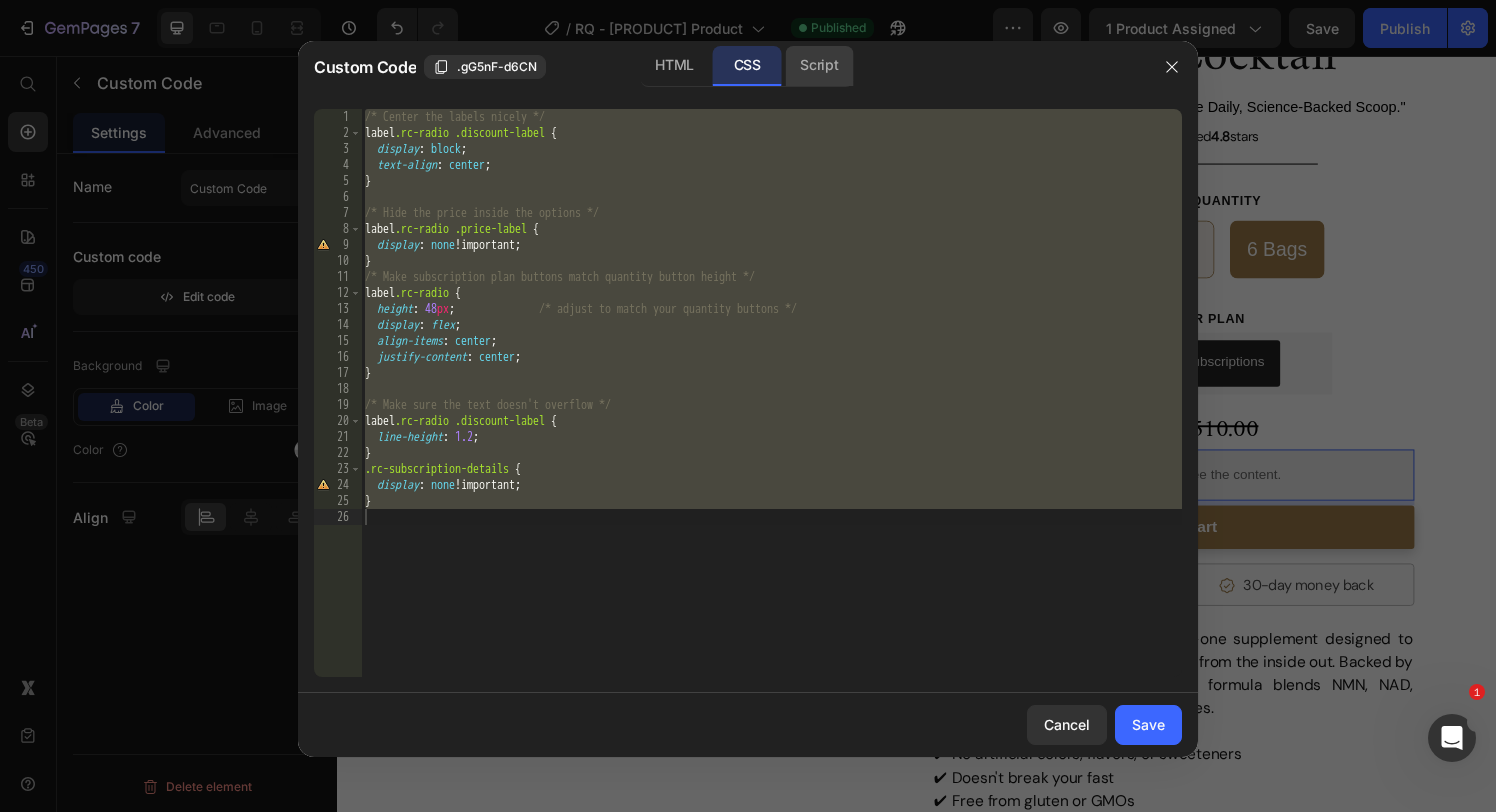 click on "Script" 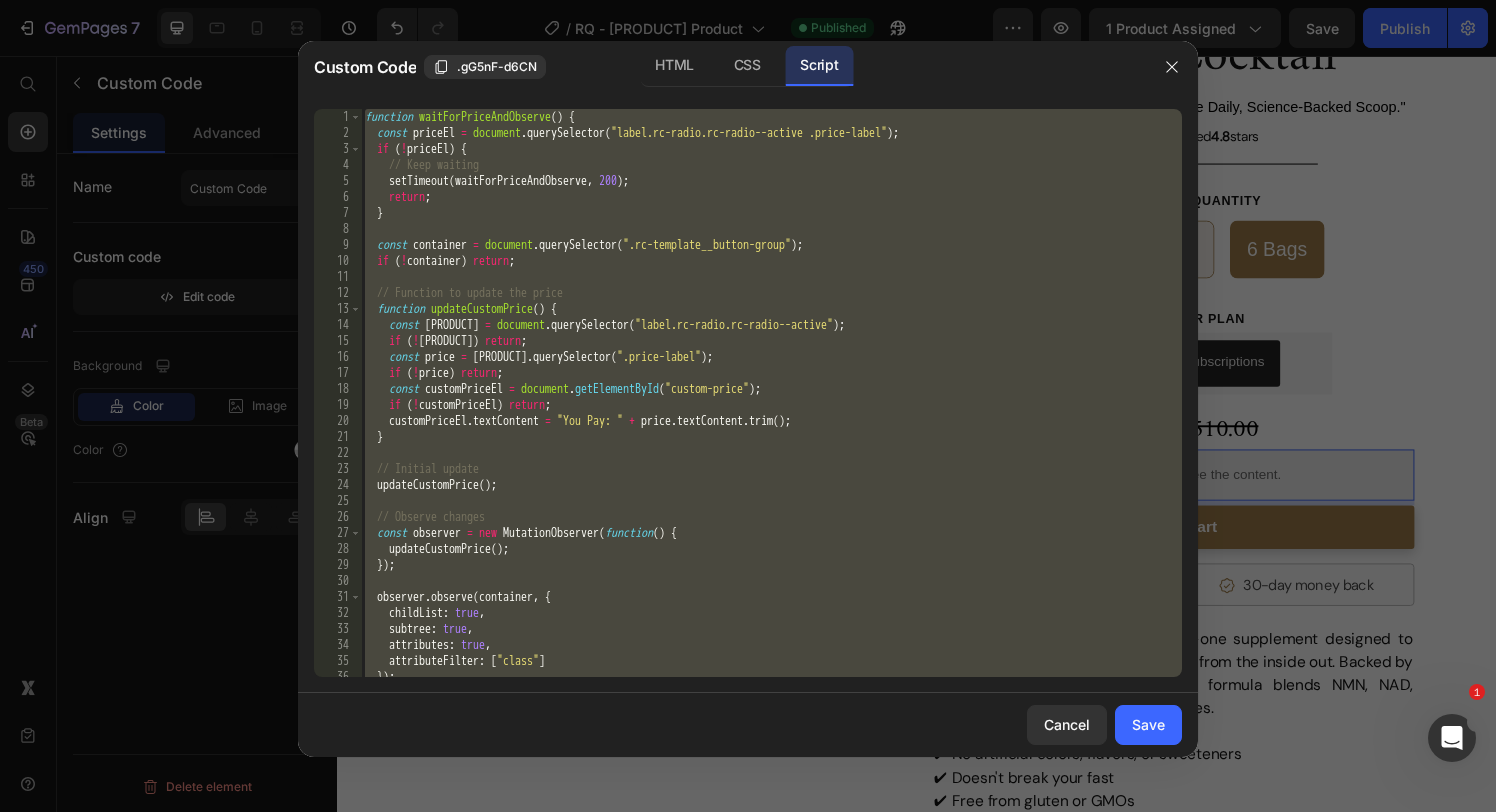 click on "function   waitForPriceAndObserve ( )   {    const   priceEl   =   document . querySelector ( "label.rc-radio.rc-radio--active .price-label" ) ;    if   ( ! priceEl )   {      // Keep waiting      setTimeout ( waitForPriceAndObserve ,   200 ) ;      return ;    }    const   container   =   document . querySelector ( ".rc-template__button-group" ) ;    if   ( ! container )   return ;    // Function to update the price    function   updateCustomPrice ( )   {      const   activeLabel   =   document . querySelector ( "label.rc-radio.rc-radio--active" ) ;      if   ( ! activeLabel )   return ;      const   price   =   activeLabel . querySelector ( ".price-label" ) ;      if   ( ! price )   return ;      const   customPriceEl   =   document . getElementById ( "custom-price" ) ;      if   ( ! customPriceEl )   return ;      customPriceEl . textContent   =   "You Pay: "   +   price . textContent . trim ( ) ;    }    // Initial update    updateCustomPrice ( ) ;    // Observe changes    const   observer   =   new   ( (" at bounding box center [771, 409] 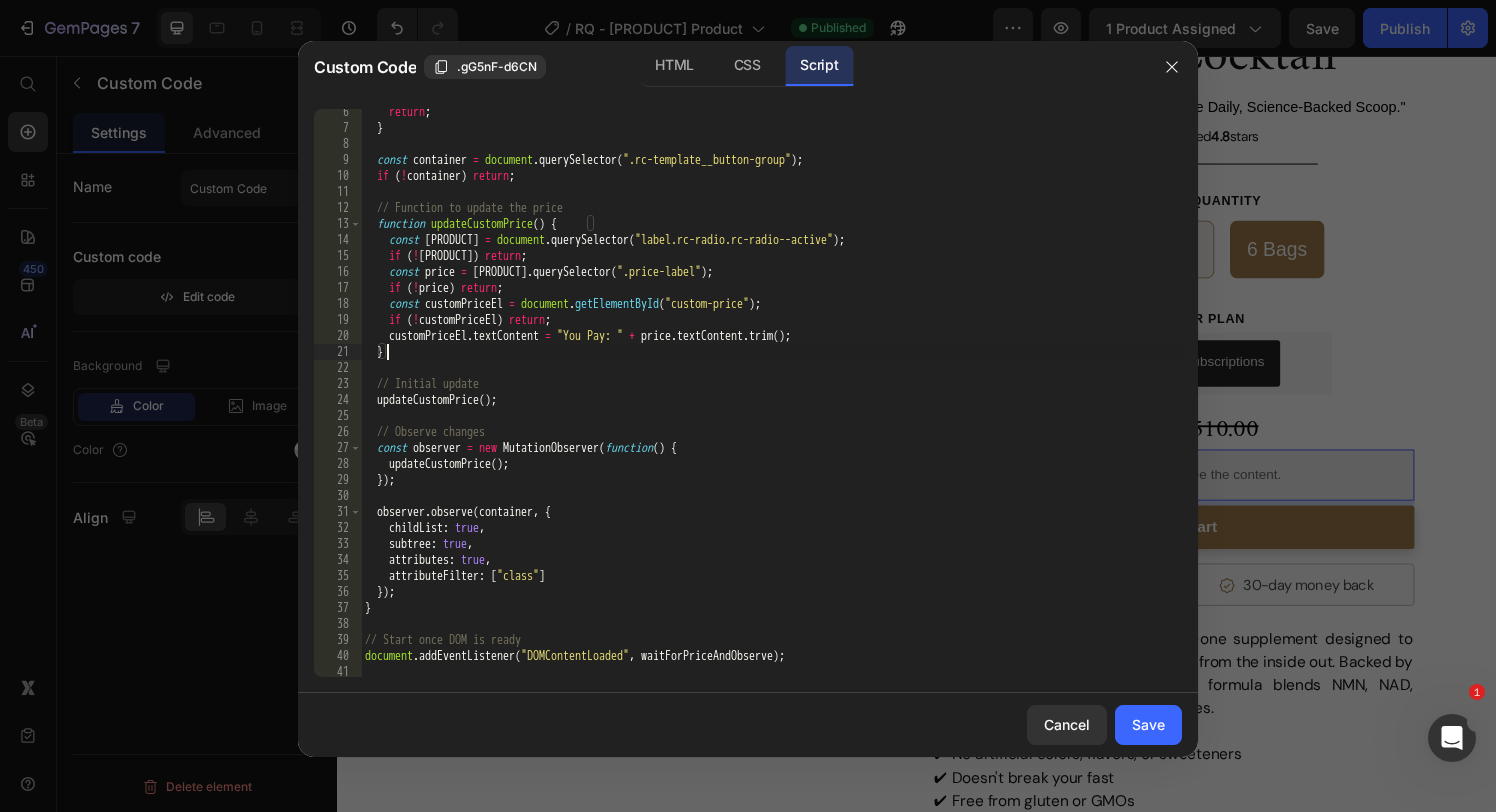 scroll, scrollTop: 88, scrollLeft: 0, axis: vertical 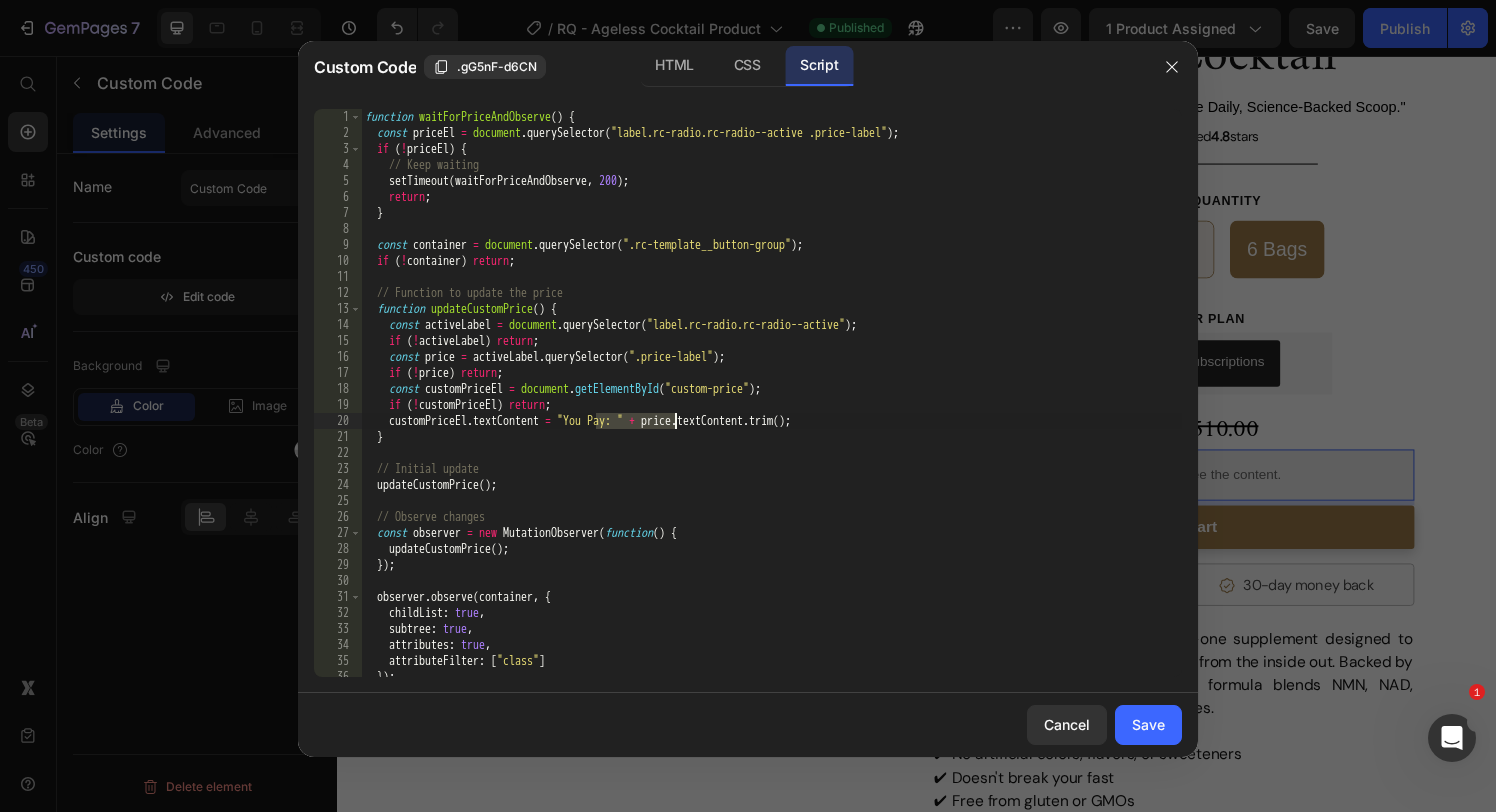 drag, startPoint x: 597, startPoint y: 421, endPoint x: 674, endPoint y: 422, distance: 77.00649 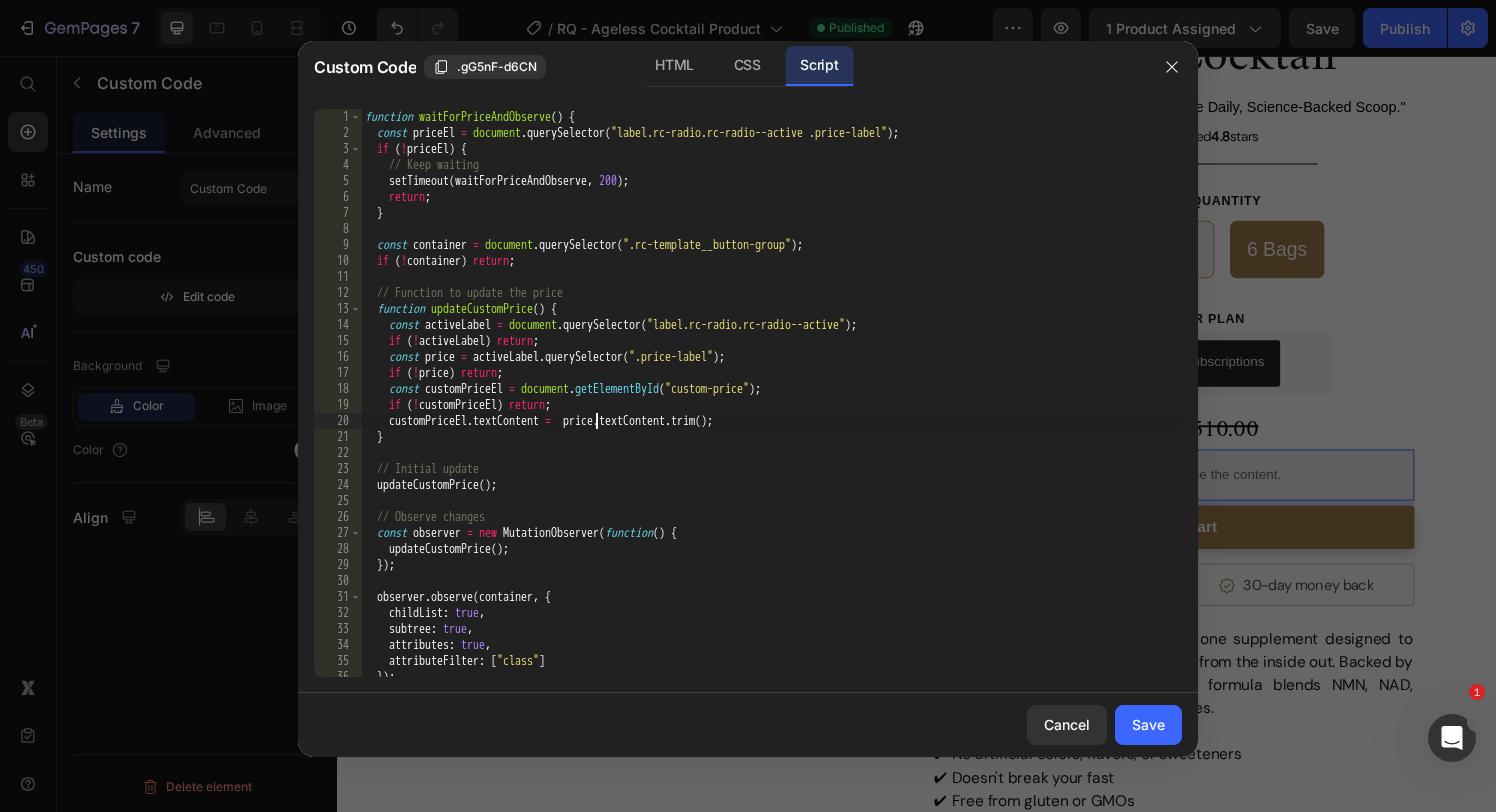 type on "customPriceEl.textContent = price.textContent.trim();" 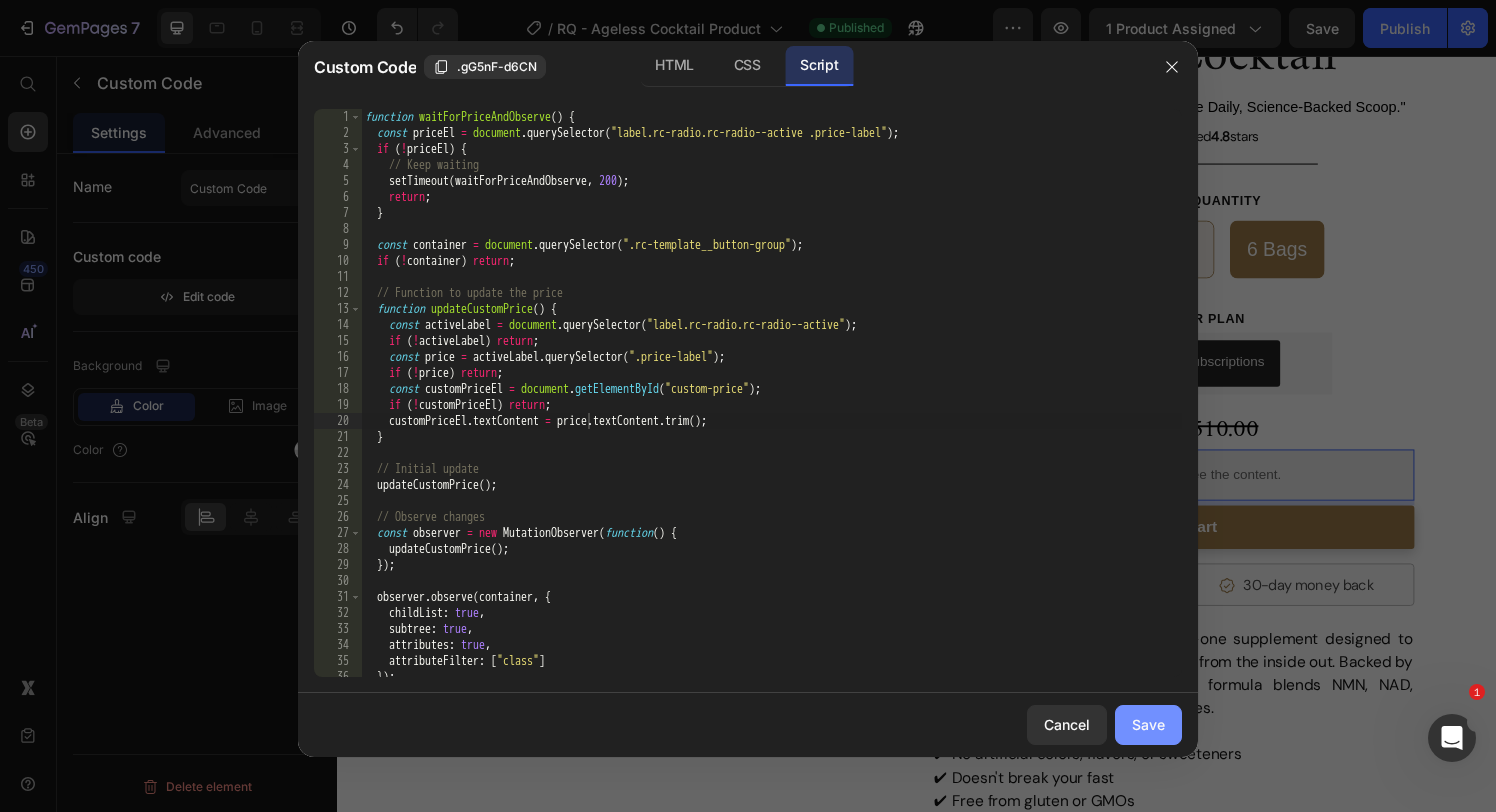 click on "Save" at bounding box center (1148, 724) 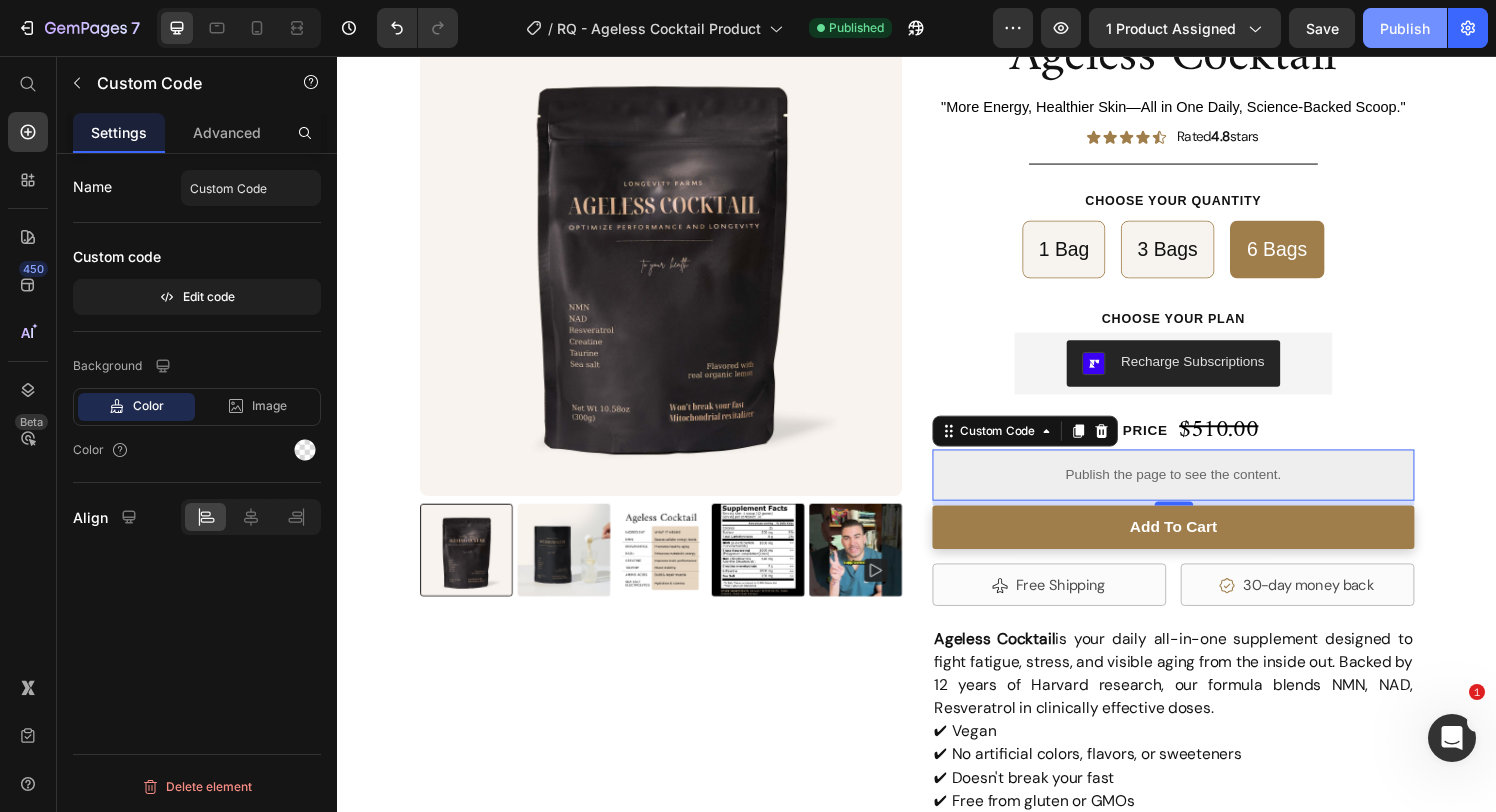 click on "Publish" at bounding box center (1405, 28) 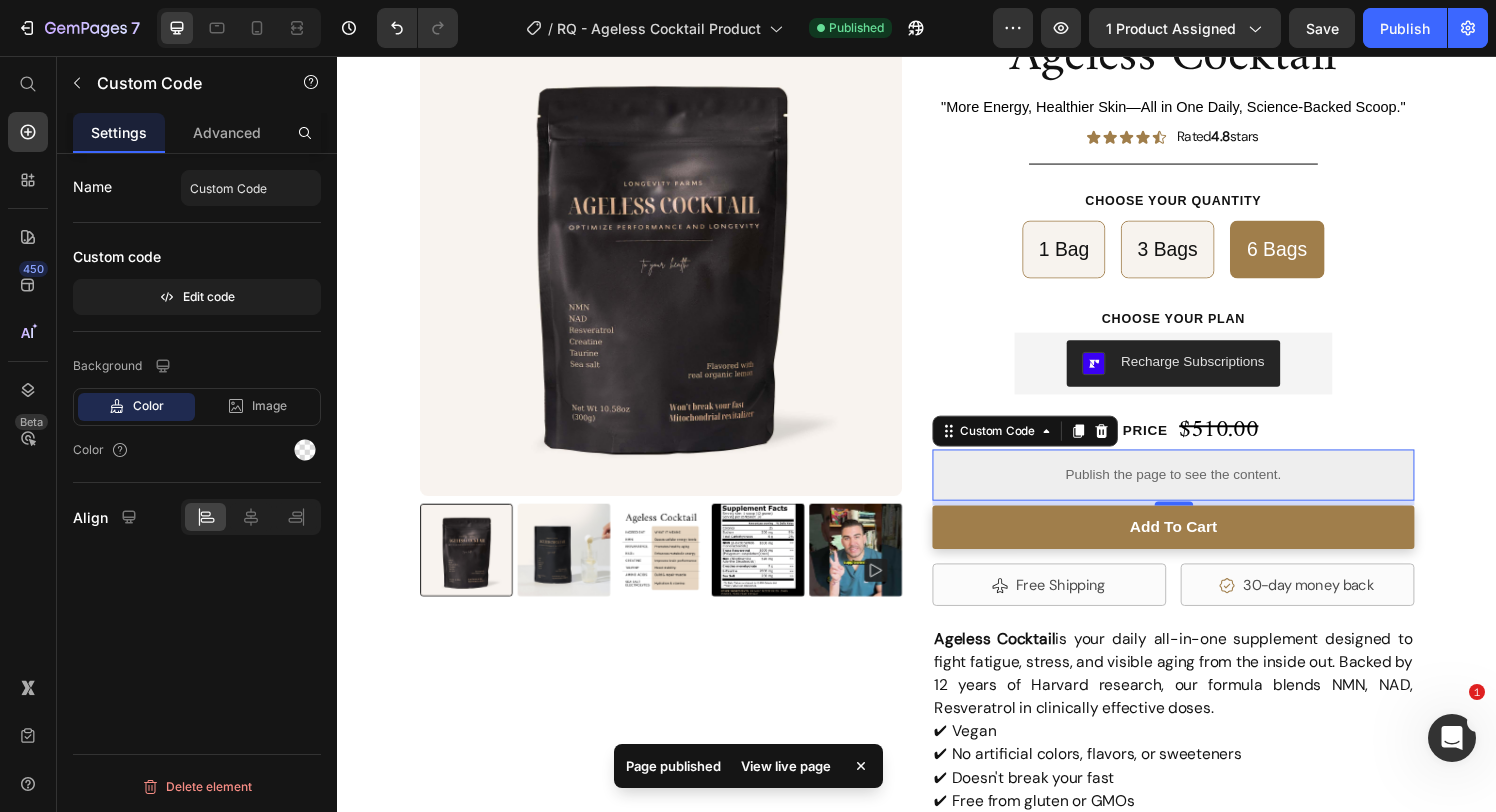 click on "View live page" at bounding box center (786, 766) 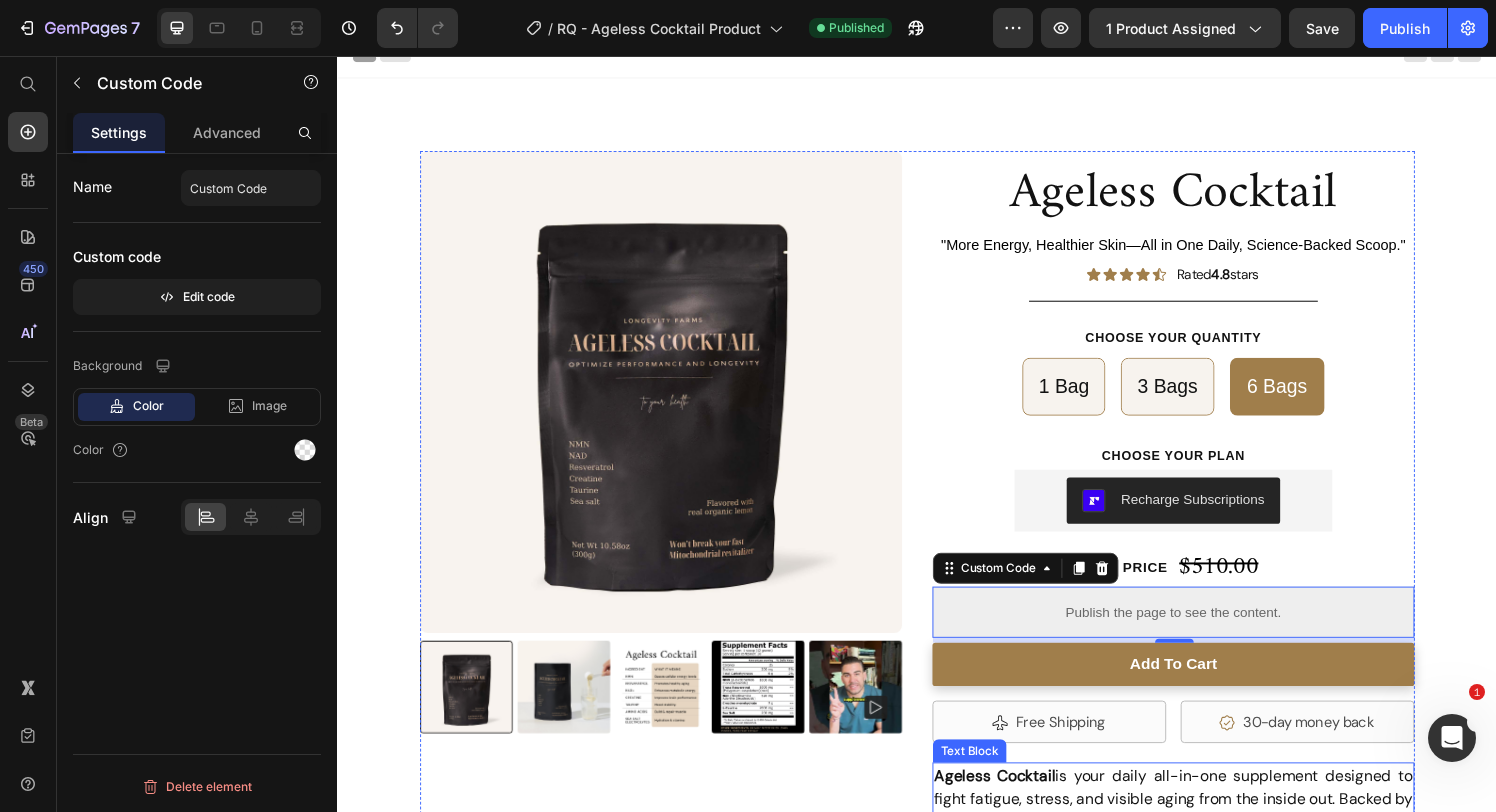scroll, scrollTop: 0, scrollLeft: 0, axis: both 